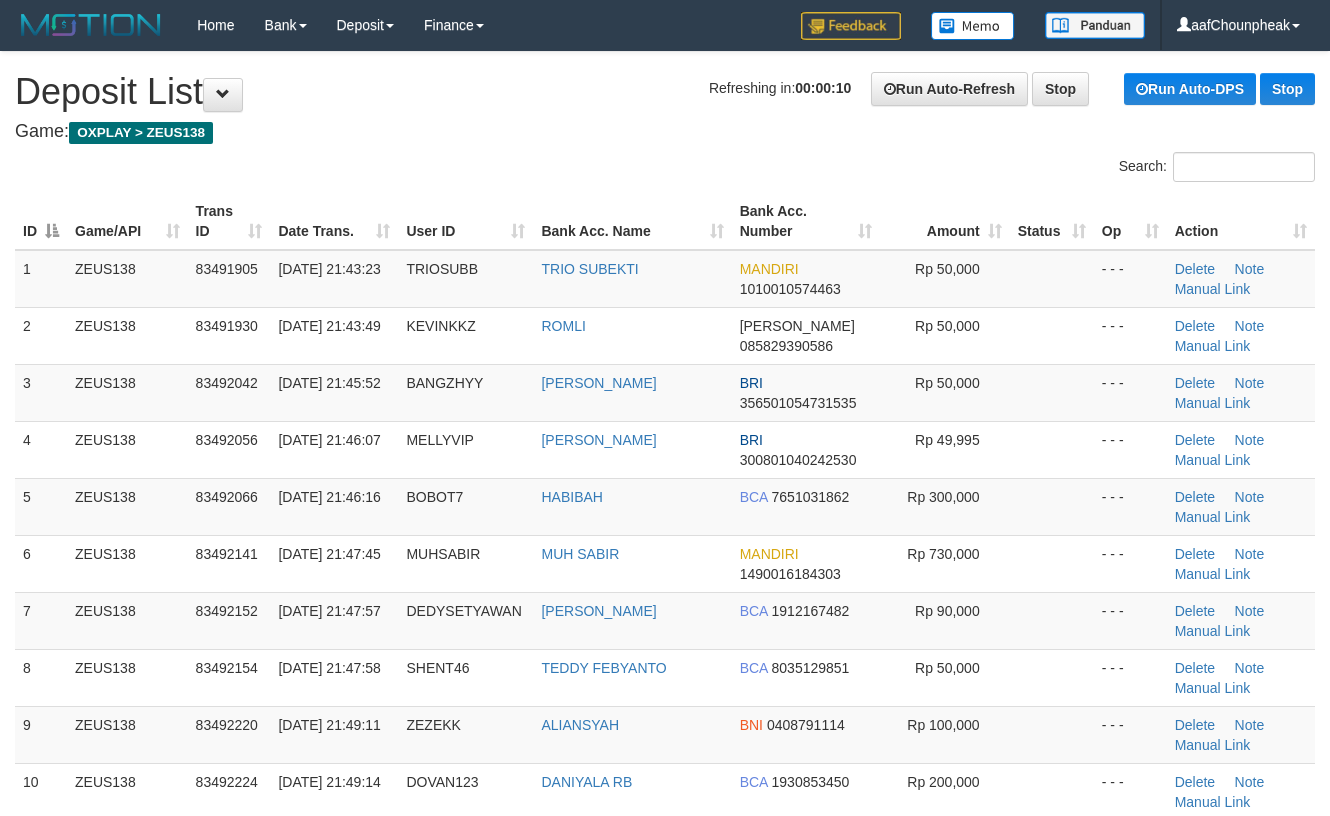 scroll, scrollTop: 0, scrollLeft: 0, axis: both 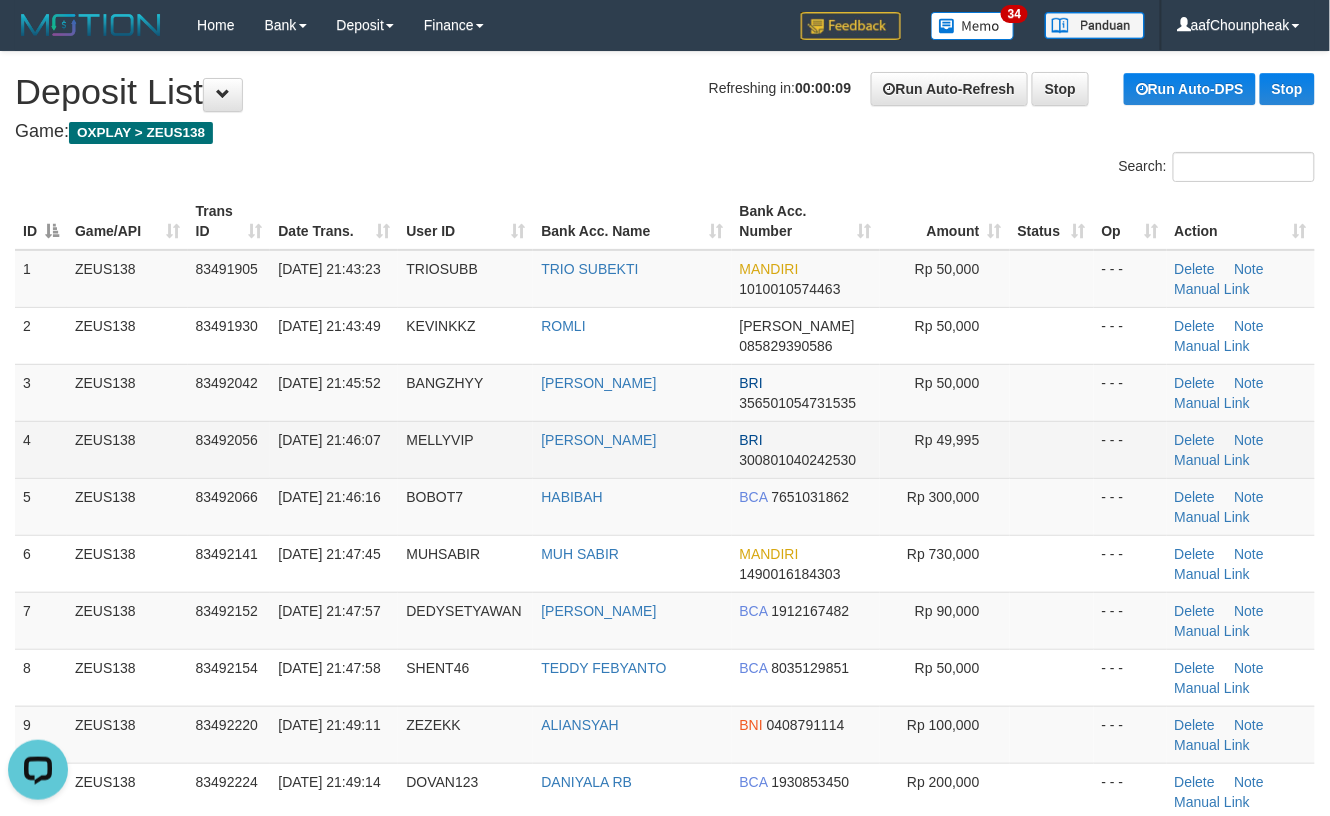click on "- - -" at bounding box center (1130, 449) 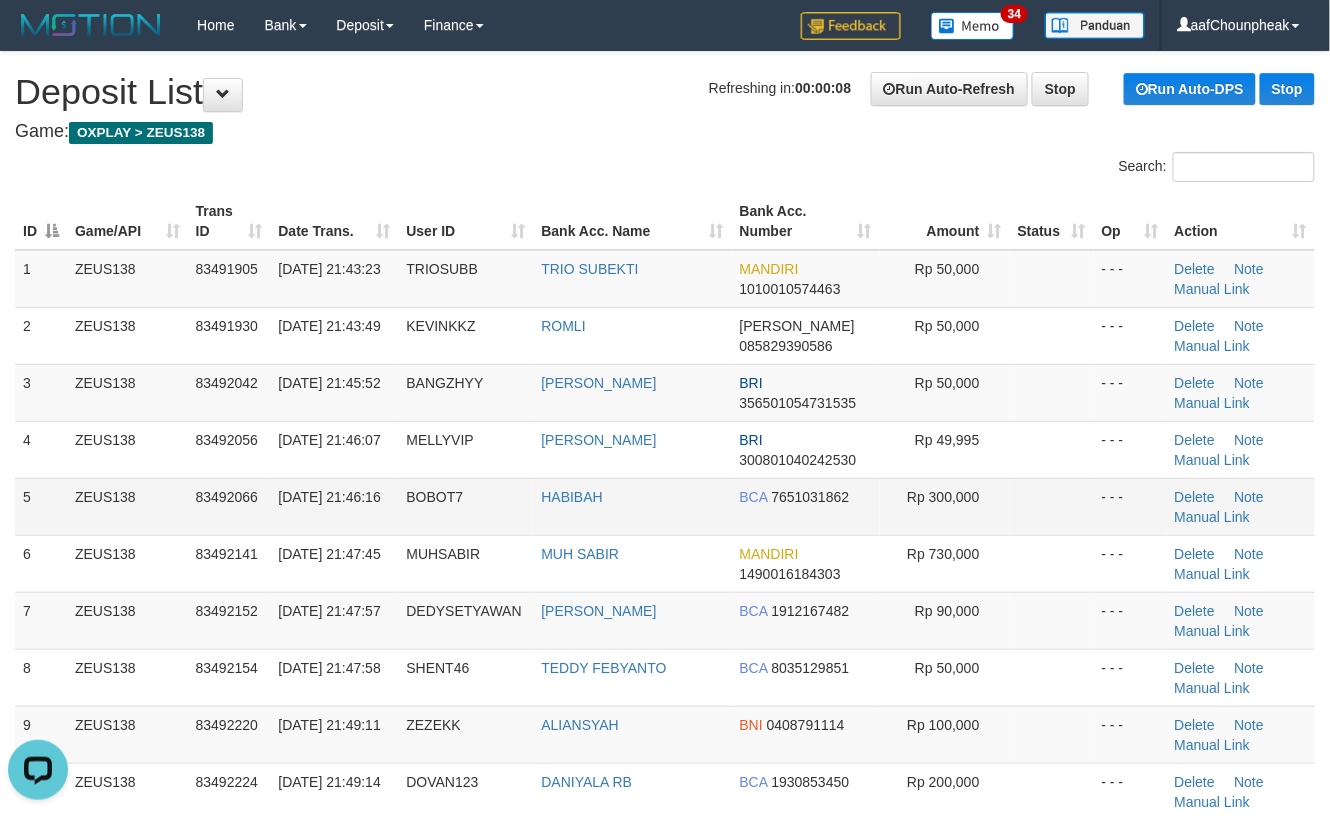 drag, startPoint x: 1062, startPoint y: 486, endPoint x: 1108, endPoint y: 480, distance: 46.389652 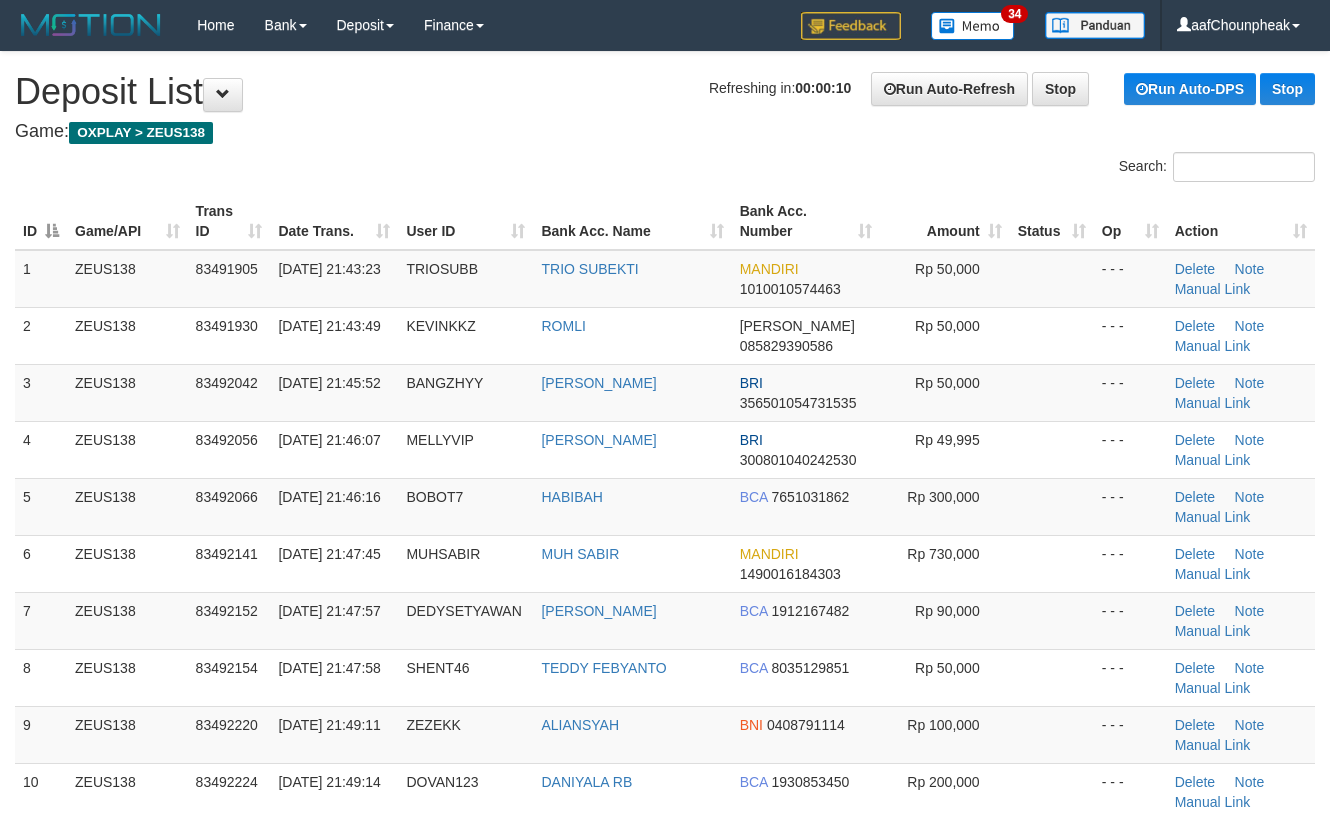 scroll, scrollTop: 0, scrollLeft: 0, axis: both 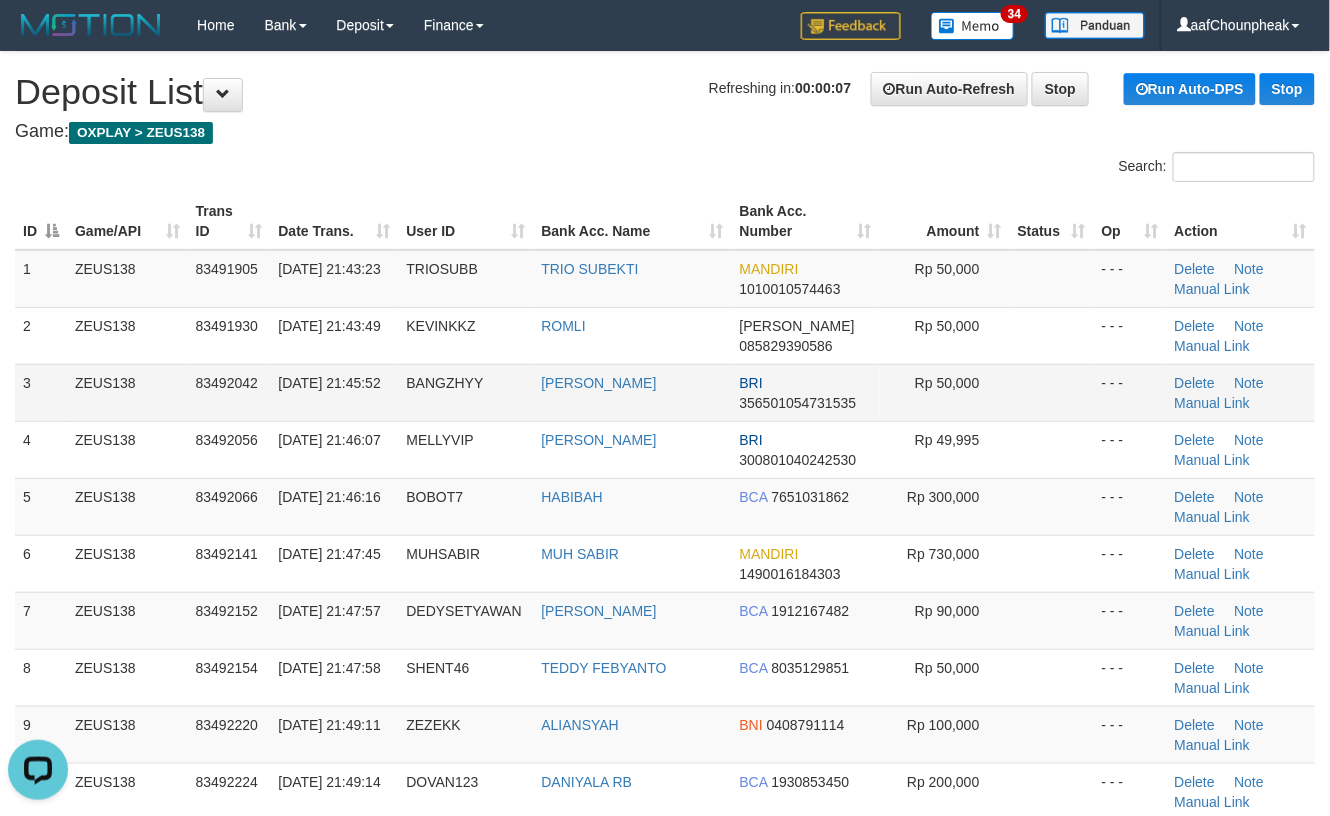 click at bounding box center (1052, 392) 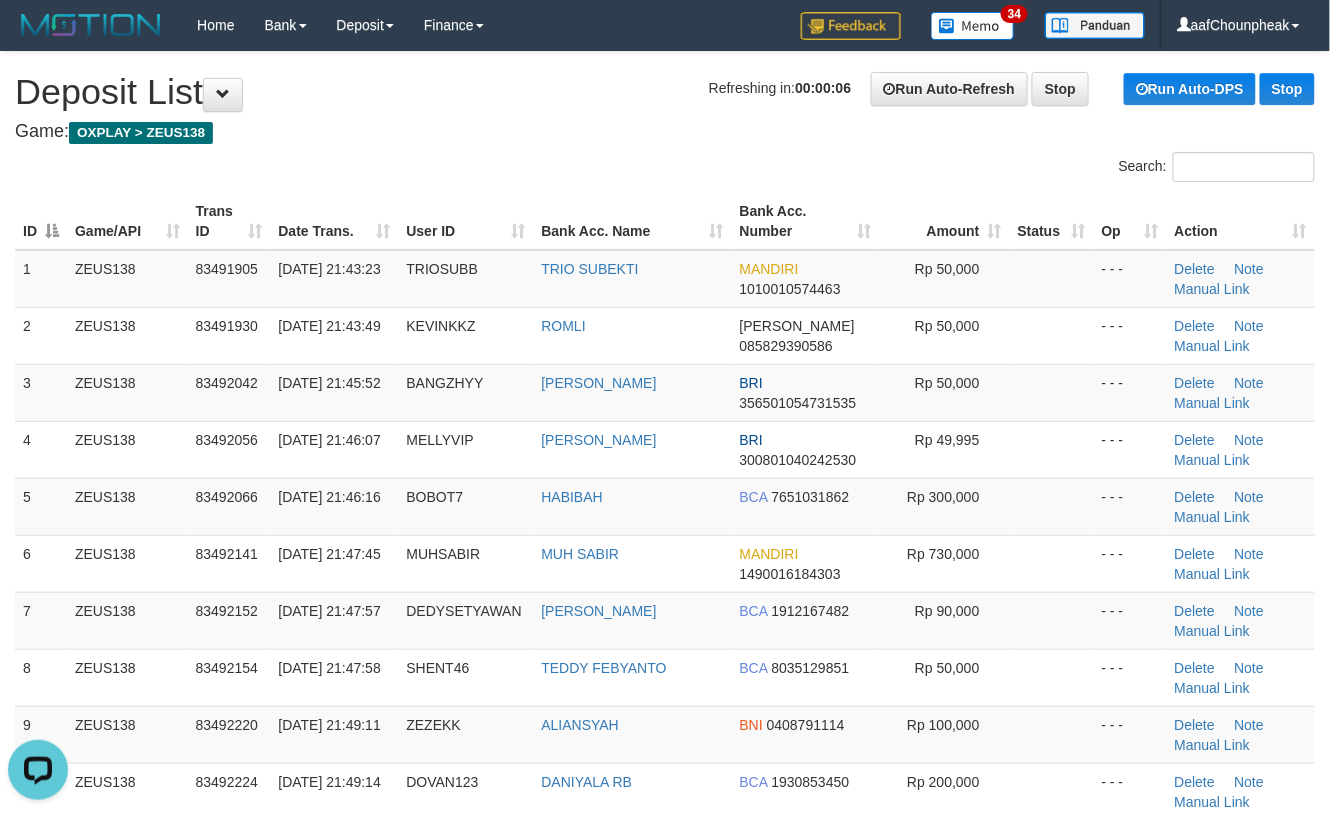 drag, startPoint x: 1042, startPoint y: 389, endPoint x: 1349, endPoint y: 401, distance: 307.23444 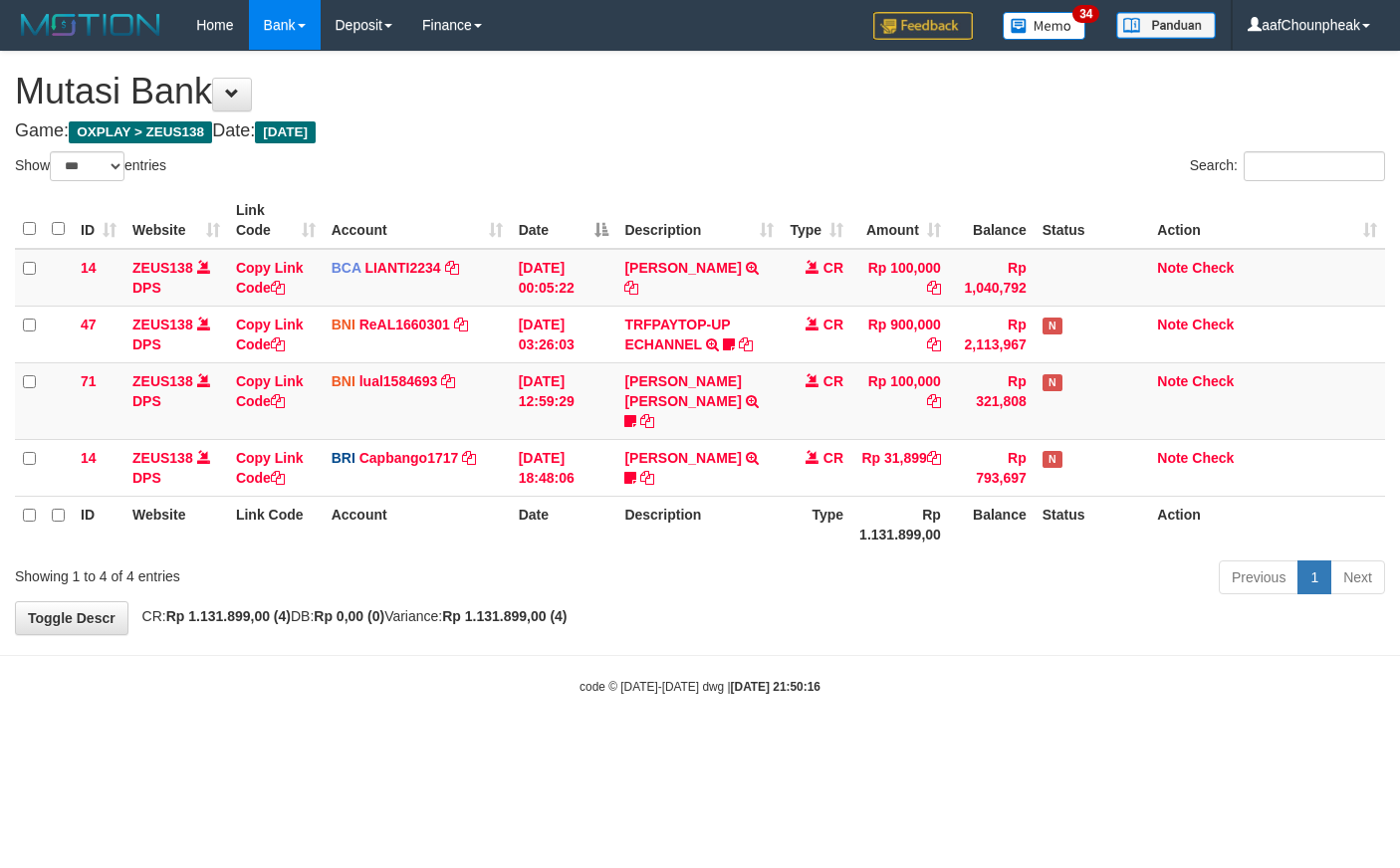 select on "***" 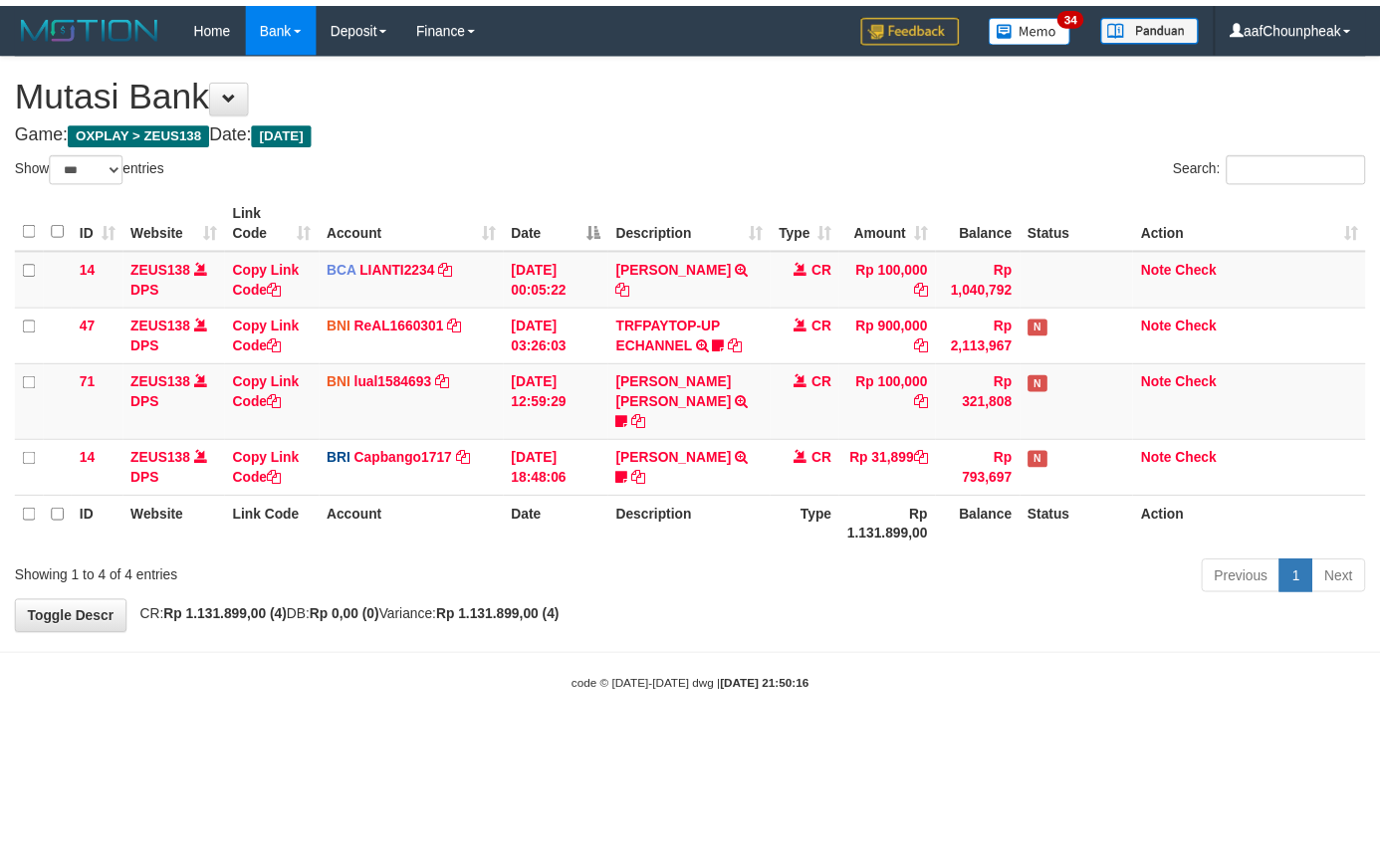 scroll, scrollTop: 0, scrollLeft: 0, axis: both 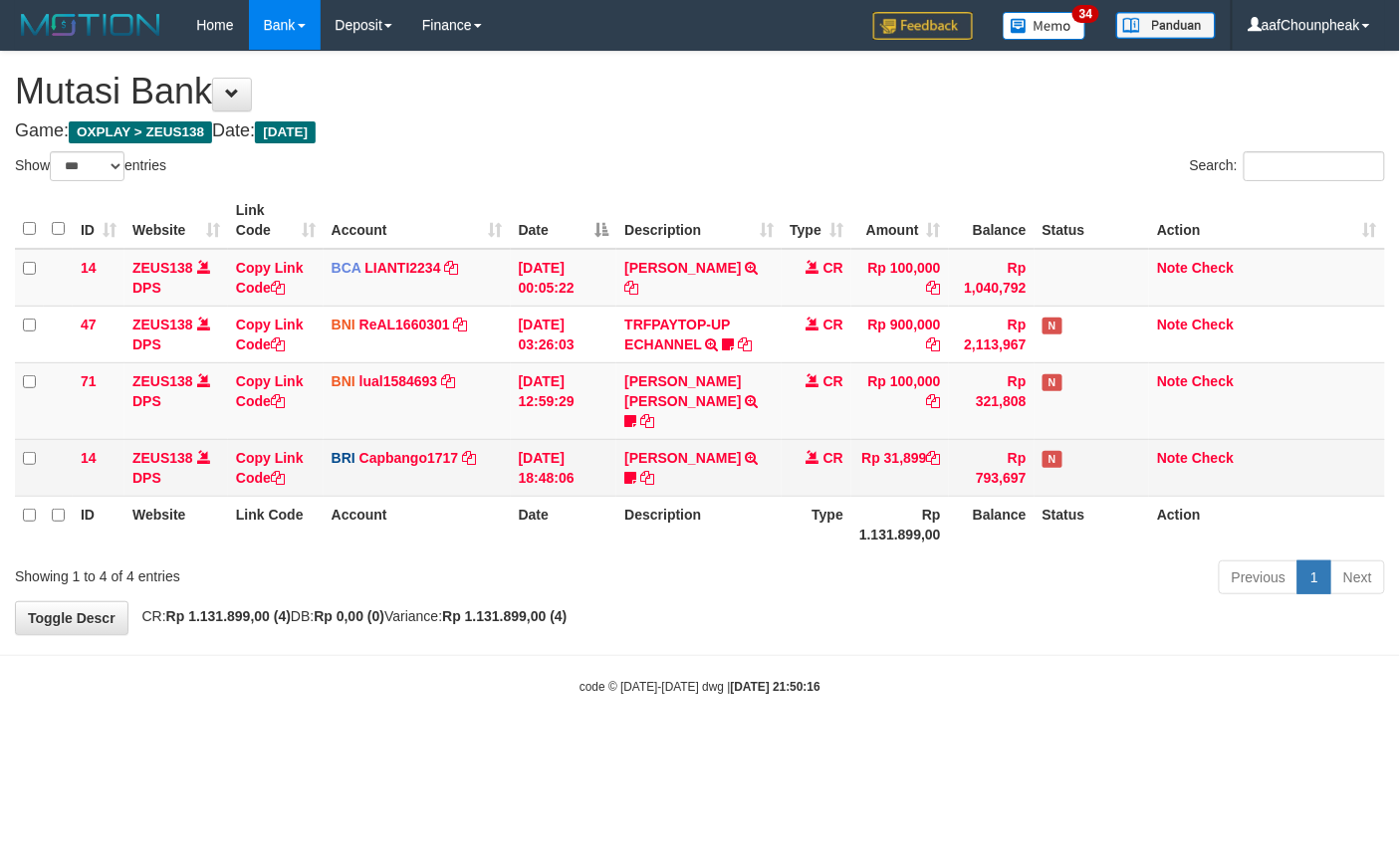 drag, startPoint x: 693, startPoint y: 460, endPoint x: 682, endPoint y: 440, distance: 22.825424 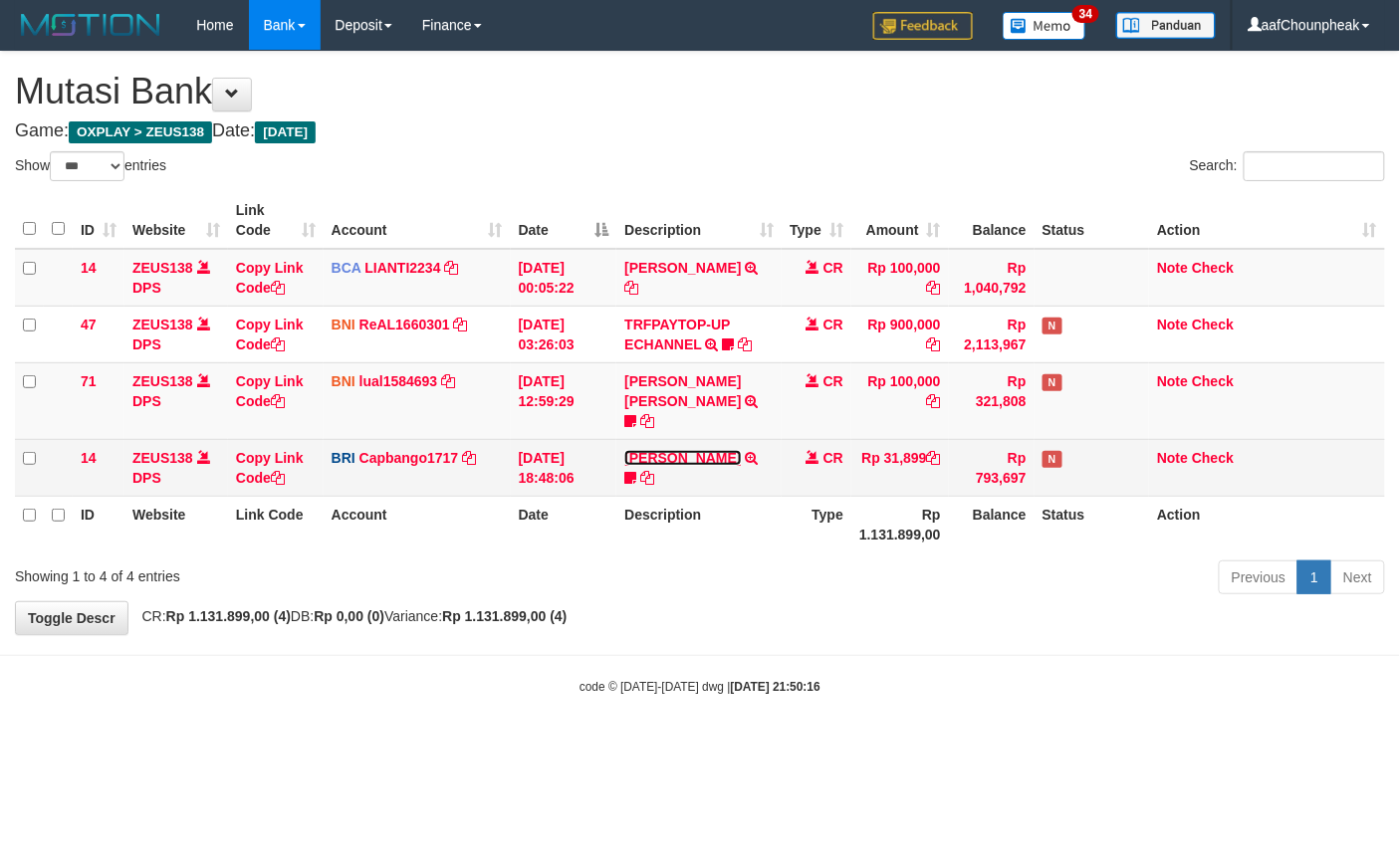 click on "[PERSON_NAME]" at bounding box center [682, 458] 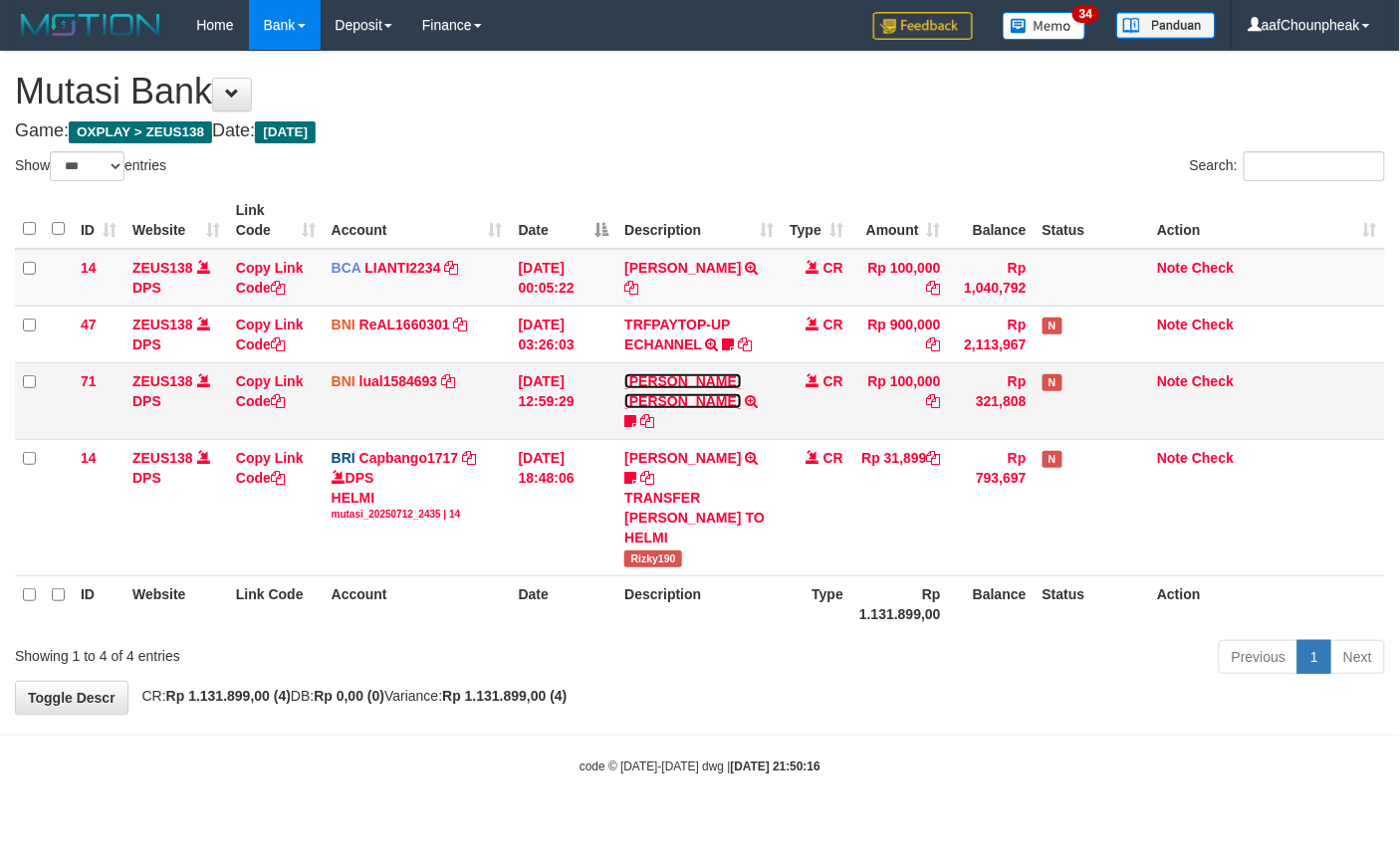 click on "[PERSON_NAME] [PERSON_NAME]" at bounding box center [682, 391] 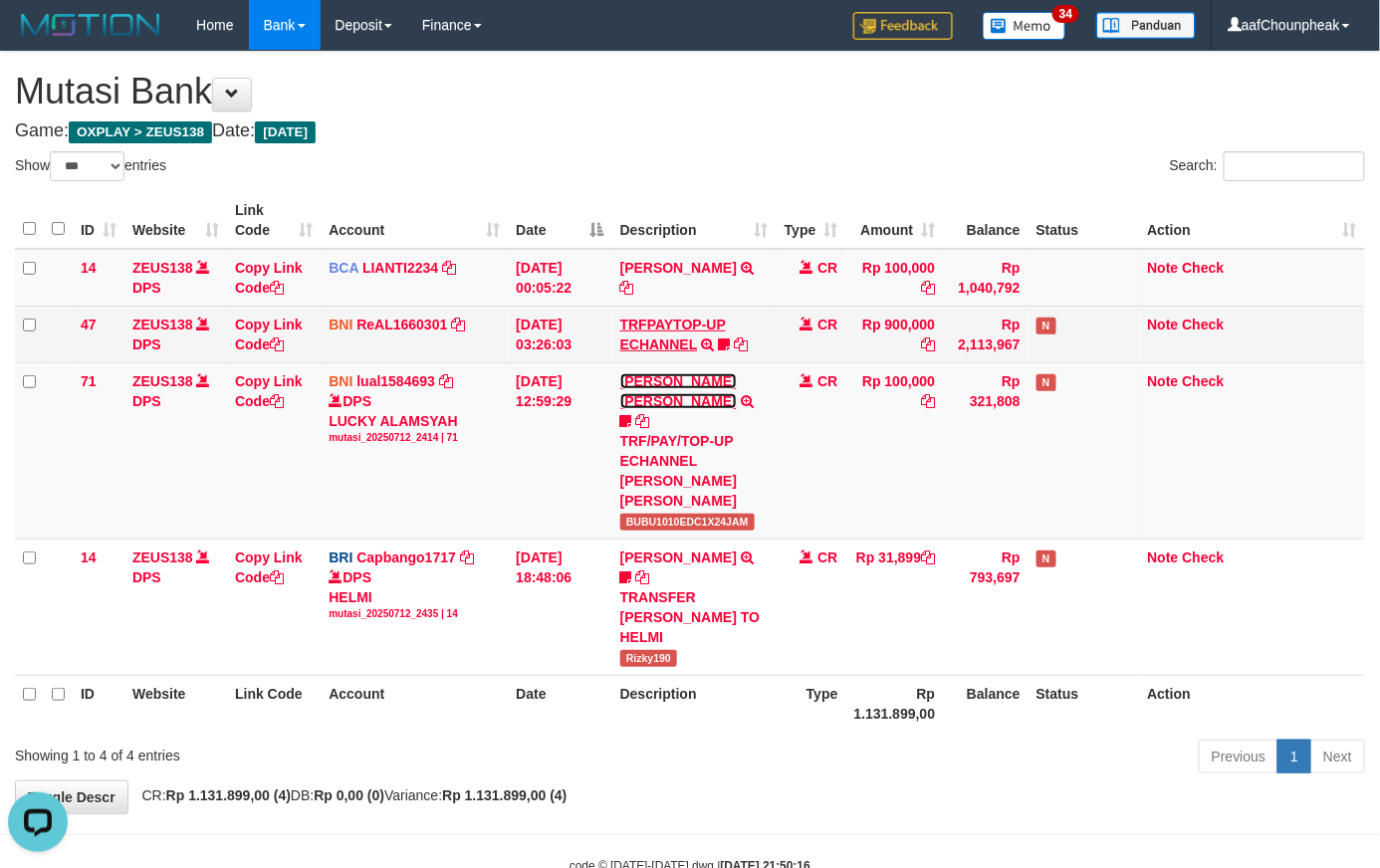 scroll, scrollTop: 0, scrollLeft: 0, axis: both 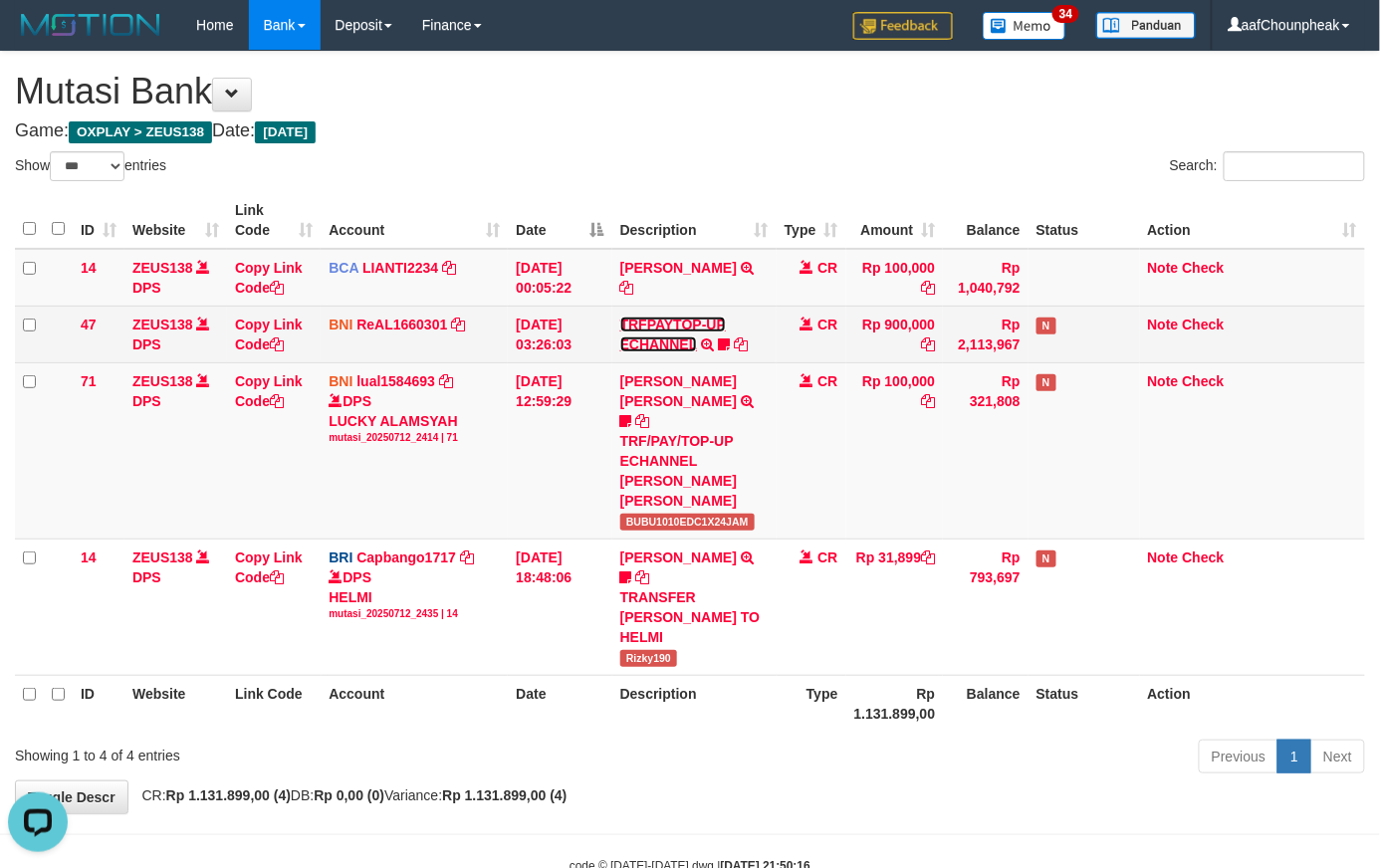 click on "TRFPAYTOP-UP ECHANNEL" at bounding box center [673, 334] 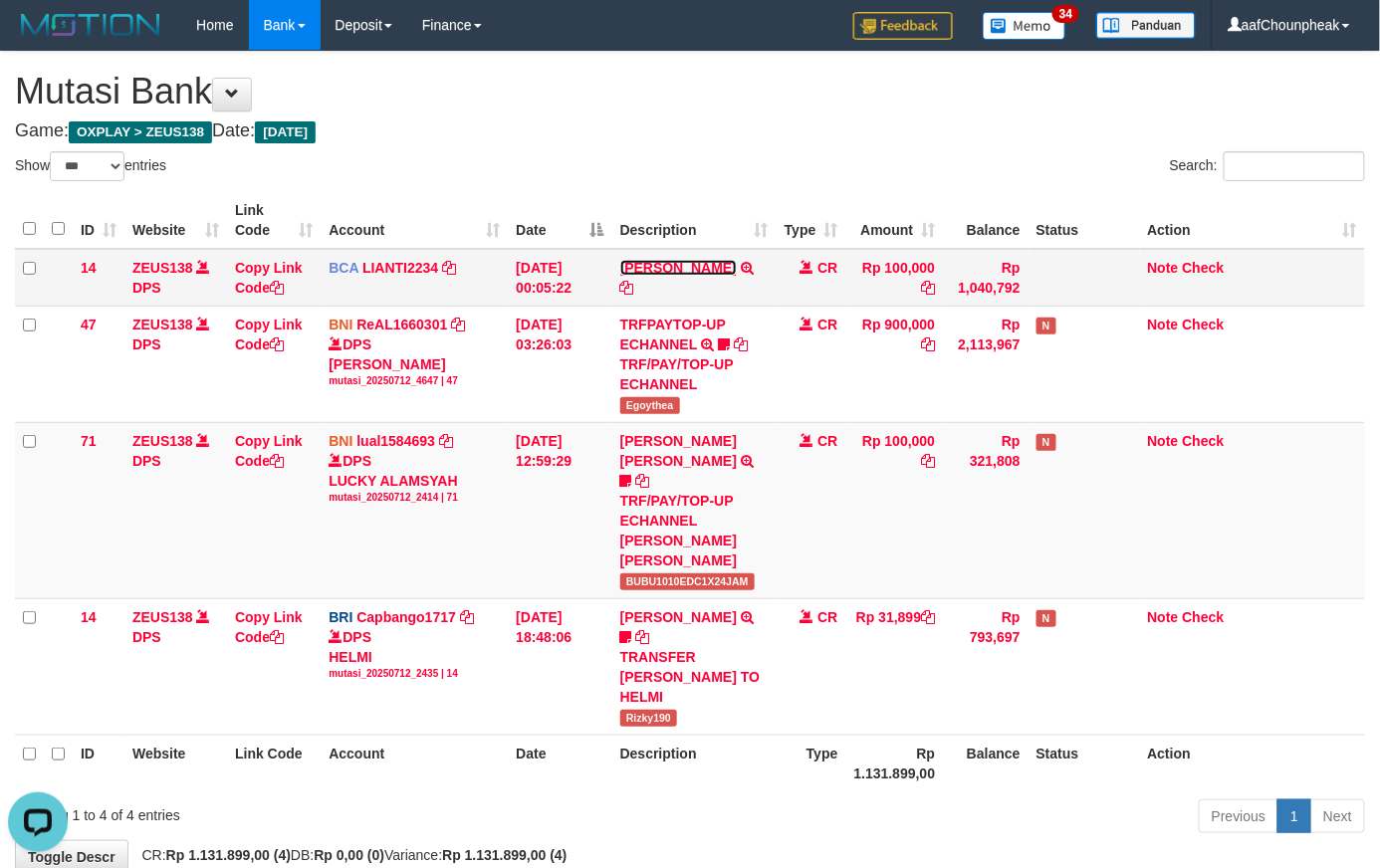 click on "[PERSON_NAME]" at bounding box center [678, 268] 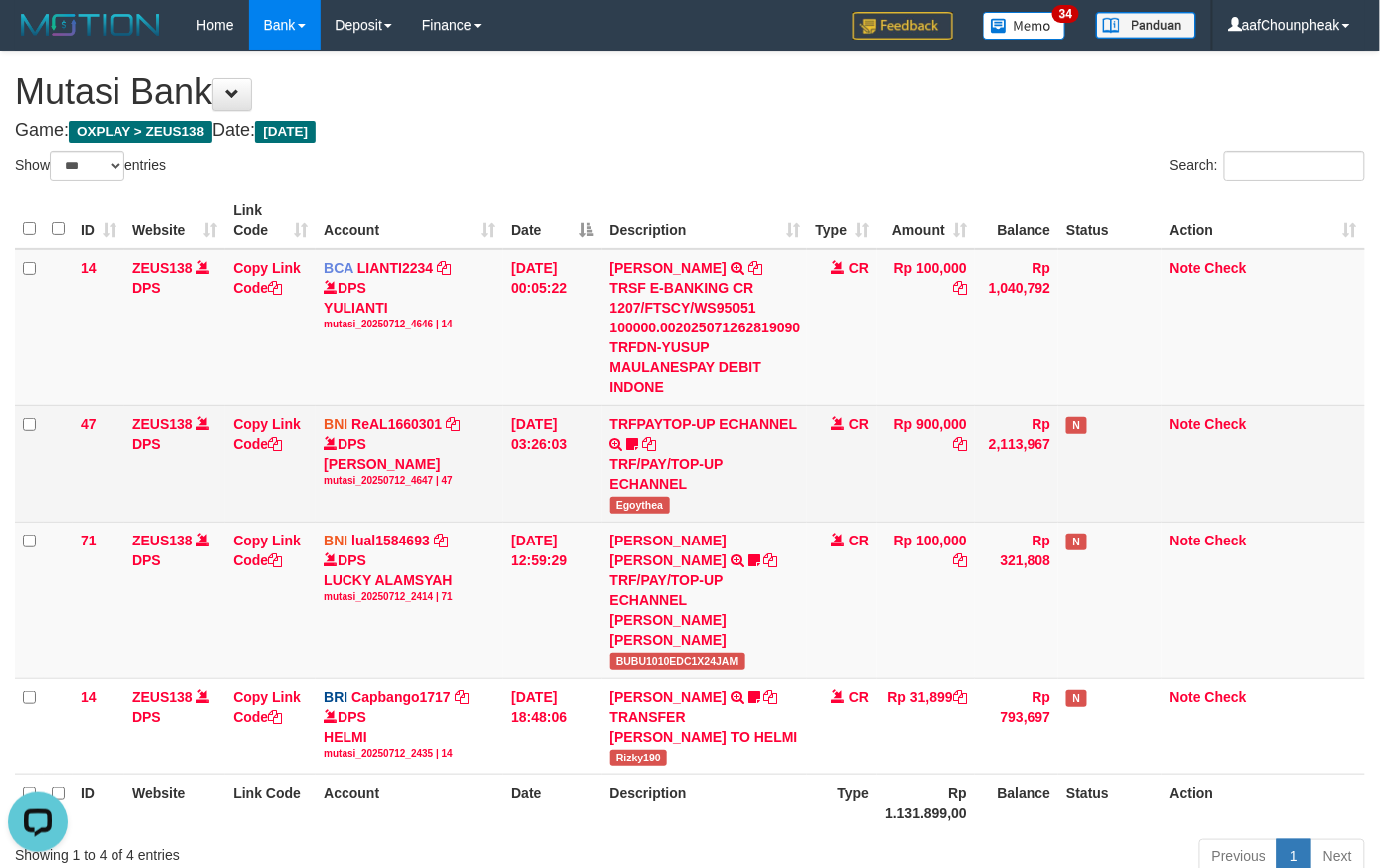 click on "Egoythea" at bounding box center [640, 505] 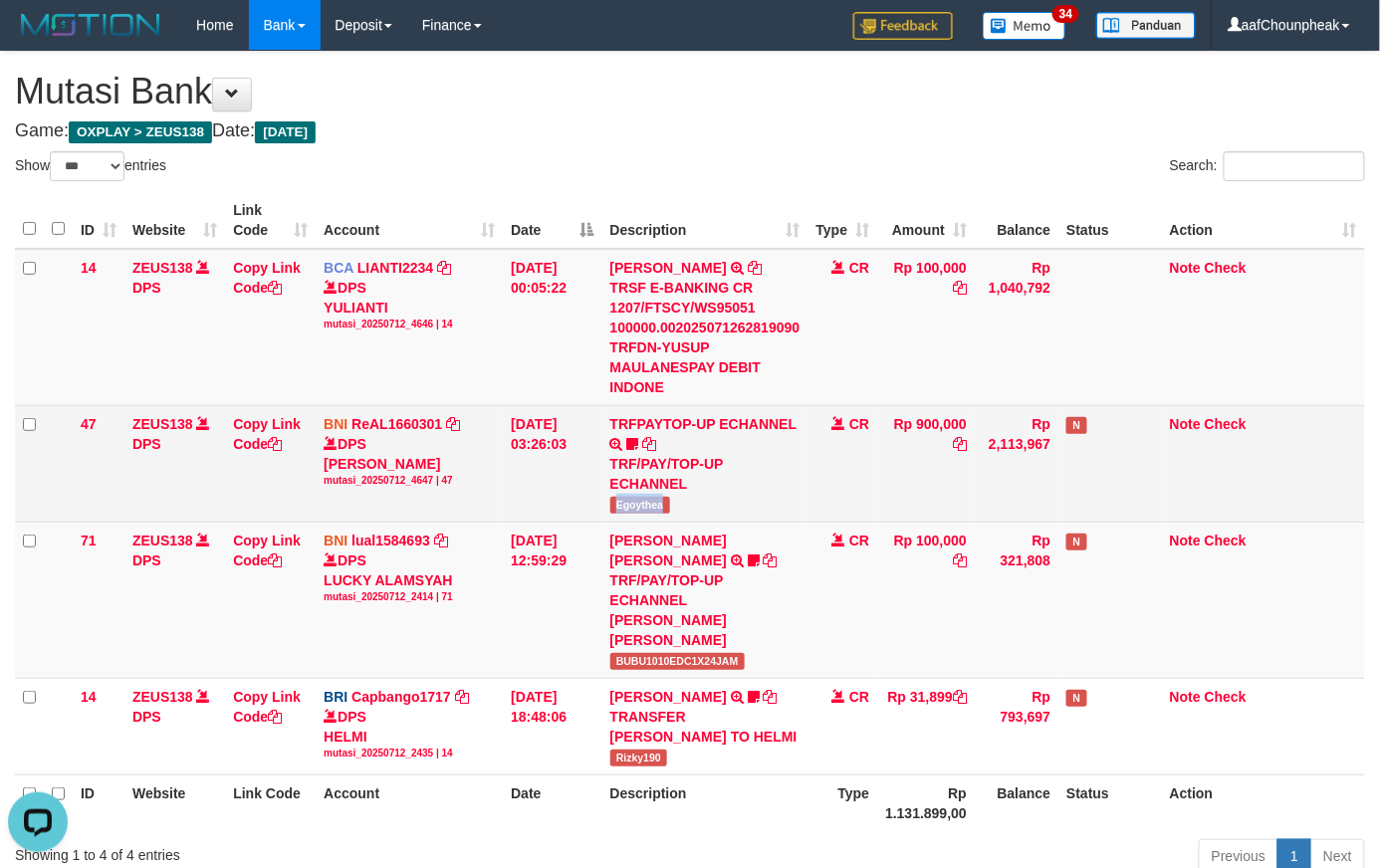 click on "Egoythea" at bounding box center [640, 505] 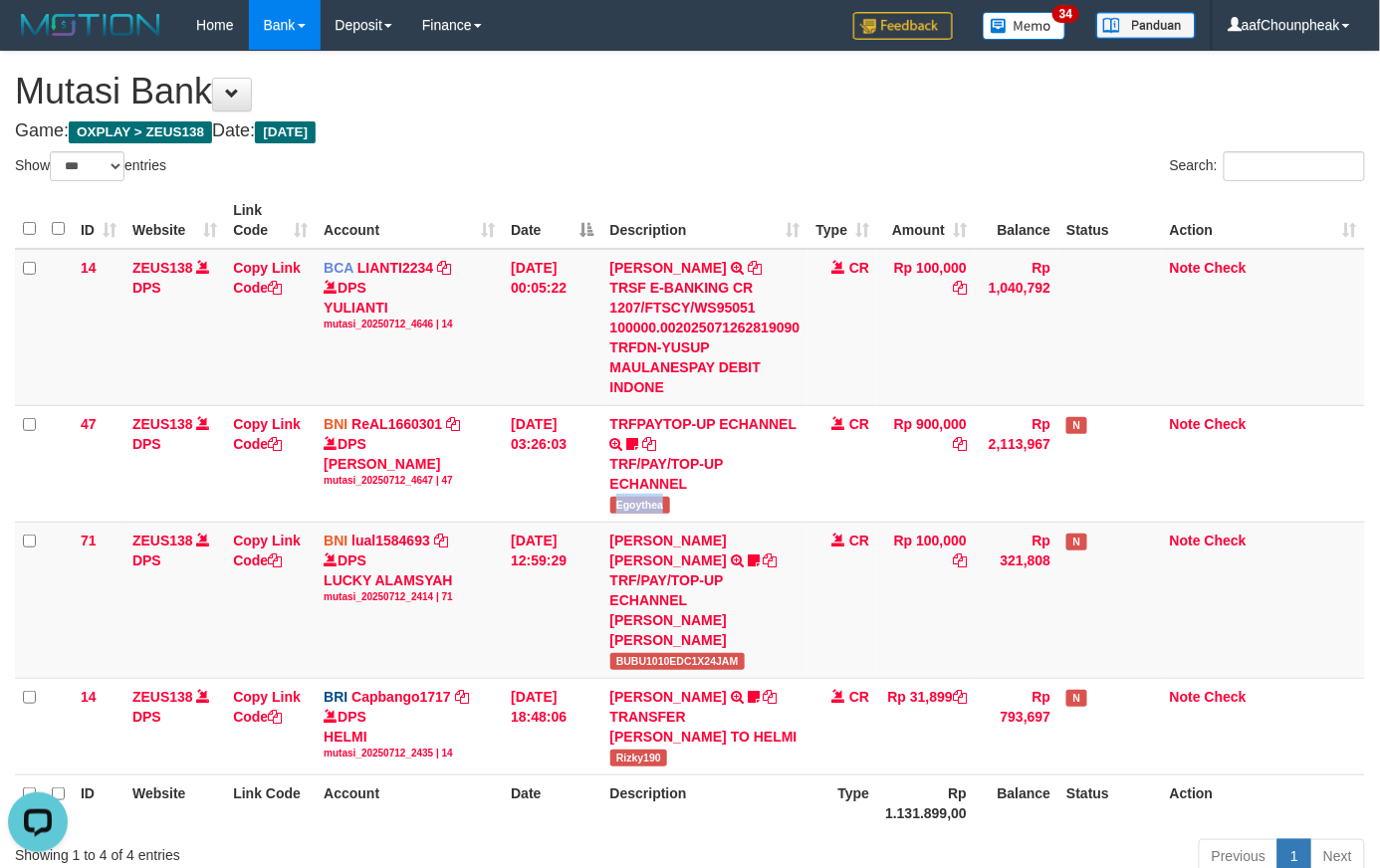 copy on "Egoythea" 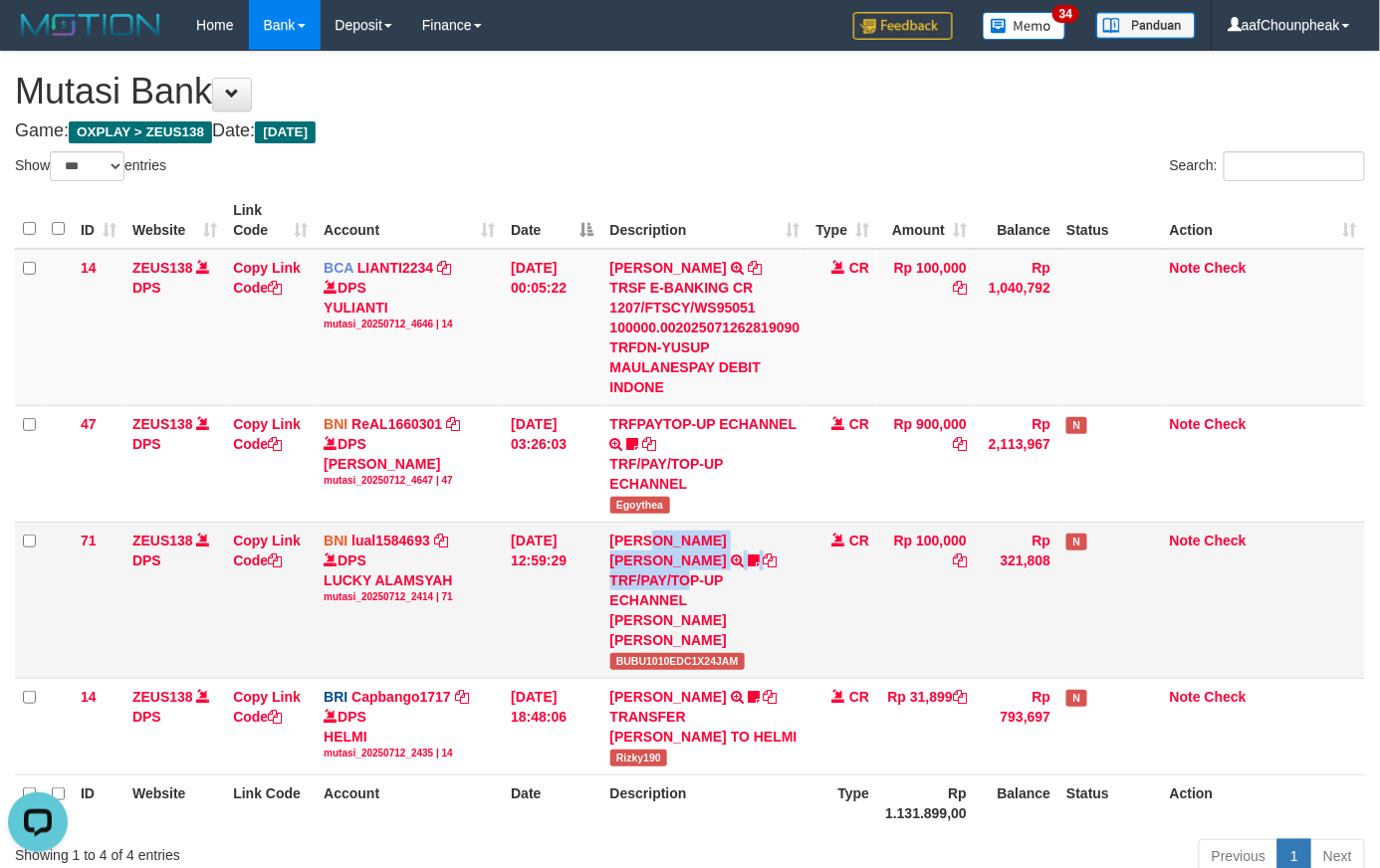 click on "MUHAMMAD IQBAL FARHAN            TRF/PAY/TOP-UP ECHANNEL MUHAMMAD IQBAL FARHAN    BUBU1010EDC1X24JAM" at bounding box center (705, 599) 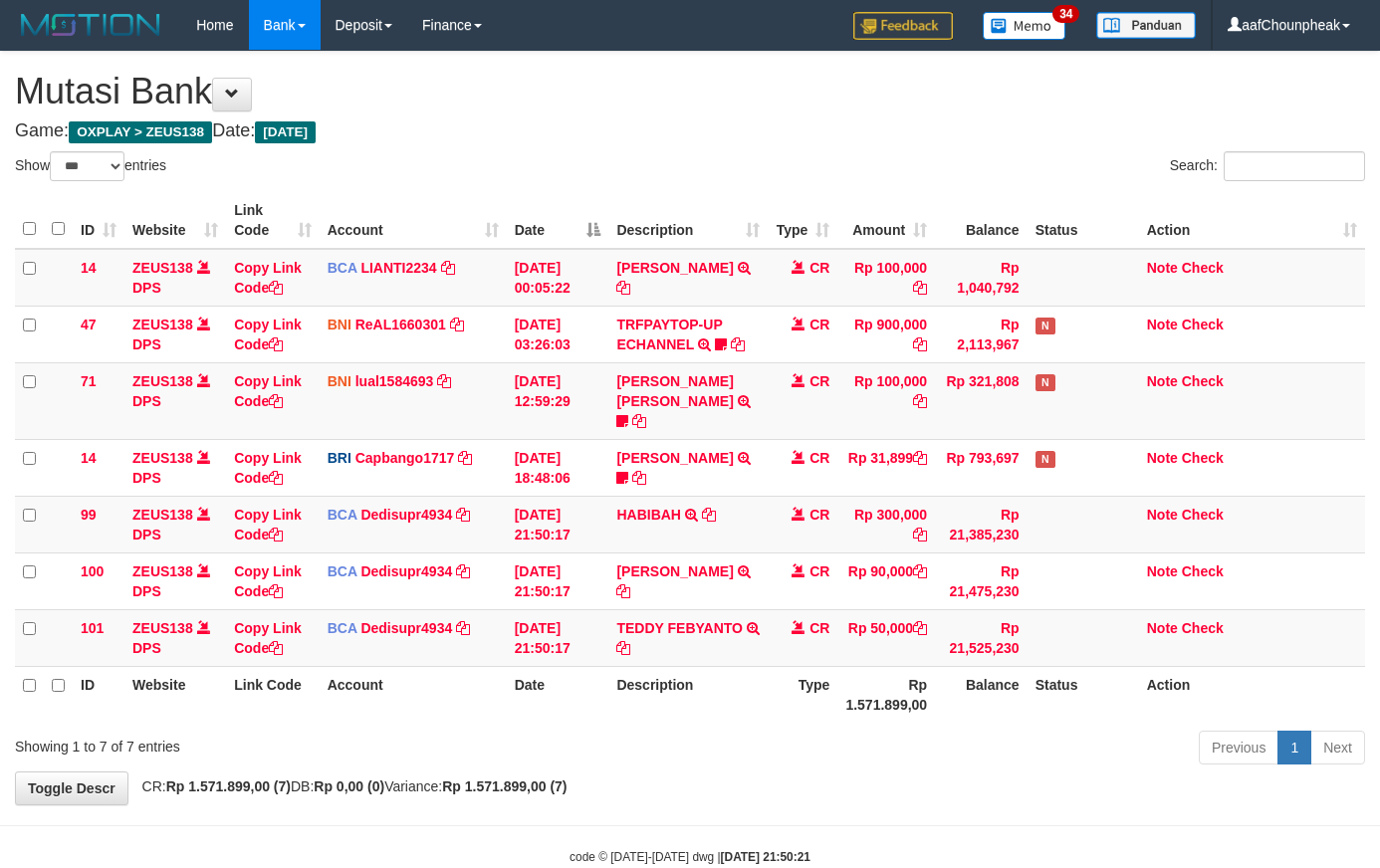 select on "***" 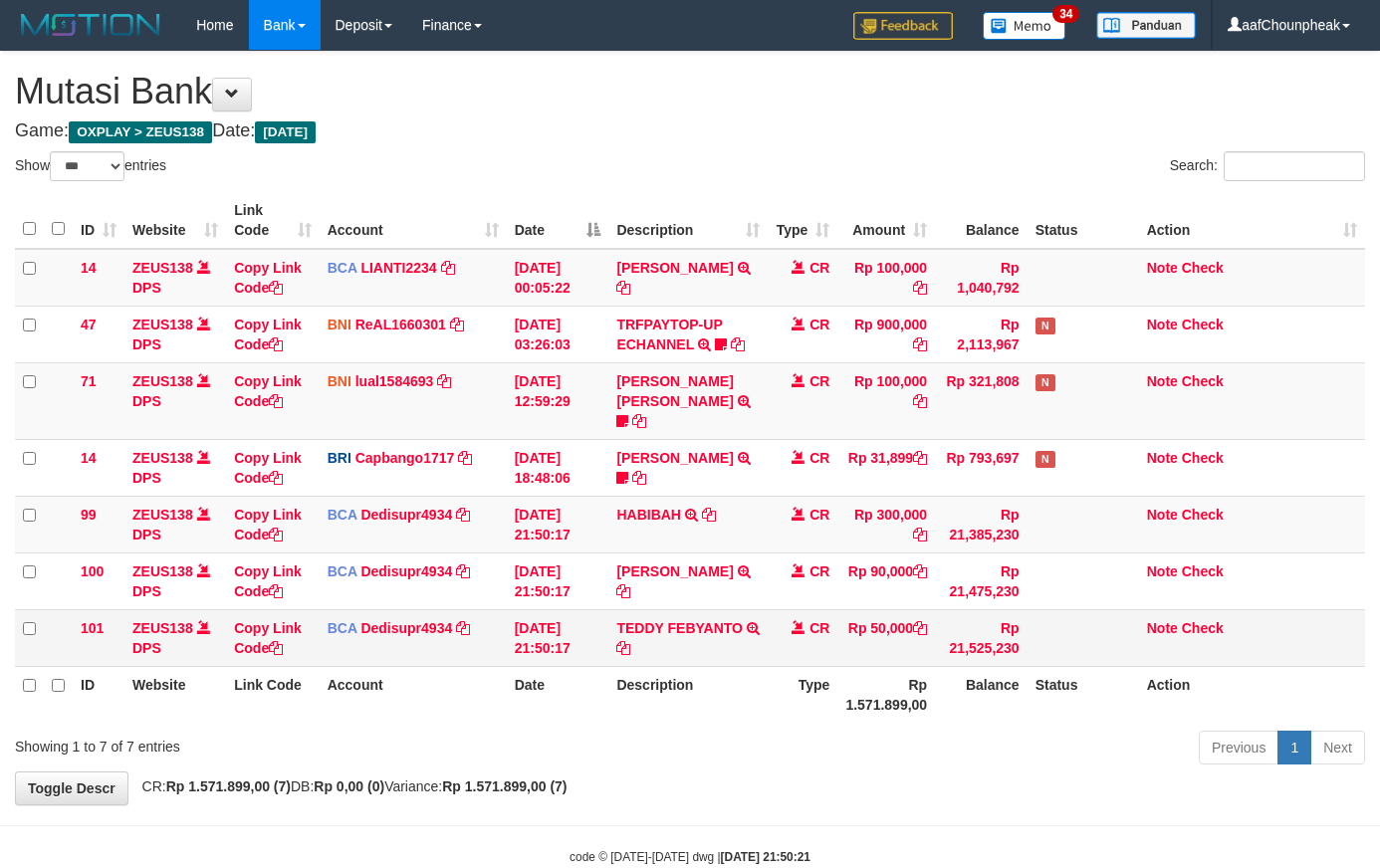 scroll, scrollTop: 0, scrollLeft: 0, axis: both 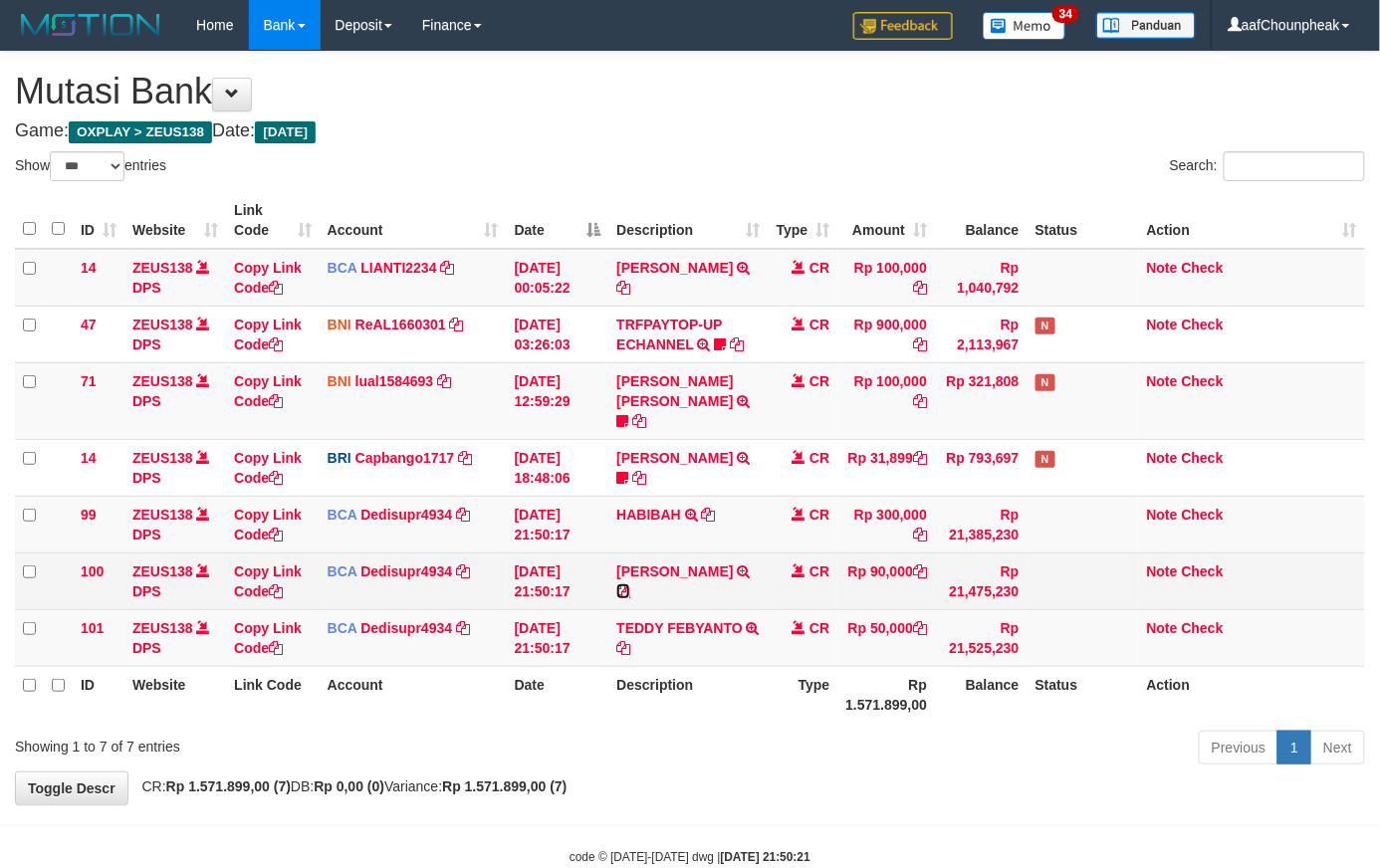 click at bounding box center (623, 591) 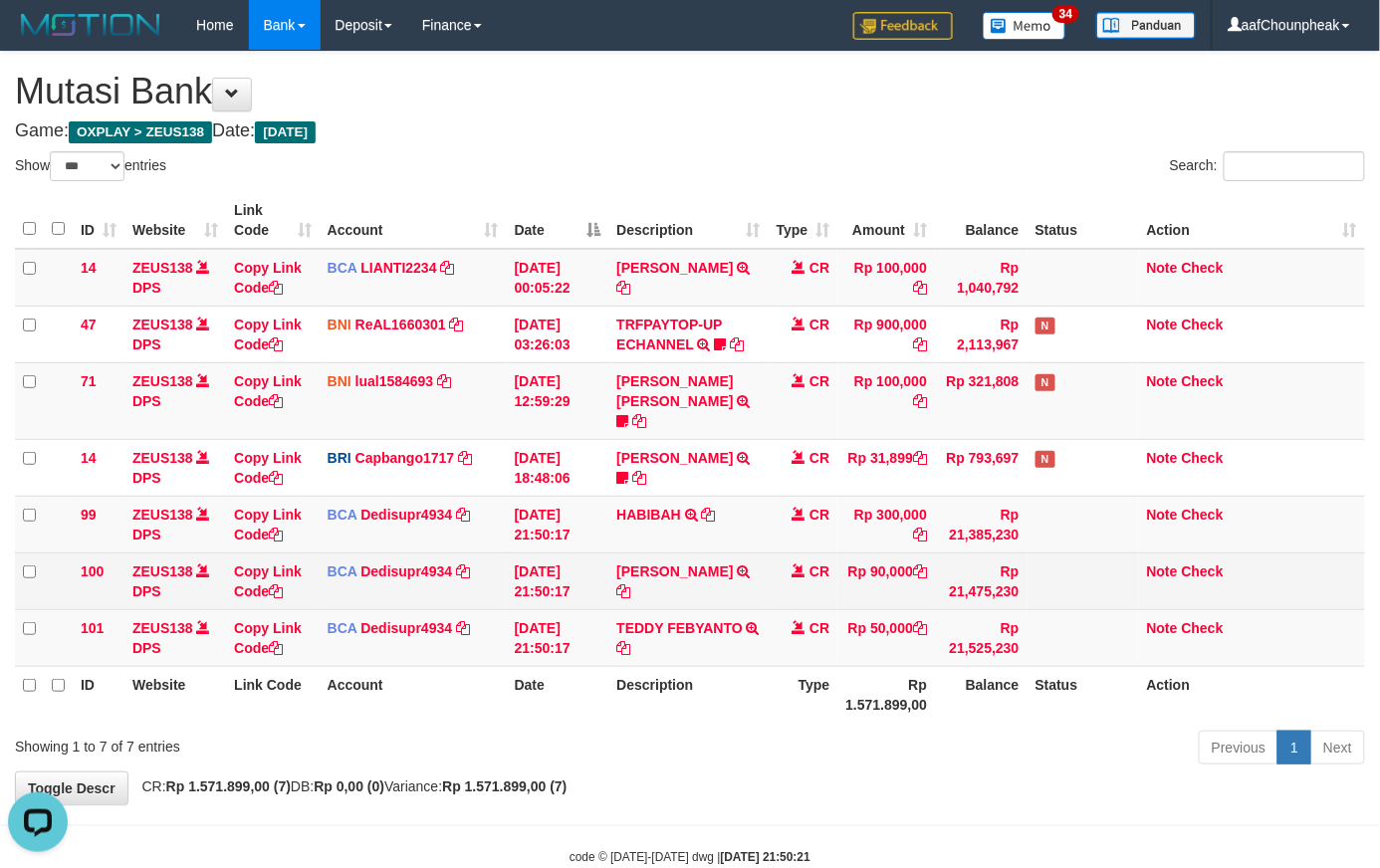 scroll, scrollTop: 0, scrollLeft: 0, axis: both 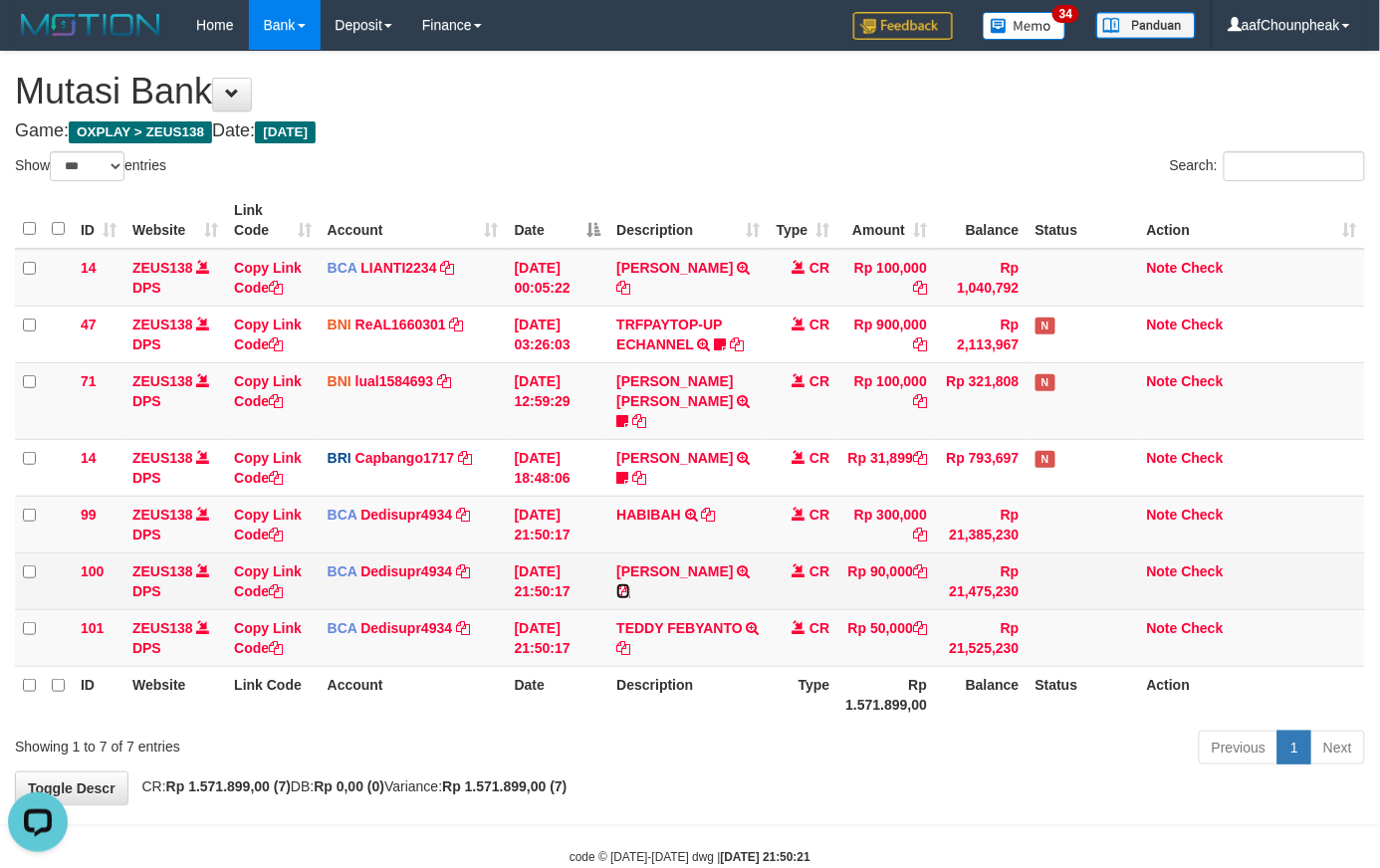 click at bounding box center (623, 591) 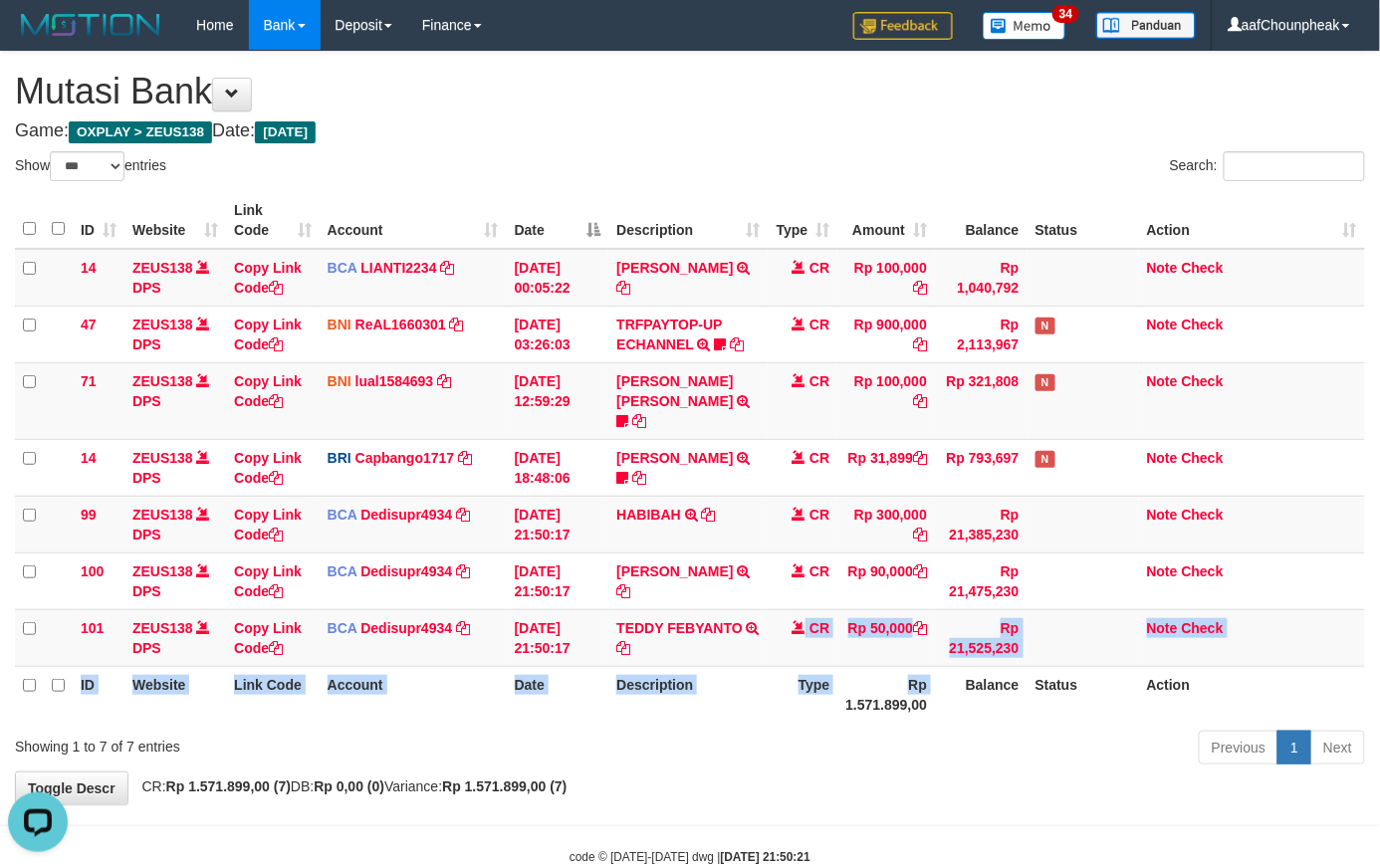 click on "ID Website Link Code Account Date Description Type Amount Balance Status Action
14
ZEUS138    DPS
Copy Link Code
BCA
LIANTI2234
DPS
YULIANTI
mutasi_20250712_4646 | 14
mutasi_20250712_4646 | 14
[DATE] 00:05:22
[PERSON_NAME]         TRSF E-BANKING CR 1207/FTSCY/WS95051
100000.002025071262819090 TRFDN-YUSUP MAULANESPAY DEBIT INDONE
CR
Rp 100,000
Rp 1,040,792
Note
Check
47
ZEUS138    DPS
Copy Link Code
BNI
ReAL1660301" at bounding box center [690, 457] 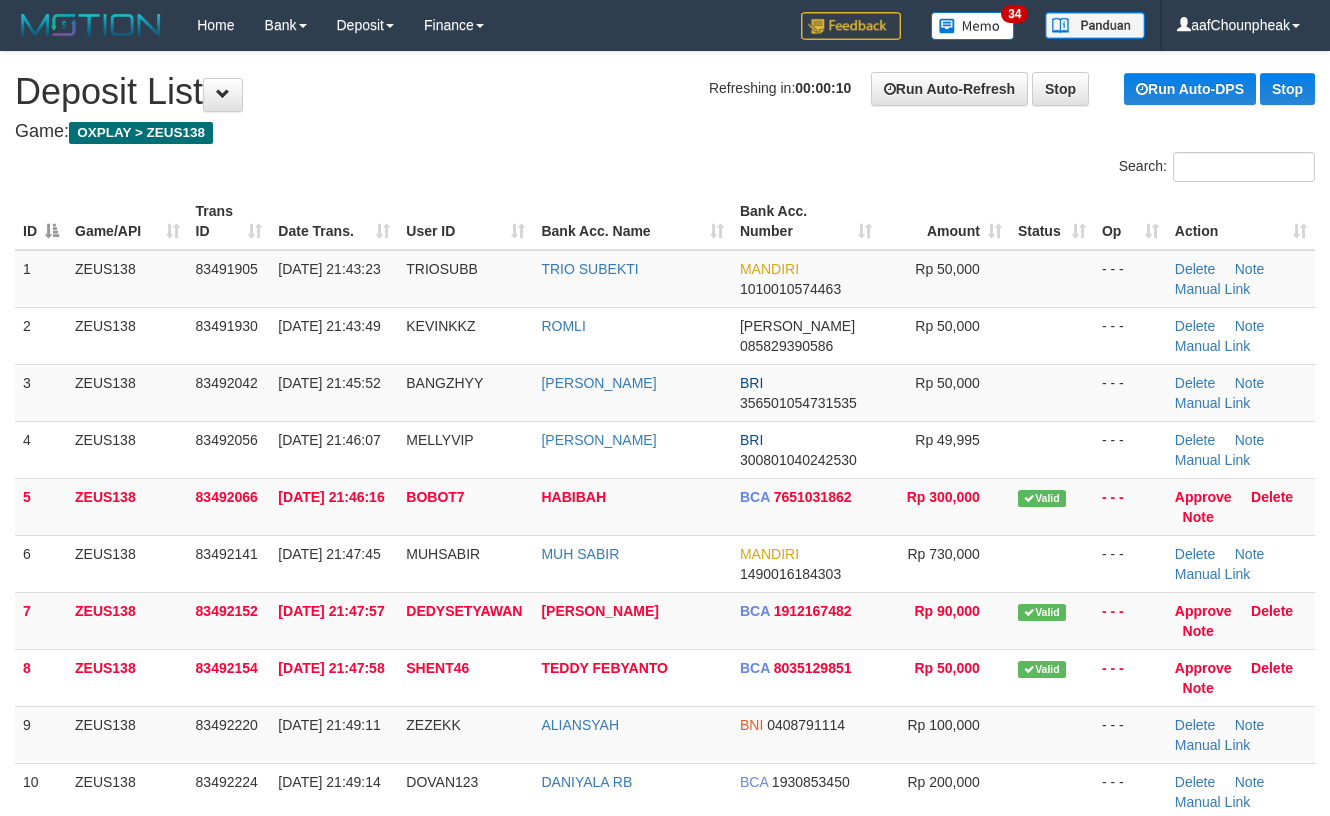 scroll, scrollTop: 0, scrollLeft: 0, axis: both 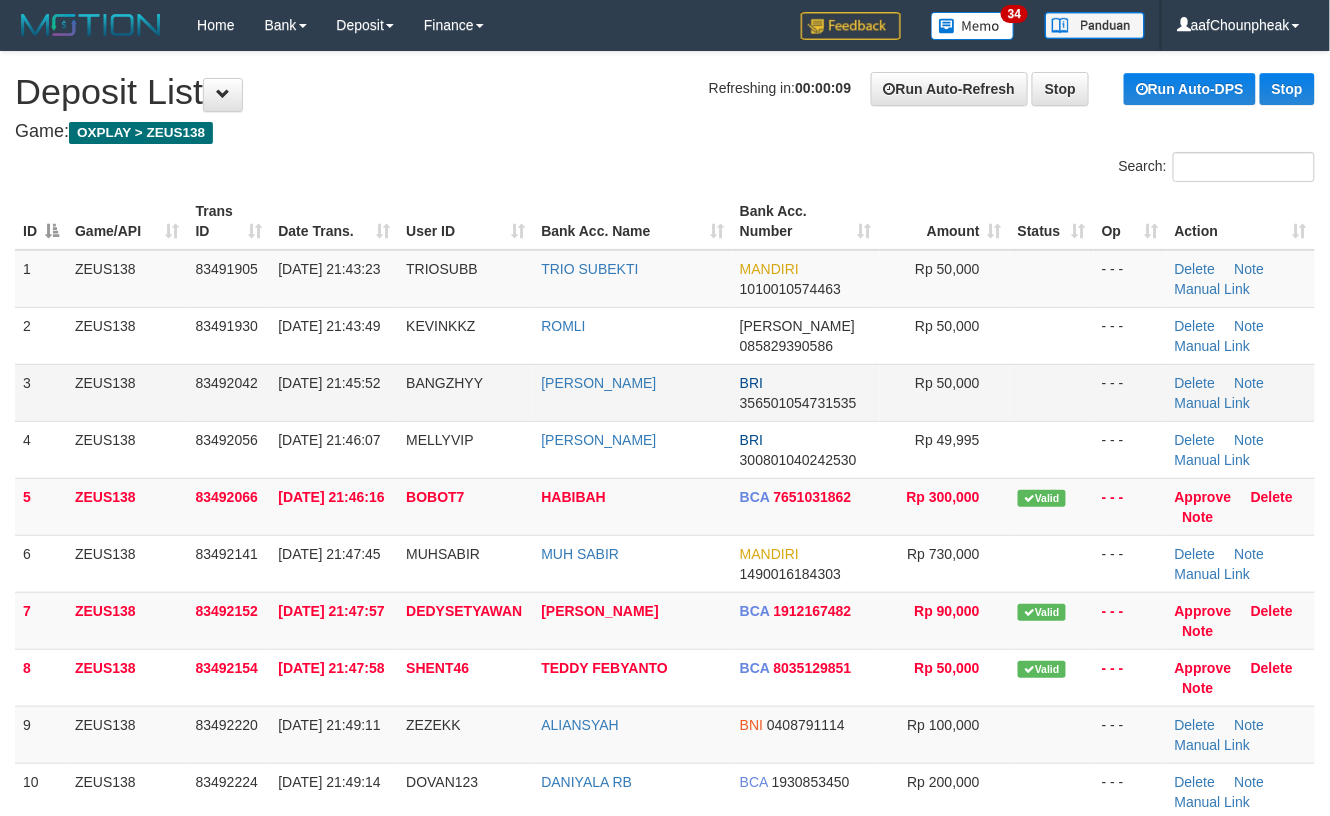 click on "- - -" at bounding box center (1130, 392) 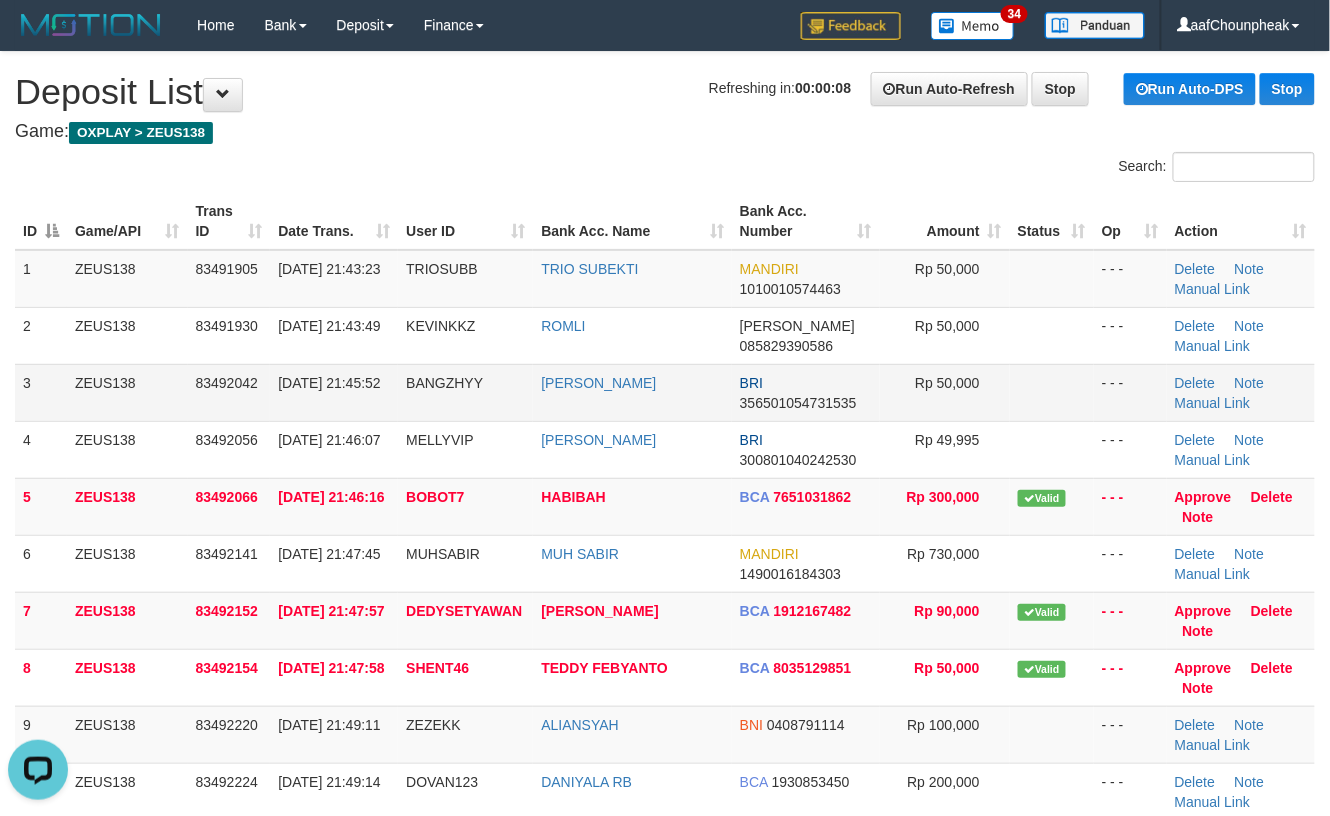 scroll, scrollTop: 0, scrollLeft: 0, axis: both 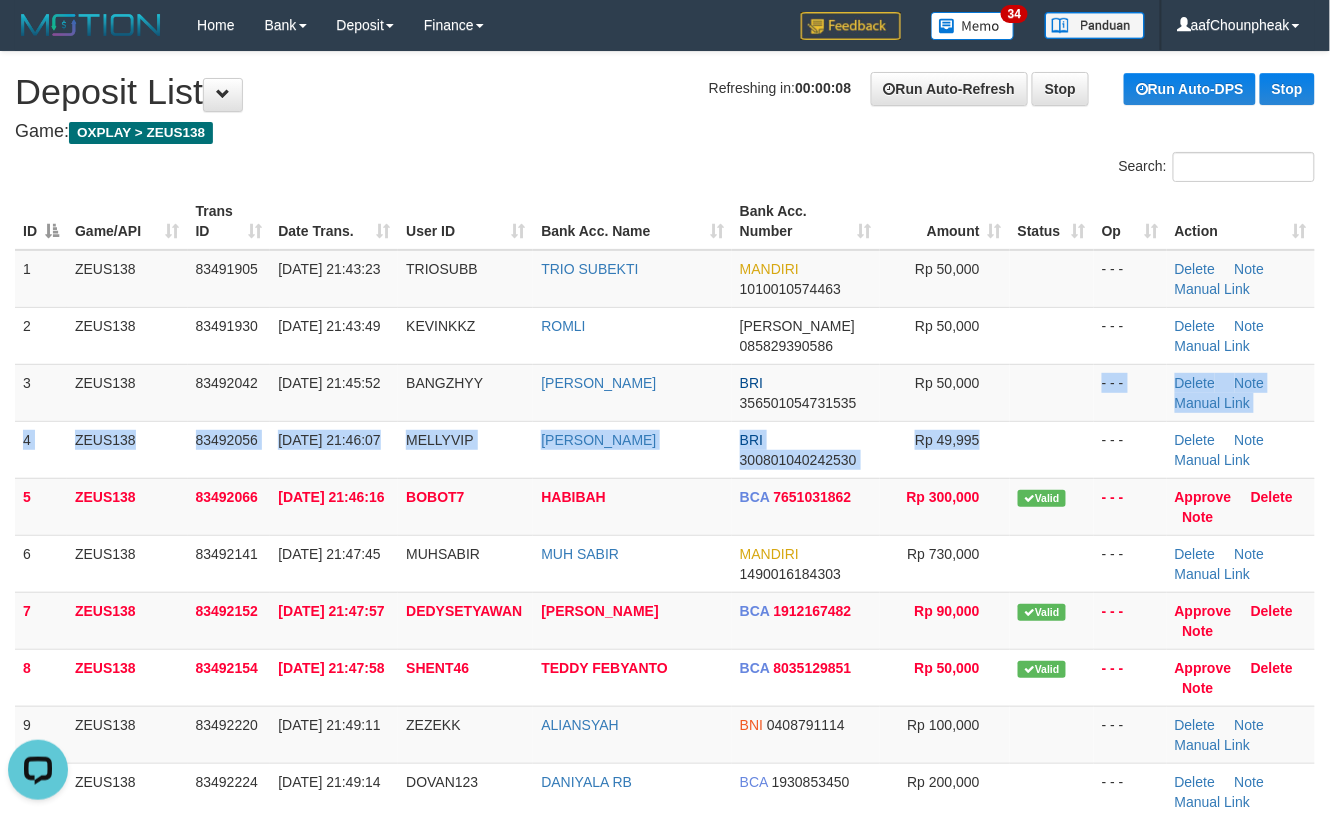 drag, startPoint x: 982, startPoint y: 437, endPoint x: 1340, endPoint y: 434, distance: 358.01257 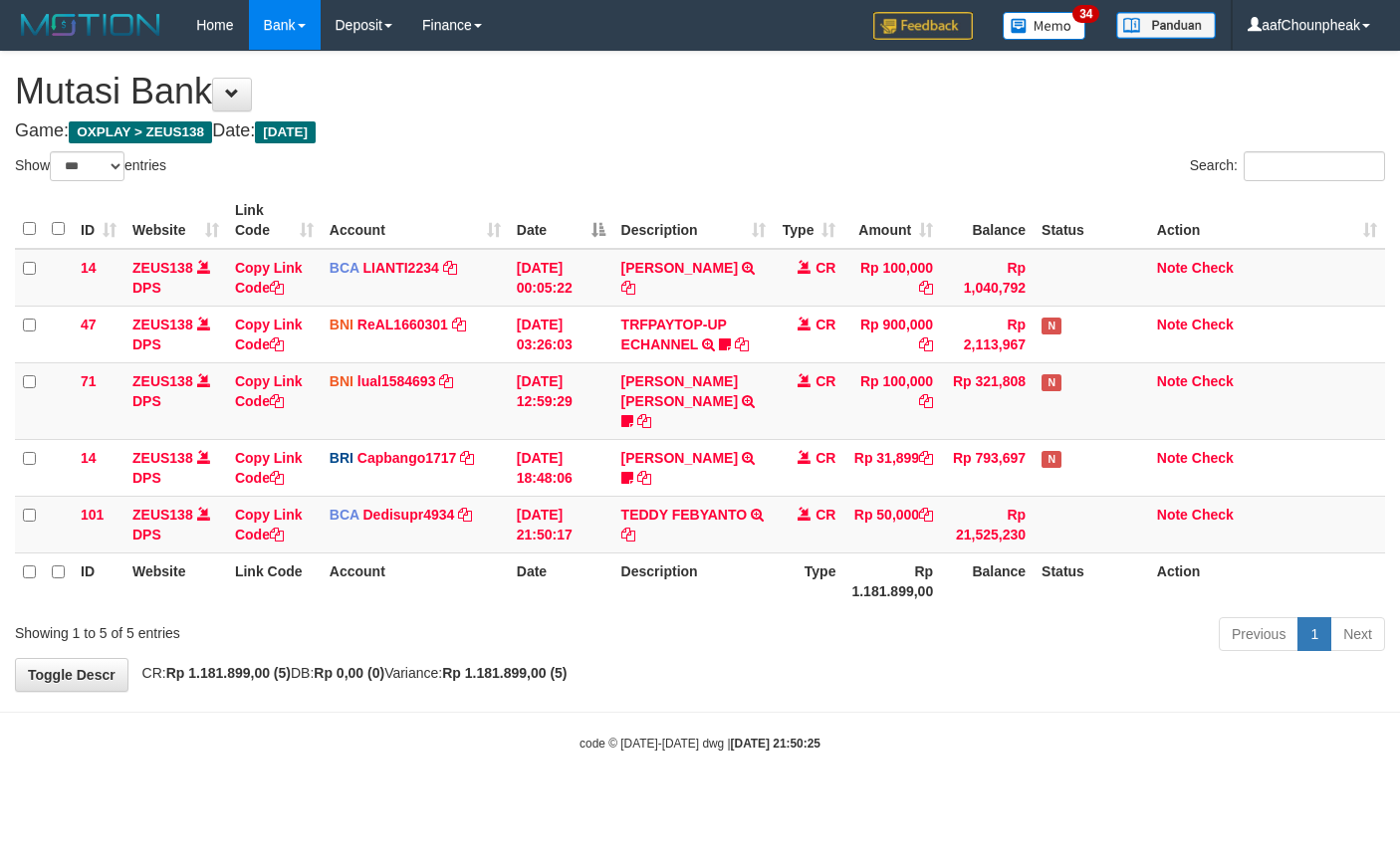 select on "***" 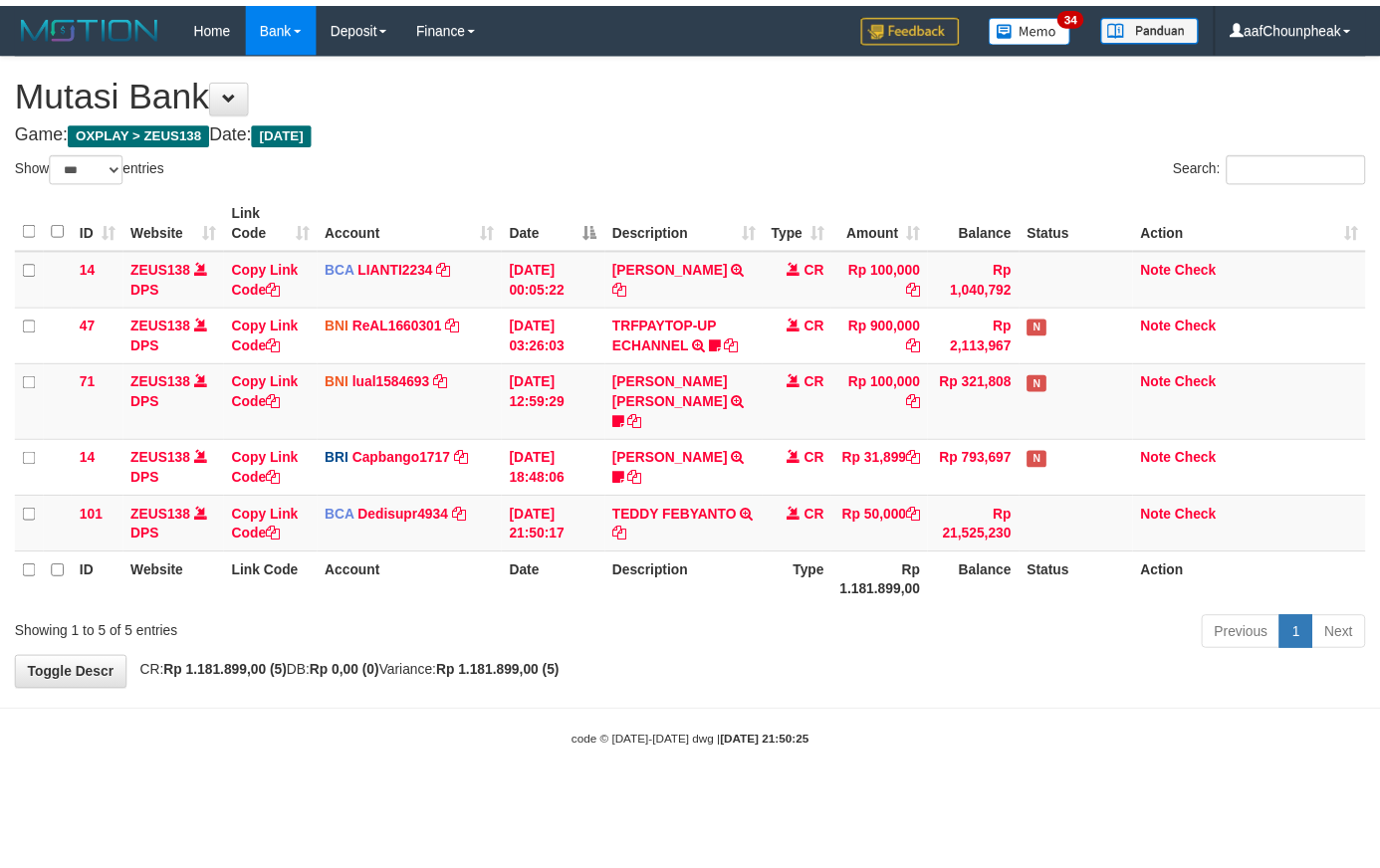 scroll, scrollTop: 0, scrollLeft: 0, axis: both 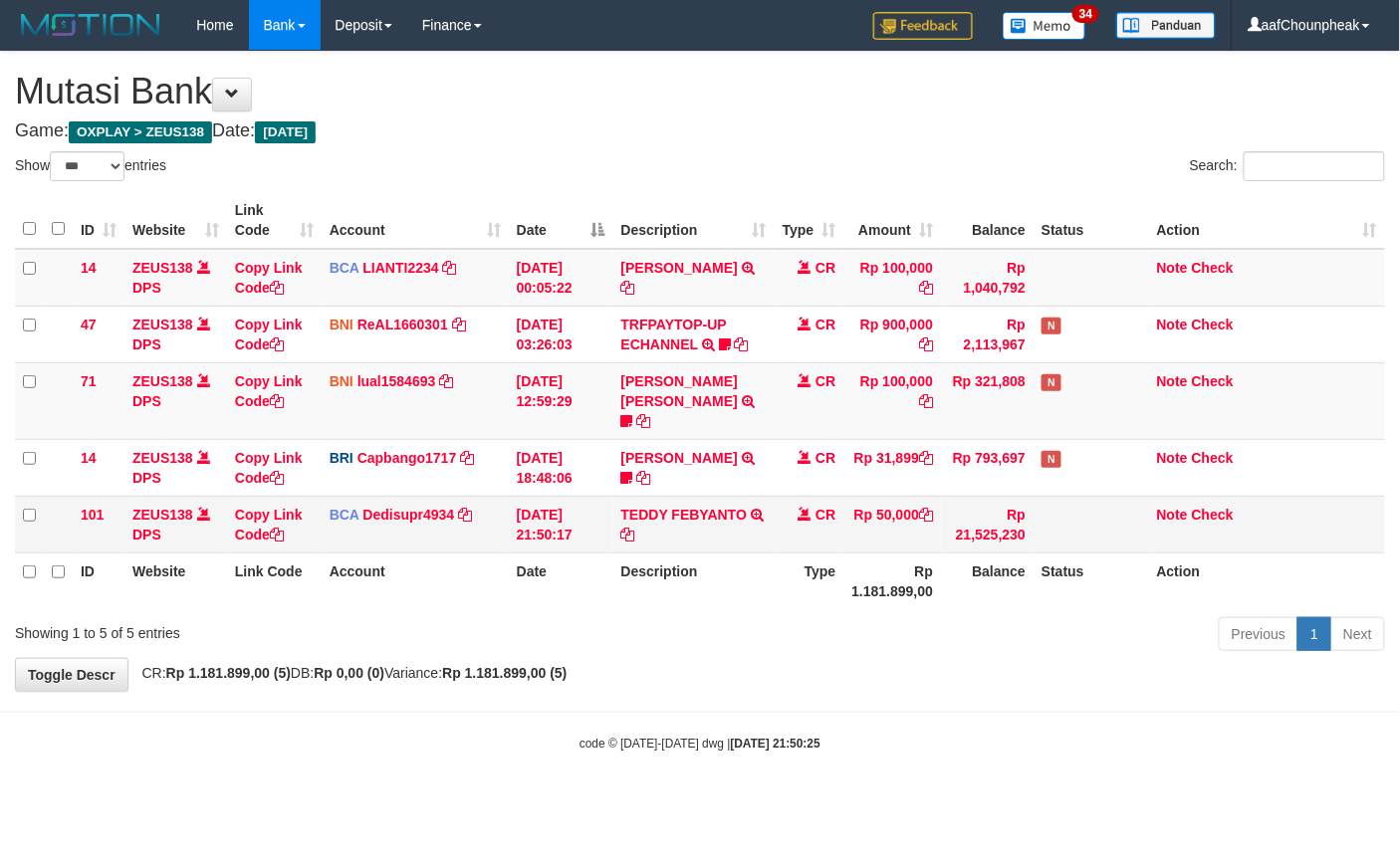 click on "TEDDY FEBYANTO         TRSF E-BANKING CR 1207/FTSCY/WS95031
50000.00TEDDY FEBYANTO" at bounding box center [694, 524] 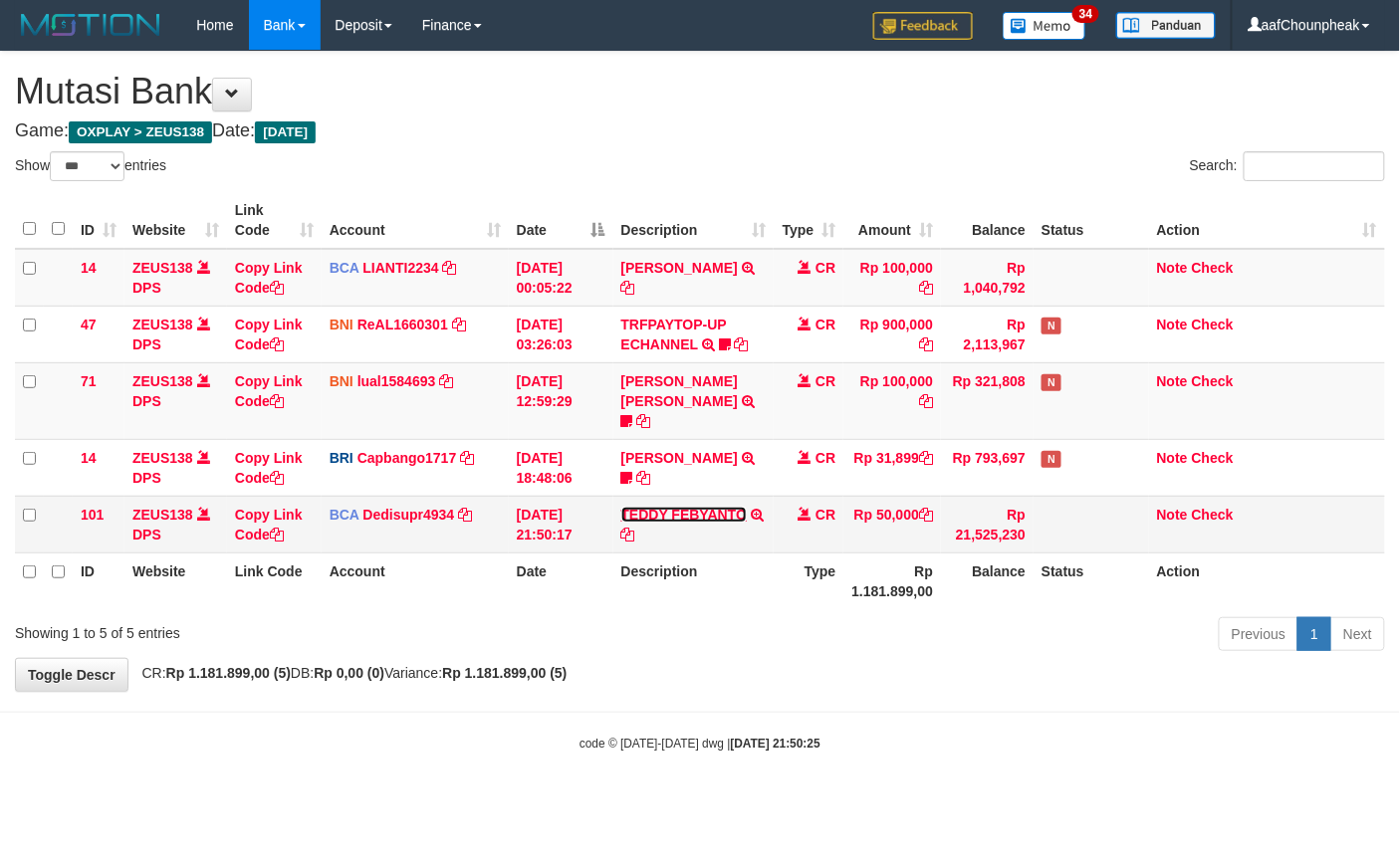 click on "TEDDY FEBYANTO" at bounding box center (684, 515) 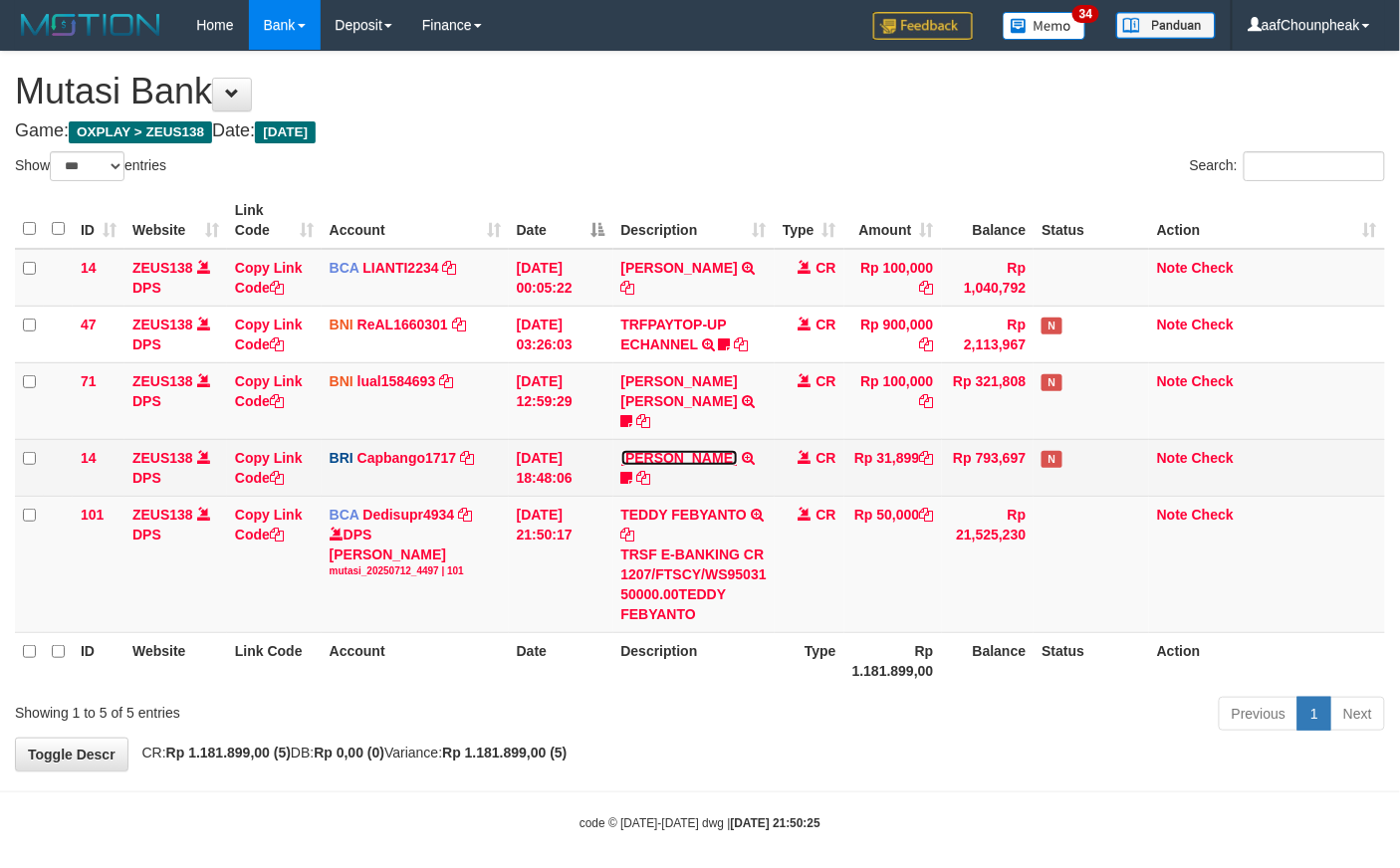 click on "RIZKY RAMADHON" at bounding box center [679, 458] 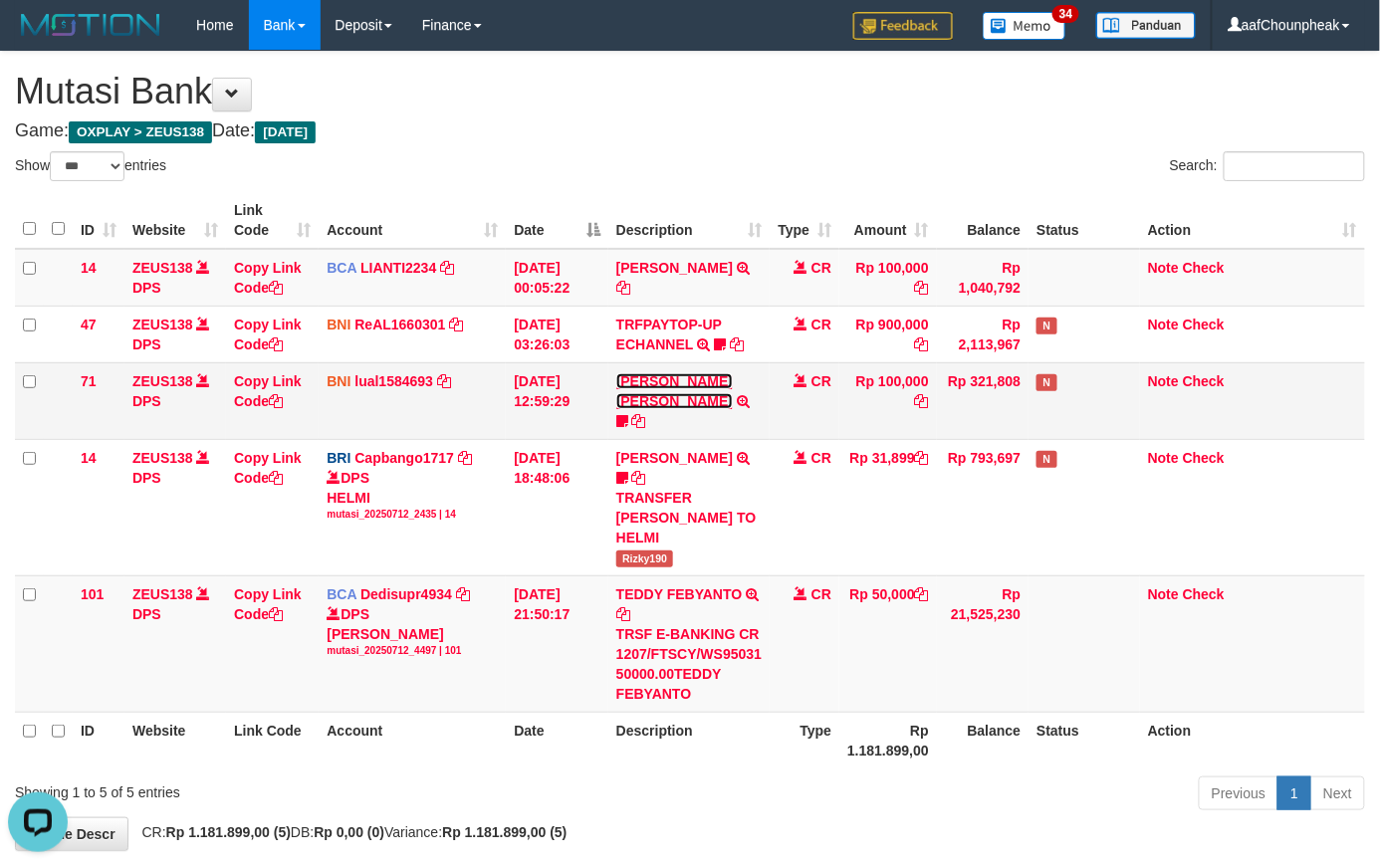scroll, scrollTop: 0, scrollLeft: 0, axis: both 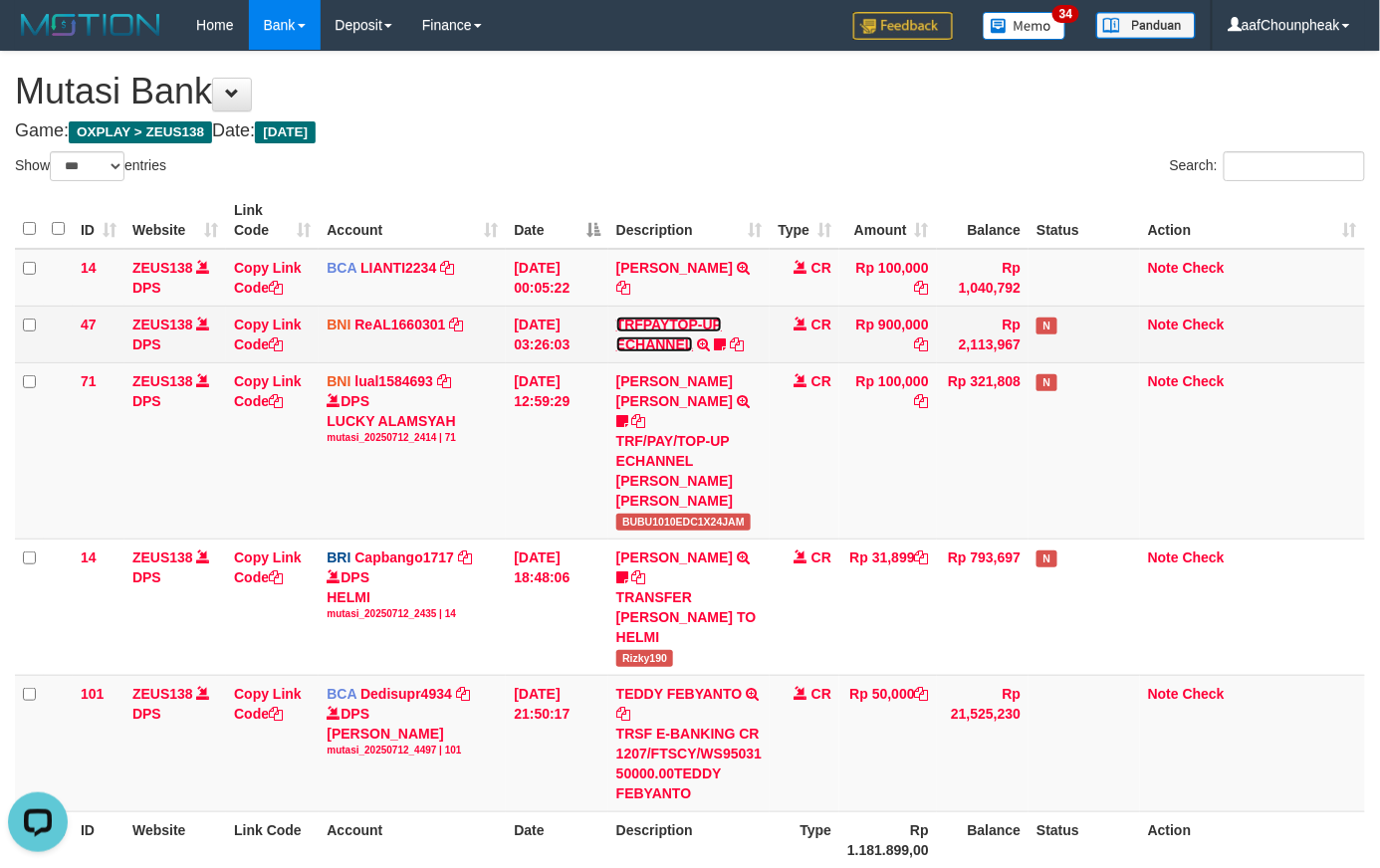 click on "TRFPAYTOP-UP ECHANNEL" at bounding box center [669, 334] 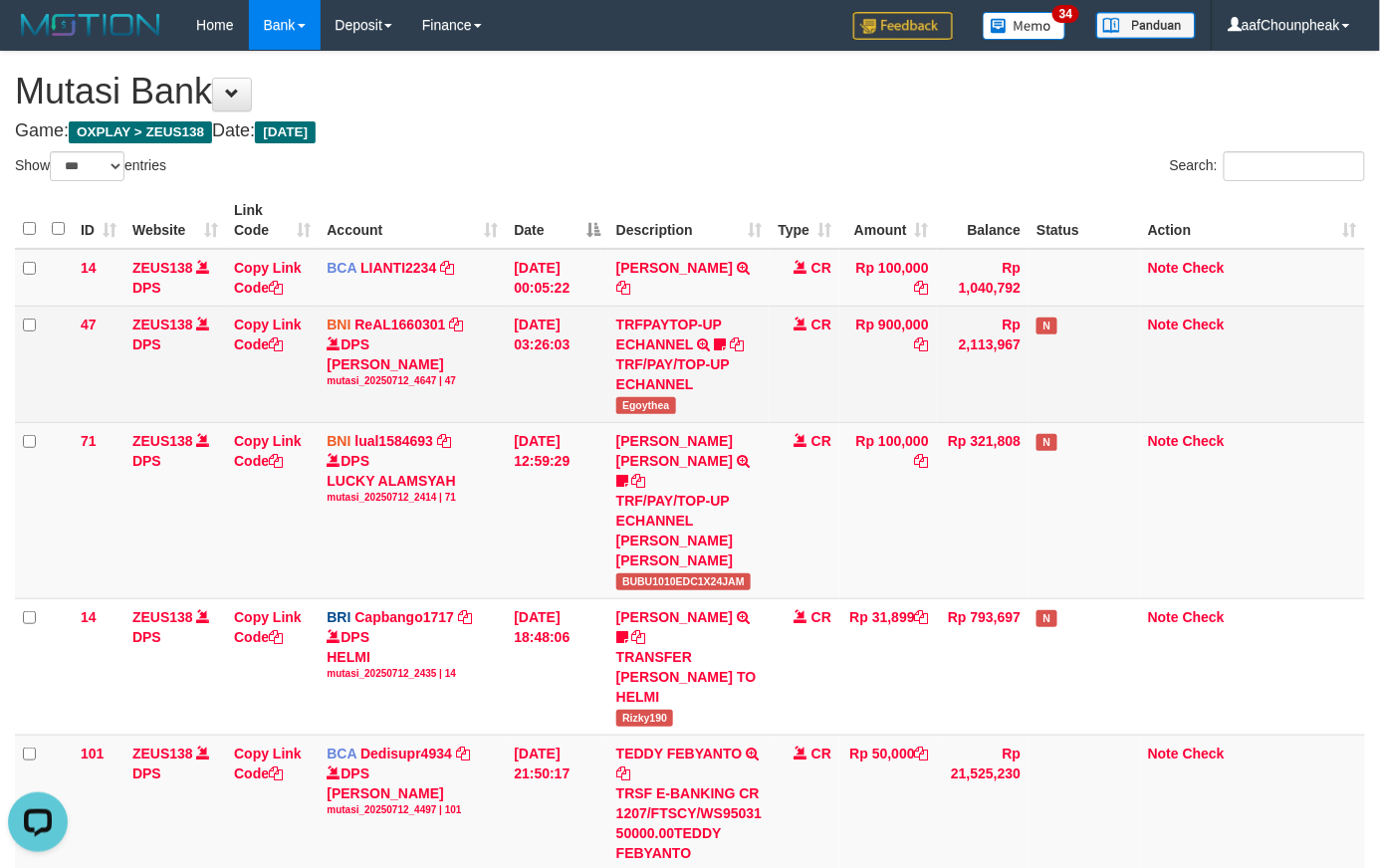 click on "TRFPAYTOP-UP ECHANNEL            TRF/PAY/TOP-UP ECHANNEL    Egoythea" at bounding box center (689, 363) 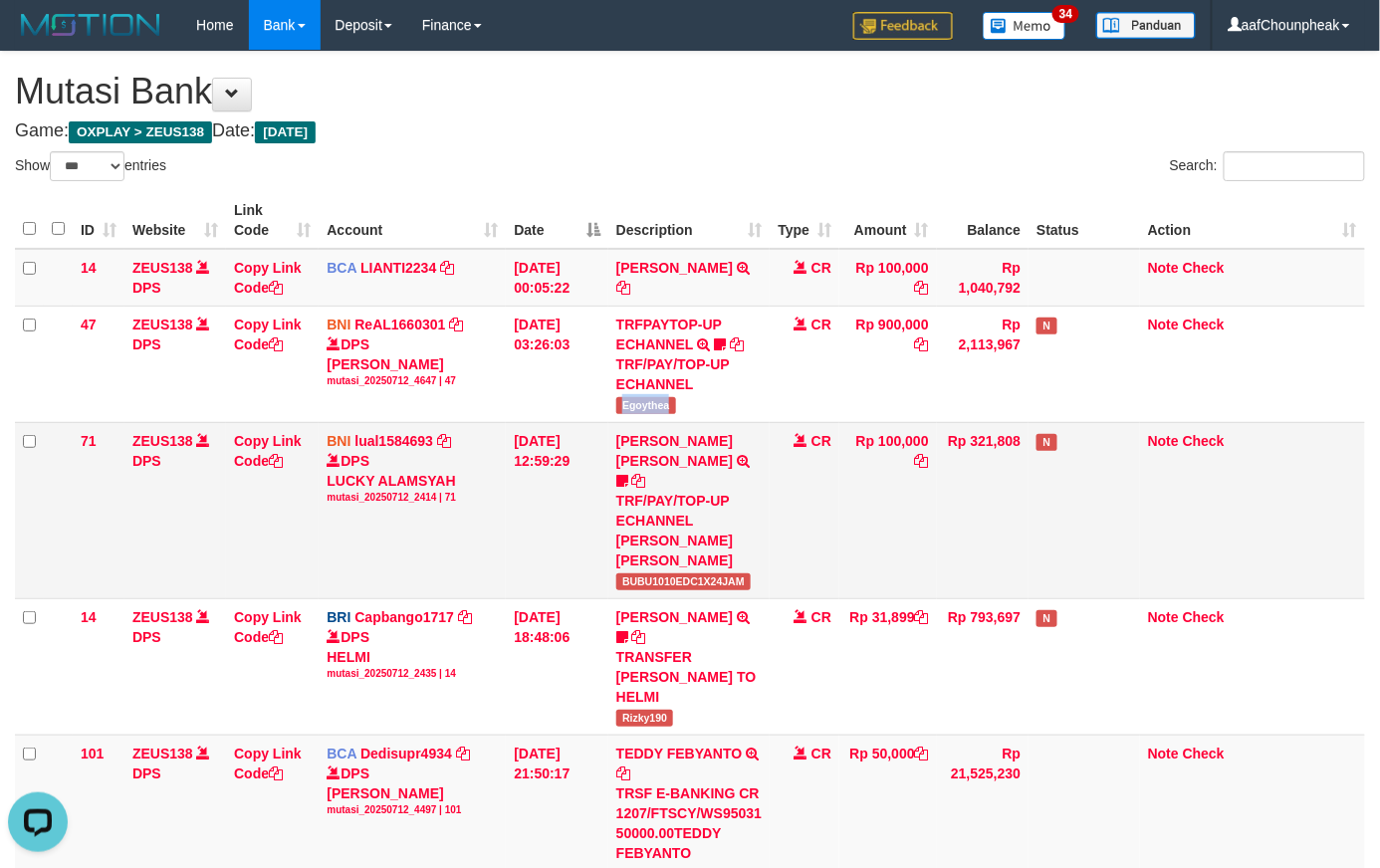 drag, startPoint x: 646, startPoint y: 414, endPoint x: 263, endPoint y: 495, distance: 391.47158 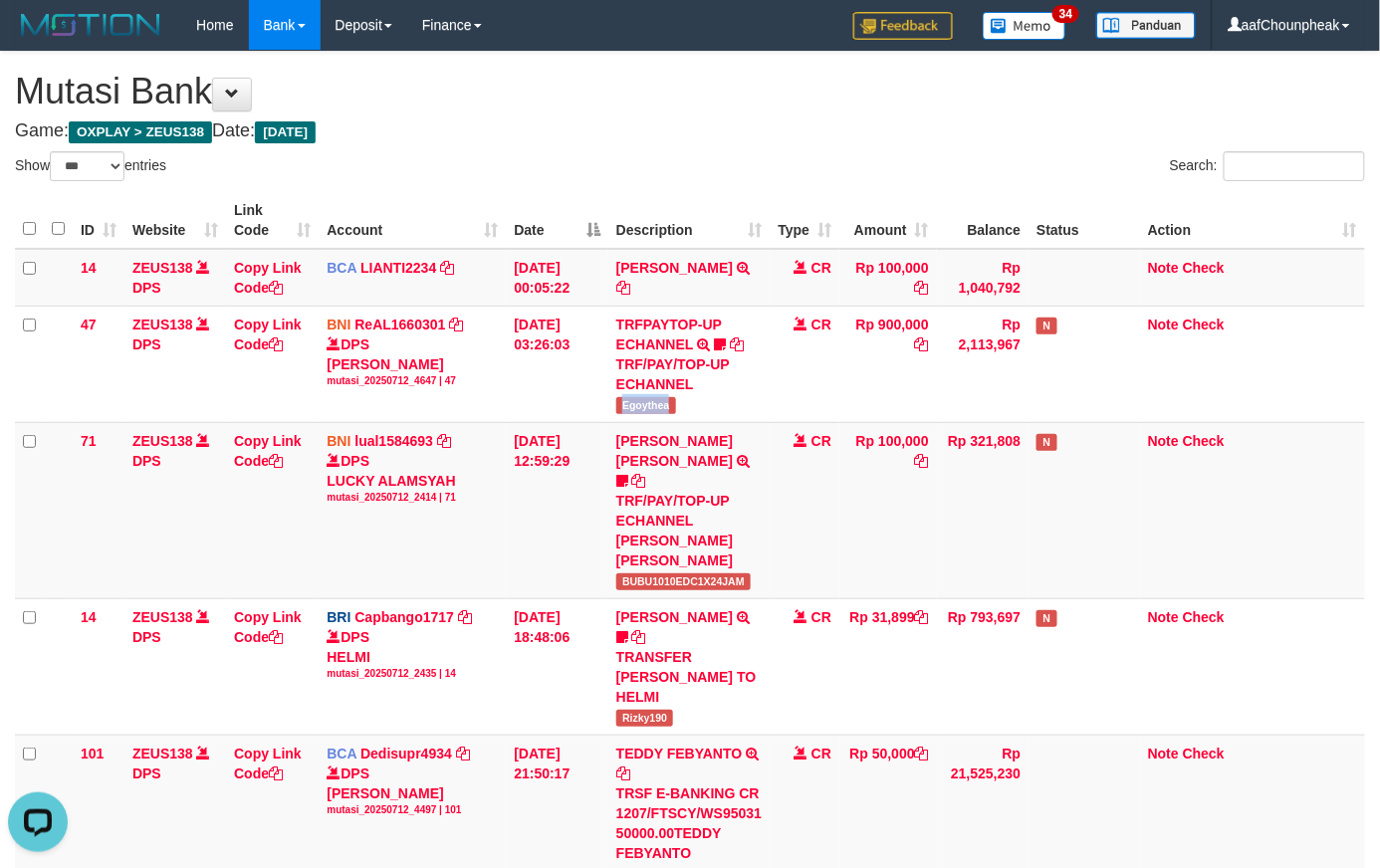 copy on "Egoythea" 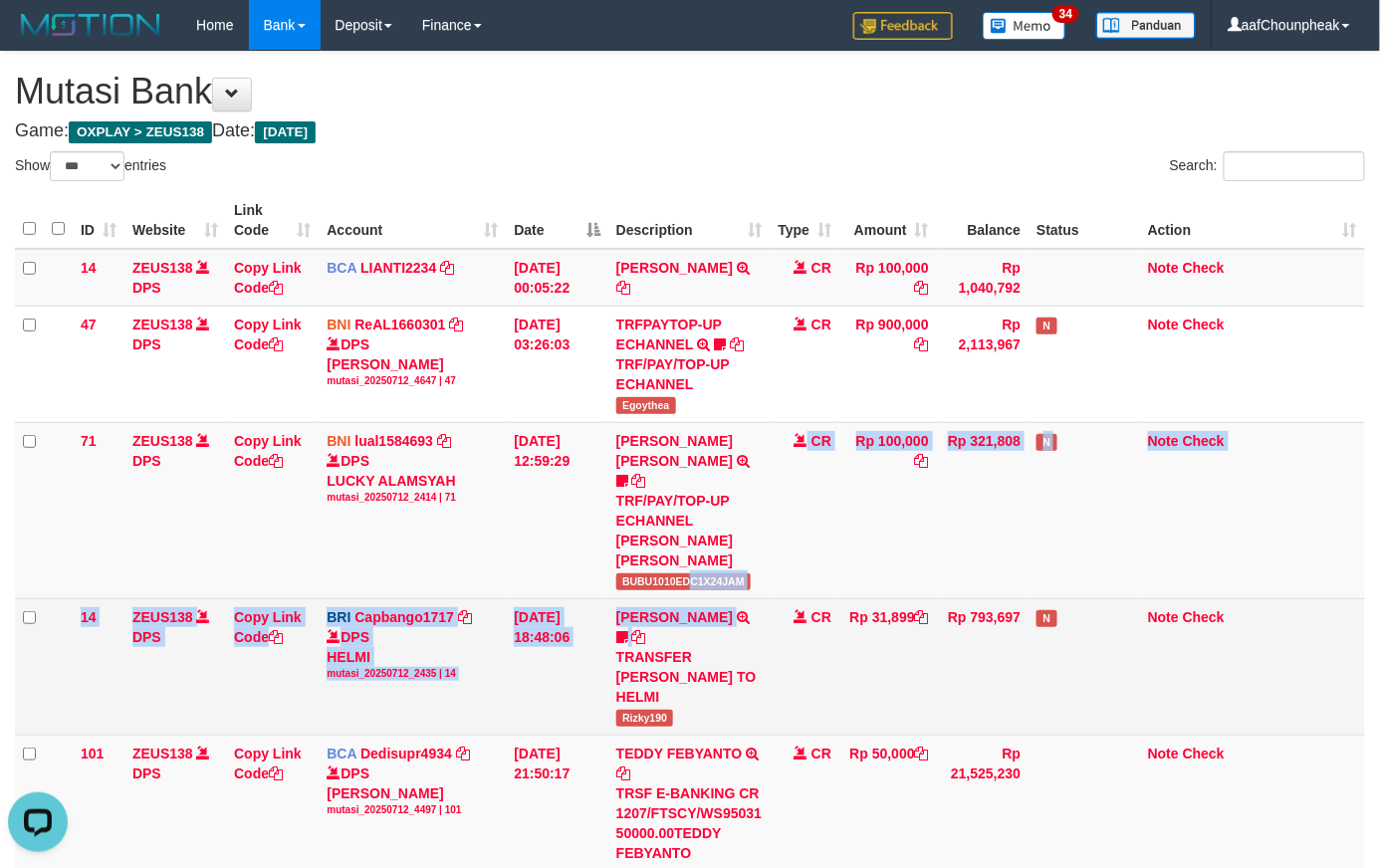 drag, startPoint x: 701, startPoint y: 601, endPoint x: 701, endPoint y: 613, distance: 12 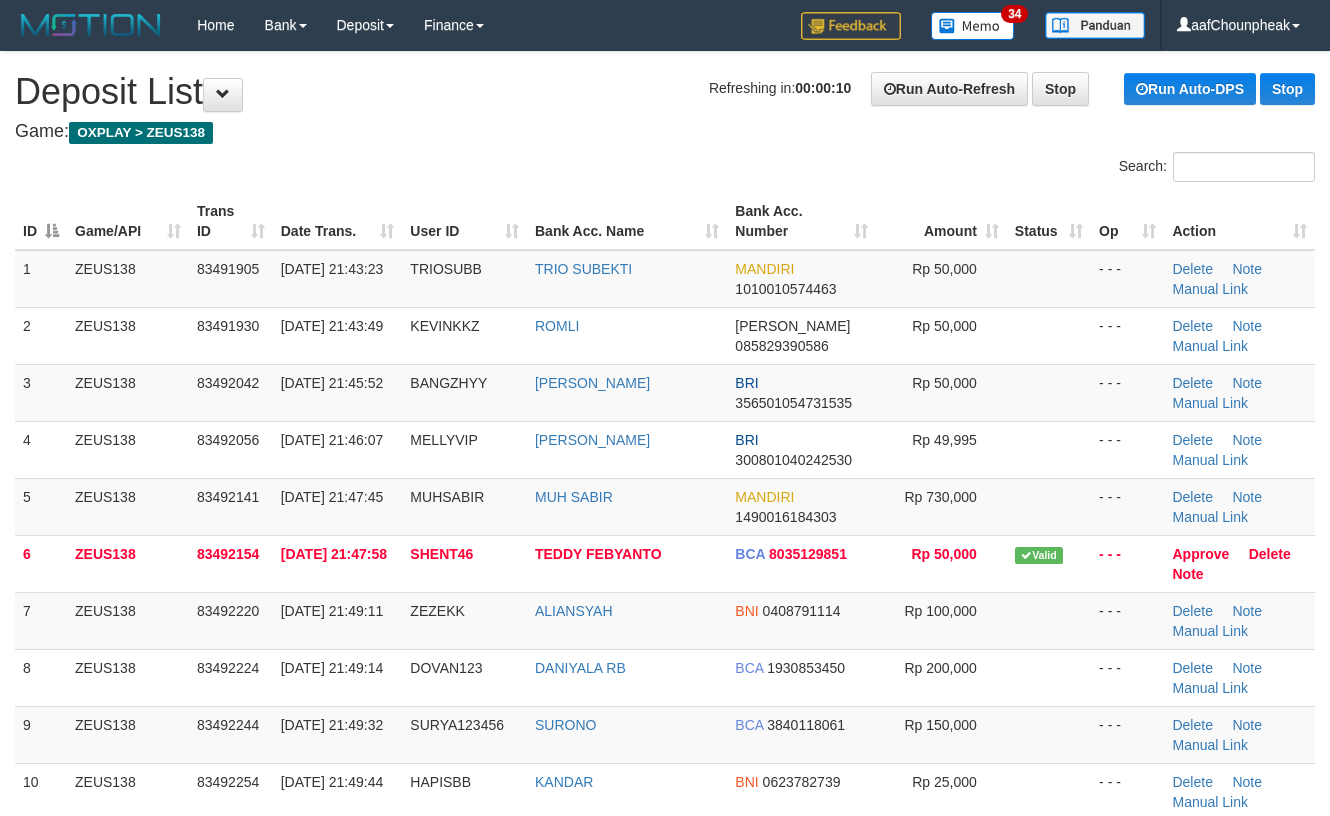 scroll, scrollTop: 0, scrollLeft: 0, axis: both 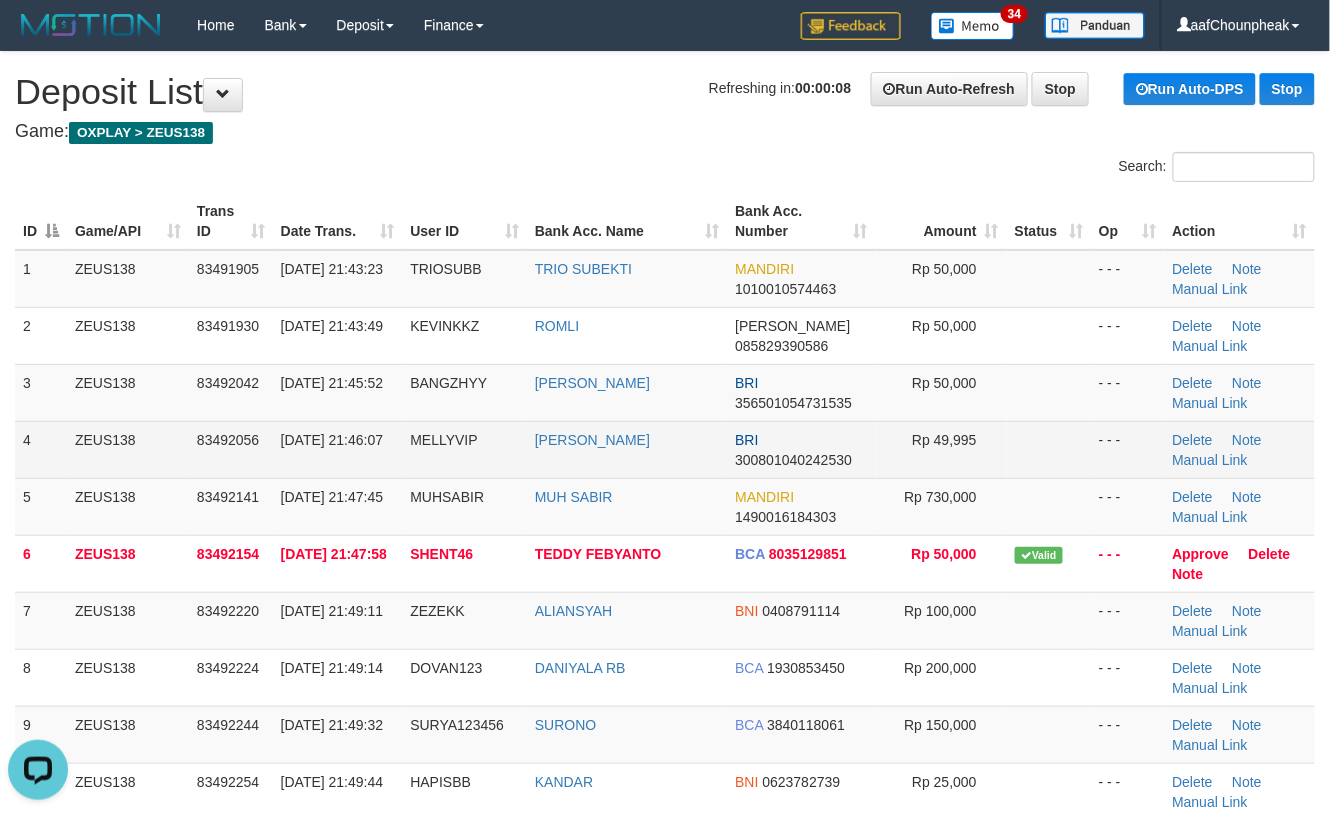 click on "Rp 49,995" at bounding box center (941, 449) 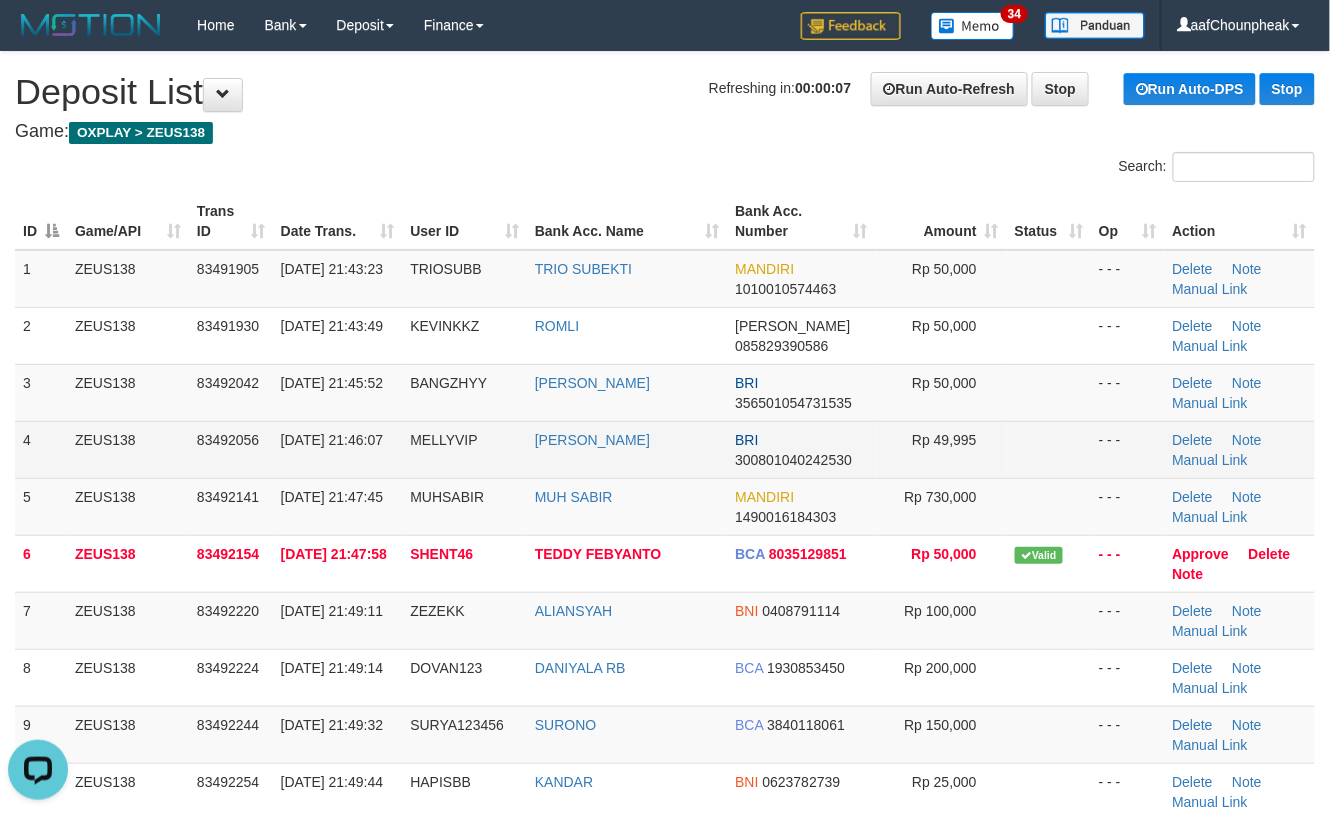 drag, startPoint x: 1036, startPoint y: 421, endPoint x: 1085, endPoint y: 424, distance: 49.09175 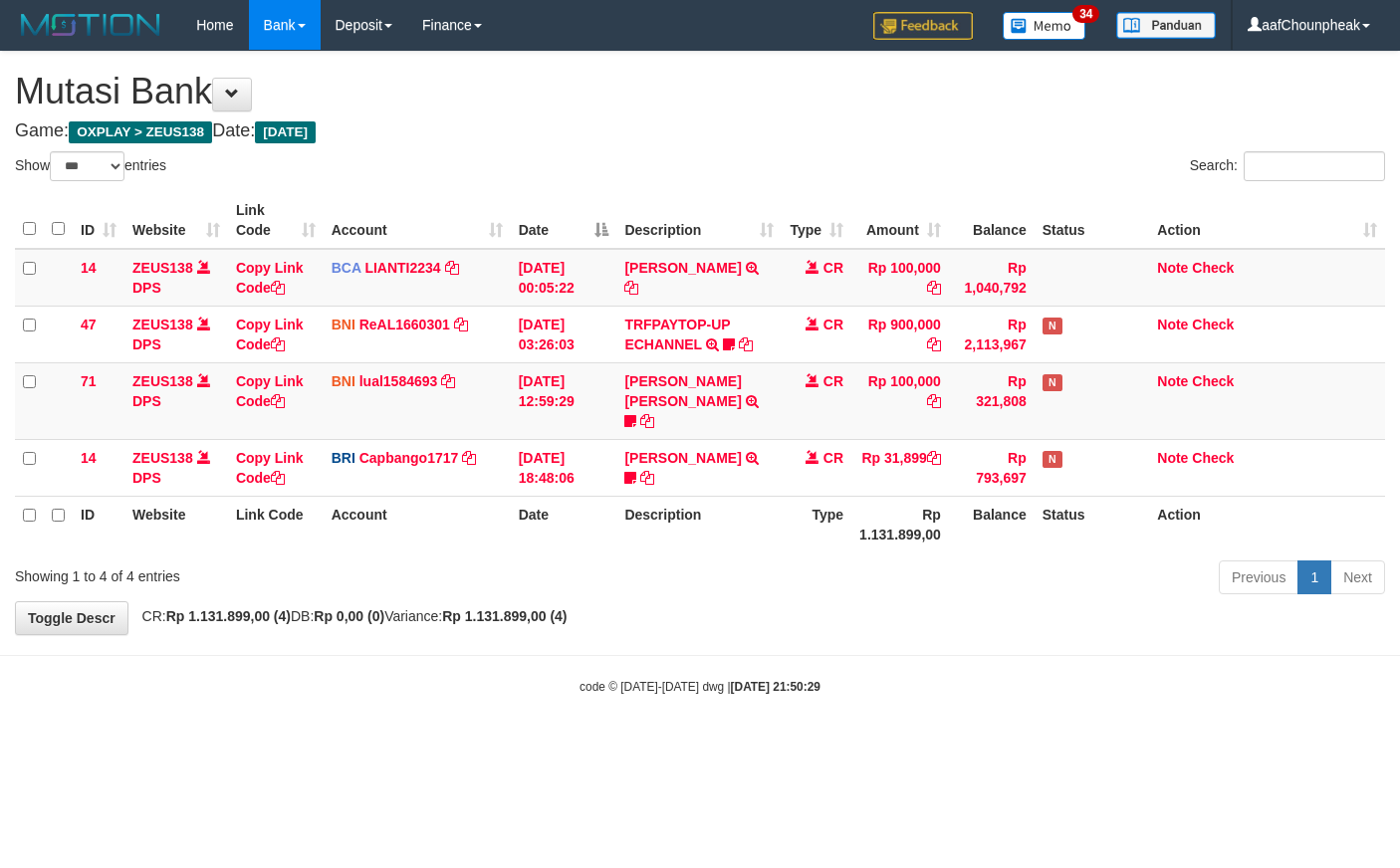 select on "***" 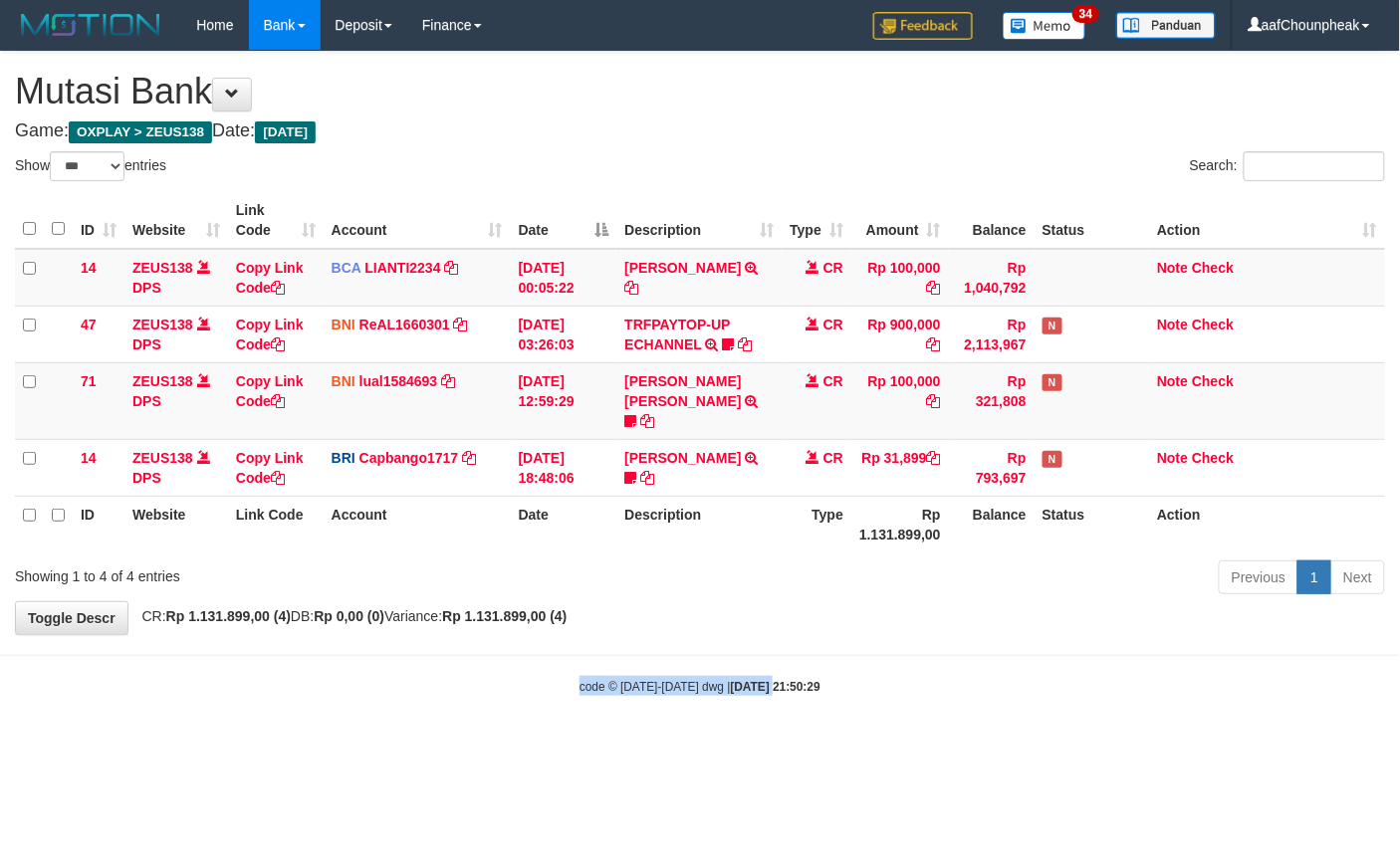 click on "Toggle navigation
Home
Bank
Account List
Mutasi Bank
Search
Note Mutasi
Deposit
DPS List
History
Finance
Financial Data
aafChounpheak
My Profile
Log Out
34" at bounding box center (700, 372) 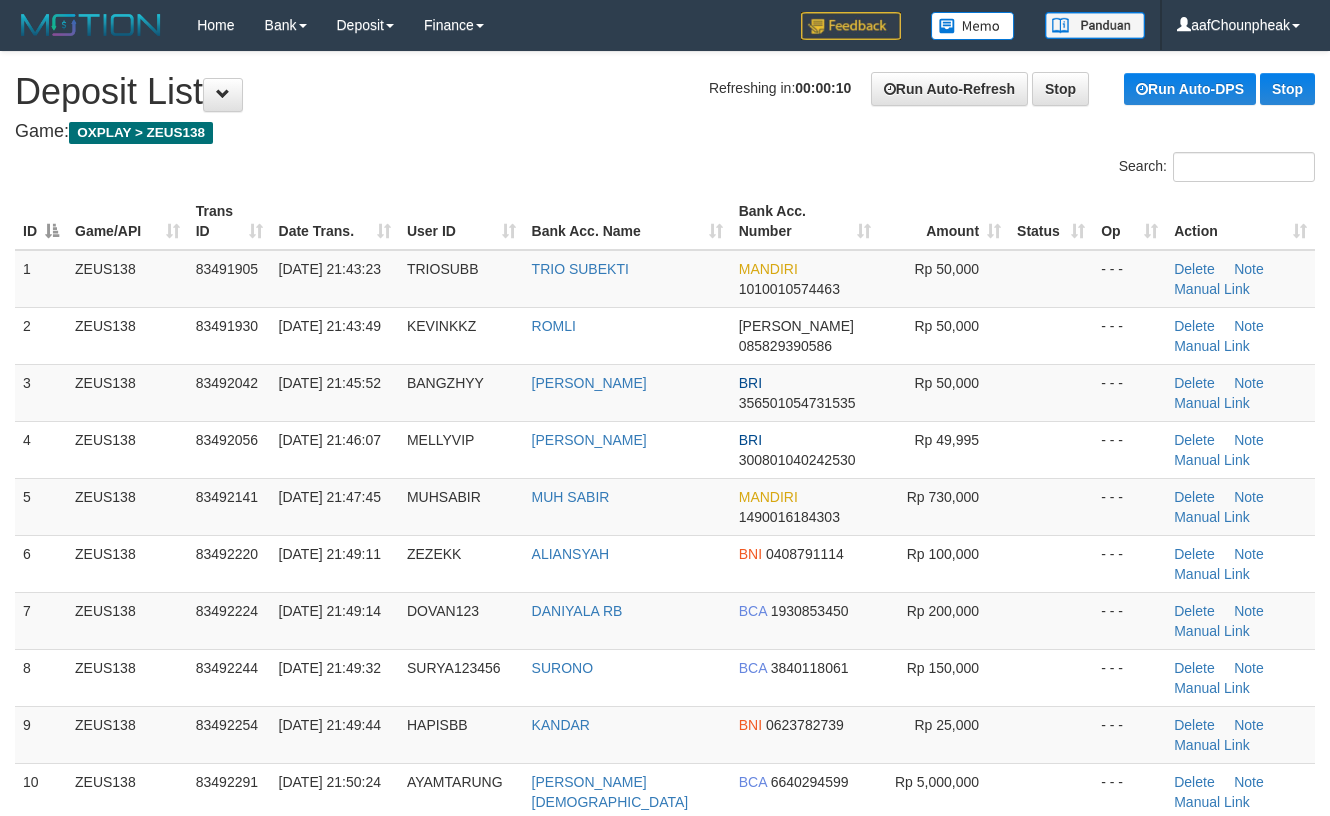 scroll, scrollTop: 0, scrollLeft: 0, axis: both 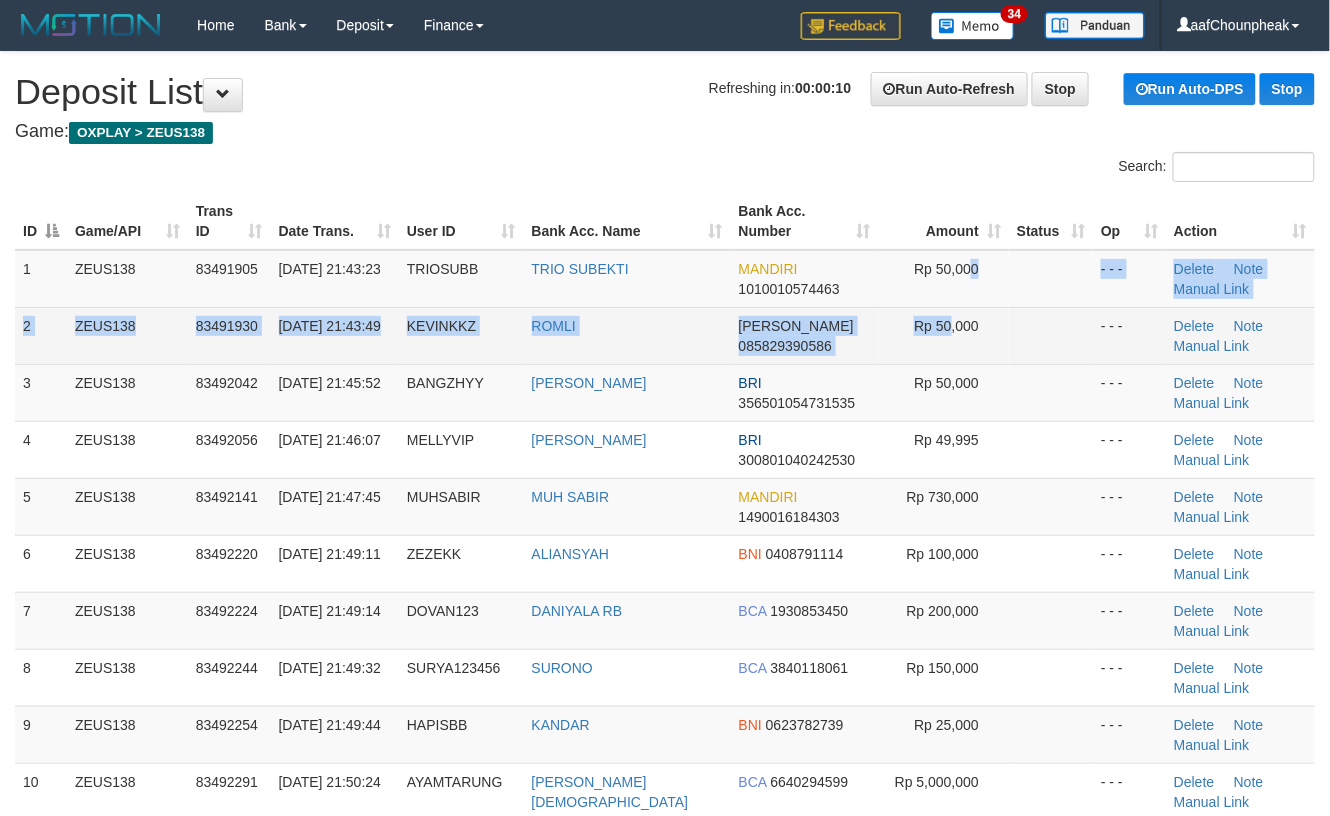 drag, startPoint x: 960, startPoint y: 309, endPoint x: 980, endPoint y: 357, distance: 52 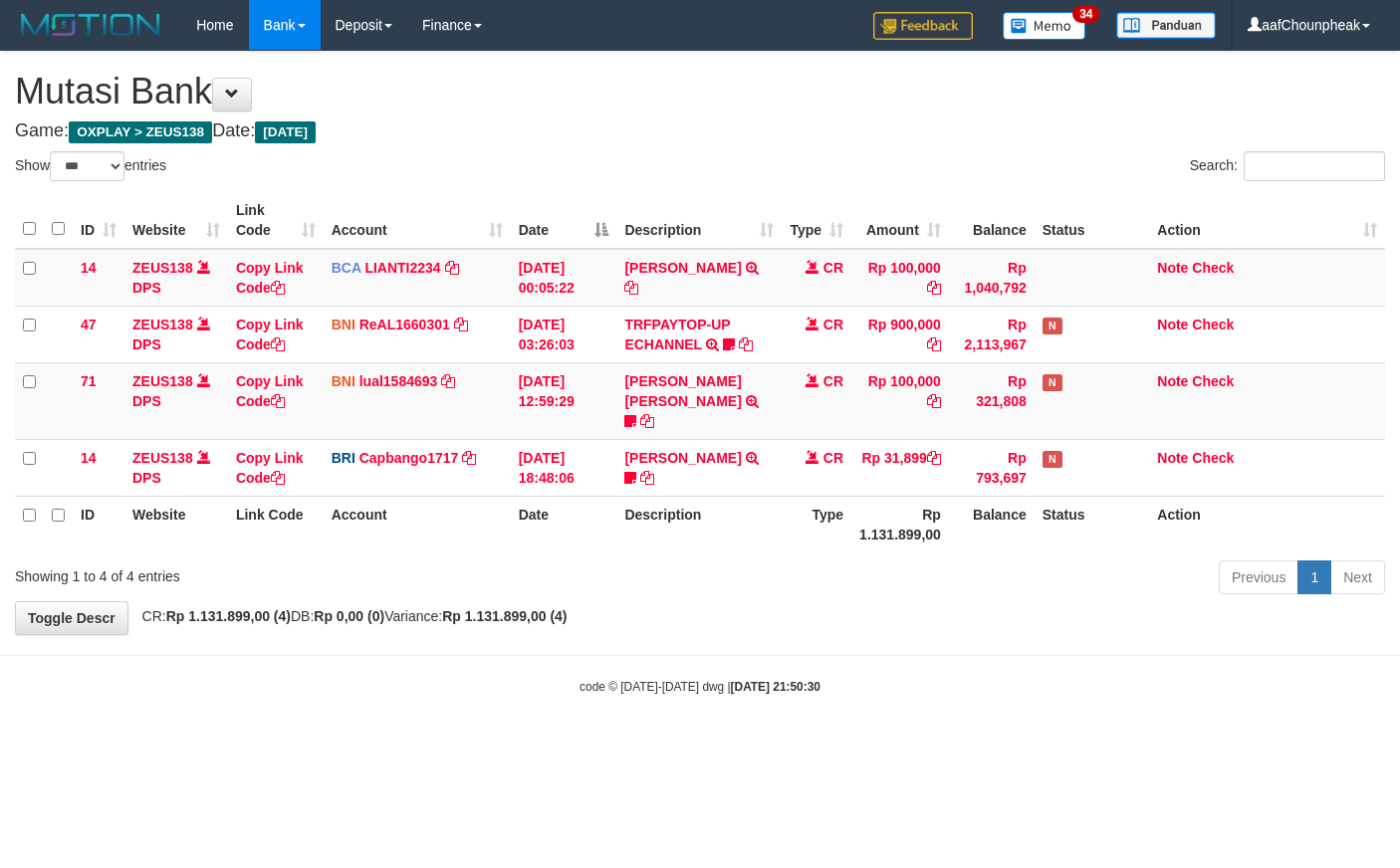 select on "***" 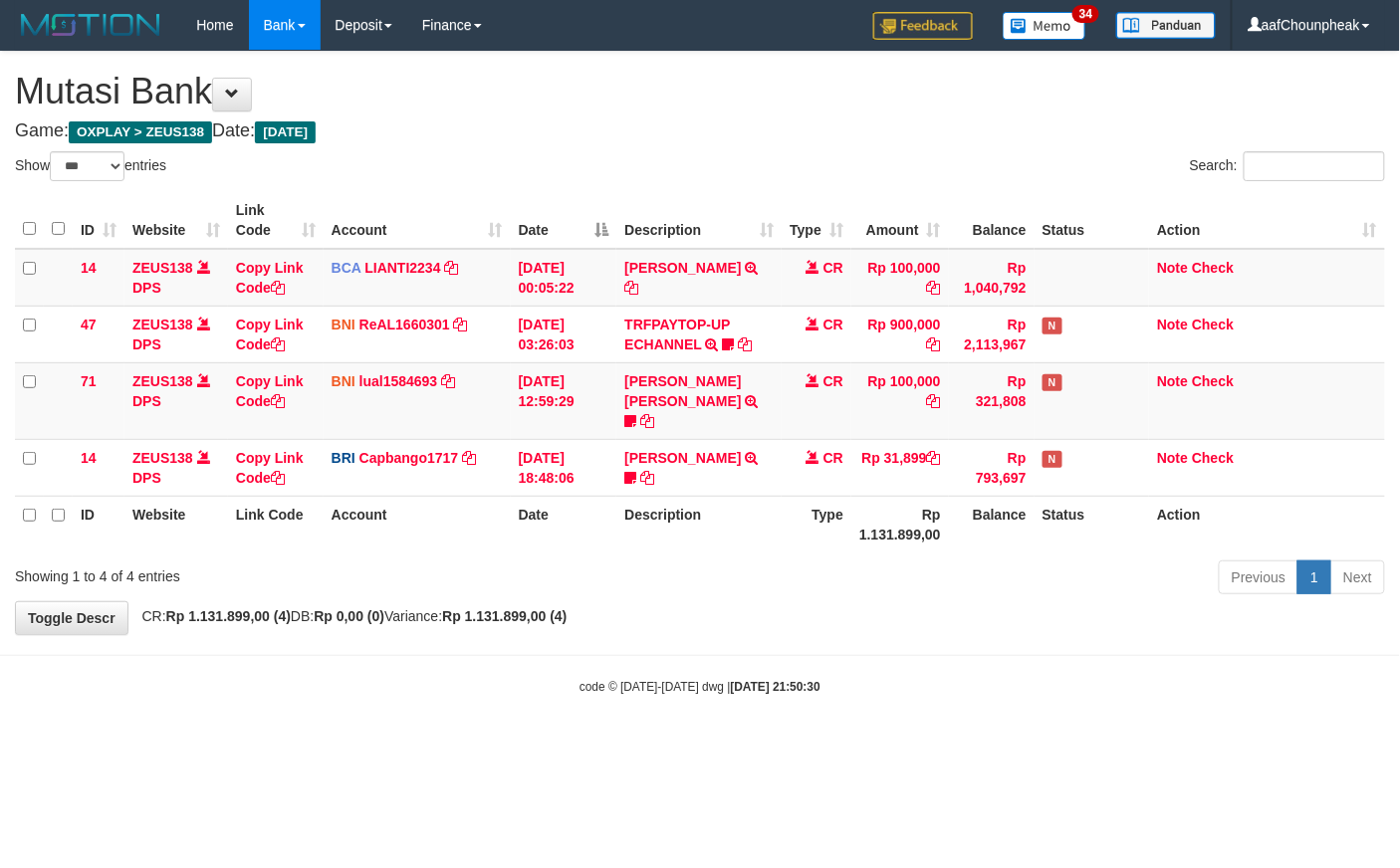 drag, startPoint x: 718, startPoint y: 593, endPoint x: 726, endPoint y: 613, distance: 21.540659 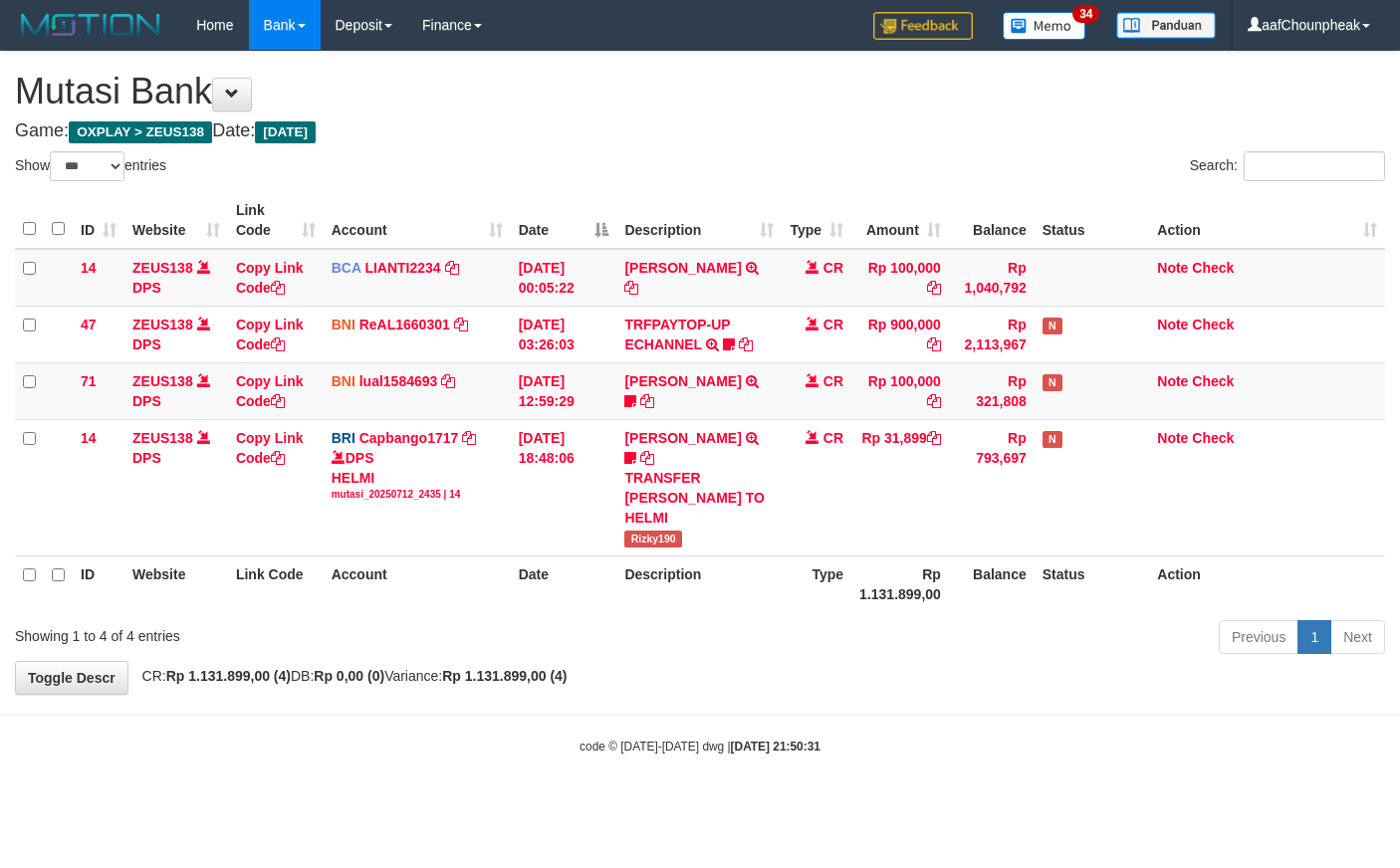 select on "***" 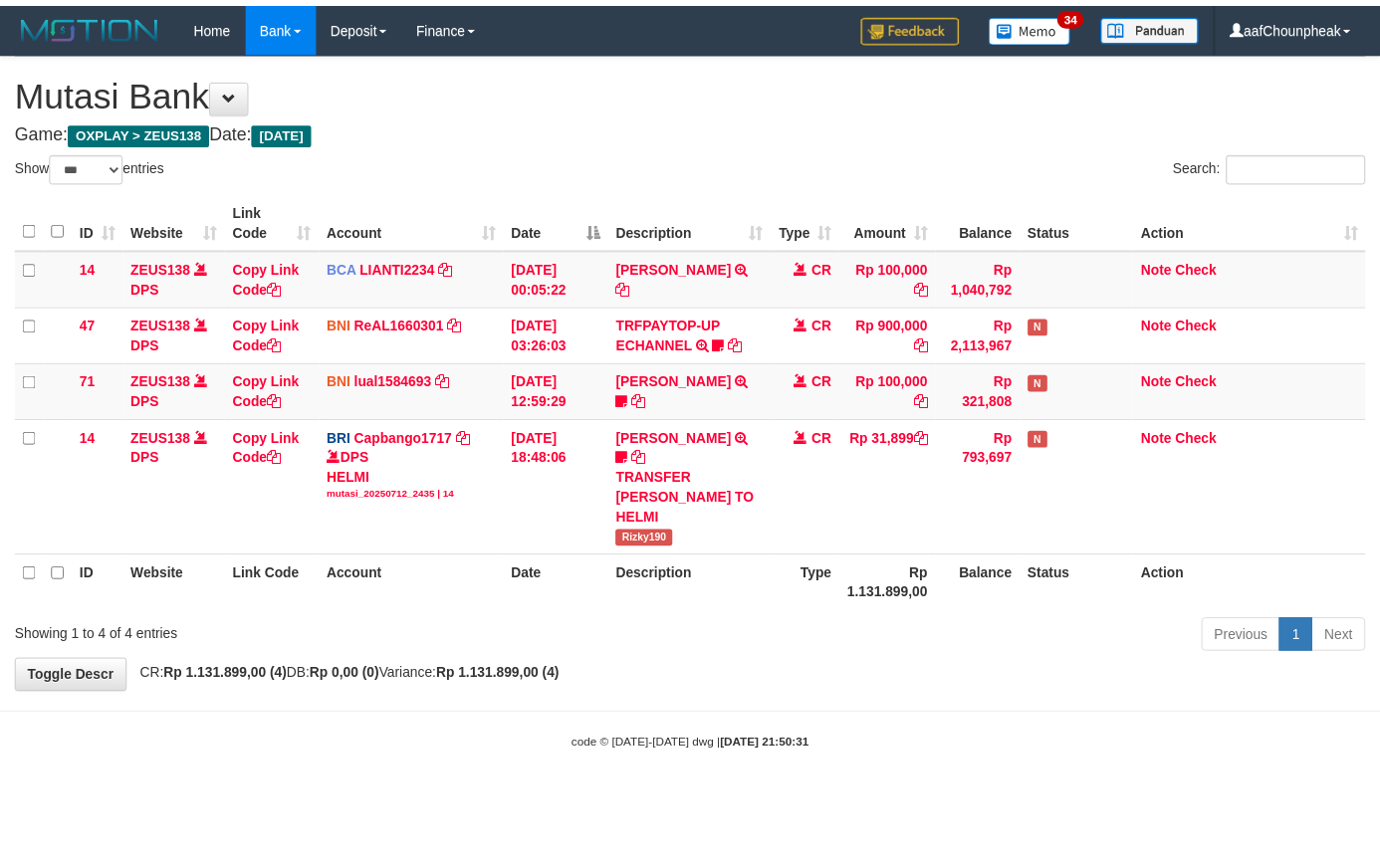 scroll, scrollTop: 0, scrollLeft: 0, axis: both 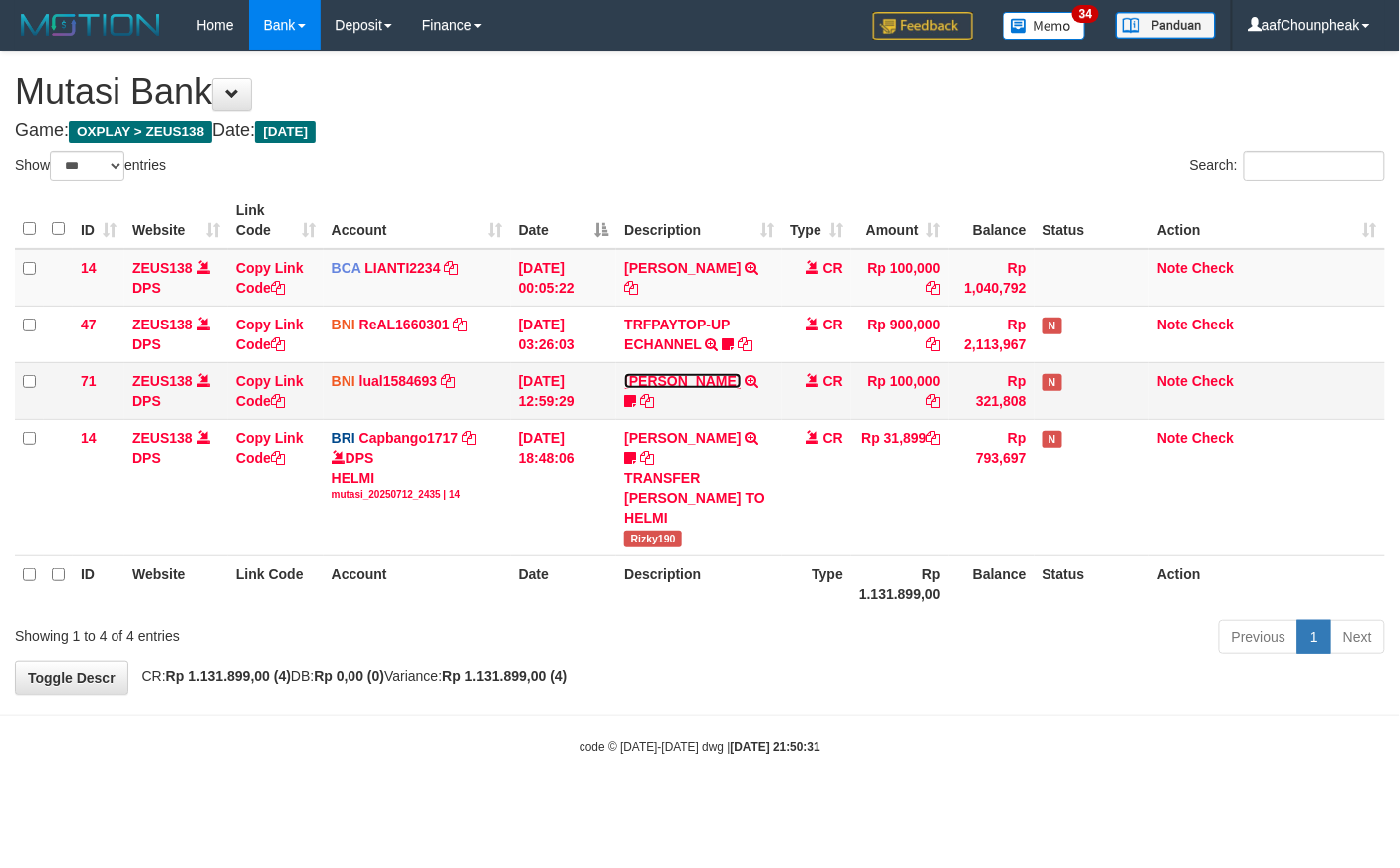 click on "MUHAMMAD IQBAL FARHAN" at bounding box center [682, 381] 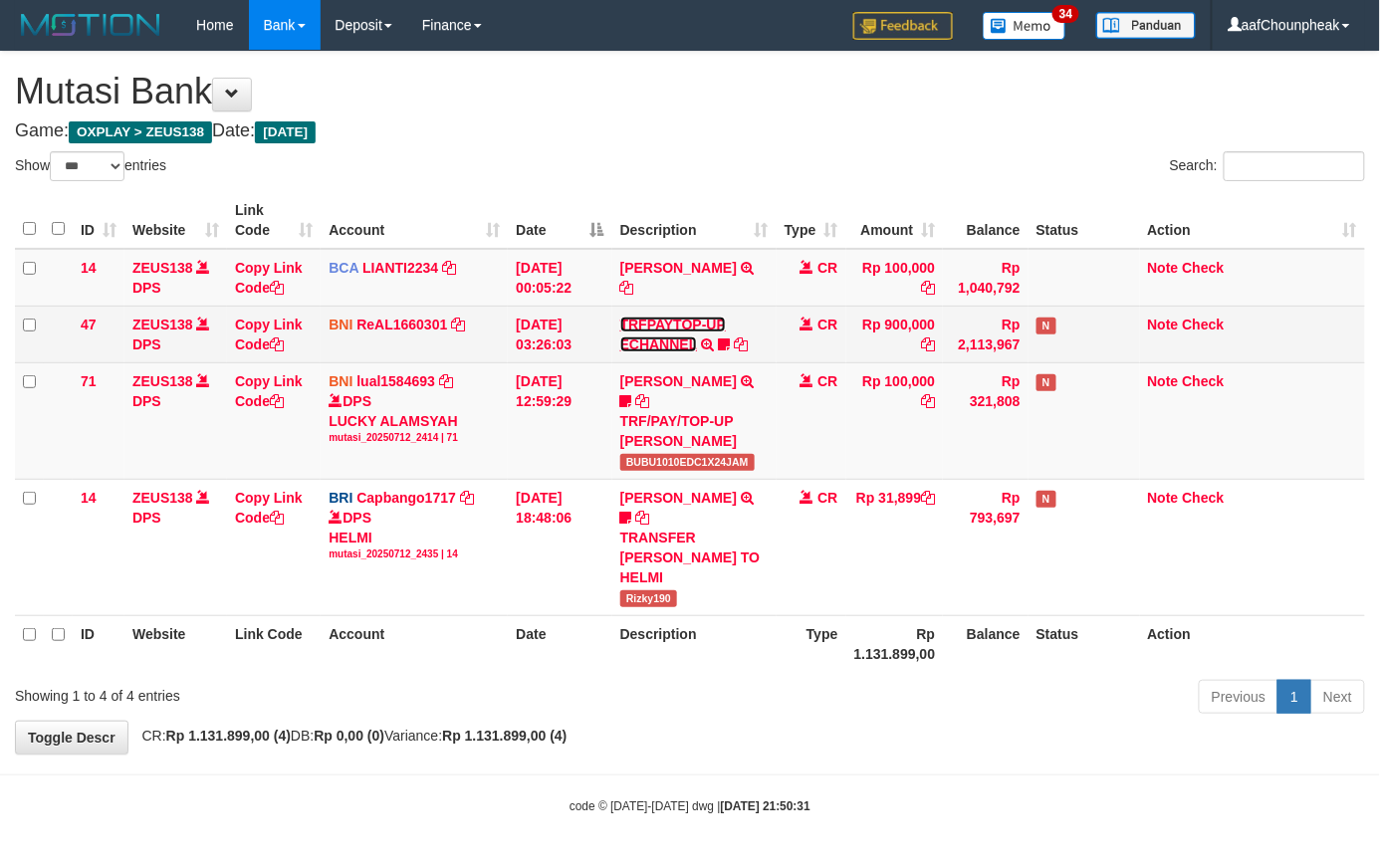 click on "TRFPAYTOP-UP ECHANNEL" at bounding box center [673, 334] 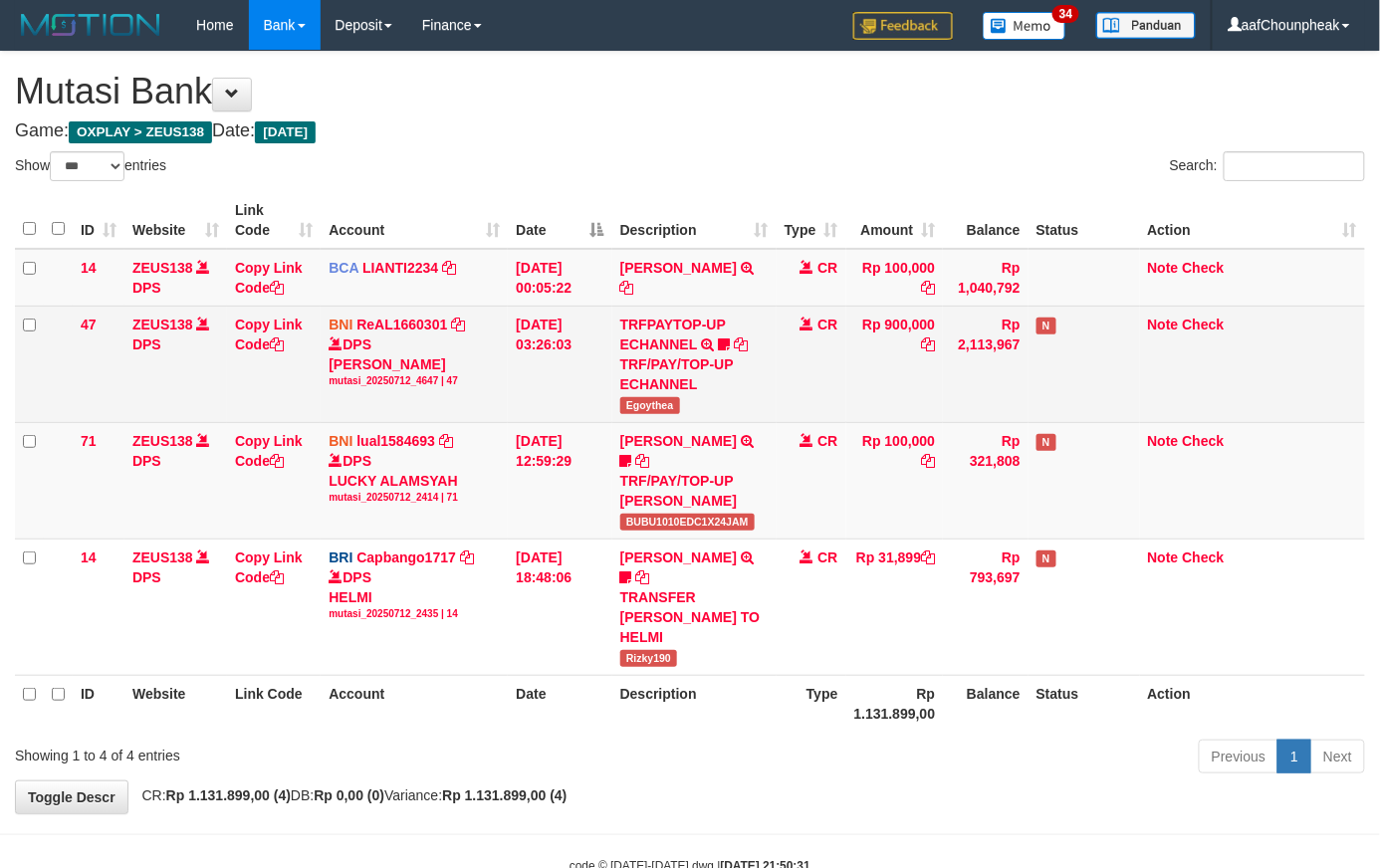 click on "Egoythea" at bounding box center (650, 405) 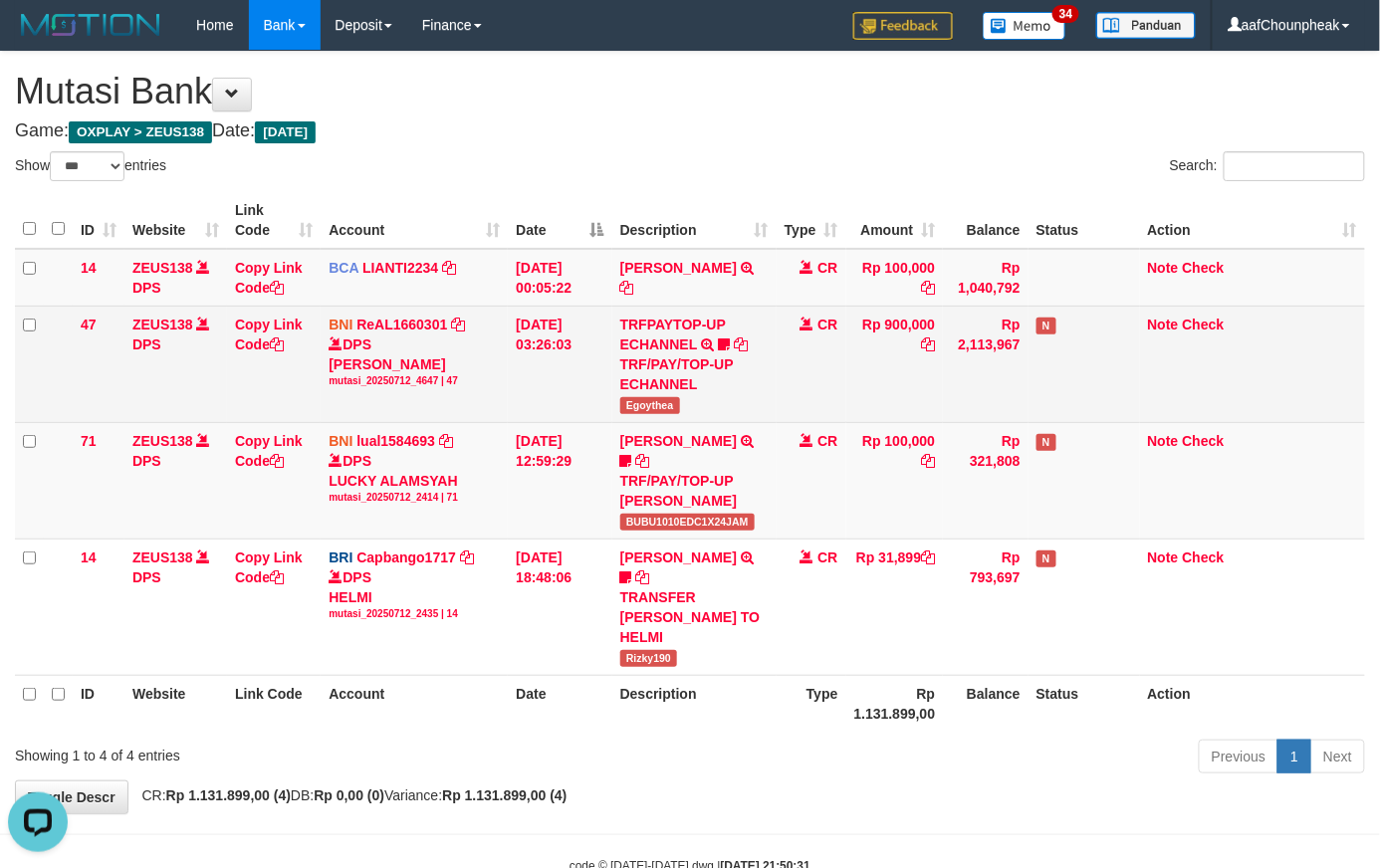 scroll, scrollTop: 0, scrollLeft: 0, axis: both 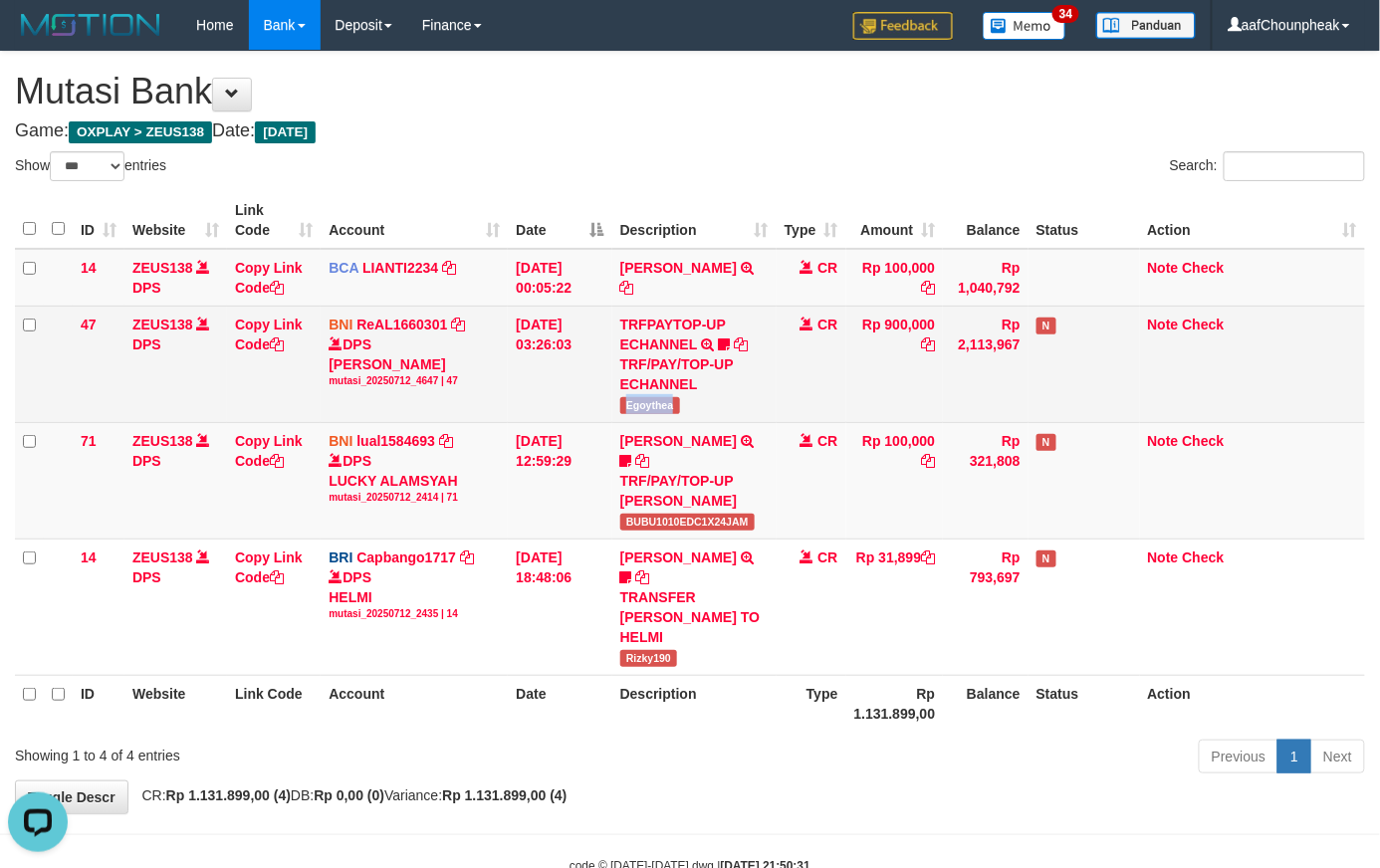 click on "Egoythea" at bounding box center [650, 405] 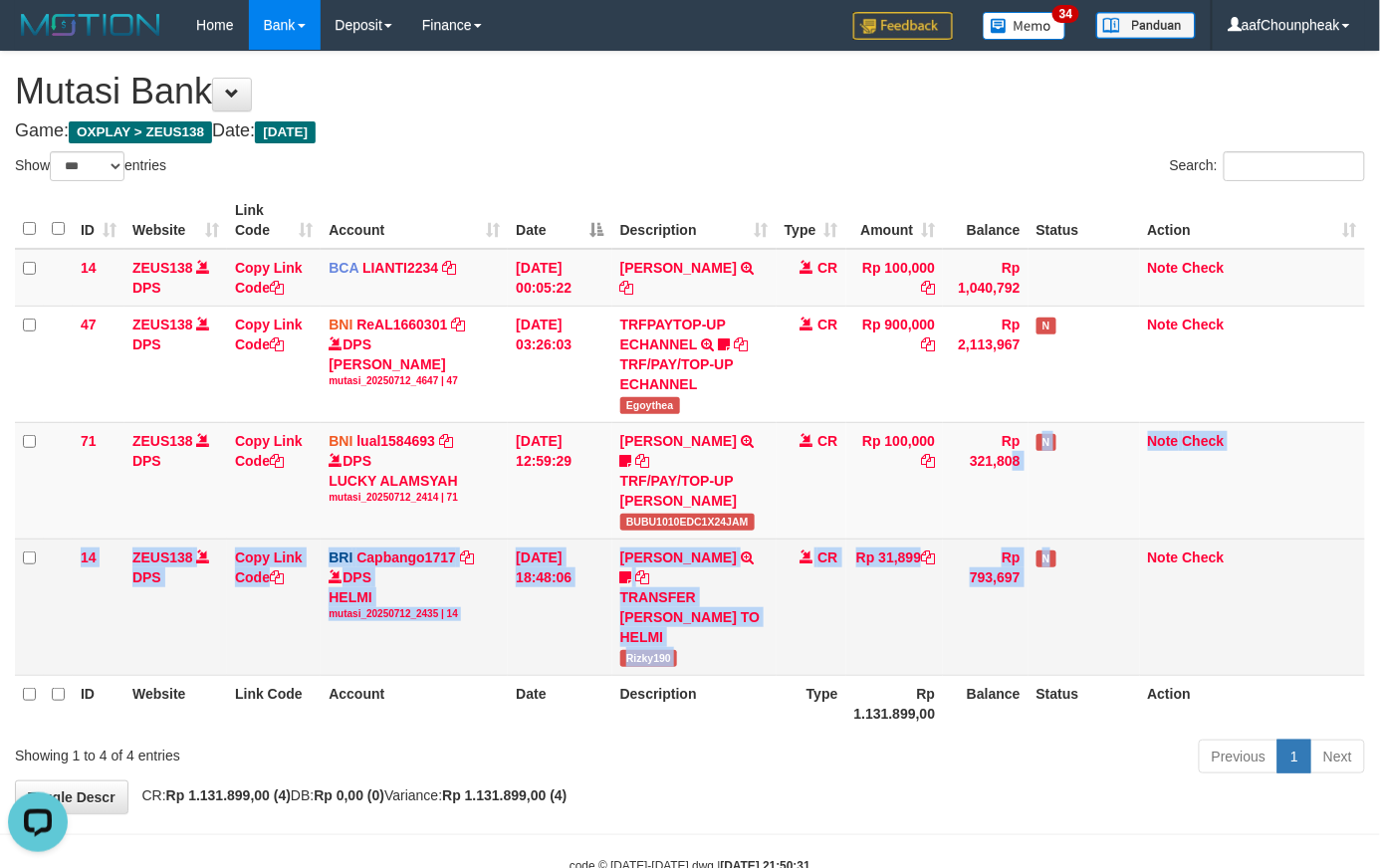 drag, startPoint x: 1005, startPoint y: 535, endPoint x: 1048, endPoint y: 579, distance: 61.522354 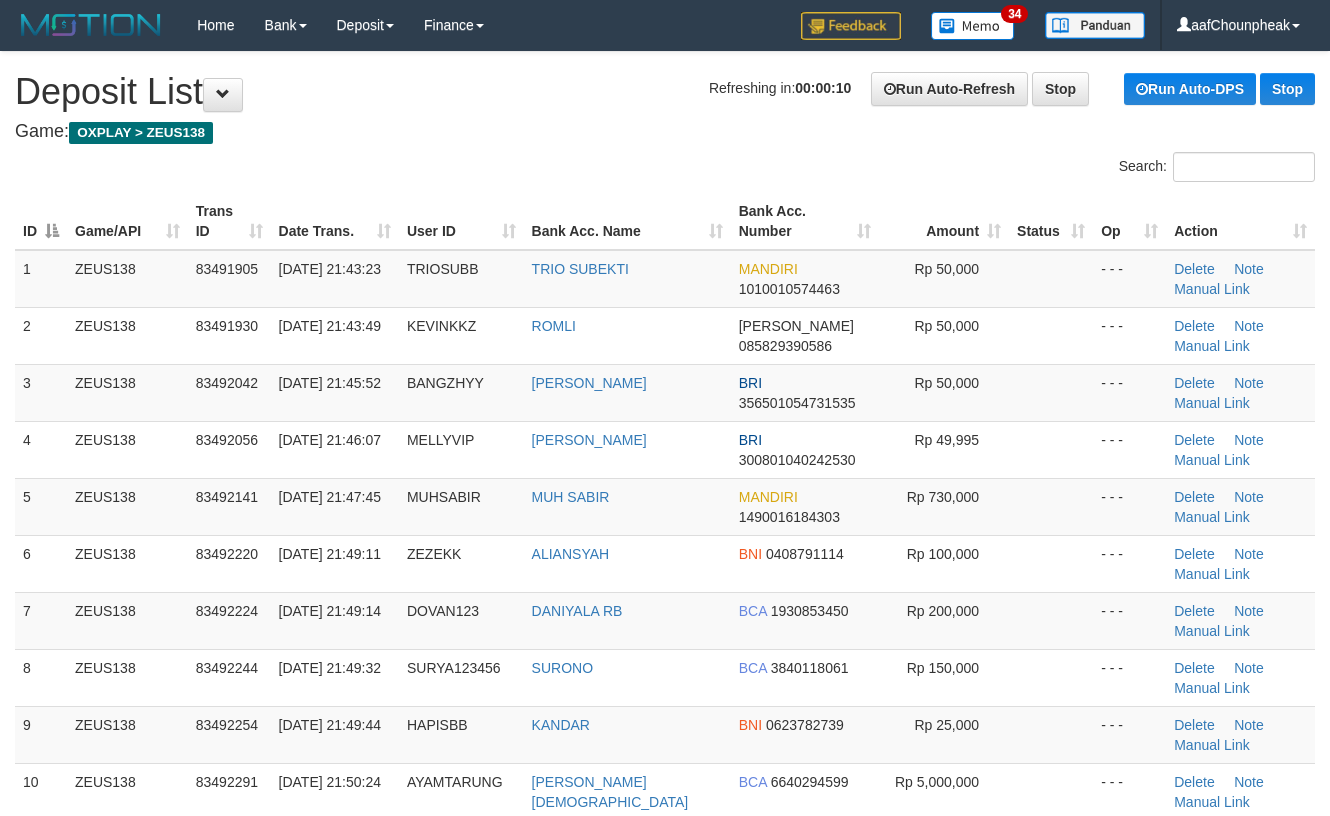 scroll, scrollTop: 0, scrollLeft: 0, axis: both 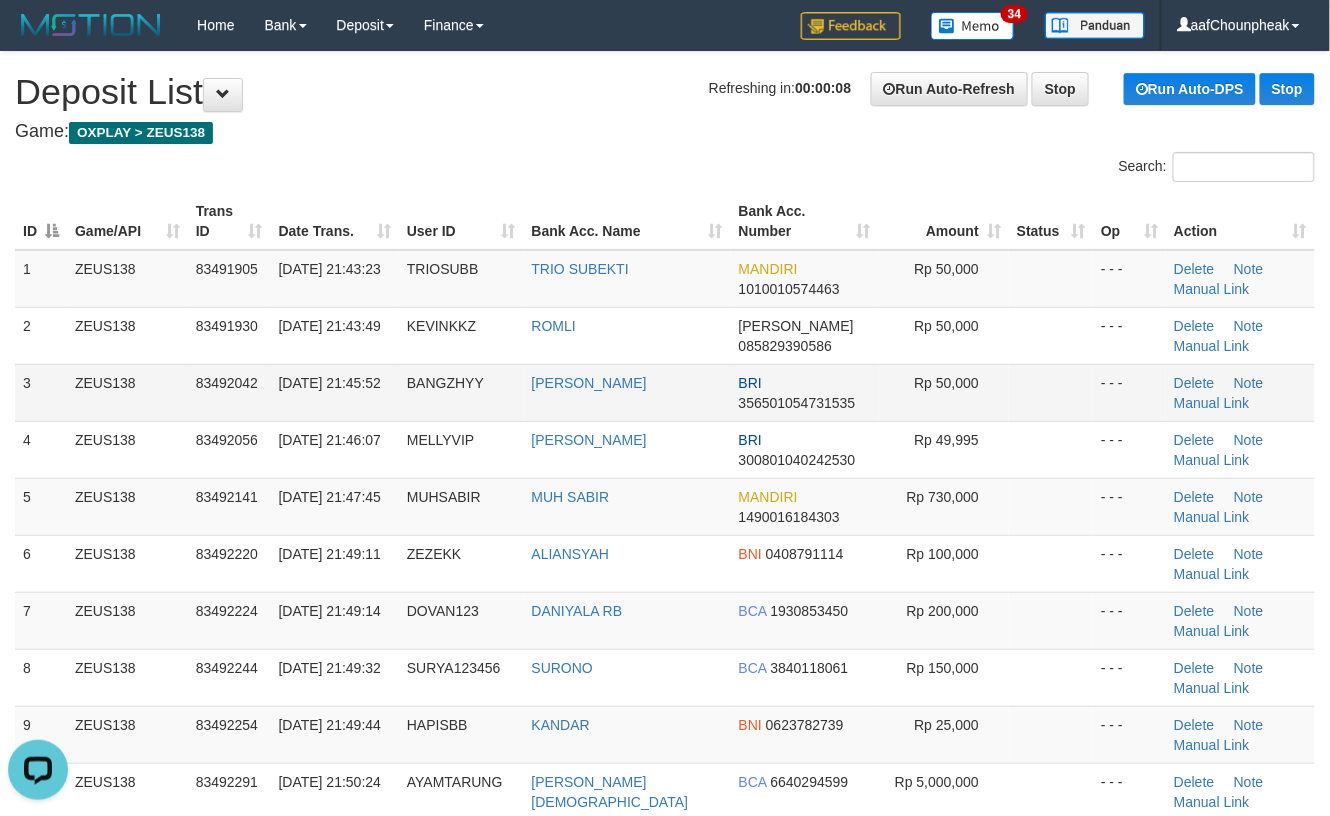 click on "Delete
Note
Manual Link" at bounding box center [1240, 392] 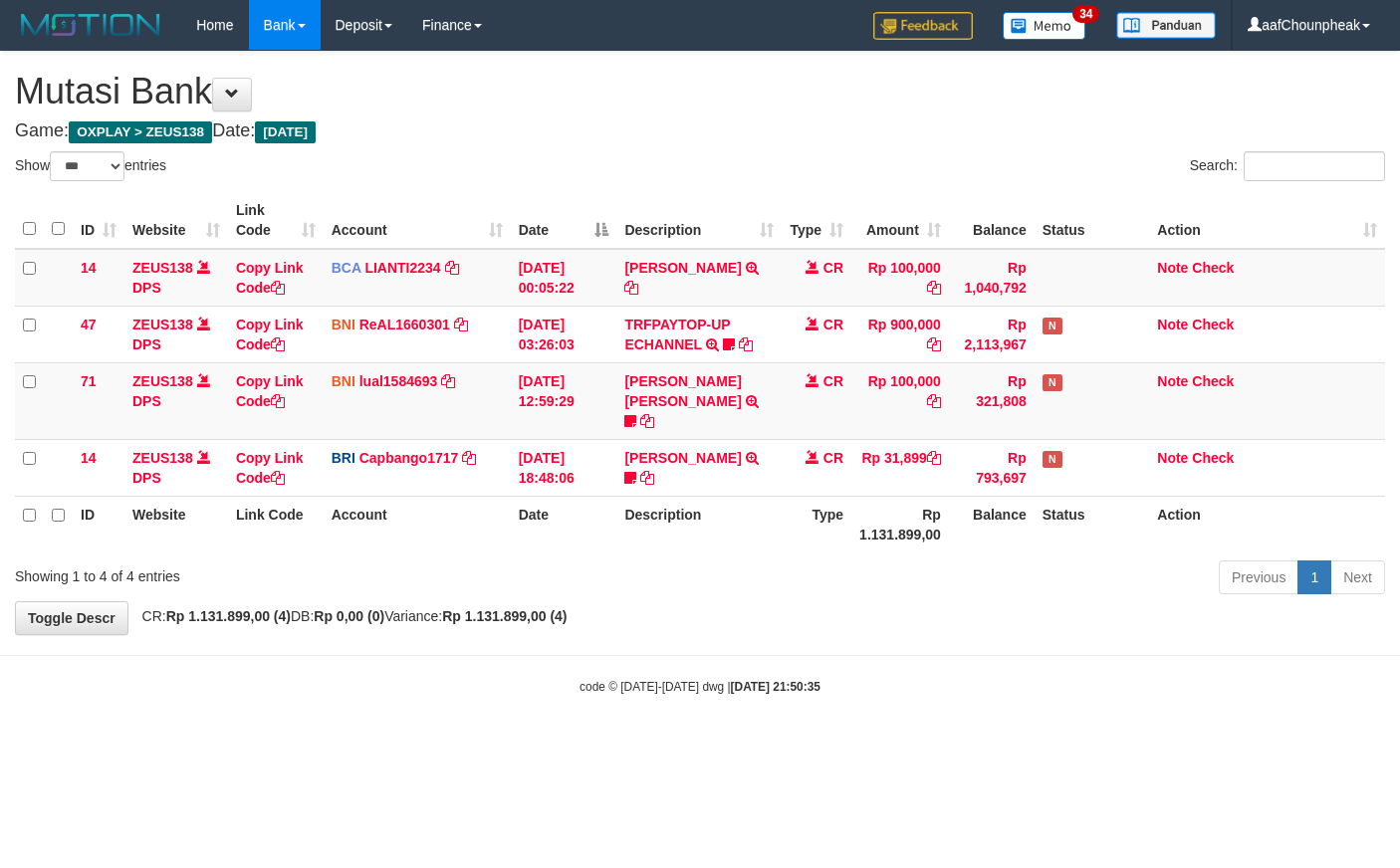 select on "***" 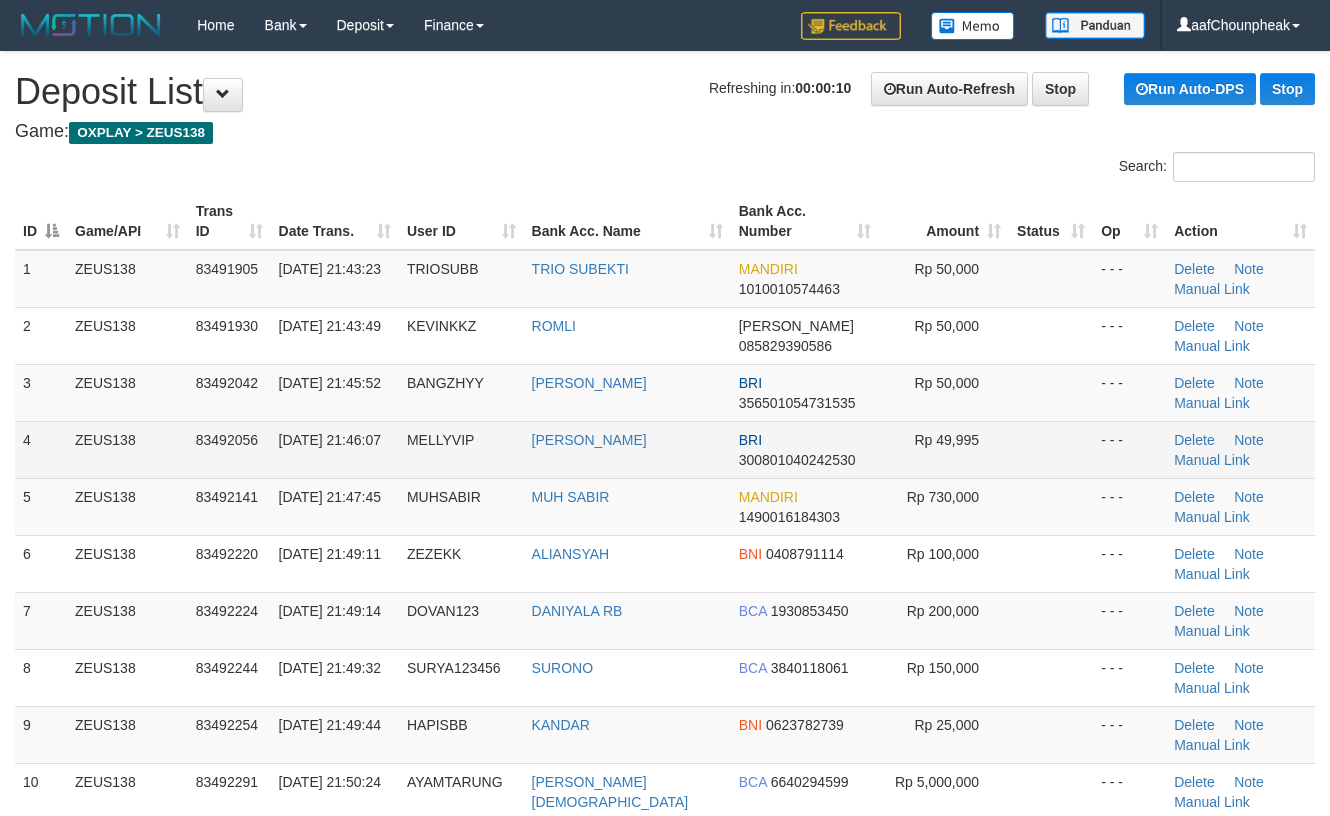 scroll, scrollTop: 0, scrollLeft: 0, axis: both 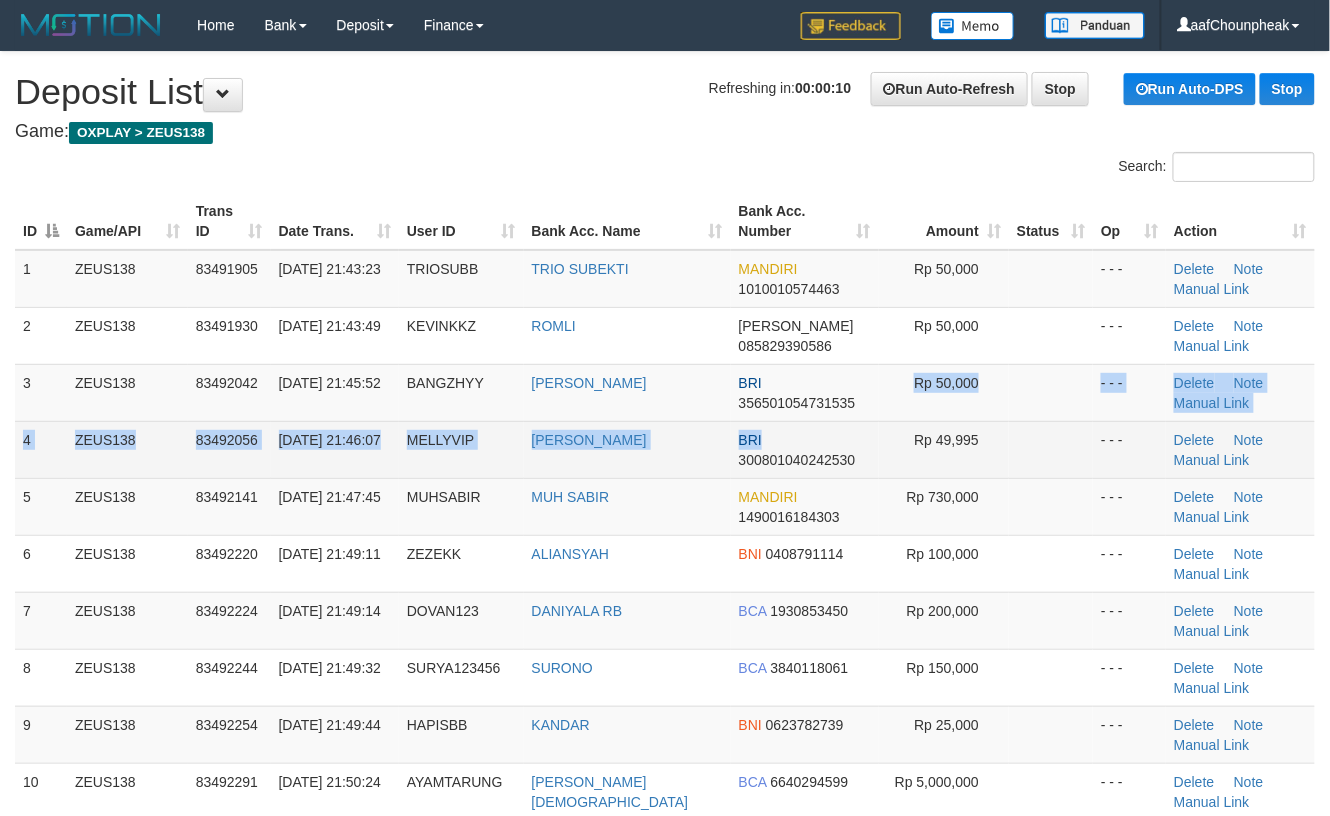 click on "1
ZEUS138
83491905
12/07/2025 21:43:23
TRIOSUBB
TRIO SUBEKTI
MANDIRI
1010010574463
Rp 50,000
- - -
Delete
Note
Manual Link
2
ZEUS138
83491930
12/07/2025 21:43:49
KEVINKKZ
ROMLI
DANA
085829390586
Rp 50,000
- - -
Delete
Note
Manual Link" at bounding box center [665, 564] 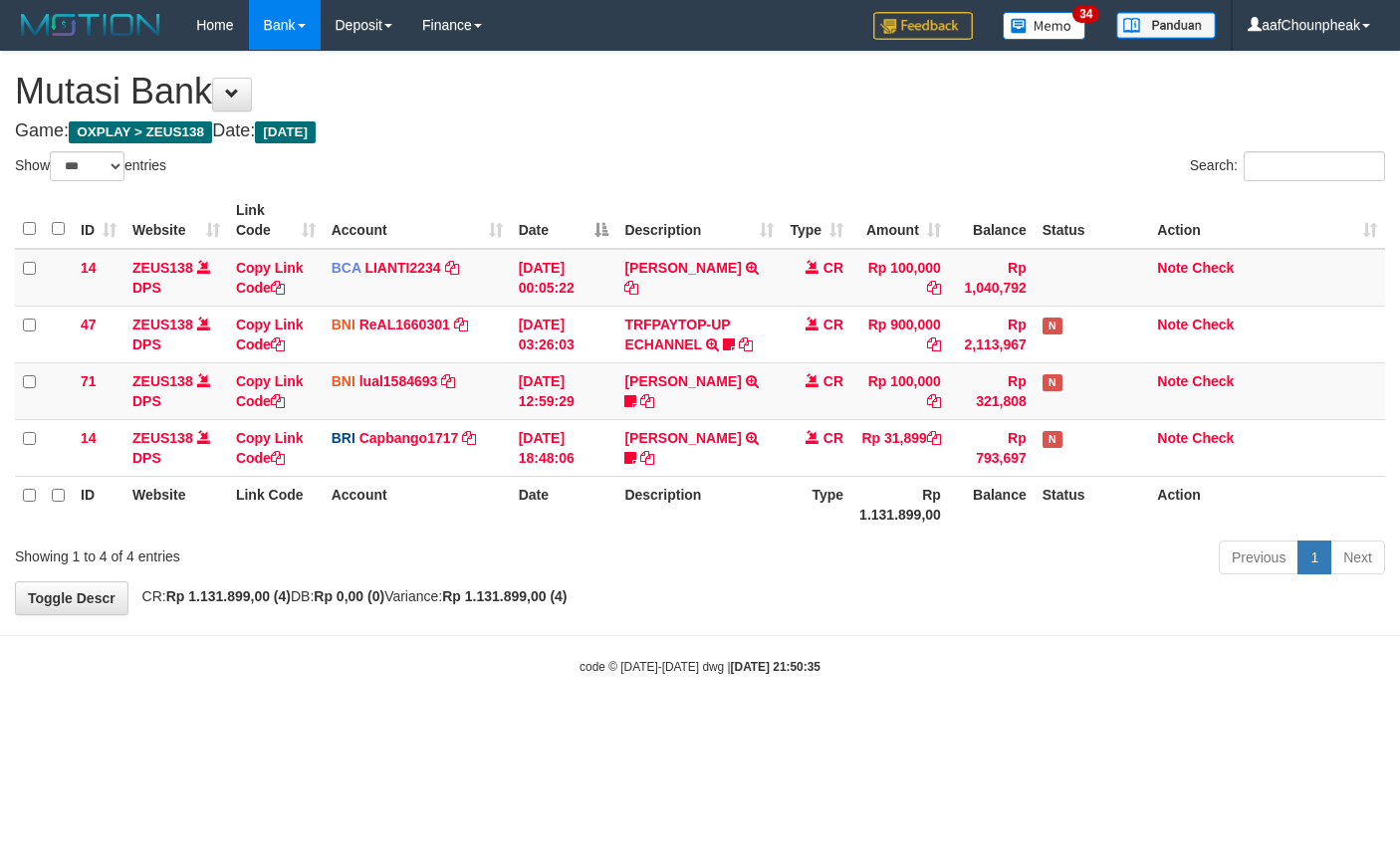 select on "***" 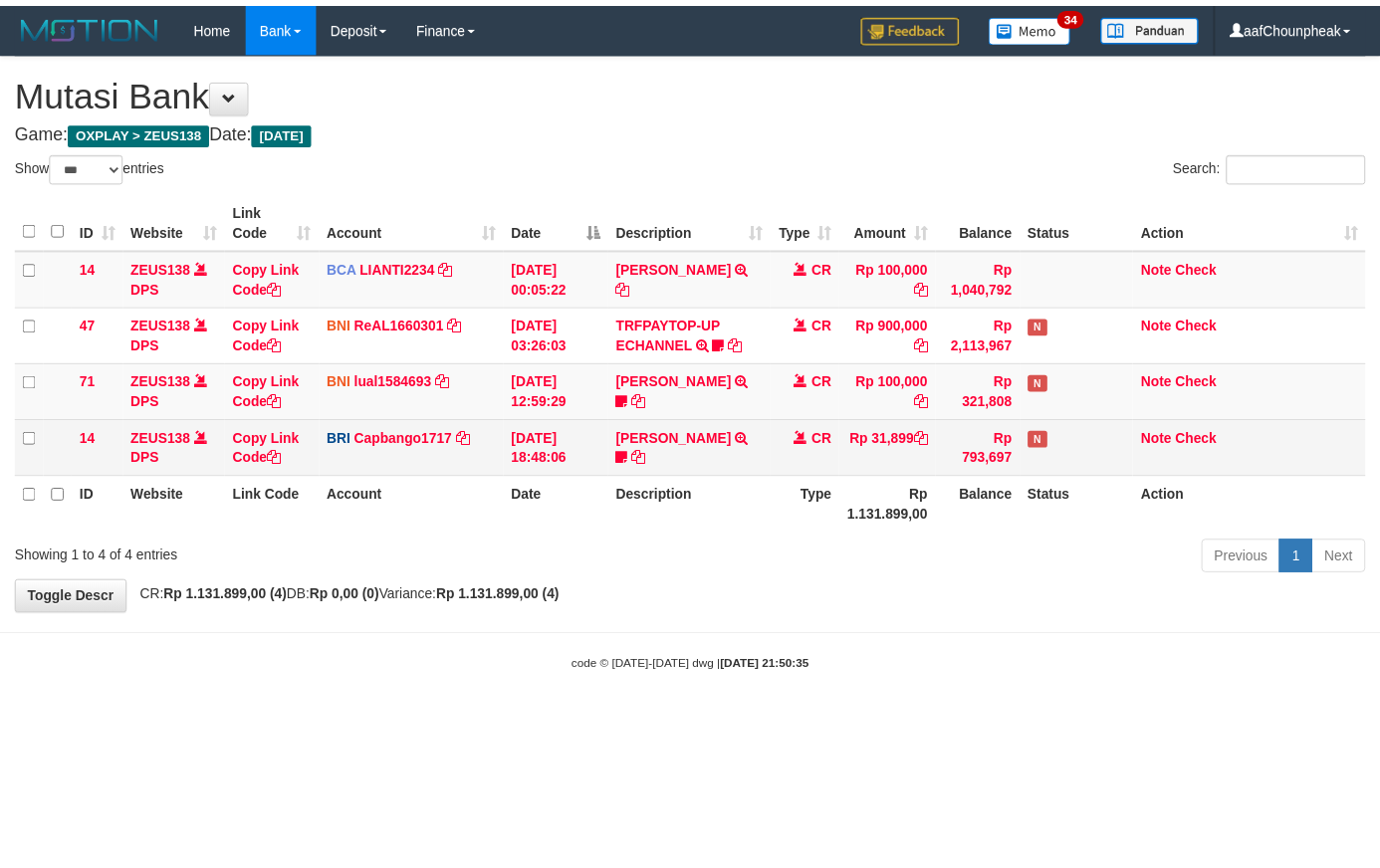 scroll, scrollTop: 0, scrollLeft: 0, axis: both 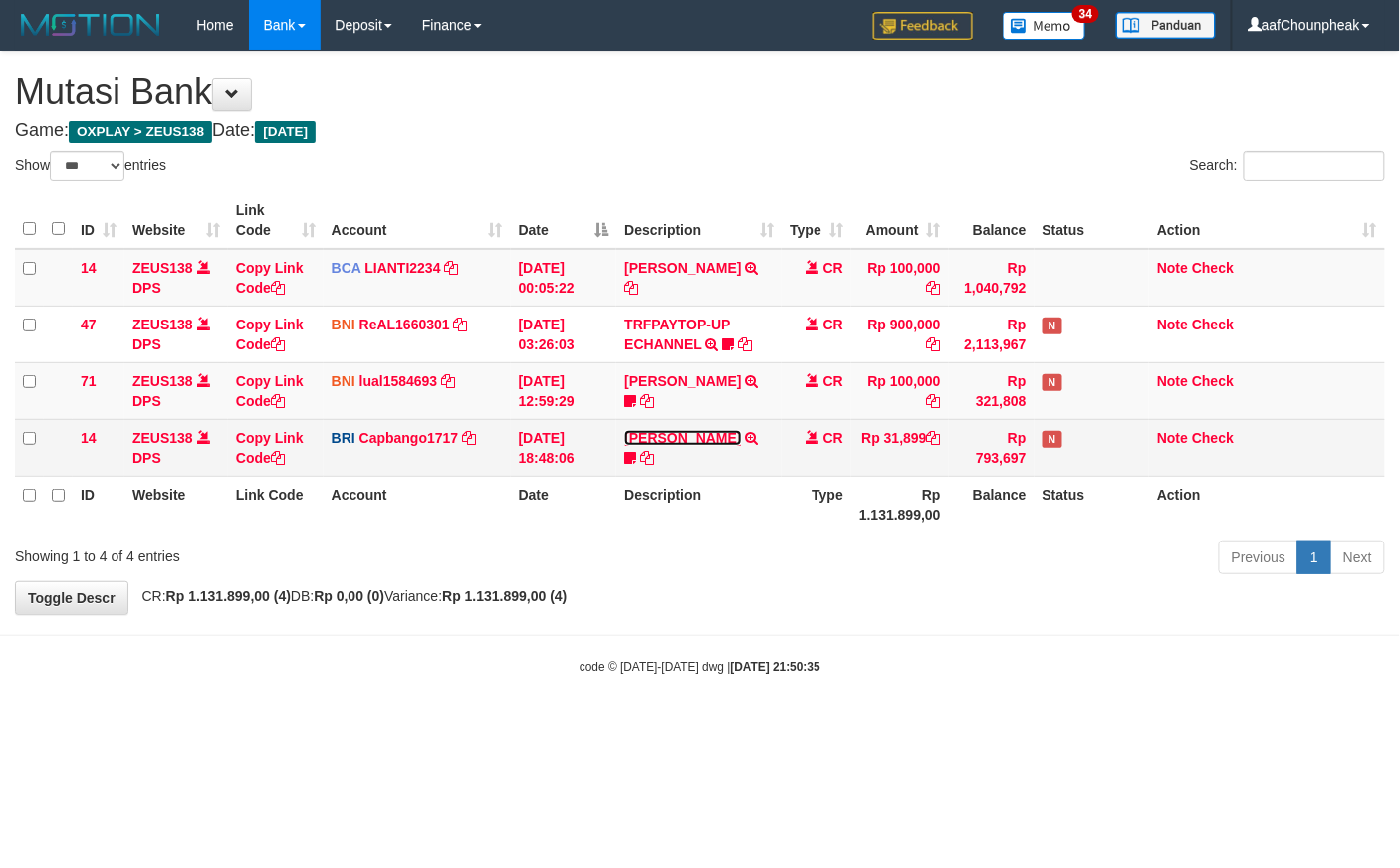click on "[PERSON_NAME]" at bounding box center [682, 438] 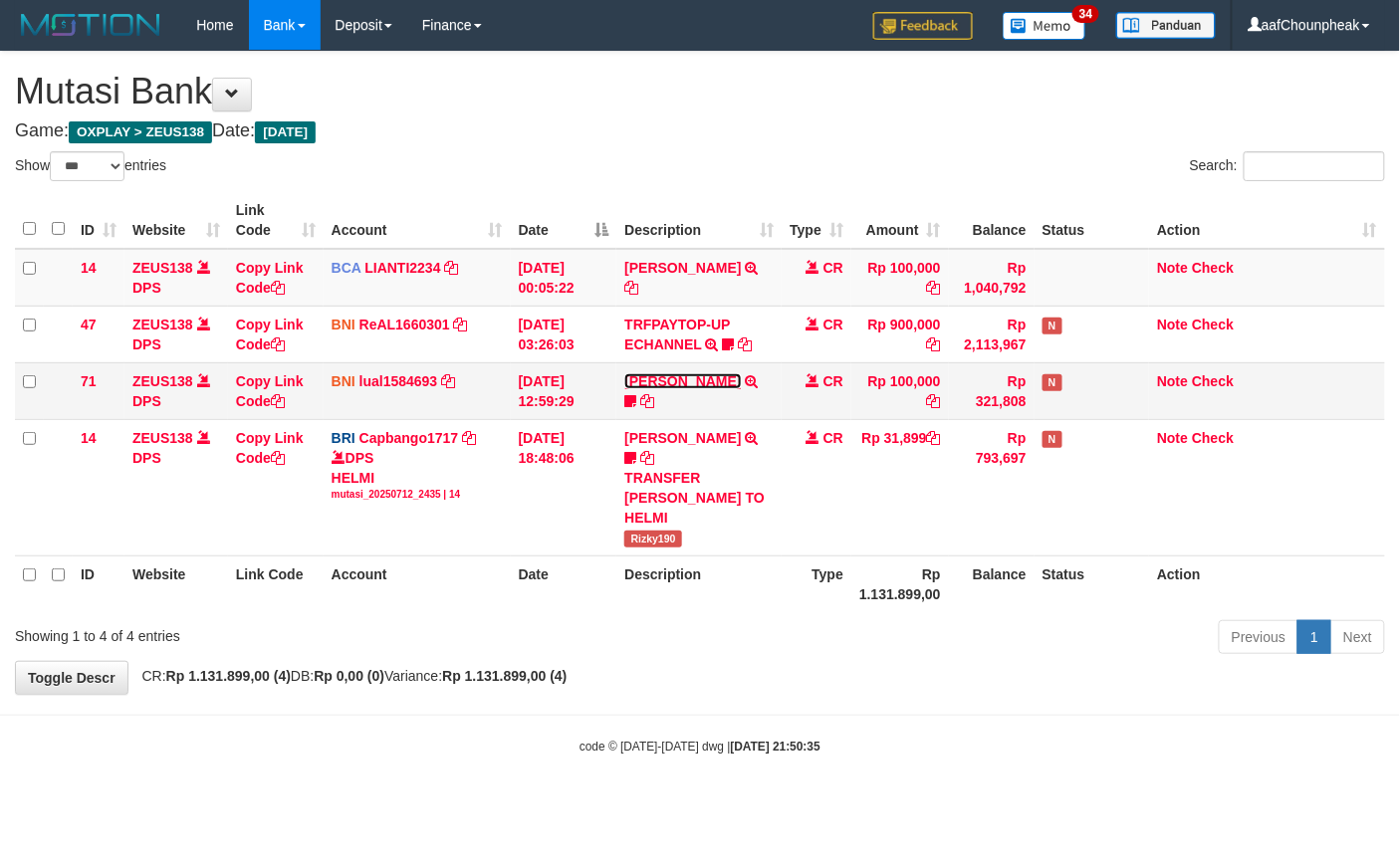 click on "[PERSON_NAME] [PERSON_NAME]" at bounding box center (682, 381) 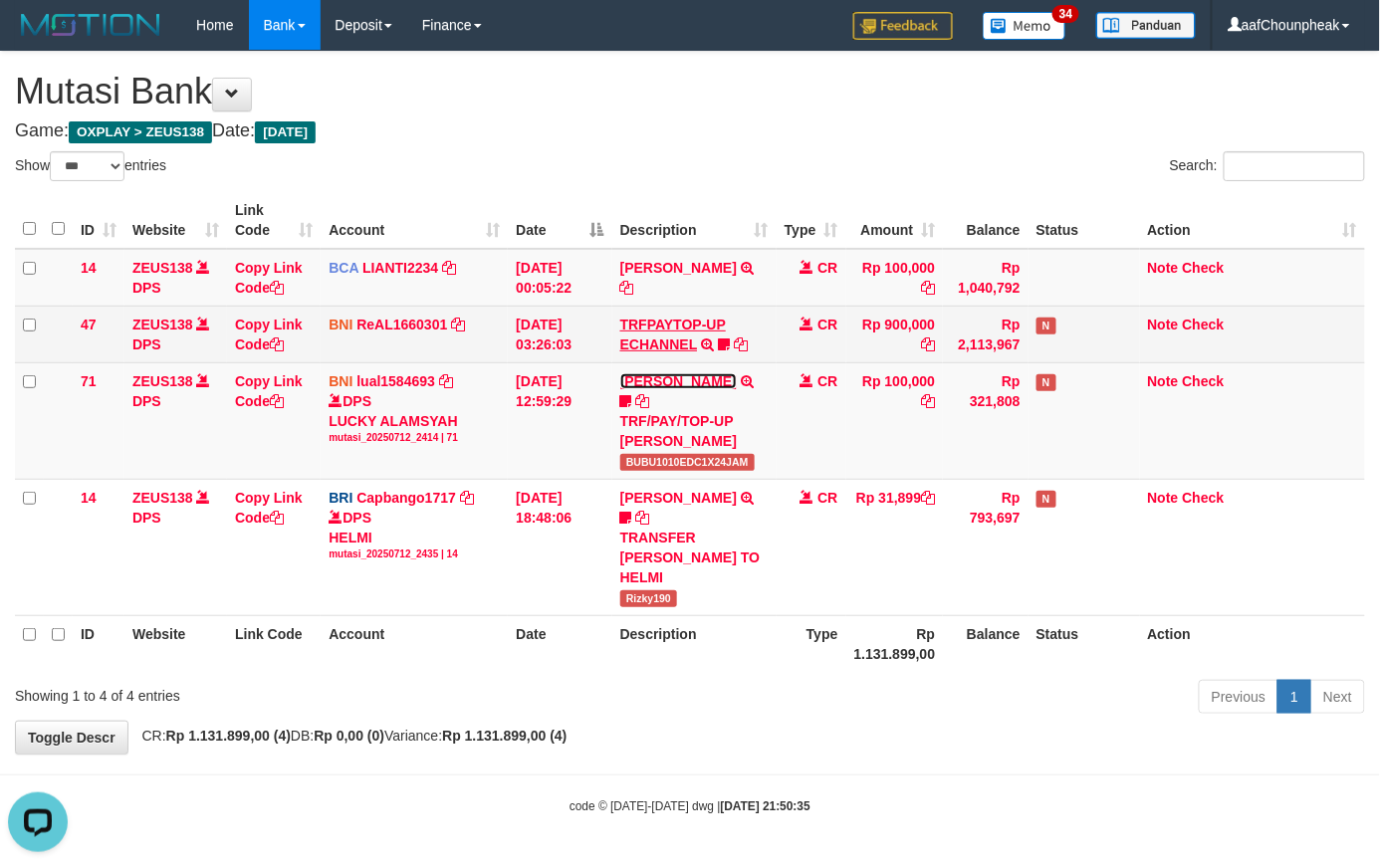 scroll, scrollTop: 0, scrollLeft: 0, axis: both 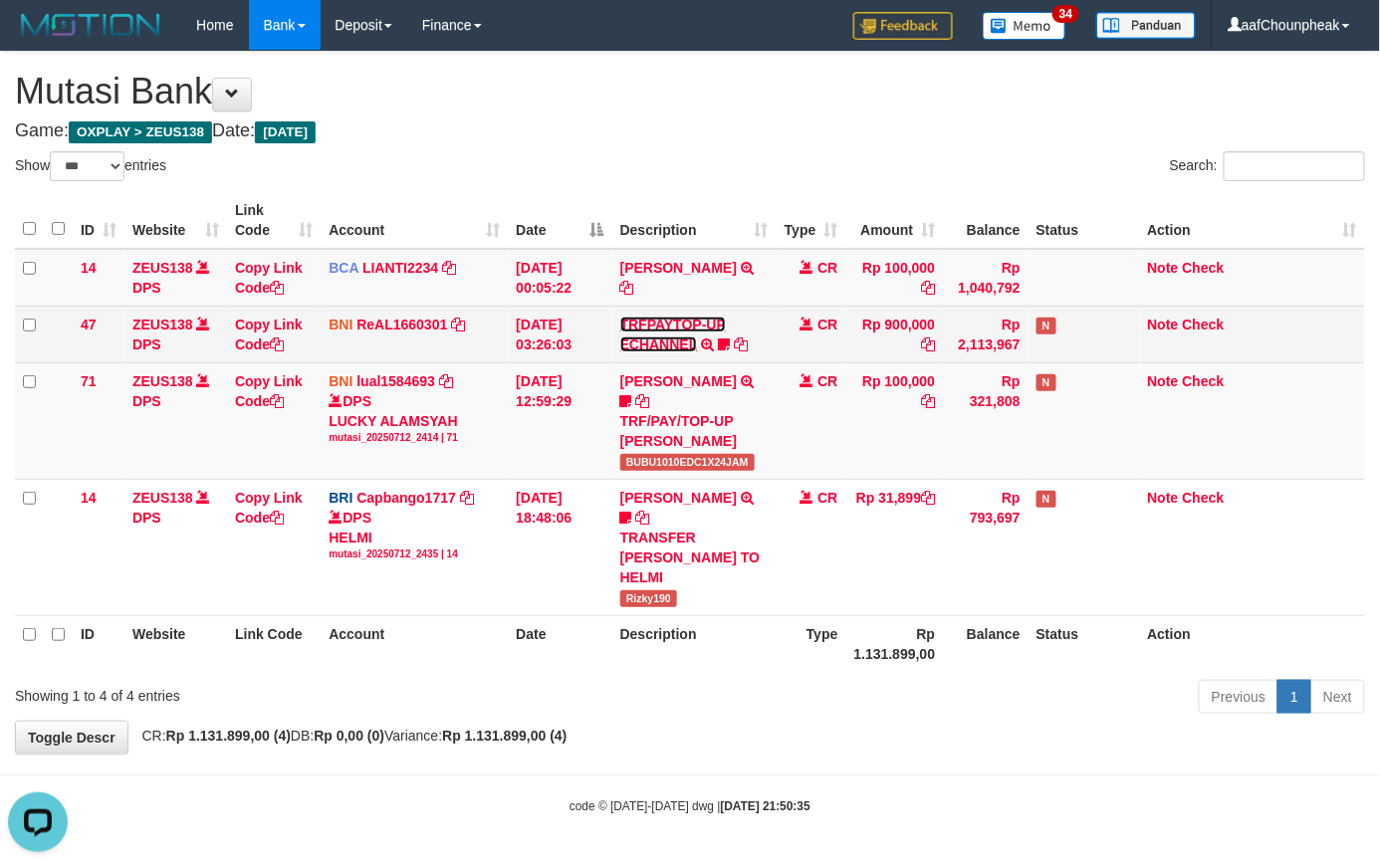 click on "TRFPAYTOP-UP ECHANNEL" at bounding box center (673, 334) 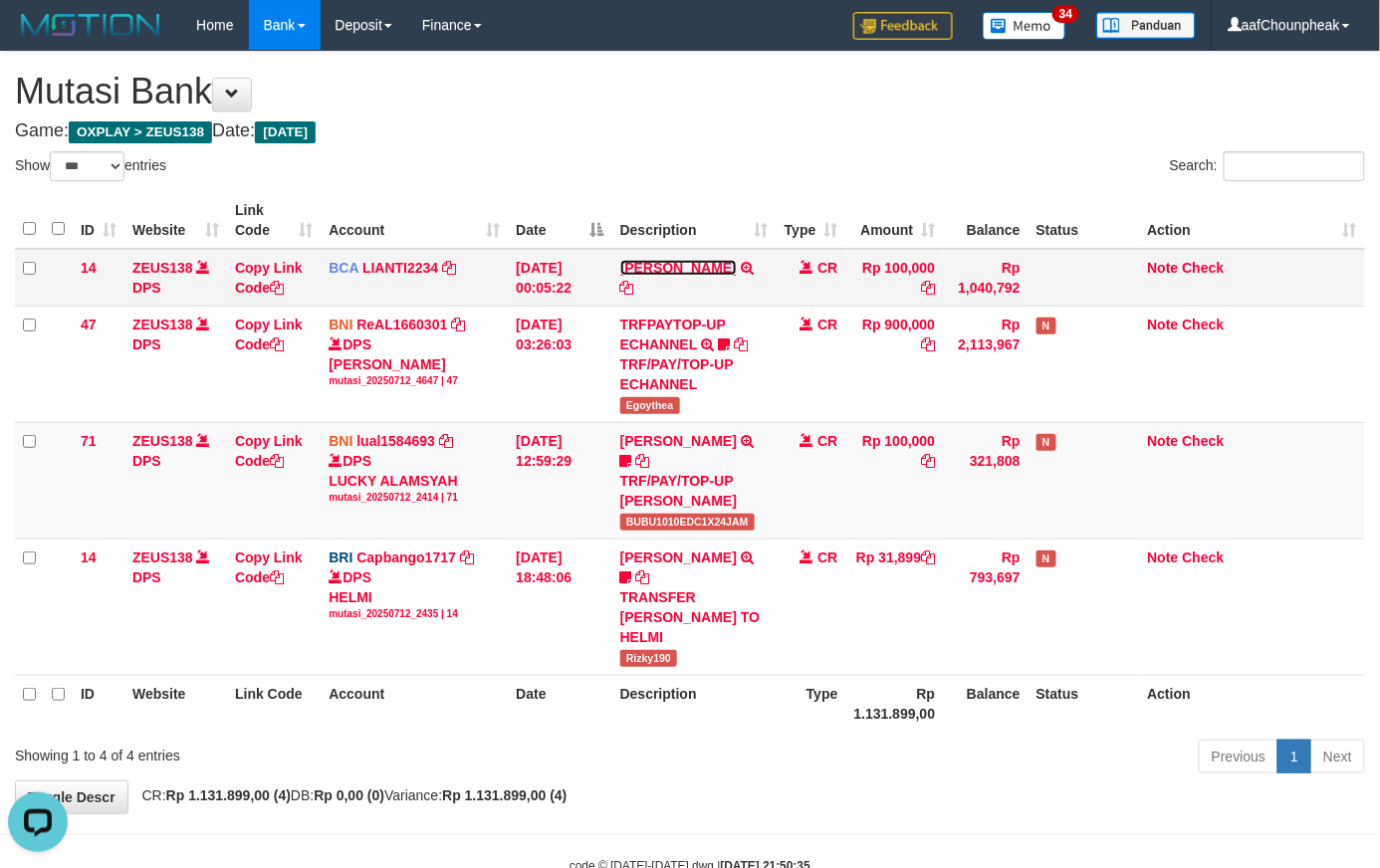 click on "YUSUP MAULAN" at bounding box center (678, 268) 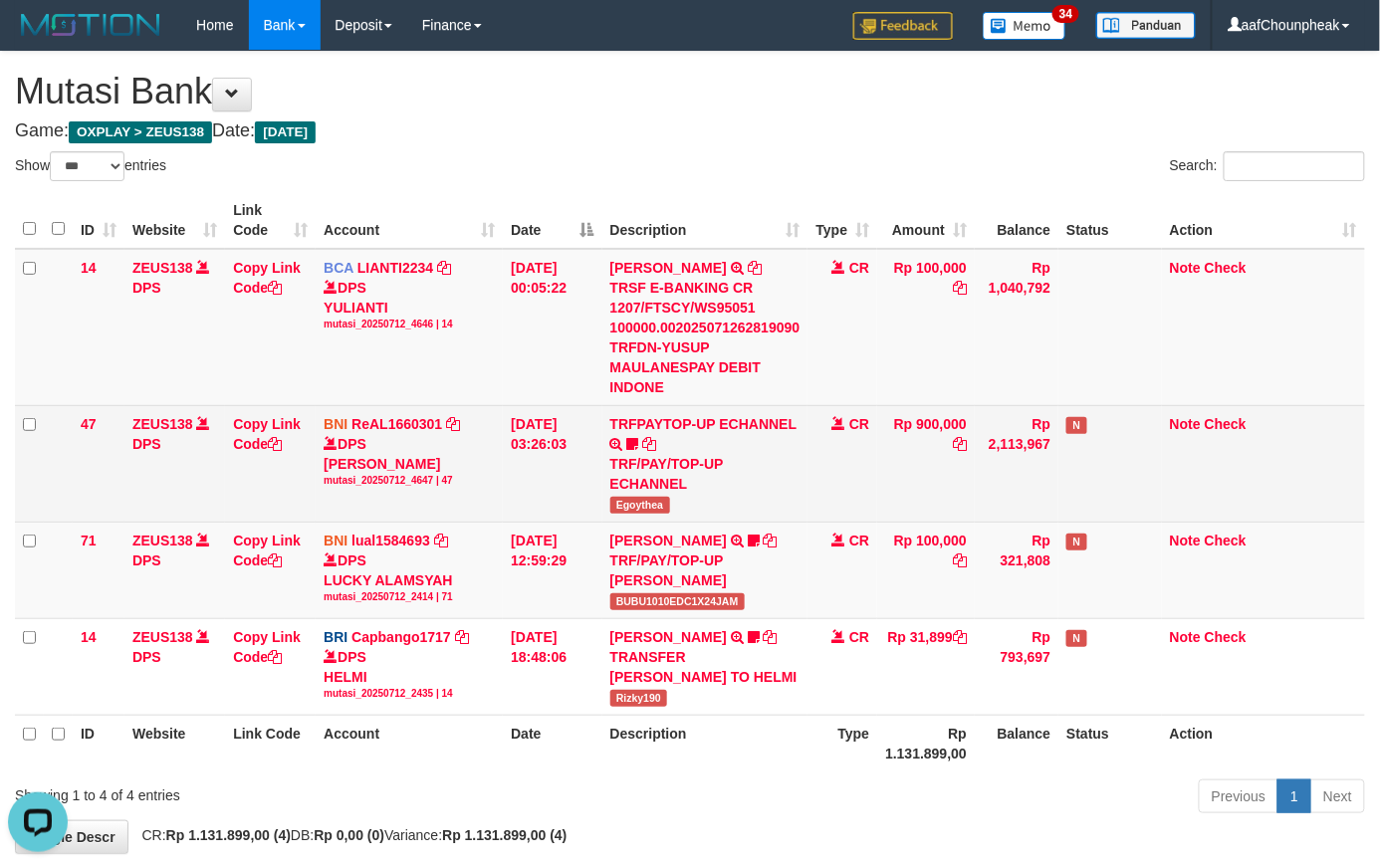 click on "TRF/PAY/TOP-UP ECHANNEL" at bounding box center (705, 474) 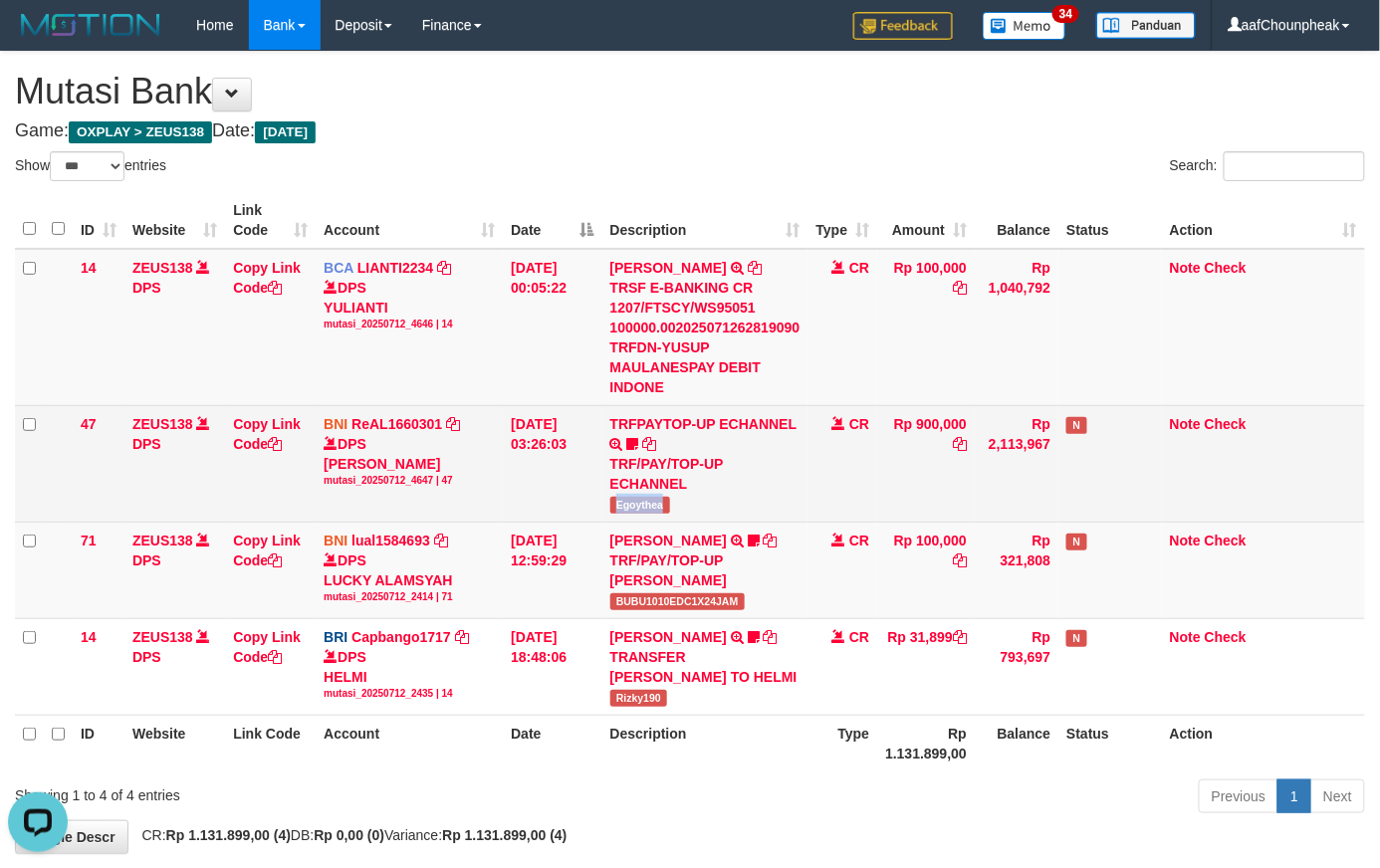 click on "Egoythea" at bounding box center (640, 505) 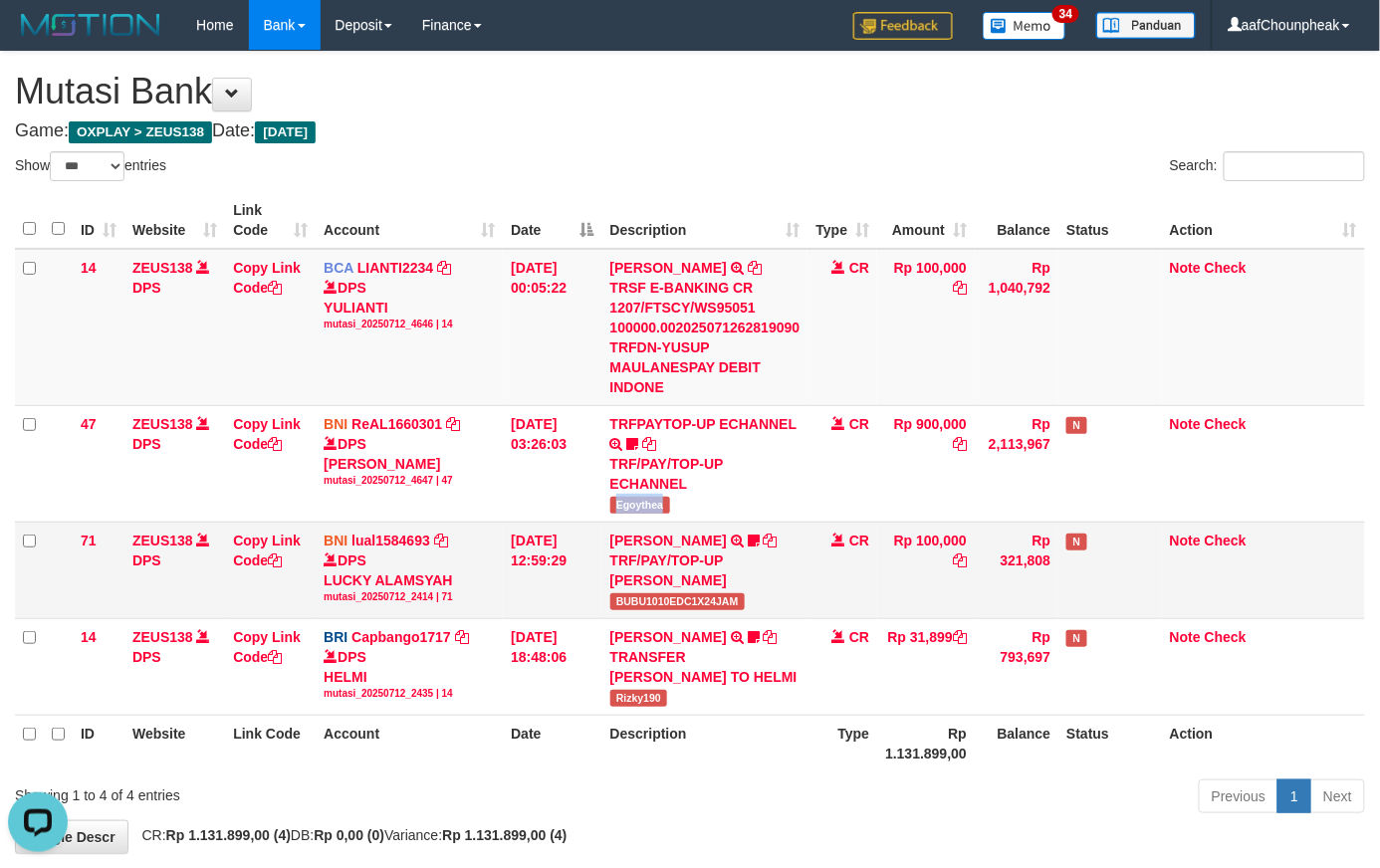 click on "14
ZEUS138    DPS
Copy Link Code
BCA
LIANTI2234
DPS
YULIANTI
mutasi_20250712_4646 | 14
mutasi_20250712_4646 | 14
[DATE] 00:05:22
[PERSON_NAME]         TRSF E-BANKING CR 1207/FTSCY/WS95051
100000.002025071262819090 TRFDN-YUSUP MAULANESPAY DEBIT INDONE
CR
Rp 100,000
Rp 1,040,792
Note
Check
47
ZEUS138    DPS
Copy Link Code
BNI
ReAL1660301
DPS
REYHAN ALMANSYAH
mutasi_20250712_4647 | 47" at bounding box center (690, 482) 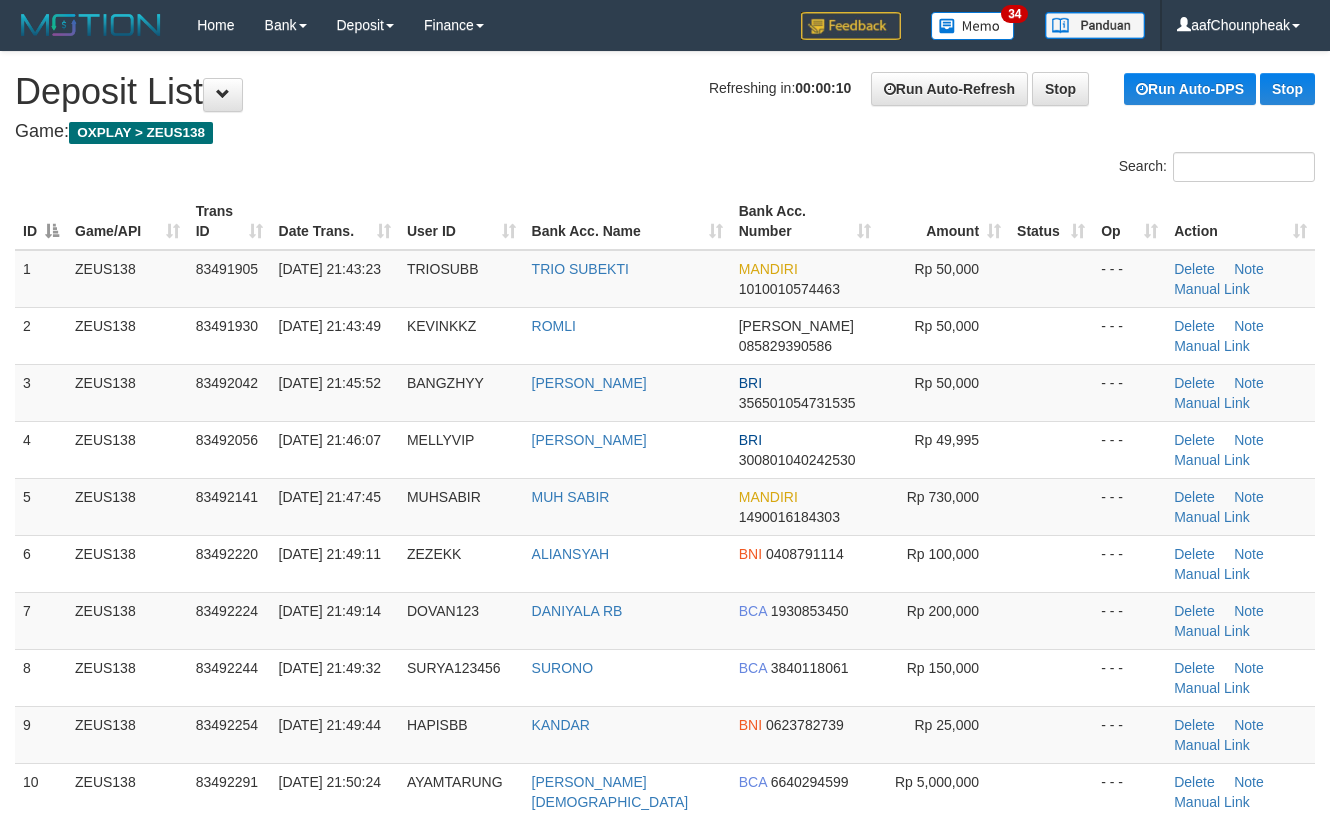 scroll, scrollTop: 0, scrollLeft: 0, axis: both 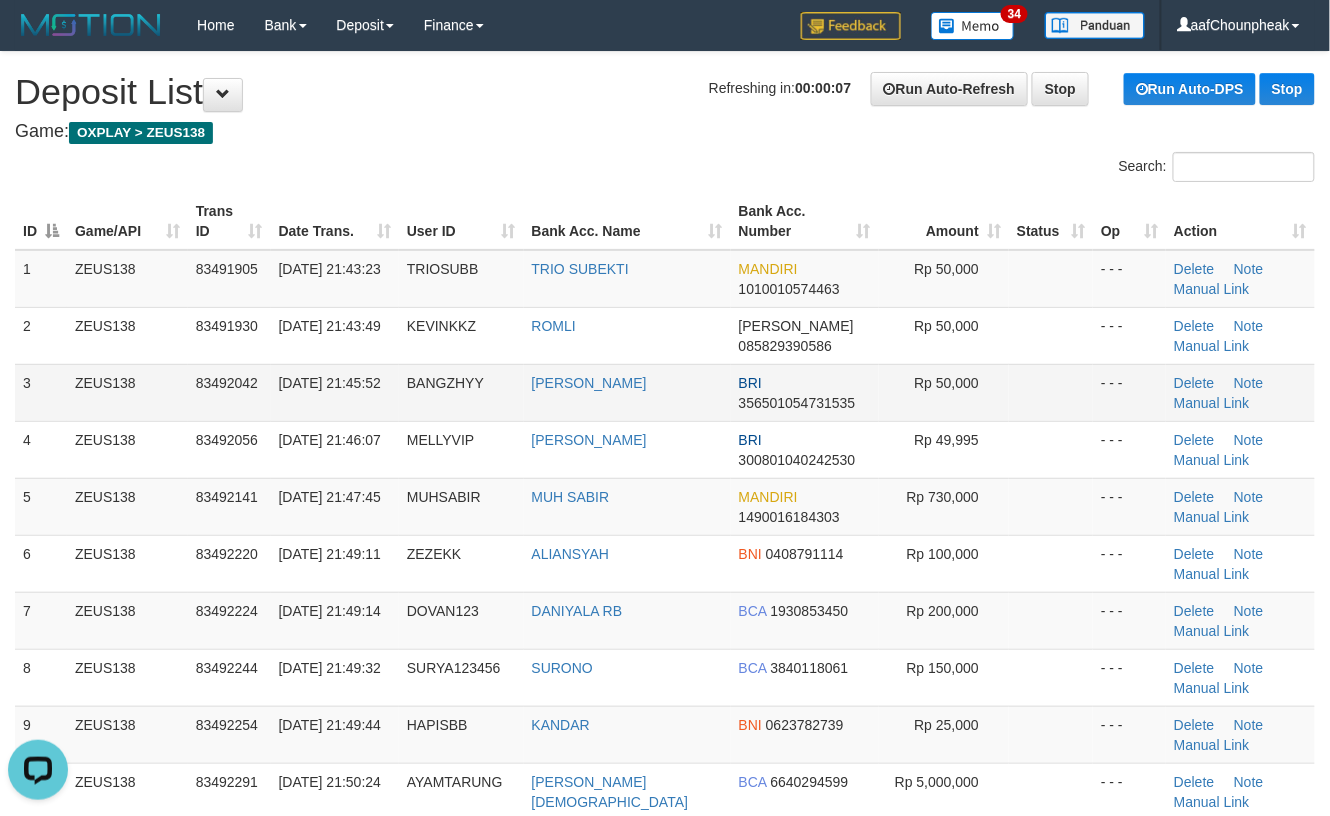 click on "- - -" at bounding box center (1129, 392) 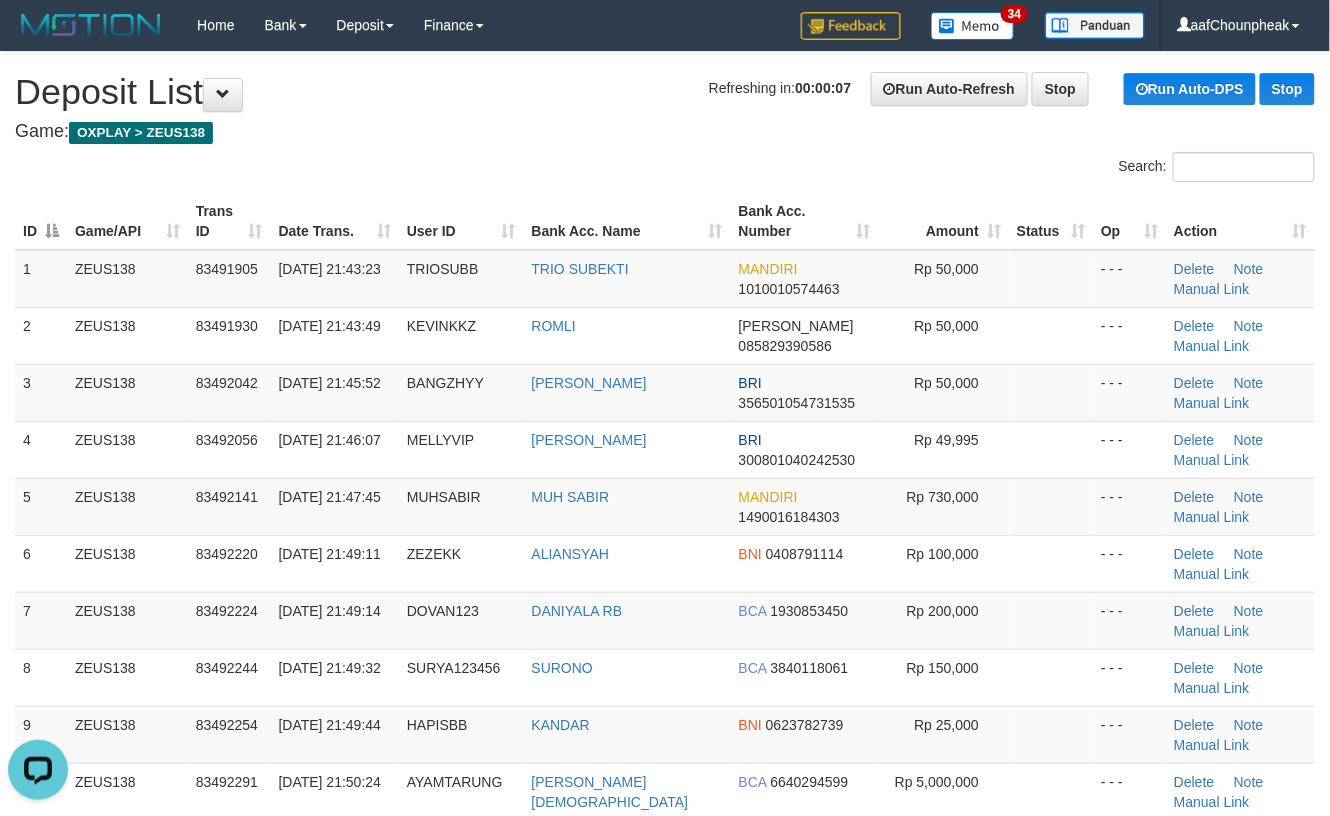 drag, startPoint x: 1133, startPoint y: 410, endPoint x: 1346, endPoint y: 412, distance: 213.00938 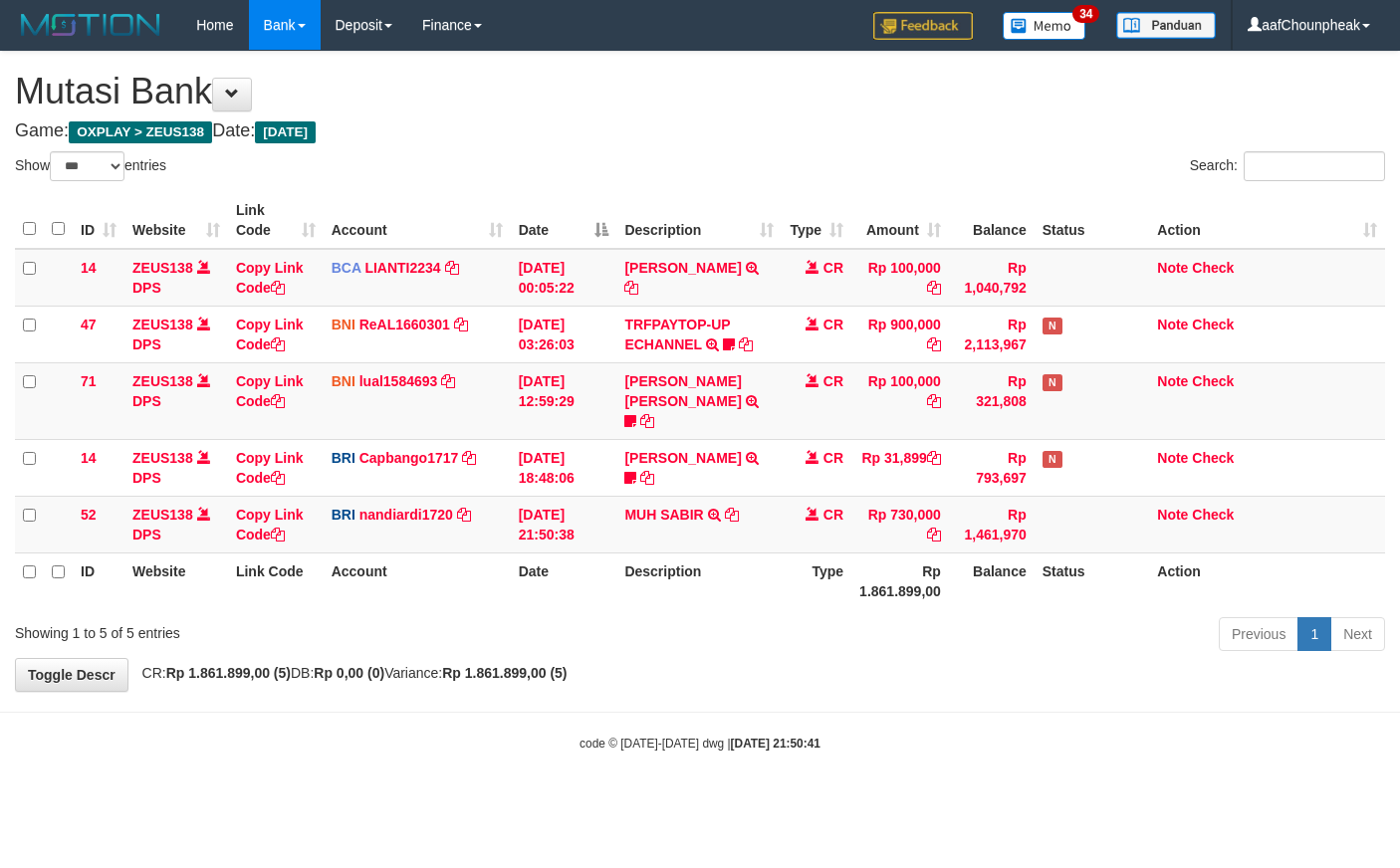 select on "***" 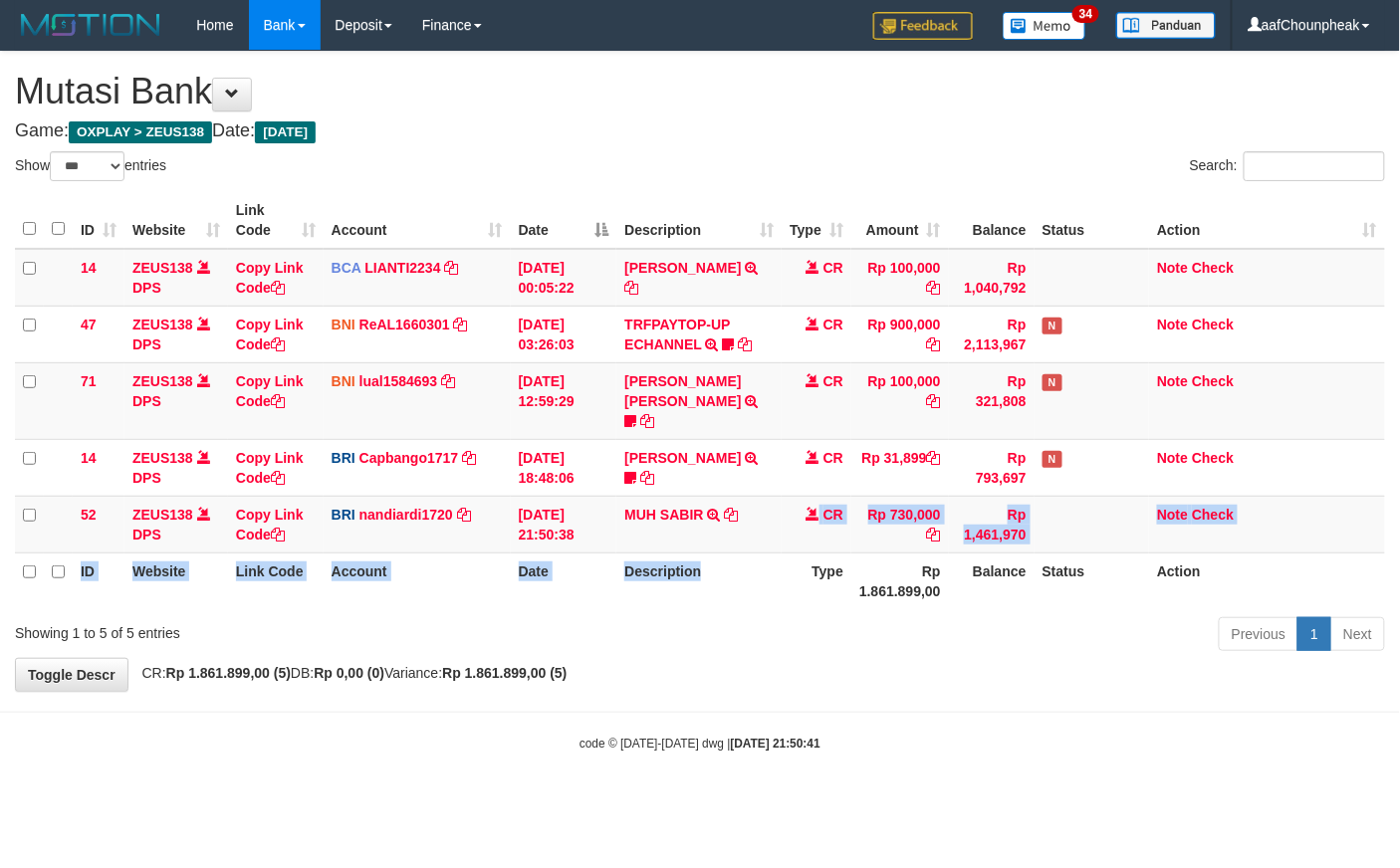 click on "ID Website Link Code Account Date Description Type Amount Balance Status Action
14
ZEUS138    DPS
Copy Link Code
BCA
LIANTI2234
DPS
YULIANTI
mutasi_20250712_4646 | 14
mutasi_20250712_4646 | 14
[DATE] 00:05:22
[PERSON_NAME]         TRSF E-BANKING CR 1207/FTSCY/WS95051
100000.002025071262819090 TRFDN-YUSUP MAULANESPAY DEBIT INDONE
CR
Rp 100,000
Rp 1,040,792
Note
Check
47
ZEUS138    DPS
Copy Link Code
BNI
ReAL1660301" at bounding box center [700, 400] 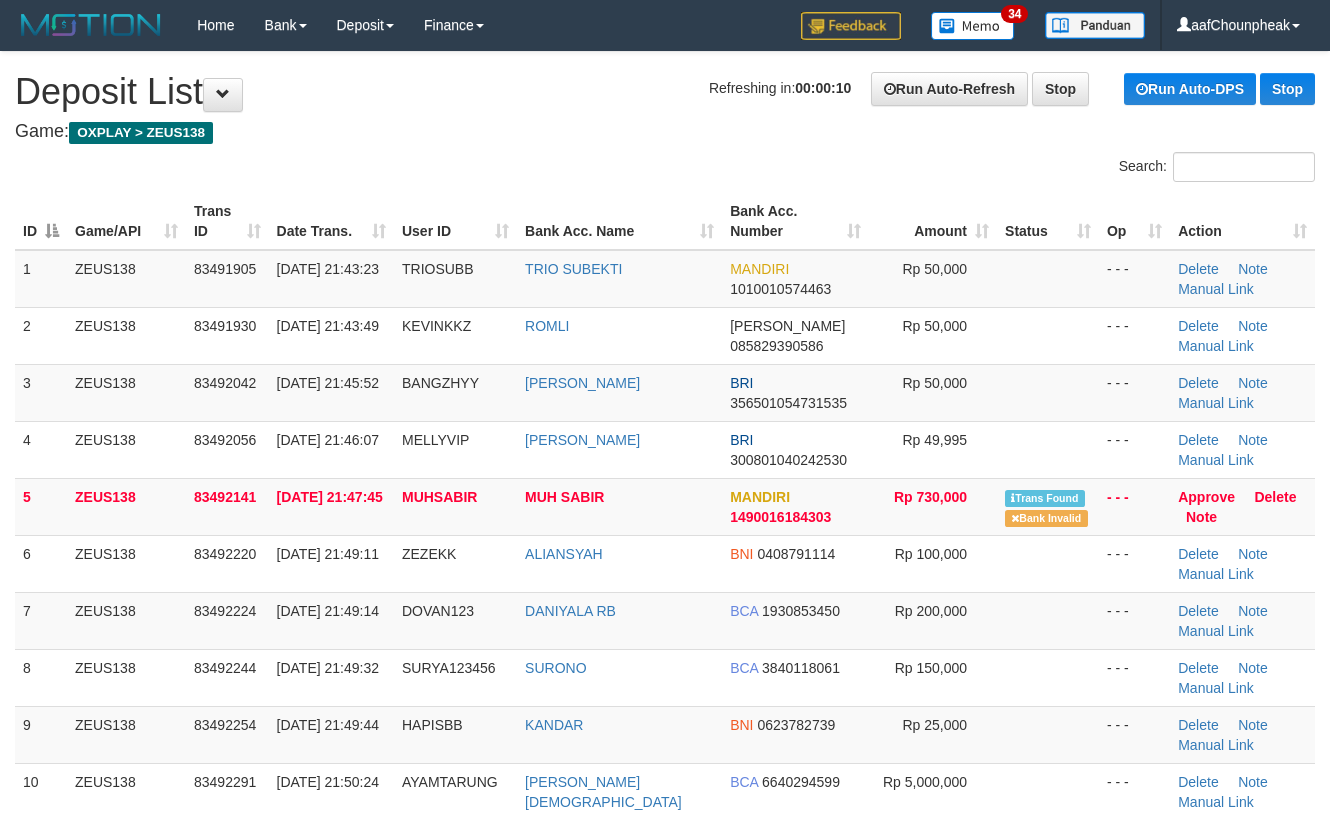 scroll, scrollTop: 0, scrollLeft: 0, axis: both 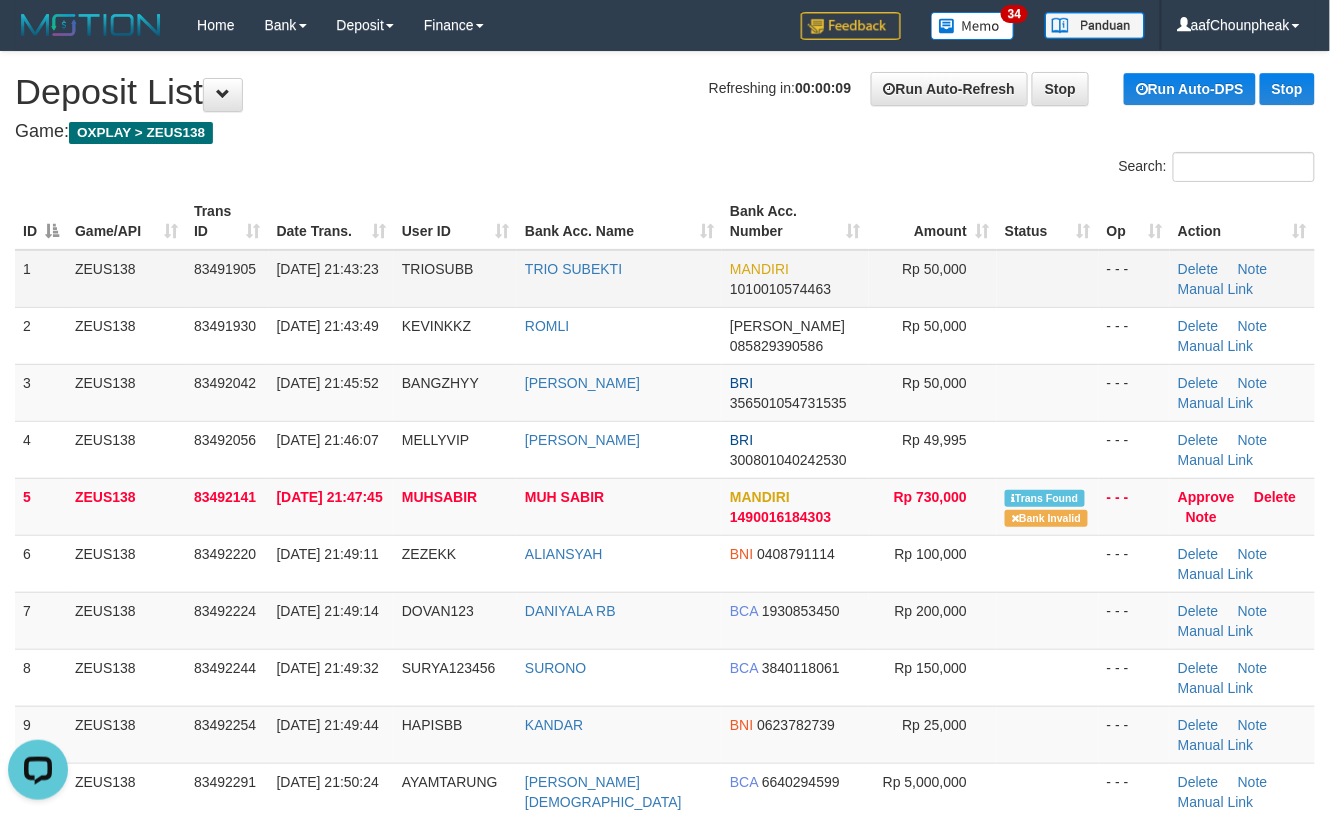 click at bounding box center (1048, 279) 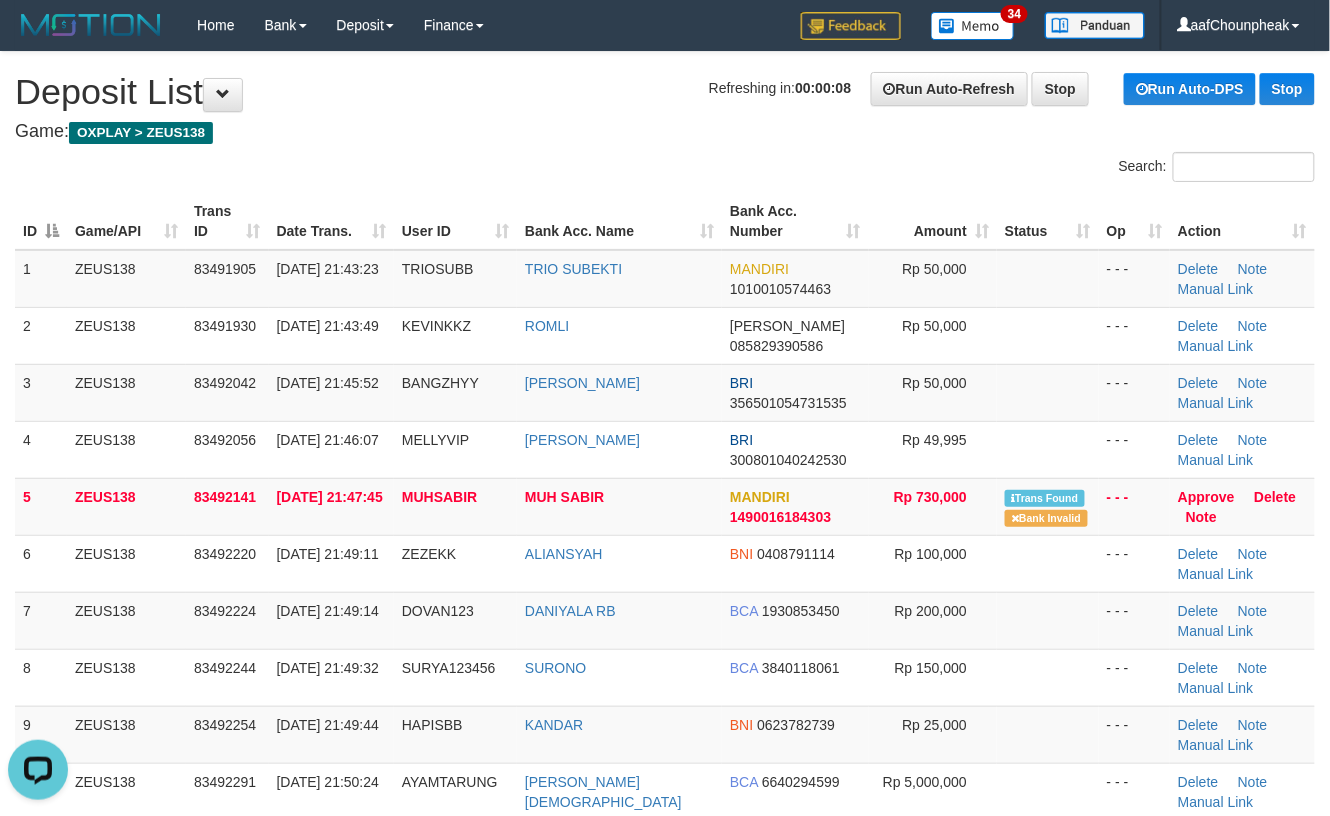 drag, startPoint x: 1013, startPoint y: 334, endPoint x: 1349, endPoint y: 302, distance: 337.52036 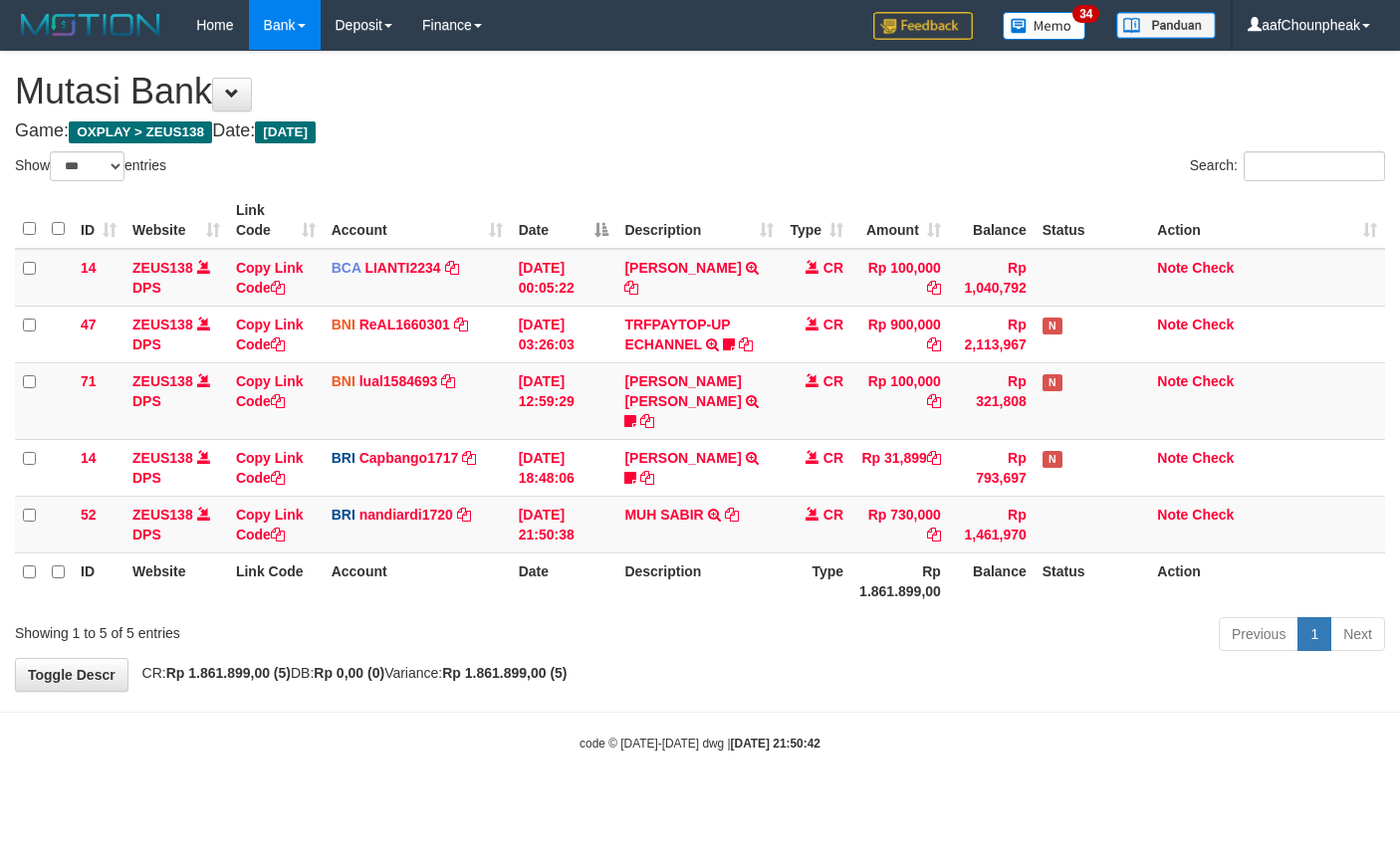 select on "***" 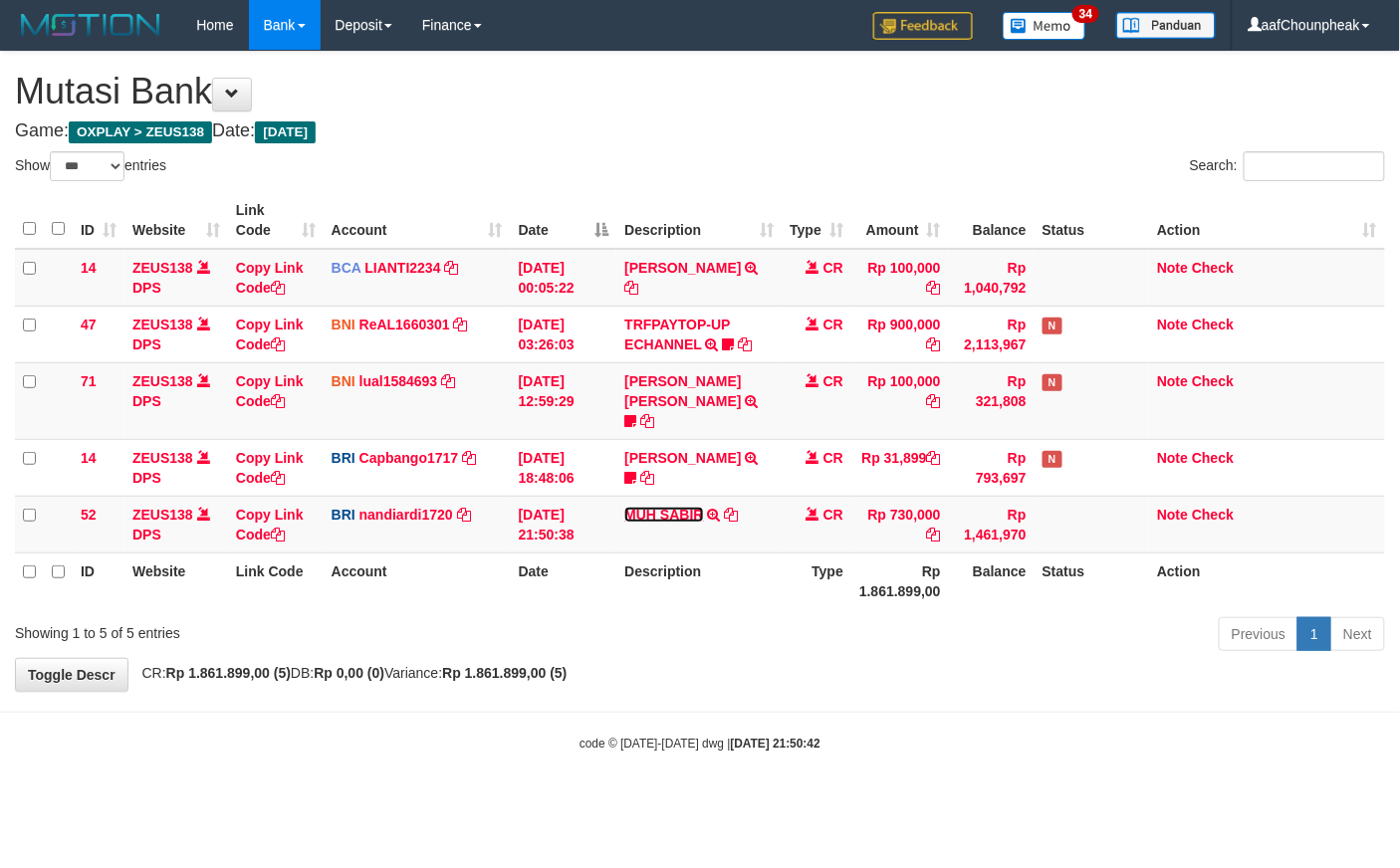 click on "MUH SABIR" at bounding box center [663, 515] 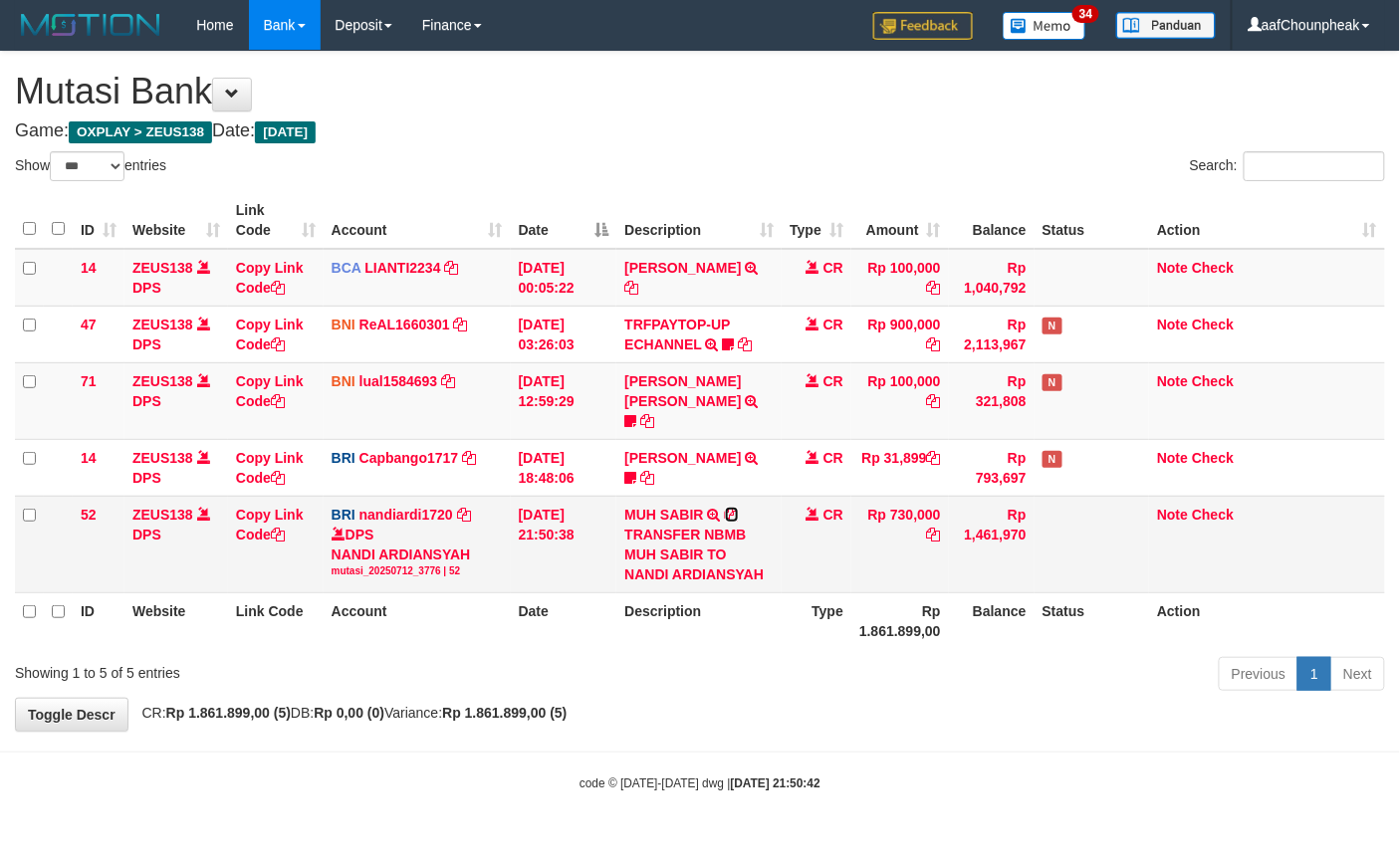 click at bounding box center (732, 515) 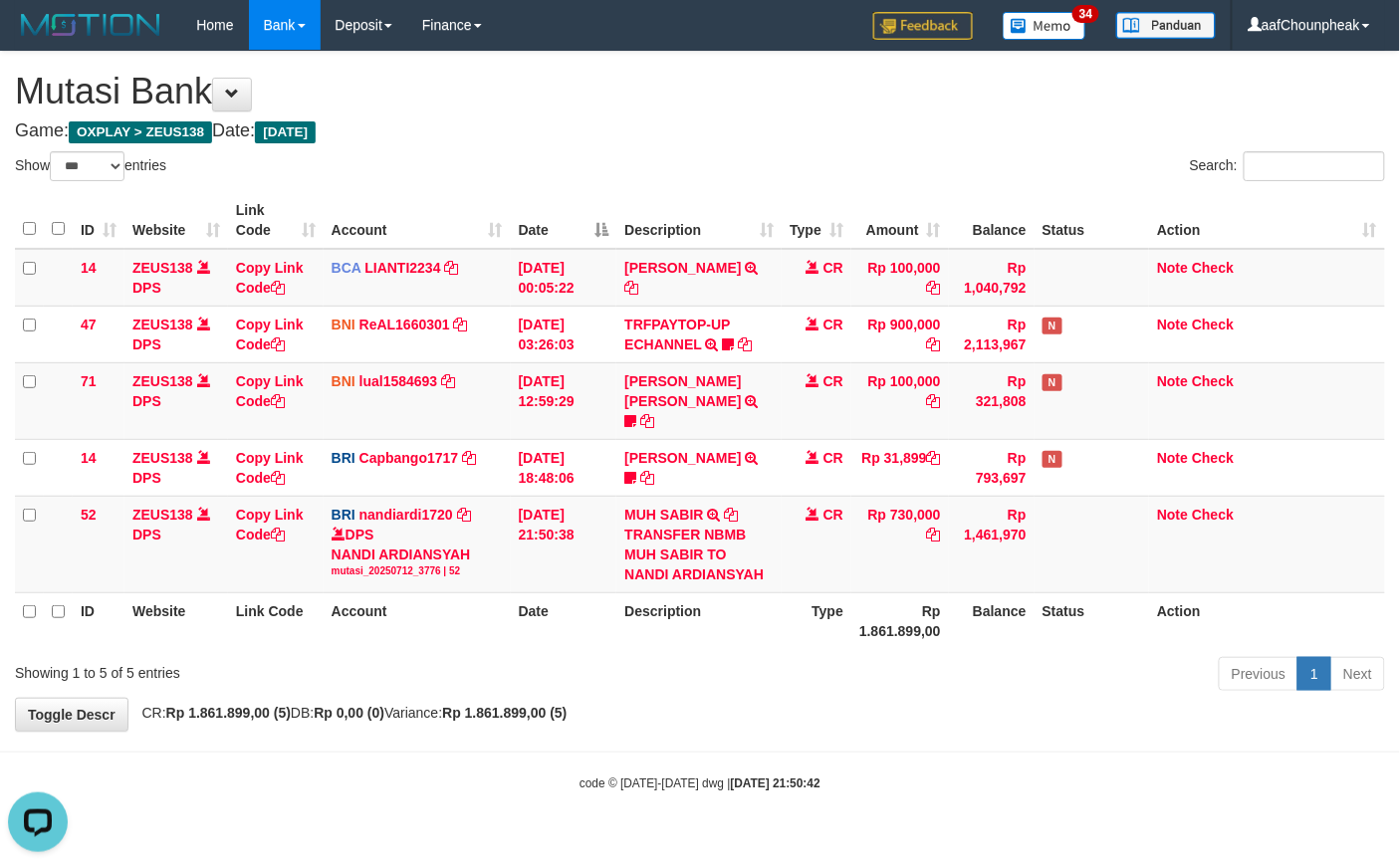 scroll, scrollTop: 0, scrollLeft: 0, axis: both 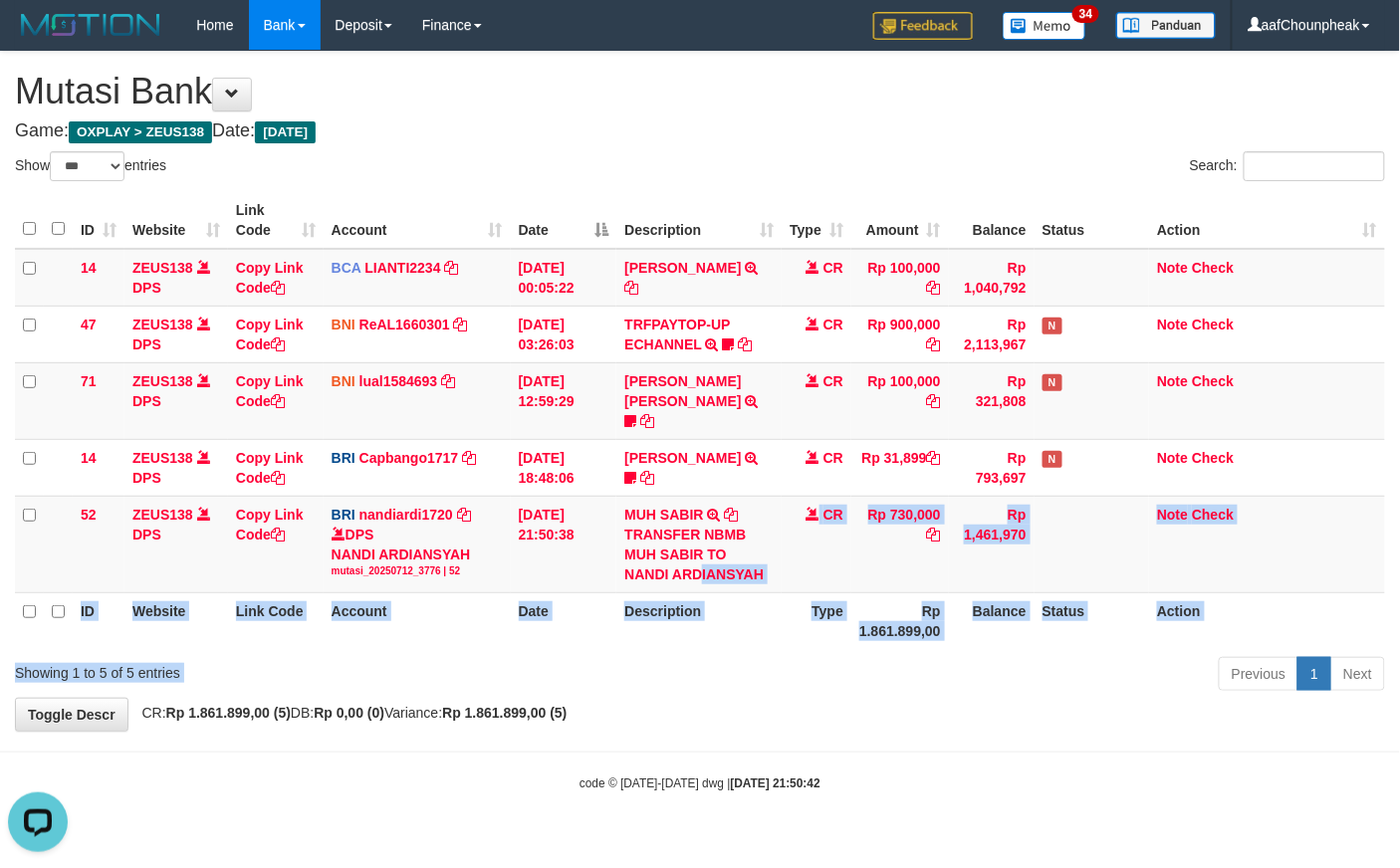 drag, startPoint x: 757, startPoint y: 607, endPoint x: 769, endPoint y: 641, distance: 36.05551 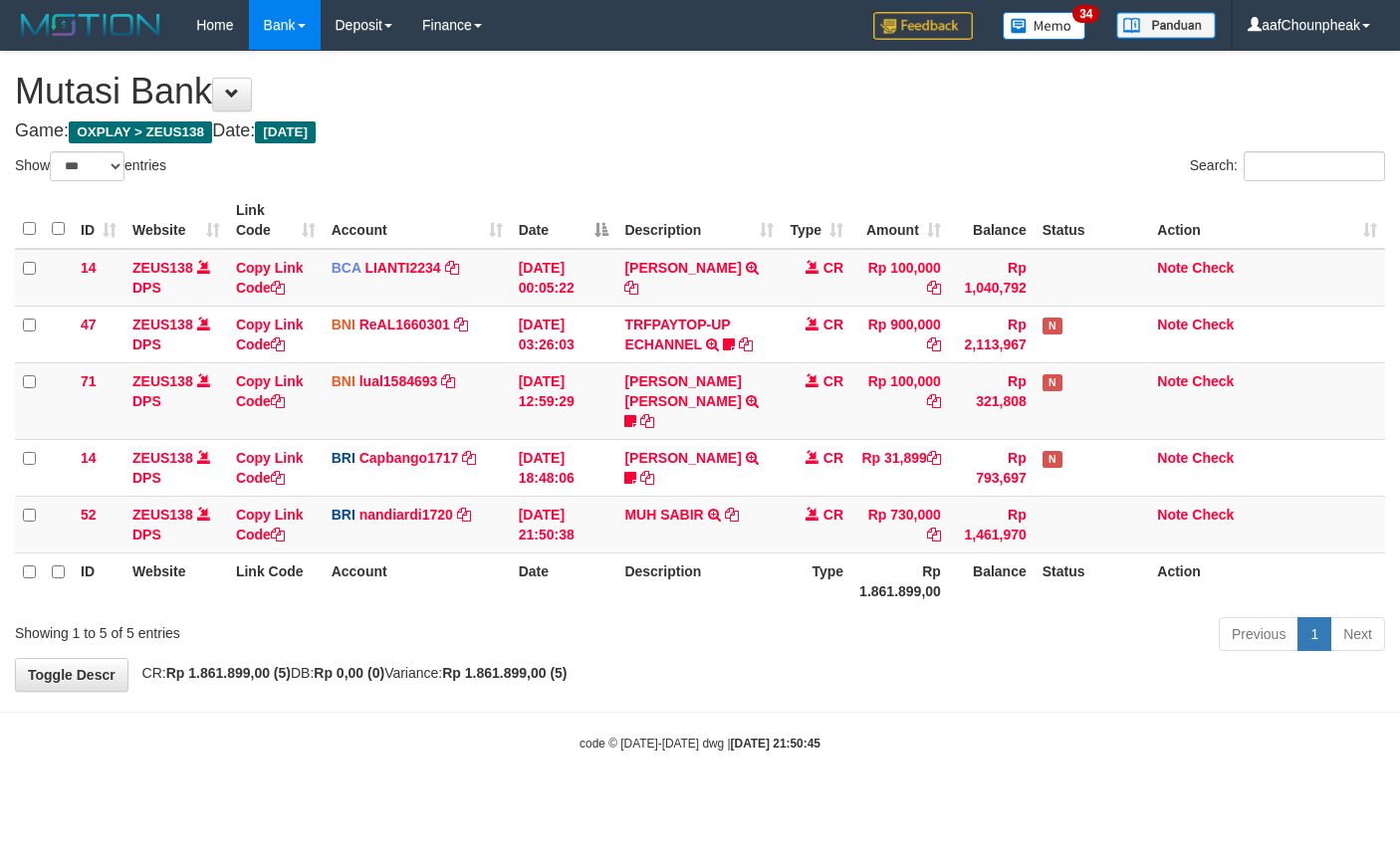 select on "***" 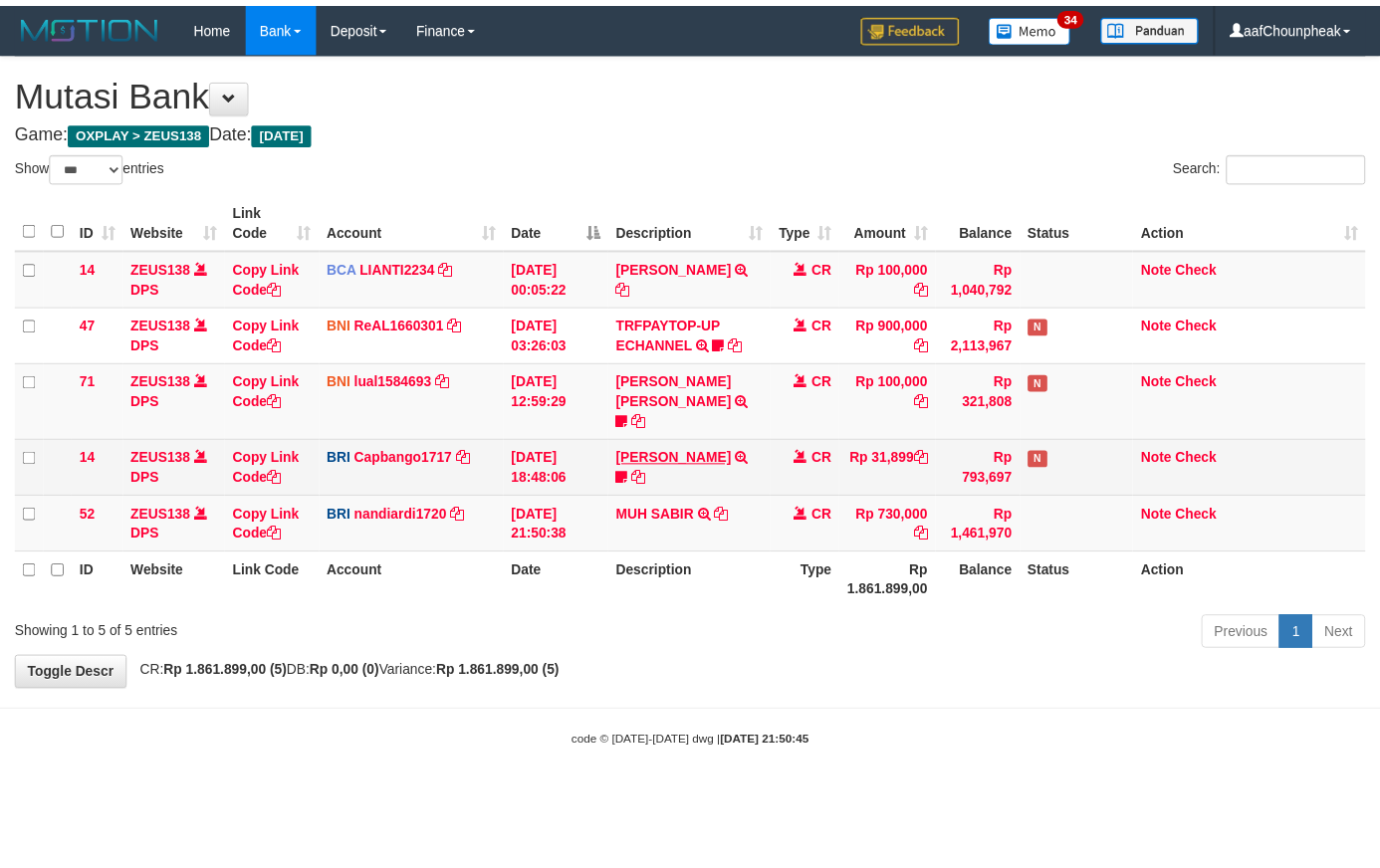 scroll, scrollTop: 0, scrollLeft: 0, axis: both 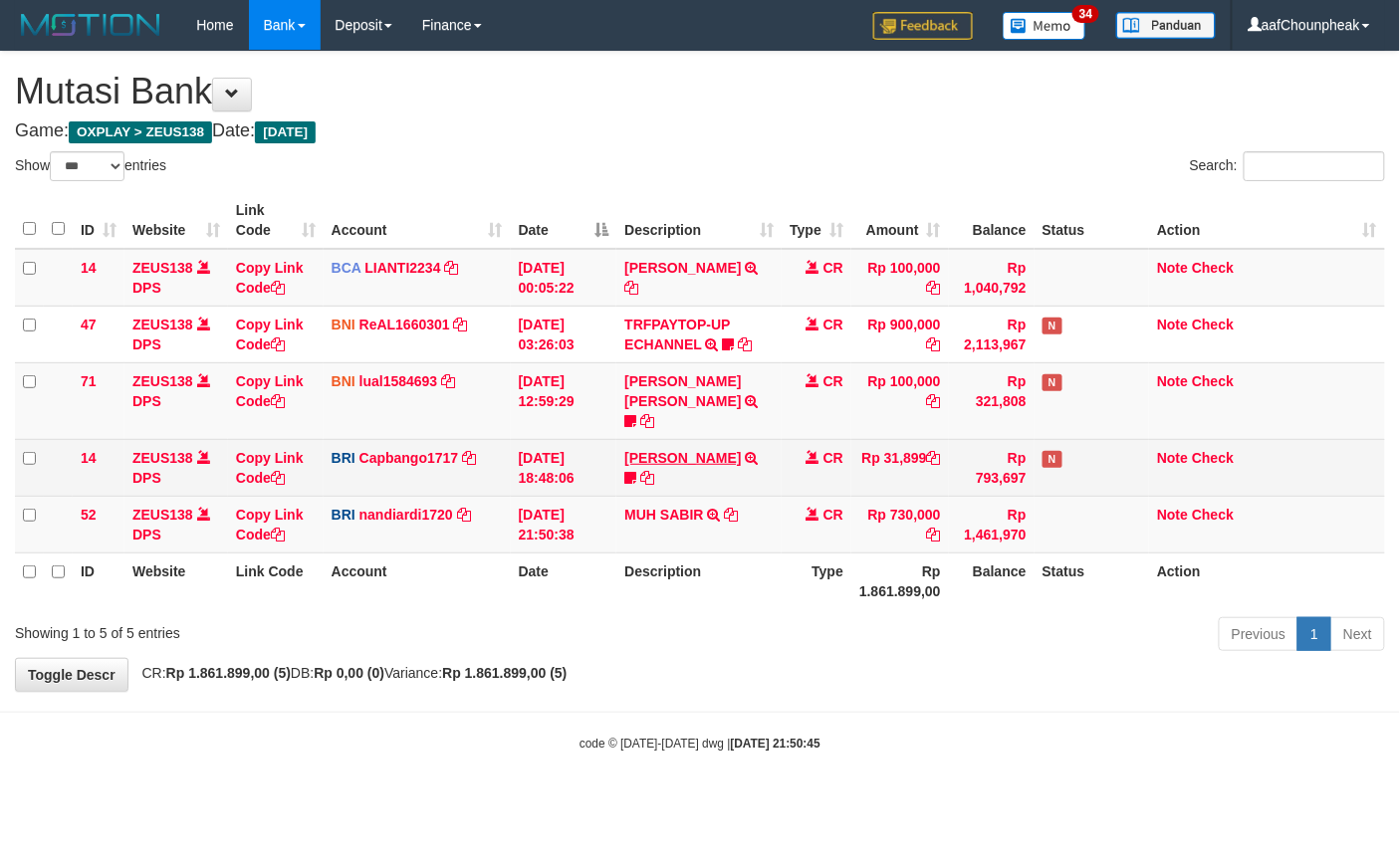 click on "[PERSON_NAME]" at bounding box center (682, 458) 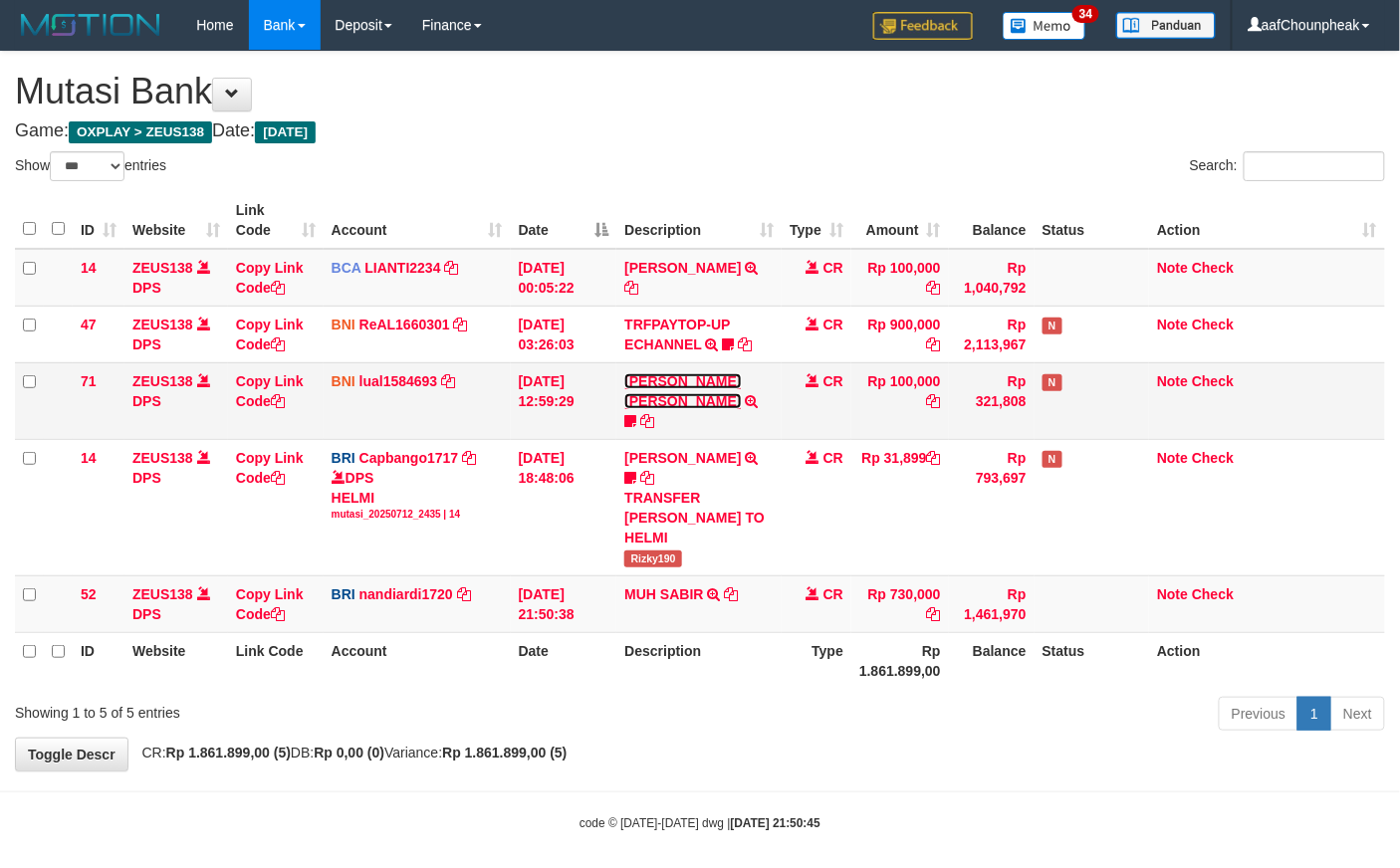 click on "[PERSON_NAME] [PERSON_NAME]" at bounding box center [682, 391] 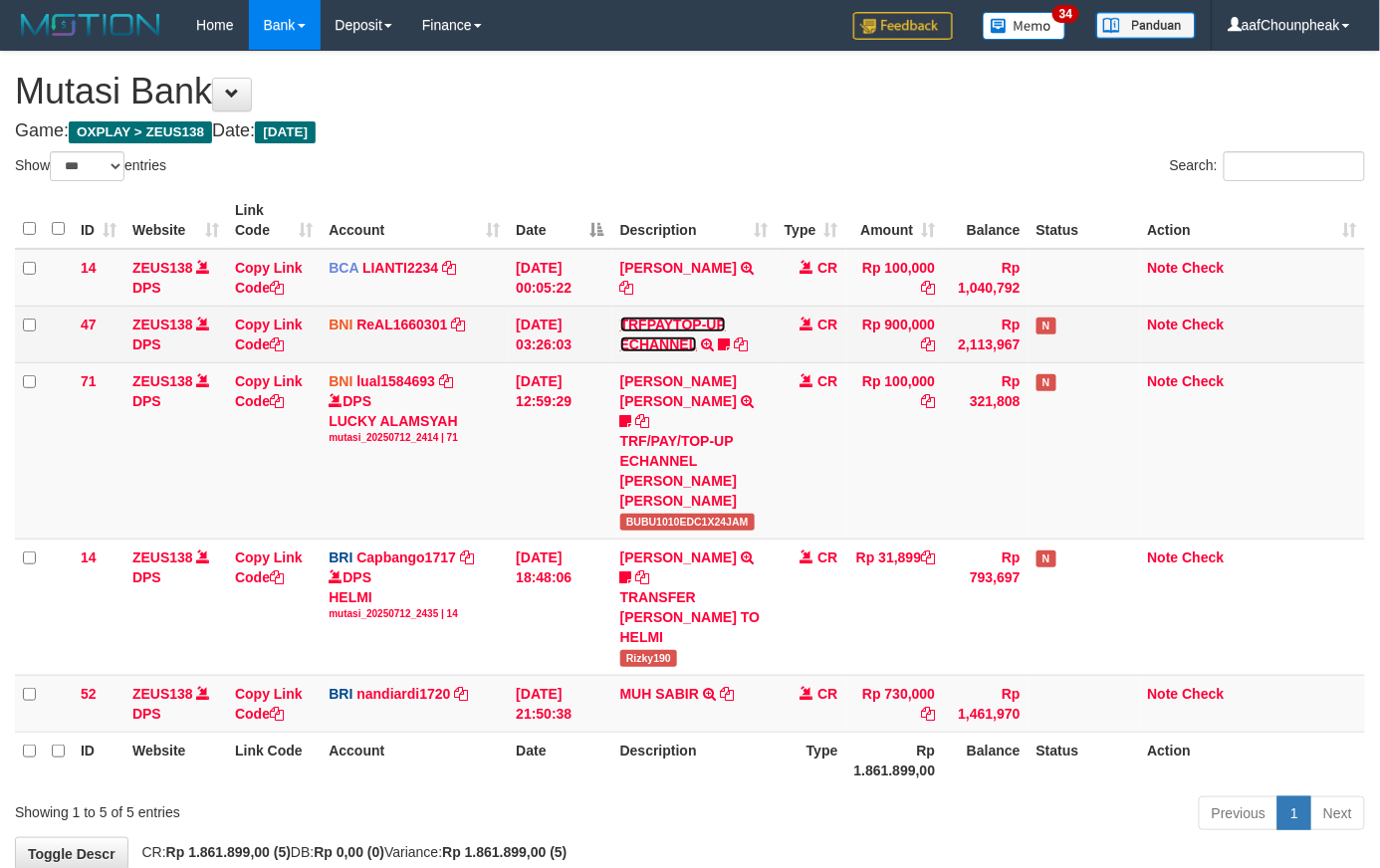 click on "TRFPAYTOP-UP ECHANNEL" at bounding box center (673, 334) 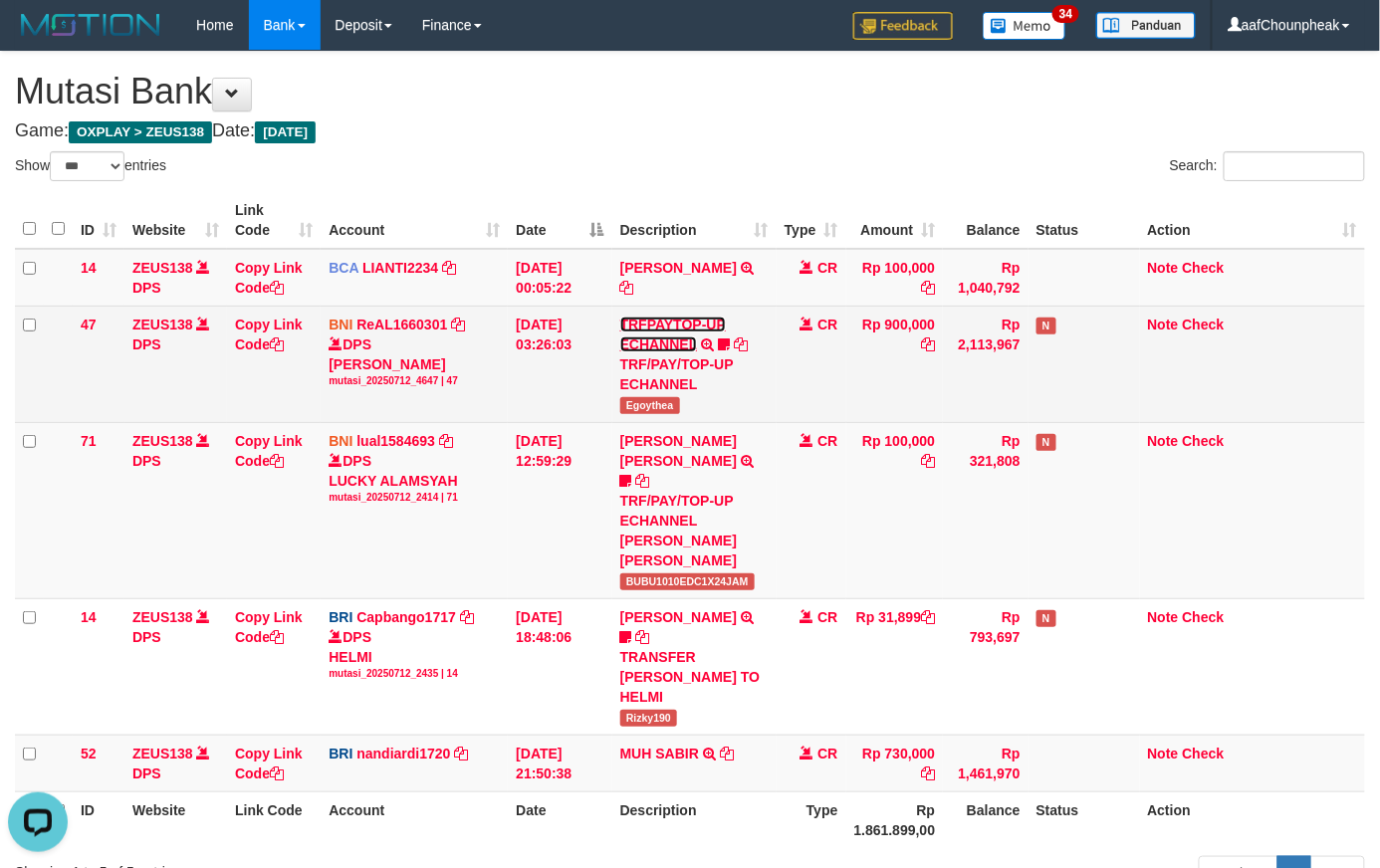 scroll, scrollTop: 0, scrollLeft: 0, axis: both 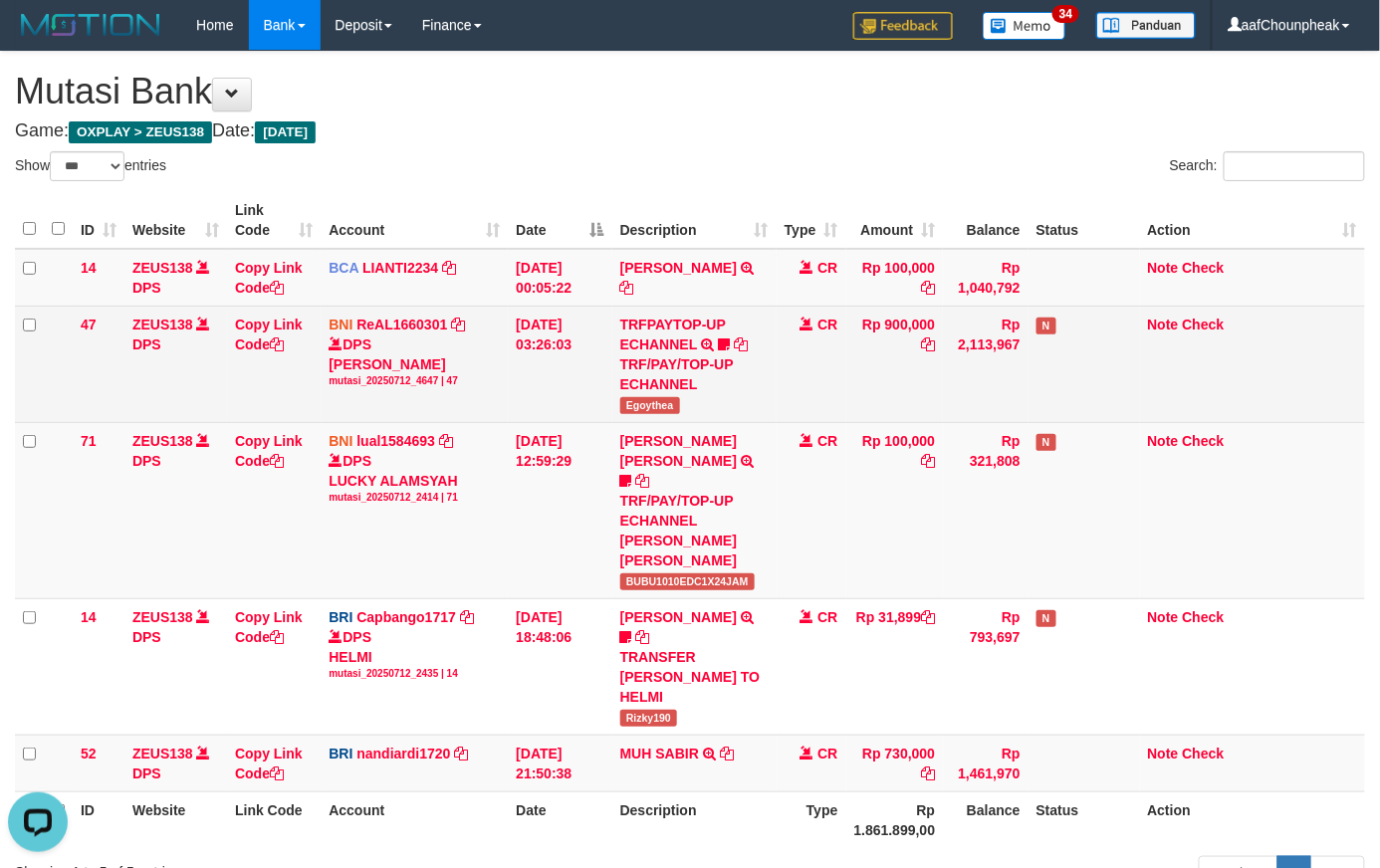 click on "Egoythea" at bounding box center [650, 405] 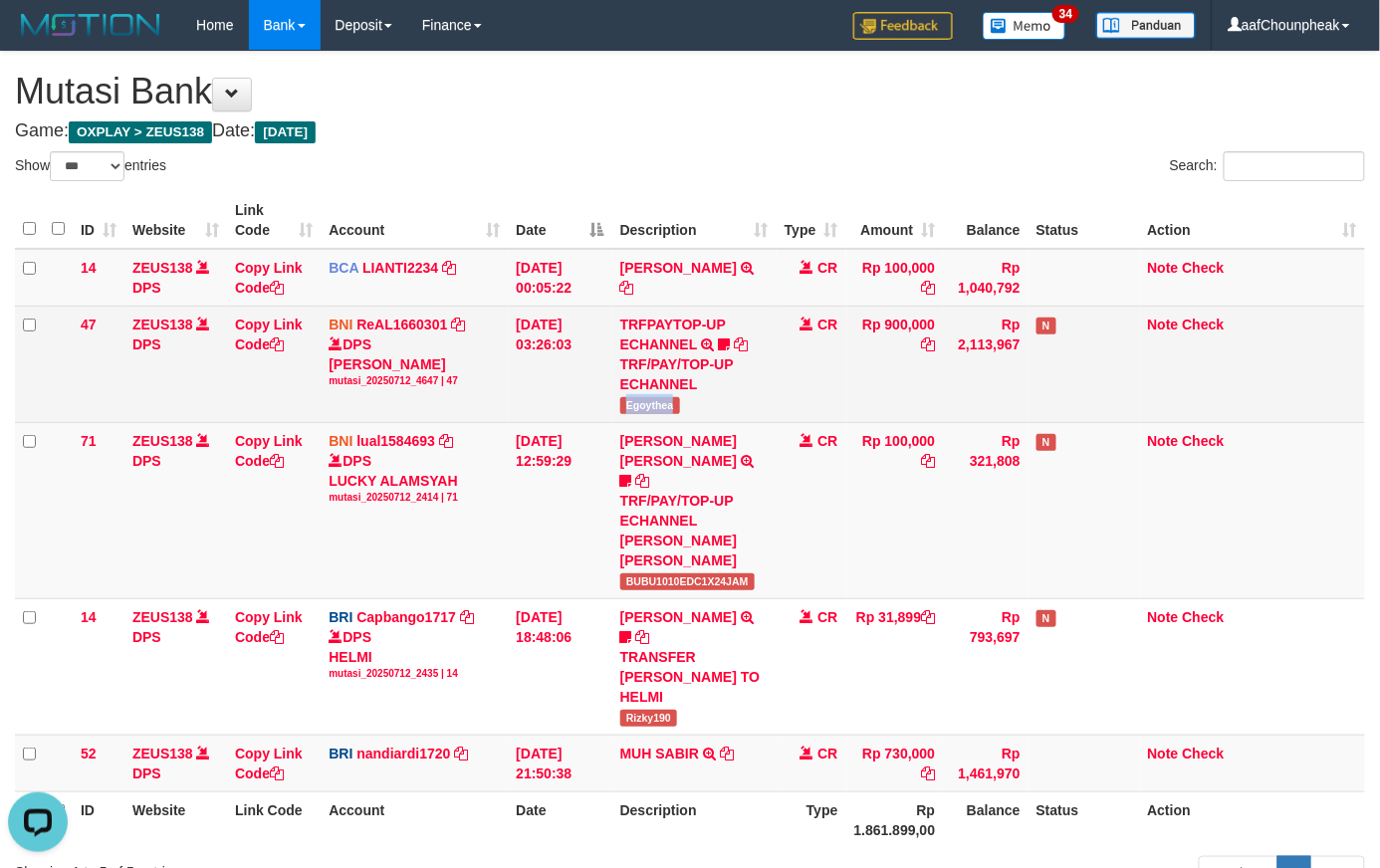 click on "Egoythea" at bounding box center [650, 405] 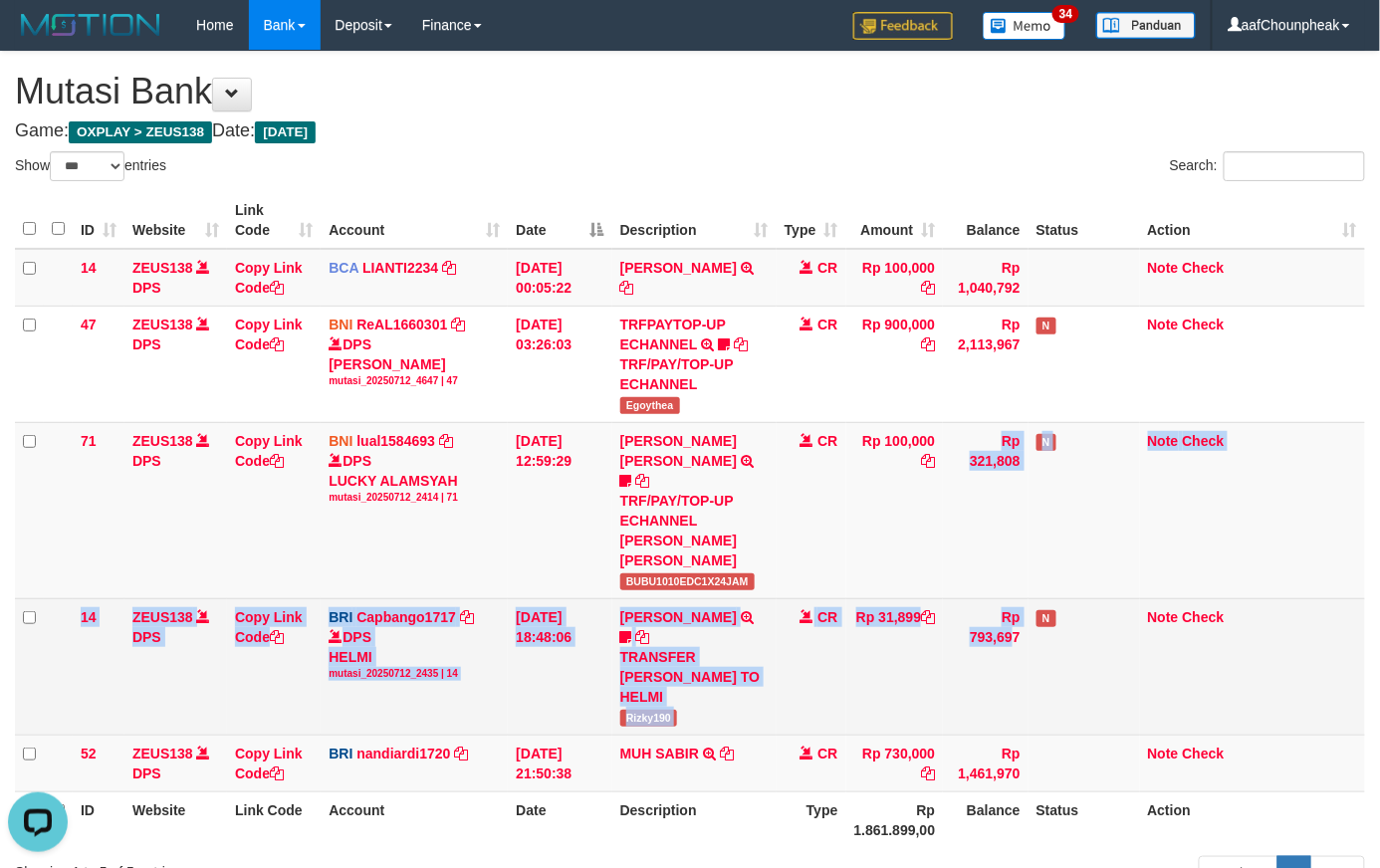 drag, startPoint x: 958, startPoint y: 614, endPoint x: 964, endPoint y: 626, distance: 13.416408 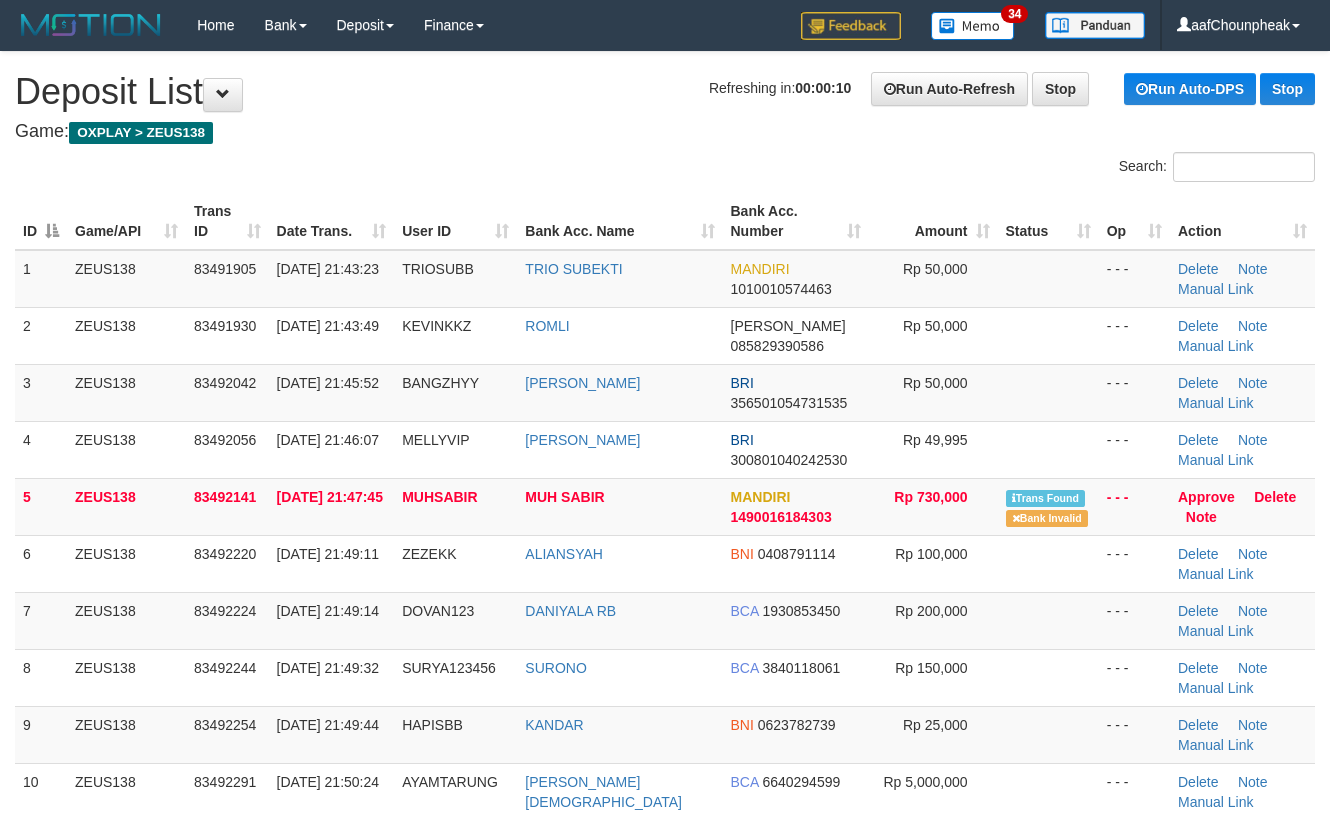 scroll, scrollTop: 0, scrollLeft: 0, axis: both 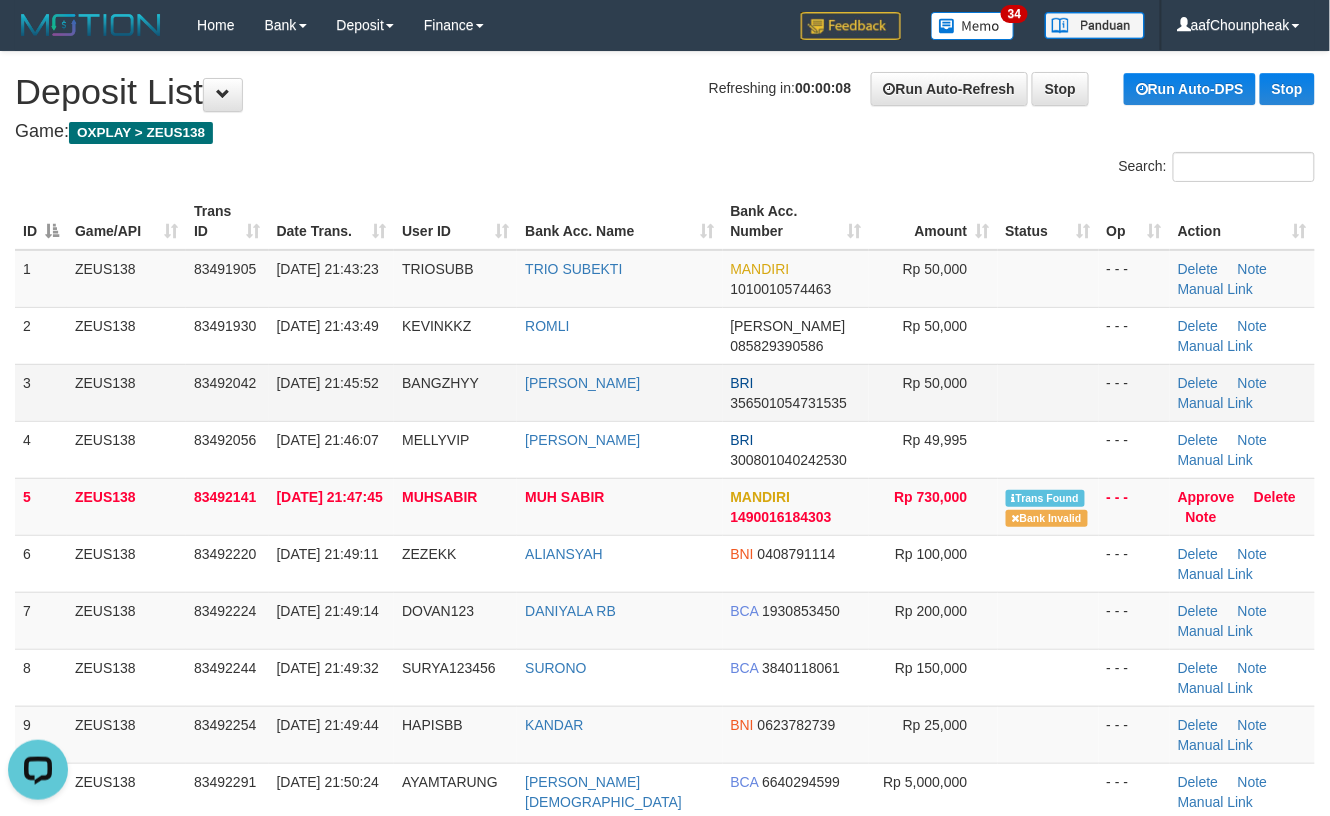 click at bounding box center [1048, 392] 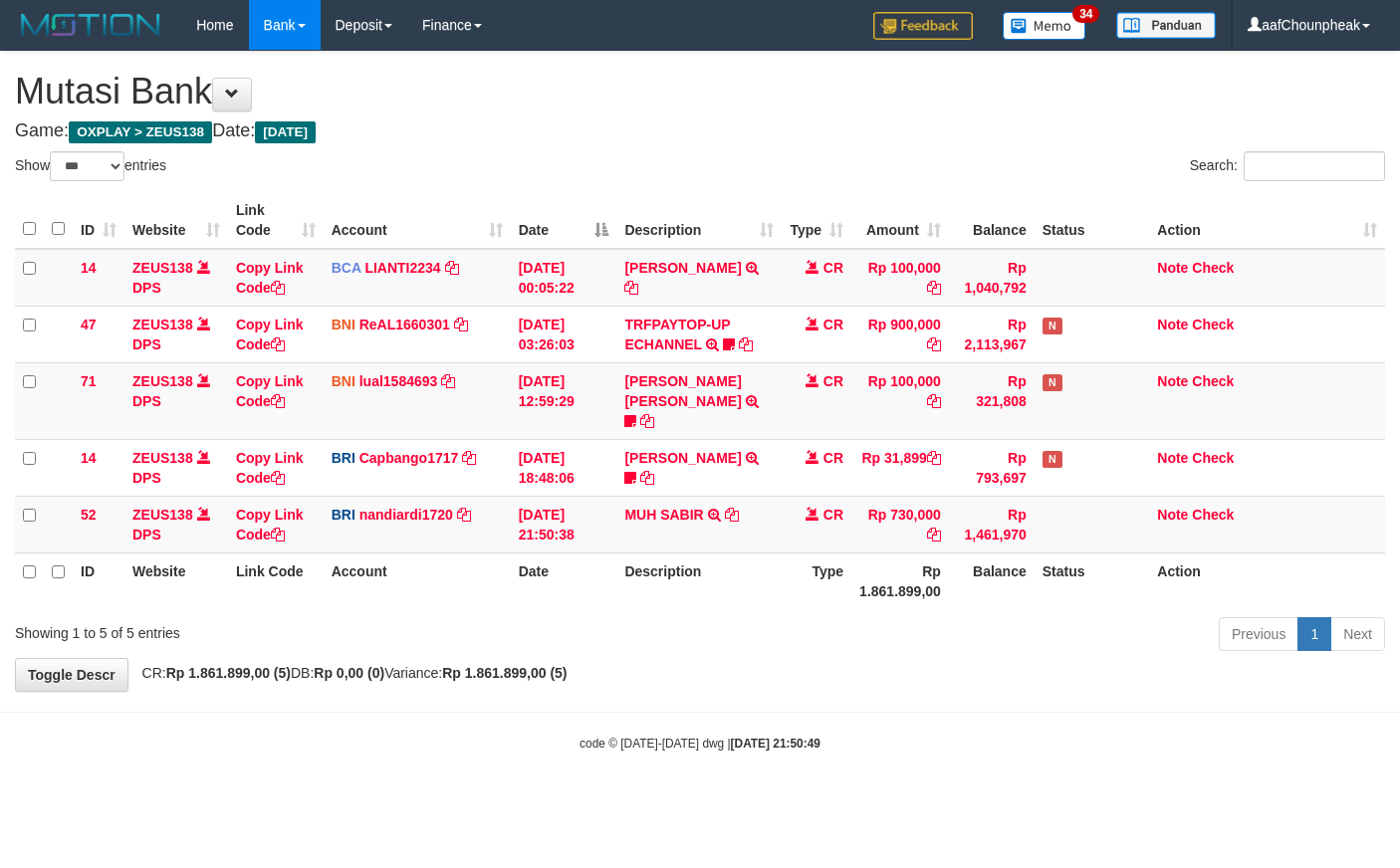 select on "***" 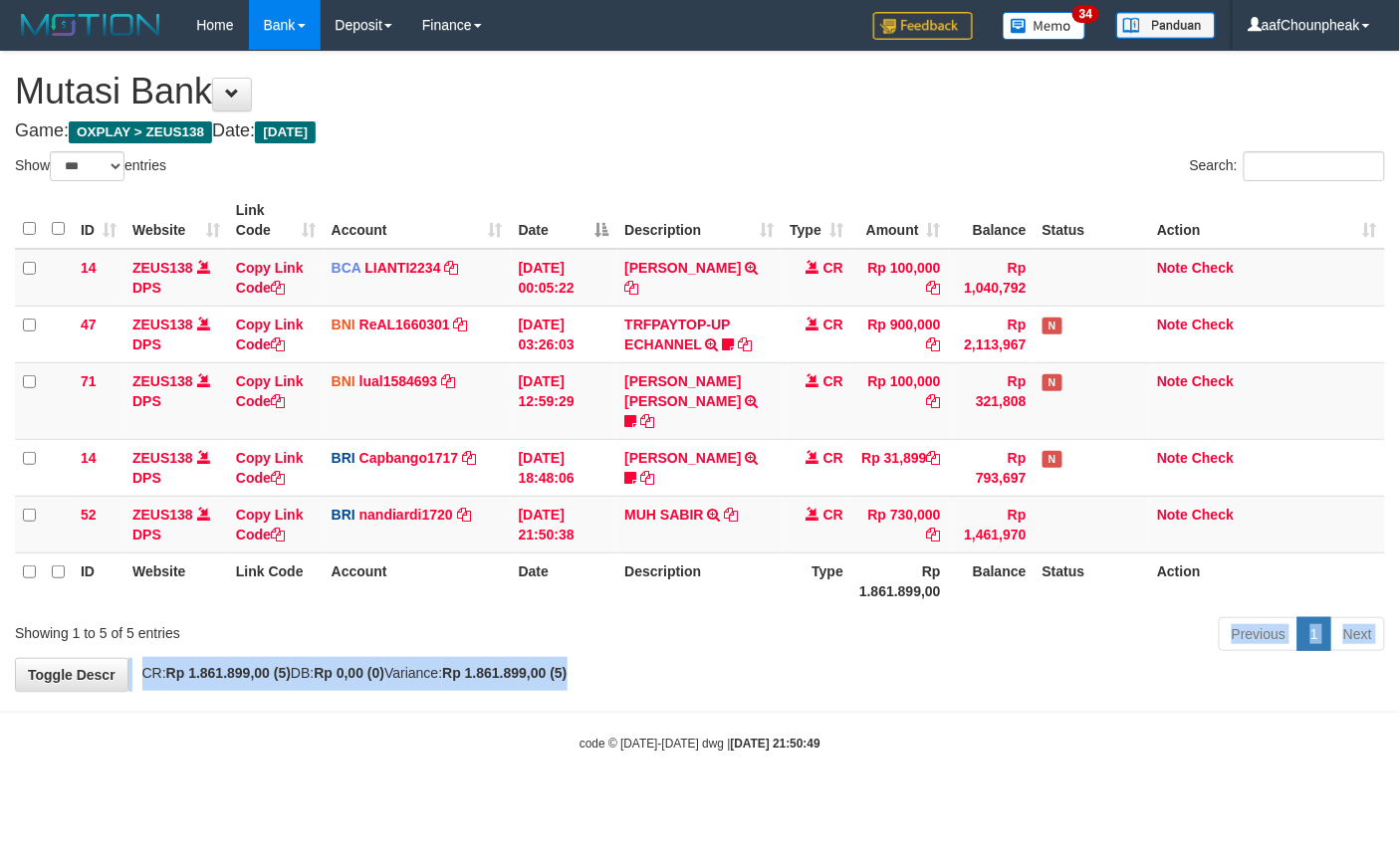 click on "**********" at bounding box center (700, 371) 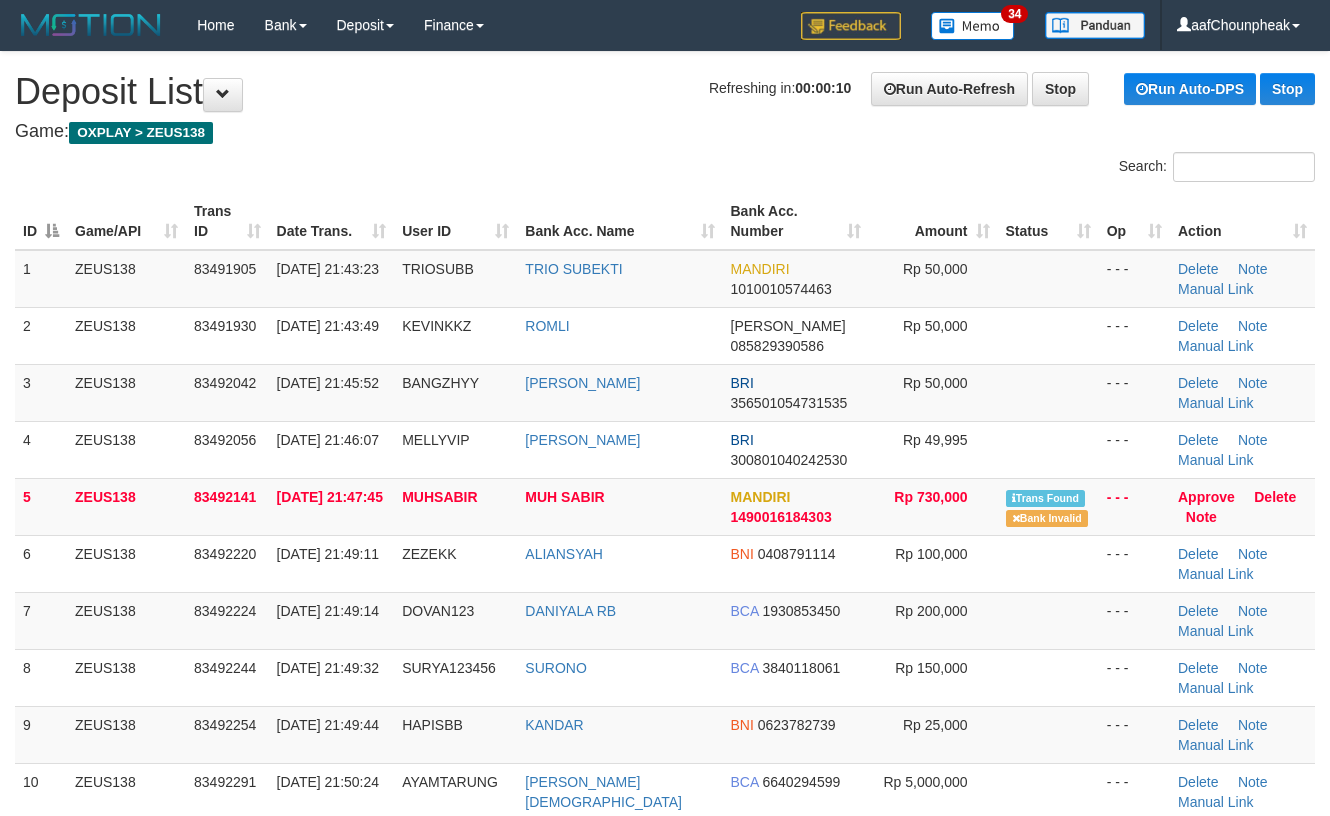 scroll, scrollTop: 0, scrollLeft: 0, axis: both 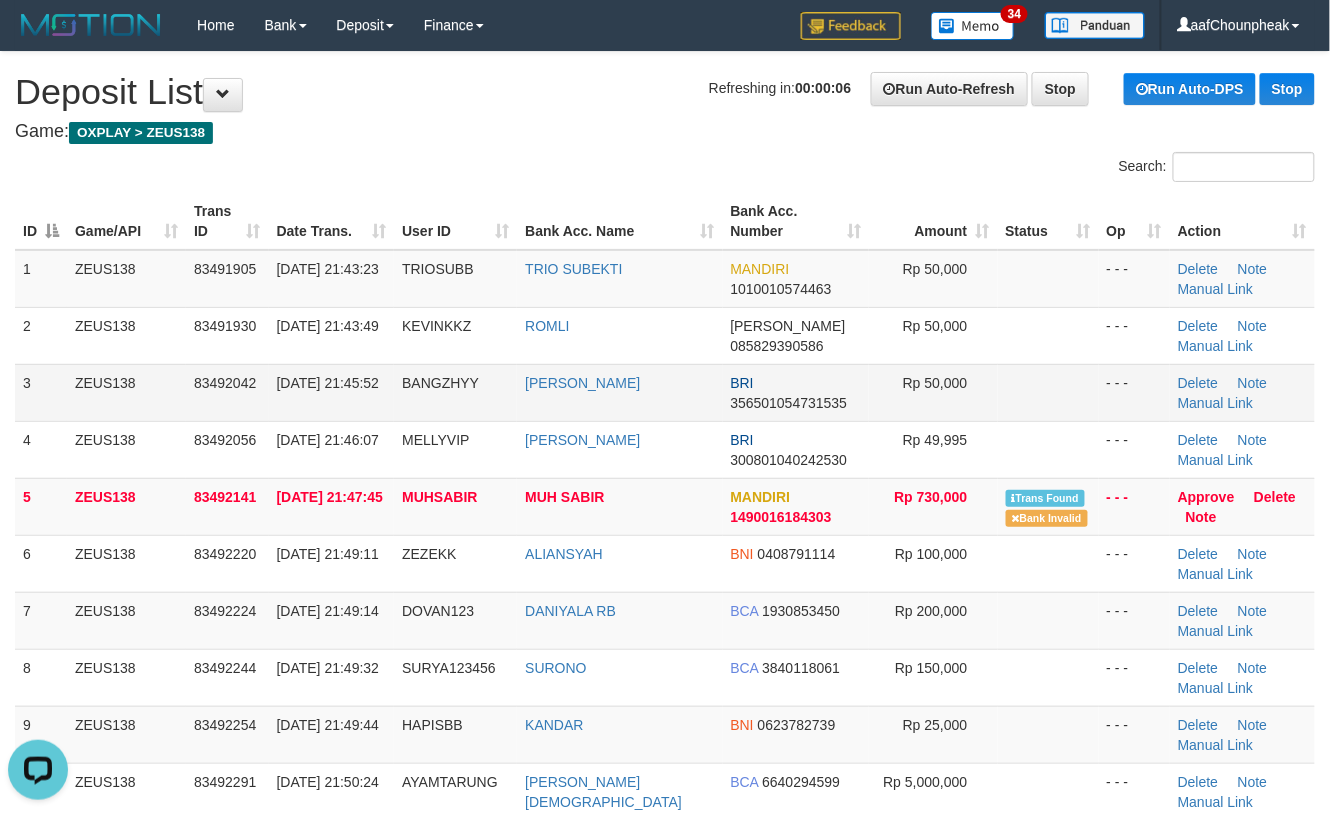 click on "Rp 50,000" at bounding box center (933, 392) 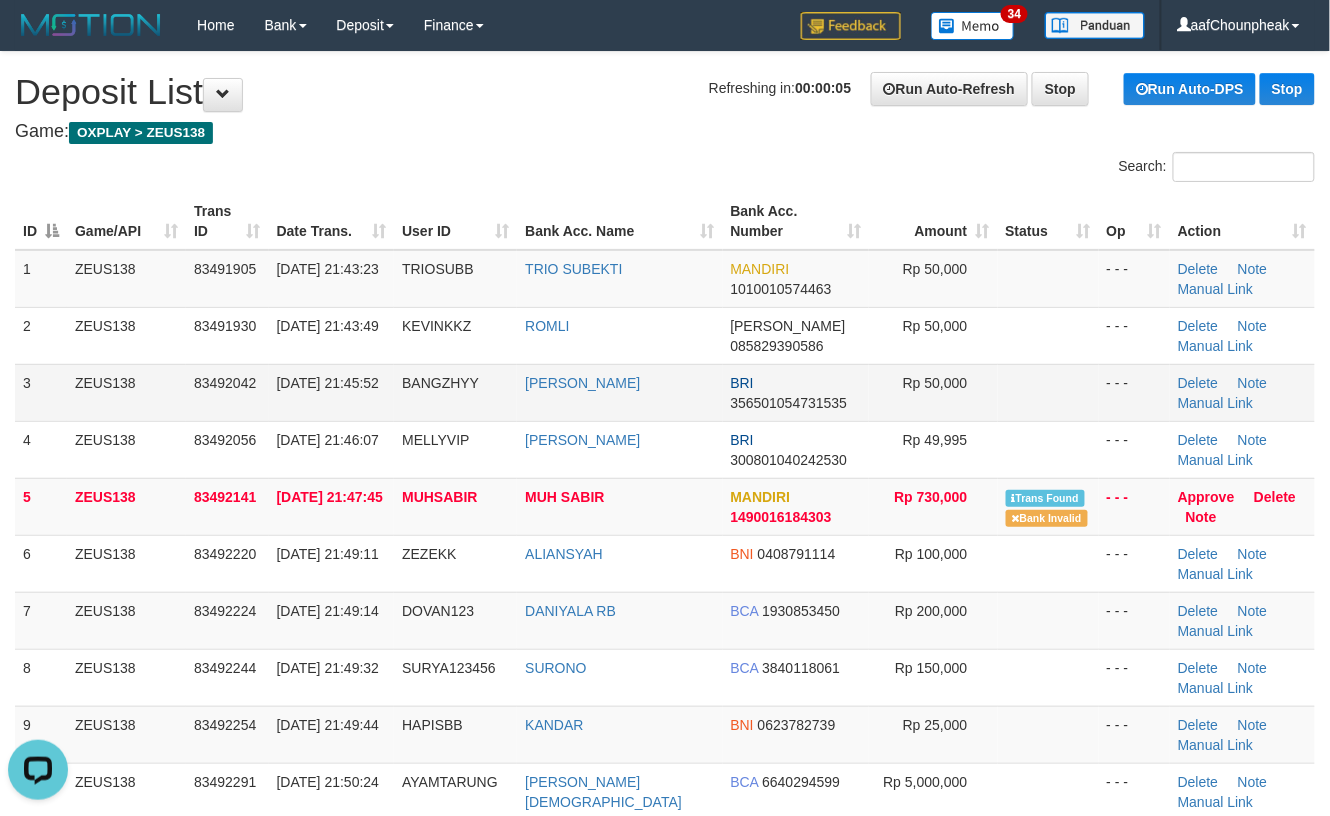 drag, startPoint x: 984, startPoint y: 401, endPoint x: 1125, endPoint y: 377, distance: 143.02797 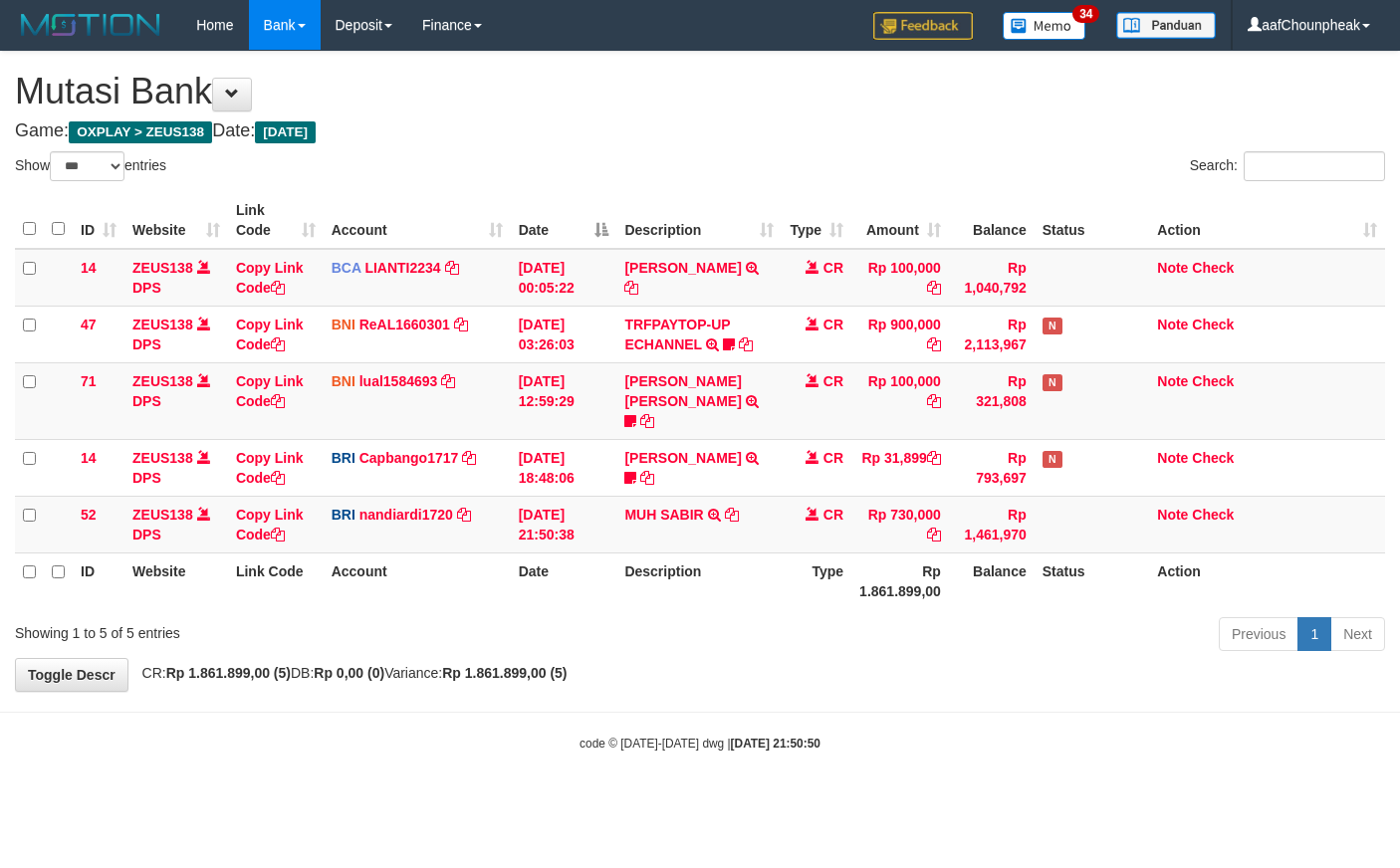 select on "***" 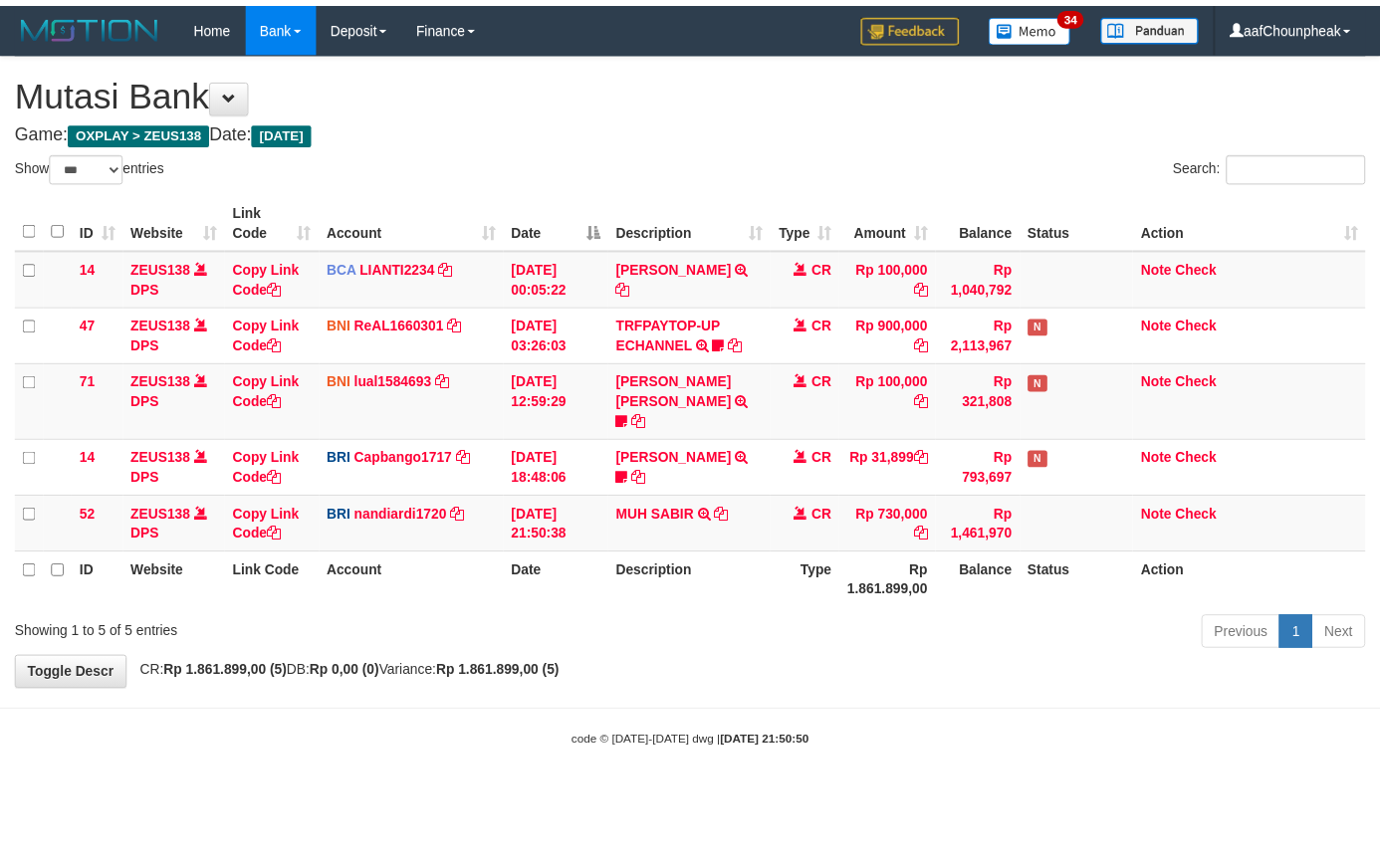scroll, scrollTop: 0, scrollLeft: 0, axis: both 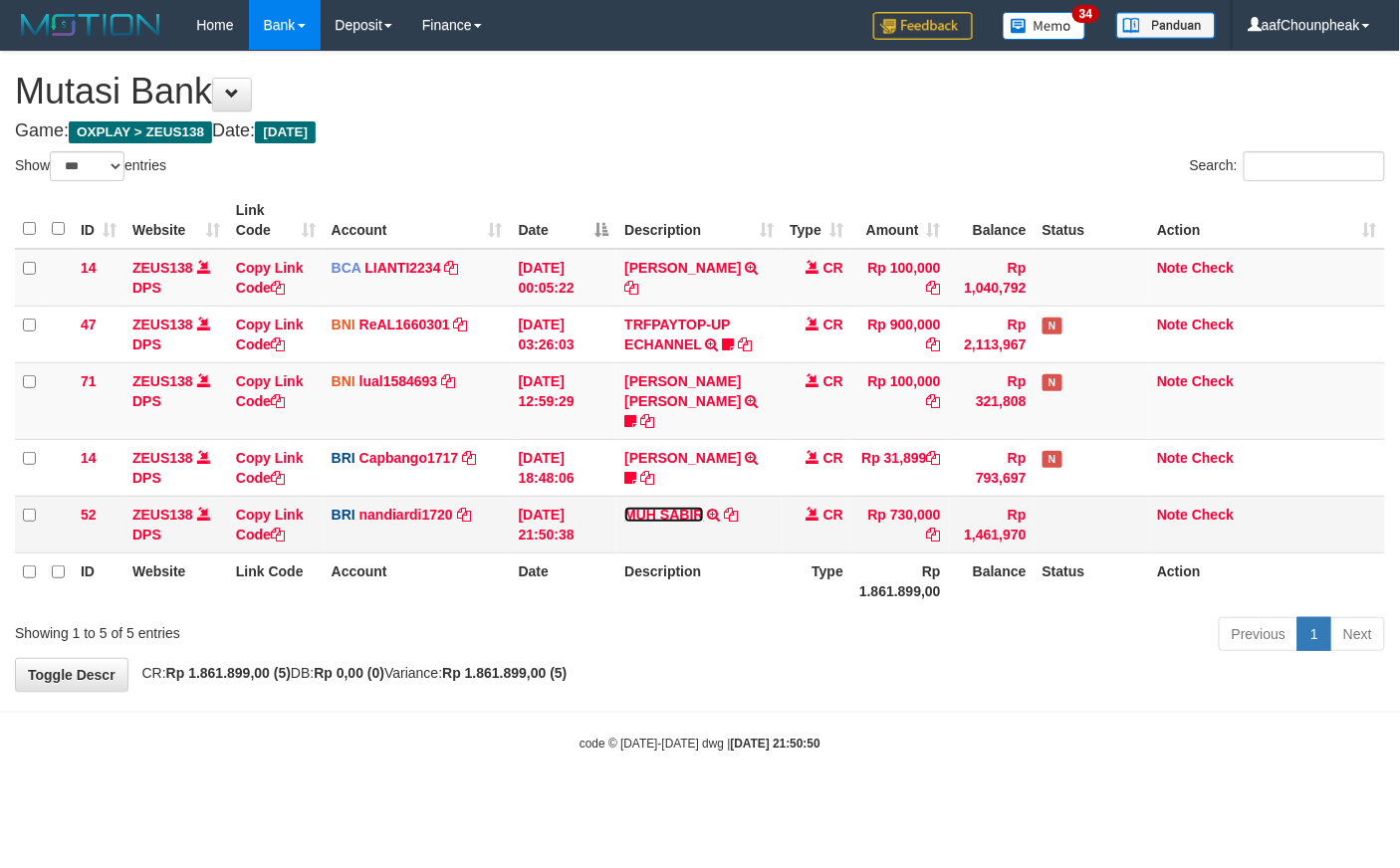 click on "MUH SABIR" at bounding box center (663, 515) 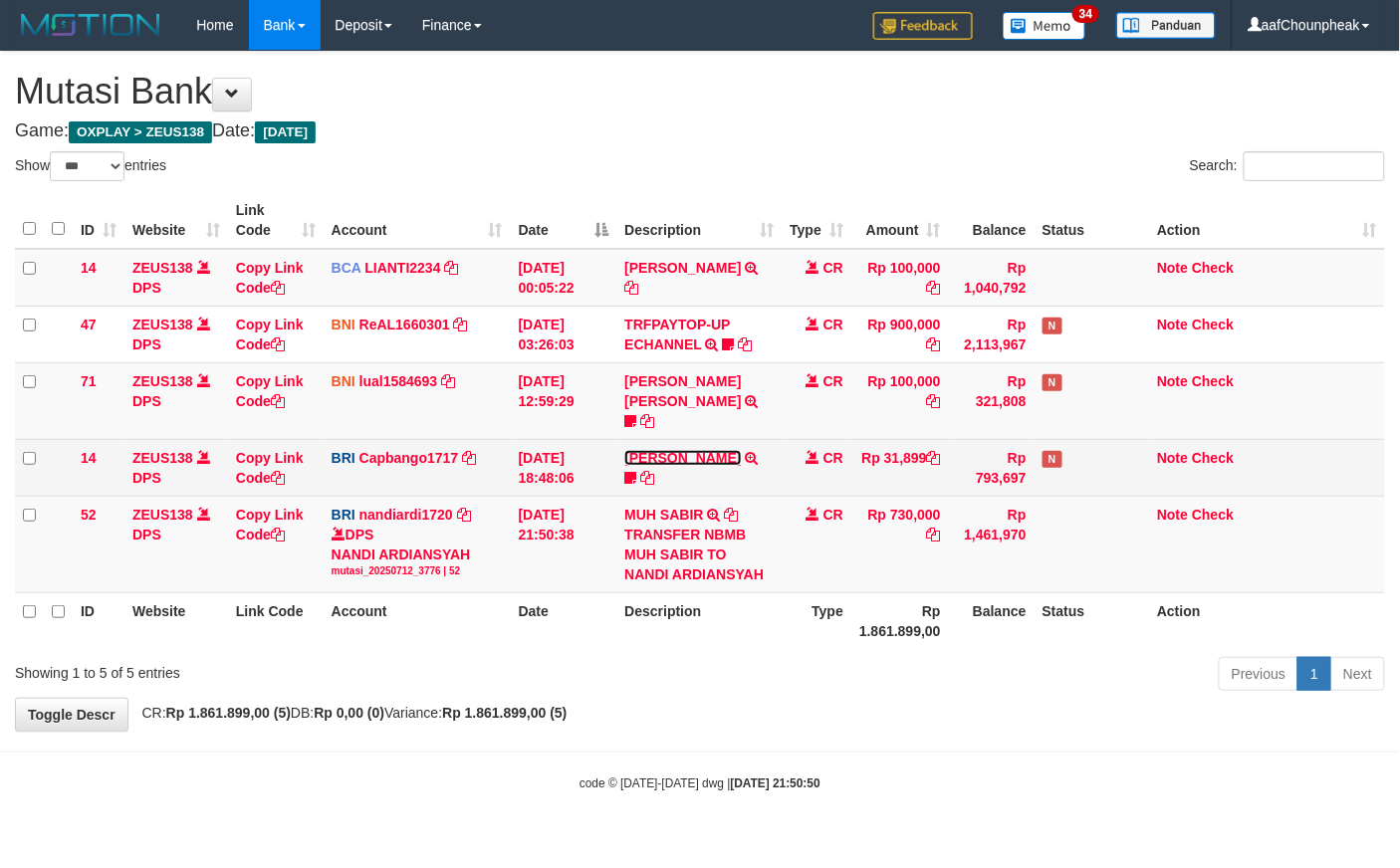 click on "[PERSON_NAME]" at bounding box center (682, 458) 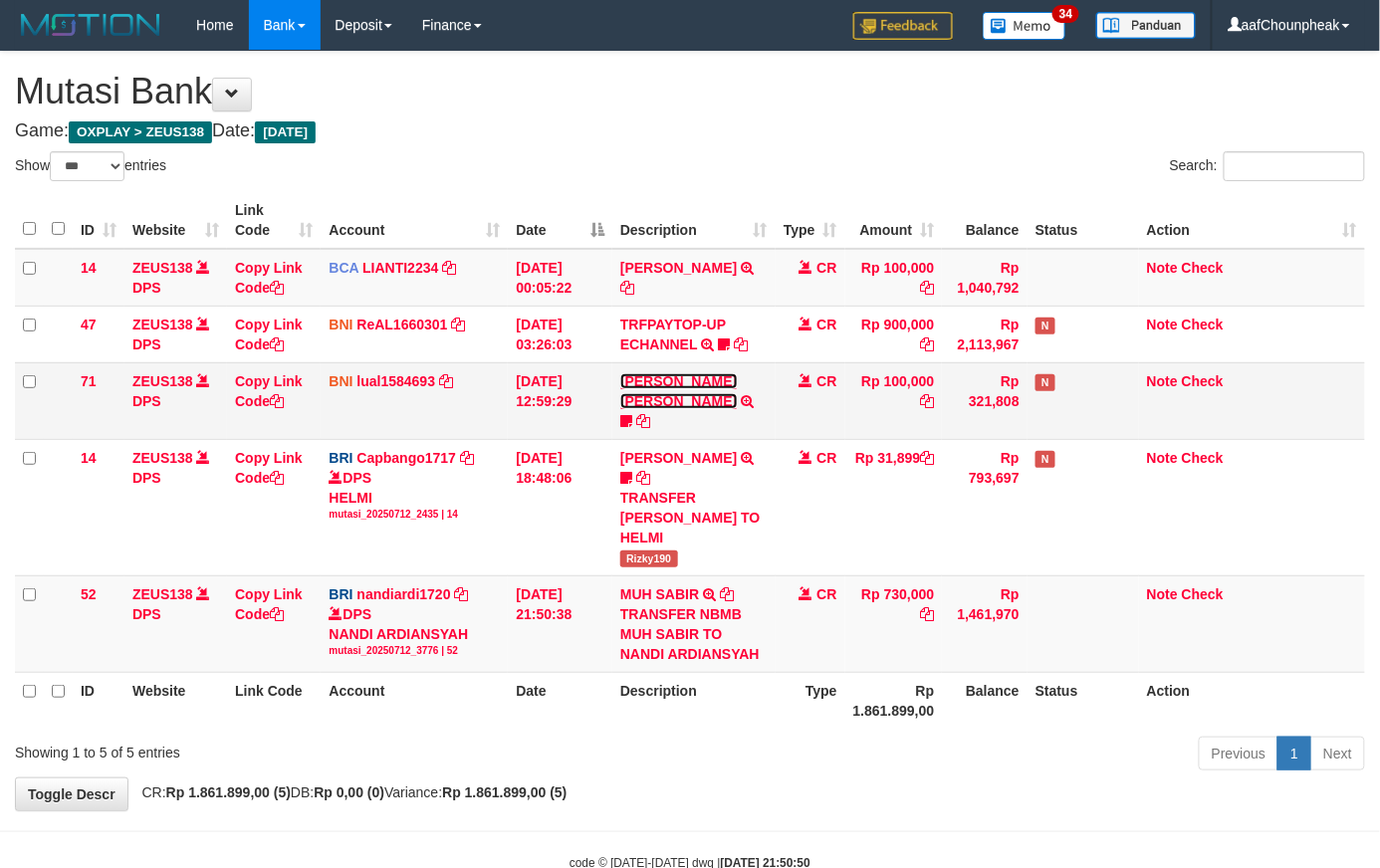 click on "[PERSON_NAME] [PERSON_NAME]" at bounding box center [678, 391] 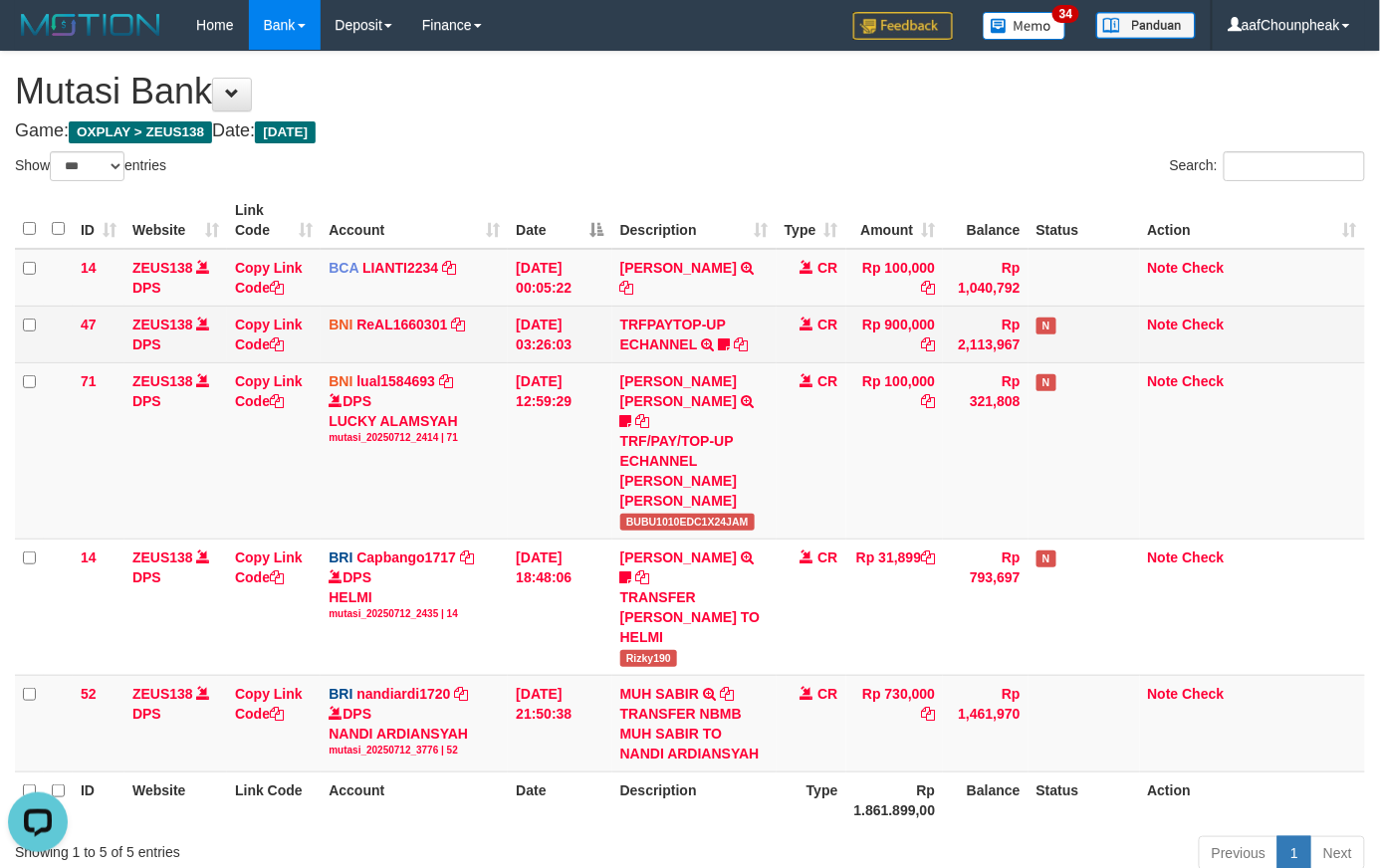 scroll, scrollTop: 0, scrollLeft: 0, axis: both 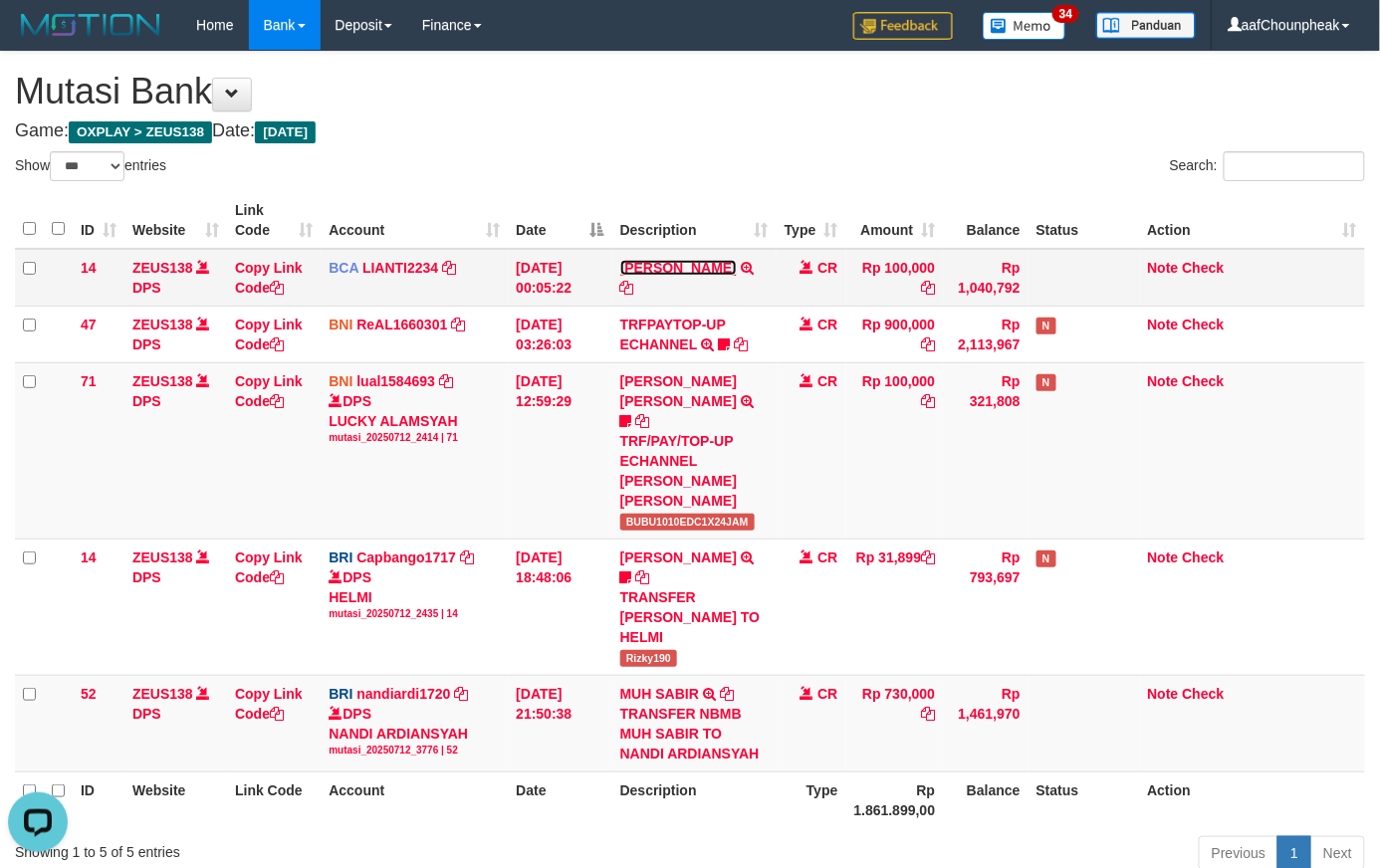click on "YUSUP MAULAN" at bounding box center [678, 268] 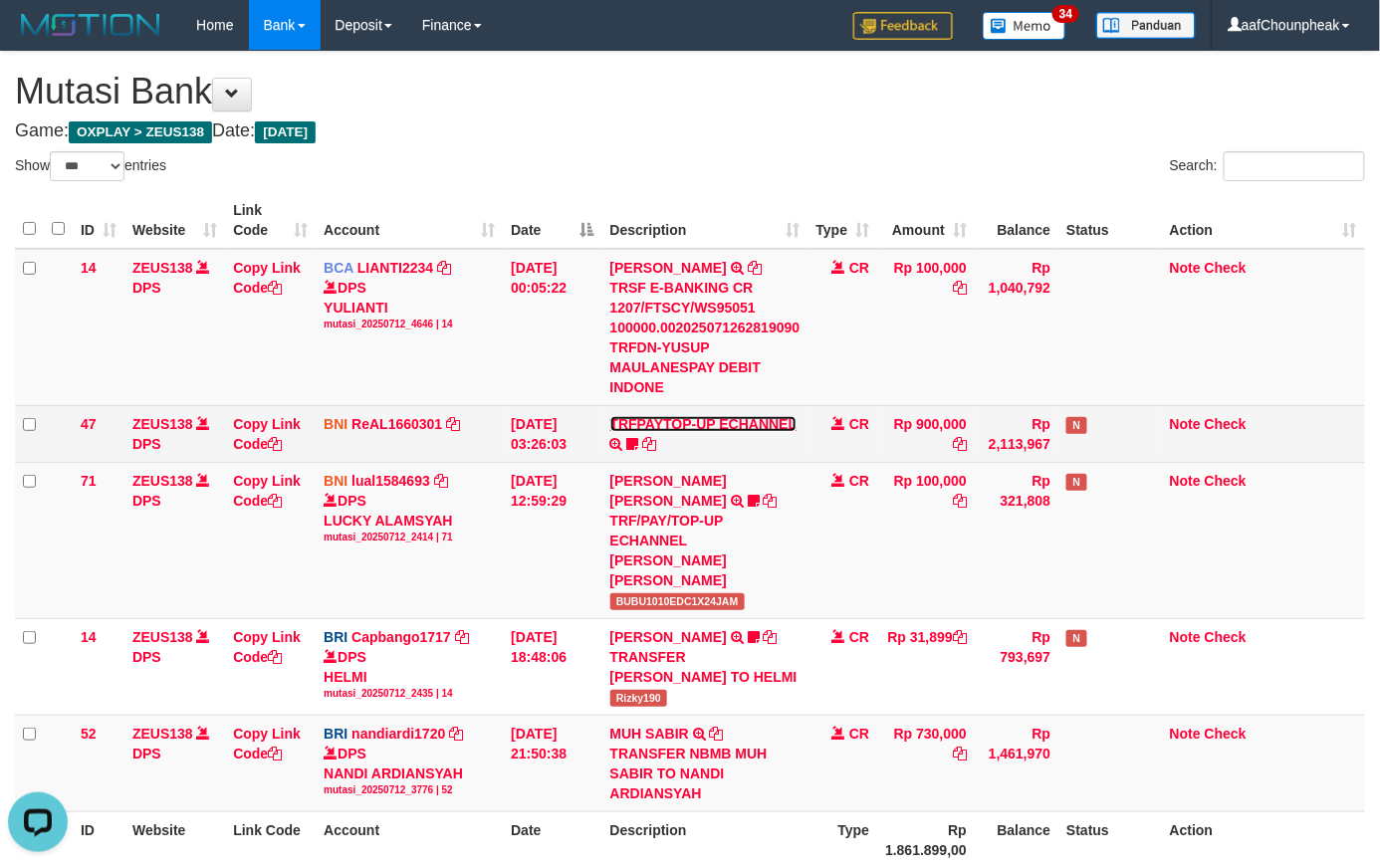 click on "TRFPAYTOP-UP ECHANNEL" at bounding box center (703, 424) 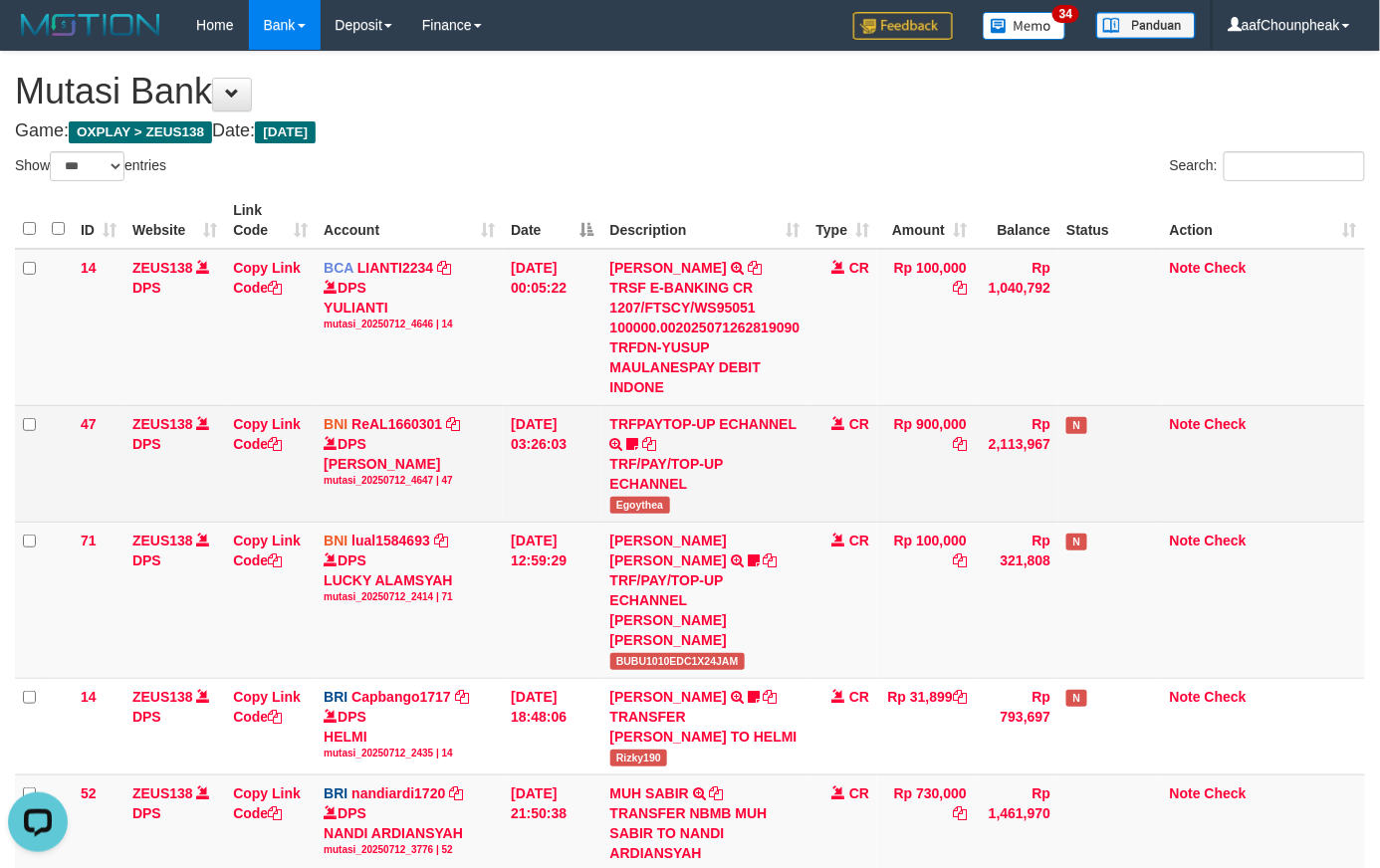click on "TRFPAYTOP-UP ECHANNEL            TRF/PAY/TOP-UP ECHANNEL    Egoythea" at bounding box center (705, 463) 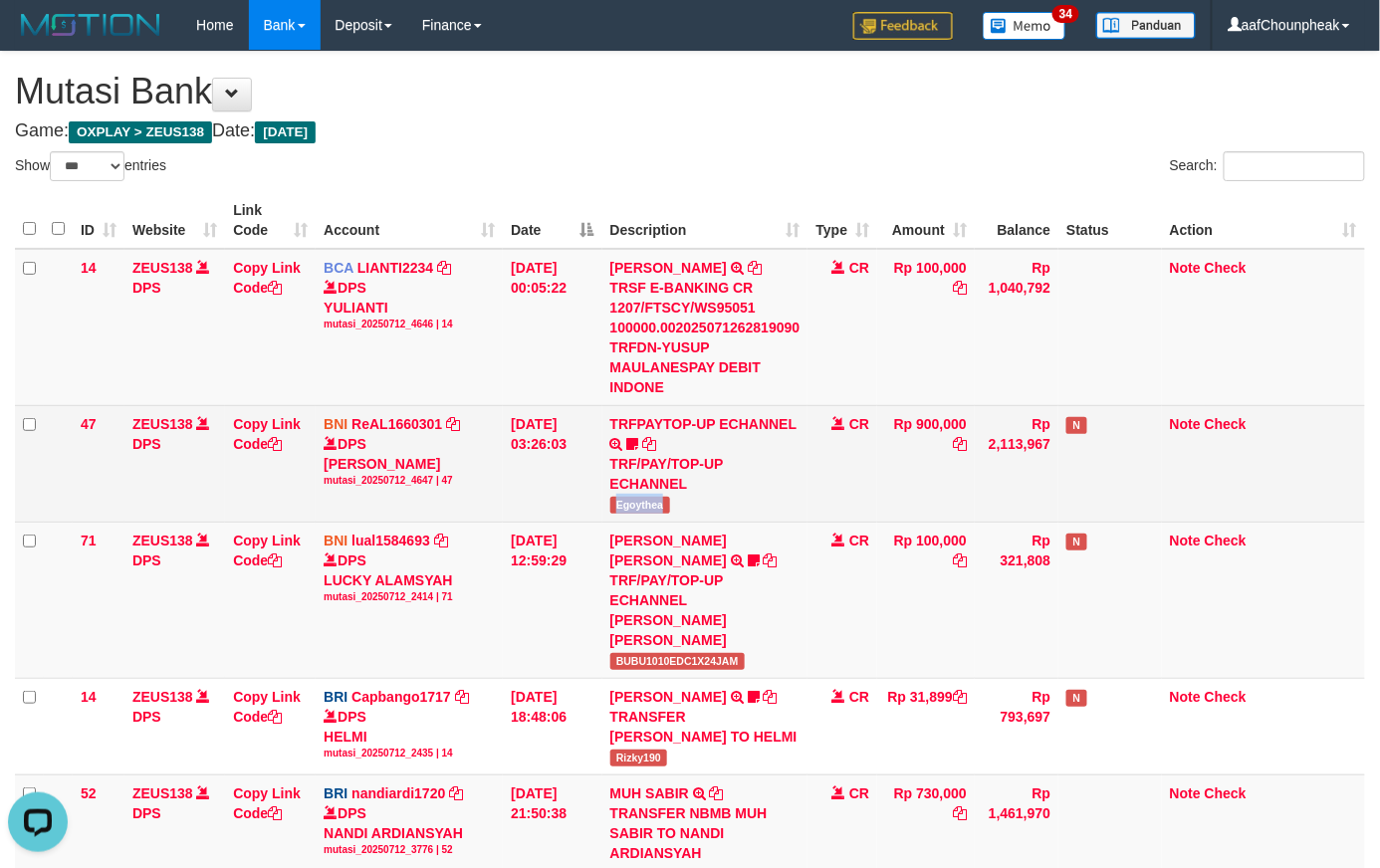 click on "TRFPAYTOP-UP ECHANNEL            TRF/PAY/TOP-UP ECHANNEL    Egoythea" at bounding box center (705, 463) 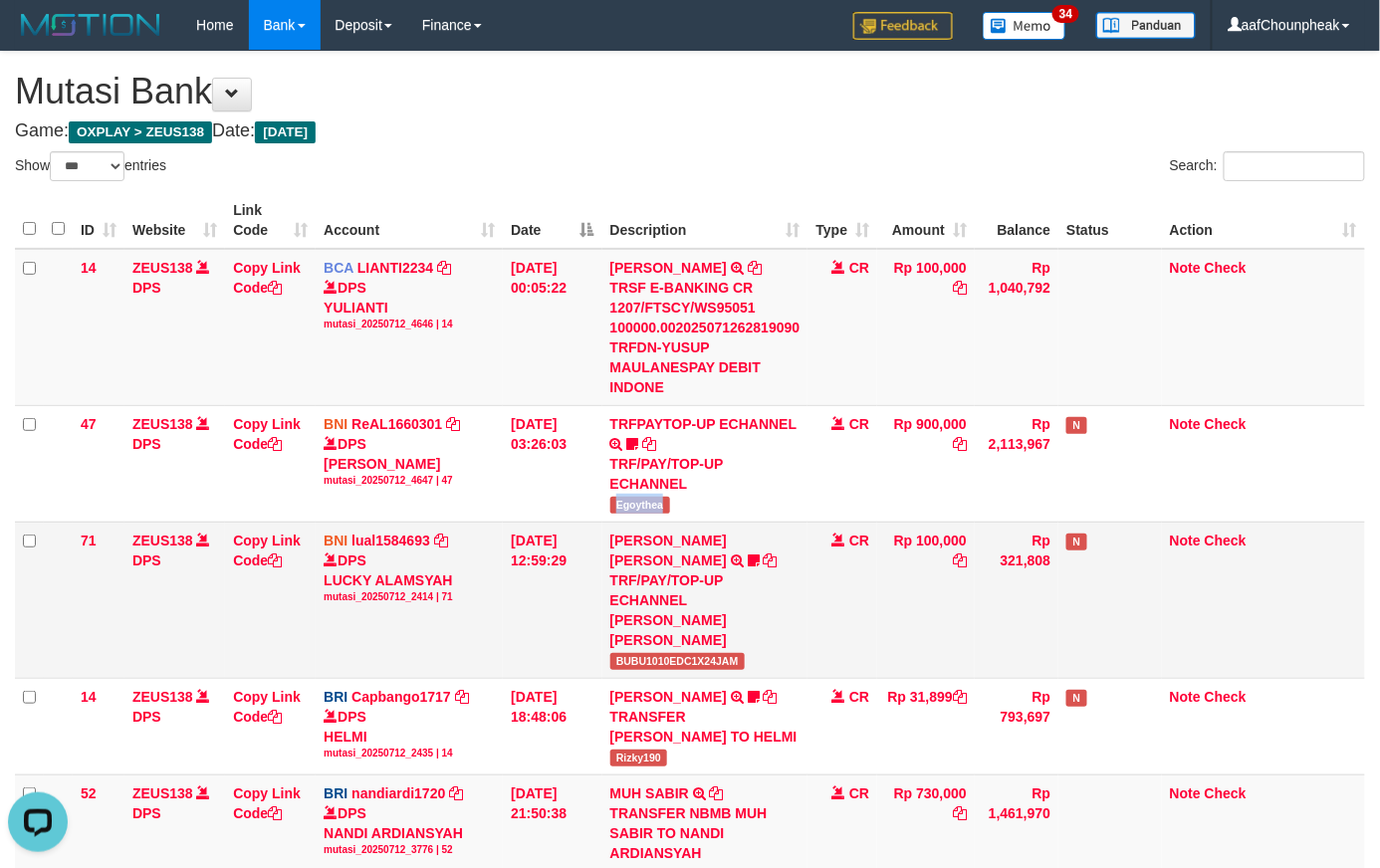 copy on "Egoythea" 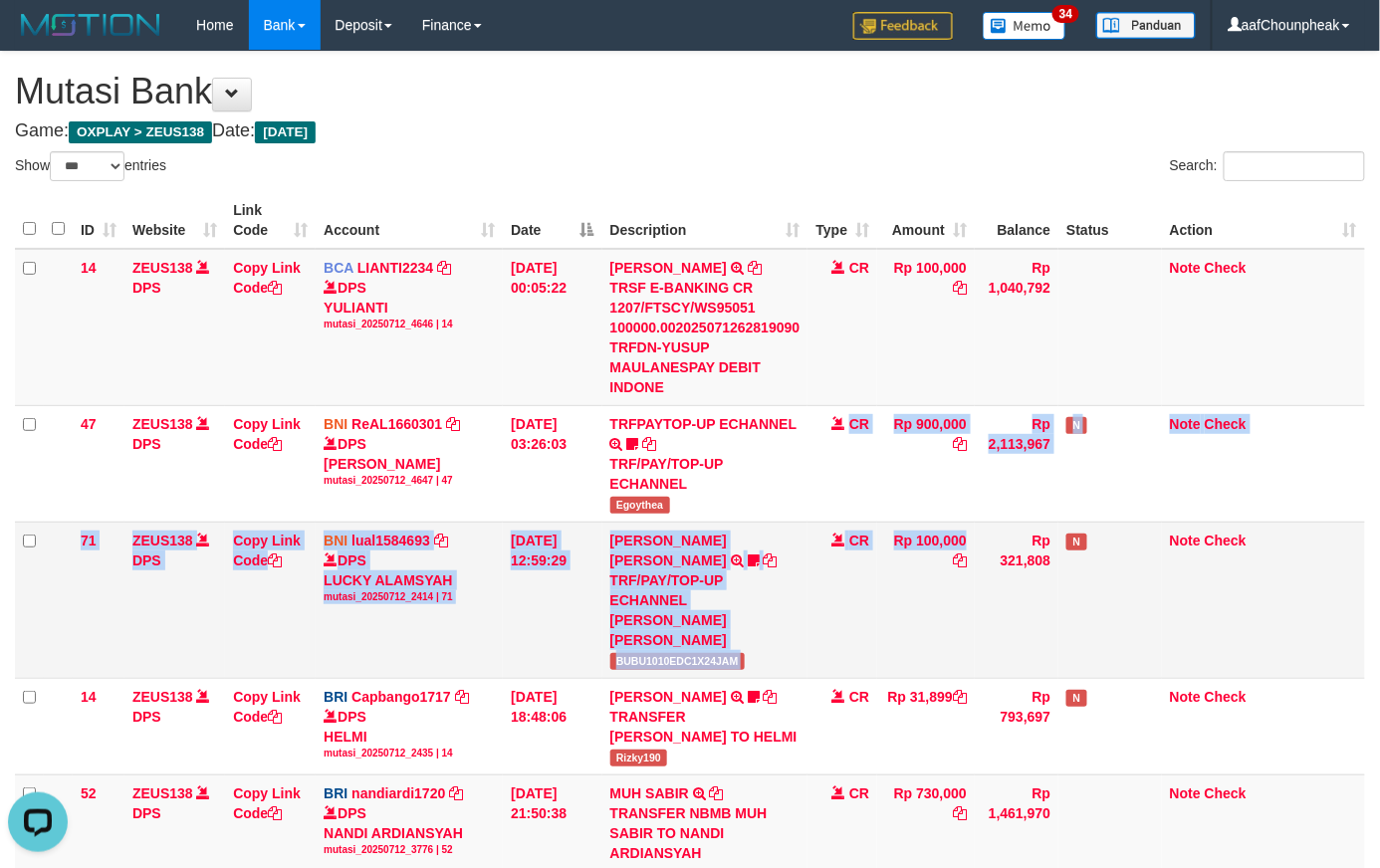 drag, startPoint x: 926, startPoint y: 614, endPoint x: 920, endPoint y: 633, distance: 19.924859 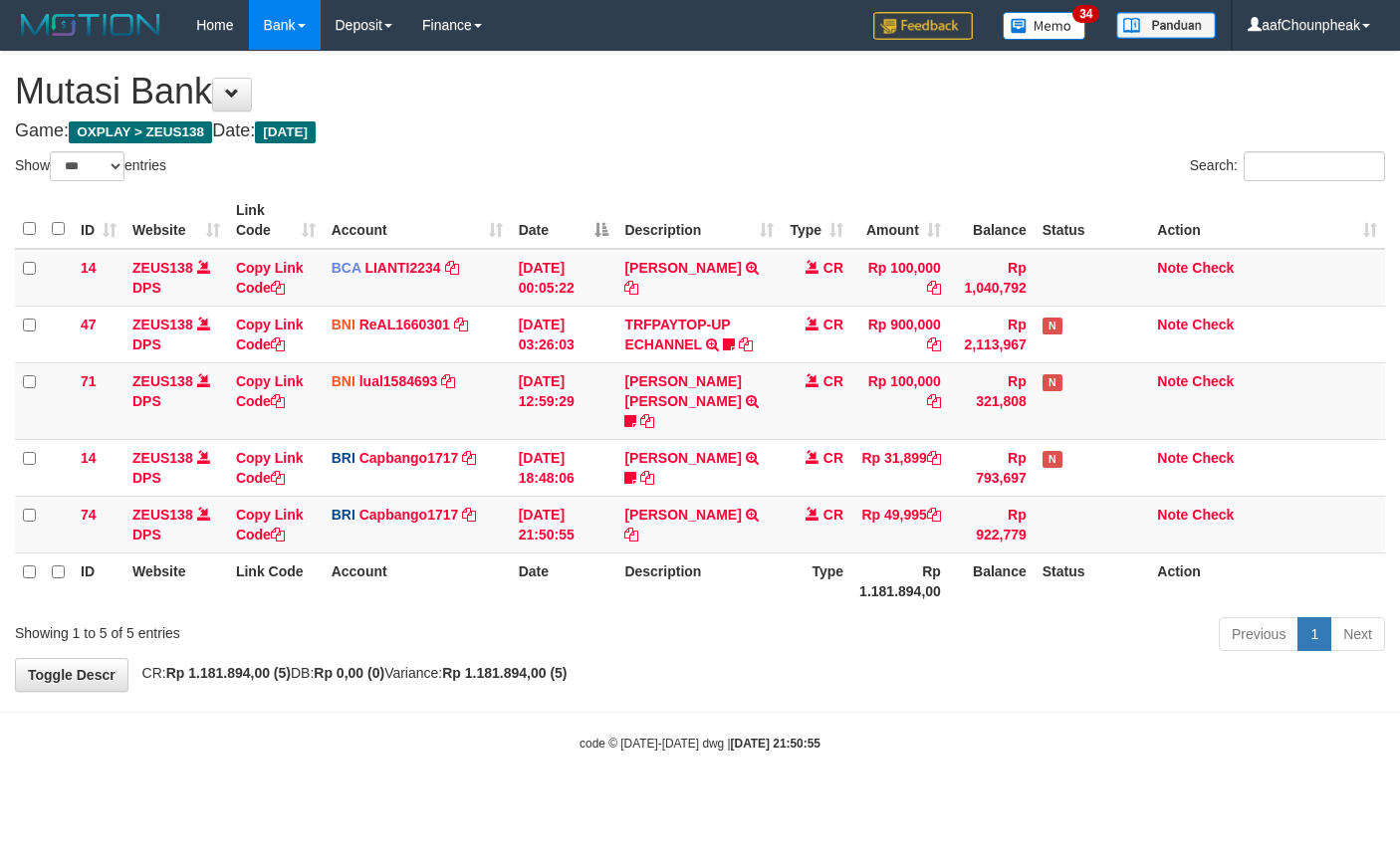 select on "***" 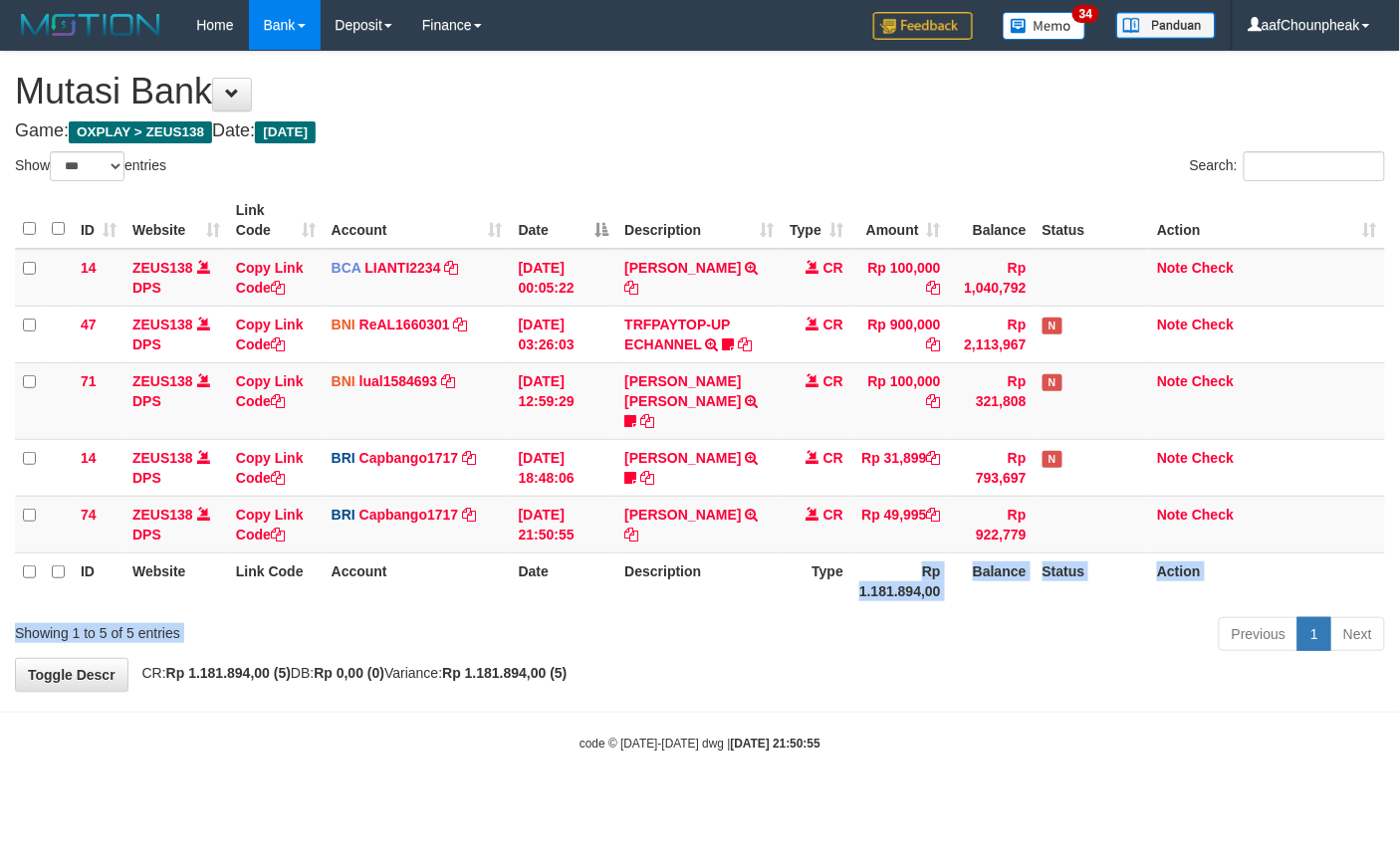 click on "Show  ** ** ** ***  entries Search:
ID Website Link Code Account Date Description Type Amount Balance Status Action
14
ZEUS138    DPS
Copy Link Code
BCA
LIANTI2234
DPS
YULIANTI
mutasi_20250712_4646 | 14
mutasi_20250712_4646 | 14
12/07/2025 00:05:22
YUSUP MAULAN         TRSF E-BANKING CR 1207/FTSCY/WS95051
100000.002025071262819090 TRFDN-YUSUP MAULANESPAY DEBIT INDONE
CR
Rp 100,000
Rp 1,040,792
Note
Check
47
ZEUS138    DPS
Copy Link Code
BNI
ReAL1660301" at bounding box center (700, 404) 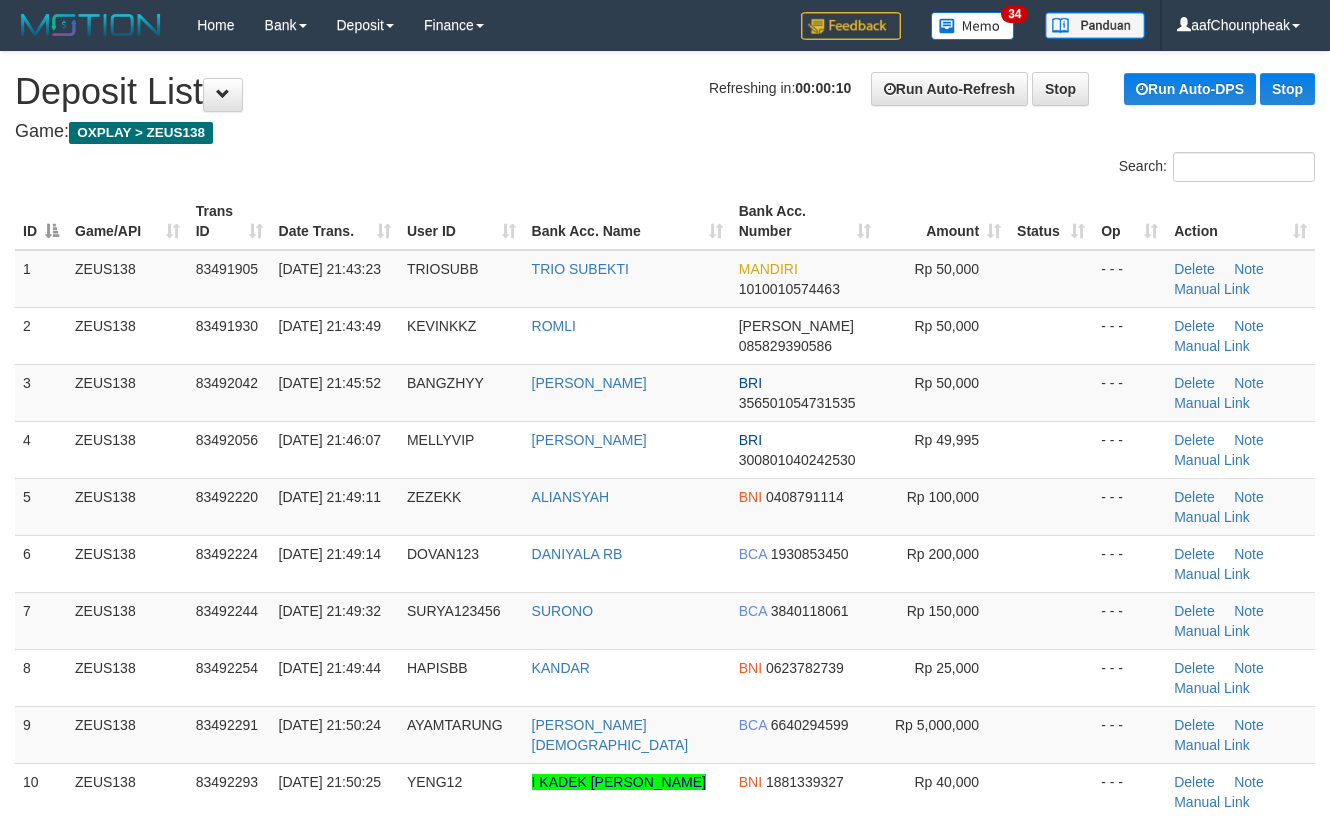 scroll, scrollTop: 0, scrollLeft: 0, axis: both 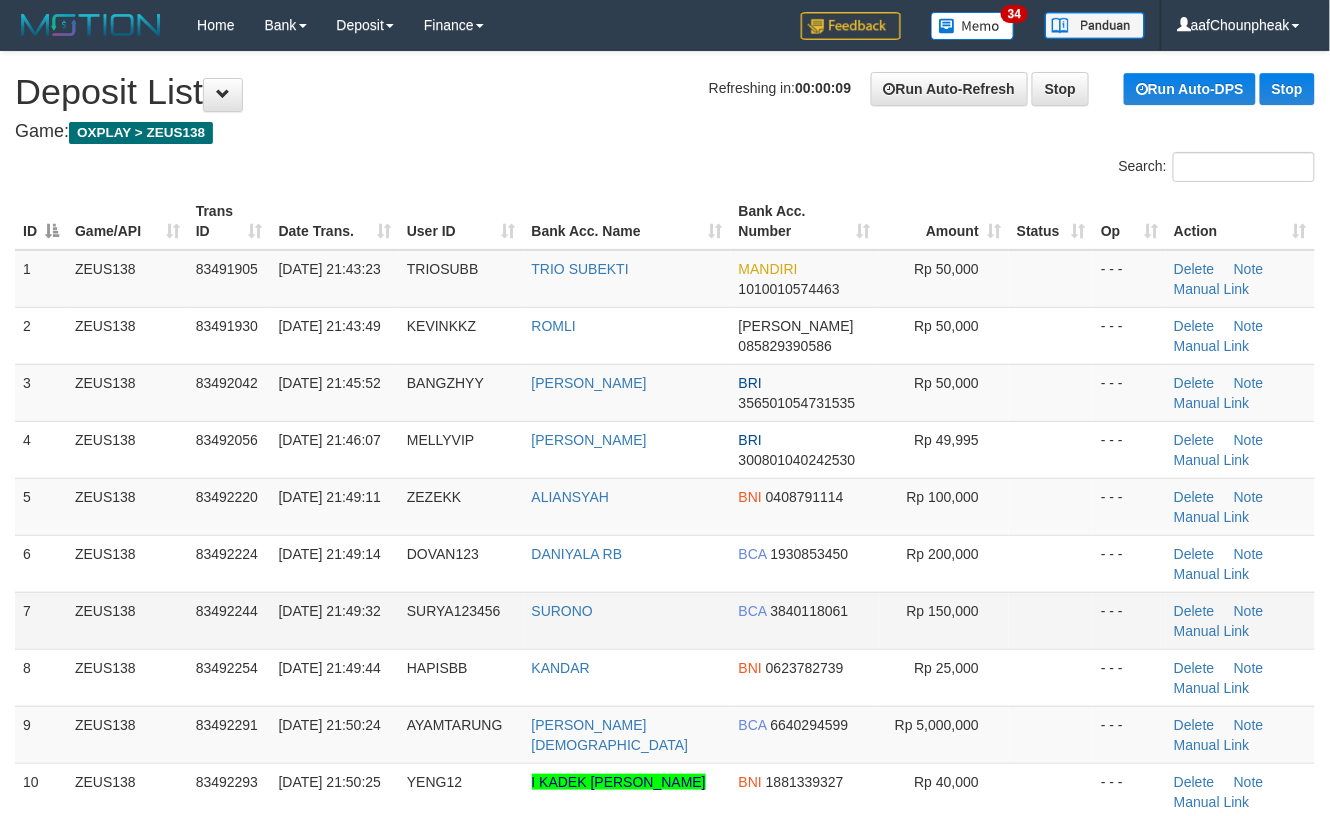 drag, startPoint x: 1062, startPoint y: 596, endPoint x: 1030, endPoint y: 596, distance: 32 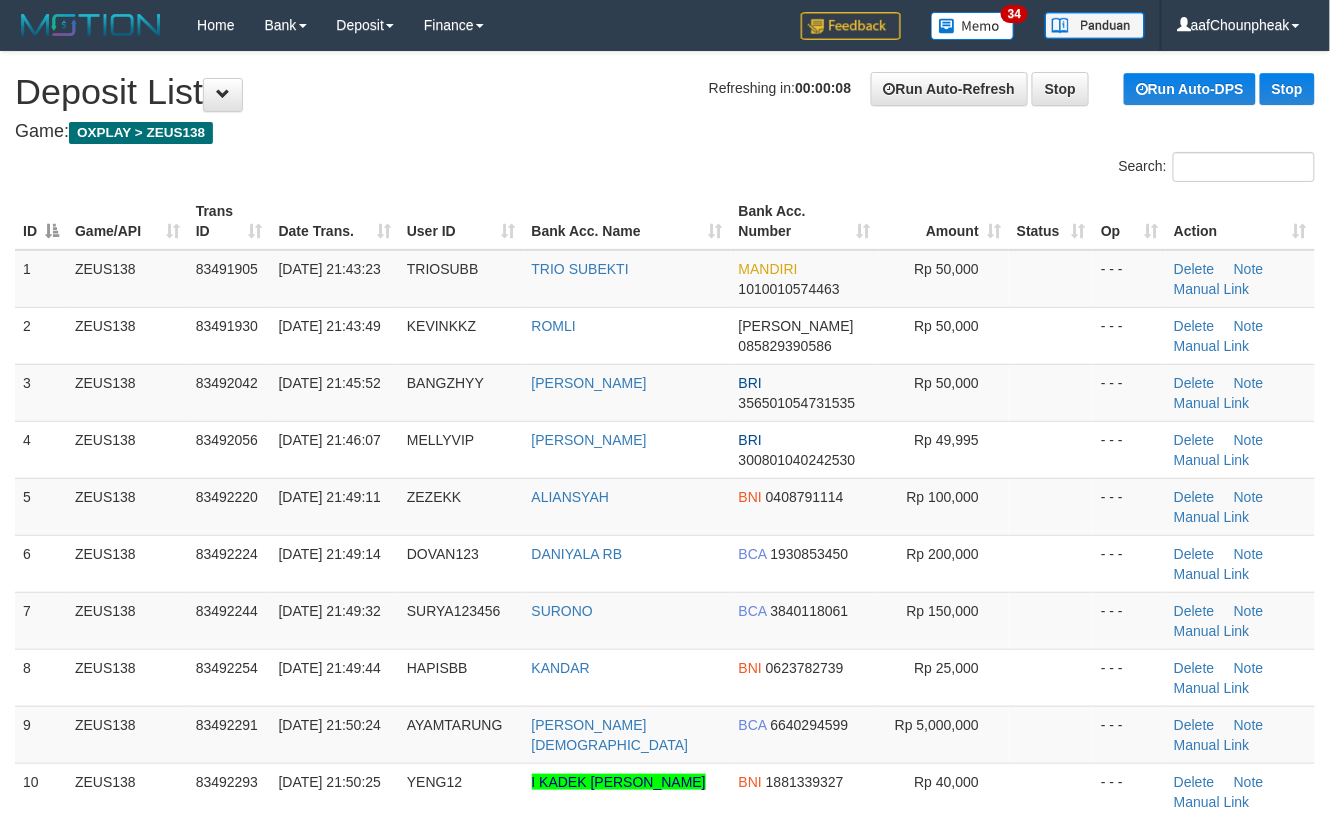 drag, startPoint x: 1086, startPoint y: 545, endPoint x: 1349, endPoint y: 592, distance: 267.16663 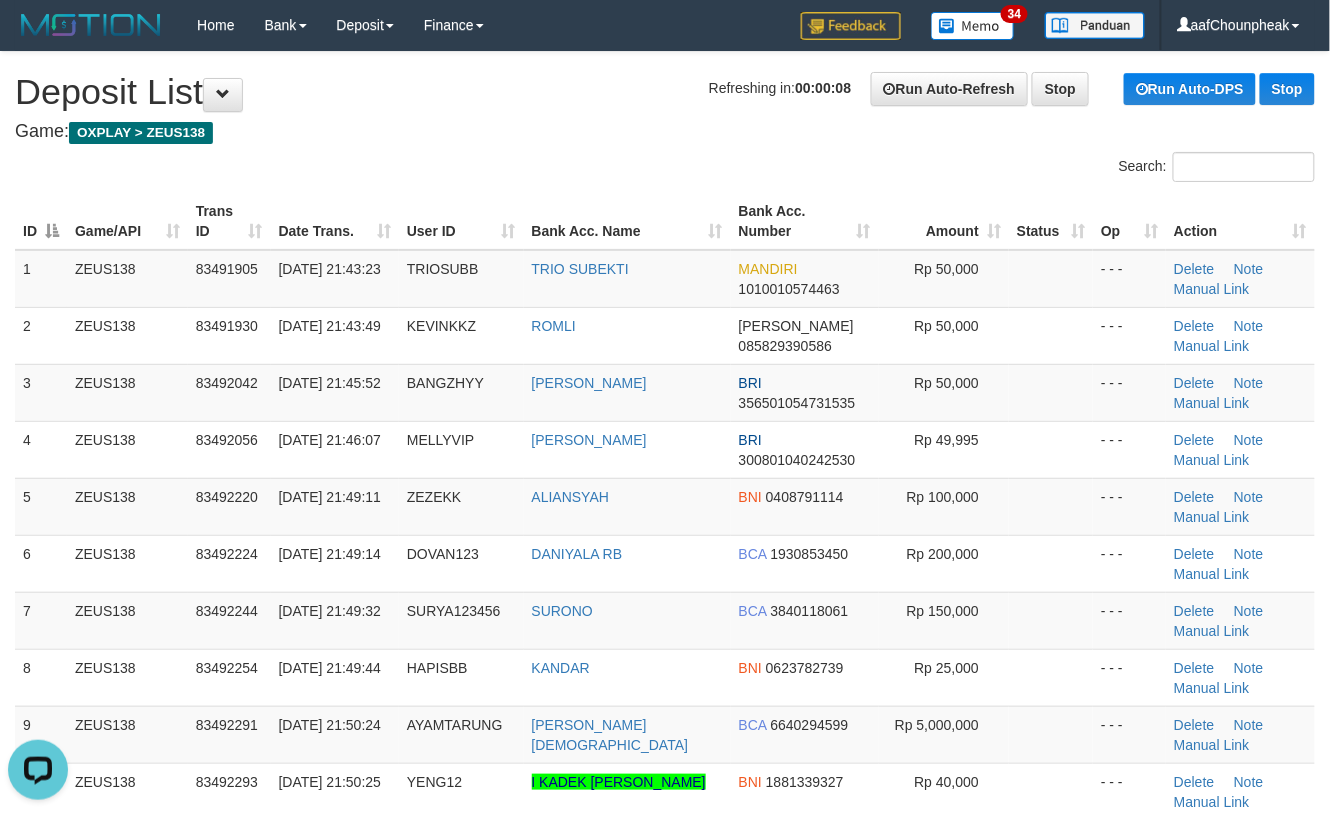 scroll, scrollTop: 0, scrollLeft: 0, axis: both 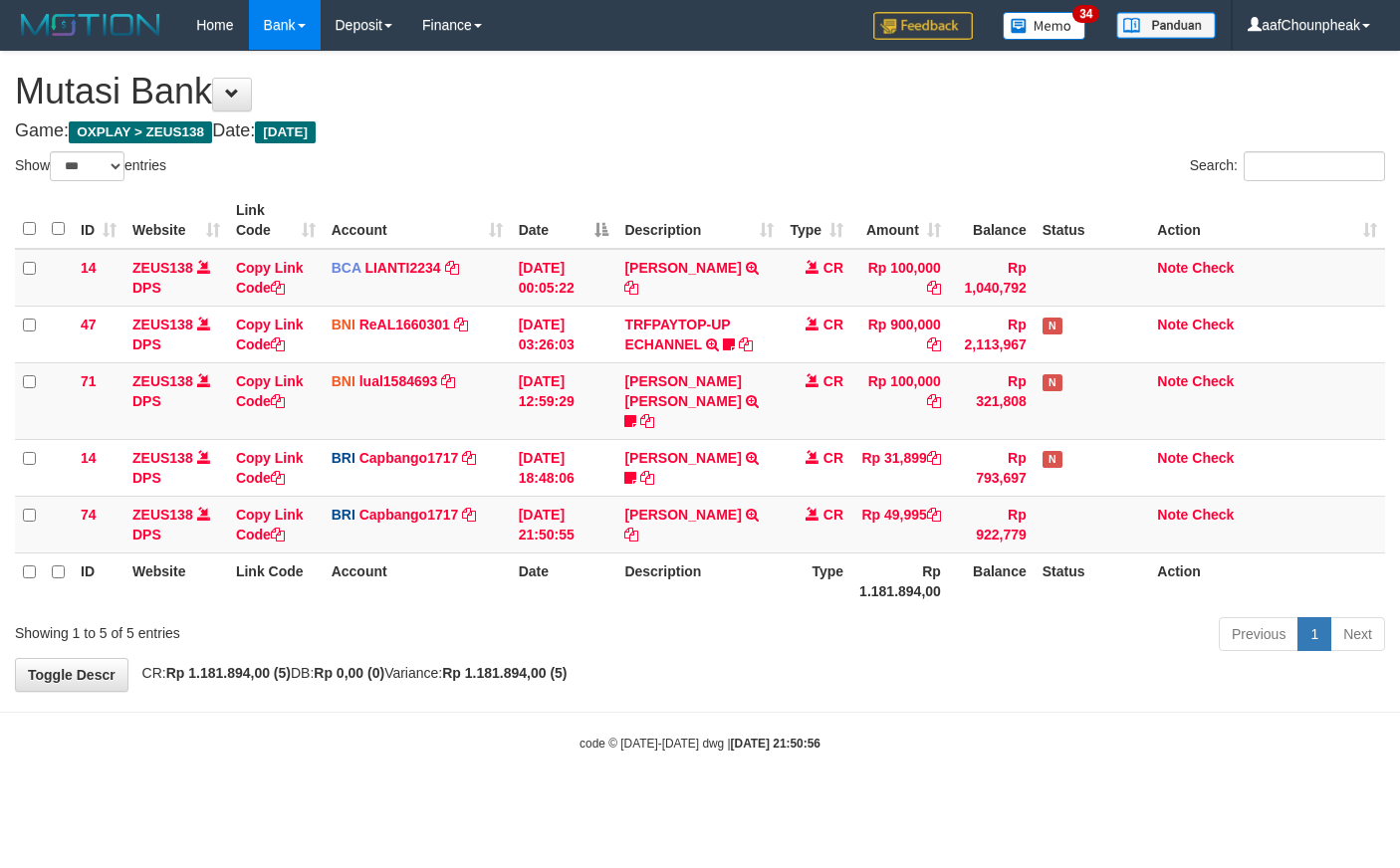 select on "***" 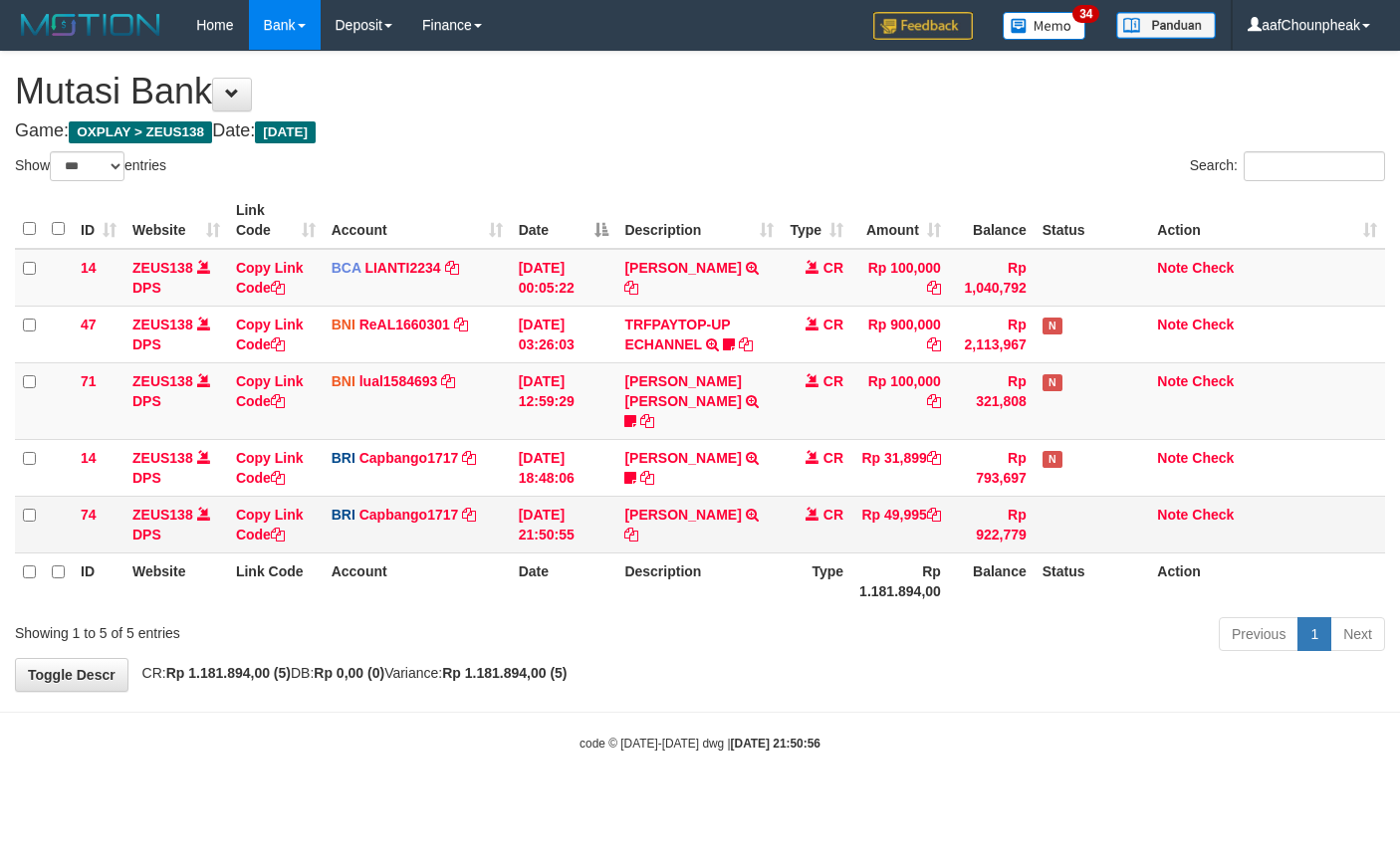 scroll, scrollTop: 0, scrollLeft: 0, axis: both 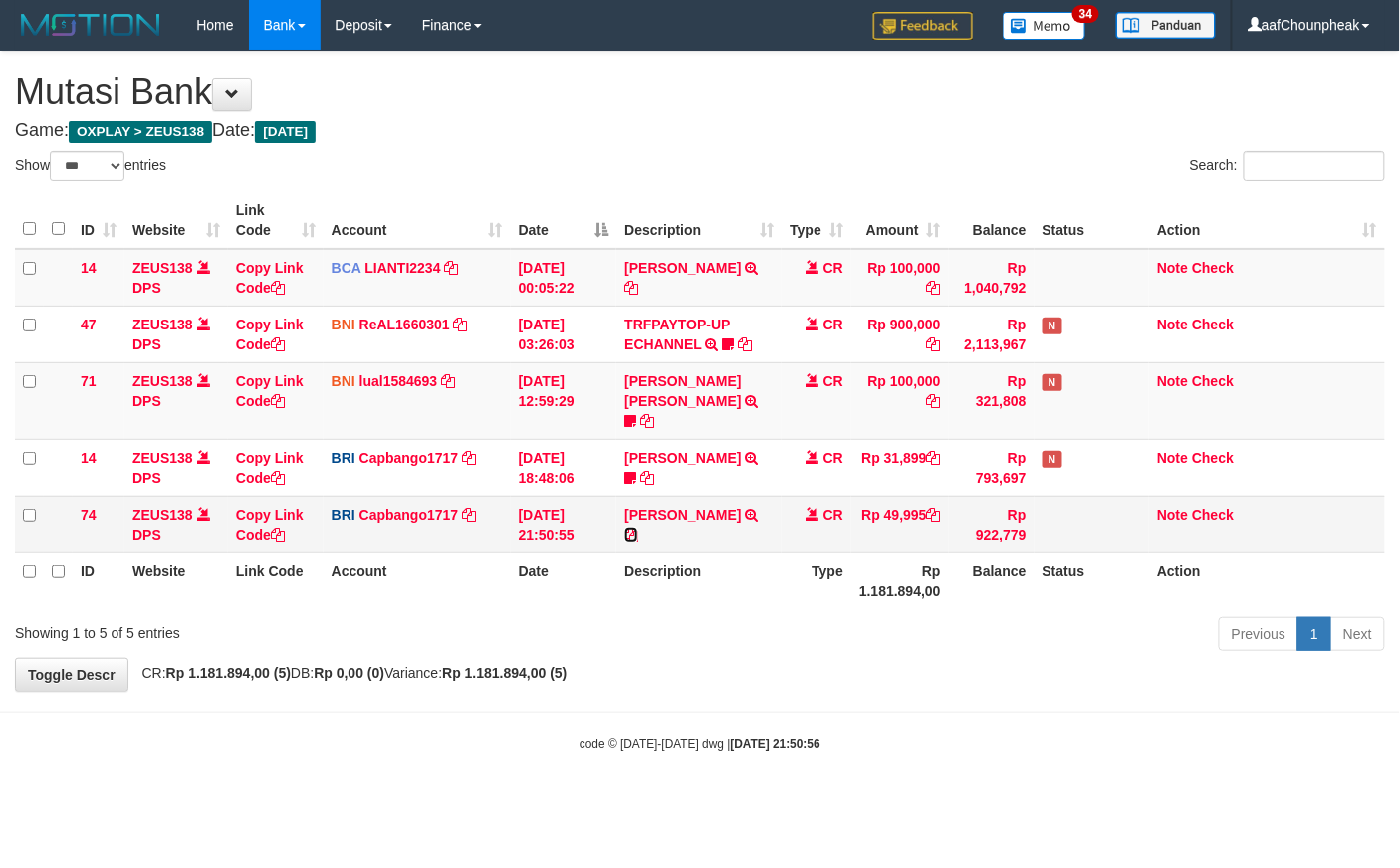 click at bounding box center (631, 535) 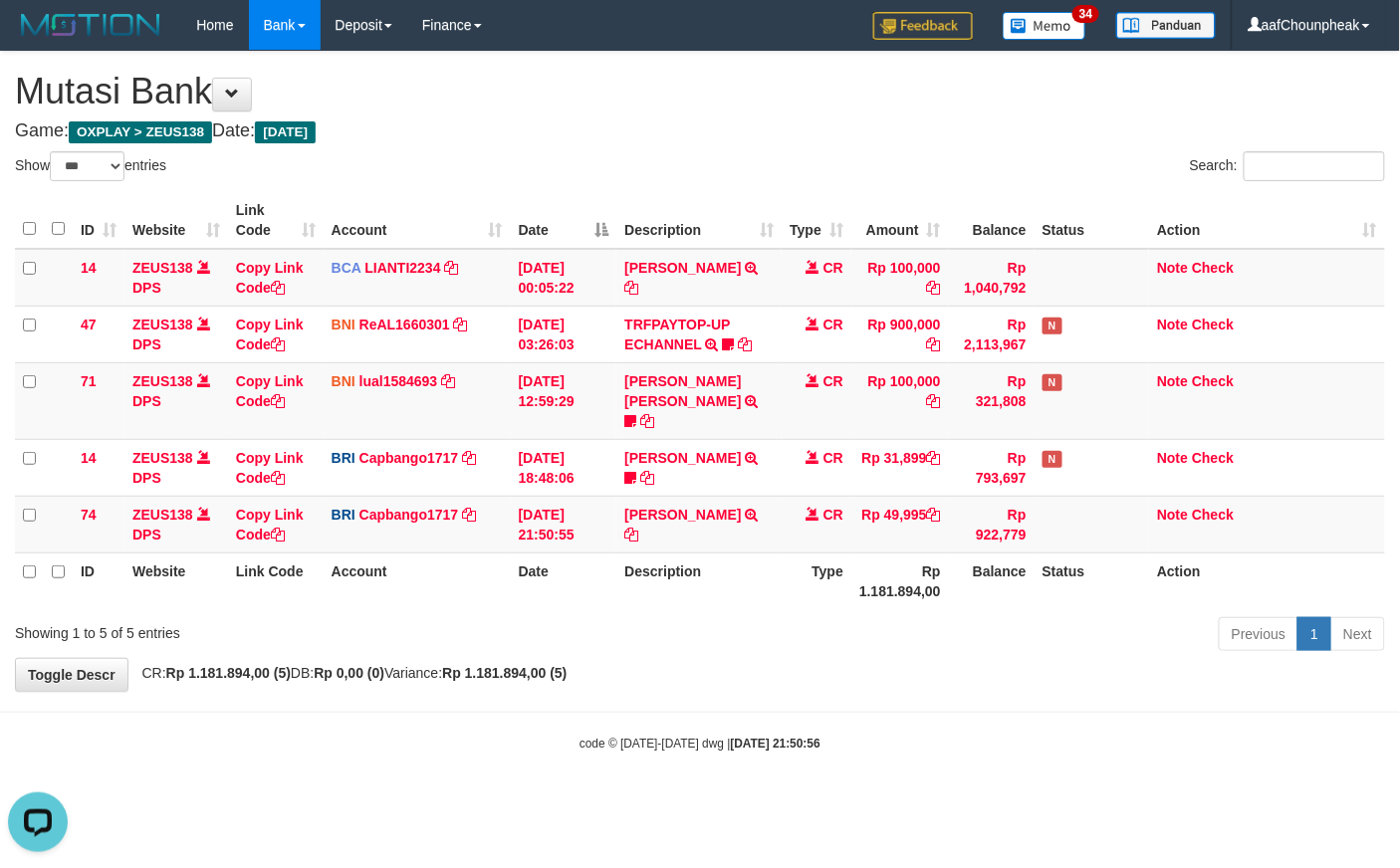 scroll, scrollTop: 0, scrollLeft: 0, axis: both 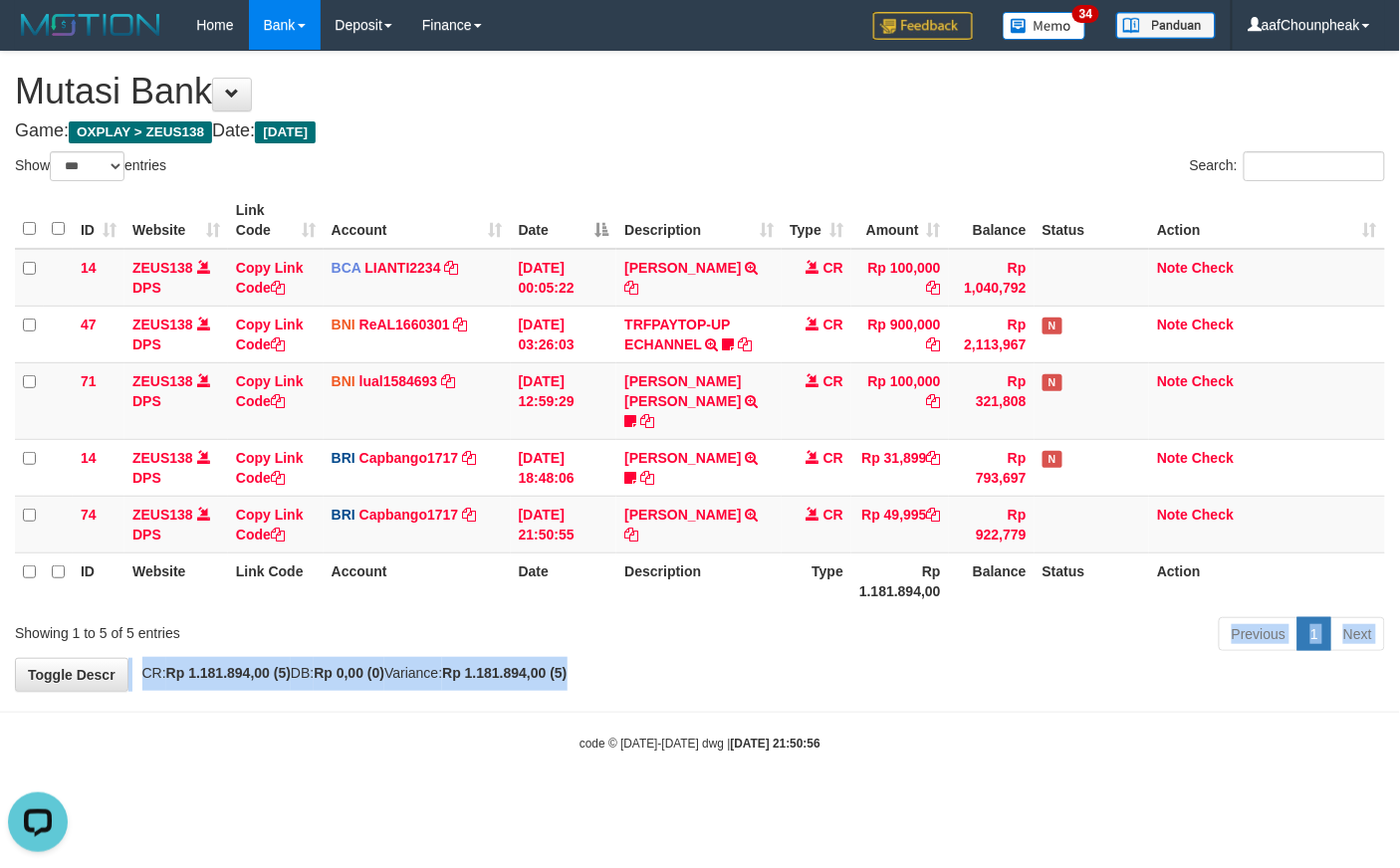 drag, startPoint x: 826, startPoint y: 633, endPoint x: 834, endPoint y: 643, distance: 12.806248 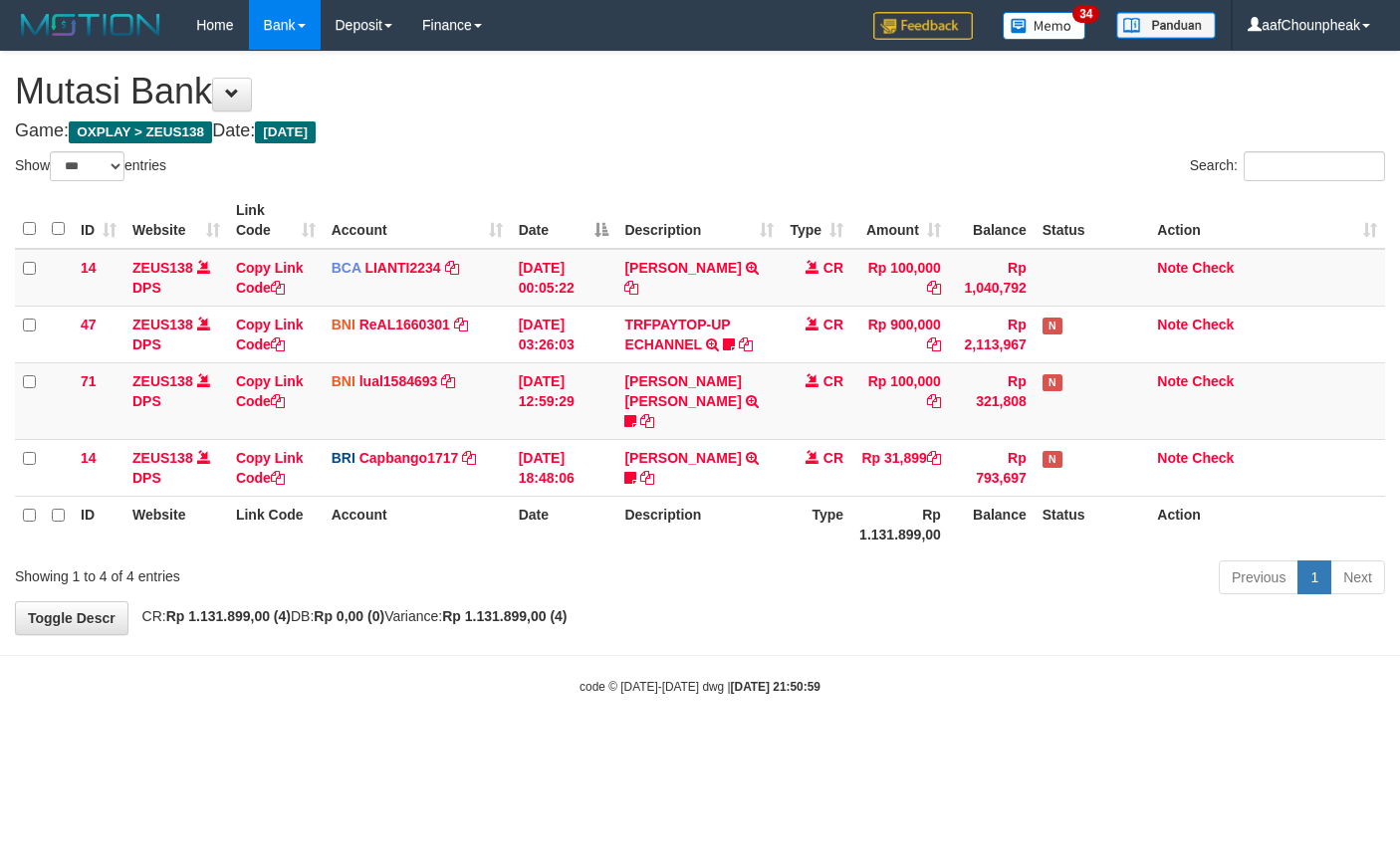 select on "***" 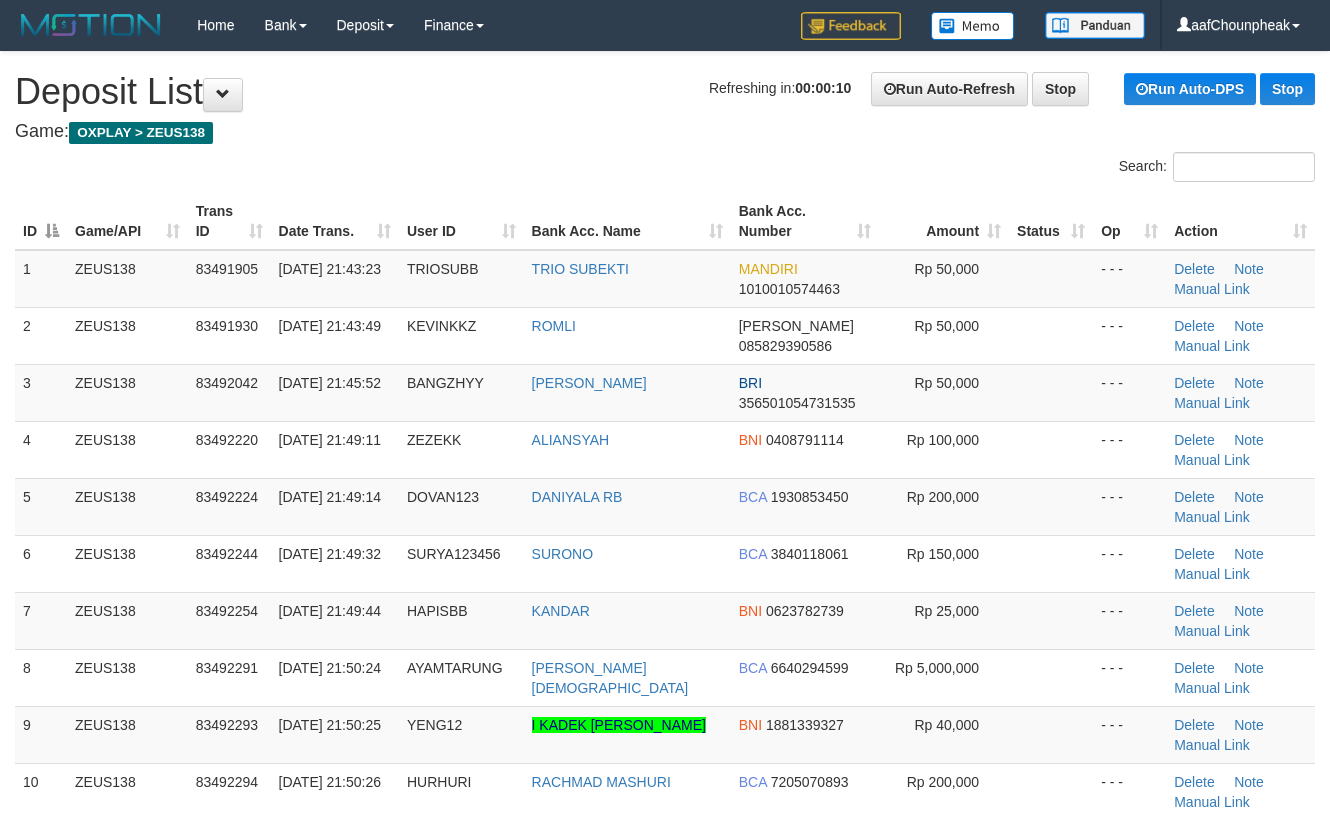 scroll, scrollTop: 0, scrollLeft: 0, axis: both 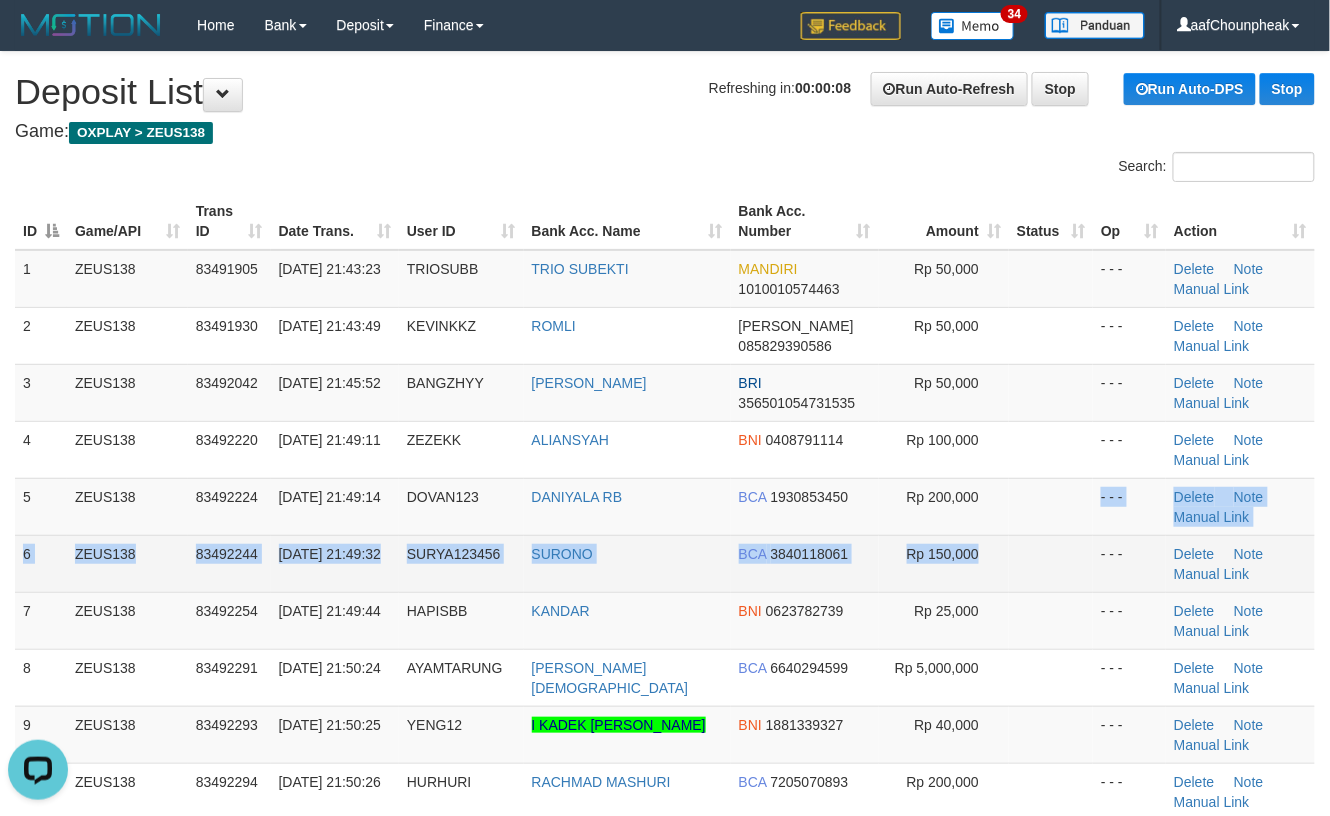 drag, startPoint x: 1022, startPoint y: 533, endPoint x: 1036, endPoint y: 554, distance: 25.23886 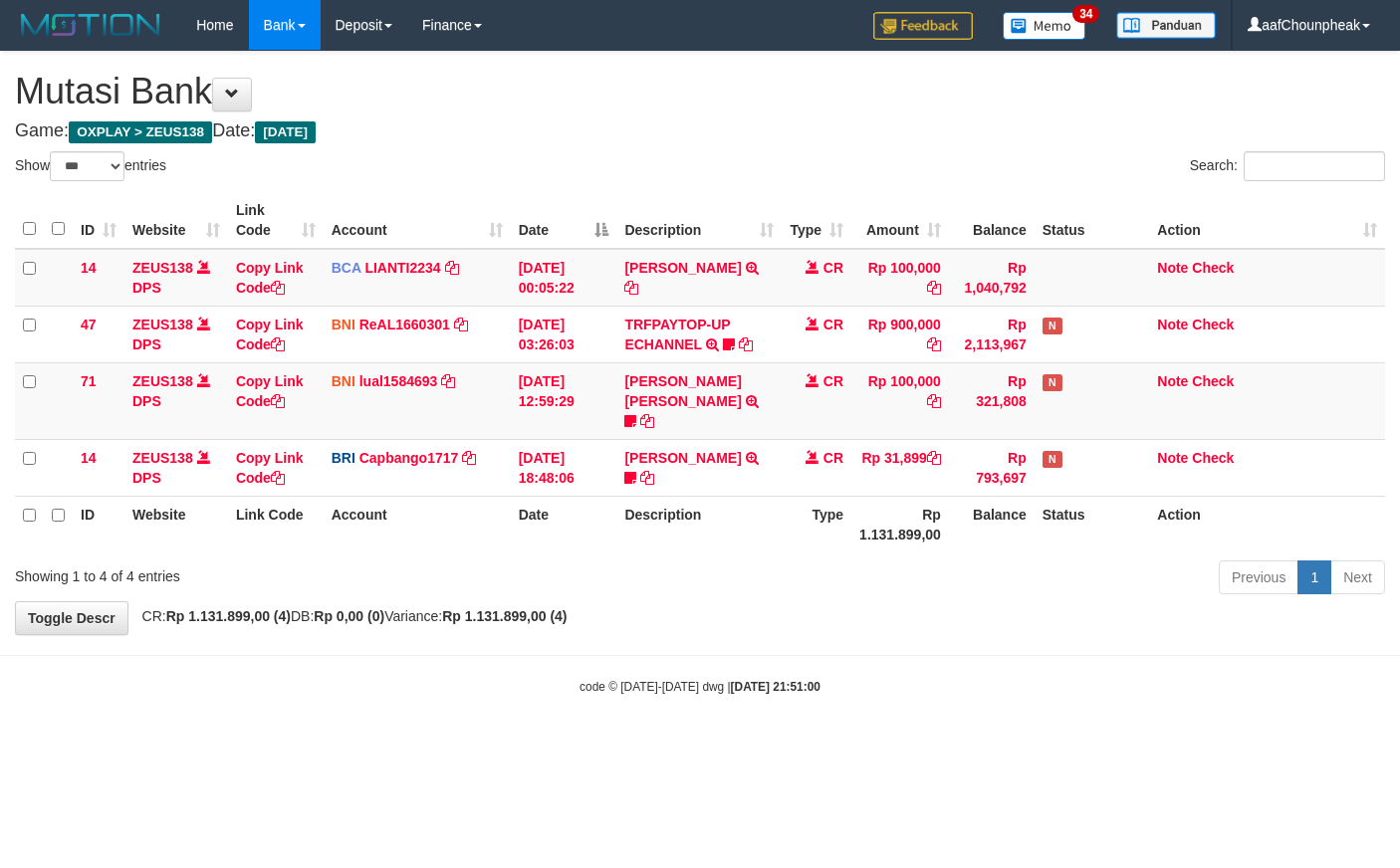 select on "***" 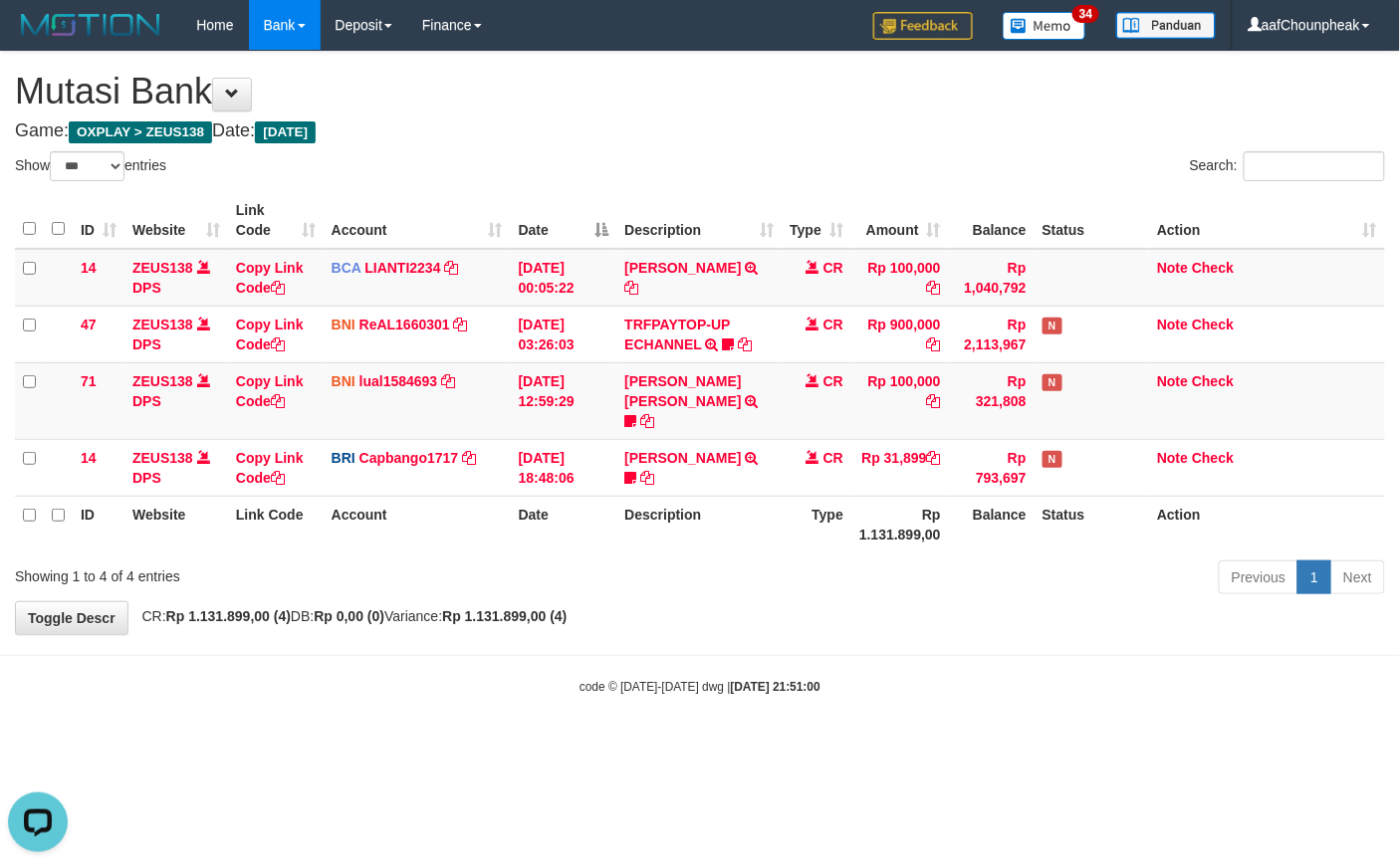 scroll, scrollTop: 0, scrollLeft: 0, axis: both 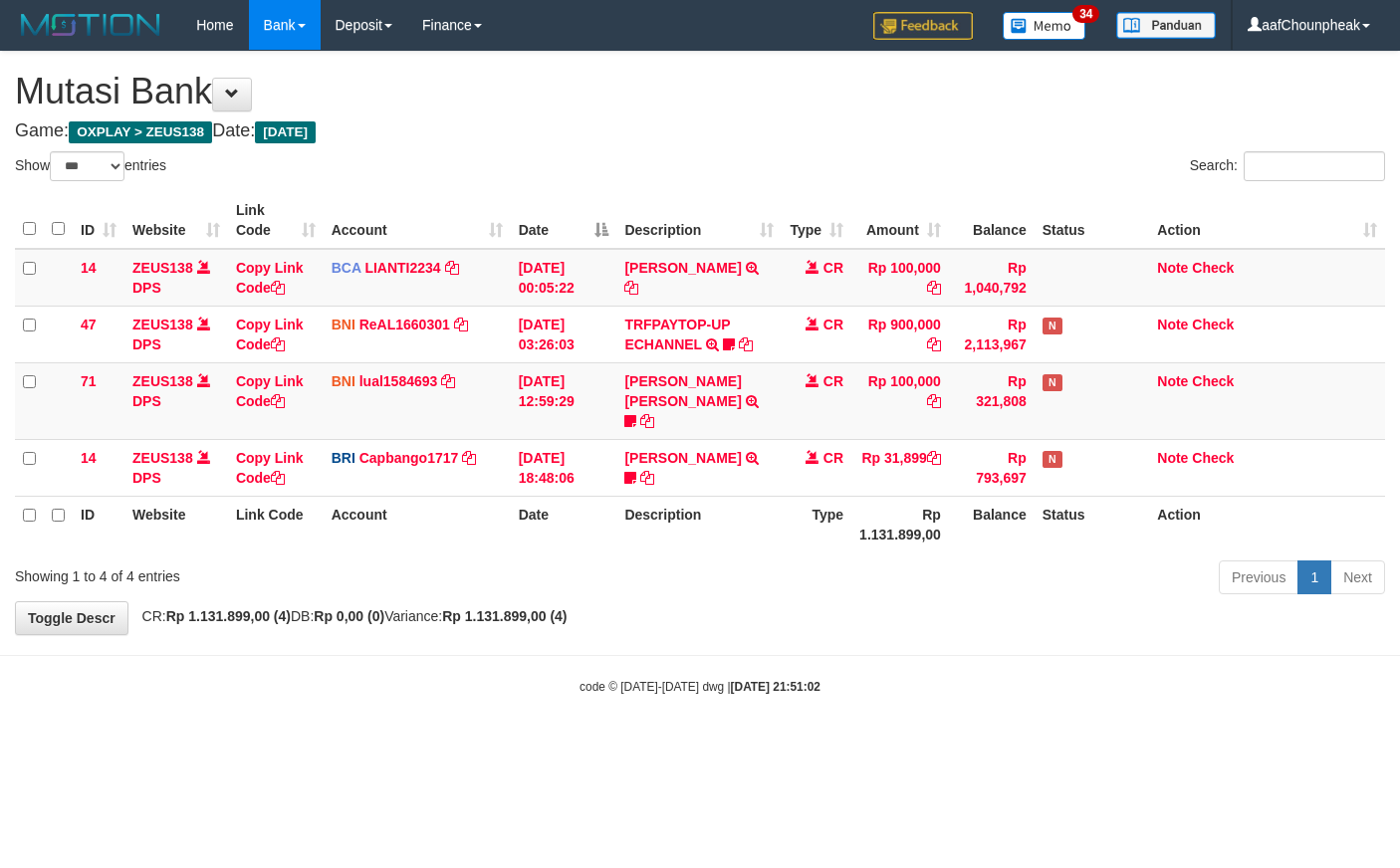 select on "***" 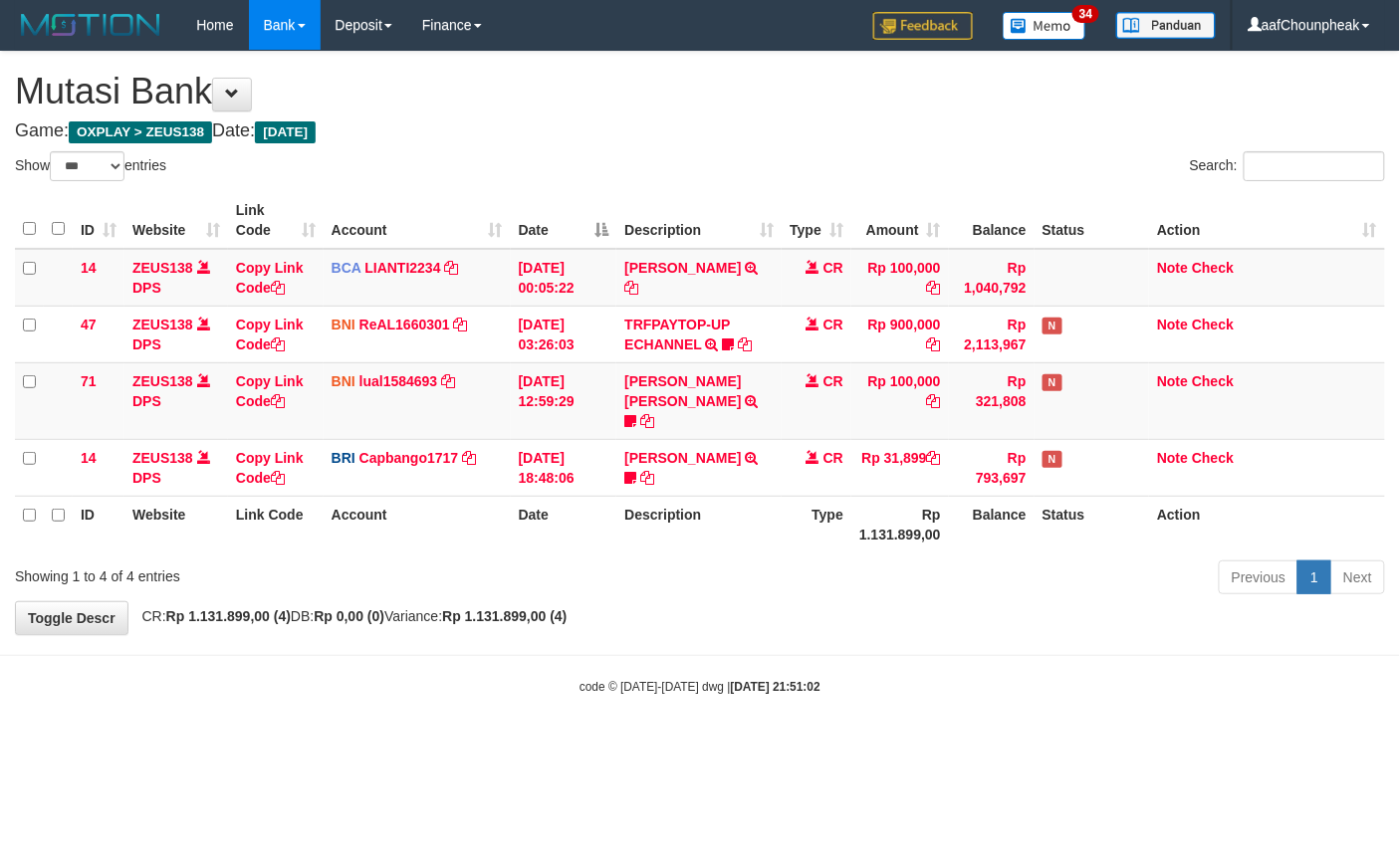click on "**********" at bounding box center [700, 342] 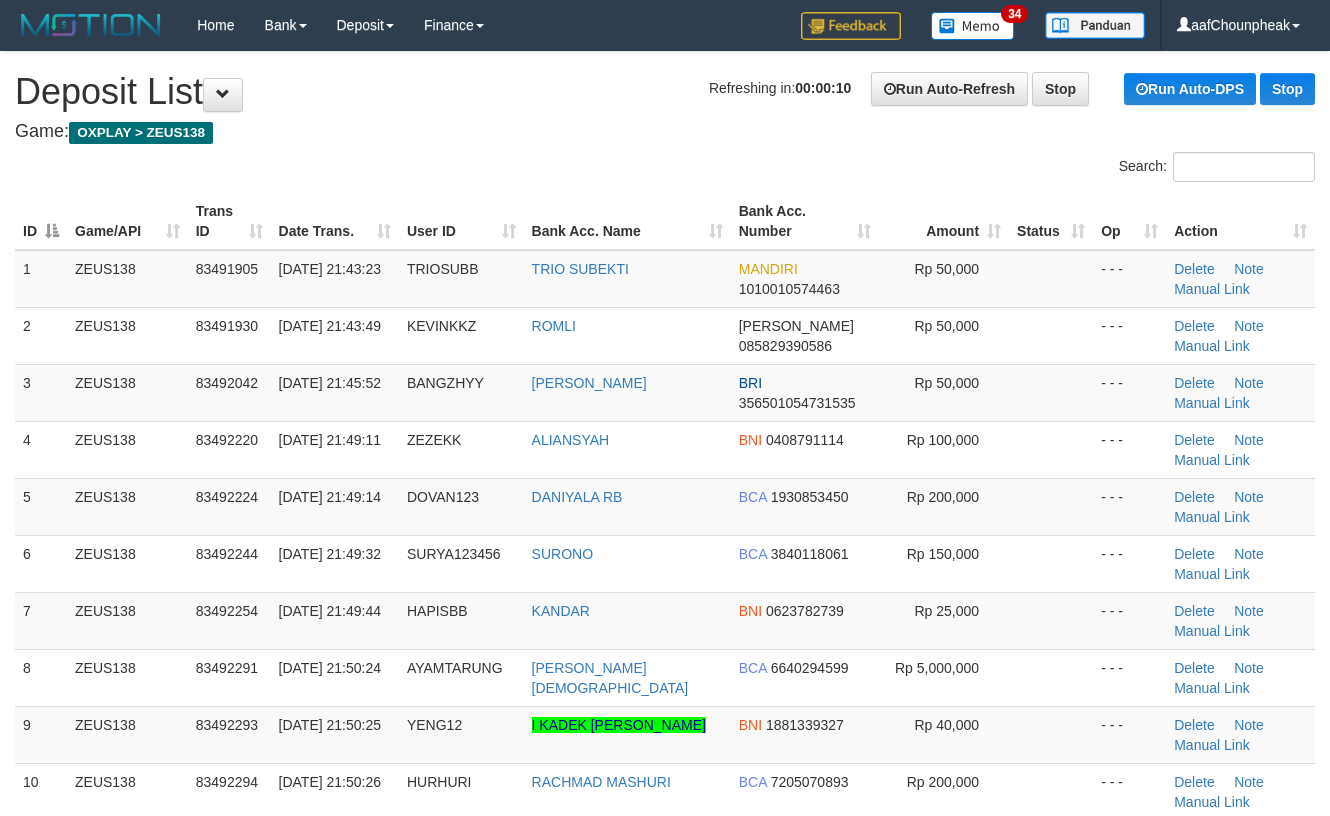scroll, scrollTop: 0, scrollLeft: 0, axis: both 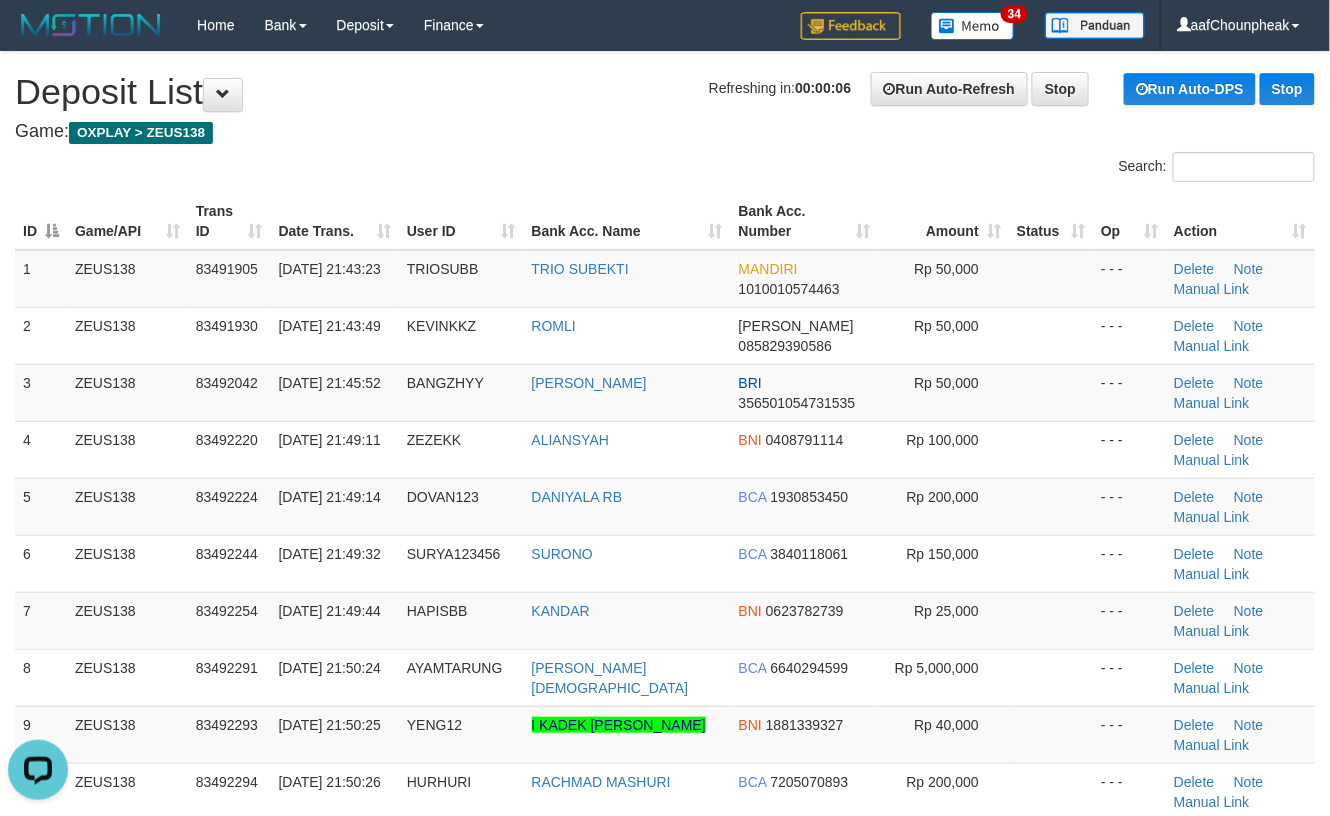drag, startPoint x: 573, startPoint y: 153, endPoint x: 1342, endPoint y: 300, distance: 782.924 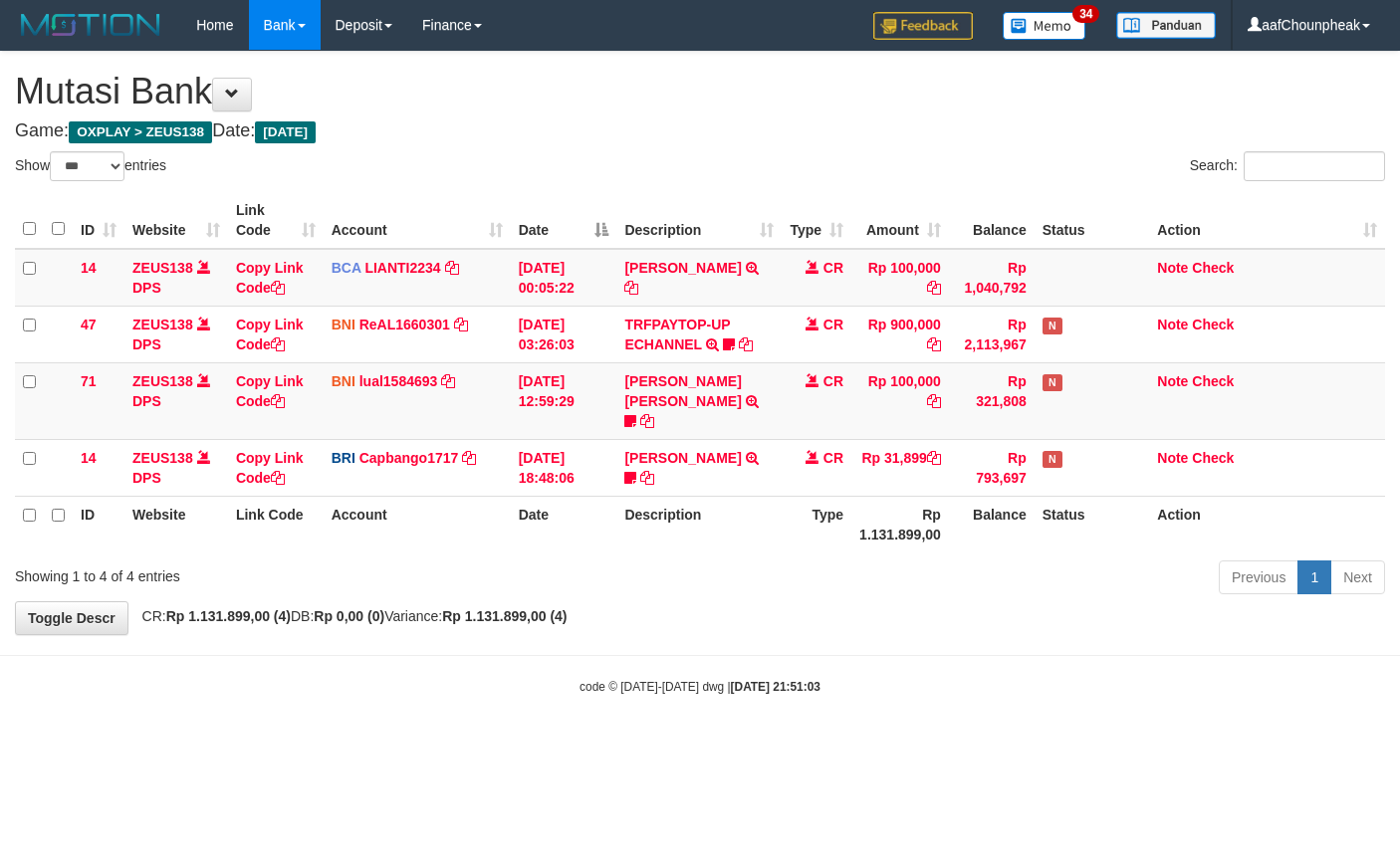 select on "***" 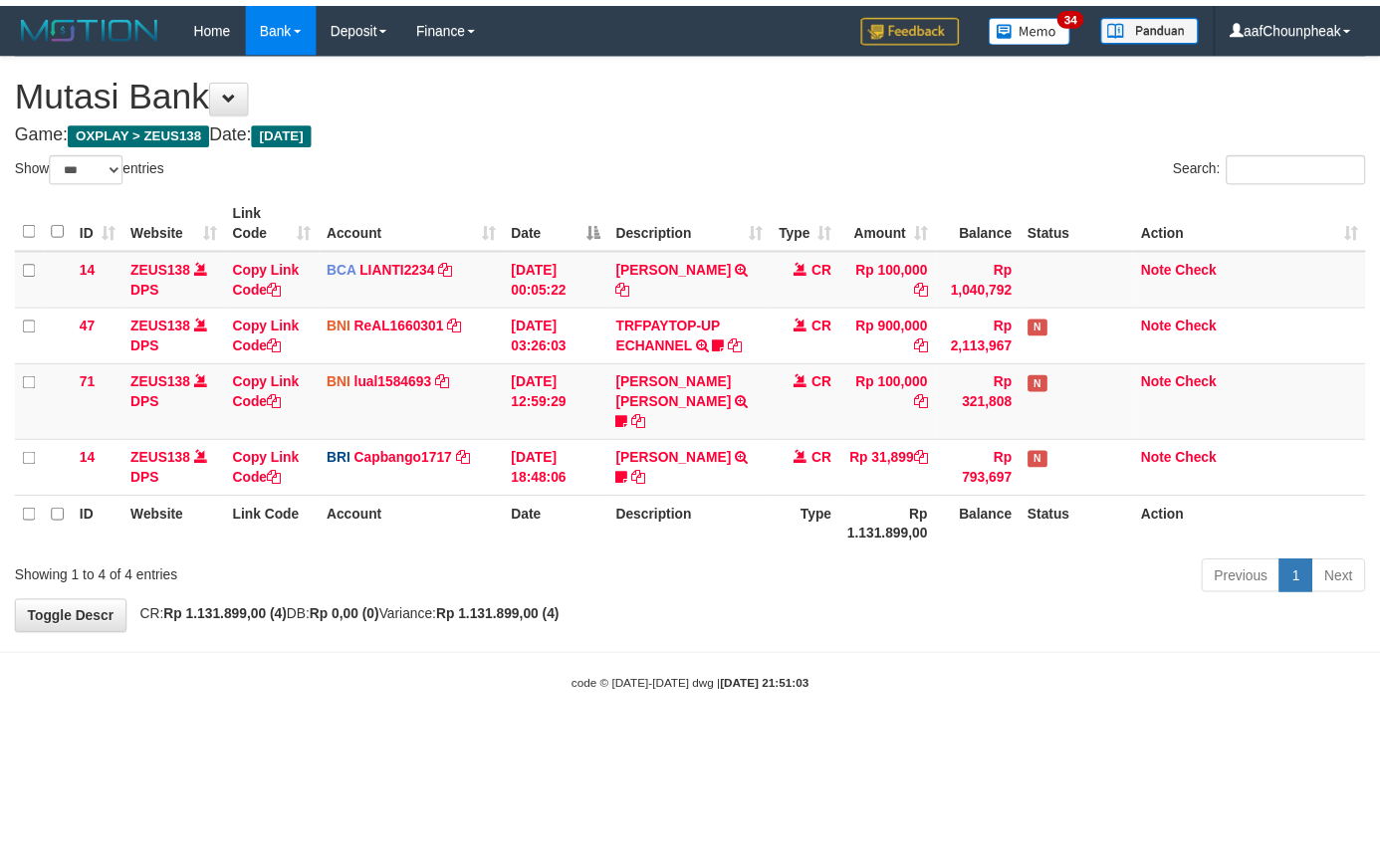 scroll, scrollTop: 0, scrollLeft: 0, axis: both 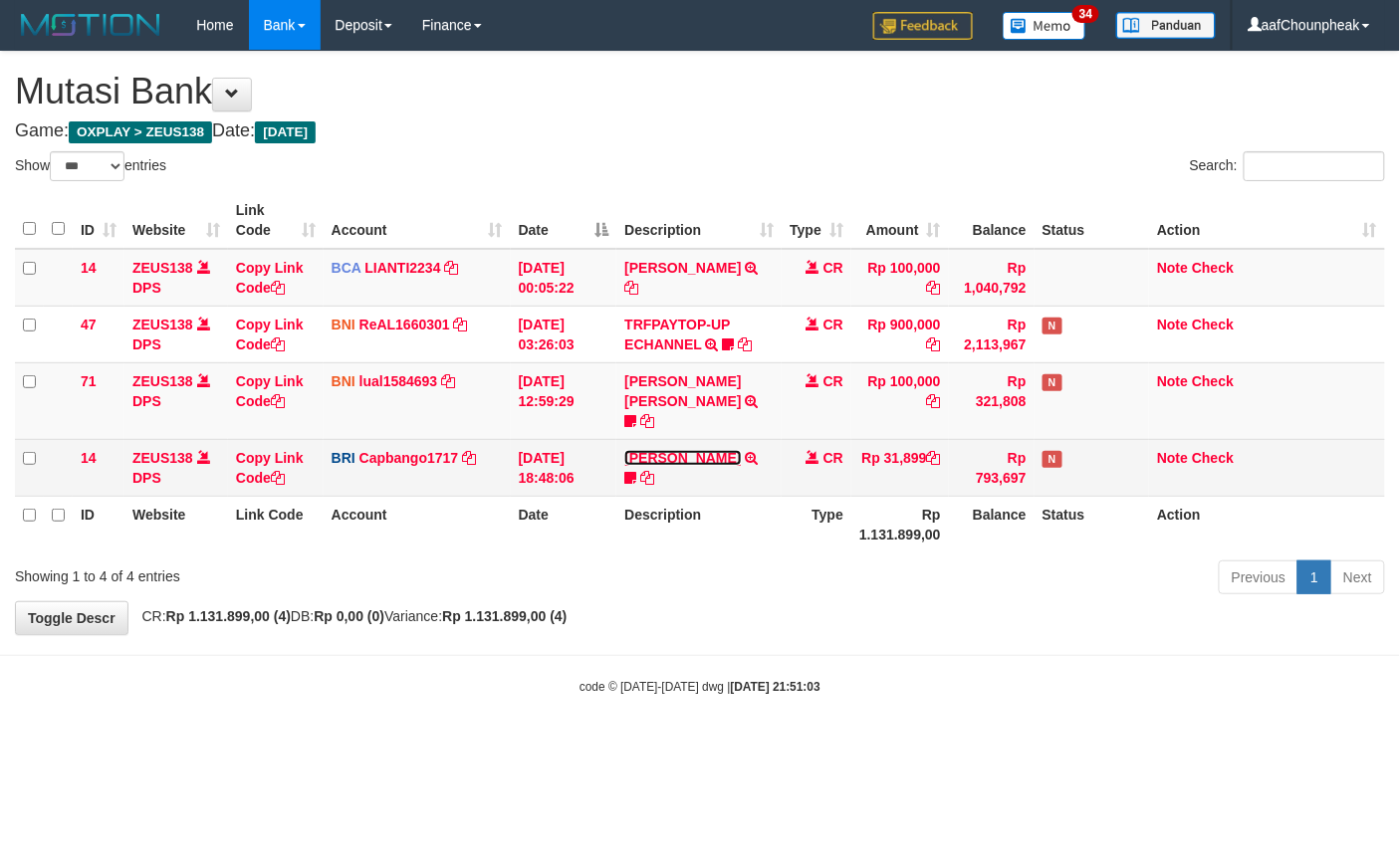 click on "[PERSON_NAME]" at bounding box center (682, 458) 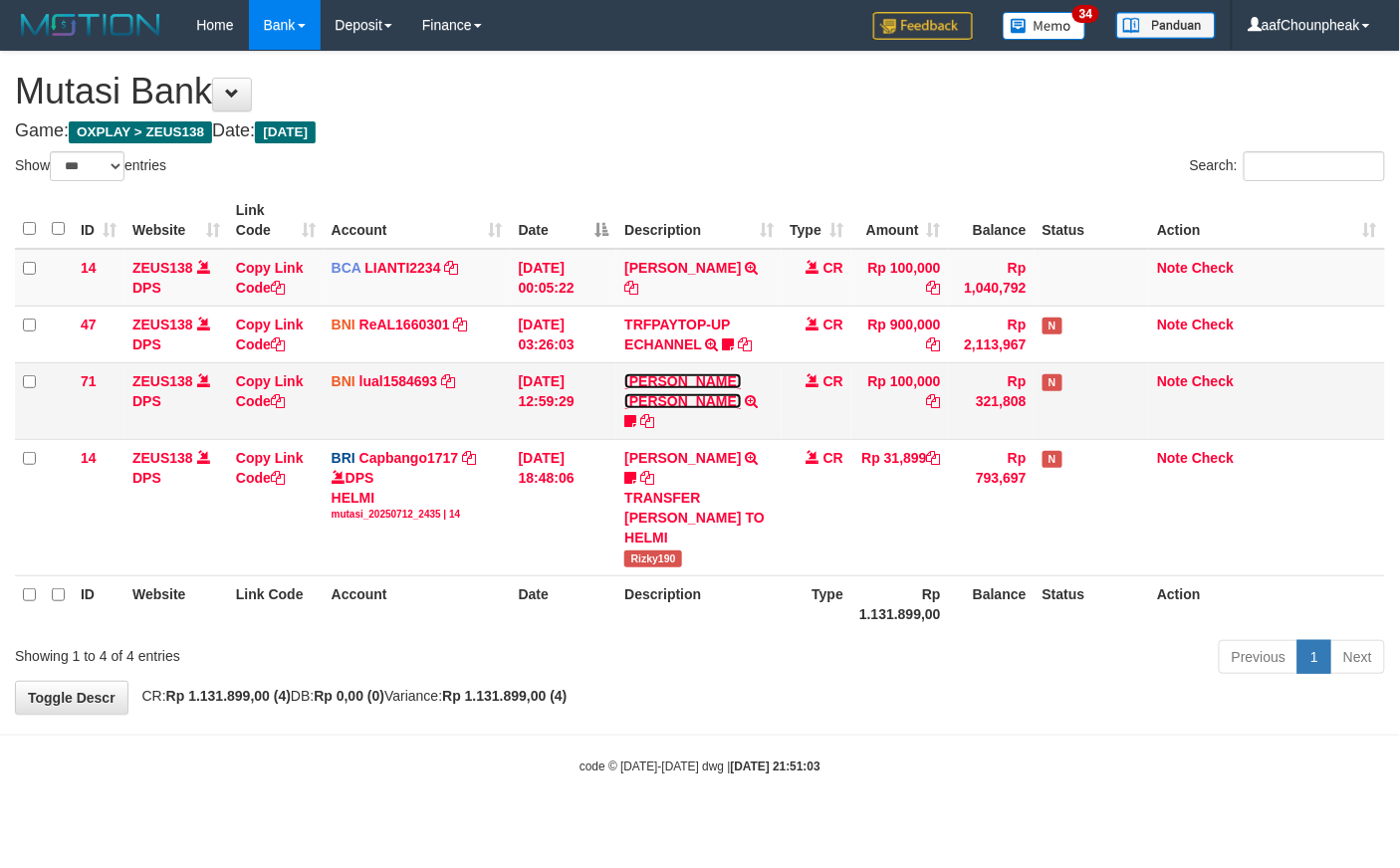 click on "MUHAMMAD IQBAL FARHAN" at bounding box center (682, 391) 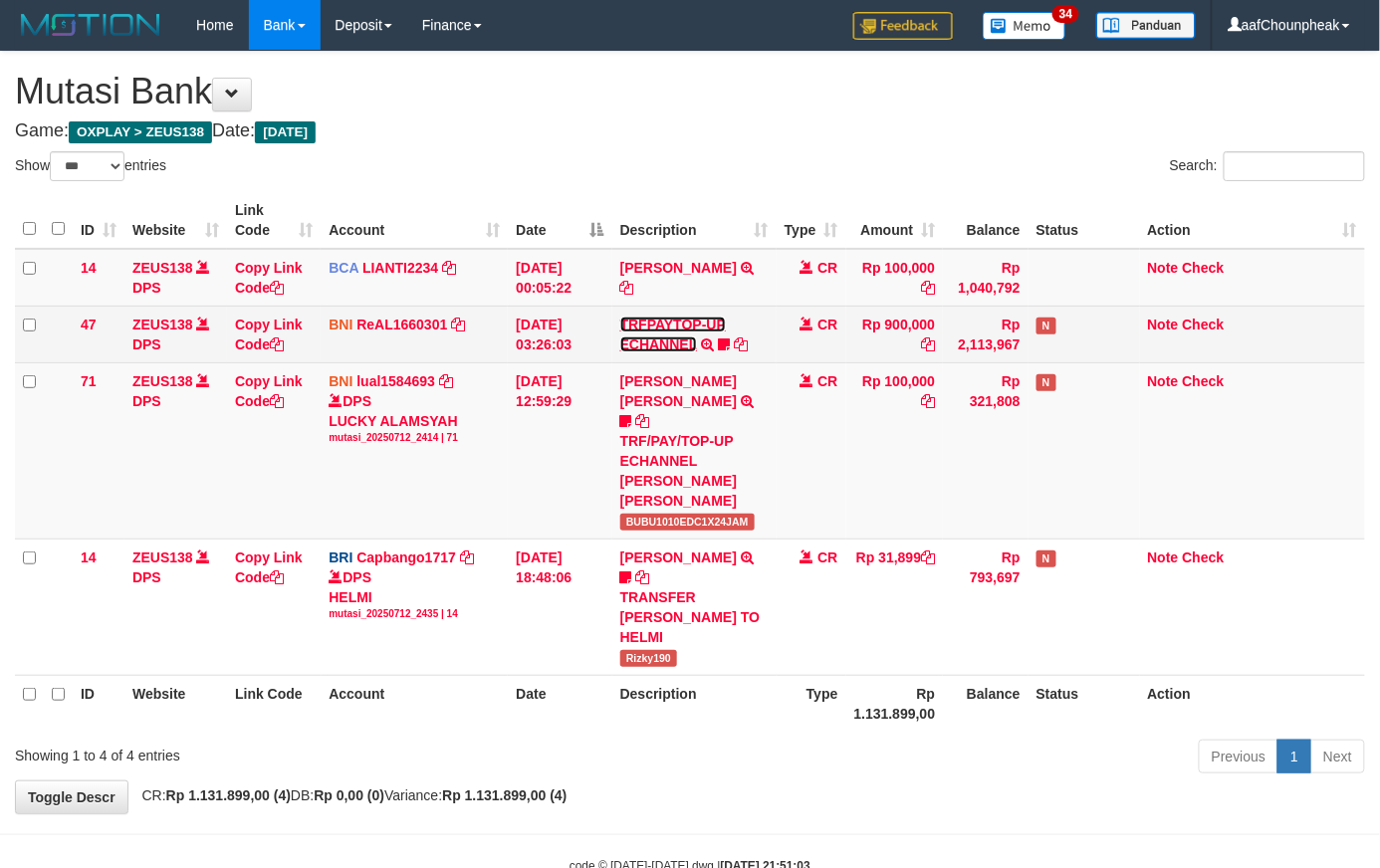 click on "TRFPAYTOP-UP ECHANNEL" at bounding box center [673, 334] 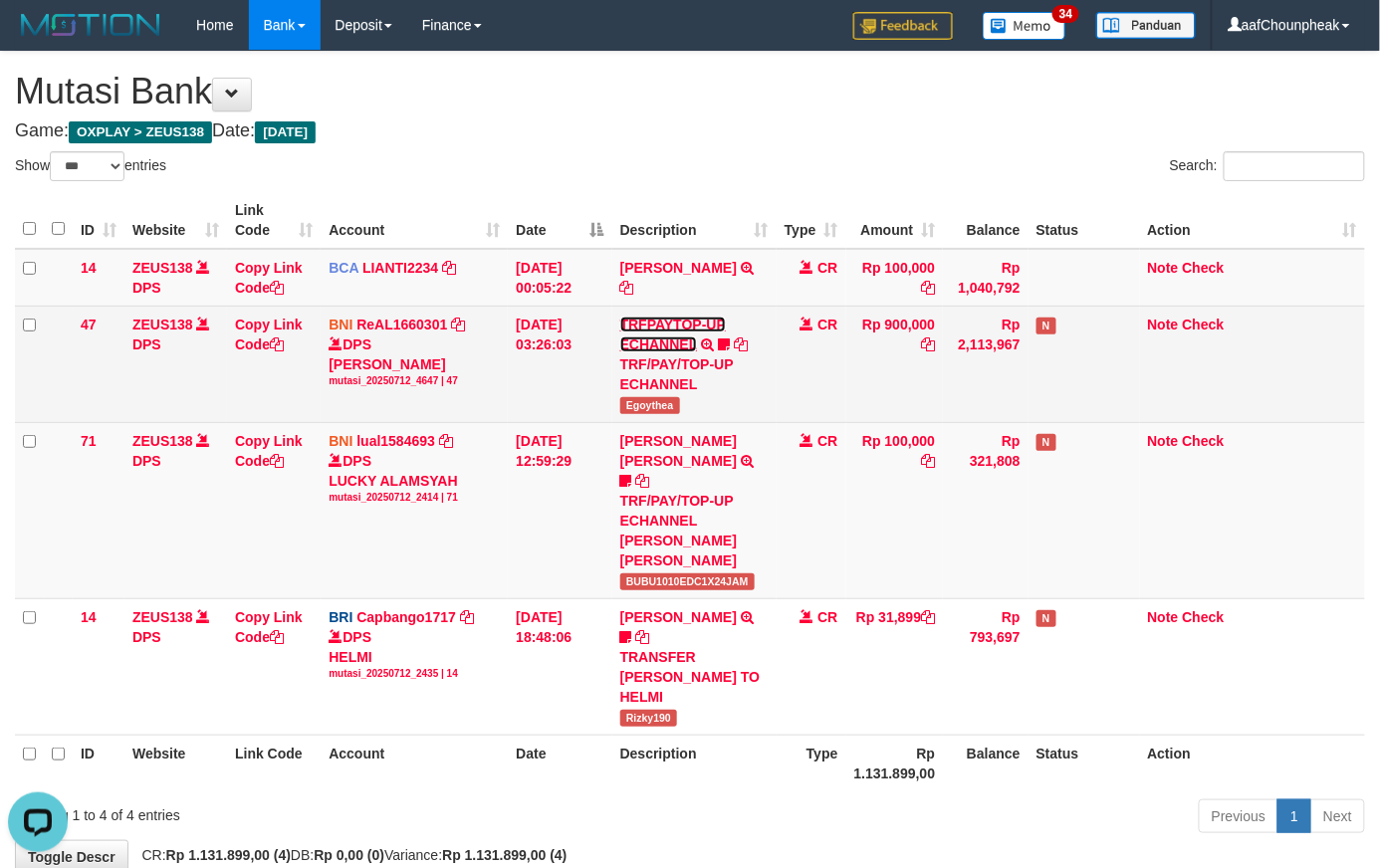scroll, scrollTop: 0, scrollLeft: 0, axis: both 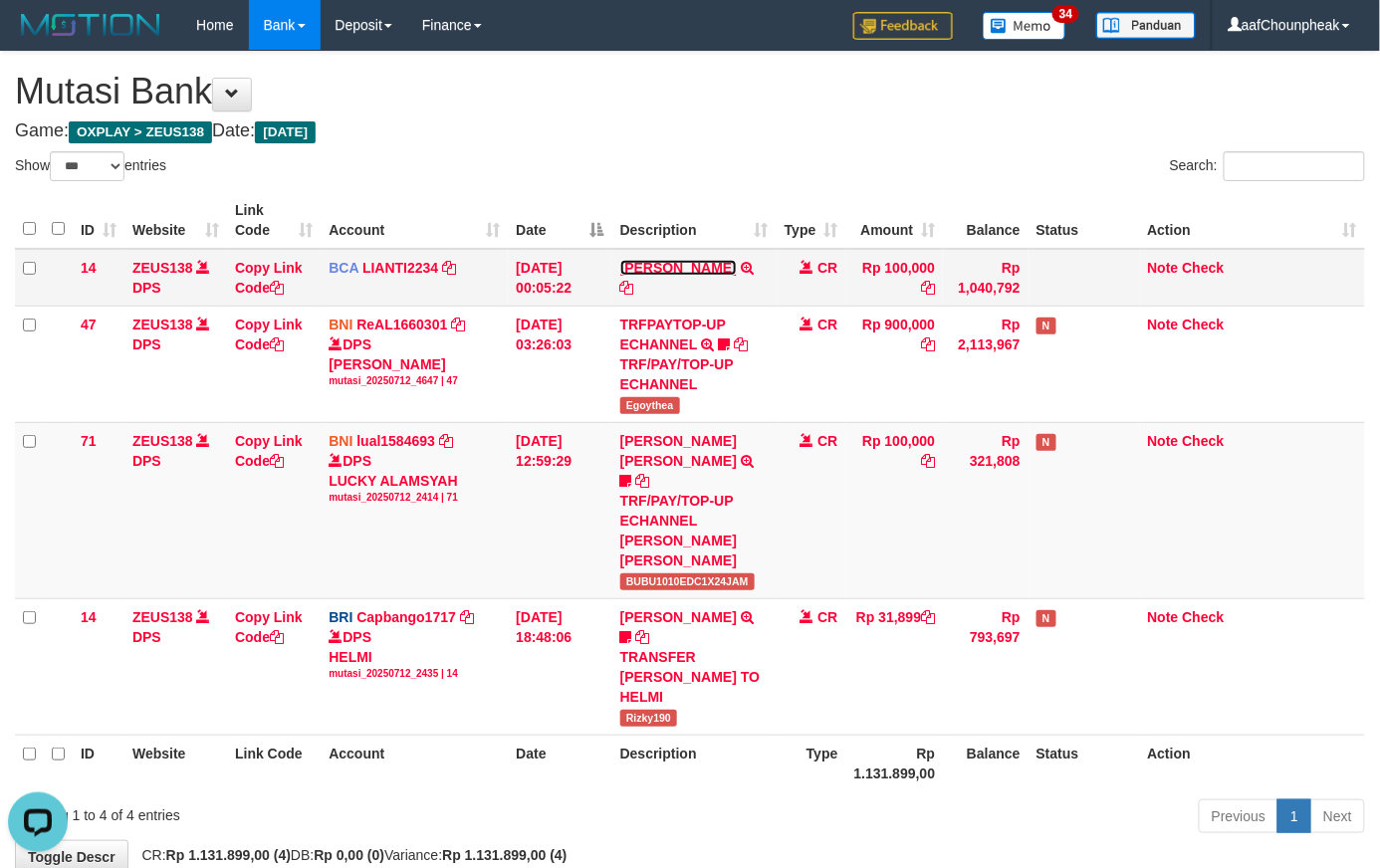 click on "[PERSON_NAME]" at bounding box center (678, 268) 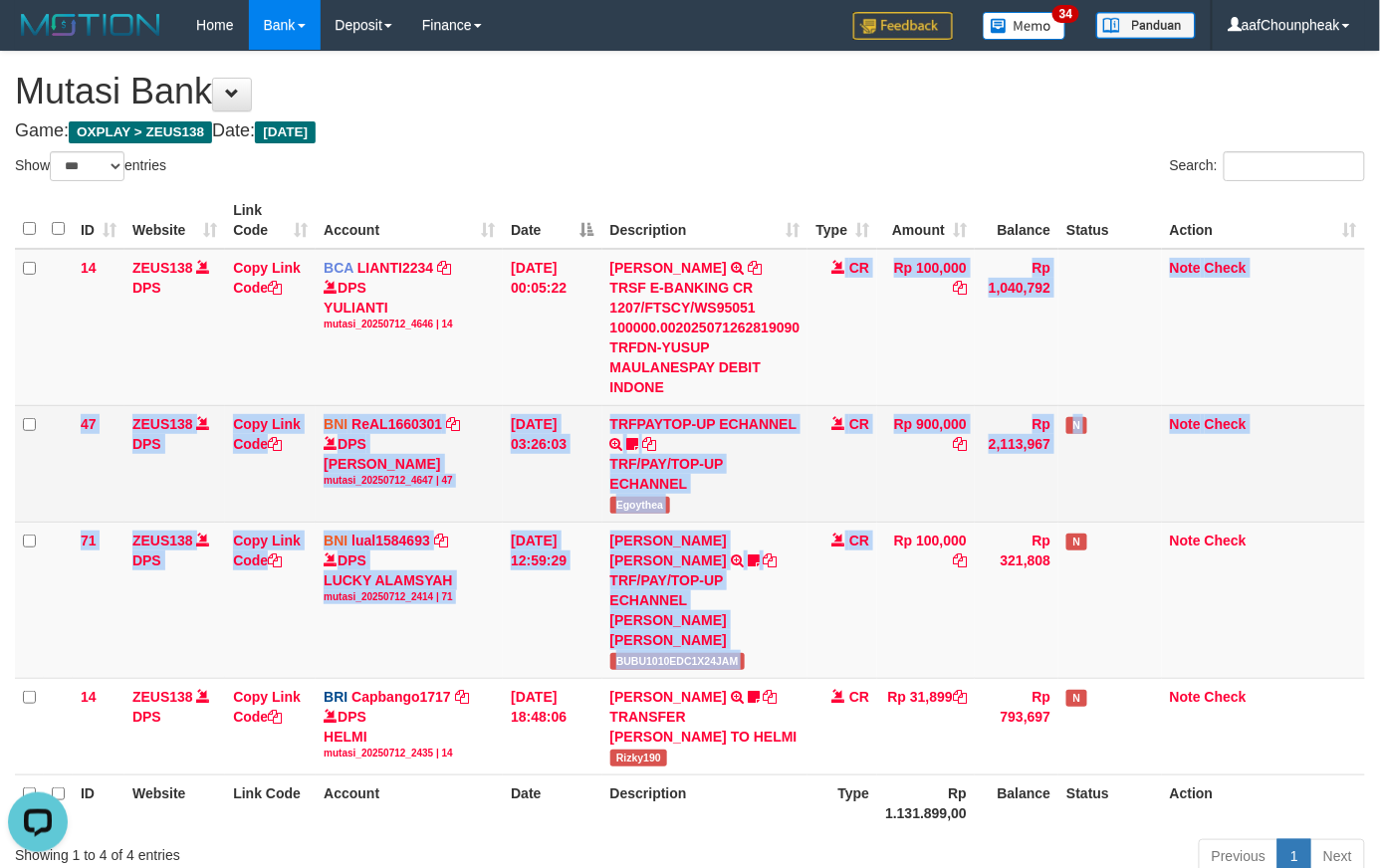 drag, startPoint x: 848, startPoint y: 422, endPoint x: 1291, endPoint y: 503, distance: 450.34431 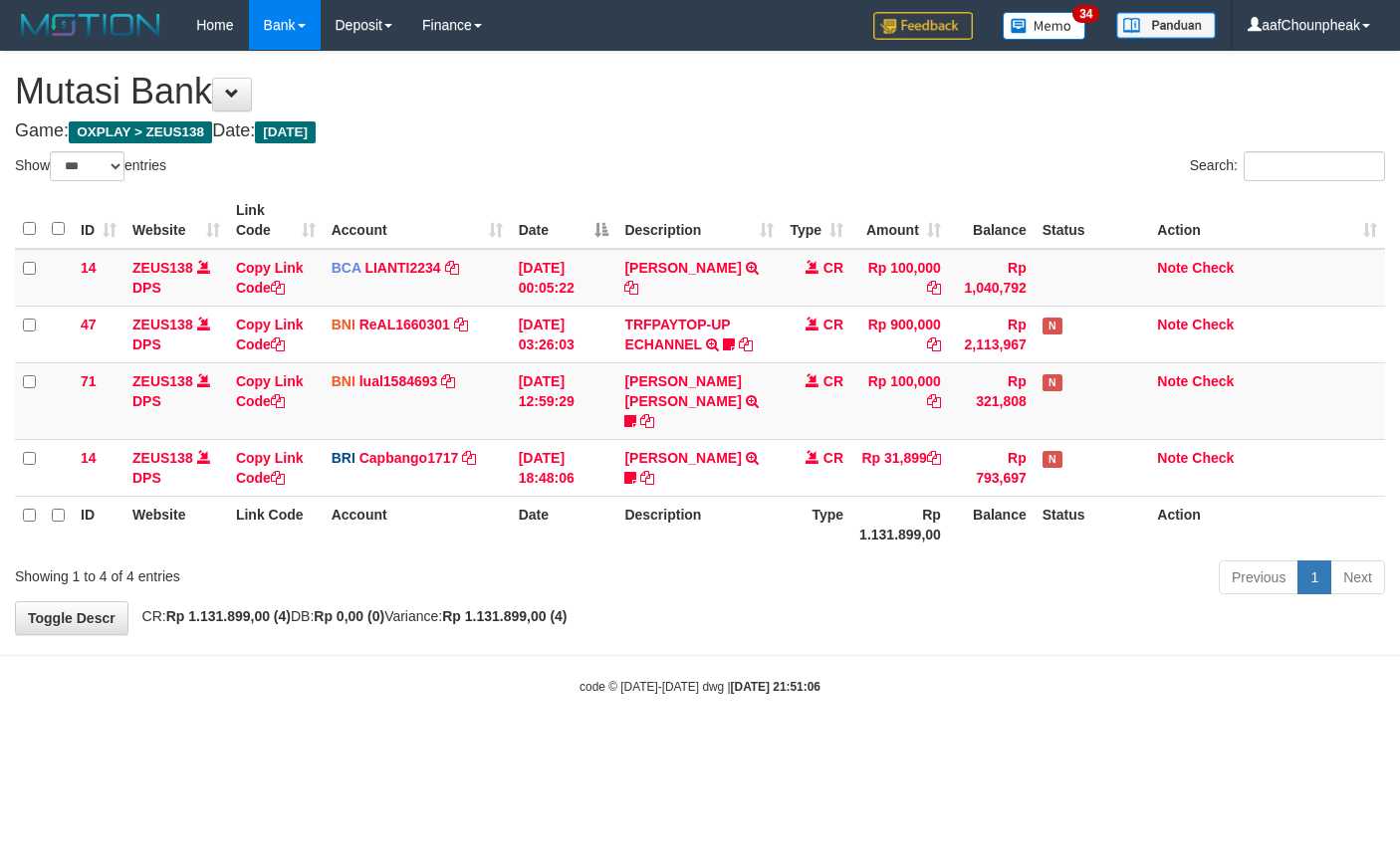 select on "***" 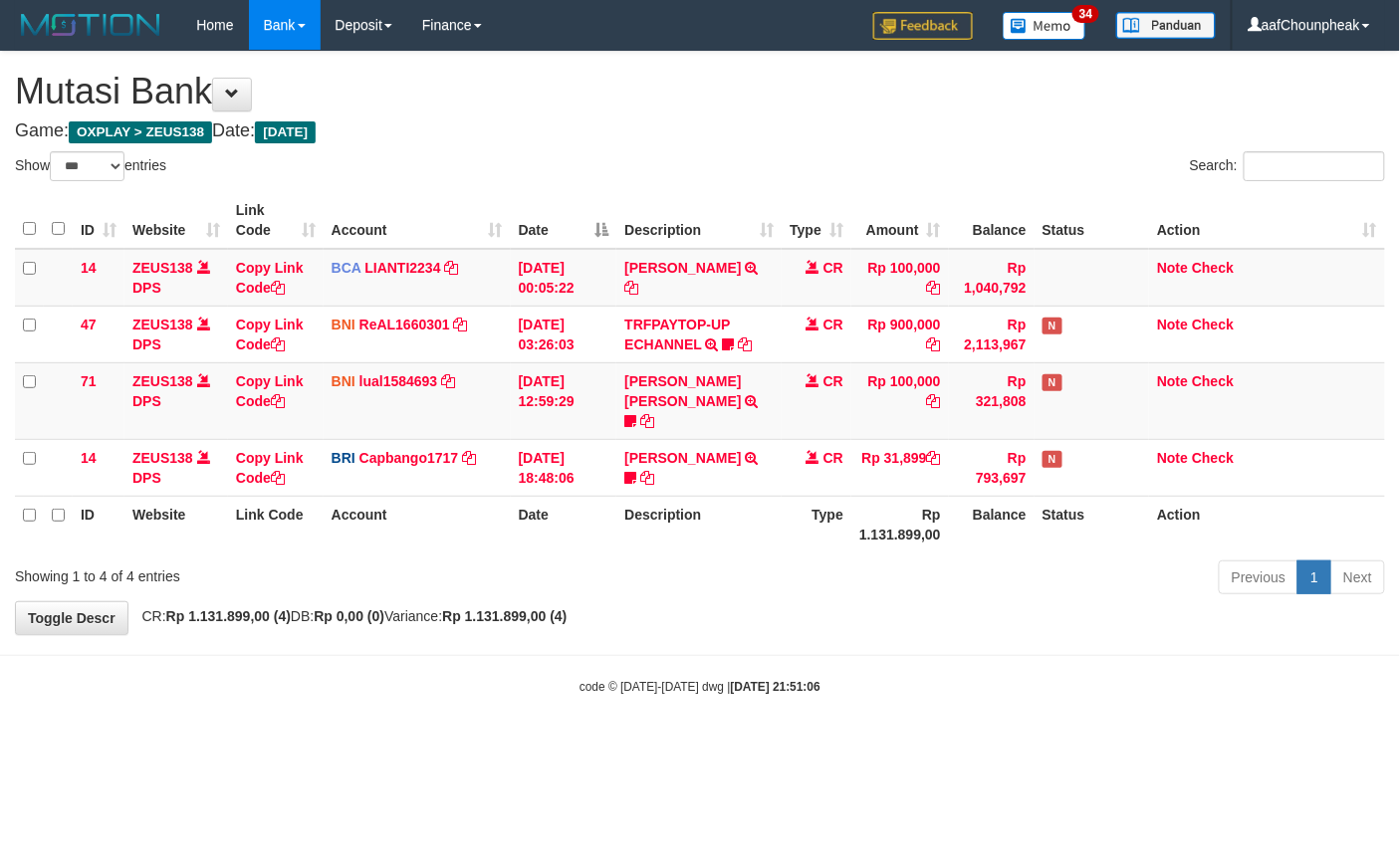 drag, startPoint x: 885, startPoint y: 674, endPoint x: 1395, endPoint y: 439, distance: 561.538 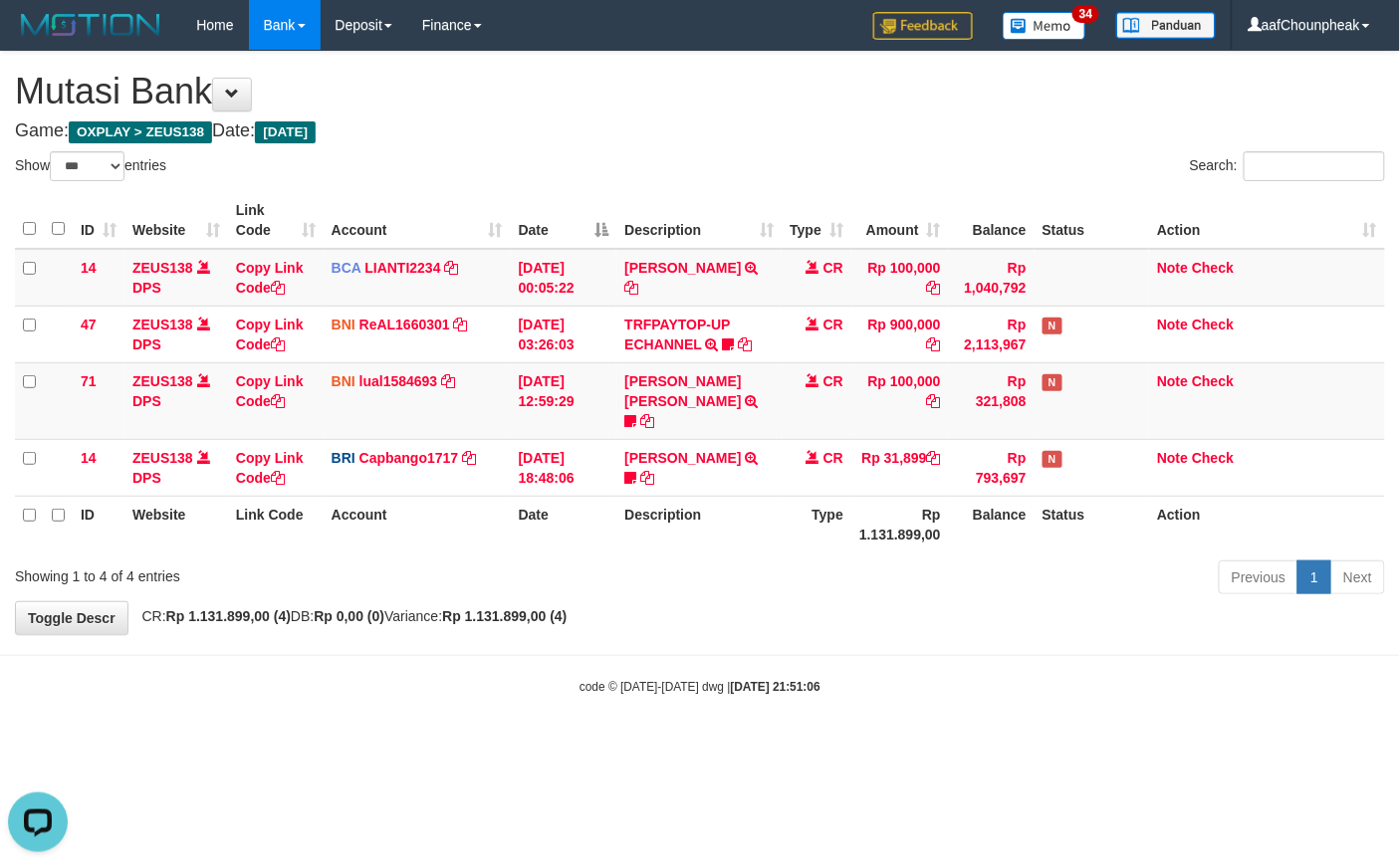 scroll, scrollTop: 0, scrollLeft: 0, axis: both 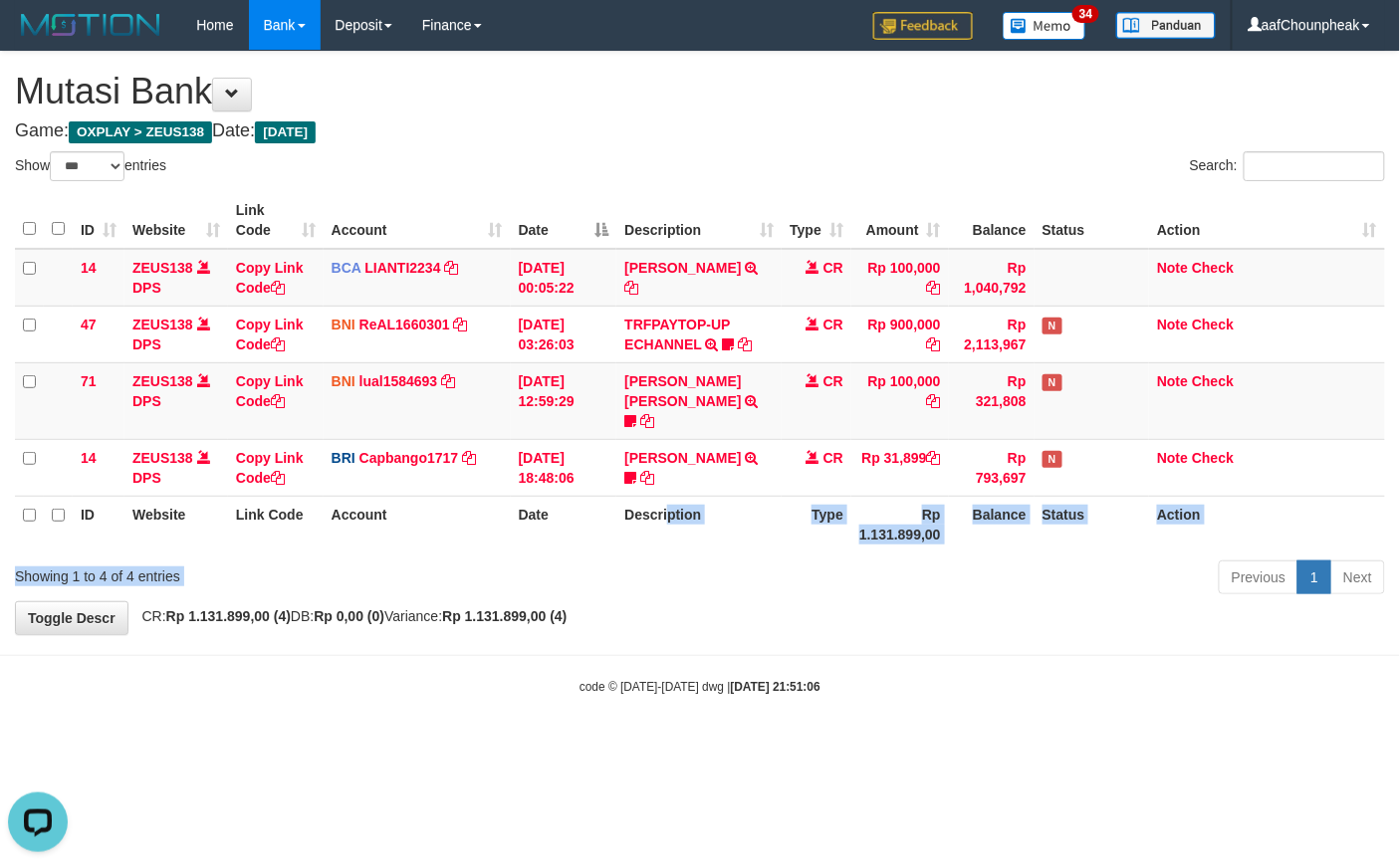 click on "Show  ** ** ** ***  entries Search:
ID Website Link Code Account Date Description Type Amount Balance Status Action
14
ZEUS138    DPS
Copy Link Code
BCA
LIANTI2234
DPS
YULIANTI
mutasi_20250712_4646 | 14
mutasi_20250712_4646 | 14
12/07/2025 00:05:22
YUSUP MAULAN         TRSF E-BANKING CR 1207/FTSCY/WS95051
100000.002025071262819090 TRFDN-YUSUP MAULANESPAY DEBIT INDONE
CR
Rp 100,000
Rp 1,040,792
Note
Check
47
ZEUS138    DPS
Copy Link Code
BNI
ReAL1660301" at bounding box center [700, 376] 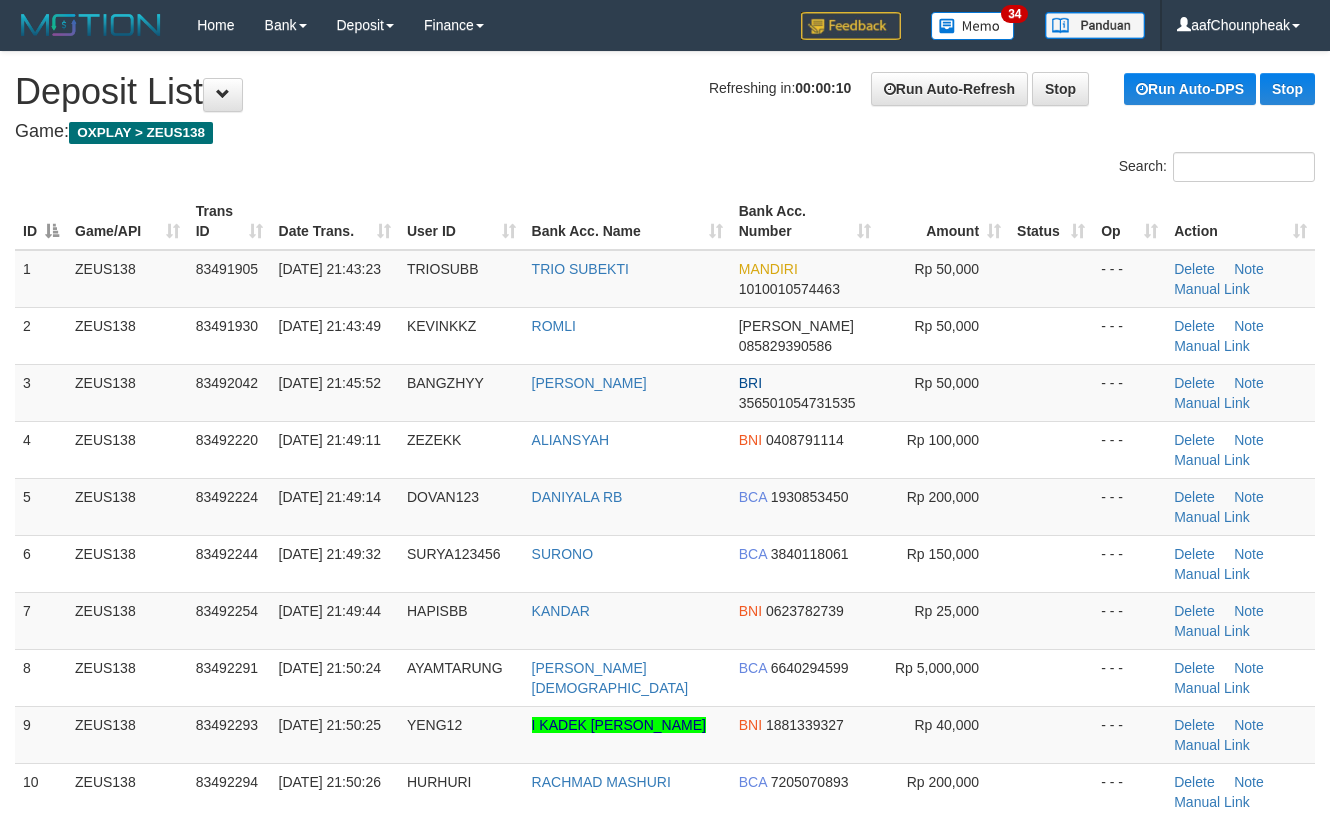 scroll, scrollTop: 0, scrollLeft: 0, axis: both 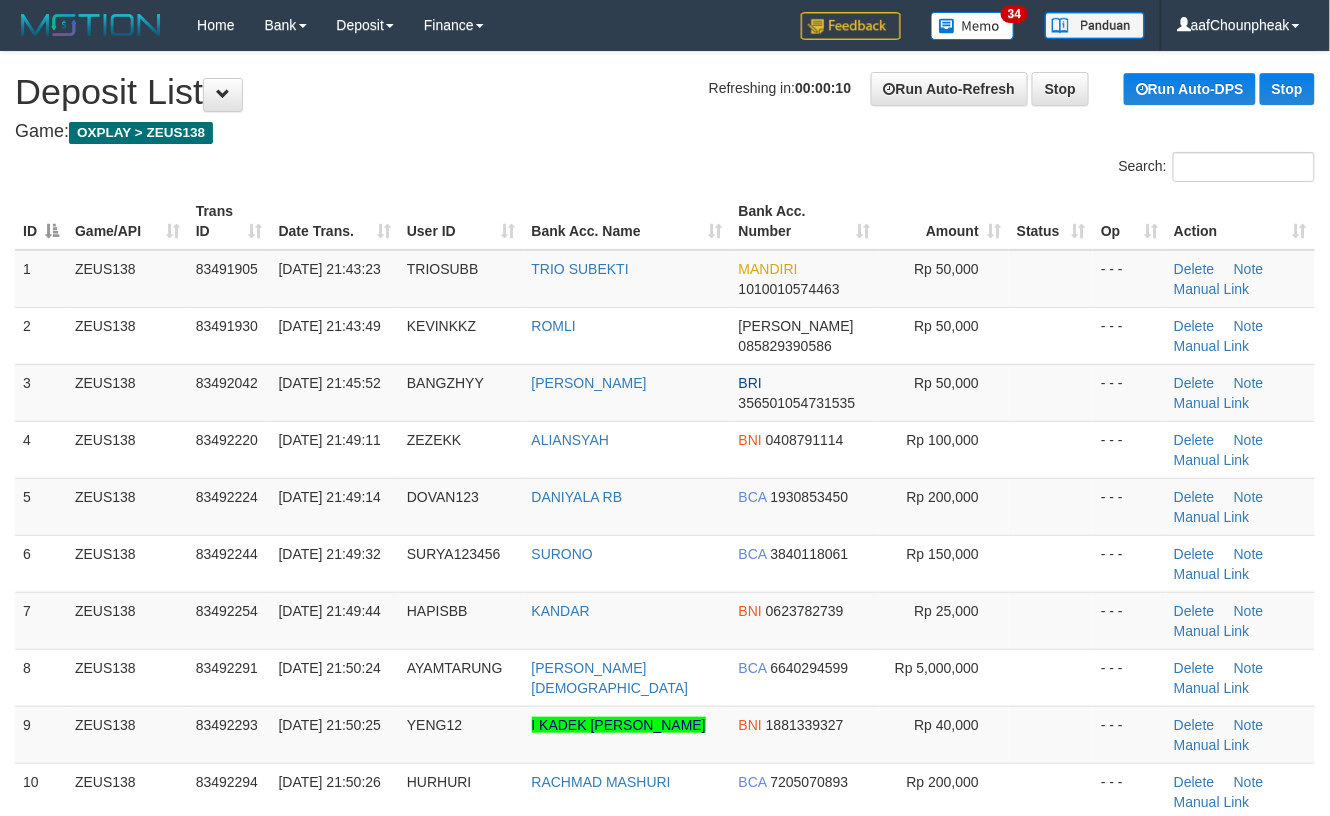 drag, startPoint x: 529, startPoint y: 161, endPoint x: 540, endPoint y: 157, distance: 11.7046995 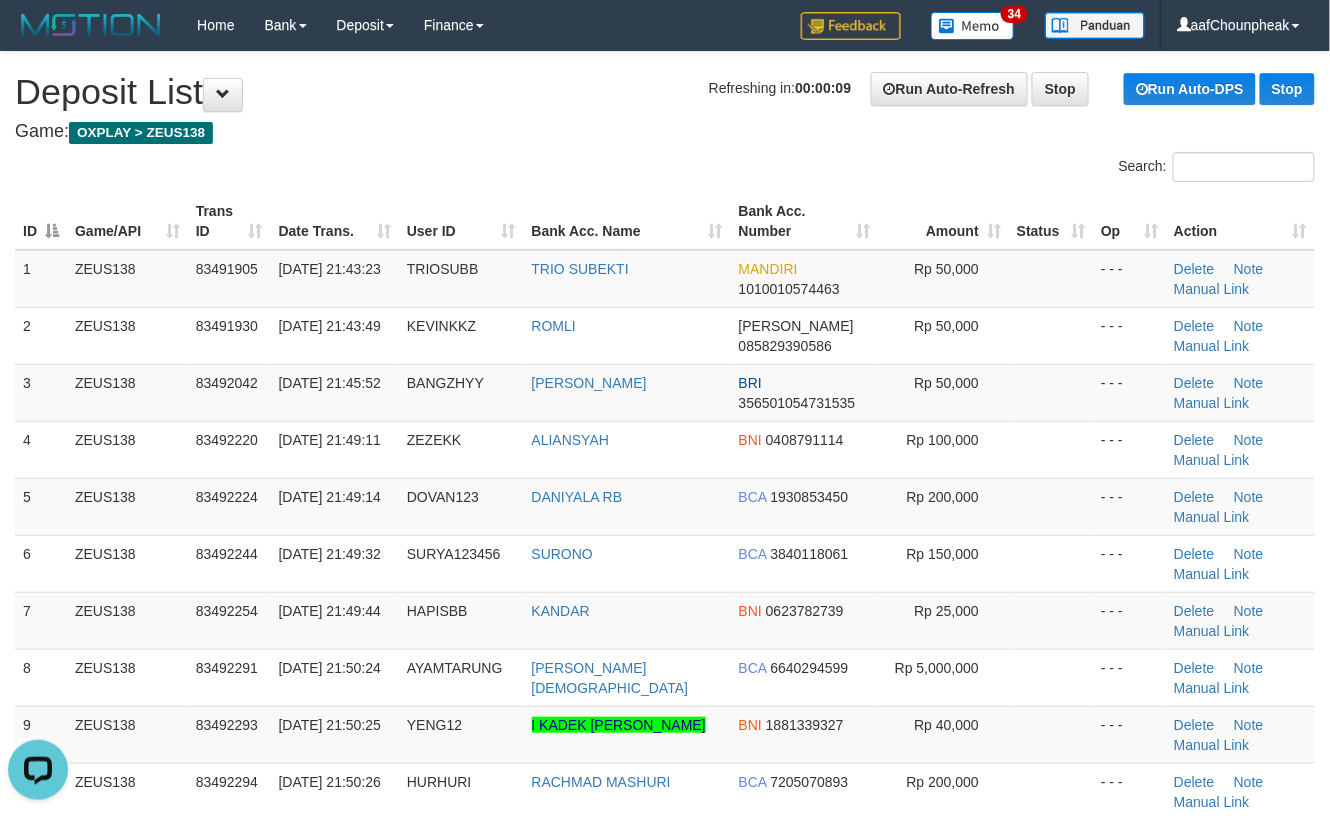 scroll, scrollTop: 0, scrollLeft: 0, axis: both 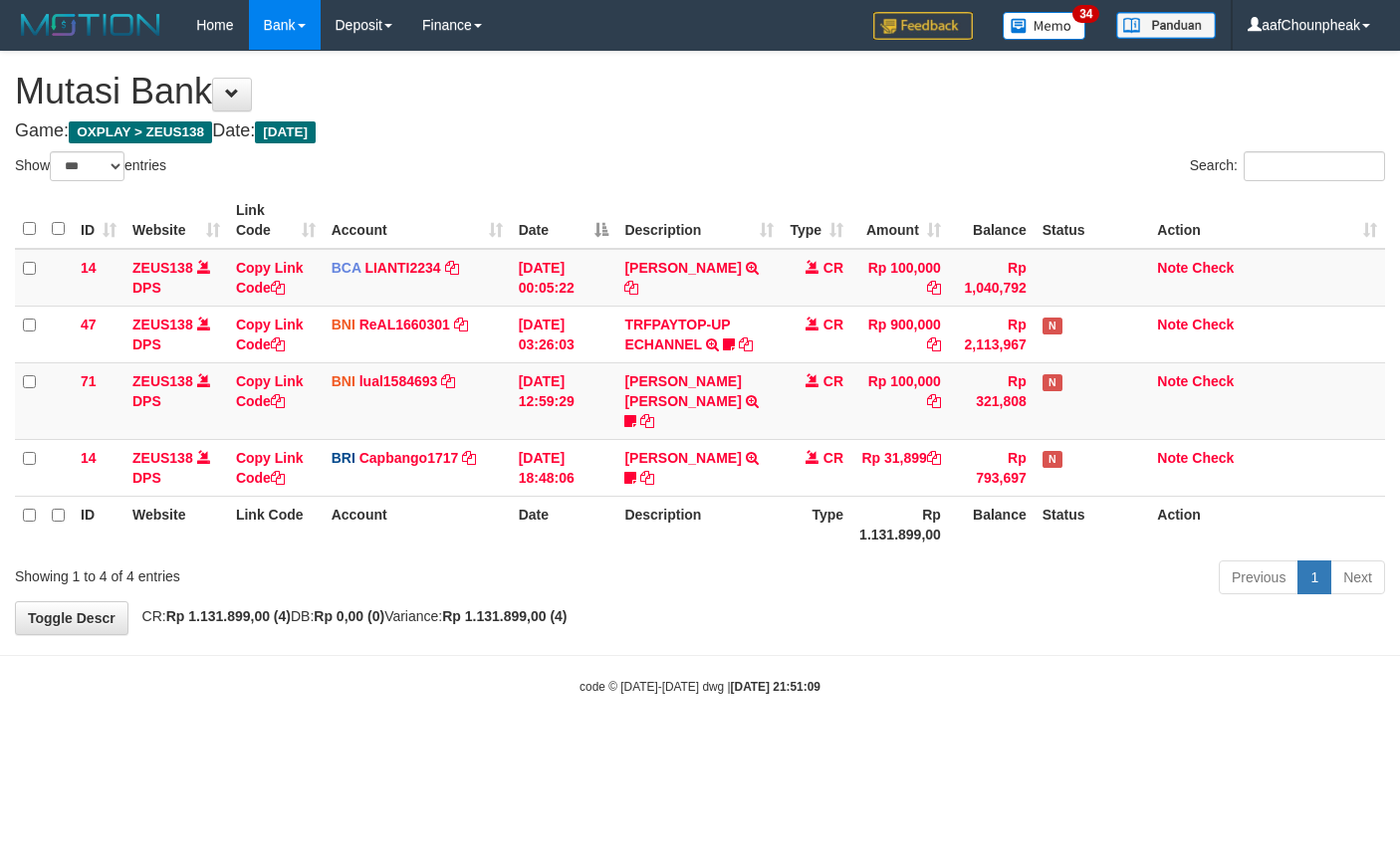 select on "***" 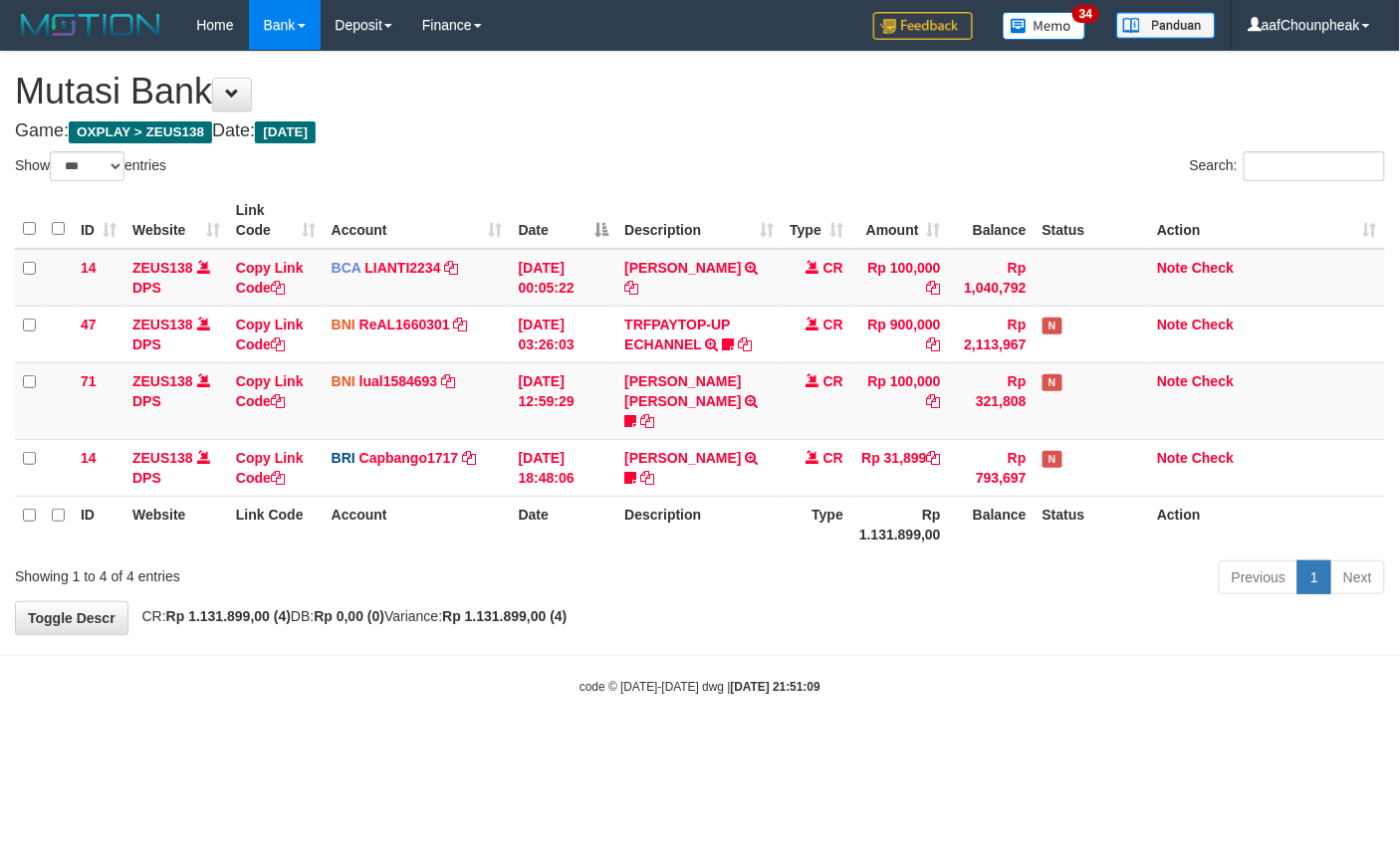 drag, startPoint x: 838, startPoint y: 557, endPoint x: 842, endPoint y: 575, distance: 18.439089 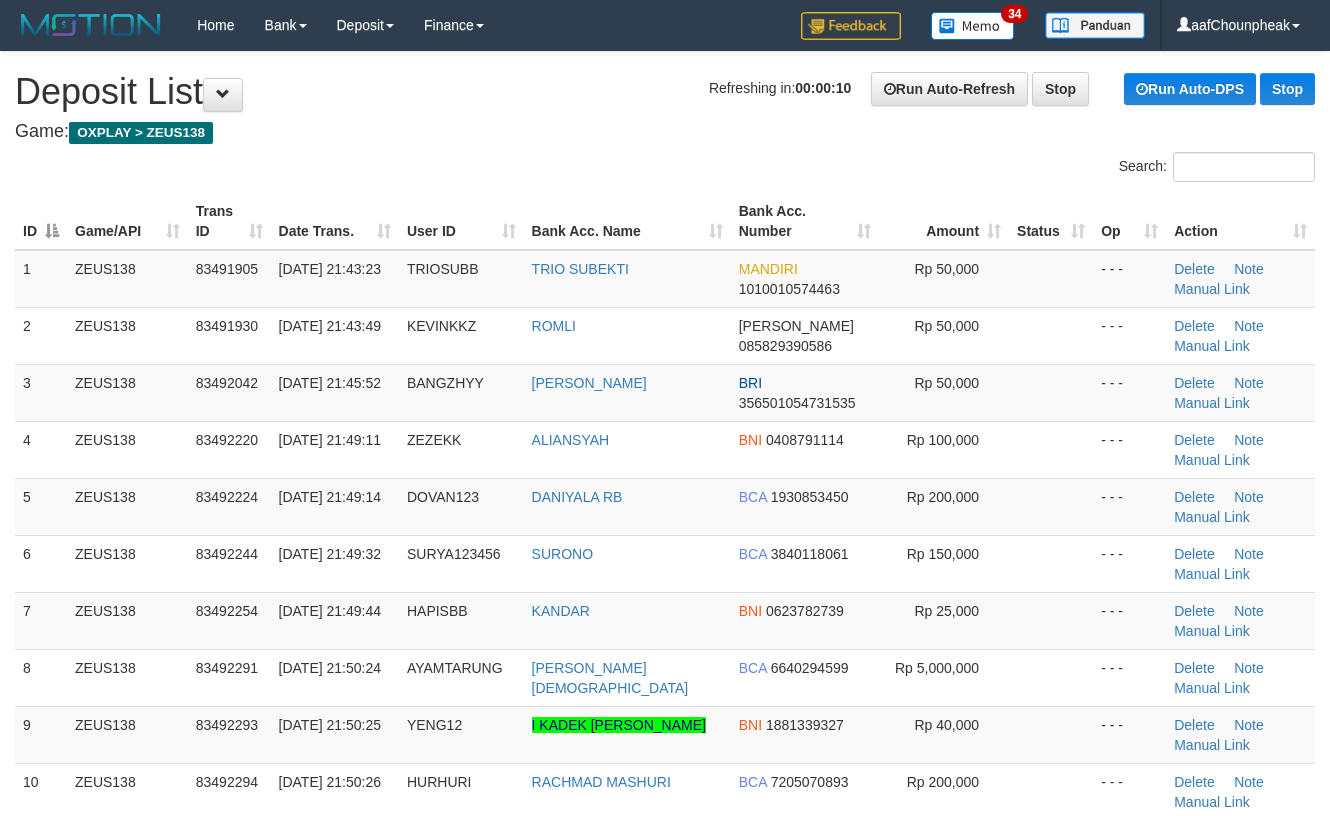 scroll, scrollTop: 0, scrollLeft: 0, axis: both 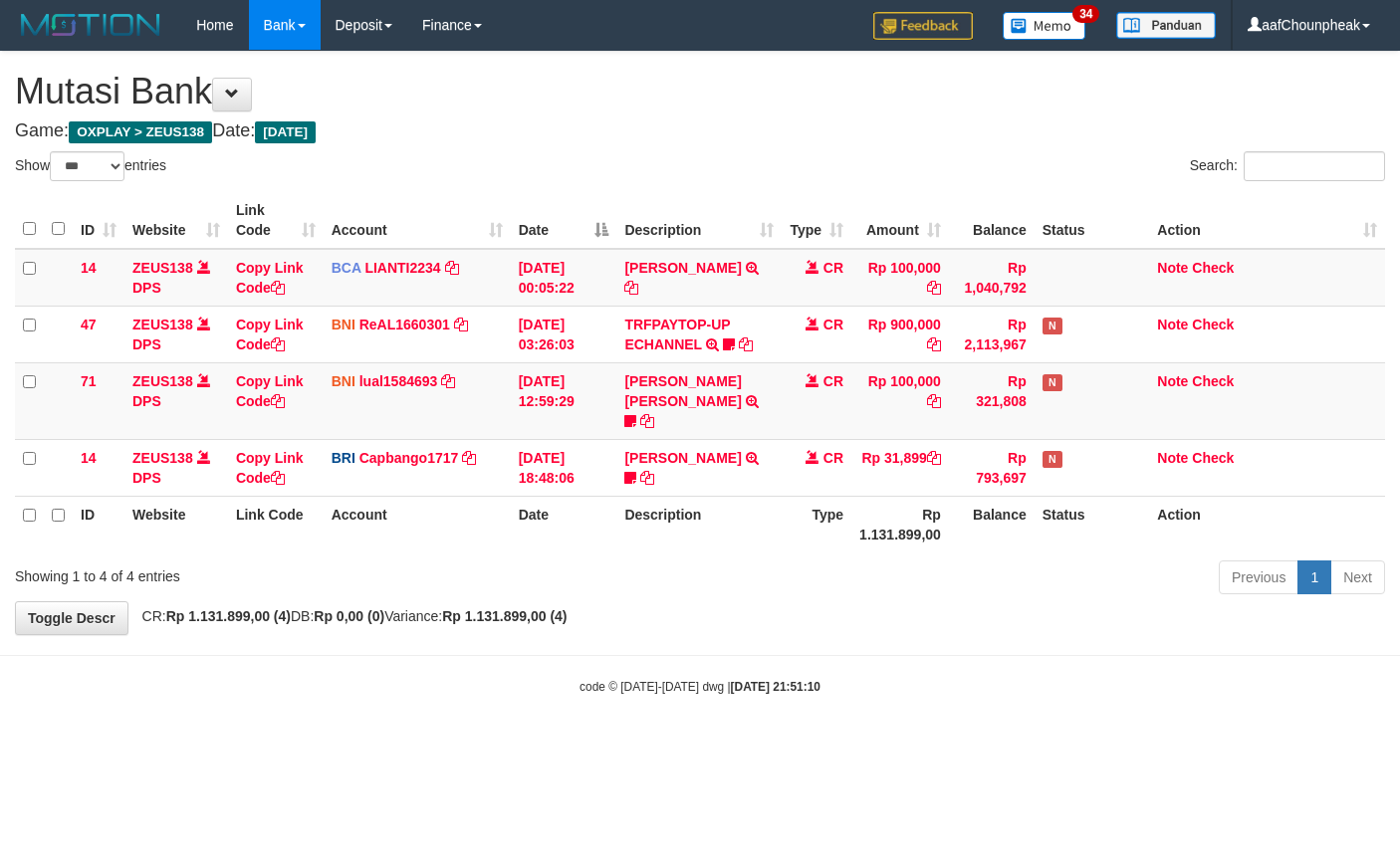 select on "***" 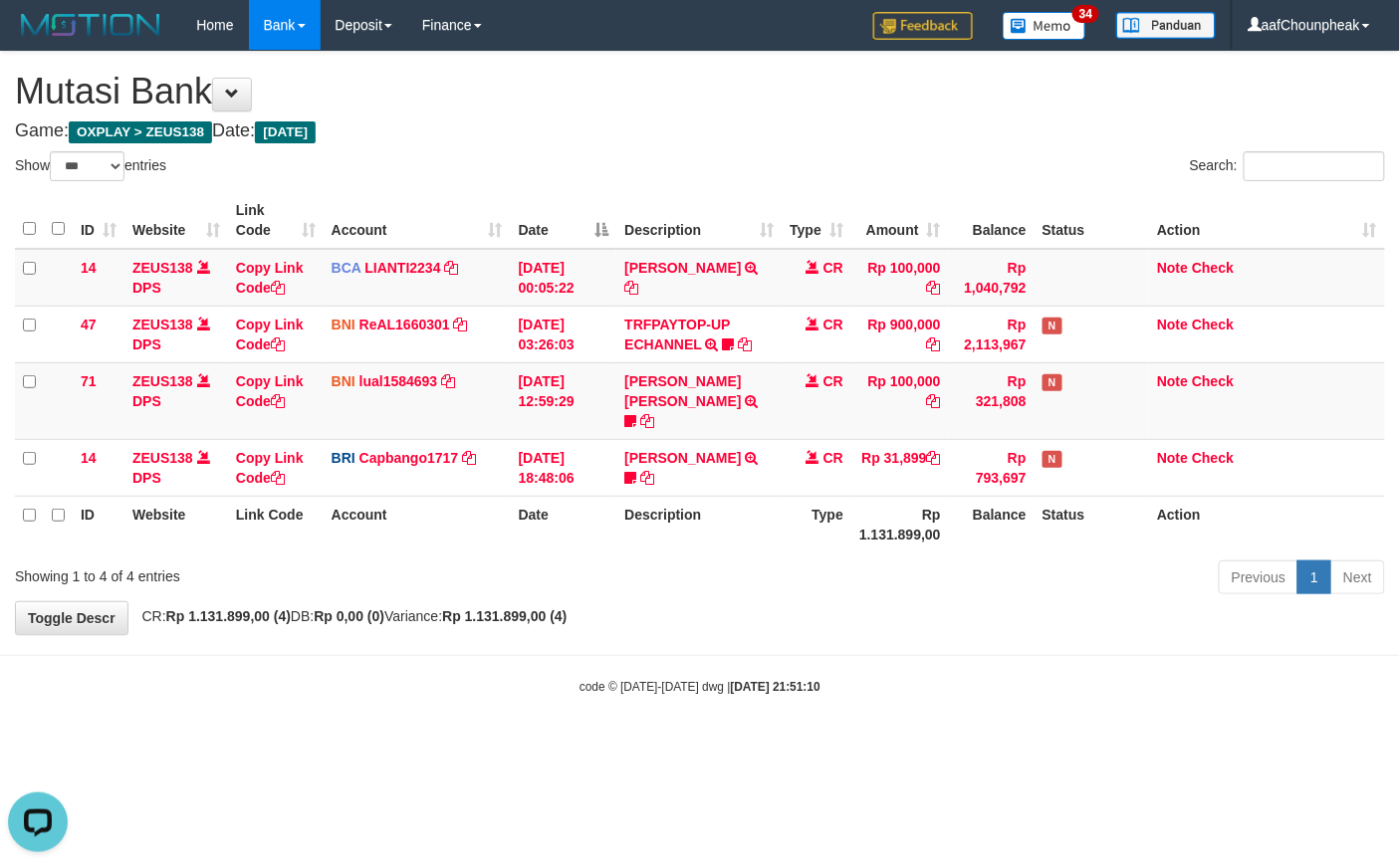 scroll, scrollTop: 0, scrollLeft: 0, axis: both 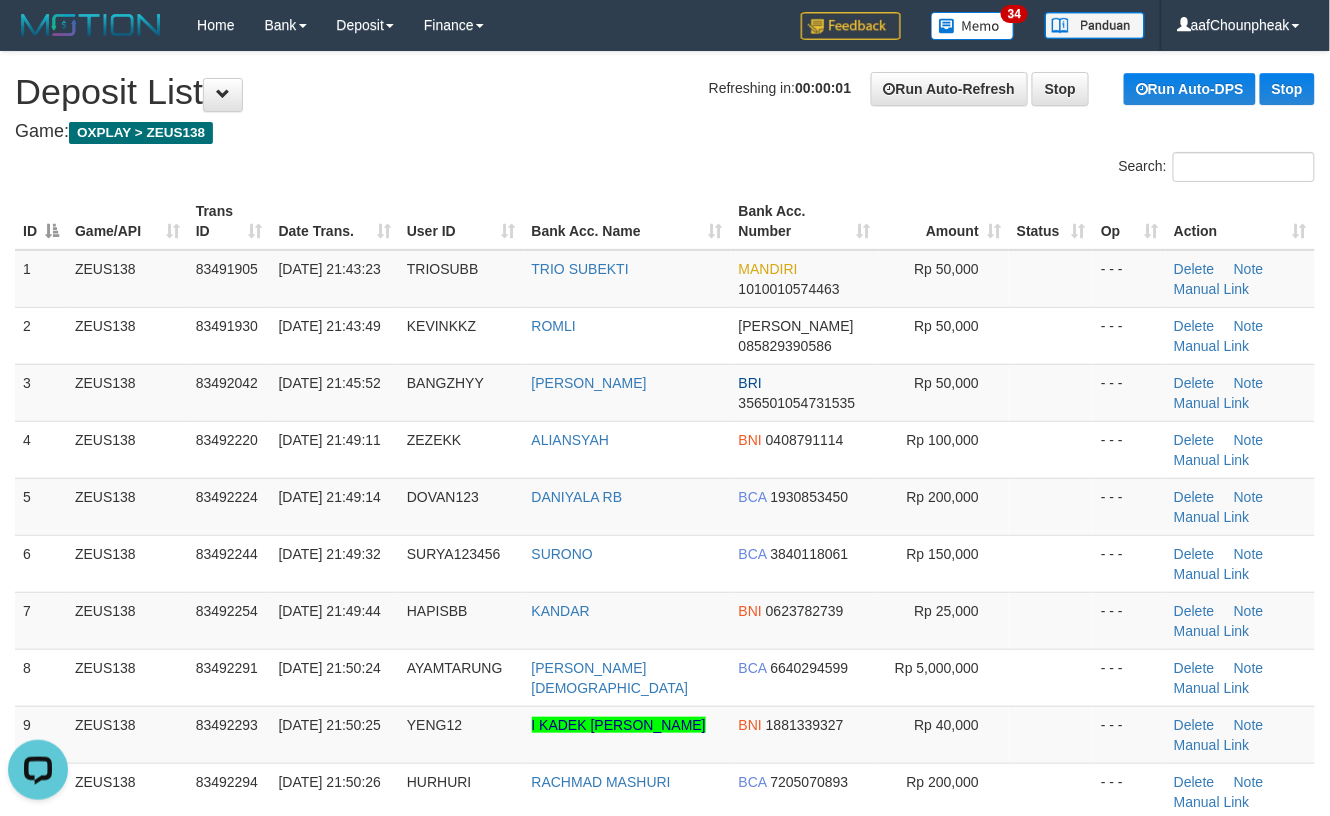 click on "Refreshing in:  00:00:01
Run Auto-Refresh
Stop
Run Auto-DPS
Stop
Deposit List" at bounding box center (665, 92) 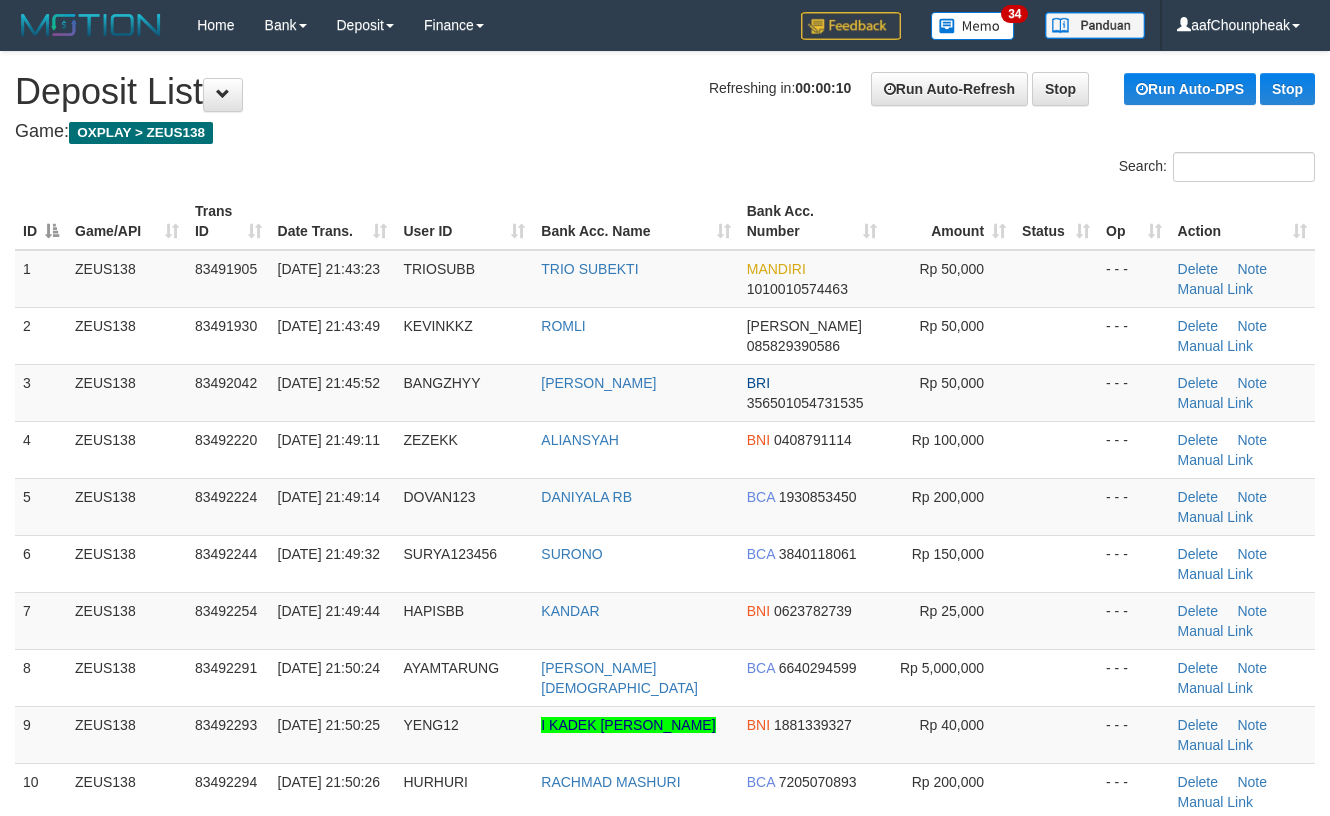 scroll, scrollTop: 0, scrollLeft: 0, axis: both 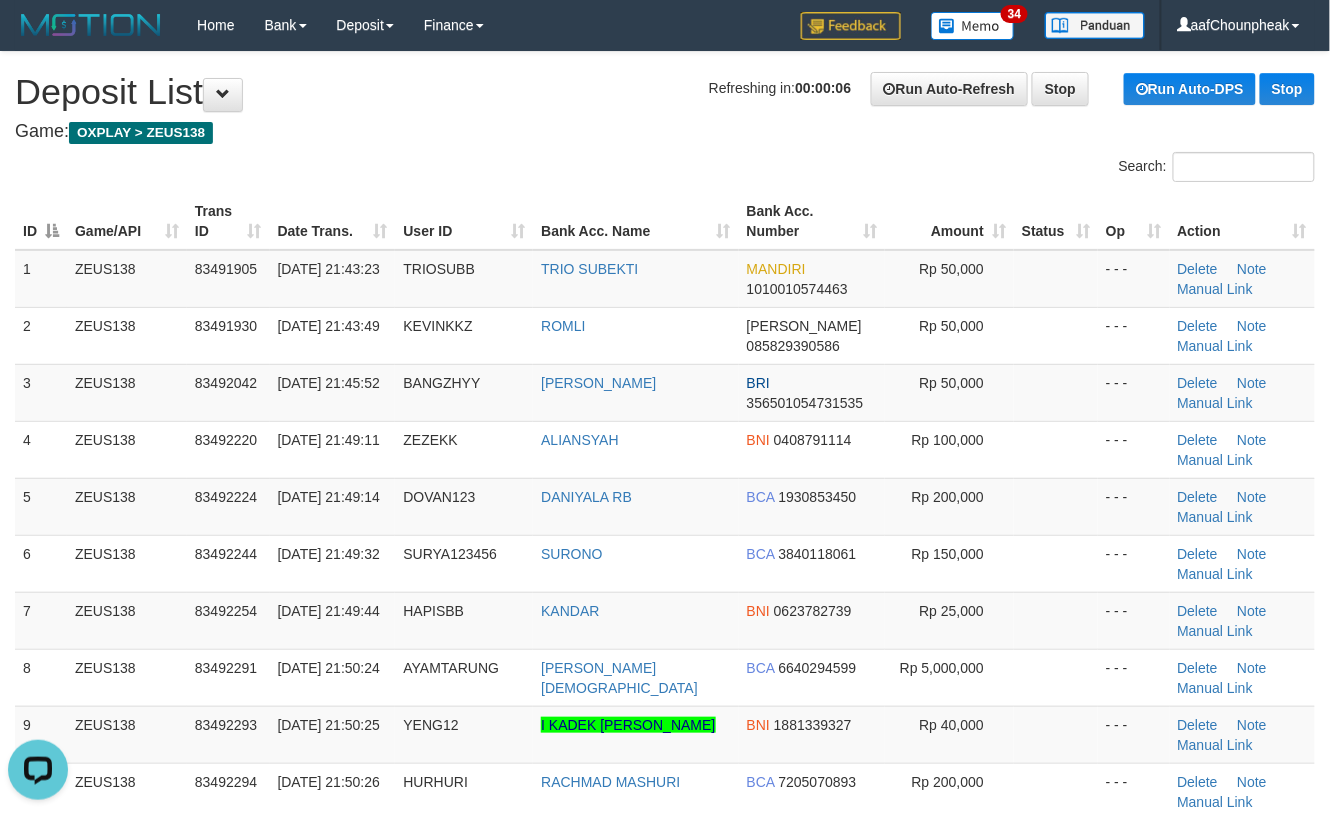 drag, startPoint x: 384, startPoint y: 173, endPoint x: 504, endPoint y: 140, distance: 124.45481 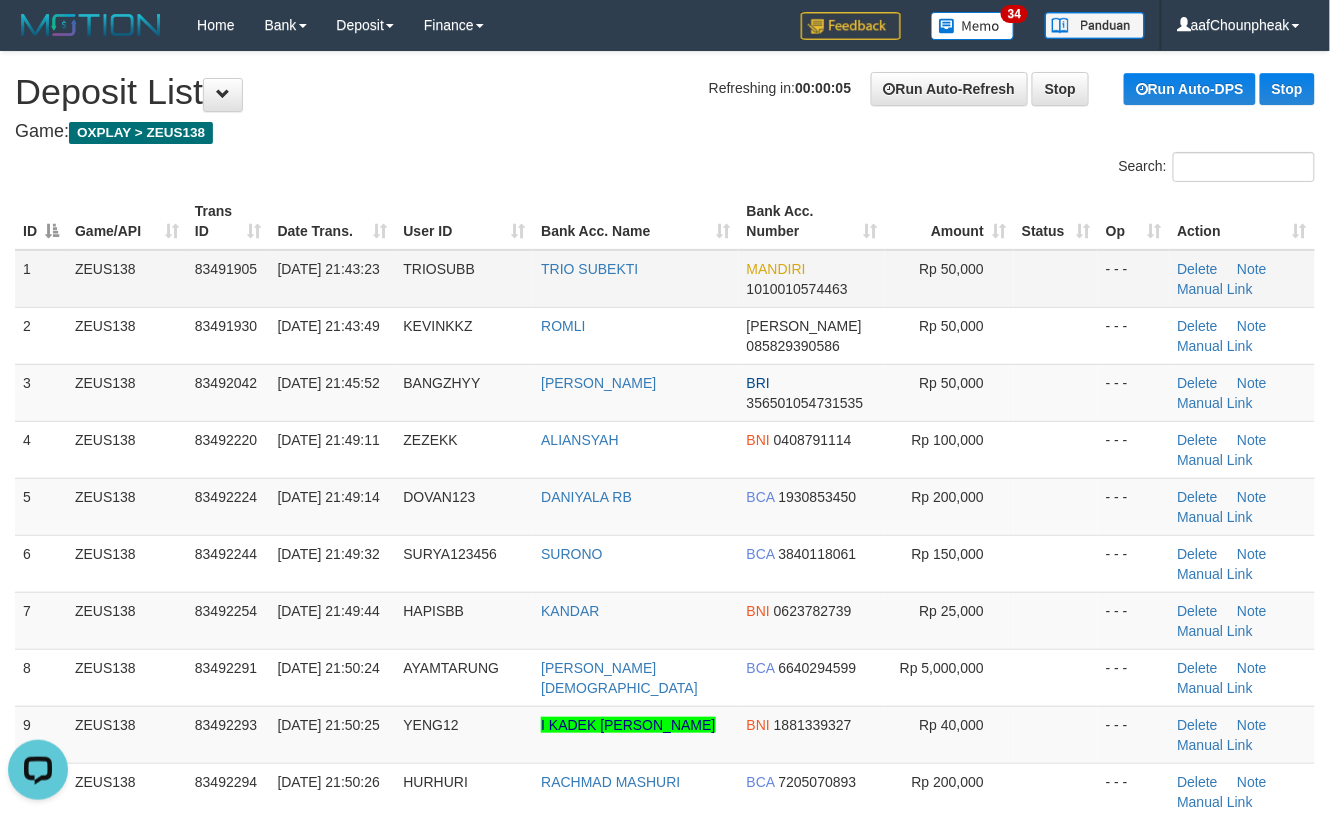 drag, startPoint x: 512, startPoint y: 137, endPoint x: 1081, endPoint y: 282, distance: 587.1848 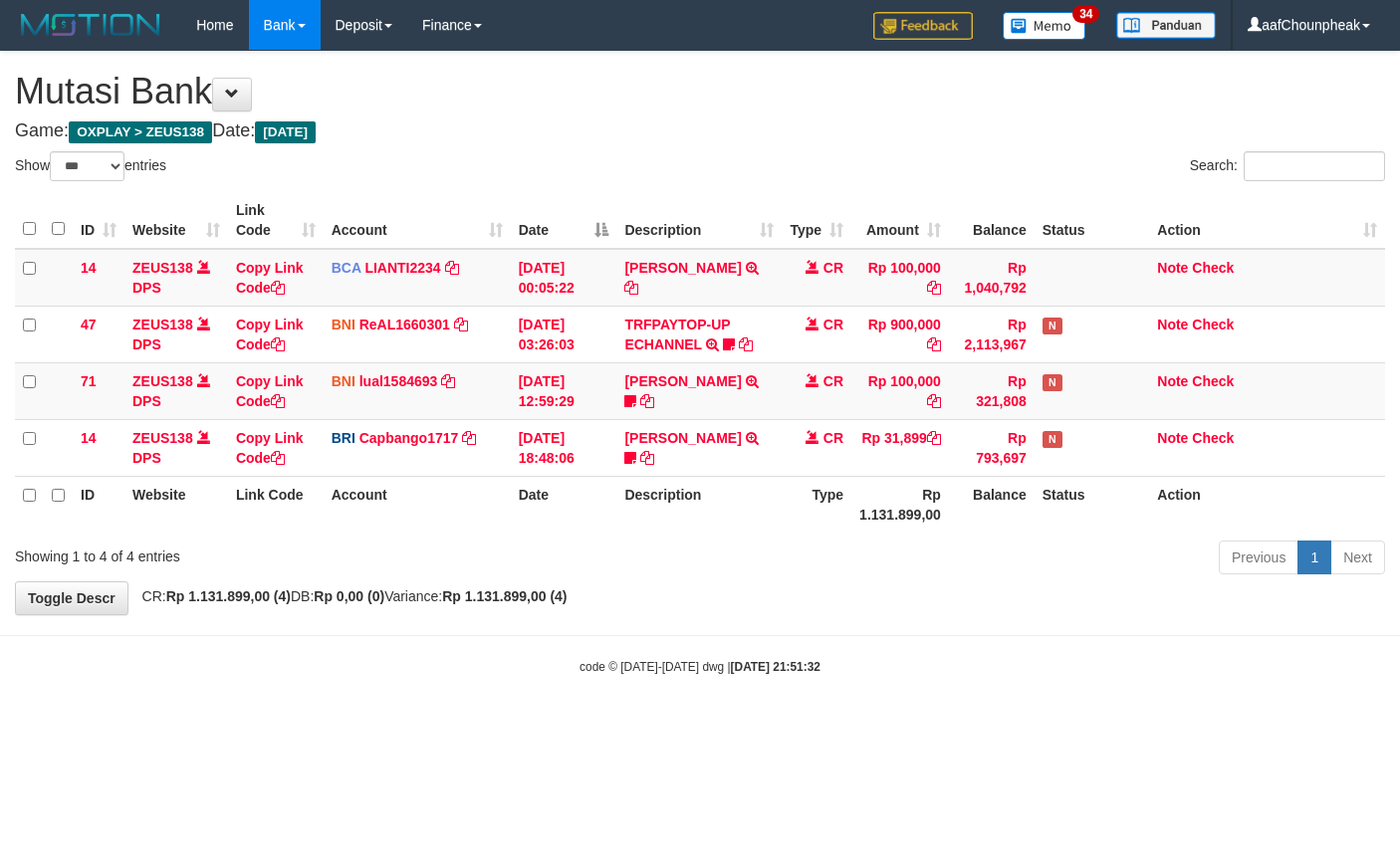 select on "***" 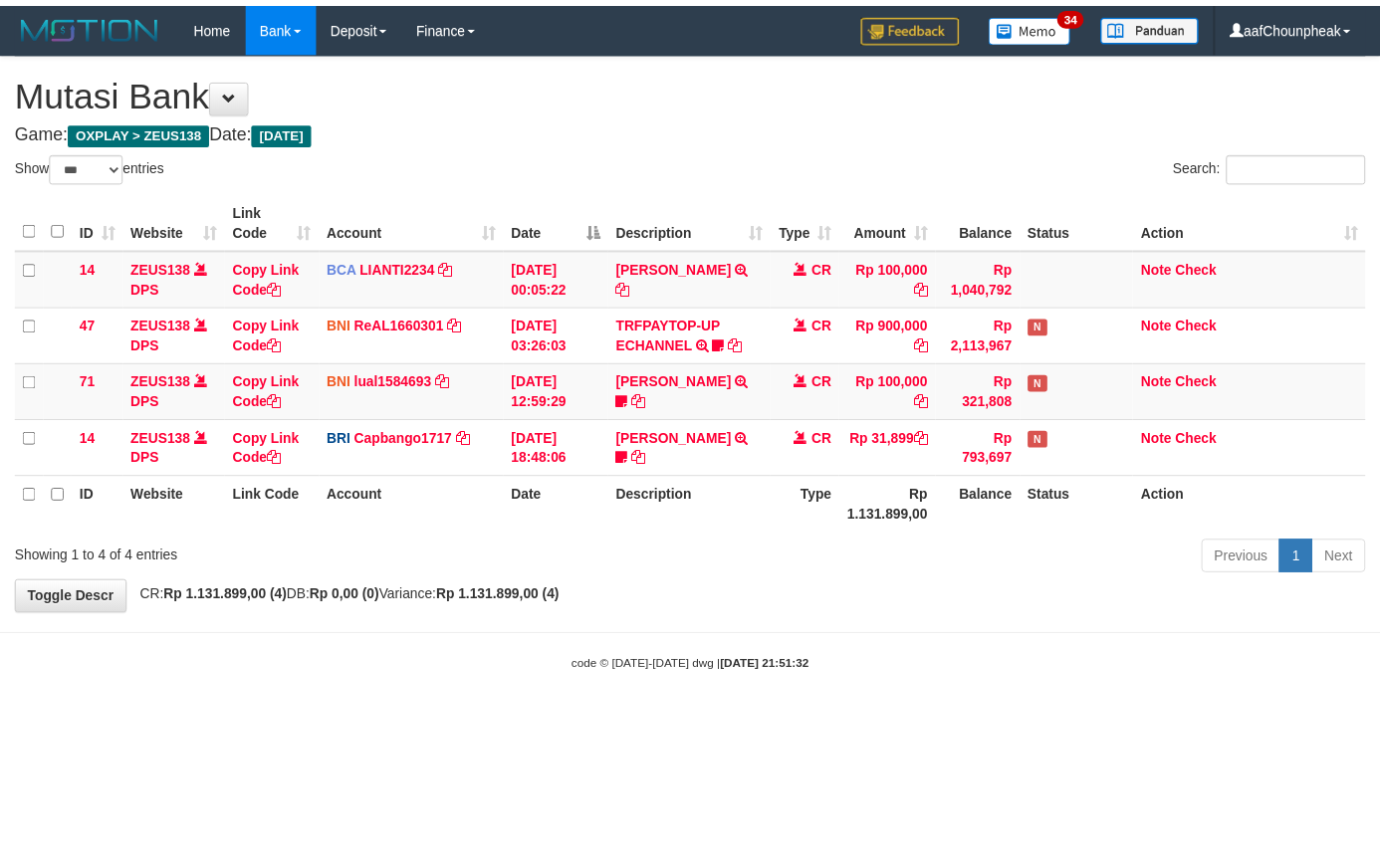 scroll, scrollTop: 0, scrollLeft: 0, axis: both 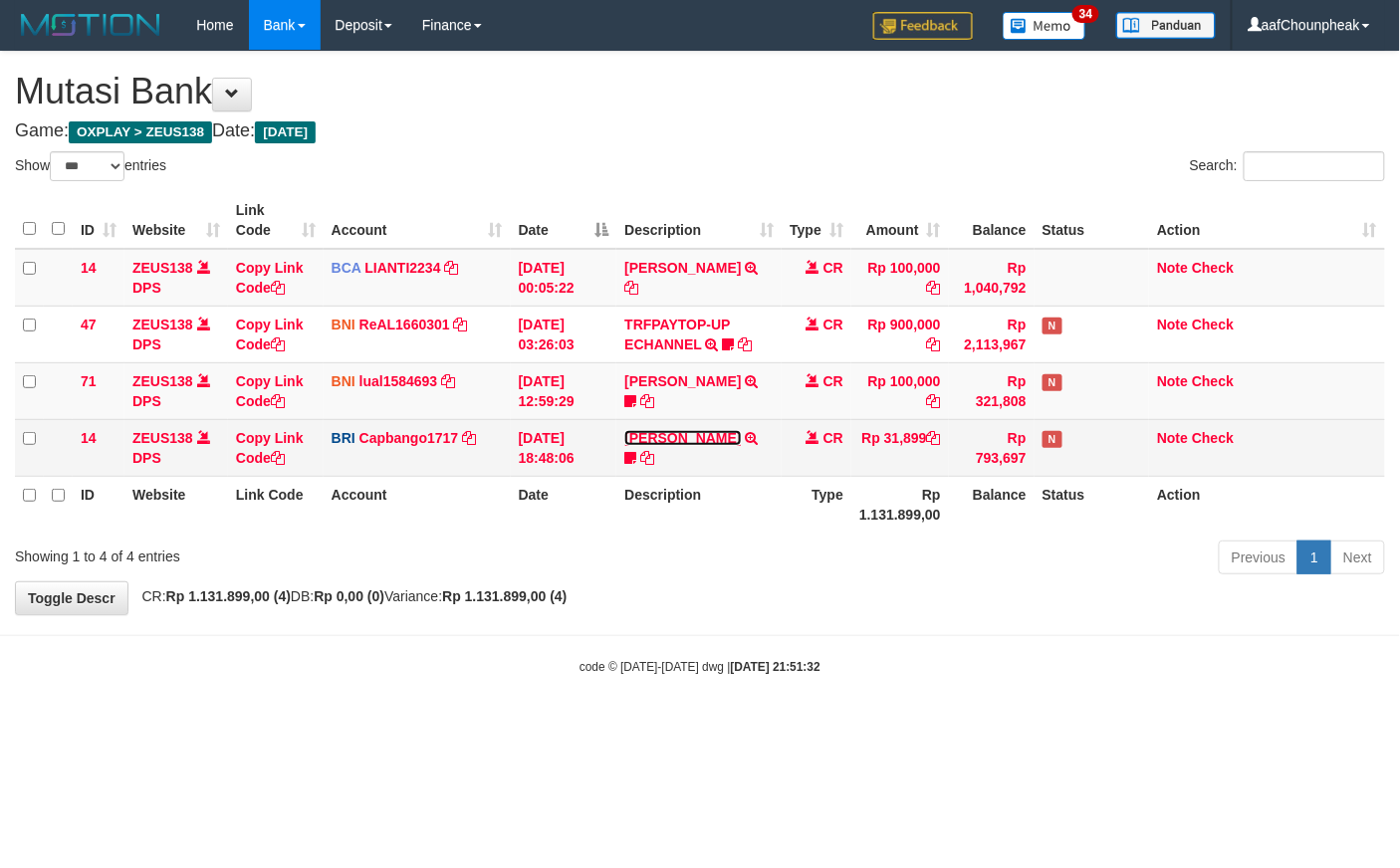 click on "[PERSON_NAME]" at bounding box center (682, 438) 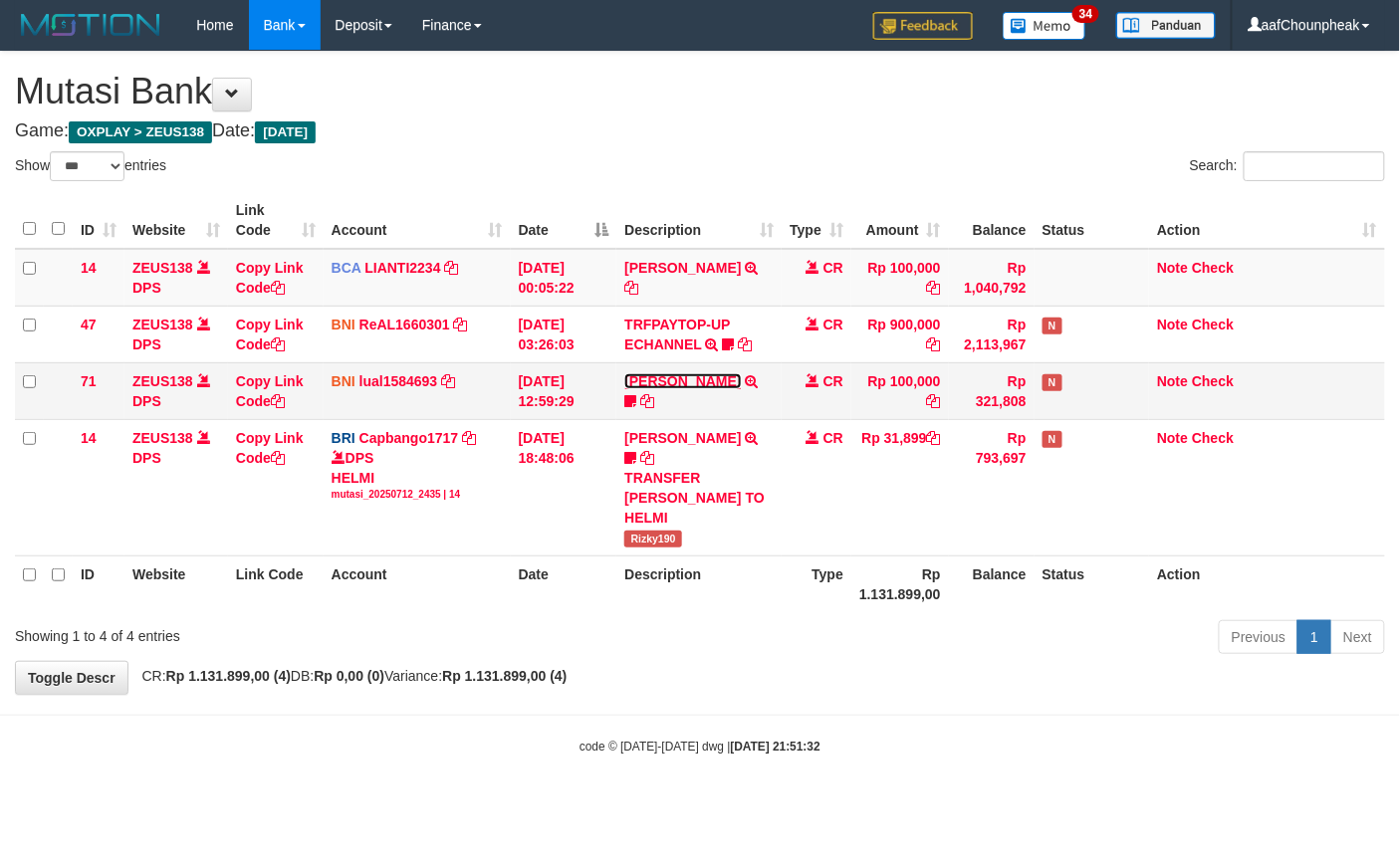 click on "[PERSON_NAME] [PERSON_NAME]" at bounding box center (682, 381) 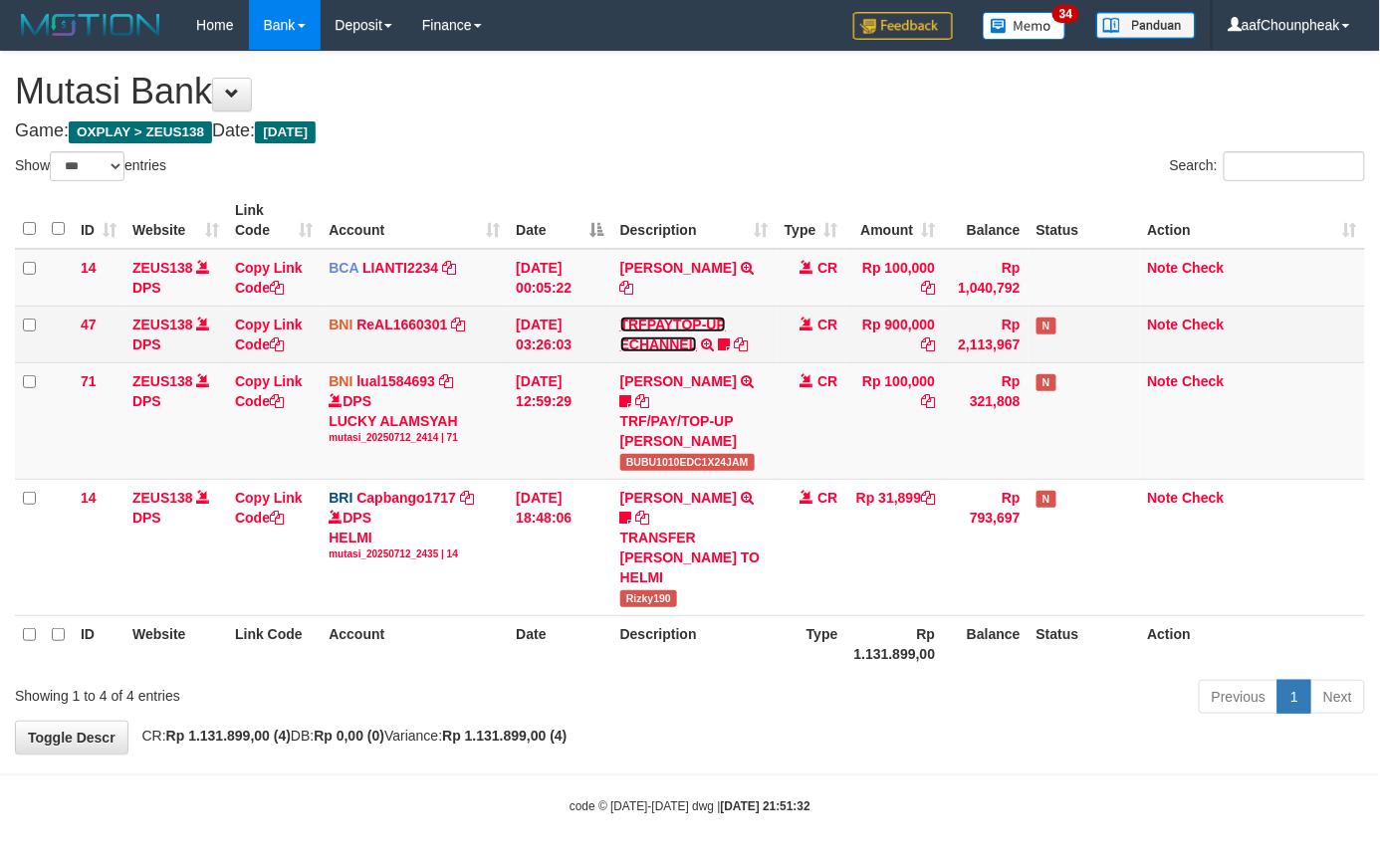click on "TRFPAYTOP-UP ECHANNEL" at bounding box center [673, 334] 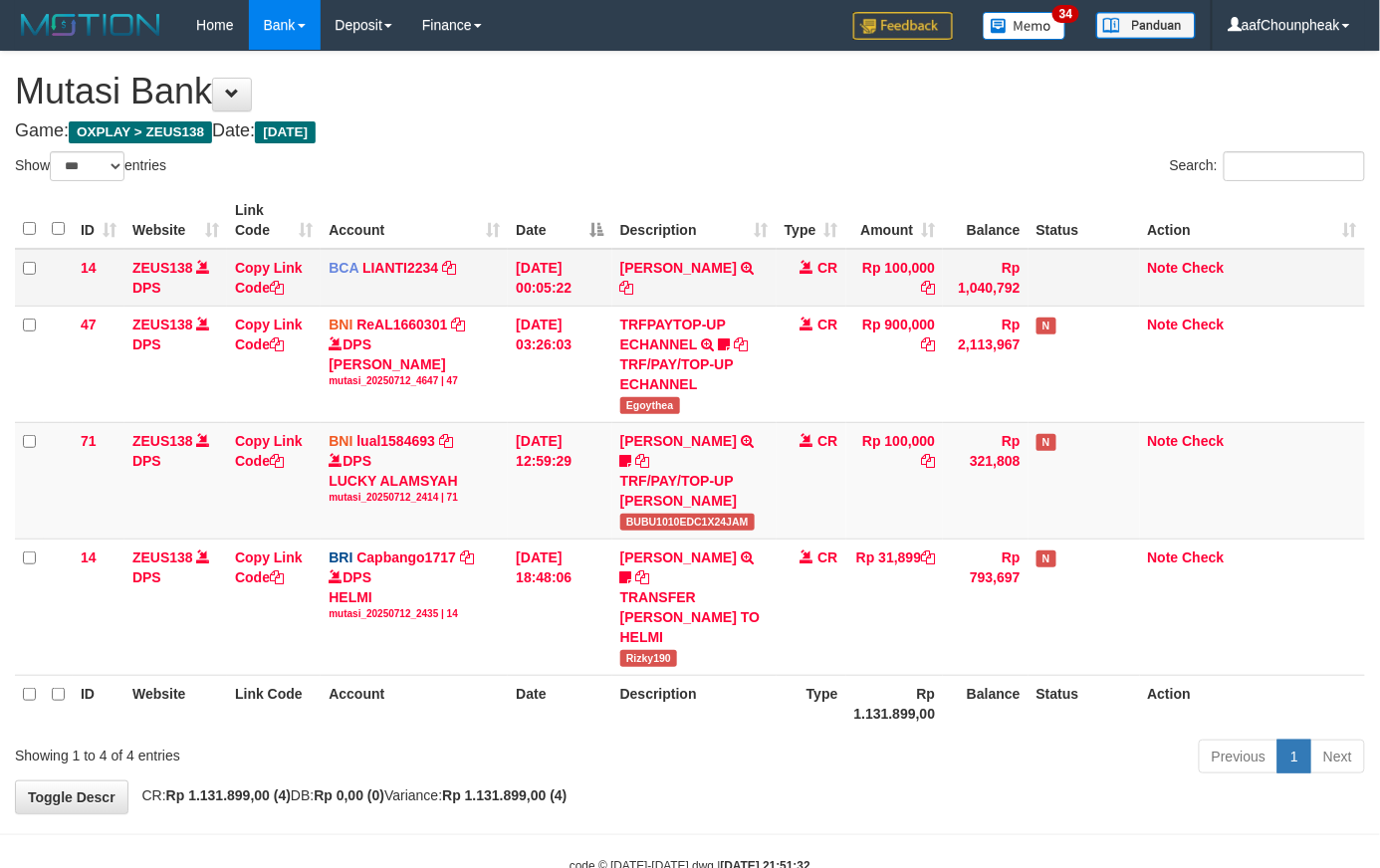 click on "YUSUP MAULAN         TRSF E-BANKING CR 1207/FTSCY/WS95051
100000.002025071262819090 TRFDN-YUSUP MAULANESPAY DEBIT INDONE" at bounding box center [694, 278] 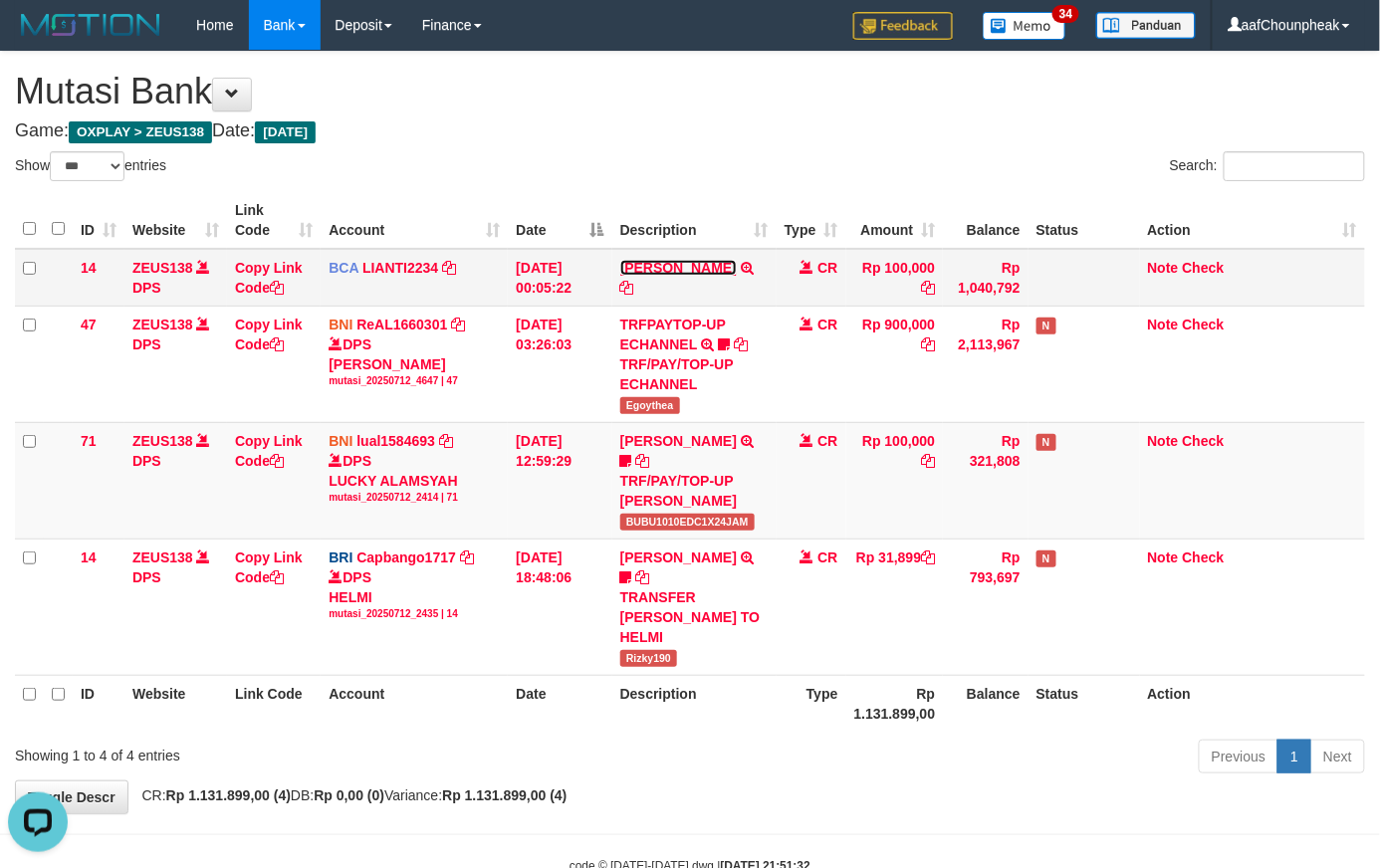 scroll, scrollTop: 0, scrollLeft: 0, axis: both 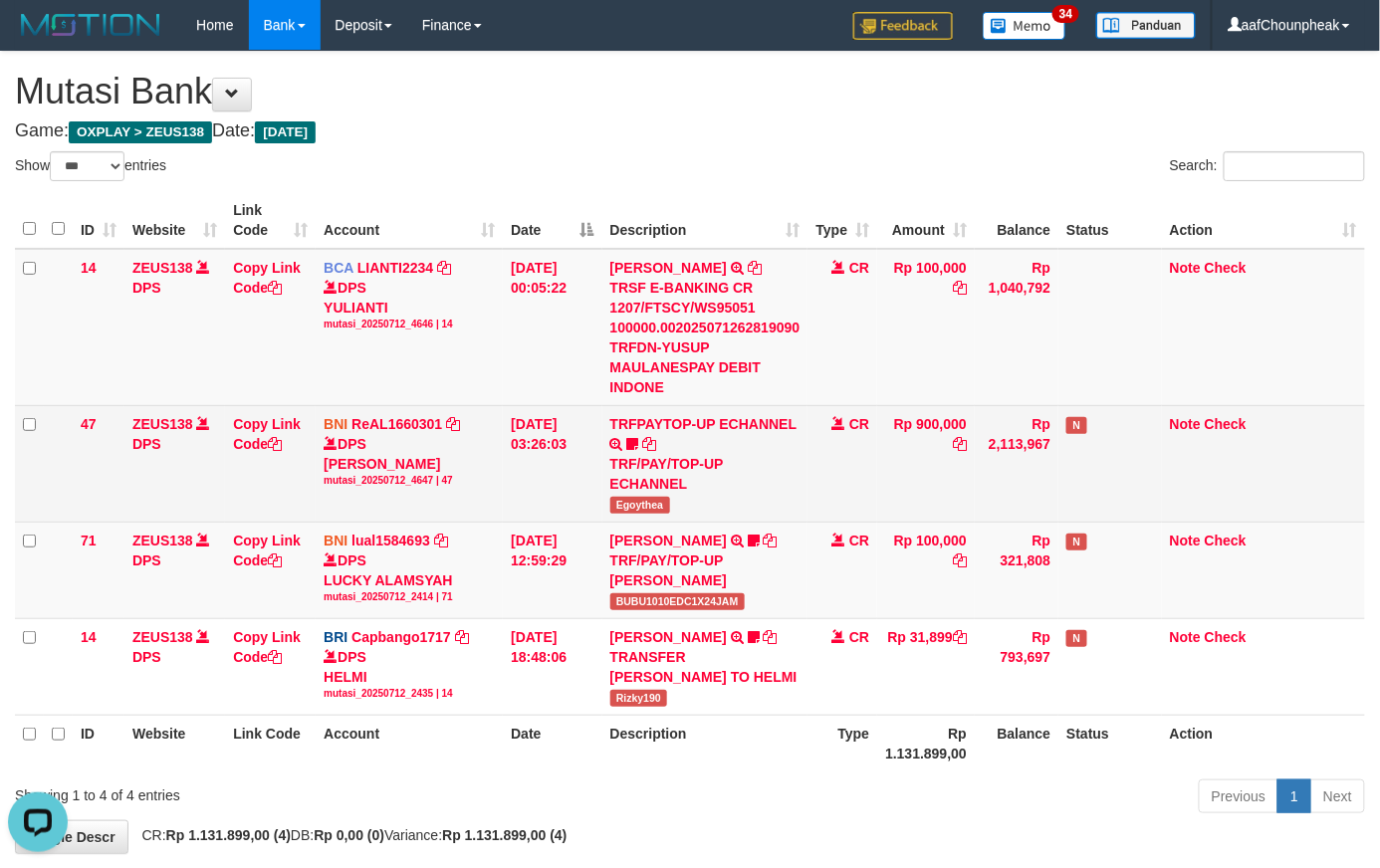click on "Egoythea" at bounding box center (640, 505) 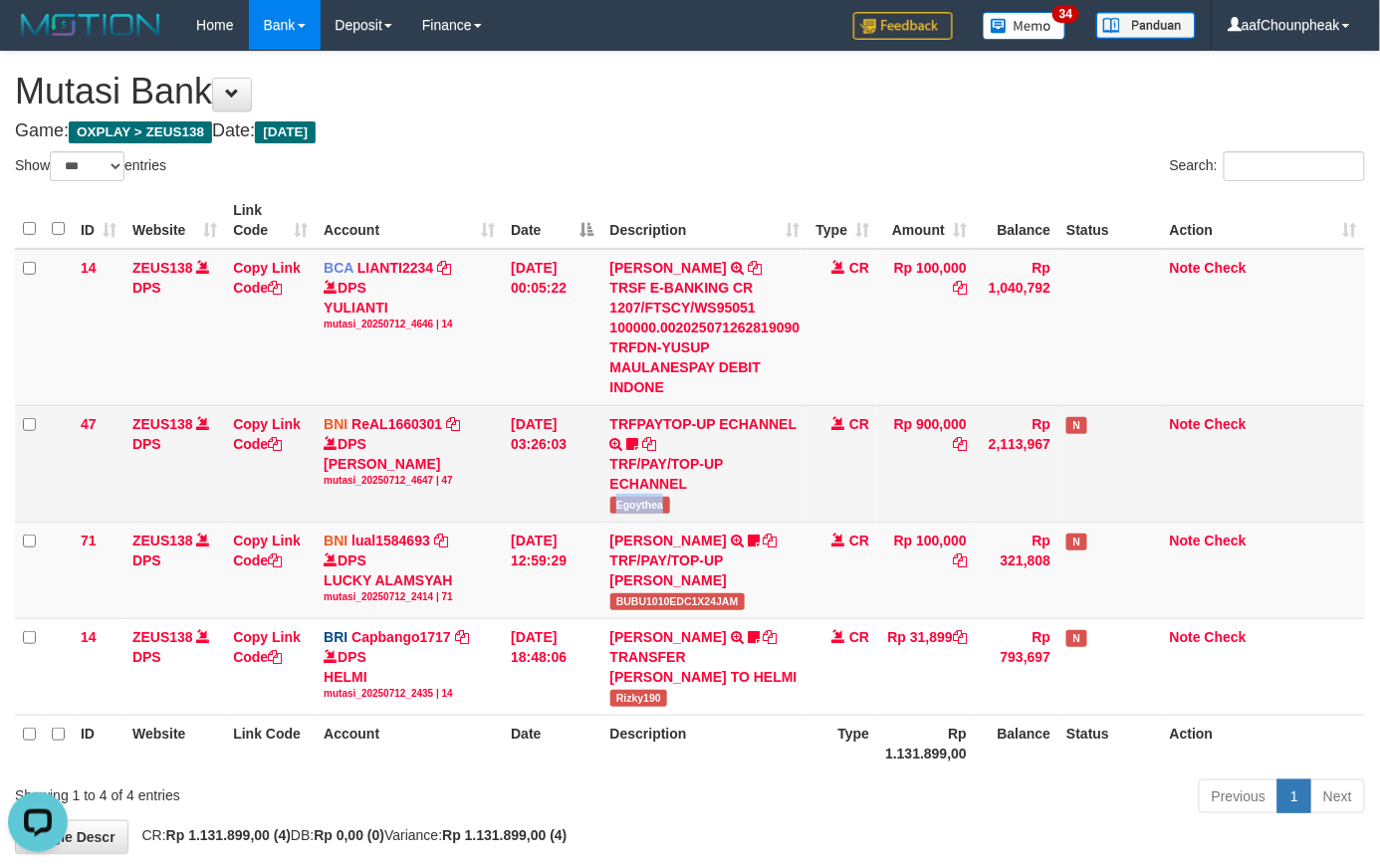 click on "Egoythea" at bounding box center (640, 505) 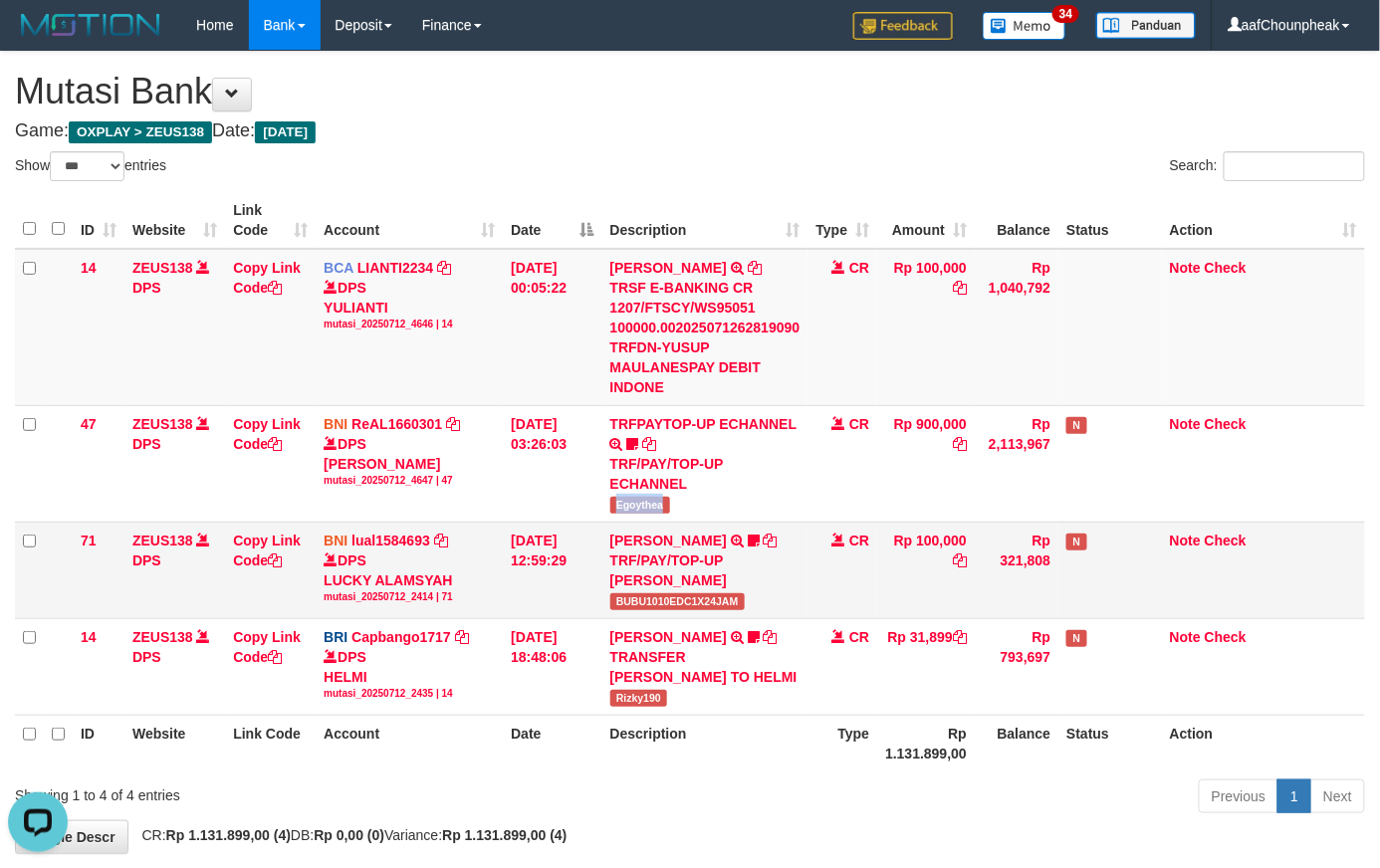 copy on "Egoythea" 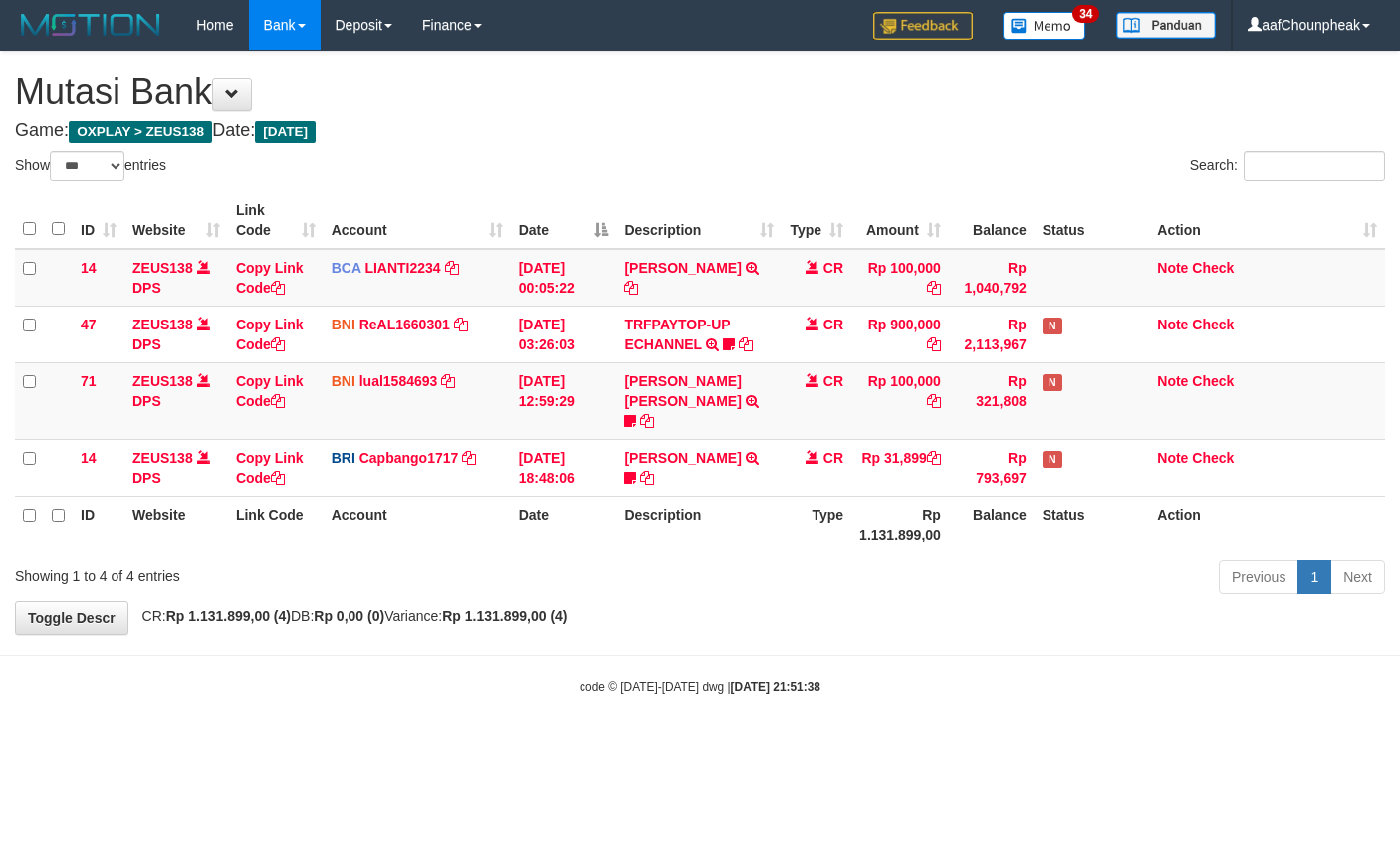 select on "***" 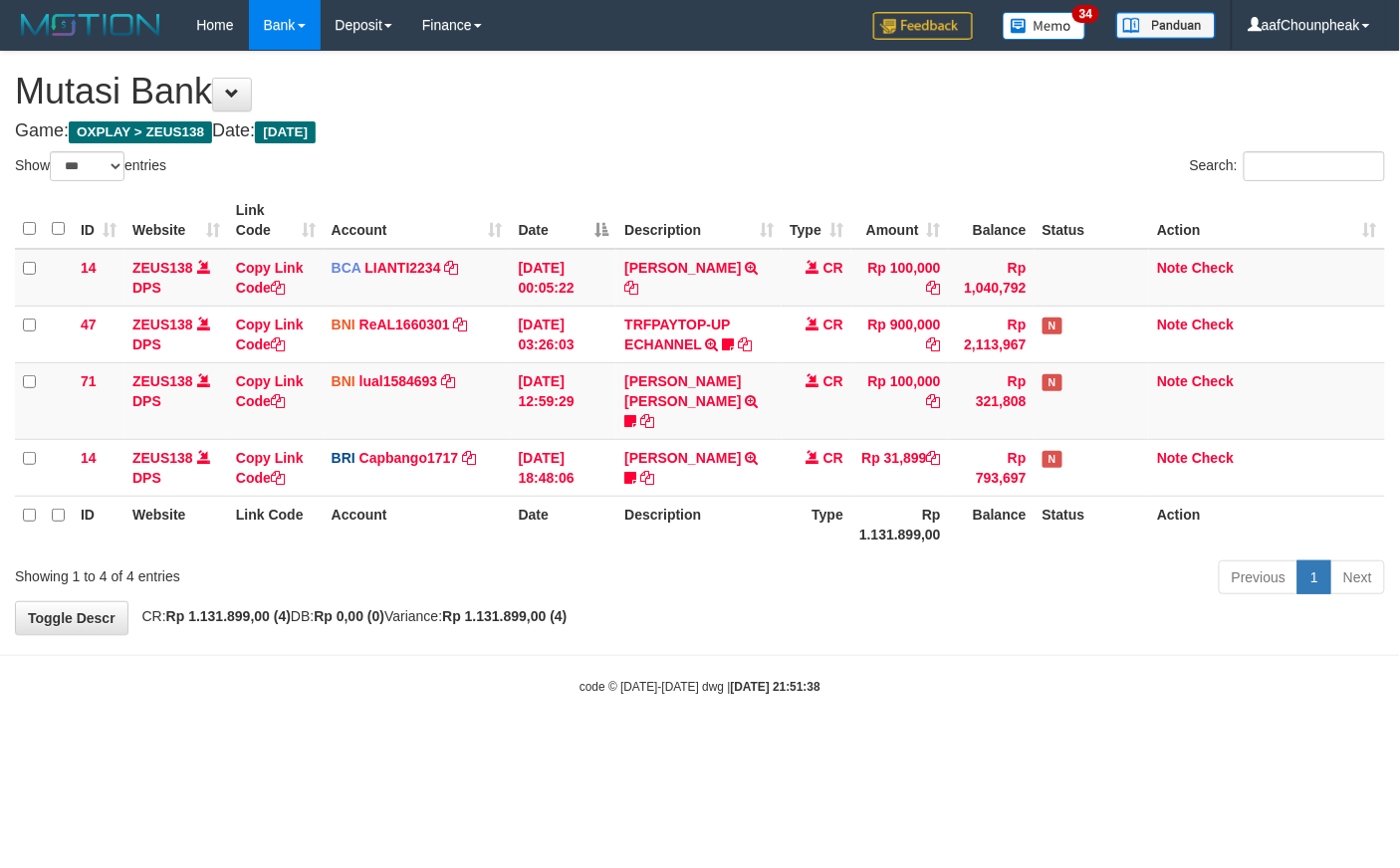 click on "**********" at bounding box center [700, 342] 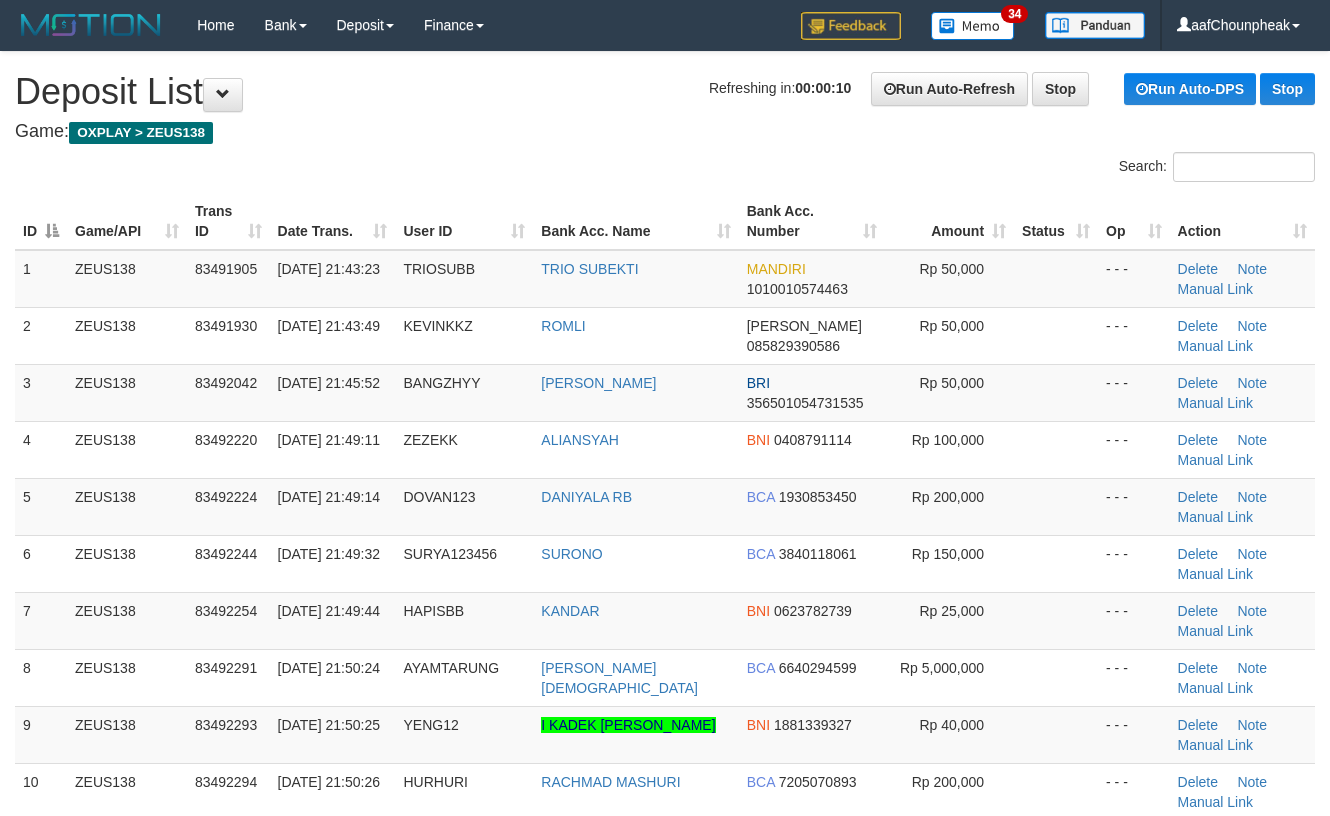 scroll, scrollTop: 0, scrollLeft: 0, axis: both 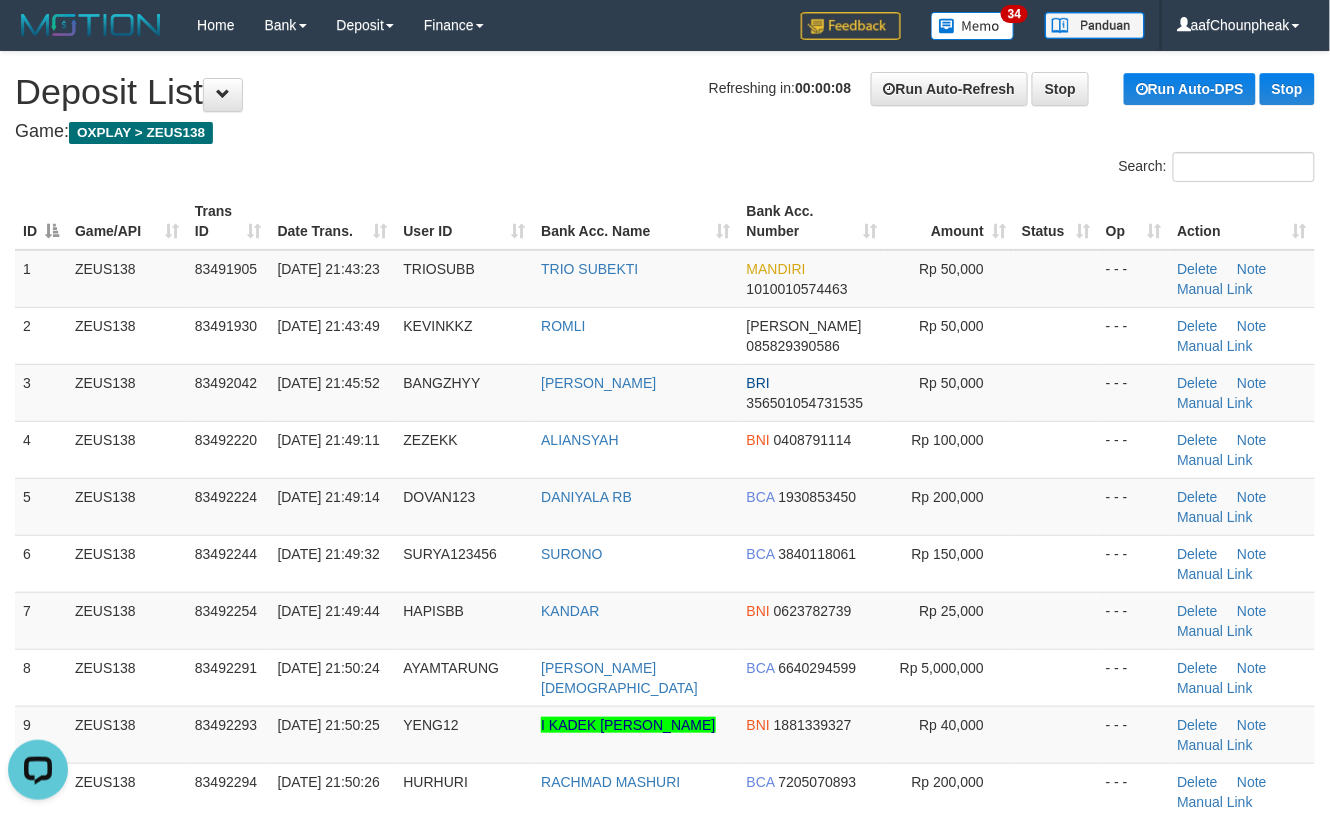 click on "Game:   OXPLAY > ZEUS138" at bounding box center [665, 132] 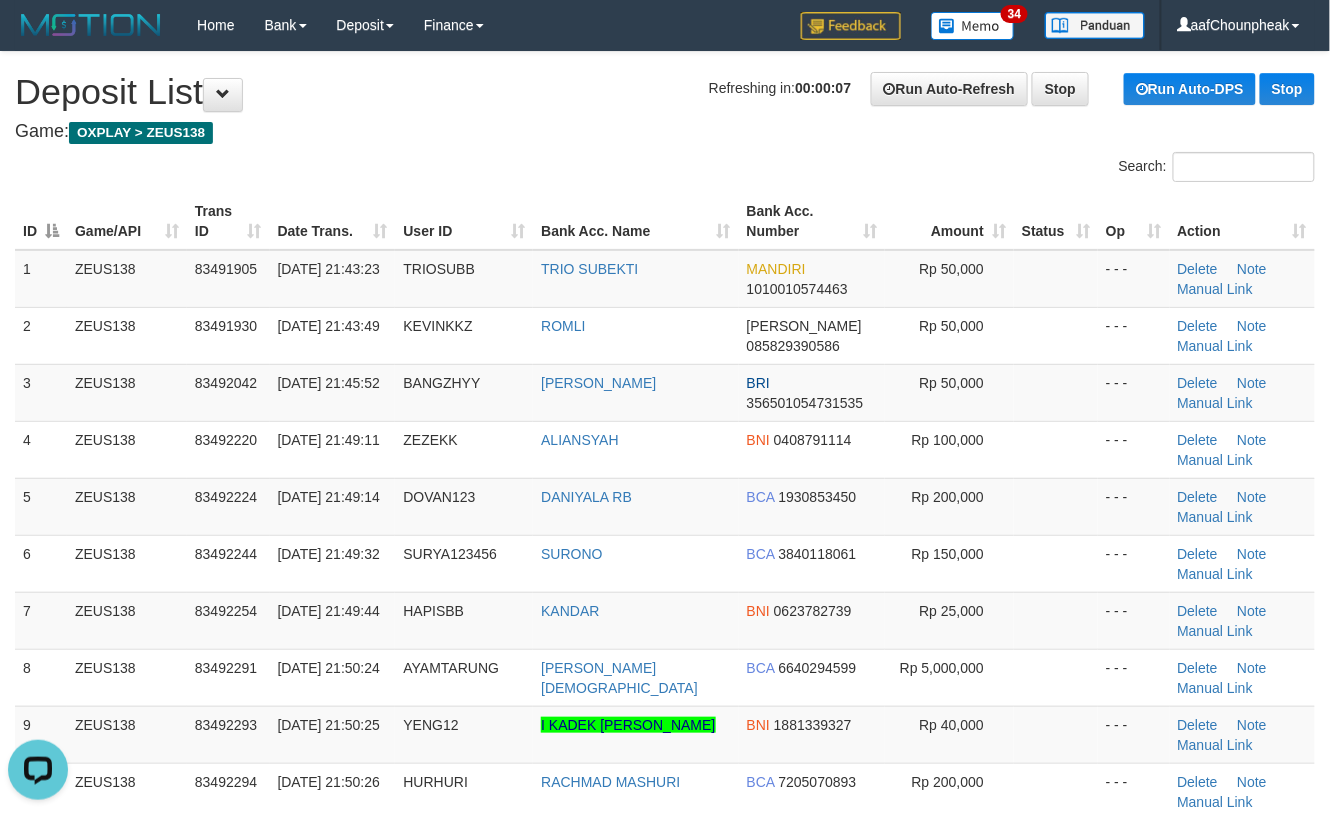 drag, startPoint x: 569, startPoint y: 132, endPoint x: 661, endPoint y: 156, distance: 95.07891 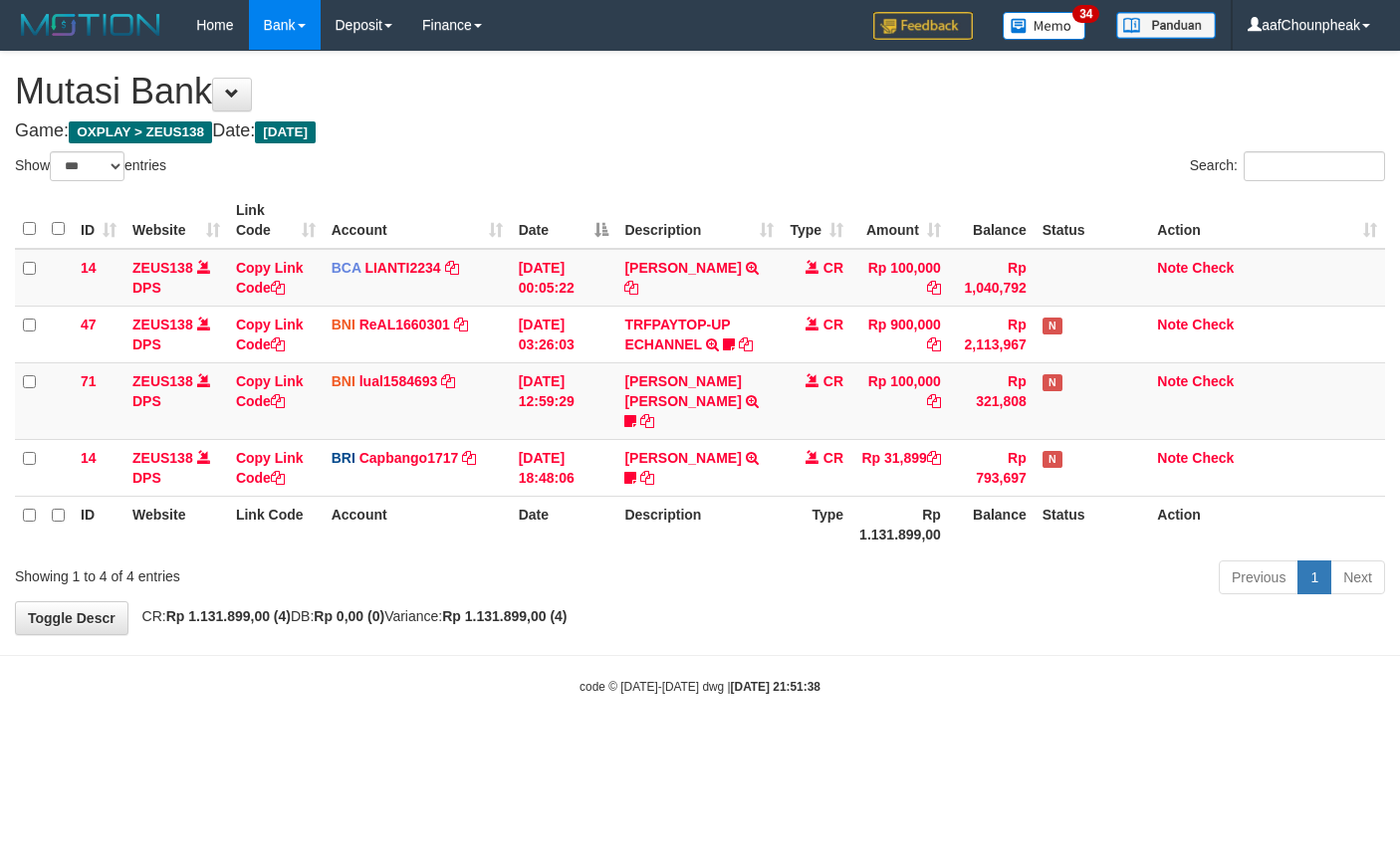 select on "***" 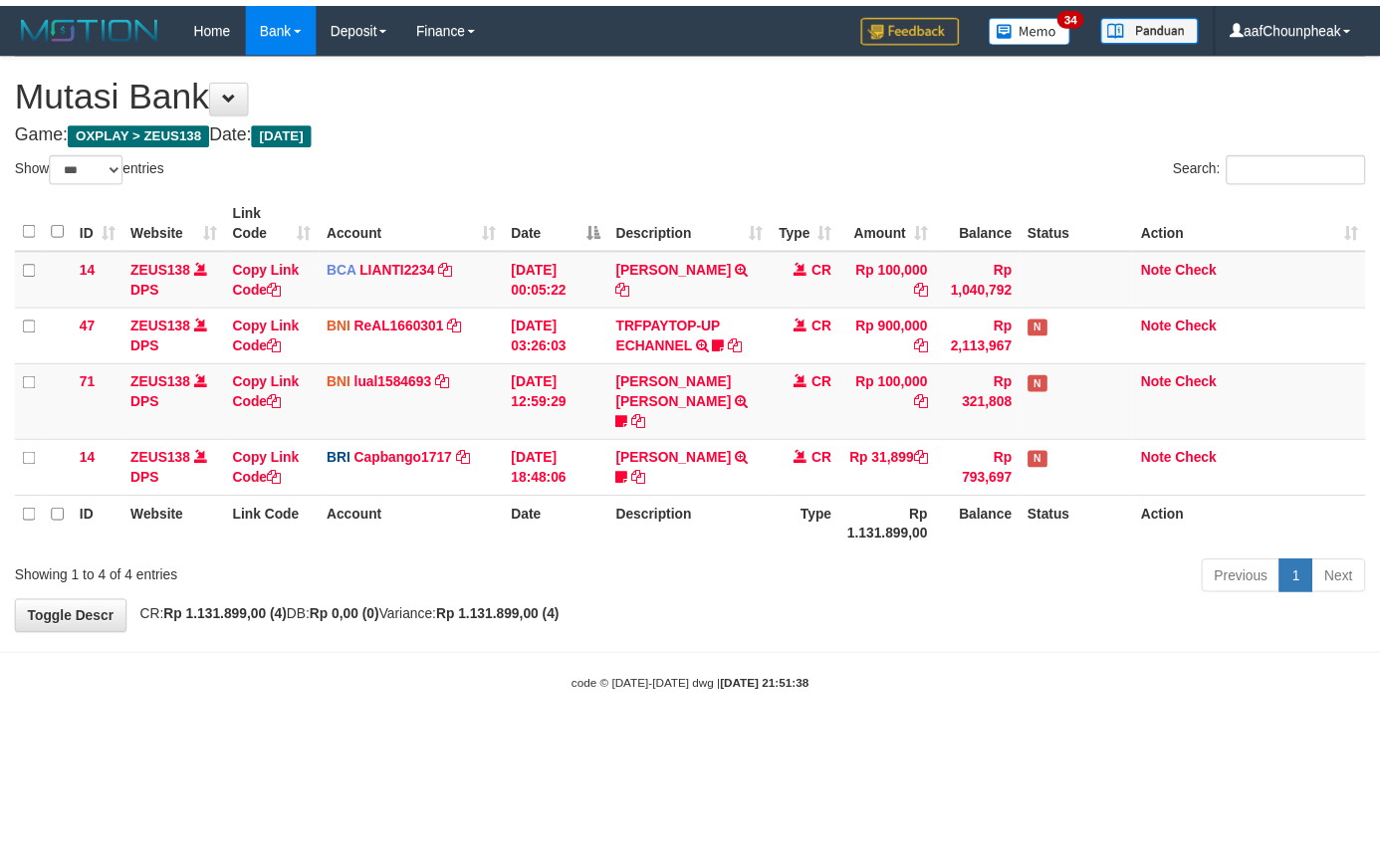 scroll, scrollTop: 0, scrollLeft: 0, axis: both 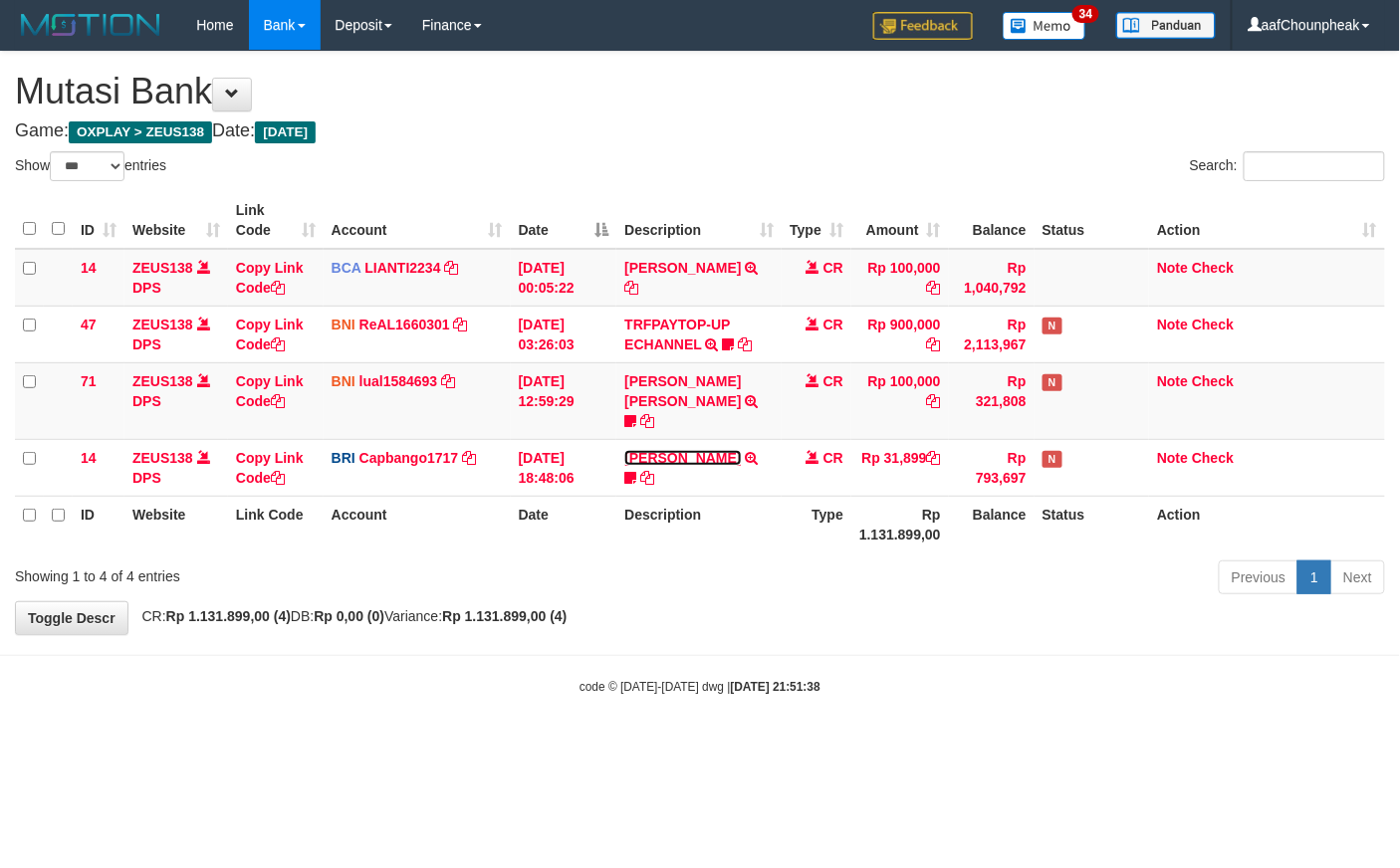 click on "[PERSON_NAME]" at bounding box center (682, 458) 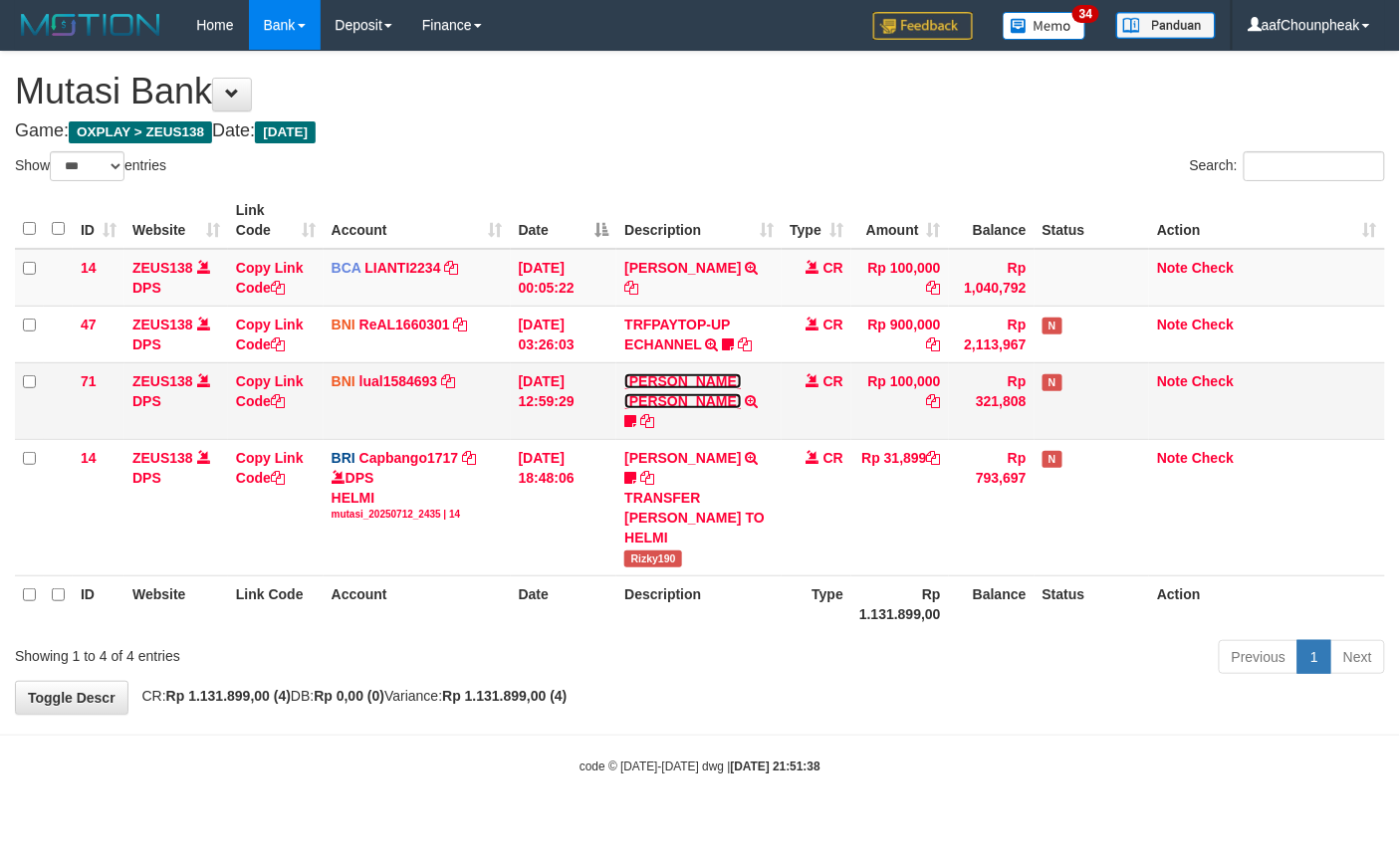 click on "[PERSON_NAME] [PERSON_NAME]" at bounding box center [682, 391] 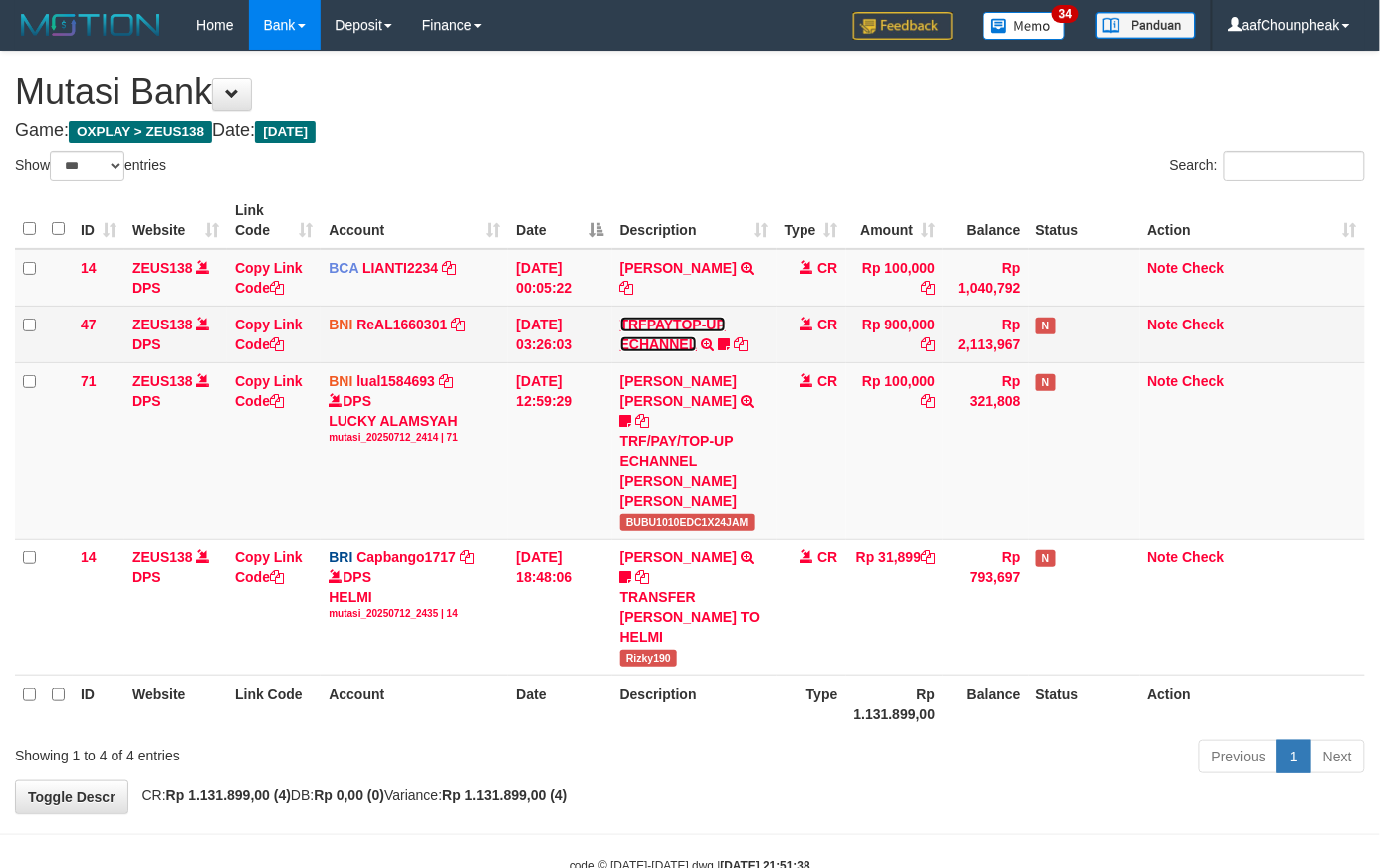 click on "TRFPAYTOP-UP ECHANNEL" at bounding box center (673, 334) 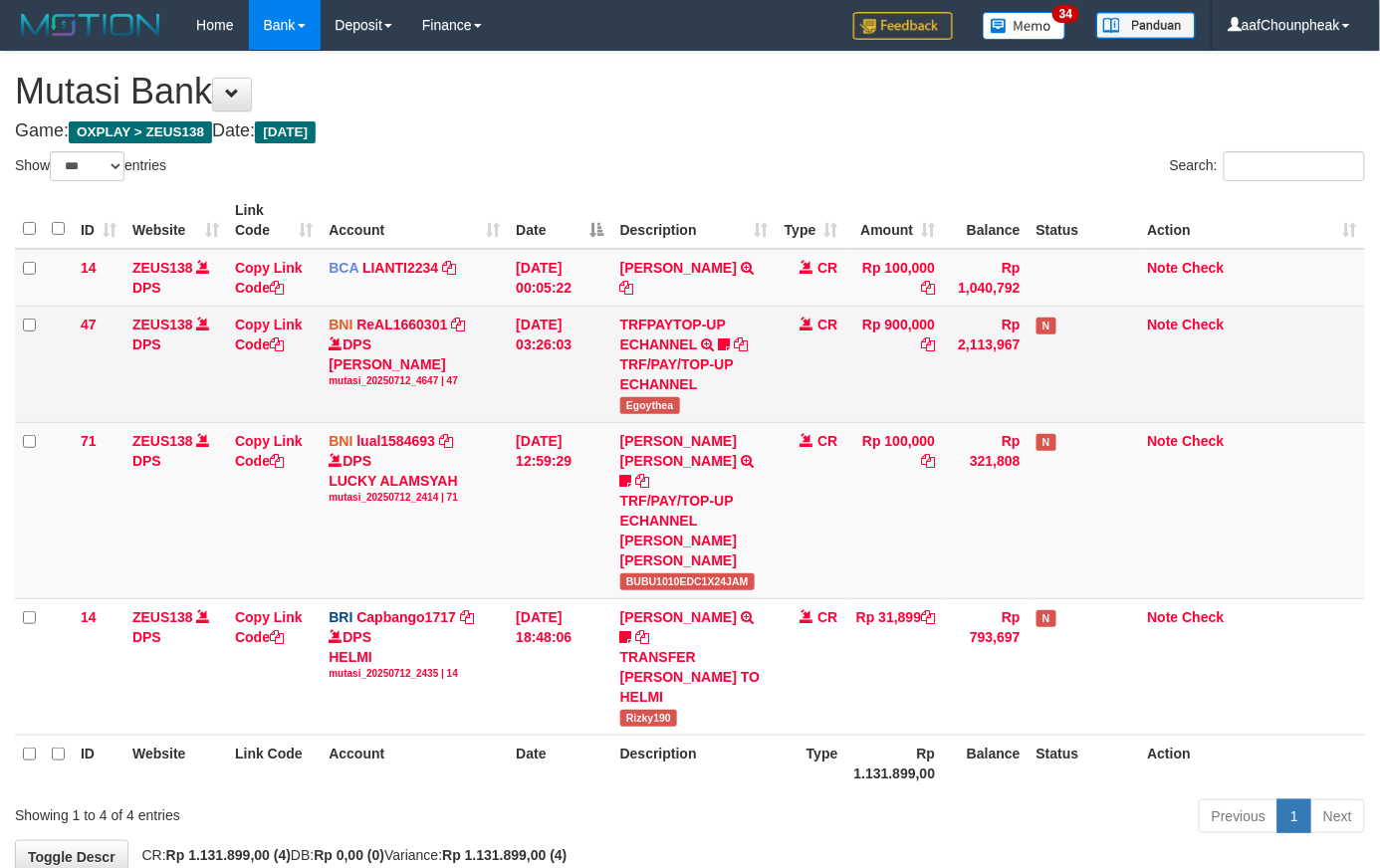 click on "Egoythea" at bounding box center [650, 405] 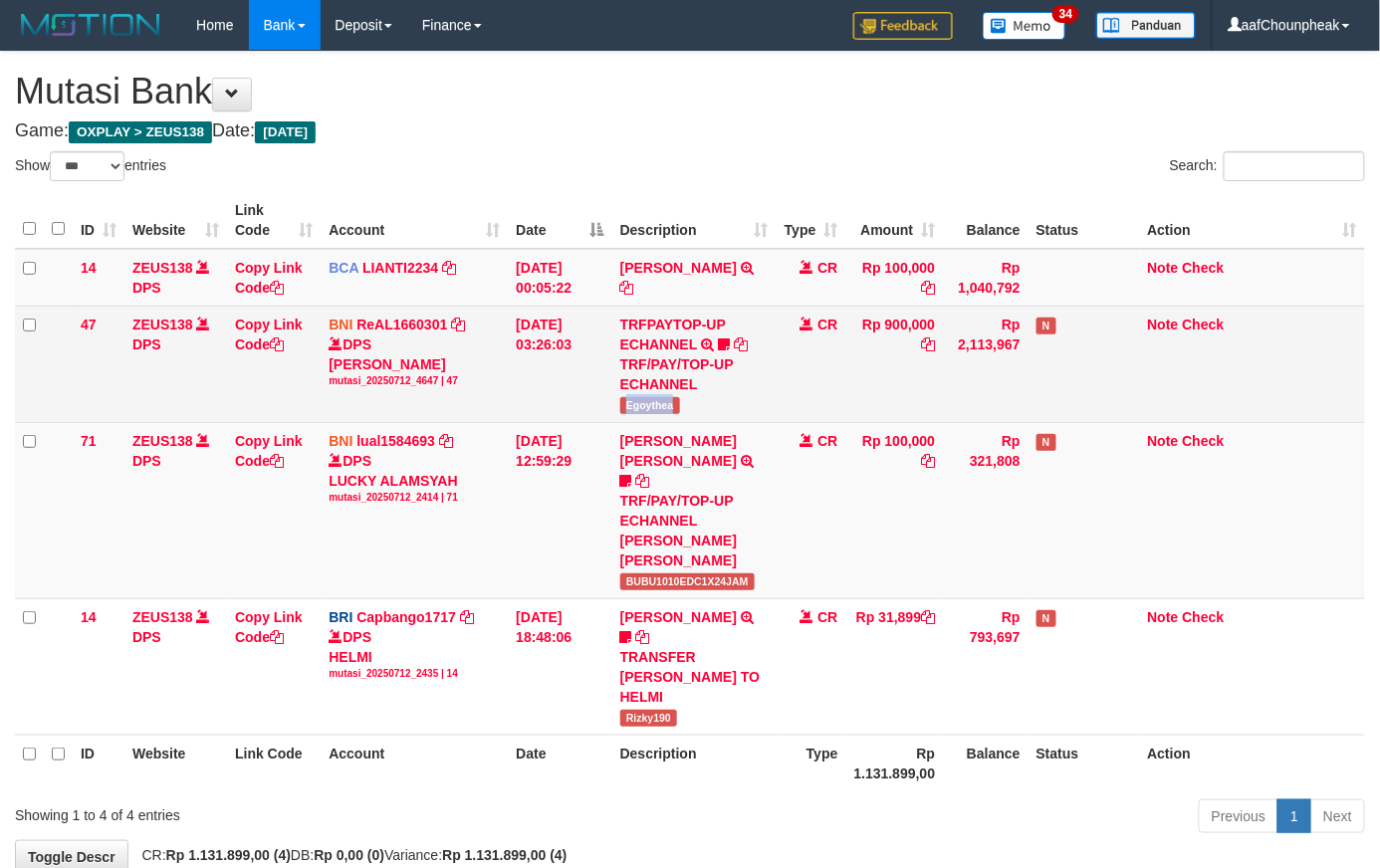click on "Egoythea" at bounding box center (650, 405) 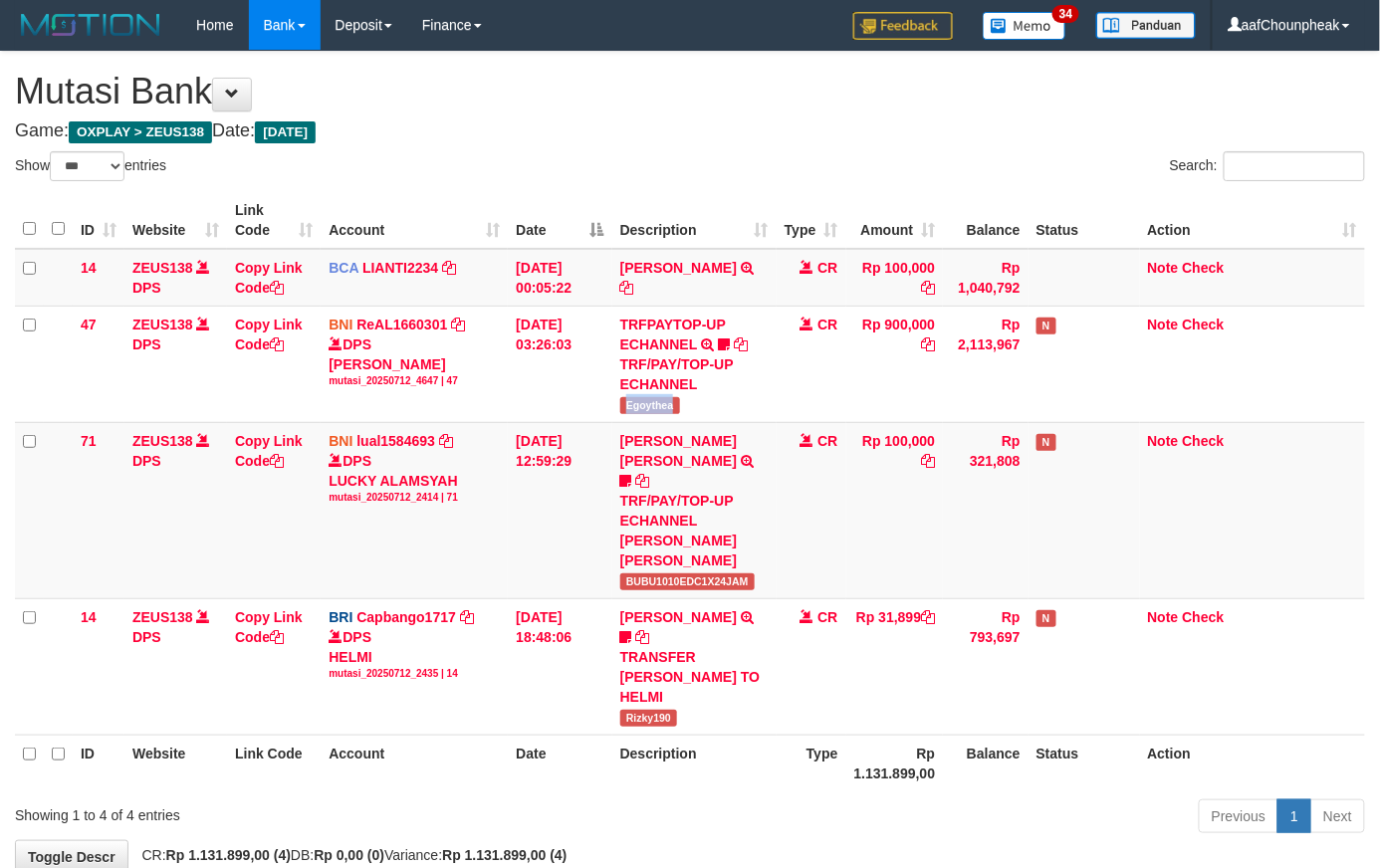 copy on "Egoythea" 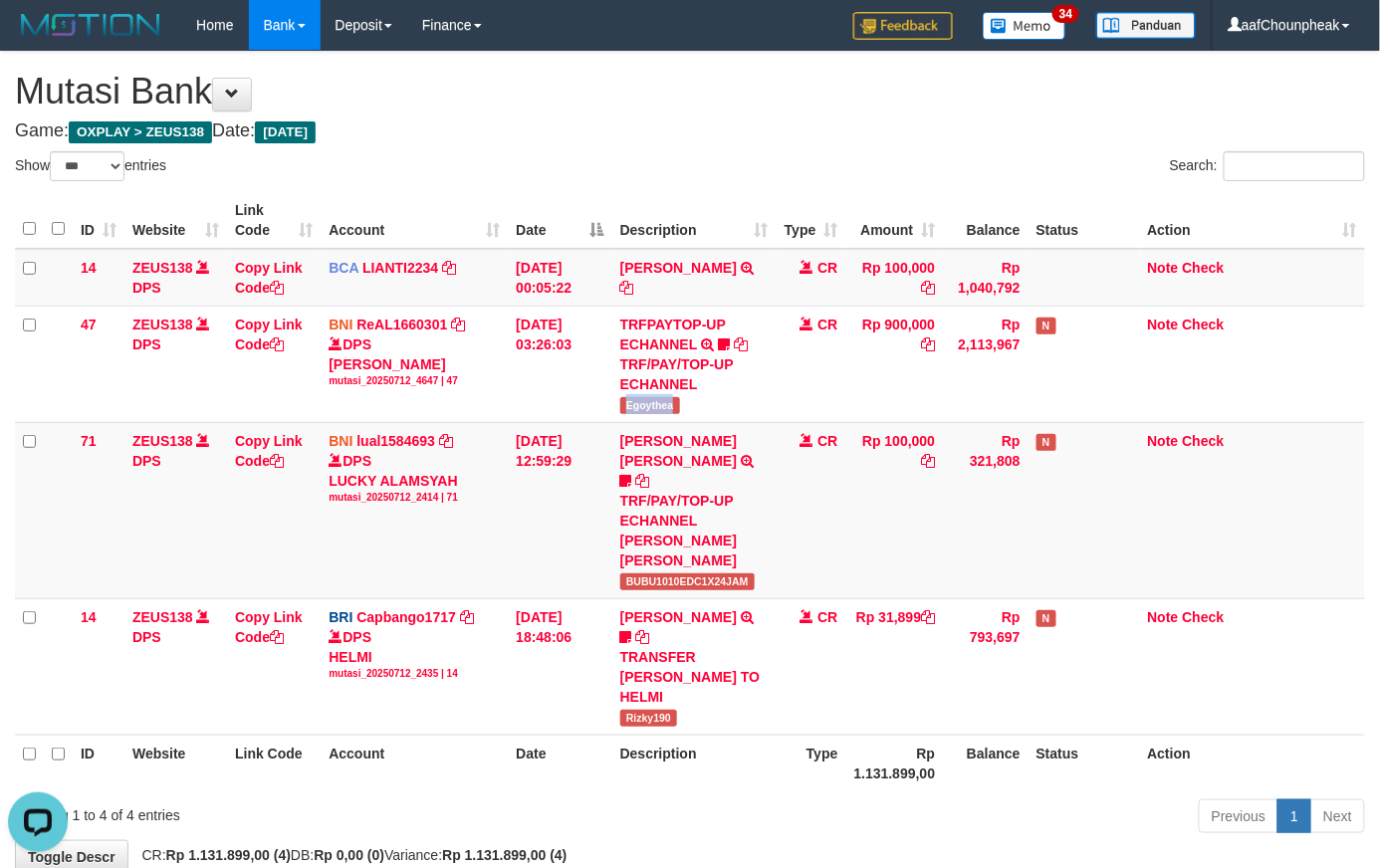 scroll, scrollTop: 0, scrollLeft: 0, axis: both 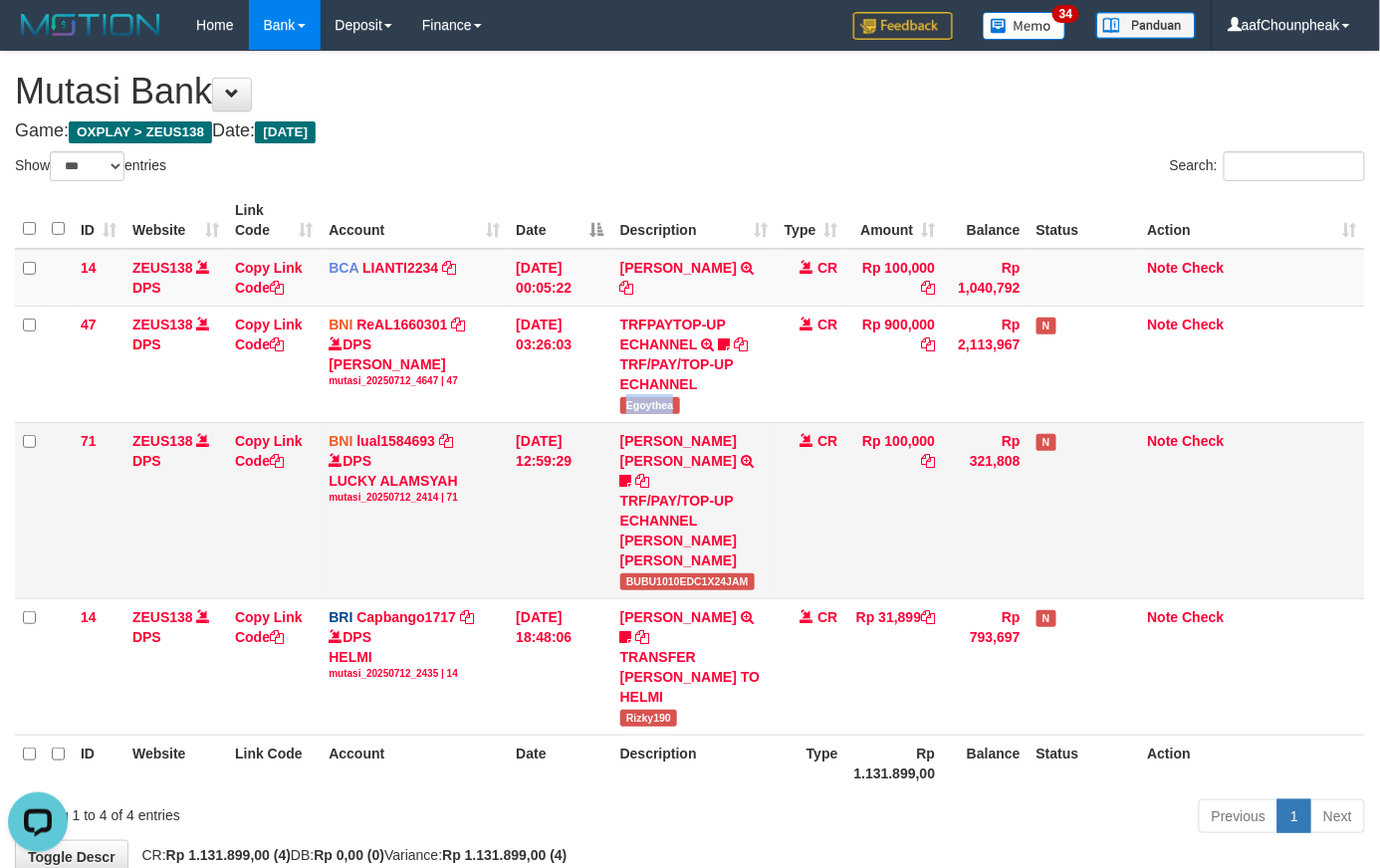 click on "71
ZEUS138    DPS
Copy Link Code
BNI
lual1584693
DPS
LUCKY ALAMSYAH
mutasi_20250712_2414 | 71
mutasi_20250712_2414 | 71
12/07/2025 12:59:29
MUHAMMAD IQBAL FARHAN            TRF/PAY/TOP-UP ECHANNEL MUHAMMAD IQBAL FARHAN    BUBU1010EDC1X24JAM
CR
Rp 100,000
Rp 321,808
N
Note
Check" at bounding box center [690, 510] 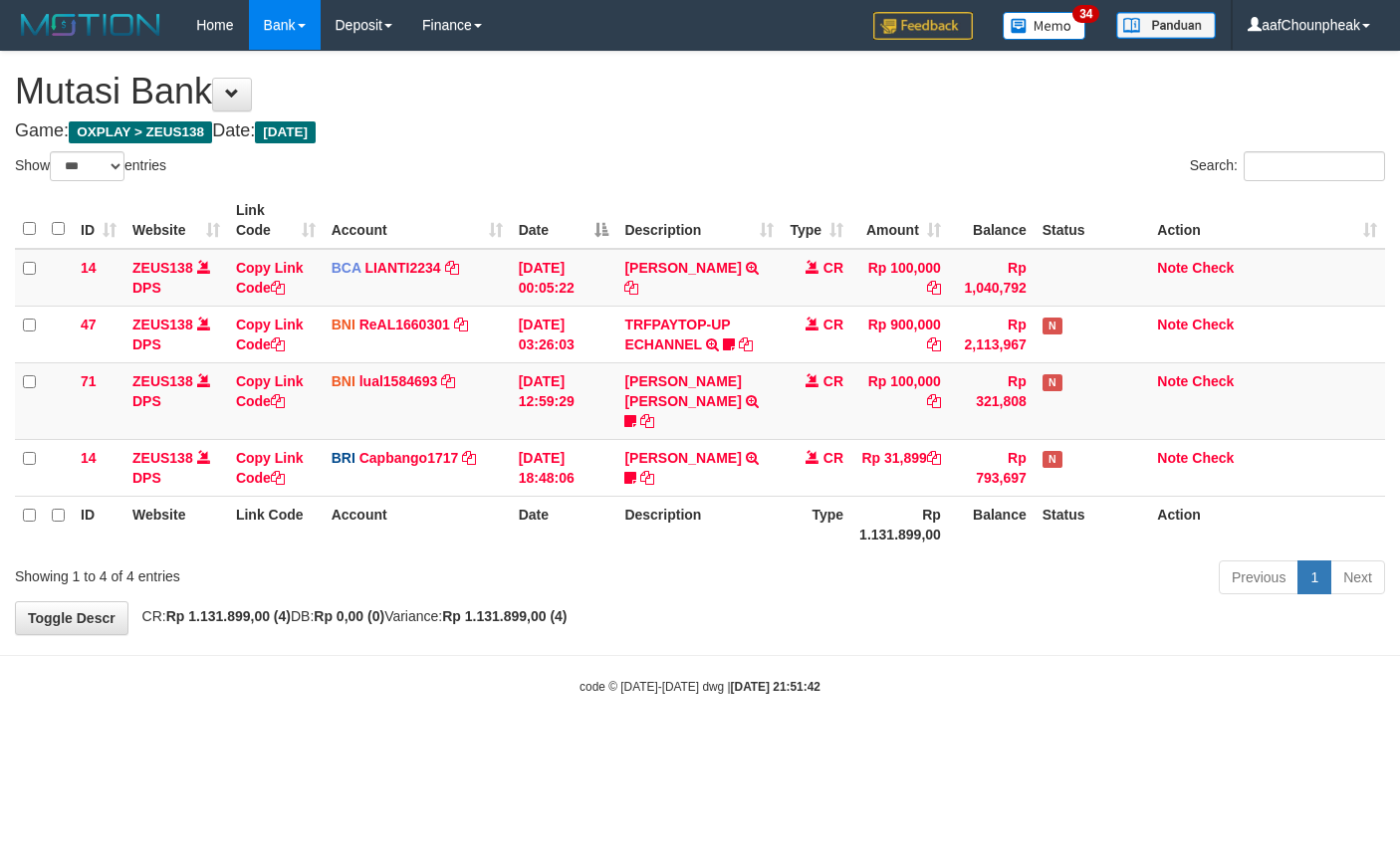 select on "***" 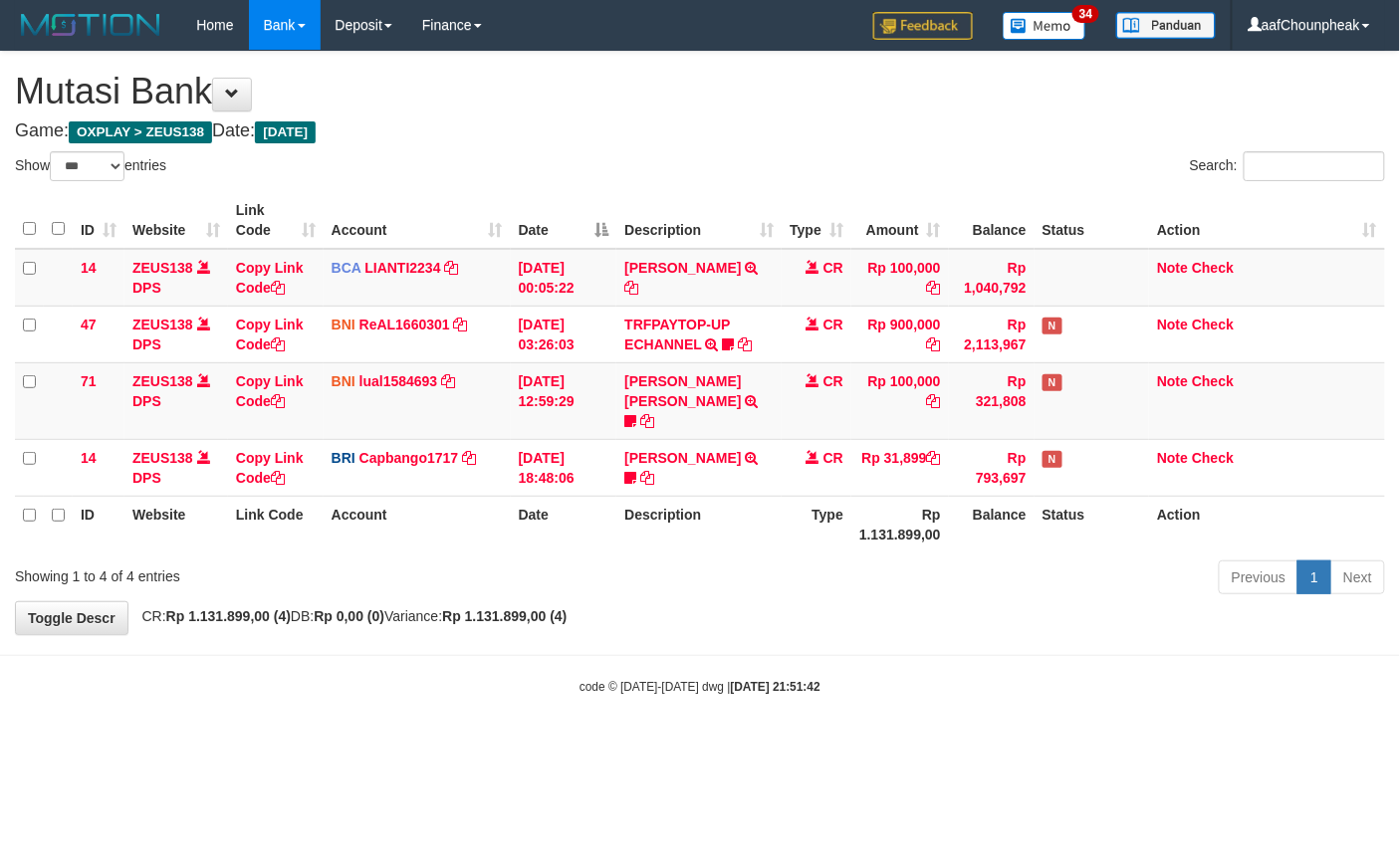 drag, startPoint x: 0, startPoint y: 0, endPoint x: 864, endPoint y: 554, distance: 1026.3586 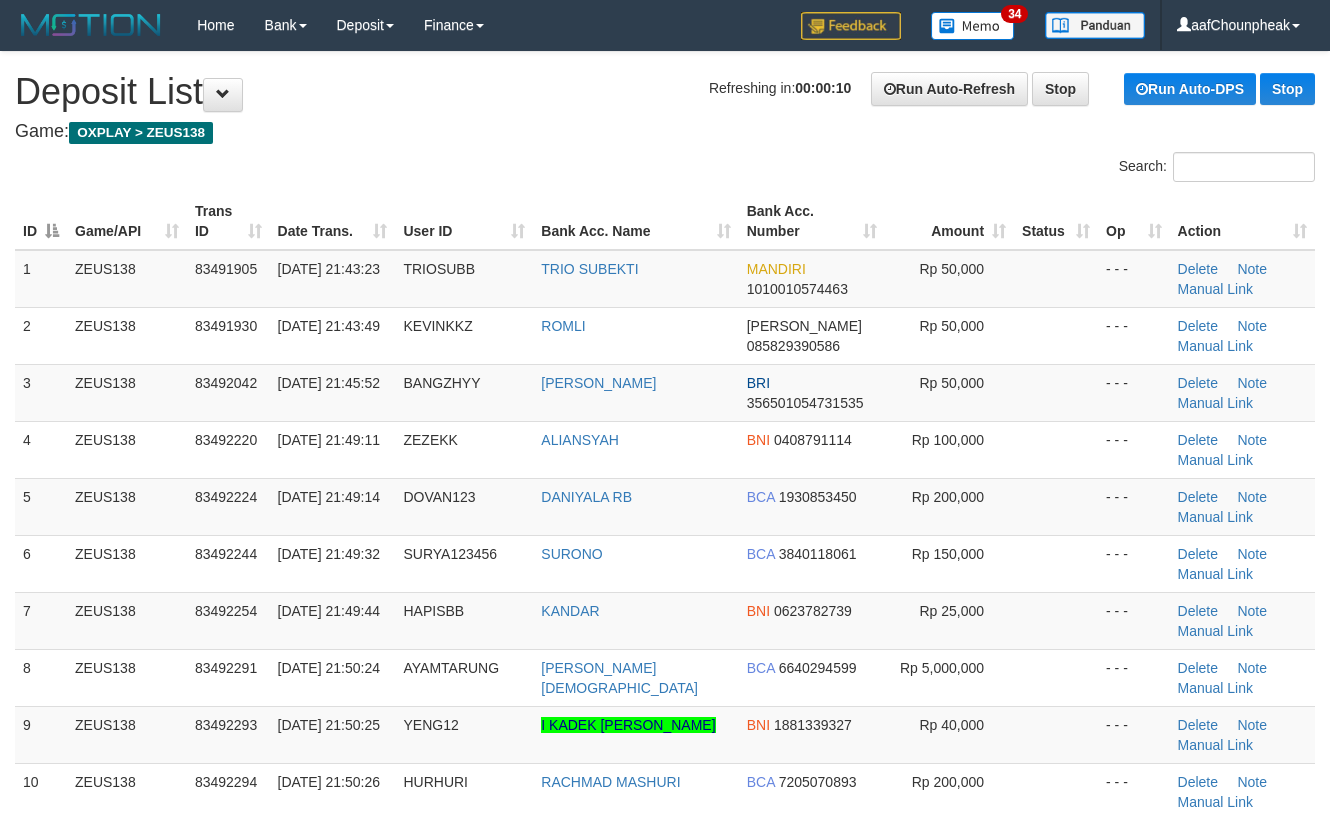 scroll, scrollTop: 0, scrollLeft: 0, axis: both 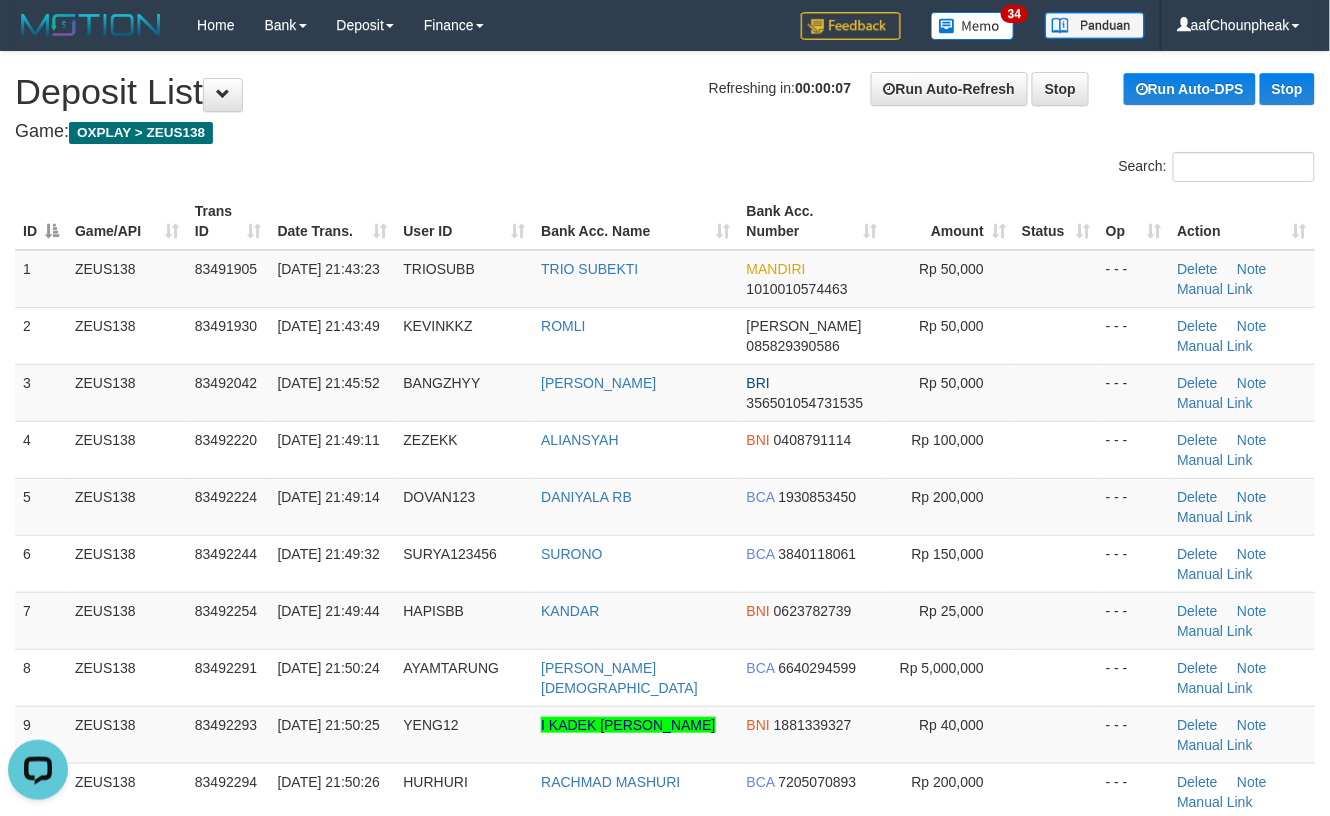 click on "**********" at bounding box center (665, 1430) 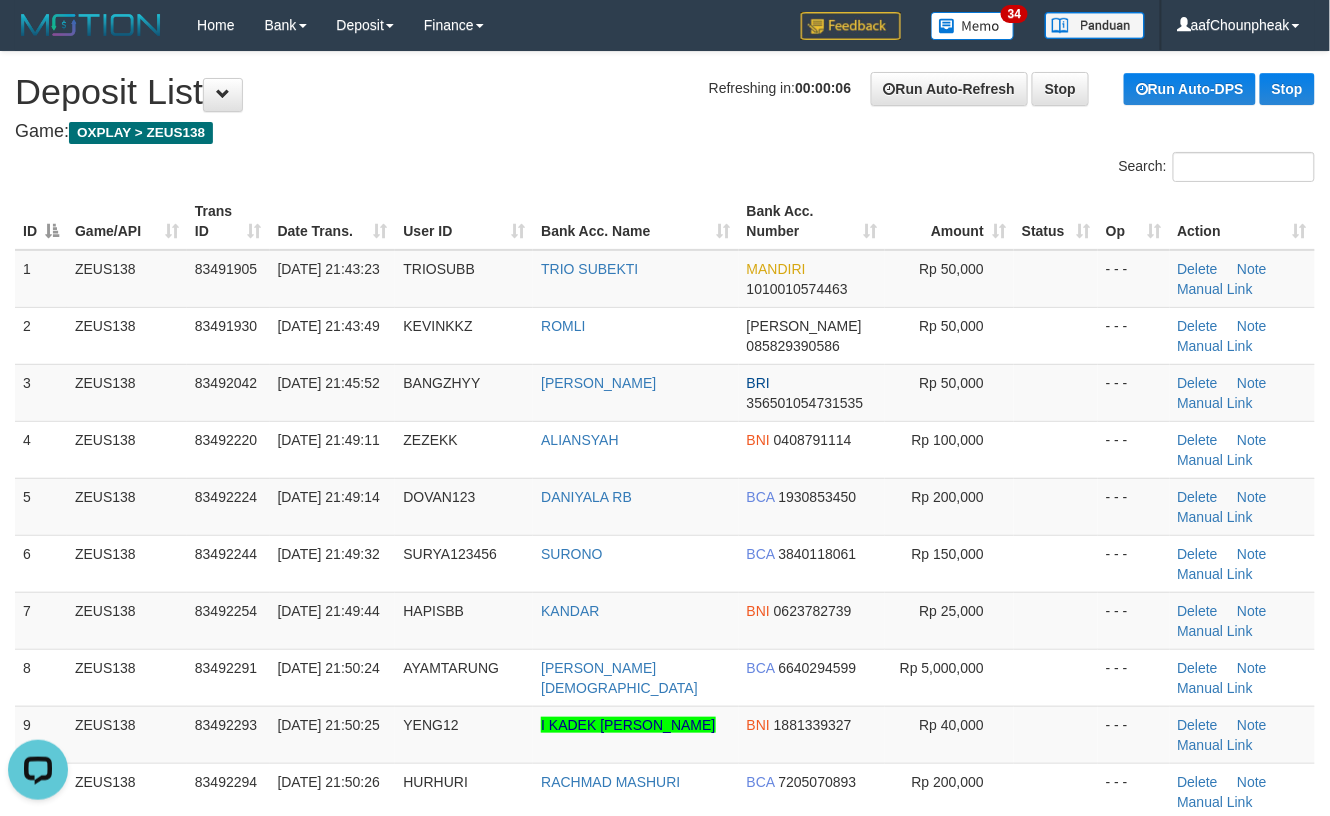 drag, startPoint x: 558, startPoint y: 116, endPoint x: 576, endPoint y: 130, distance: 22.803509 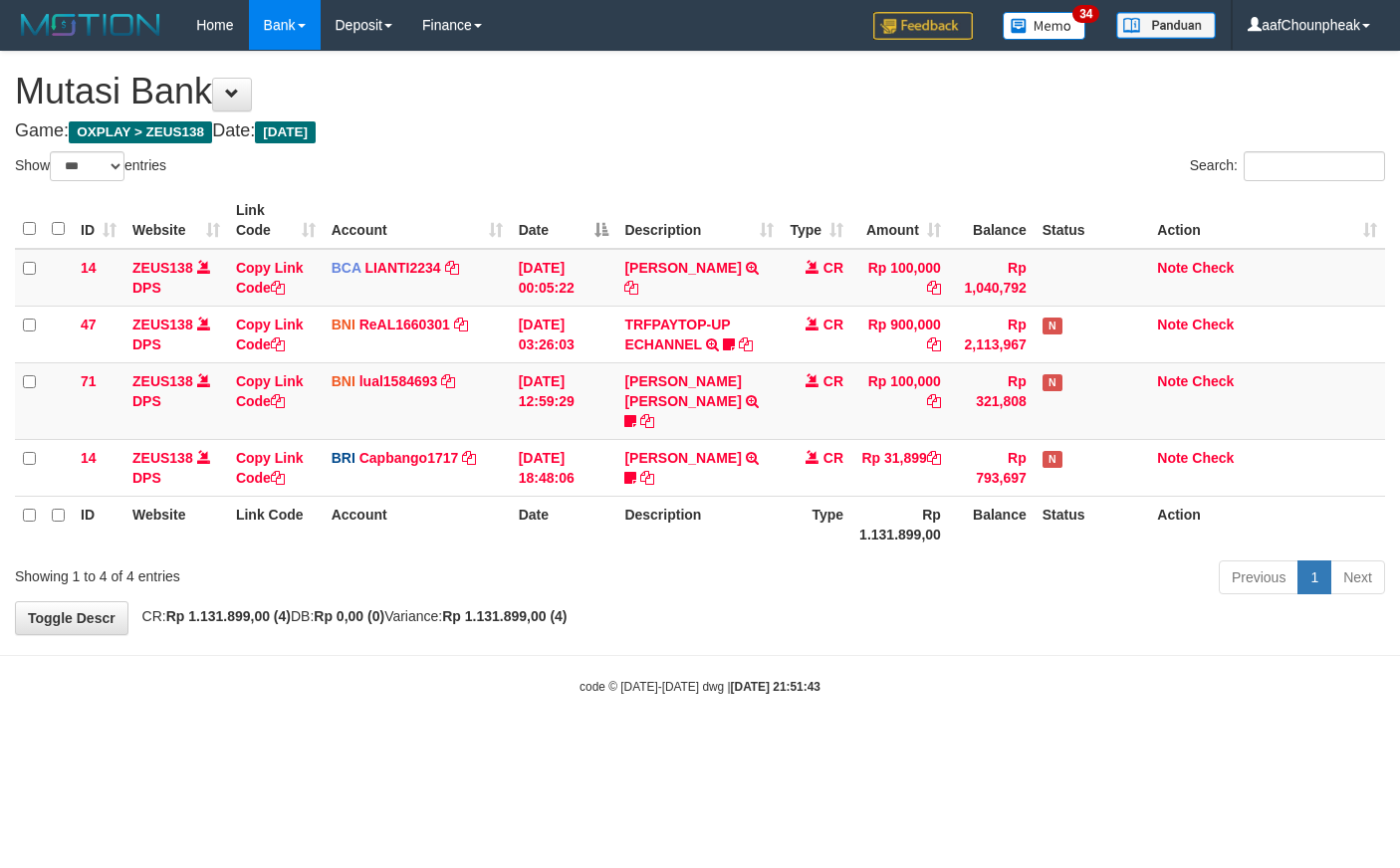 select on "***" 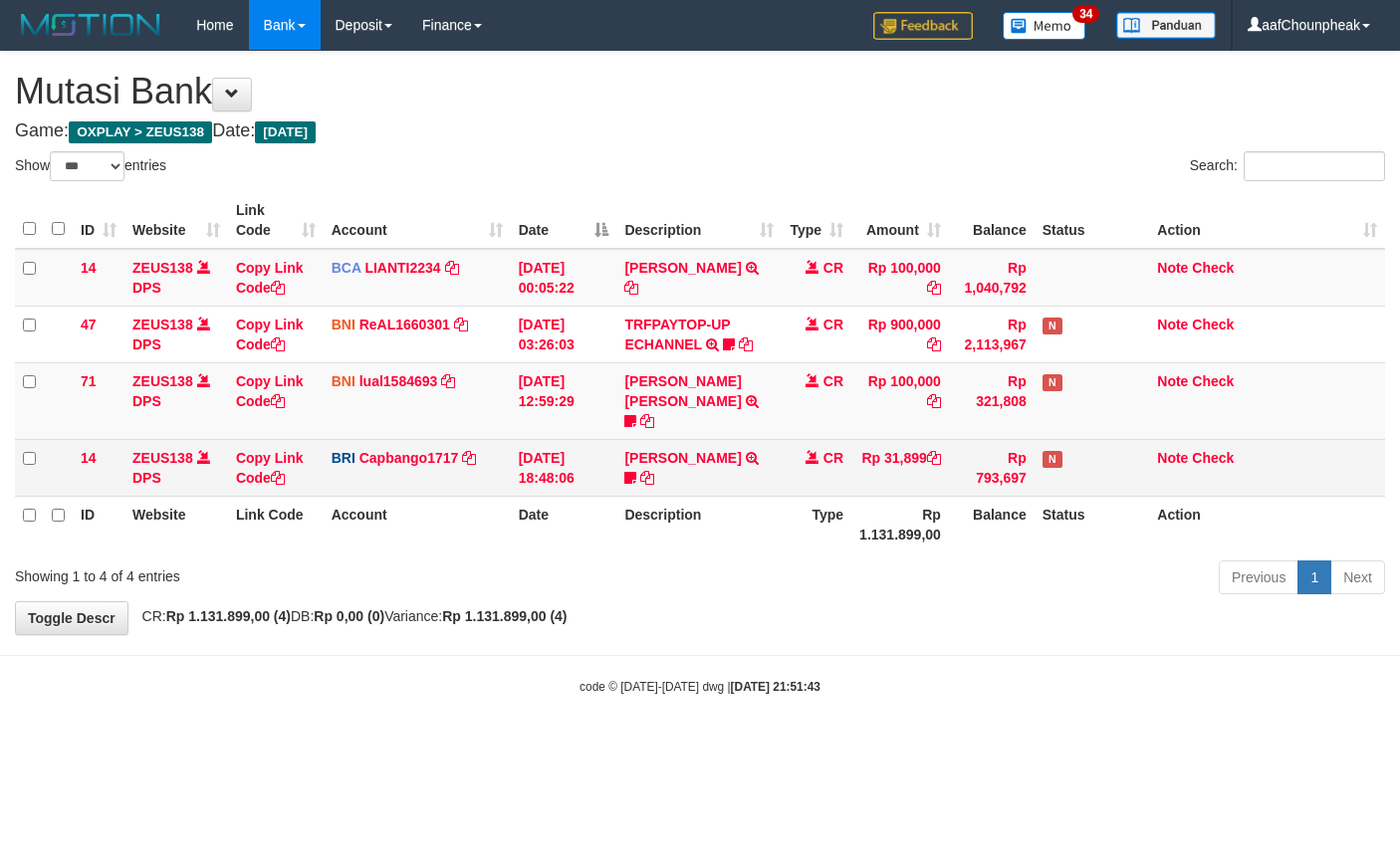scroll, scrollTop: 0, scrollLeft: 0, axis: both 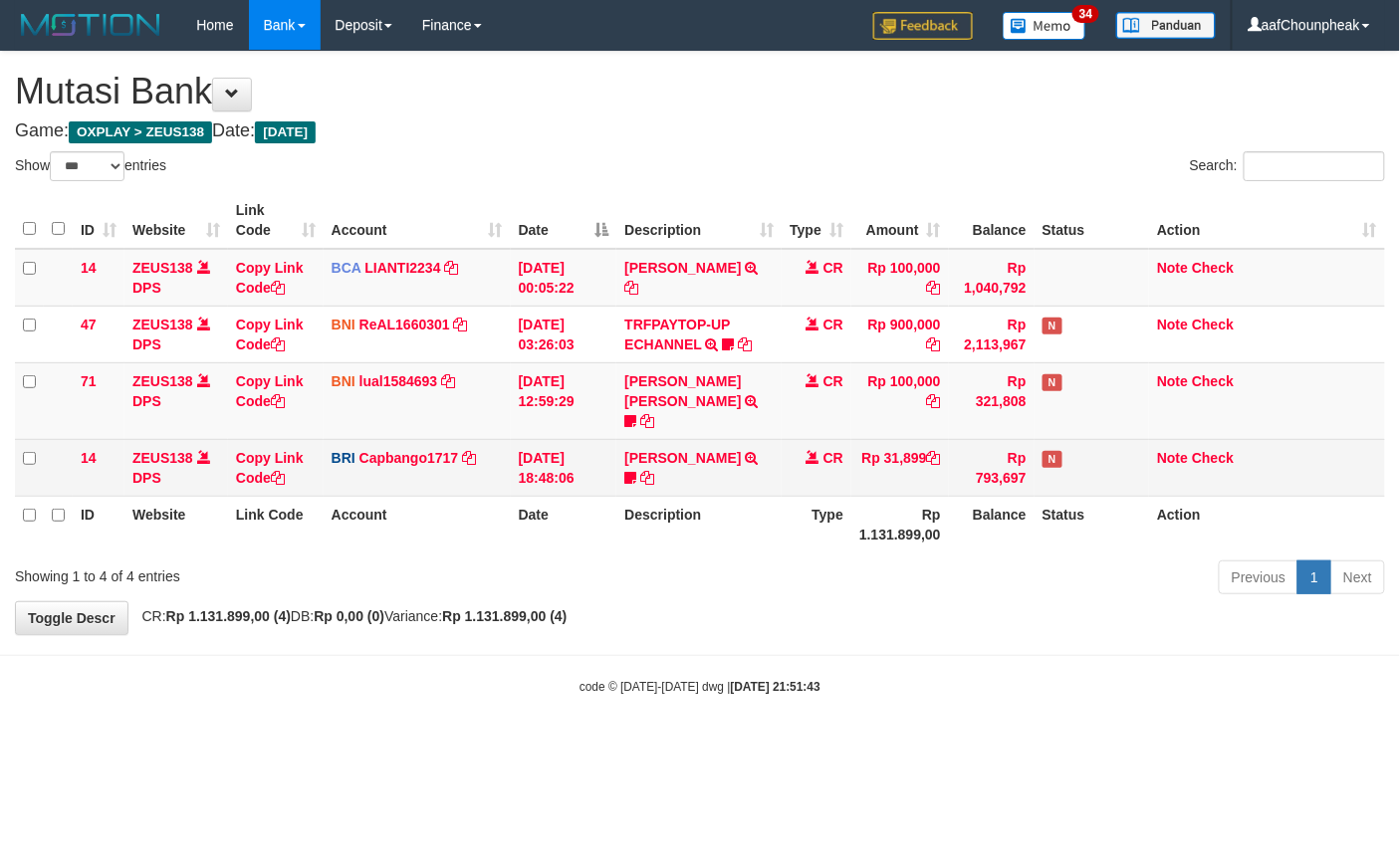 click on "[PERSON_NAME]            TRANSFER [PERSON_NAME] TO HELMI    Rizky190" at bounding box center [699, 467] 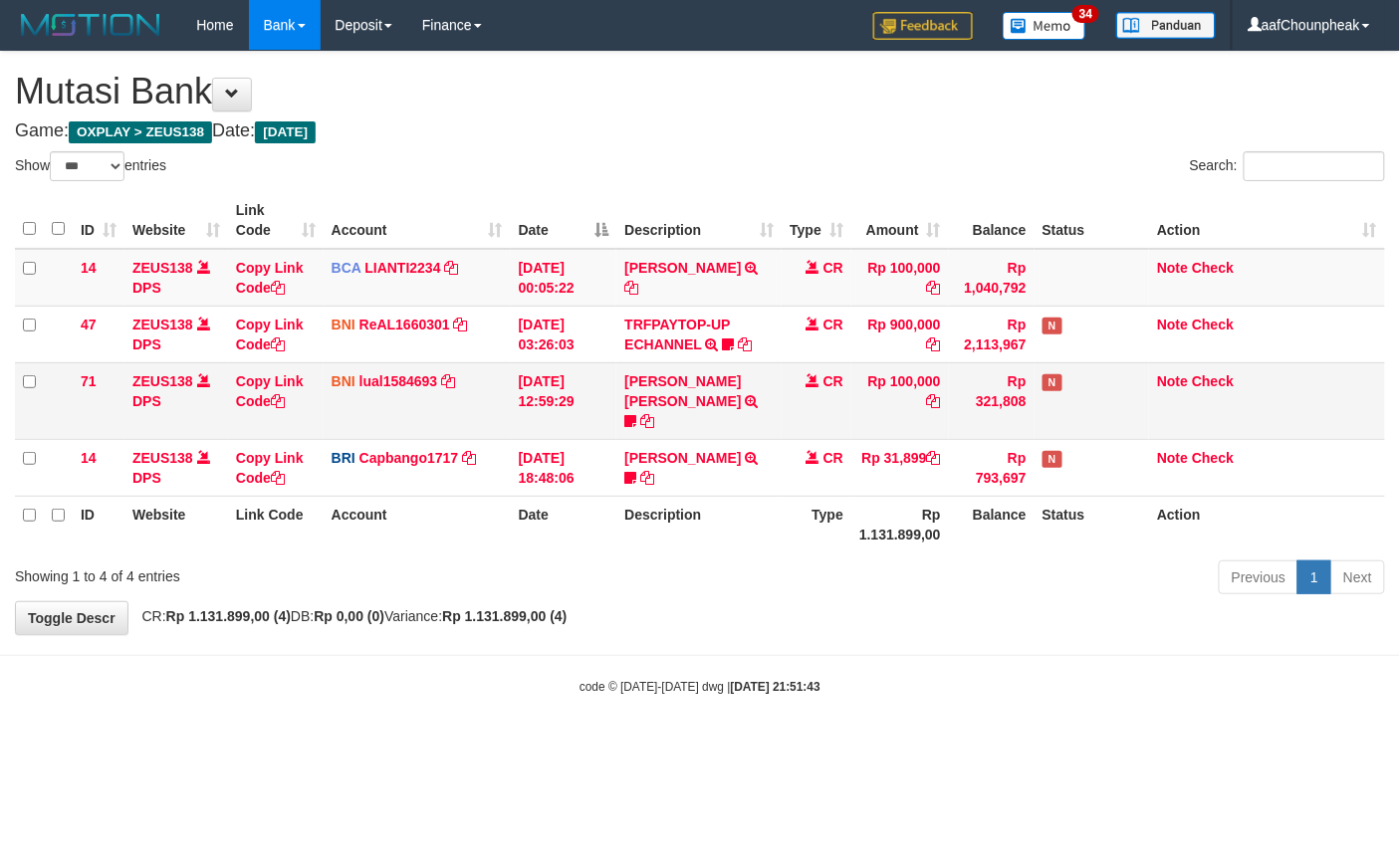 click on "[PERSON_NAME] [PERSON_NAME]            TRF/PAY/TOP-UP ECHANNEL [PERSON_NAME] [PERSON_NAME]    BUBU1010EDC1X24JAM" at bounding box center (699, 400) 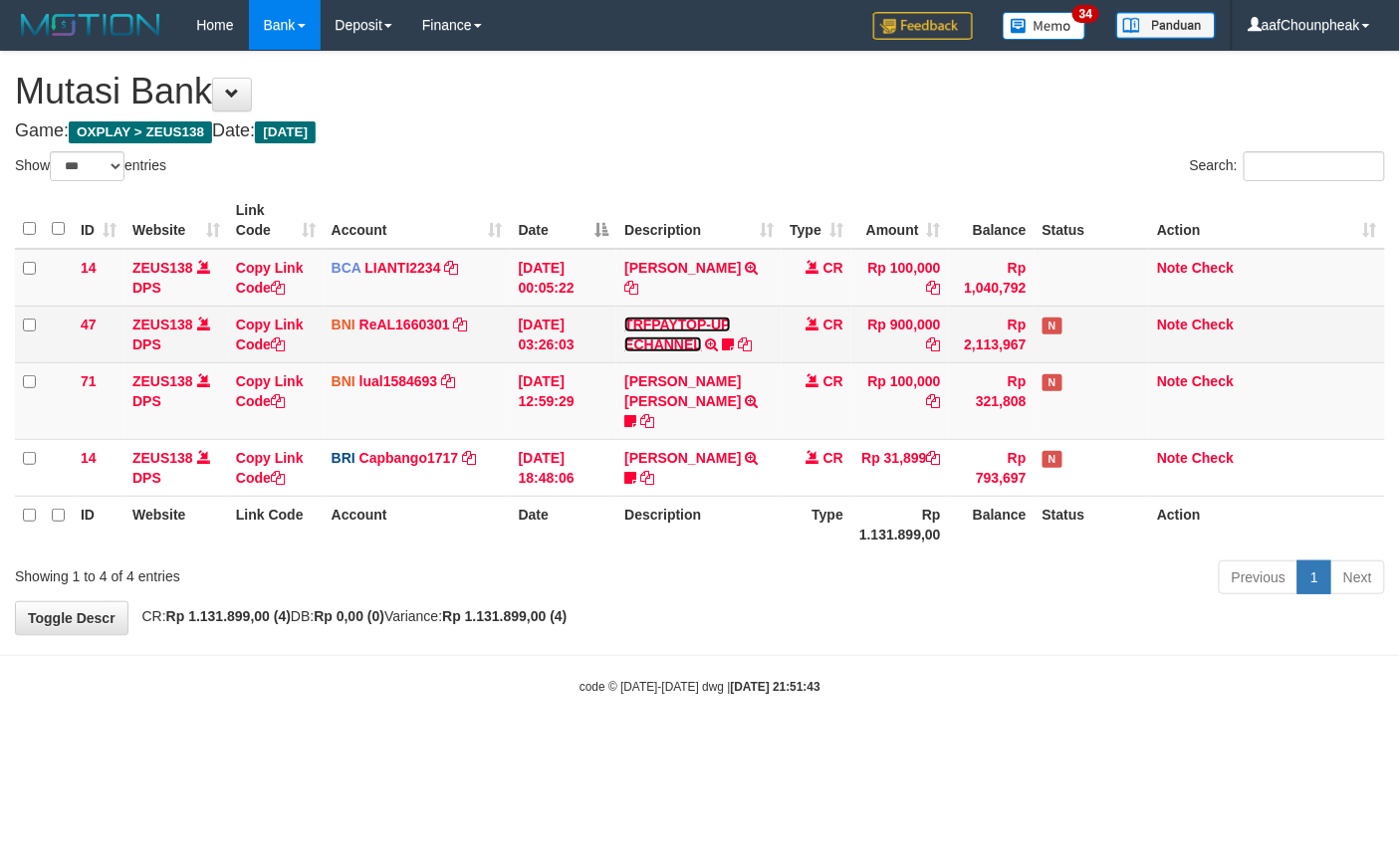 click on "TRFPAYTOP-UP ECHANNEL" at bounding box center [677, 334] 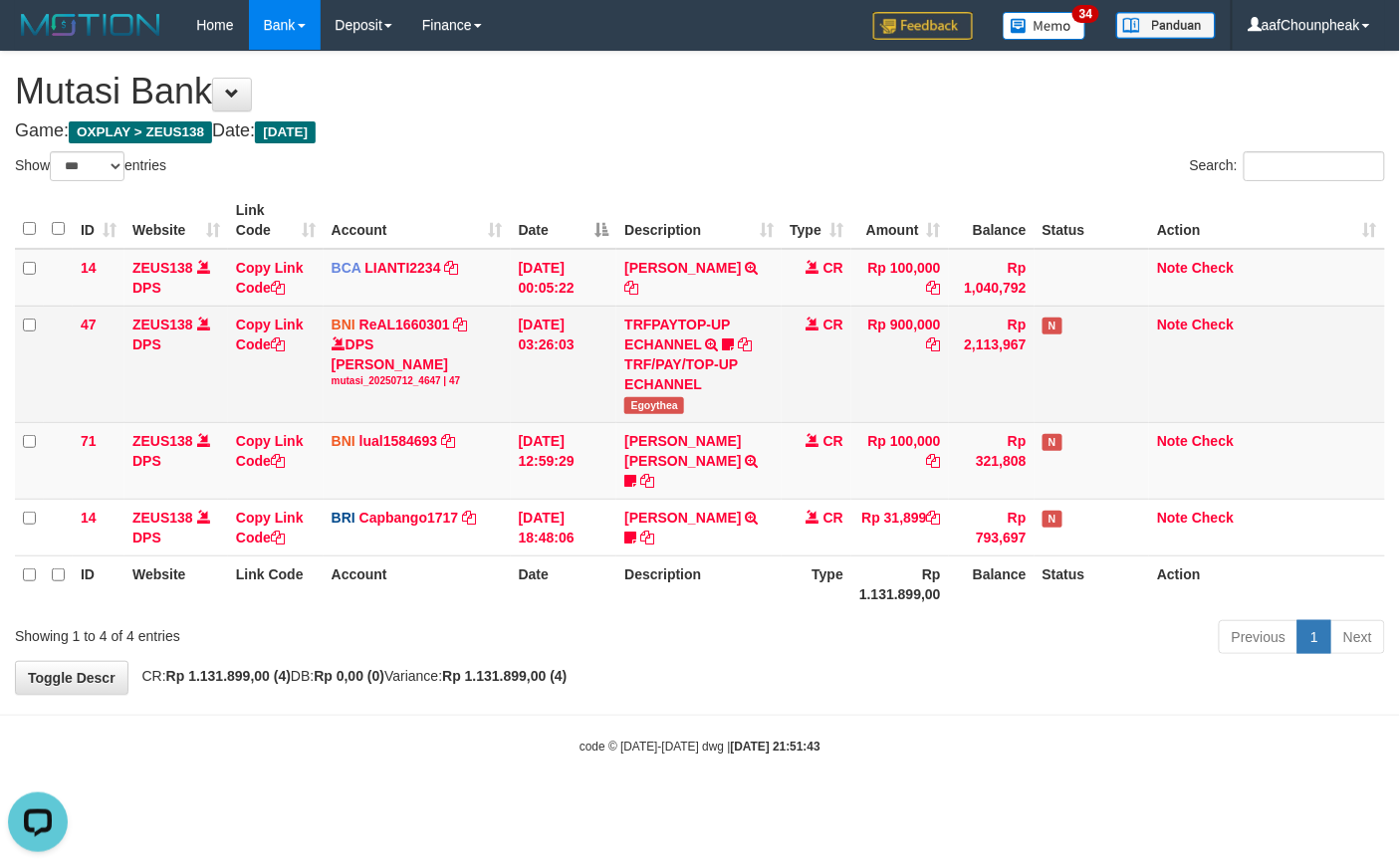 scroll, scrollTop: 0, scrollLeft: 0, axis: both 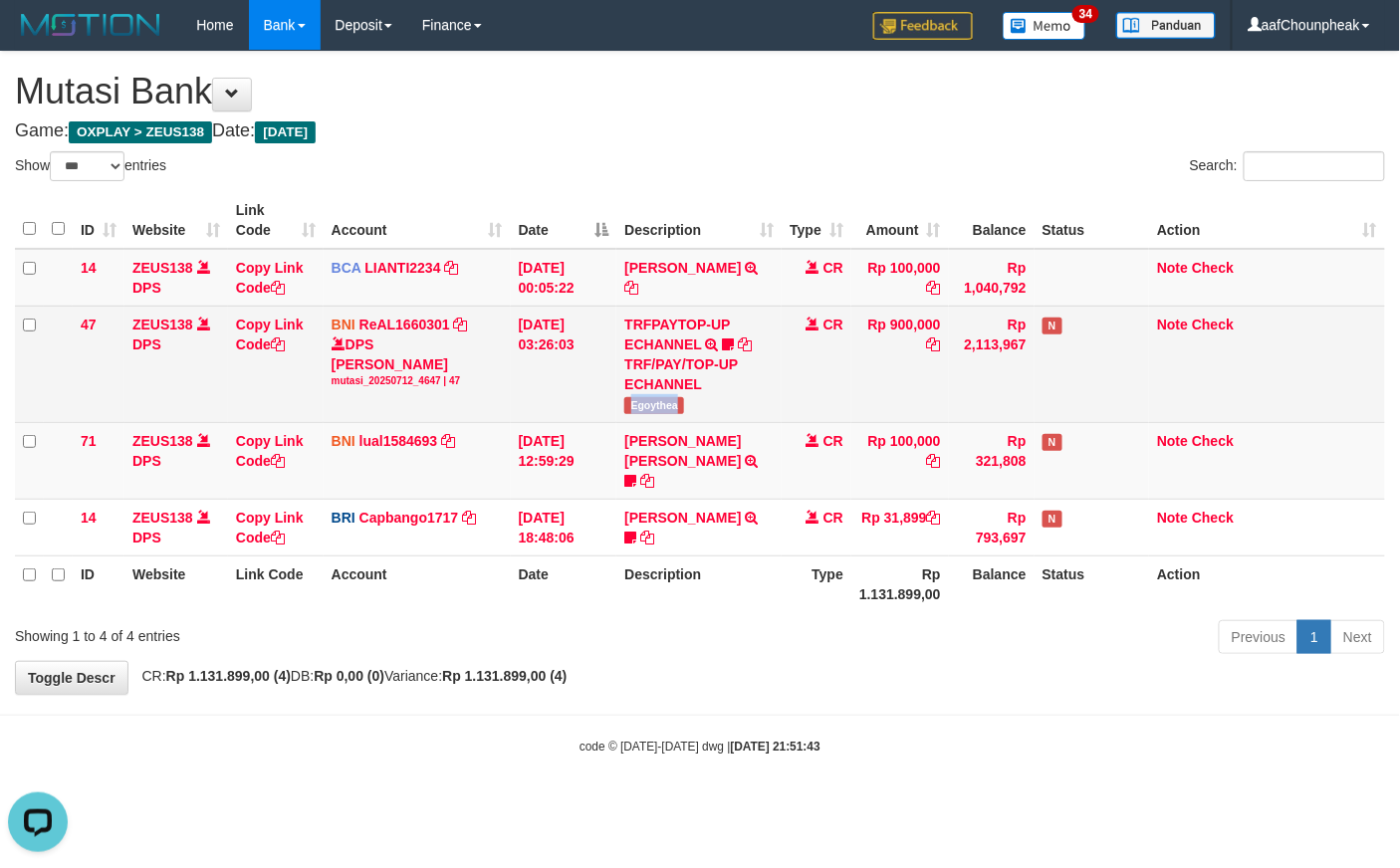 click on "TRFPAYTOP-UP ECHANNEL            TRF/PAY/TOP-UP ECHANNEL    Egoythea" at bounding box center [699, 363] 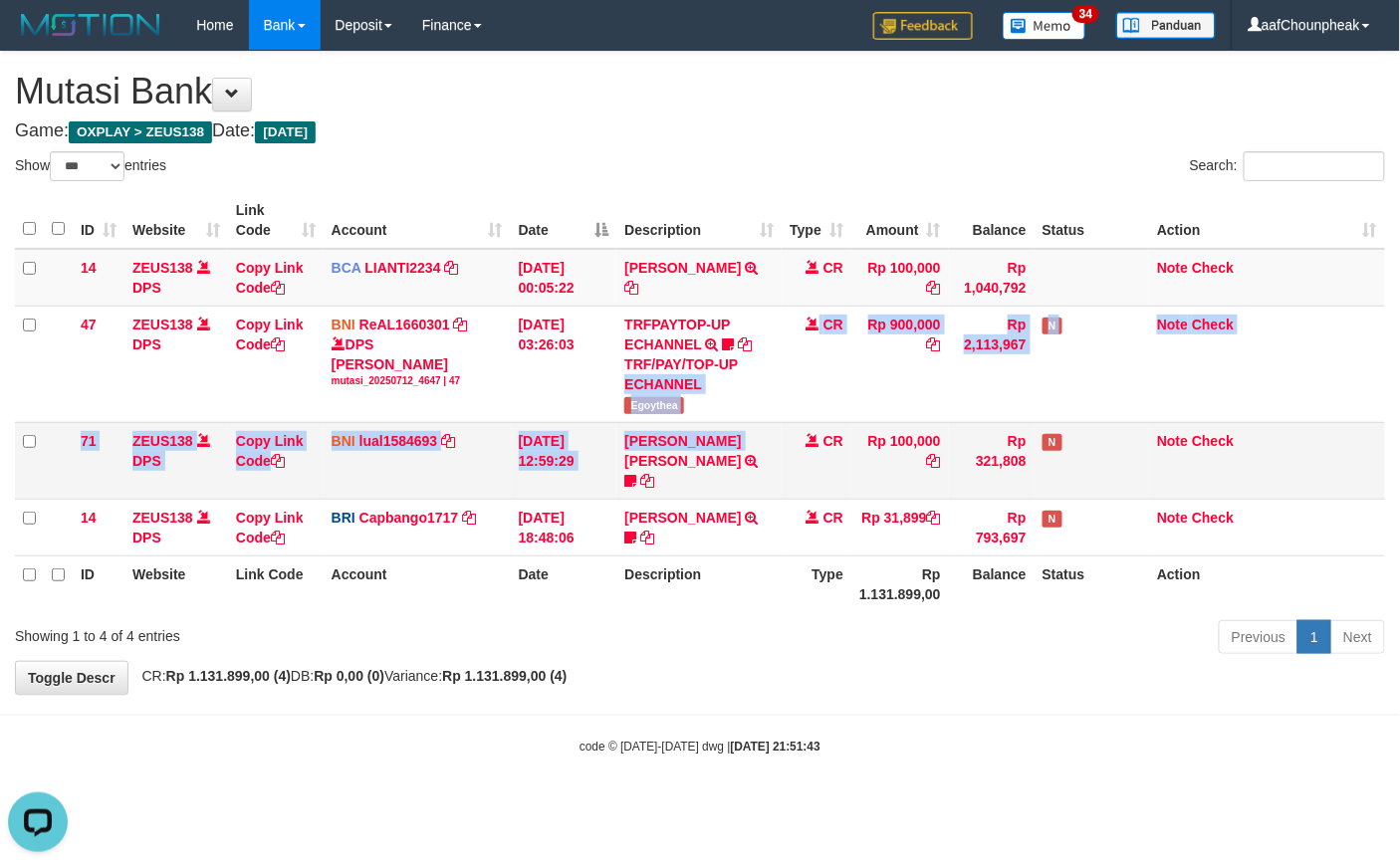 click on "14
ZEUS138    DPS
Copy Link Code
BCA
LIANTI2234
DPS
YULIANTI
mutasi_20250712_4646 | 14
mutasi_20250712_4646 | 14
12/07/2025 00:05:22
YUSUP MAULAN         TRSF E-BANKING CR 1207/FTSCY/WS95051
100000.002025071262819090 TRFDN-YUSUP MAULANESPAY DEBIT INDONE
CR
Rp 100,000
Rp 1,040,792
Note
Check
47
ZEUS138    DPS
Copy Link Code
BNI
ReAL1660301
DPS
REYHAN ALMANSYAH
mutasi_20250712_4647 | 47" at bounding box center [700, 402] 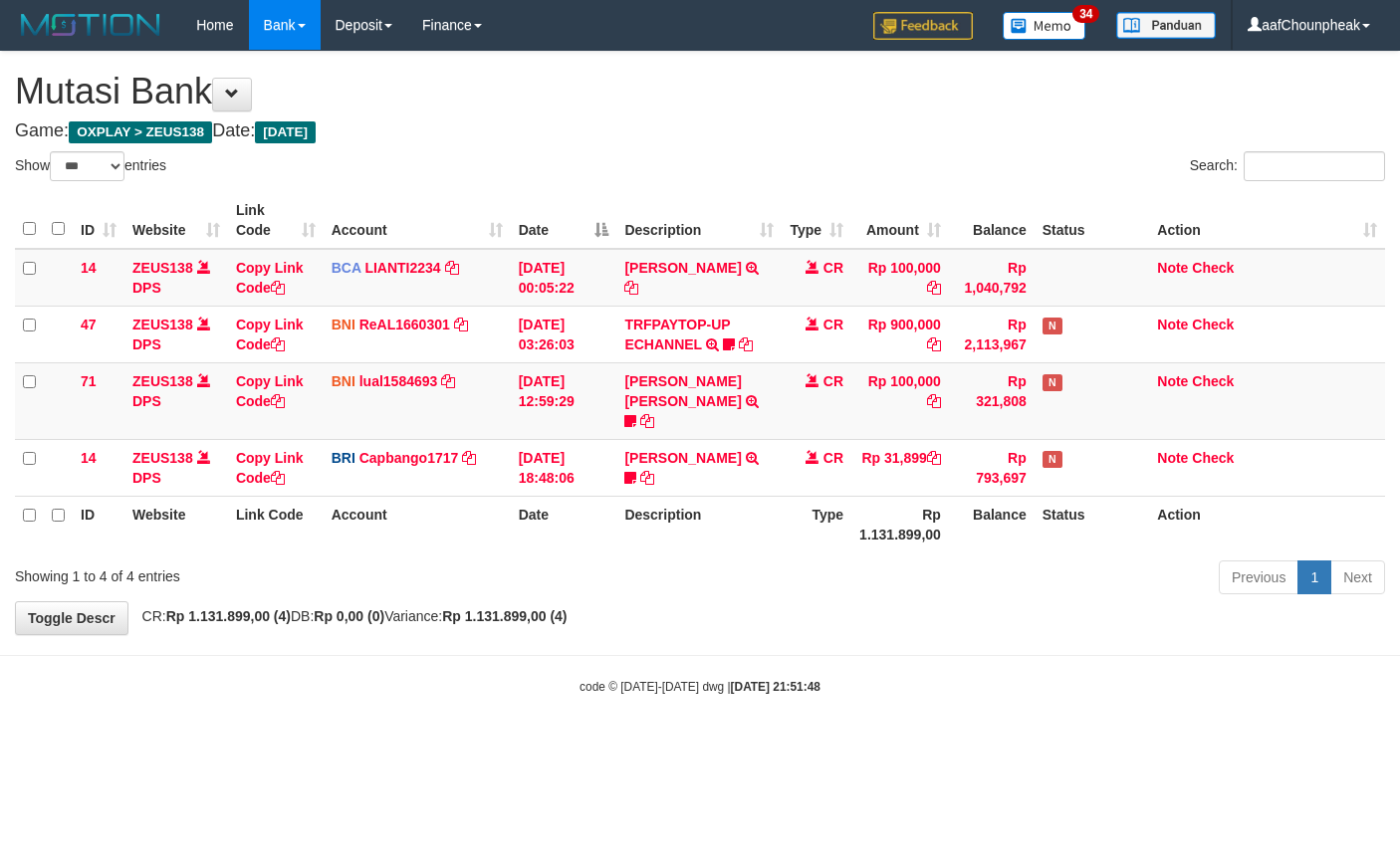 select on "***" 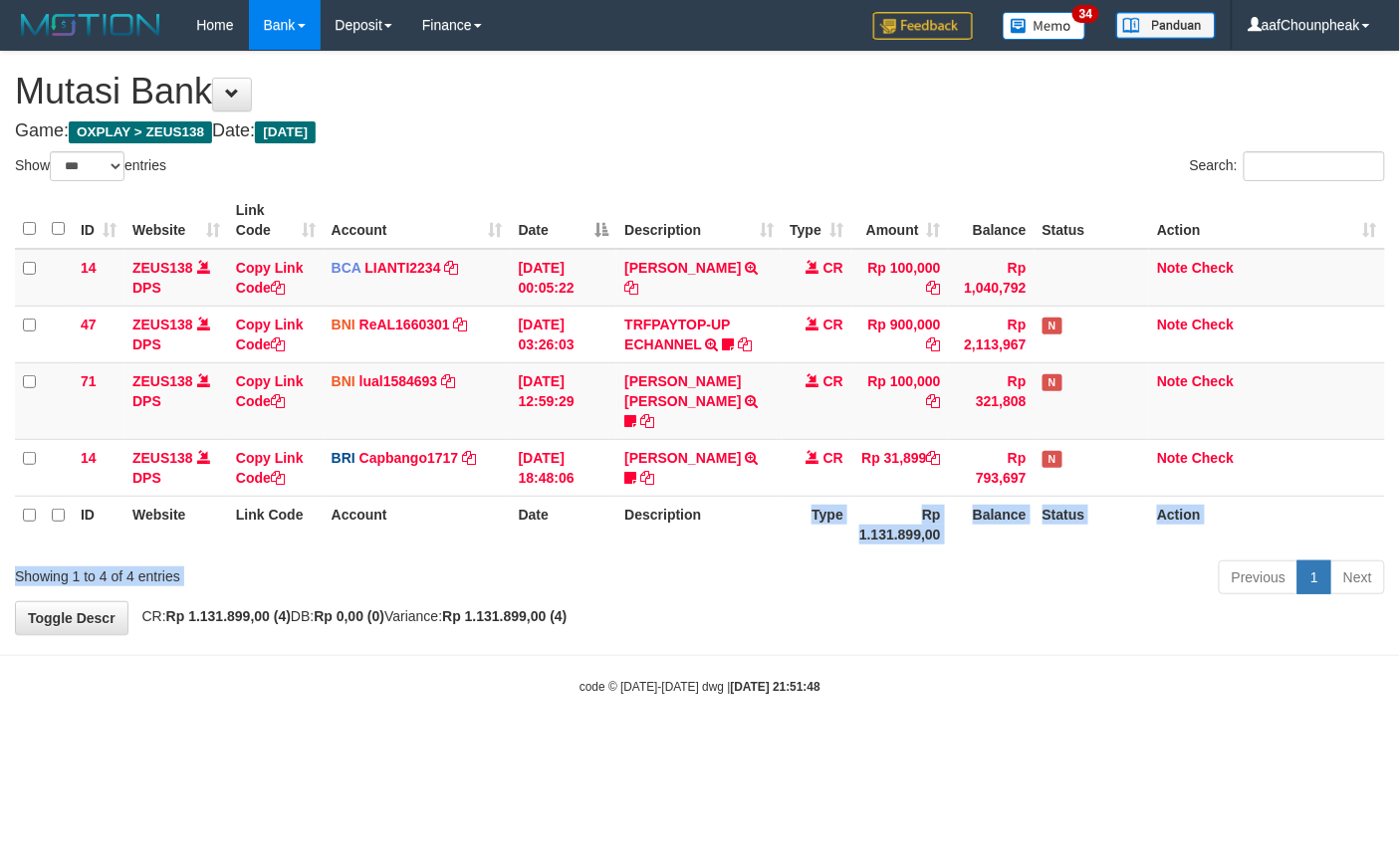 drag, startPoint x: 713, startPoint y: 526, endPoint x: 721, endPoint y: 550, distance: 25.29822 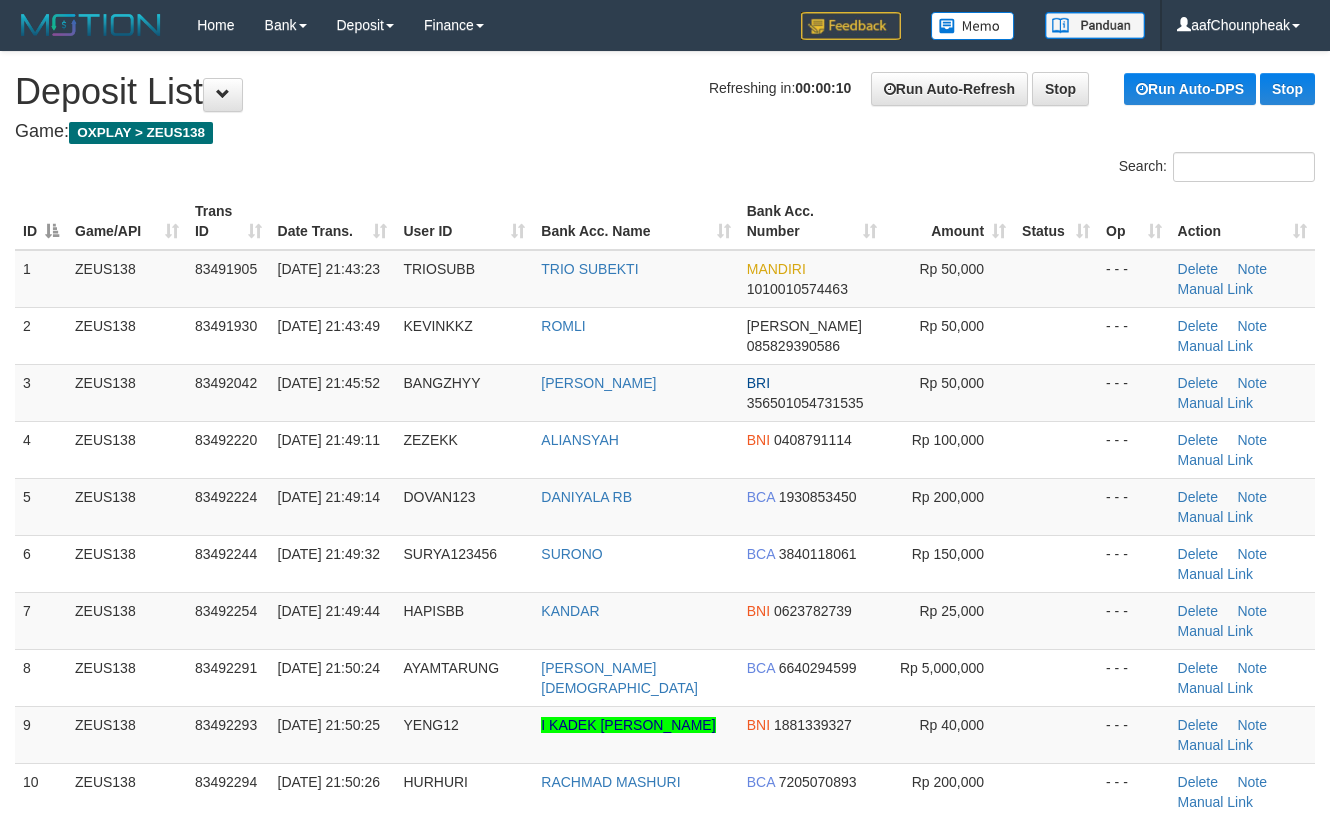 scroll, scrollTop: 0, scrollLeft: 0, axis: both 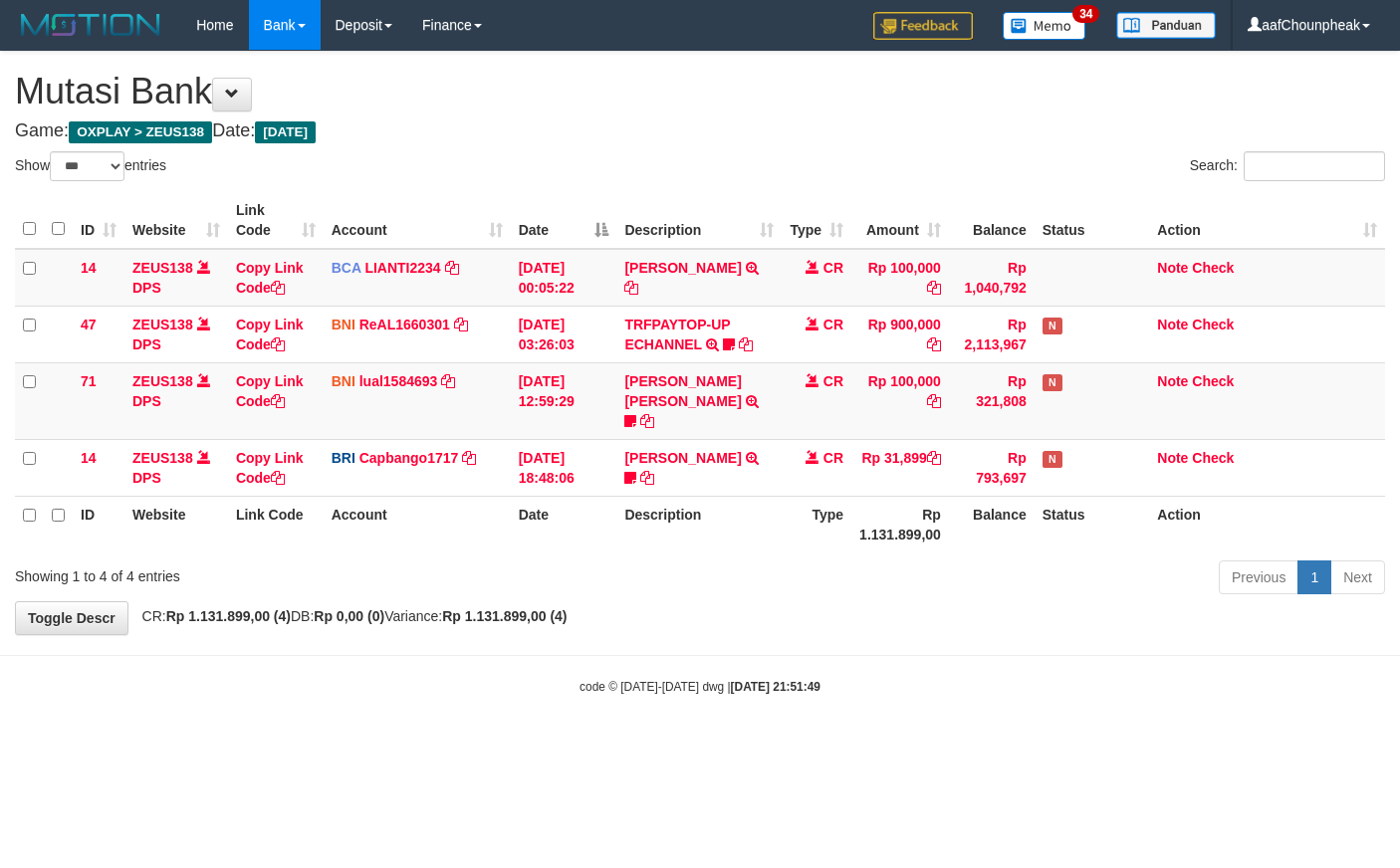 select on "***" 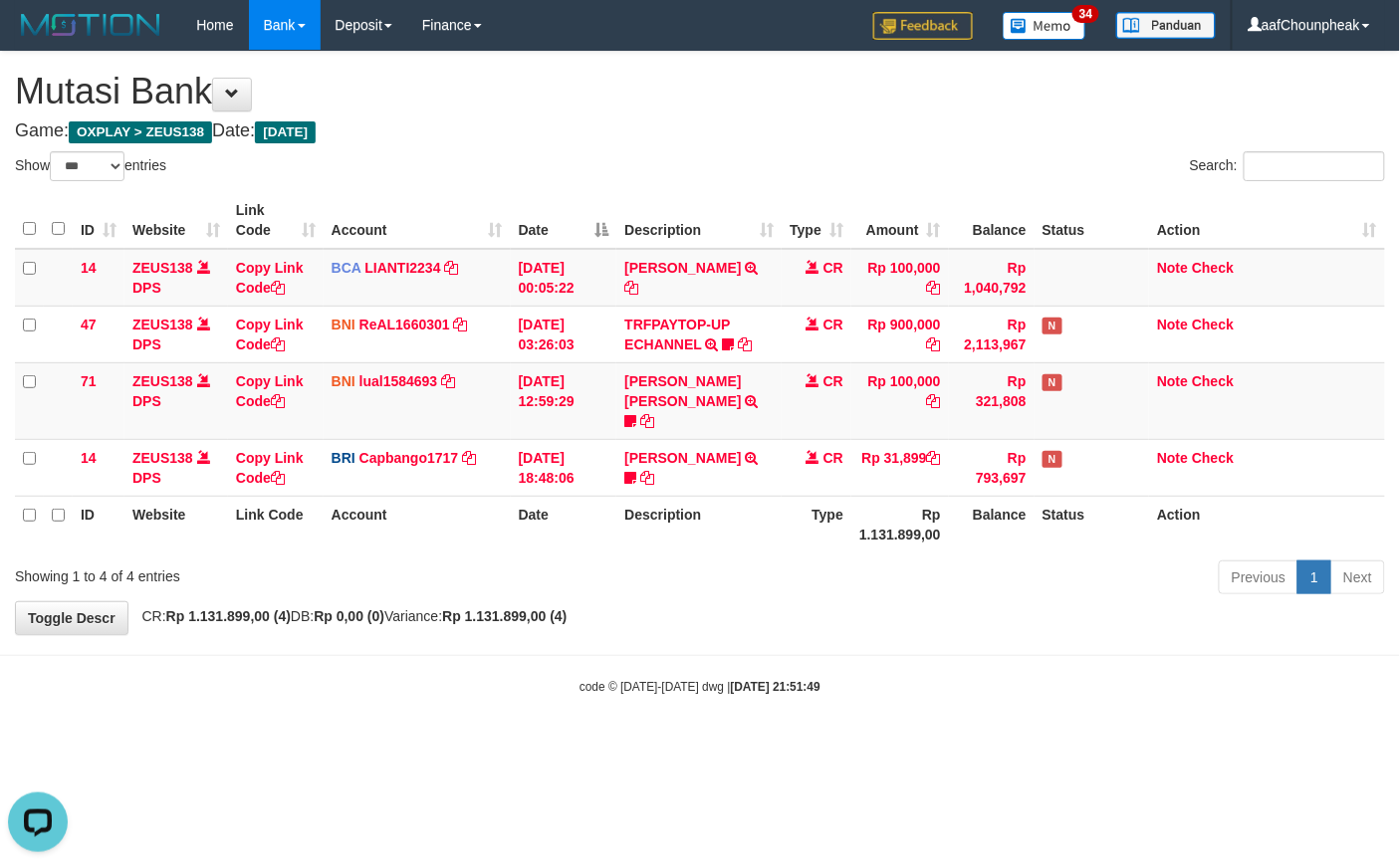 scroll, scrollTop: 0, scrollLeft: 0, axis: both 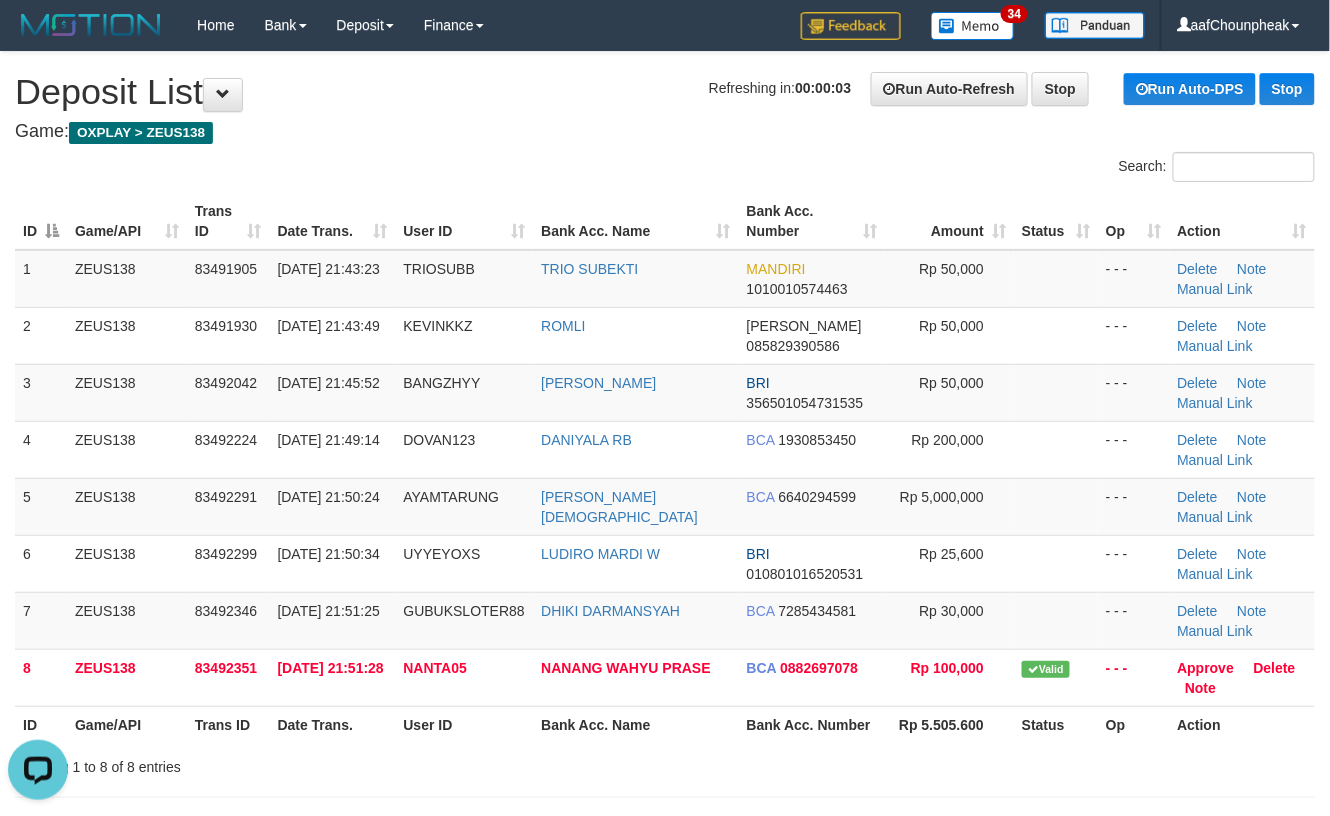 click on "Game:   OXPLAY > ZEUS138" at bounding box center [665, 132] 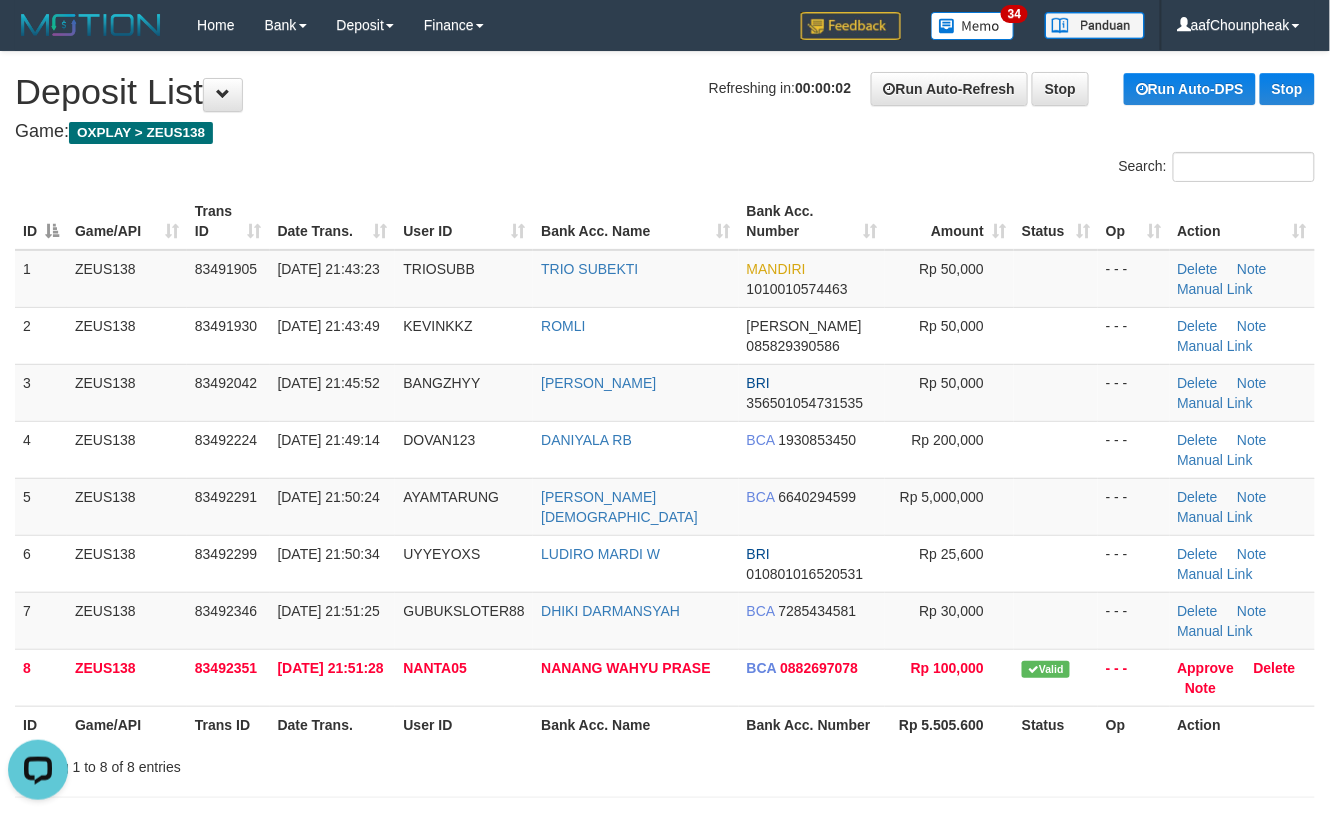 drag, startPoint x: 542, startPoint y: 137, endPoint x: 606, endPoint y: 173, distance: 73.43024 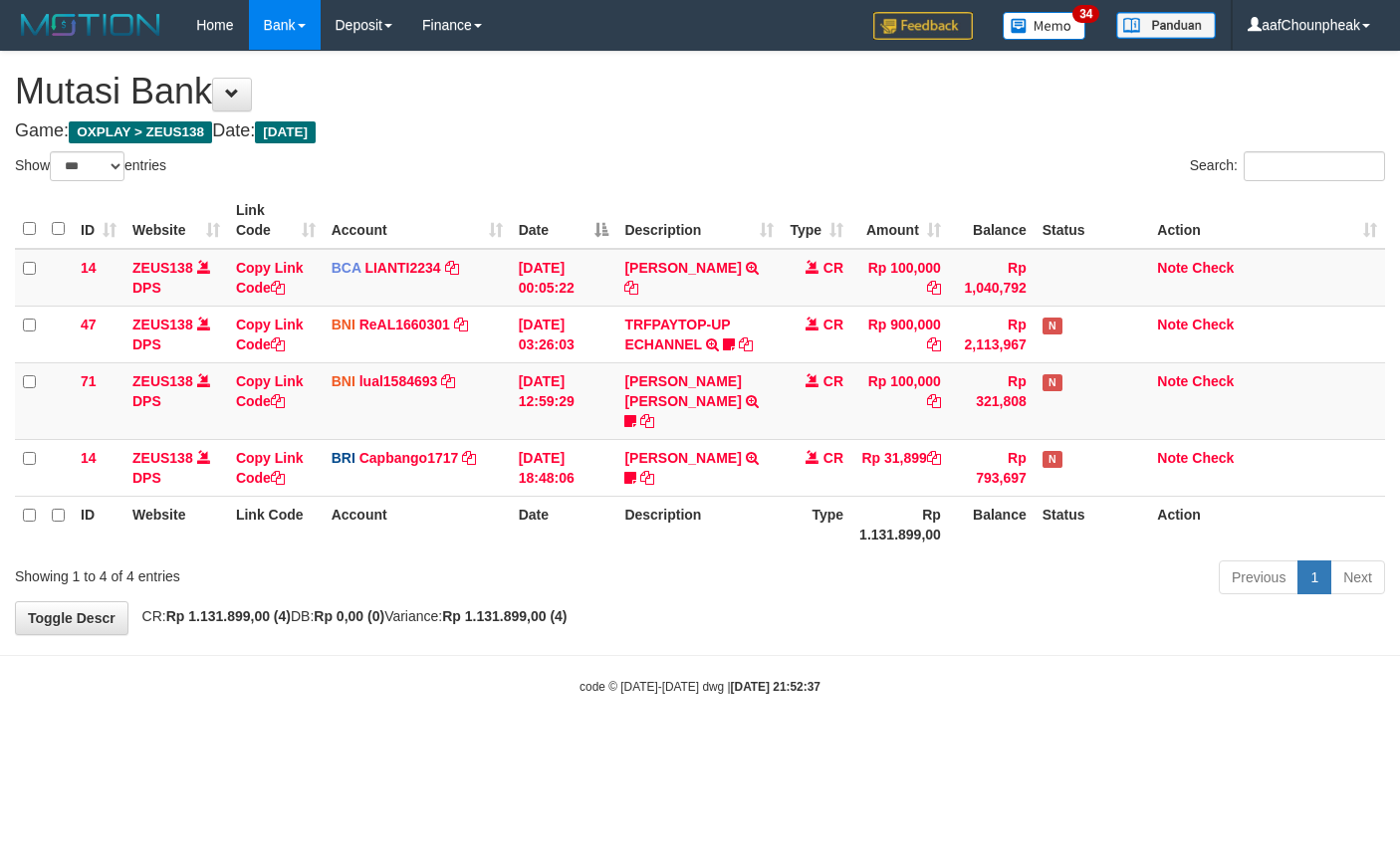 select on "***" 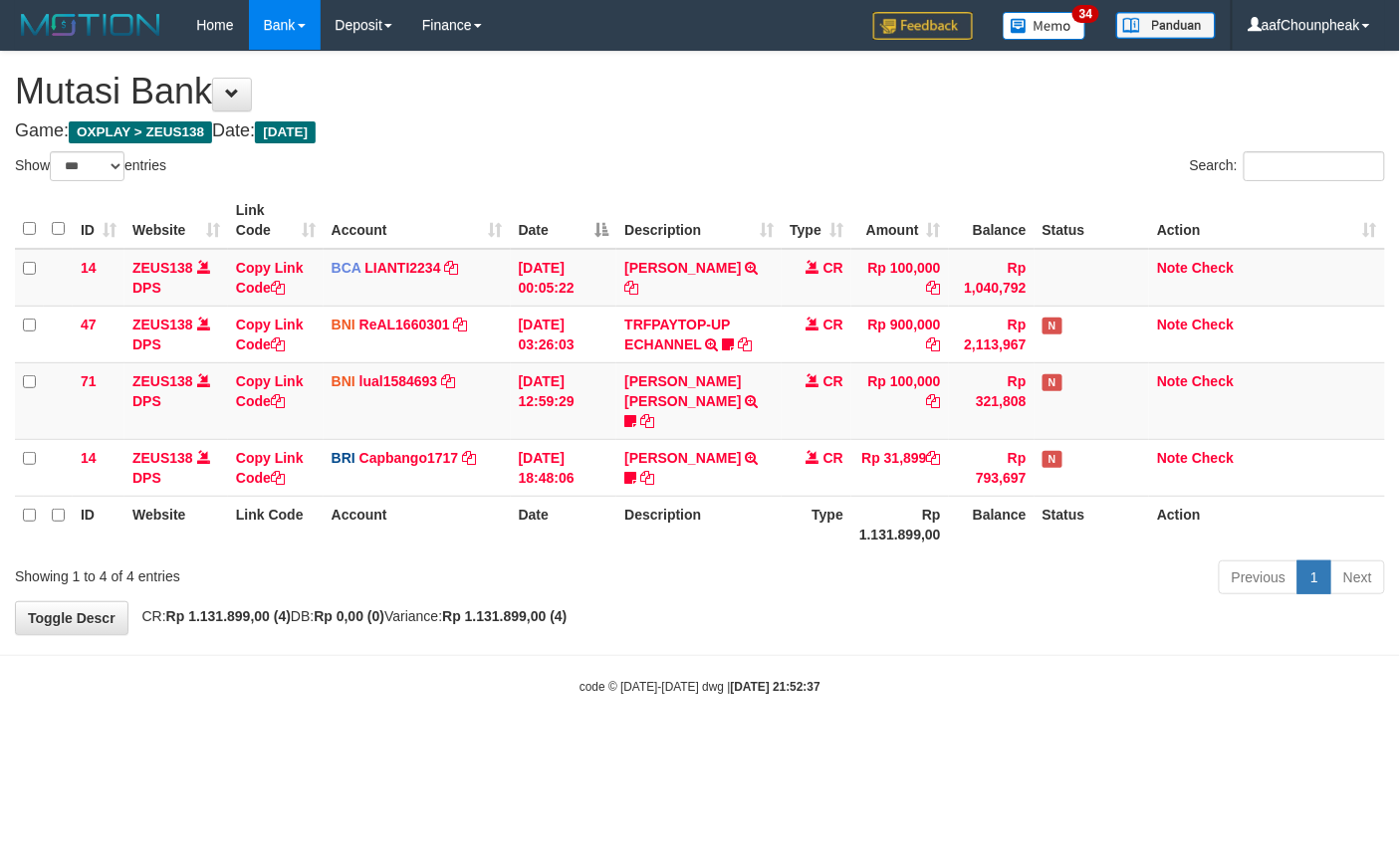 click on "Previous 1 Next" at bounding box center [992, 579] 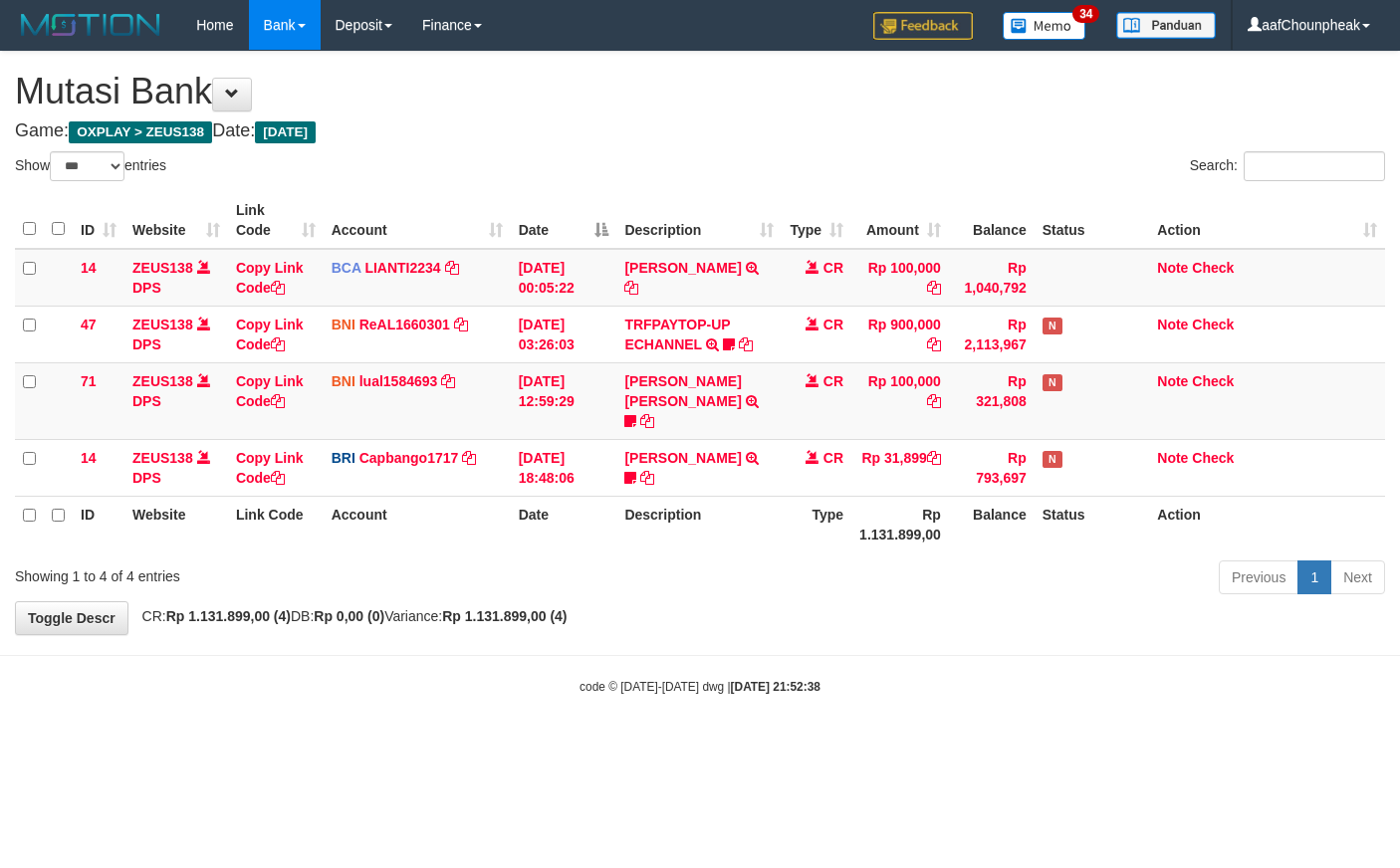 select on "***" 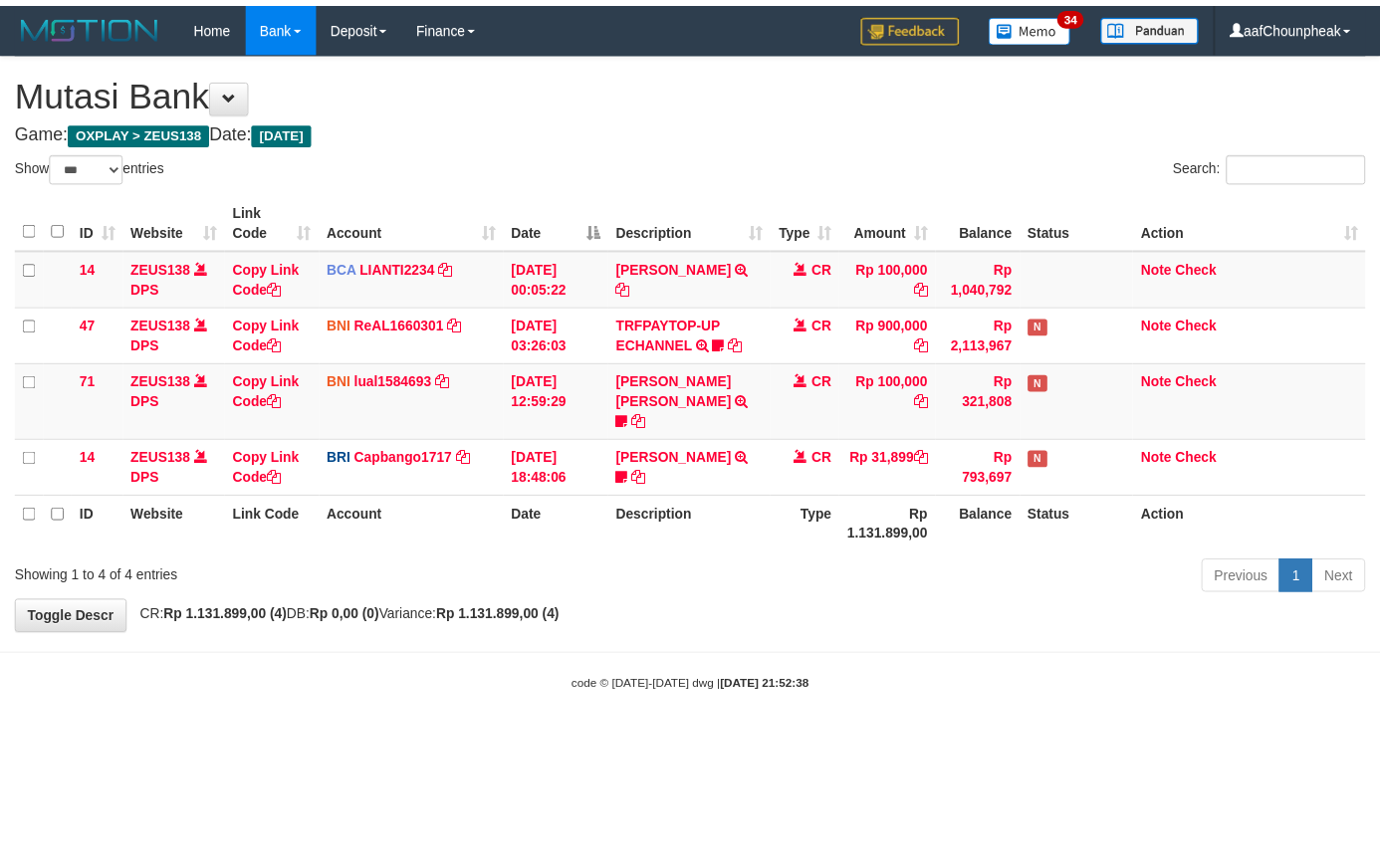 scroll, scrollTop: 0, scrollLeft: 0, axis: both 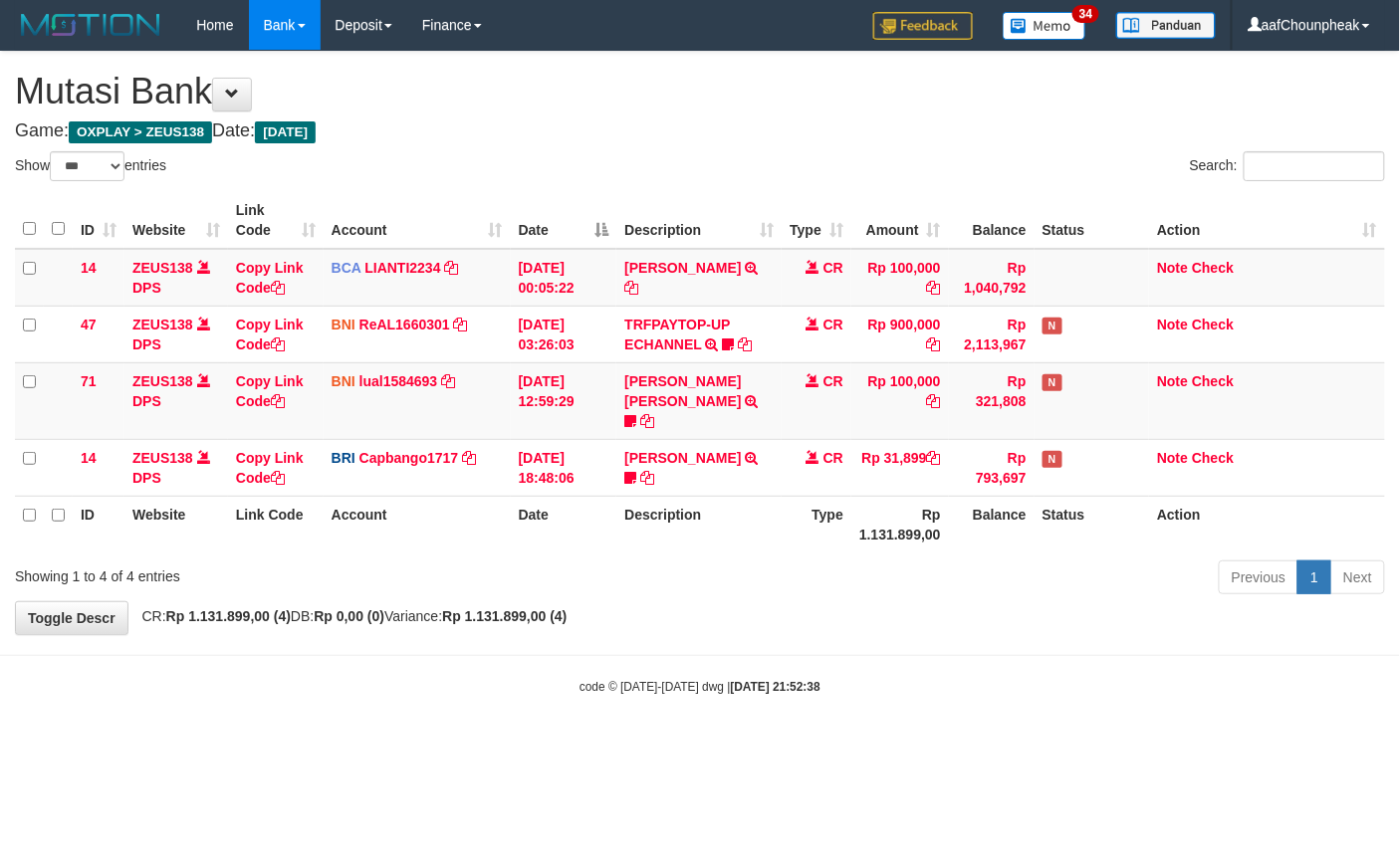 click on "RIZKY RAMADHON            TRANSFER NBMB RIZKY RAMADHON TO HELMI    Rizky190" at bounding box center [699, 467] 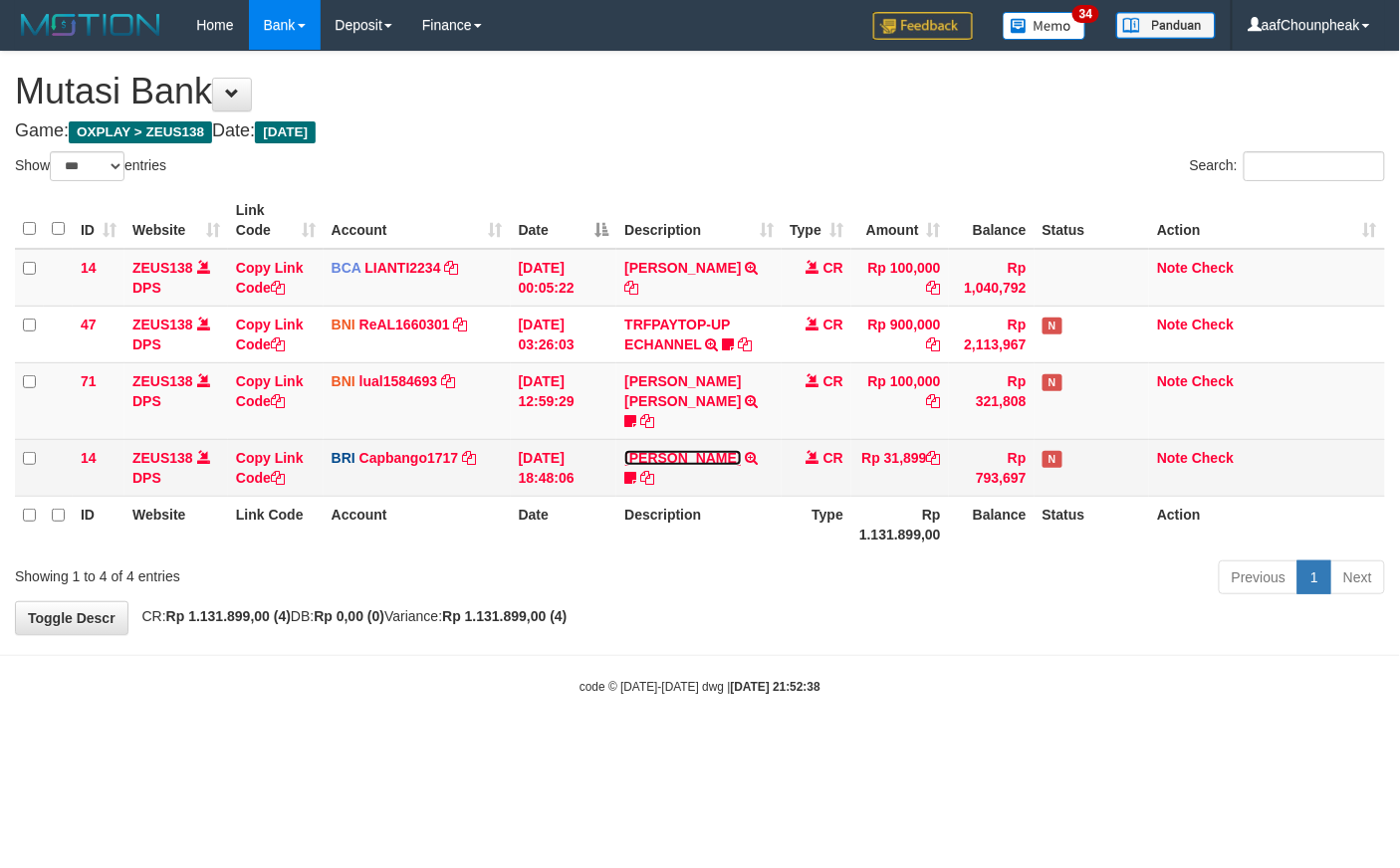 click on "RIZKY RAMADHON" at bounding box center [682, 458] 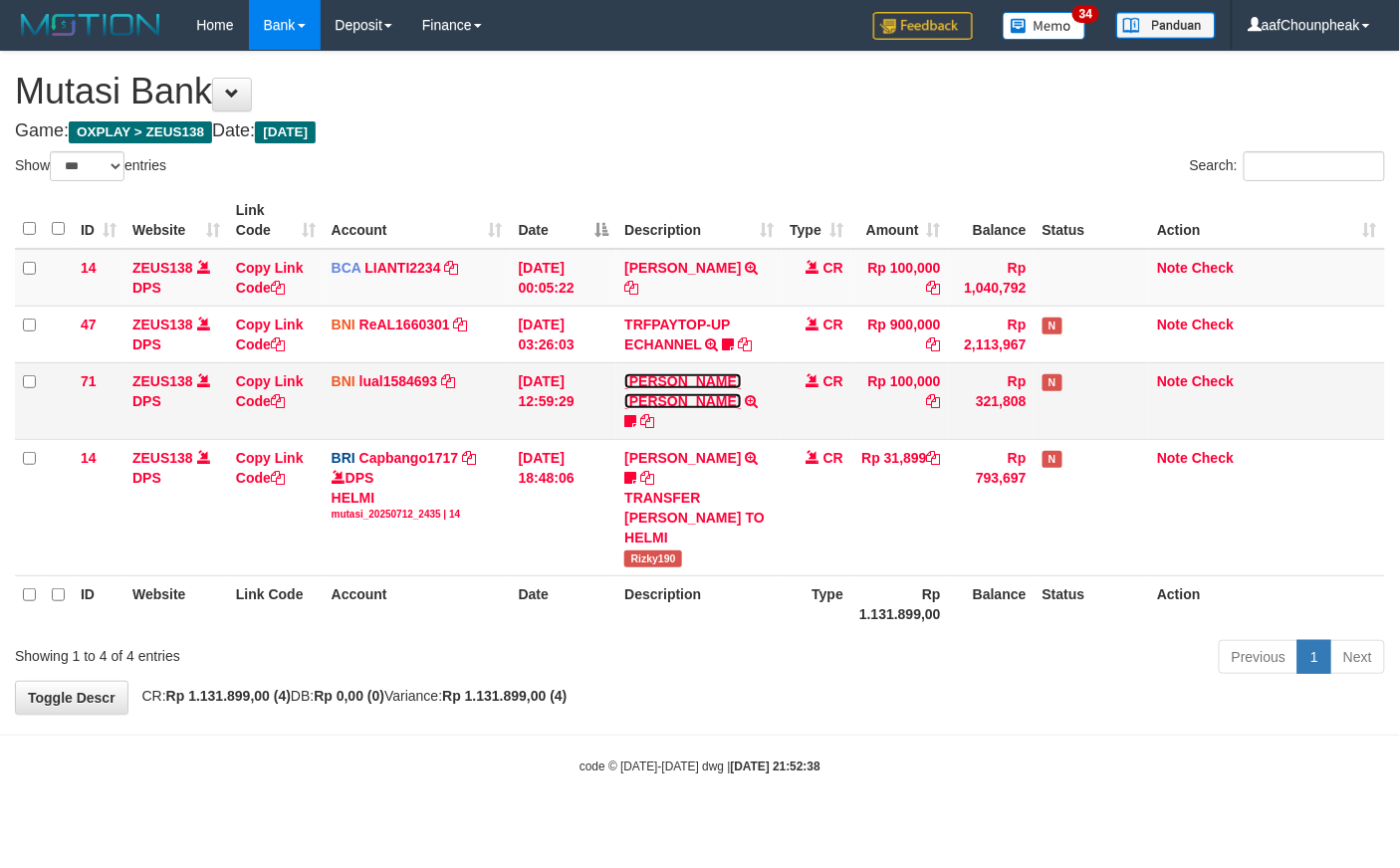 click on "[PERSON_NAME] [PERSON_NAME]" at bounding box center (682, 391) 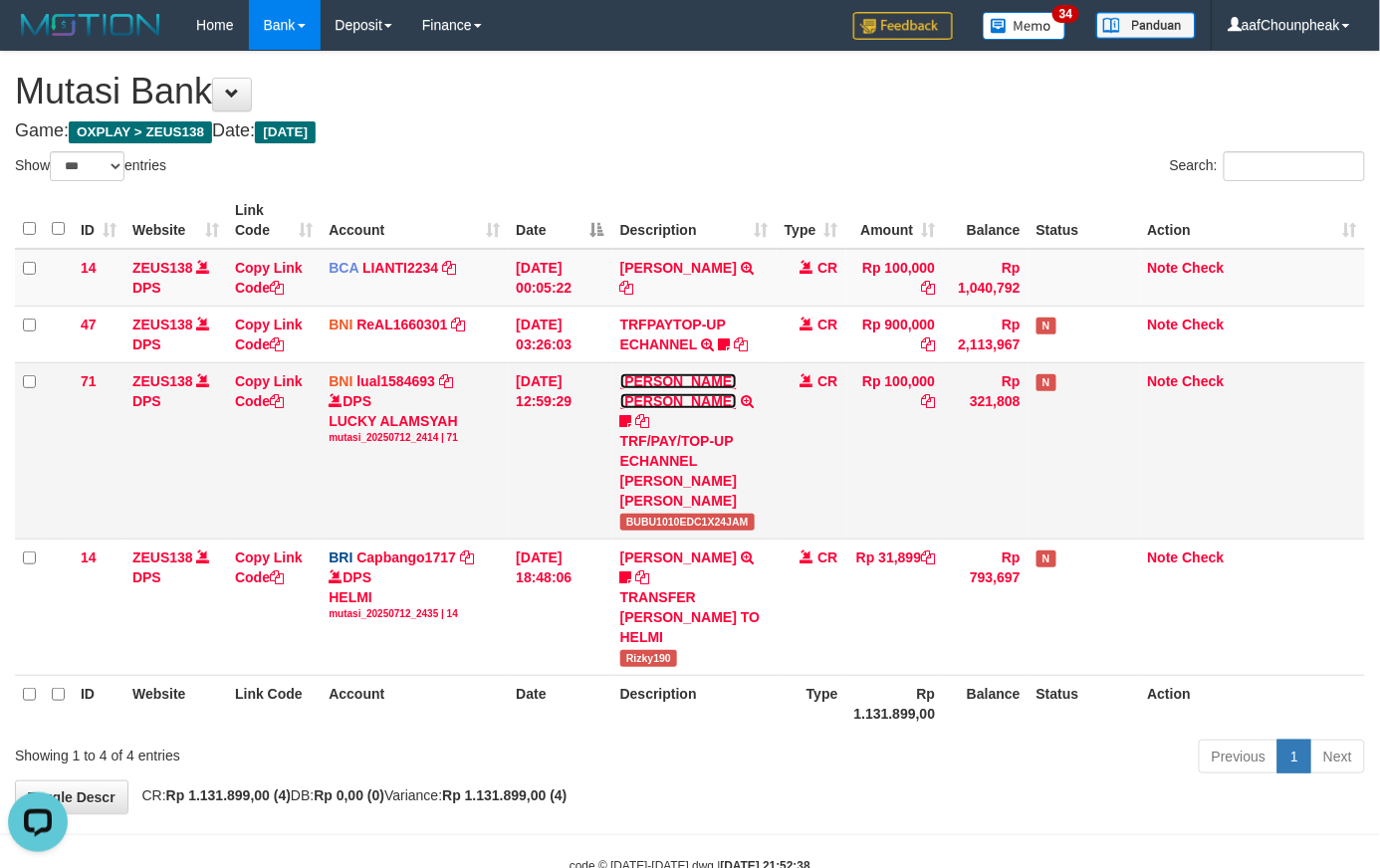 scroll, scrollTop: 0, scrollLeft: 0, axis: both 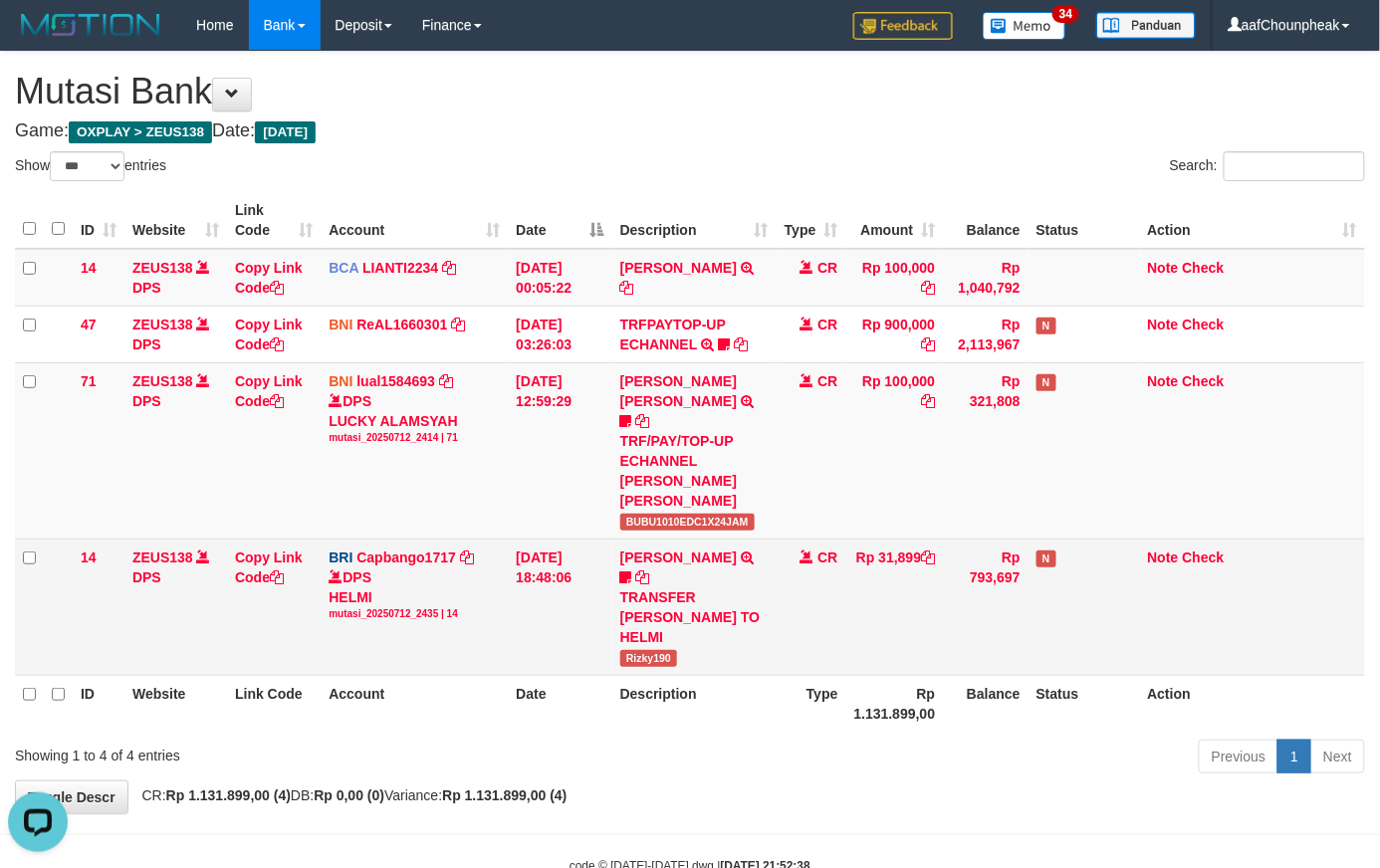 click on "Rizky190" at bounding box center (649, 658) 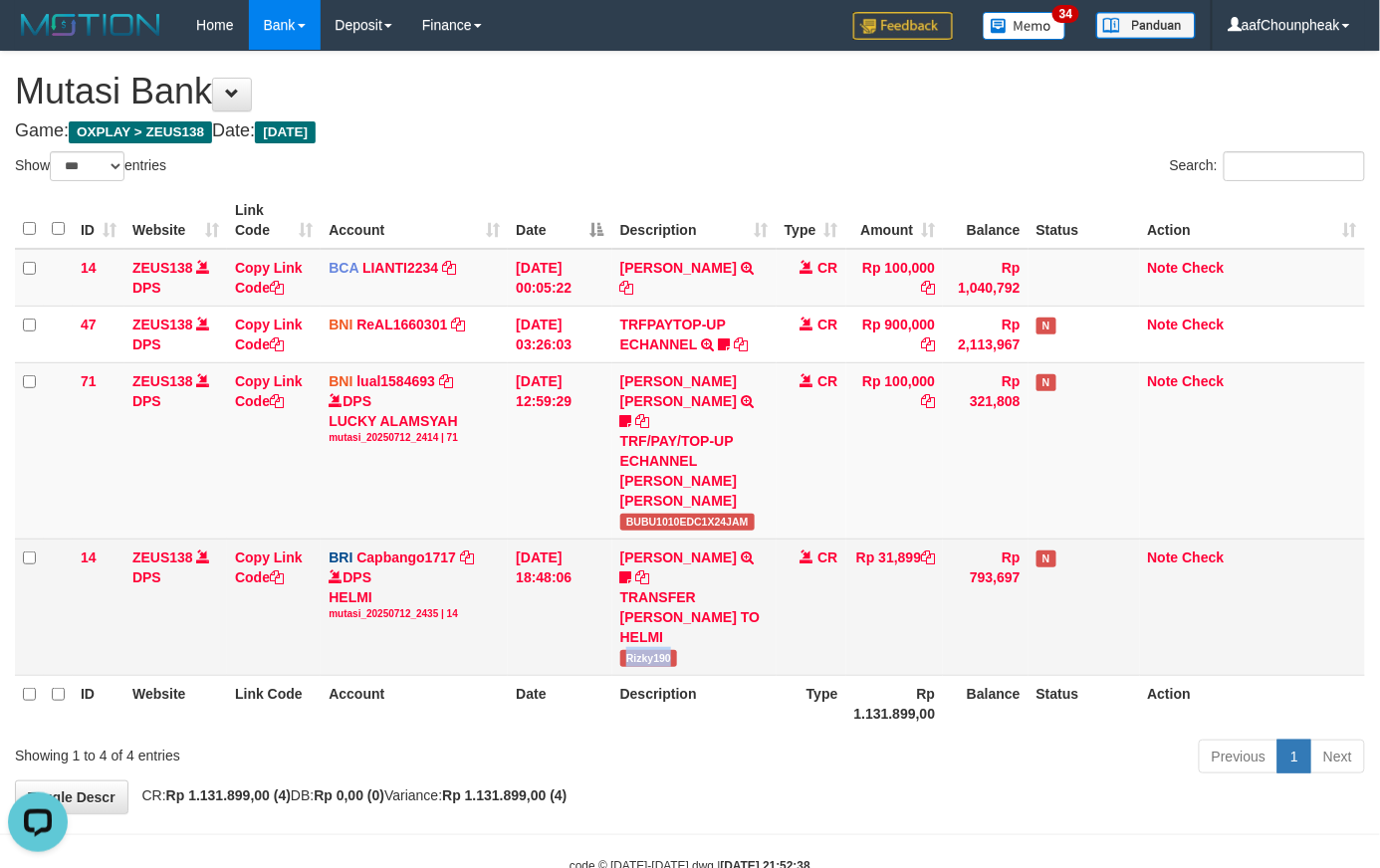 click on "Rizky190" at bounding box center [649, 658] 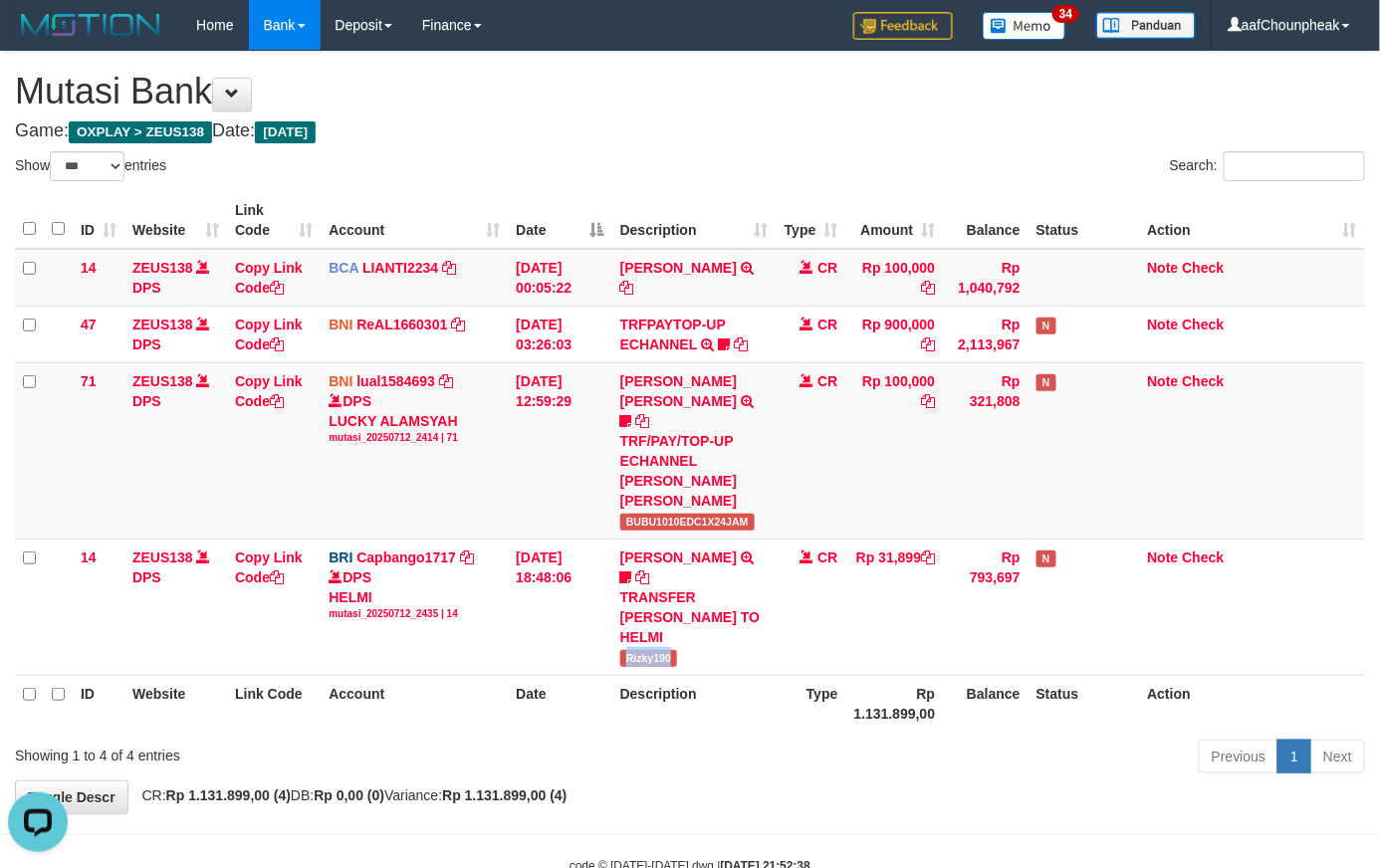 copy on "Rizky190" 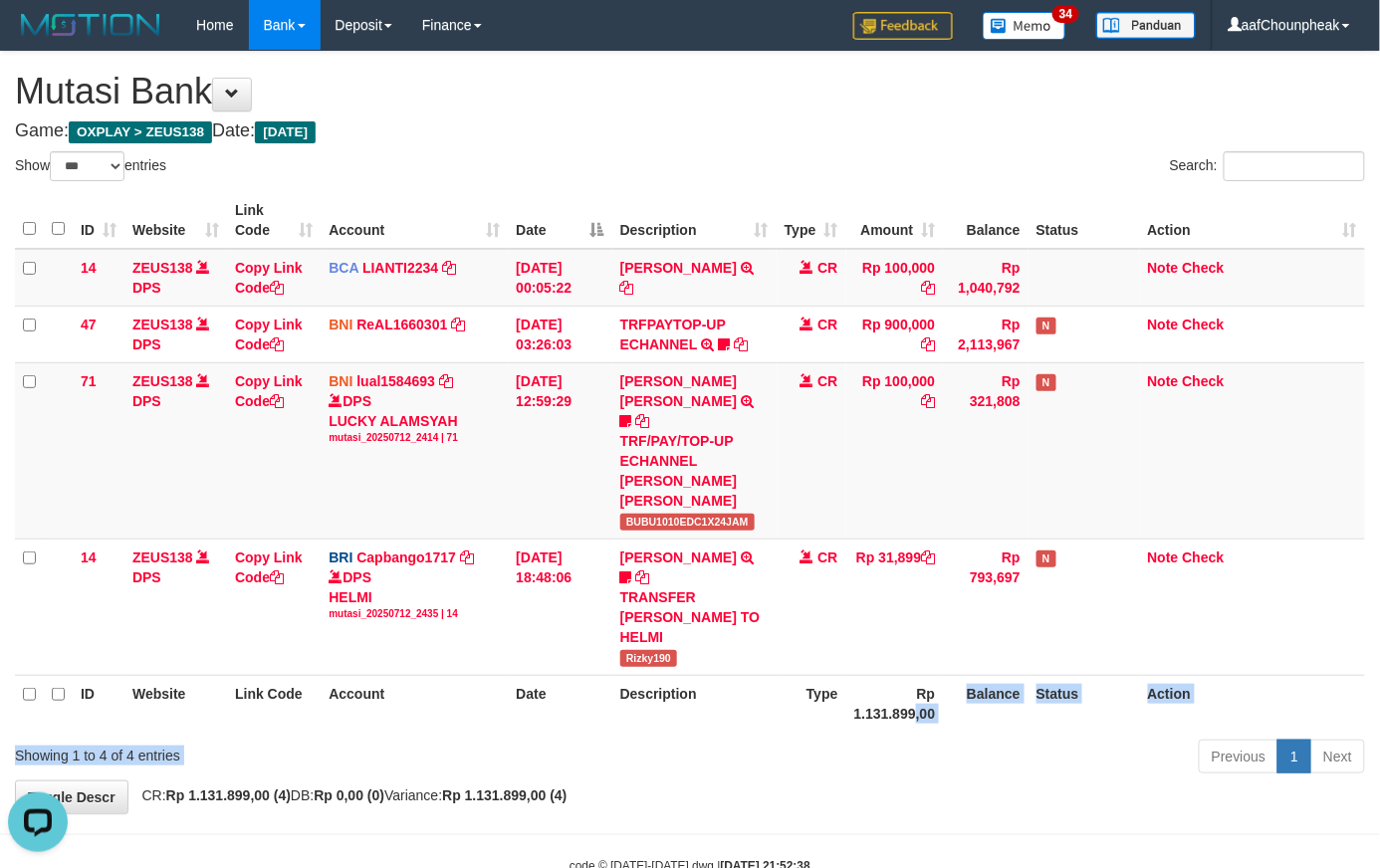 click on "Show  ** ** ** ***  entries Search:
ID Website Link Code Account Date Description Type Amount Balance Status Action
14
ZEUS138    DPS
Copy Link Code
BCA
LIANTI2234
DPS
YULIANTI
mutasi_20250712_4646 | 14
mutasi_20250712_4646 | 14
12/07/2025 00:05:22
YUSUP MAULAN         TRSF E-BANKING CR 1207/FTSCY/WS95051
100000.002025071262819090 TRFDN-YUSUP MAULANESPAY DEBIT INDONE
CR
Rp 100,000
Rp 1,040,792
Note
Check
47
ZEUS138    DPS
Copy Link Code
BNI
ReAL1660301" at bounding box center (690, 466) 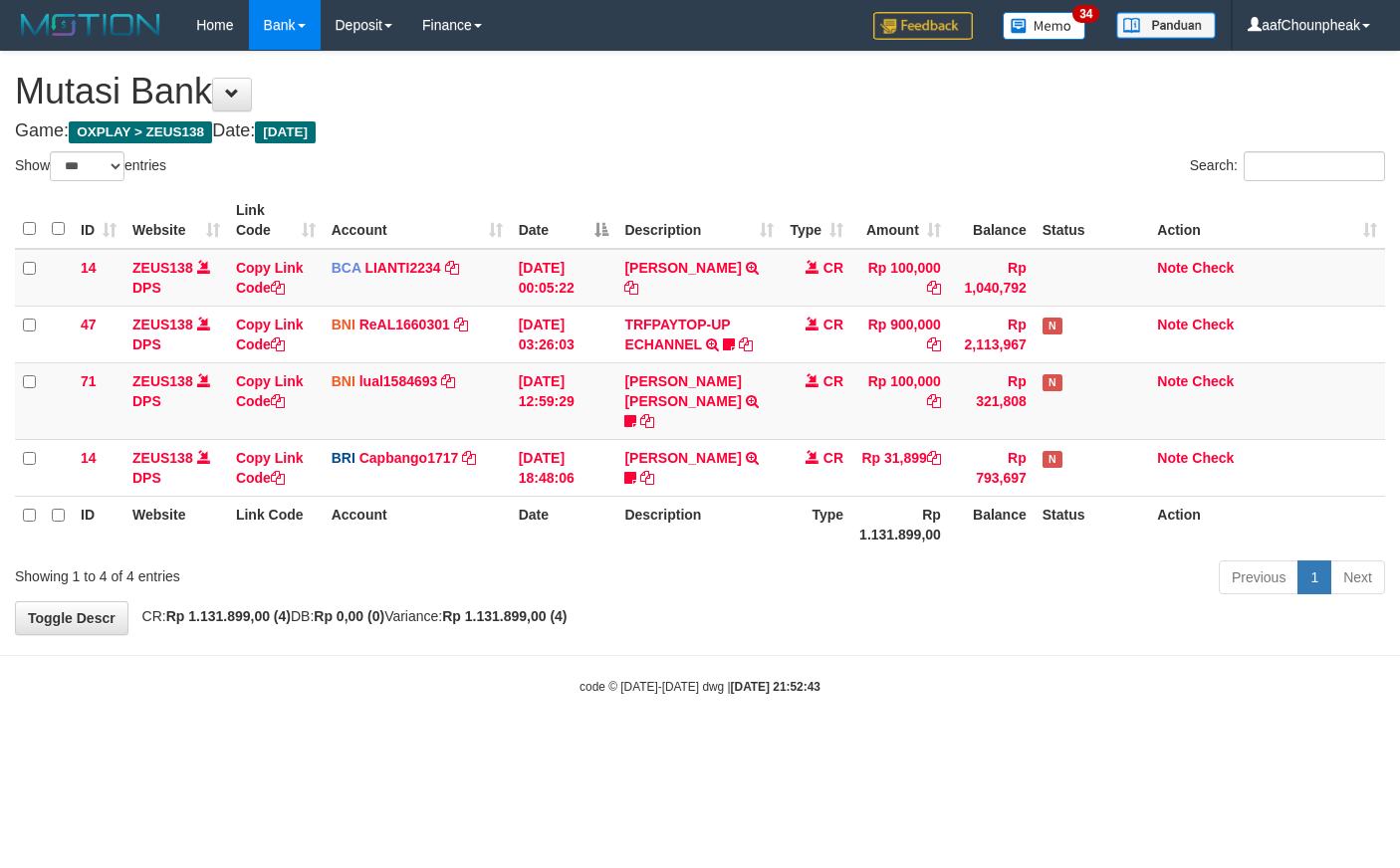 select on "***" 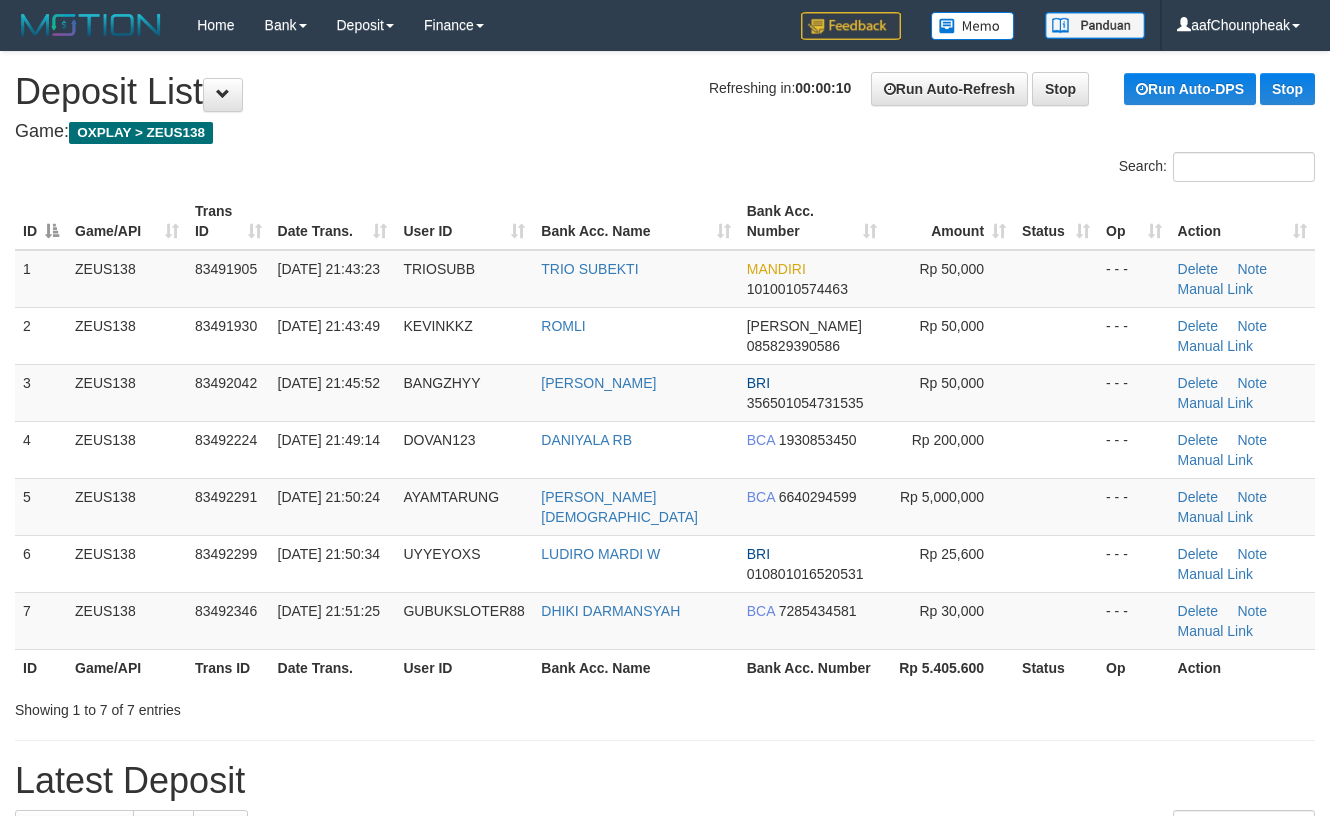 scroll, scrollTop: 0, scrollLeft: 0, axis: both 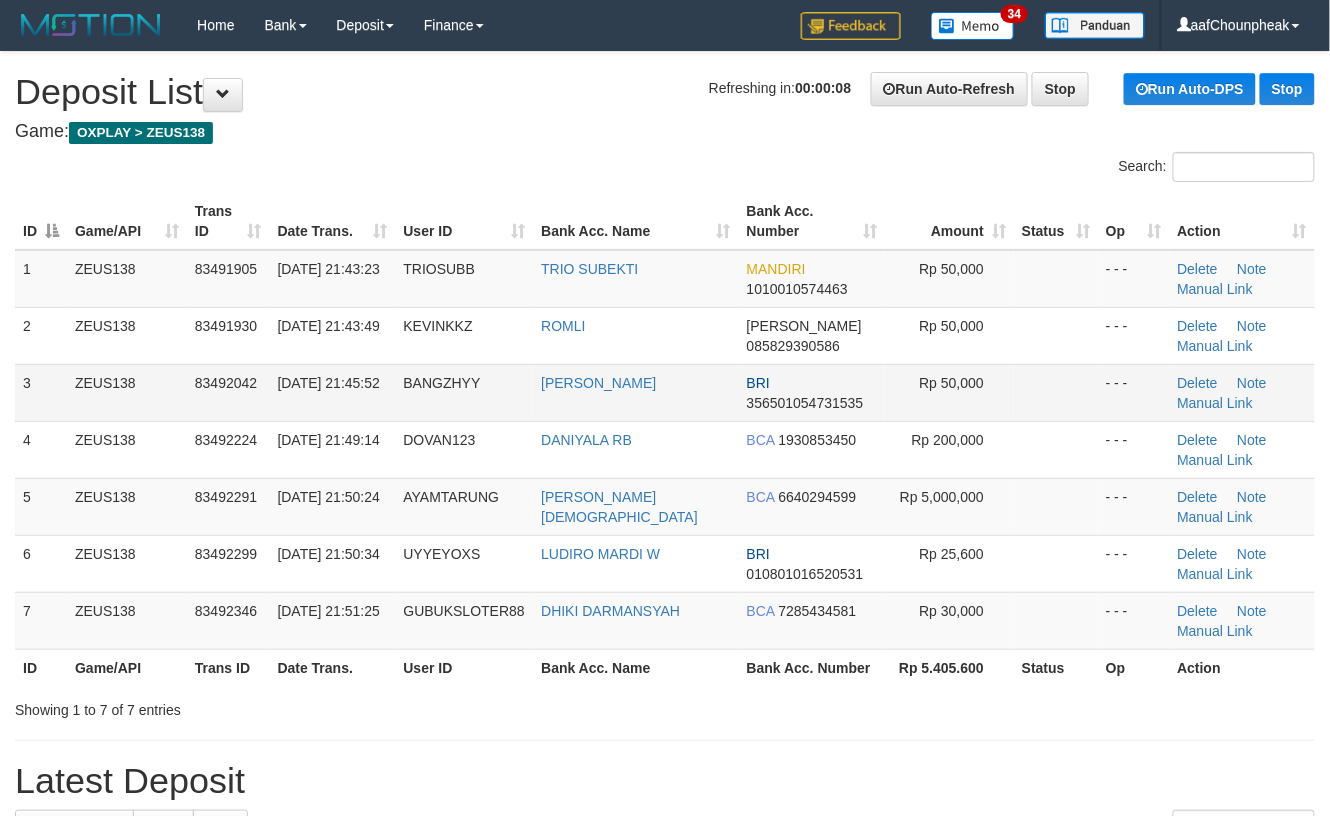 click at bounding box center (1056, 392) 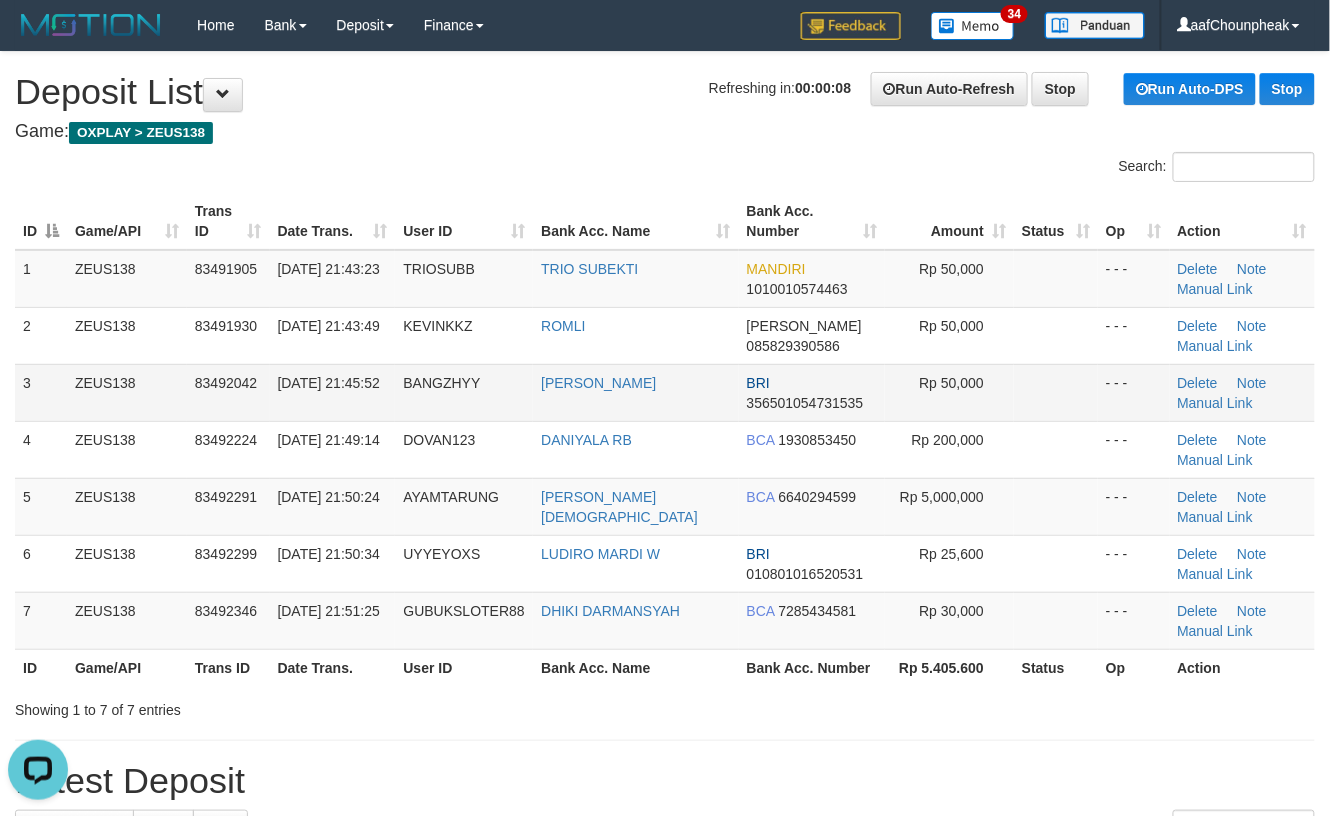 scroll, scrollTop: 0, scrollLeft: 0, axis: both 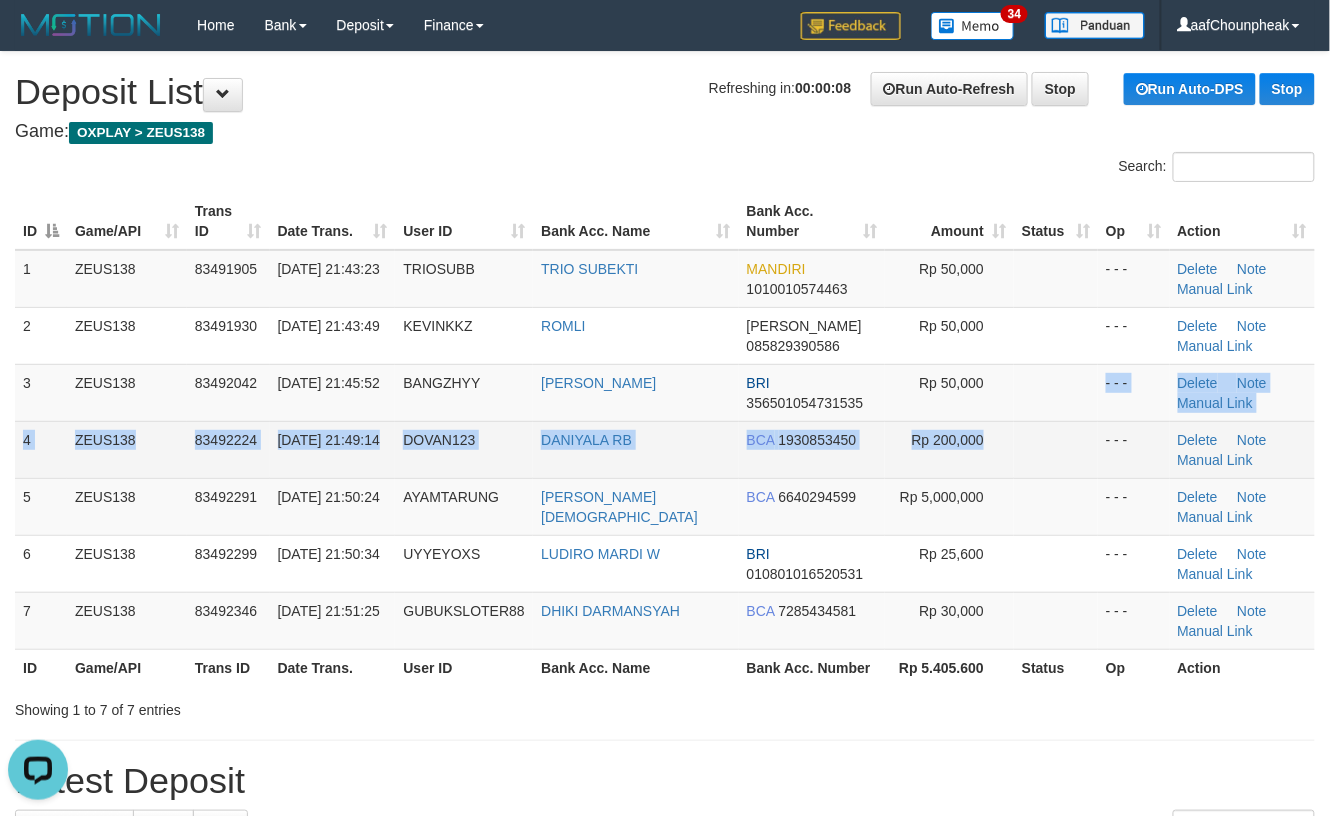 drag, startPoint x: 1061, startPoint y: 430, endPoint x: 1349, endPoint y: 448, distance: 288.56195 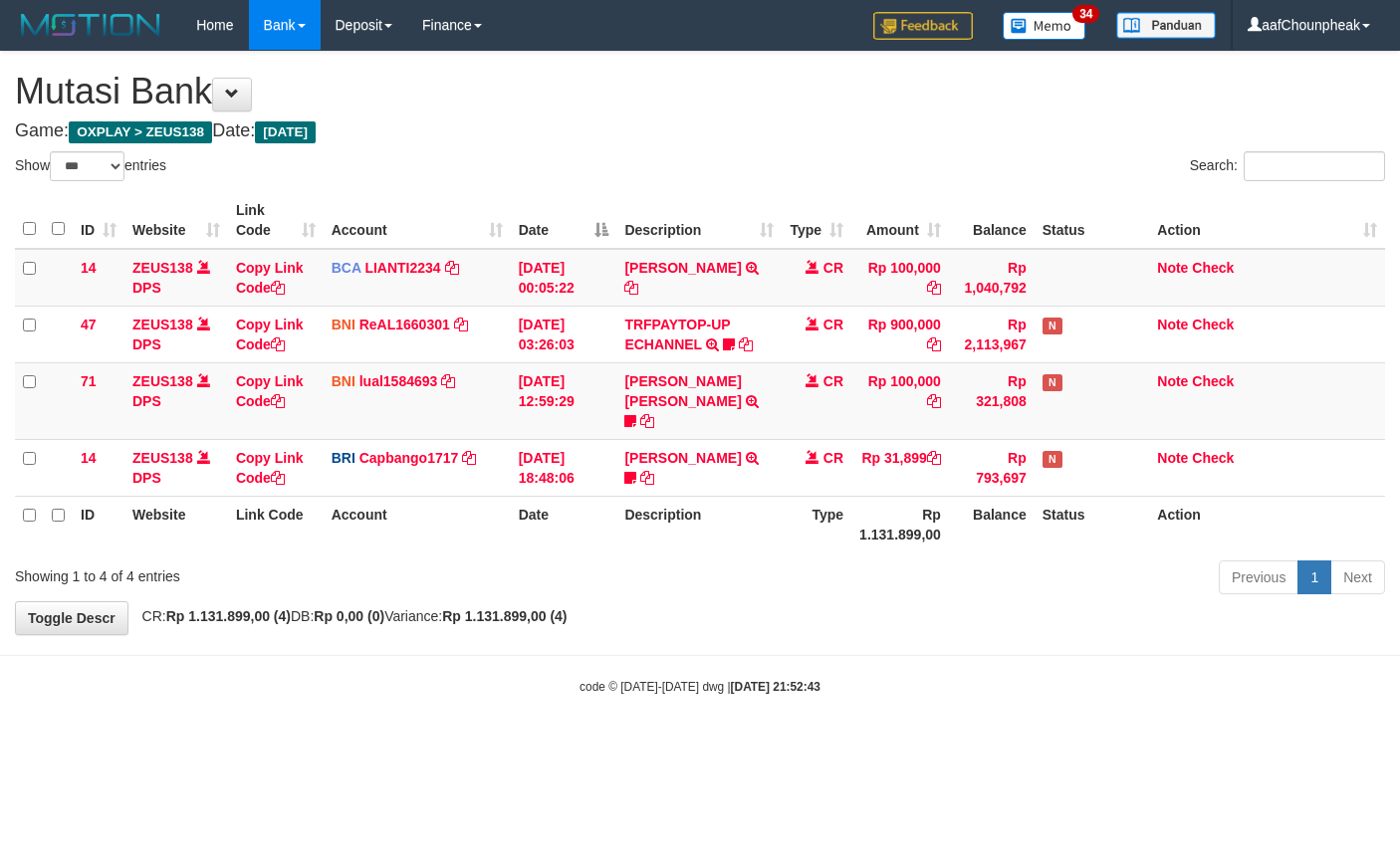 select on "***" 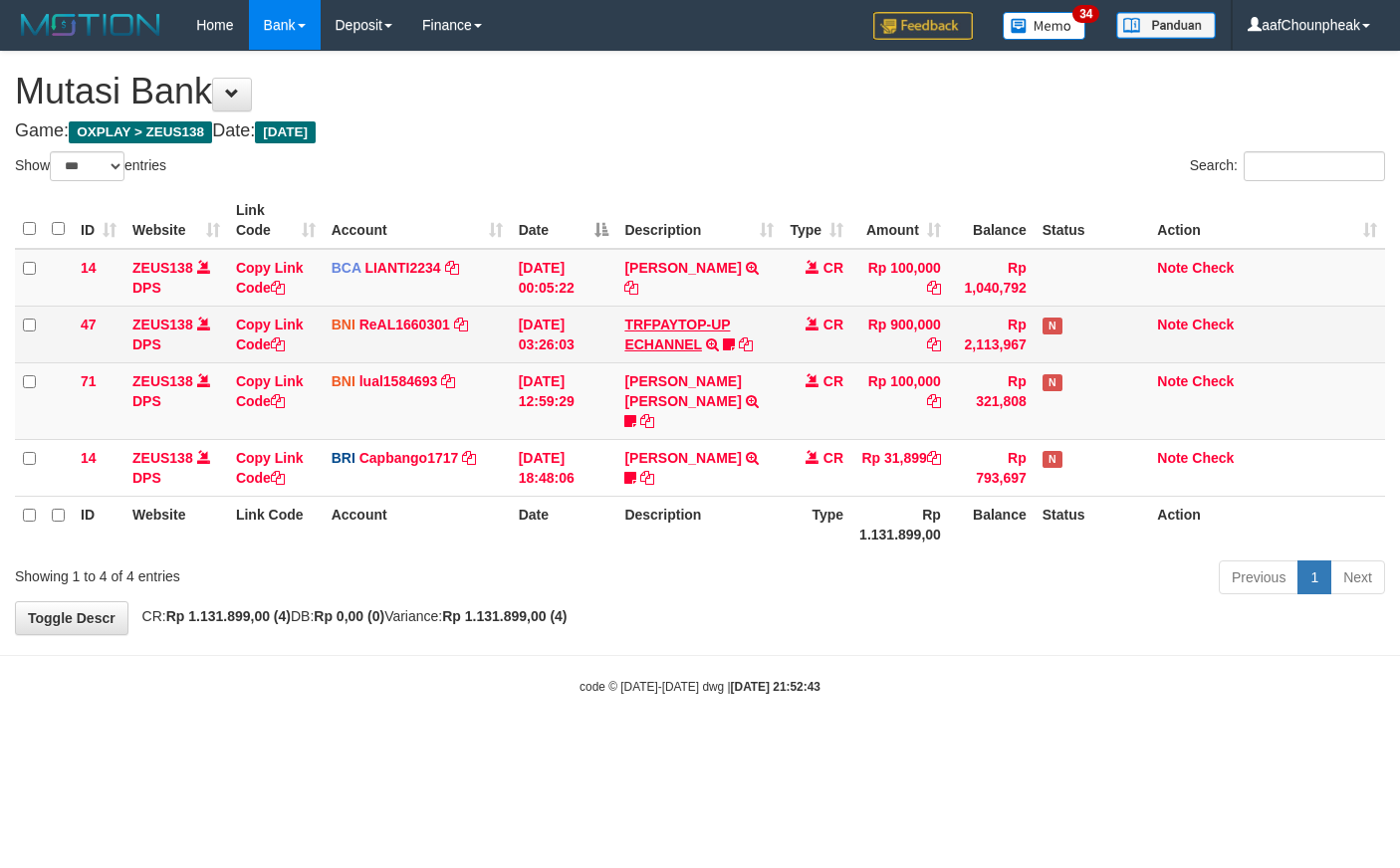 scroll, scrollTop: 0, scrollLeft: 0, axis: both 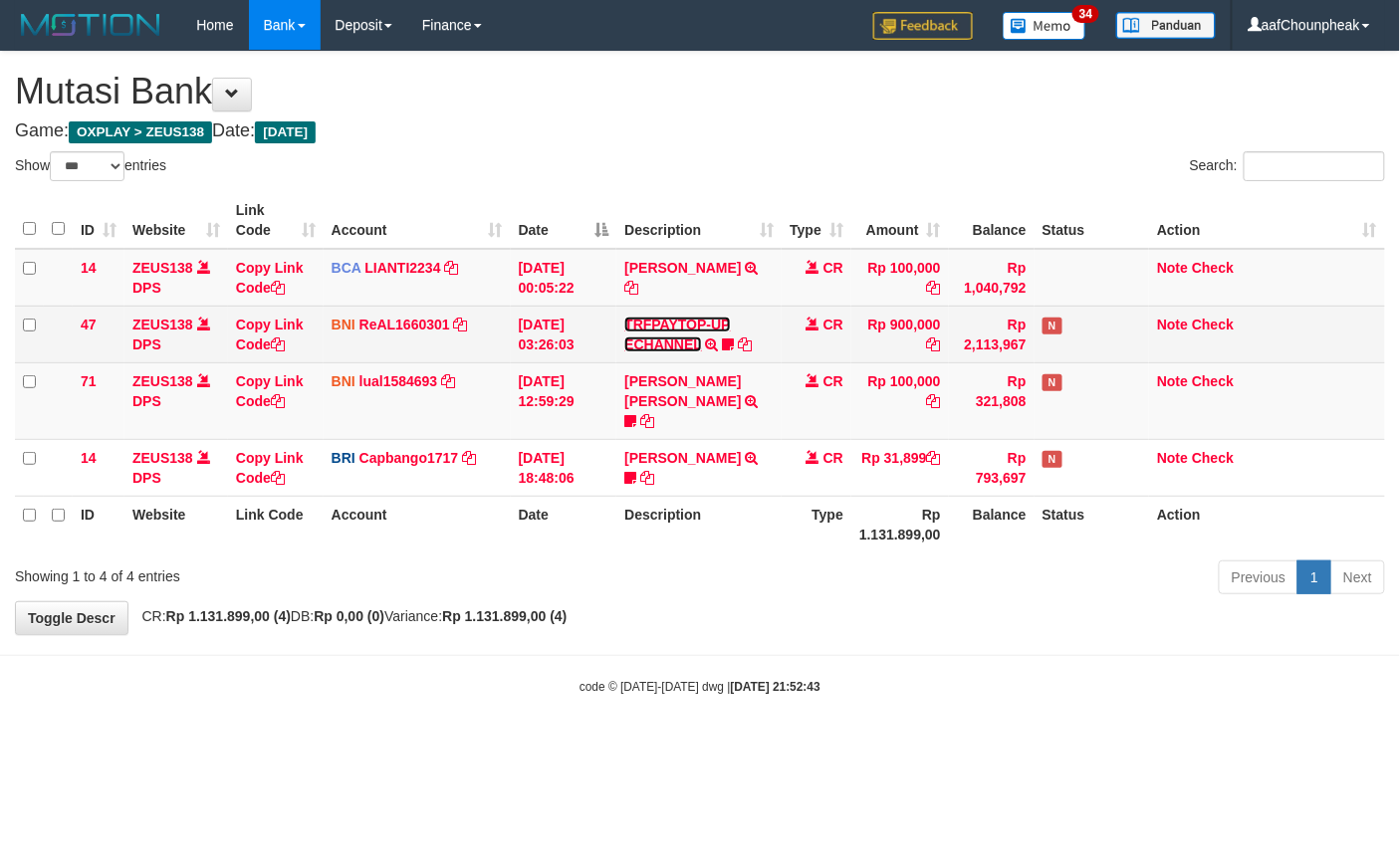 click on "TRFPAYTOP-UP ECHANNEL" at bounding box center (677, 334) 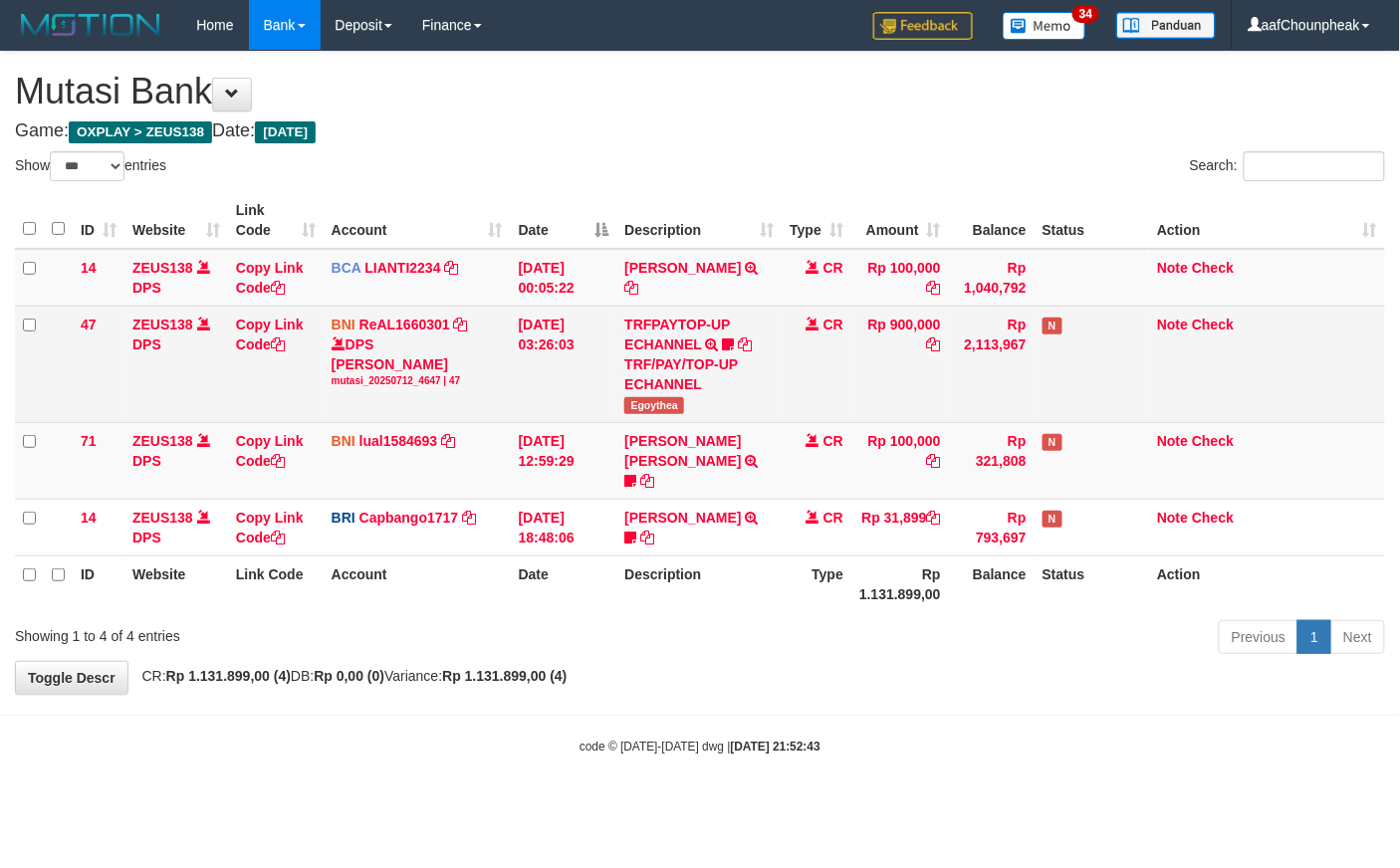 click on "Egoythea" at bounding box center [654, 405] 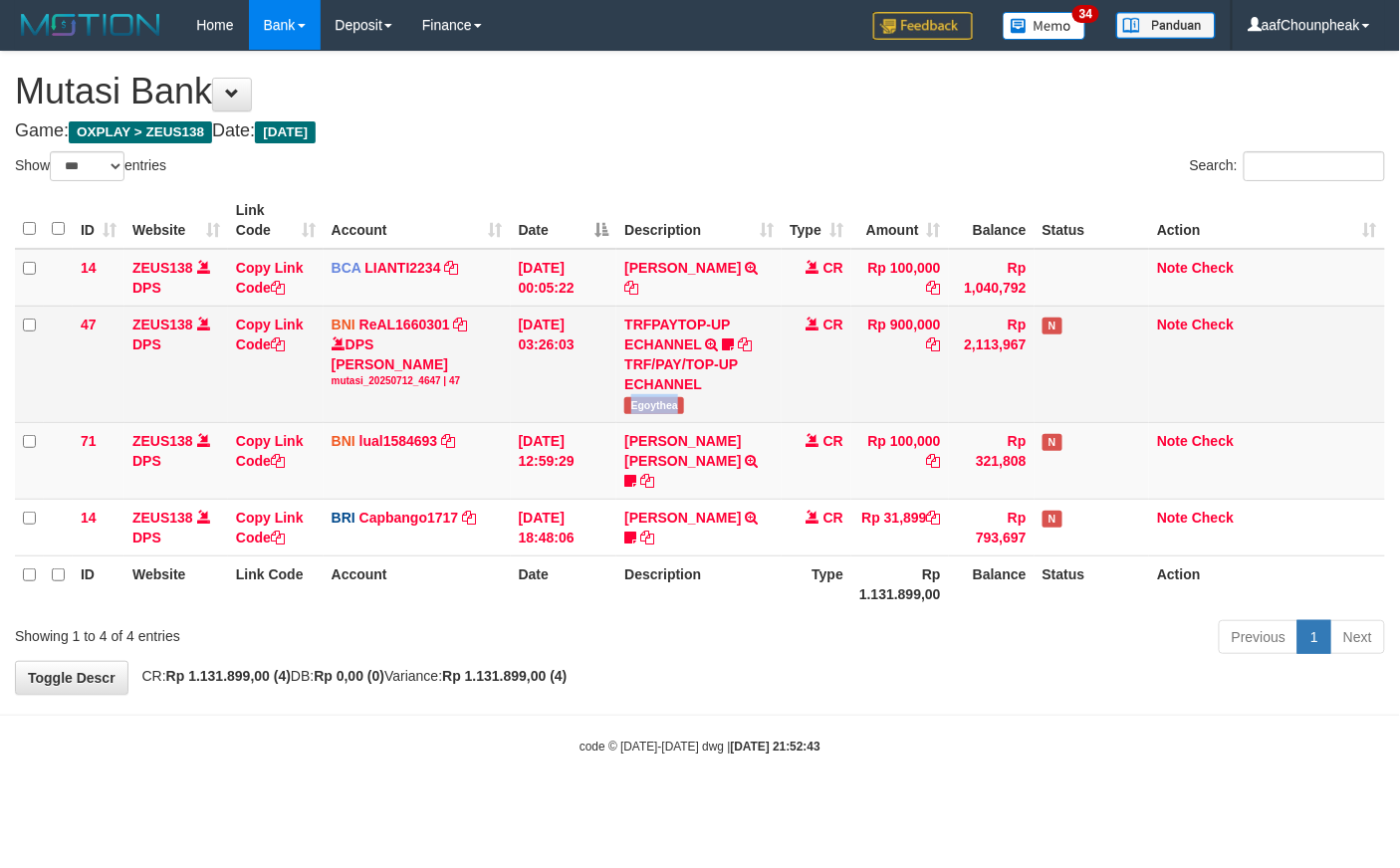 click on "Egoythea" at bounding box center (654, 405) 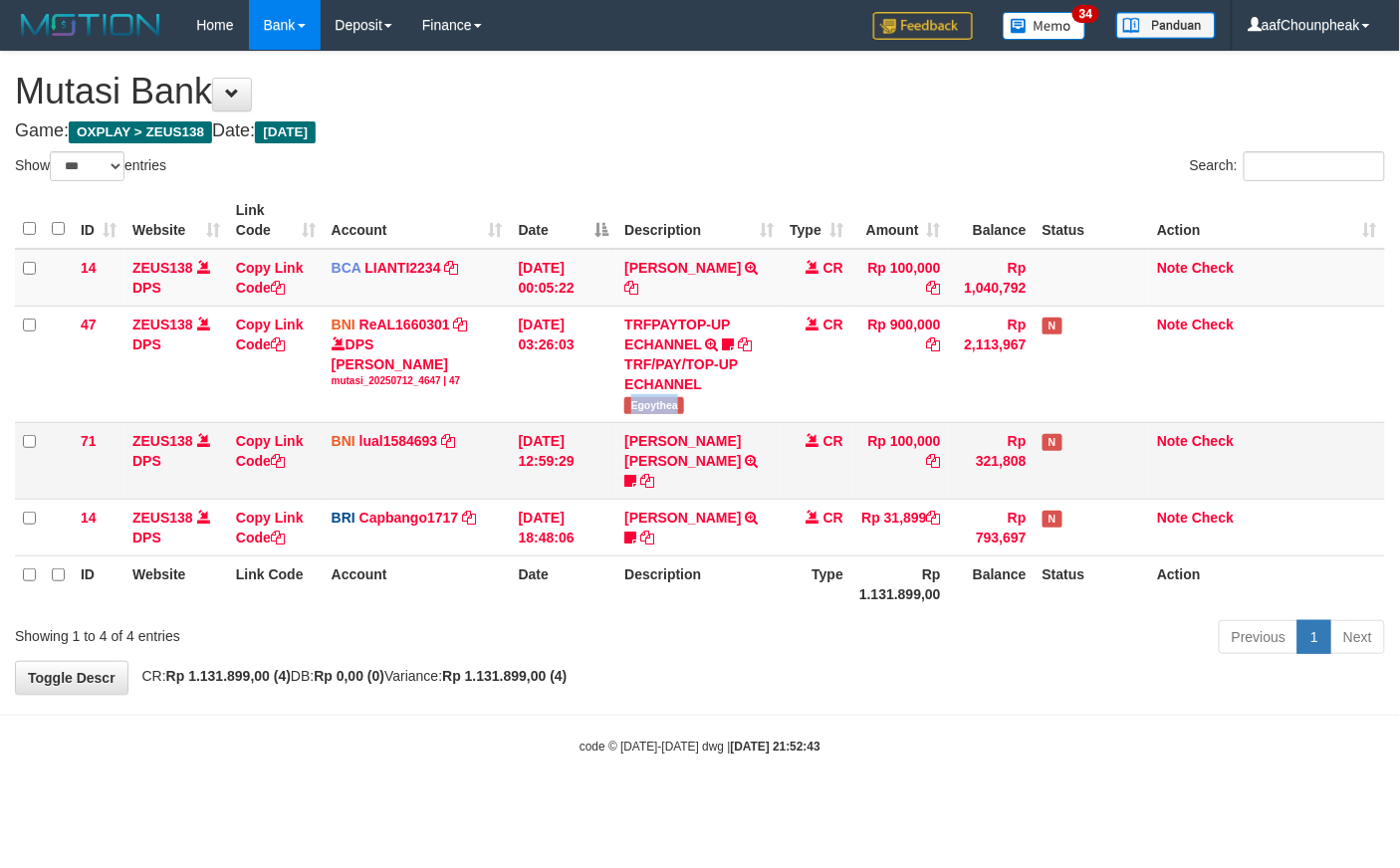 copy on "Egoythea" 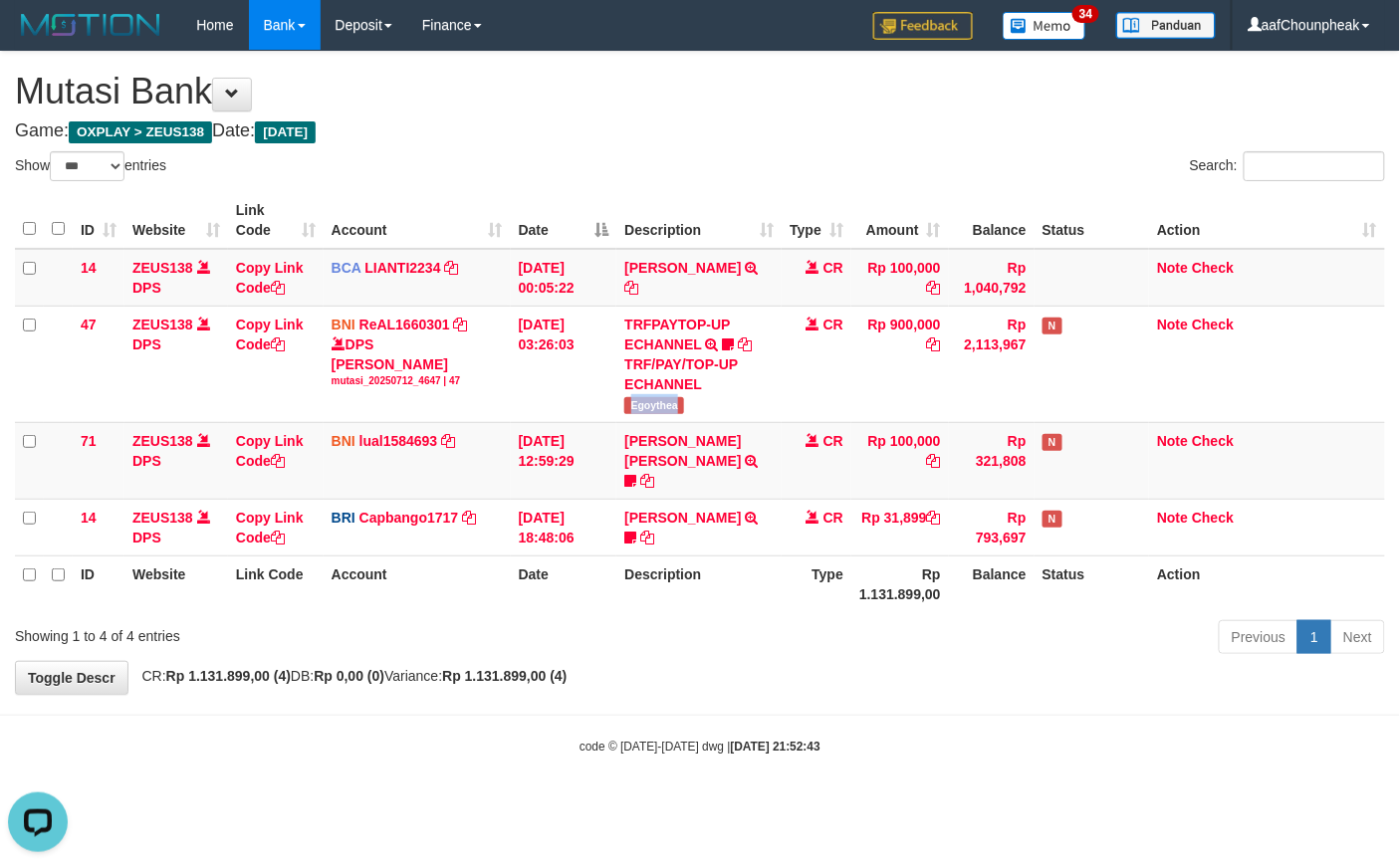scroll, scrollTop: 0, scrollLeft: 0, axis: both 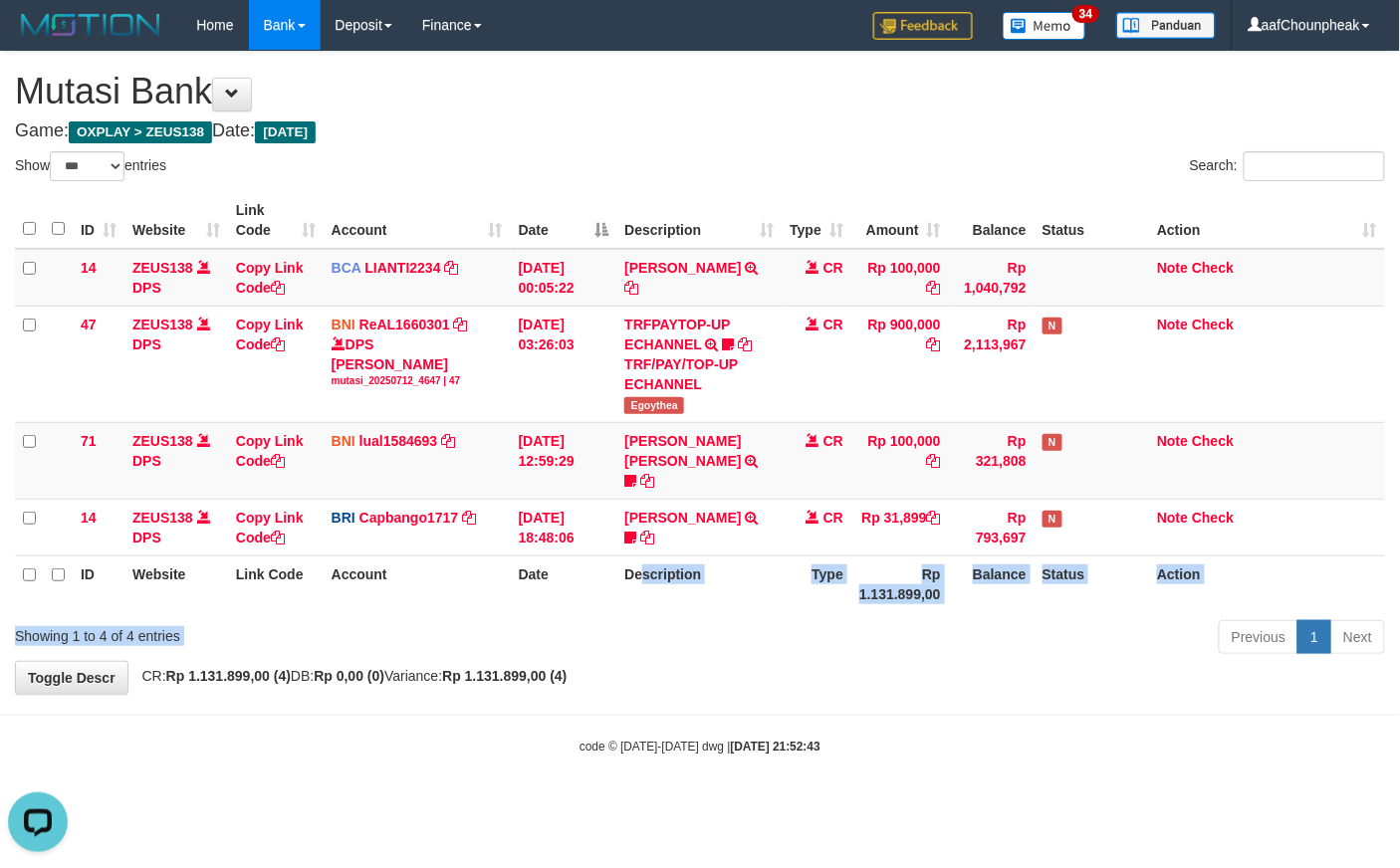 click on "Show  ** ** ** ***  entries Search:
ID Website Link Code Account Date Description Type Amount Balance Status Action
14
ZEUS138    DPS
Copy Link Code
BCA
LIANTI2234
DPS
YULIANTI
mutasi_20250712_4646 | 14
mutasi_20250712_4646 | 14
12/07/2025 00:05:22
YUSUP MAULAN         TRSF E-BANKING CR 1207/FTSCY/WS95051
100000.002025071262819090 TRFDN-YUSUP MAULANESPAY DEBIT INDONE
CR
Rp 100,000
Rp 1,040,792
Note
Check
47
ZEUS138    DPS
Copy Link Code
BNI
ReAL1660301" at bounding box center [700, 406] 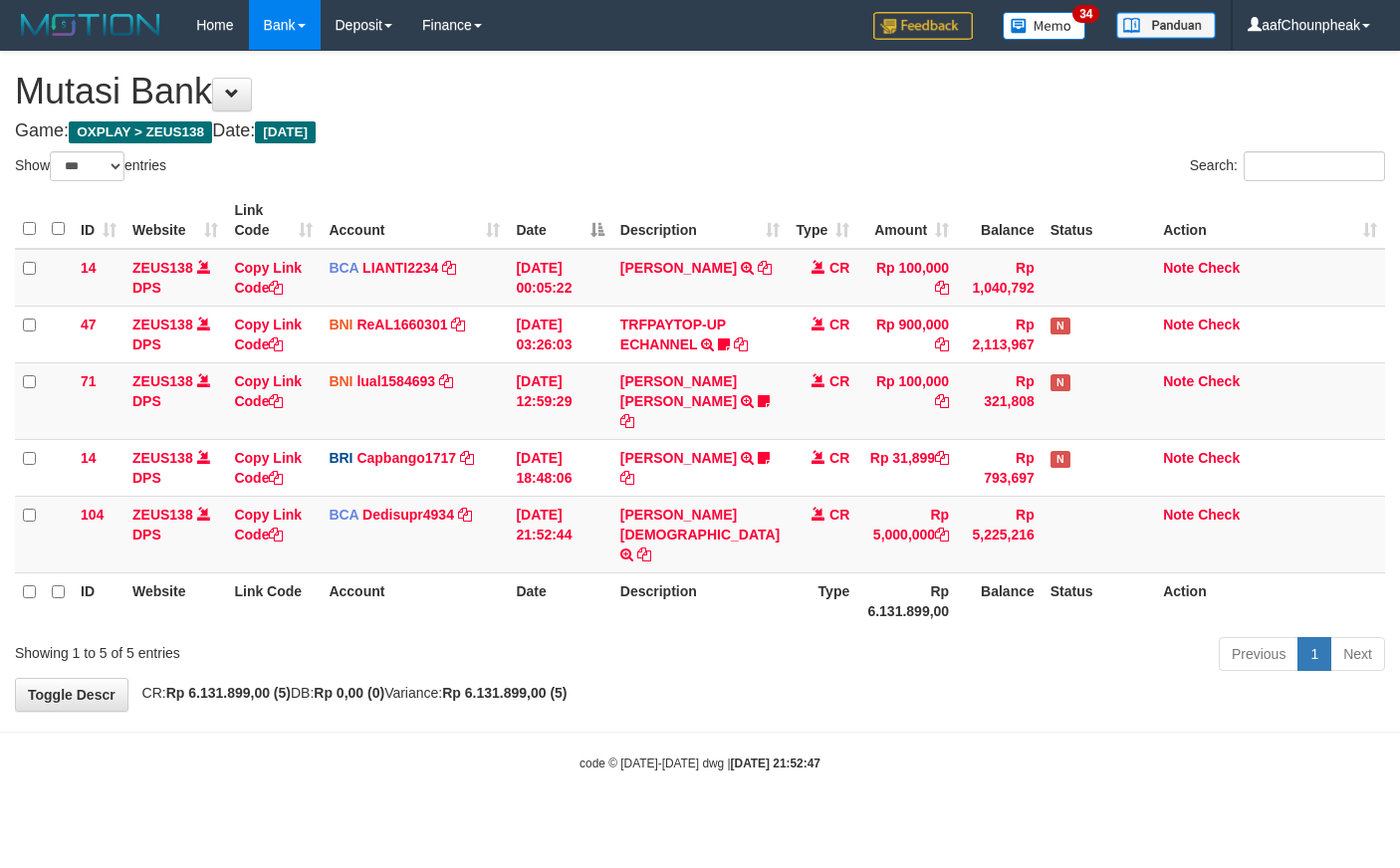 select on "***" 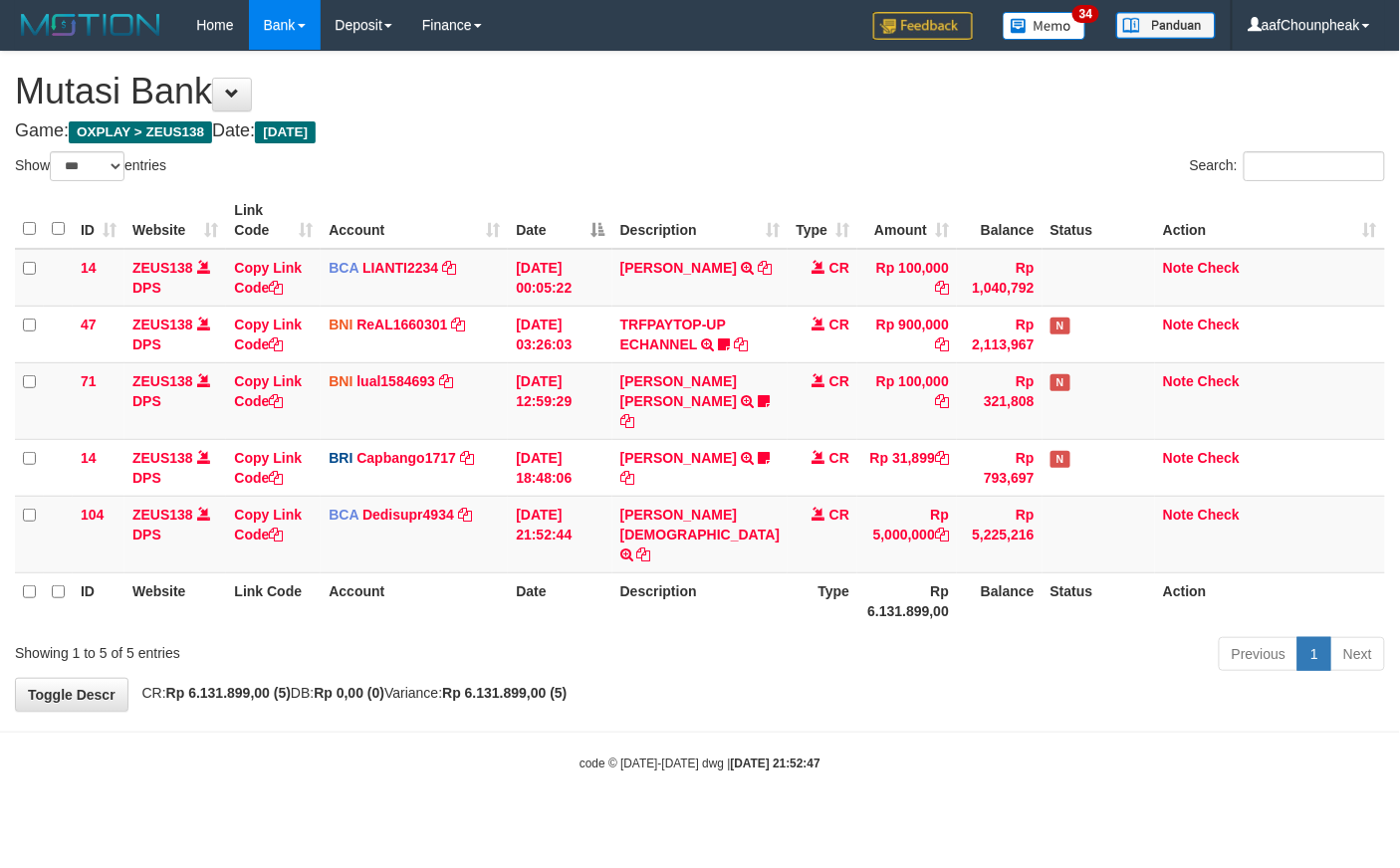 drag, startPoint x: 0, startPoint y: 0, endPoint x: 754, endPoint y: 626, distance: 979.9959 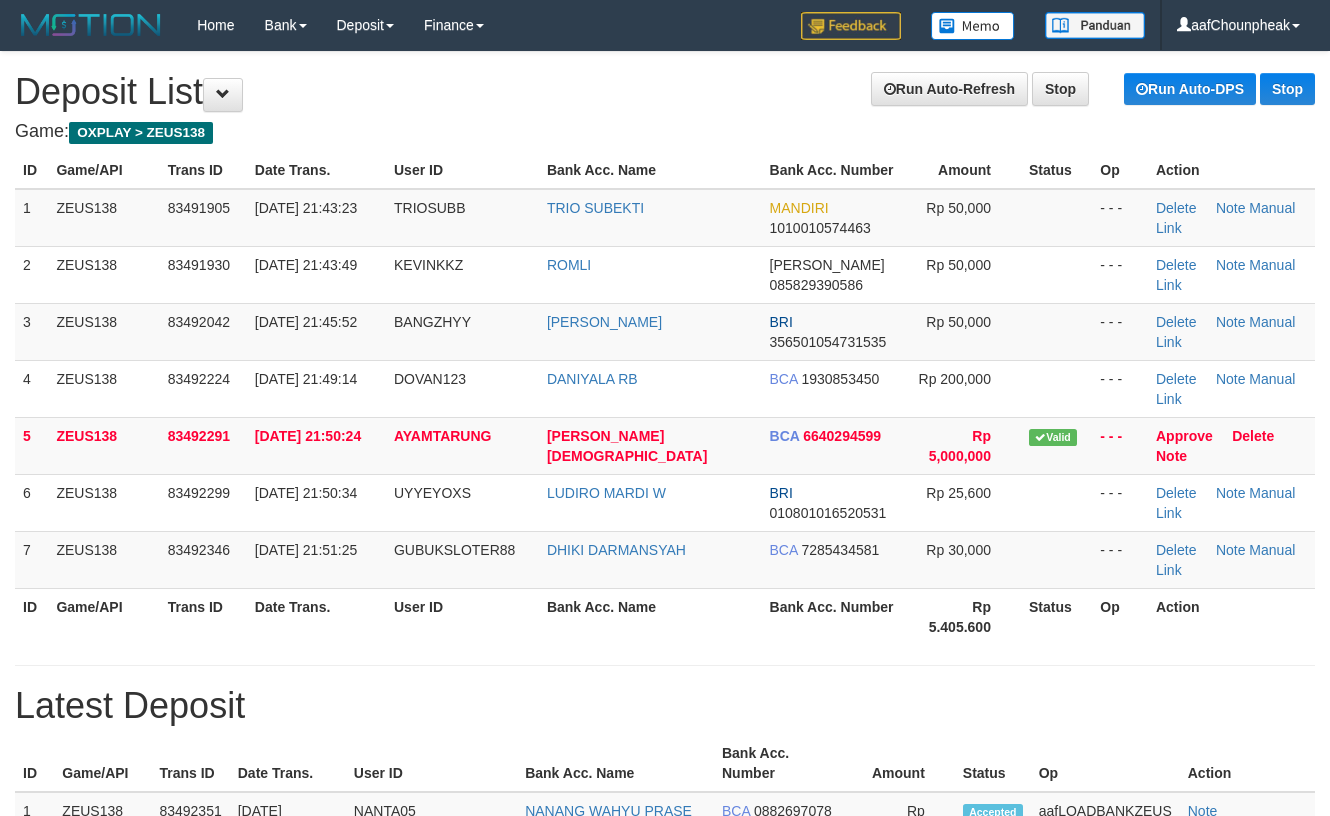 scroll, scrollTop: 0, scrollLeft: 0, axis: both 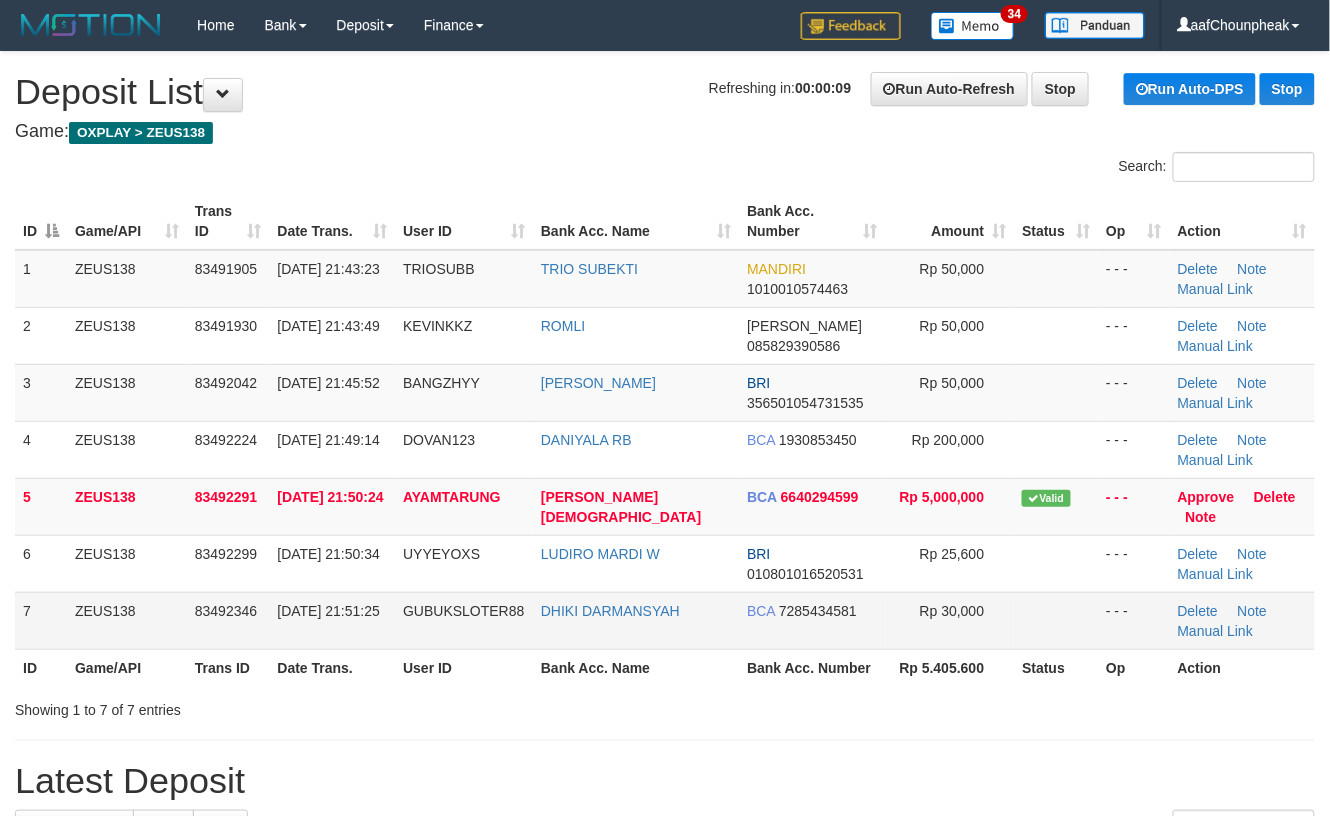 click at bounding box center (1056, 620) 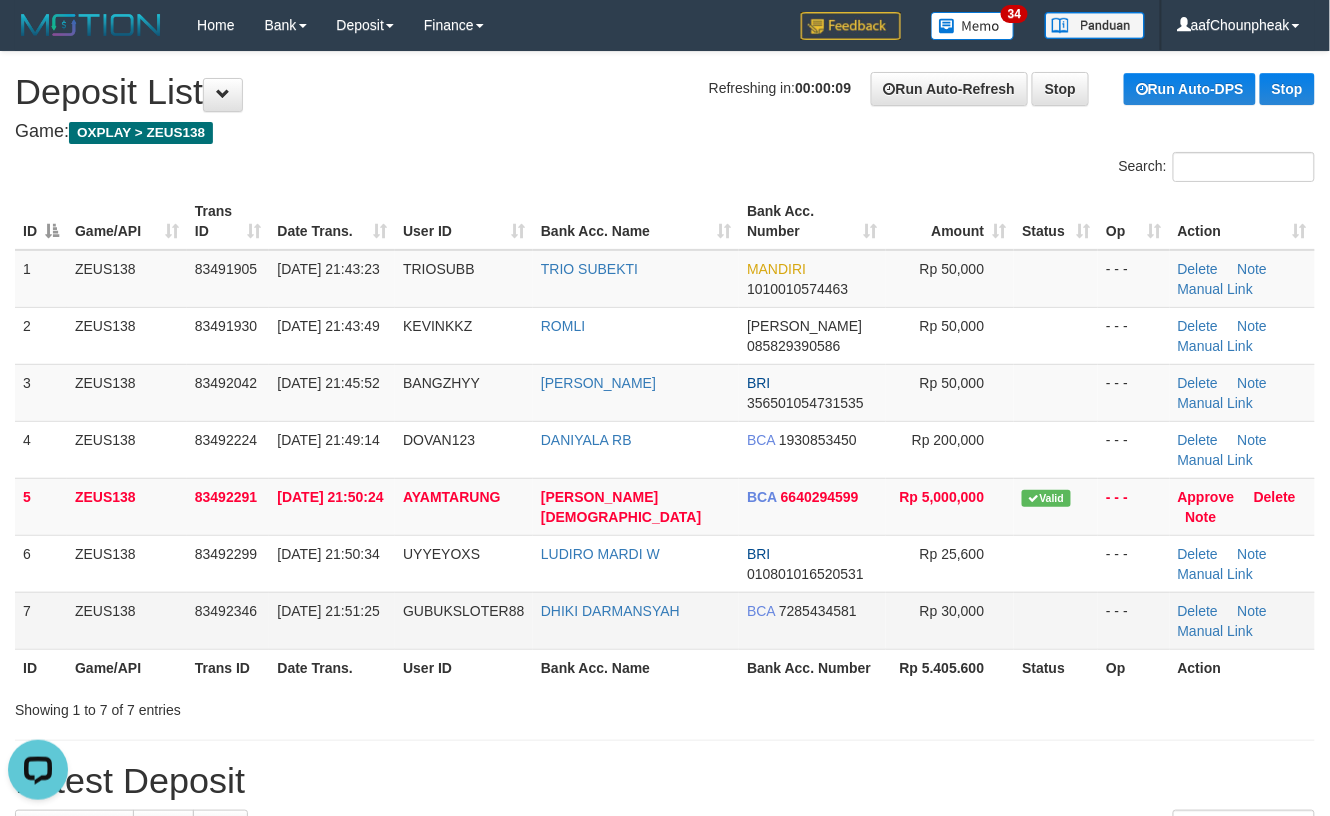 scroll, scrollTop: 0, scrollLeft: 0, axis: both 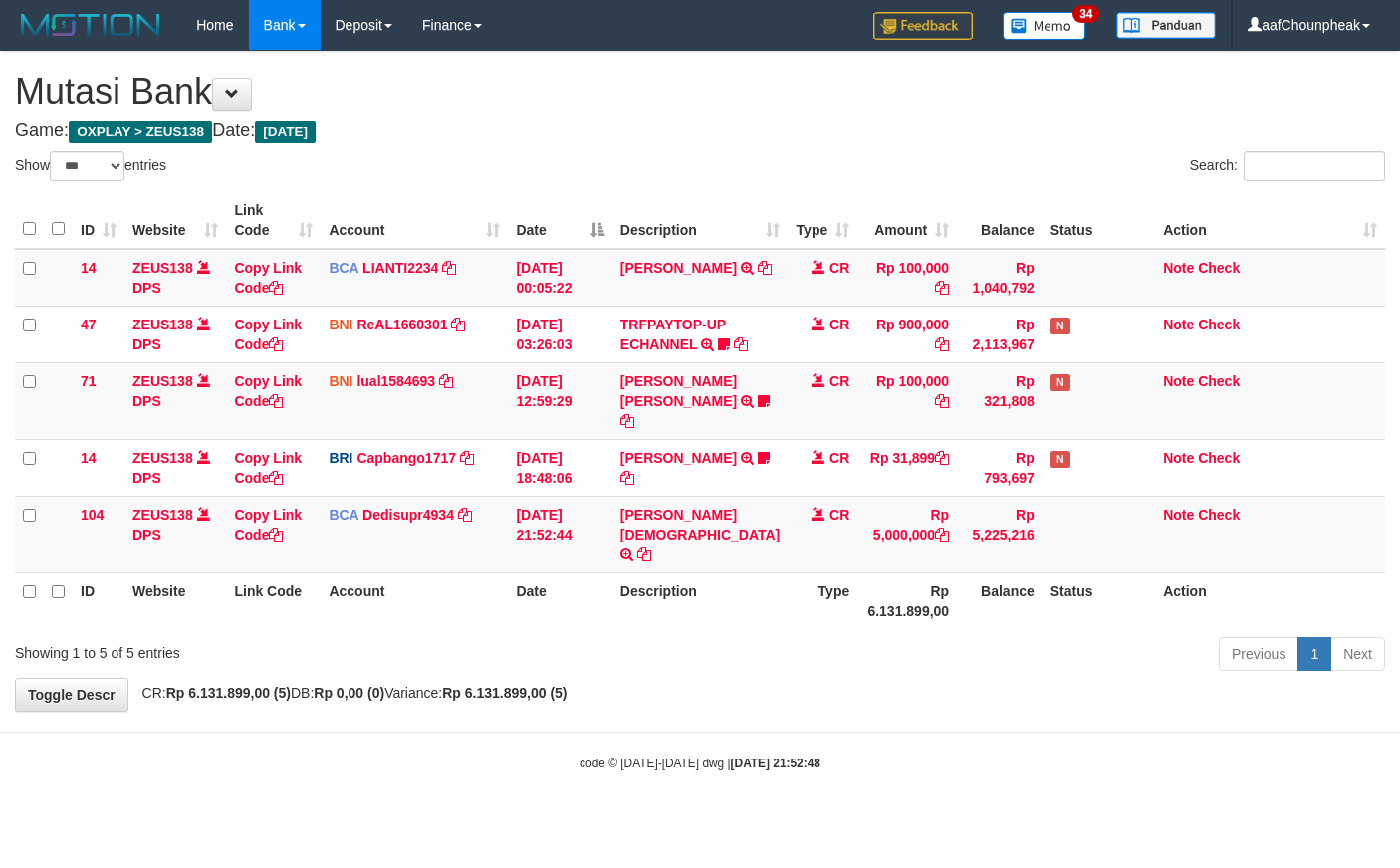 select on "***" 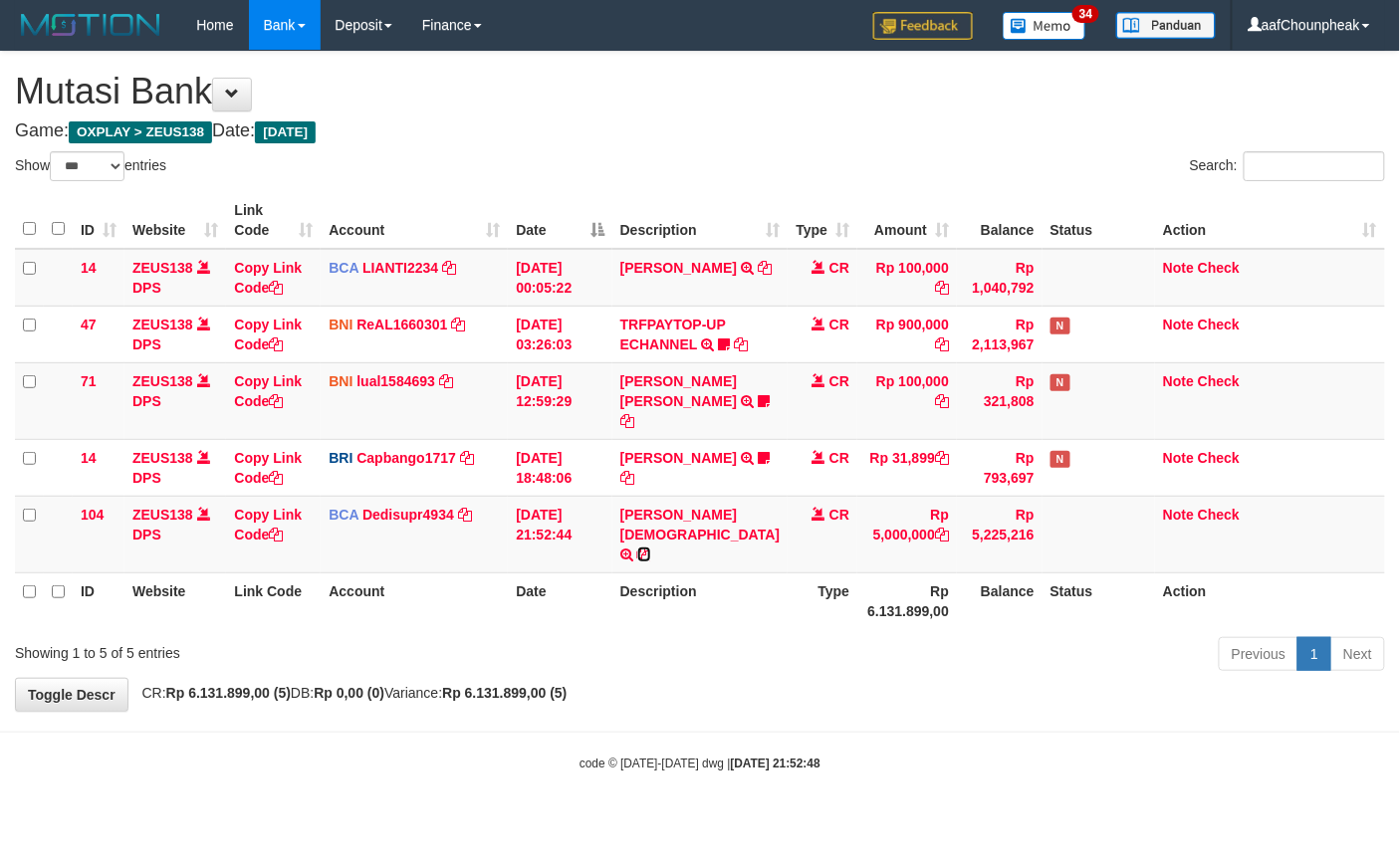 click at bounding box center [644, 554] 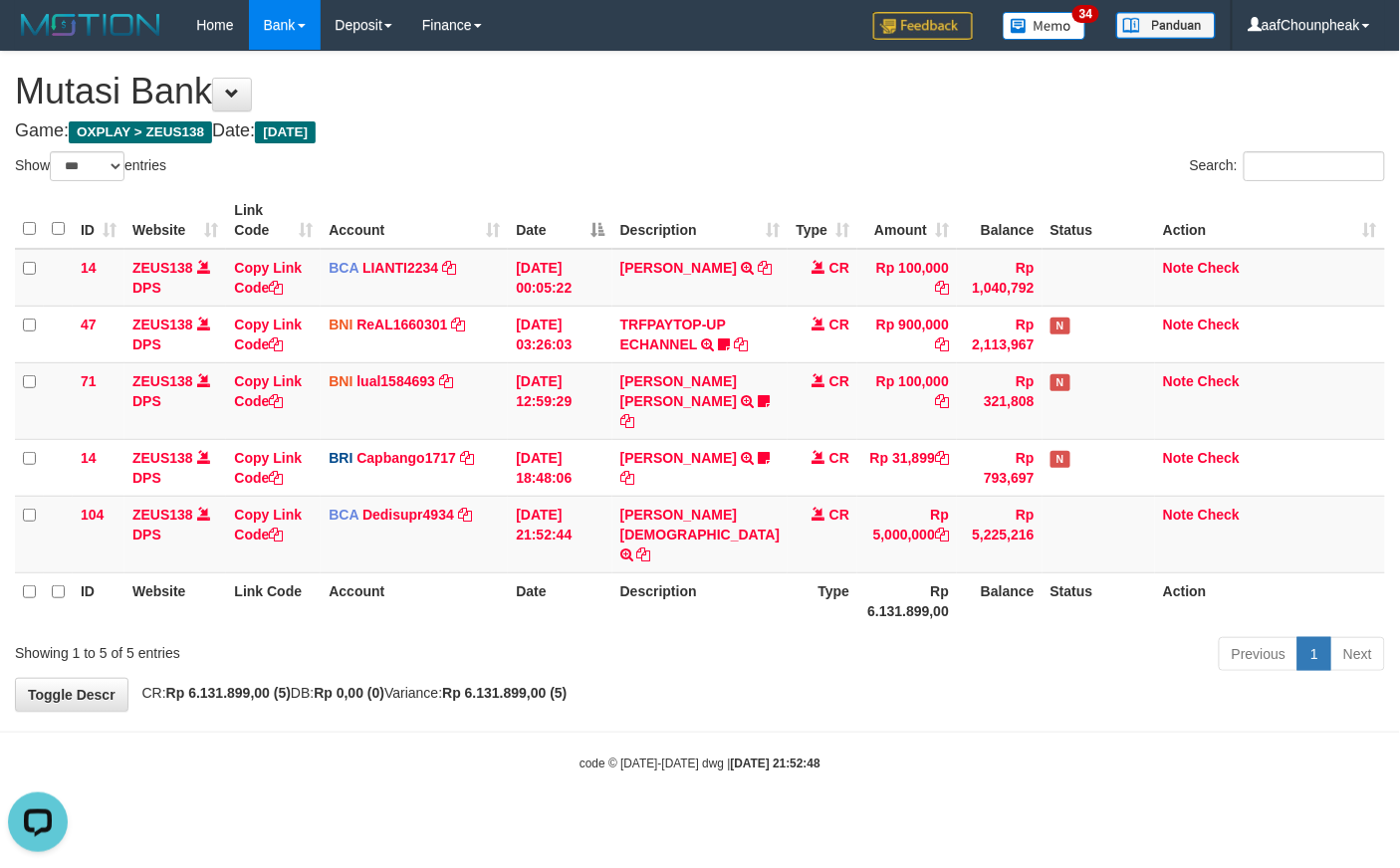 scroll, scrollTop: 0, scrollLeft: 0, axis: both 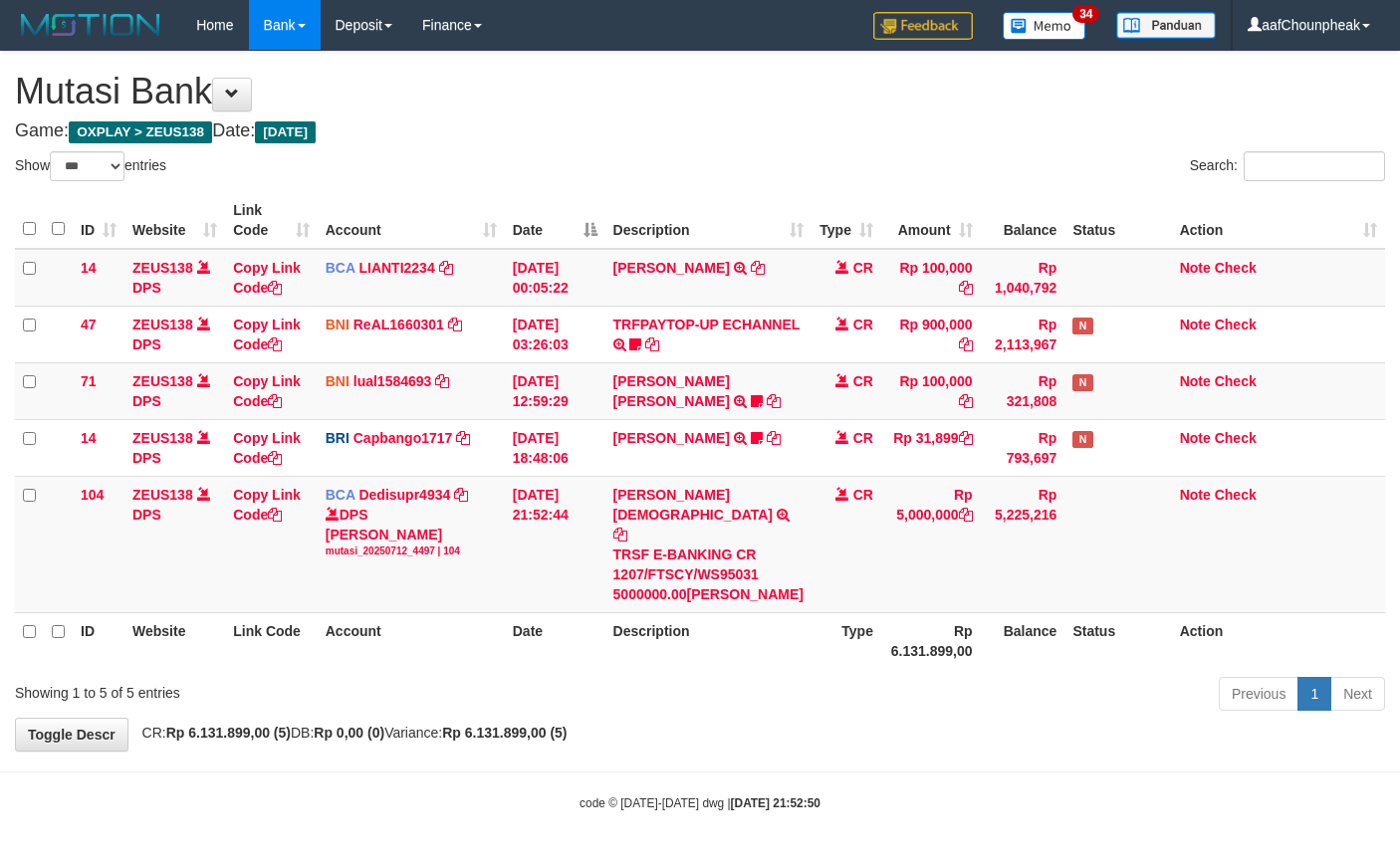 select on "***" 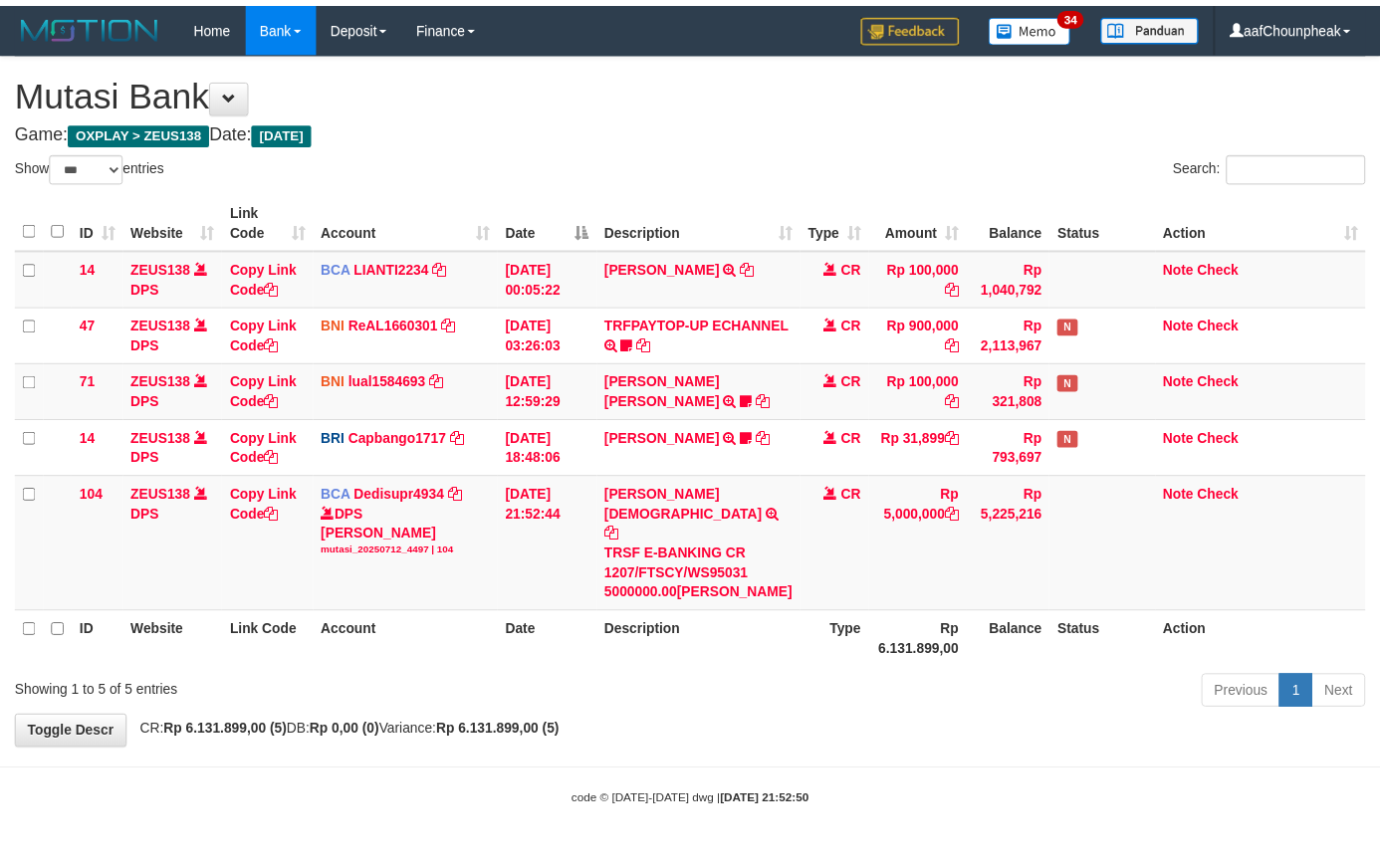 scroll, scrollTop: 0, scrollLeft: 0, axis: both 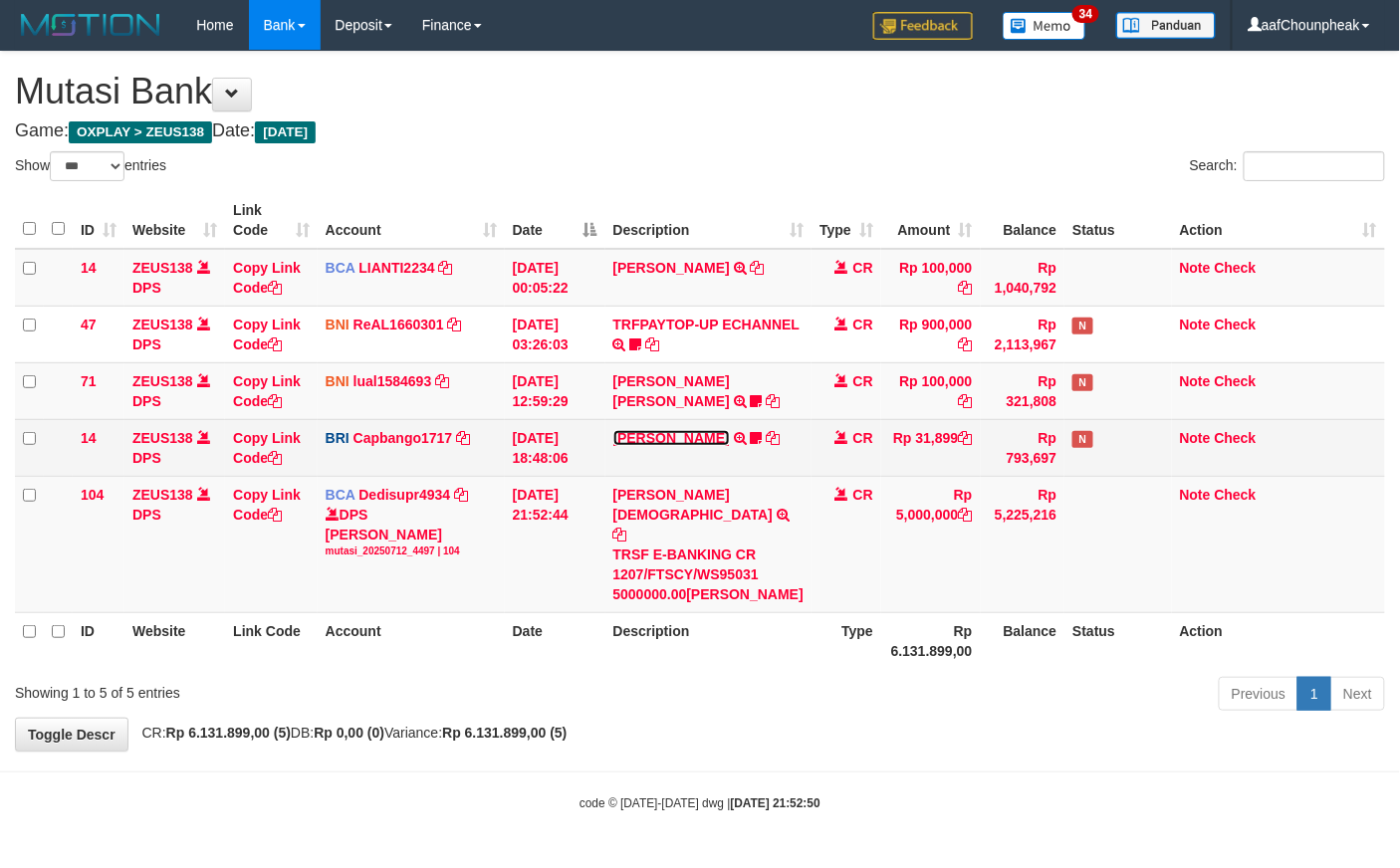 click on "[PERSON_NAME]" at bounding box center (671, 438) 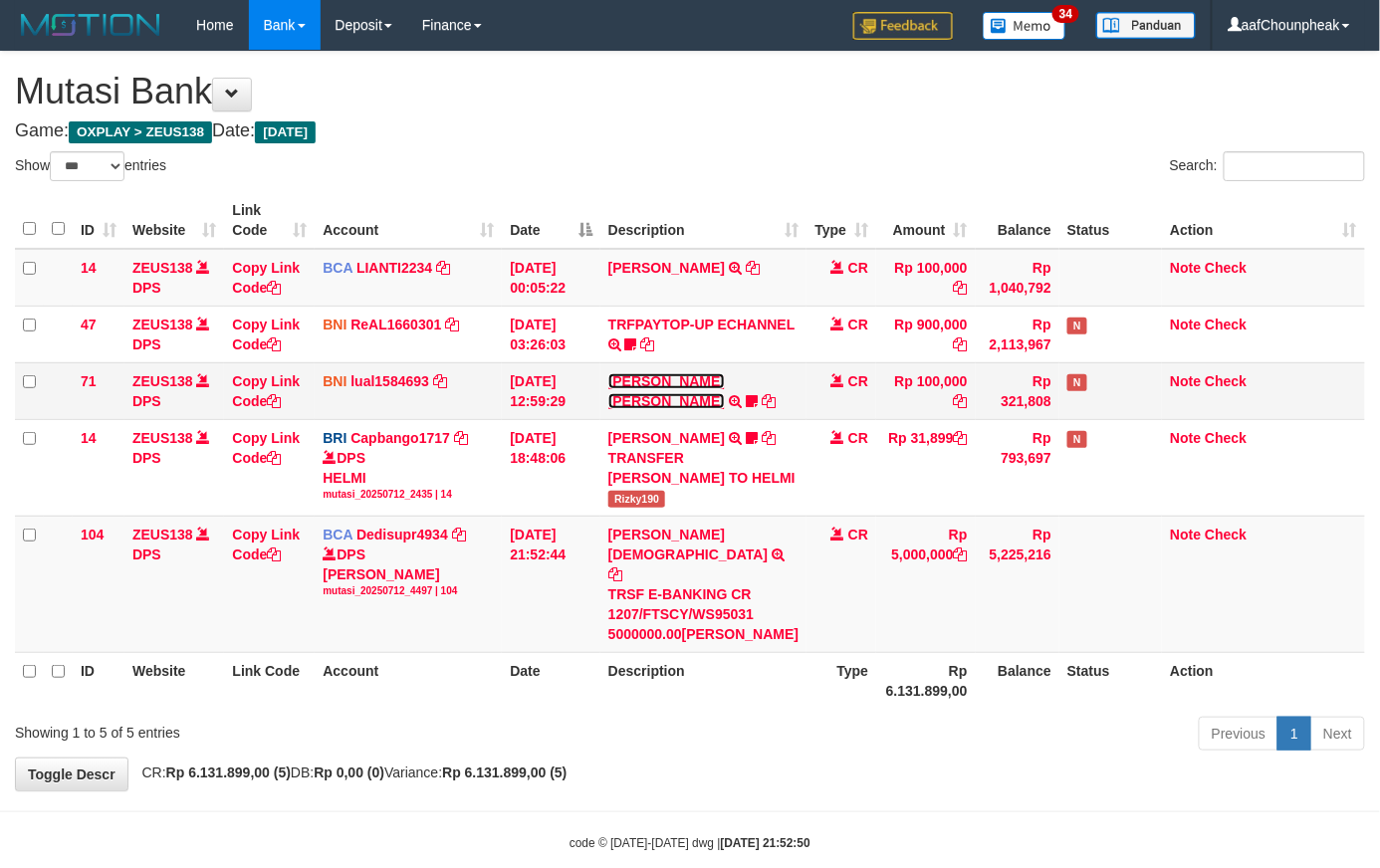 click on "[PERSON_NAME] [PERSON_NAME]" at bounding box center [666, 391] 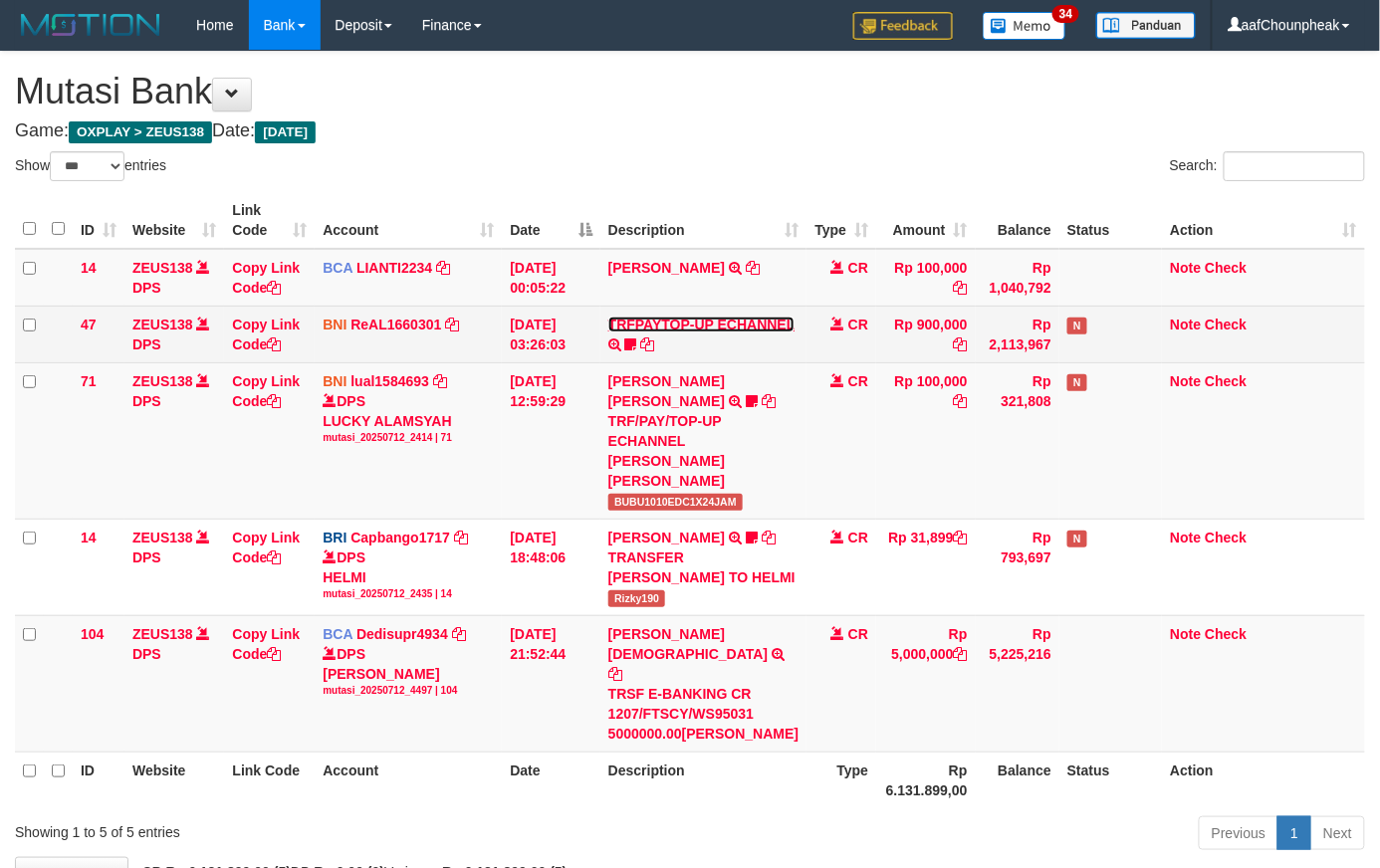 click on "TRFPAYTOP-UP ECHANNEL" at bounding box center [701, 325] 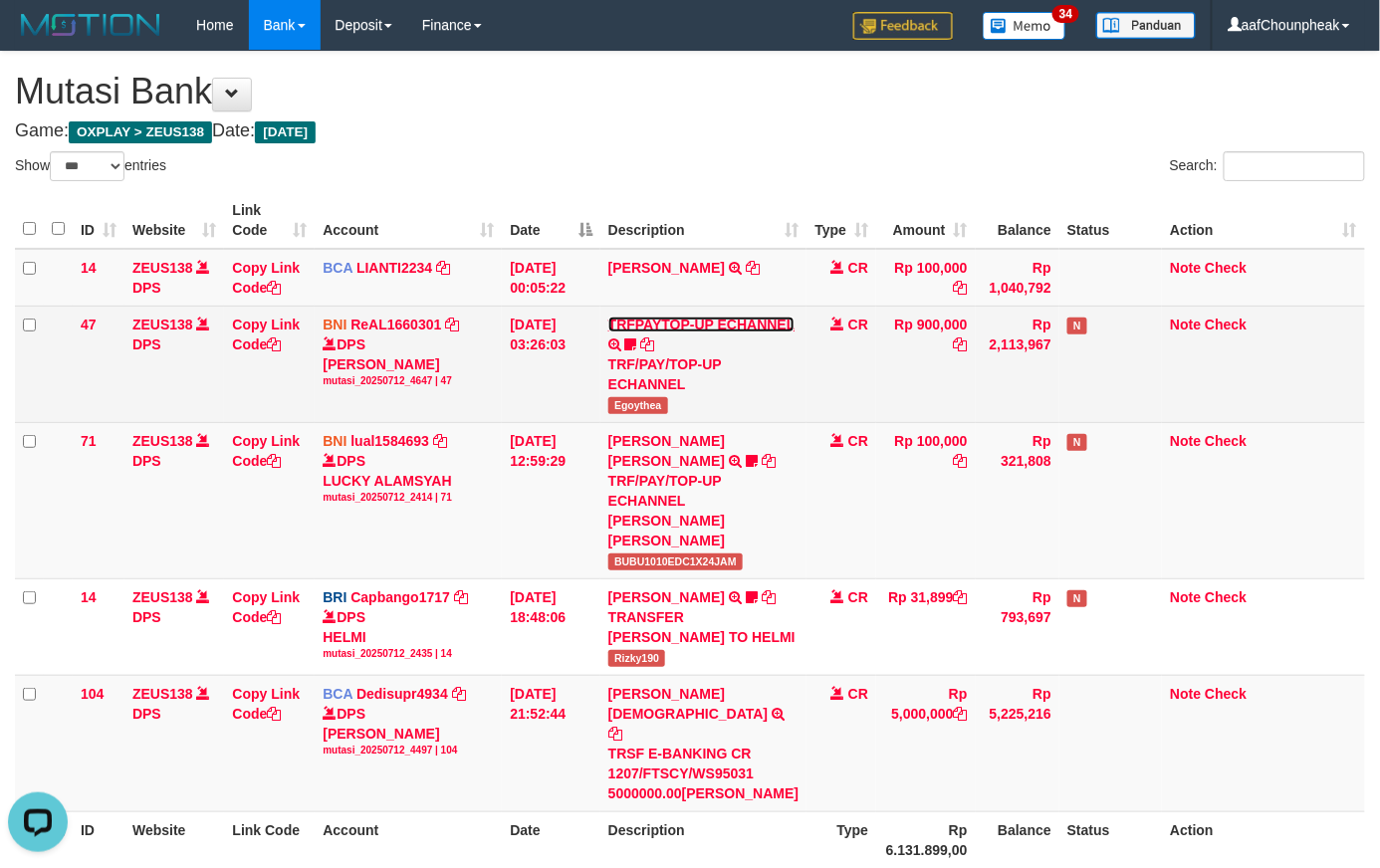 scroll, scrollTop: 0, scrollLeft: 0, axis: both 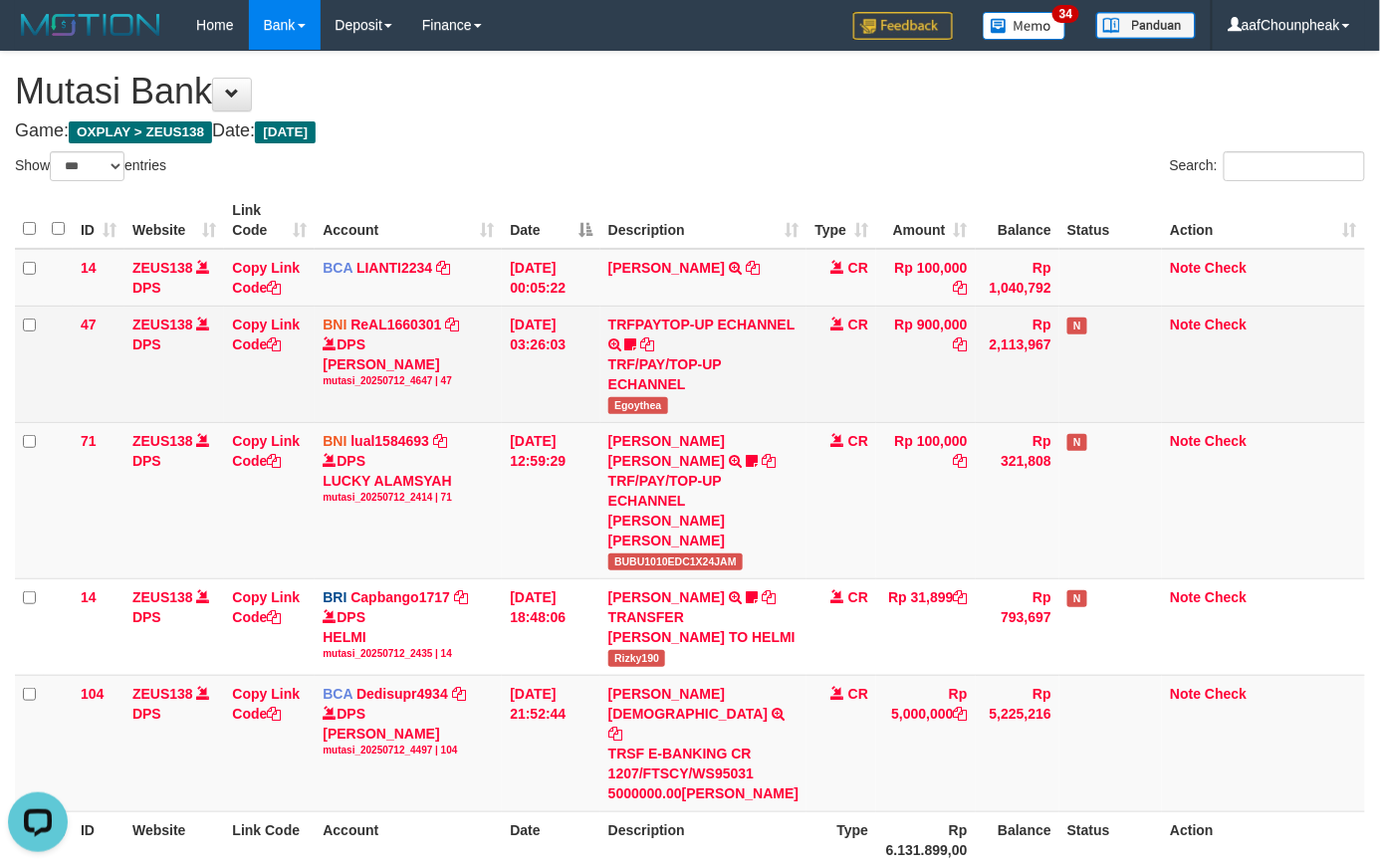 click on "Egoythea" at bounding box center [638, 405] 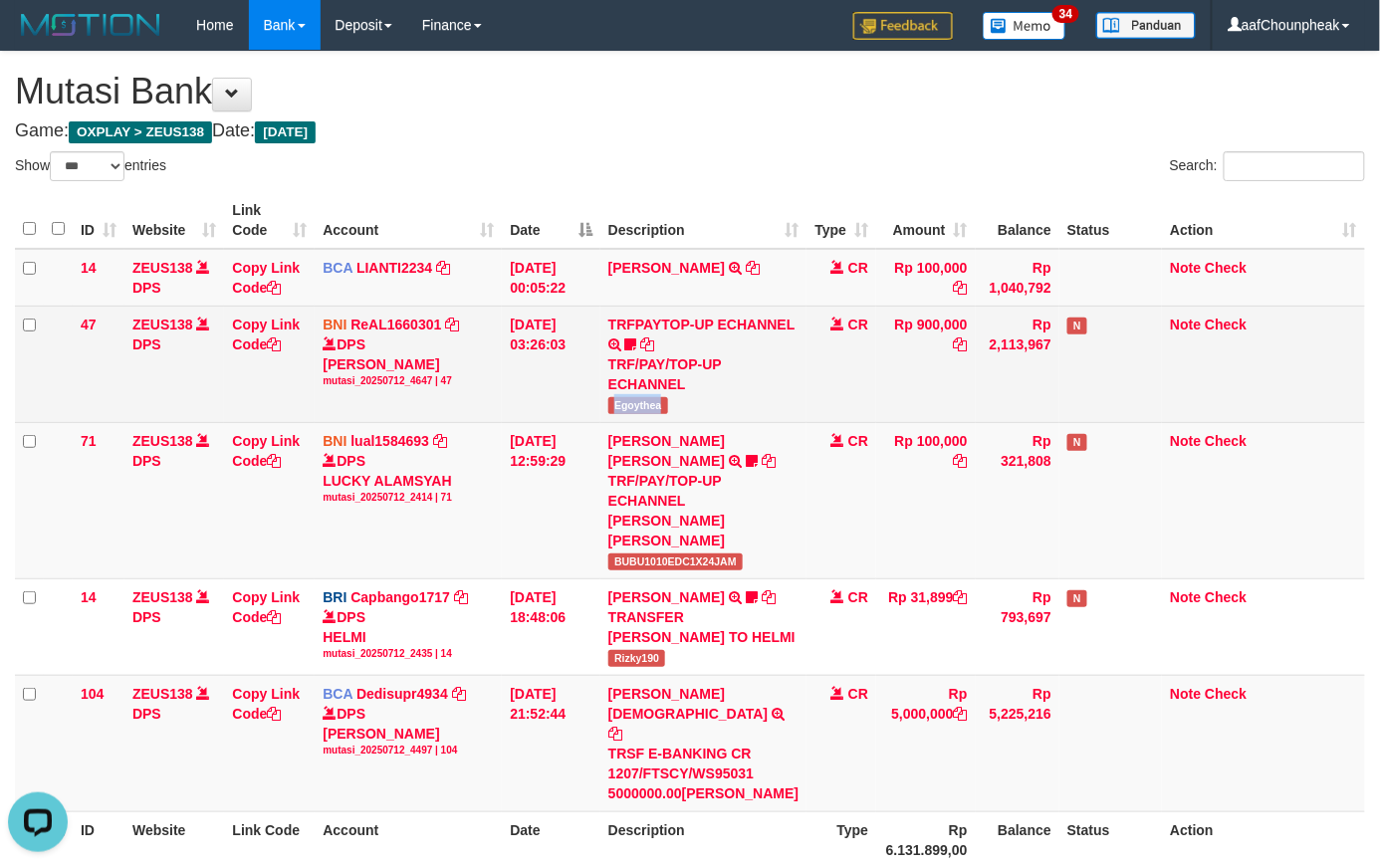 click on "Egoythea" at bounding box center [638, 405] 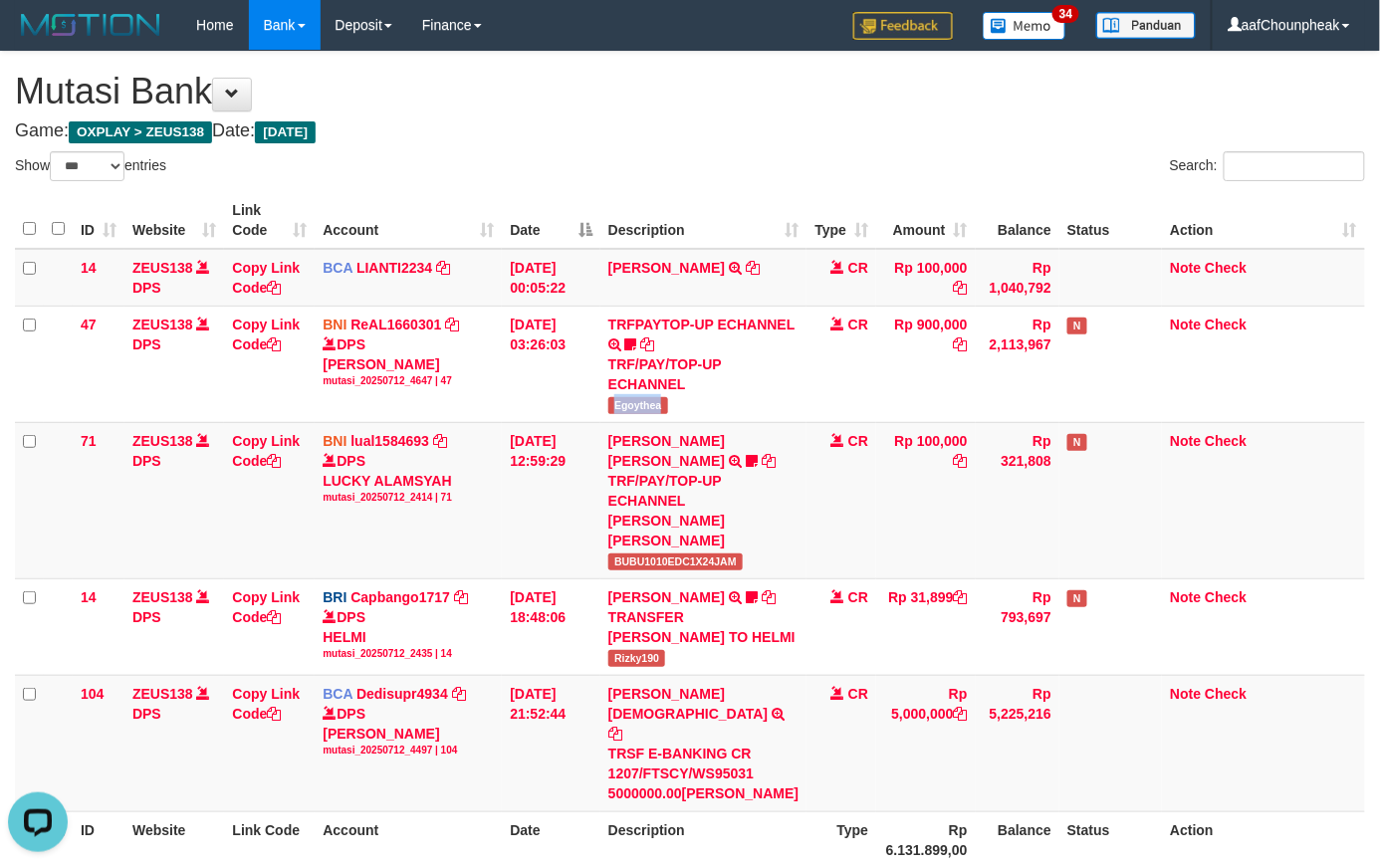 copy on "Egoythea" 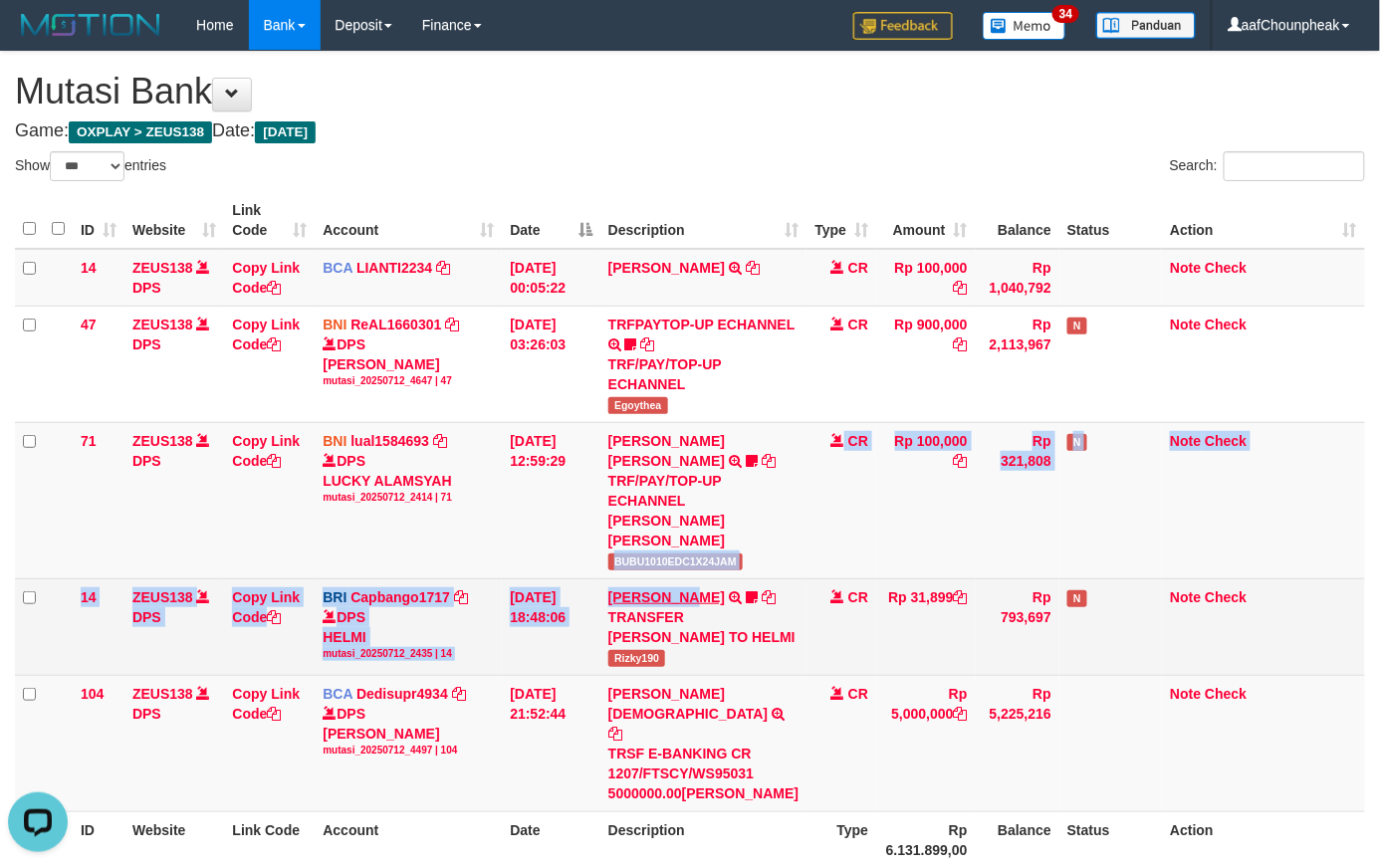 drag, startPoint x: 681, startPoint y: 586, endPoint x: 705, endPoint y: 602, distance: 28.84441 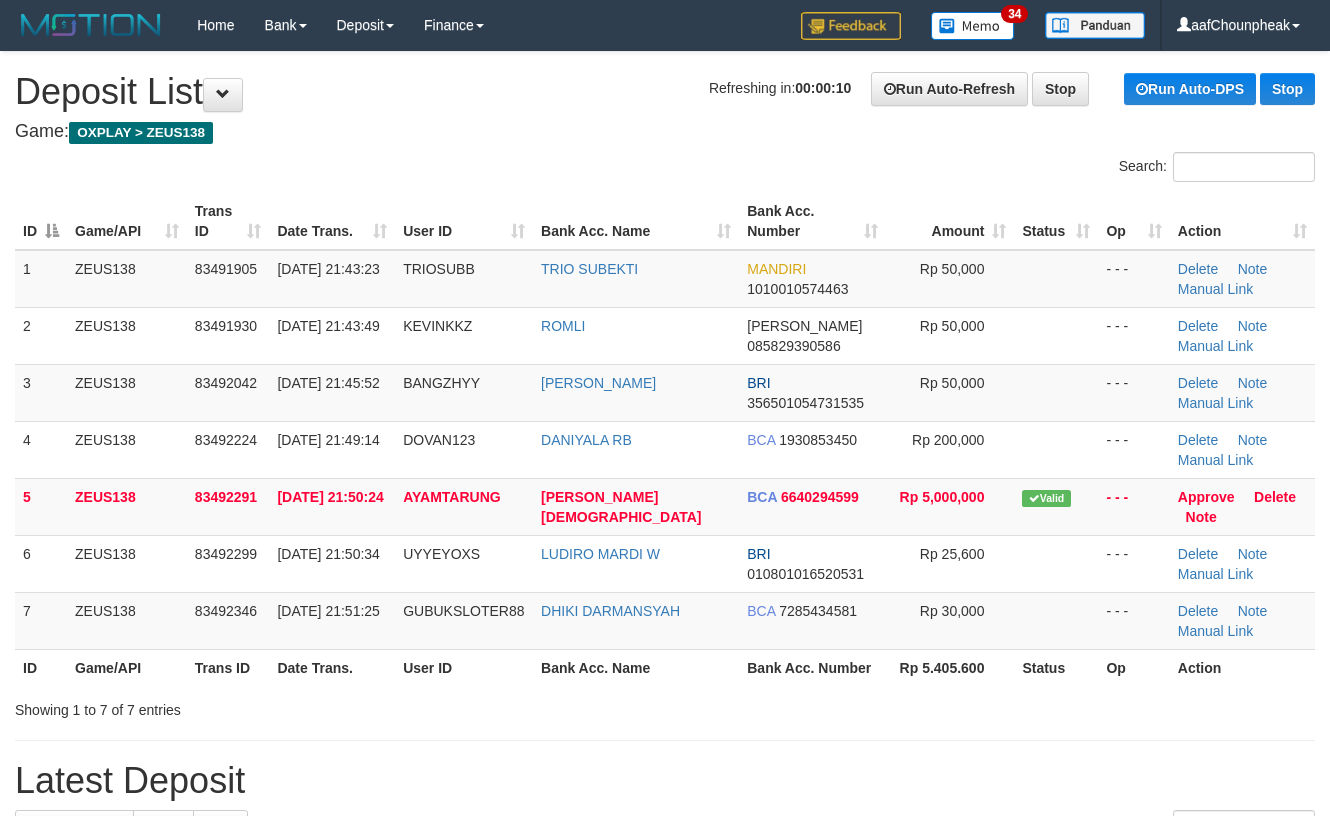 scroll, scrollTop: 0, scrollLeft: 0, axis: both 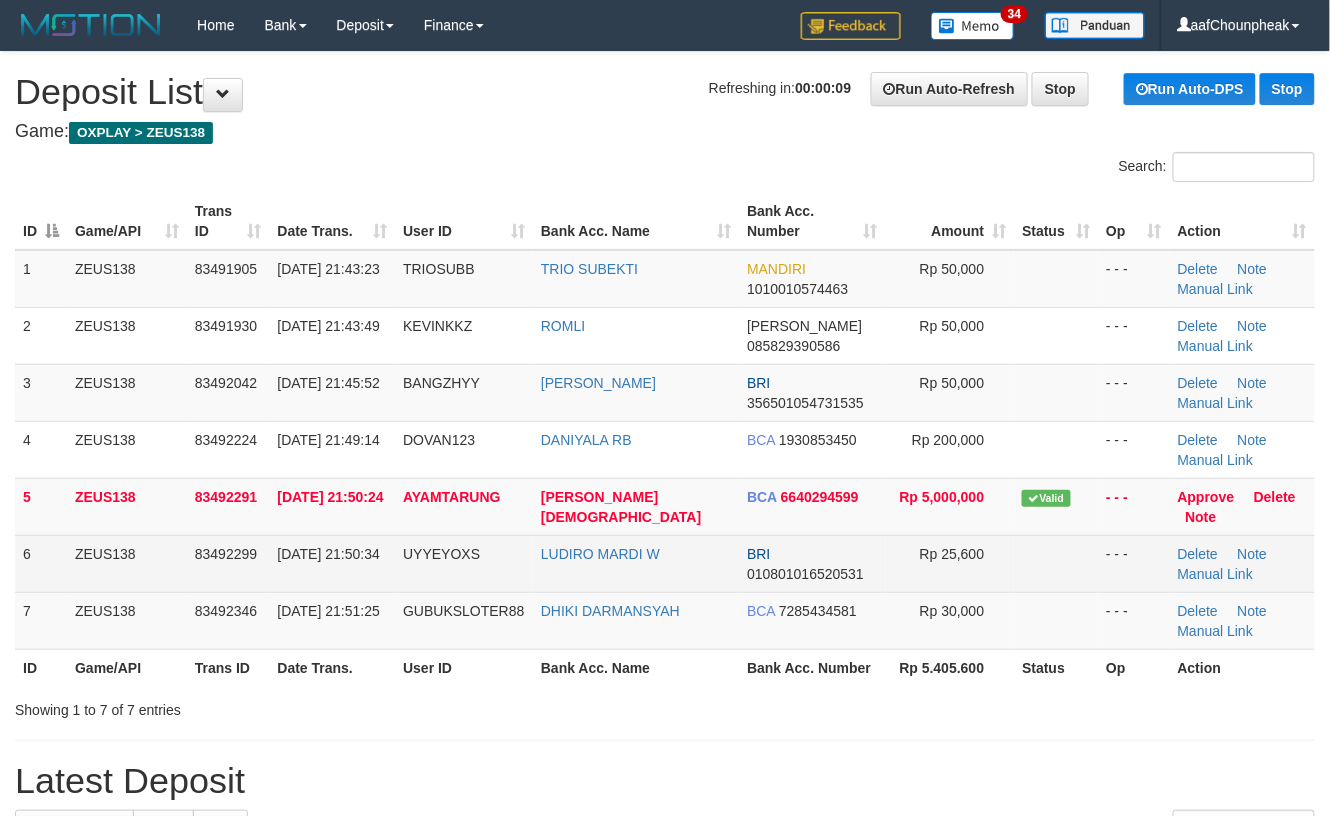 click at bounding box center [1056, 563] 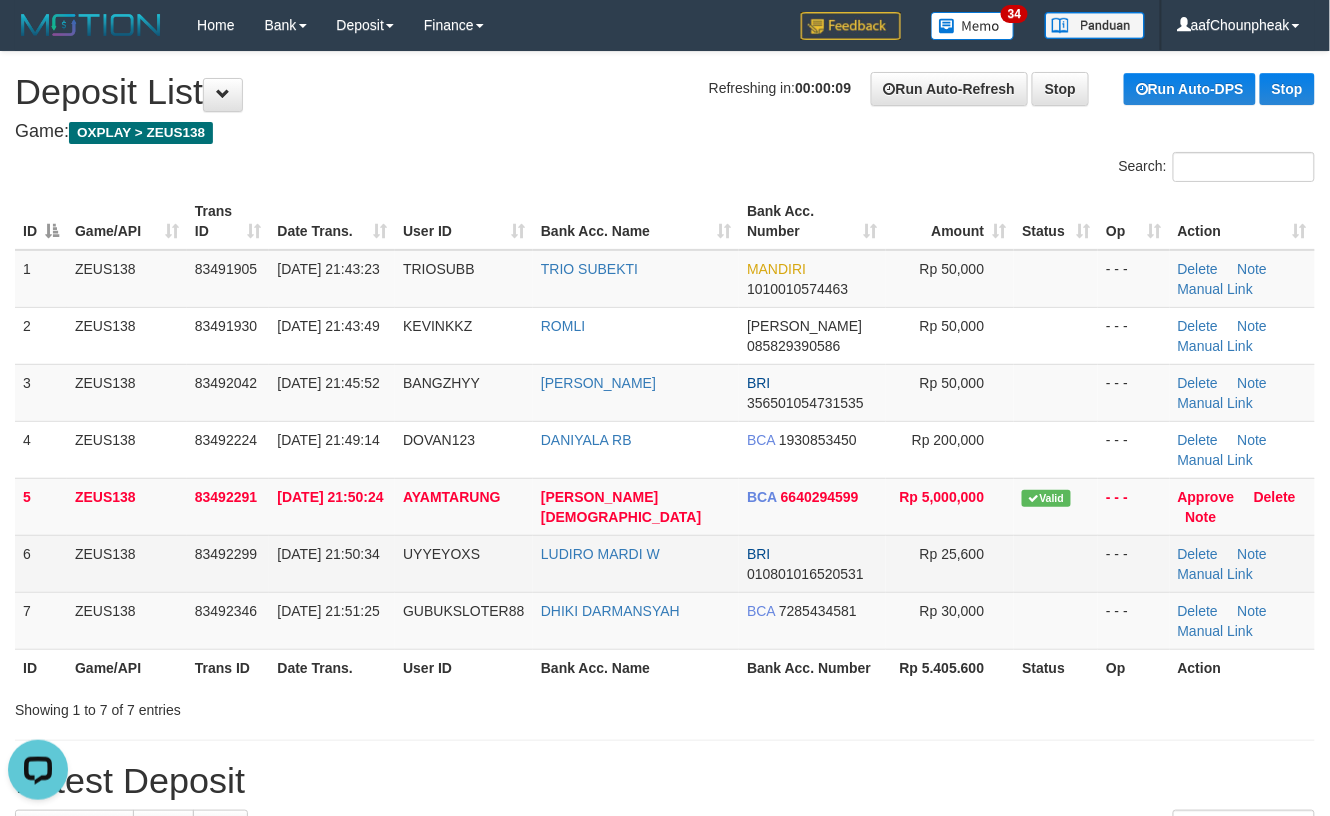 scroll, scrollTop: 0, scrollLeft: 0, axis: both 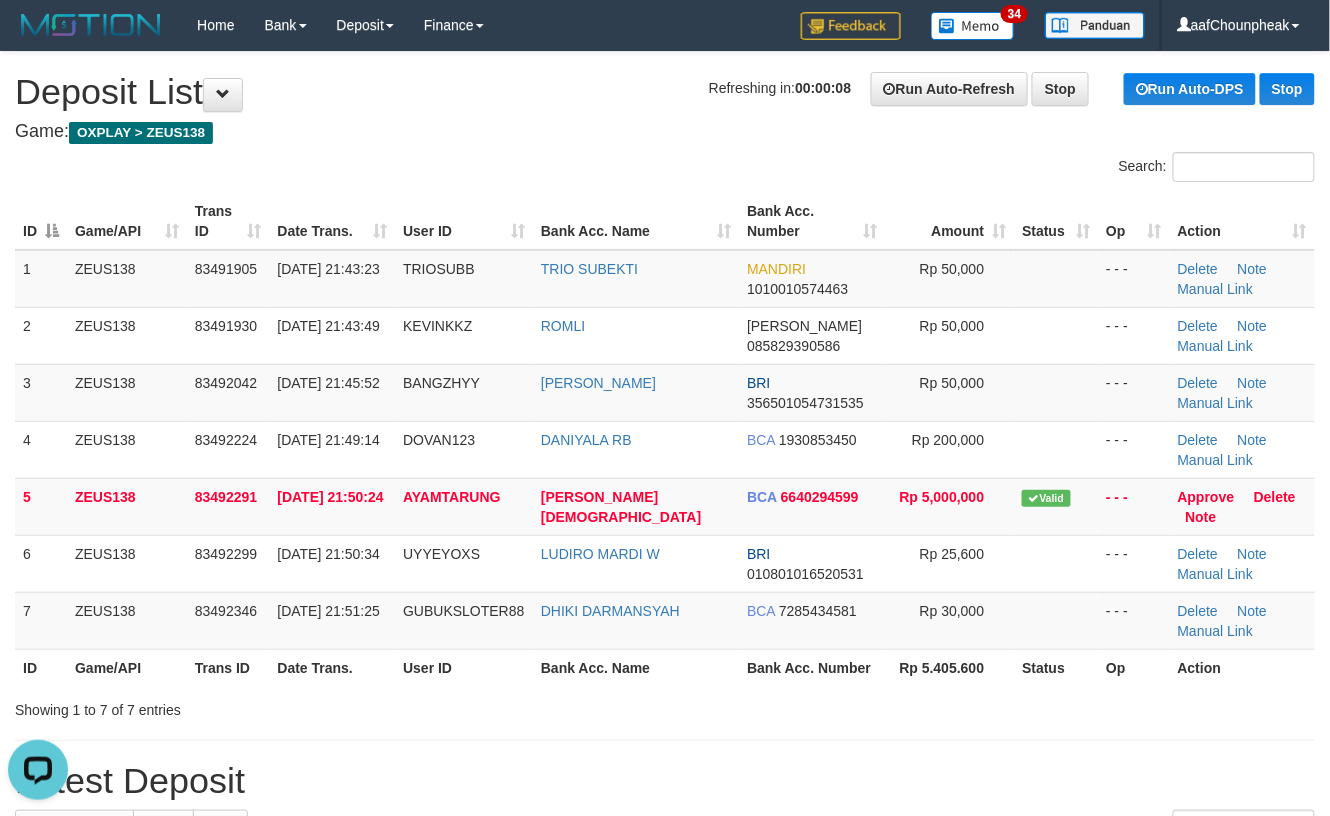 drag, startPoint x: 1056, startPoint y: 585, endPoint x: 1349, endPoint y: 568, distance: 293.49277 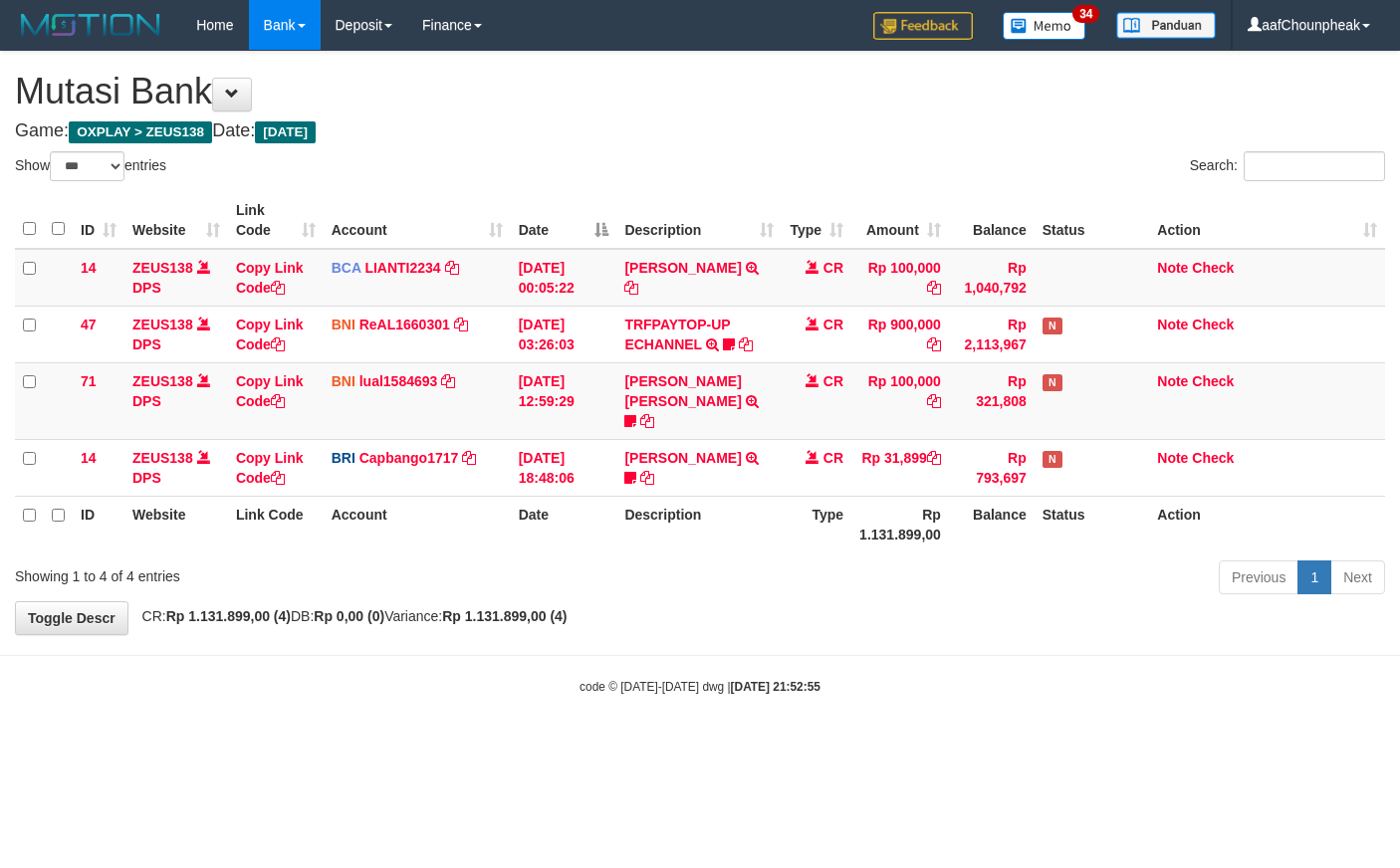 select on "***" 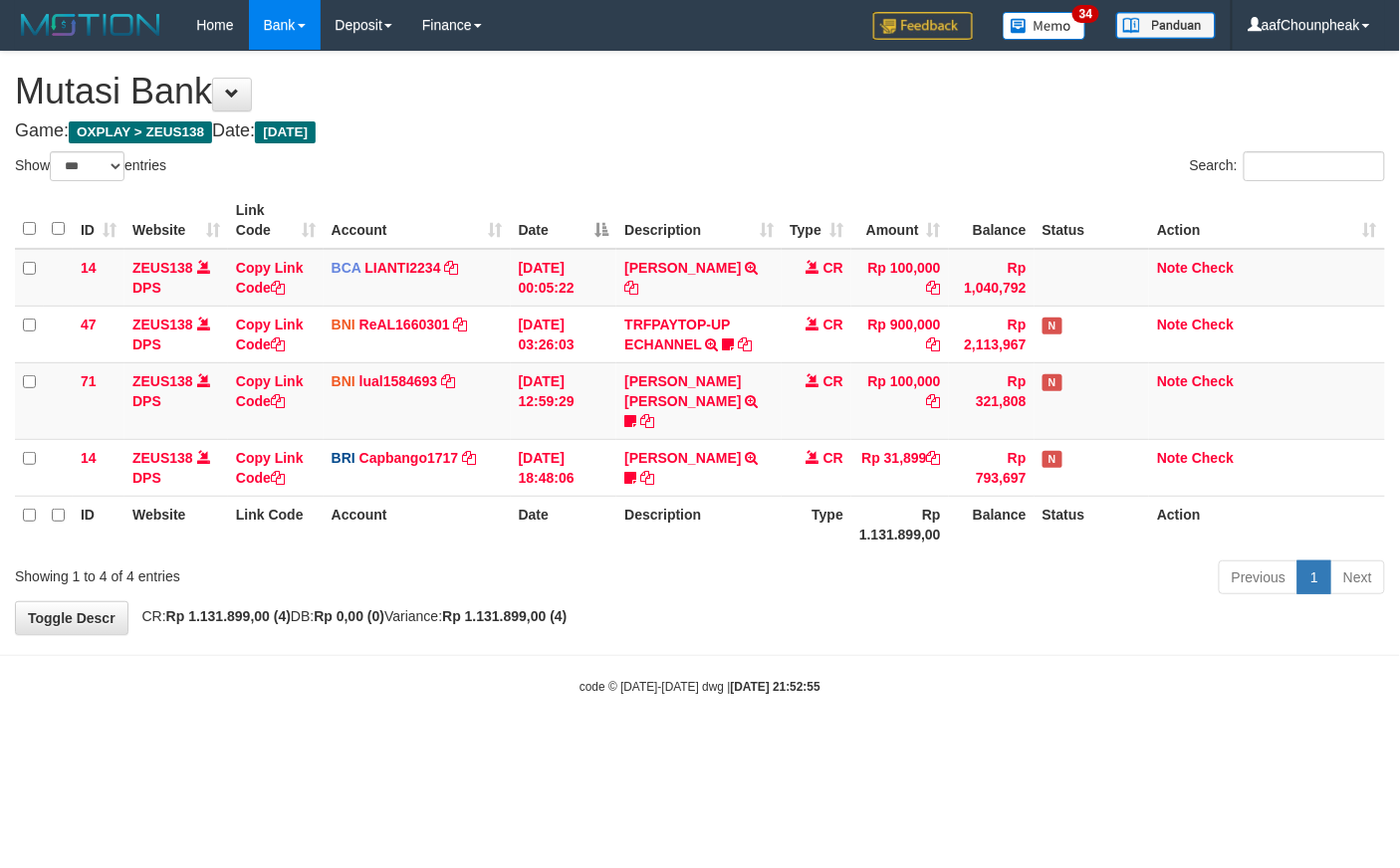 drag, startPoint x: 799, startPoint y: 634, endPoint x: 758, endPoint y: 559, distance: 85.47514 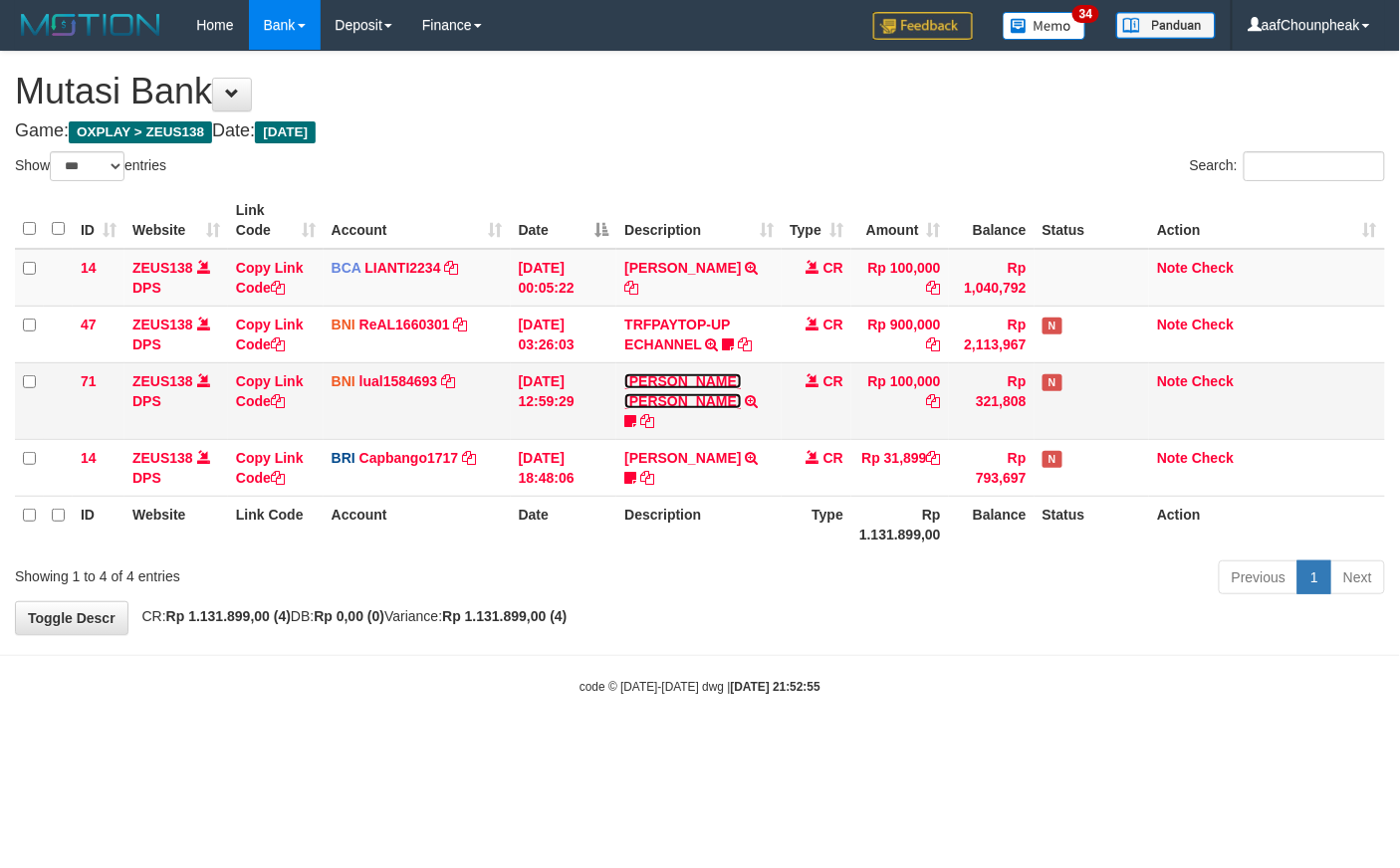 click on "[PERSON_NAME] [PERSON_NAME]" at bounding box center (682, 391) 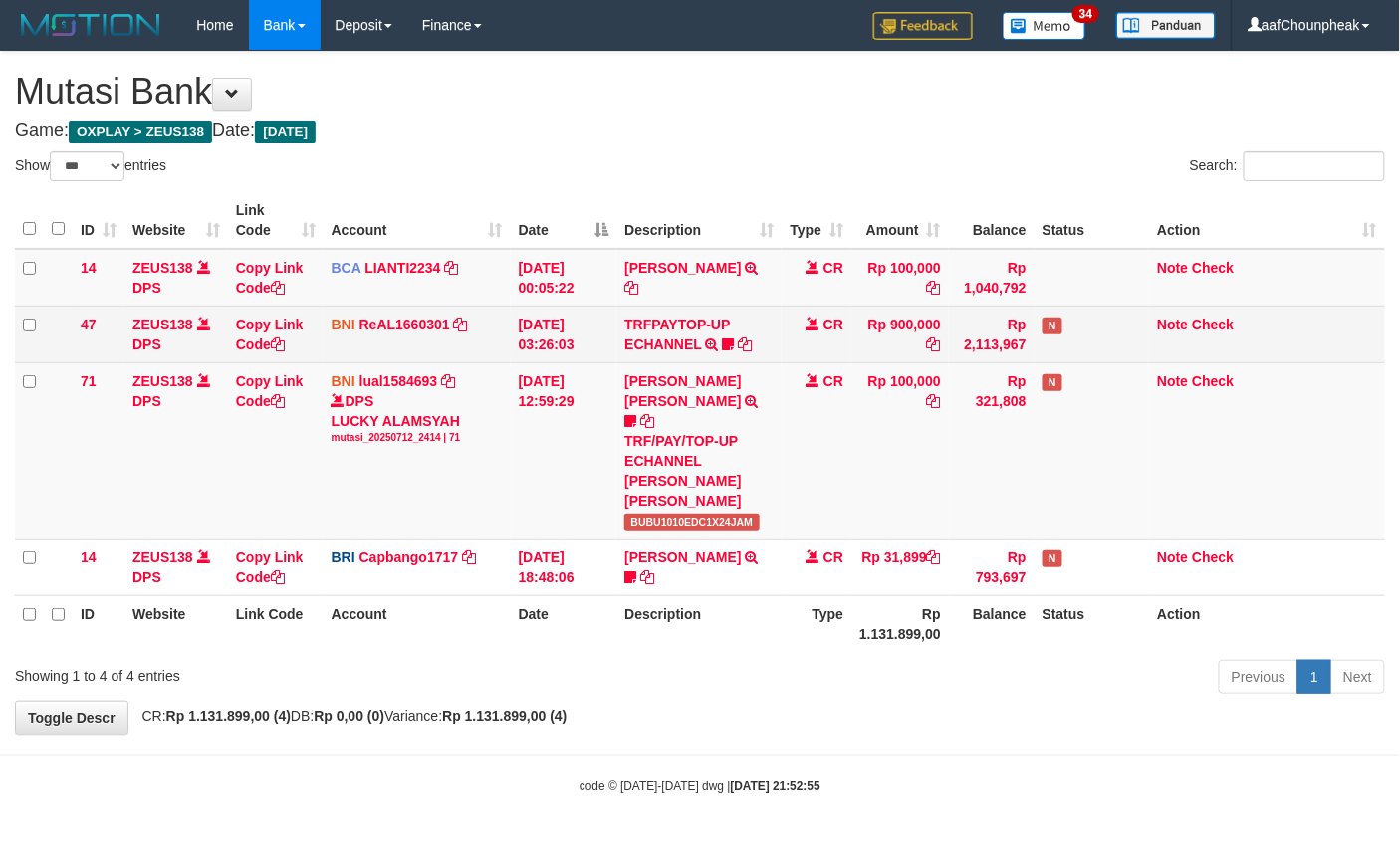 click on "TRFPAYTOP-UP ECHANNEL            TRF/PAY/TOP-UP ECHANNEL    Egoythea" at bounding box center (699, 333) 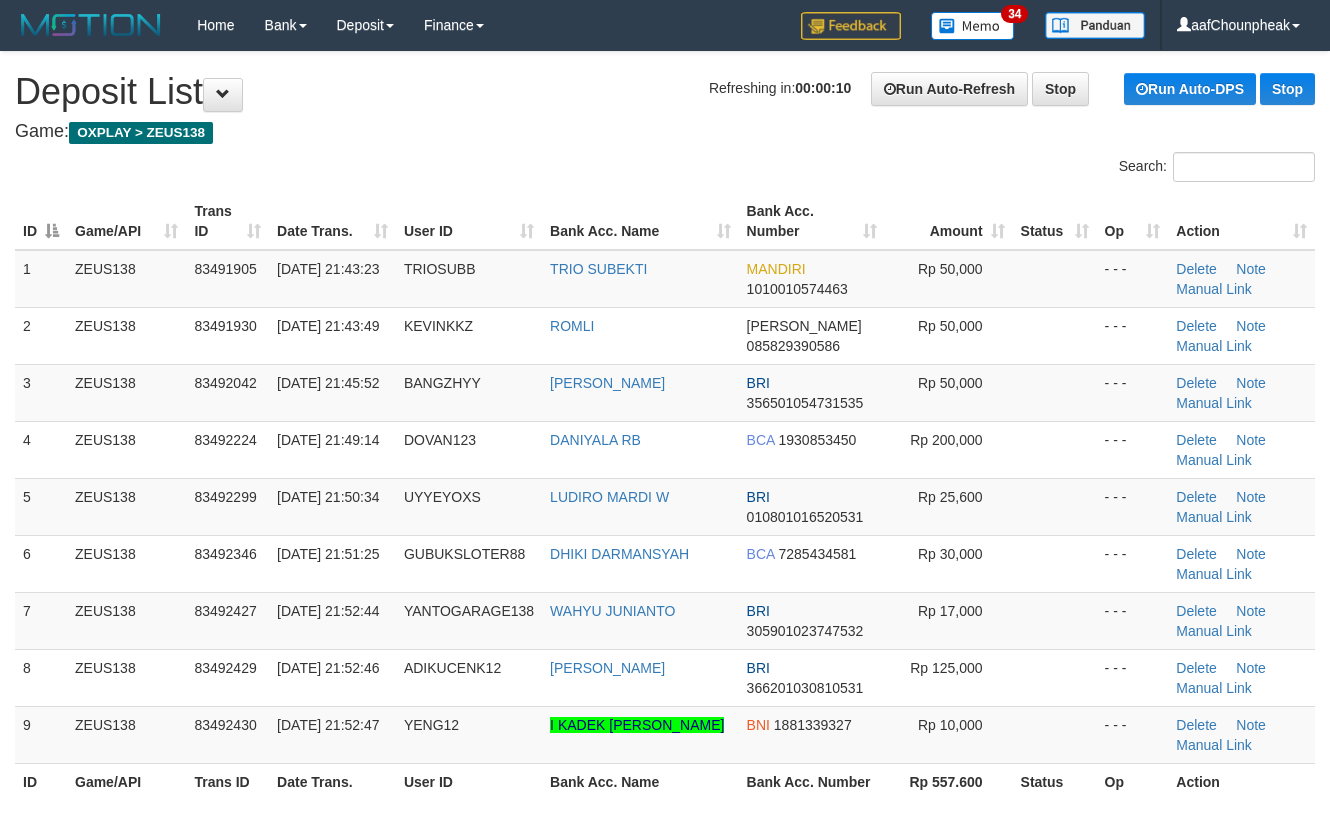scroll, scrollTop: 0, scrollLeft: 0, axis: both 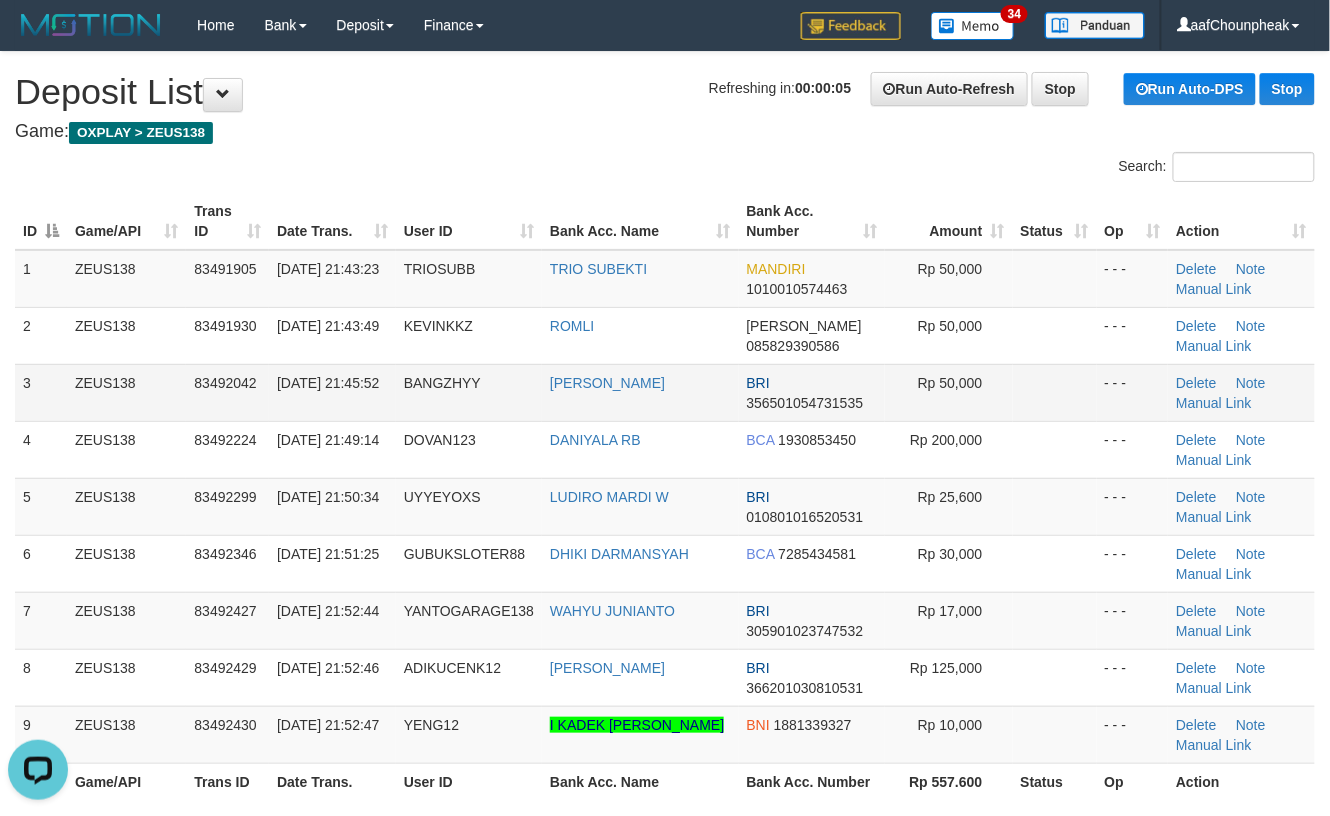 click at bounding box center [1055, 392] 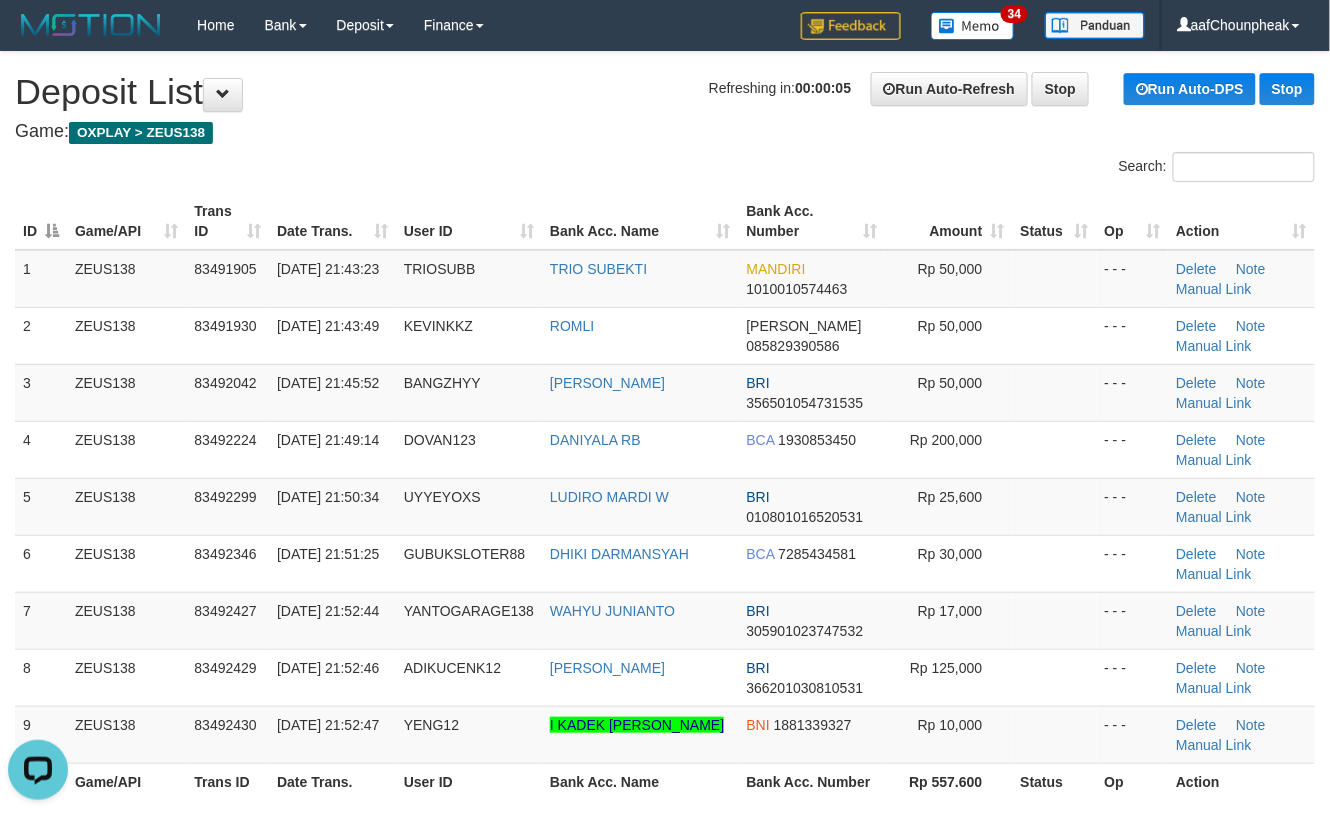 drag, startPoint x: 1025, startPoint y: 393, endPoint x: 1349, endPoint y: 408, distance: 324.34705 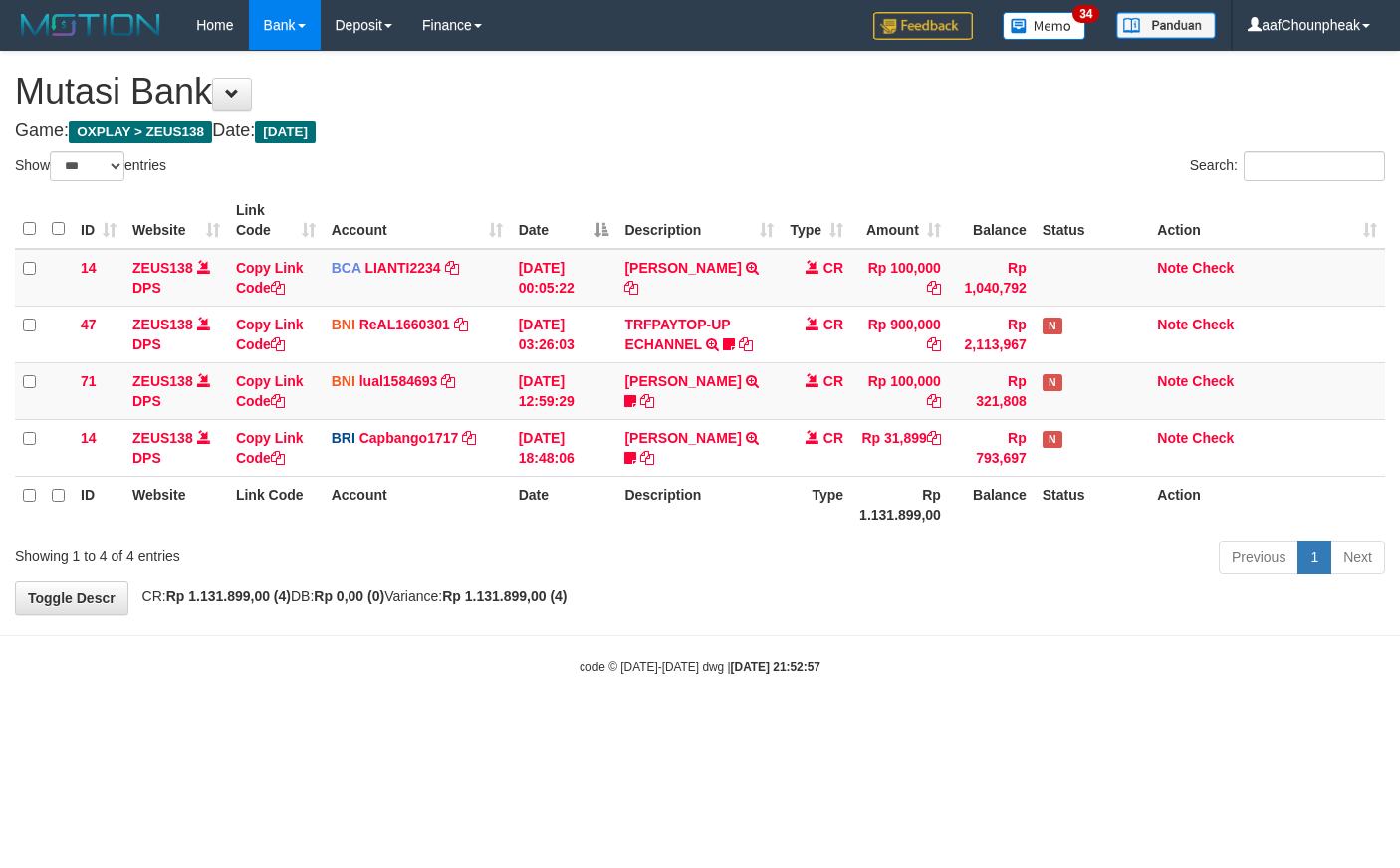select on "***" 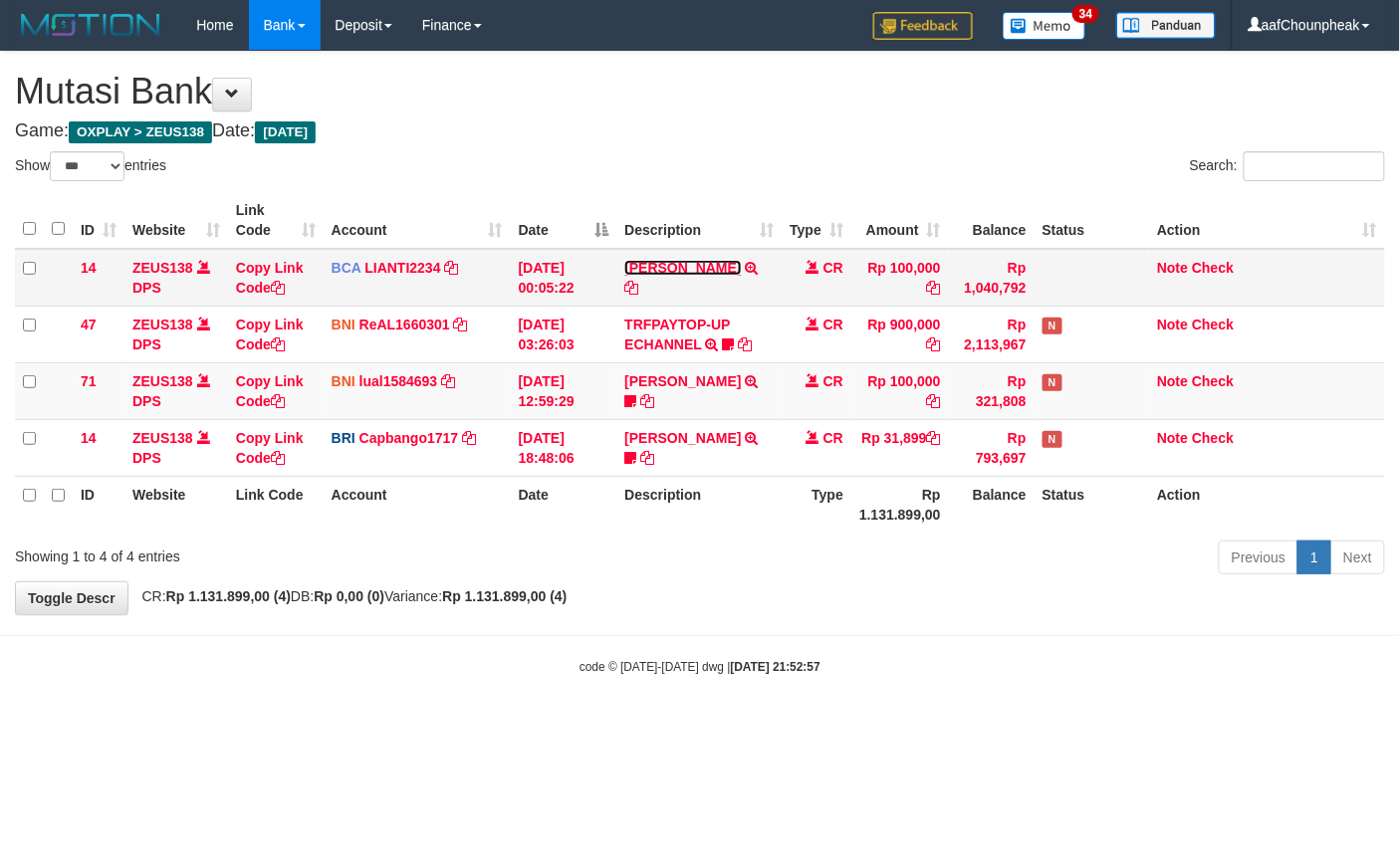 click on "[PERSON_NAME]" at bounding box center (682, 268) 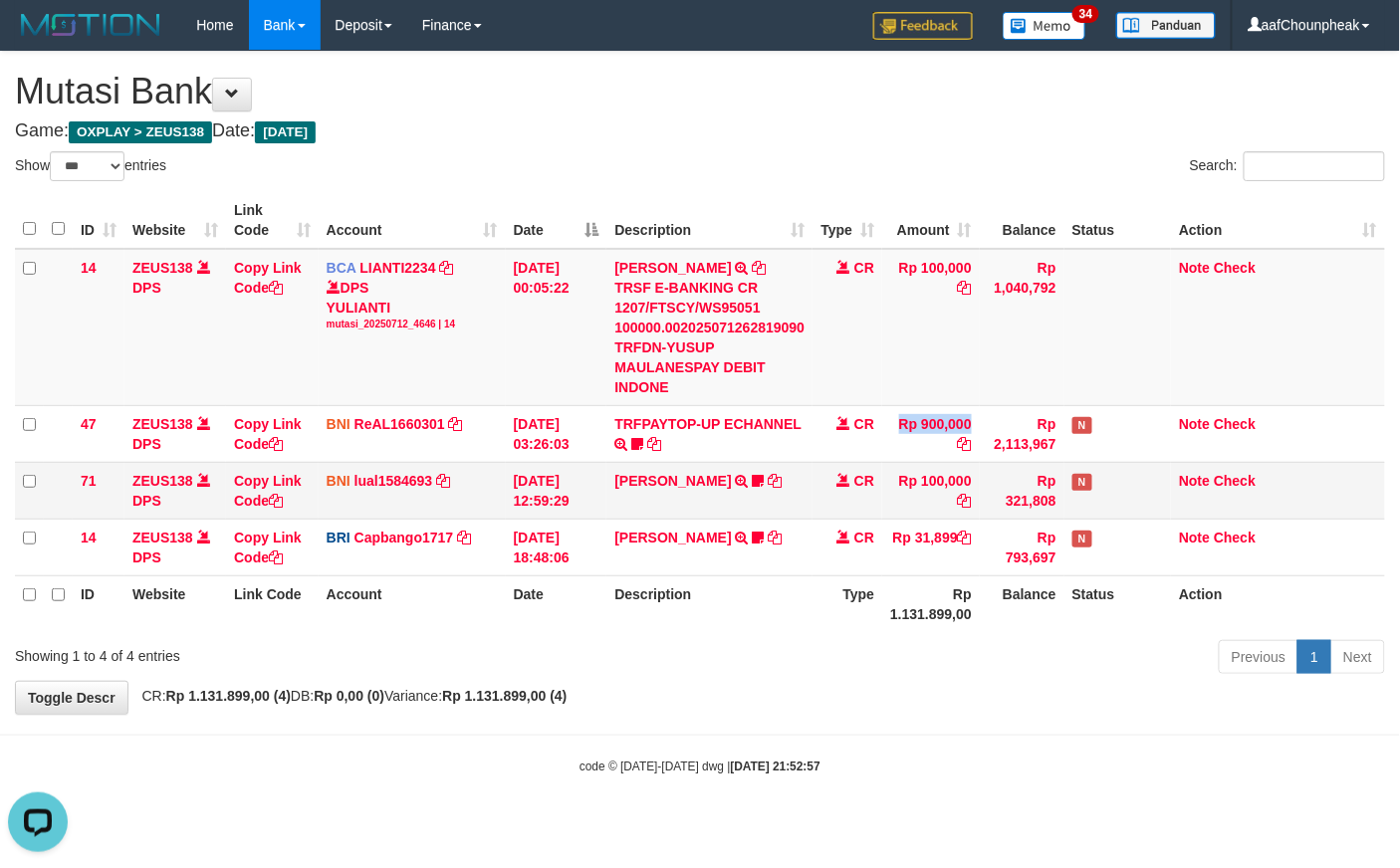 scroll, scrollTop: 0, scrollLeft: 0, axis: both 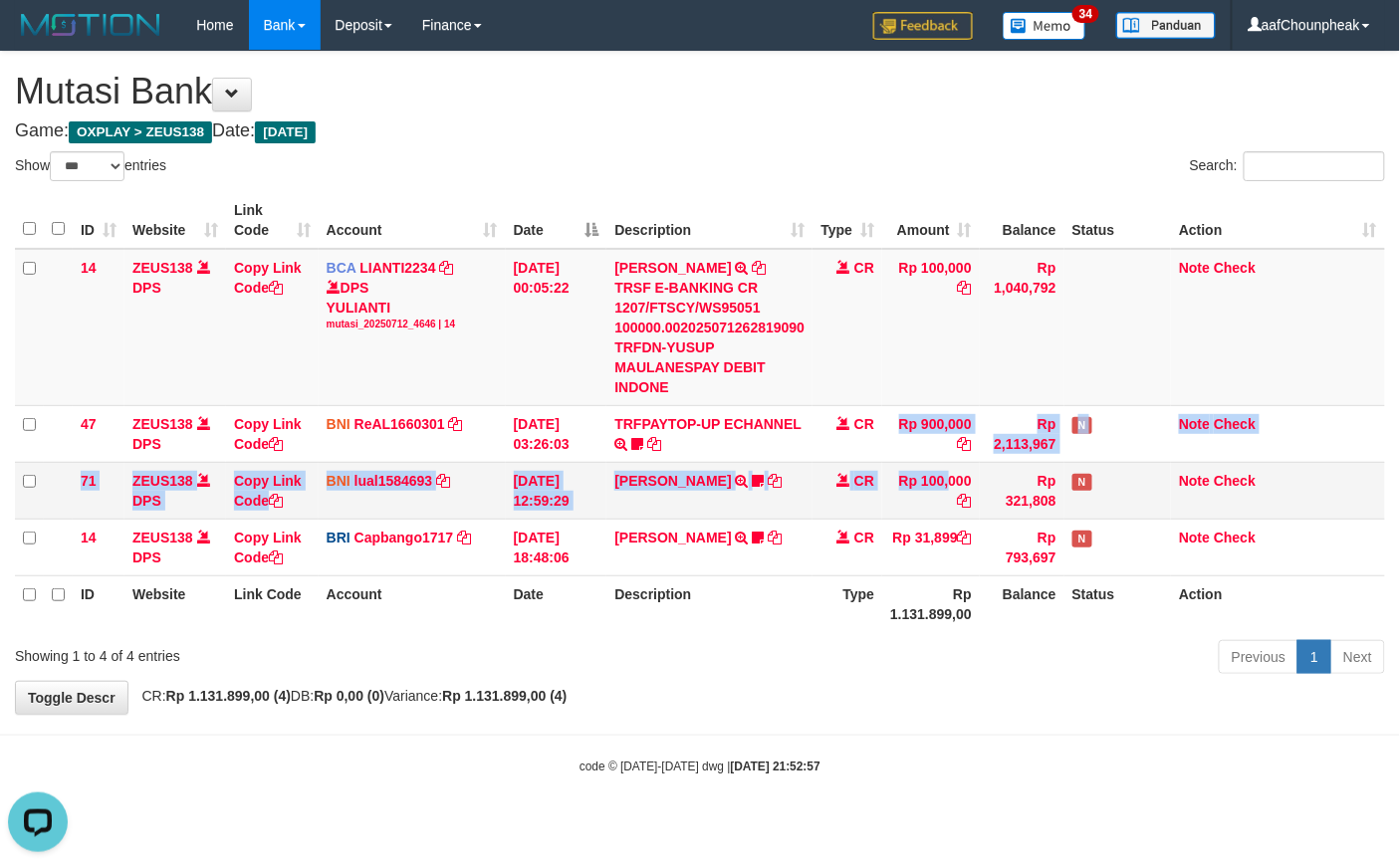 drag, startPoint x: 878, startPoint y: 414, endPoint x: 908, endPoint y: 474, distance: 67.08204 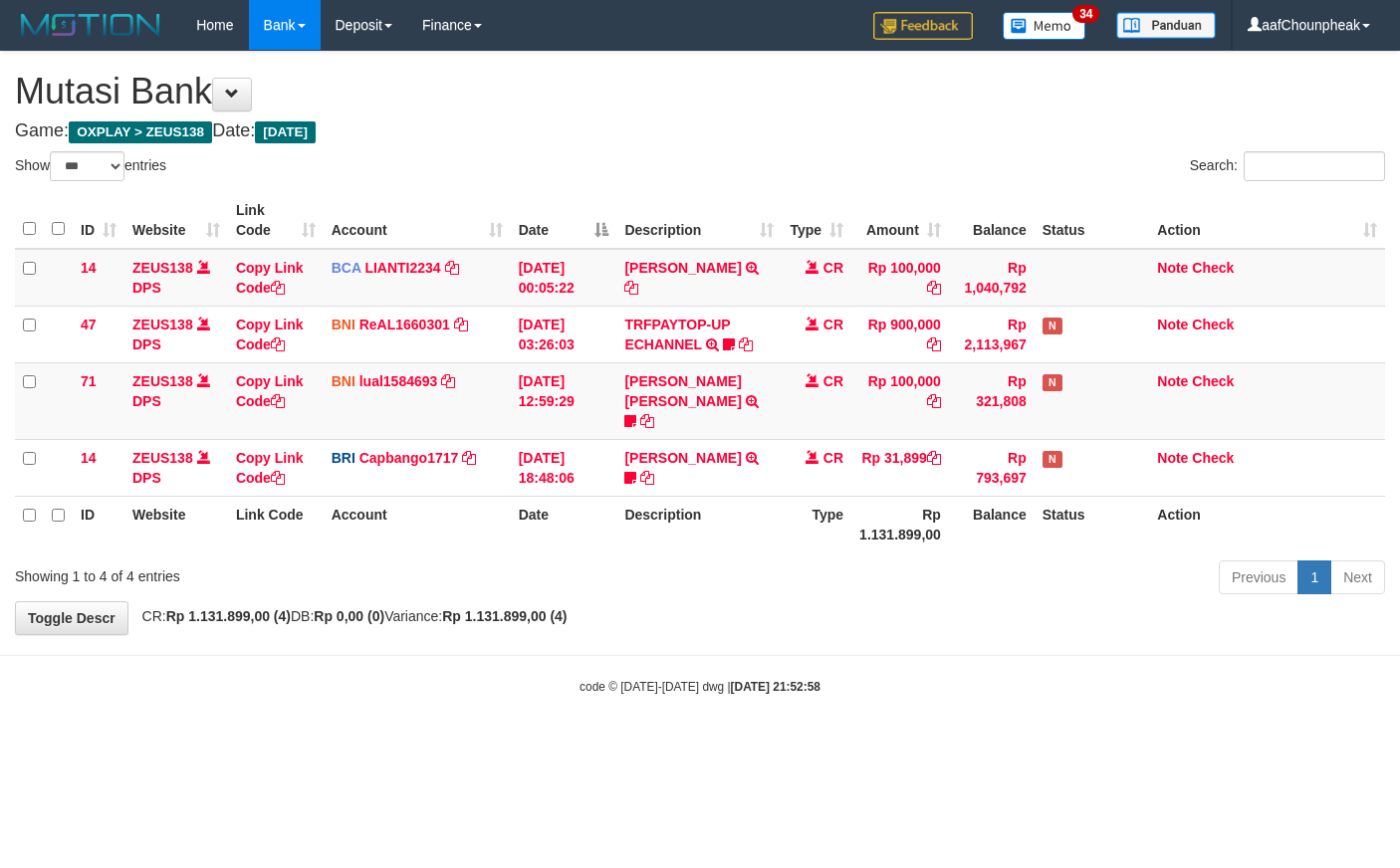 select on "***" 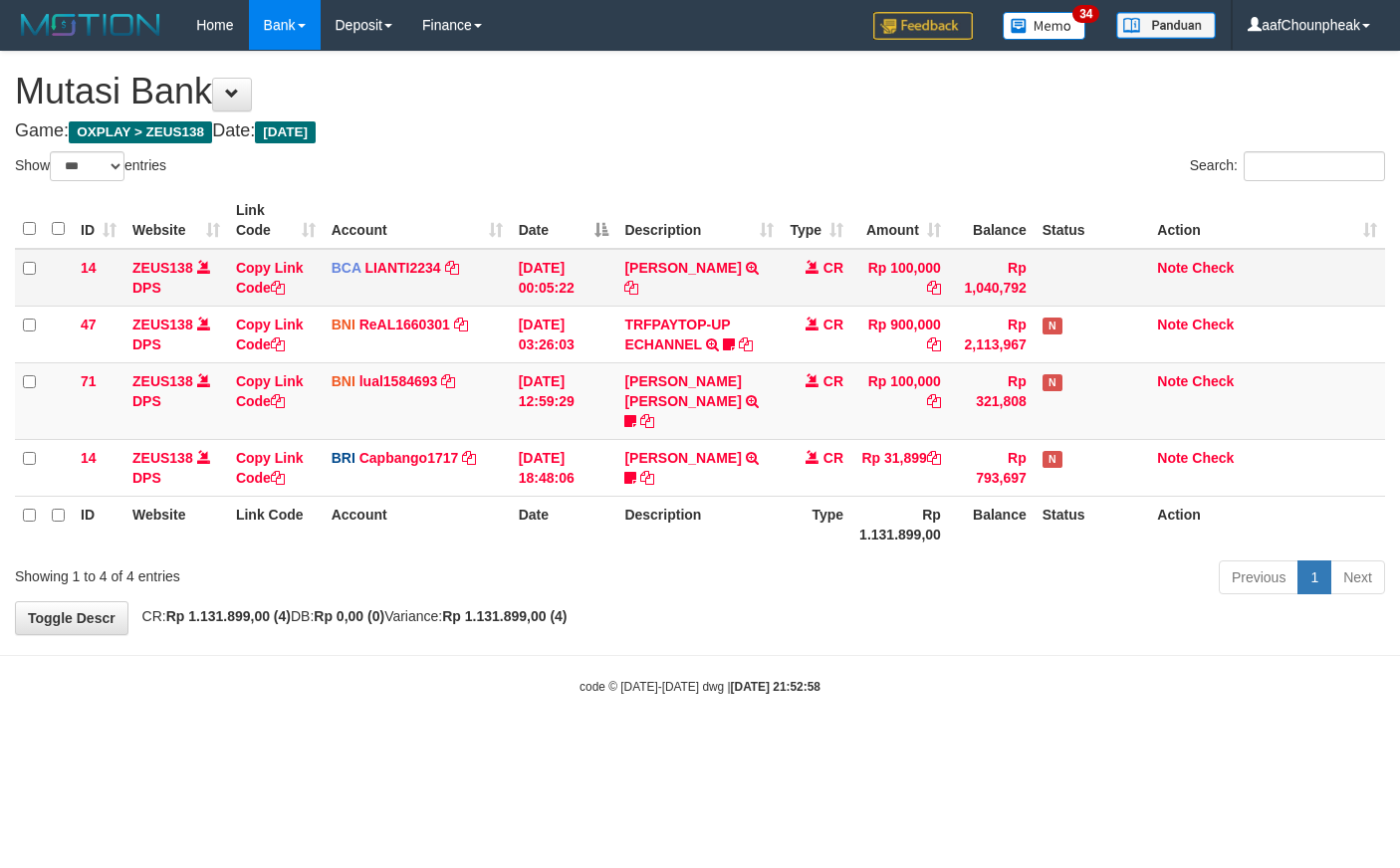 scroll, scrollTop: 0, scrollLeft: 0, axis: both 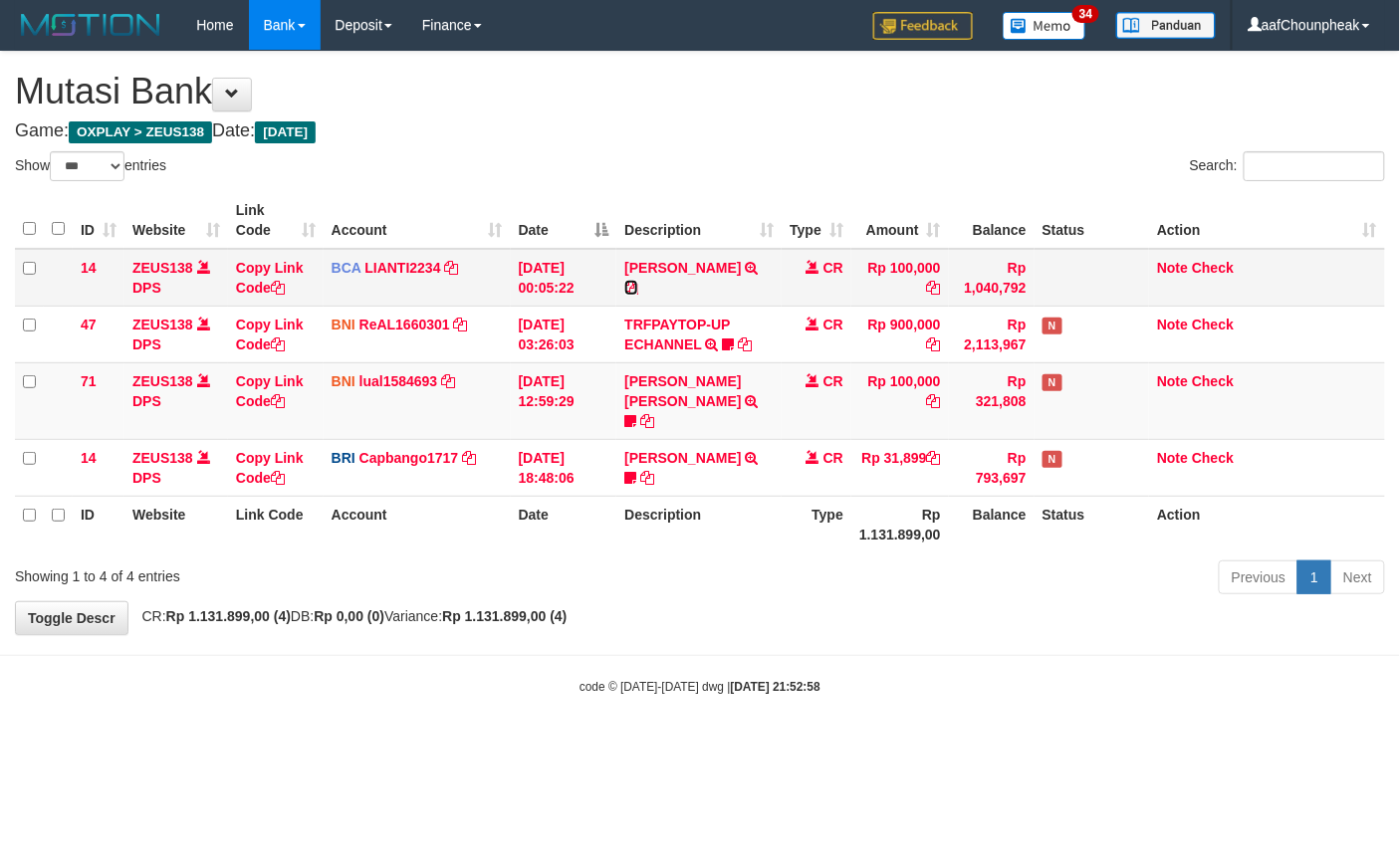 click at bounding box center [631, 288] 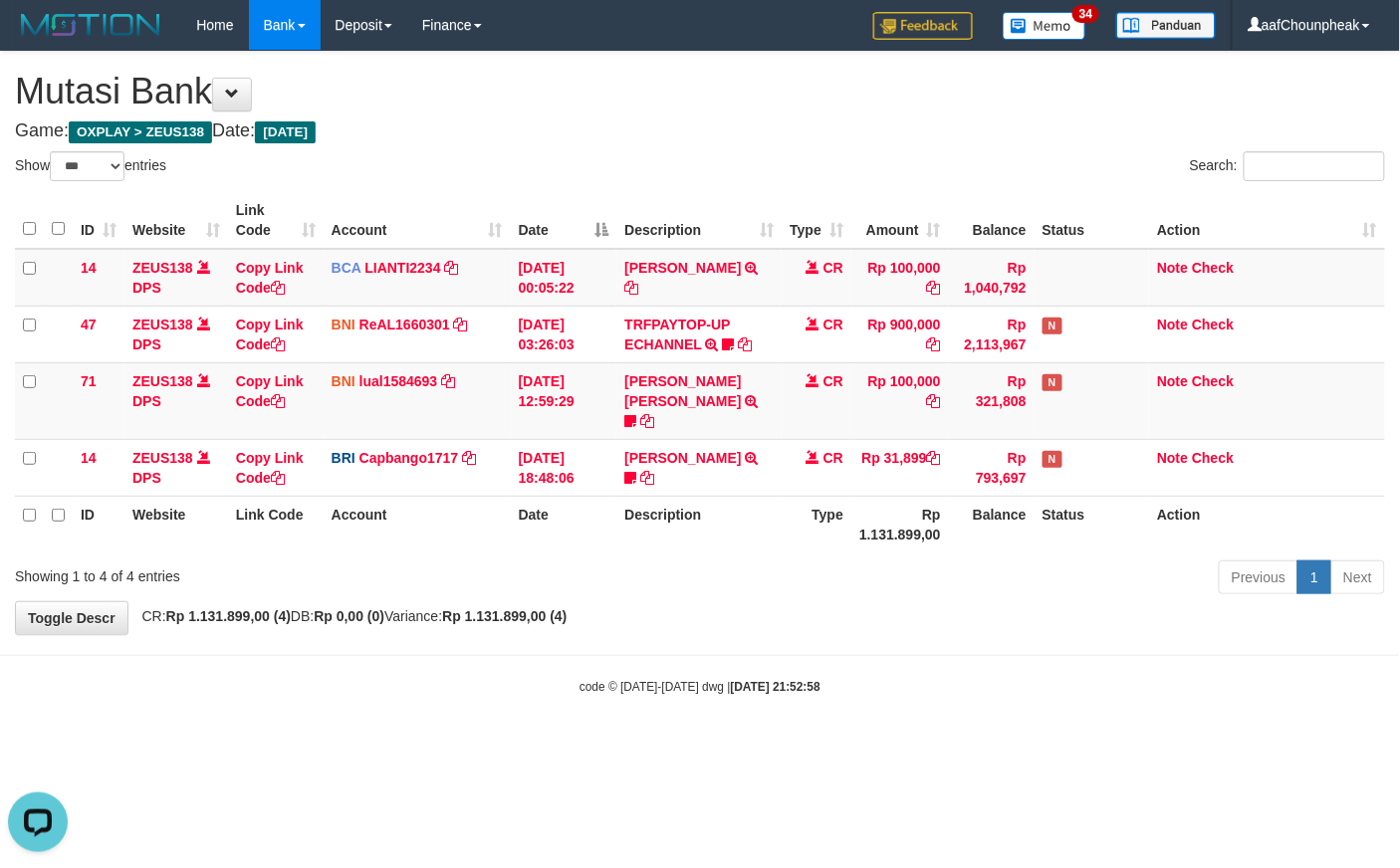 scroll, scrollTop: 0, scrollLeft: 0, axis: both 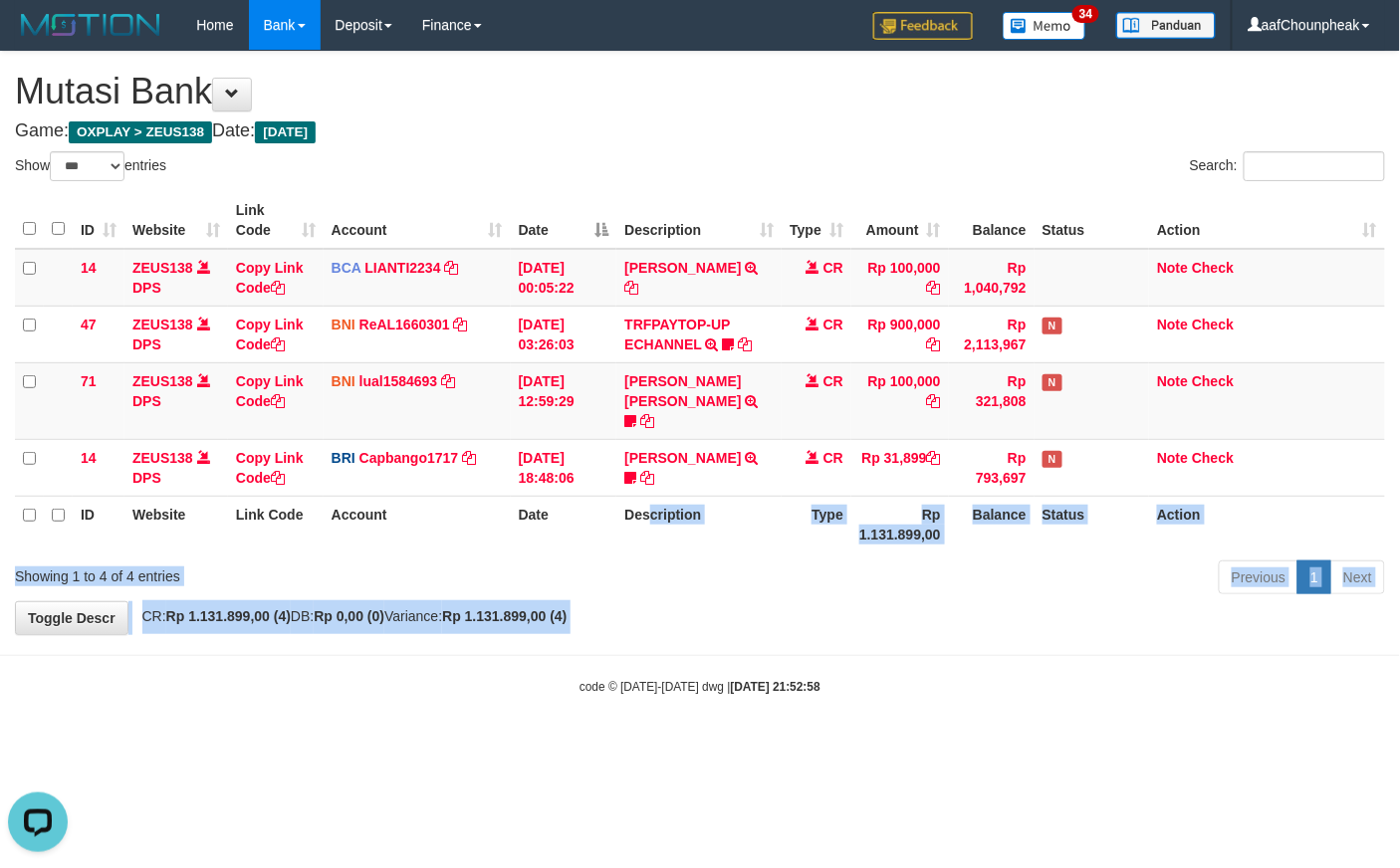 drag, startPoint x: 767, startPoint y: 626, endPoint x: 777, endPoint y: 638, distance: 15.6205 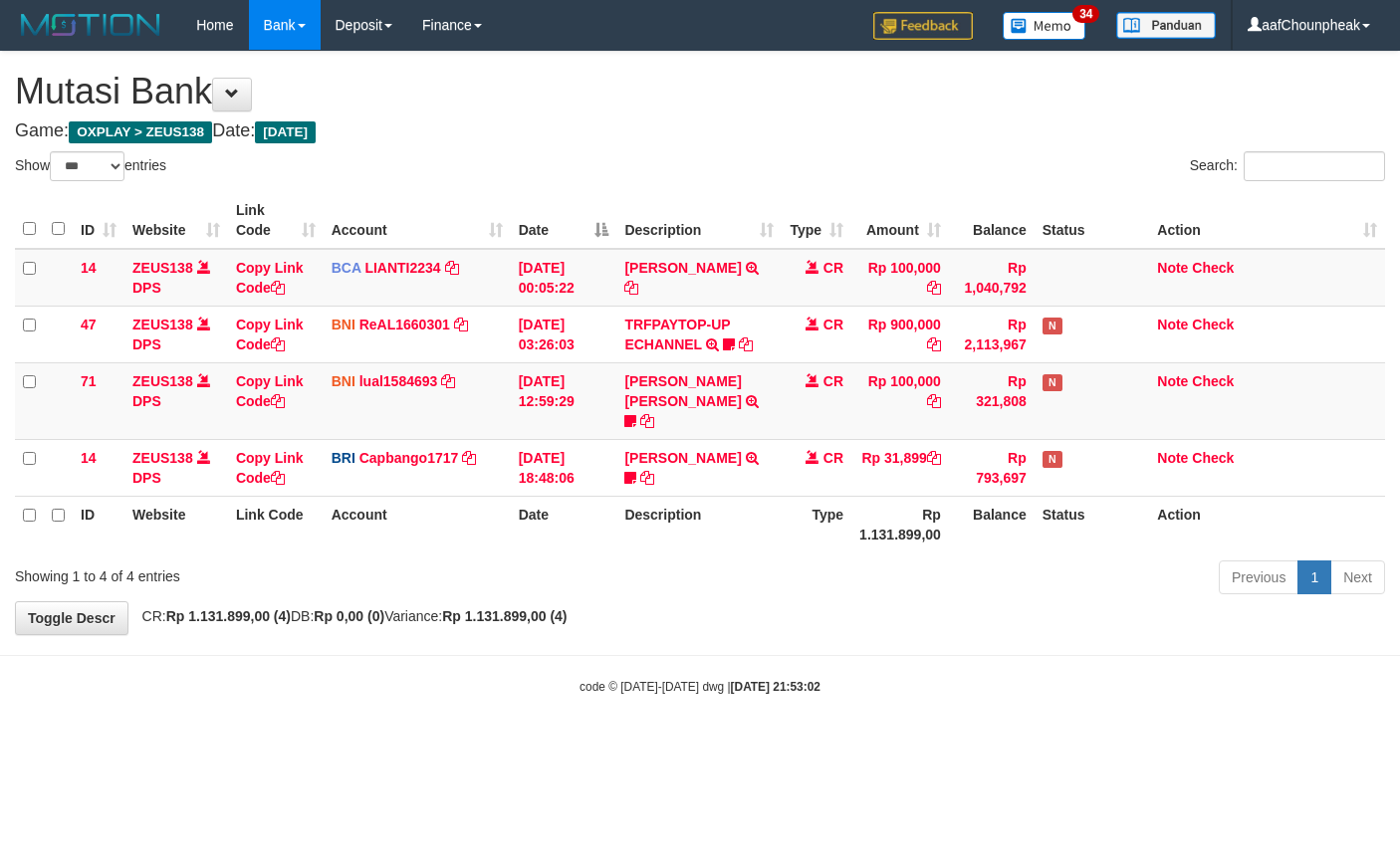 select on "***" 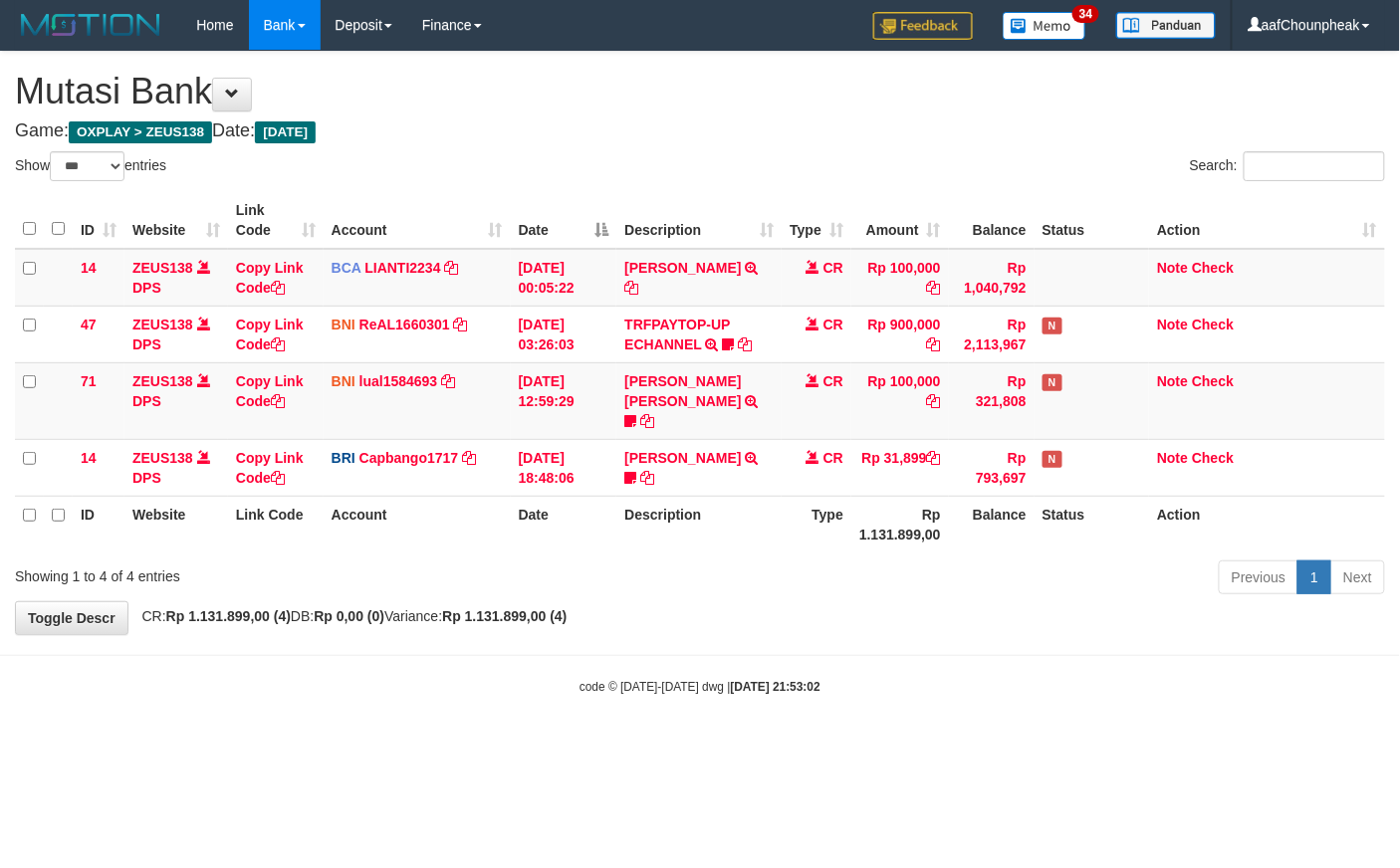drag, startPoint x: 0, startPoint y: 0, endPoint x: 777, endPoint y: 638, distance: 1005.3721 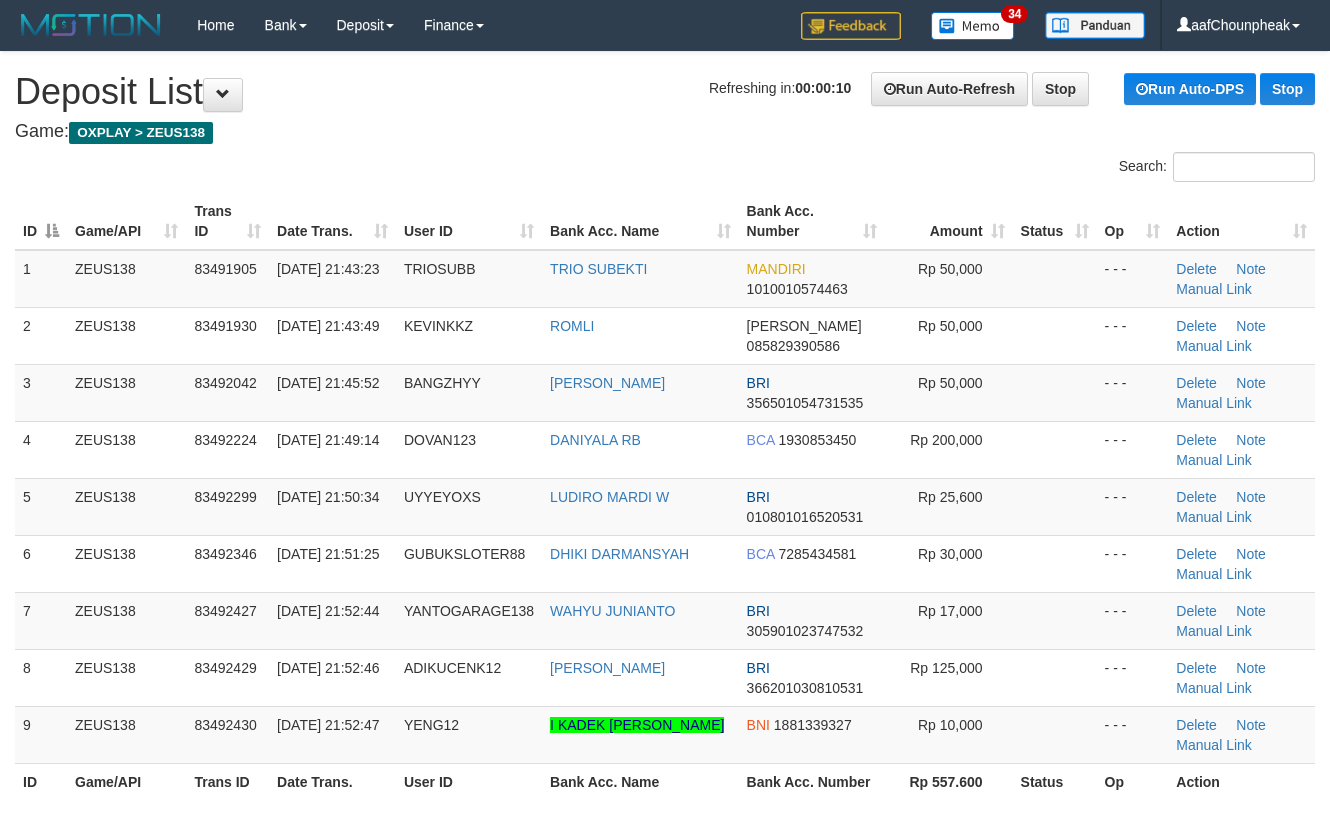 scroll, scrollTop: 0, scrollLeft: 0, axis: both 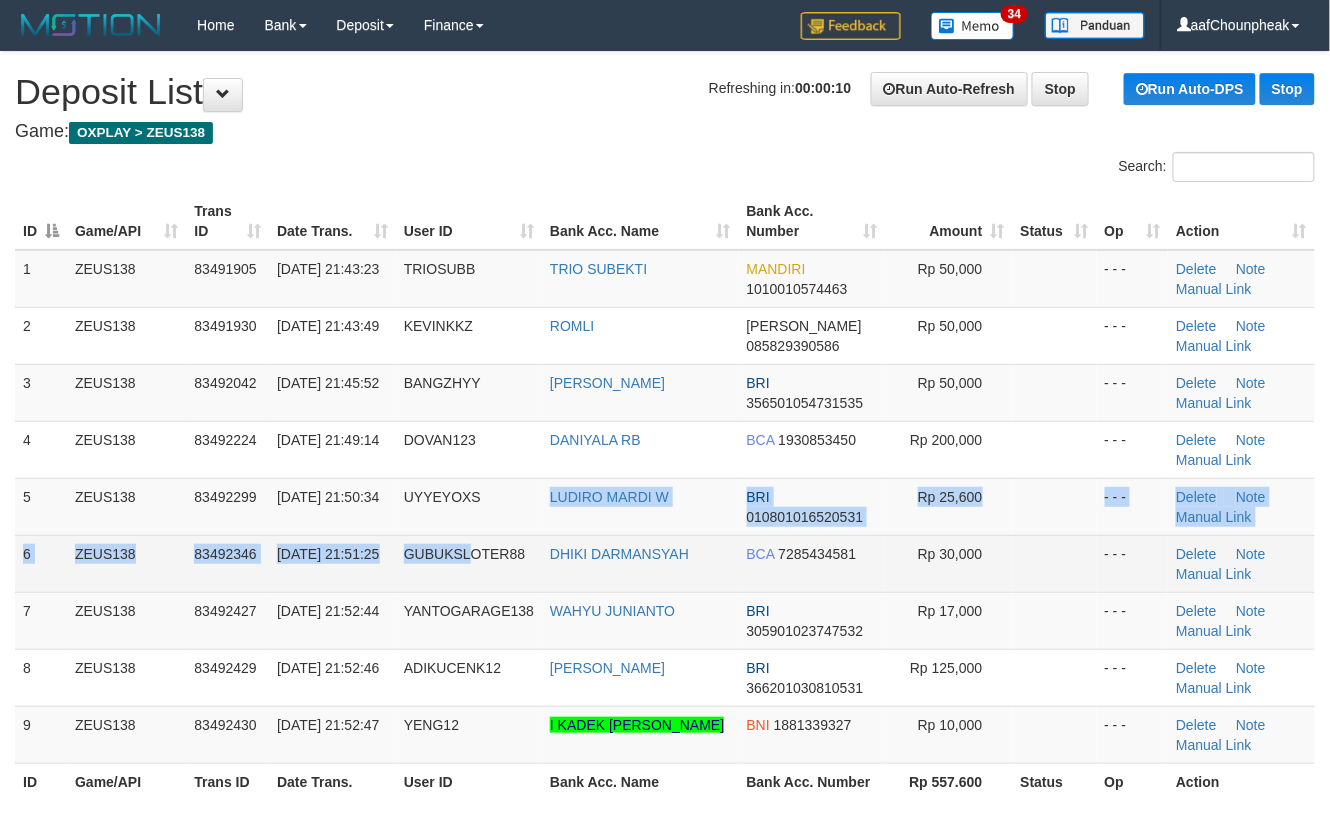 drag, startPoint x: 472, startPoint y: 537, endPoint x: 484, endPoint y: 560, distance: 25.942244 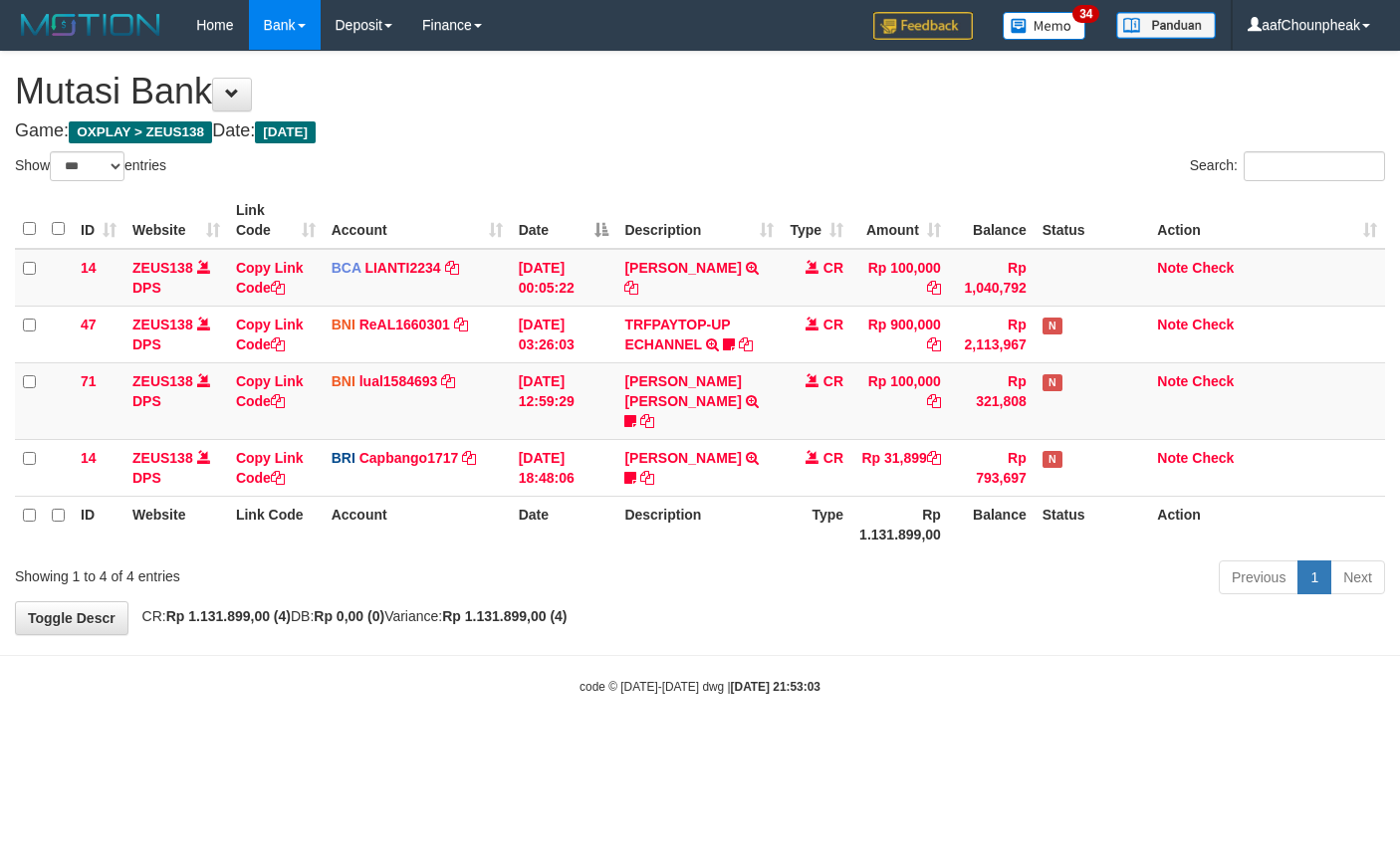 select on "***" 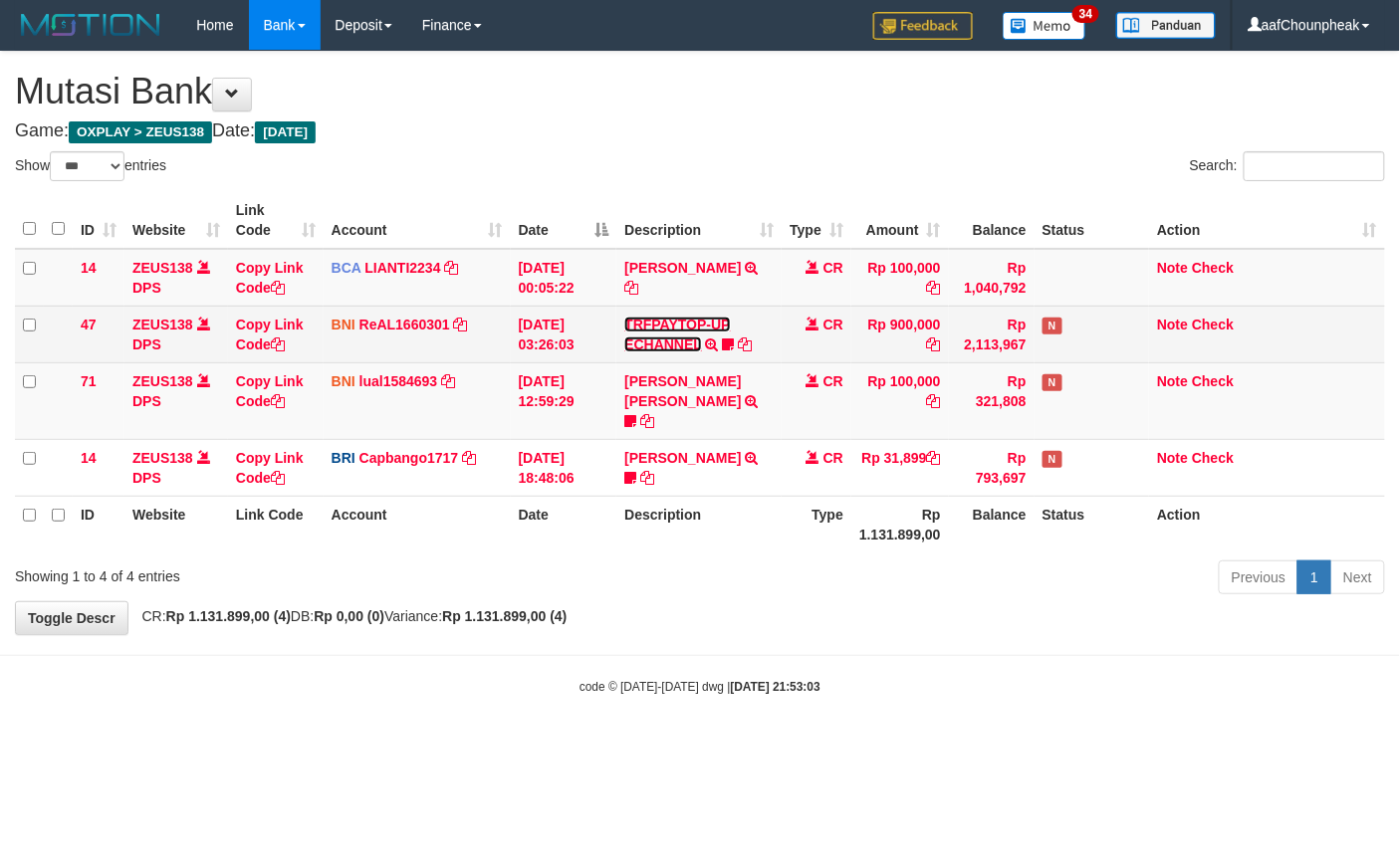click on "TRFPAYTOP-UP ECHANNEL" at bounding box center [677, 334] 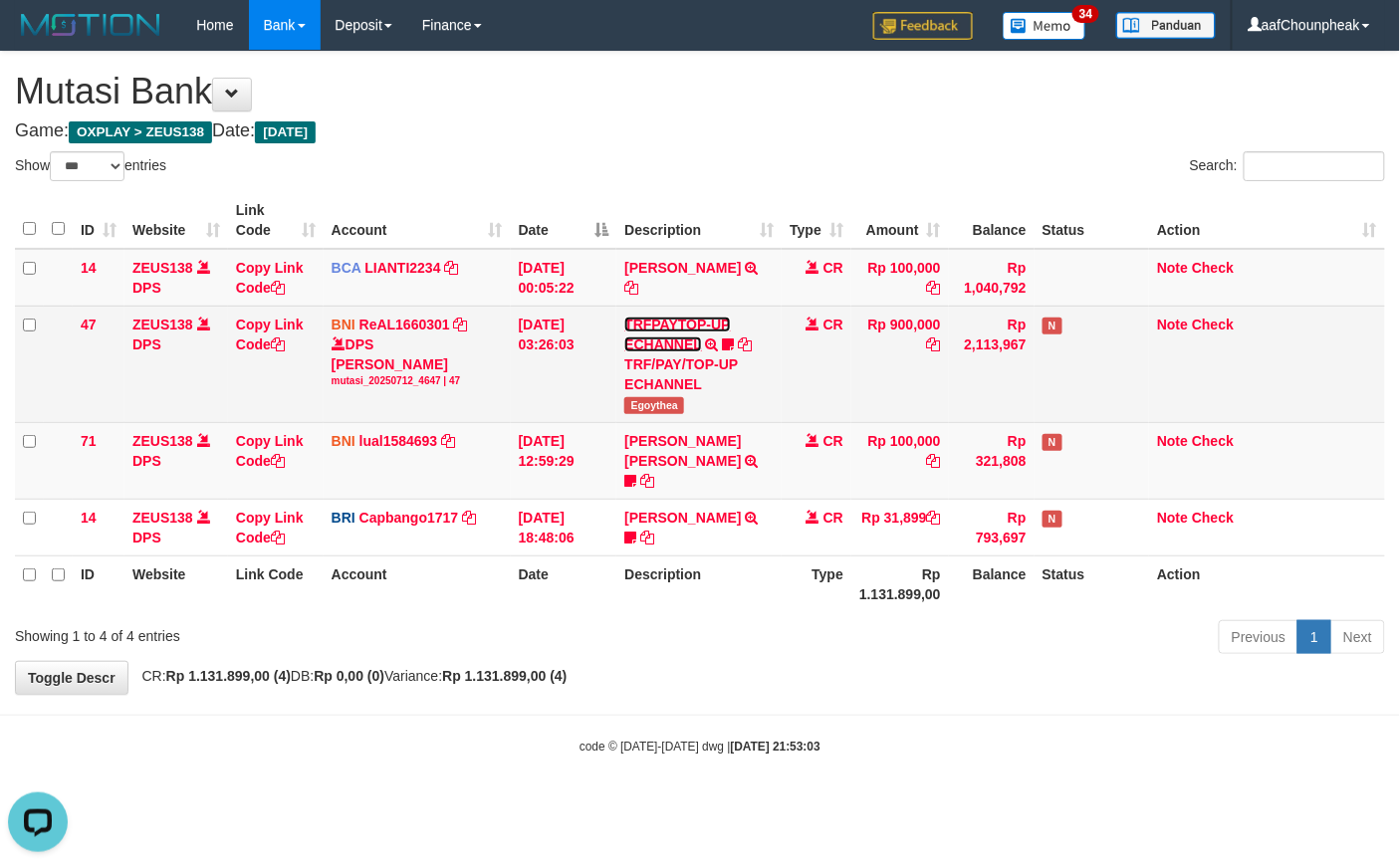 scroll, scrollTop: 0, scrollLeft: 0, axis: both 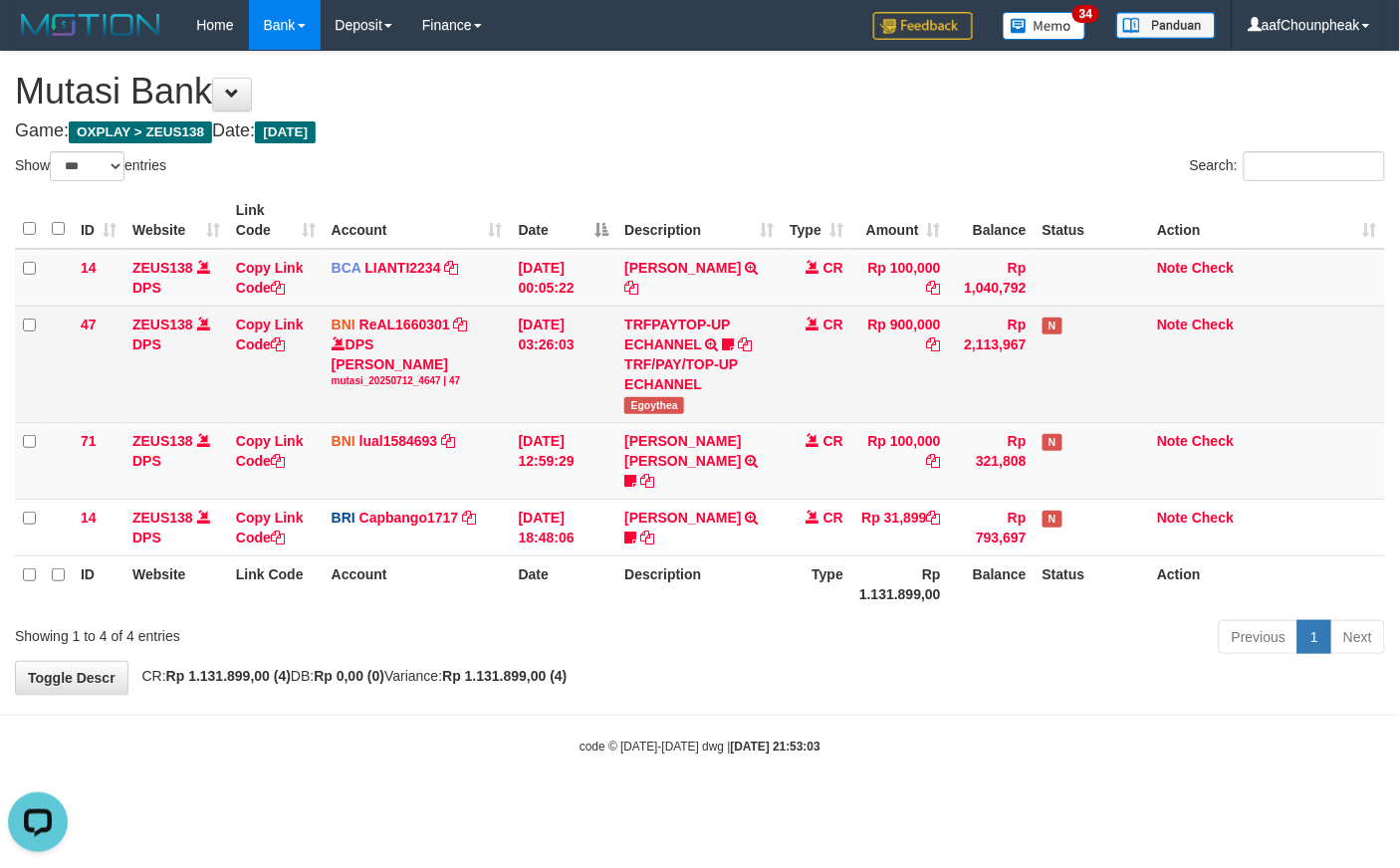 click on "Egoythea" at bounding box center [654, 405] 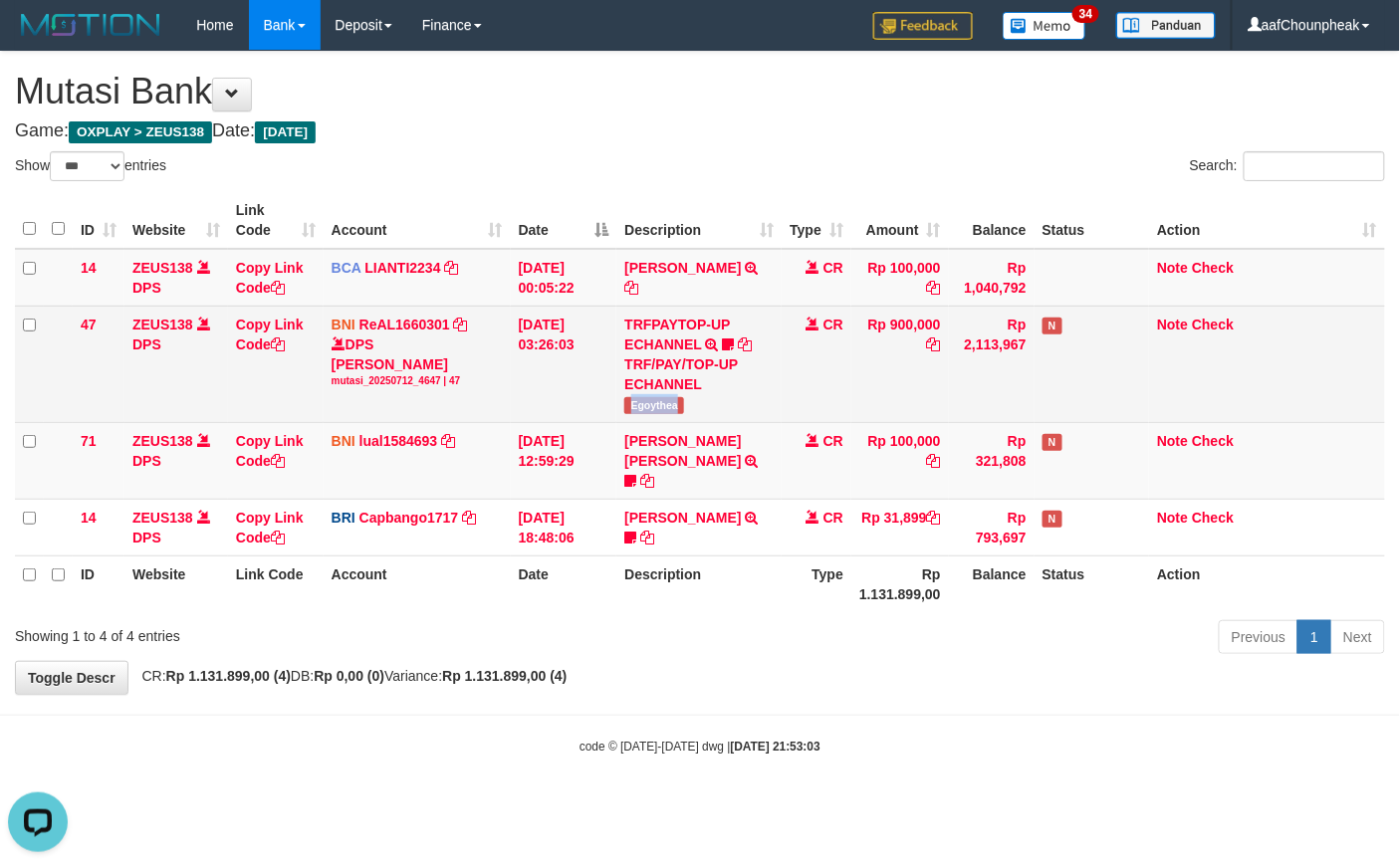 click on "Egoythea" at bounding box center (654, 405) 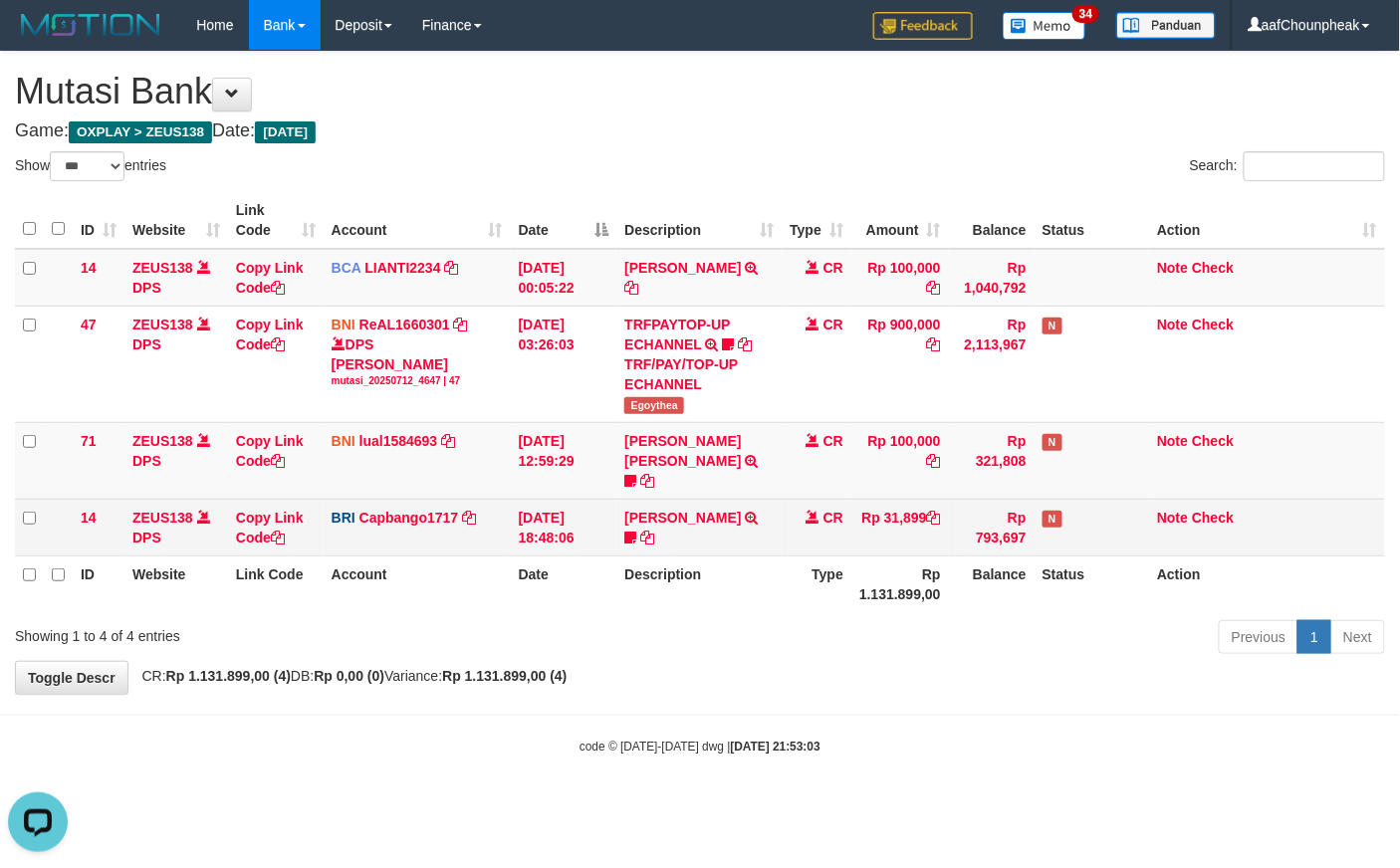 click on "RIZKY RAMADHON            TRANSFER NBMB RIZKY RAMADHON TO HELMI    Rizky190" at bounding box center [699, 527] 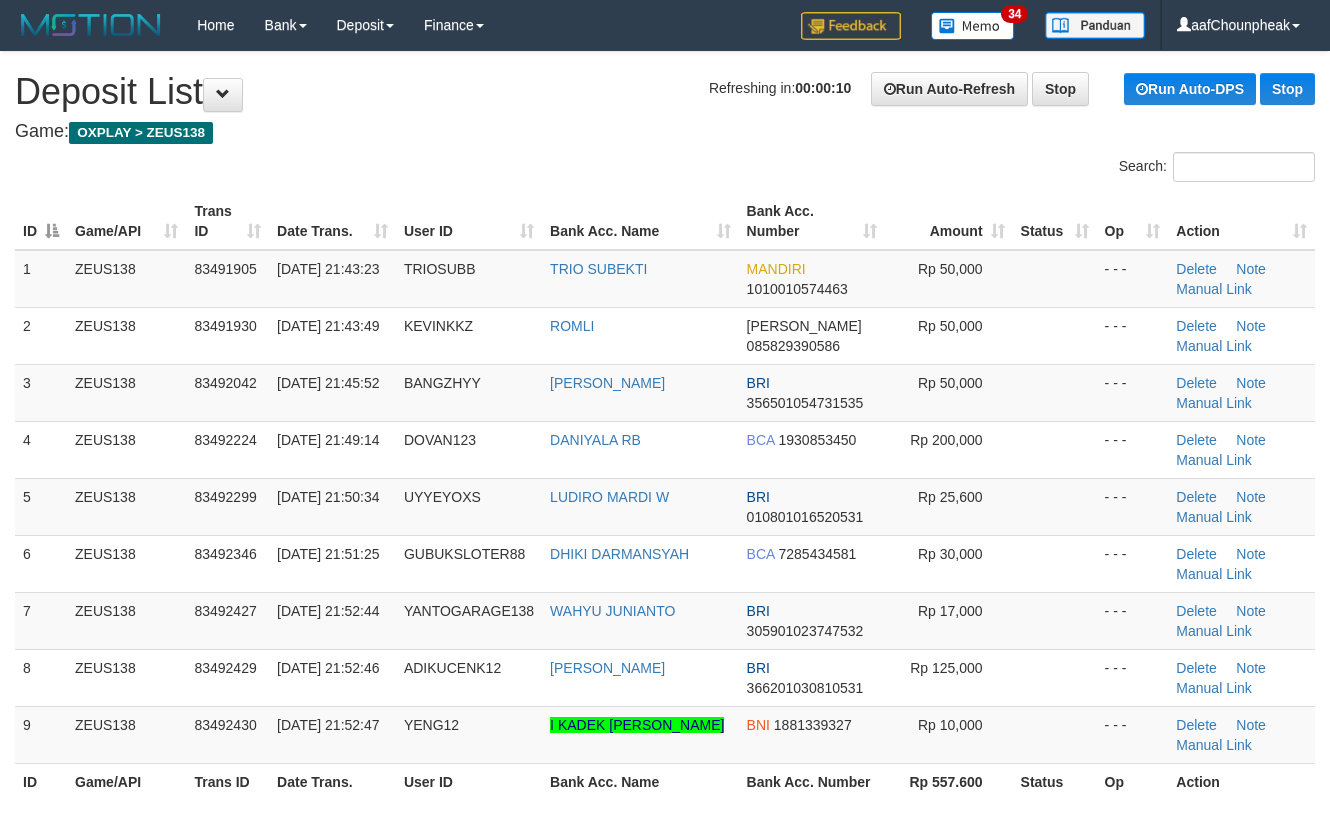 scroll, scrollTop: 0, scrollLeft: 0, axis: both 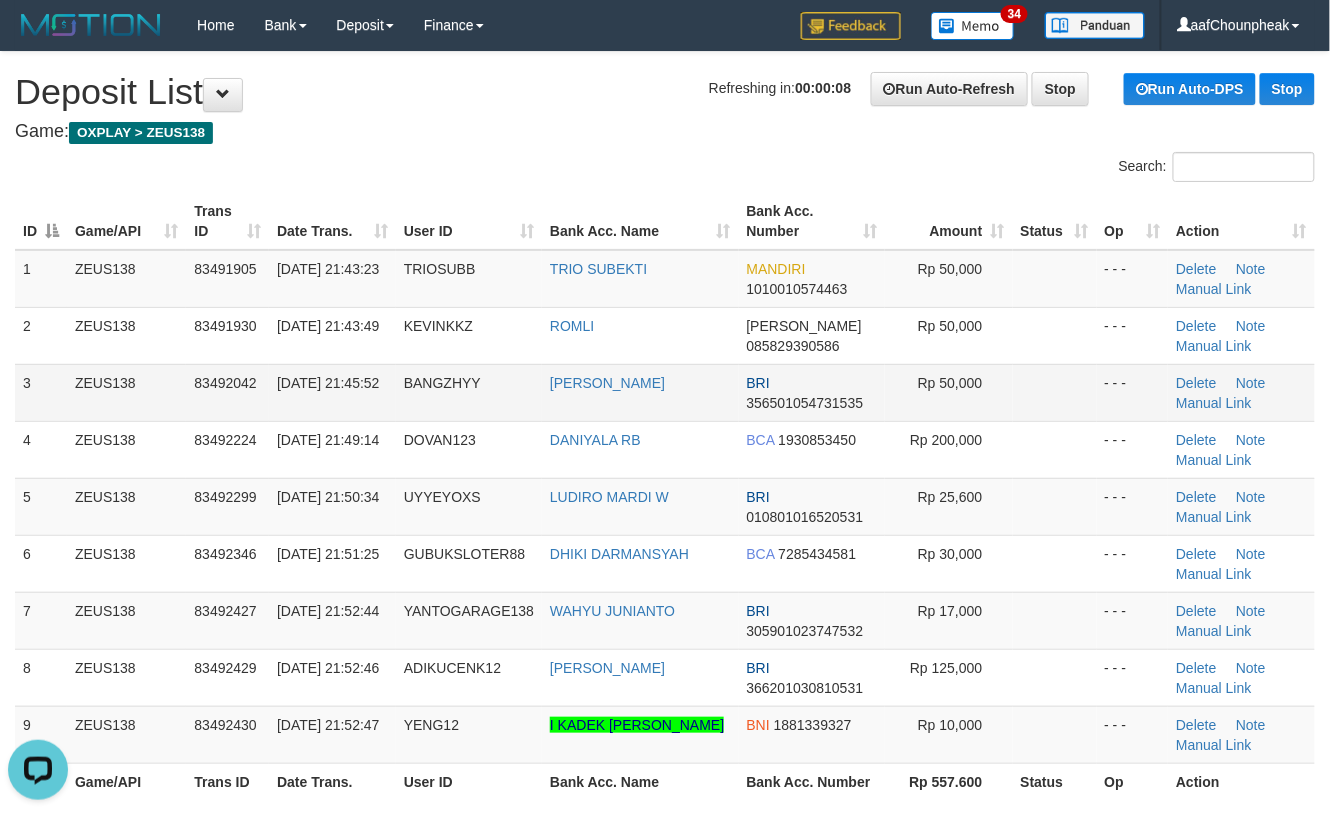 click on "Rp 50,000" at bounding box center (950, 383) 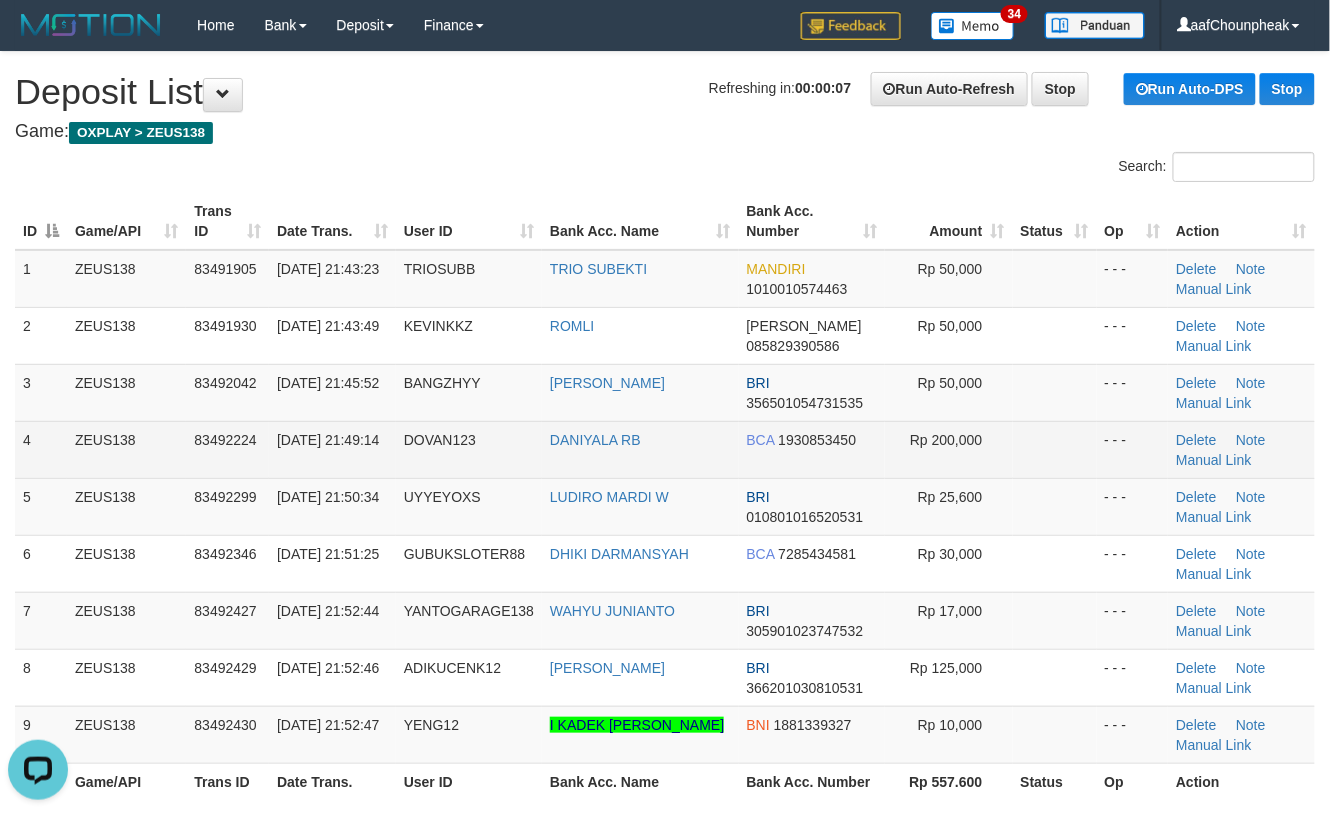 drag, startPoint x: 1009, startPoint y: 433, endPoint x: 1018, endPoint y: 441, distance: 12.0415945 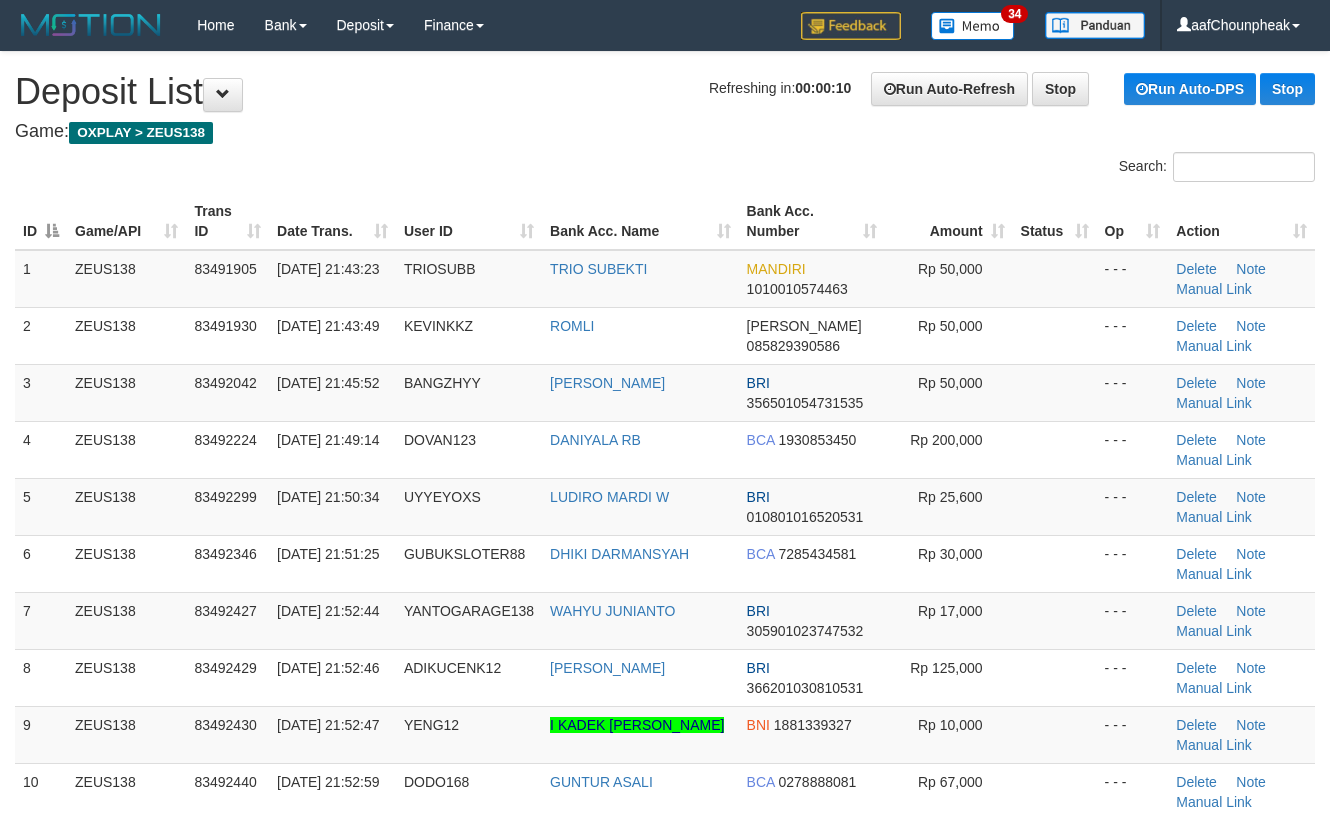 scroll, scrollTop: 0, scrollLeft: 0, axis: both 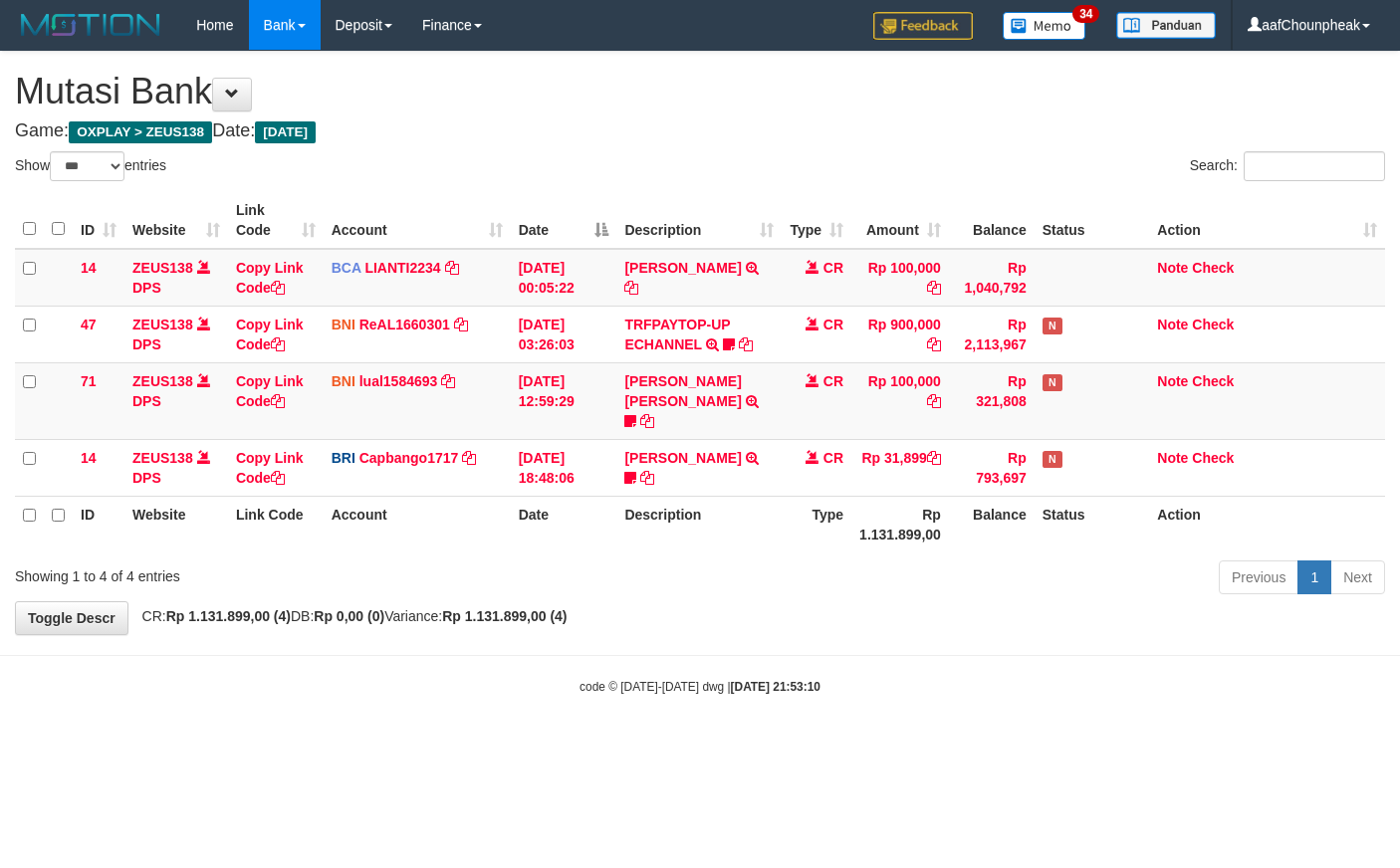 select on "***" 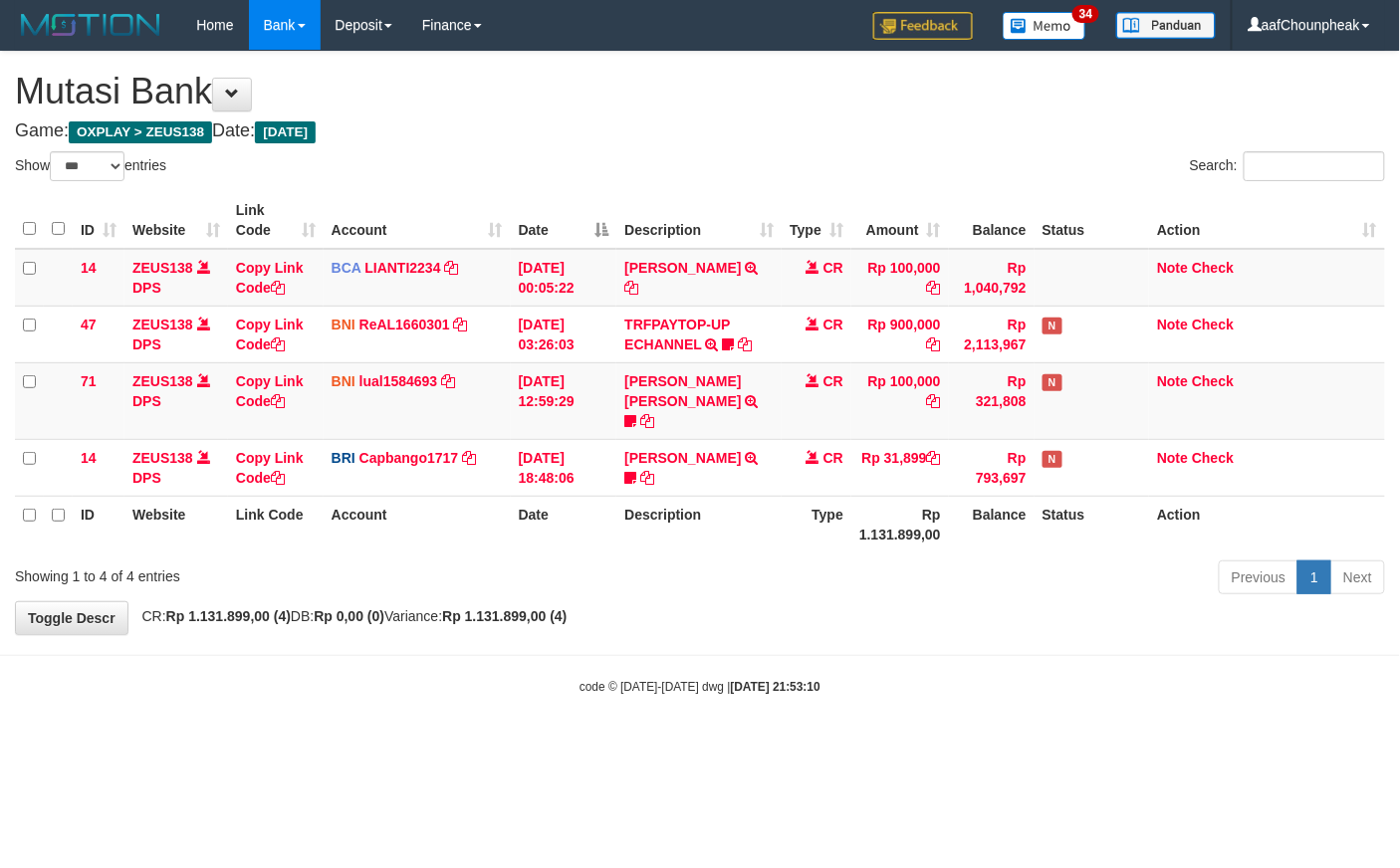click on "**********" at bounding box center (700, 342) 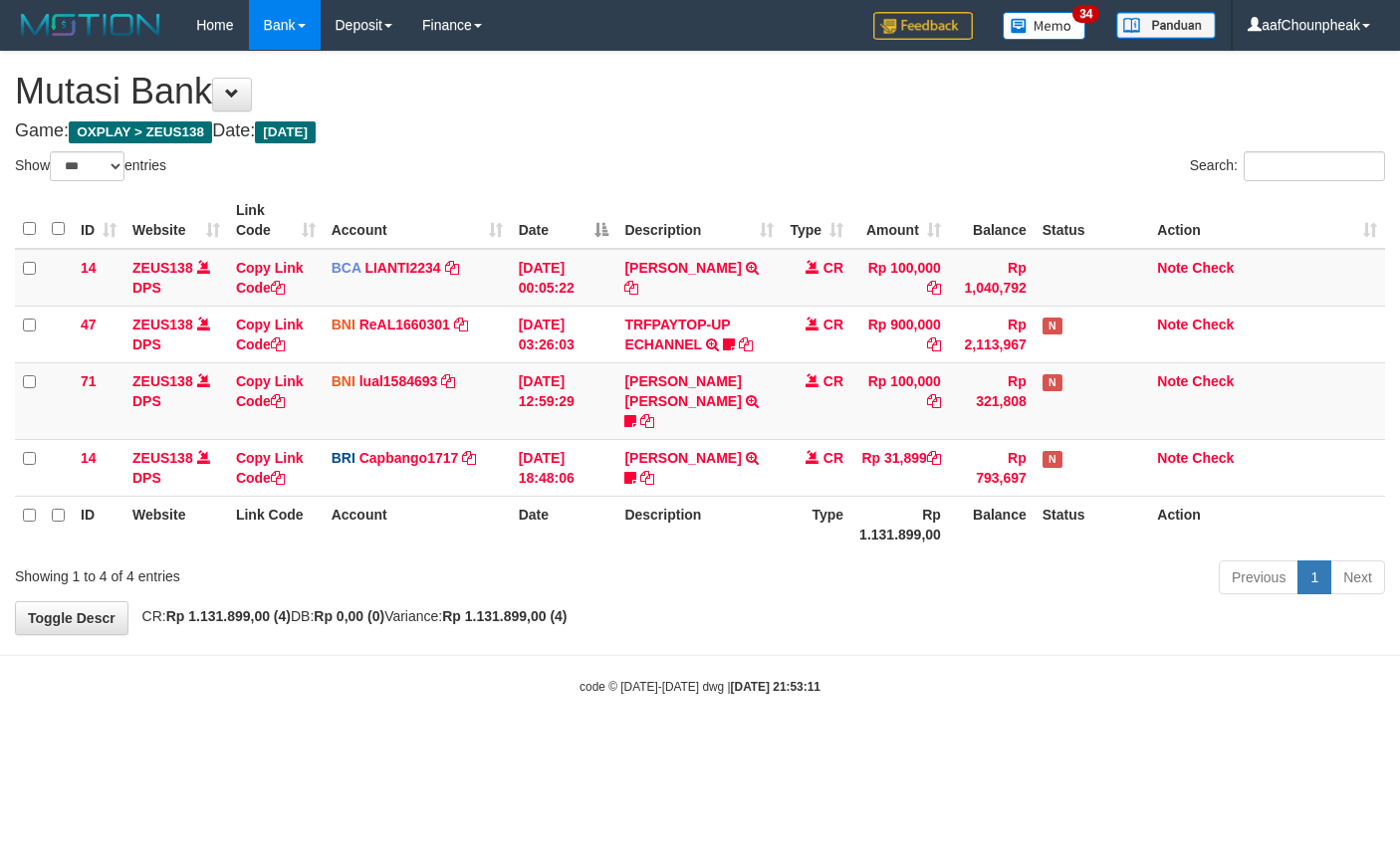 select on "***" 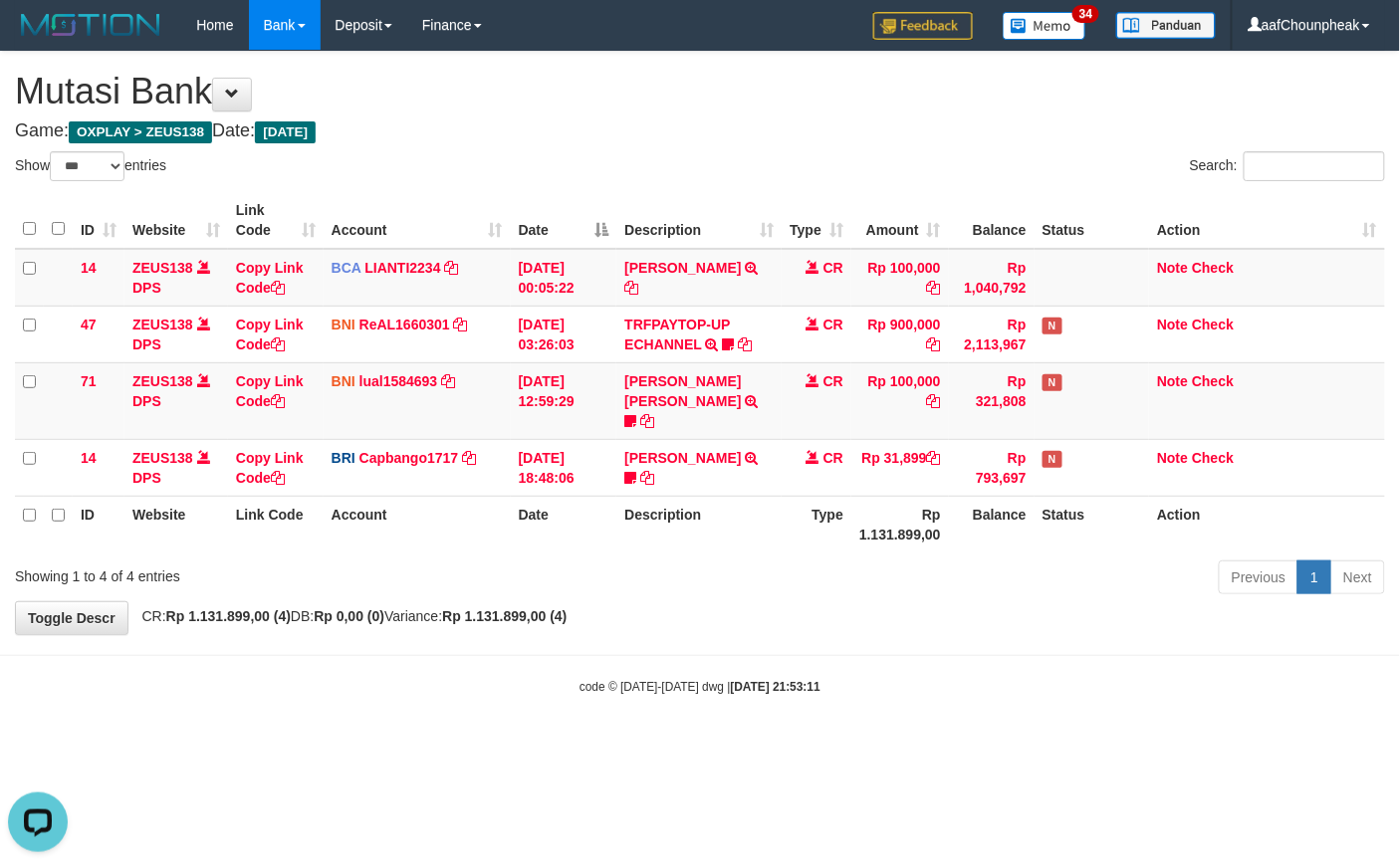 scroll, scrollTop: 0, scrollLeft: 0, axis: both 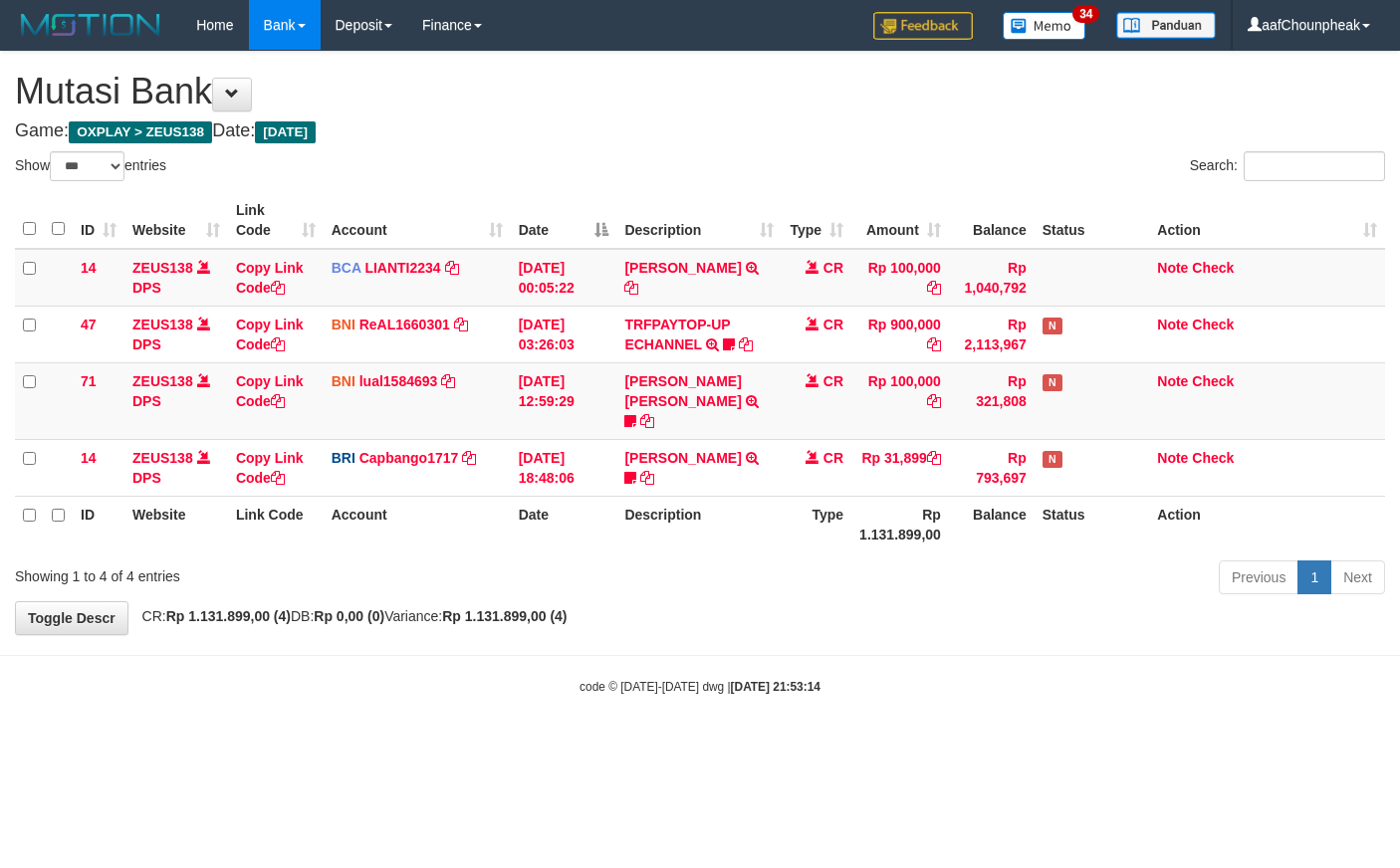 select on "***" 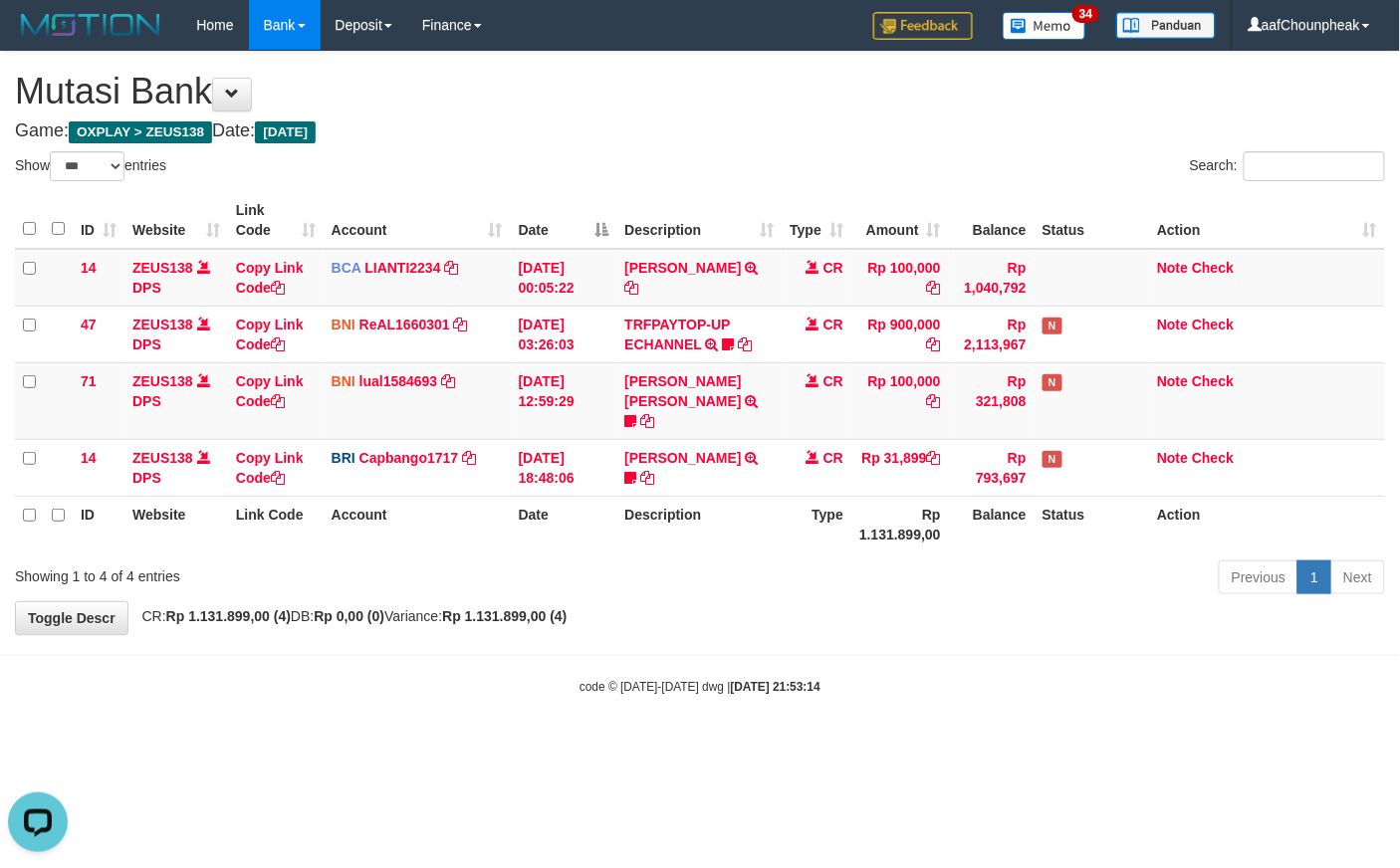 scroll, scrollTop: 0, scrollLeft: 0, axis: both 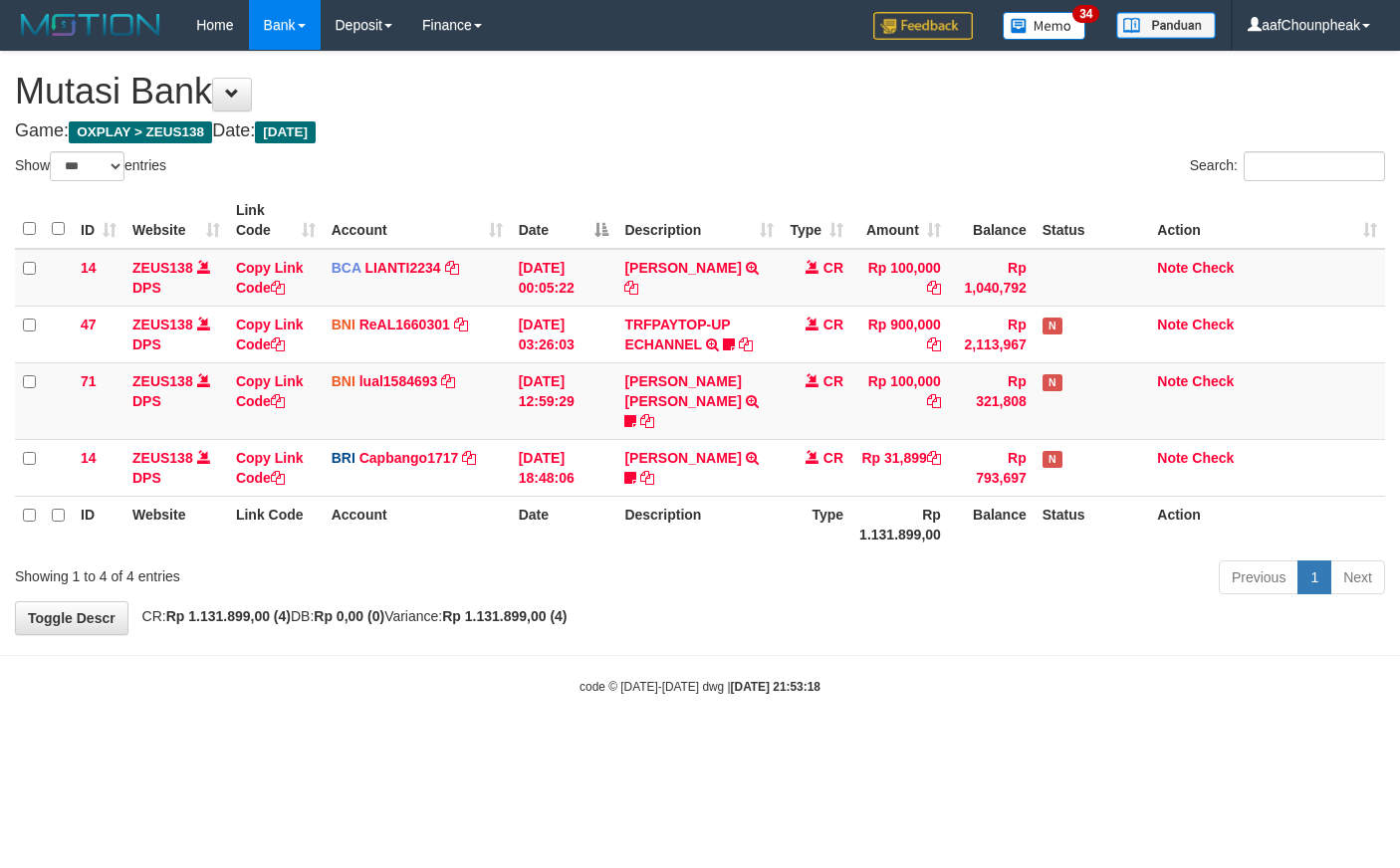 select on "***" 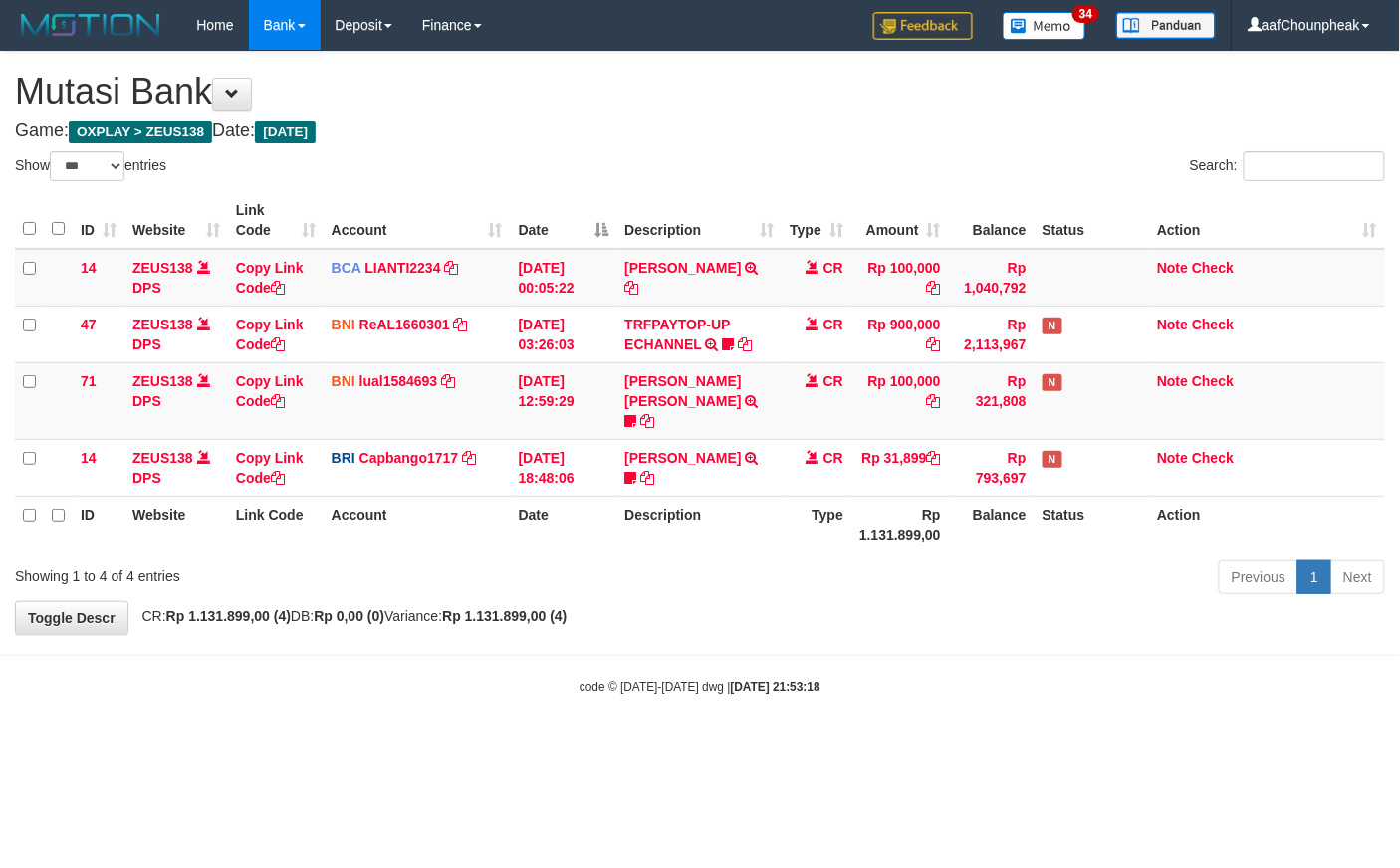 click on "Toggle navigation
Home
Bank
Account List
Mutasi Bank
Search
Note Mutasi
Deposit
DPS List
History
Finance
Financial Data
aafChounpheak
My Profile
Log Out
34" at bounding box center (700, 372) 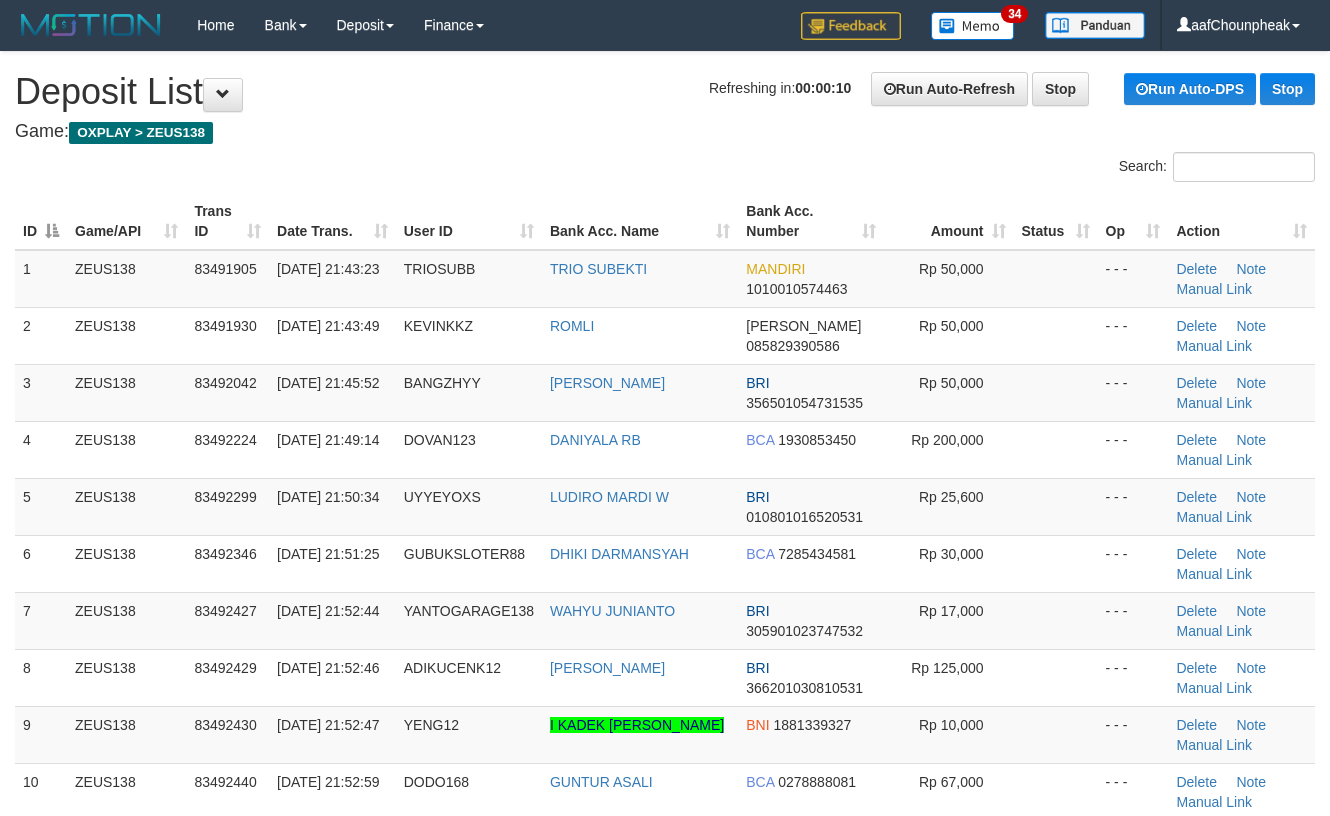 scroll, scrollTop: 0, scrollLeft: 0, axis: both 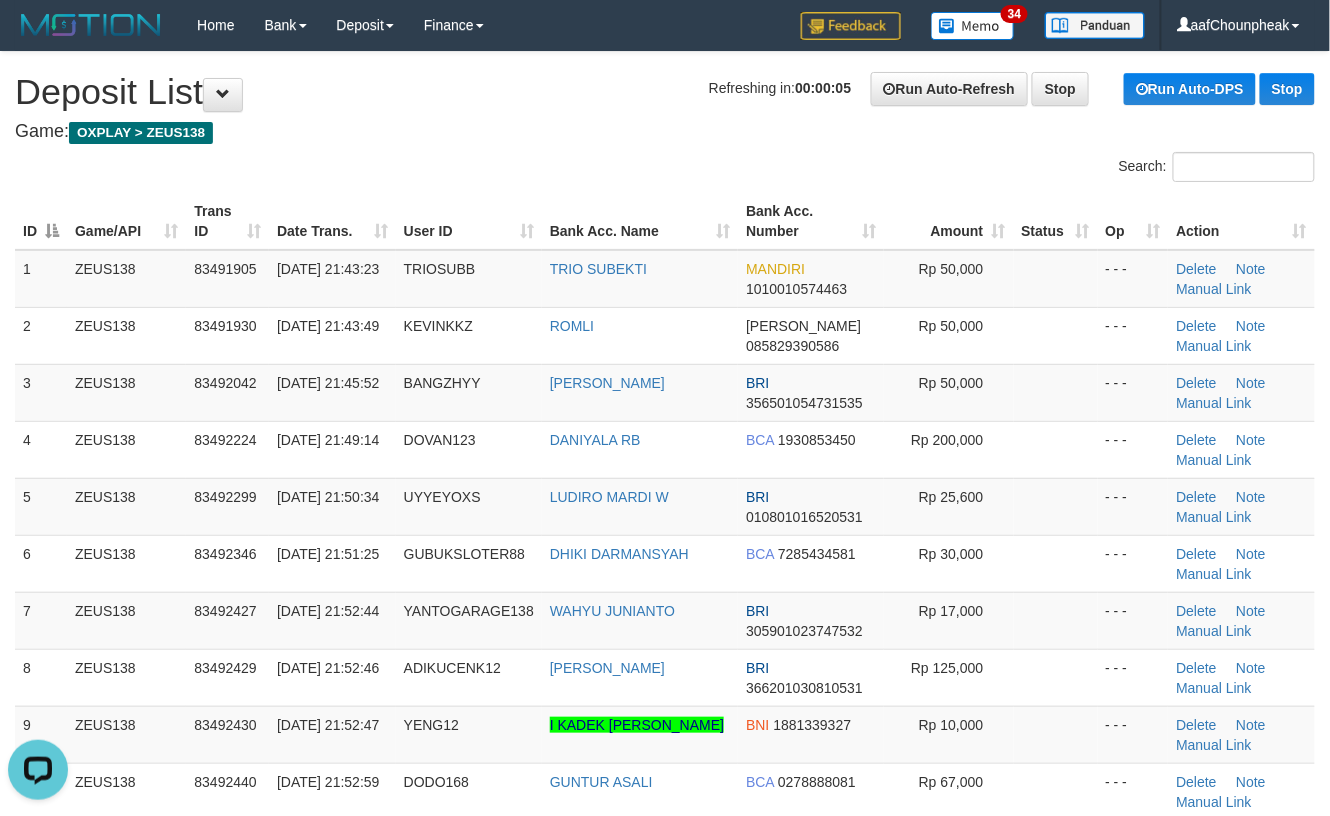 drag, startPoint x: 506, startPoint y: 170, endPoint x: 1341, endPoint y: 346, distance: 853.3469 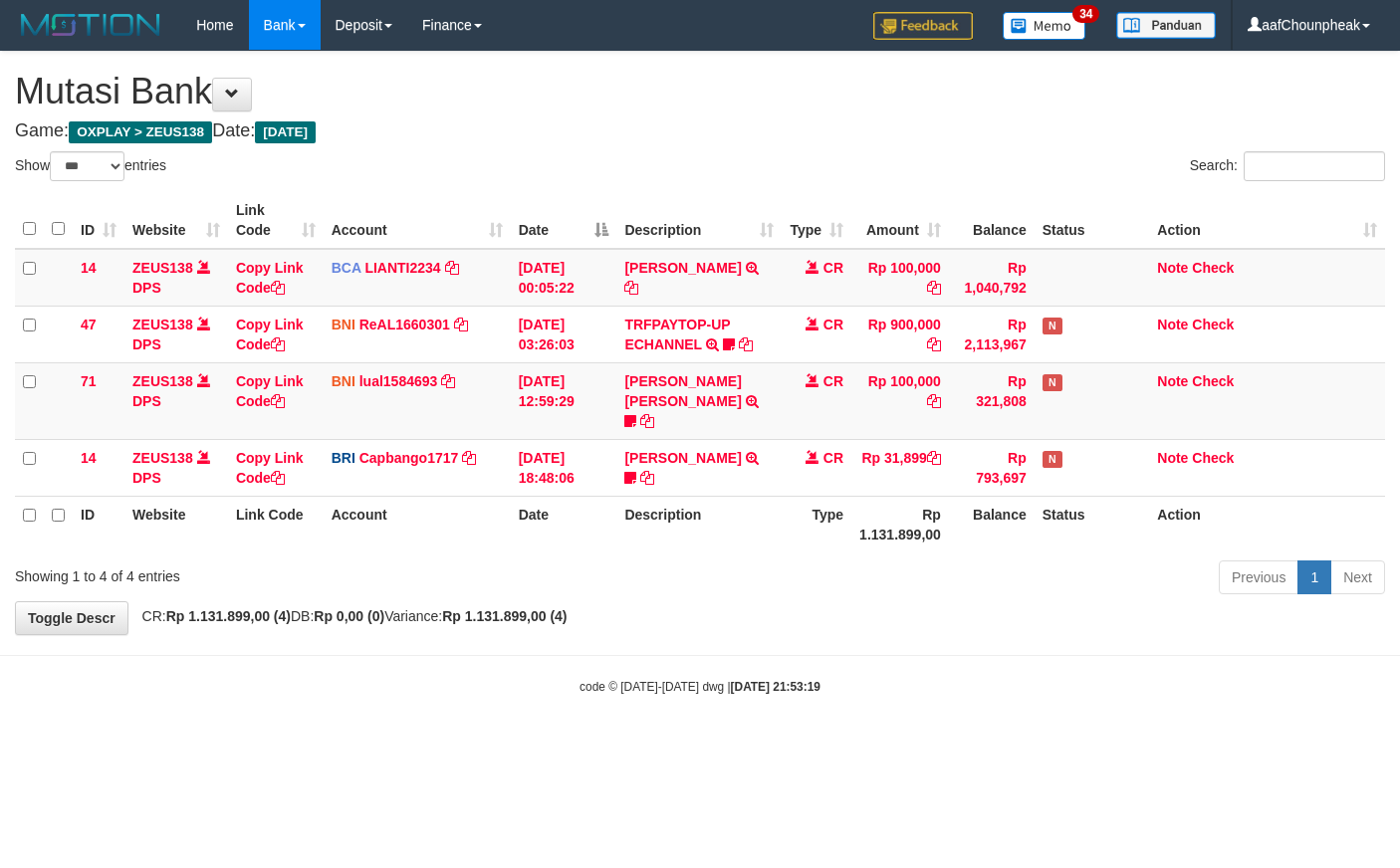 select on "***" 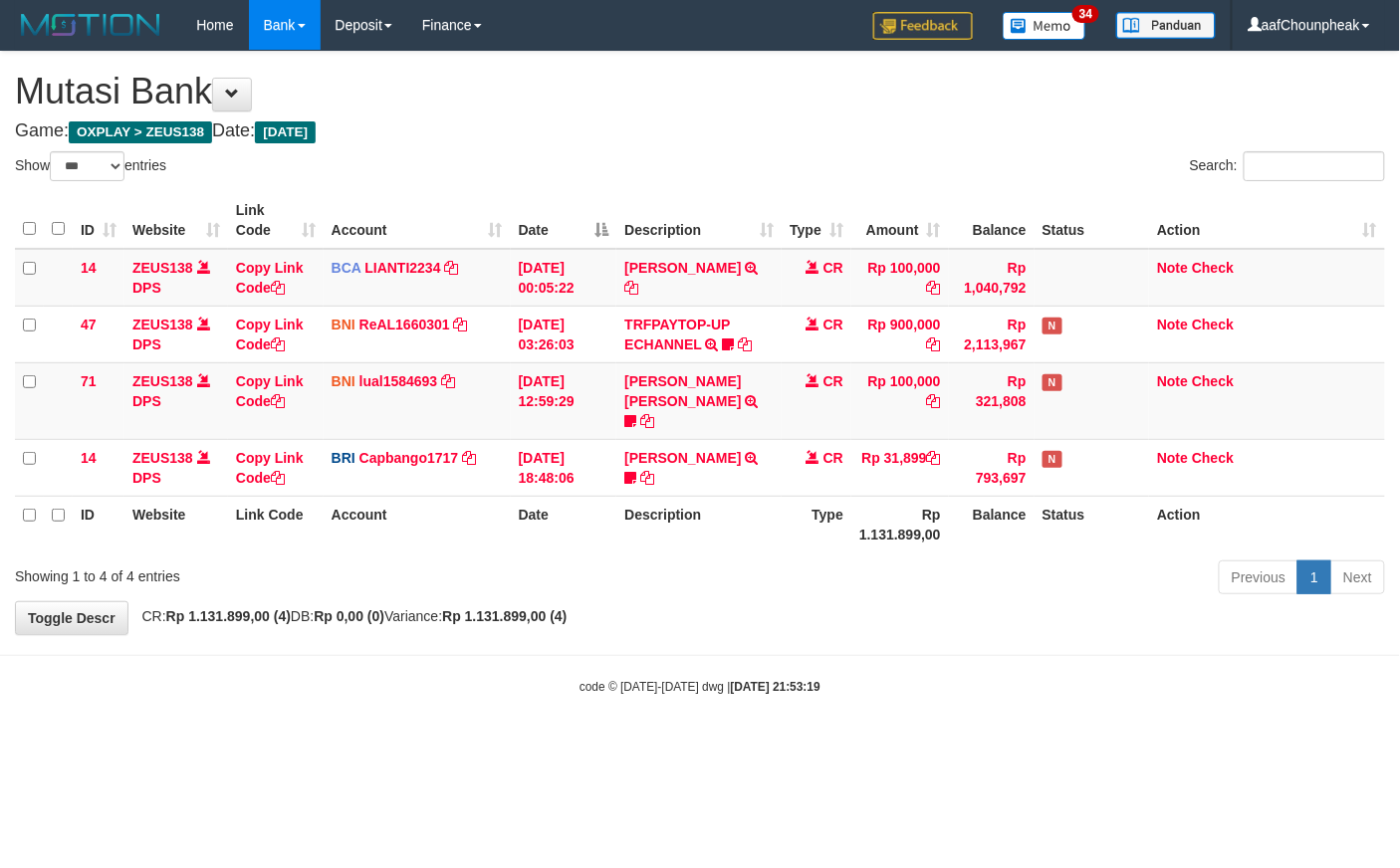 click on "Toggle navigation
Home
Bank
Account List
Mutasi Bank
Search
Note Mutasi
Deposit
DPS List
History
Finance
Financial Data
aafChounpheak
My Profile
Log Out
34" at bounding box center (700, 372) 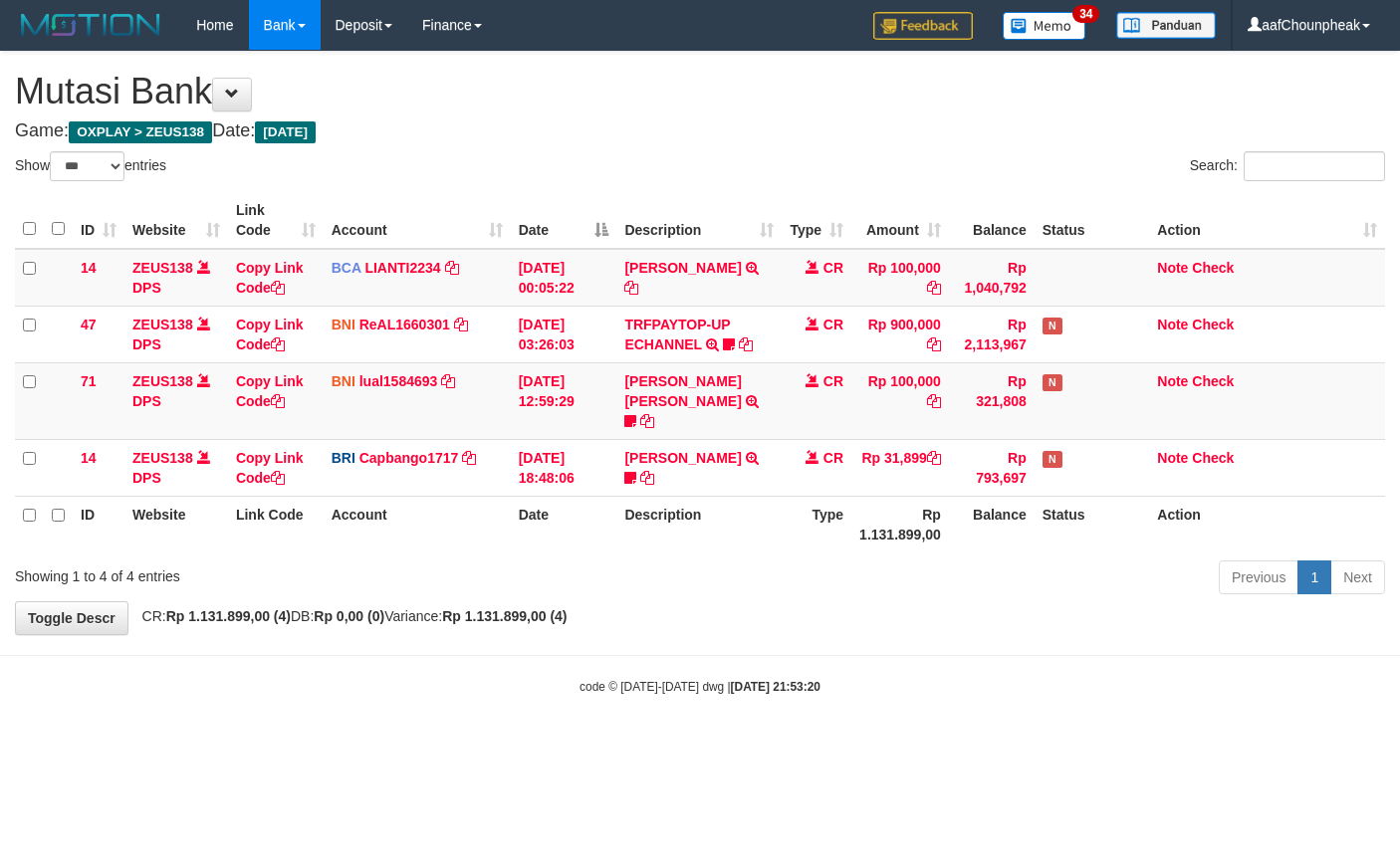 select on "***" 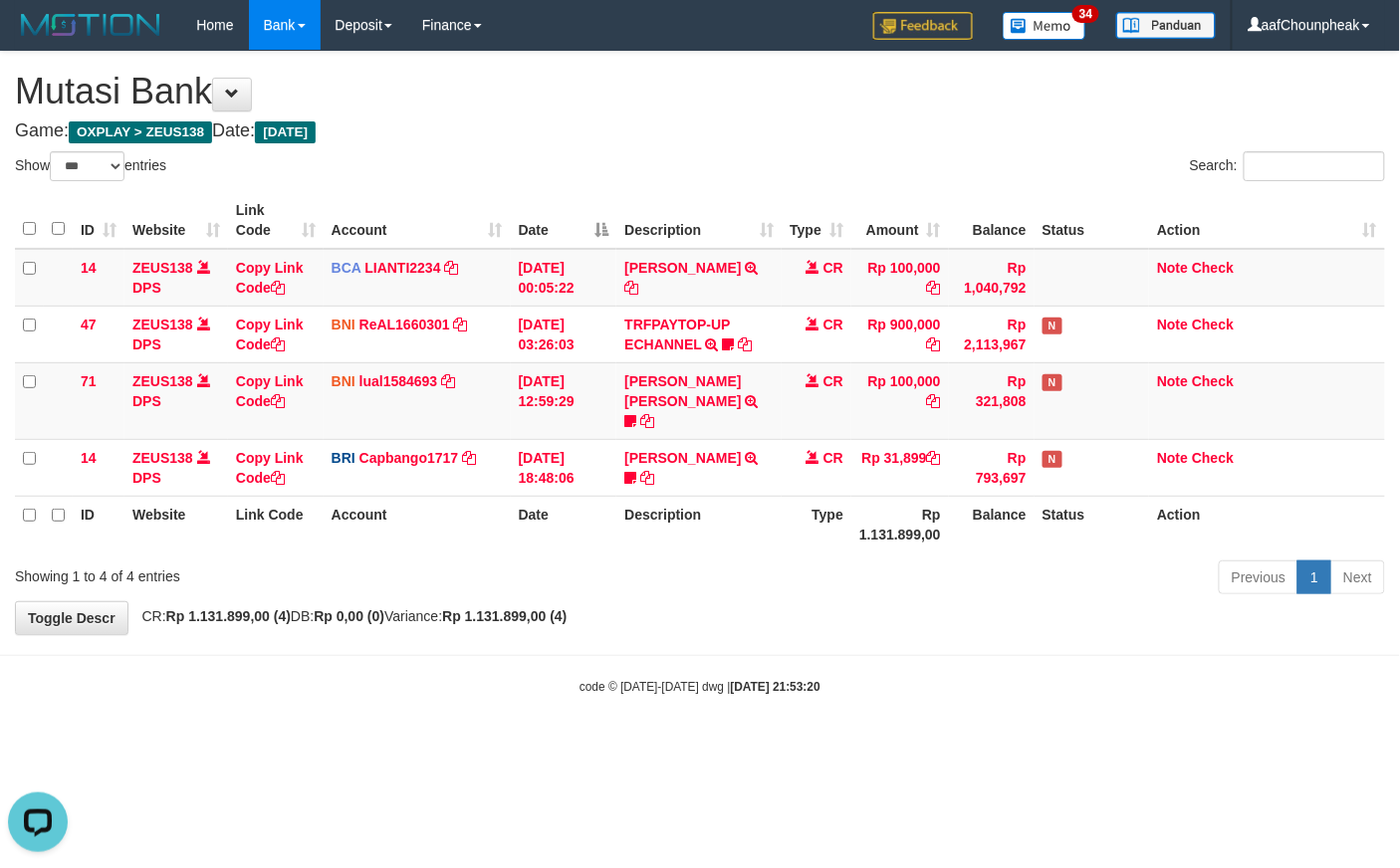 scroll, scrollTop: 0, scrollLeft: 0, axis: both 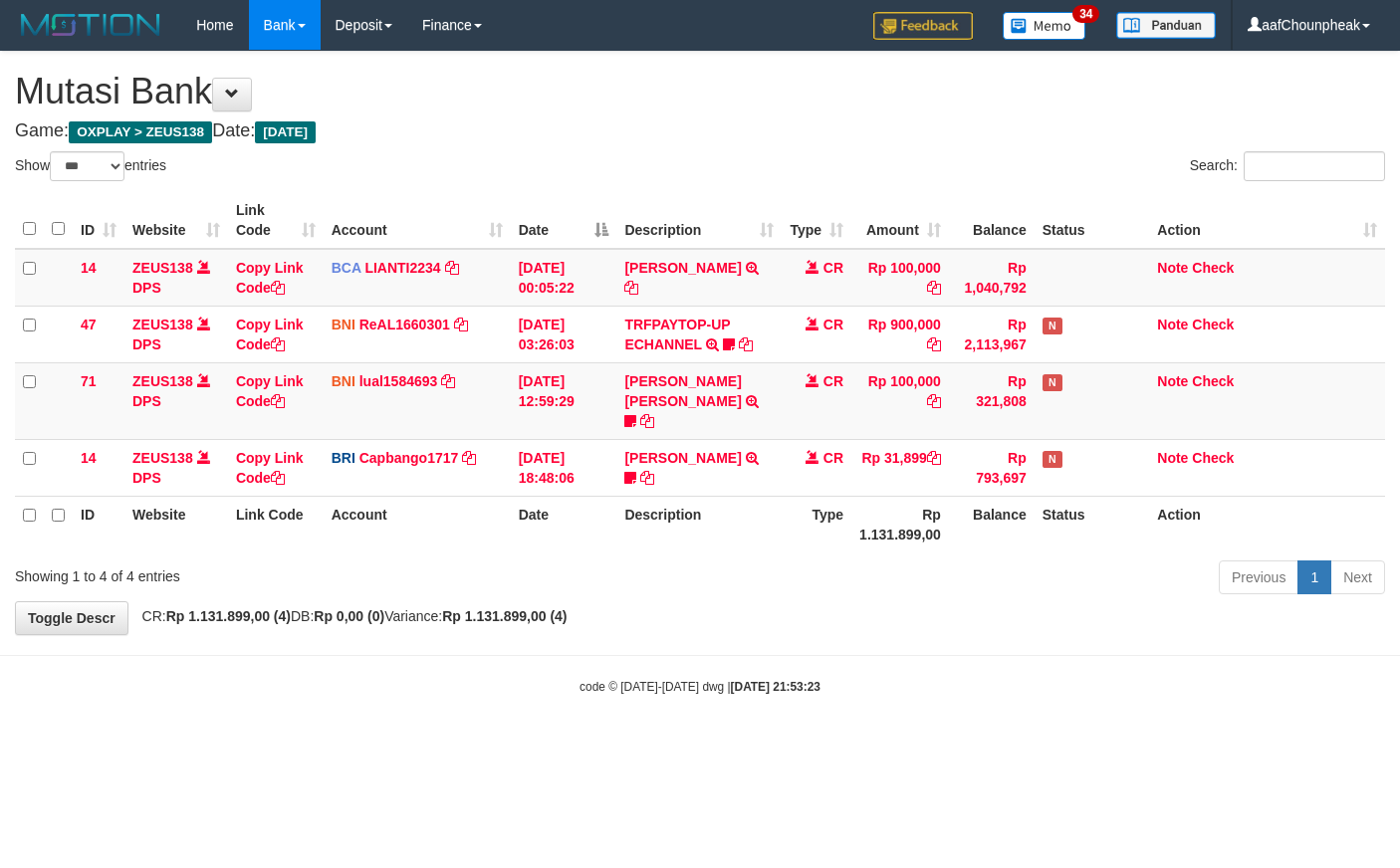 select on "***" 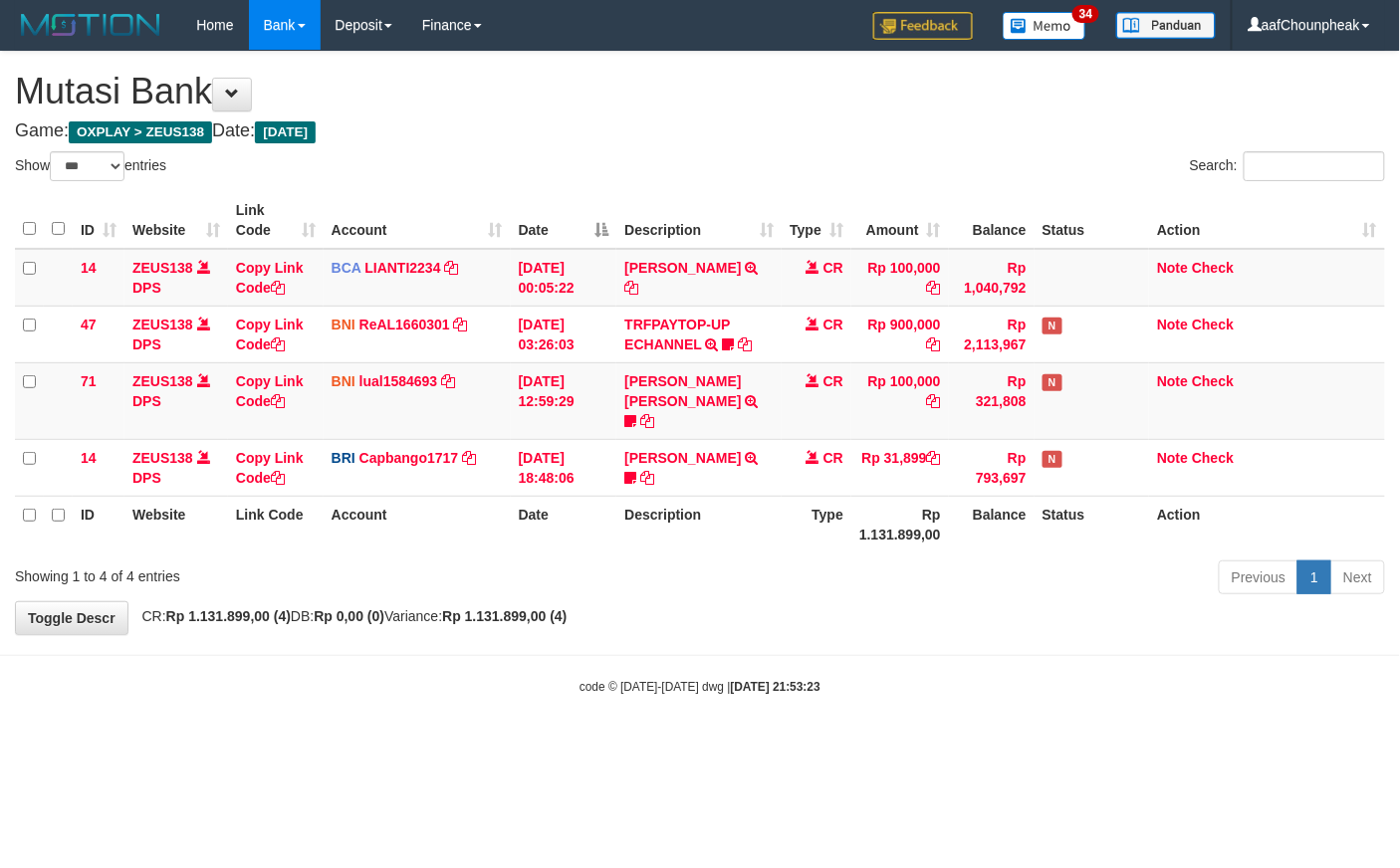 drag, startPoint x: 802, startPoint y: 622, endPoint x: 824, endPoint y: 642, distance: 29.732137 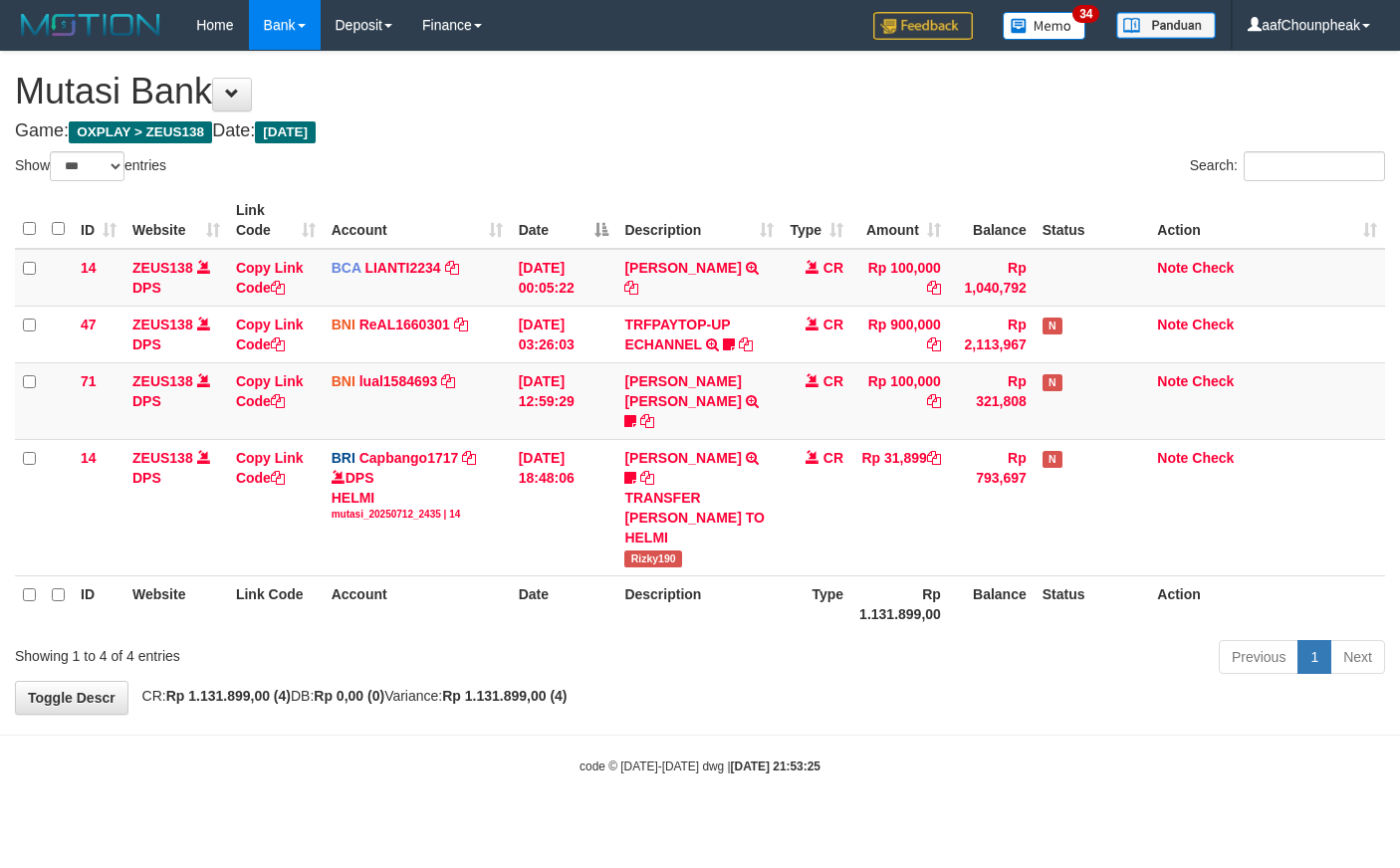 select on "***" 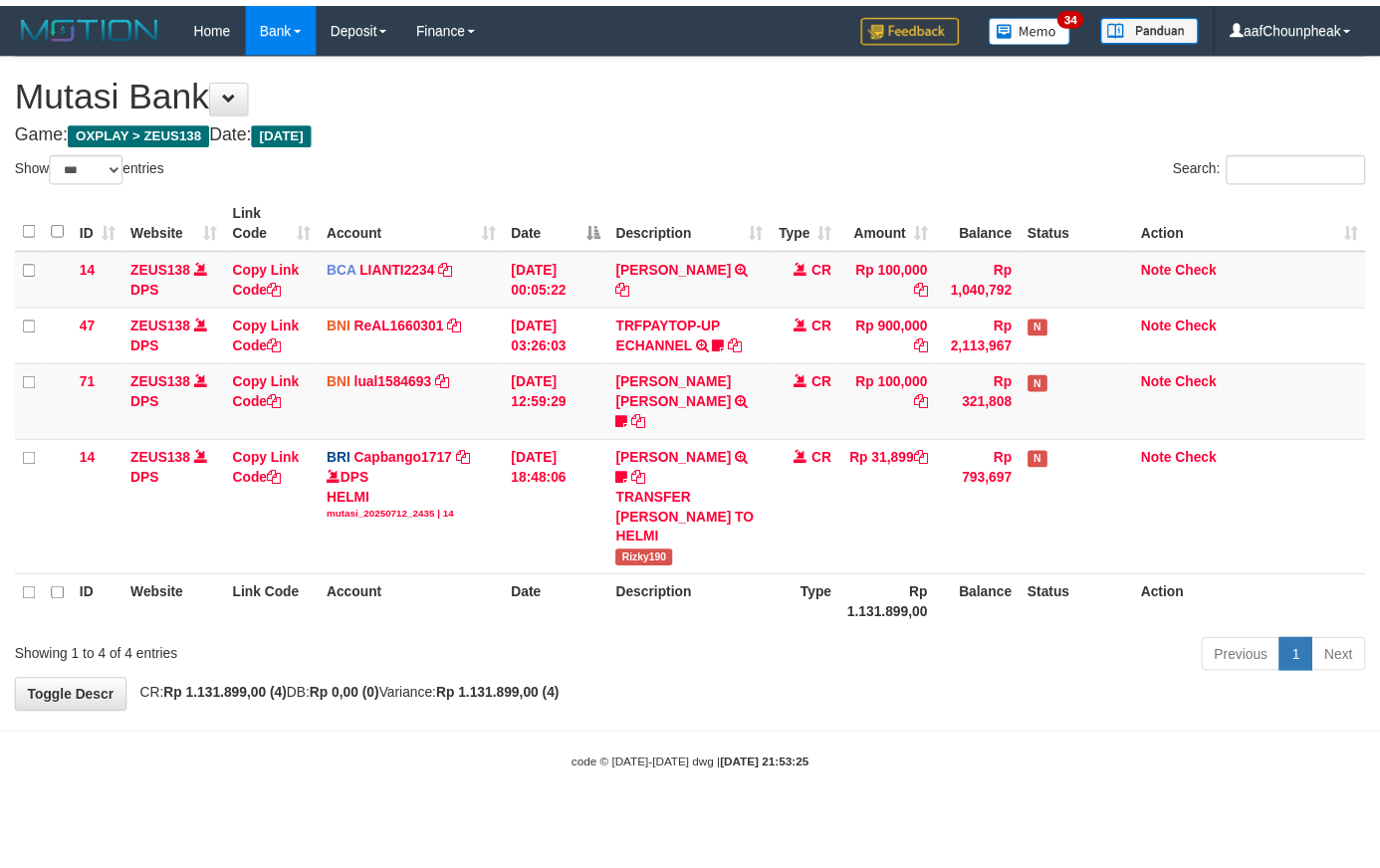scroll, scrollTop: 0, scrollLeft: 0, axis: both 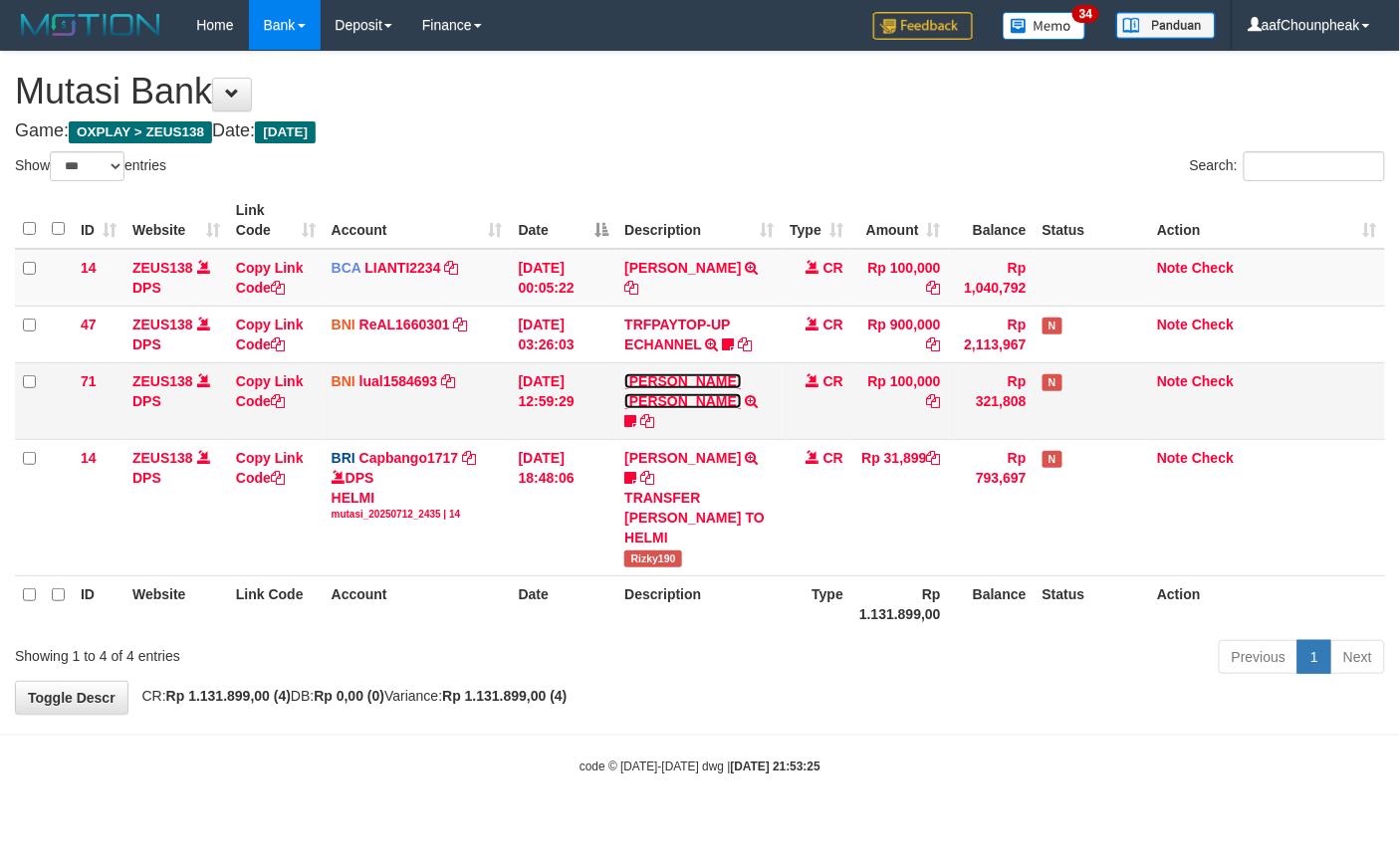 click on "MUHAMMAD IQBAL FARHAN" at bounding box center (682, 391) 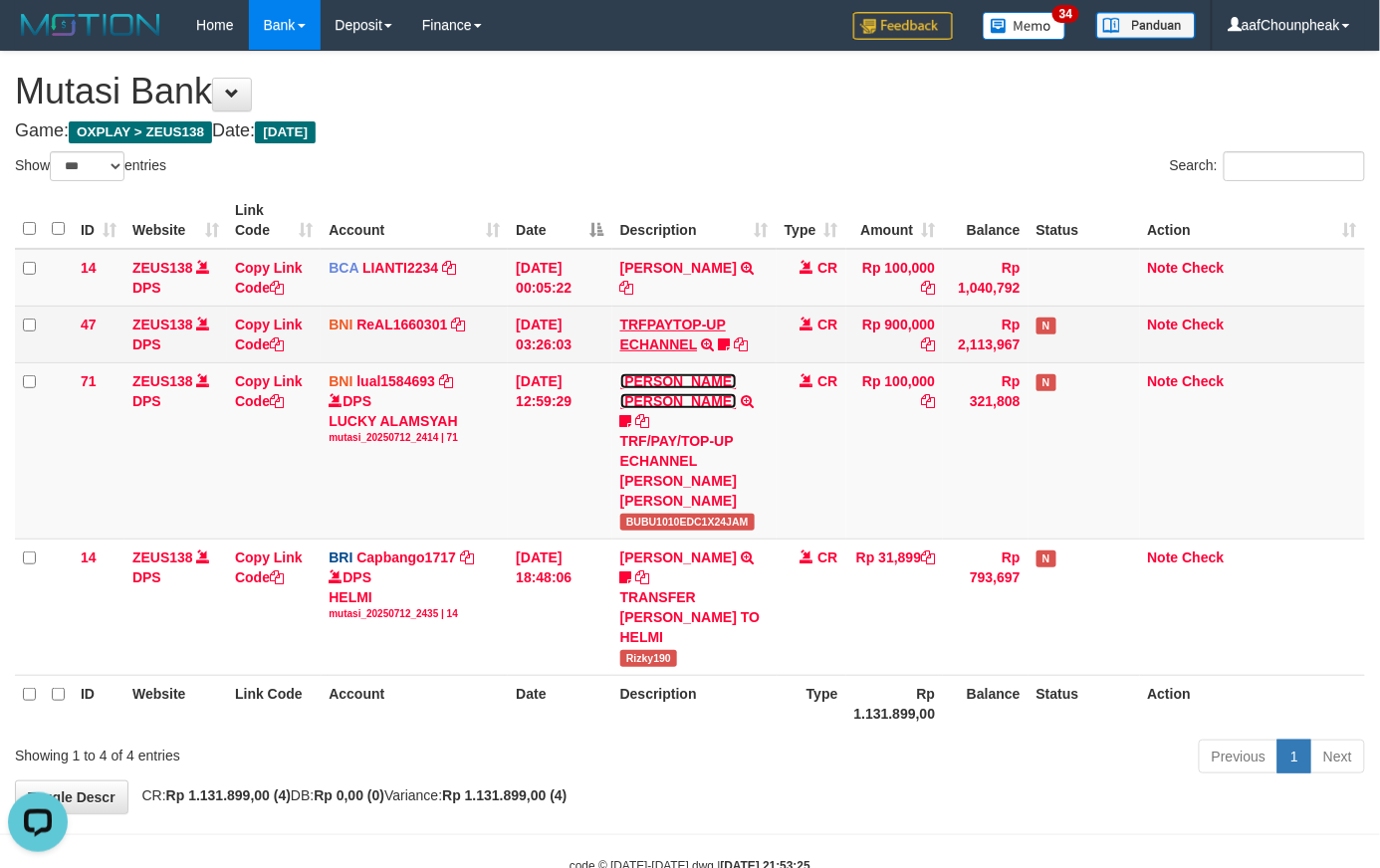 scroll, scrollTop: 0, scrollLeft: 0, axis: both 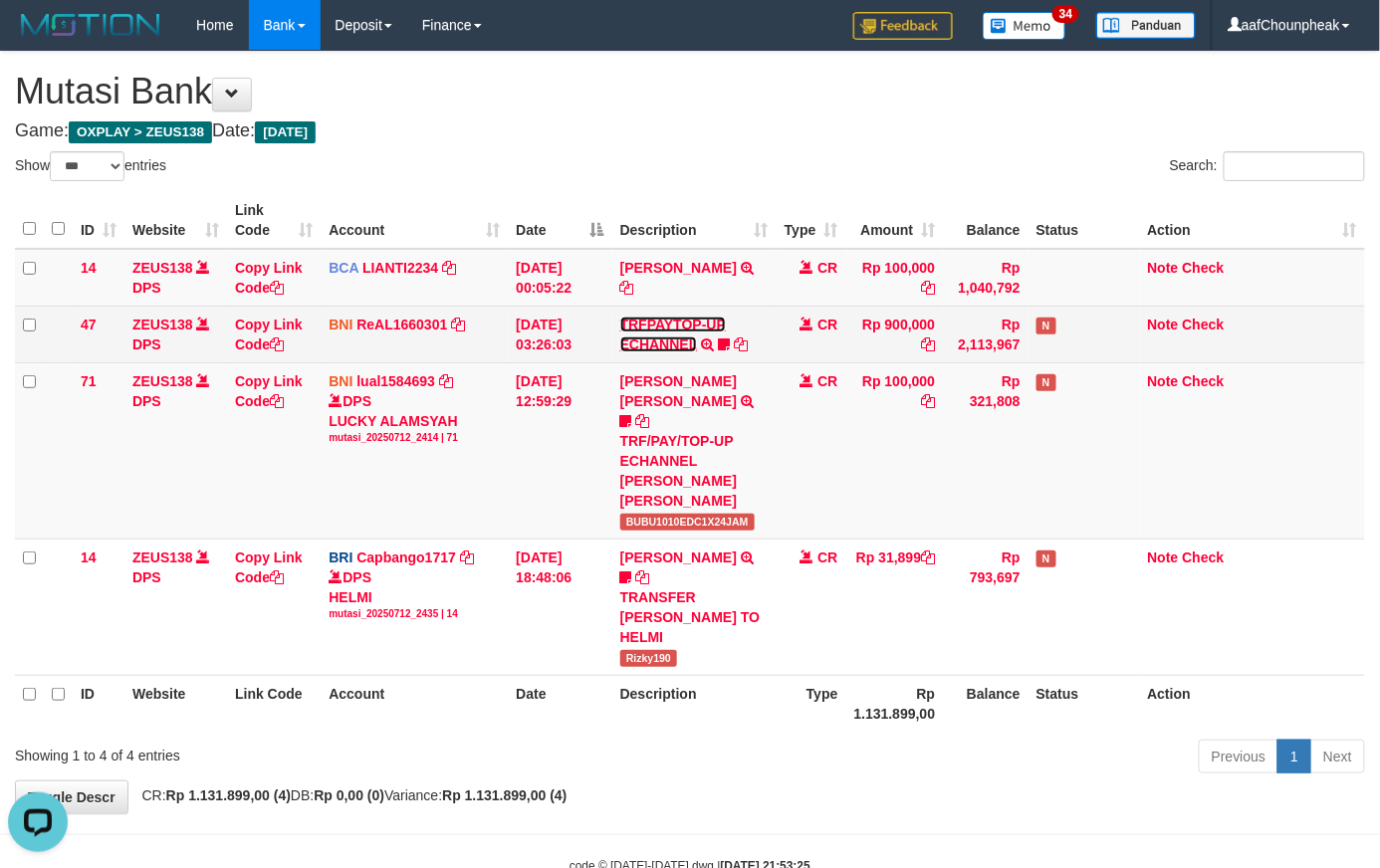 click on "TRFPAYTOP-UP ECHANNEL" at bounding box center (673, 334) 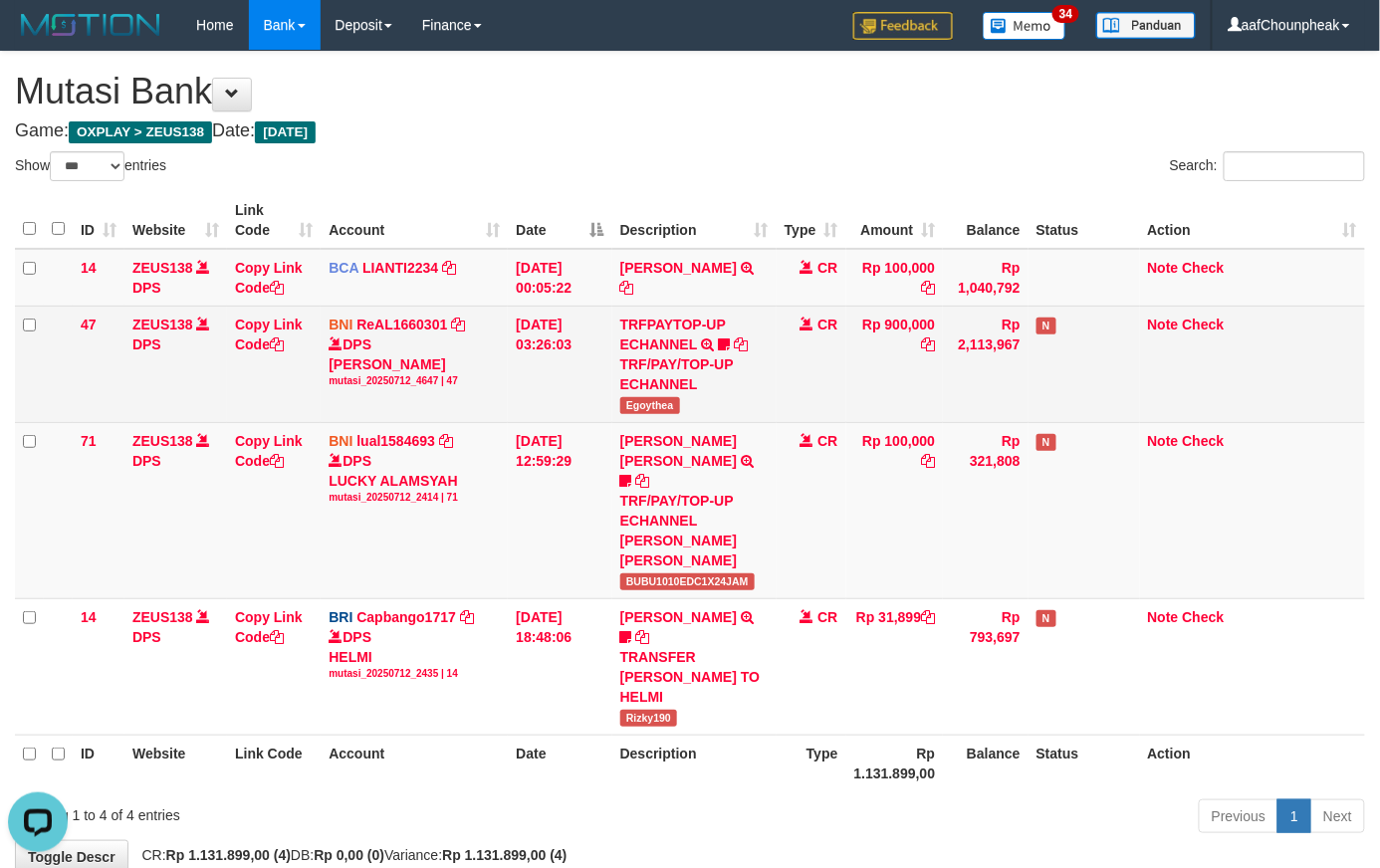 click on "Egoythea" at bounding box center [650, 405] 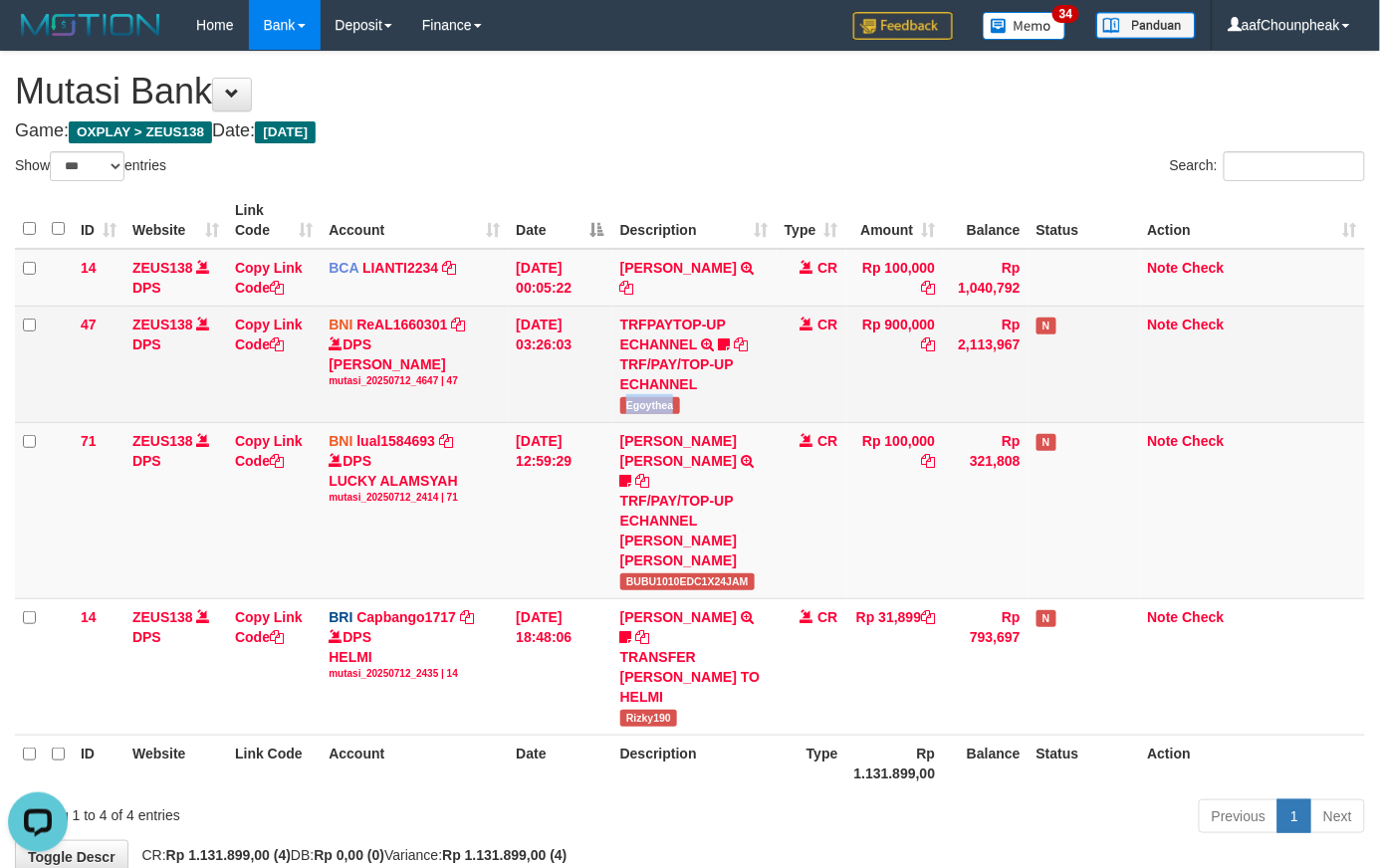 click on "Egoythea" at bounding box center (650, 405) 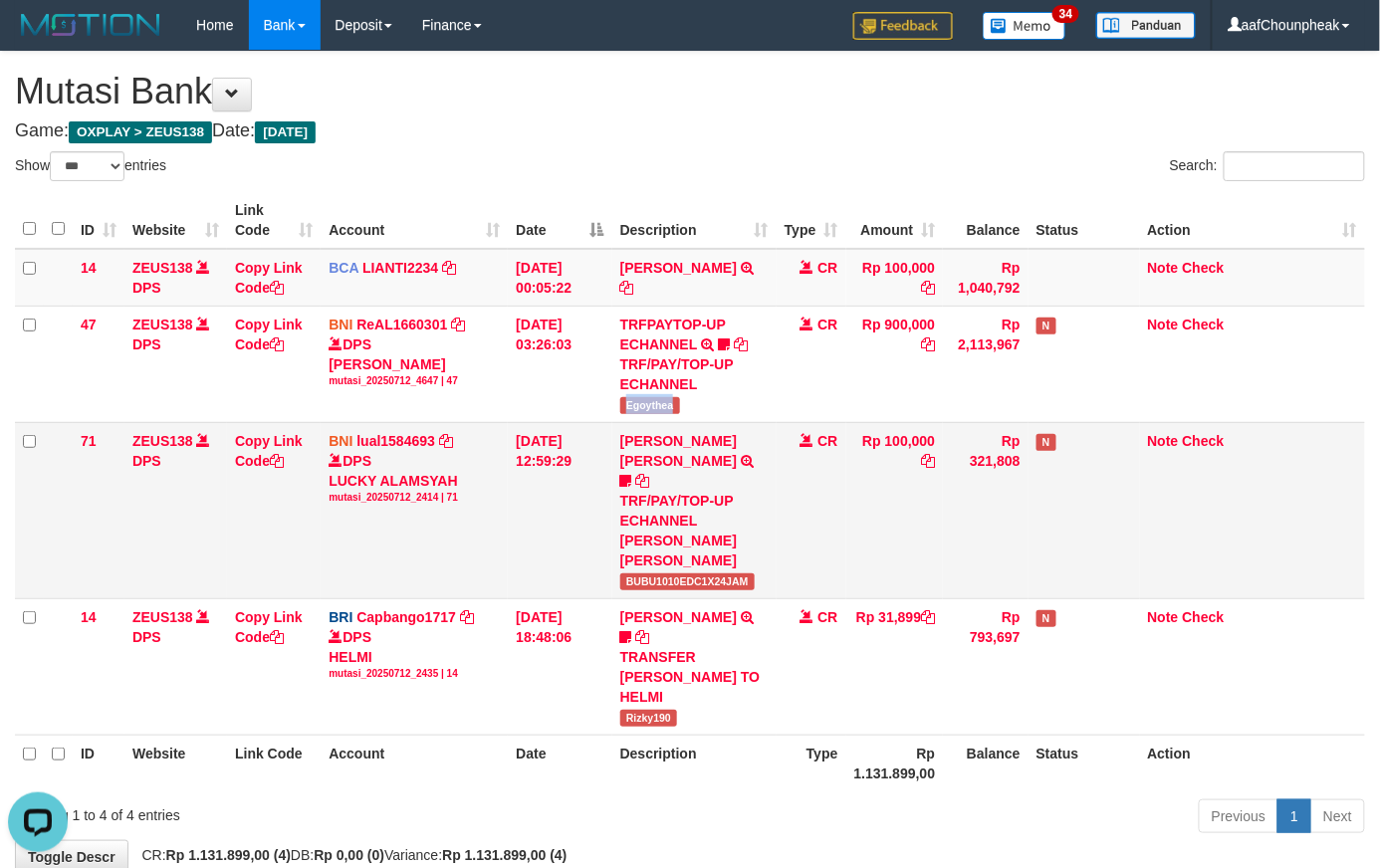 copy on "Egoythea" 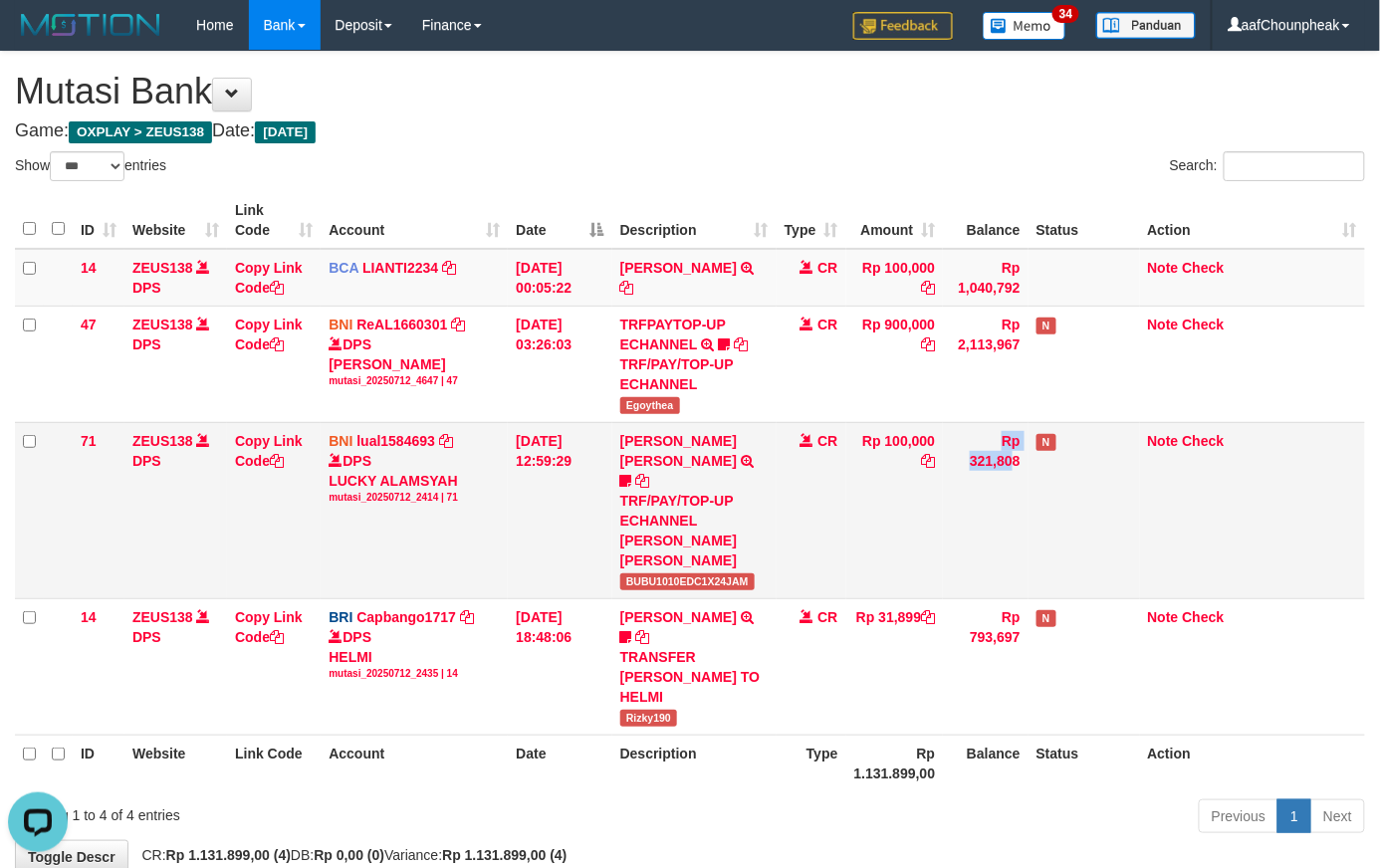 click on "71
ZEUS138    DPS
Copy Link Code
BNI
lual1584693
DPS
LUCKY ALAMSYAH
mutasi_20250712_2414 | 71
mutasi_20250712_2414 | 71
12/07/2025 12:59:29
MUHAMMAD IQBAL FARHAN            TRF/PAY/TOP-UP ECHANNEL MUHAMMAD IQBAL FARHAN    BUBU1010EDC1X24JAM
CR
Rp 100,000
Rp 321,808
N
Note
Check" at bounding box center [690, 510] 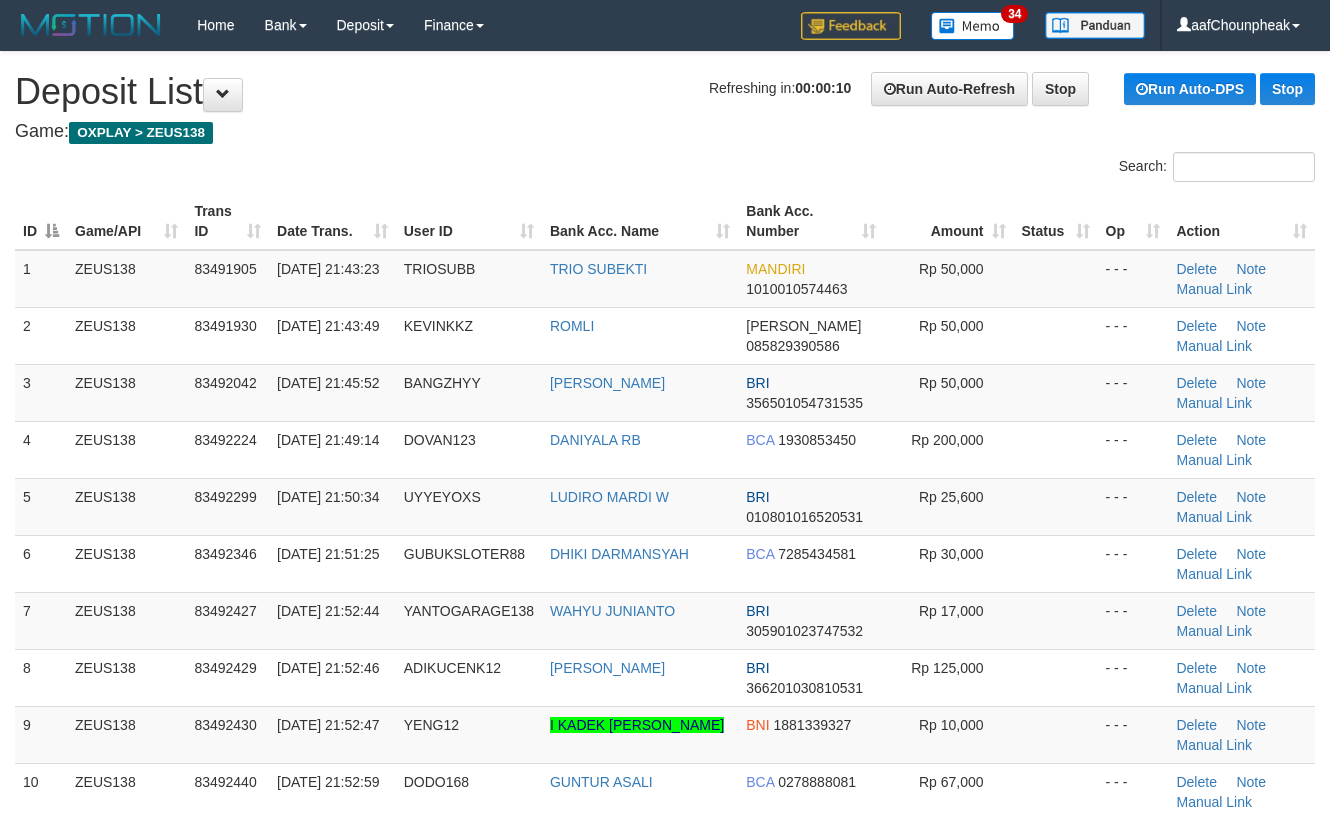 scroll, scrollTop: 0, scrollLeft: 0, axis: both 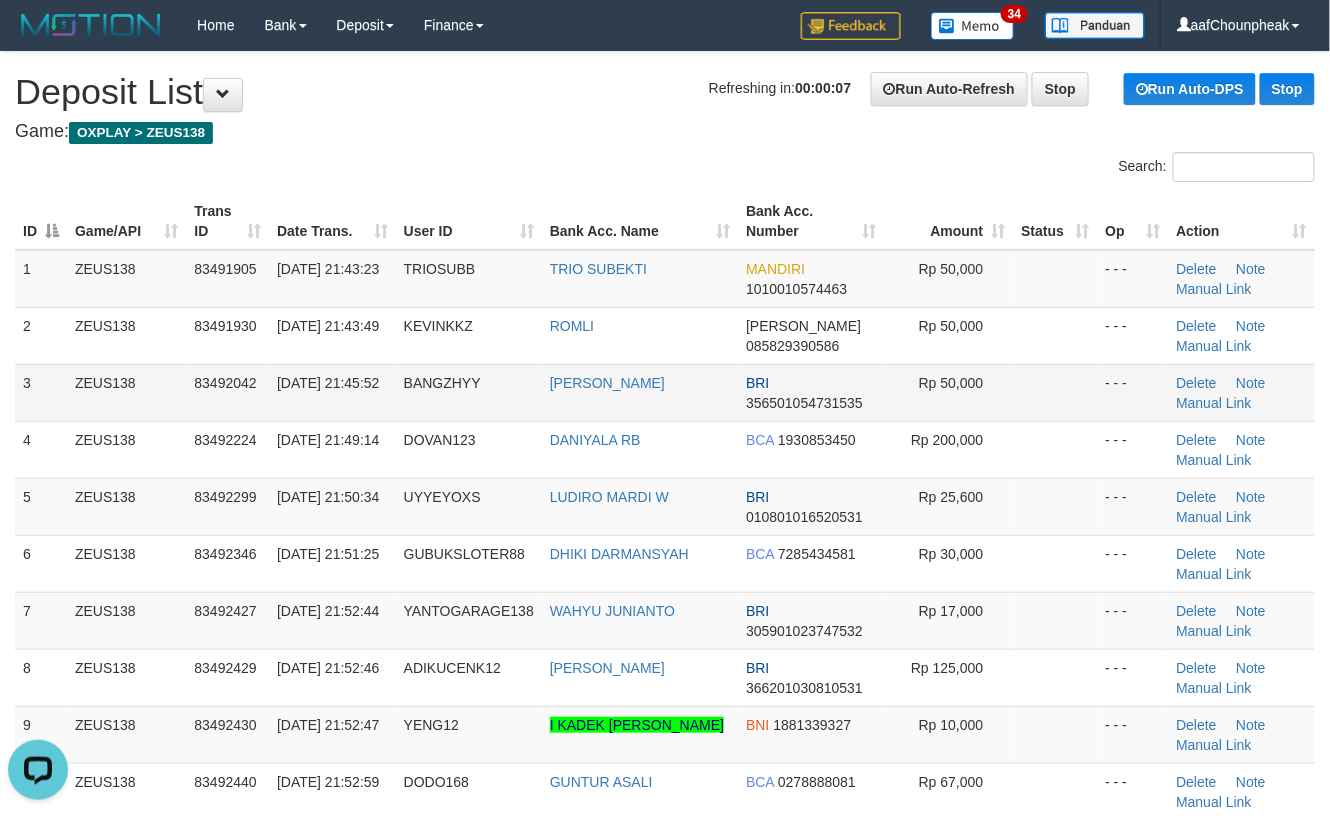 click at bounding box center [1056, 392] 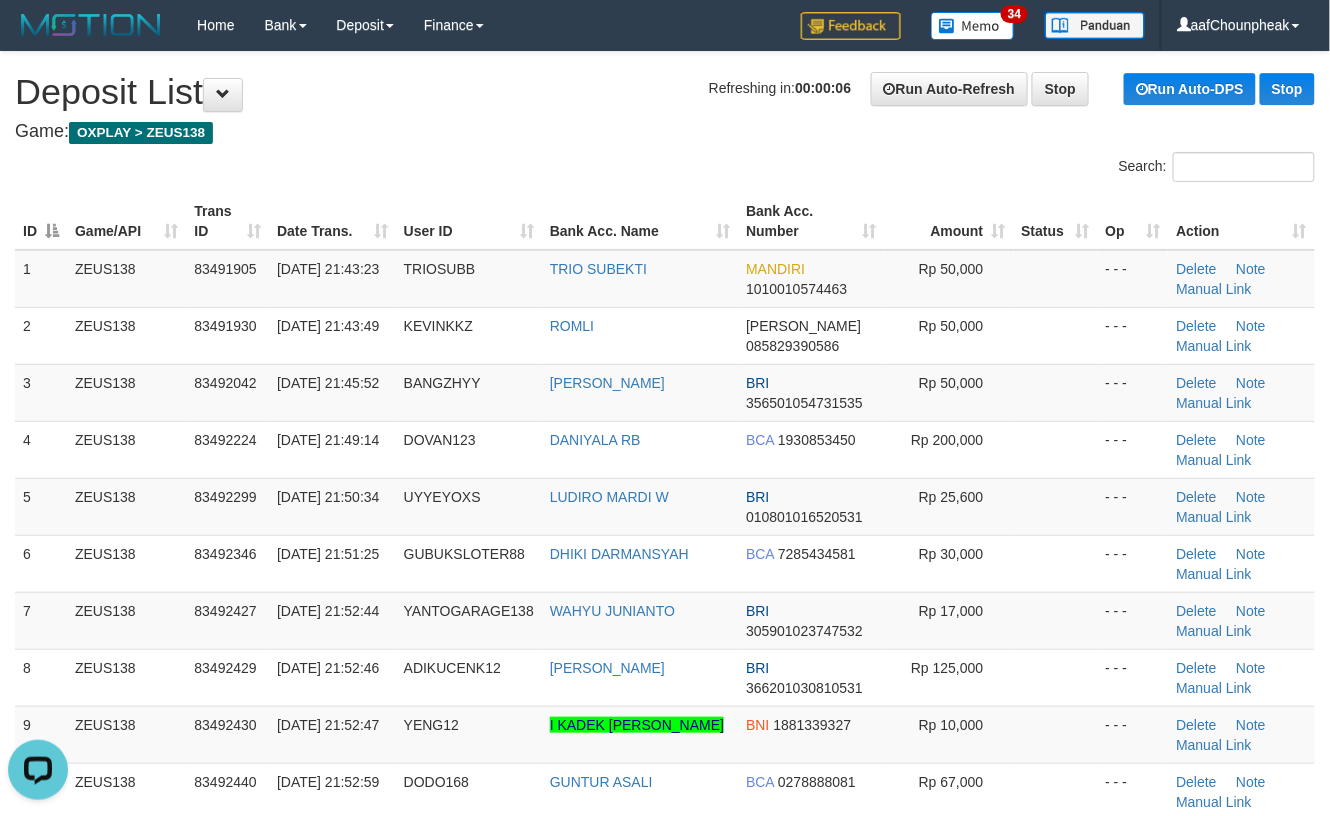 drag, startPoint x: 1046, startPoint y: 398, endPoint x: 1341, endPoint y: 426, distance: 296.32584 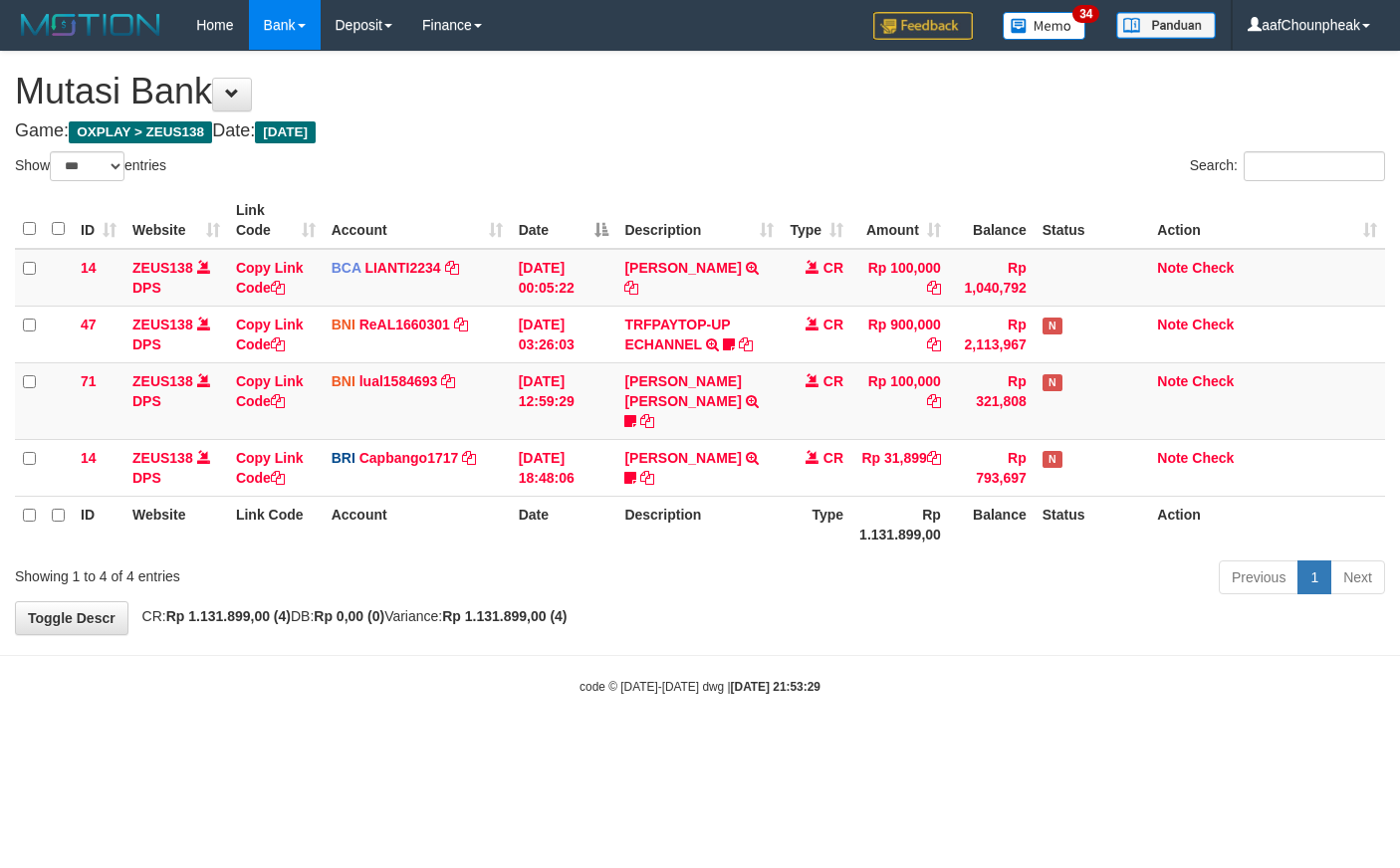 select on "***" 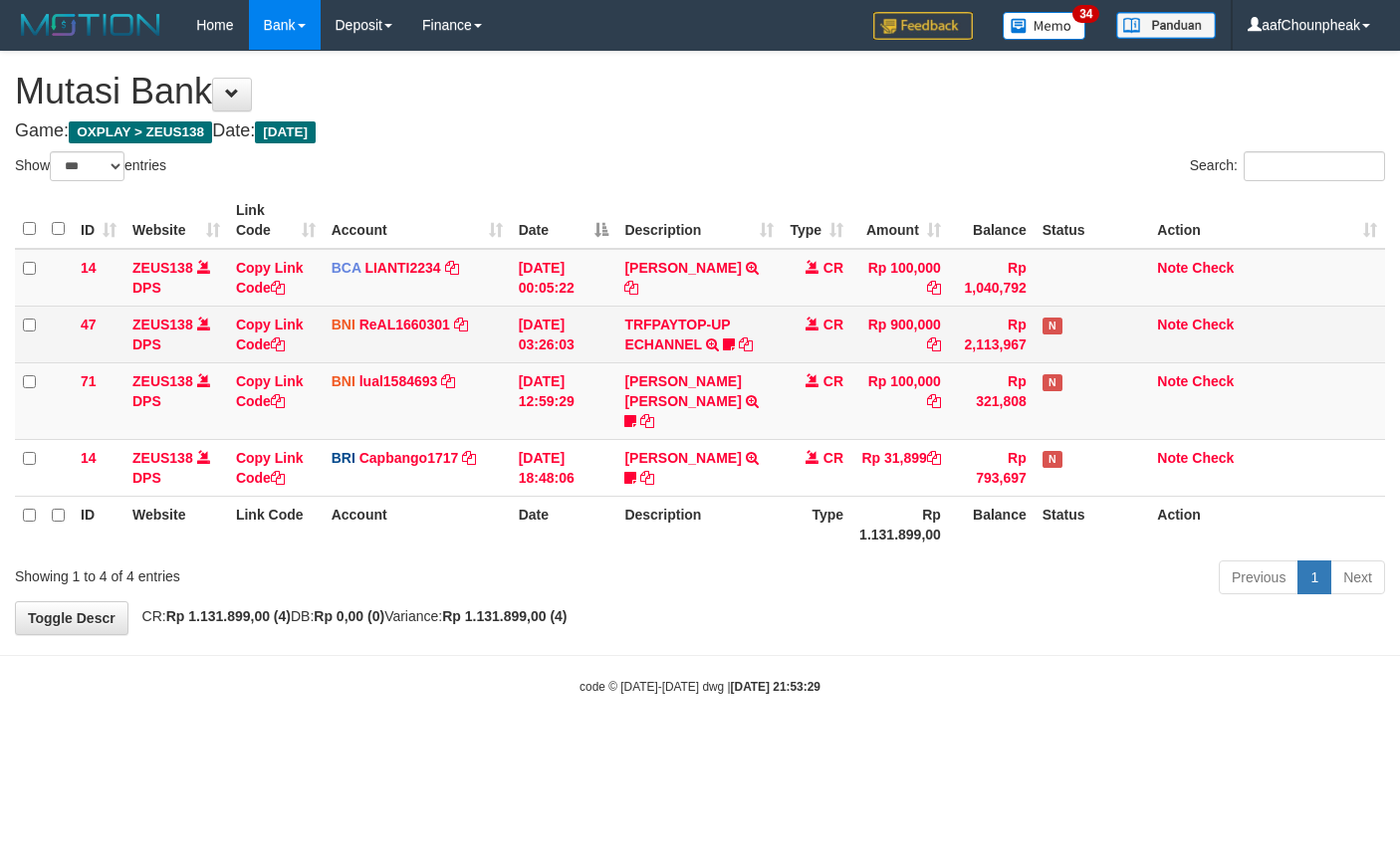 scroll, scrollTop: 0, scrollLeft: 0, axis: both 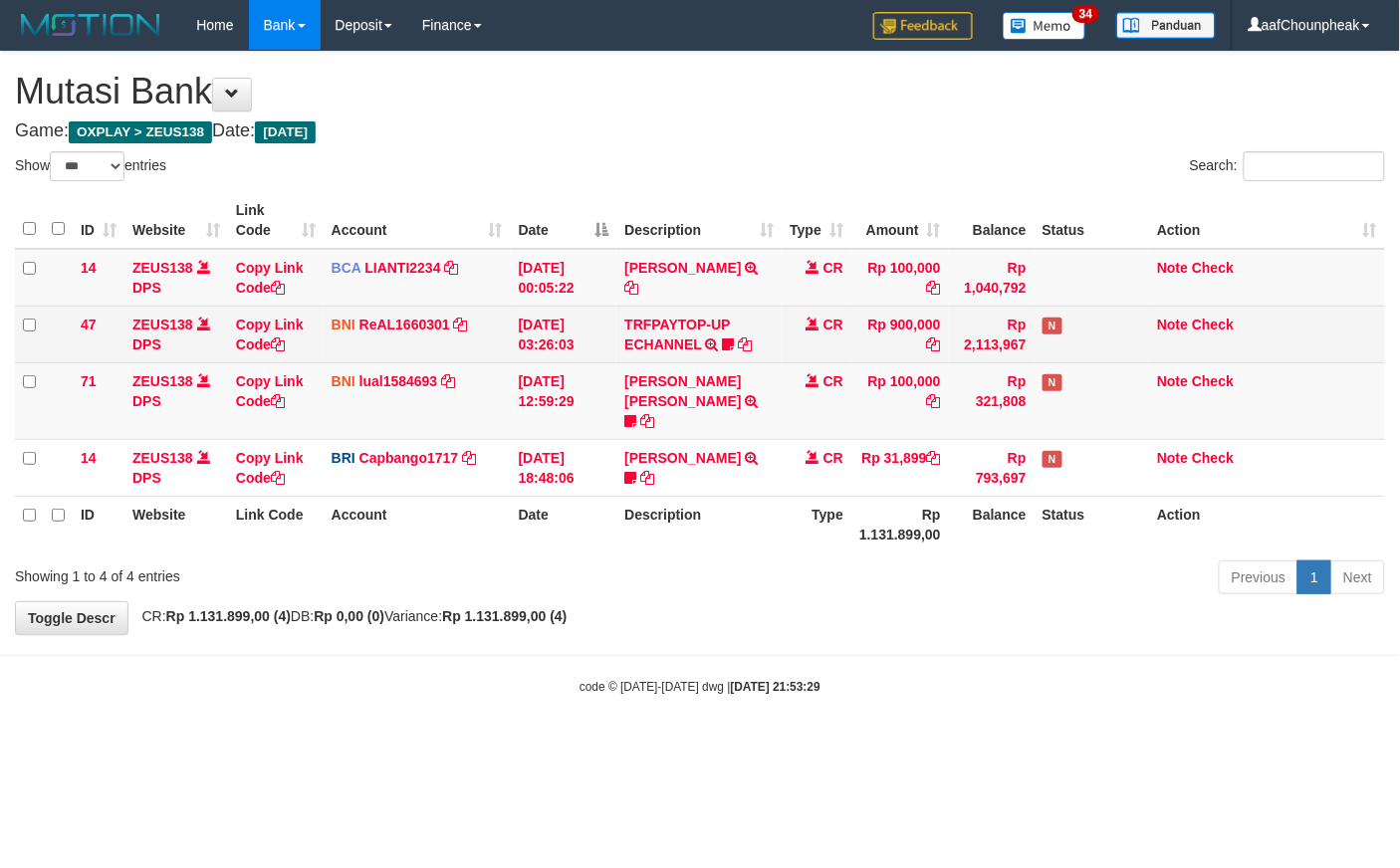 click on "TRFPAYTOP-UP ECHANNEL            TRF/PAY/TOP-UP ECHANNEL    Egoythea" at bounding box center (699, 333) 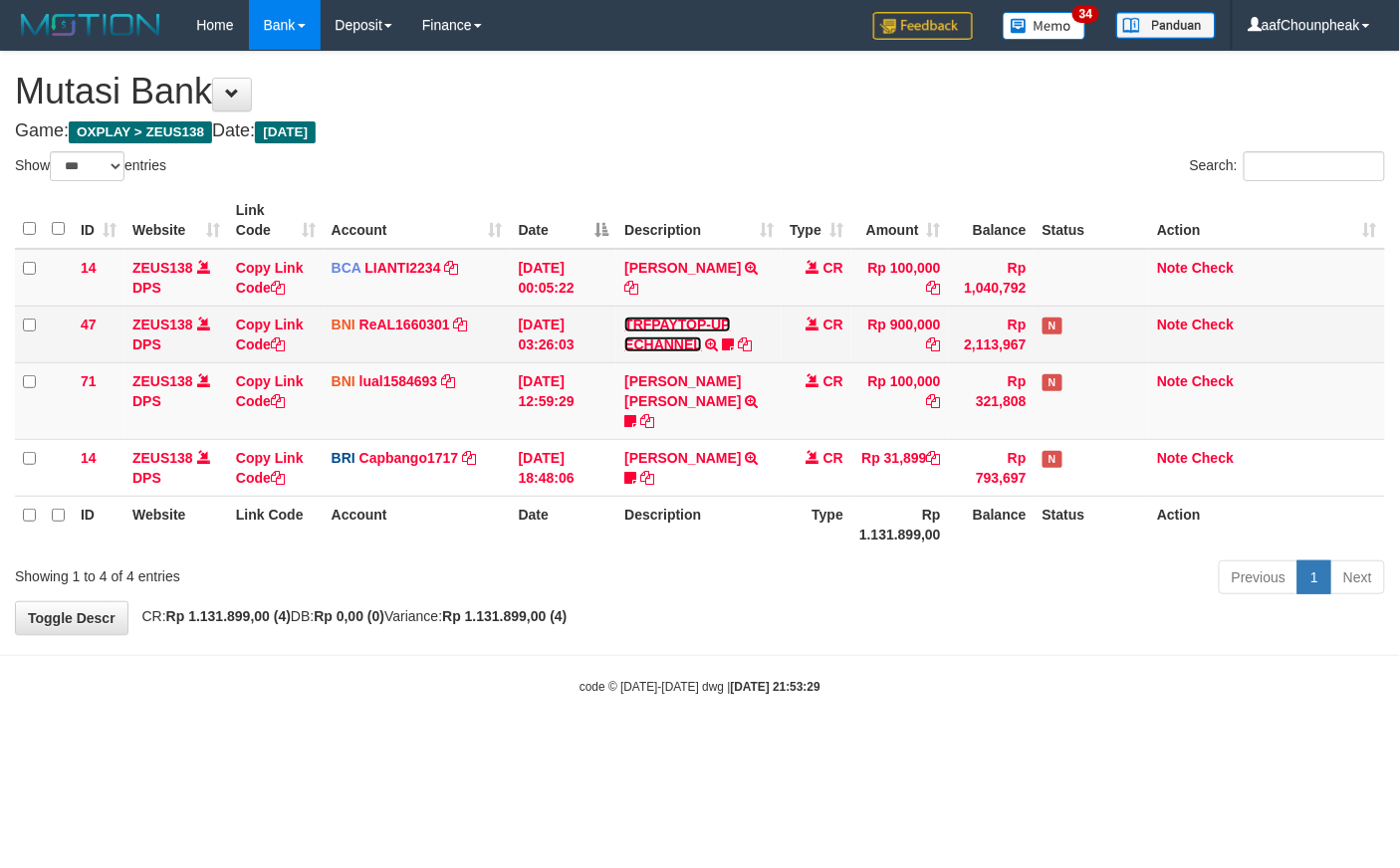 click on "TRFPAYTOP-UP ECHANNEL" at bounding box center [677, 334] 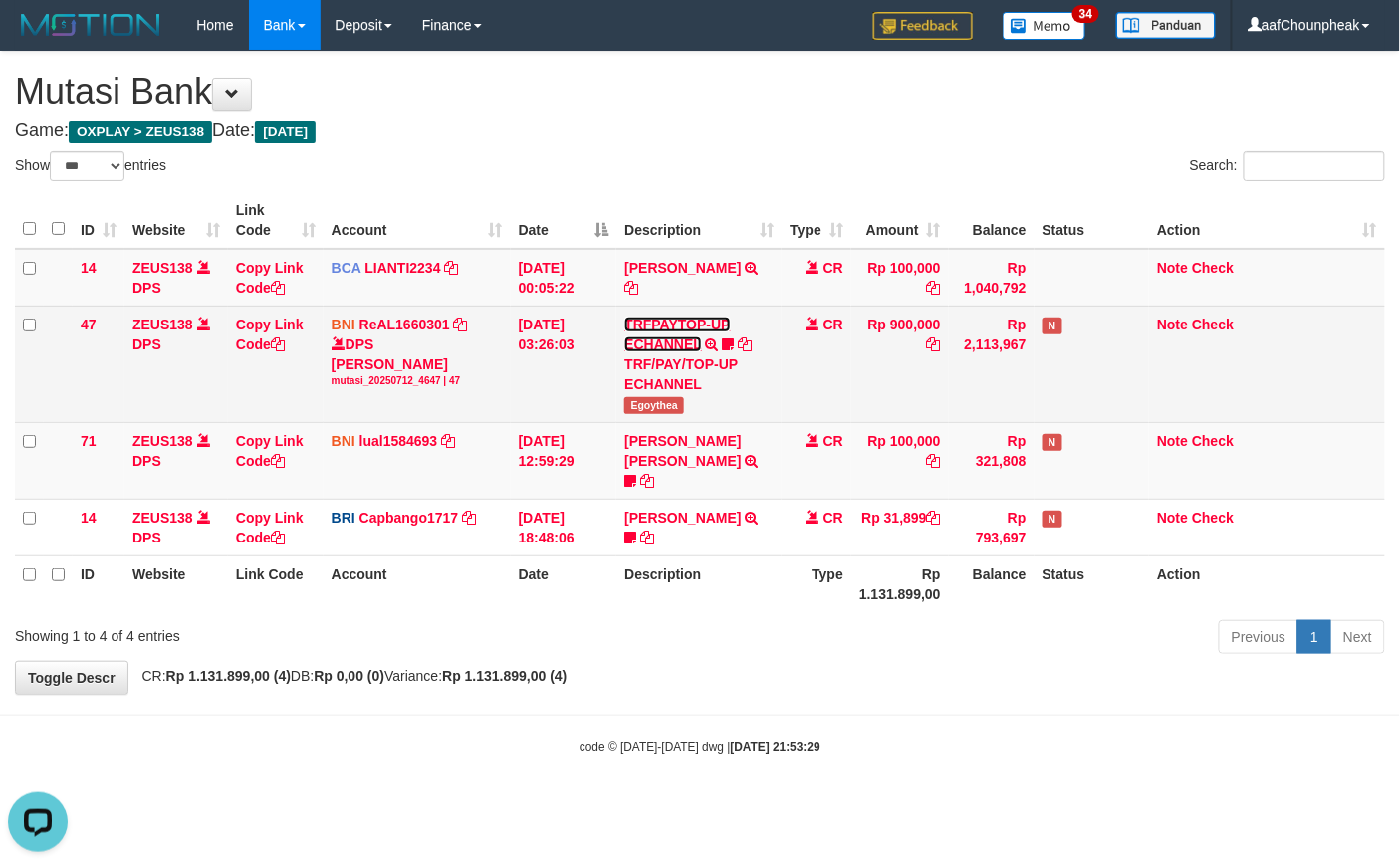 scroll, scrollTop: 0, scrollLeft: 0, axis: both 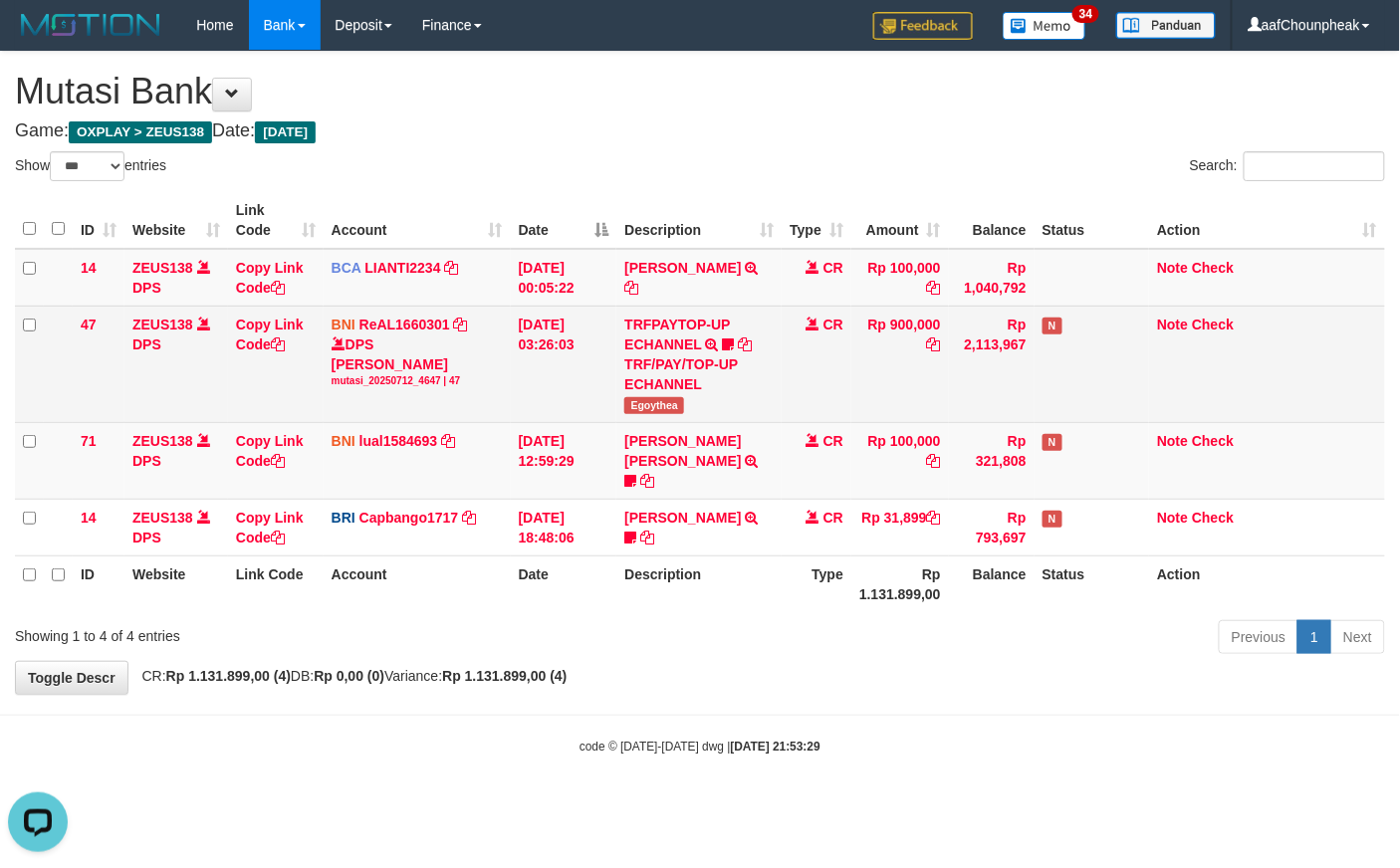 click on "Egoythea" at bounding box center (654, 405) 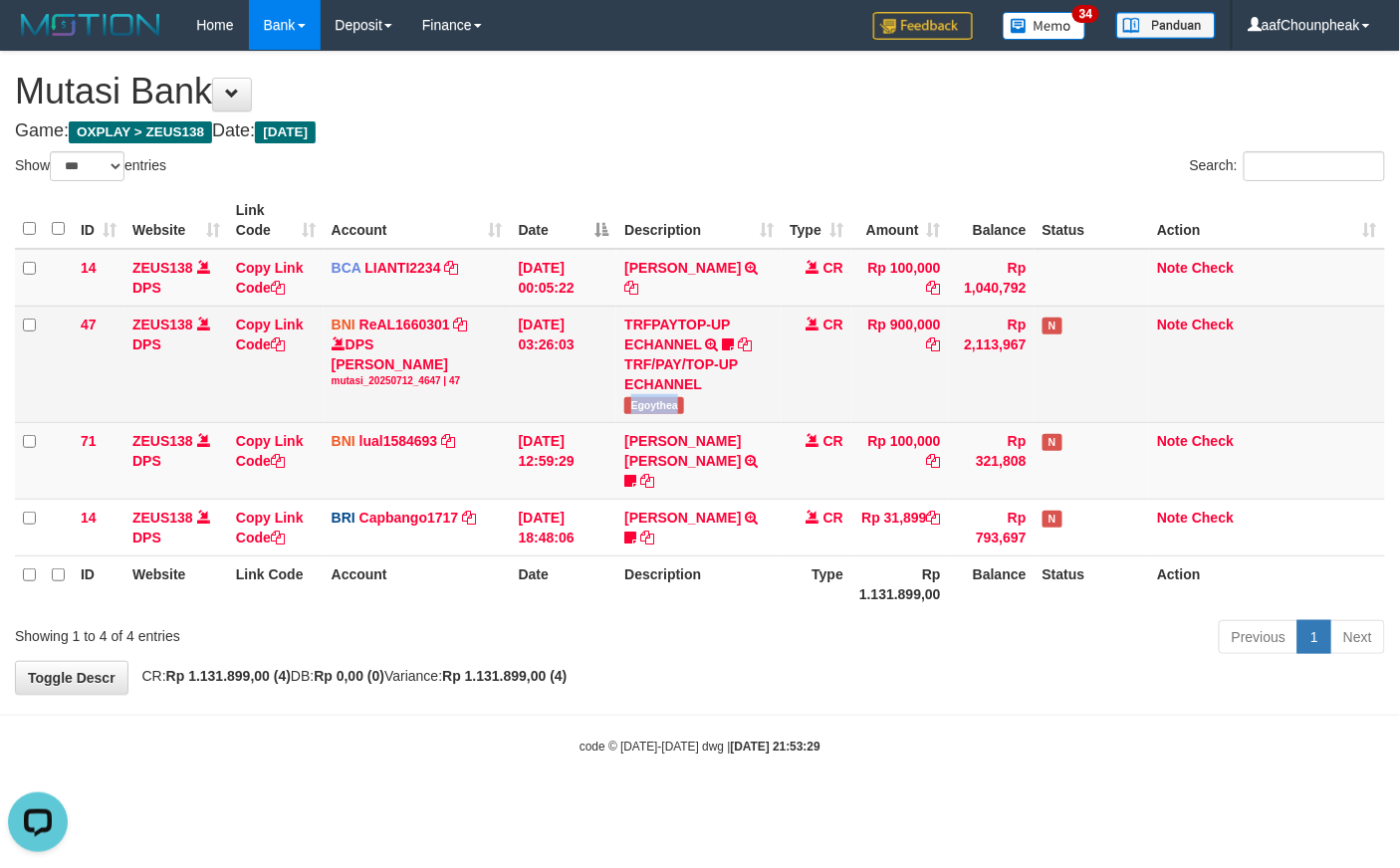 click on "Egoythea" at bounding box center (654, 405) 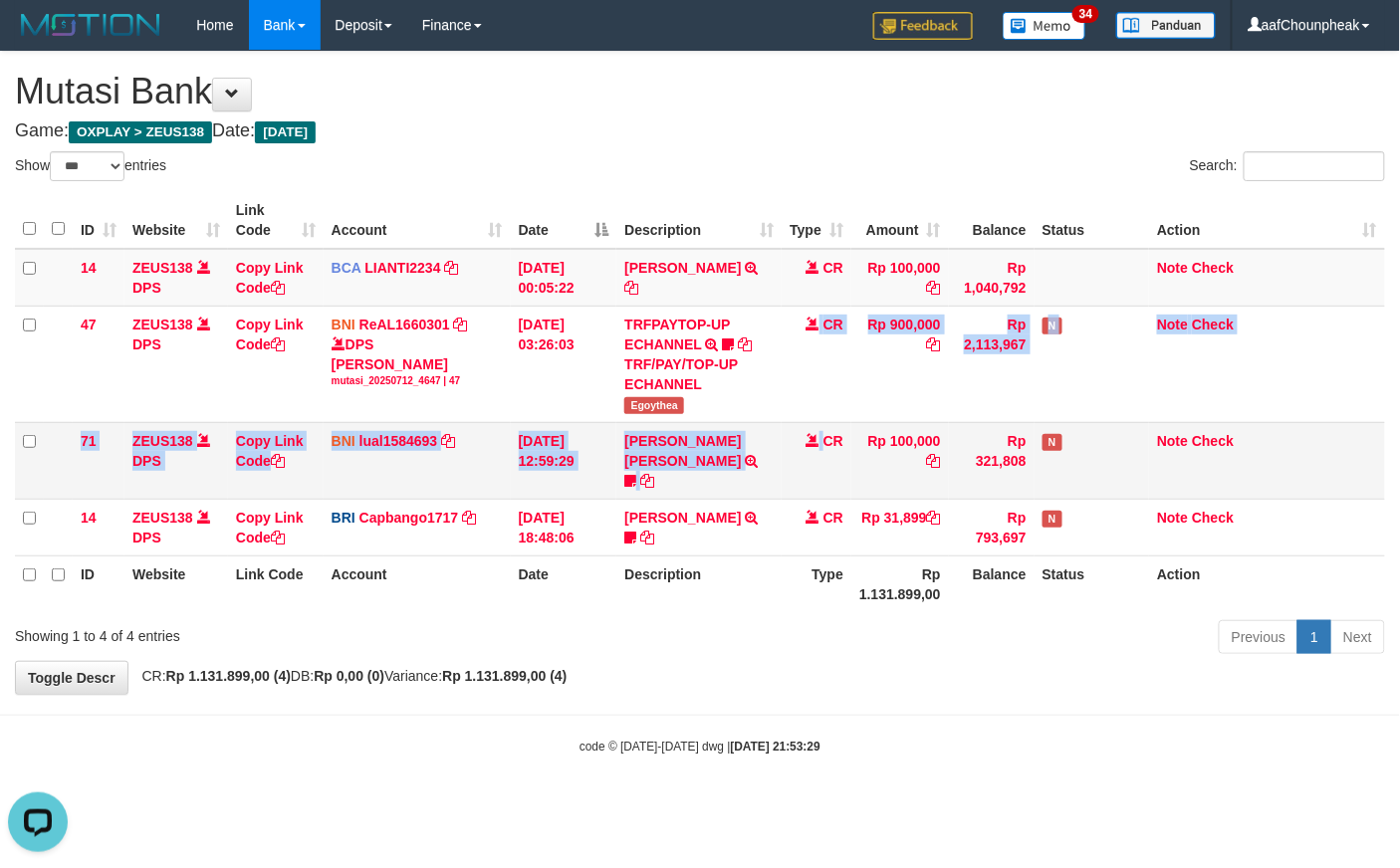 click on "14
ZEUS138    DPS
Copy Link Code
BCA
LIANTI2234
DPS
YULIANTI
mutasi_20250712_4646 | 14
mutasi_20250712_4646 | 14
12/07/2025 00:05:22
YUSUP MAULAN         TRSF E-BANKING CR 1207/FTSCY/WS95051
100000.002025071262819090 TRFDN-YUSUP MAULANESPAY DEBIT INDONE
CR
Rp 100,000
Rp 1,040,792
Note
Check
47
ZEUS138    DPS
Copy Link Code
BNI
ReAL1660301
DPS
REYHAN ALMANSYAH
mutasi_20250712_4647 | 47" at bounding box center (700, 402) 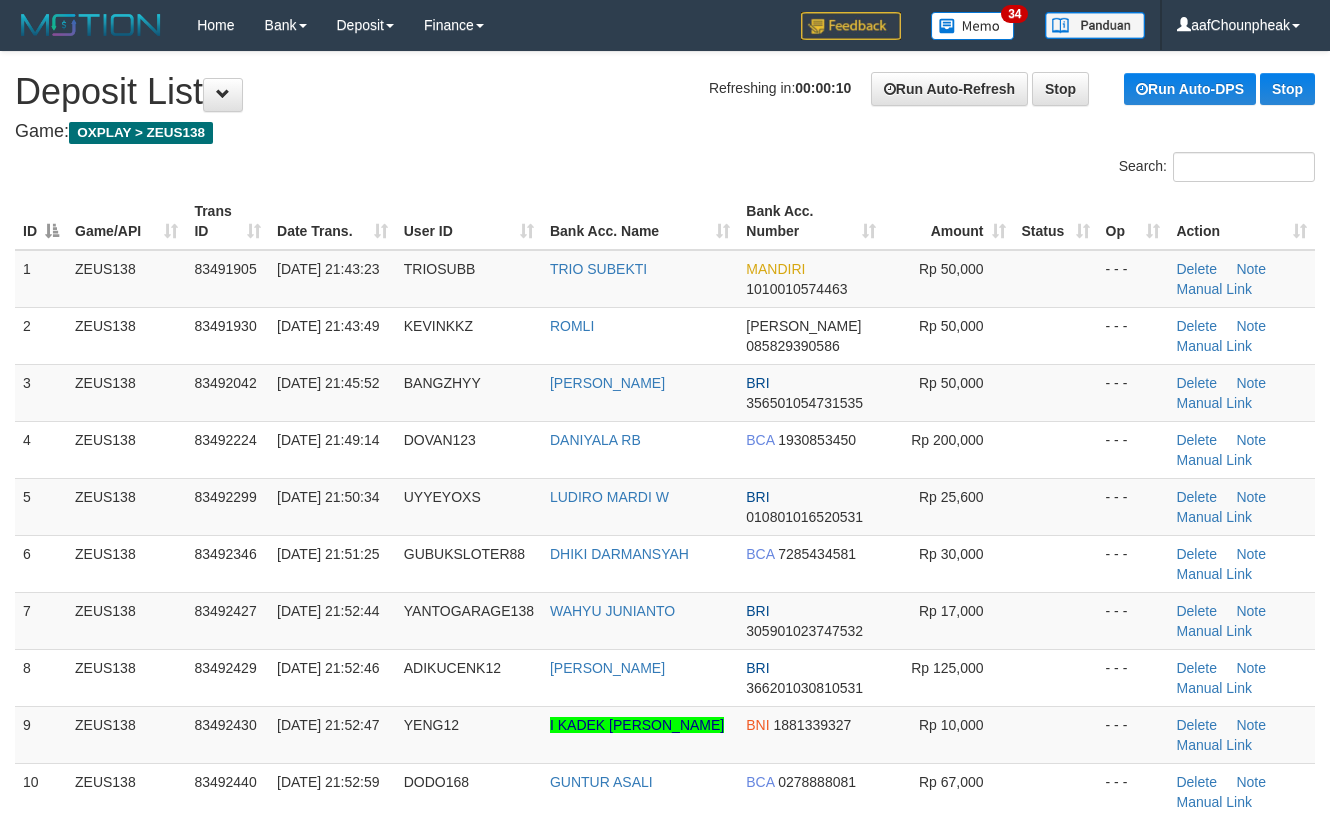 scroll, scrollTop: 0, scrollLeft: 0, axis: both 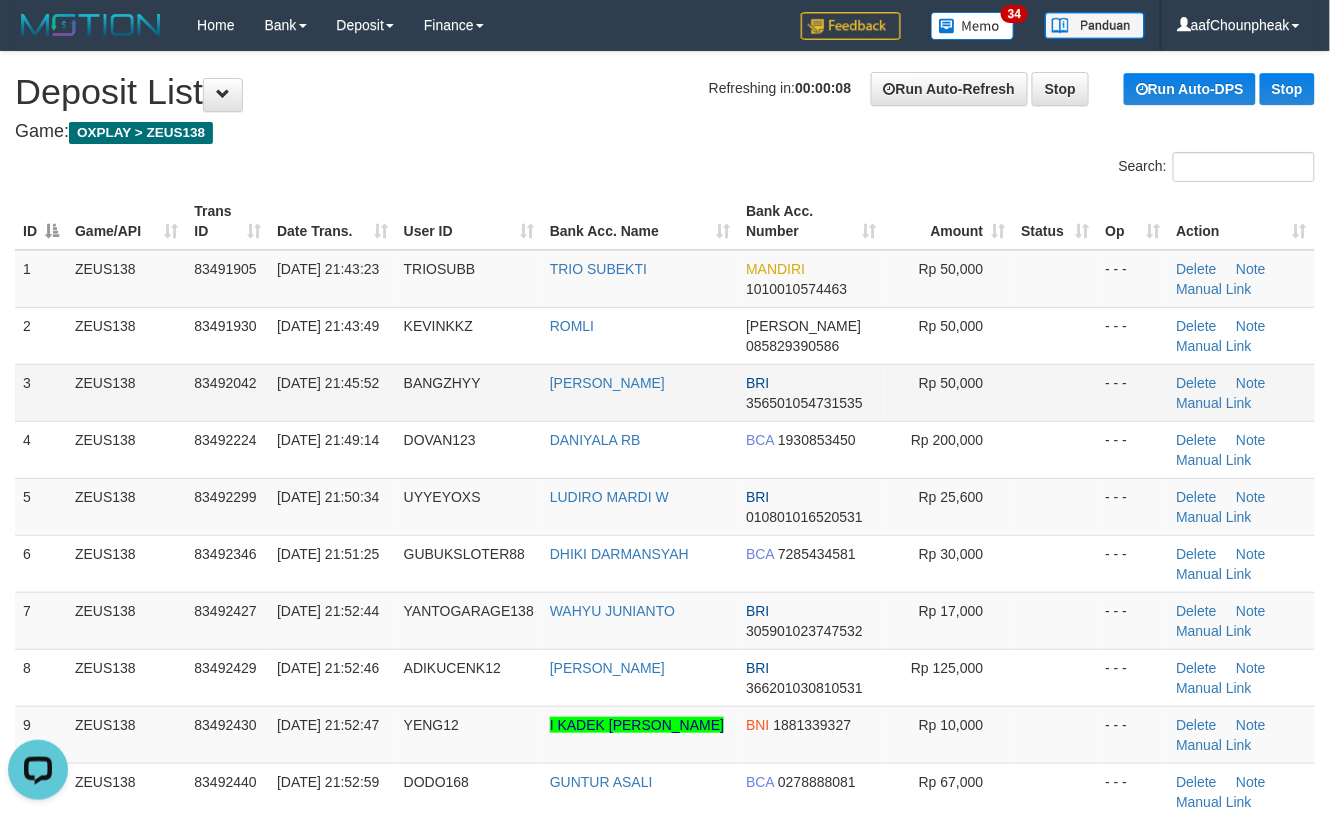 click at bounding box center (1056, 392) 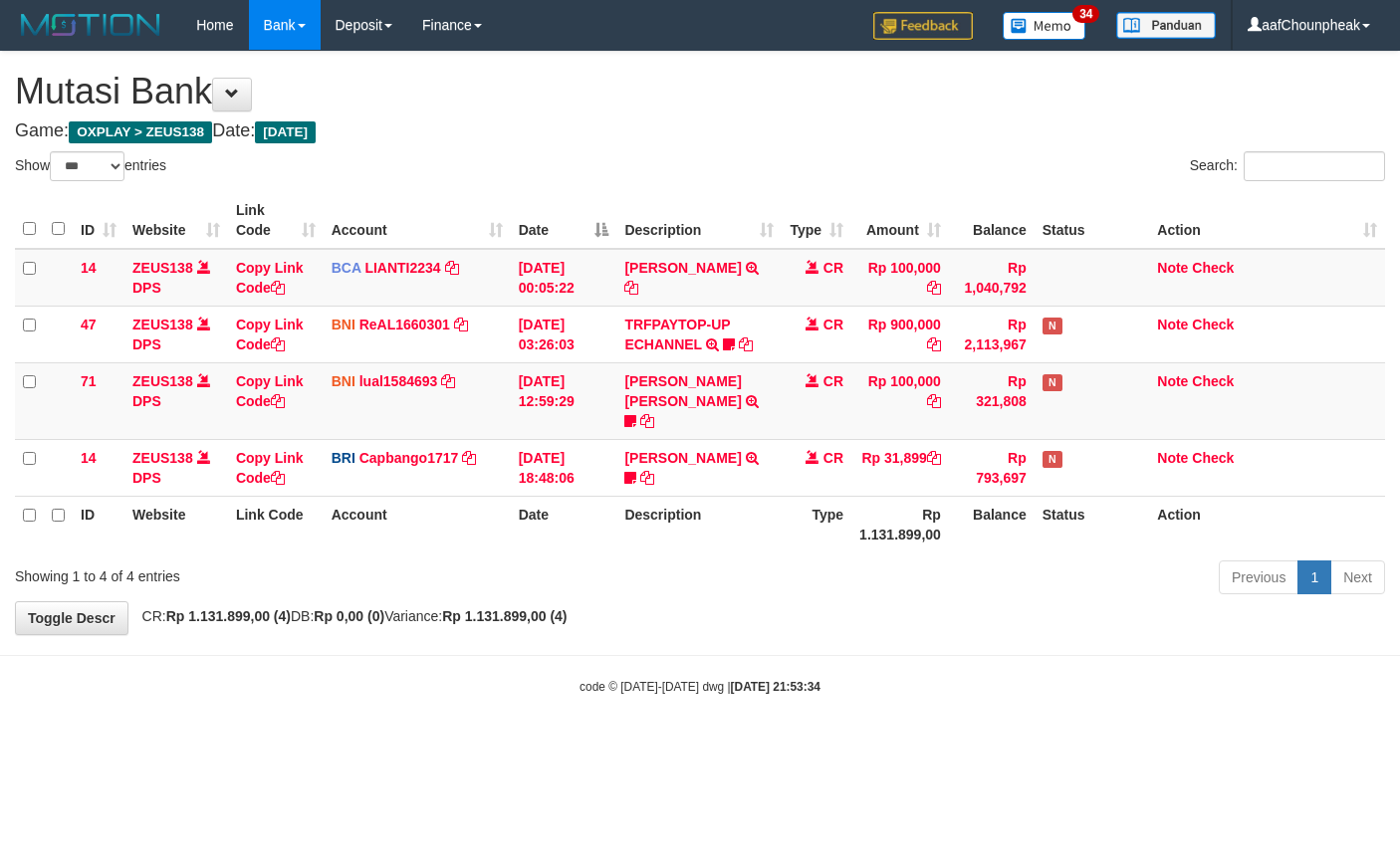 select on "***" 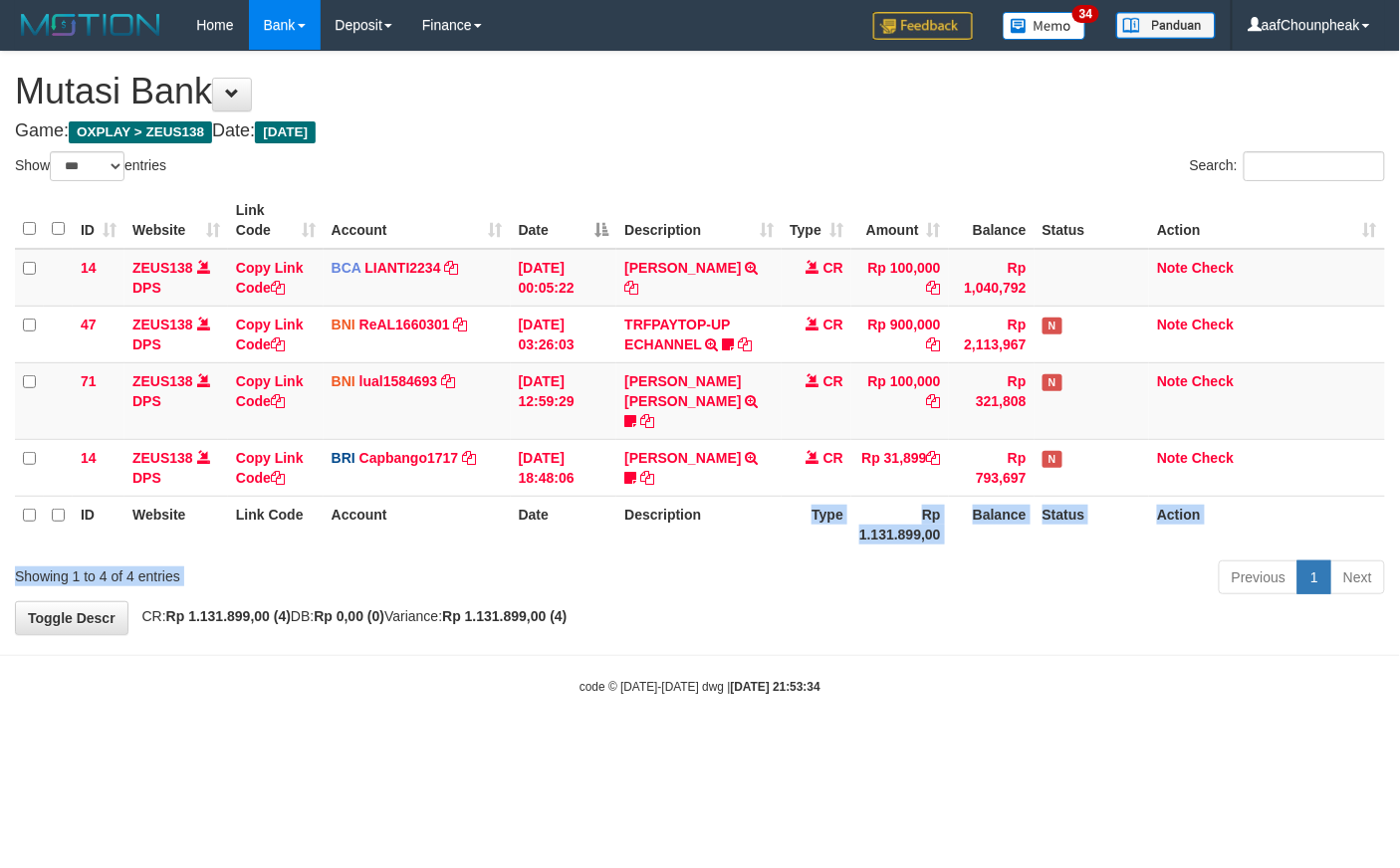 click on "Show  ** ** ** ***  entries Search:
ID Website Link Code Account Date Description Type Amount Balance Status Action
14
ZEUS138    DPS
Copy Link Code
BCA
LIANTI2234
DPS
YULIANTI
mutasi_20250712_4646 | 14
mutasi_20250712_4646 | 14
[DATE] 00:05:22
[PERSON_NAME]         TRSF E-BANKING CR 1207/FTSCY/WS95051
100000.002025071262819090 TRFDN-YUSUP MAULANESPAY DEBIT INDONE
CR
Rp 100,000
Rp 1,040,792
Note
Check
47
ZEUS138    DPS
Copy Link Code
BNI
ReAL1660301" at bounding box center [700, 376] 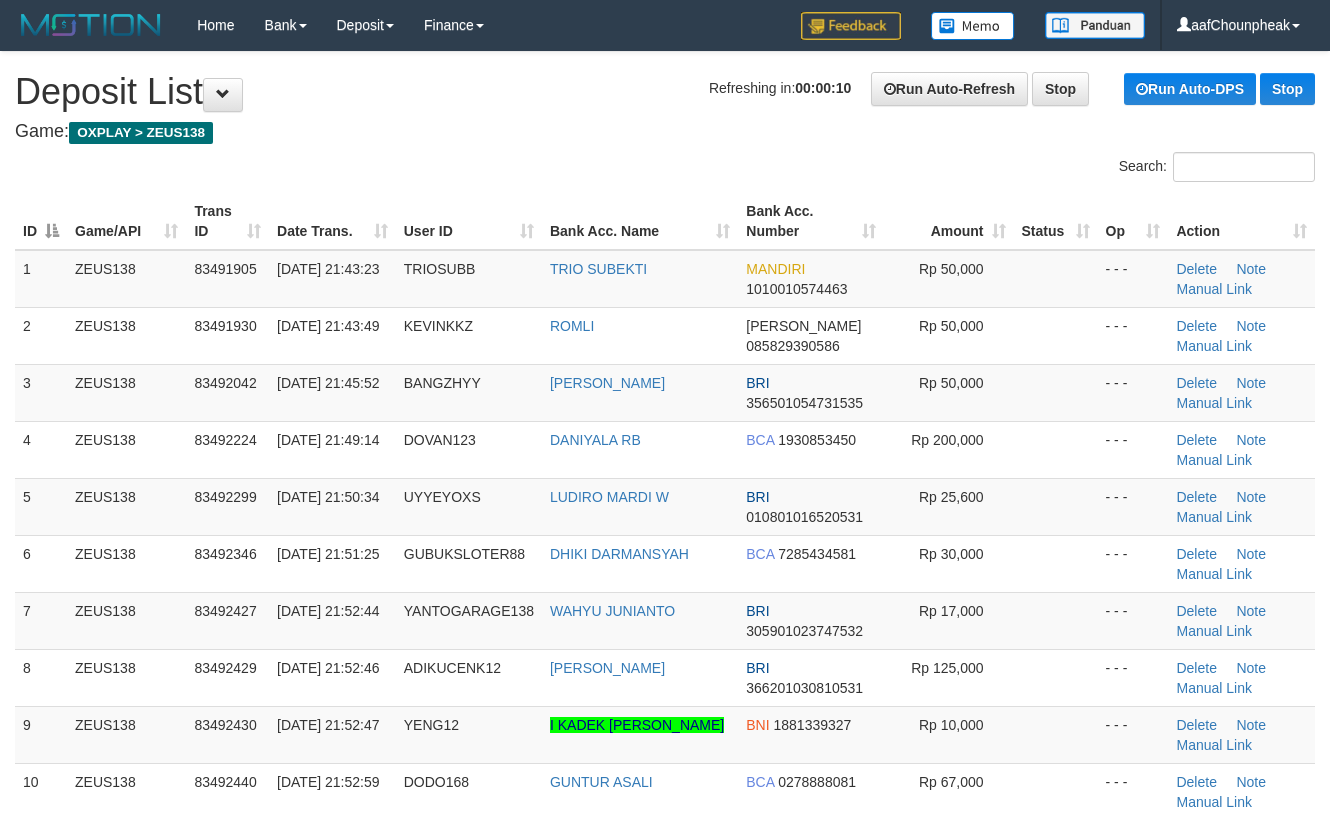 scroll, scrollTop: 0, scrollLeft: 0, axis: both 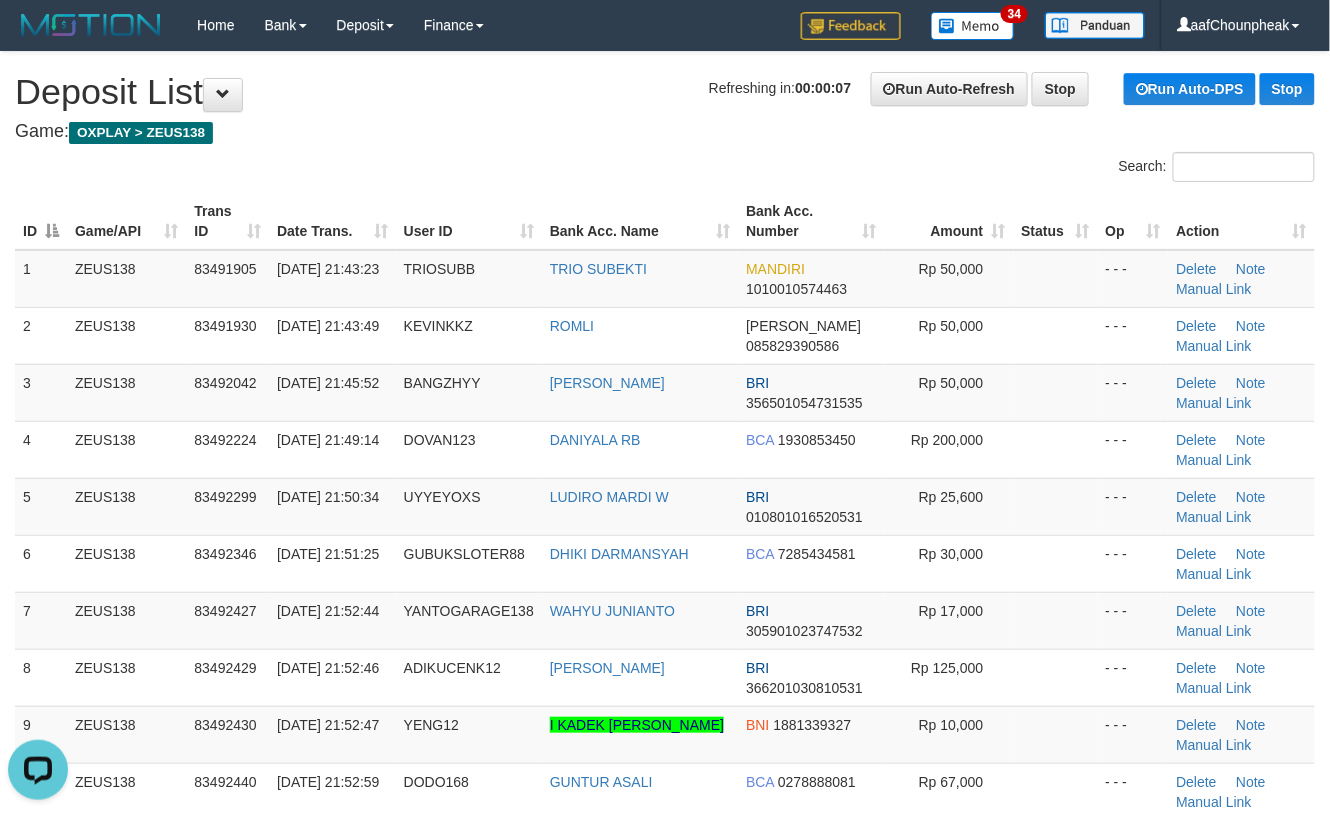 drag, startPoint x: 722, startPoint y: 186, endPoint x: 753, endPoint y: 181, distance: 31.400637 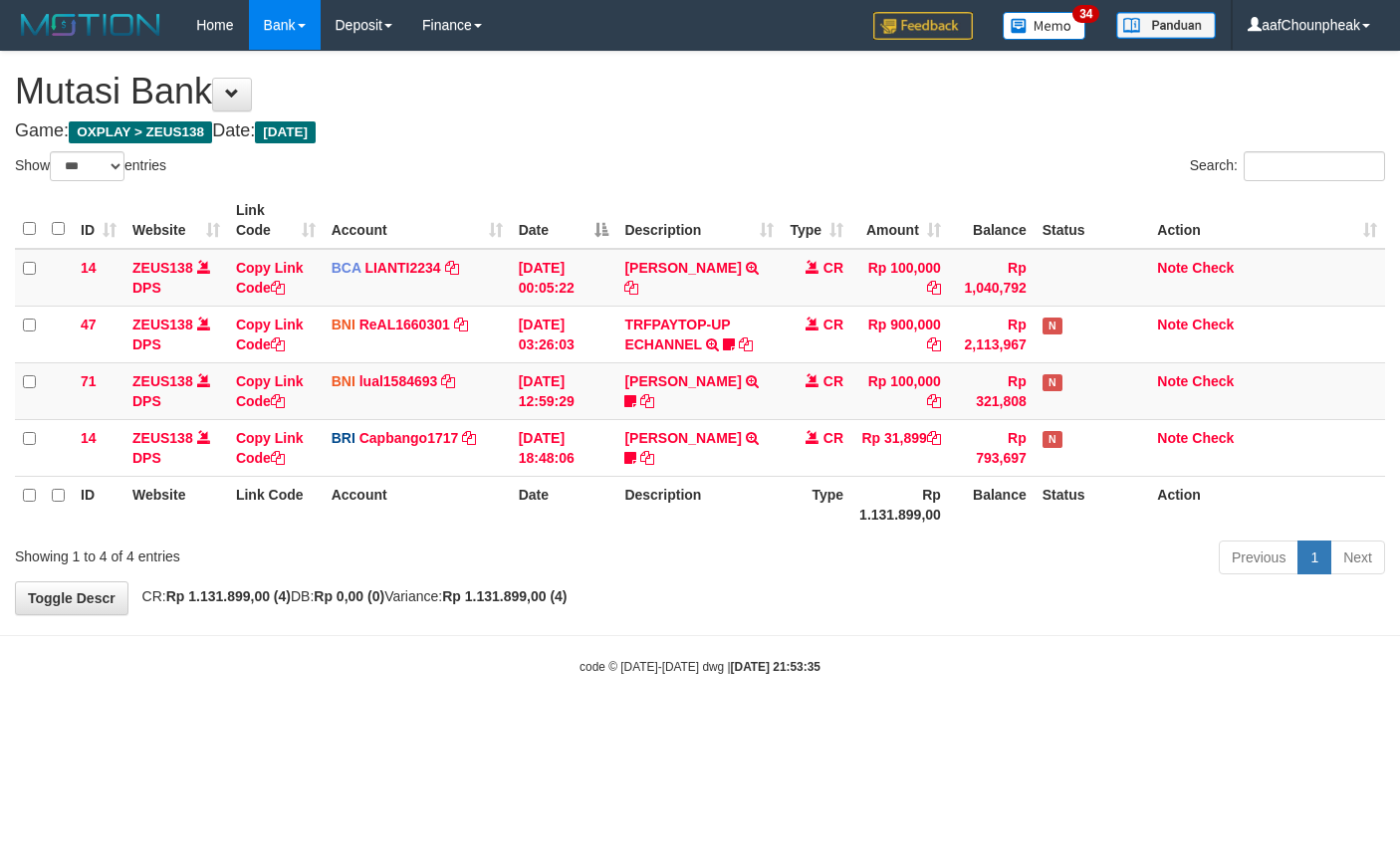 select on "***" 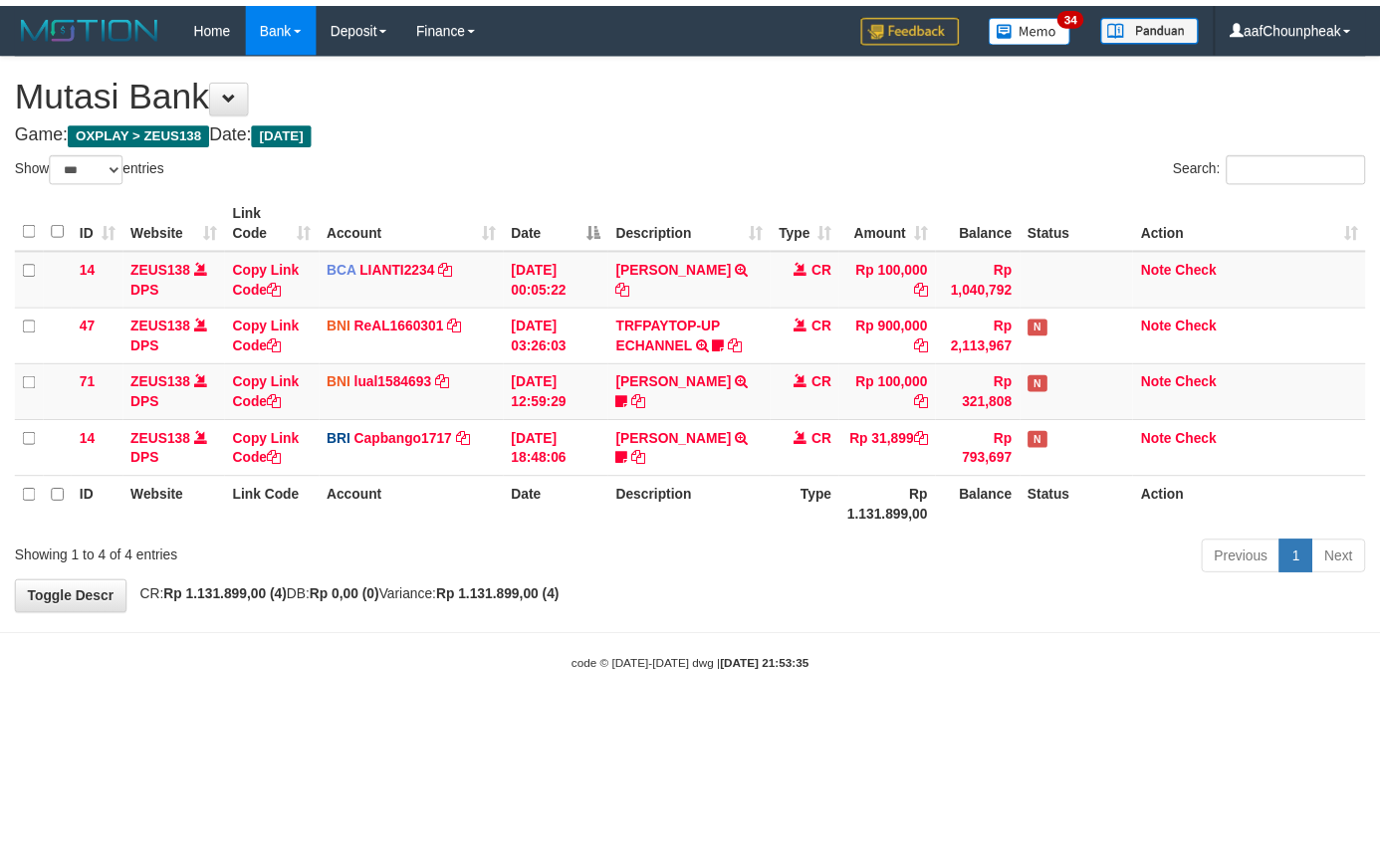 scroll, scrollTop: 0, scrollLeft: 0, axis: both 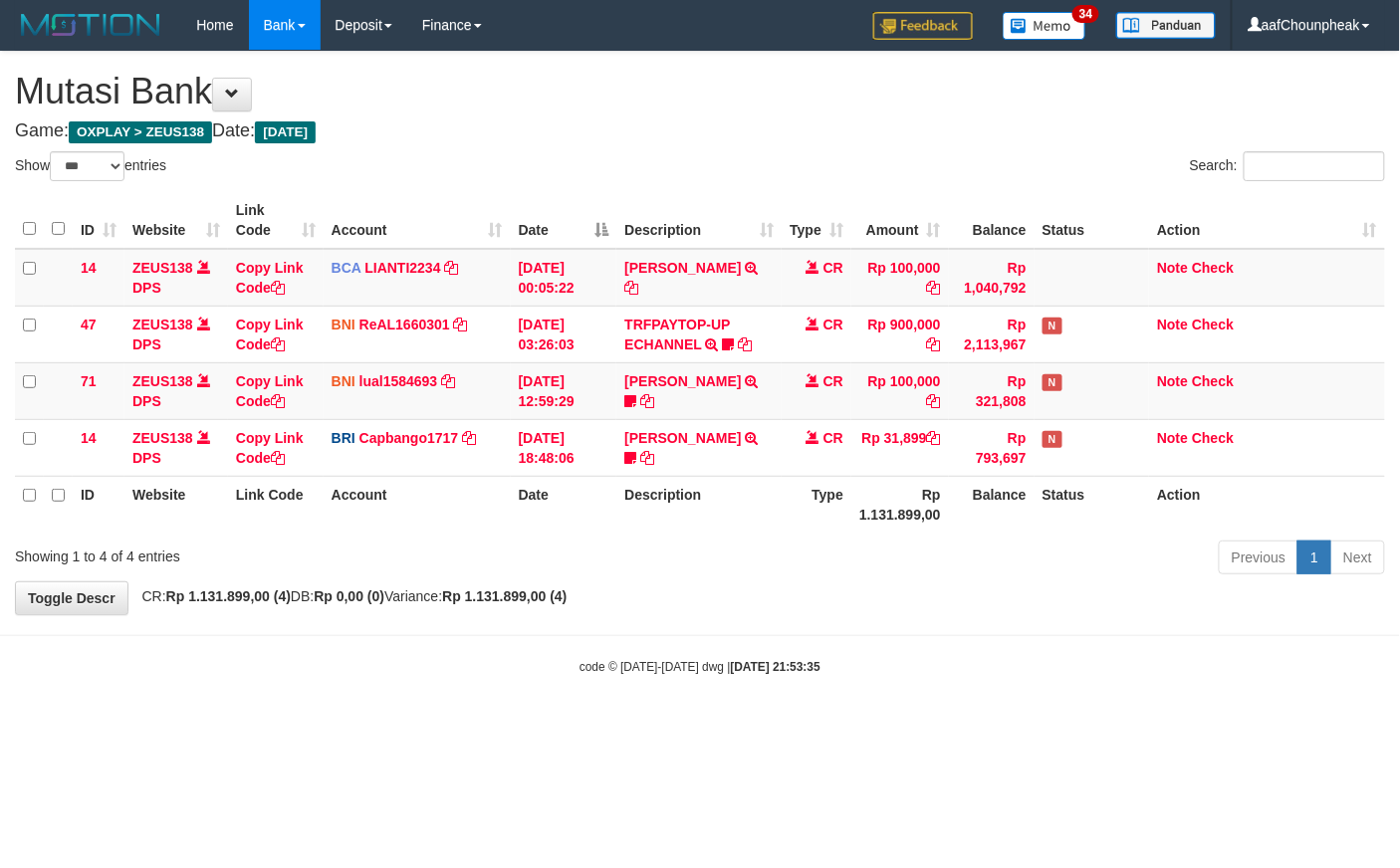 click on "[PERSON_NAME]" at bounding box center (682, 438) 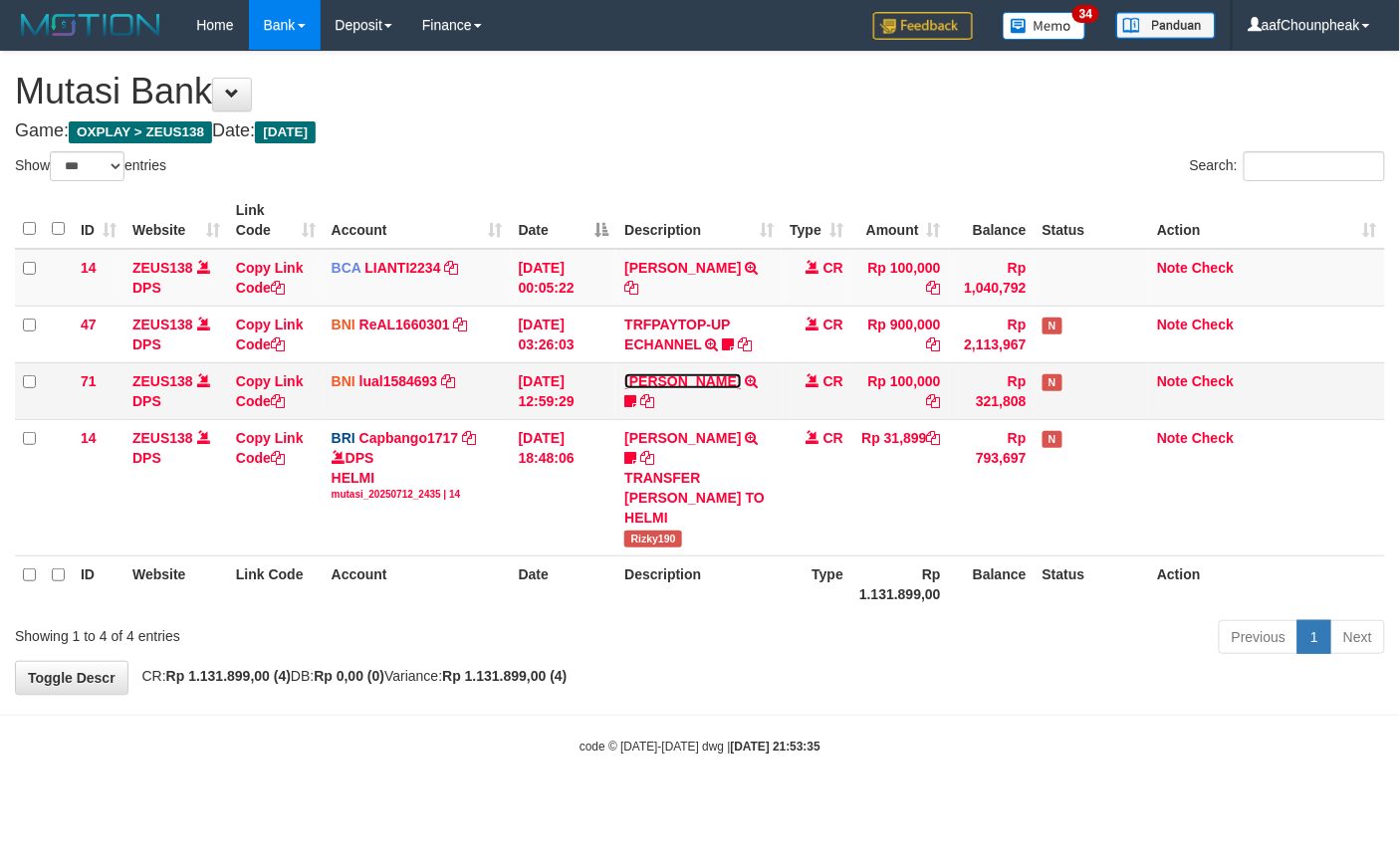 click on "[PERSON_NAME]" at bounding box center (682, 381) 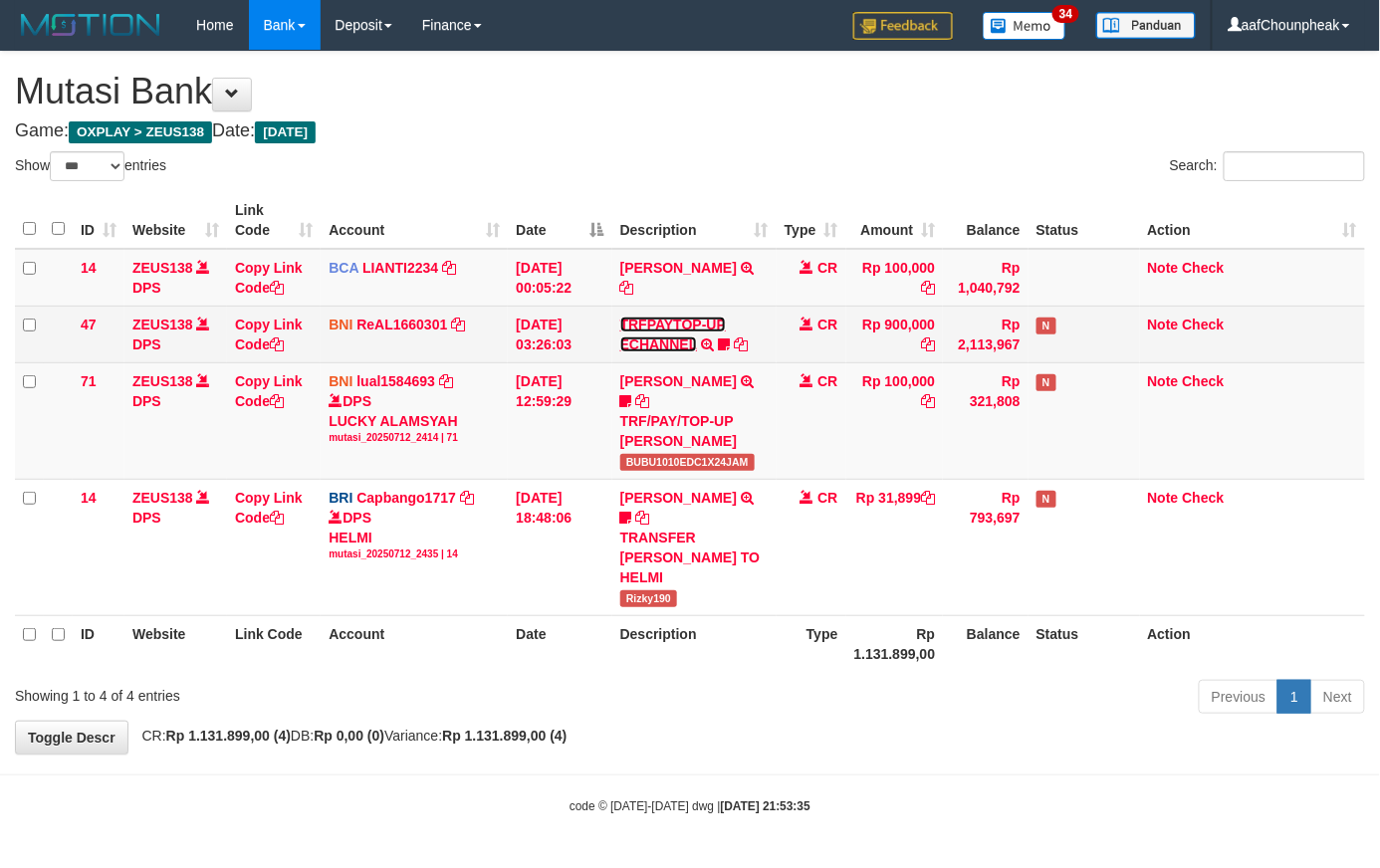 click on "TRFPAYTOP-UP ECHANNEL" at bounding box center [673, 334] 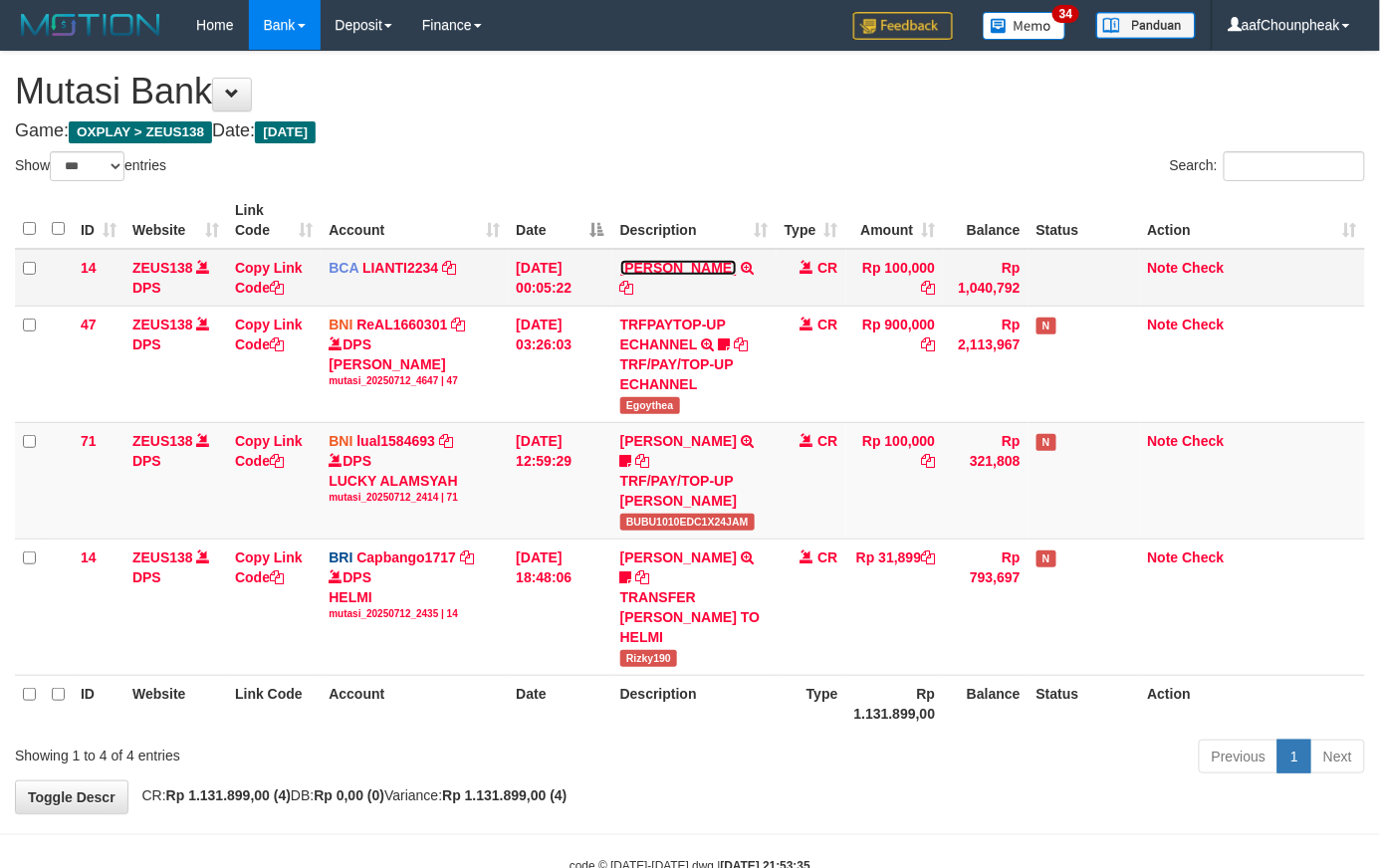 click on "[PERSON_NAME]" at bounding box center (678, 268) 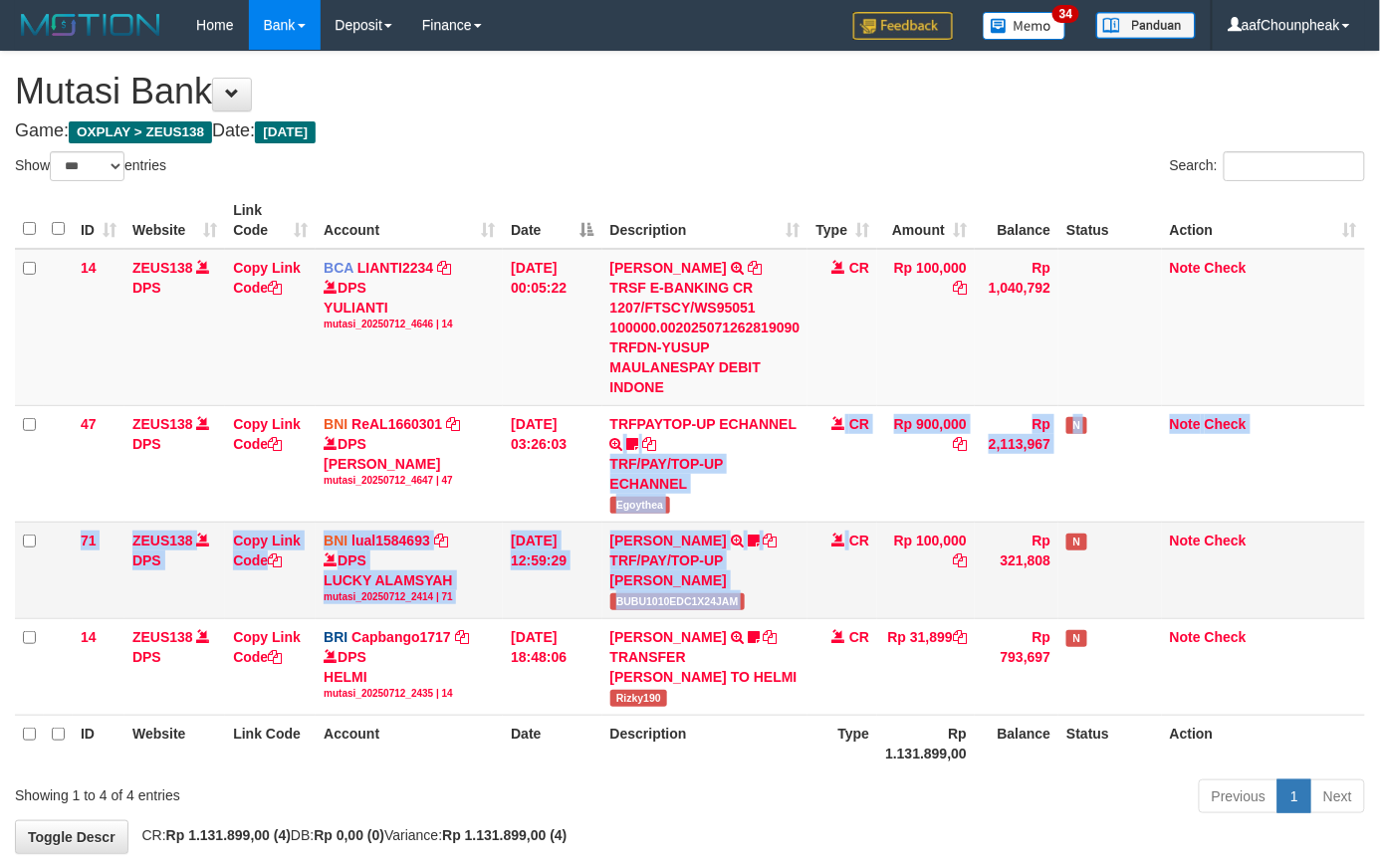drag, startPoint x: 818, startPoint y: 471, endPoint x: 853, endPoint y: 549, distance: 85.49269 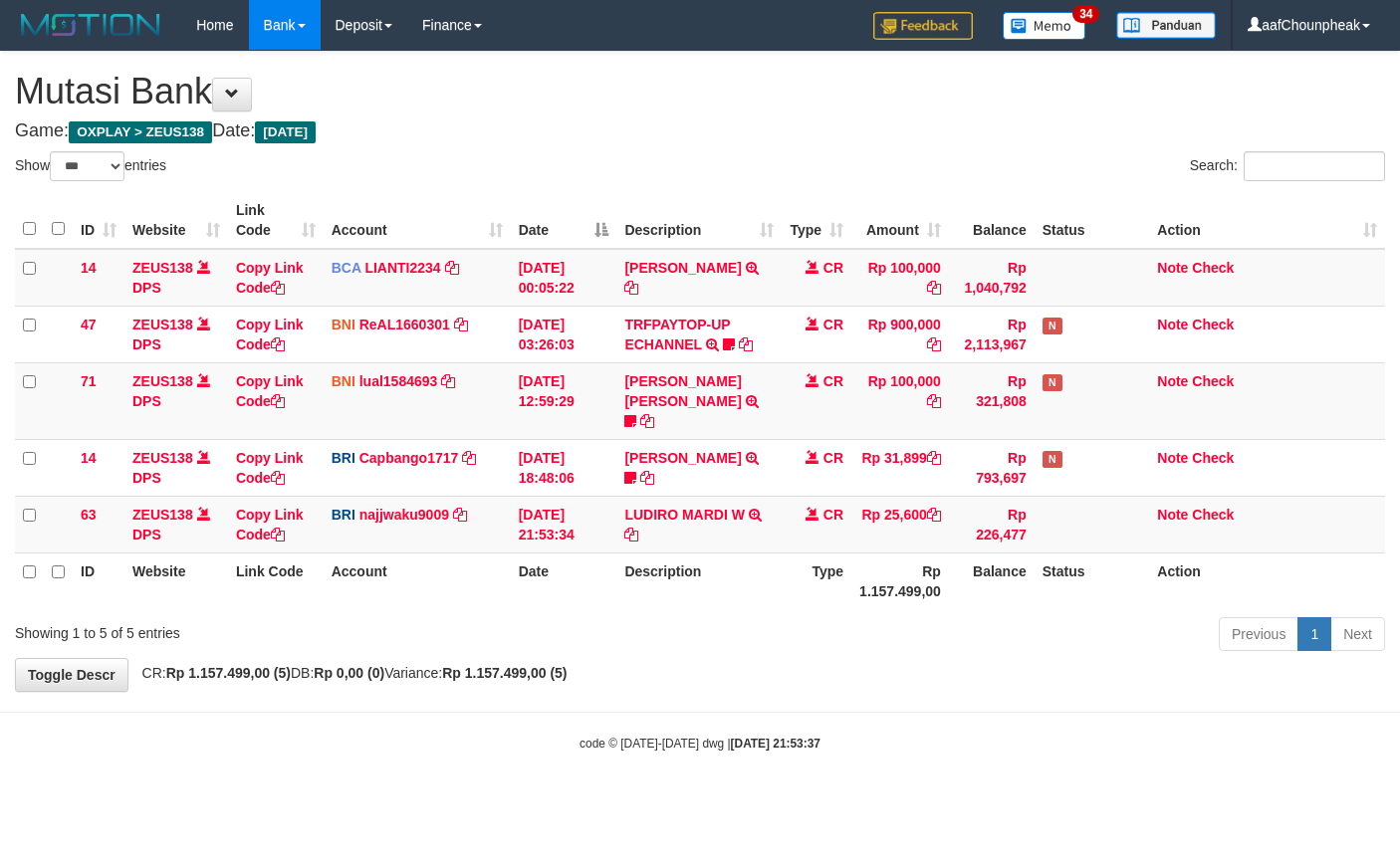 select on "***" 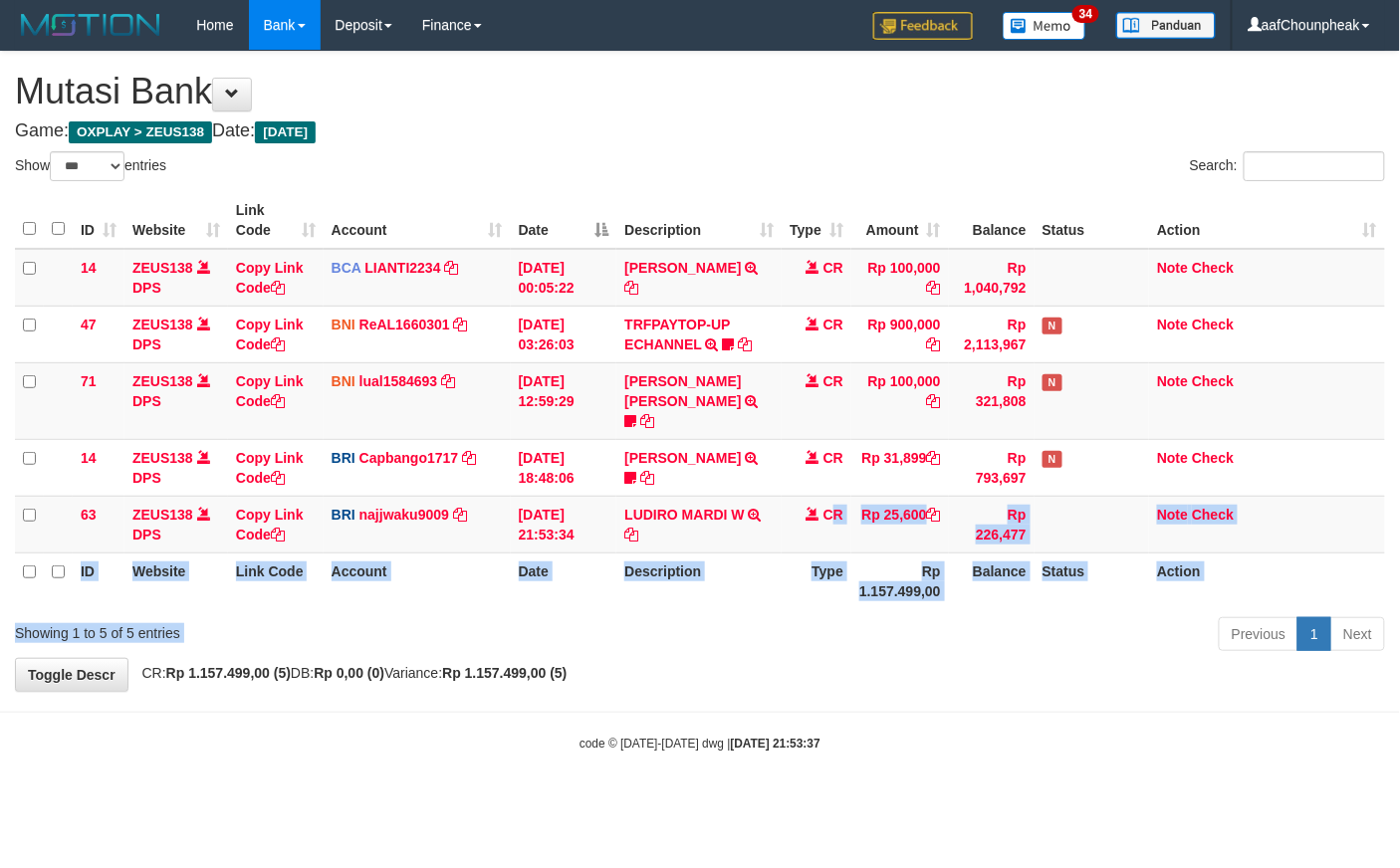 click on "Show  ** ** ** ***  entries Search:
ID Website Link Code Account Date Description Type Amount Balance Status Action
14
ZEUS138    DPS
Copy Link Code
BCA
LIANTI2234
DPS
YULIANTI
mutasi_20250712_4646 | 14
mutasi_20250712_4646 | 14
[DATE] 00:05:22
[PERSON_NAME]         TRSF E-BANKING CR 1207/FTSCY/WS95051
100000.002025071262819090 TRFDN-YUSUP MAULANESPAY DEBIT INDONE
CR
Rp 100,000
Rp 1,040,792
Note
Check
47
ZEUS138    DPS
Copy Link Code
BNI
ReAL1660301" at bounding box center [700, 404] 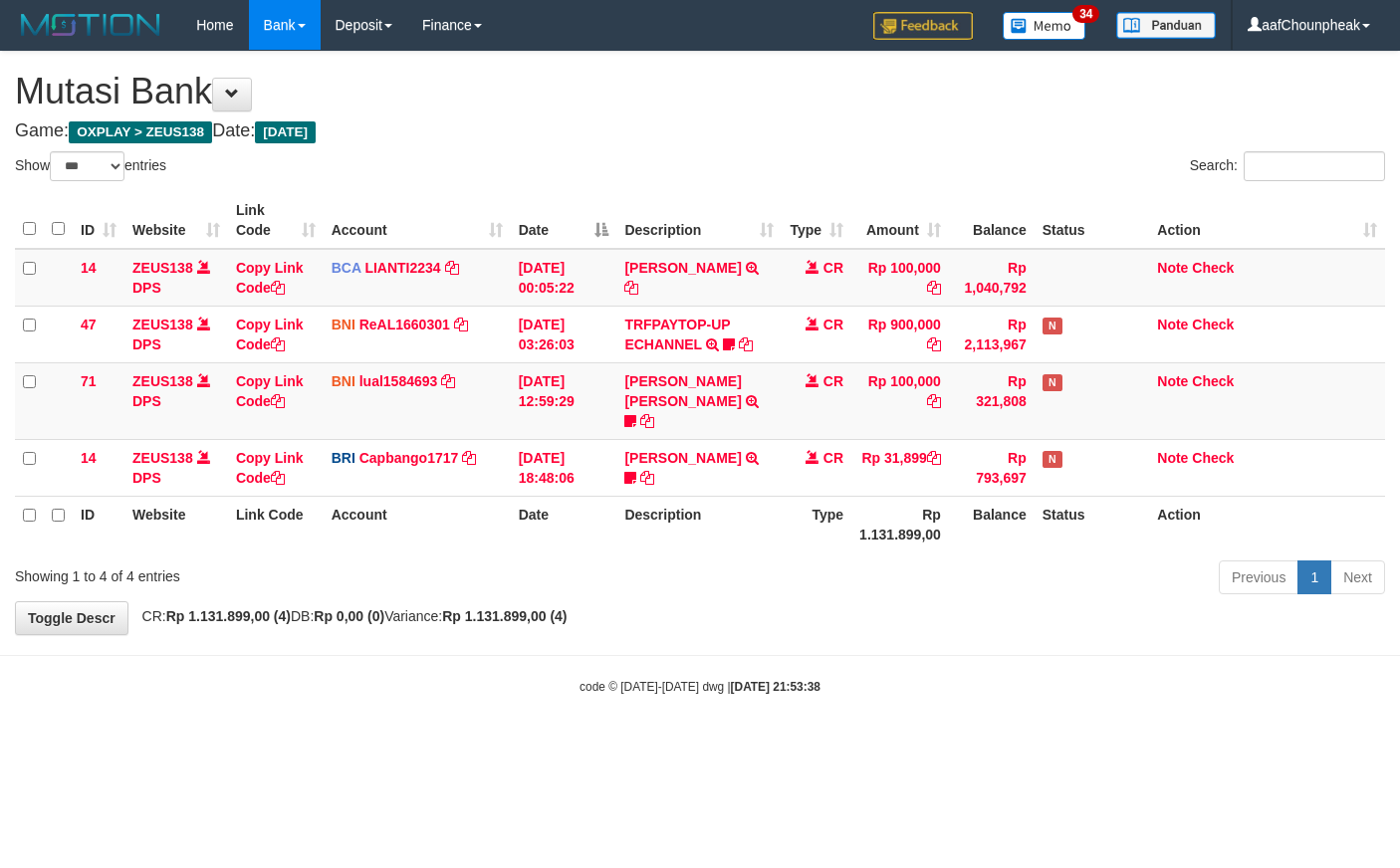 select on "***" 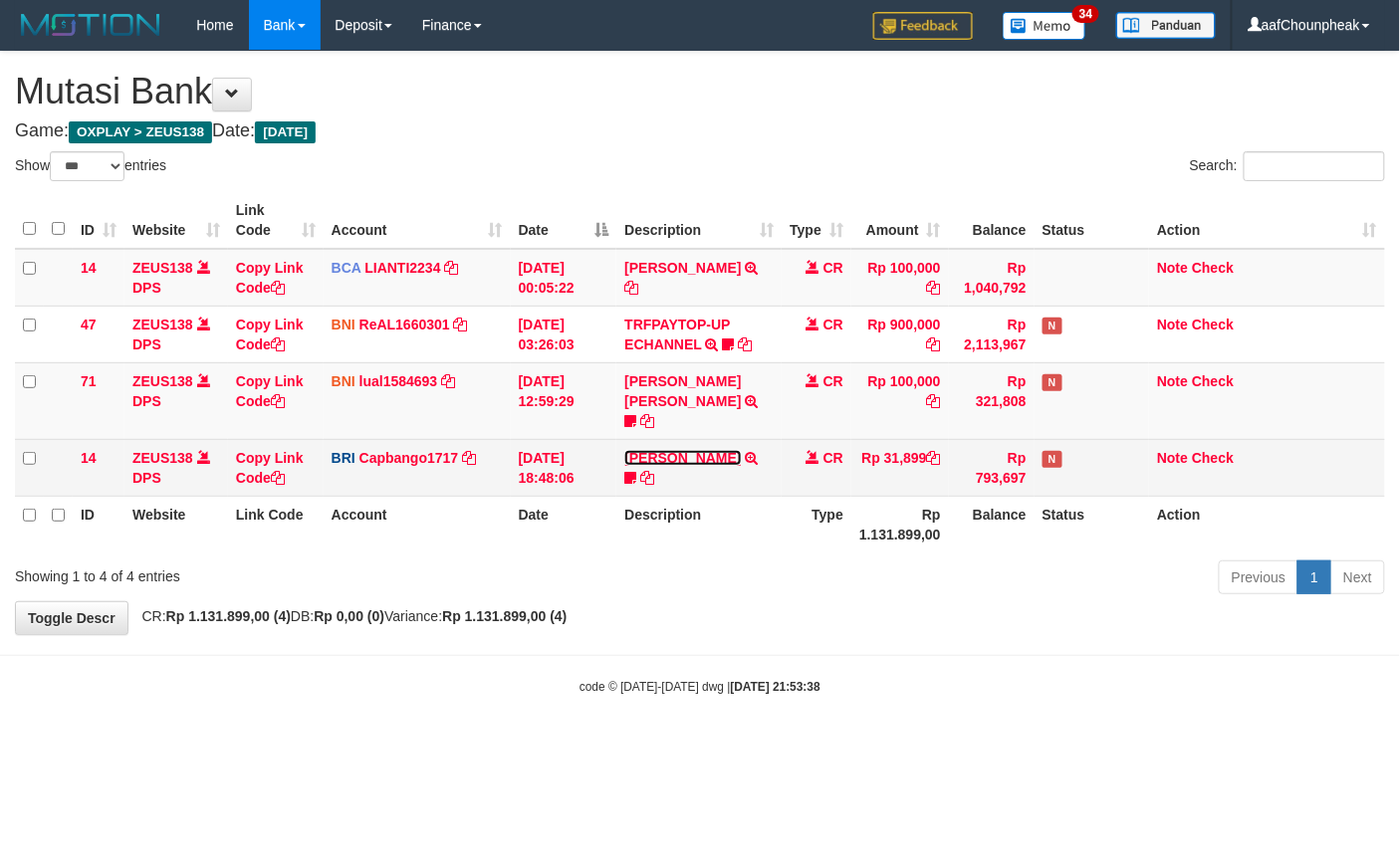click on "[PERSON_NAME]" at bounding box center (682, 458) 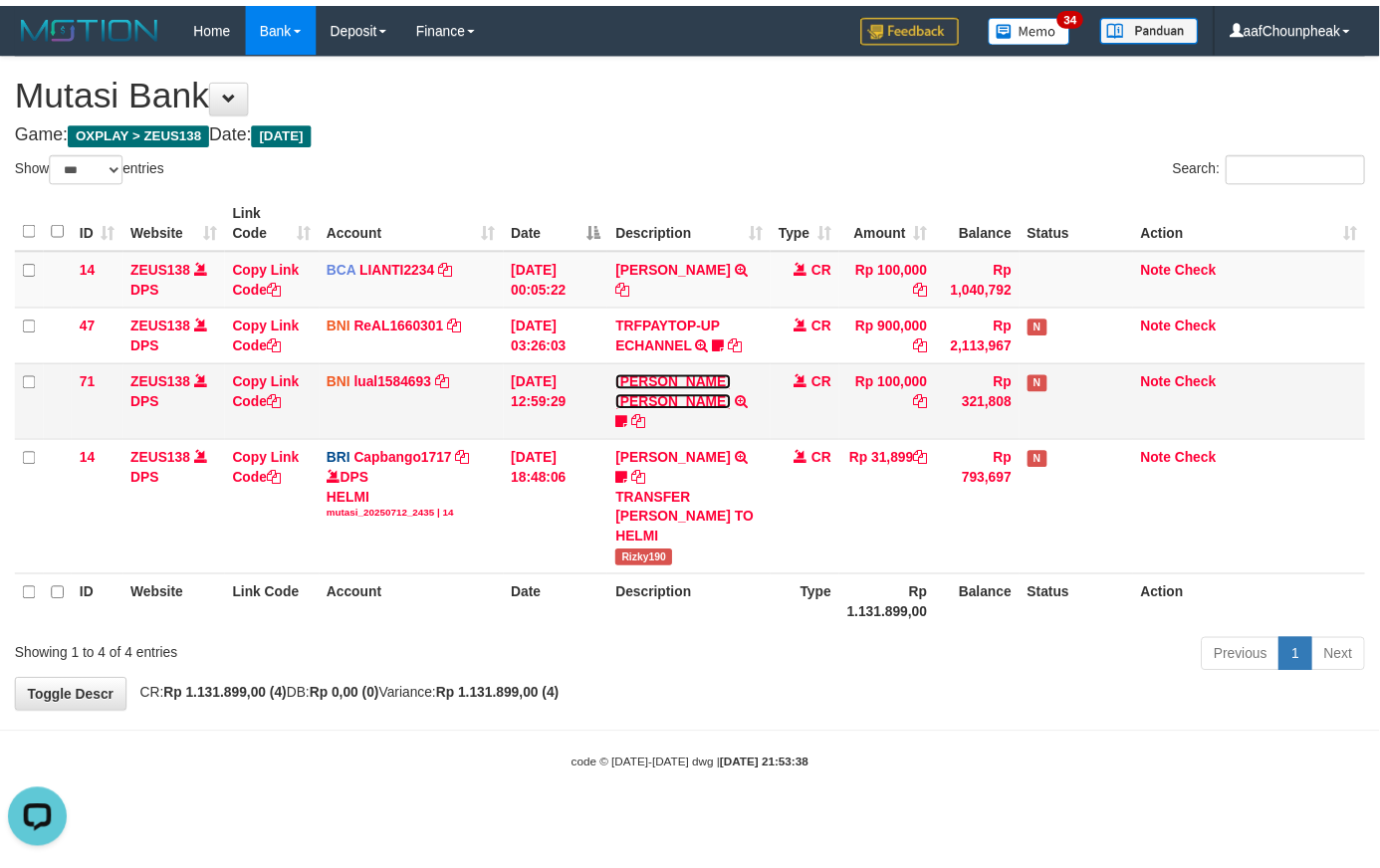 scroll, scrollTop: 0, scrollLeft: 0, axis: both 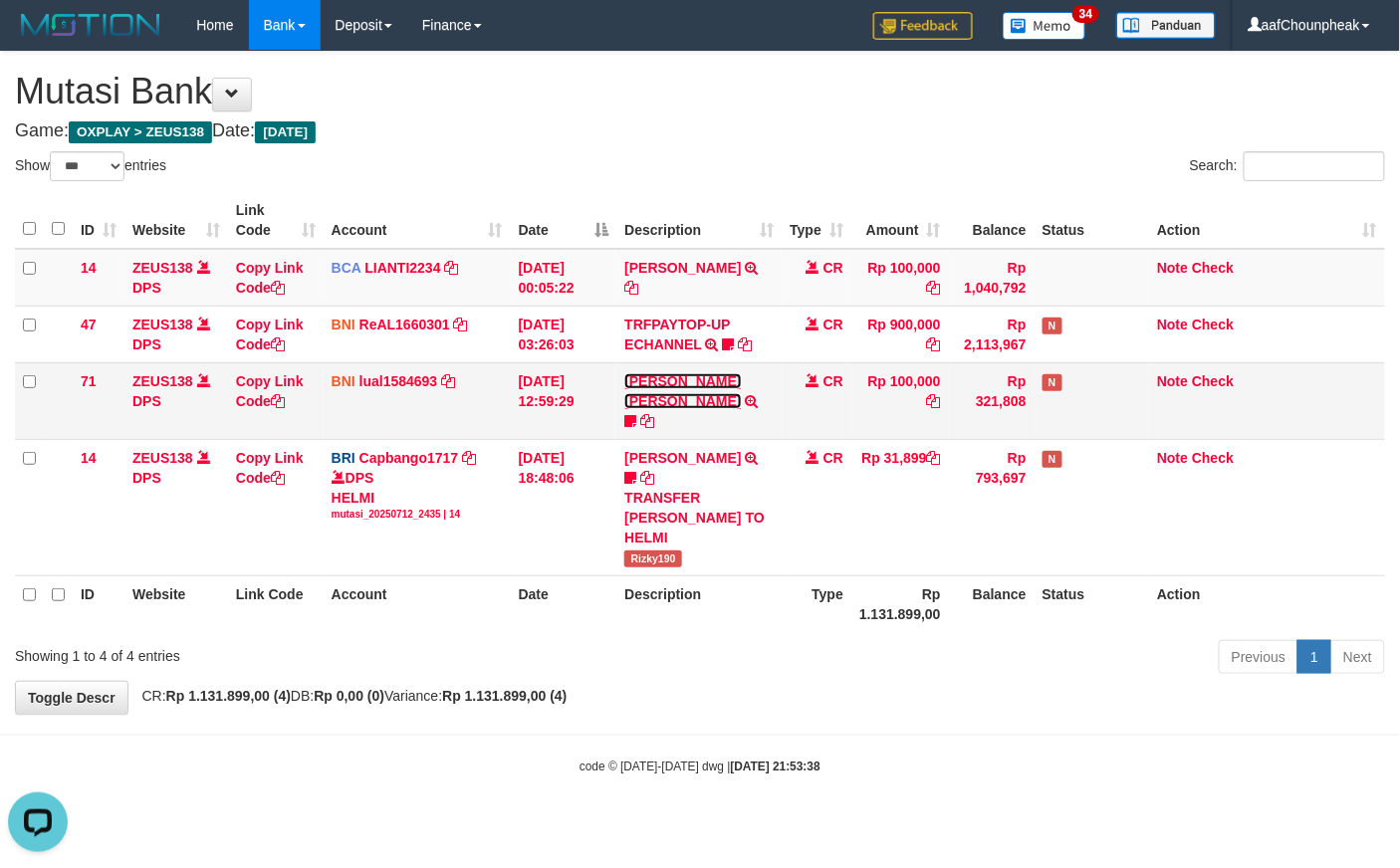 click on "MUHAMMAD IQBAL FARHAN" at bounding box center (682, 391) 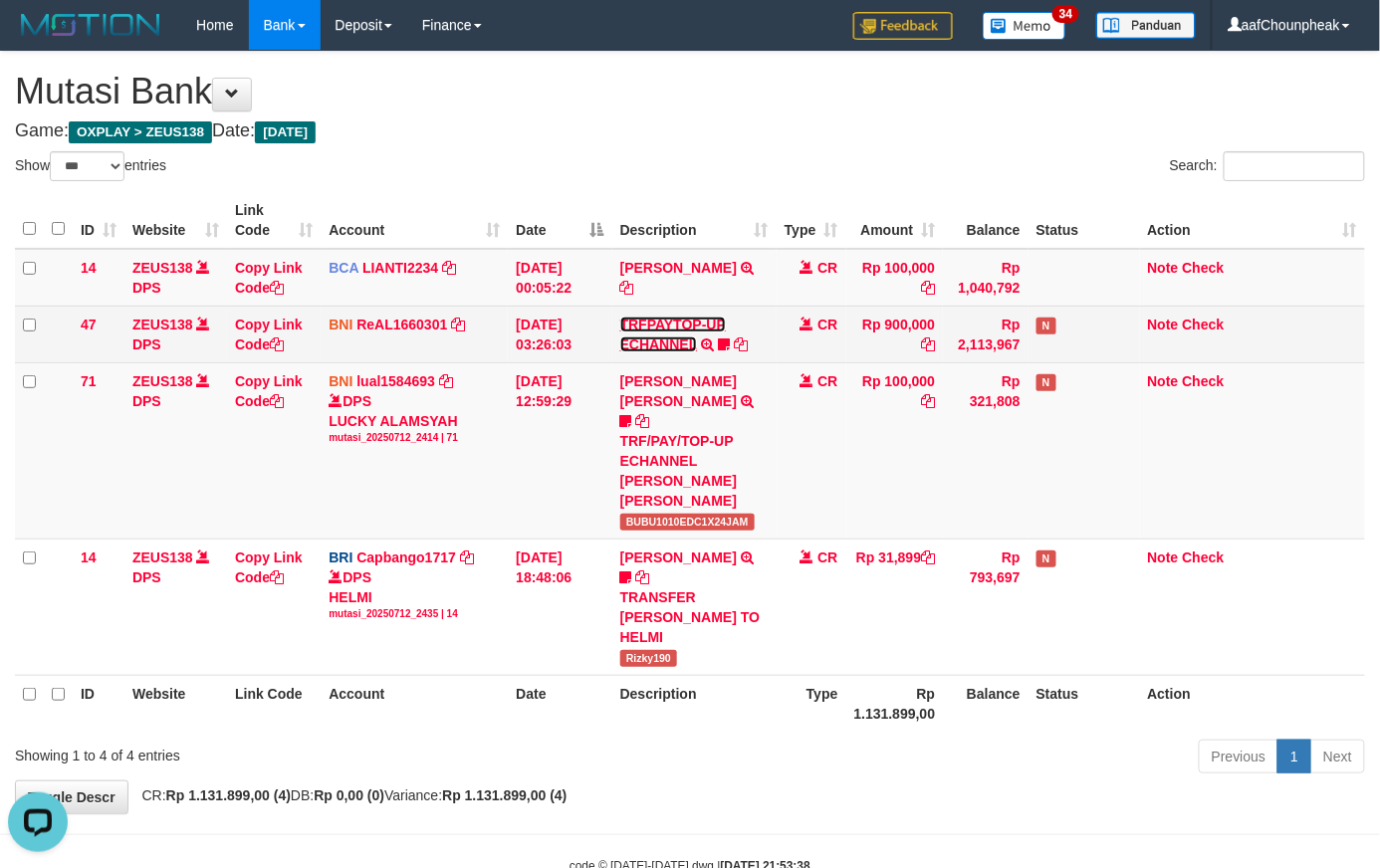 click on "TRFPAYTOP-UP ECHANNEL" at bounding box center (673, 334) 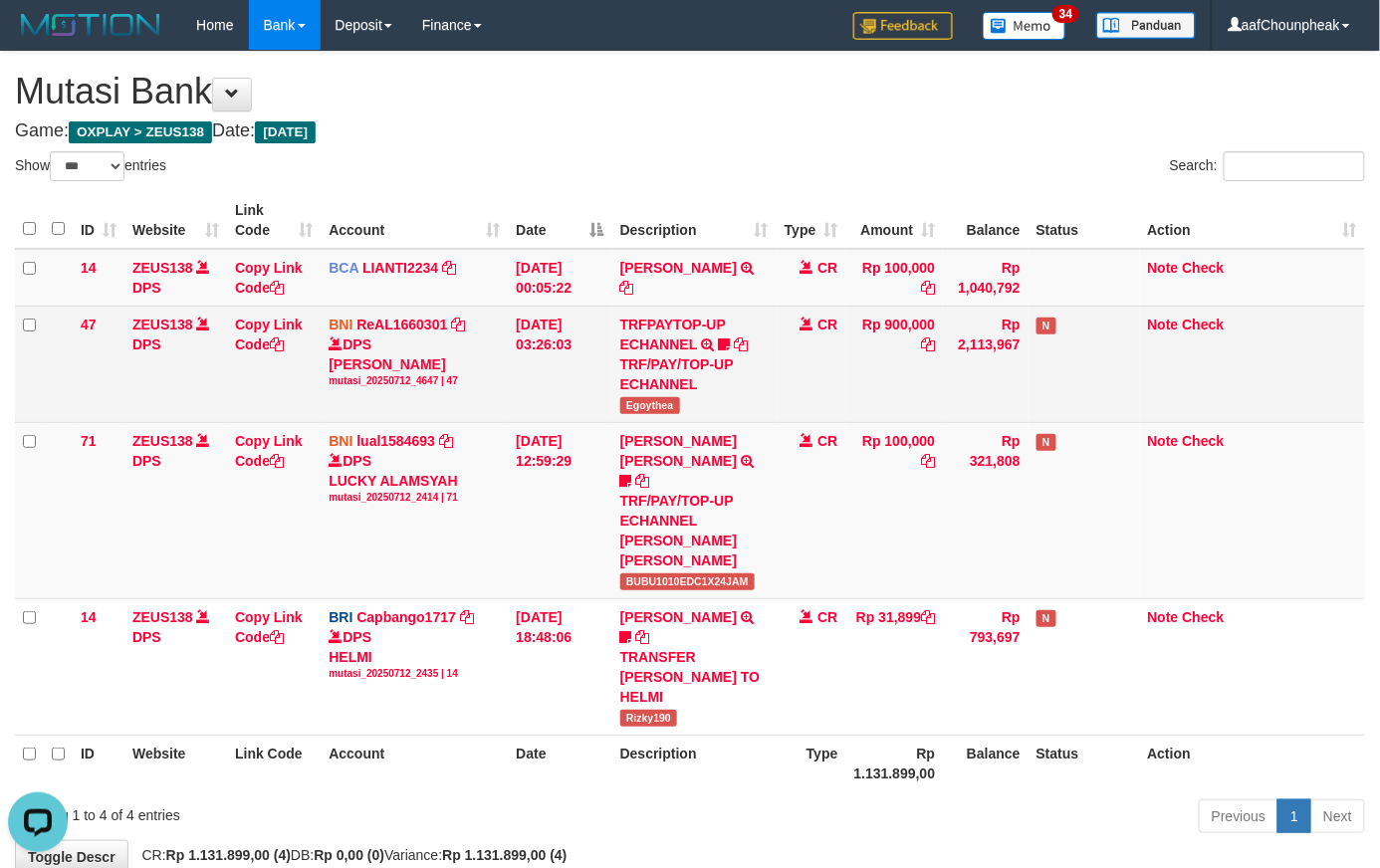click on "Egoythea" at bounding box center (650, 405) 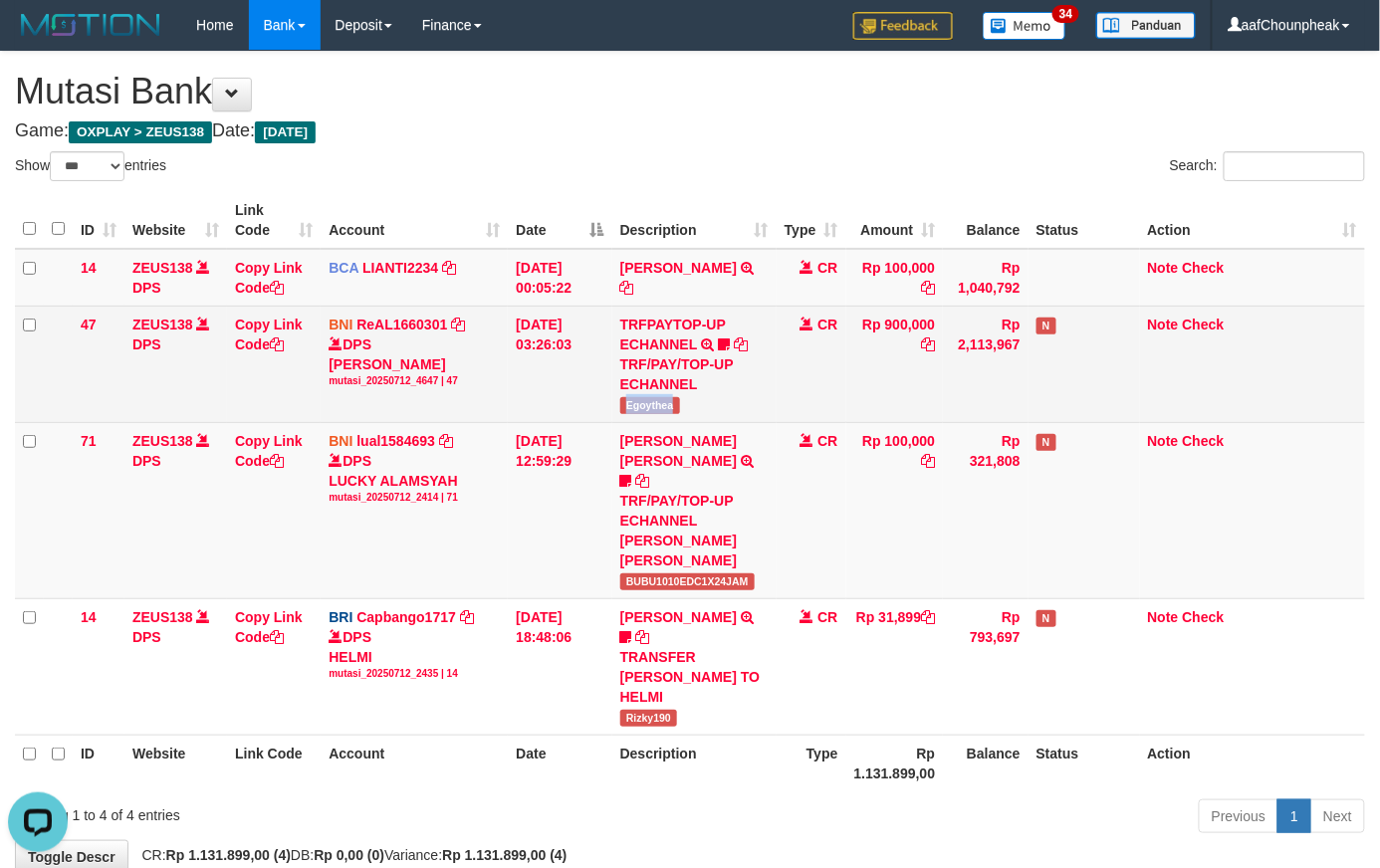 click on "Egoythea" at bounding box center (650, 405) 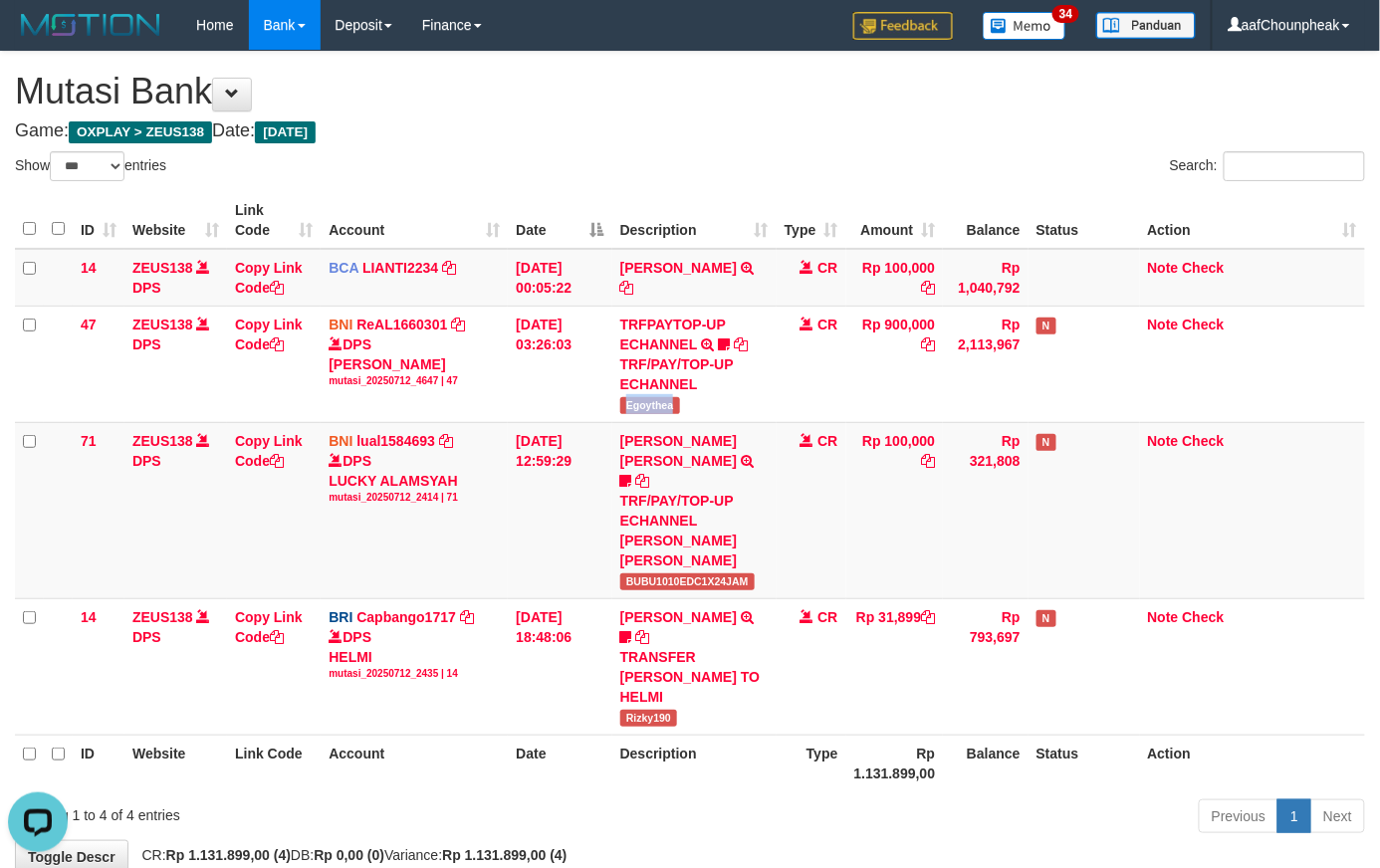 copy on "Egoythea" 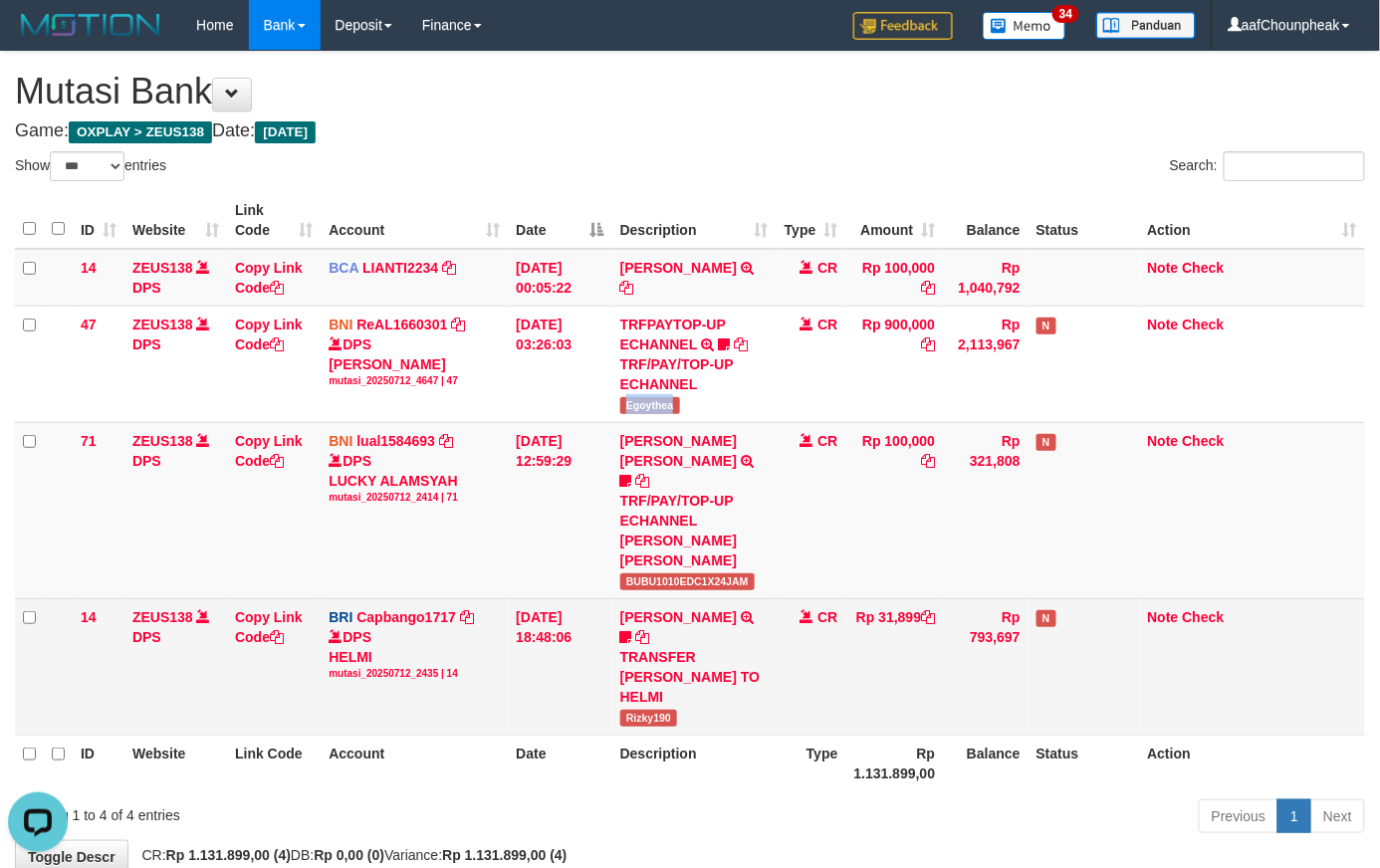 drag, startPoint x: 649, startPoint y: 597, endPoint x: 659, endPoint y: 615, distance: 20.59126 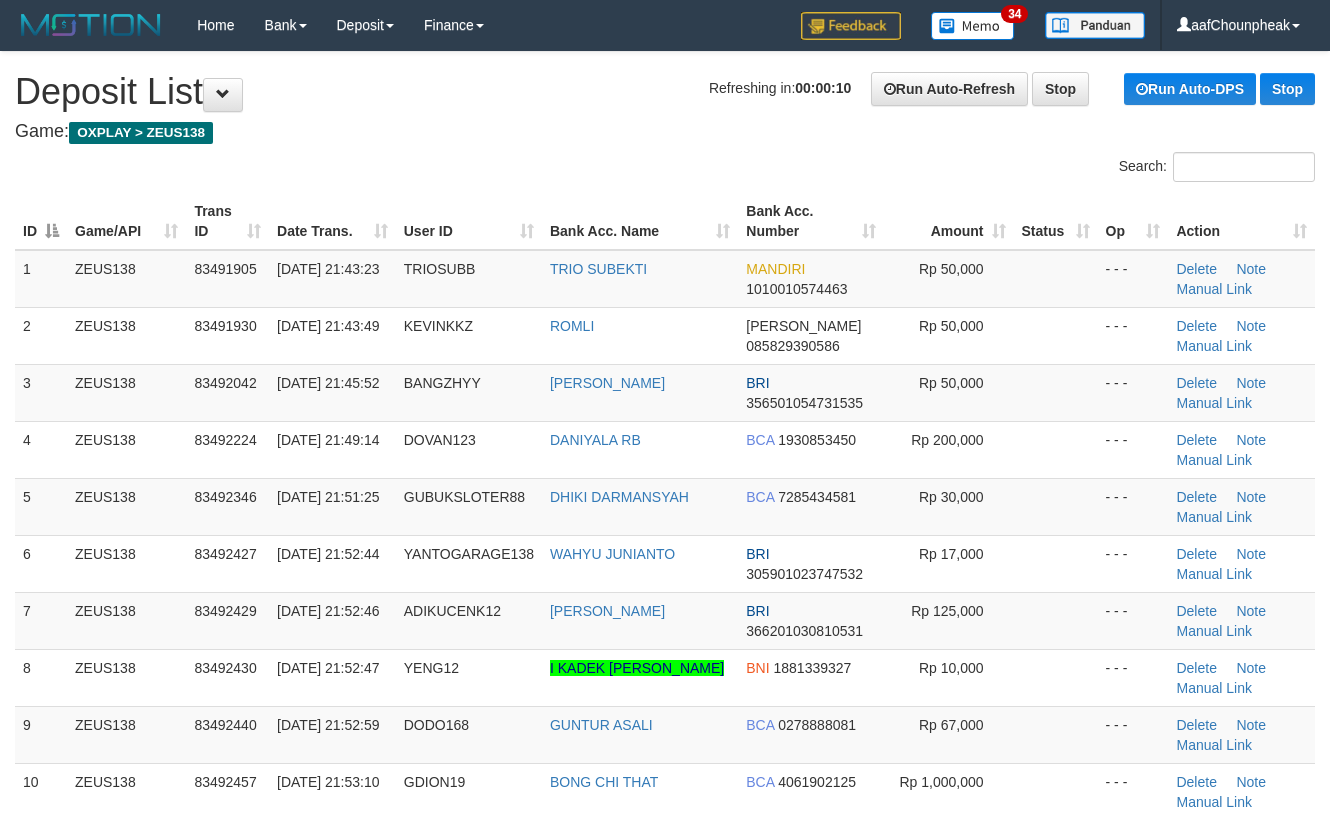 scroll, scrollTop: 0, scrollLeft: 0, axis: both 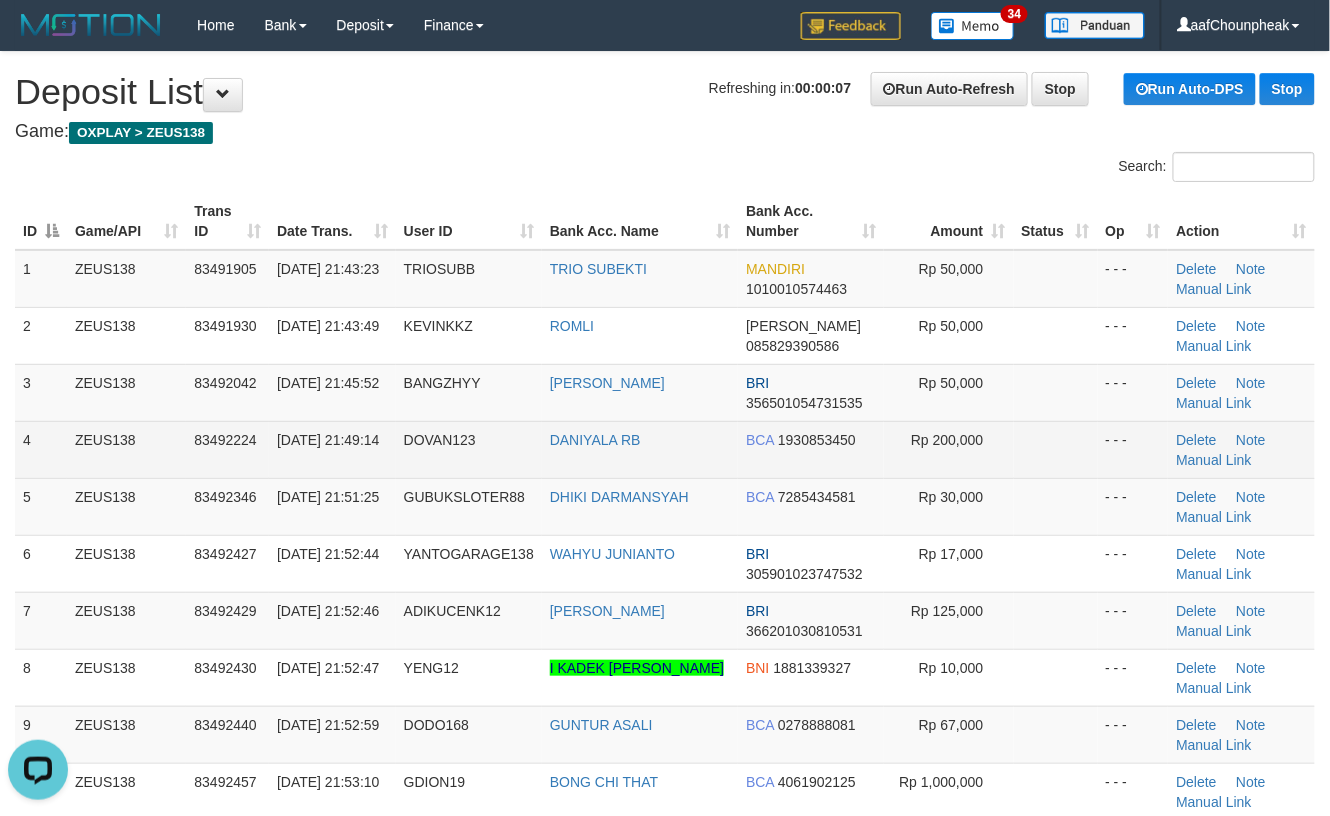 click on "Rp 200,000" at bounding box center (947, 440) 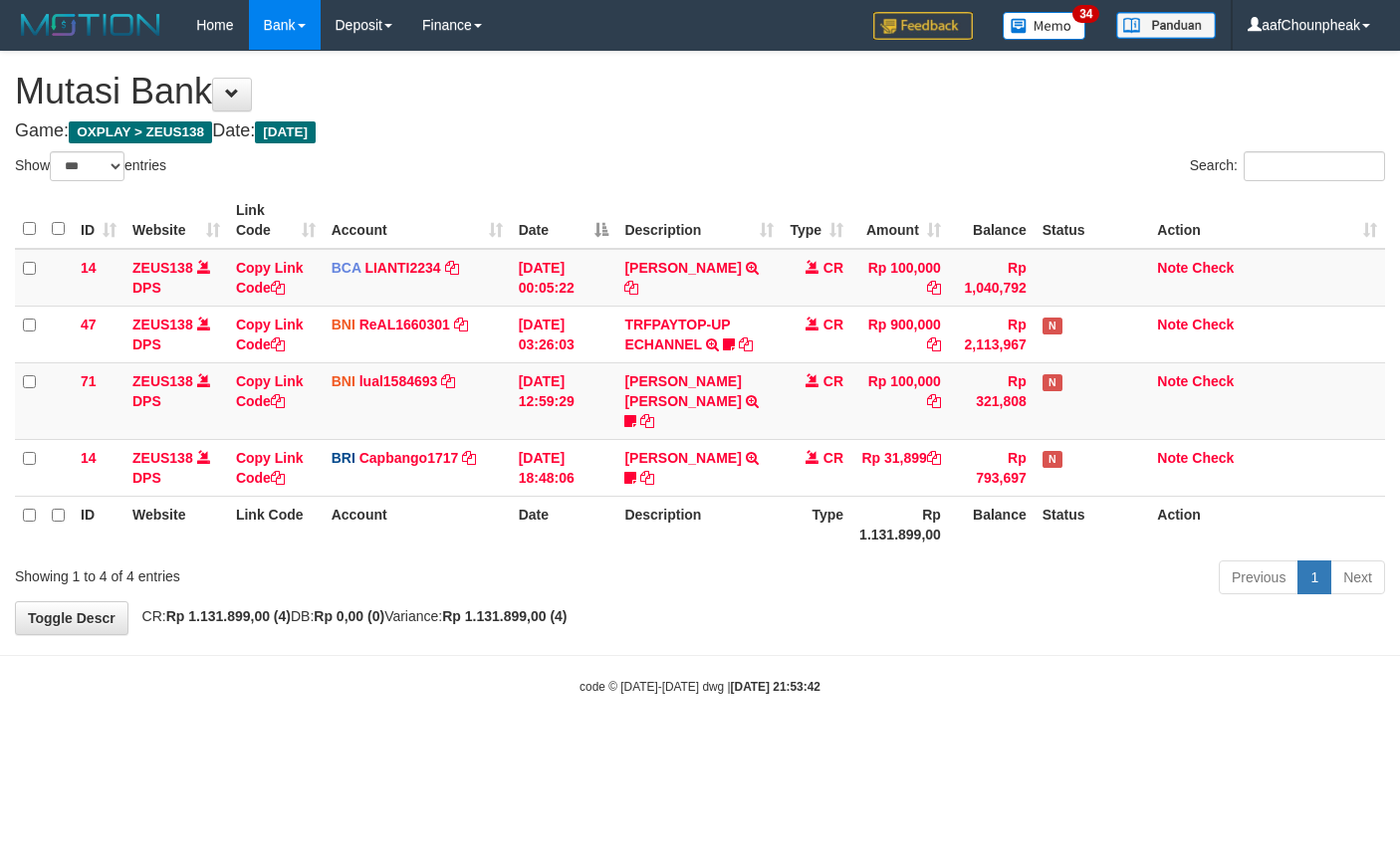select on "***" 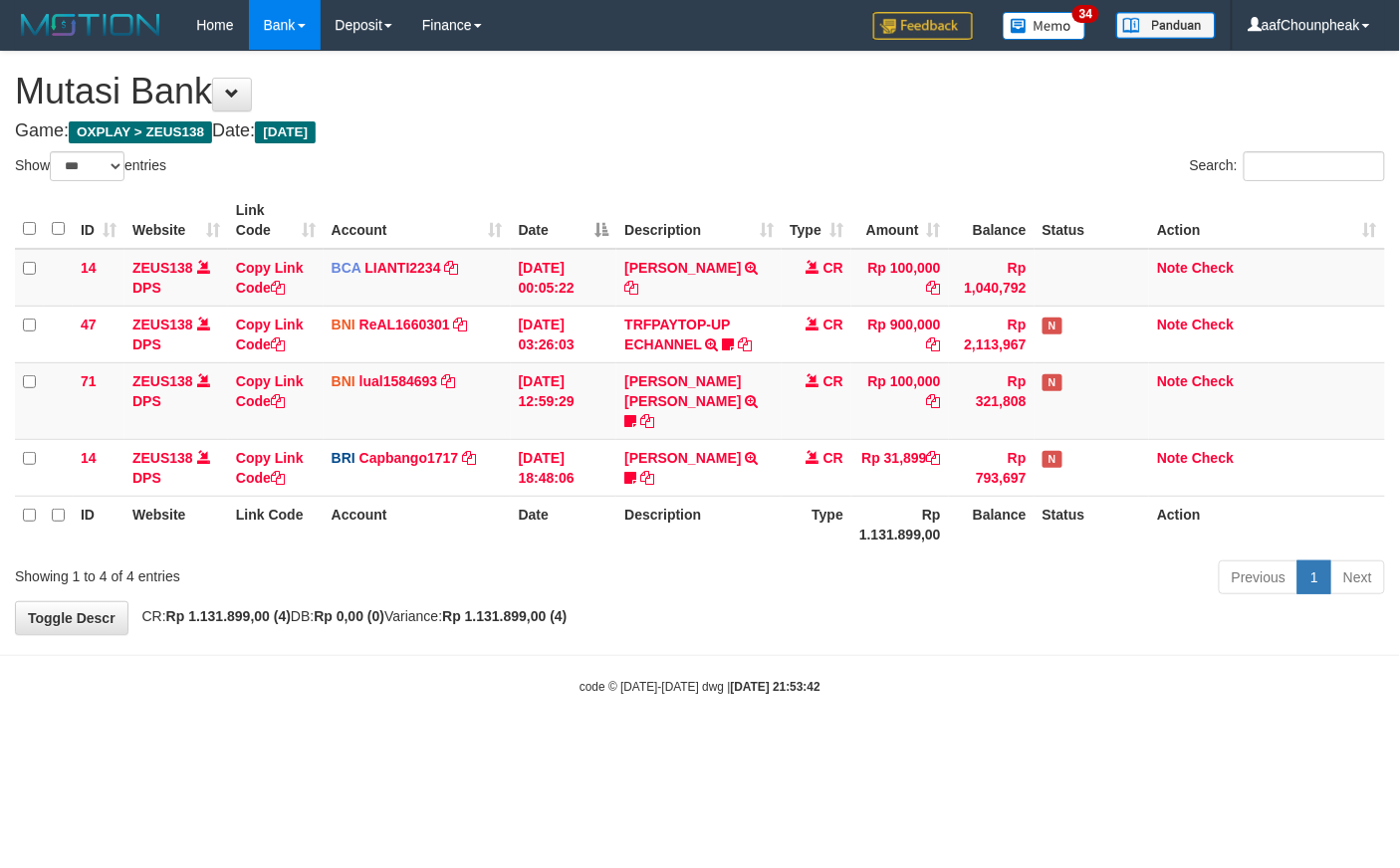click on "Toggle navigation
Home
Bank
Account List
Mutasi Bank
Search
Note Mutasi
Deposit
DPS List
History
Finance
Financial Data
aafChounpheak
My Profile
Log Out
34" at bounding box center (700, 372) 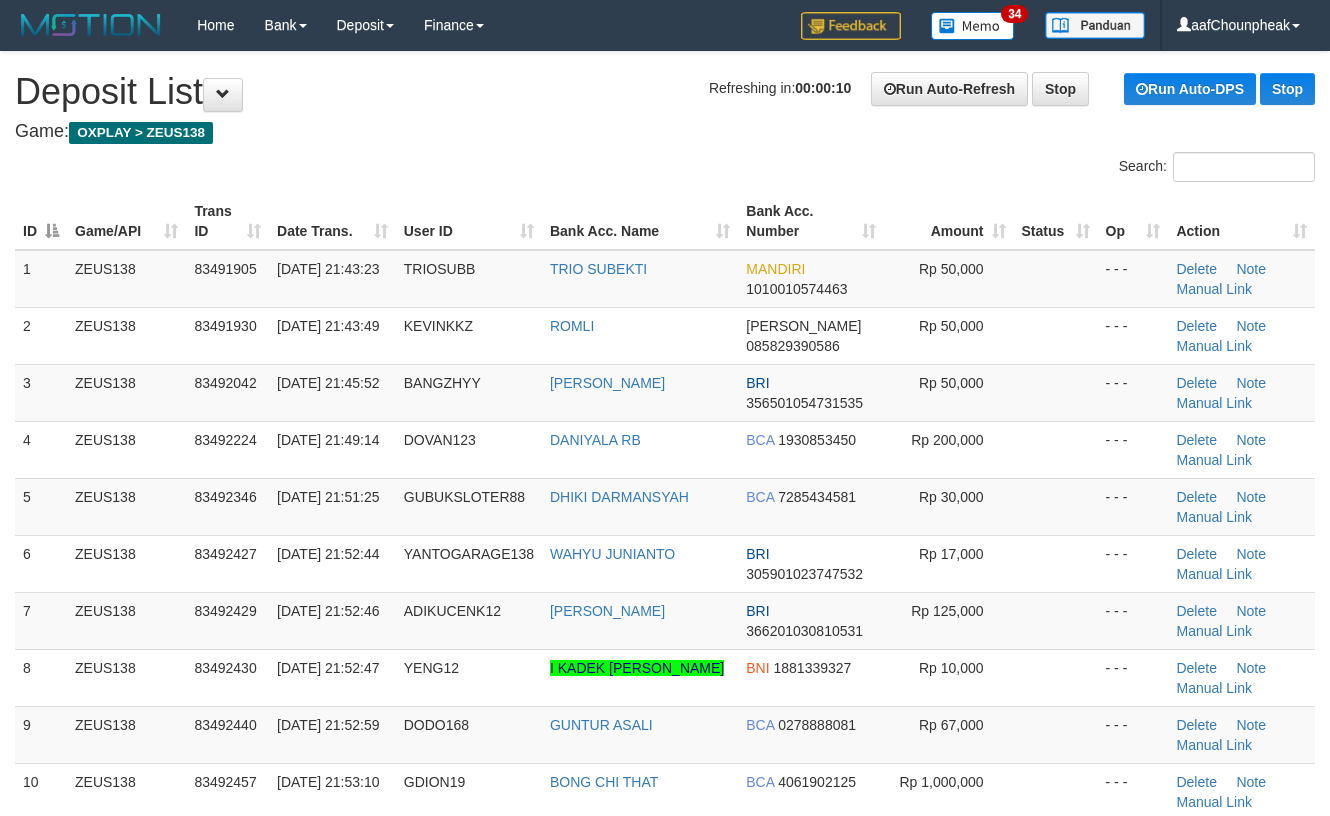 scroll, scrollTop: 0, scrollLeft: 0, axis: both 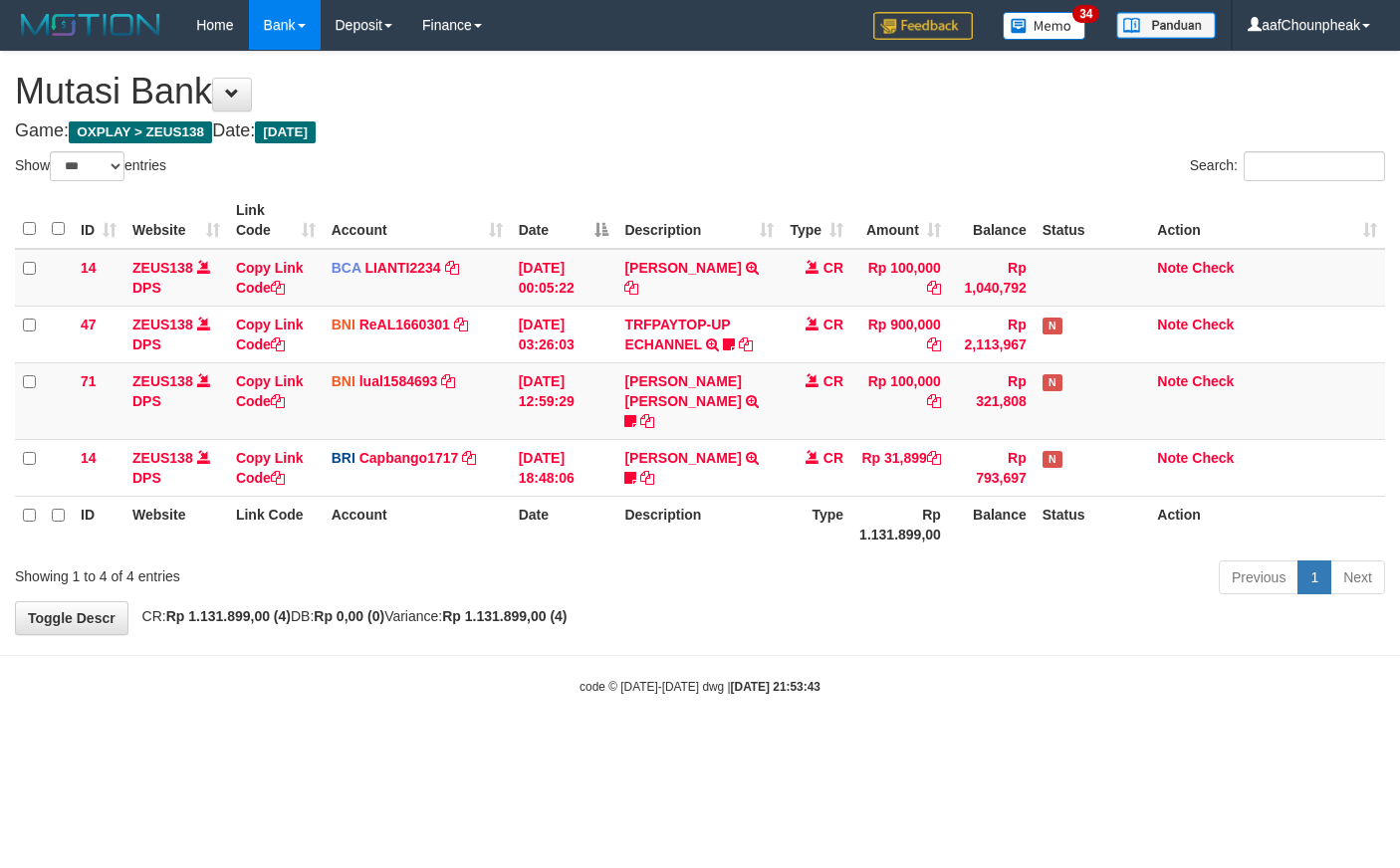 select on "***" 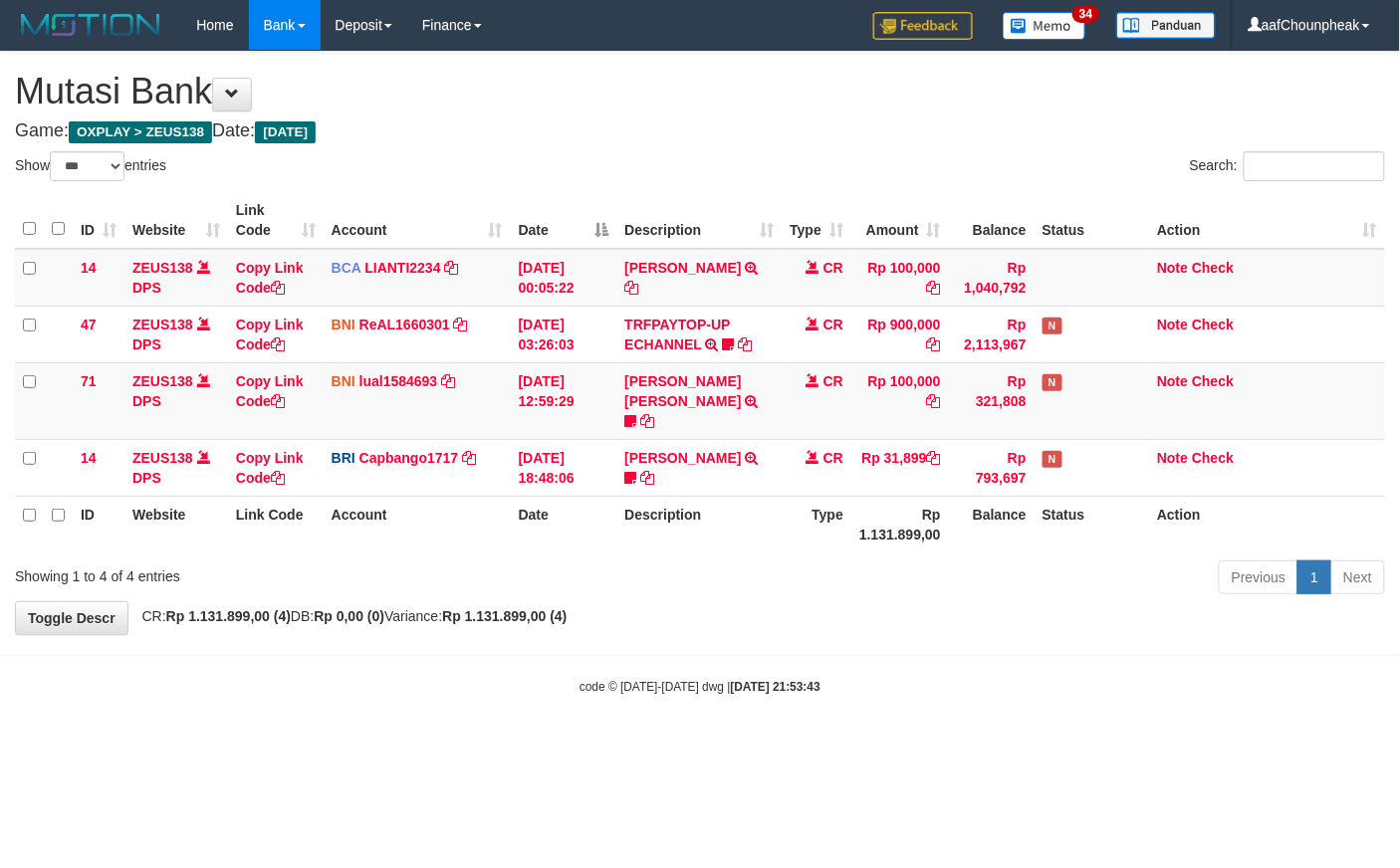 click on "**********" at bounding box center (700, 342) 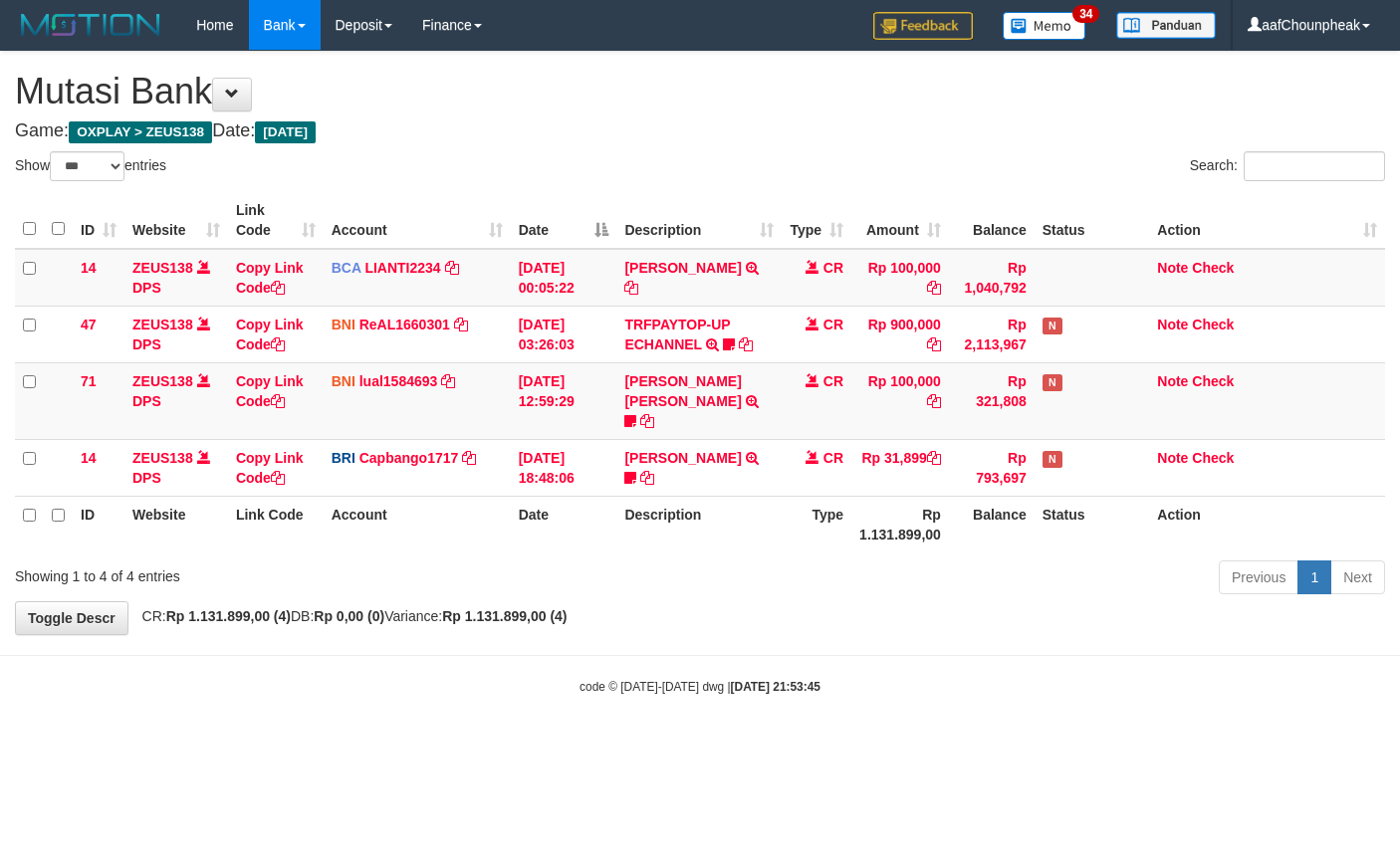 select on "***" 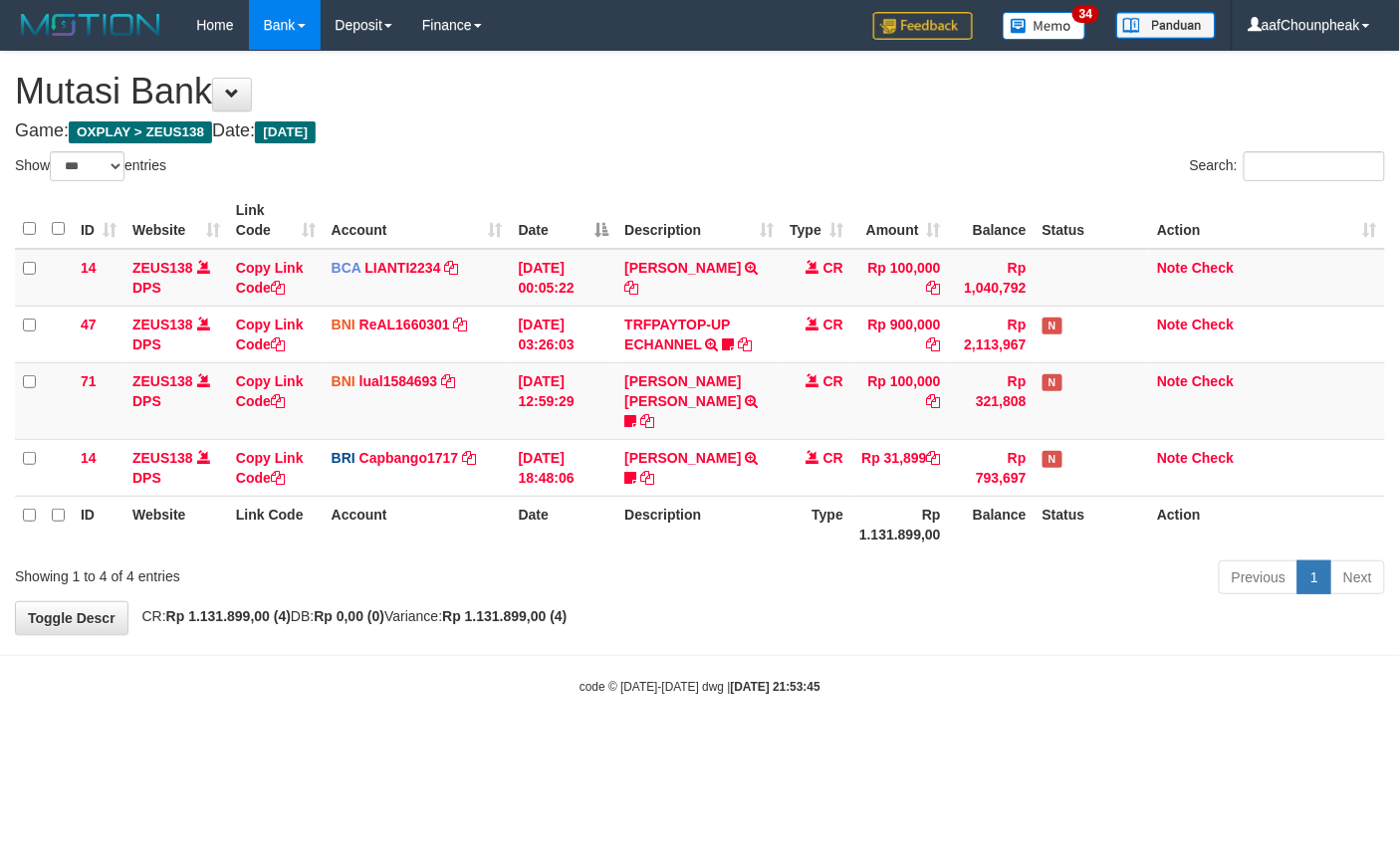 click on "**********" at bounding box center [700, 342] 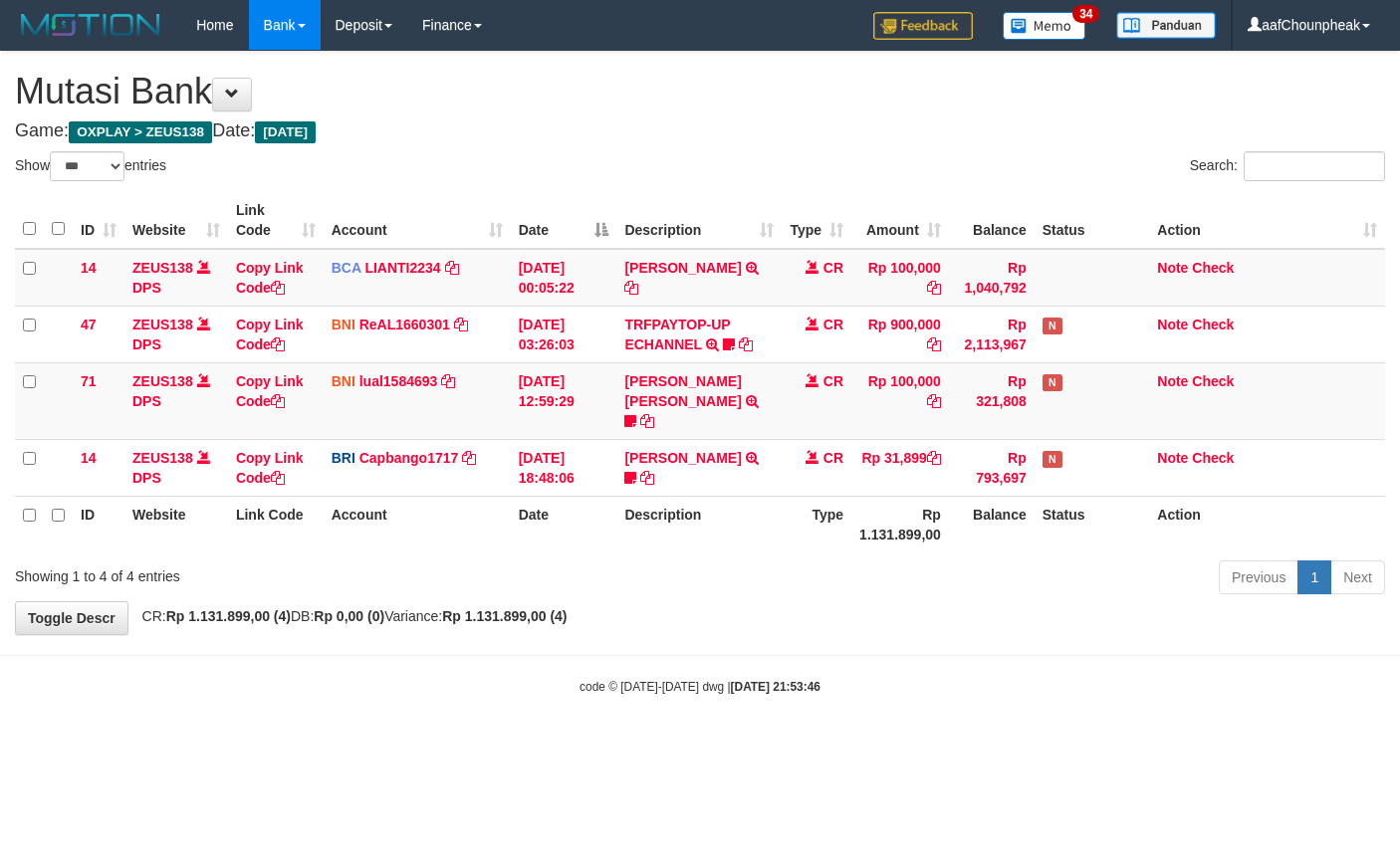 select on "***" 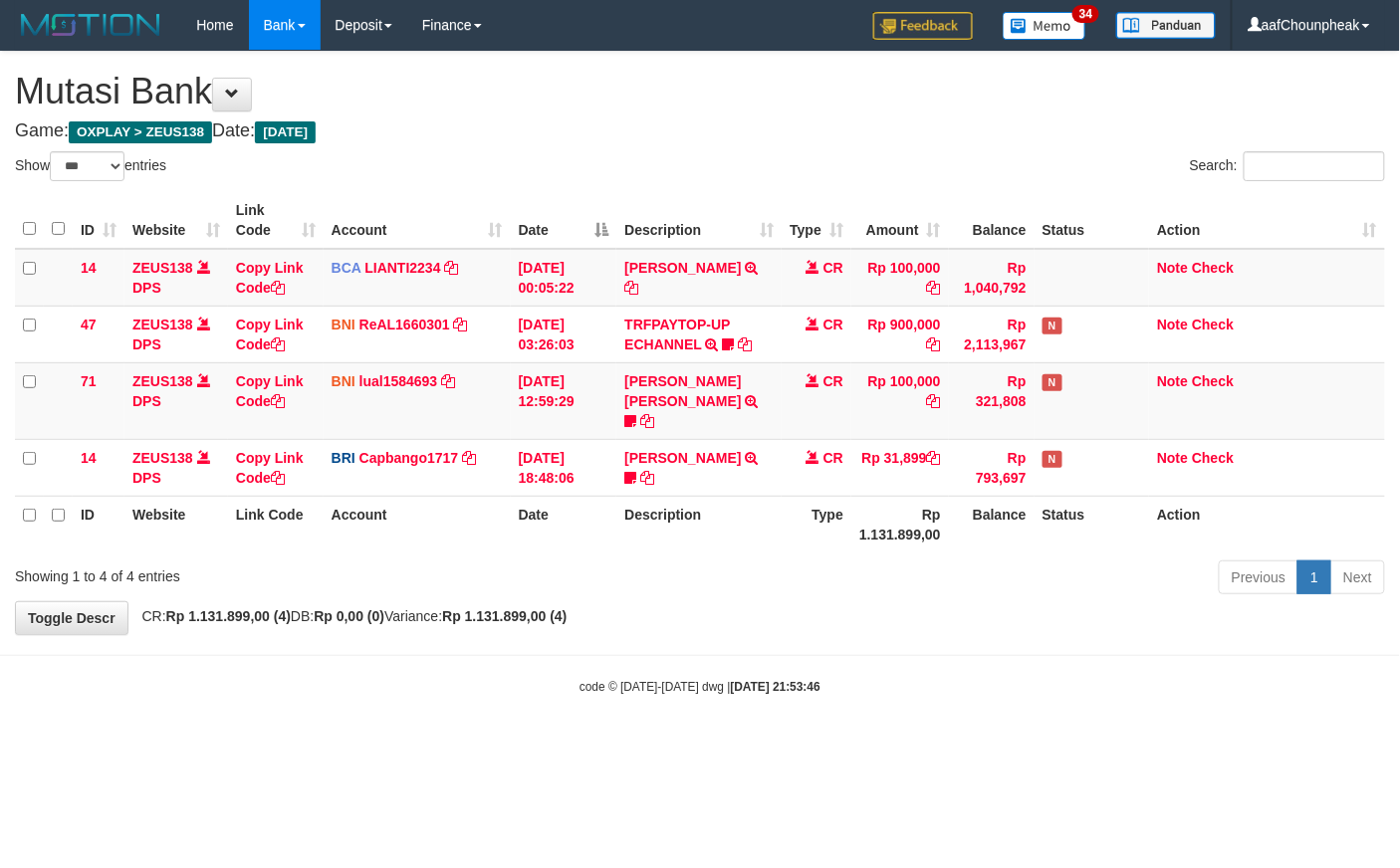click on "**********" at bounding box center (700, 342) 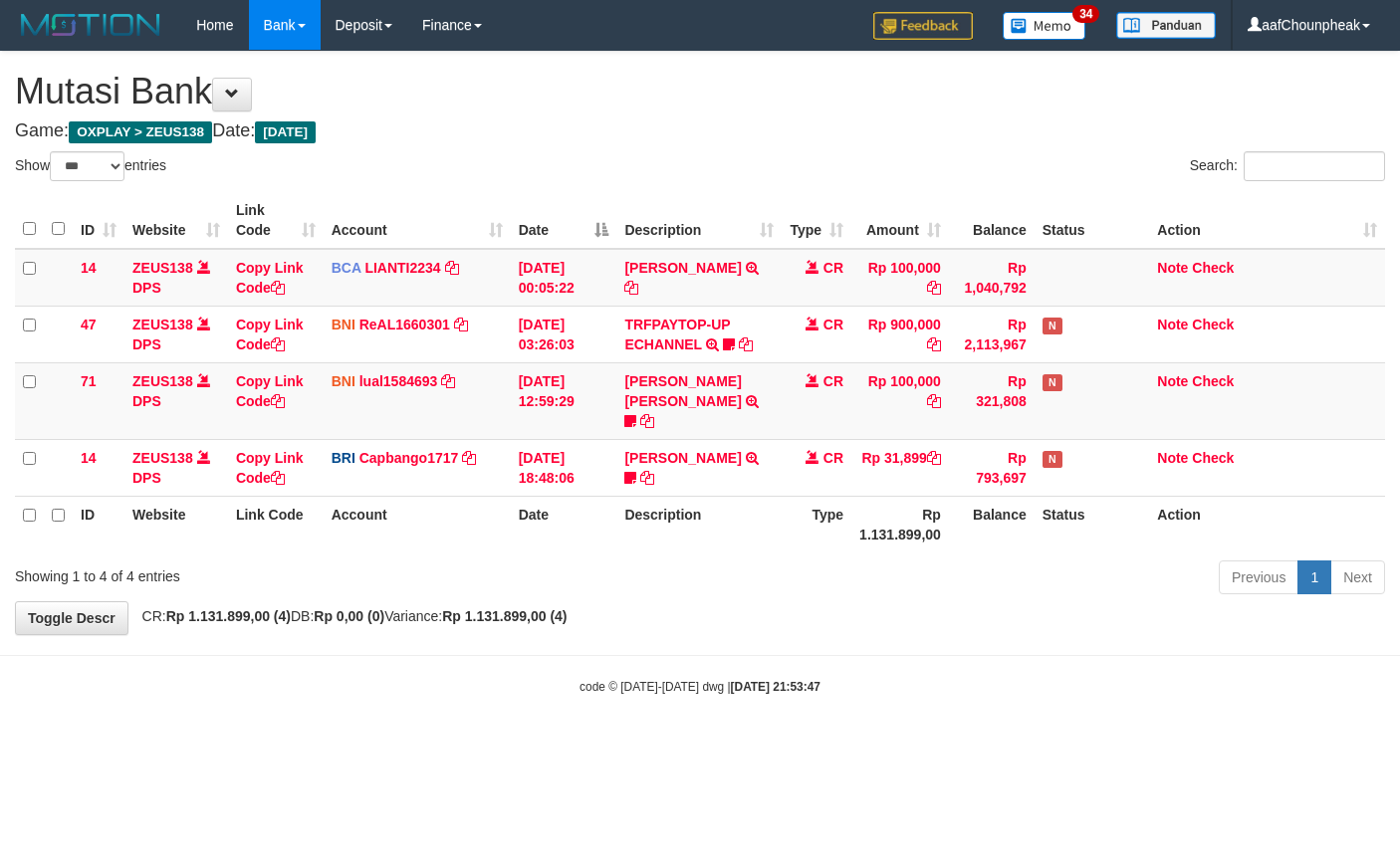 select on "***" 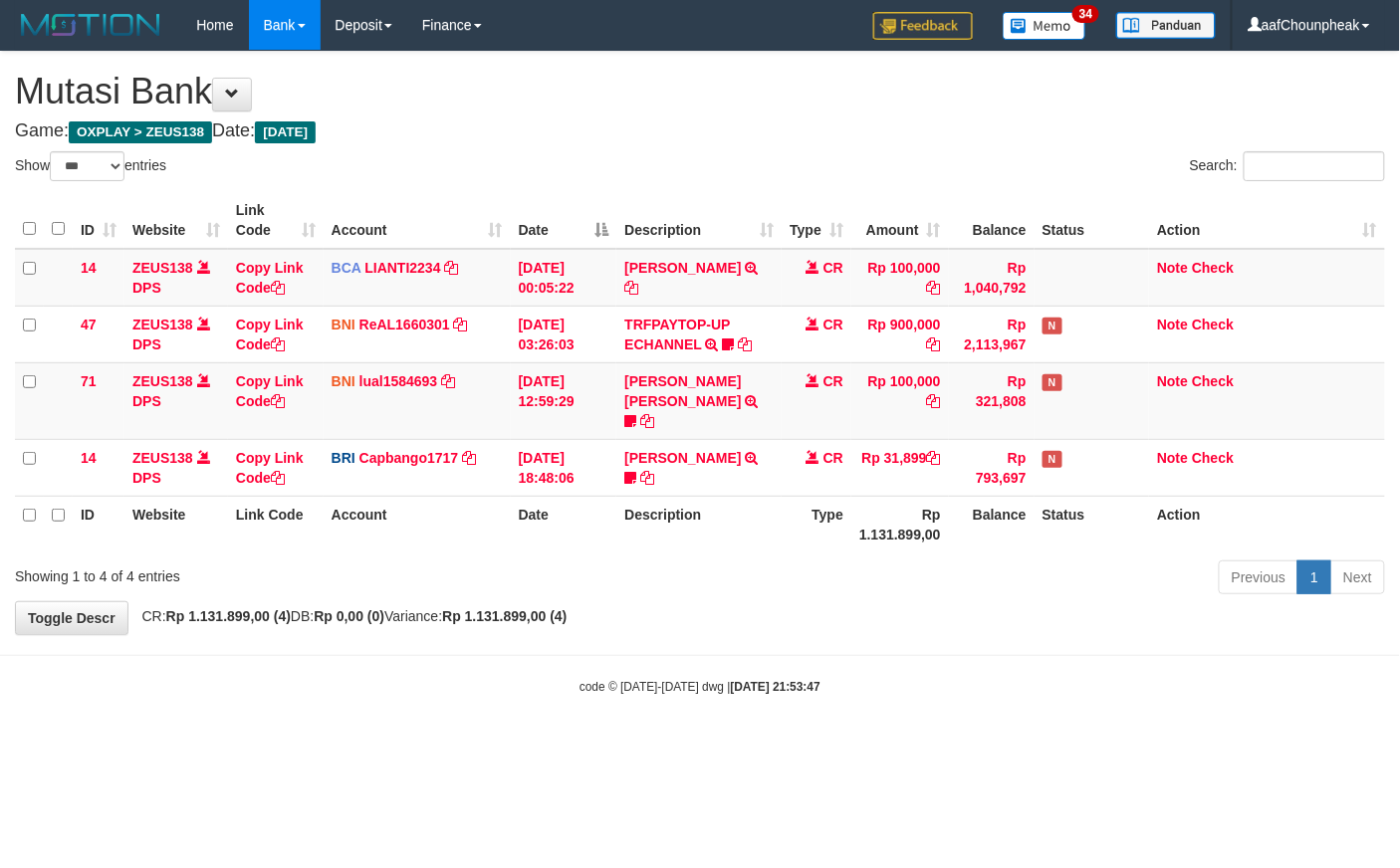 click on "**********" at bounding box center [700, 342] 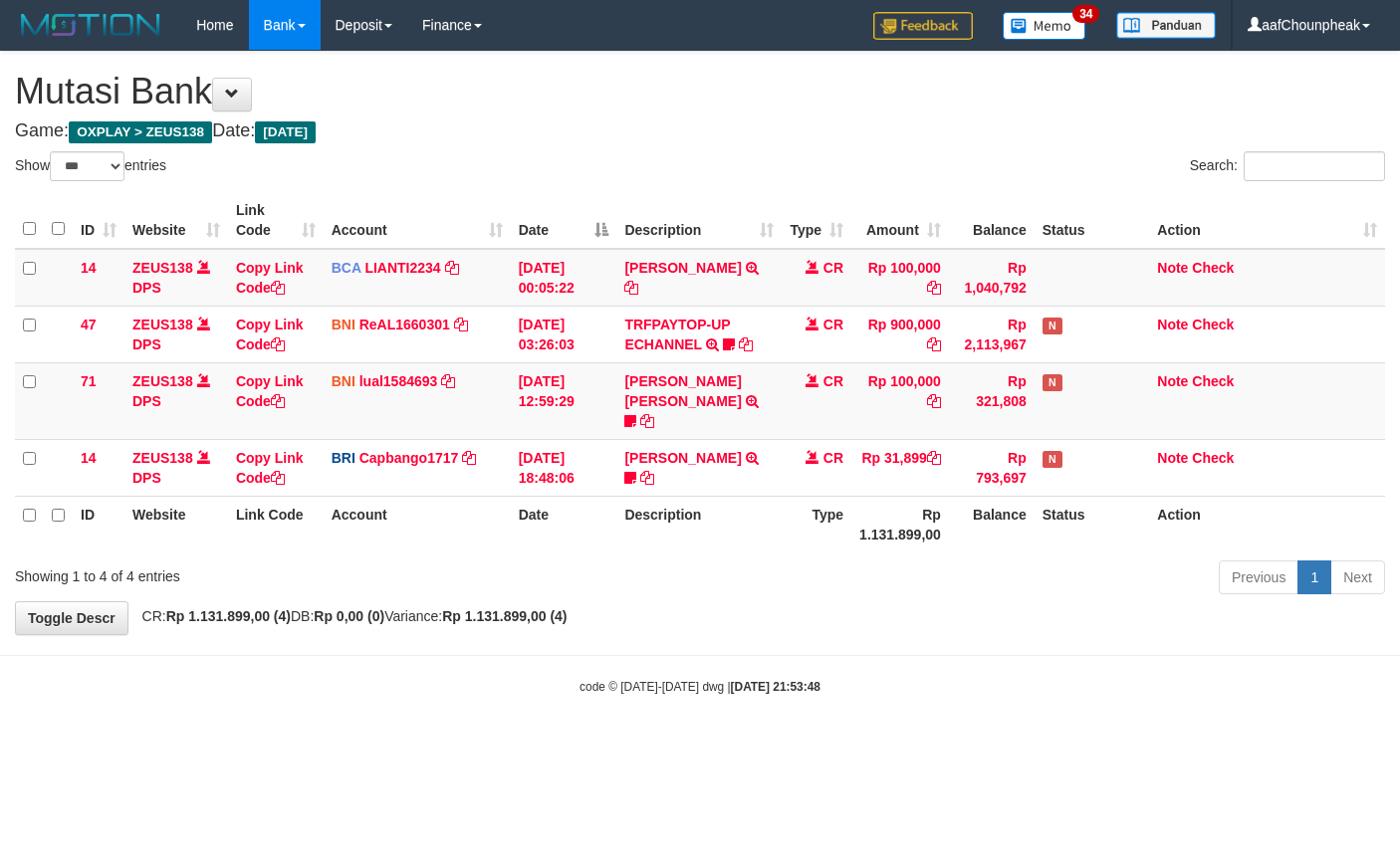 select on "***" 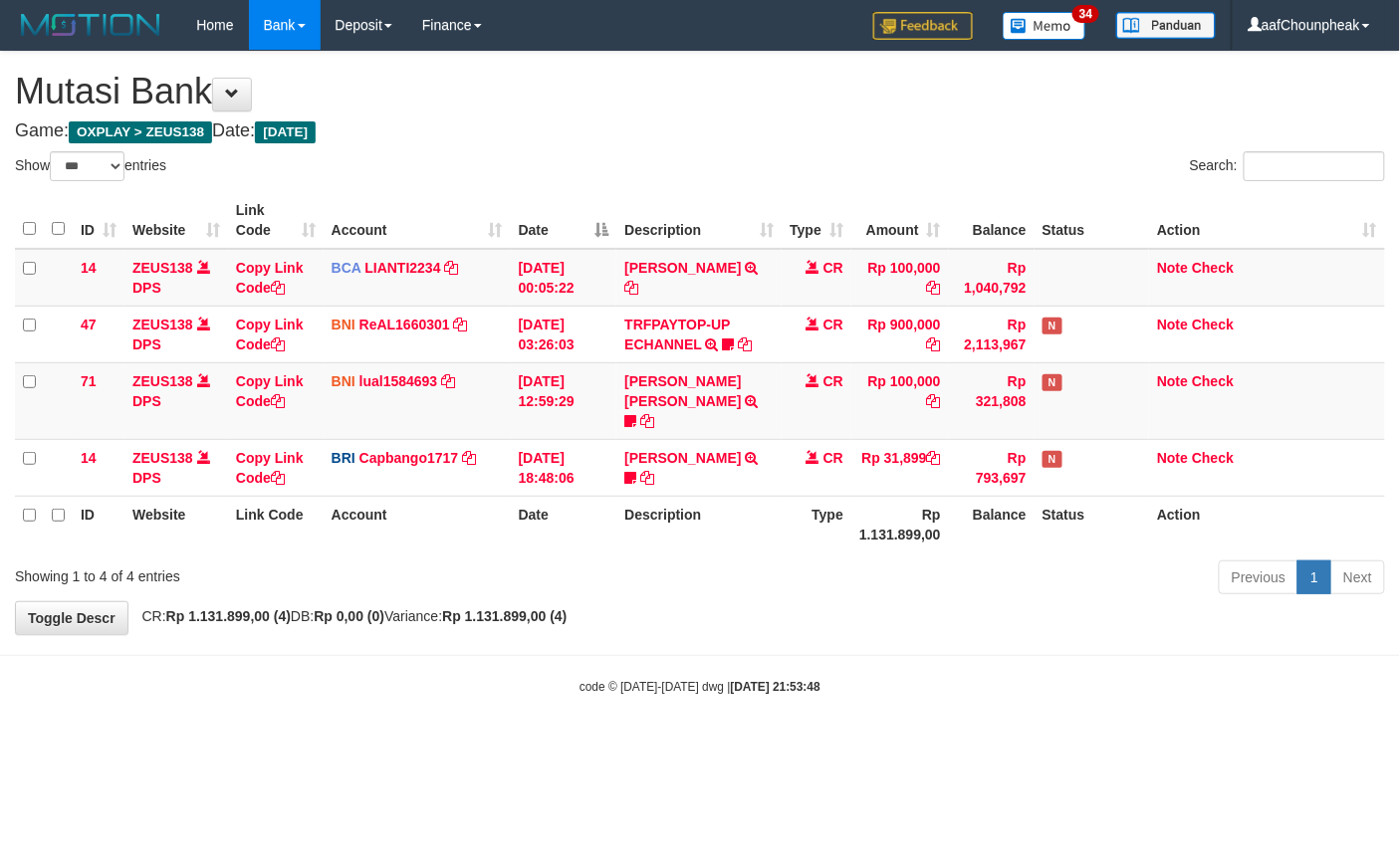 drag, startPoint x: 0, startPoint y: 0, endPoint x: 642, endPoint y: 613, distance: 887.6559 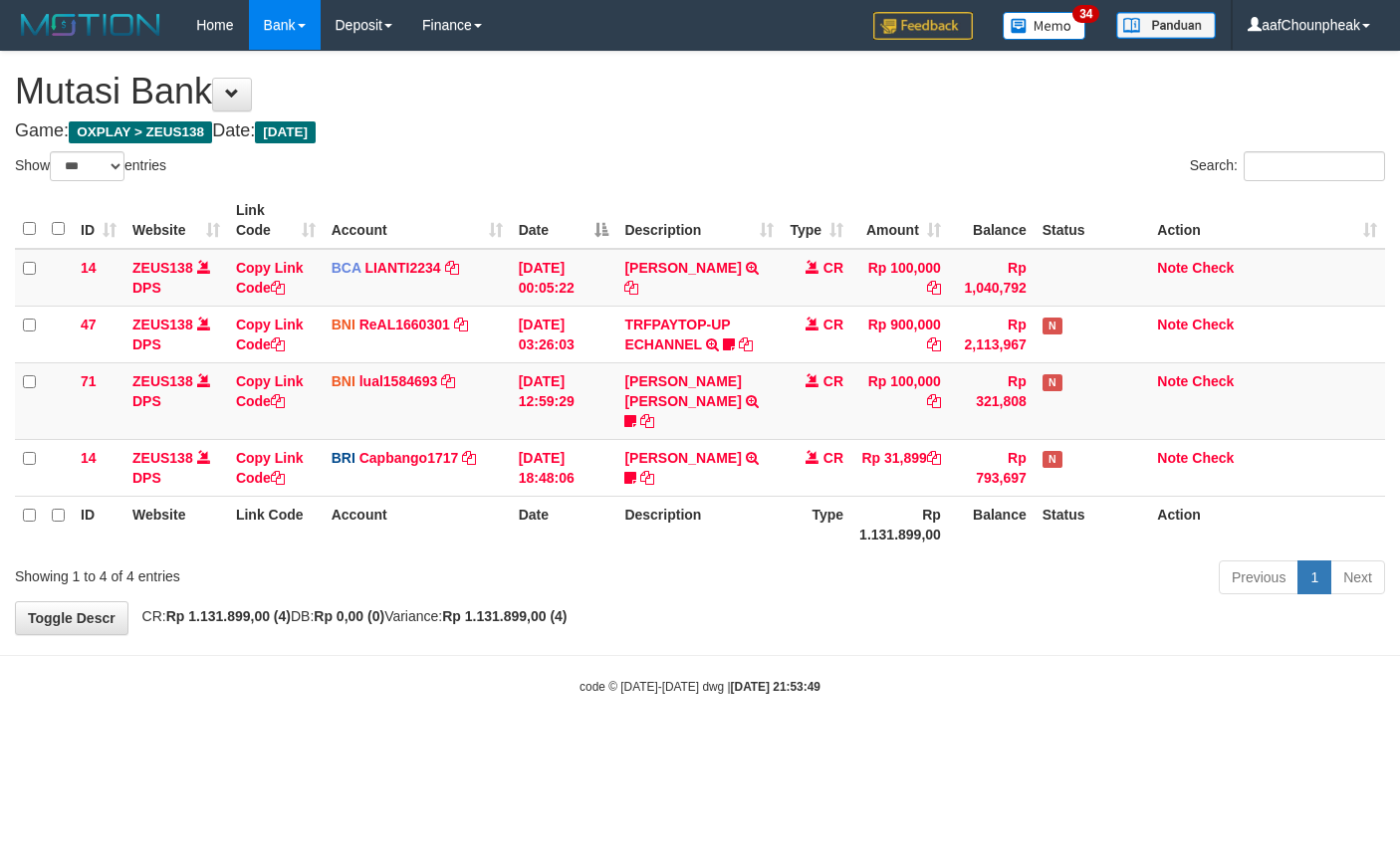 select on "***" 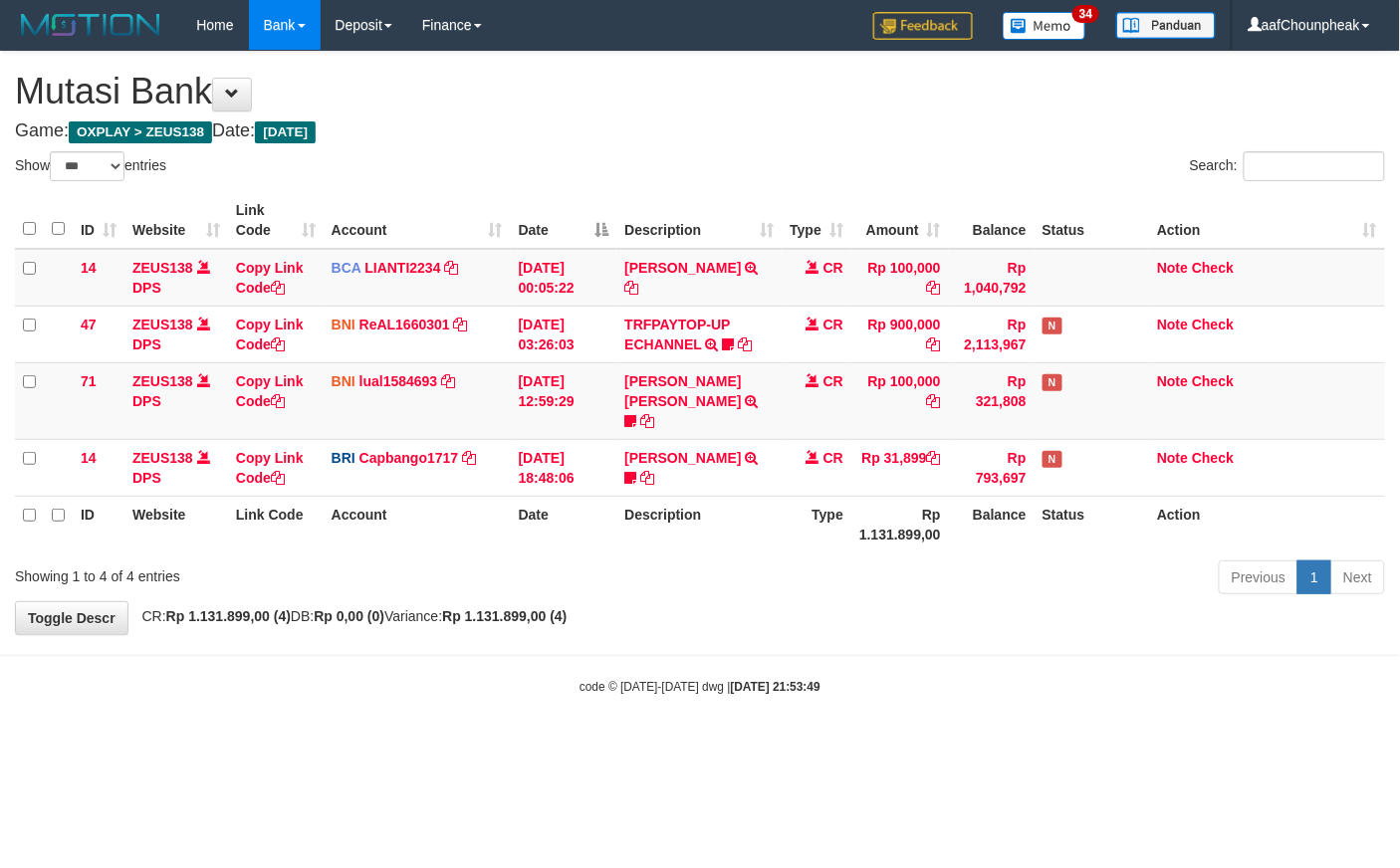 click on "**********" at bounding box center (700, 342) 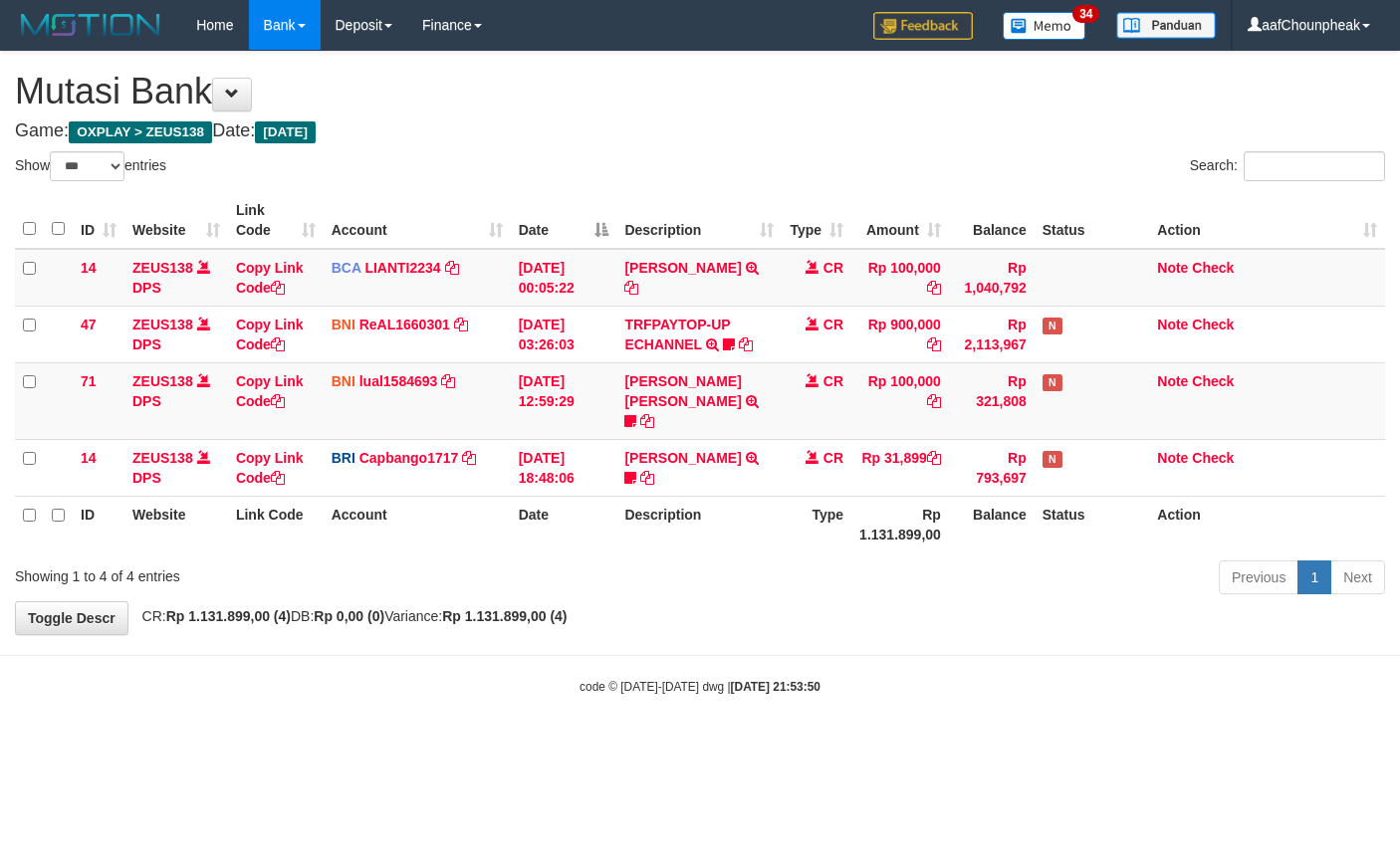 select on "***" 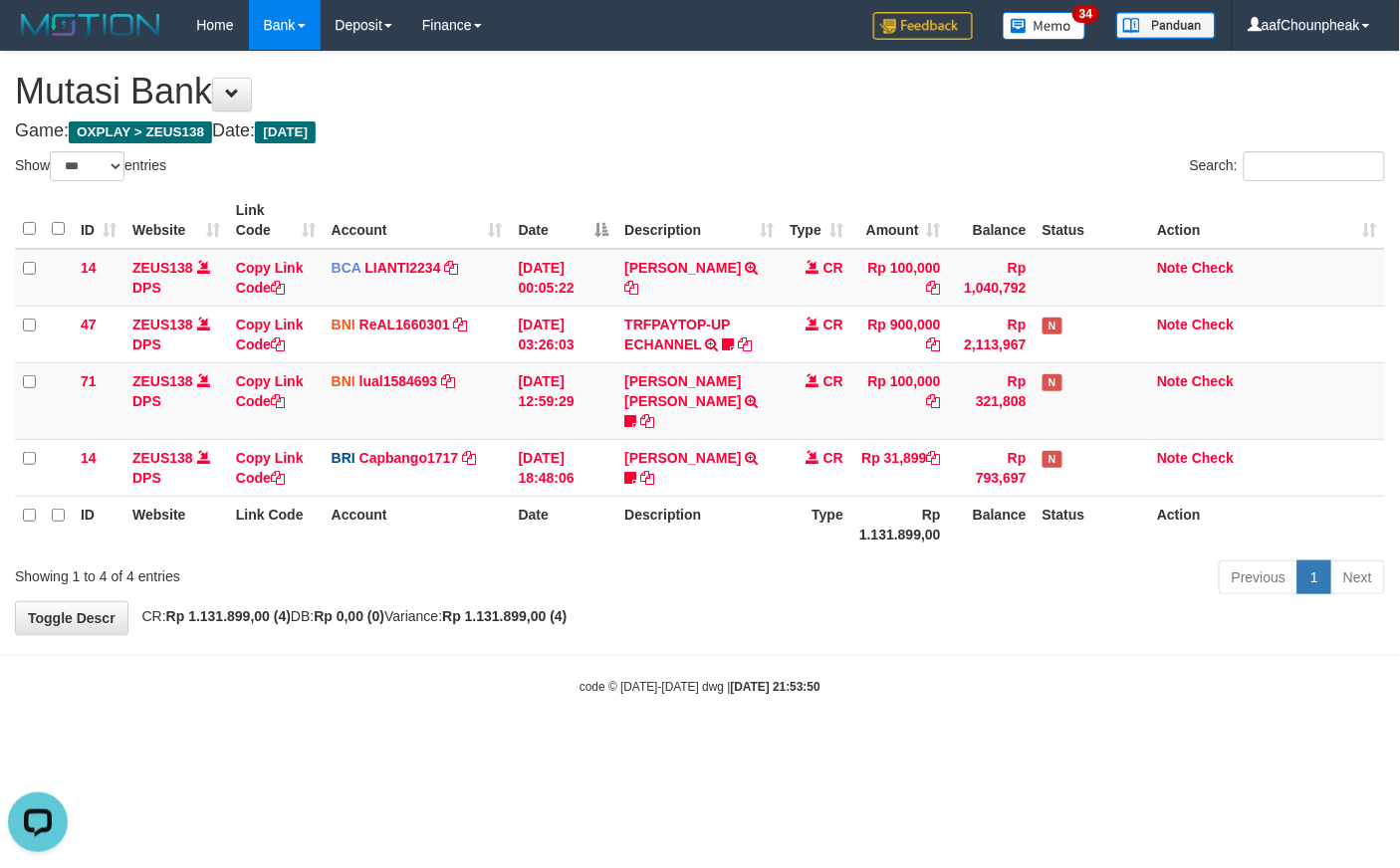 scroll, scrollTop: 0, scrollLeft: 0, axis: both 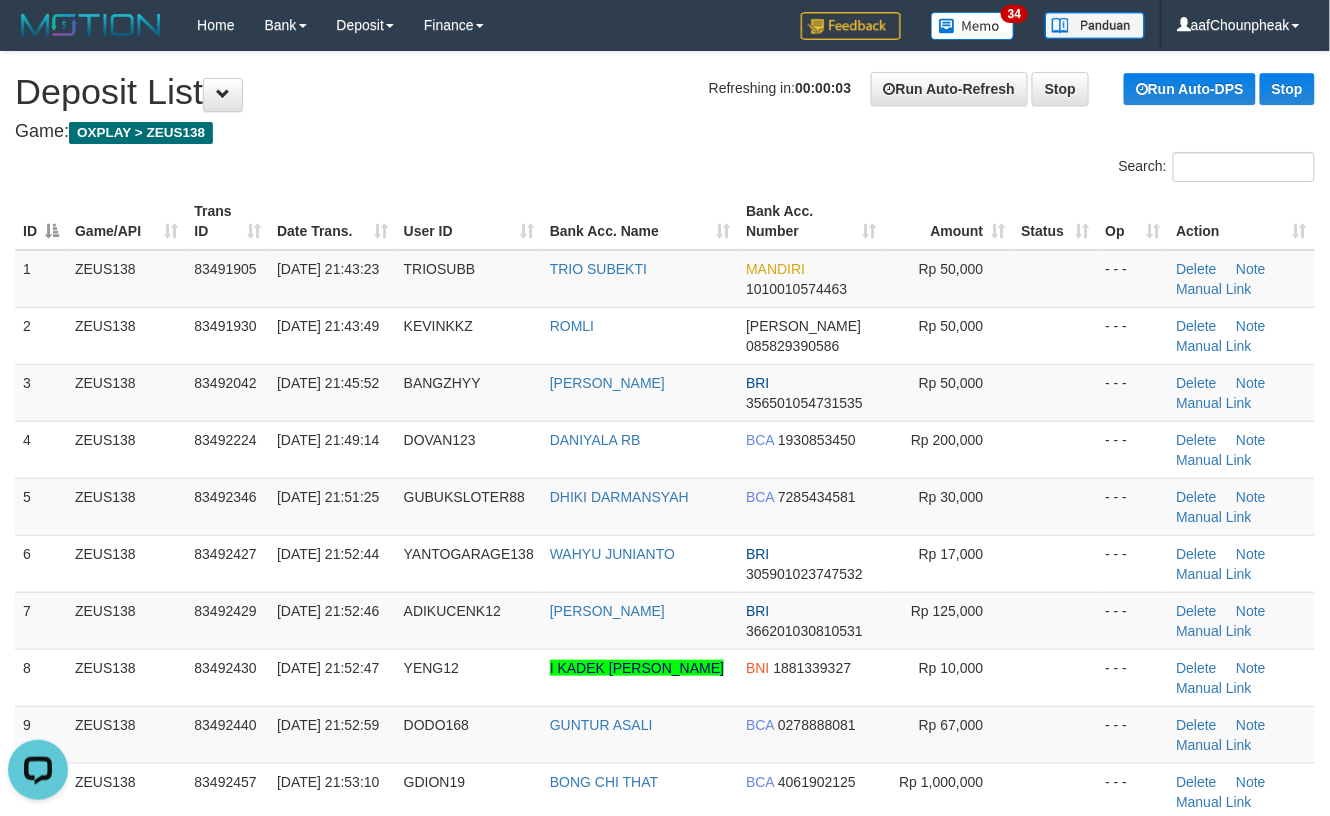 click on "Bank Acc. Name" at bounding box center [640, 221] 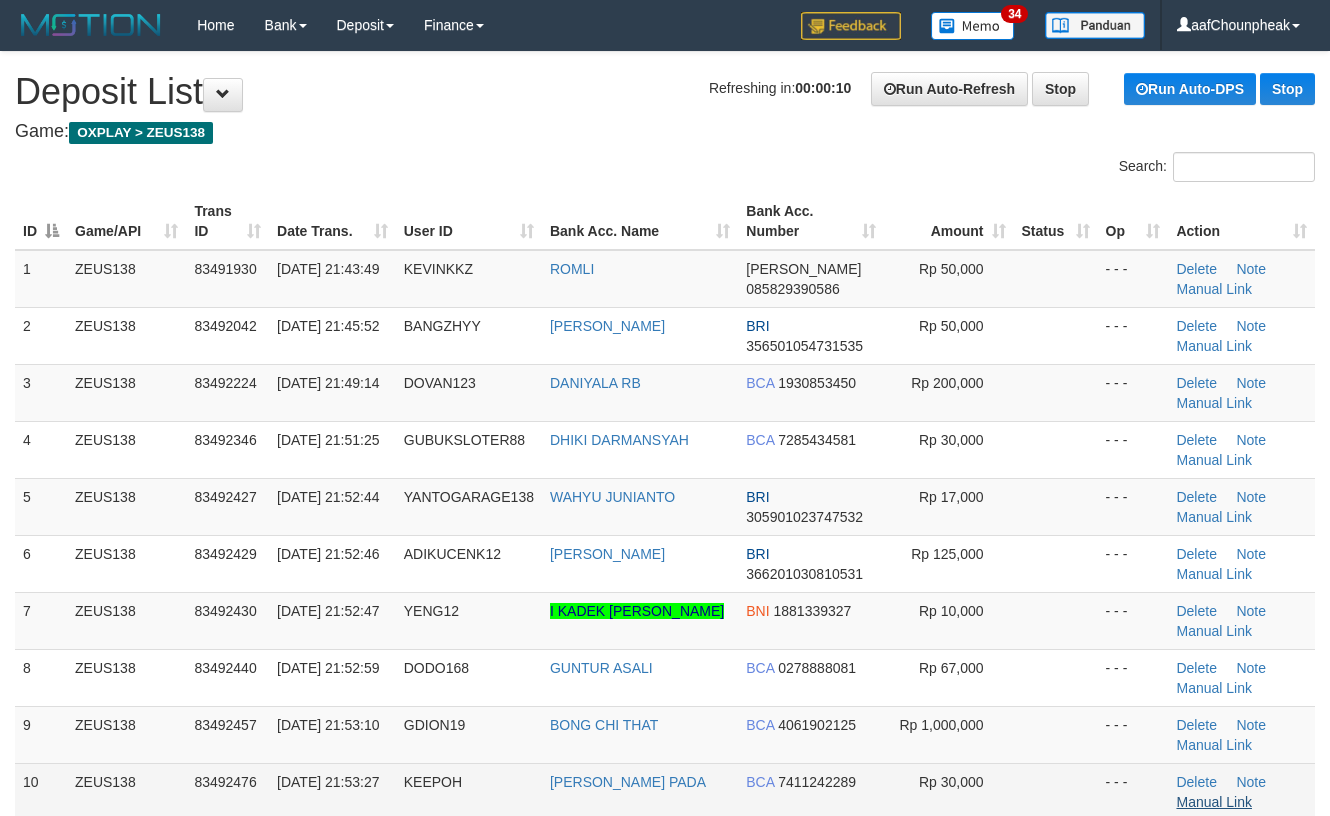 scroll, scrollTop: 0, scrollLeft: 0, axis: both 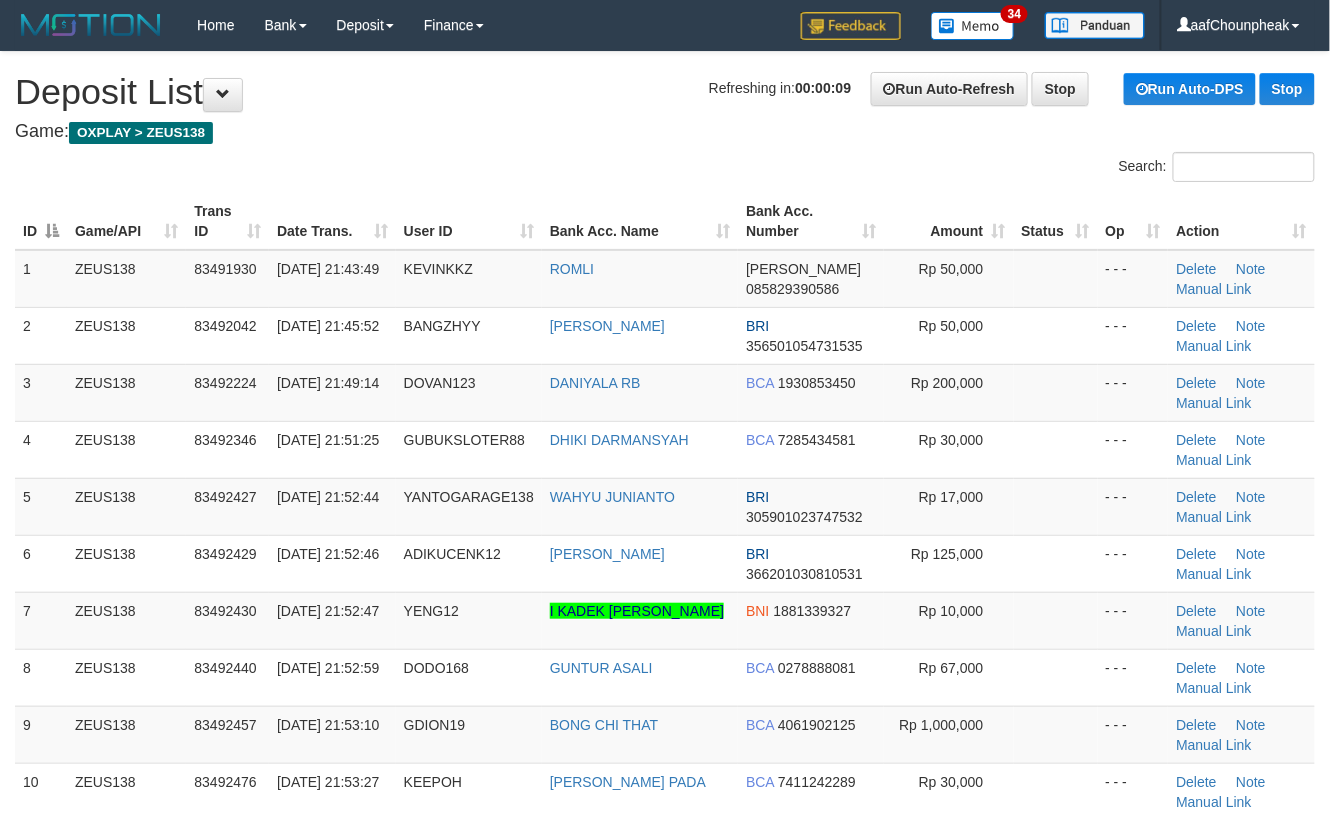 drag, startPoint x: 509, startPoint y: 118, endPoint x: 1344, endPoint y: 268, distance: 848.3661 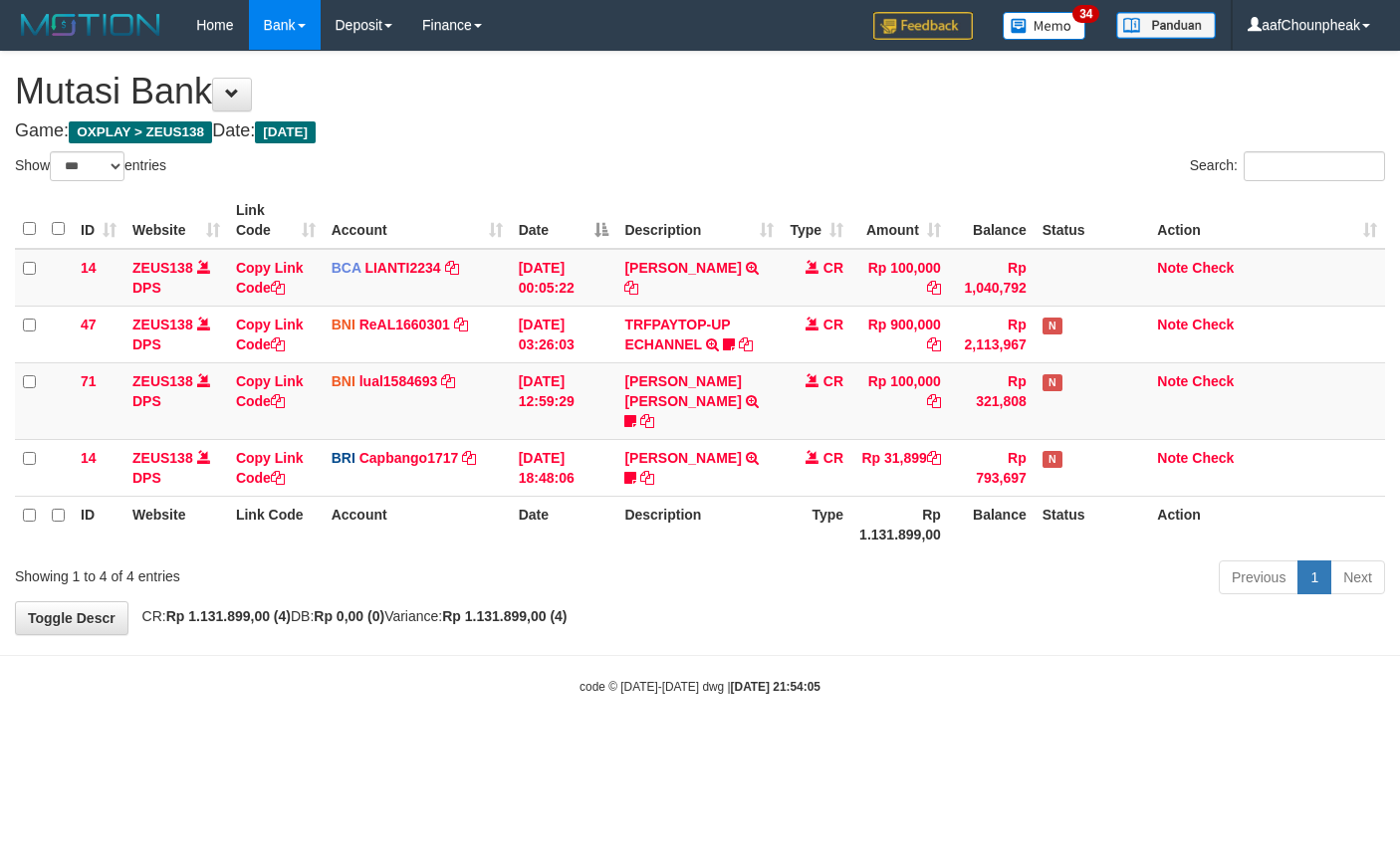 select on "***" 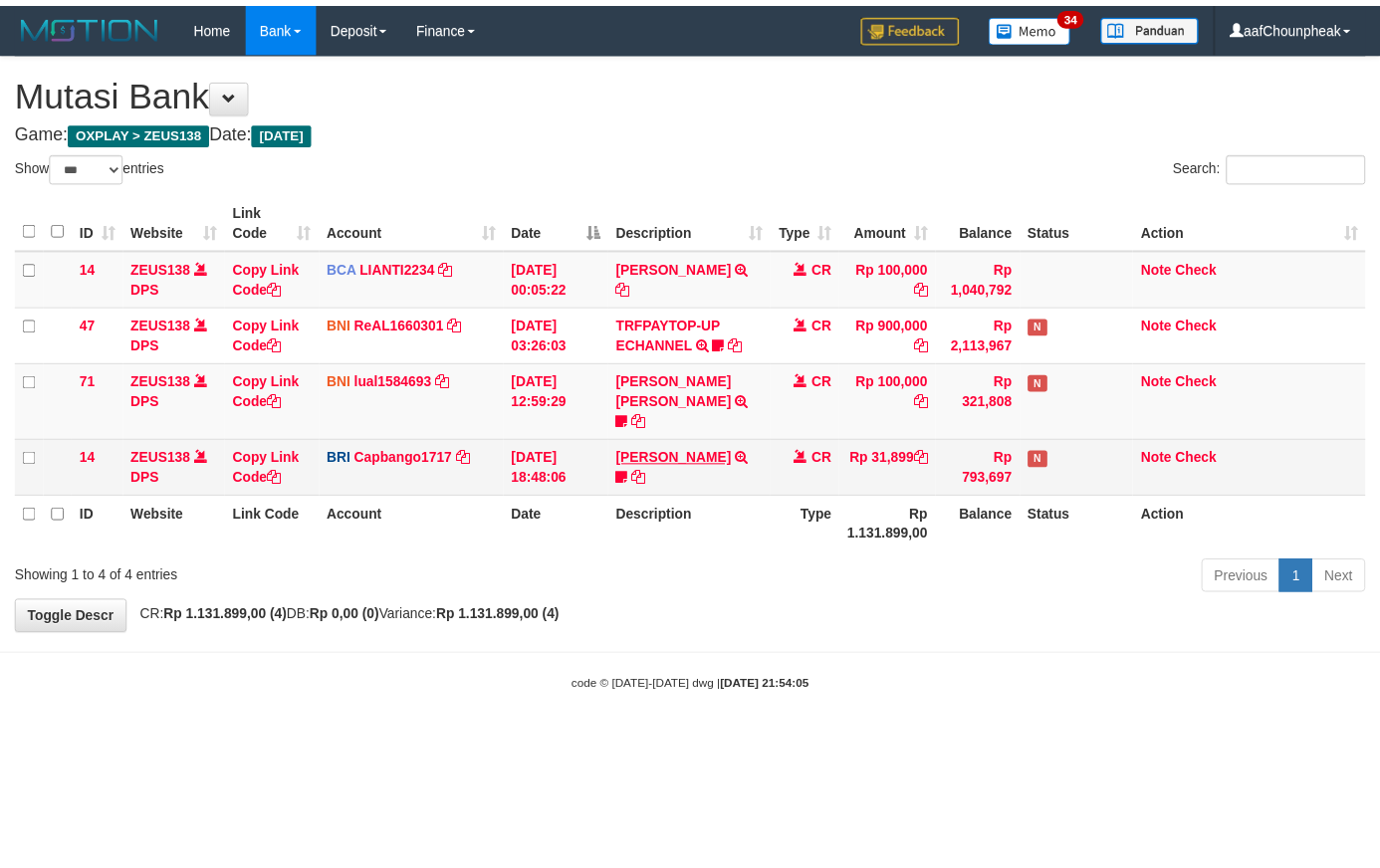 scroll, scrollTop: 0, scrollLeft: 0, axis: both 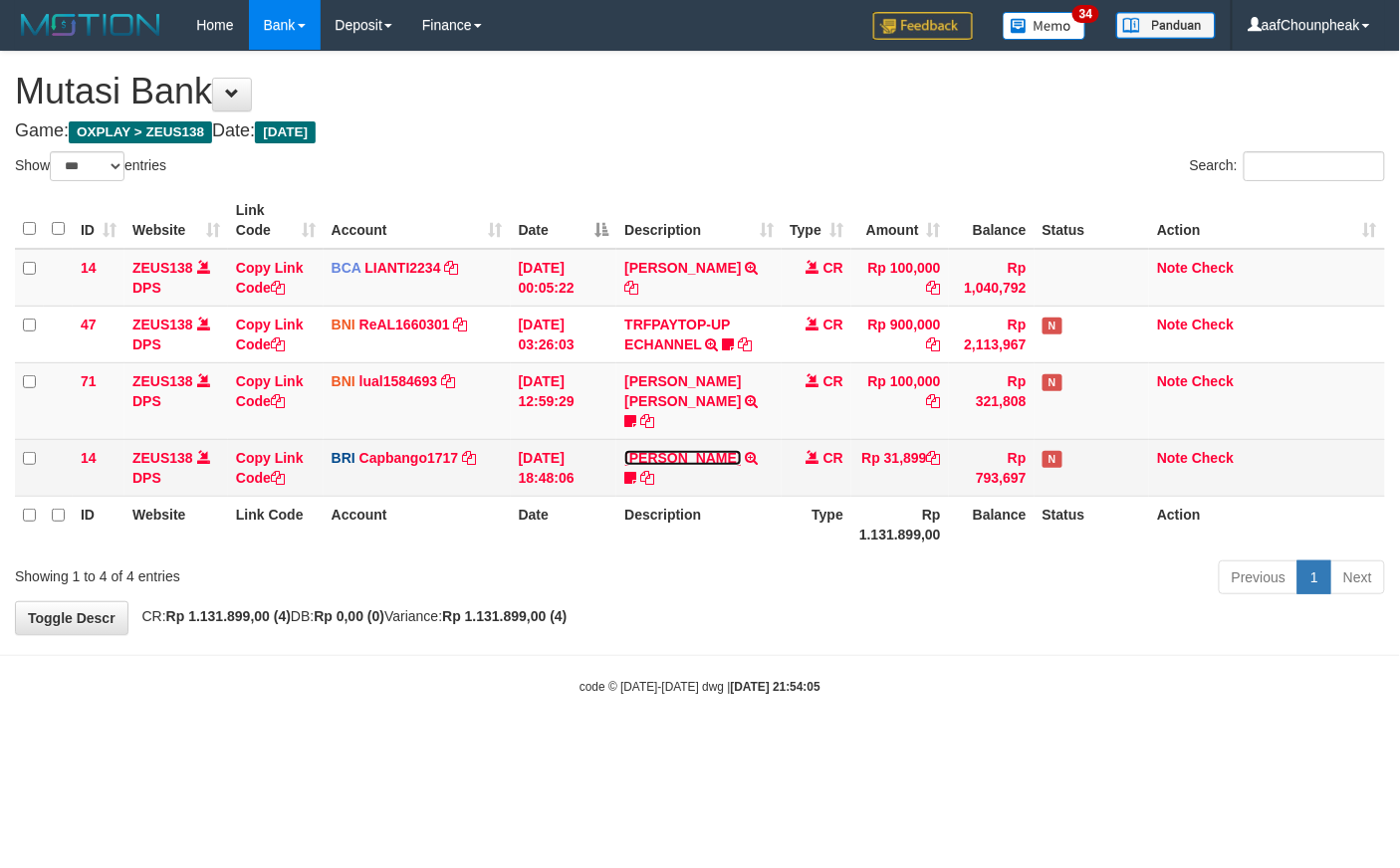 click on "[PERSON_NAME]" at bounding box center (682, 458) 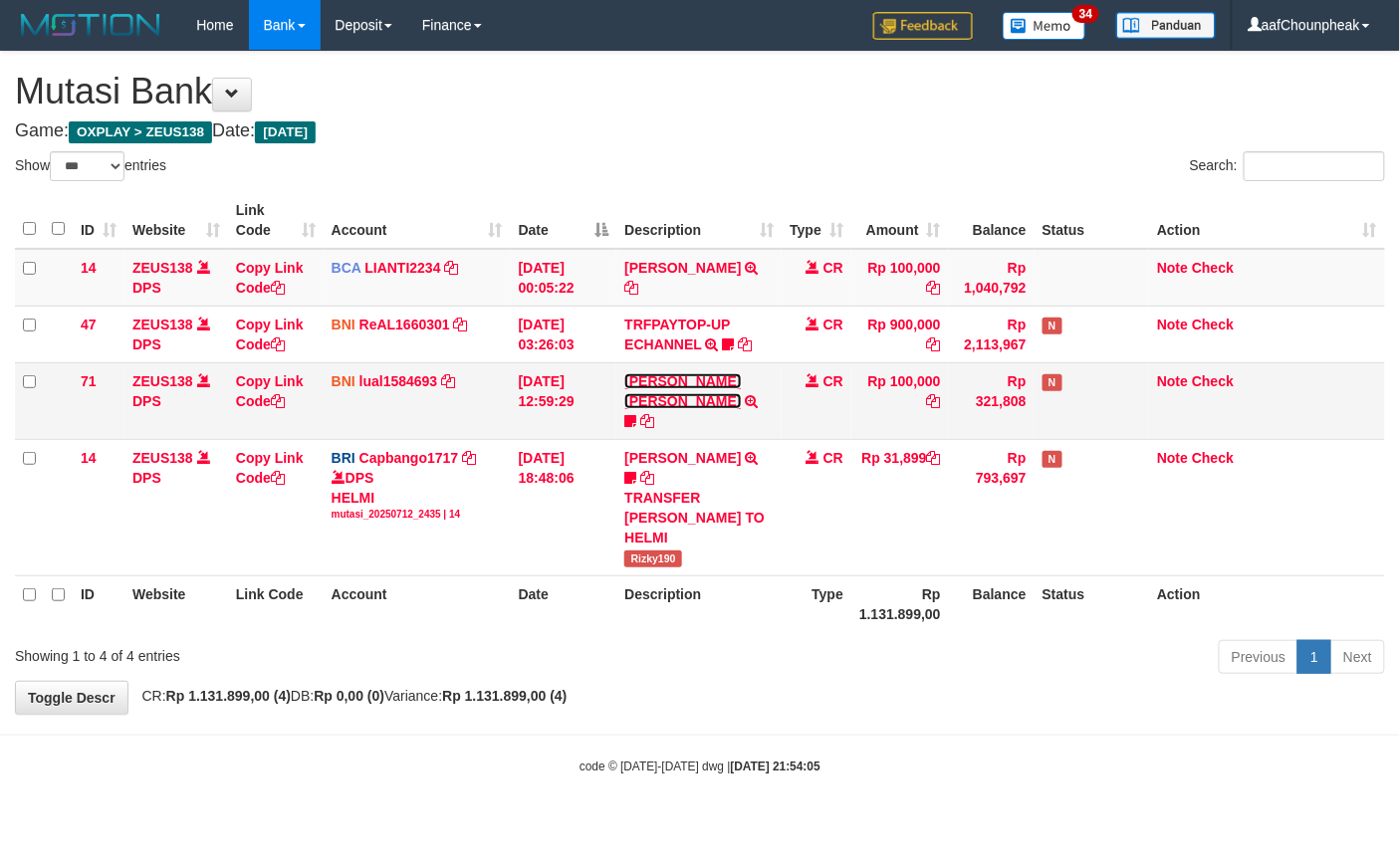 click on "[PERSON_NAME] [PERSON_NAME]" at bounding box center [682, 391] 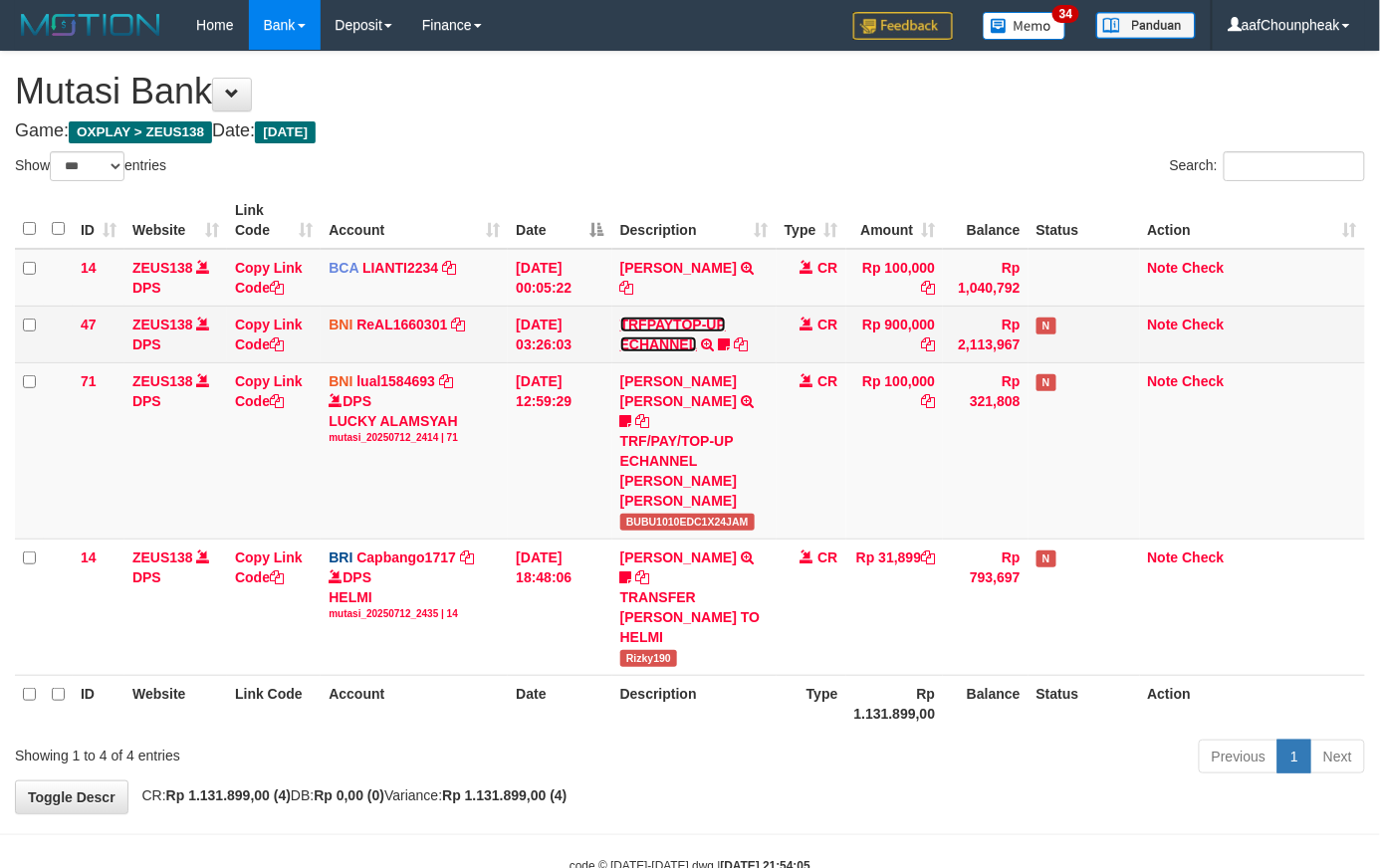 click on "TRFPAYTOP-UP ECHANNEL" at bounding box center [673, 334] 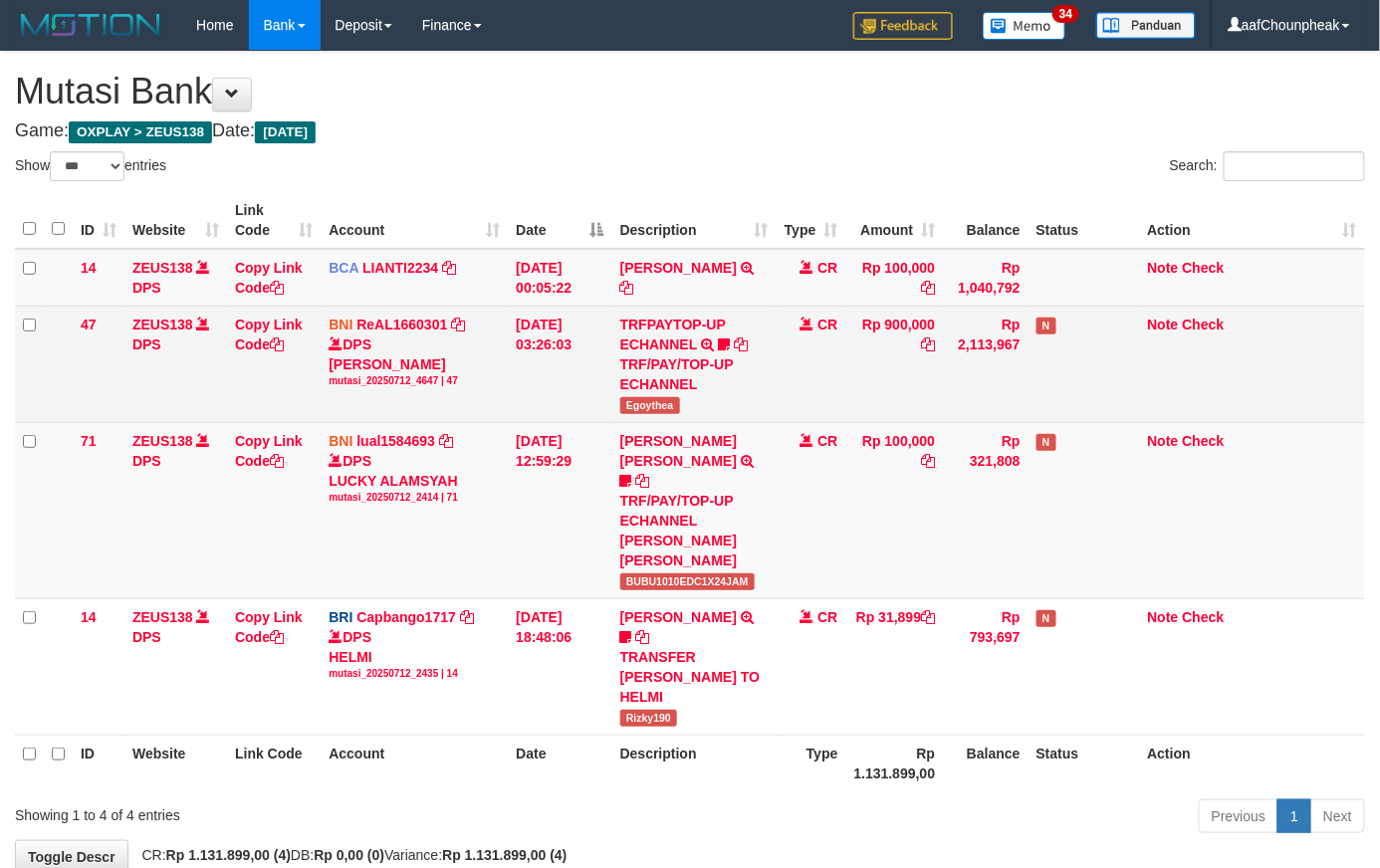 click on "TRFPAYTOP-UP ECHANNEL            TRF/PAY/TOP-UP ECHANNEL    Egoythea" at bounding box center (694, 363) 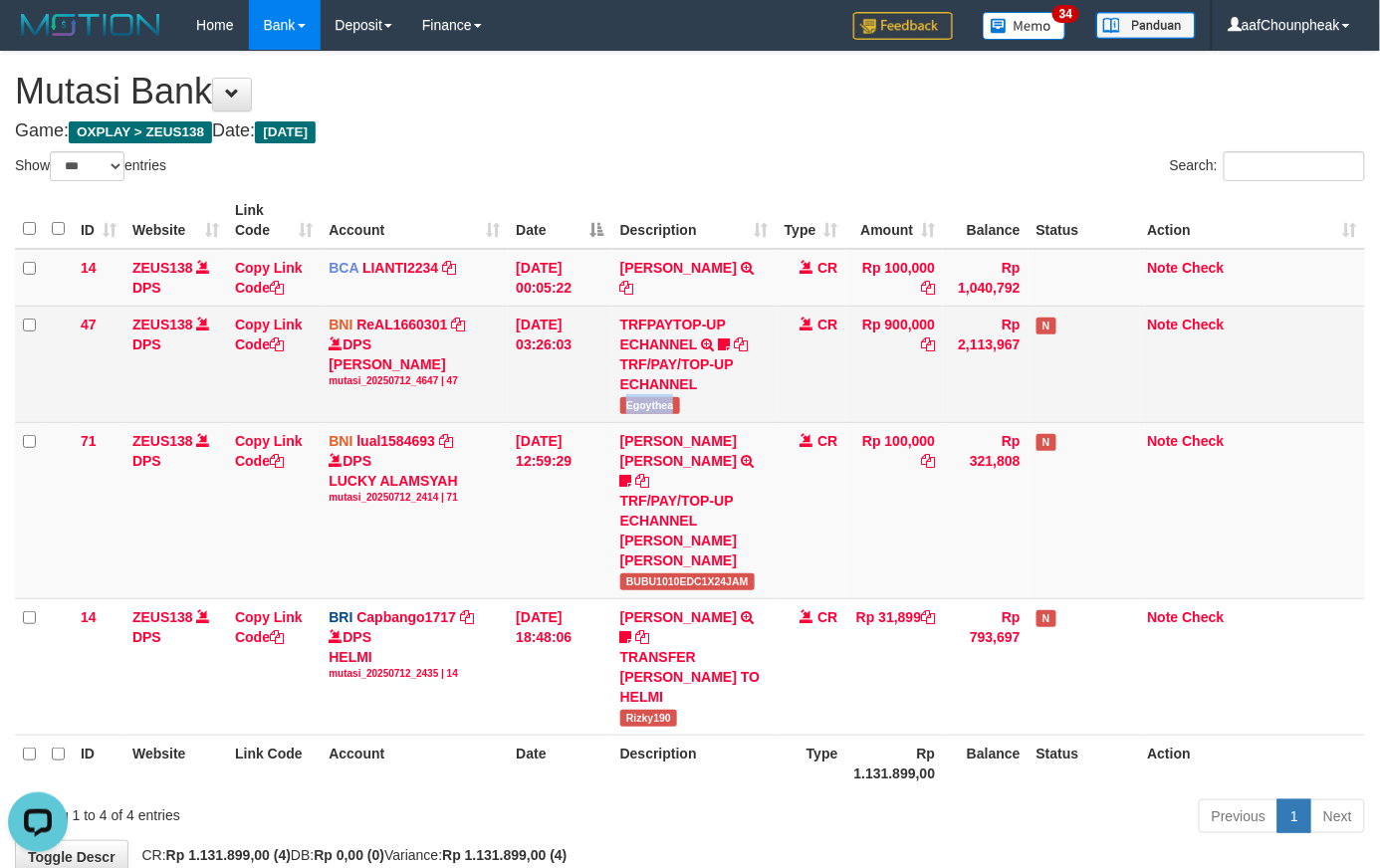scroll, scrollTop: 0, scrollLeft: 0, axis: both 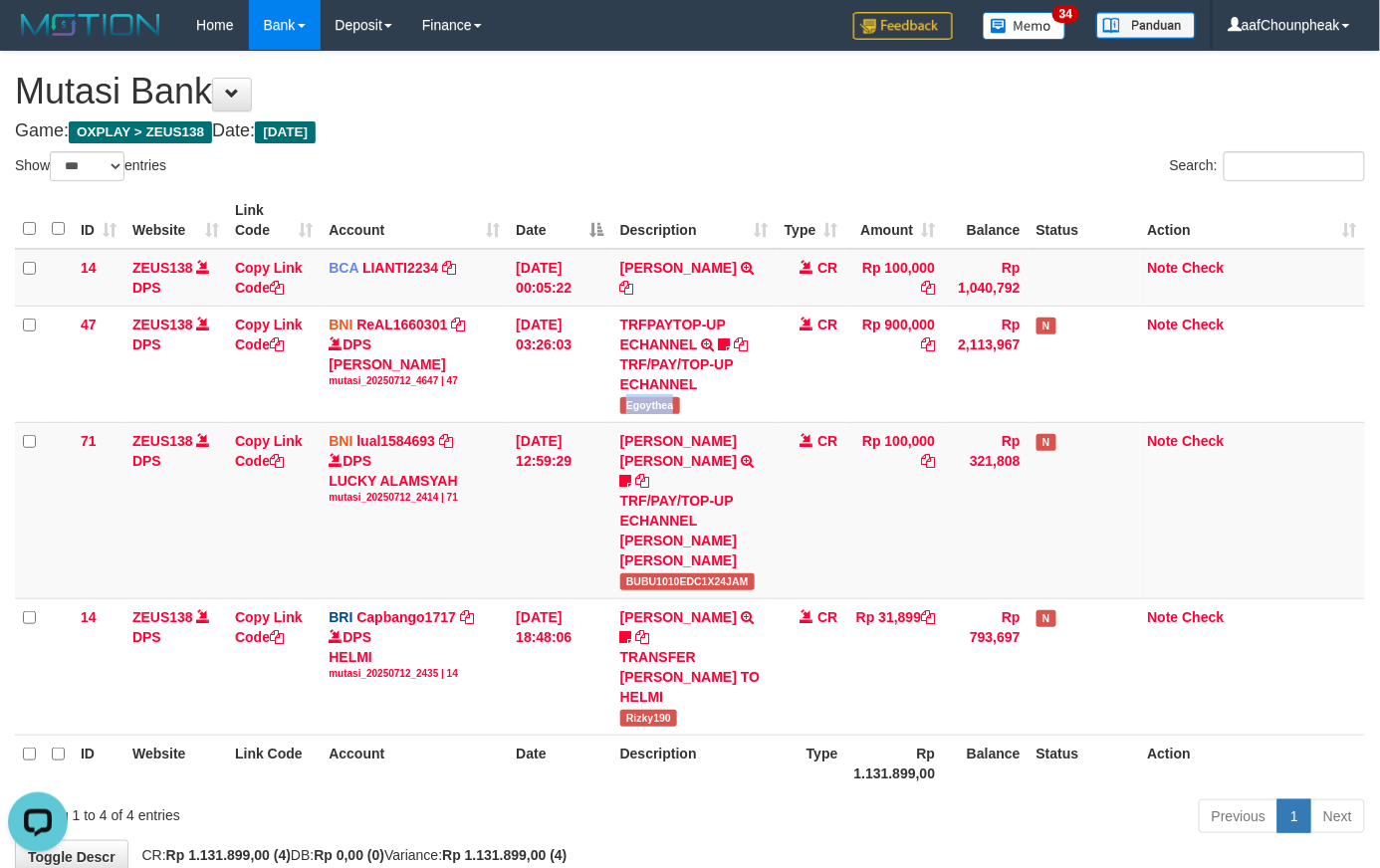 copy on "Egoythea" 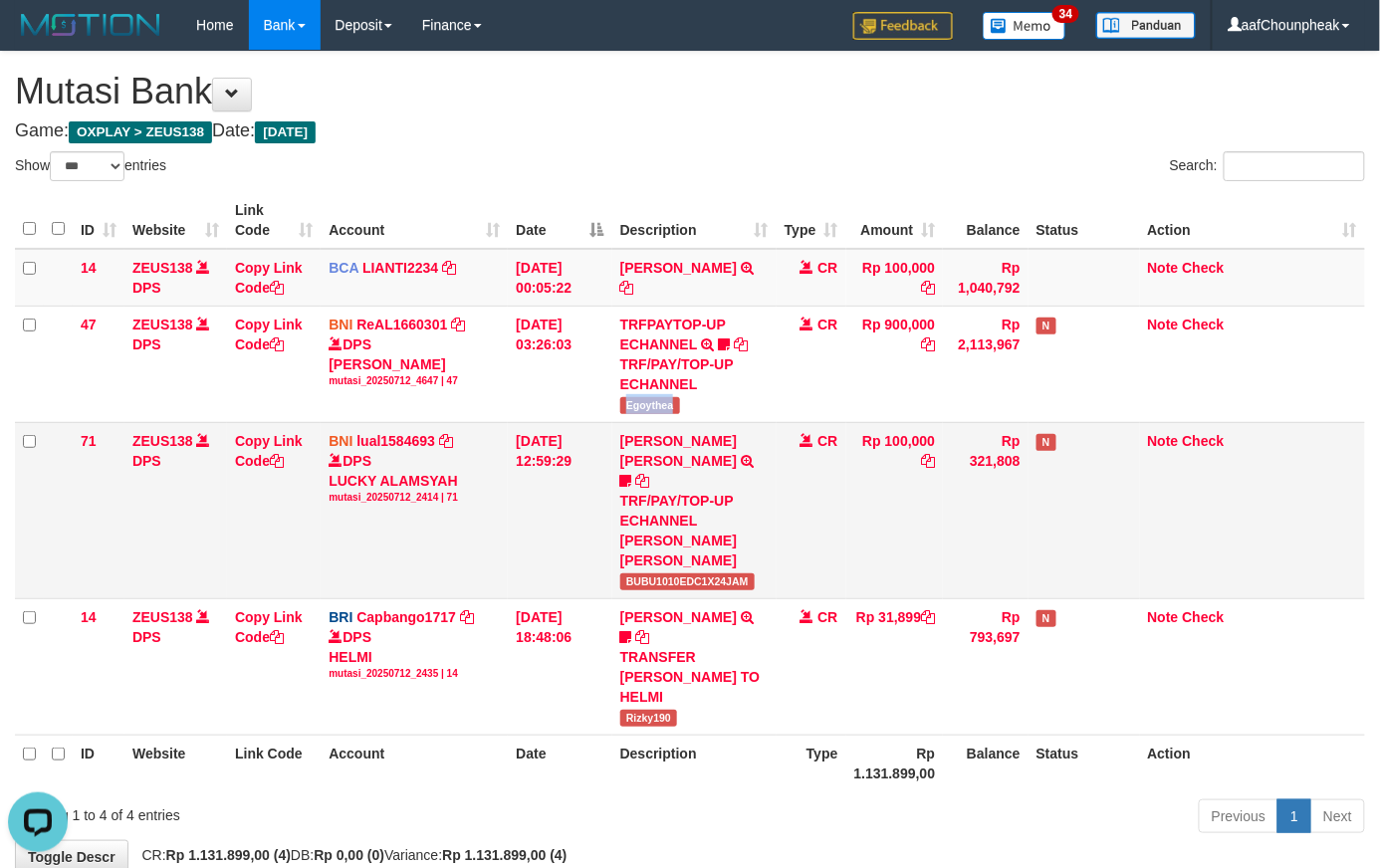 click on "71
ZEUS138    DPS
Copy Link Code
BNI
lual1584693
DPS
LUCKY ALAMSYAH
mutasi_20250712_2414 | 71
mutasi_20250712_2414 | 71
12/07/2025 12:59:29
MUHAMMAD IQBAL FARHAN            TRF/PAY/TOP-UP ECHANNEL MUHAMMAD IQBAL FARHAN    BUBU1010EDC1X24JAM
CR
Rp 100,000
Rp 321,808
N
Note
Check" at bounding box center [690, 510] 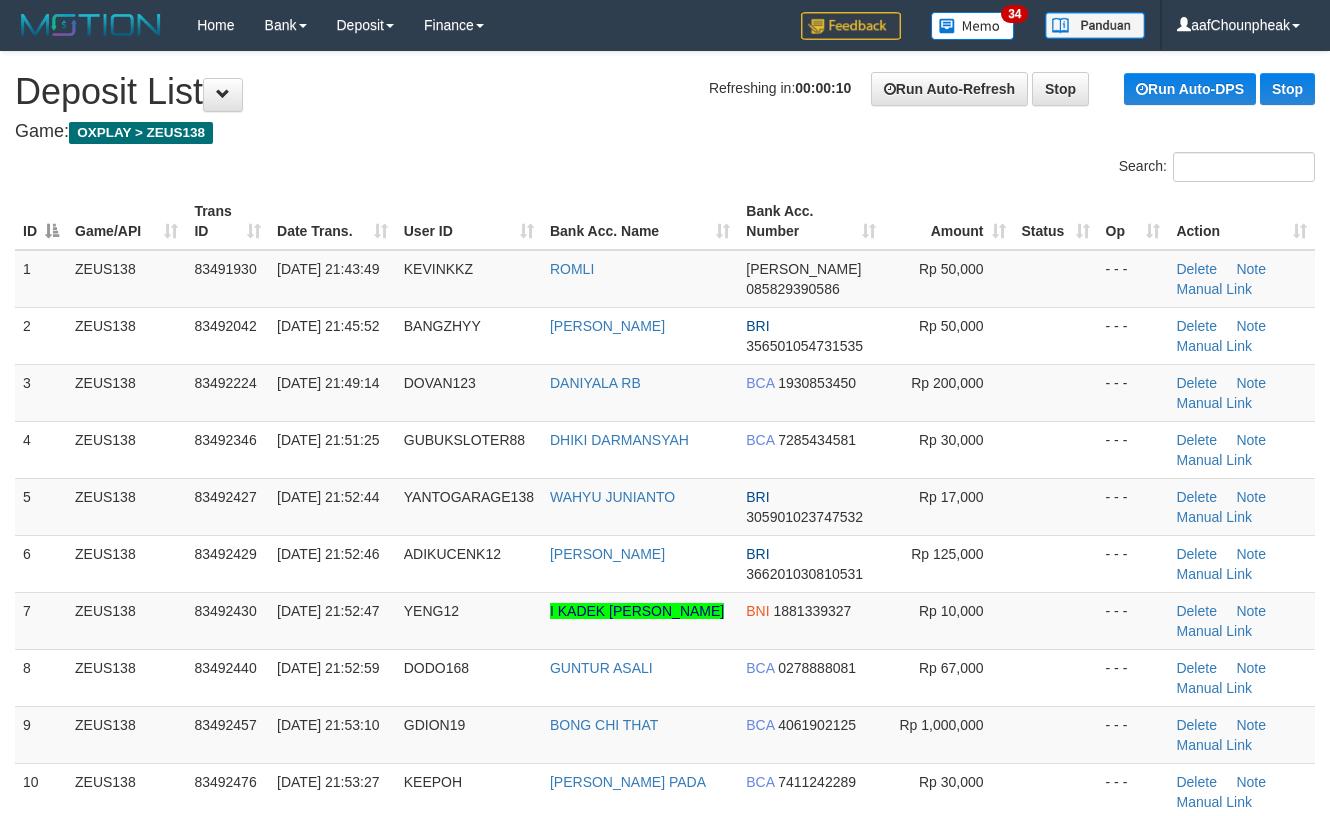 scroll, scrollTop: 0, scrollLeft: 0, axis: both 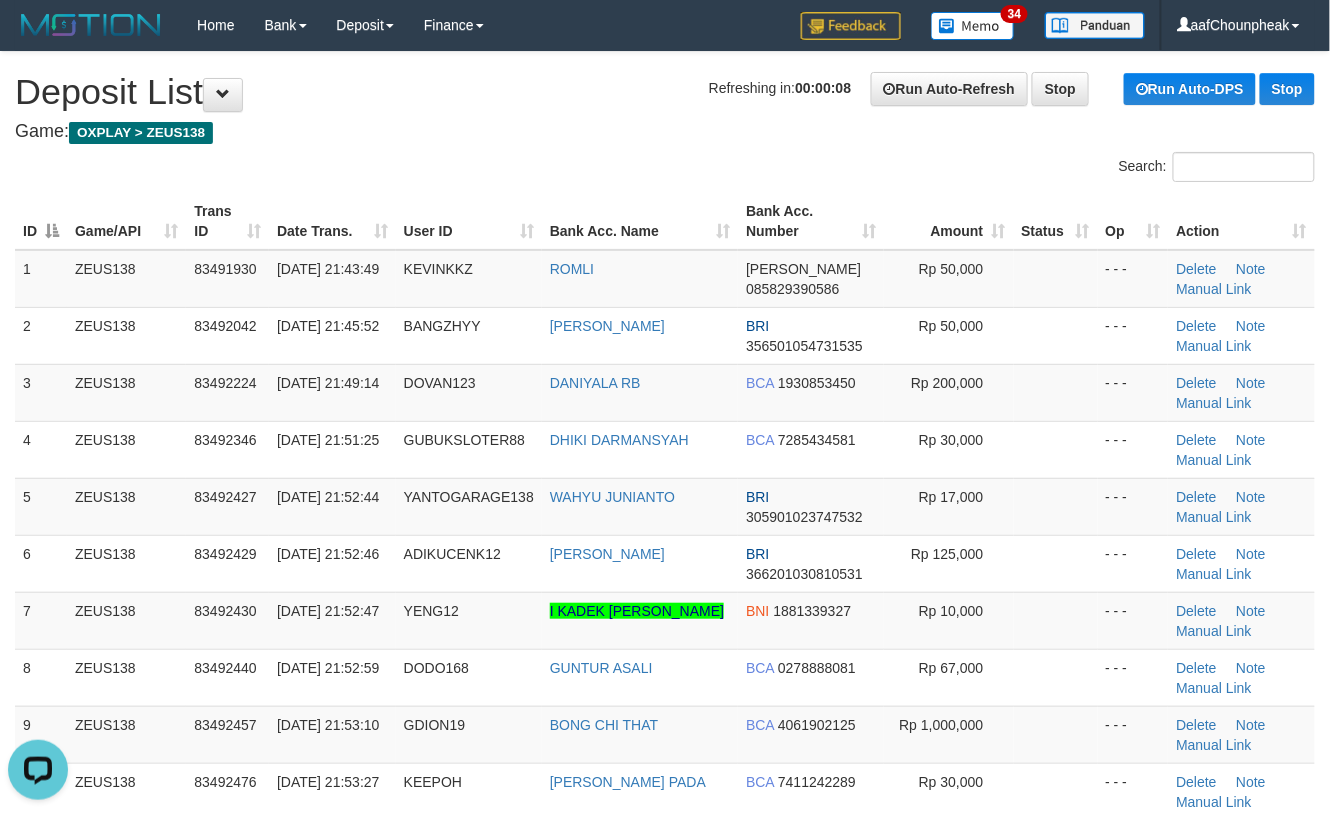 click on "**********" at bounding box center (665, 1402) 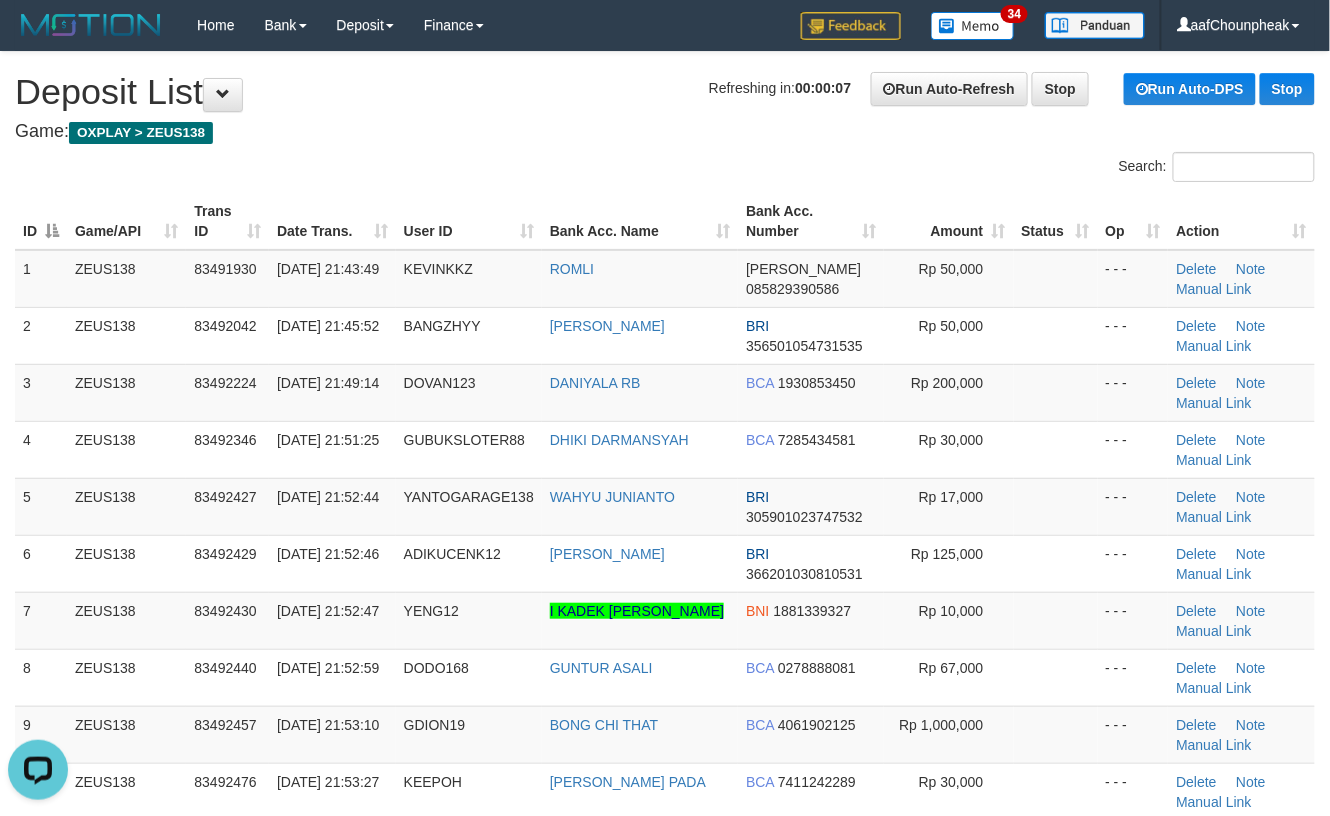 click on "**********" at bounding box center [665, 1402] 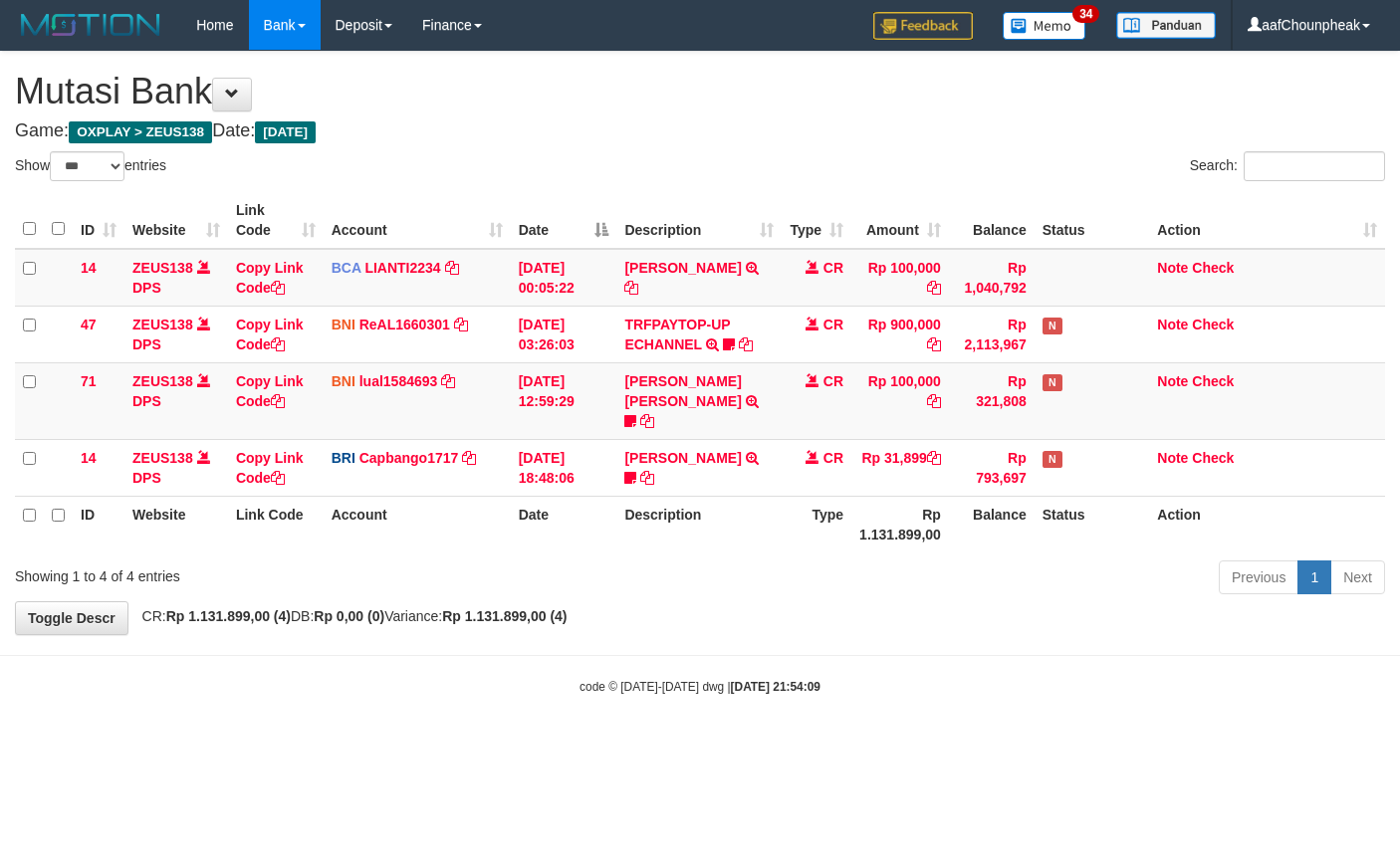 select on "***" 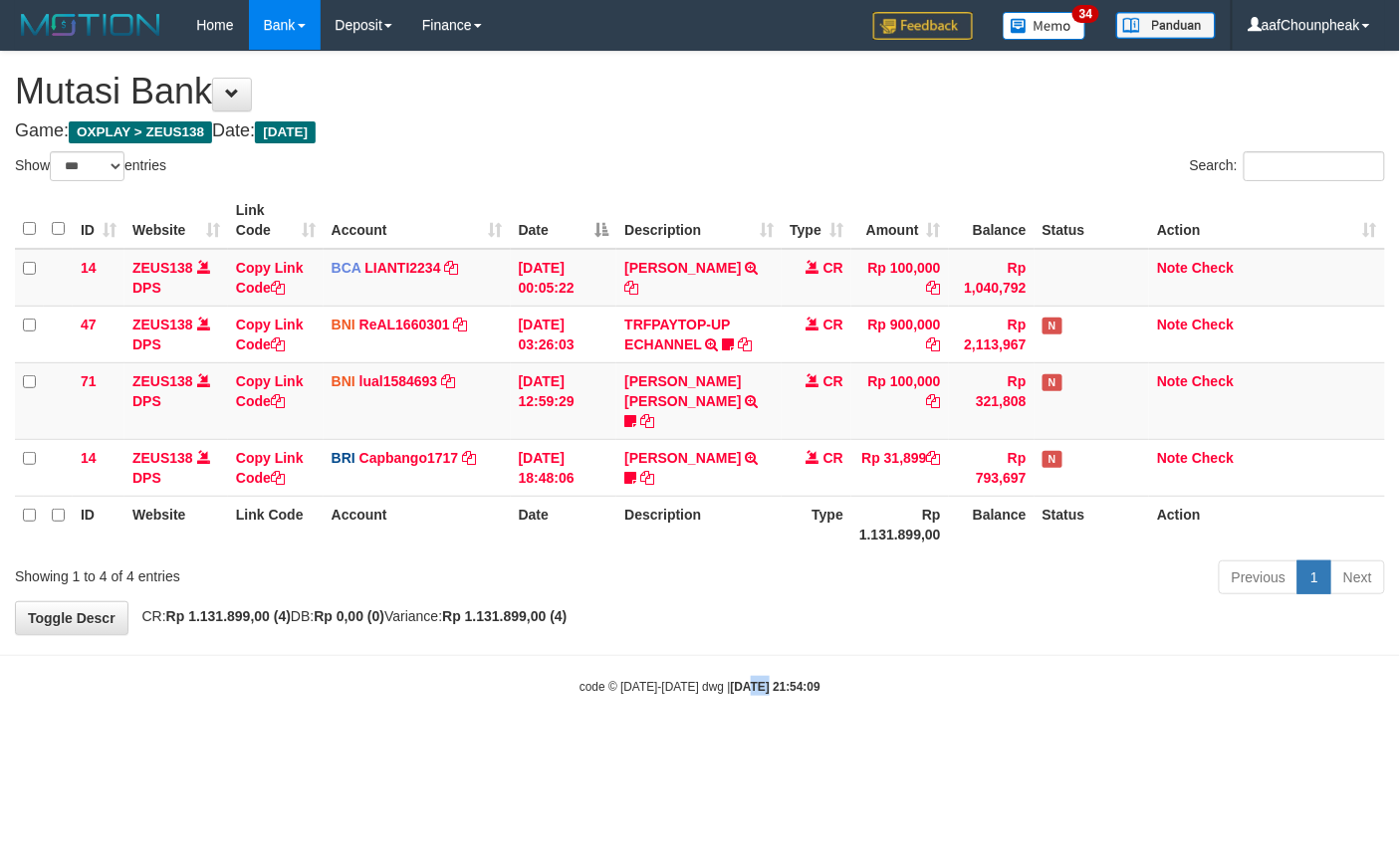 drag, startPoint x: 746, startPoint y: 649, endPoint x: 382, endPoint y: 569, distance: 372.68754 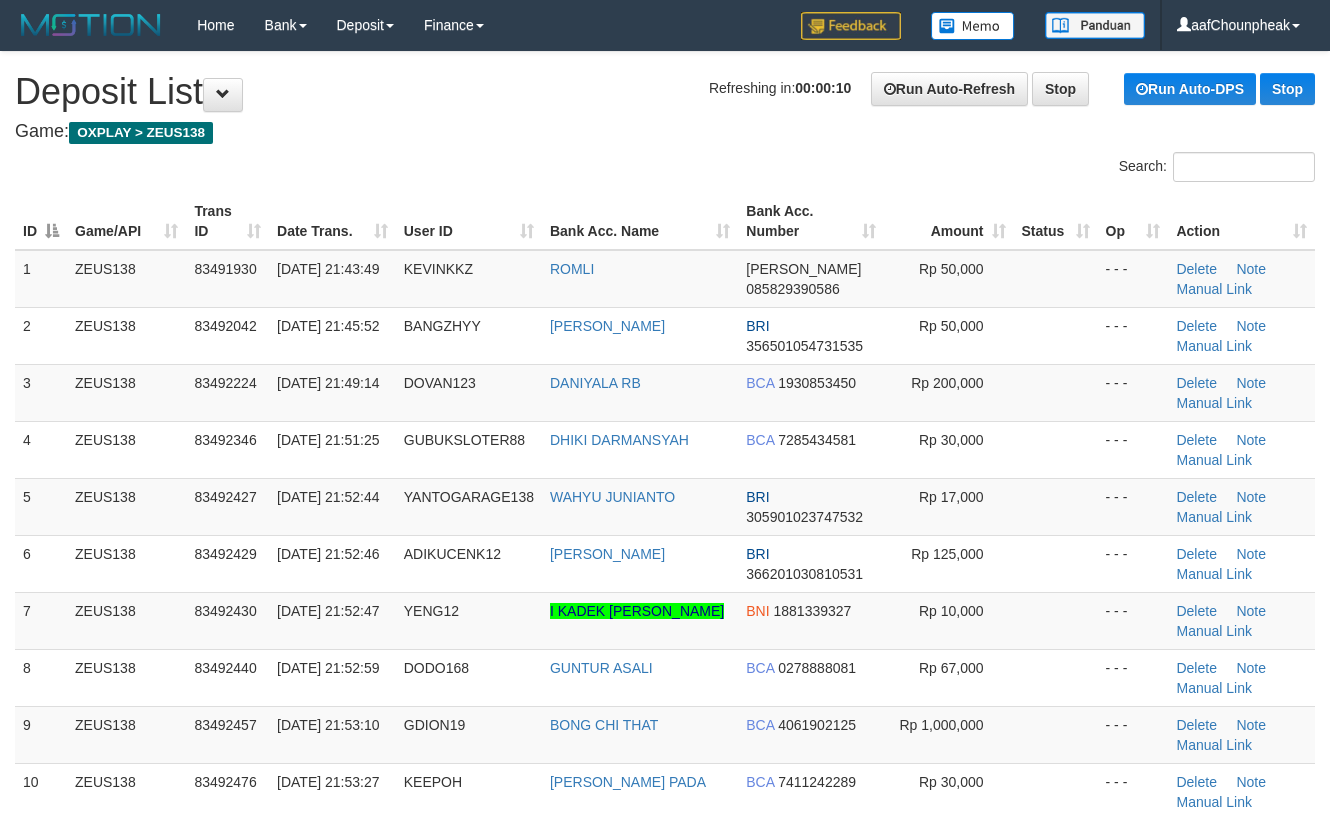 scroll, scrollTop: 0, scrollLeft: 0, axis: both 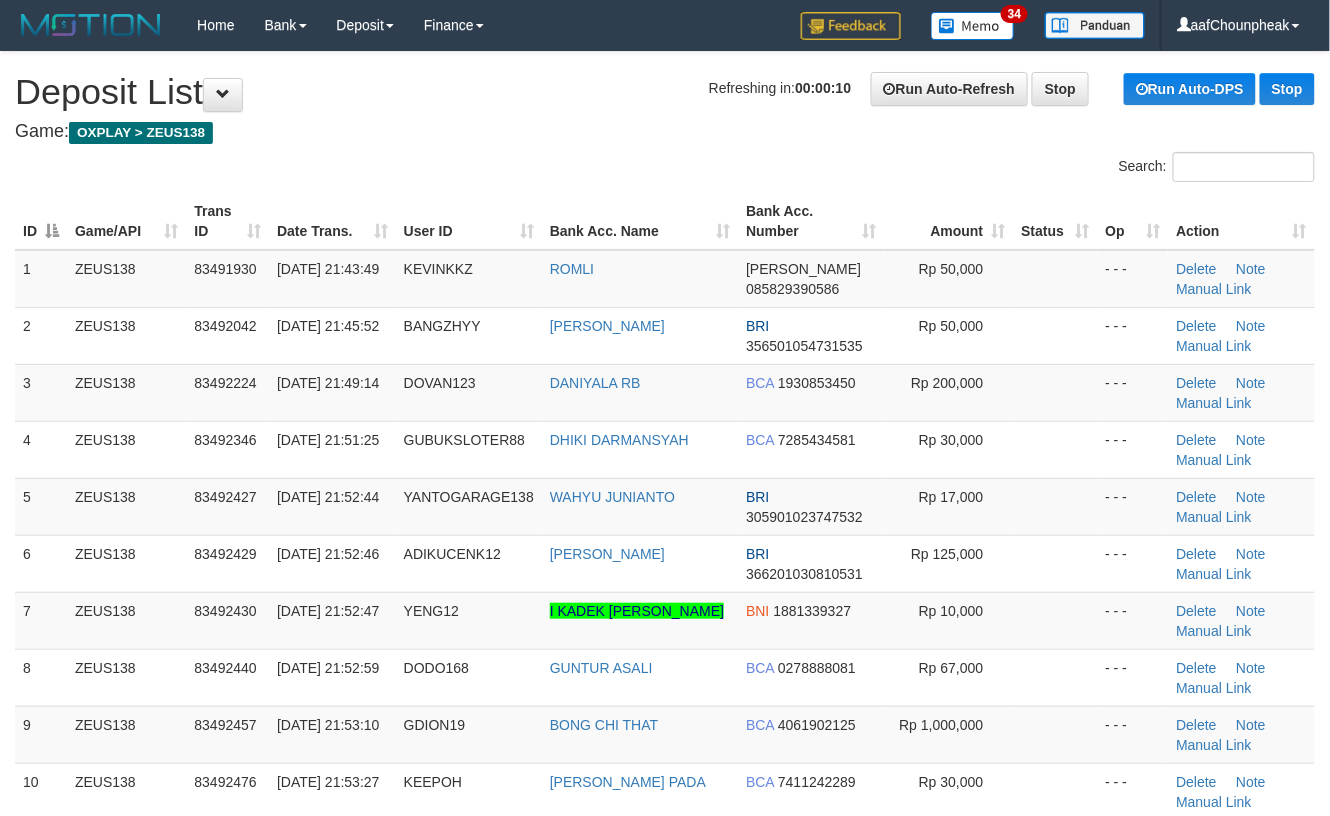 click on "Game:   OXPLAY > ZEUS138" at bounding box center (665, 132) 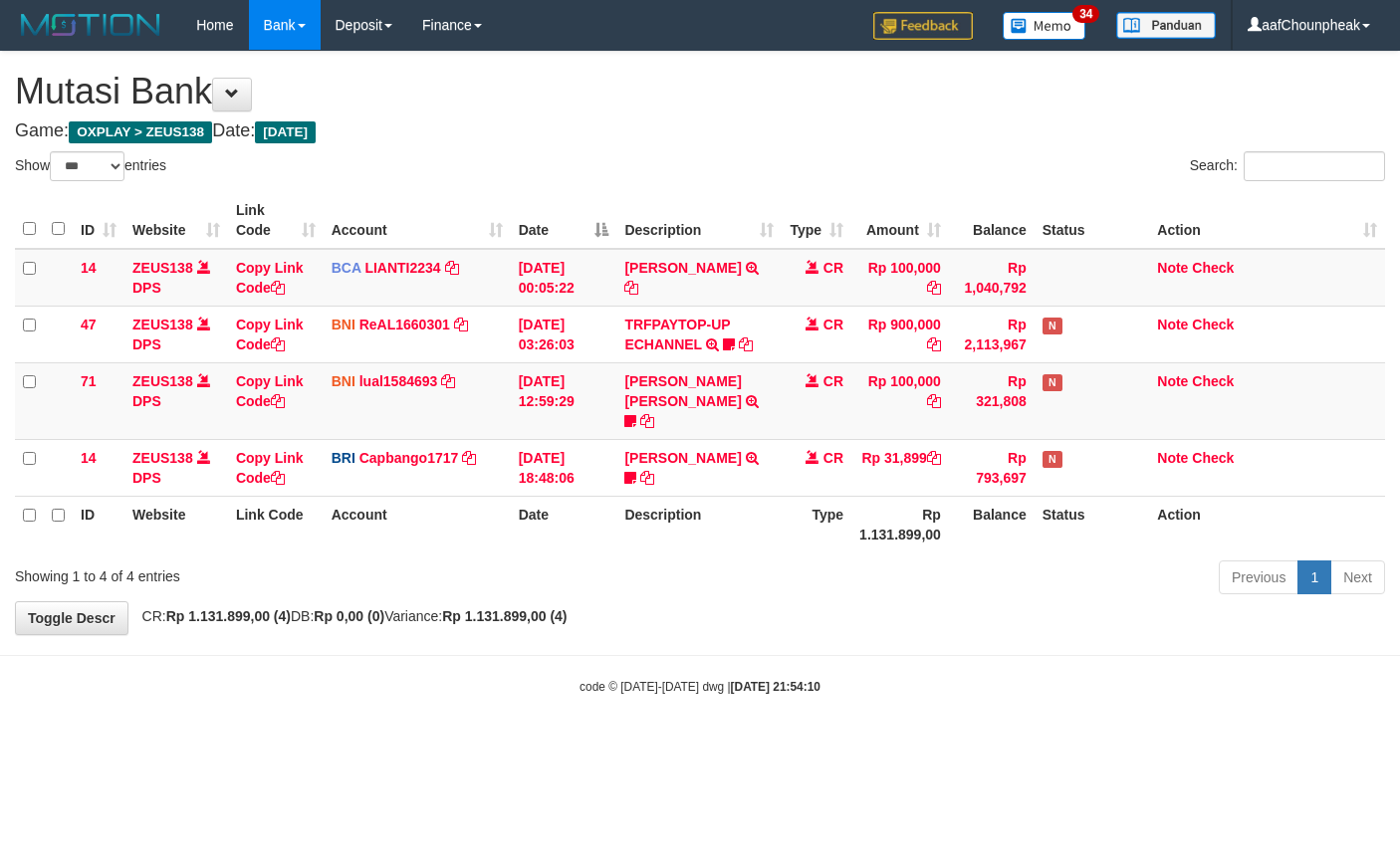 select on "***" 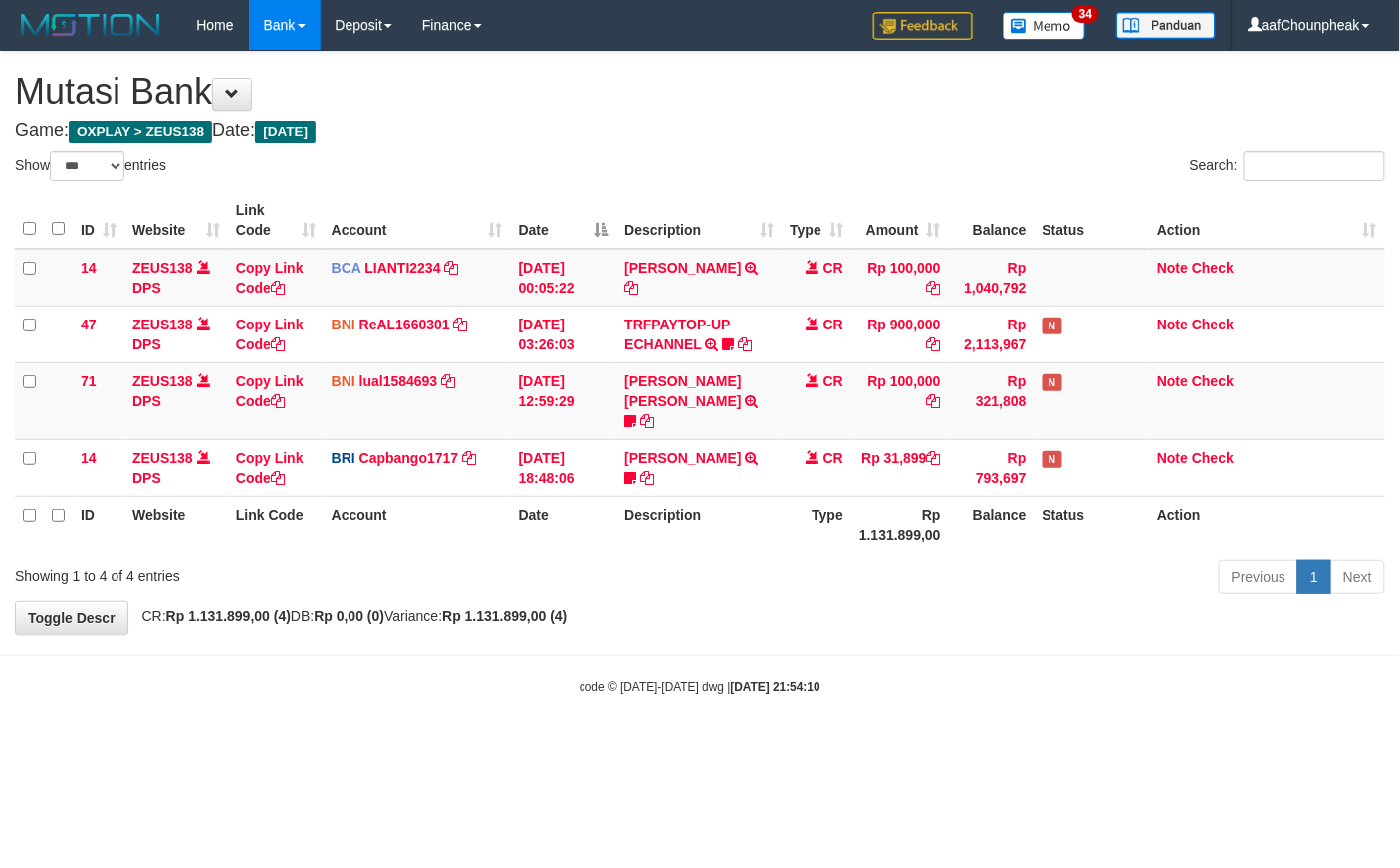 click on "Toggle navigation
Home
Bank
Account List
Mutasi Bank
Search
Note Mutasi
Deposit
DPS List
History
Finance
Financial Data
aafChounpheak
My Profile
Log Out
34" at bounding box center [700, 372] 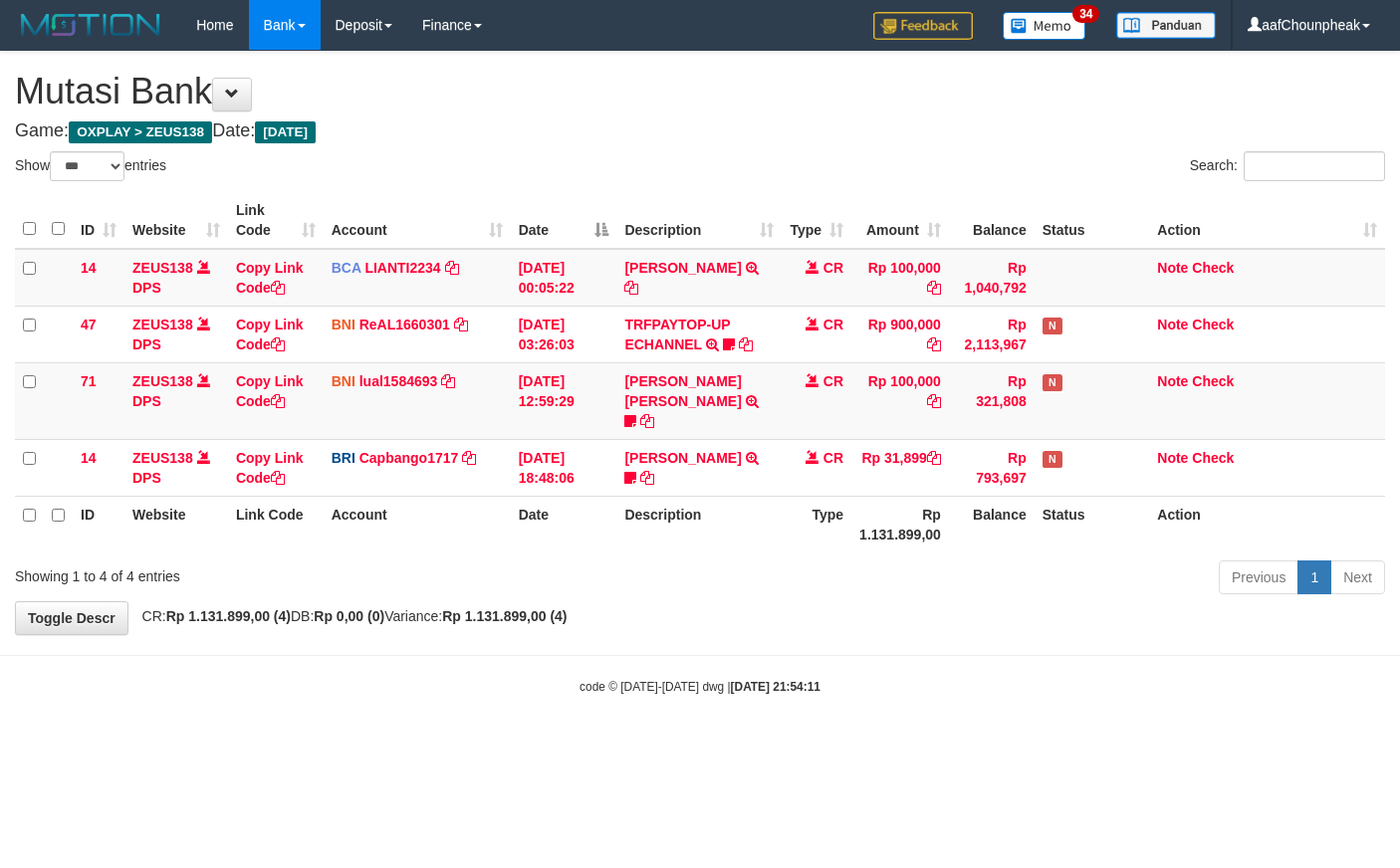 select on "***" 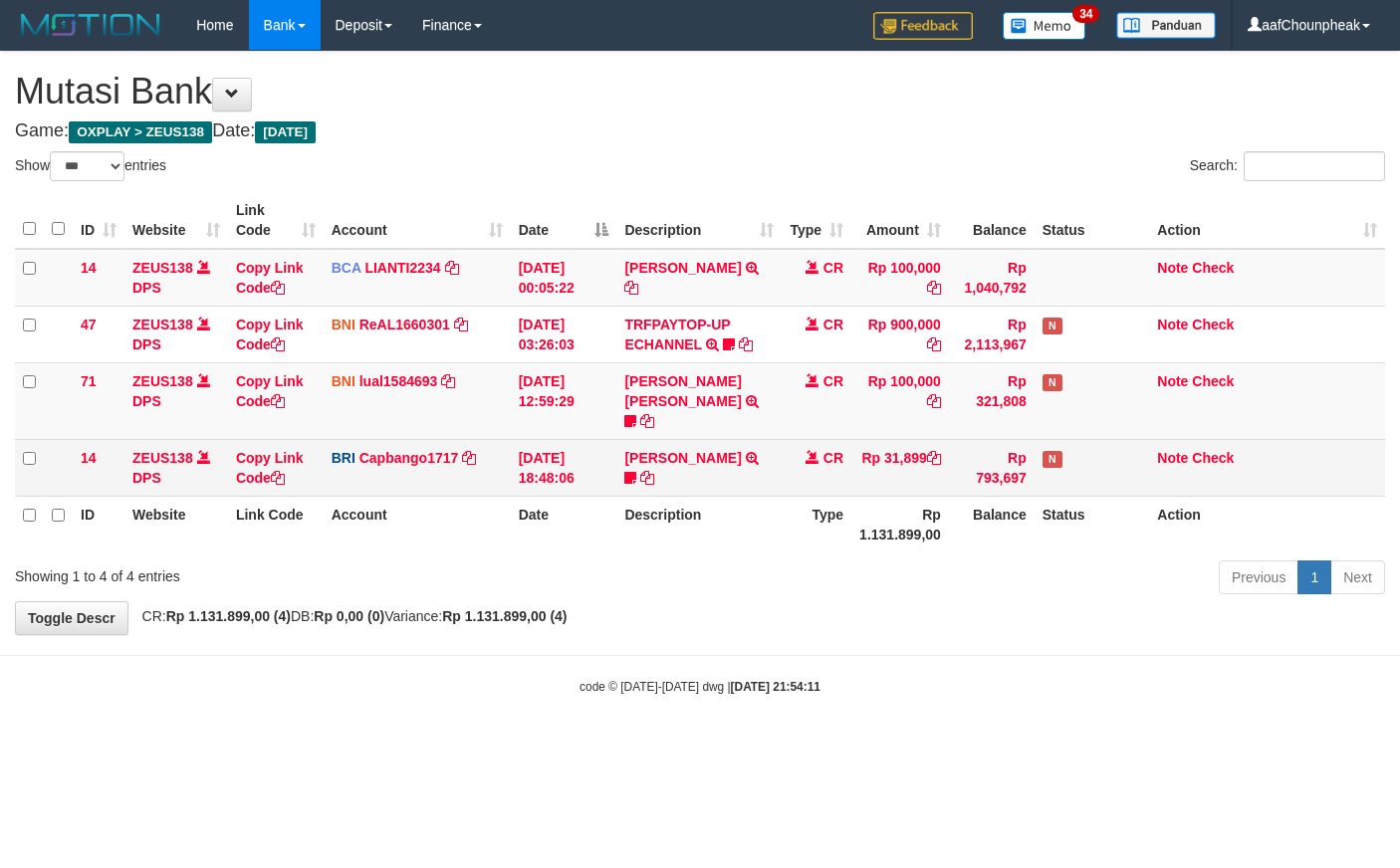 scroll, scrollTop: 0, scrollLeft: 0, axis: both 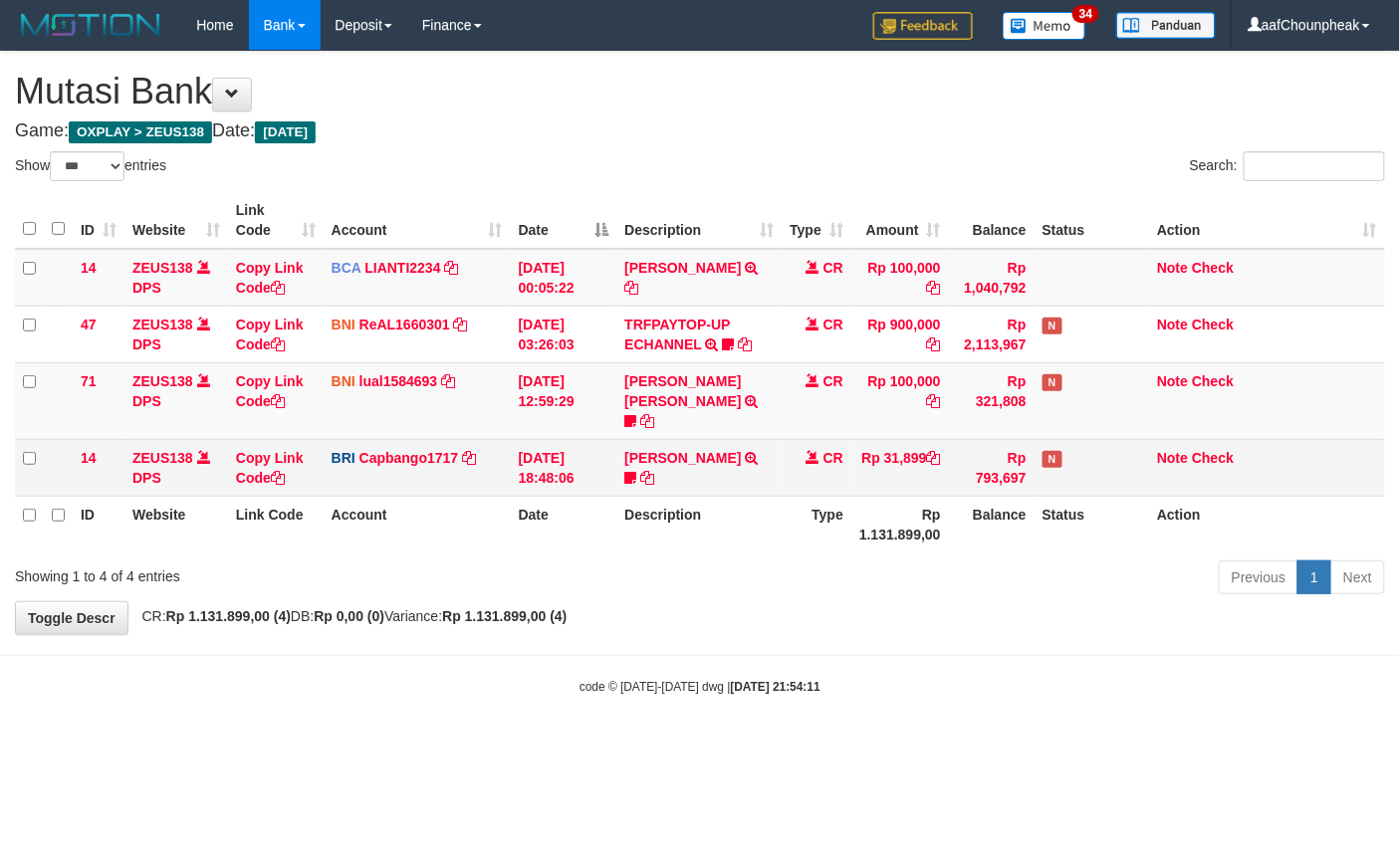 click on "[PERSON_NAME]            TRANSFER [PERSON_NAME] TO HELMI    Rizky190" at bounding box center [699, 467] 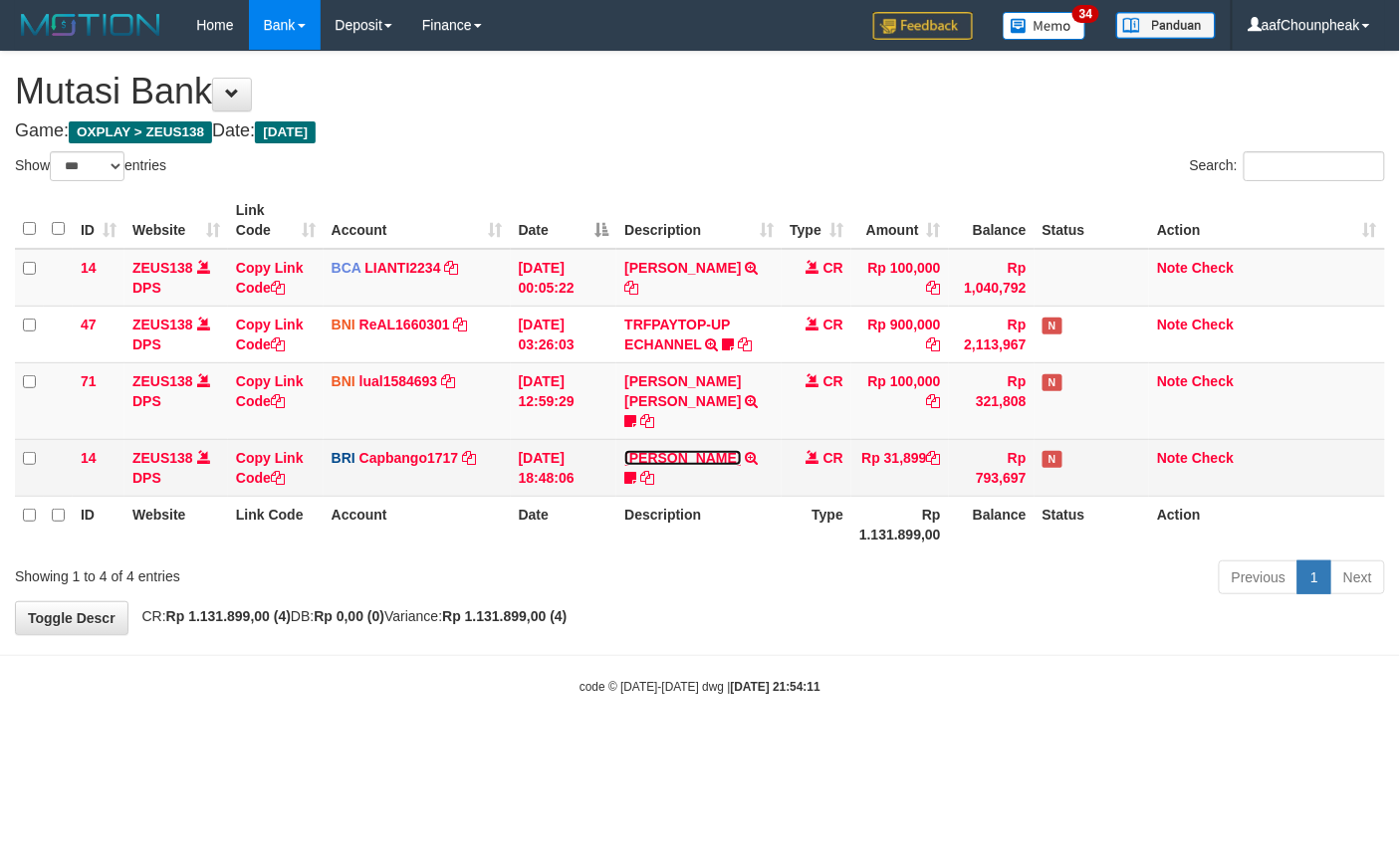 click on "[PERSON_NAME]" at bounding box center (682, 458) 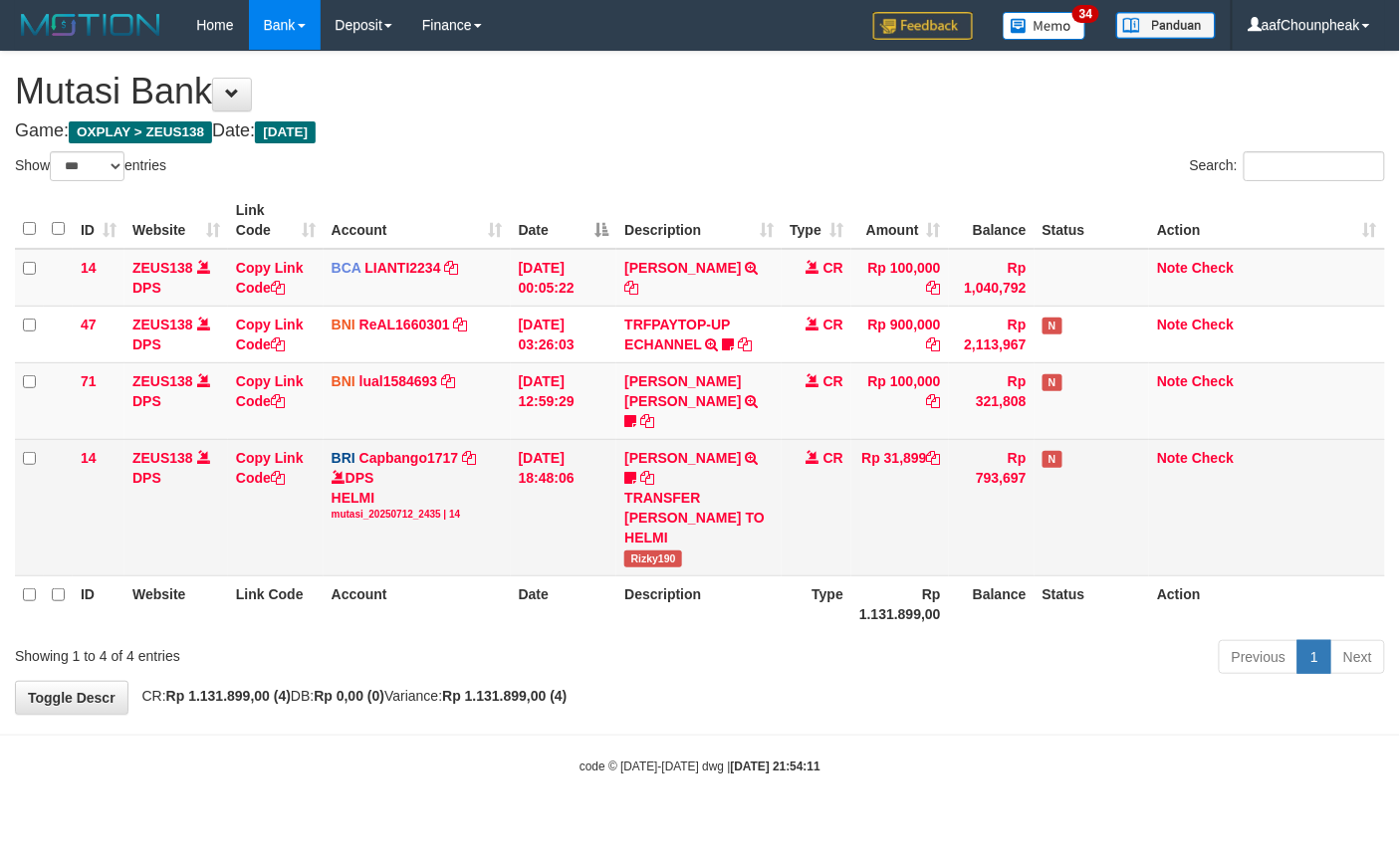 click on "Rizky190" at bounding box center [653, 558] 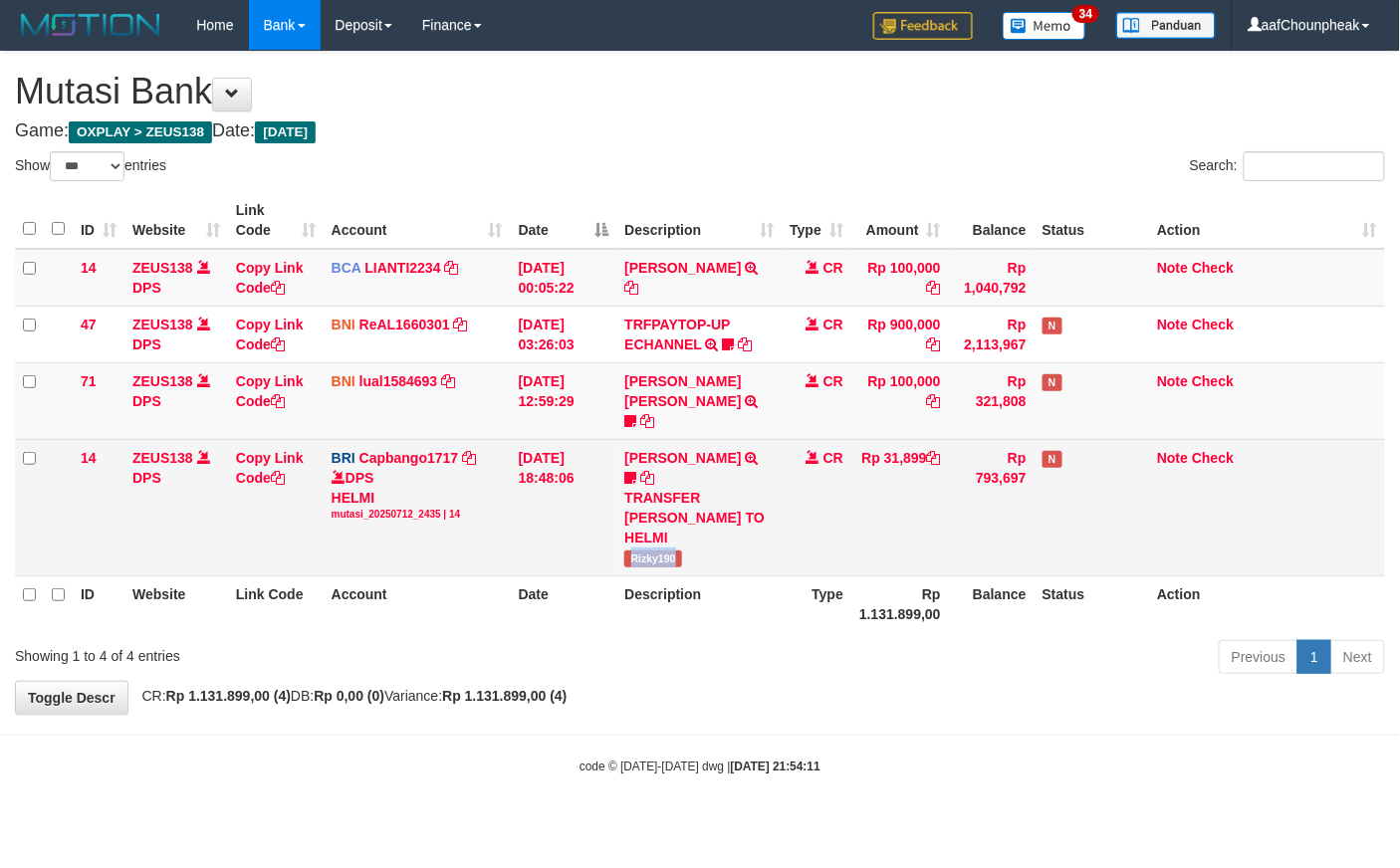 click on "Rizky190" at bounding box center [653, 558] 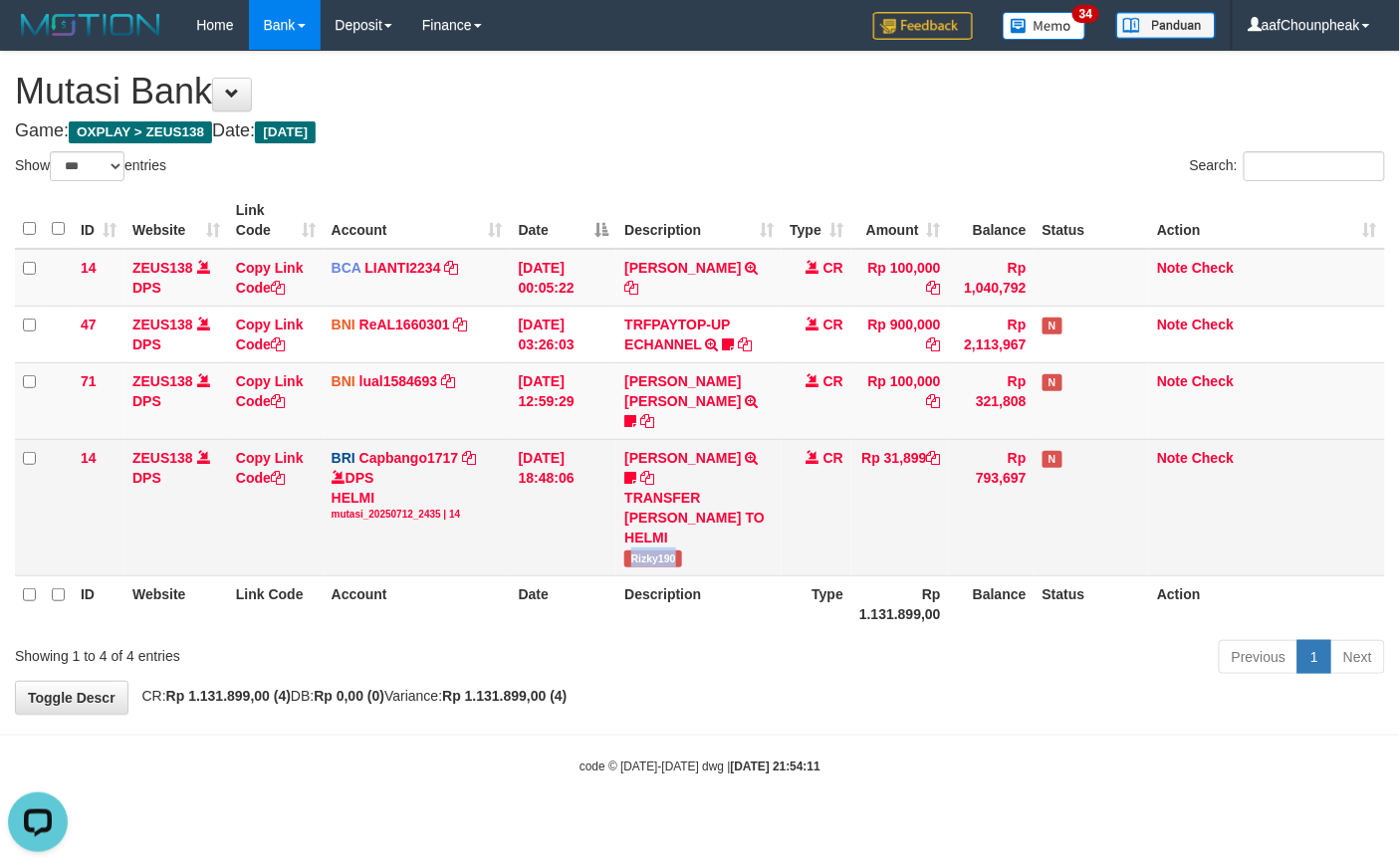 scroll, scrollTop: 0, scrollLeft: 0, axis: both 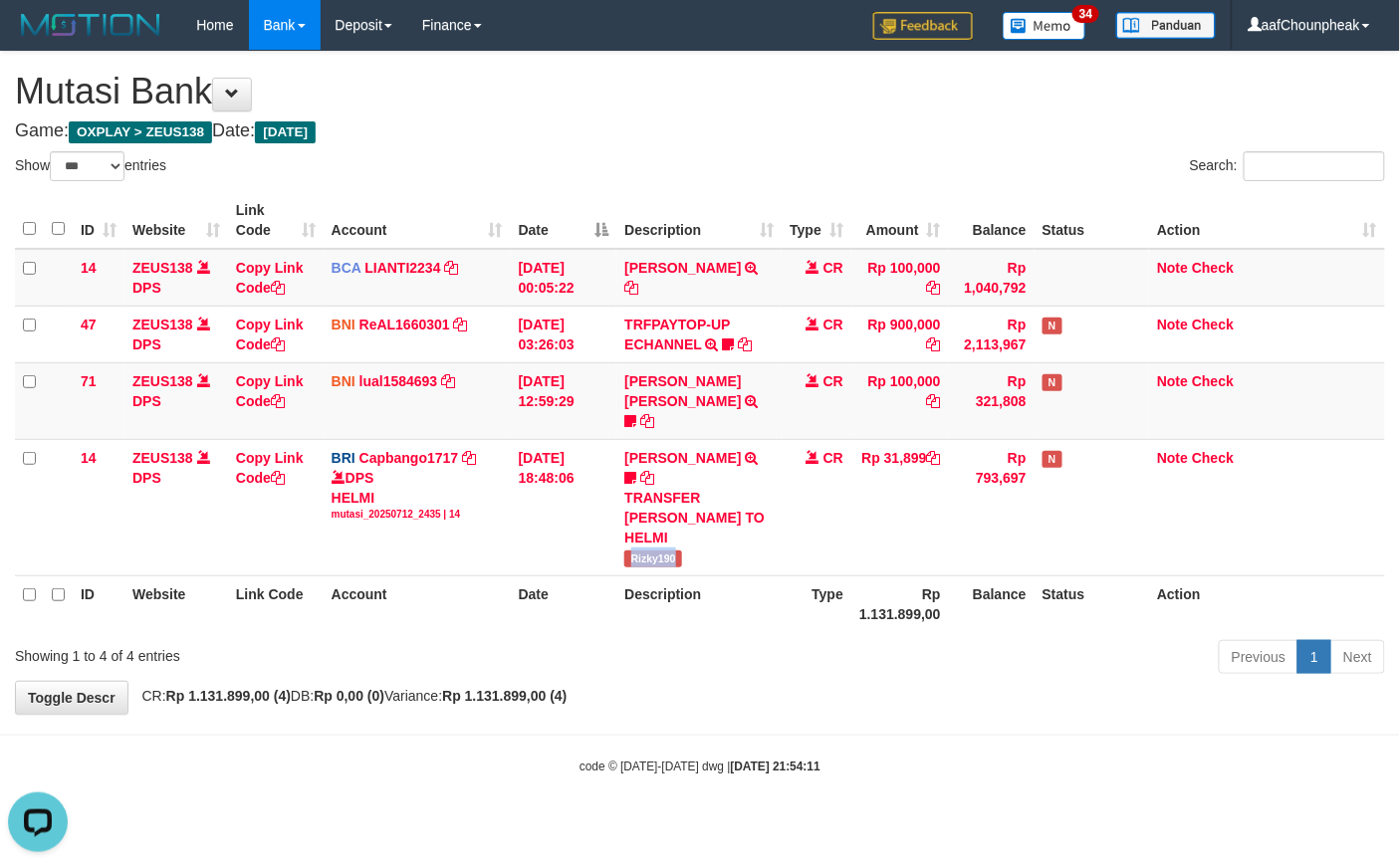 copy on "Rizky190" 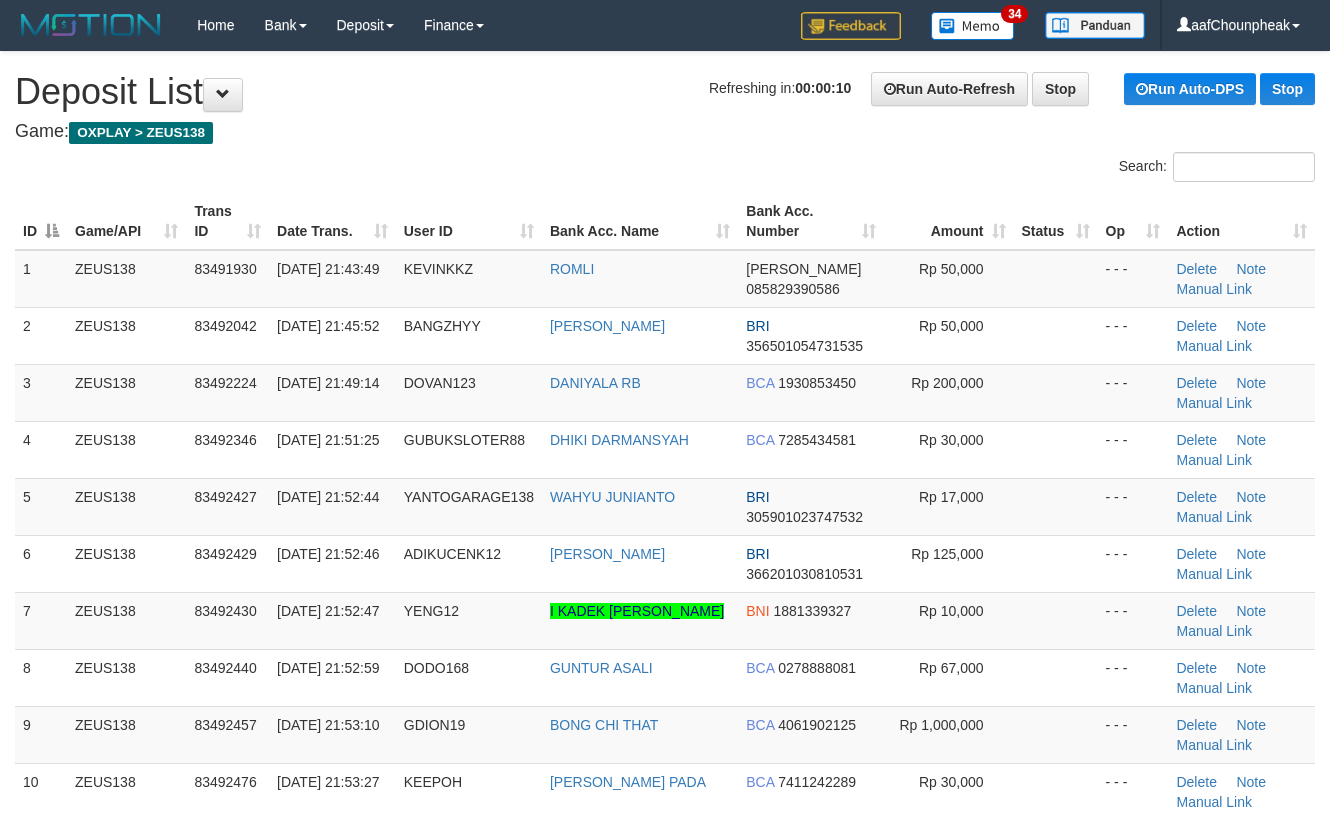 scroll, scrollTop: 0, scrollLeft: 0, axis: both 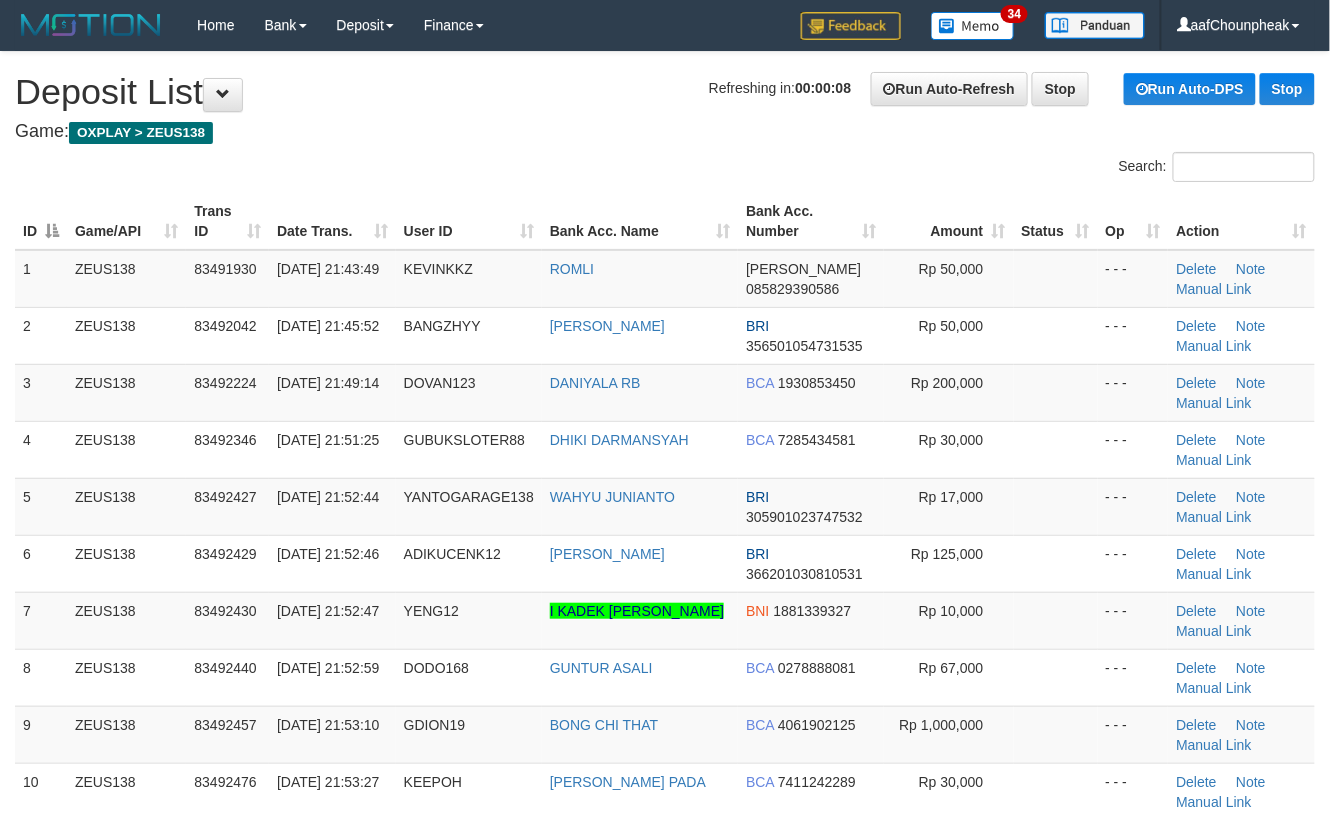 click on "Search:" at bounding box center [665, 169] 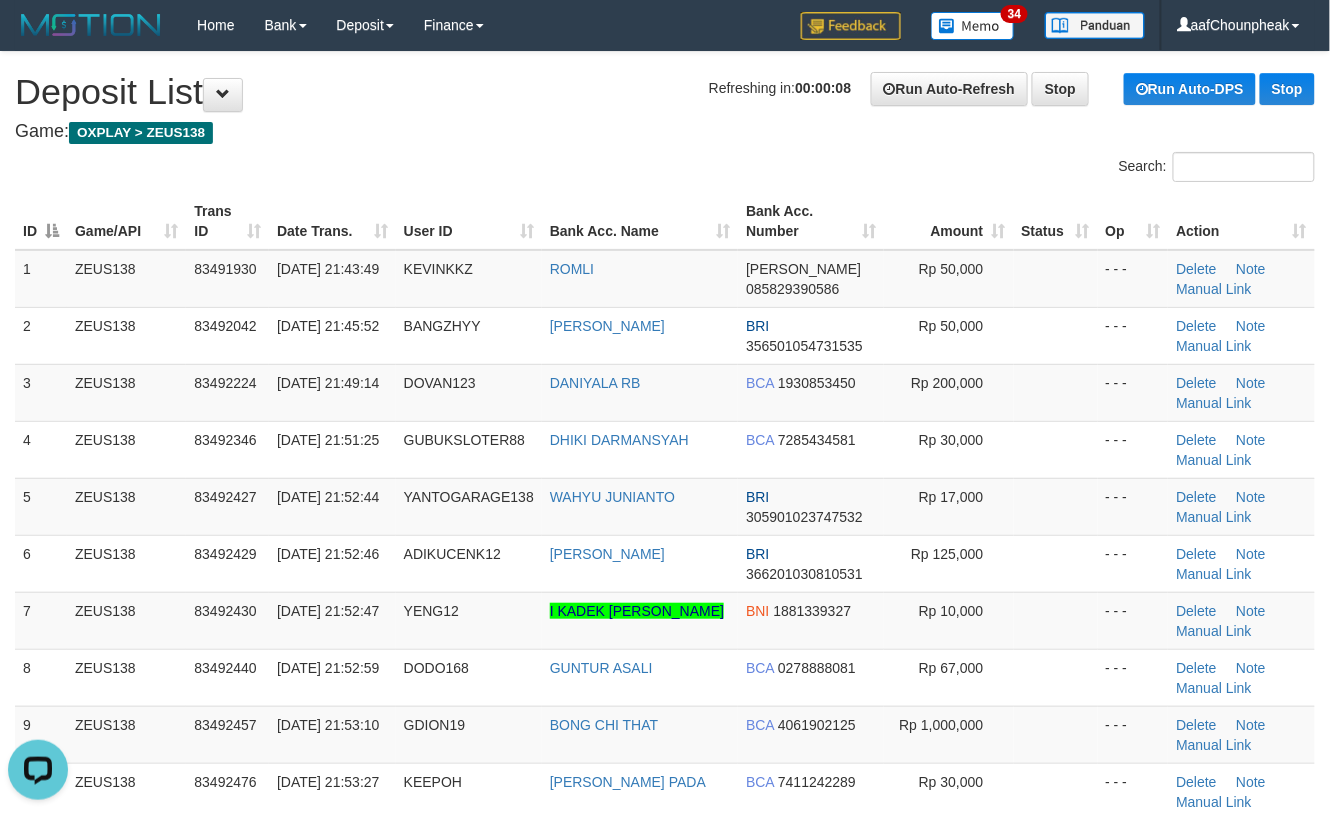 scroll, scrollTop: 0, scrollLeft: 0, axis: both 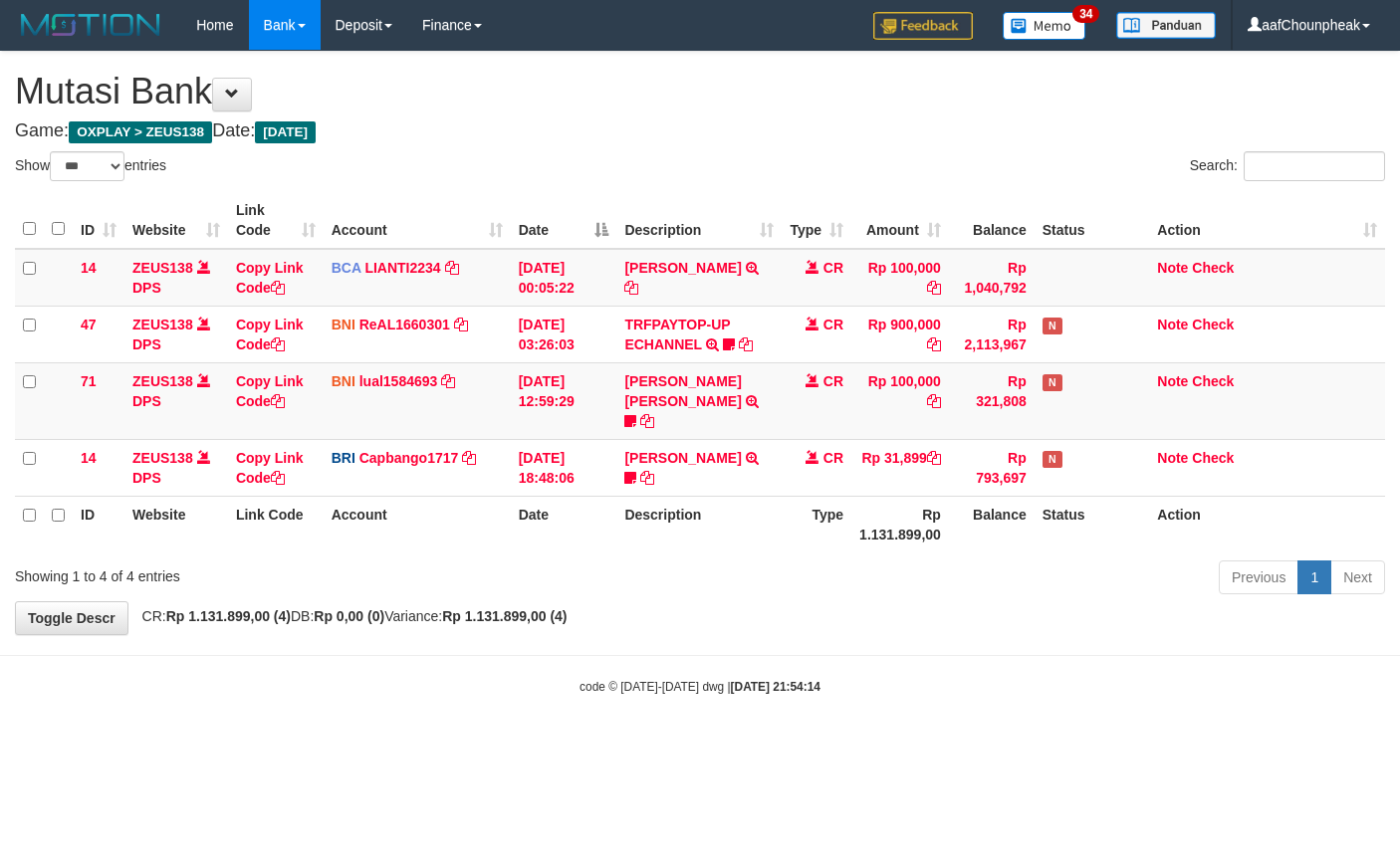 select on "***" 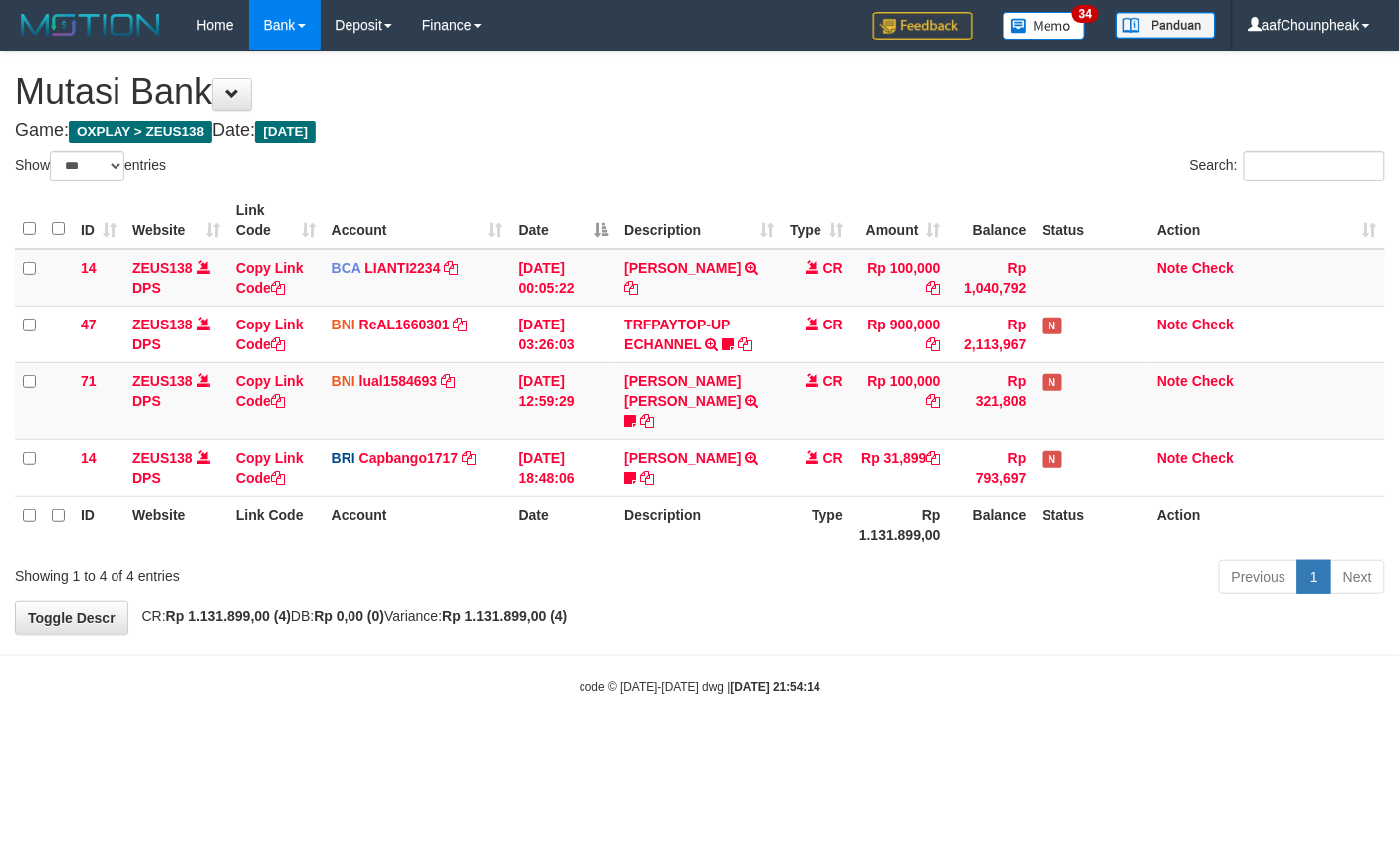 click on "Toggle navigation
Home
Bank
Account List
Mutasi Bank
Search
Note Mutasi
Deposit
DPS List
History
Finance
Financial Data
aafChounpheak
My Profile
Log Out
34" at bounding box center [700, 372] 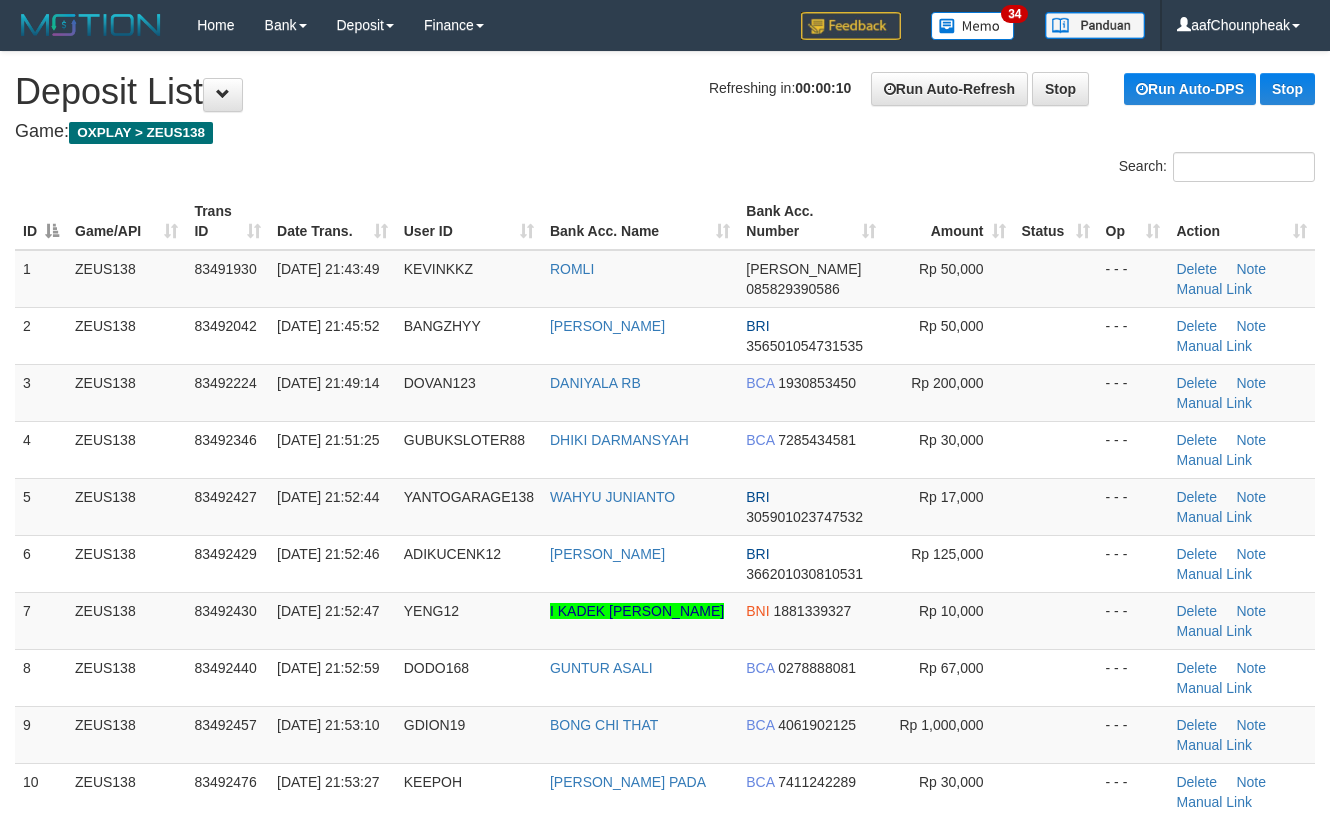 scroll, scrollTop: 0, scrollLeft: 0, axis: both 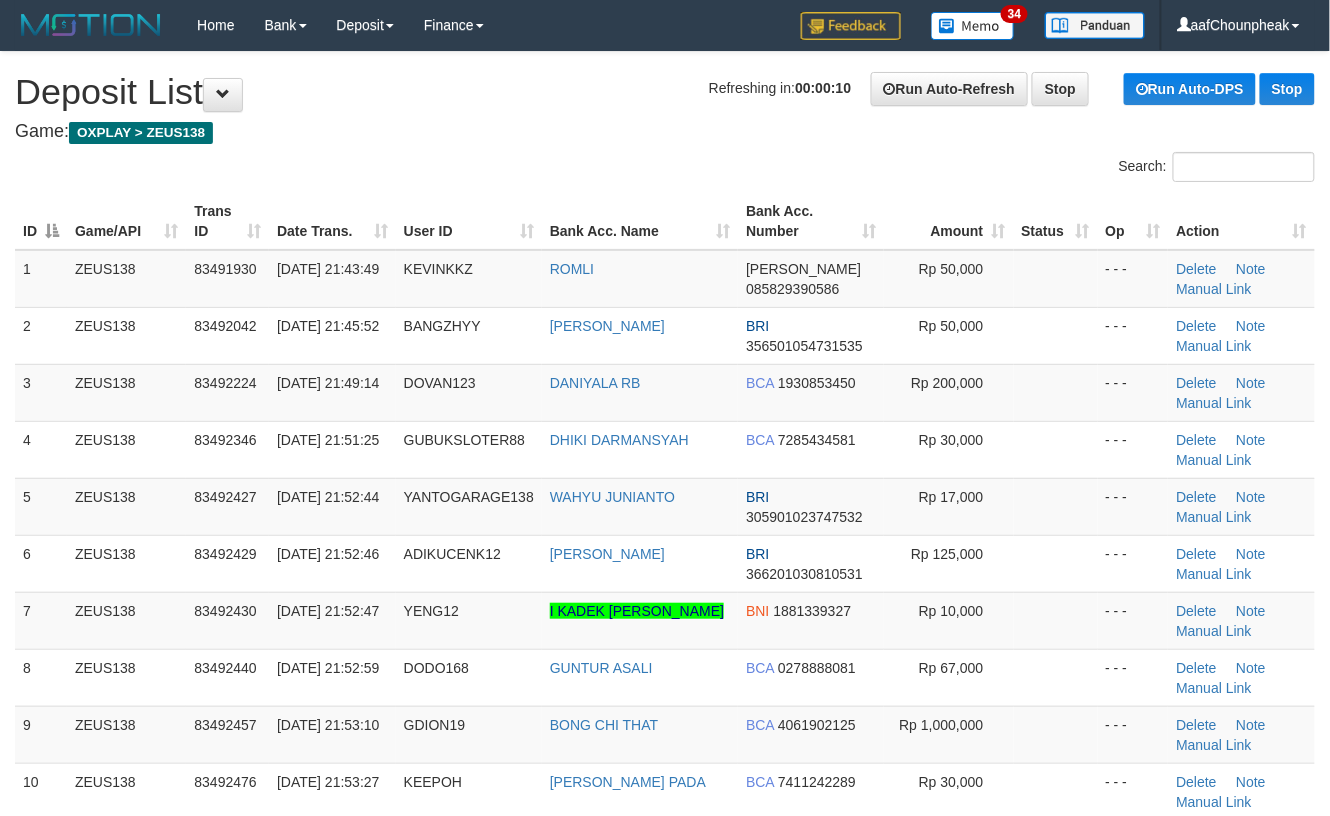 drag, startPoint x: 545, startPoint y: 94, endPoint x: 1349, endPoint y: 317, distance: 834.353 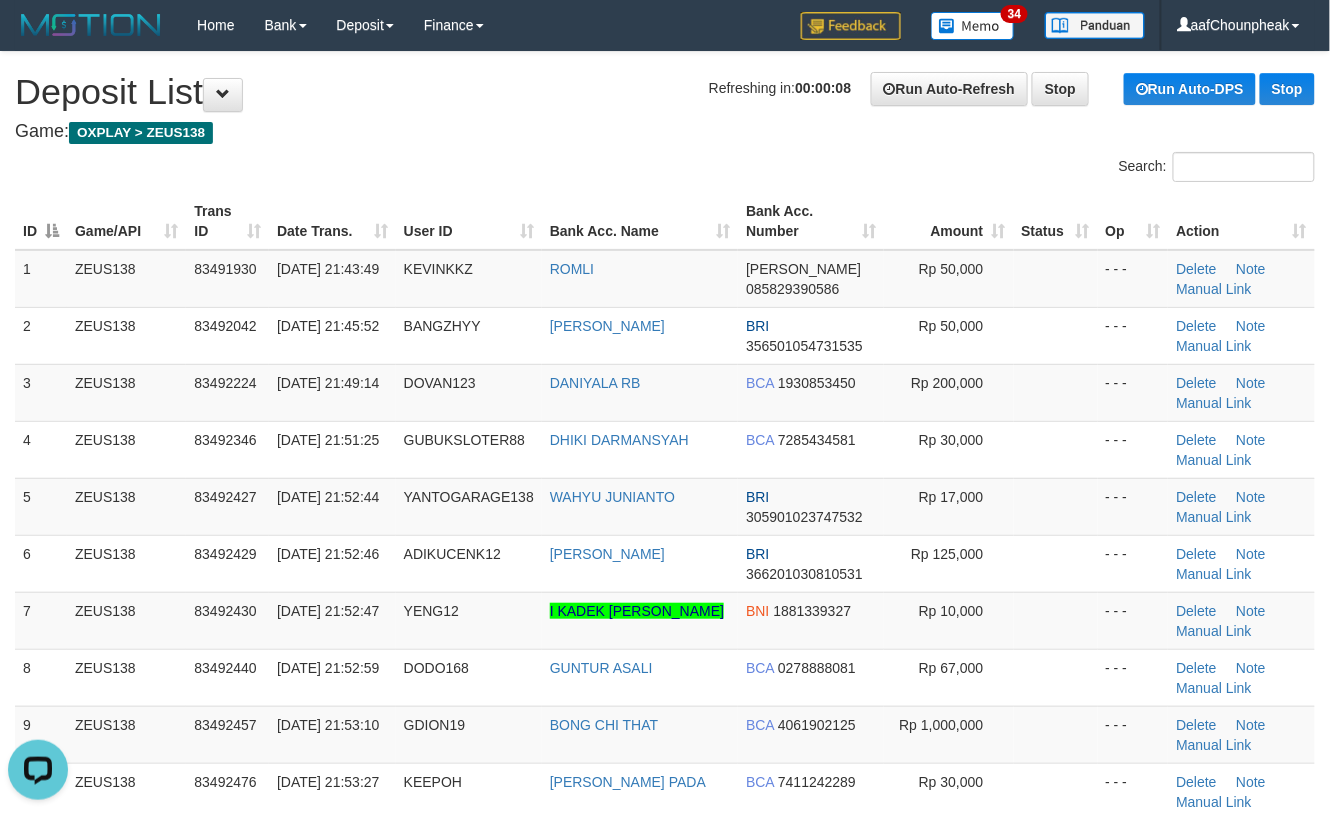 scroll, scrollTop: 0, scrollLeft: 0, axis: both 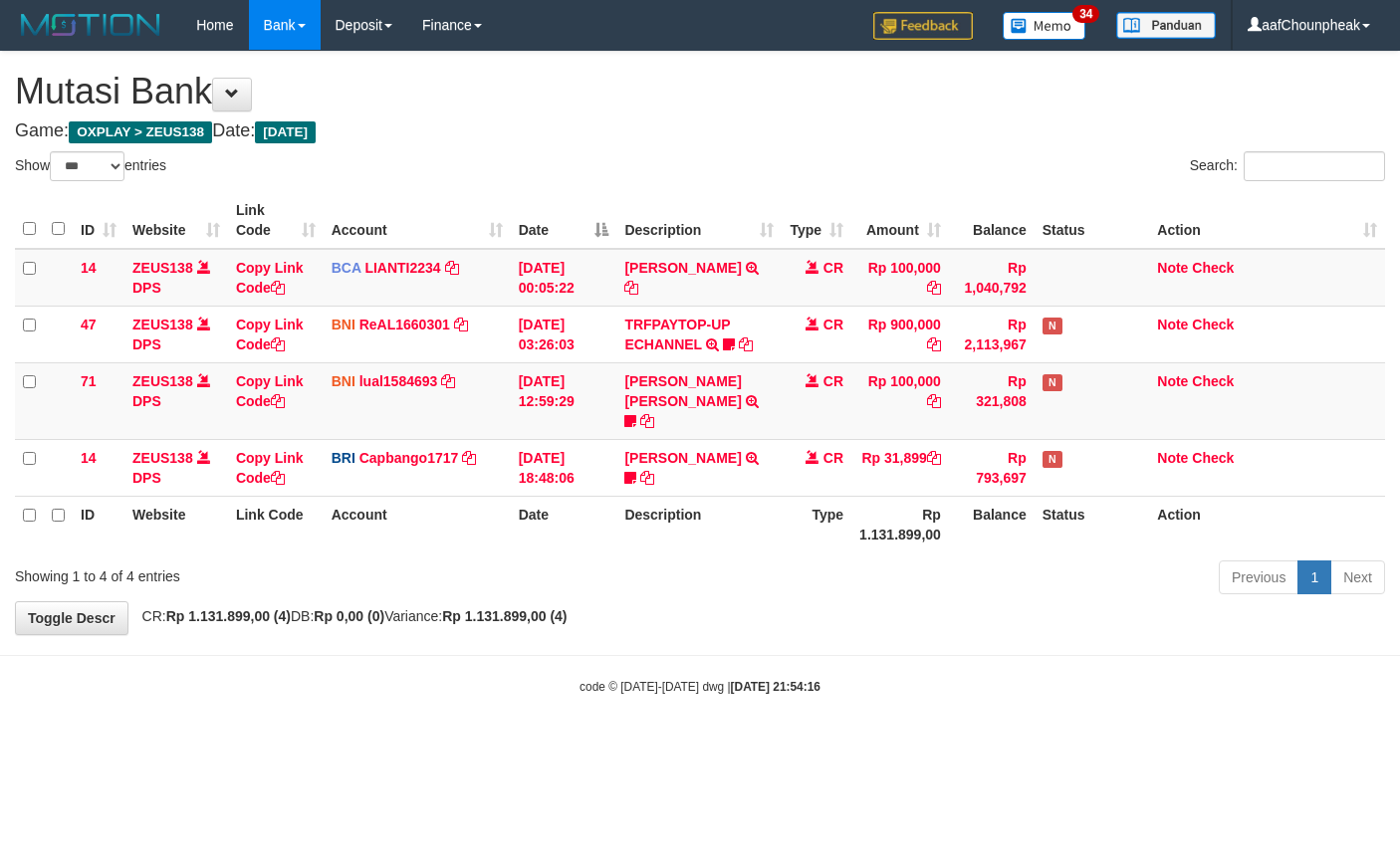 select on "***" 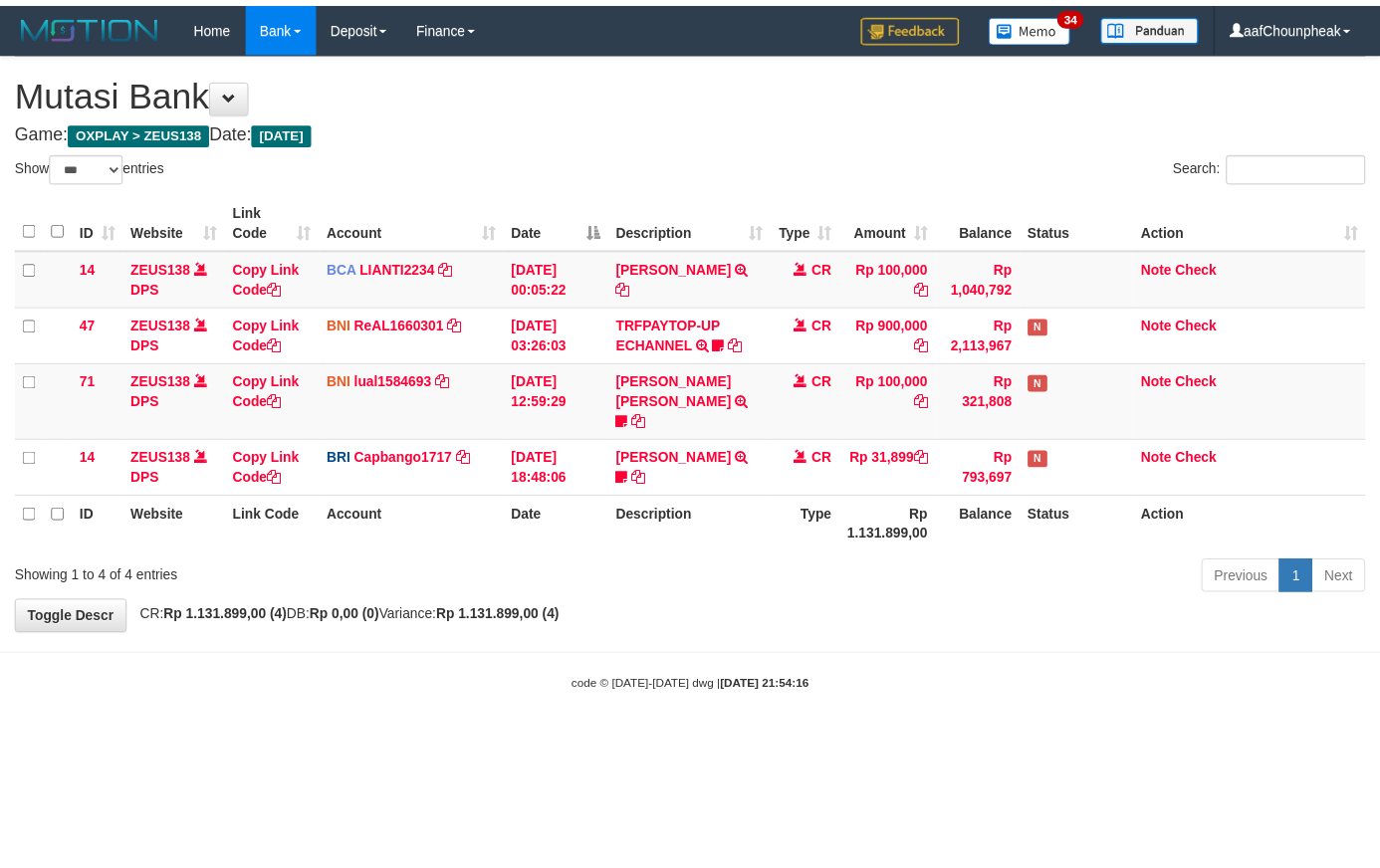 scroll, scrollTop: 0, scrollLeft: 0, axis: both 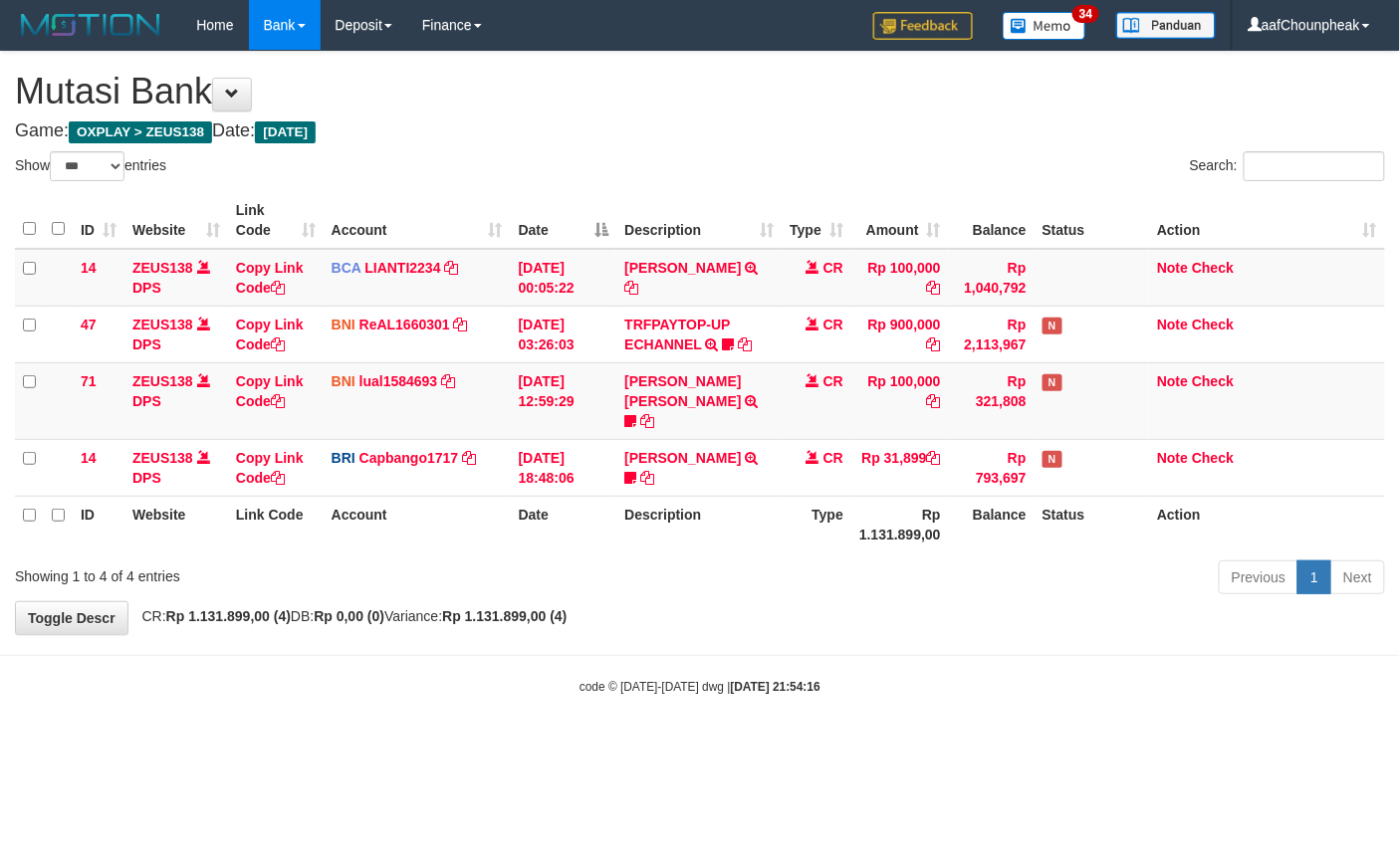 click on "[PERSON_NAME]            TRANSFER [PERSON_NAME] TO HELMI    Rizky190" at bounding box center [699, 467] 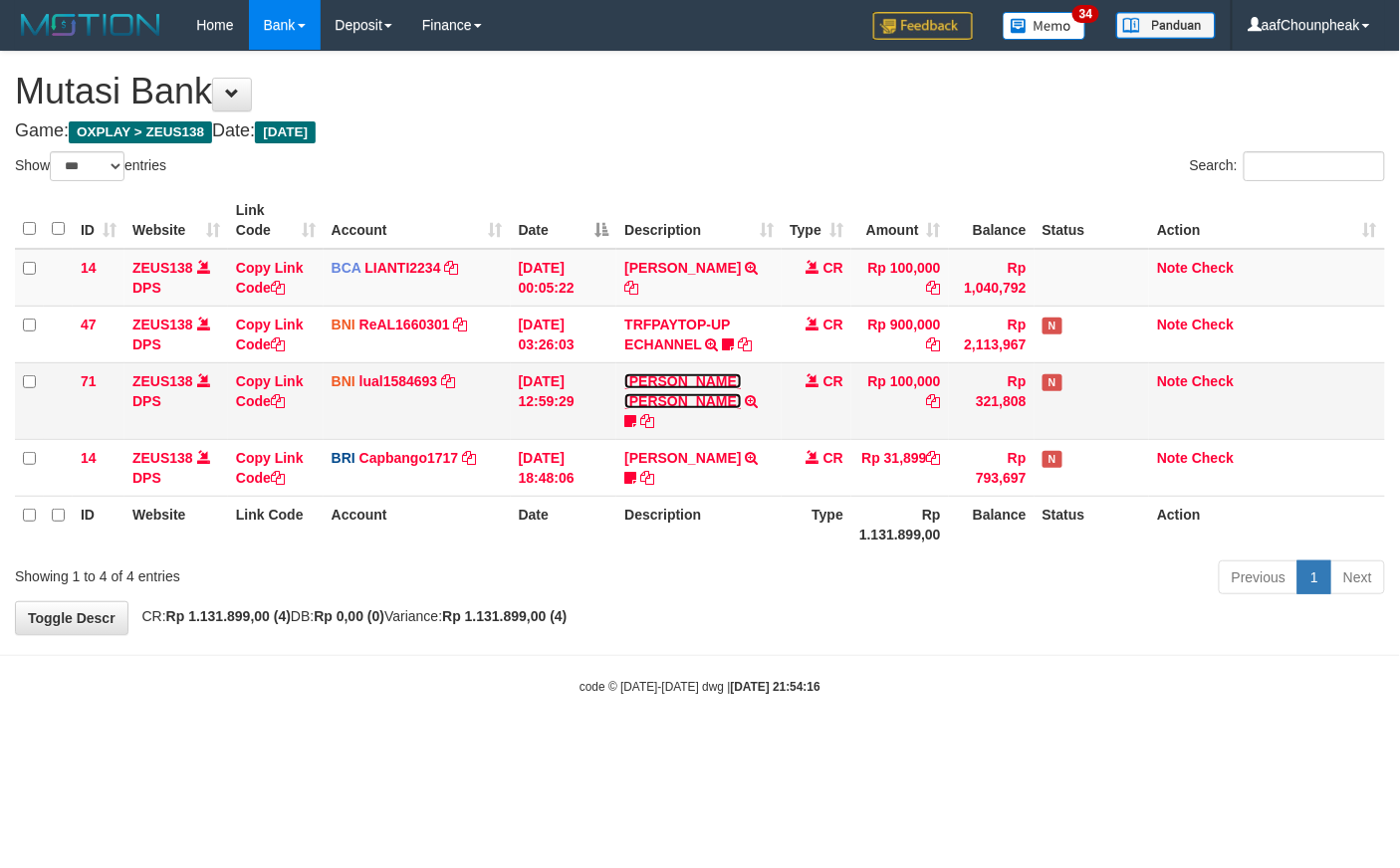 click on "[PERSON_NAME] [PERSON_NAME]" at bounding box center [682, 391] 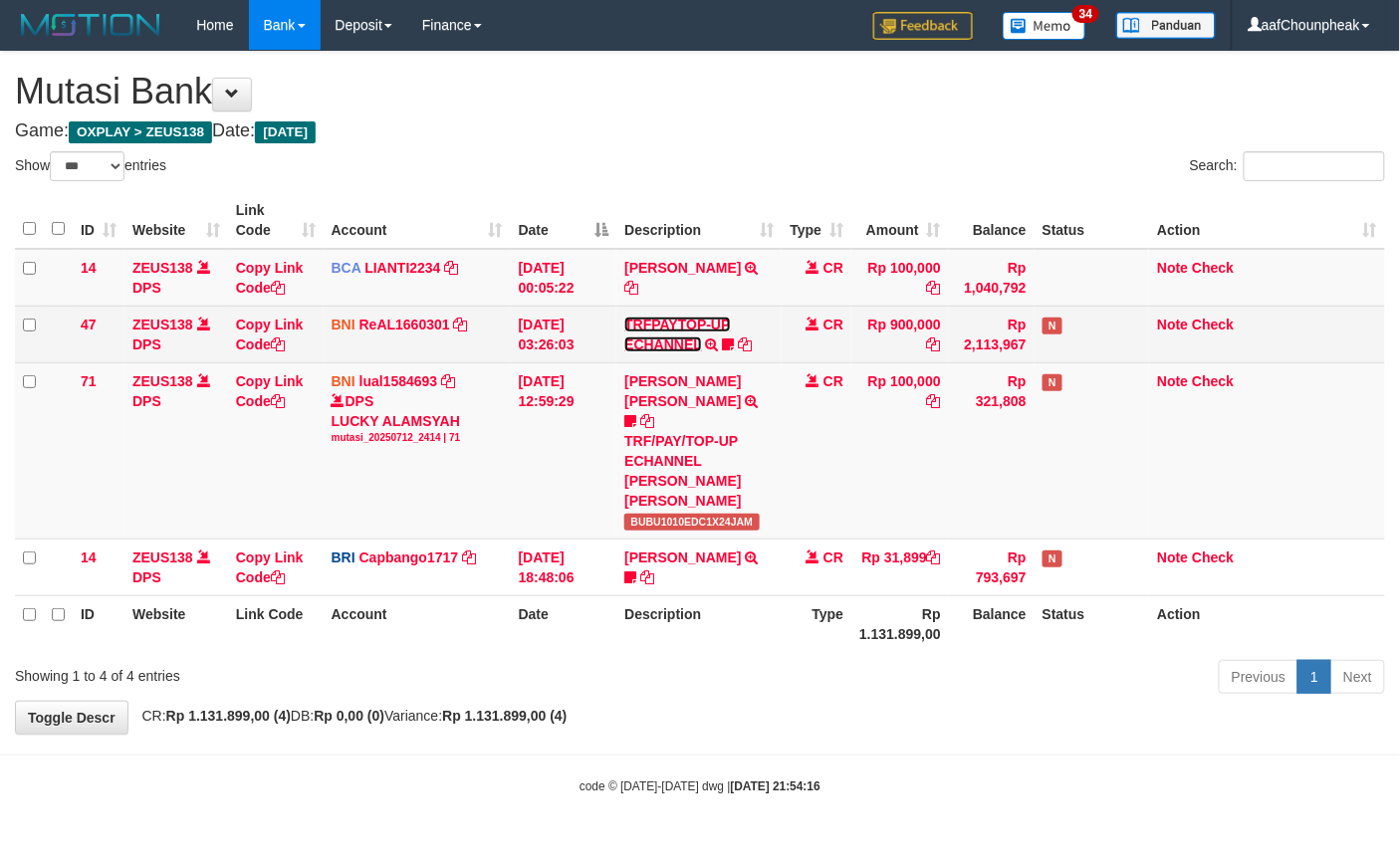 click on "TRFPAYTOP-UP ECHANNEL" at bounding box center (677, 334) 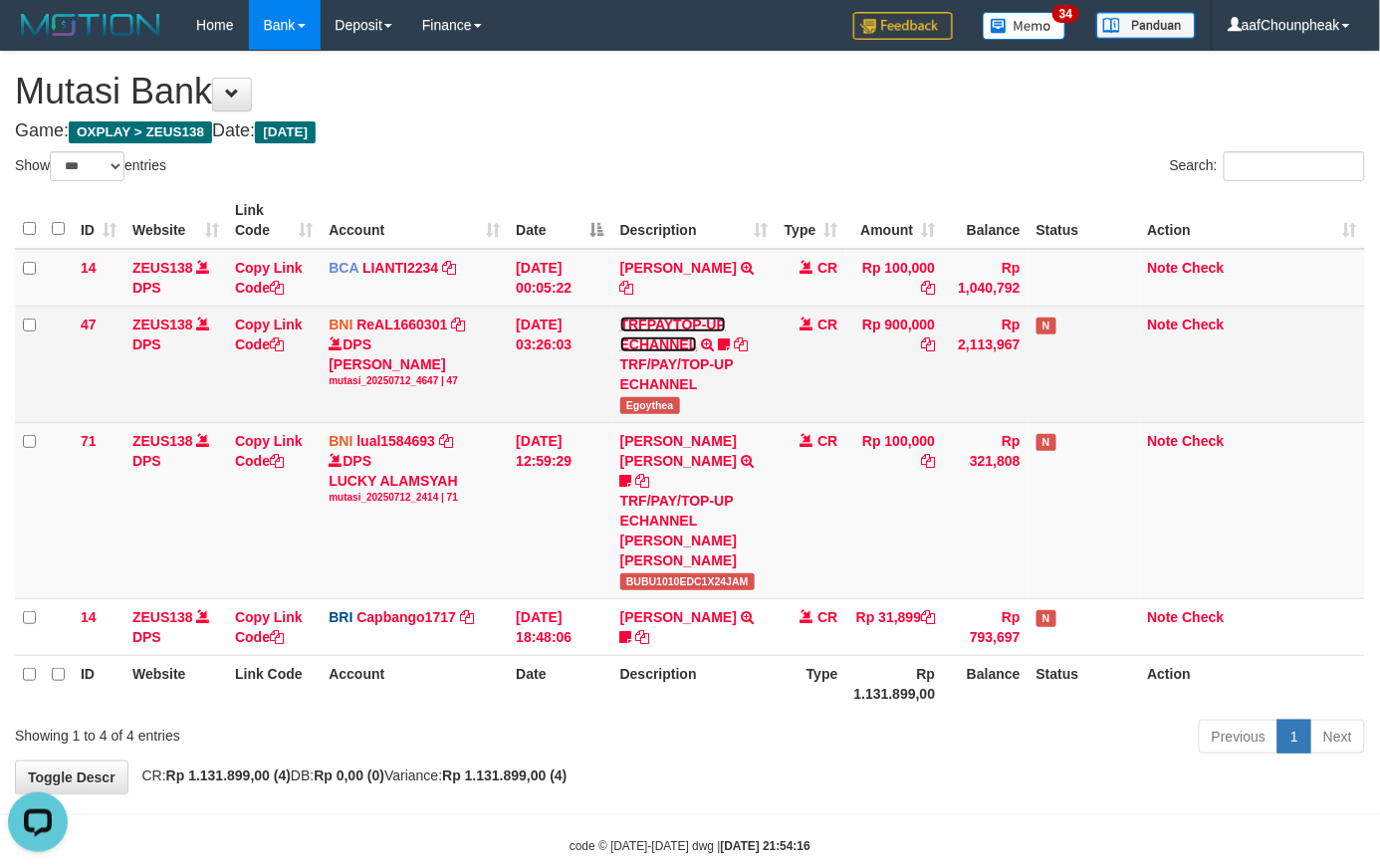 scroll, scrollTop: 0, scrollLeft: 0, axis: both 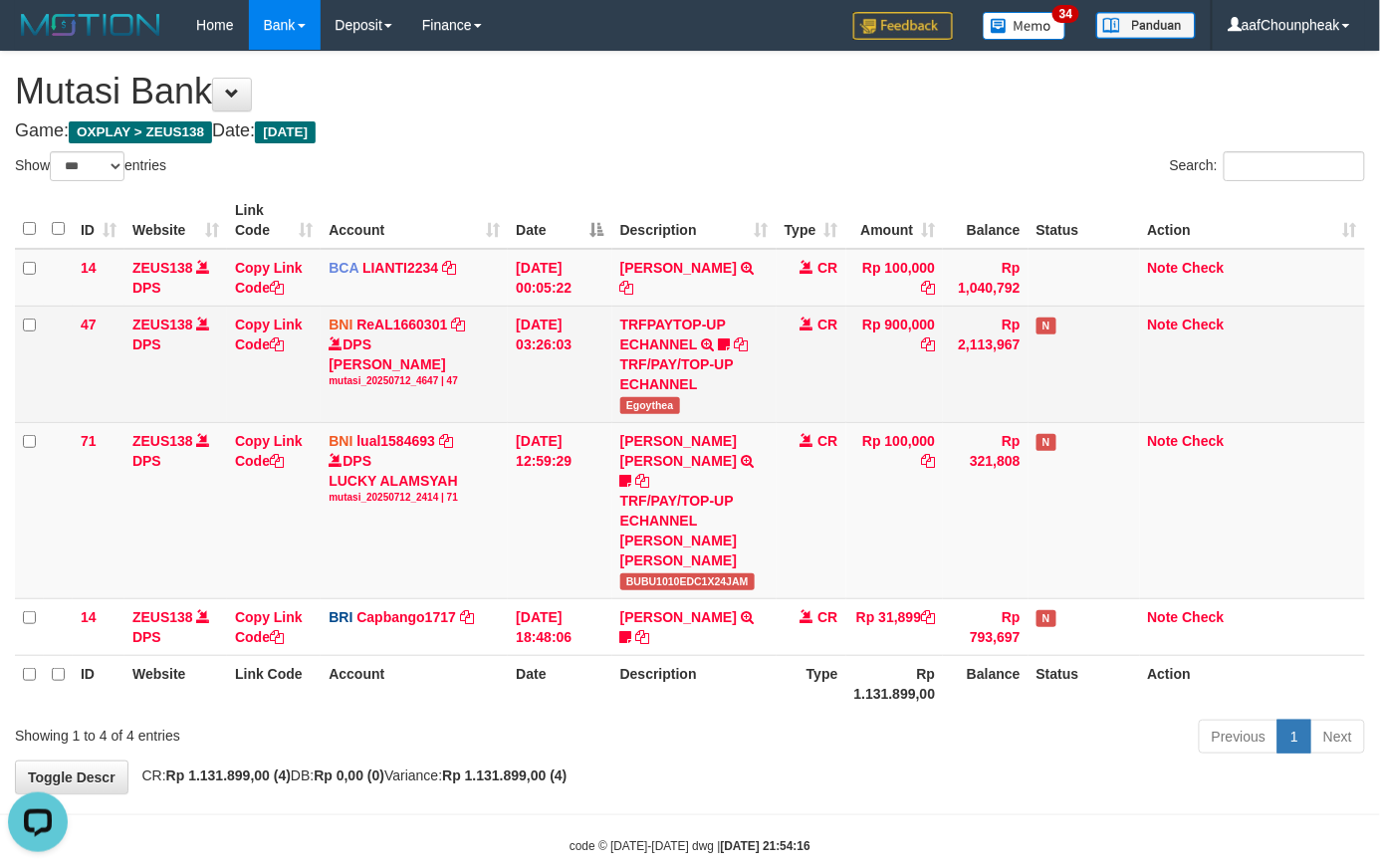 click on "Egoythea" at bounding box center [650, 405] 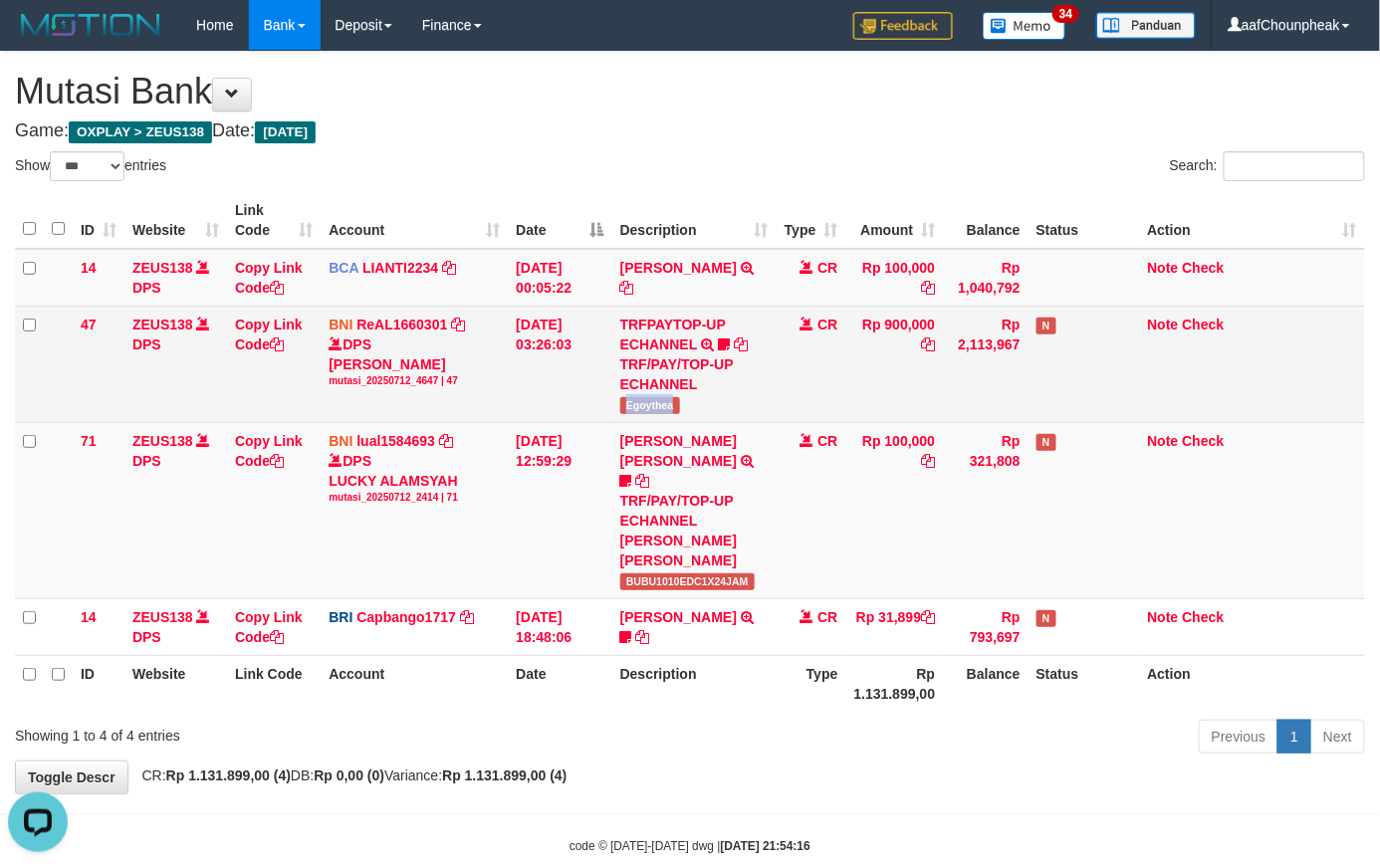 click on "Egoythea" at bounding box center [650, 405] 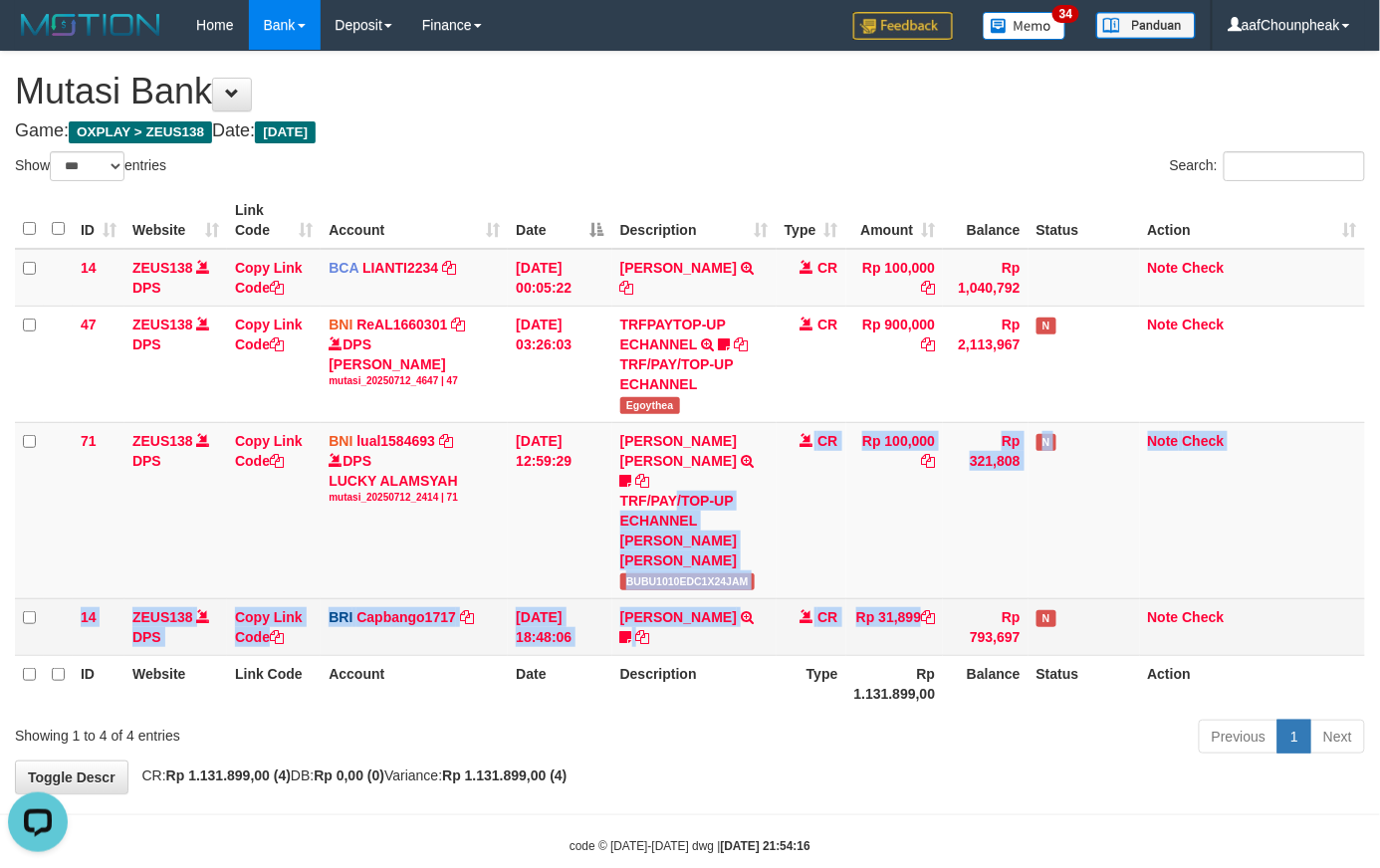 click on "14
ZEUS138    DPS
Copy Link Code
BCA
LIANTI2234
DPS
YULIANTI
mutasi_20250712_4646 | 14
mutasi_20250712_4646 | 14
12/07/2025 00:05:22
YUSUP MAULAN         TRSF E-BANKING CR 1207/FTSCY/WS95051
100000.002025071262819090 TRFDN-YUSUP MAULANESPAY DEBIT INDONE
CR
Rp 100,000
Rp 1,040,792
Note
Check
47
ZEUS138    DPS
Copy Link Code
BNI
ReAL1660301
DPS
REYHAN ALMANSYAH
mutasi_20250712_4647 | 47" at bounding box center (690, 452) 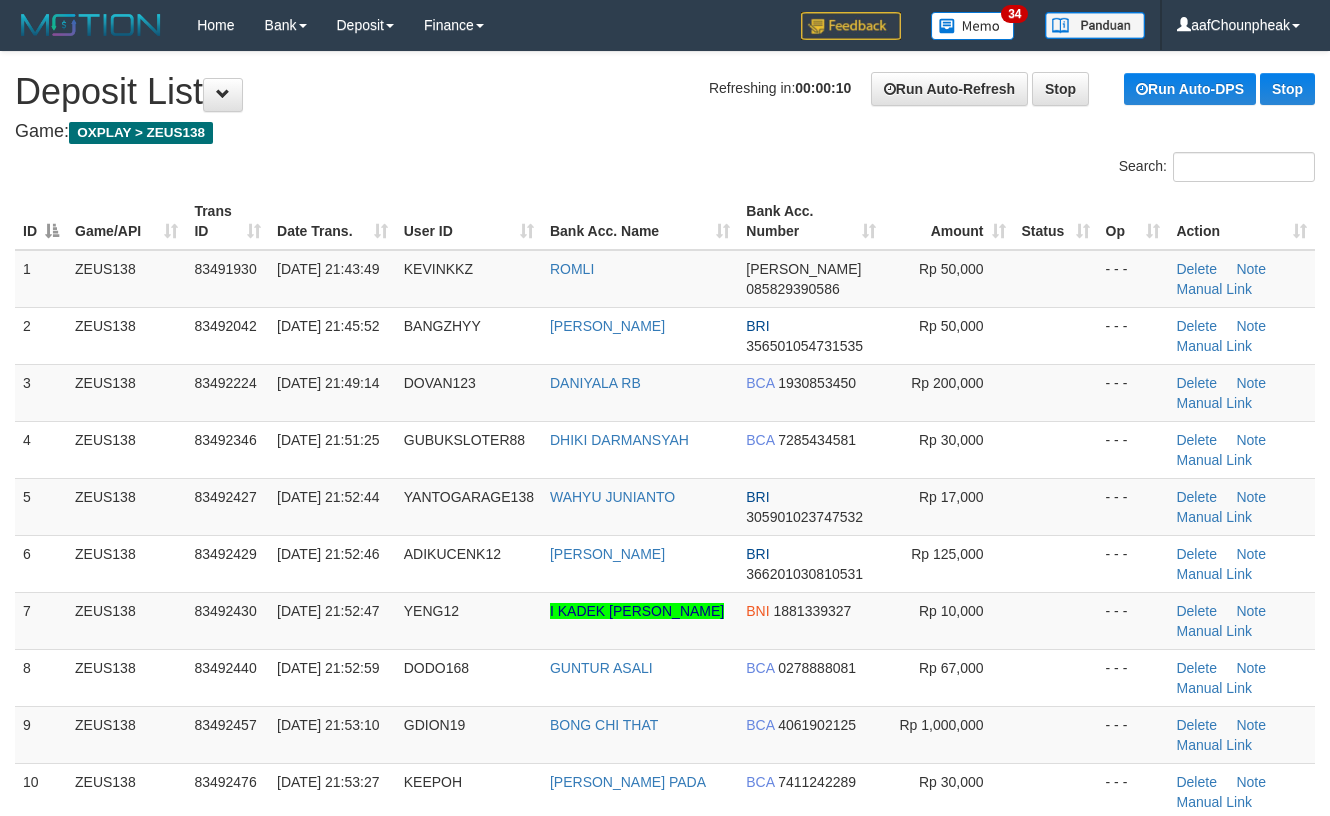 scroll, scrollTop: 0, scrollLeft: 0, axis: both 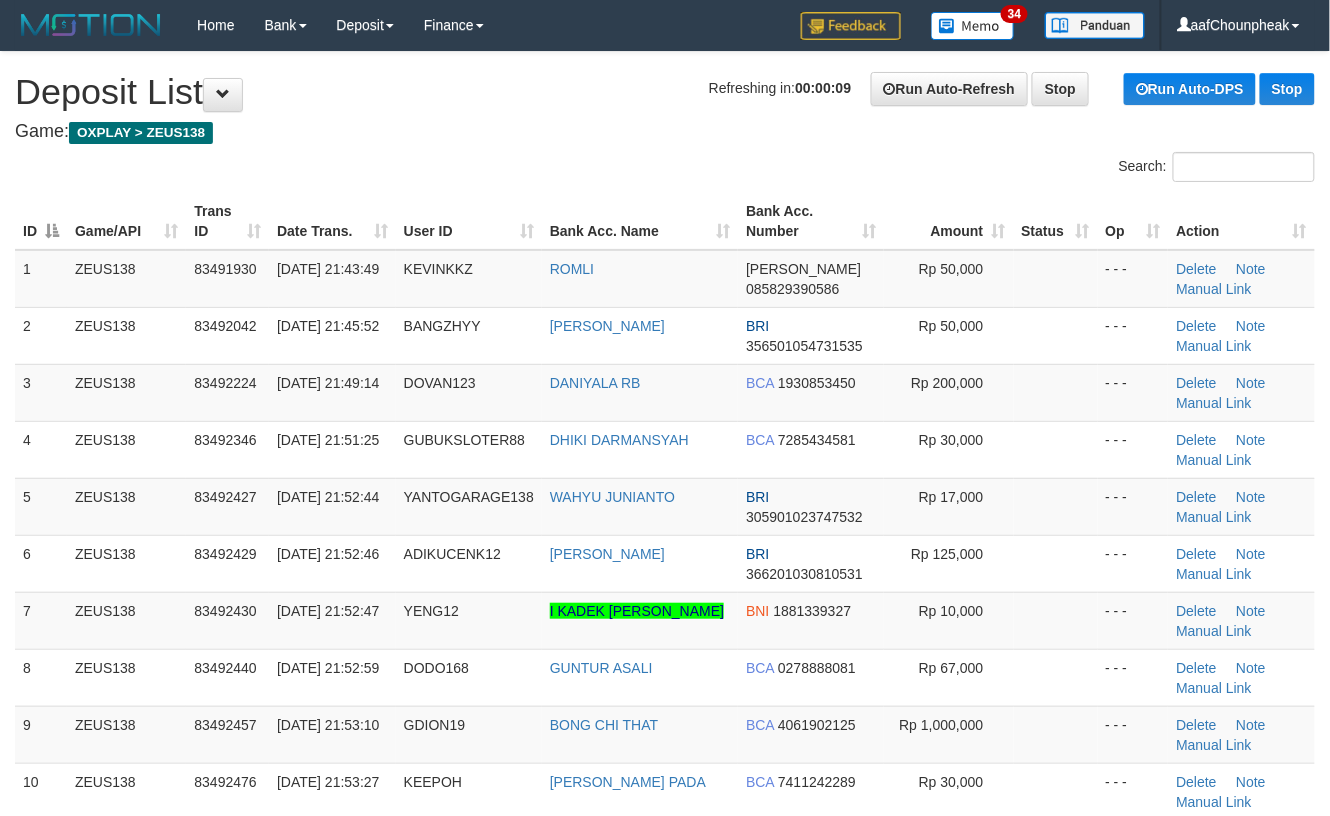 click on "Bank Acc. Name" at bounding box center (640, 221) 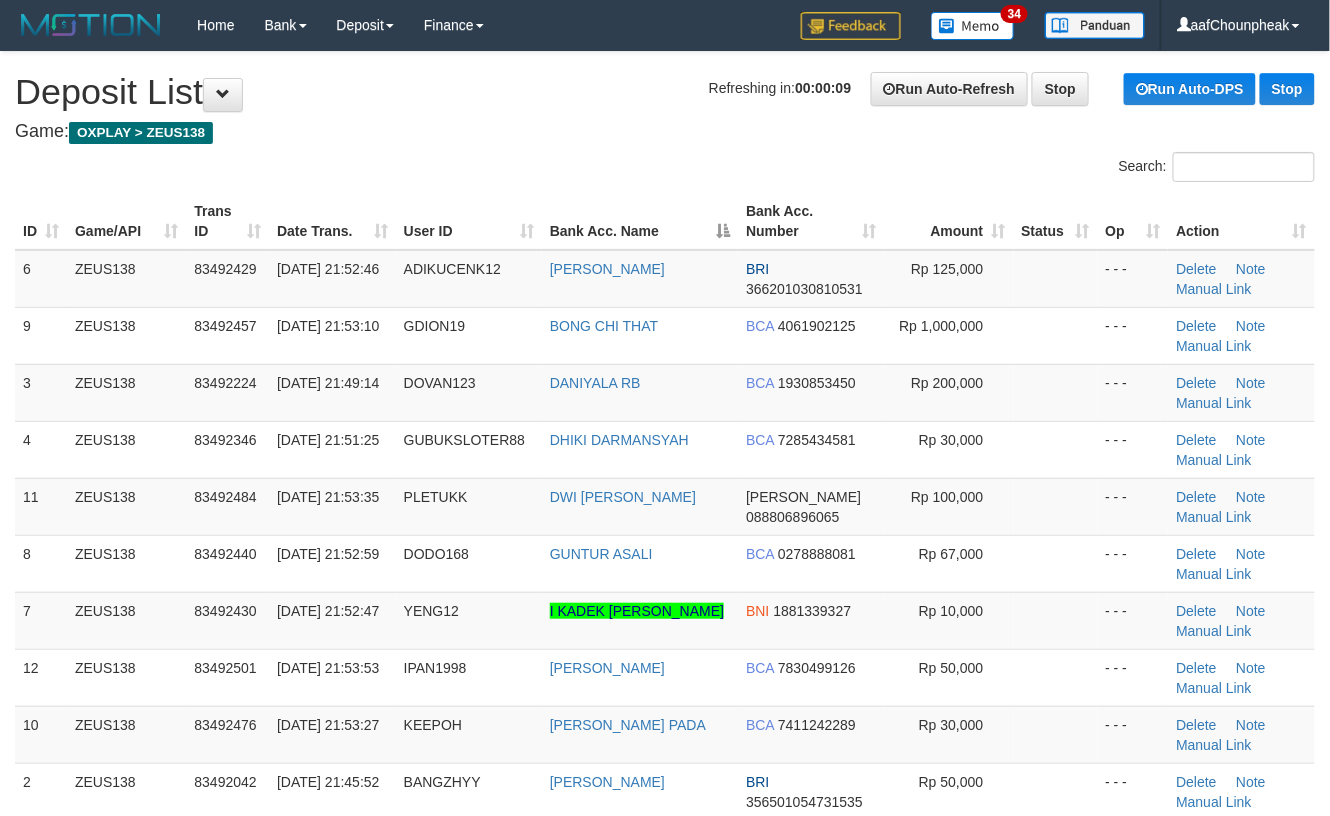 drag, startPoint x: 674, startPoint y: 172, endPoint x: 1349, endPoint y: 248, distance: 679.265 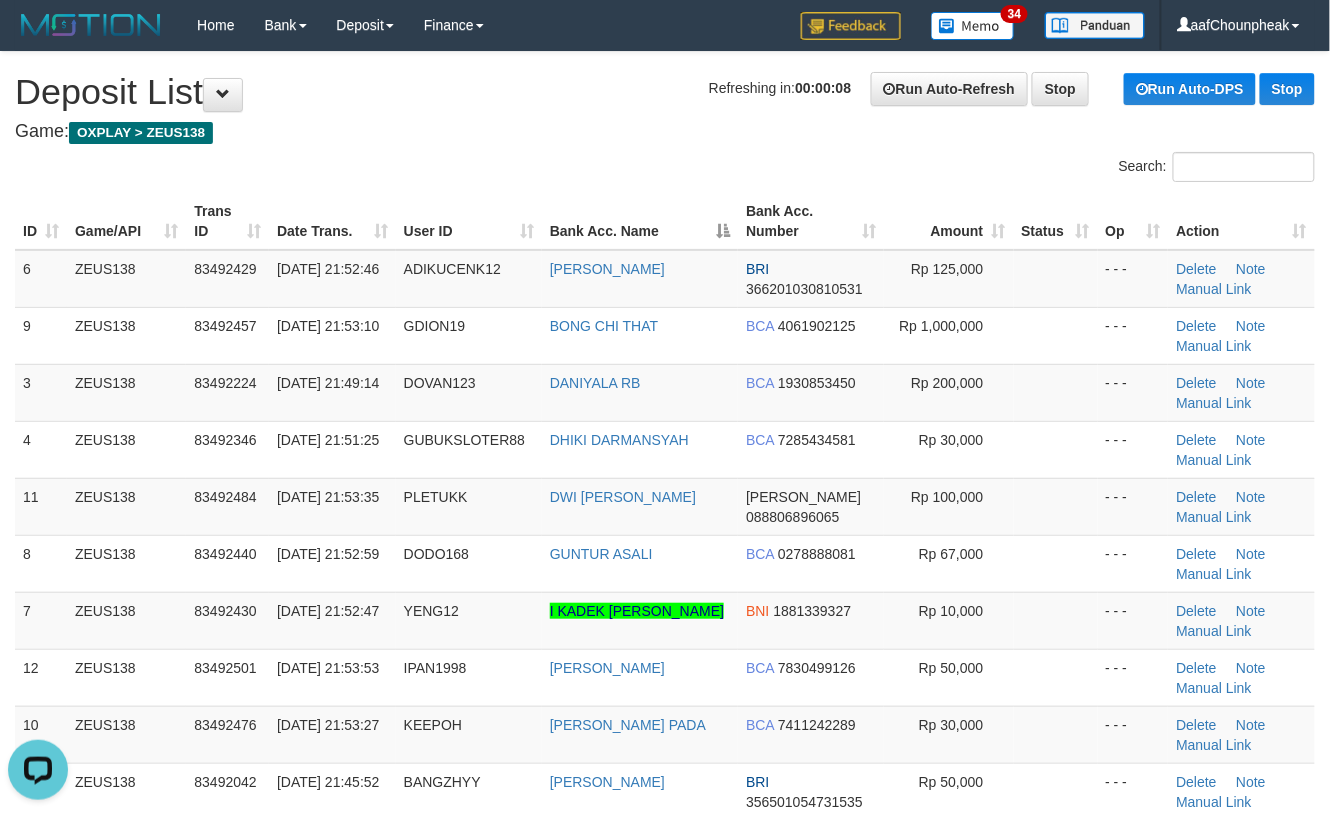 scroll, scrollTop: 0, scrollLeft: 0, axis: both 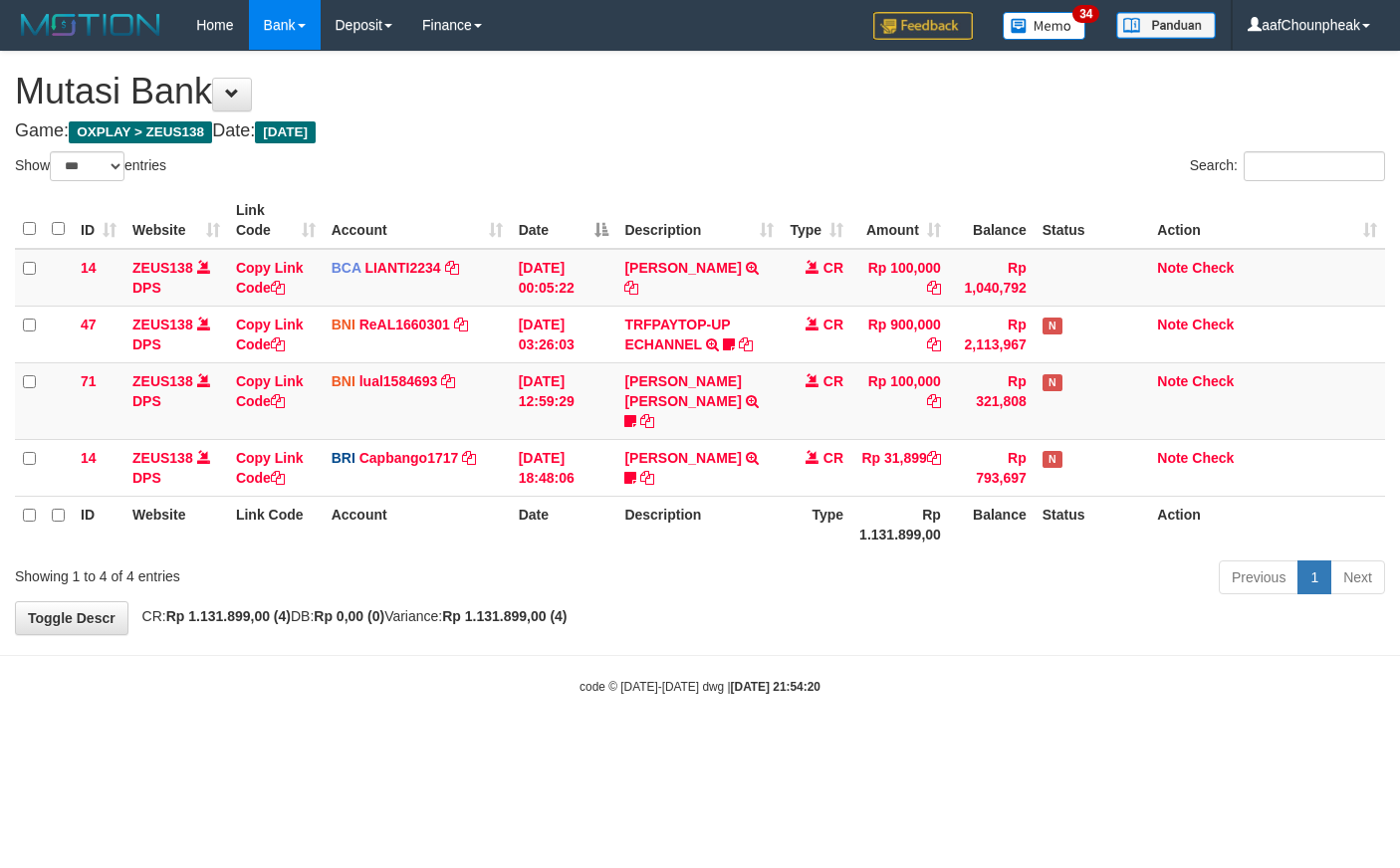 select on "***" 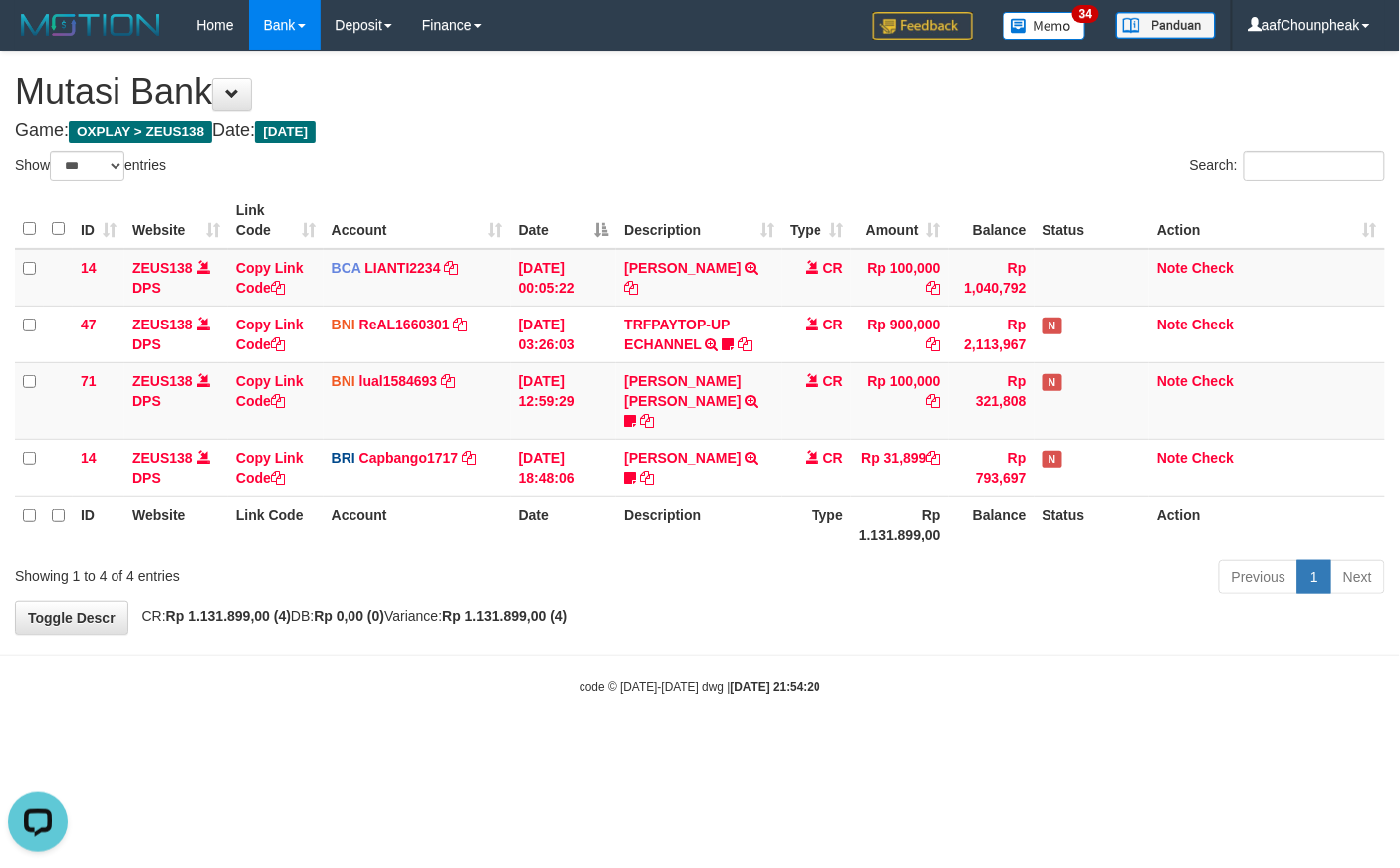 scroll, scrollTop: 0, scrollLeft: 0, axis: both 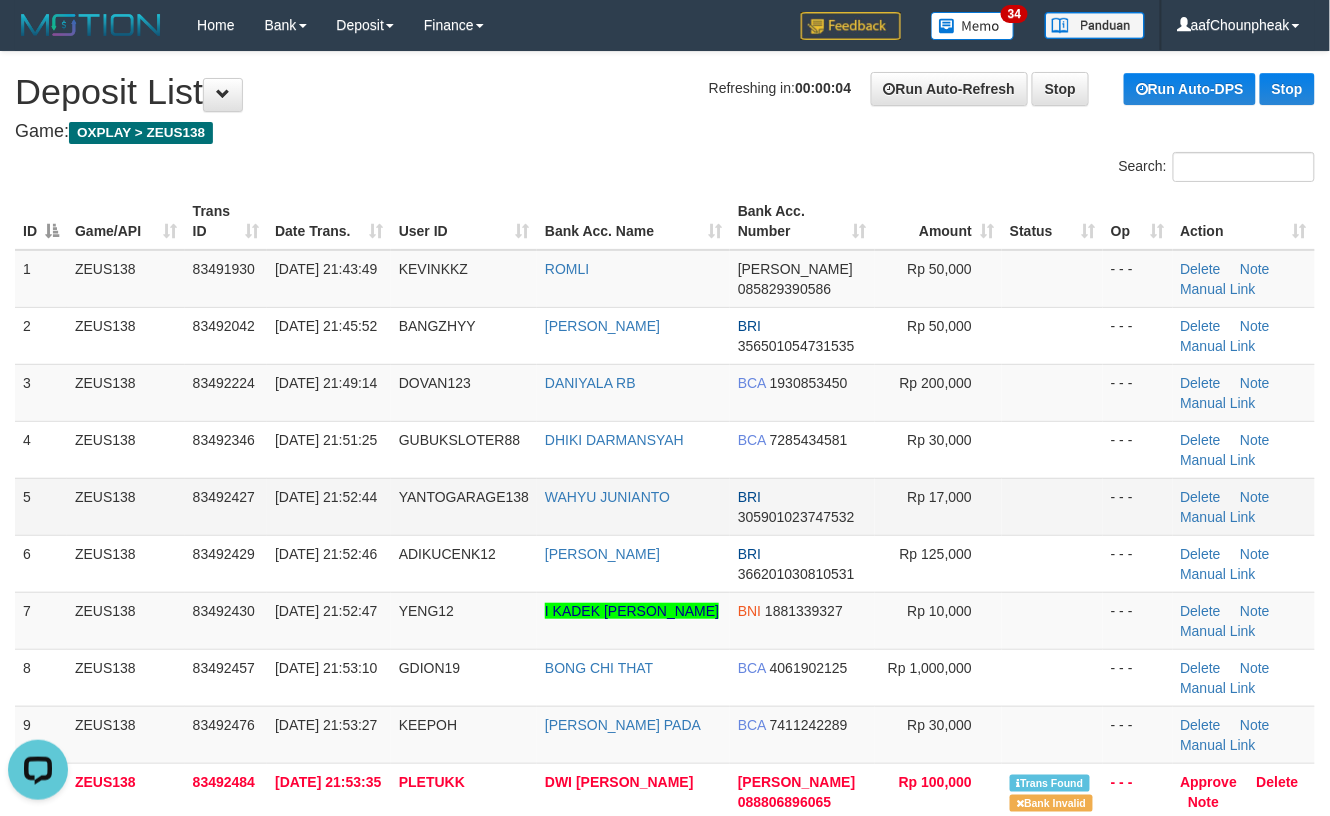 click at bounding box center (1052, 506) 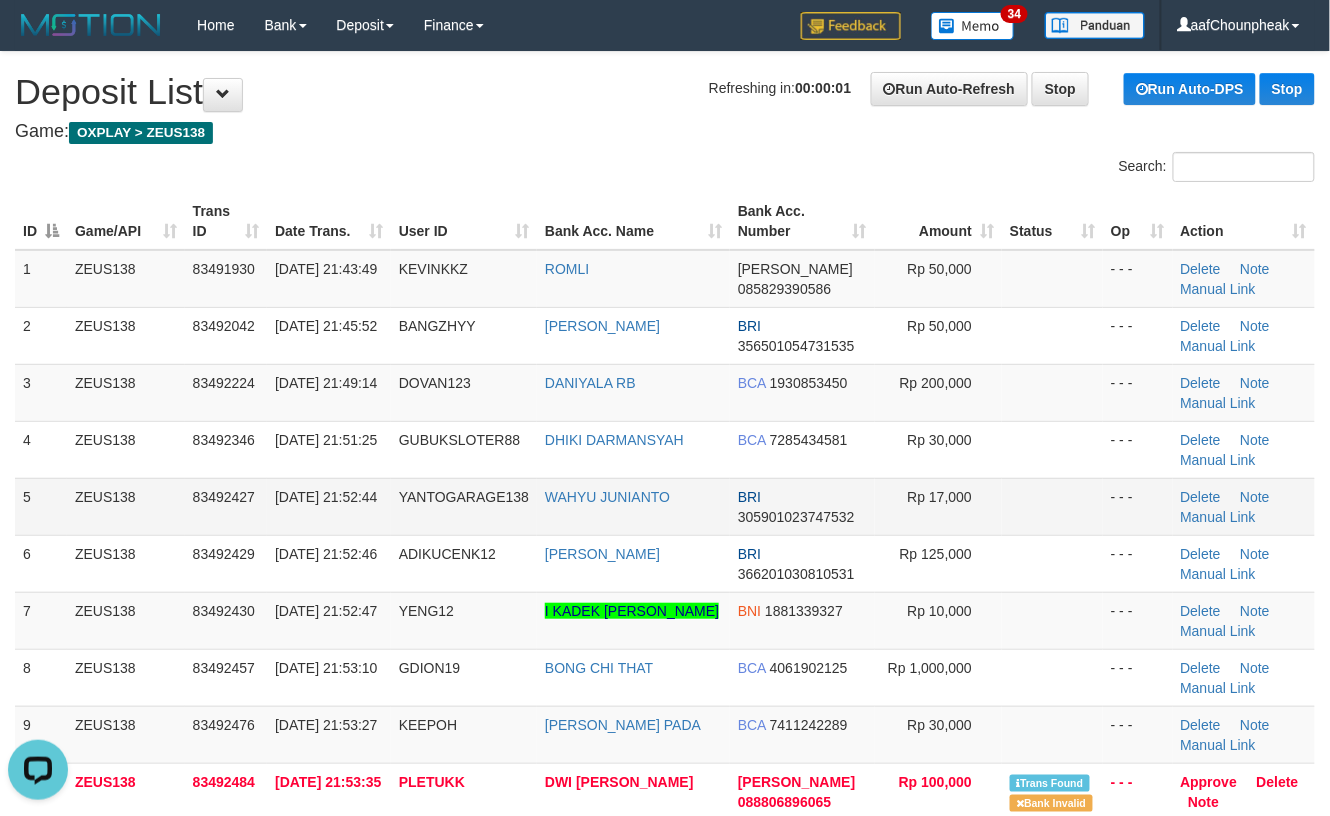 click at bounding box center [1052, 506] 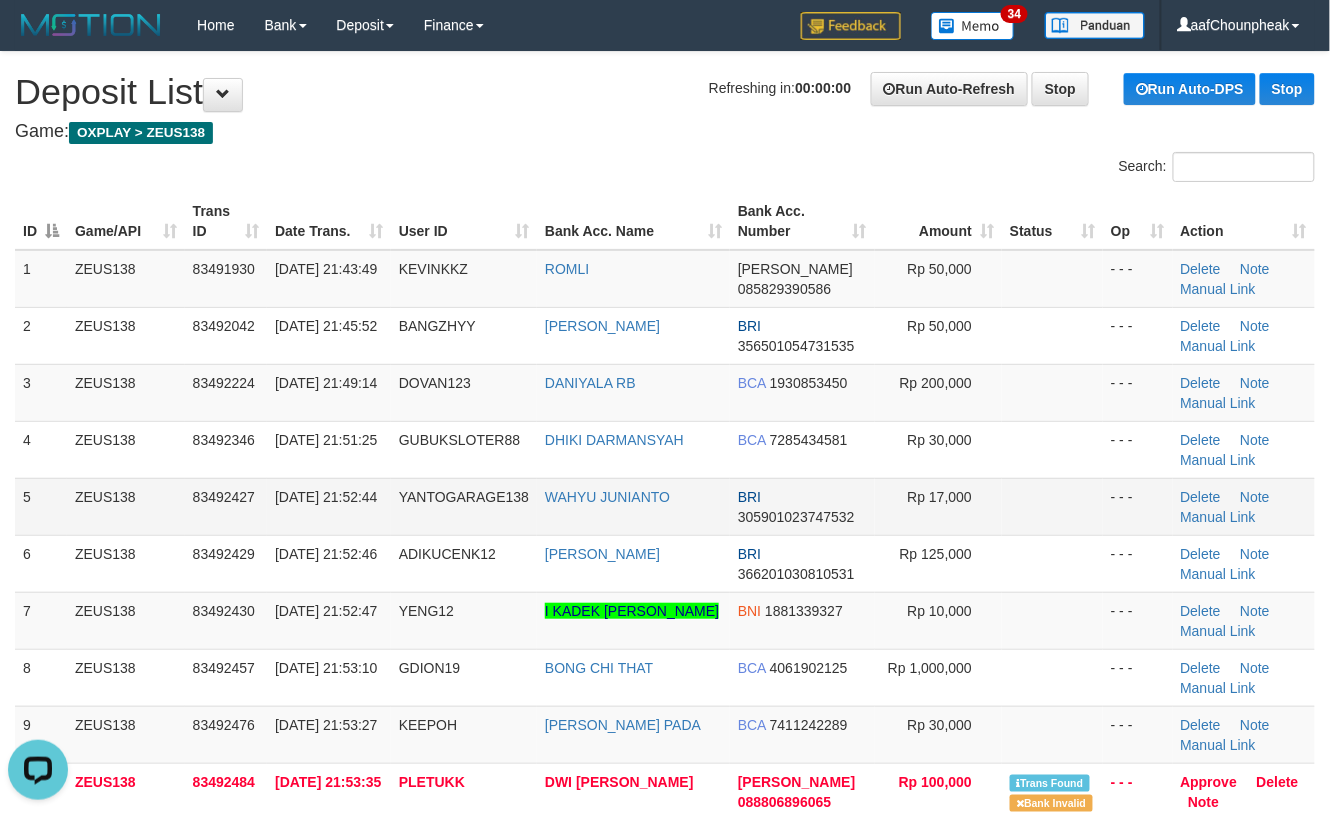 click at bounding box center [1052, 506] 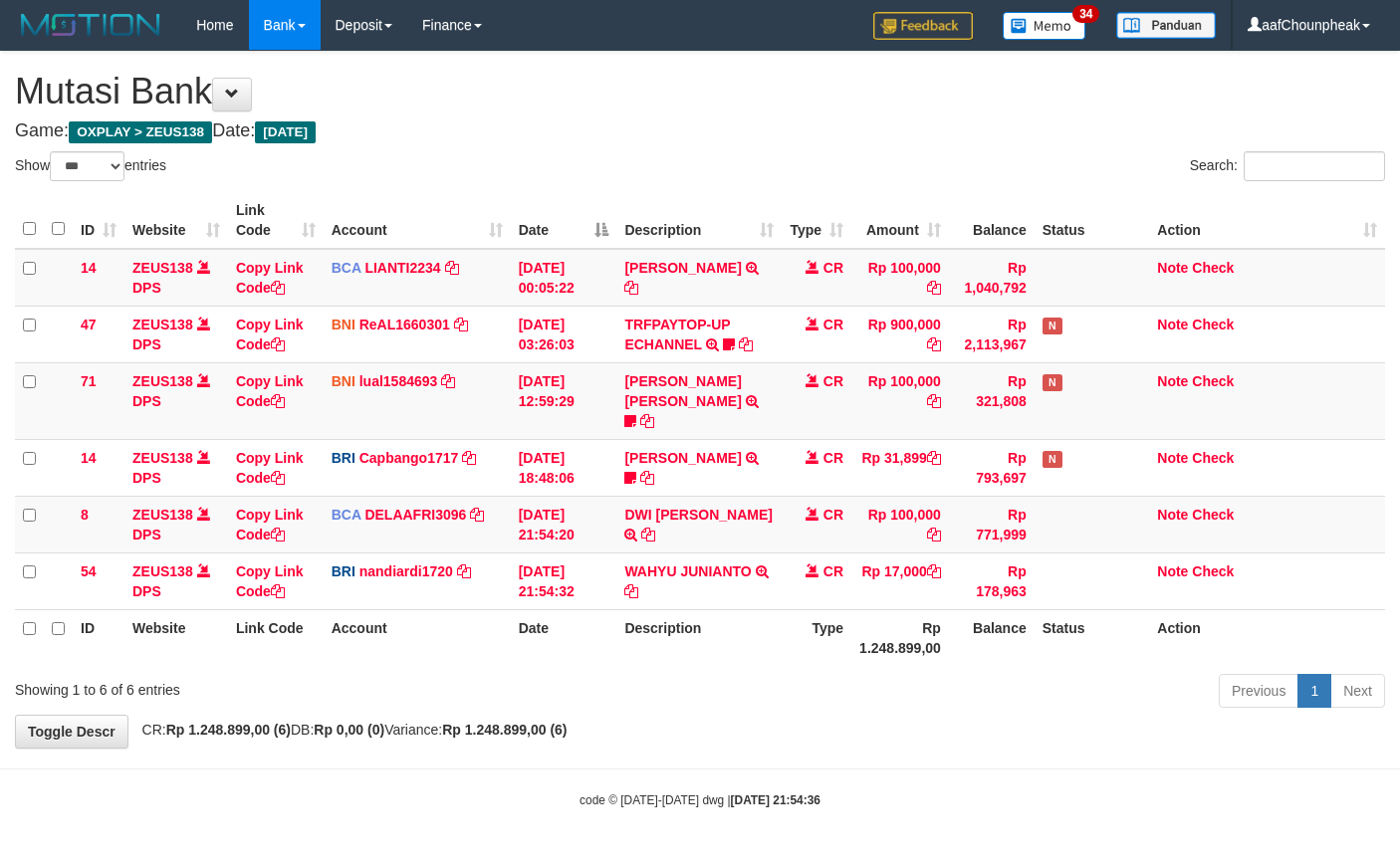 select on "***" 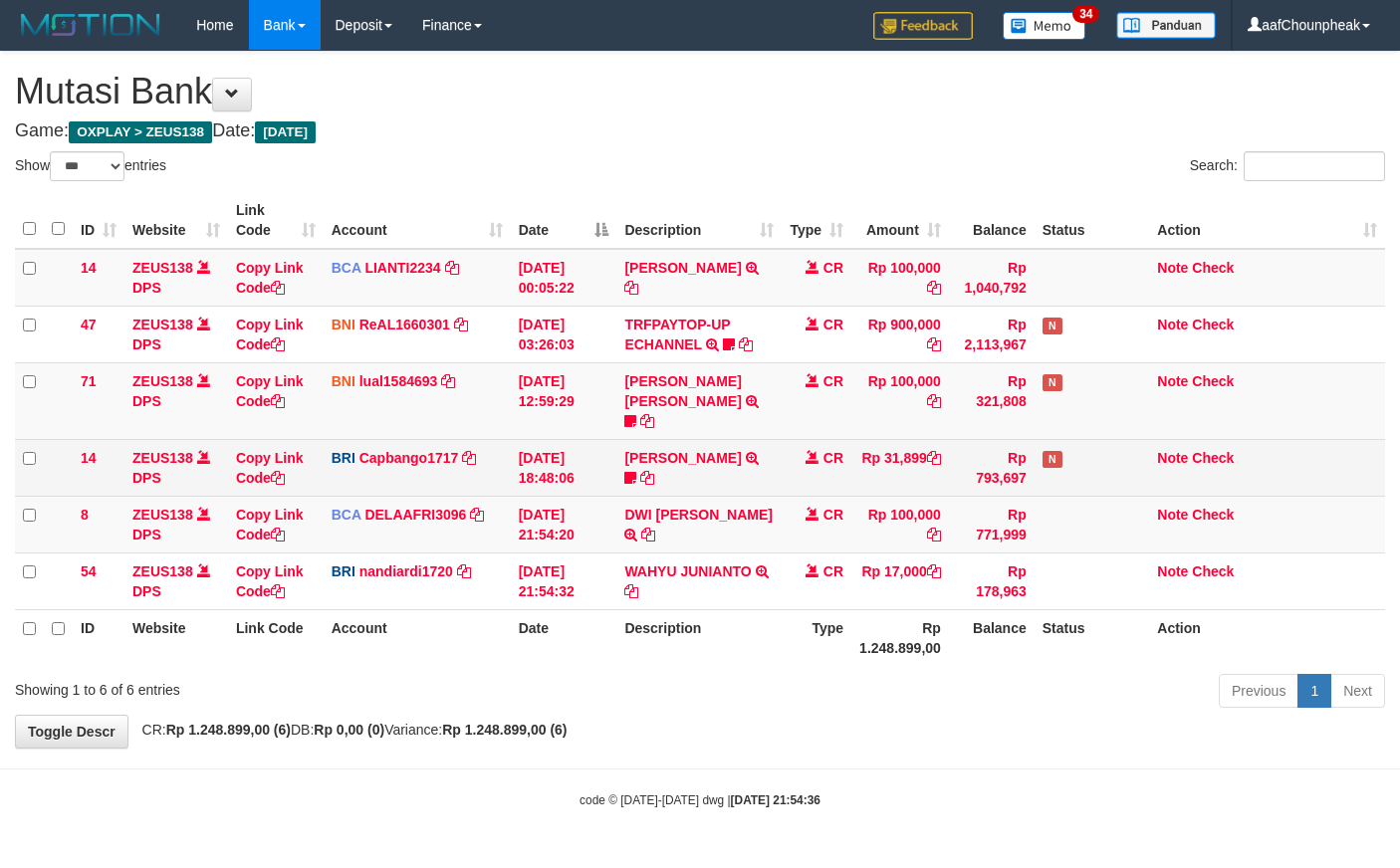 scroll, scrollTop: 0, scrollLeft: 0, axis: both 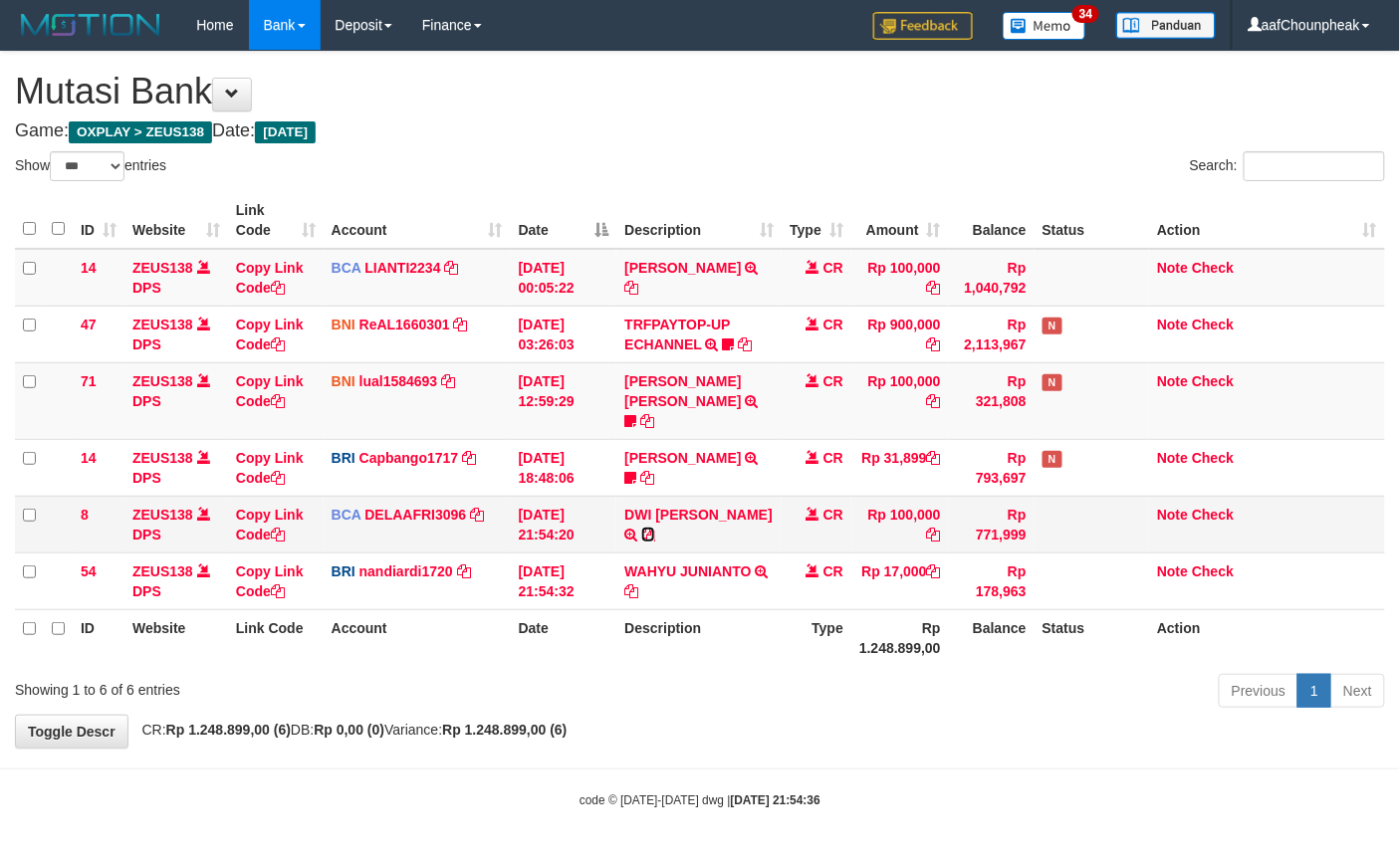 click at bounding box center (648, 535) 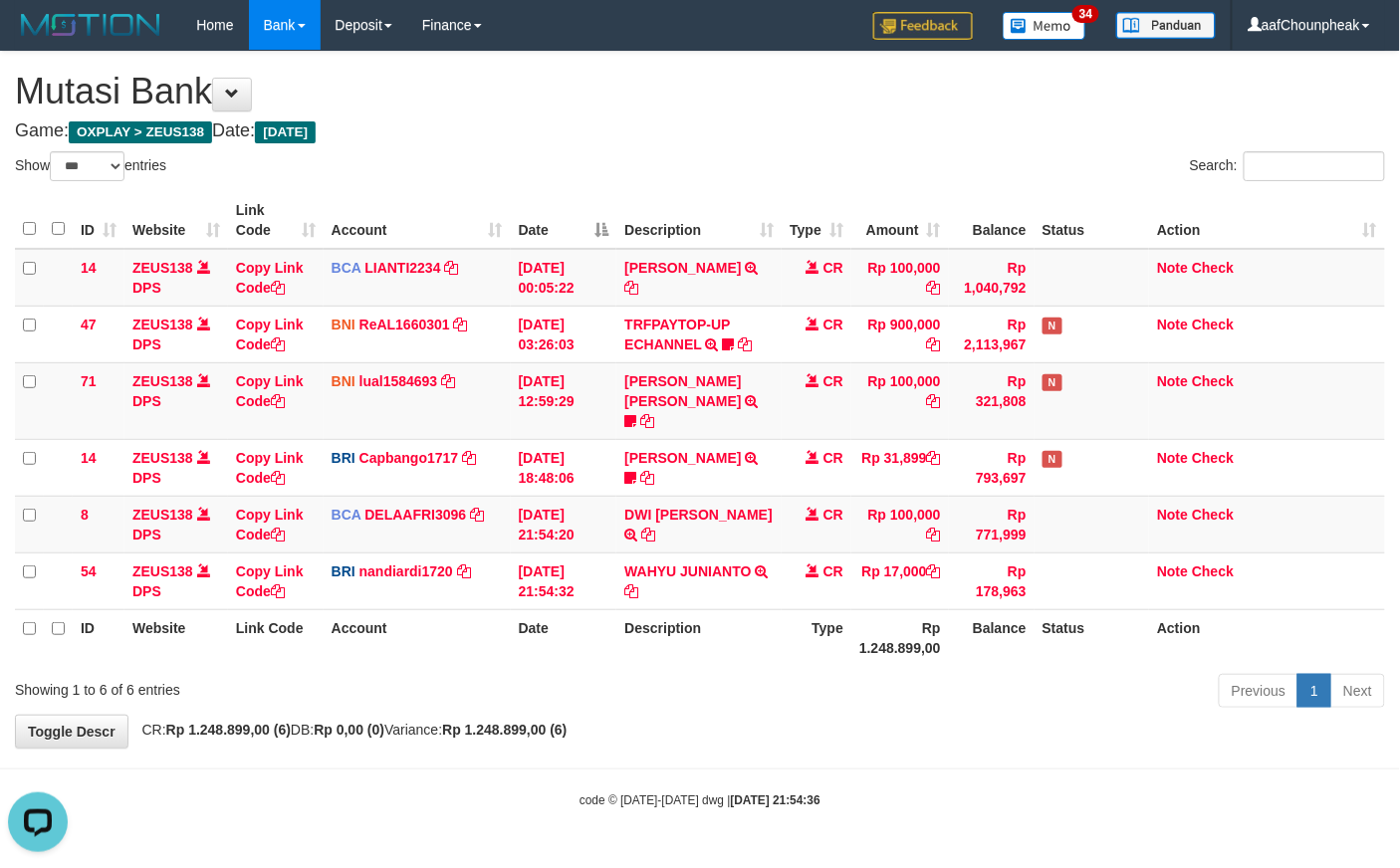 scroll, scrollTop: 0, scrollLeft: 0, axis: both 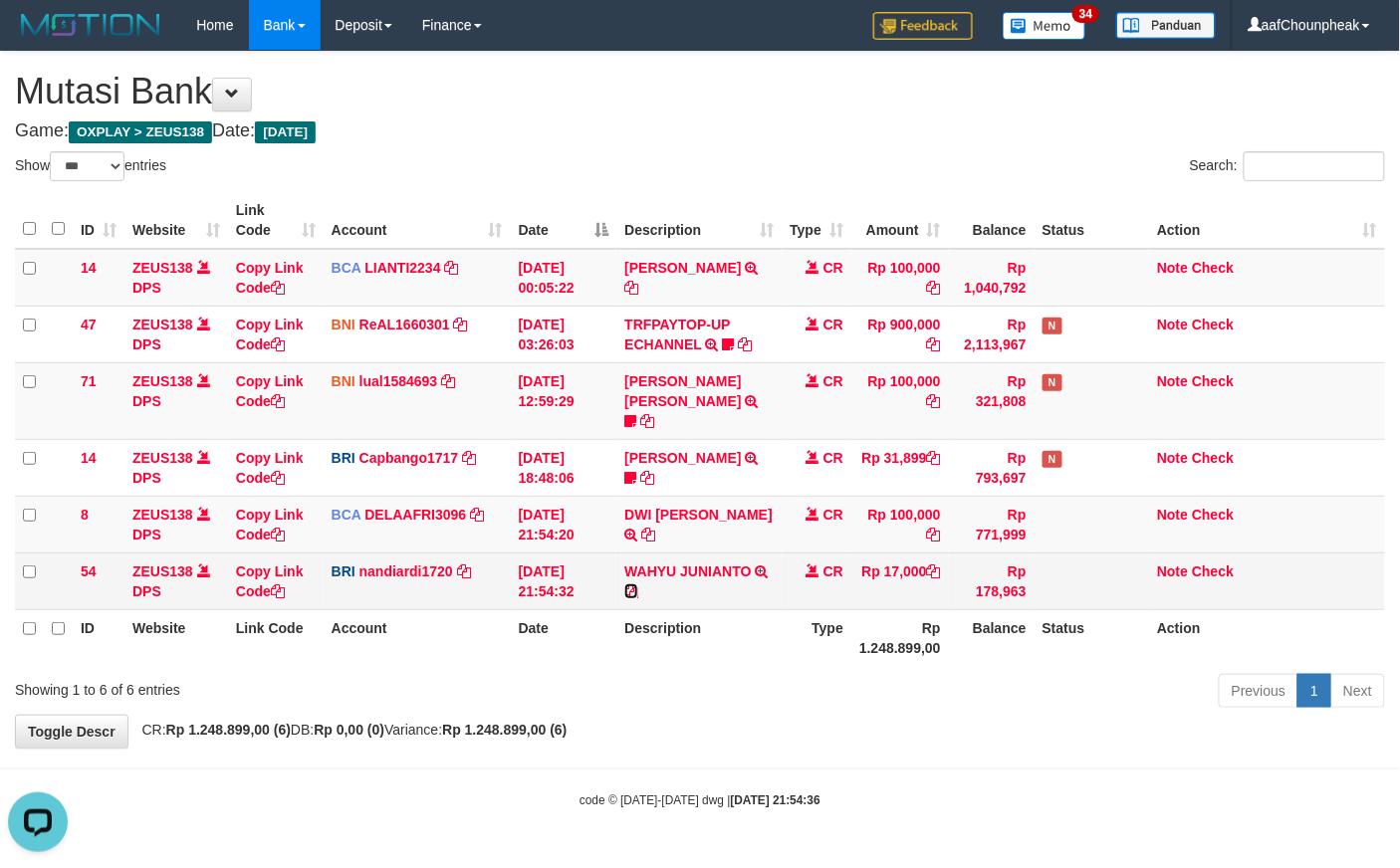click at bounding box center (631, 591) 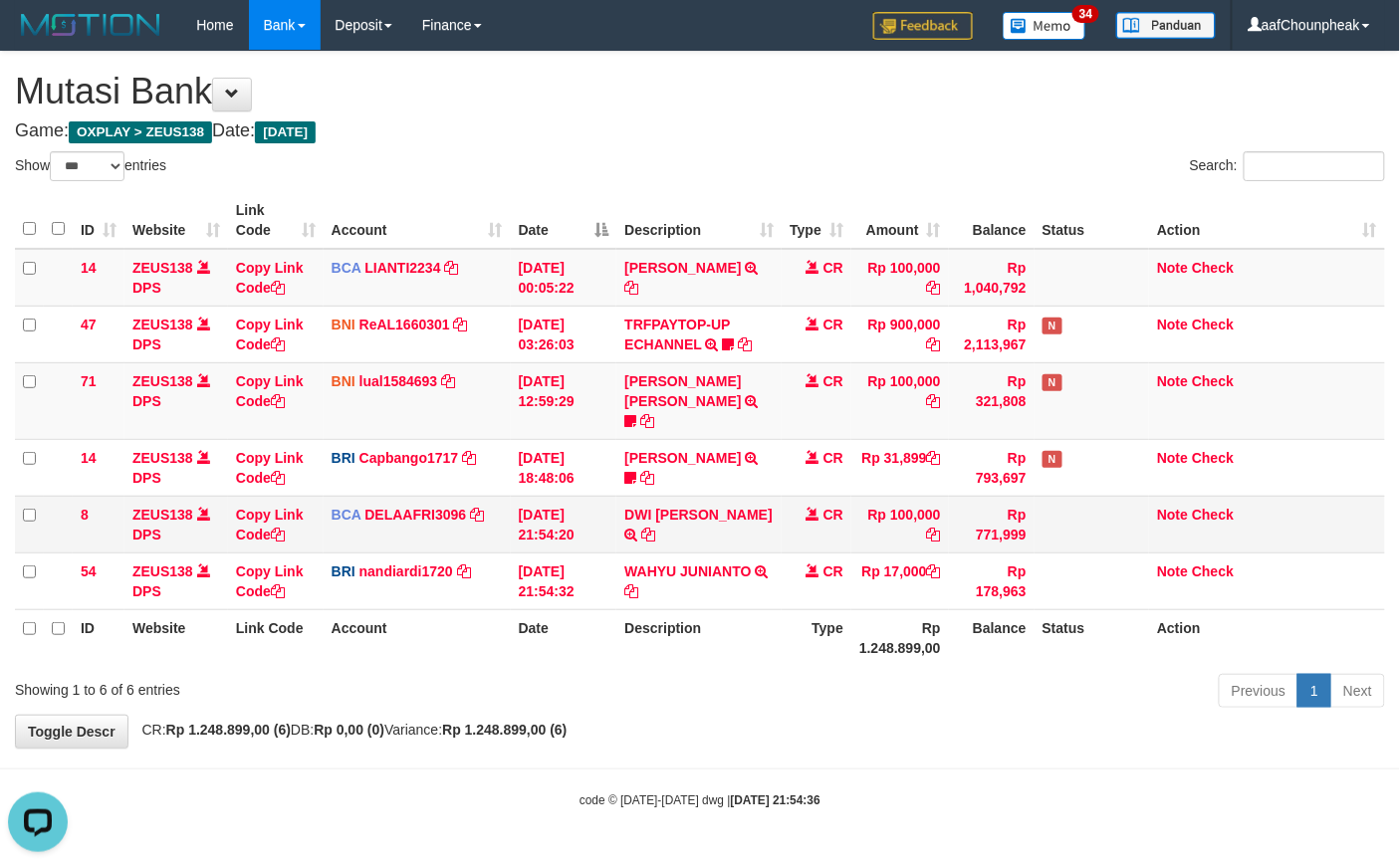 drag, startPoint x: 892, startPoint y: 396, endPoint x: 916, endPoint y: 499, distance: 105.75916 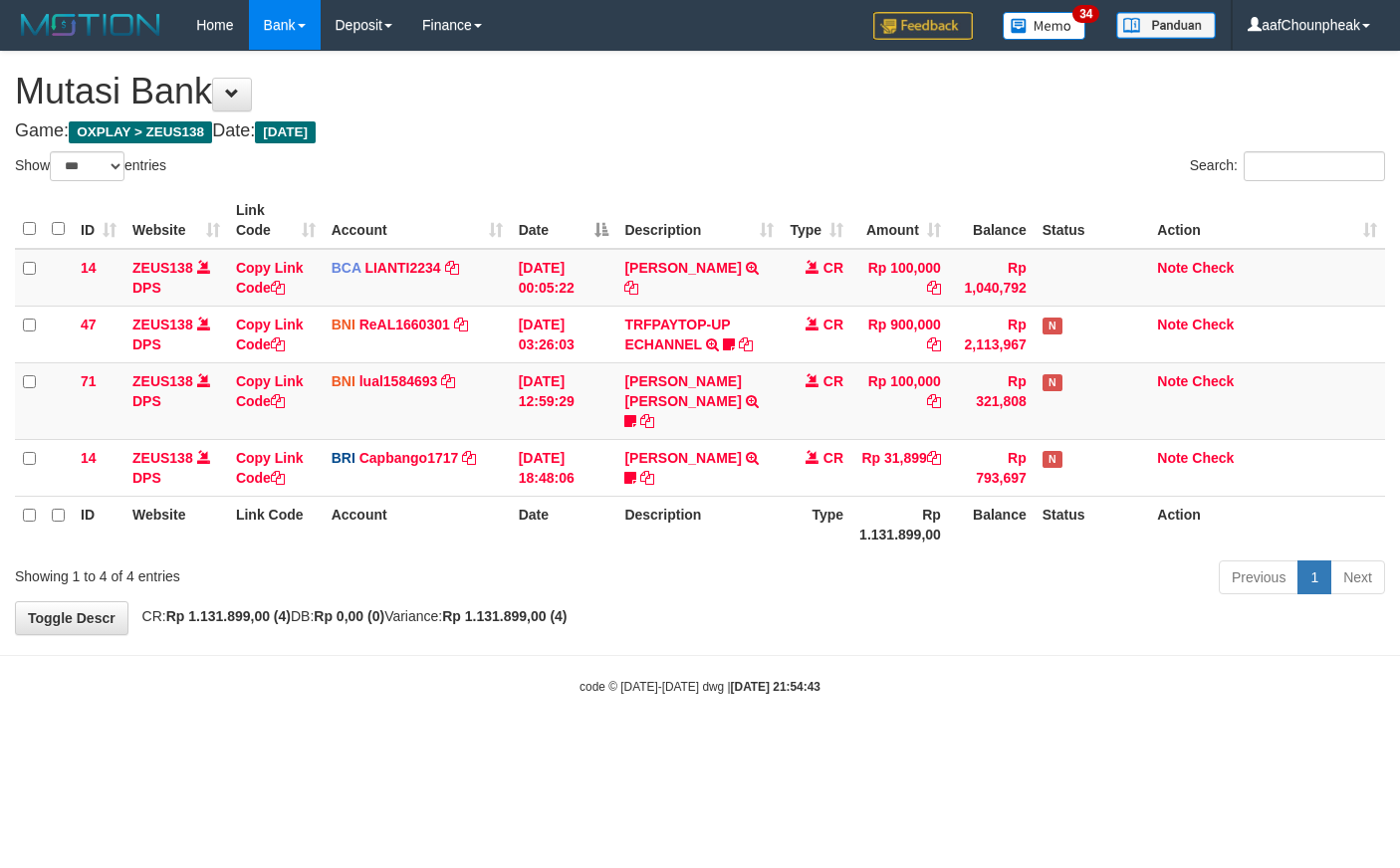 select on "***" 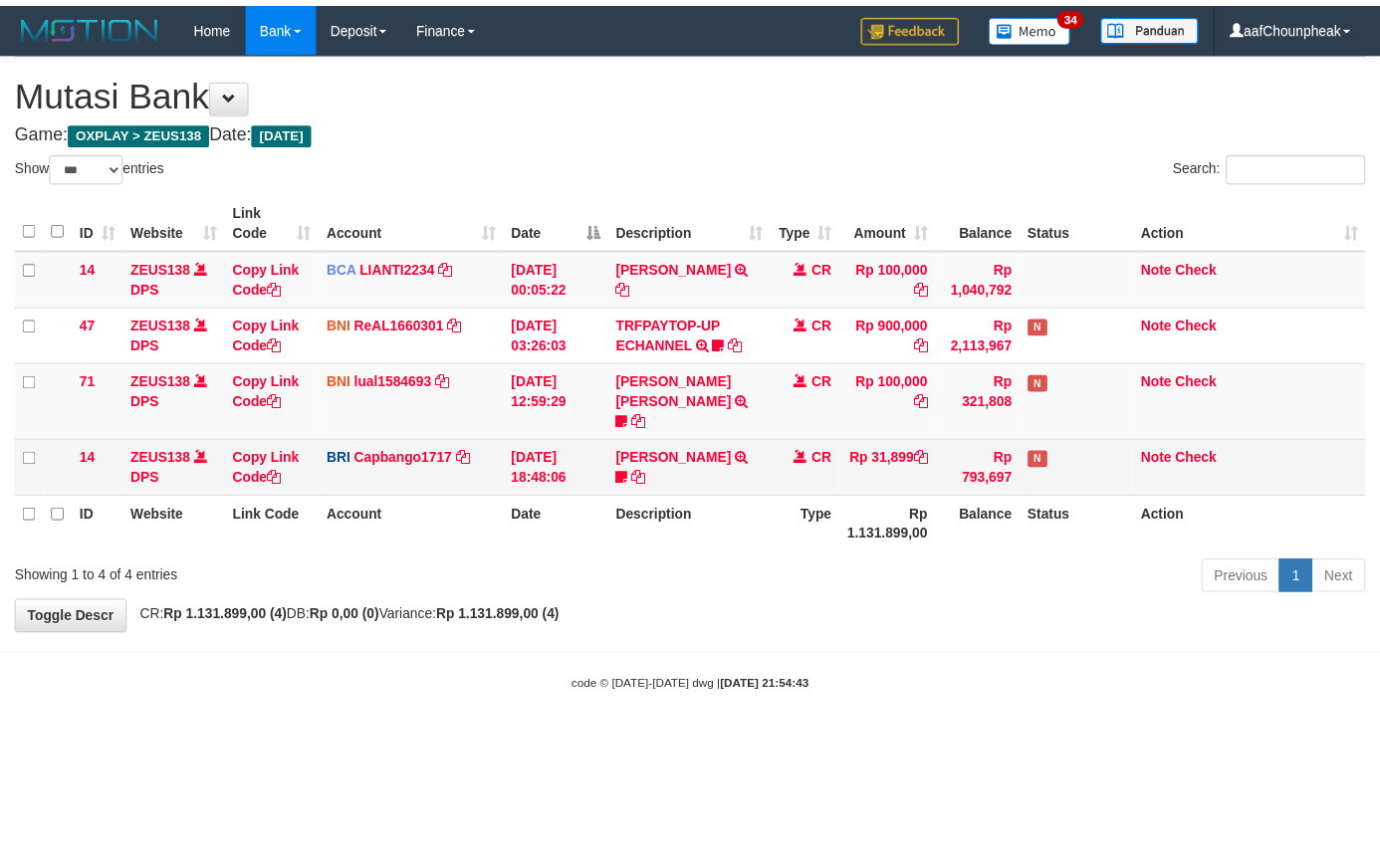 scroll, scrollTop: 0, scrollLeft: 0, axis: both 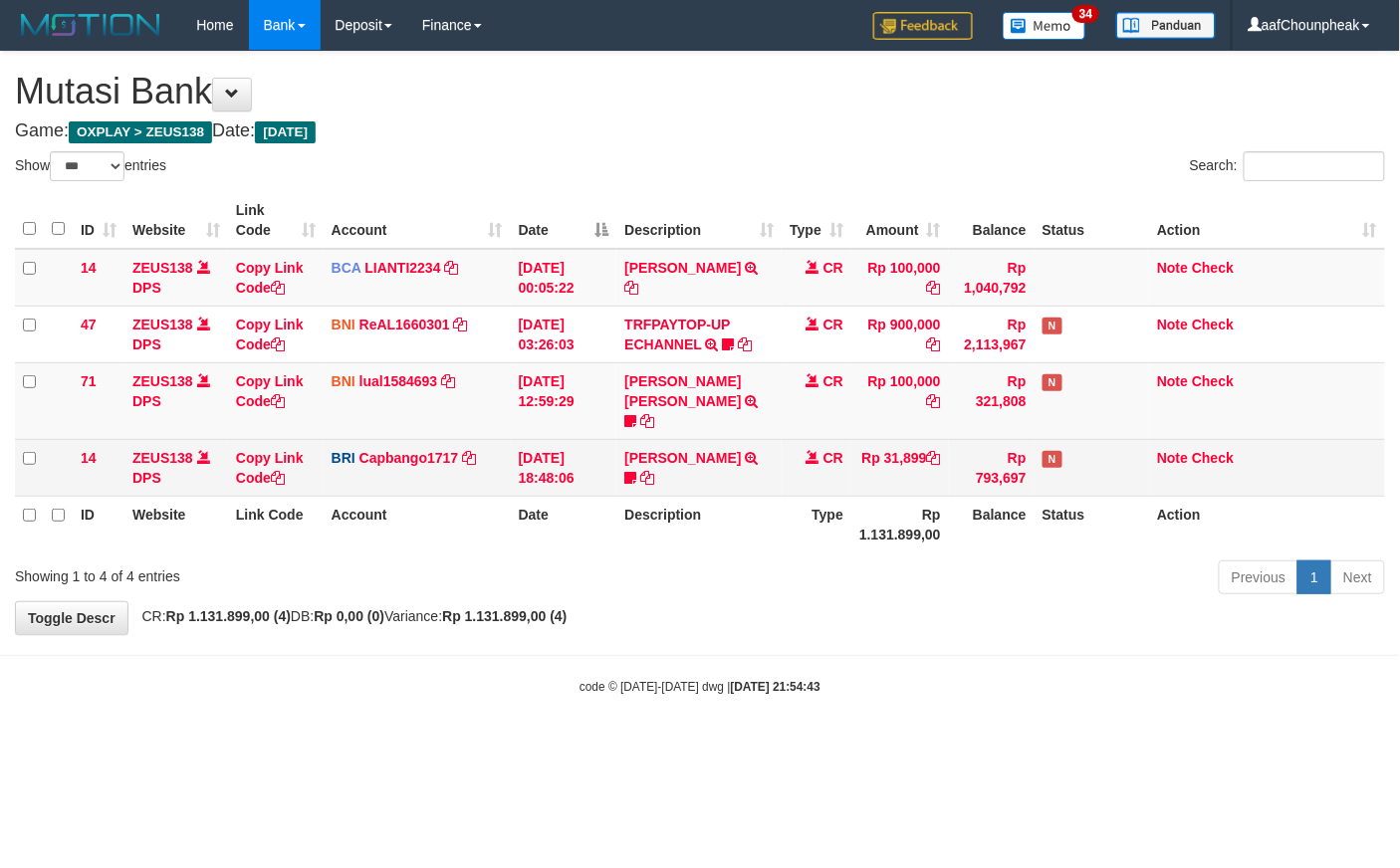 click on "RIZKY RAMADHON            TRANSFER NBMB RIZKY RAMADHON TO HELMI    Rizky190" at bounding box center (699, 467) 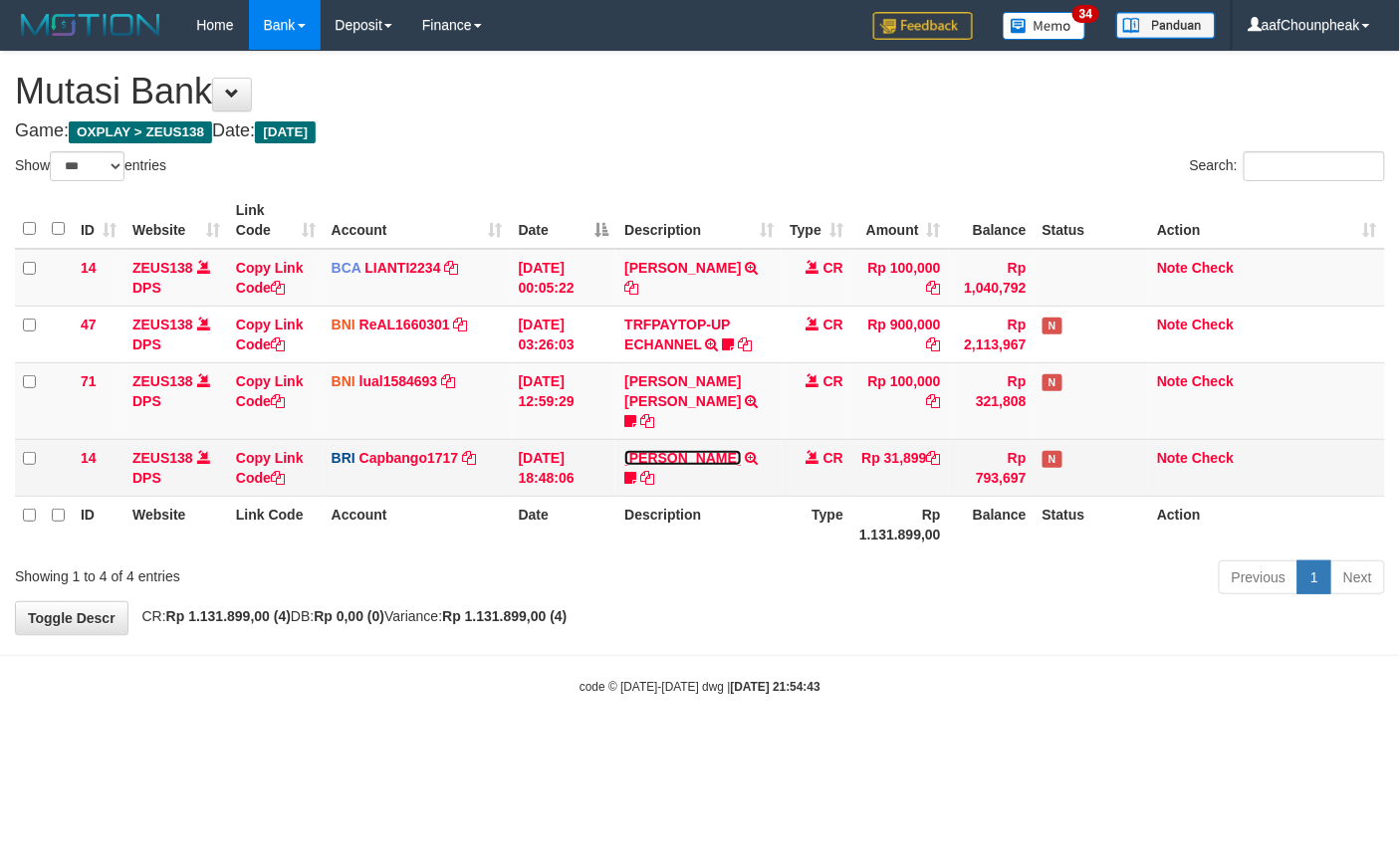 click on "RIZKY RAMADHON" at bounding box center [682, 458] 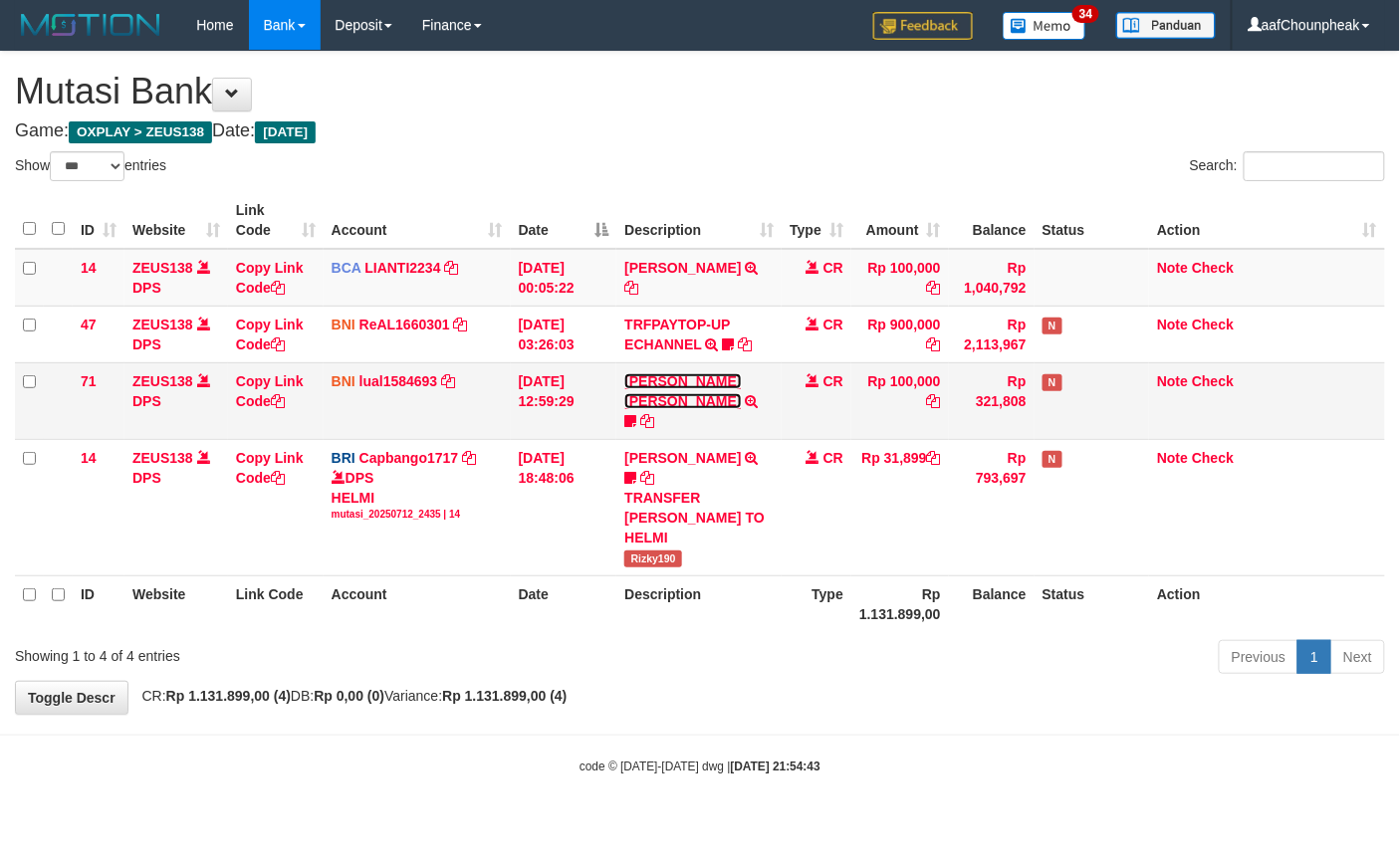 click on "MUHAMMAD IQBAL FARHAN" at bounding box center [682, 391] 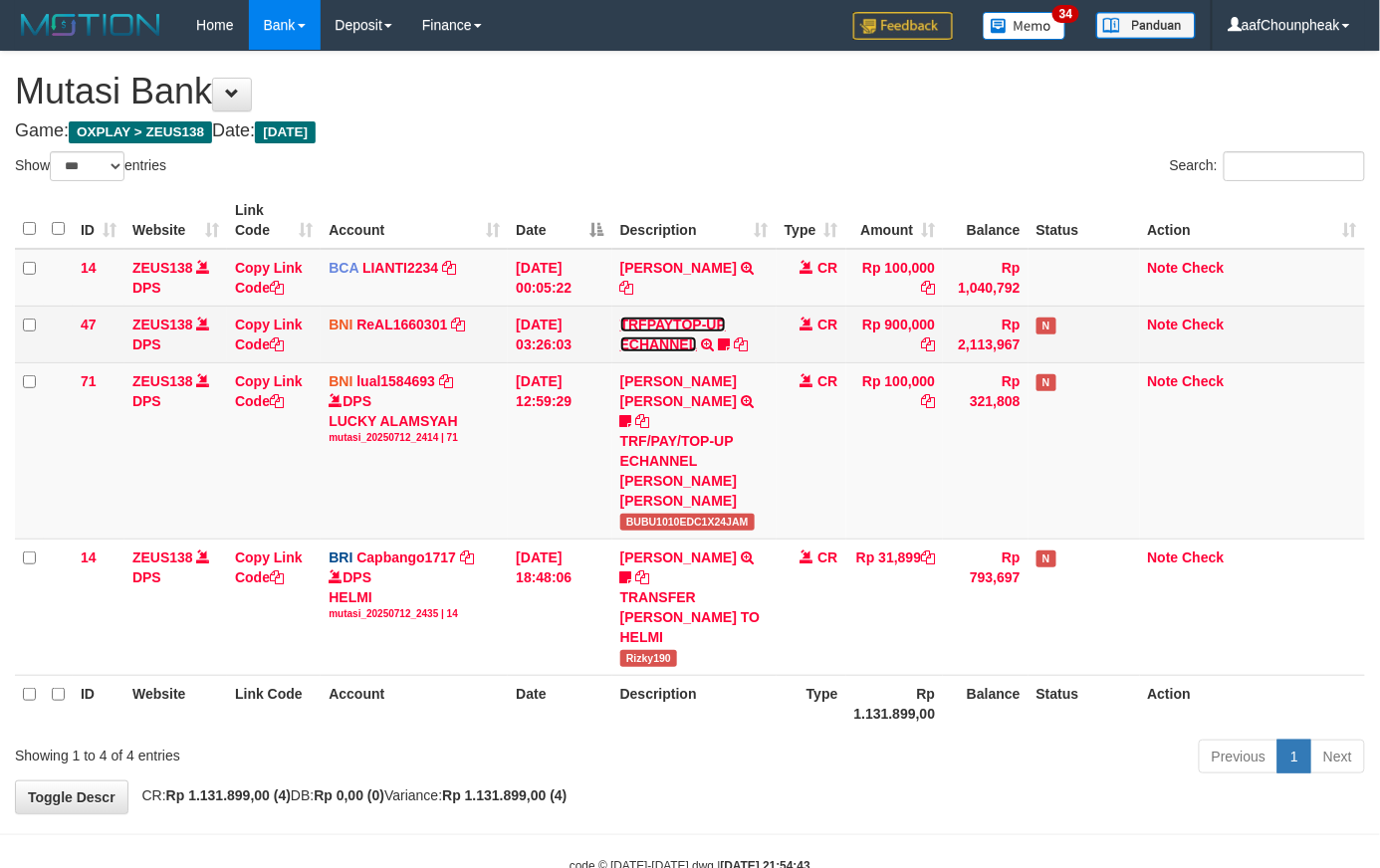 click on "TRFPAYTOP-UP ECHANNEL" at bounding box center (673, 334) 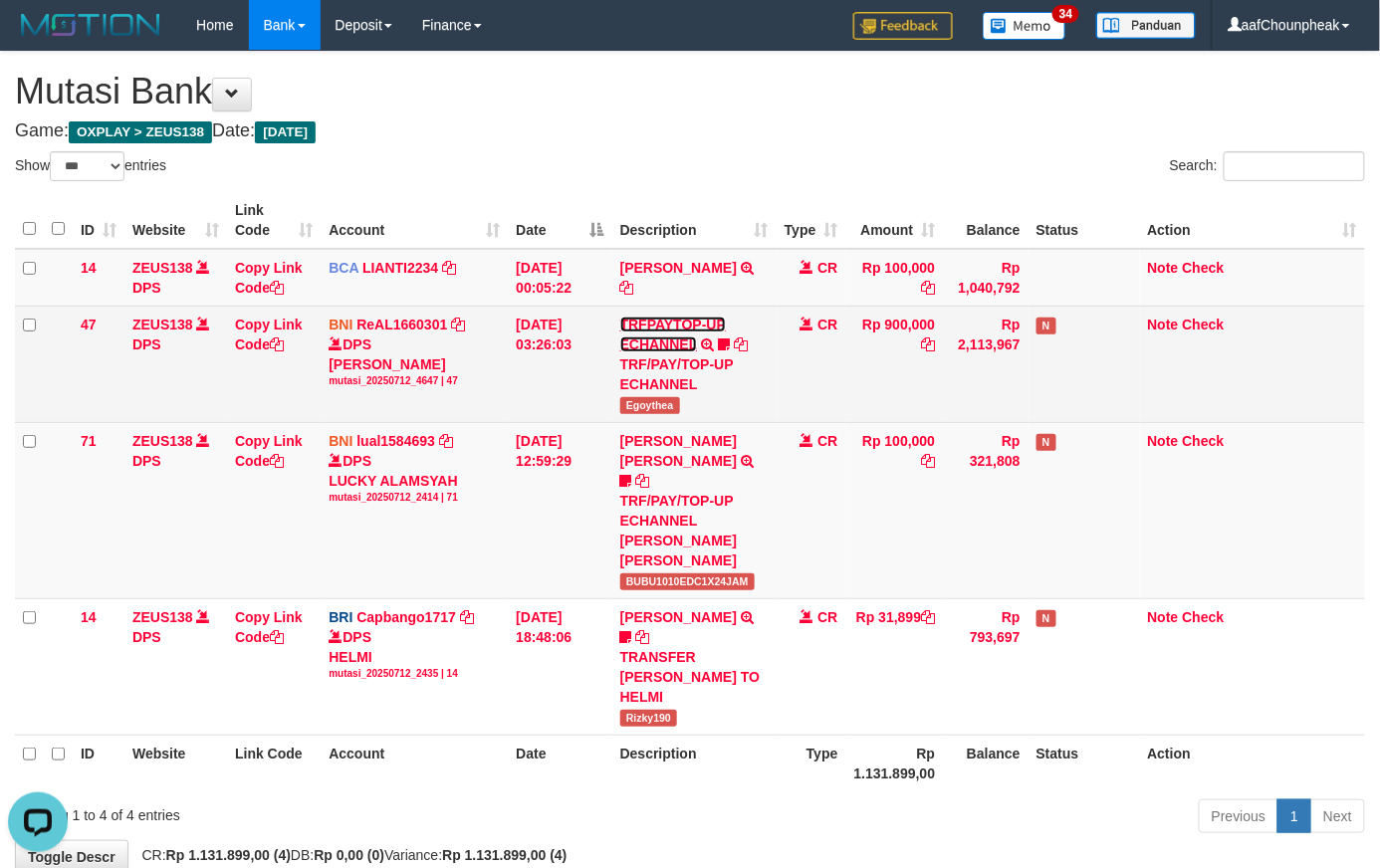scroll, scrollTop: 0, scrollLeft: 0, axis: both 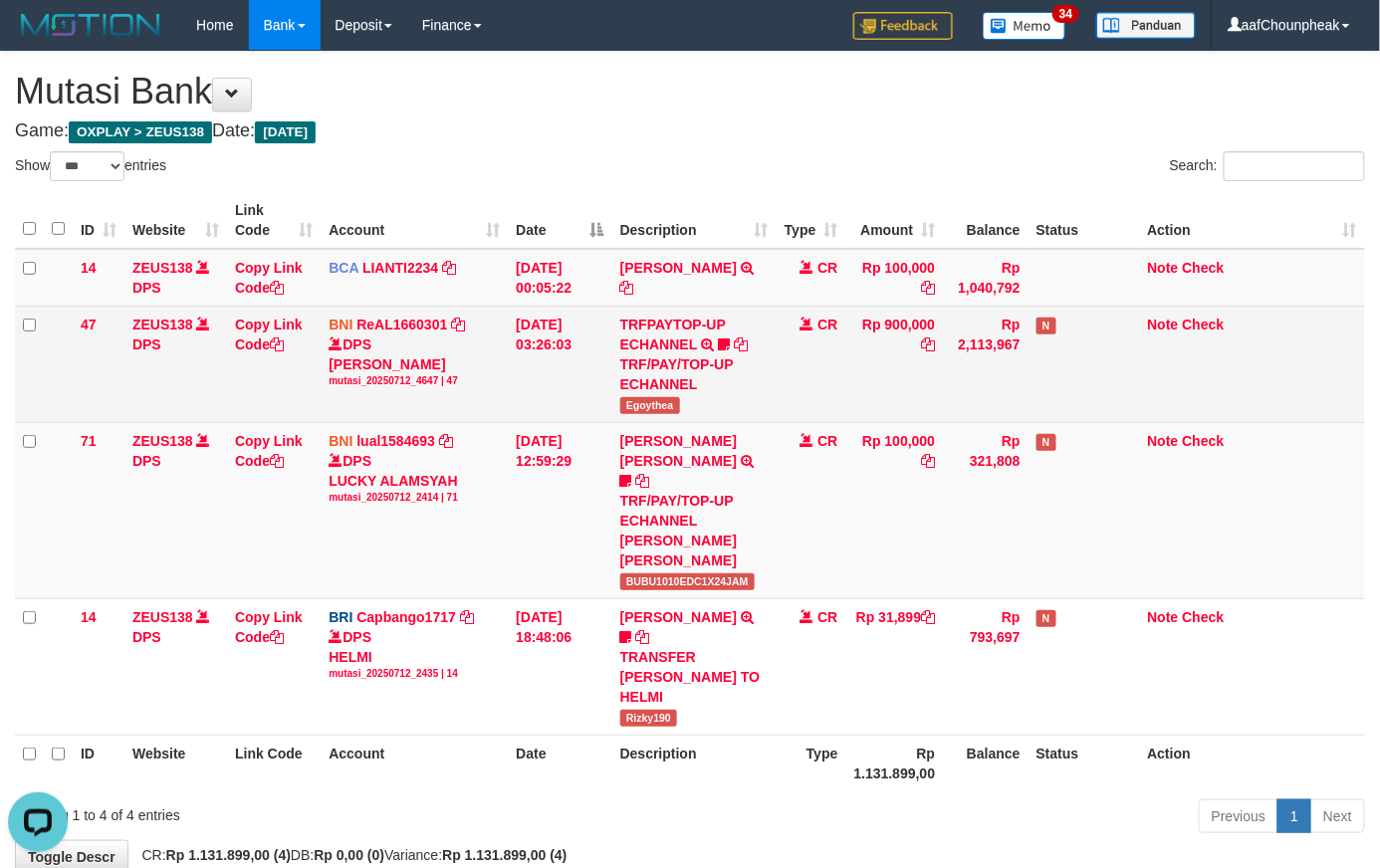 click on "Egoythea" at bounding box center [650, 405] 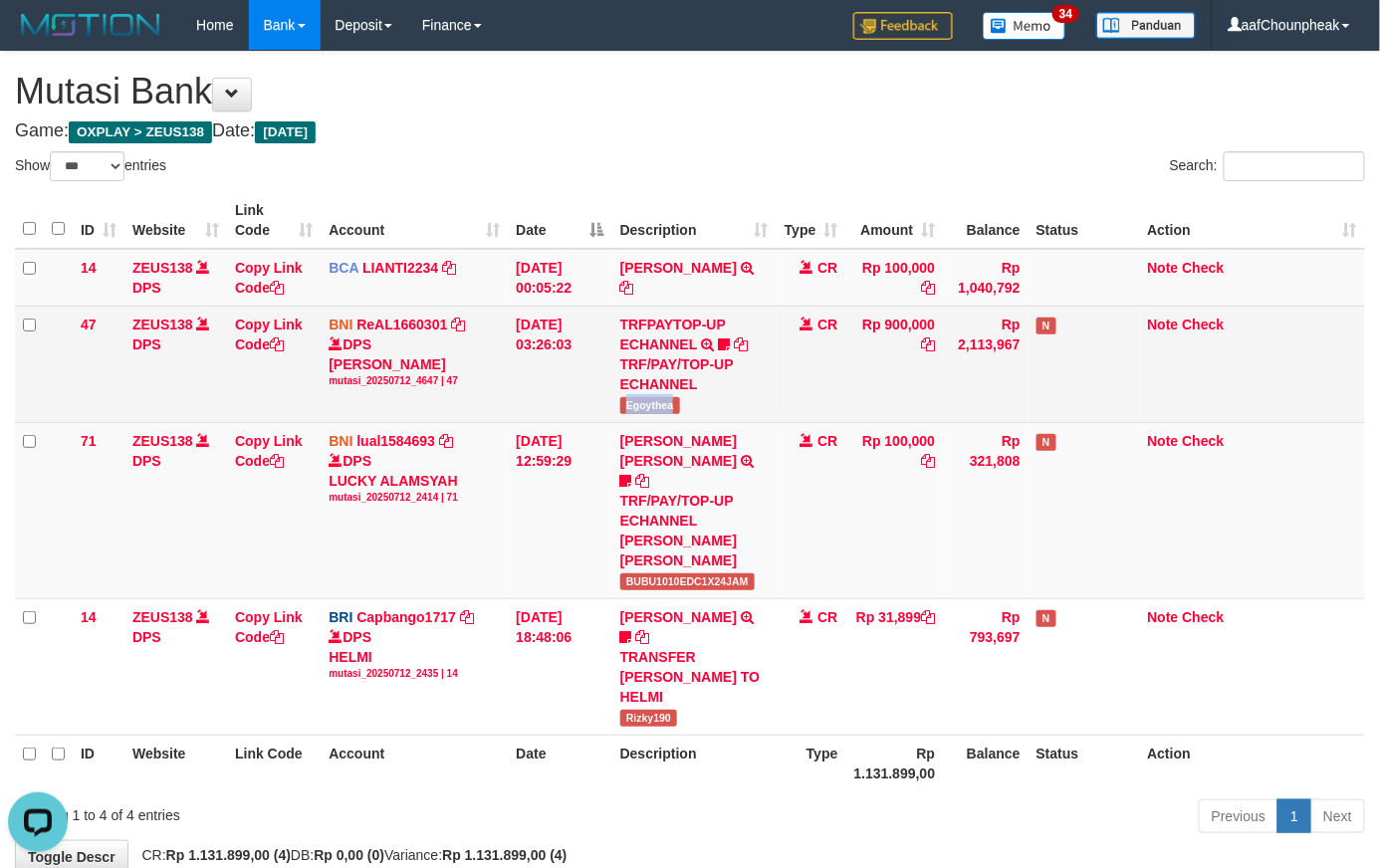 click on "Egoythea" at bounding box center (650, 405) 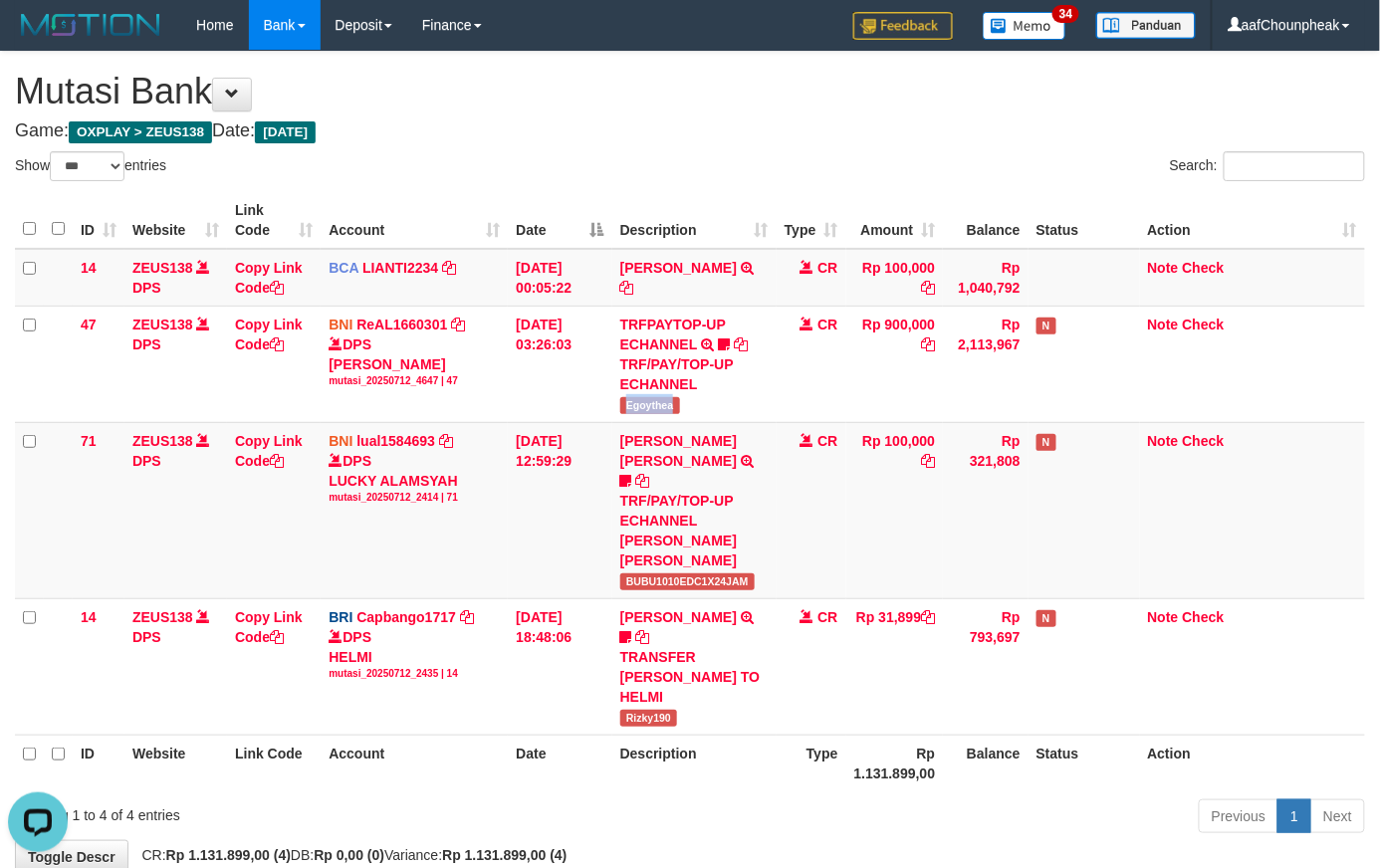 copy on "Egoythea" 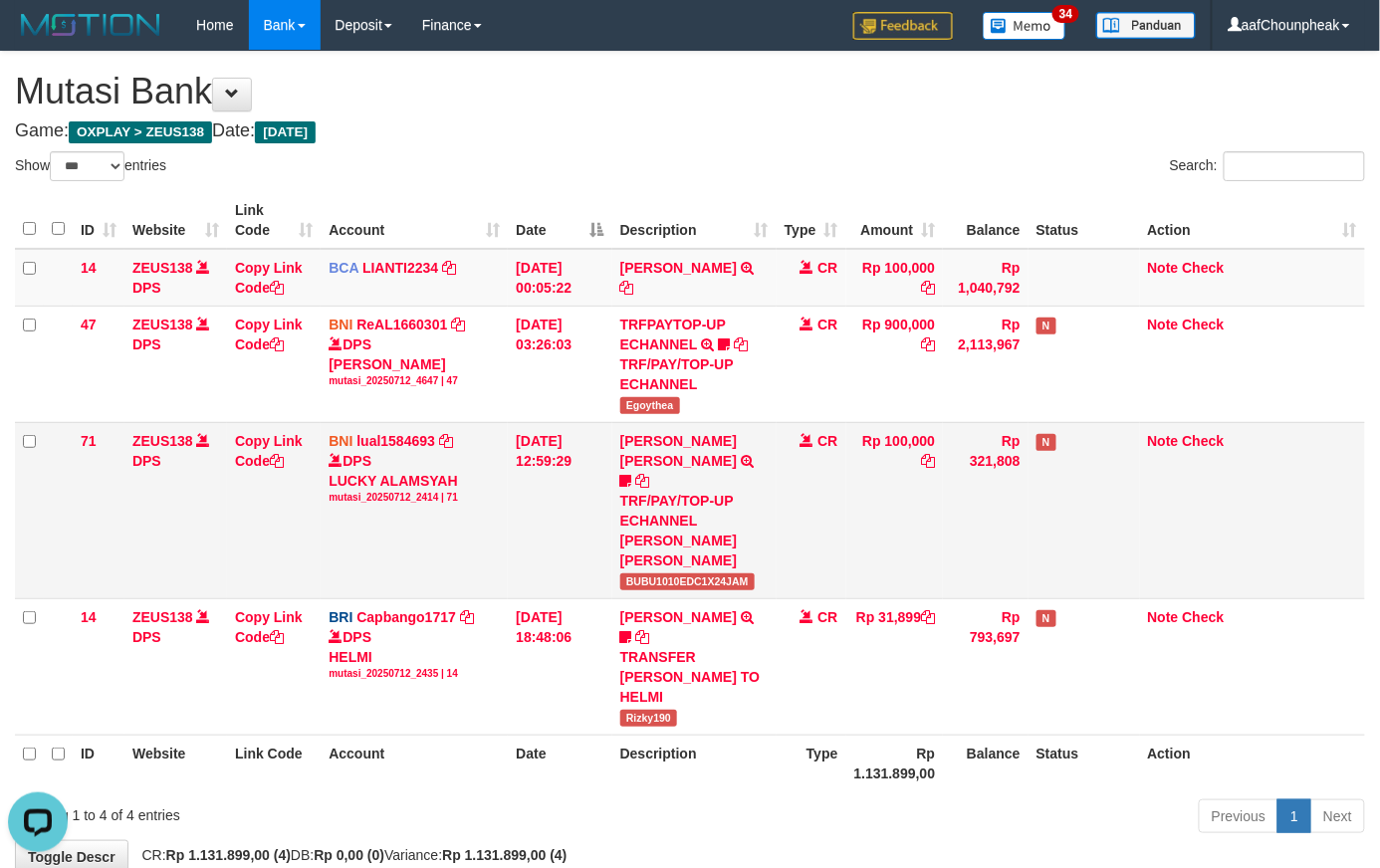 click on "Rp 321,808" at bounding box center (985, 510) 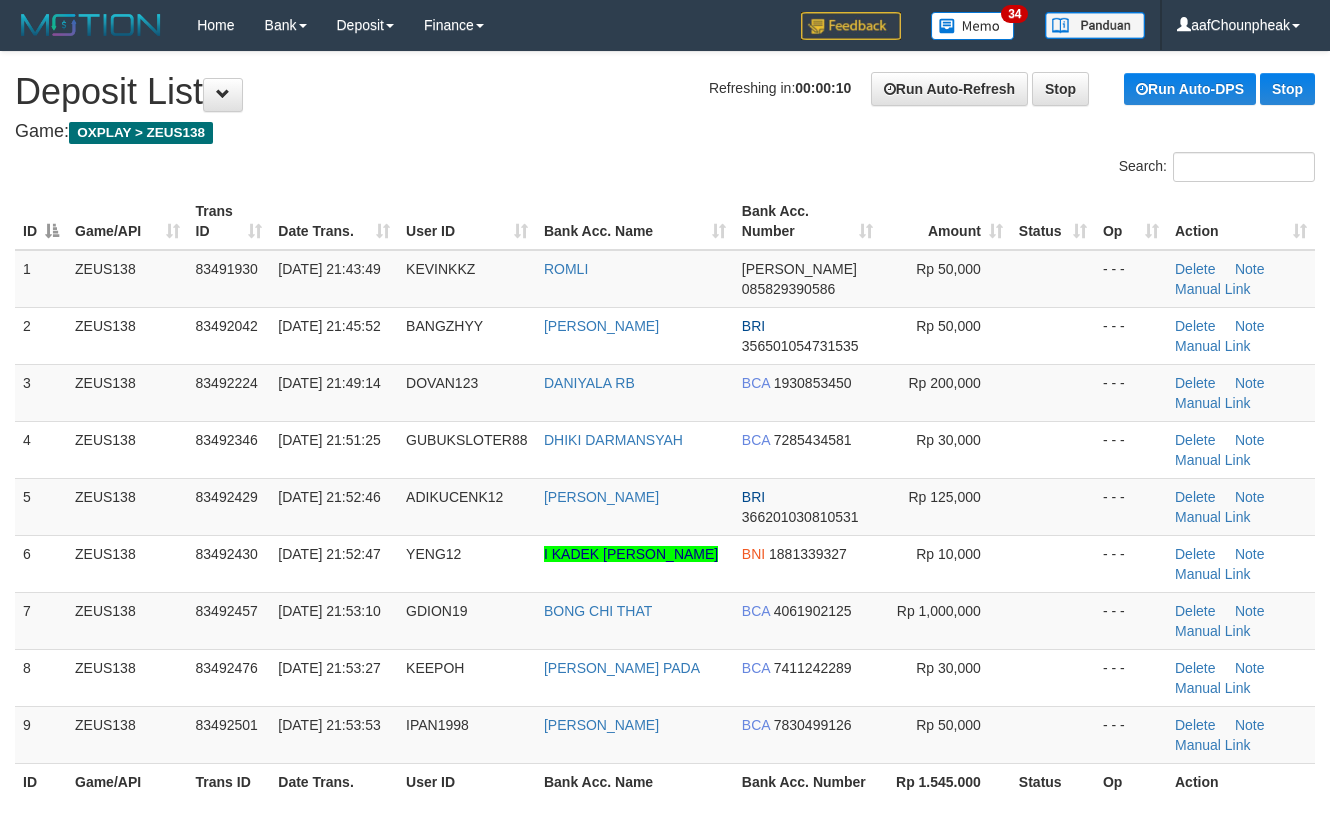 scroll, scrollTop: 0, scrollLeft: 0, axis: both 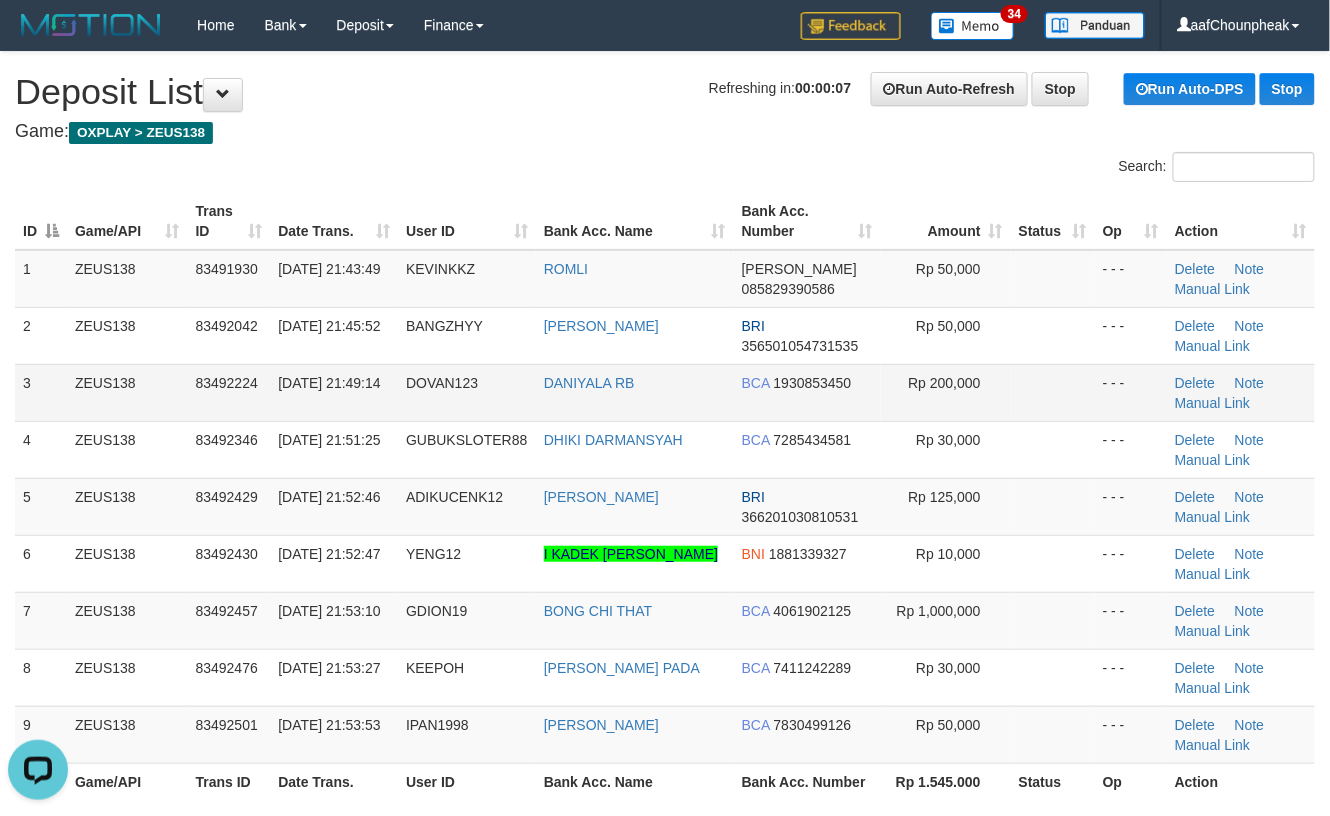 click on "- - -" at bounding box center (1131, 392) 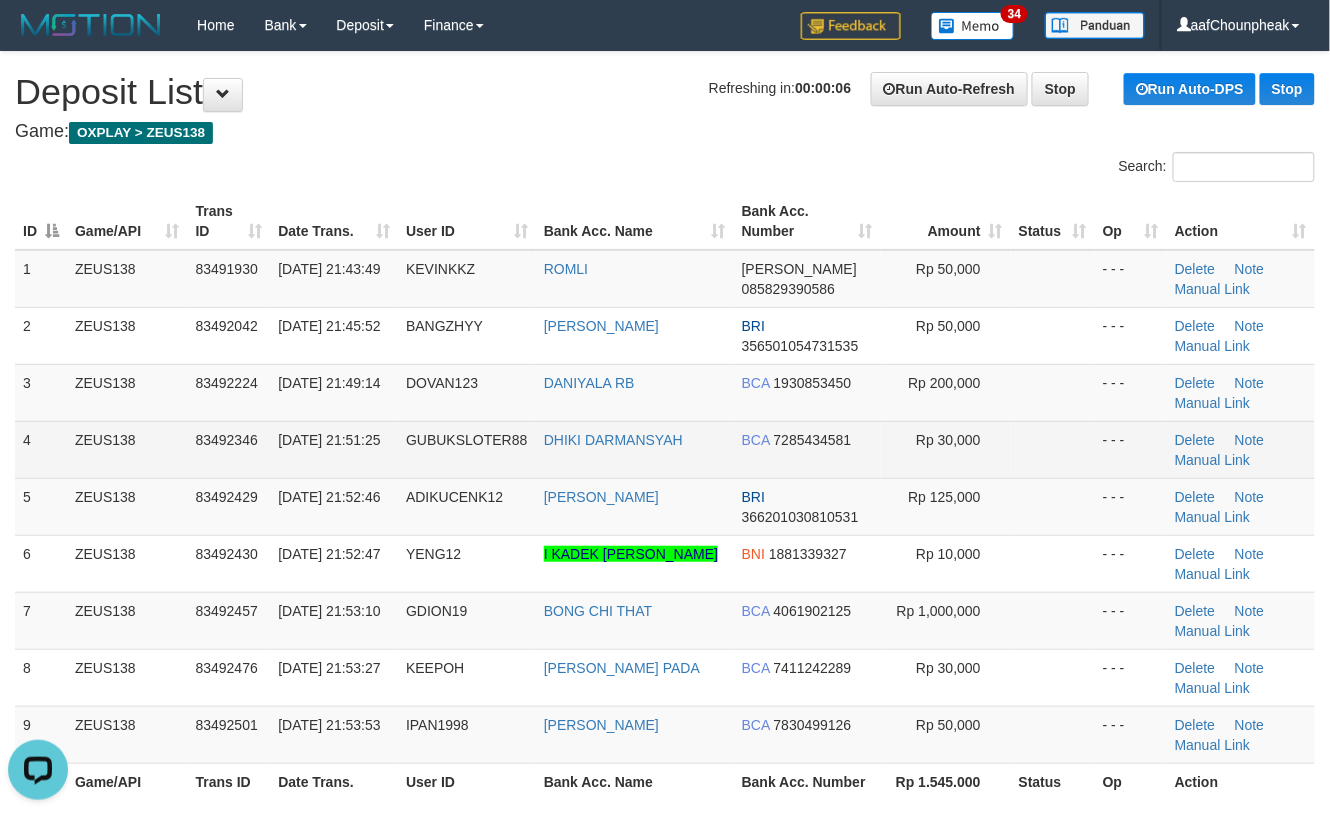 click on "- - -" at bounding box center [1131, 449] 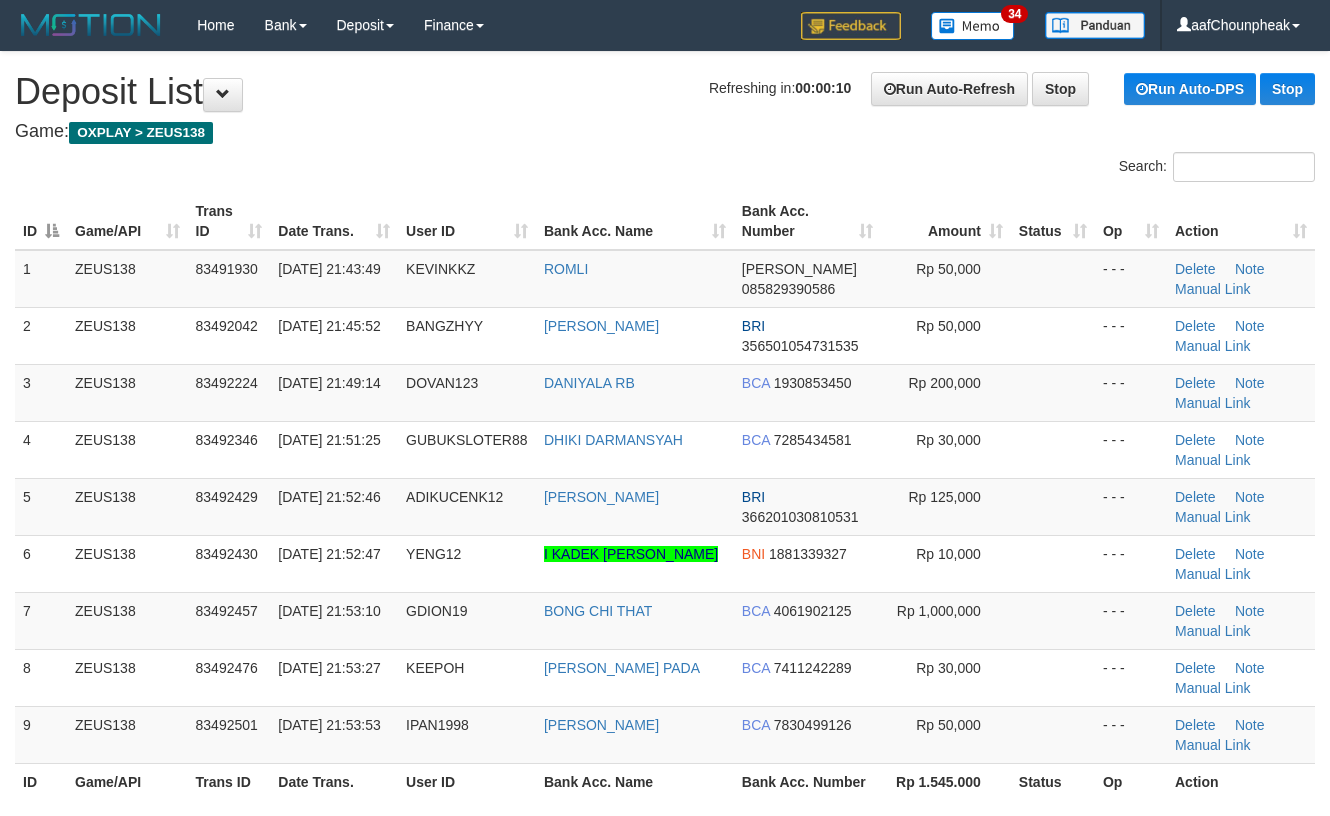 scroll, scrollTop: 0, scrollLeft: 0, axis: both 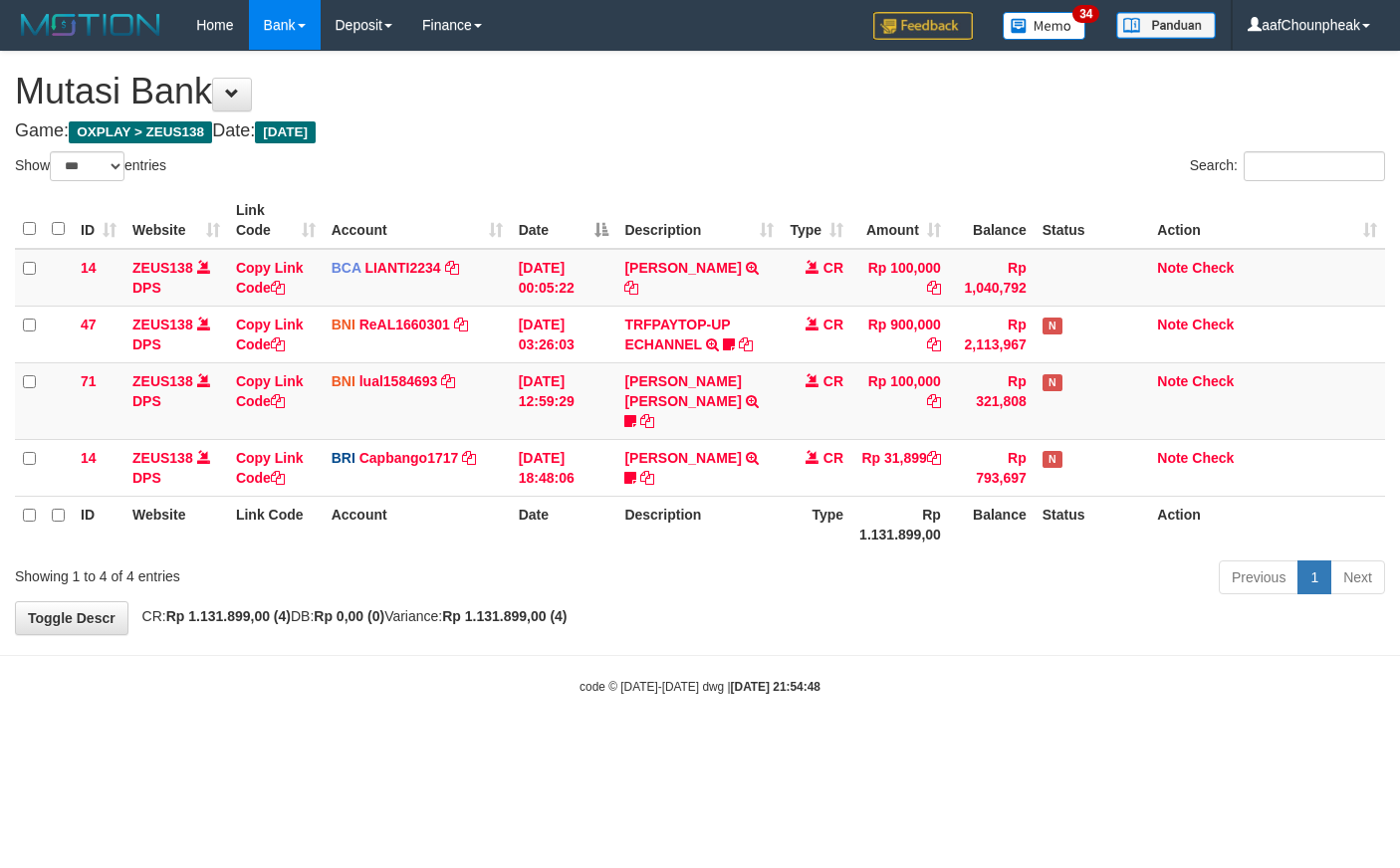select on "***" 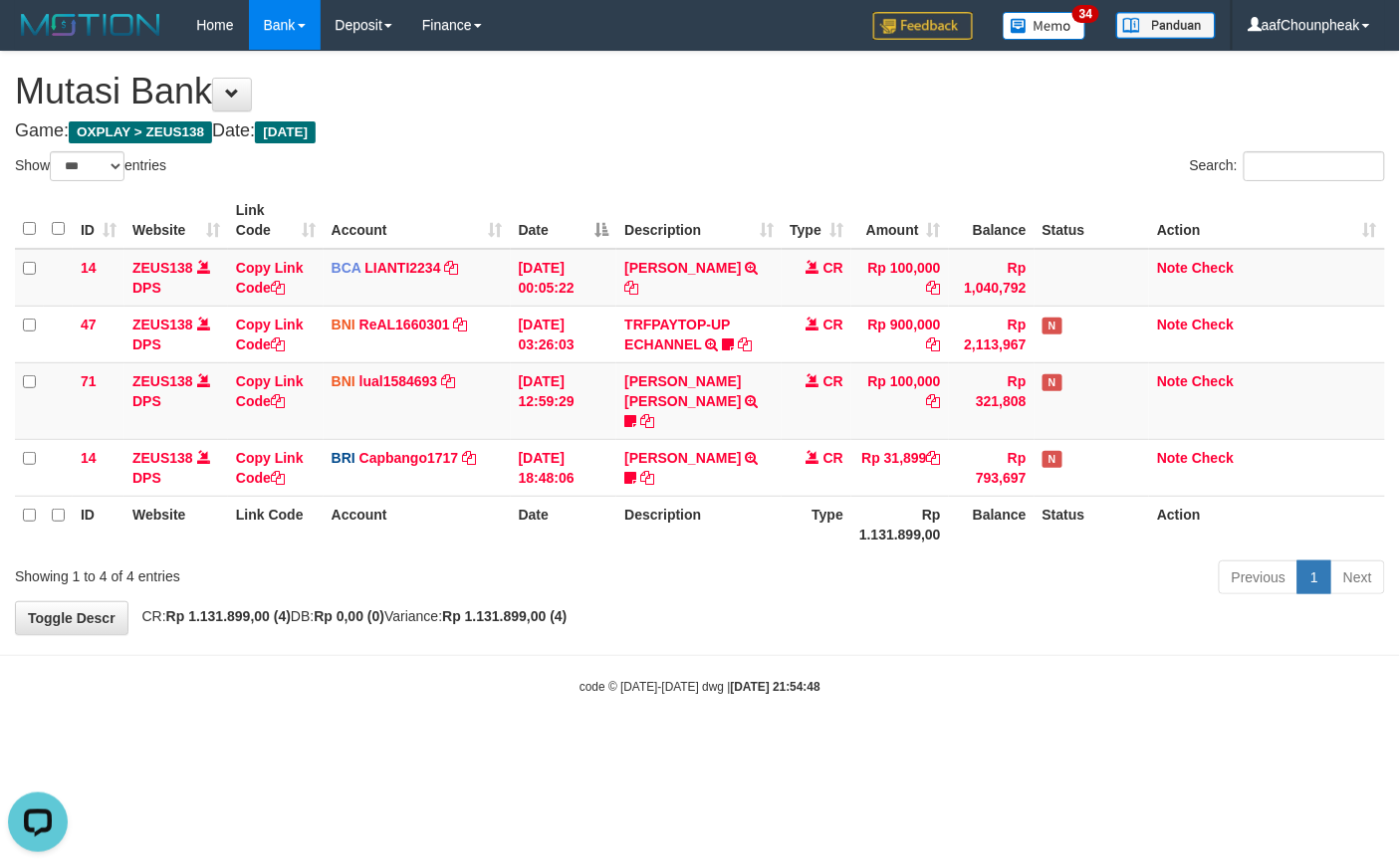 scroll, scrollTop: 0, scrollLeft: 0, axis: both 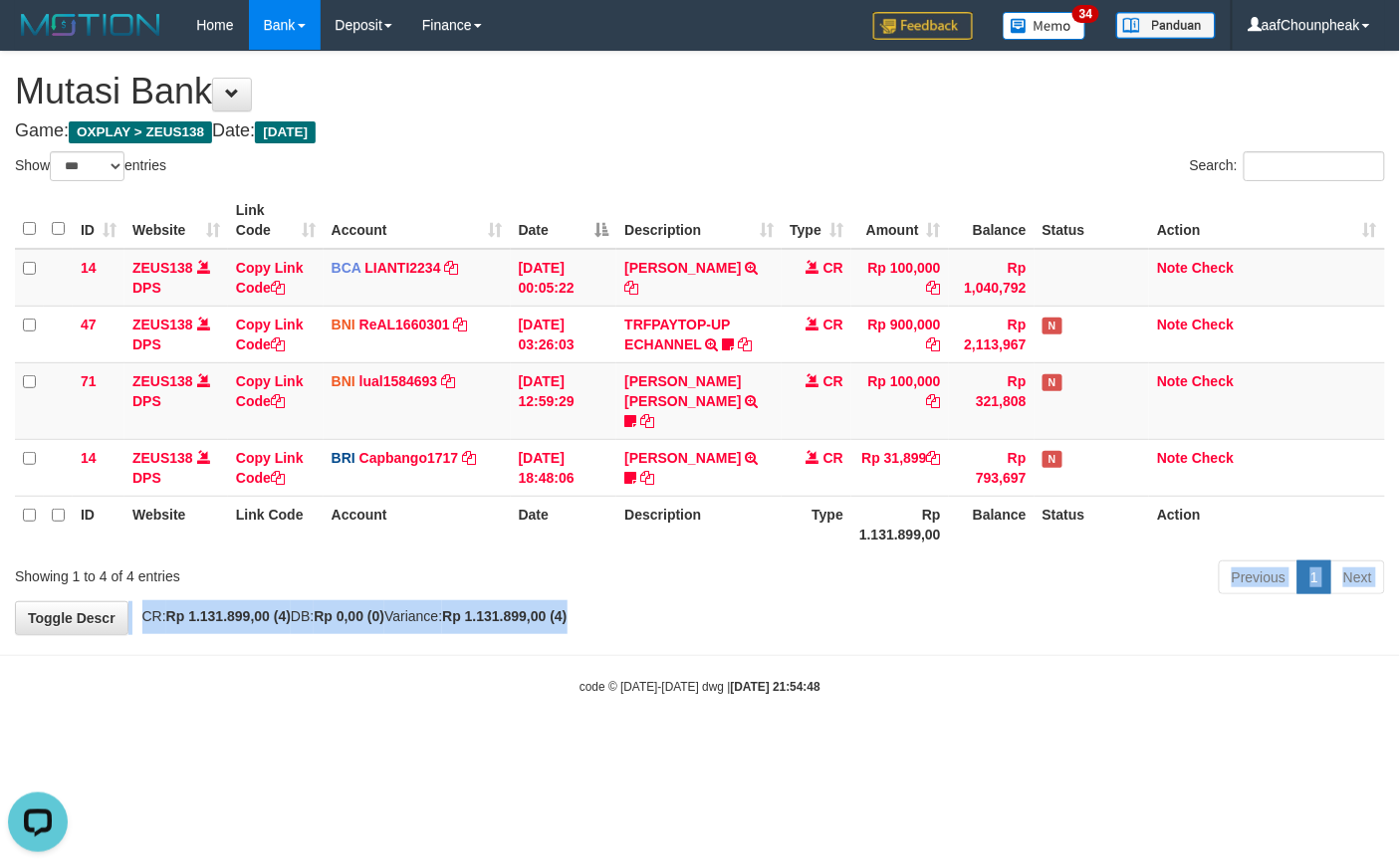 drag, startPoint x: 845, startPoint y: 539, endPoint x: 830, endPoint y: 583, distance: 46.486557 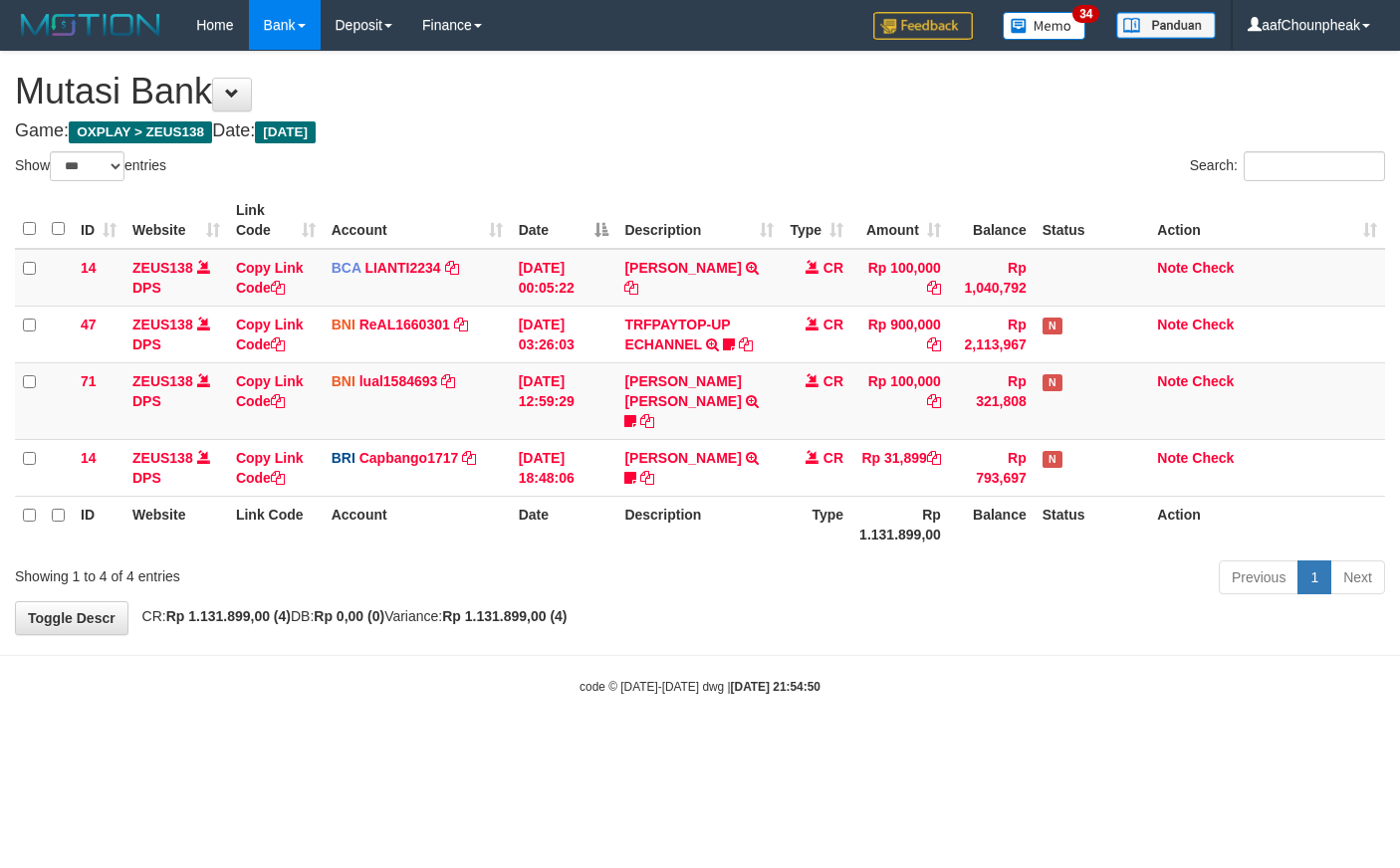 select on "***" 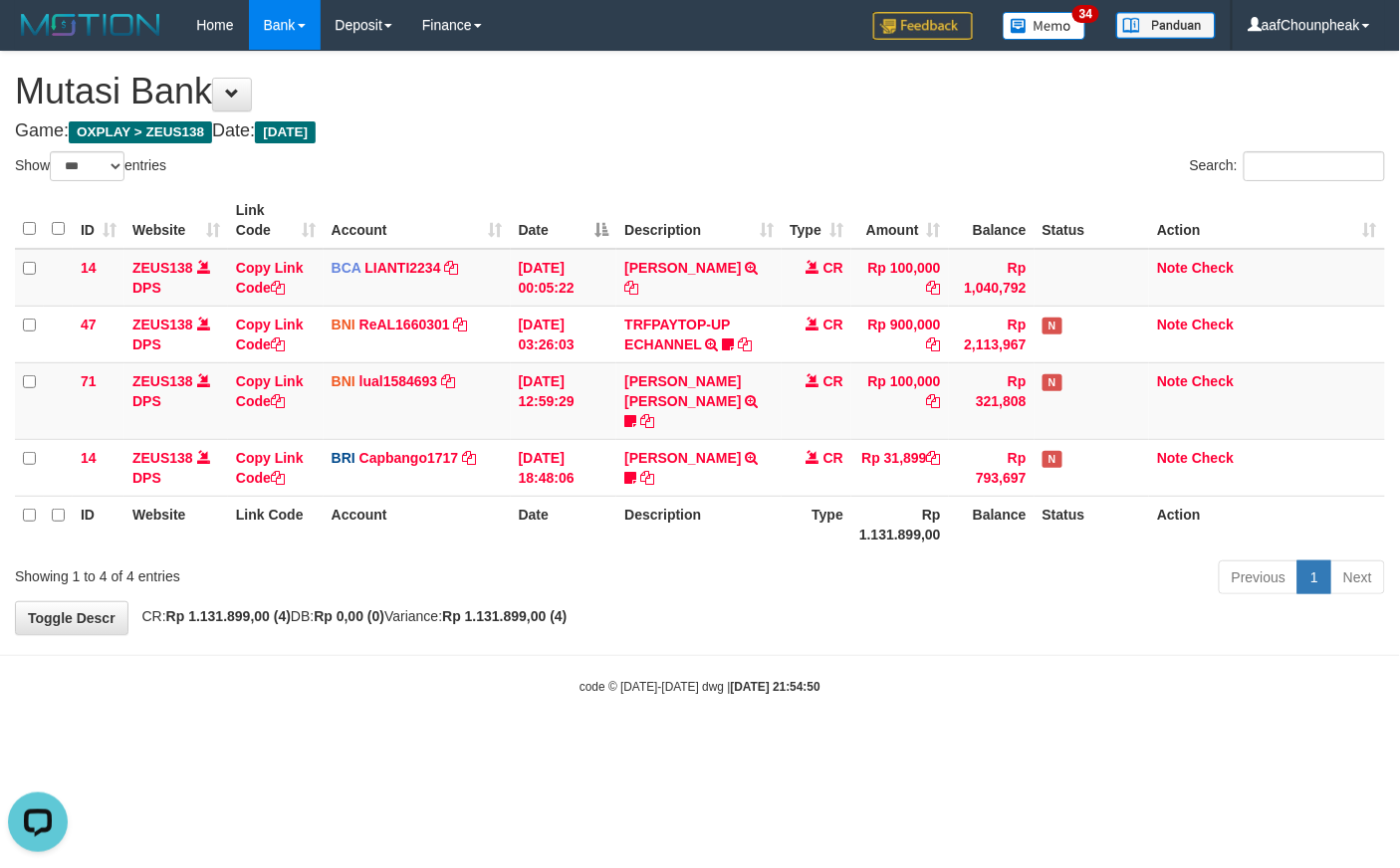 scroll, scrollTop: 0, scrollLeft: 0, axis: both 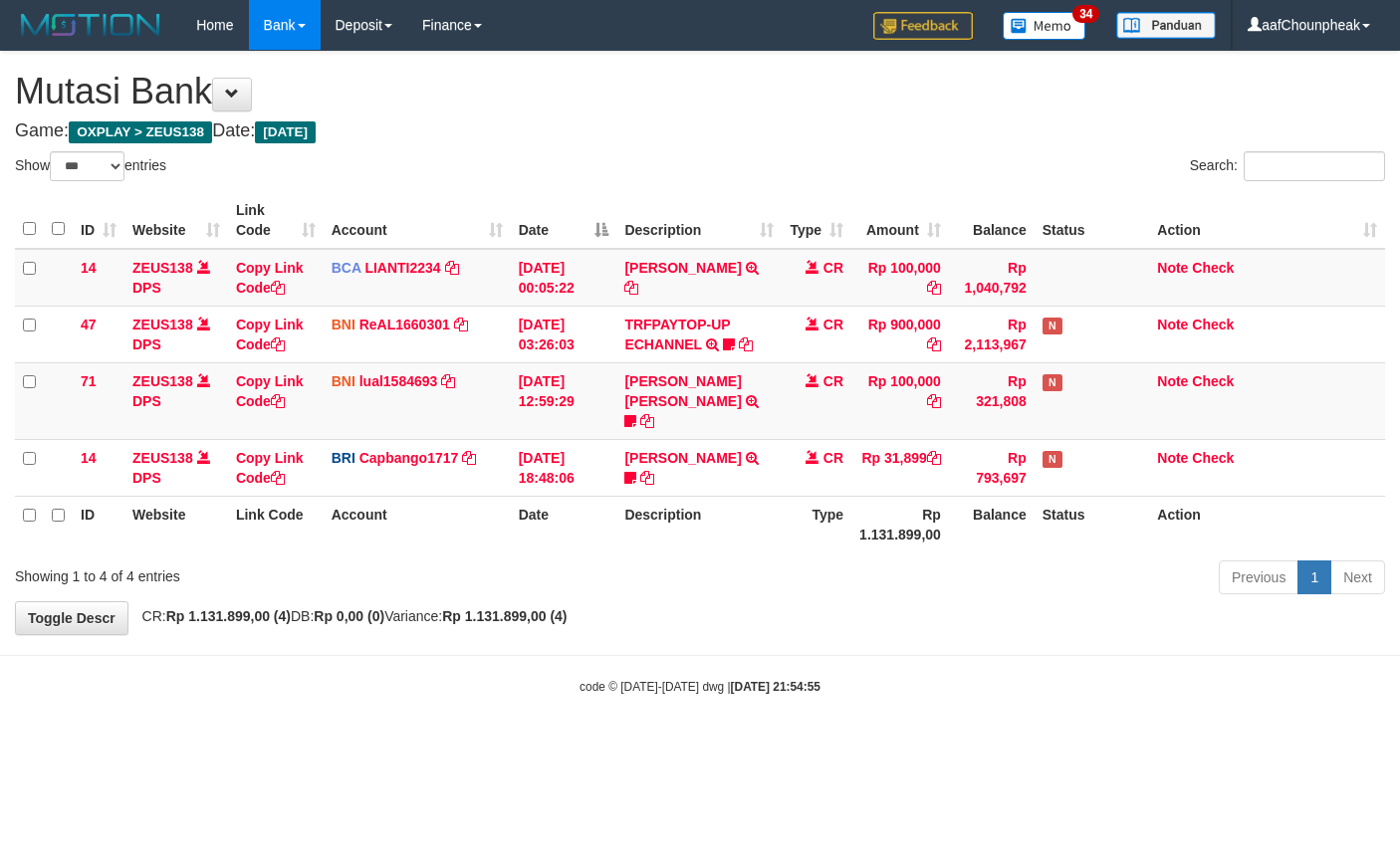 select on "***" 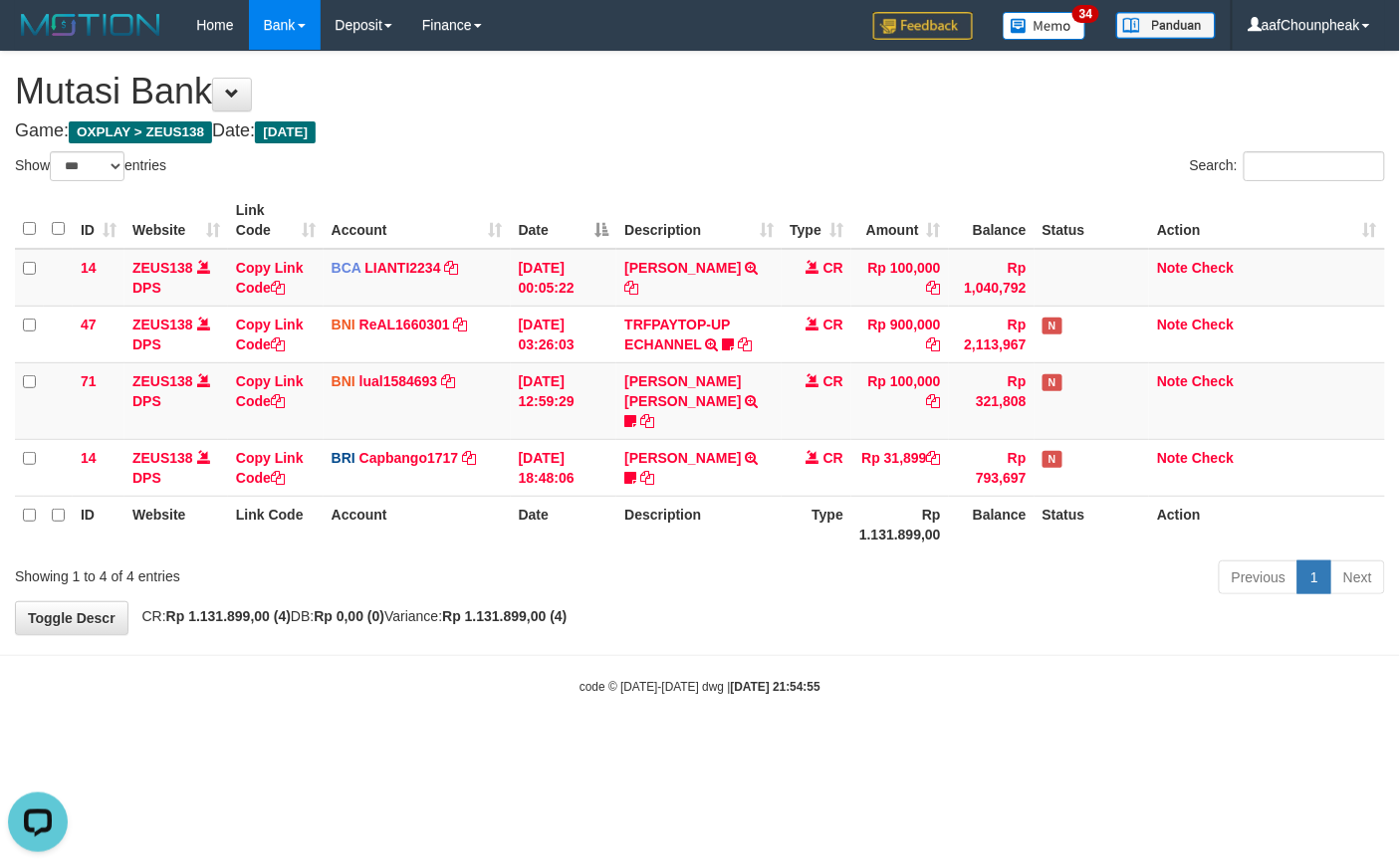 scroll, scrollTop: 0, scrollLeft: 0, axis: both 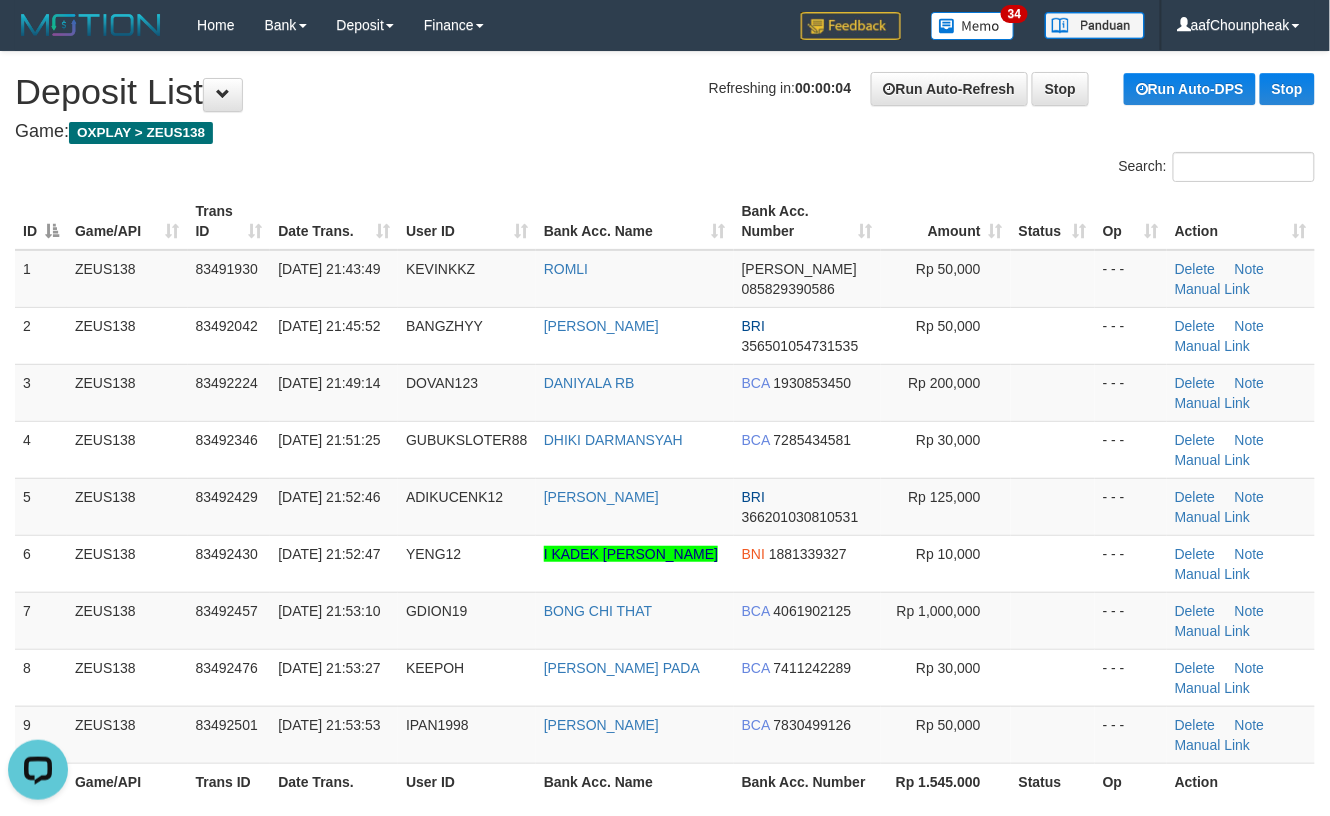 drag, startPoint x: 533, startPoint y: 153, endPoint x: 708, endPoint y: 166, distance: 175.4822 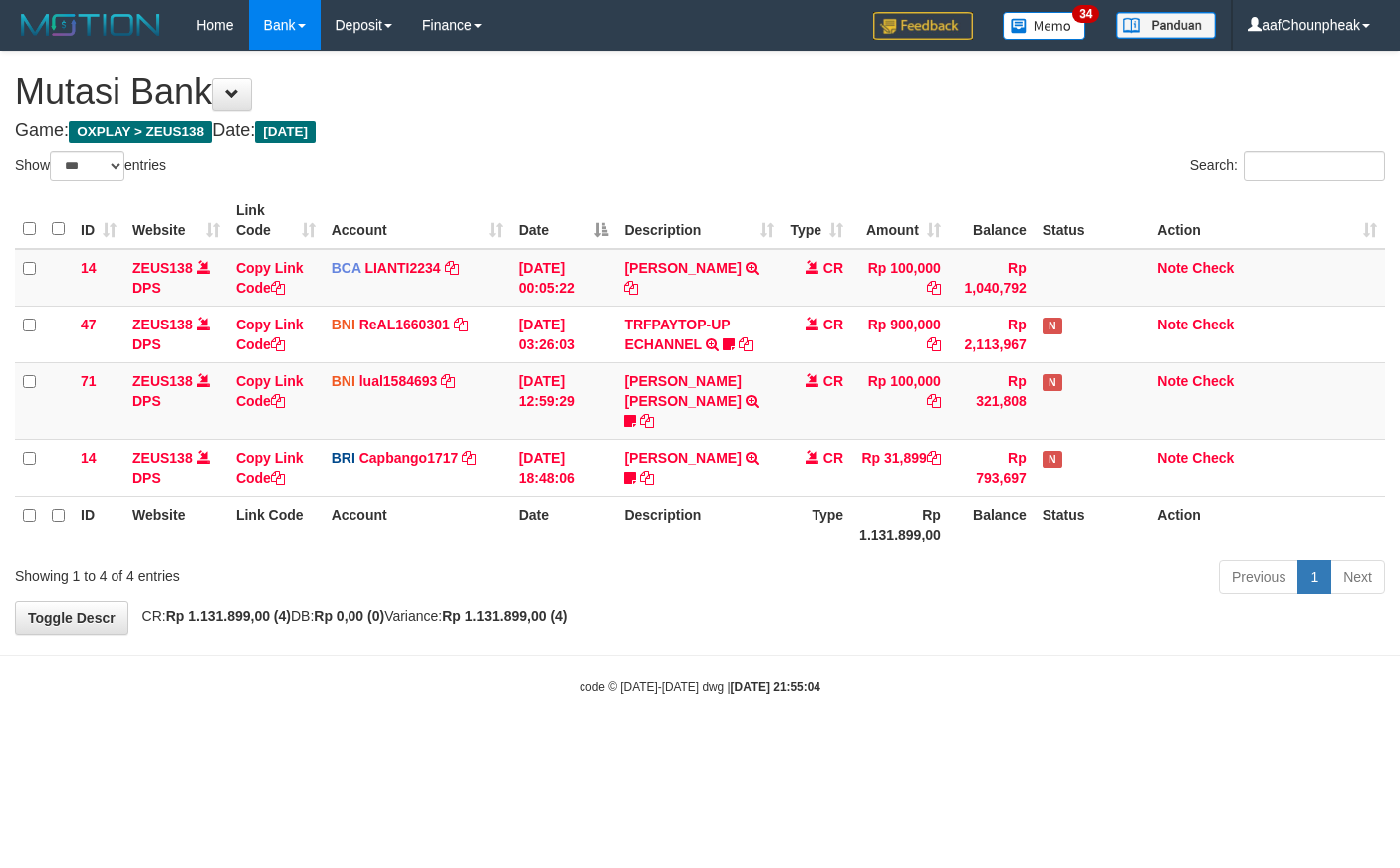 select on "***" 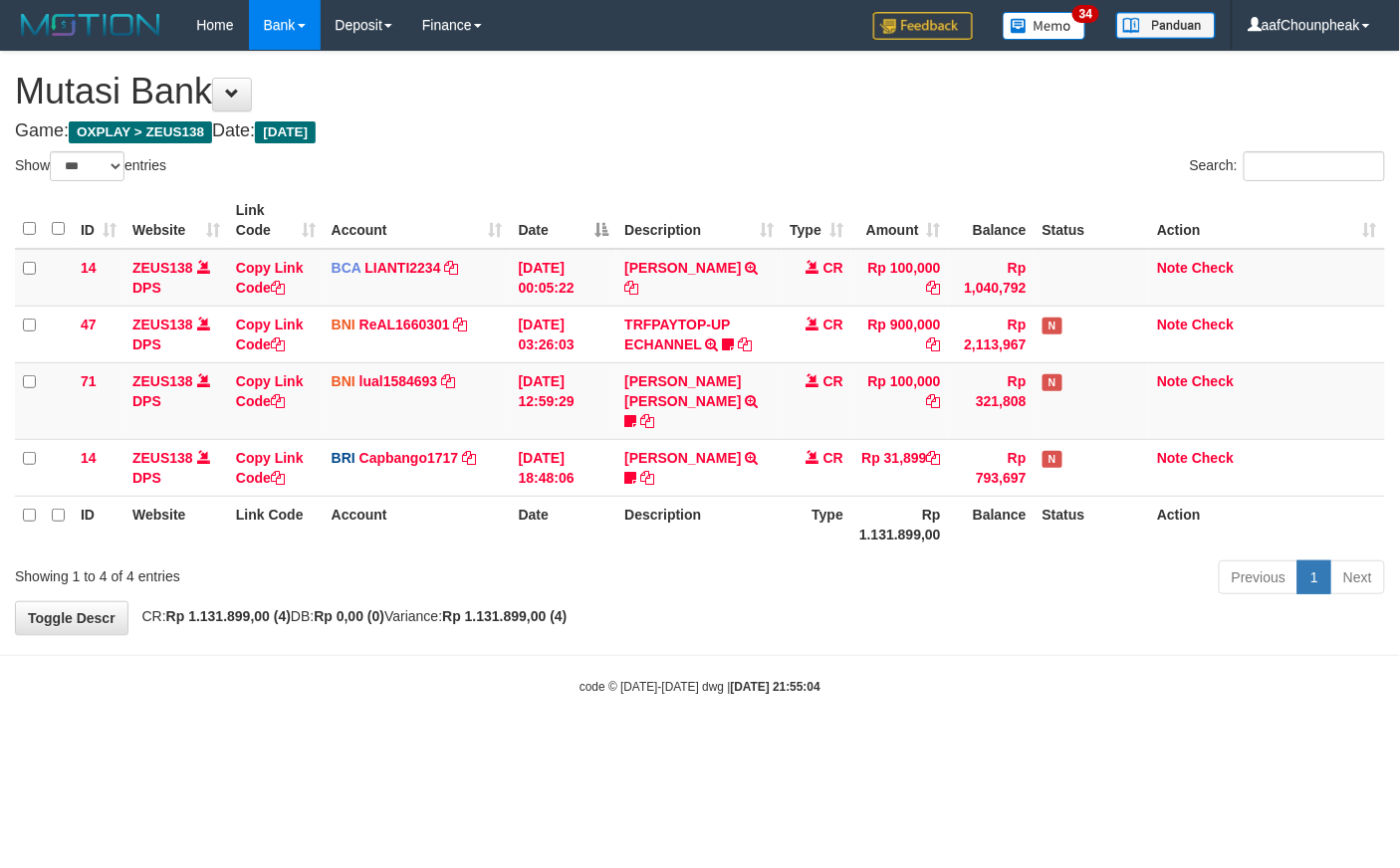 click on "**********" at bounding box center [700, 342] 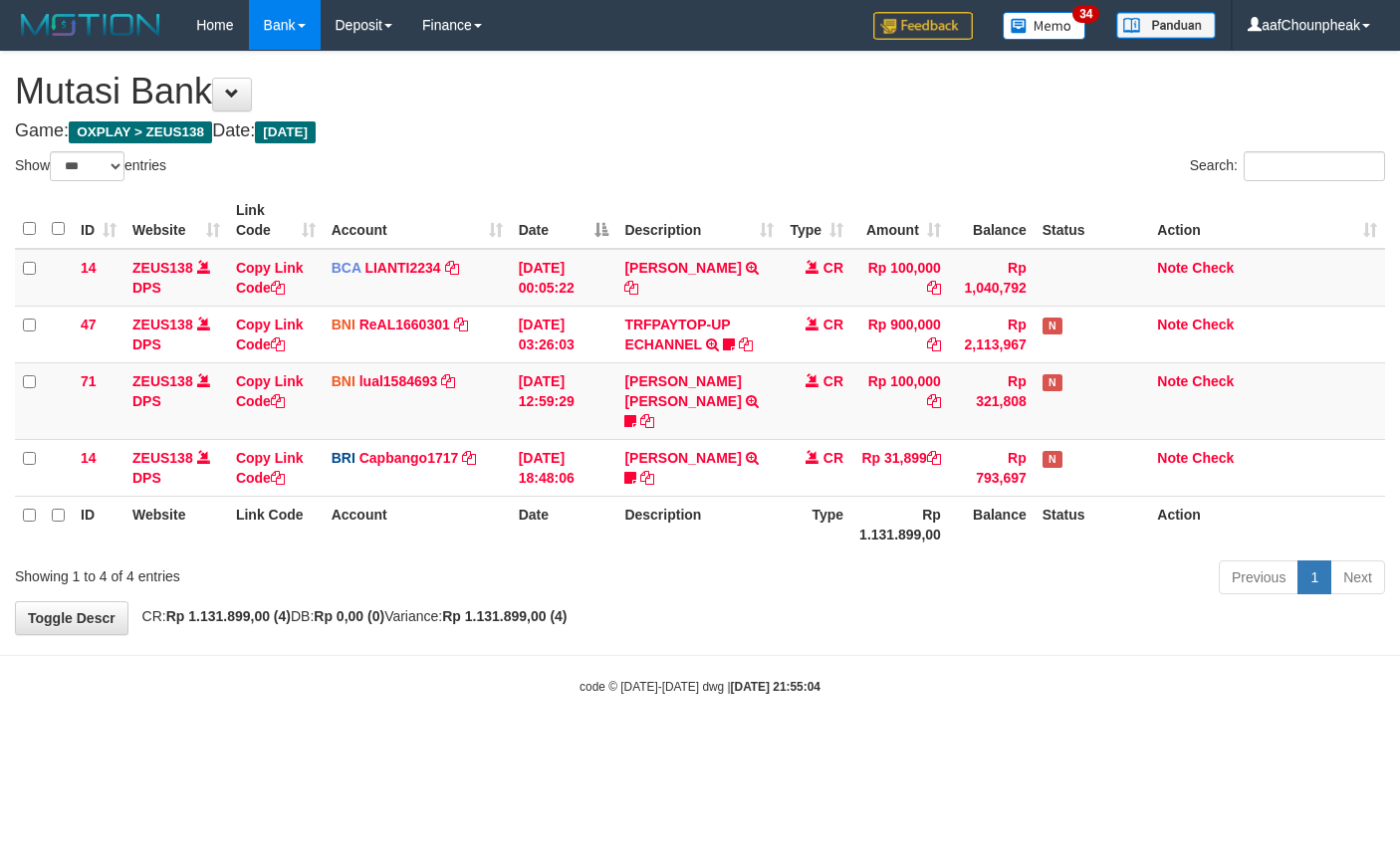 select on "***" 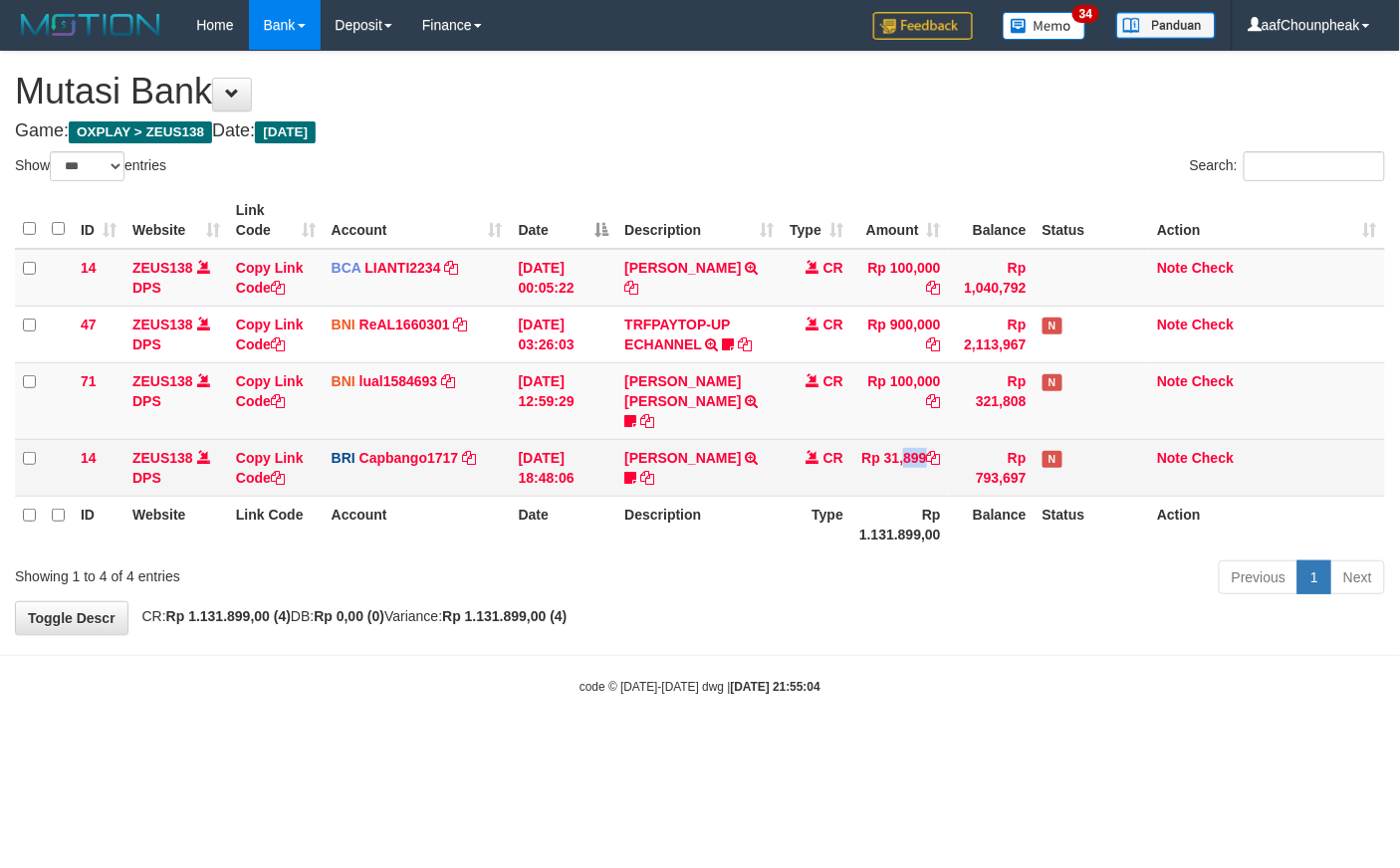 click on "Rp 31,899" at bounding box center (900, 467) 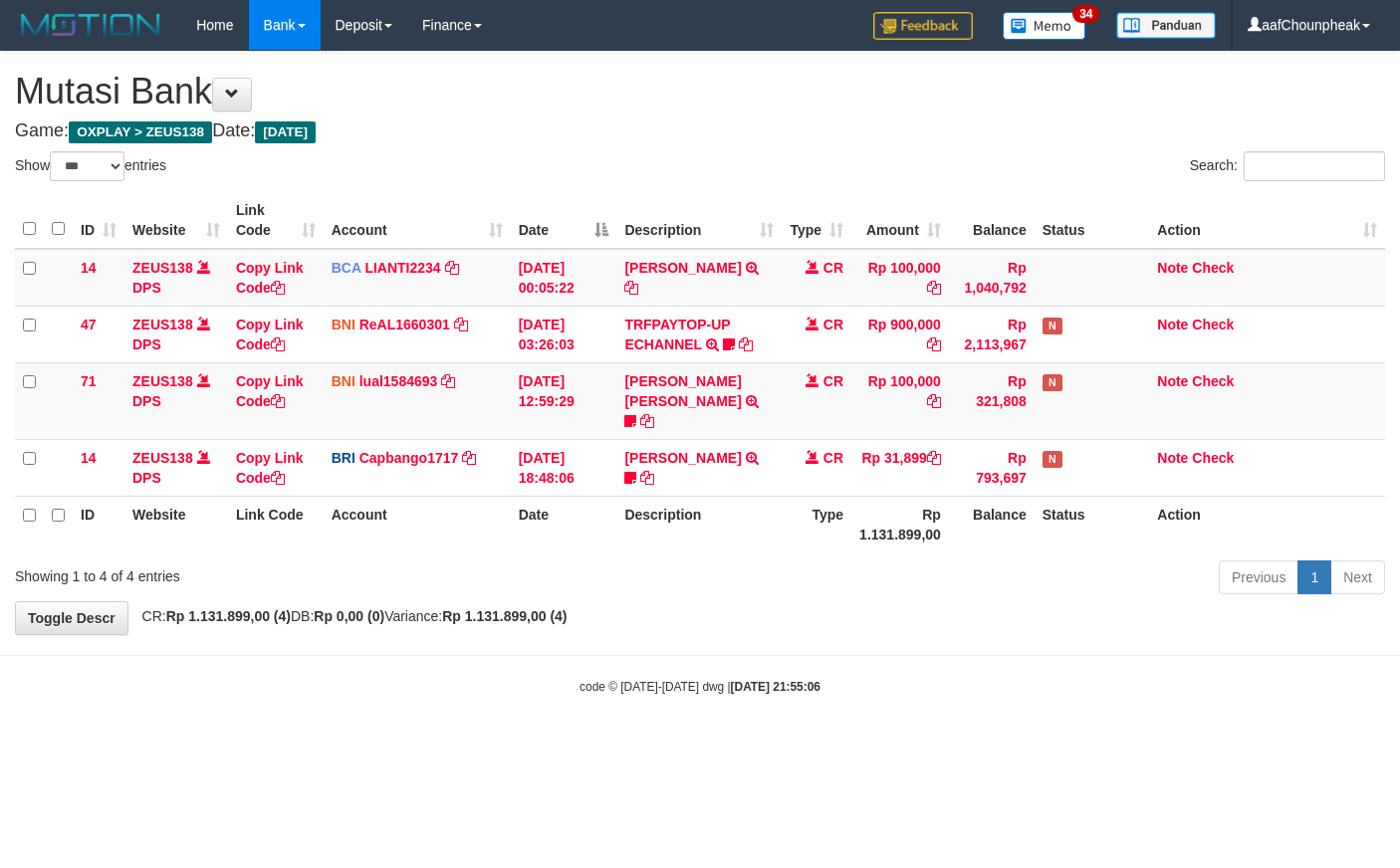 select on "***" 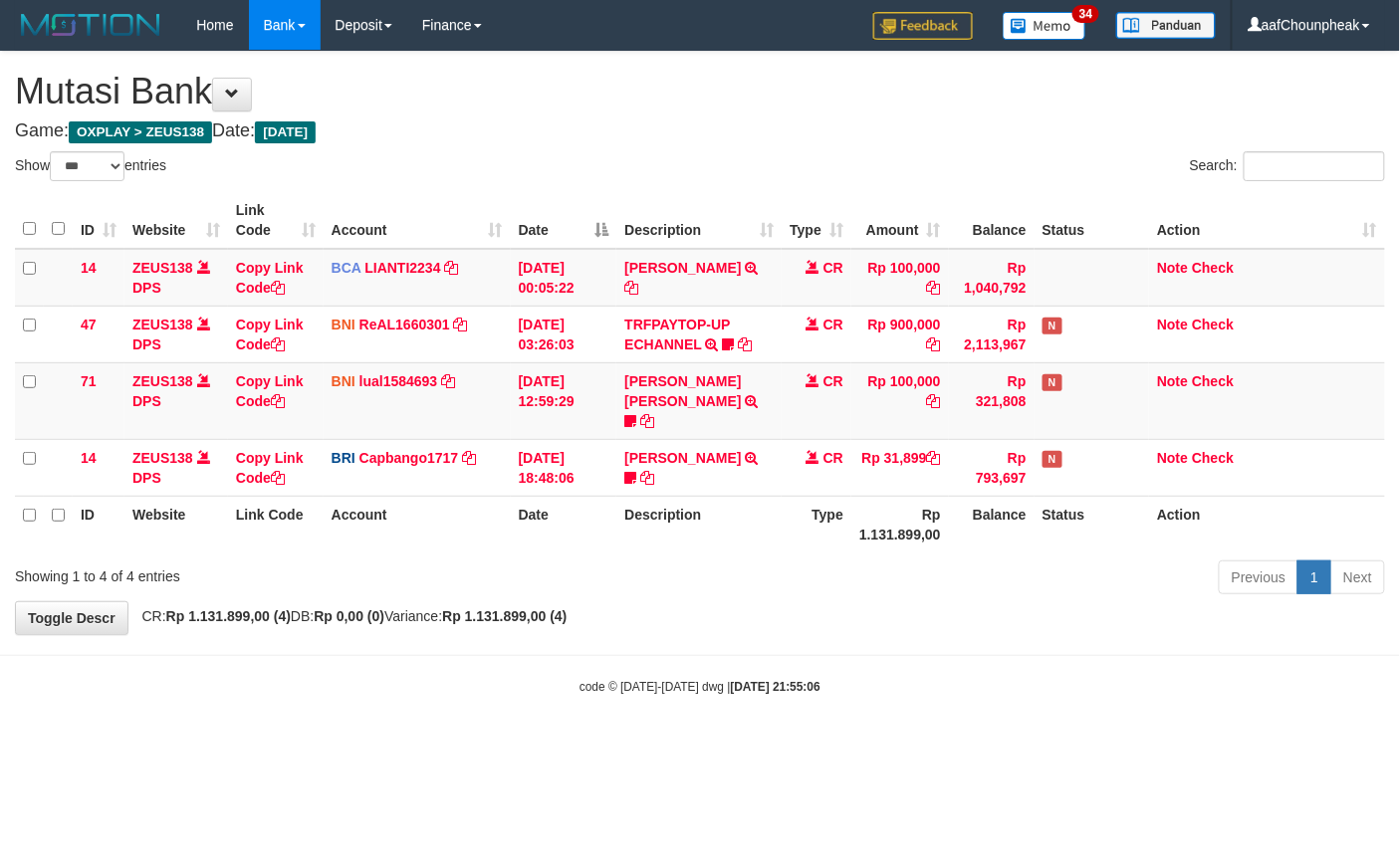 click on "Toggle navigation
Home
Bank
Account List
Mutasi Bank
Search
Note Mutasi
Deposit
DPS List
History
Finance
Financial Data
aafChounpheak
My Profile
Log Out
34" at bounding box center [700, 372] 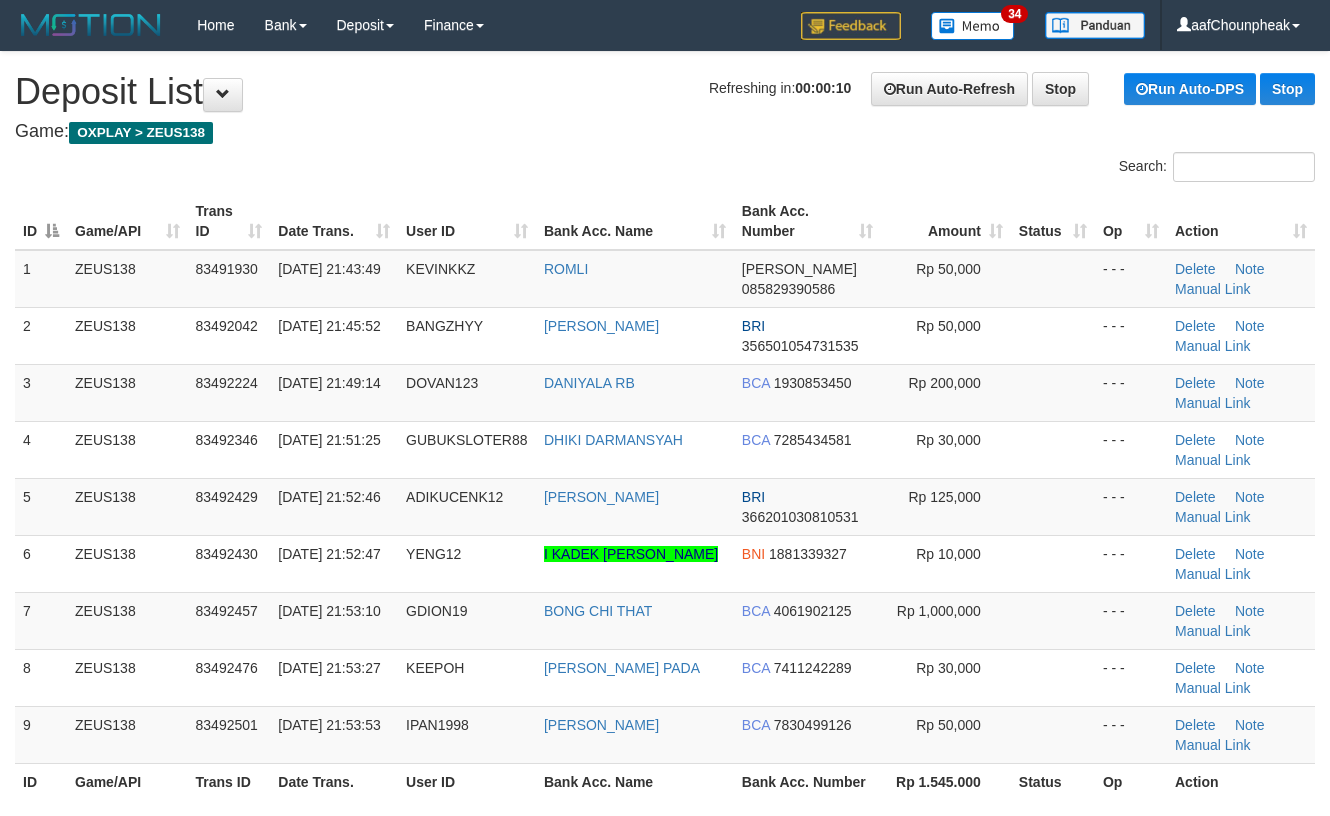 scroll, scrollTop: 0, scrollLeft: 0, axis: both 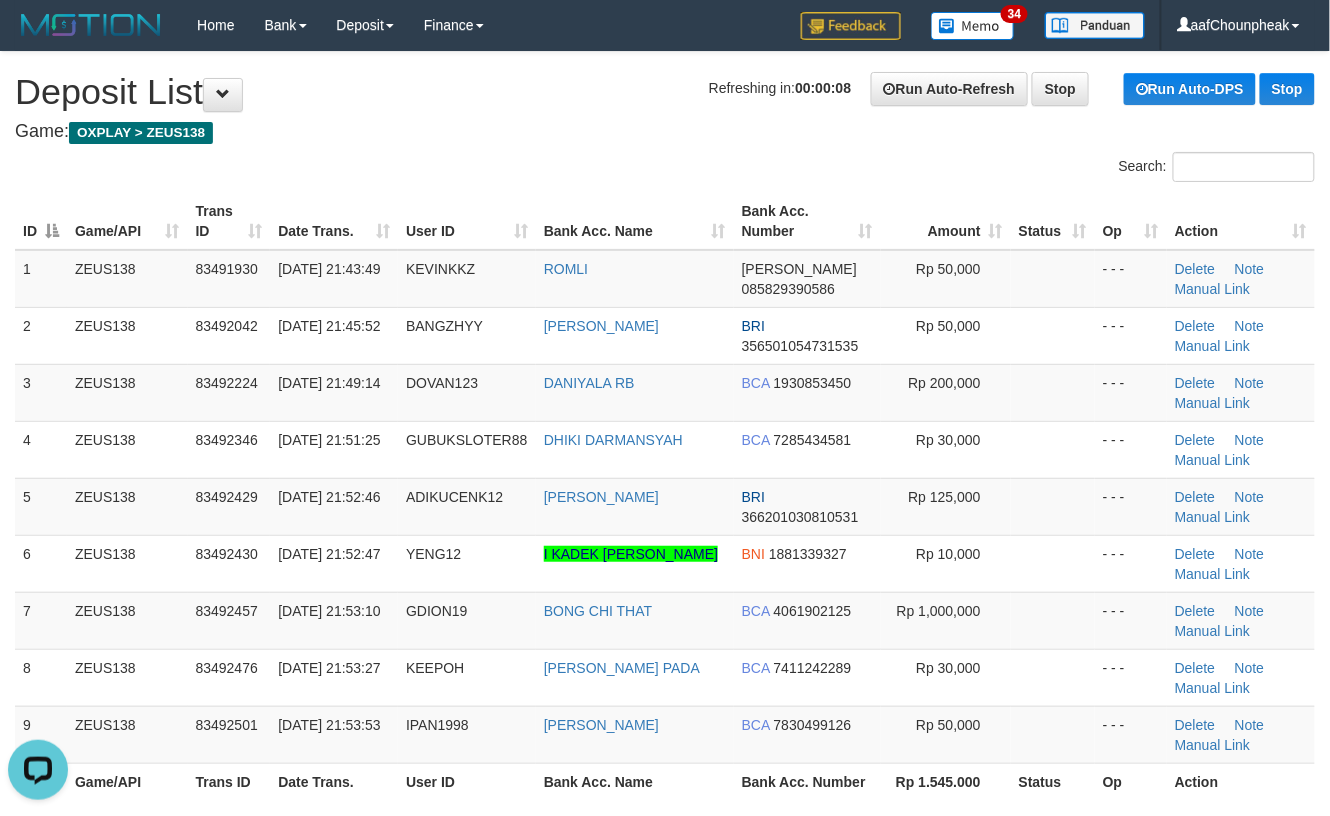 click on "Search:" at bounding box center [665, 169] 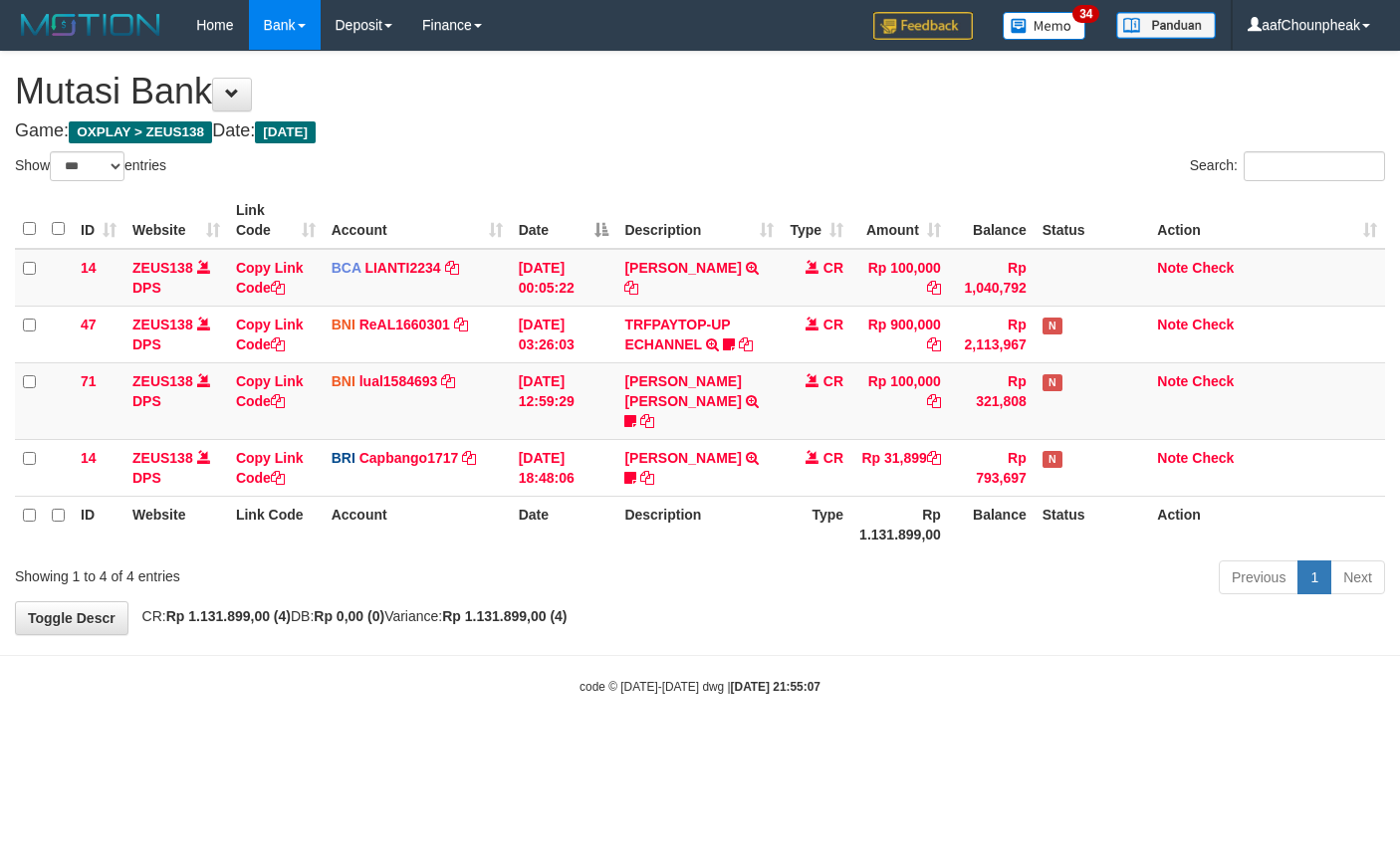 select on "***" 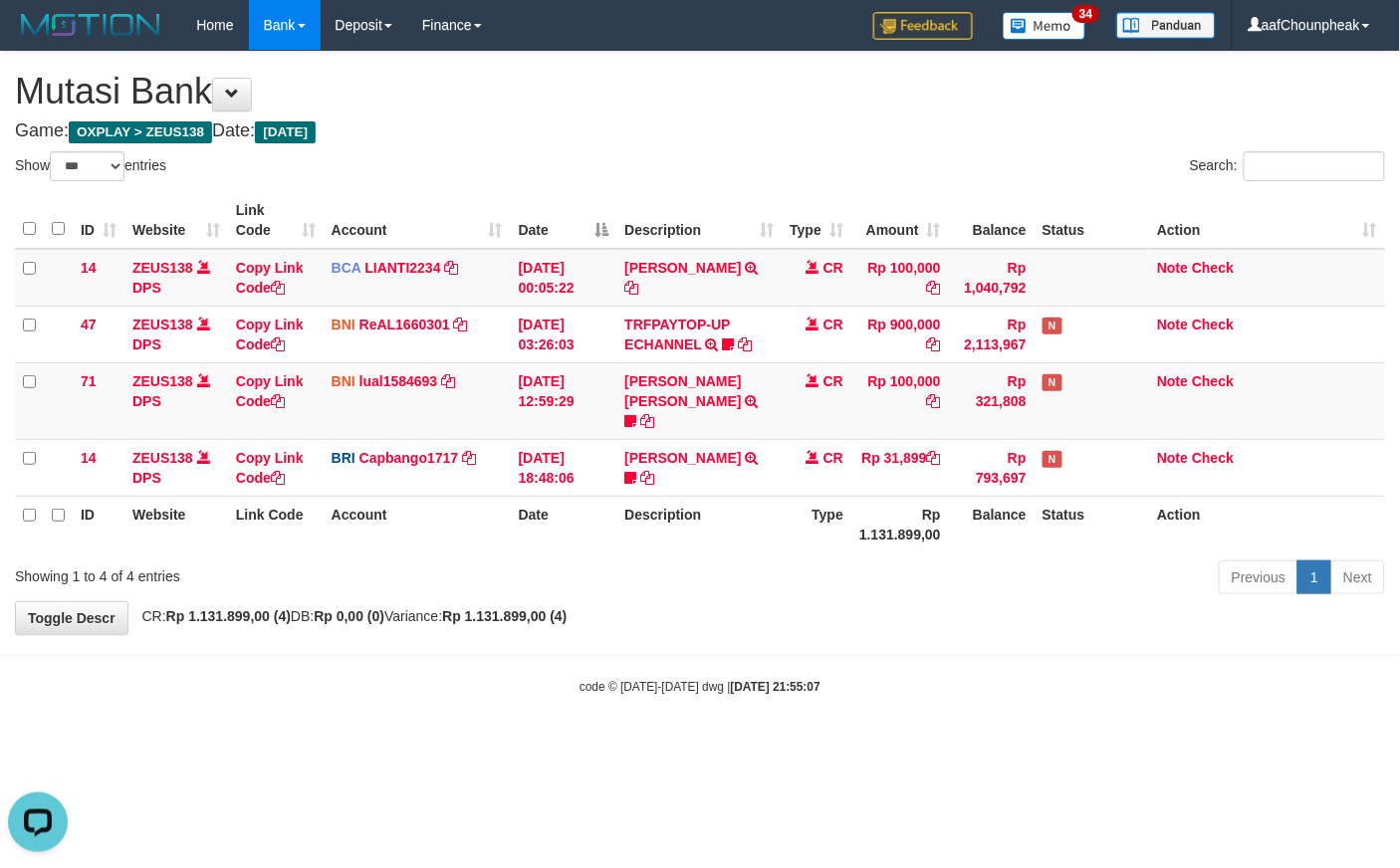 scroll, scrollTop: 0, scrollLeft: 0, axis: both 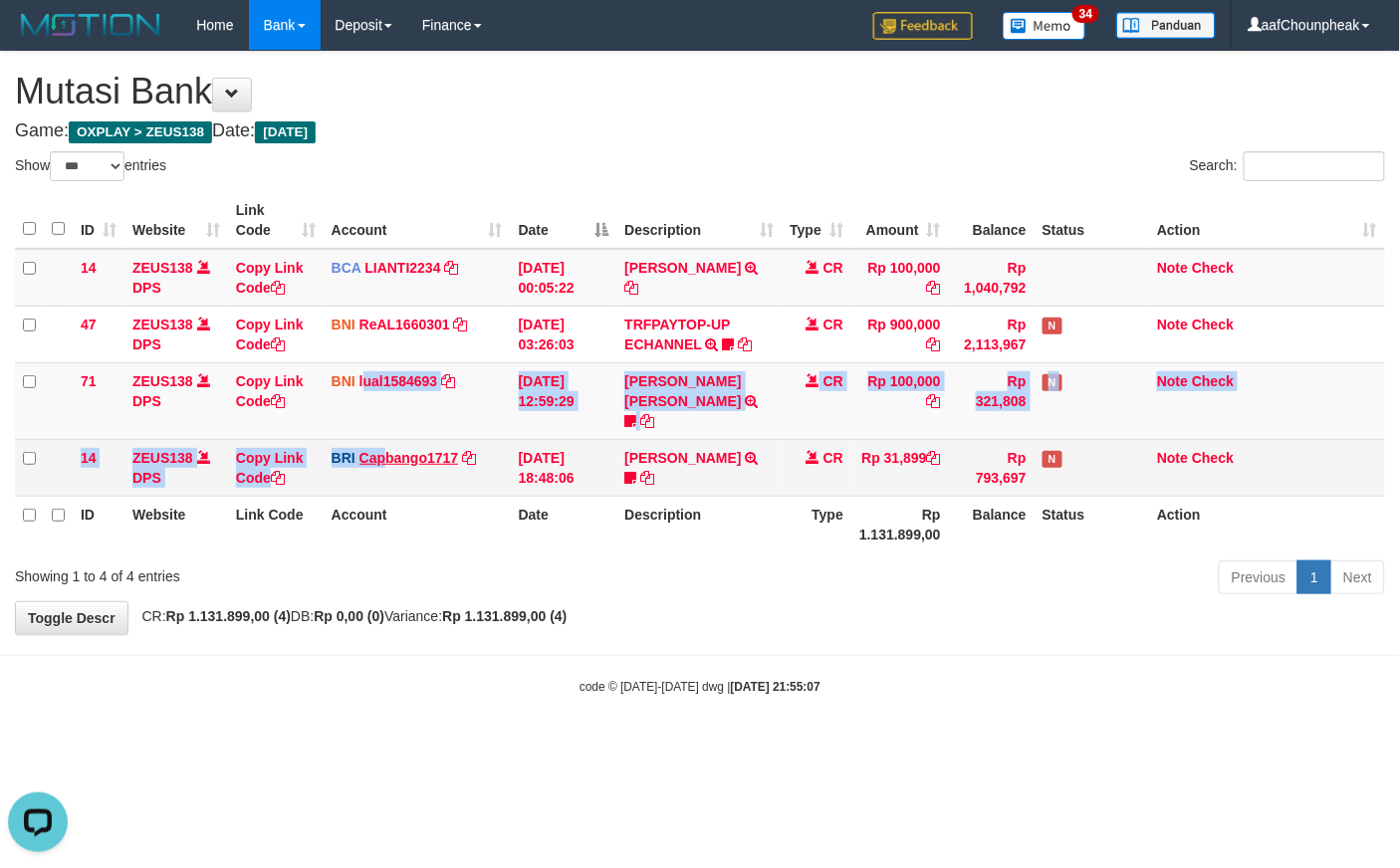 drag, startPoint x: 363, startPoint y: 411, endPoint x: 384, endPoint y: 444, distance: 39.115214 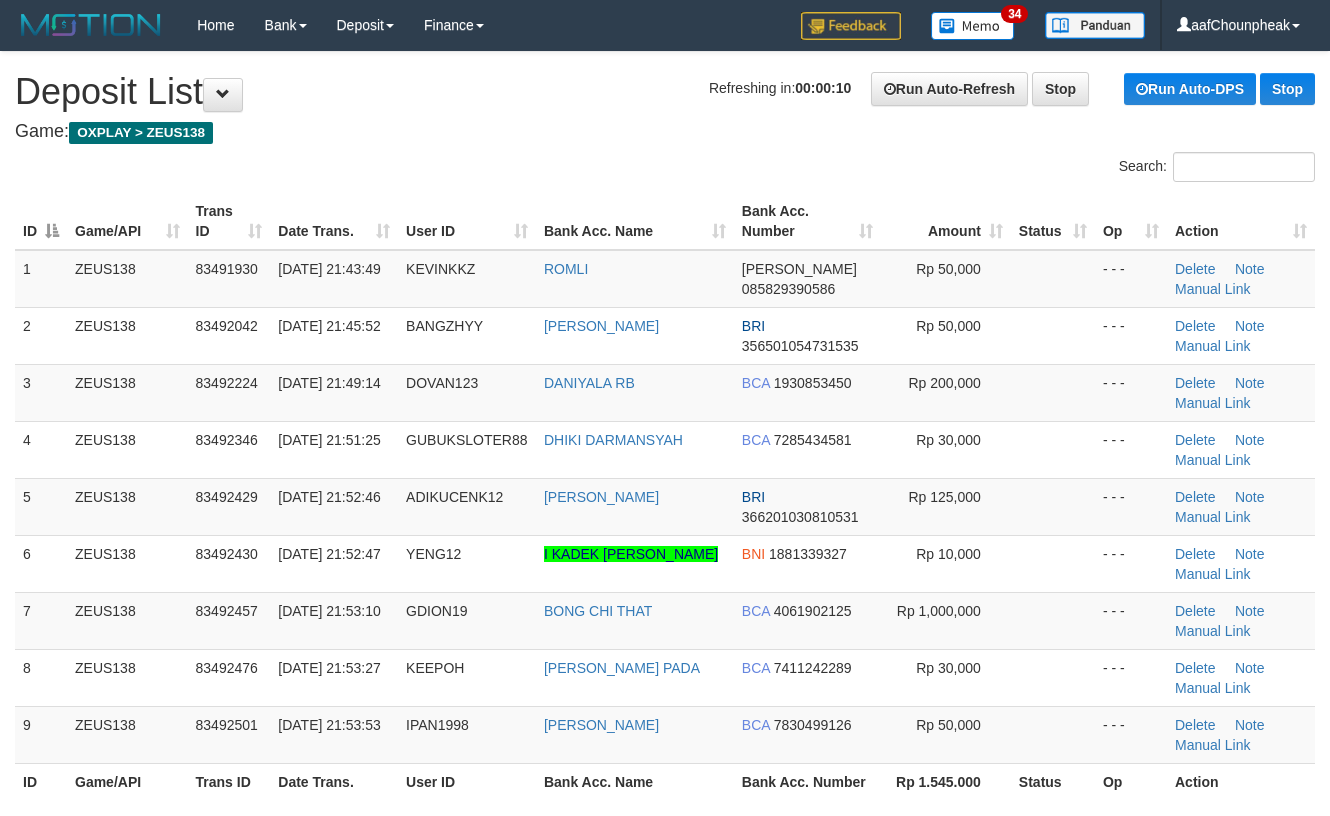 scroll, scrollTop: 0, scrollLeft: 0, axis: both 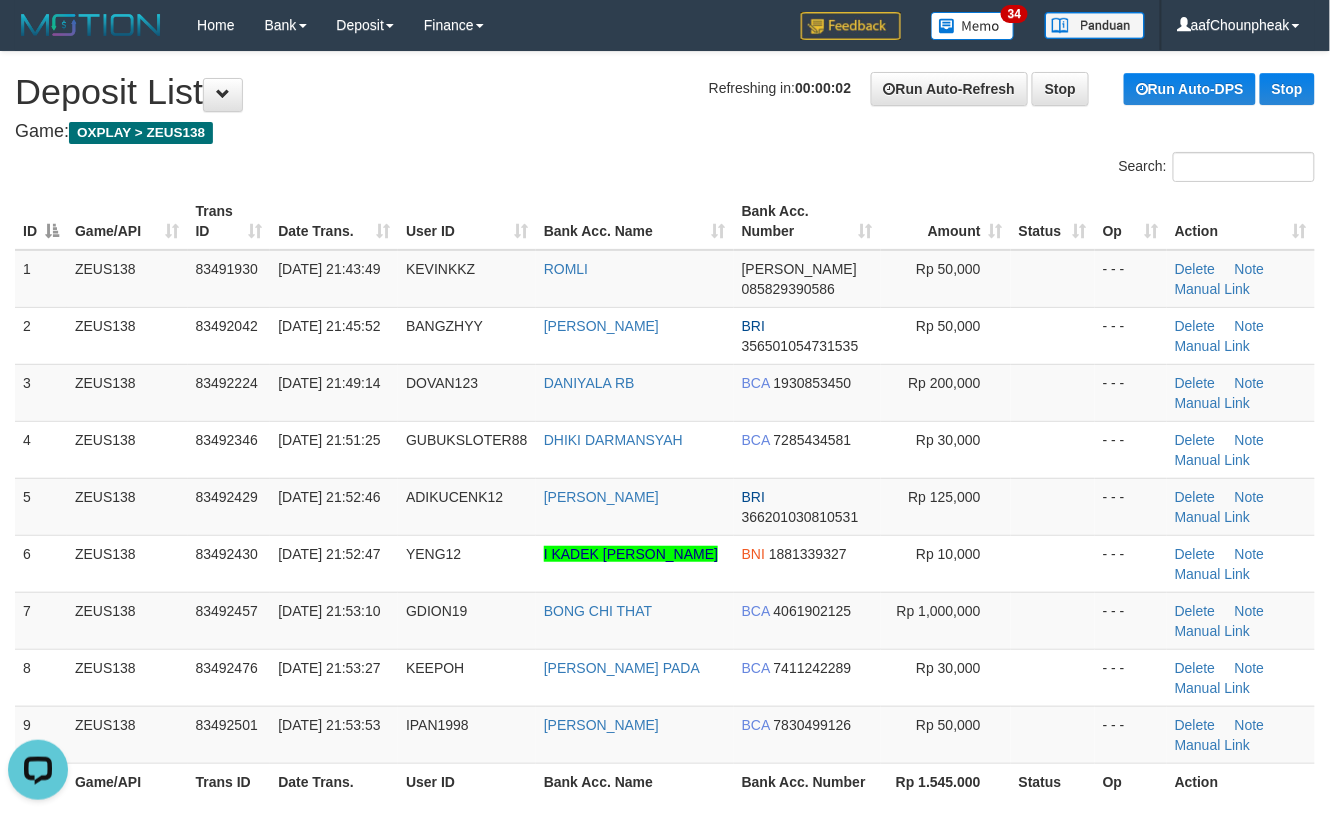 drag, startPoint x: 604, startPoint y: 132, endPoint x: 1116, endPoint y: 204, distance: 517.0377 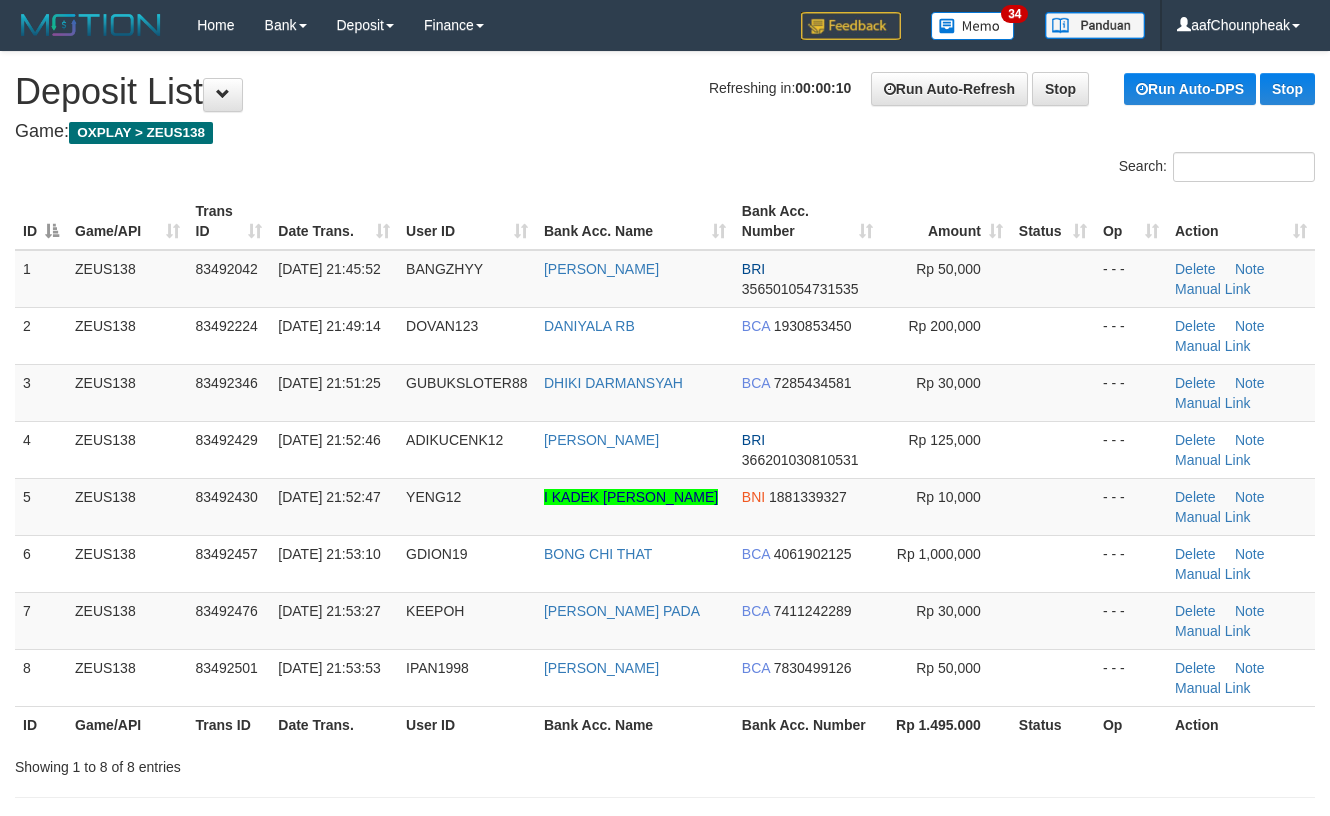 scroll, scrollTop: 0, scrollLeft: 0, axis: both 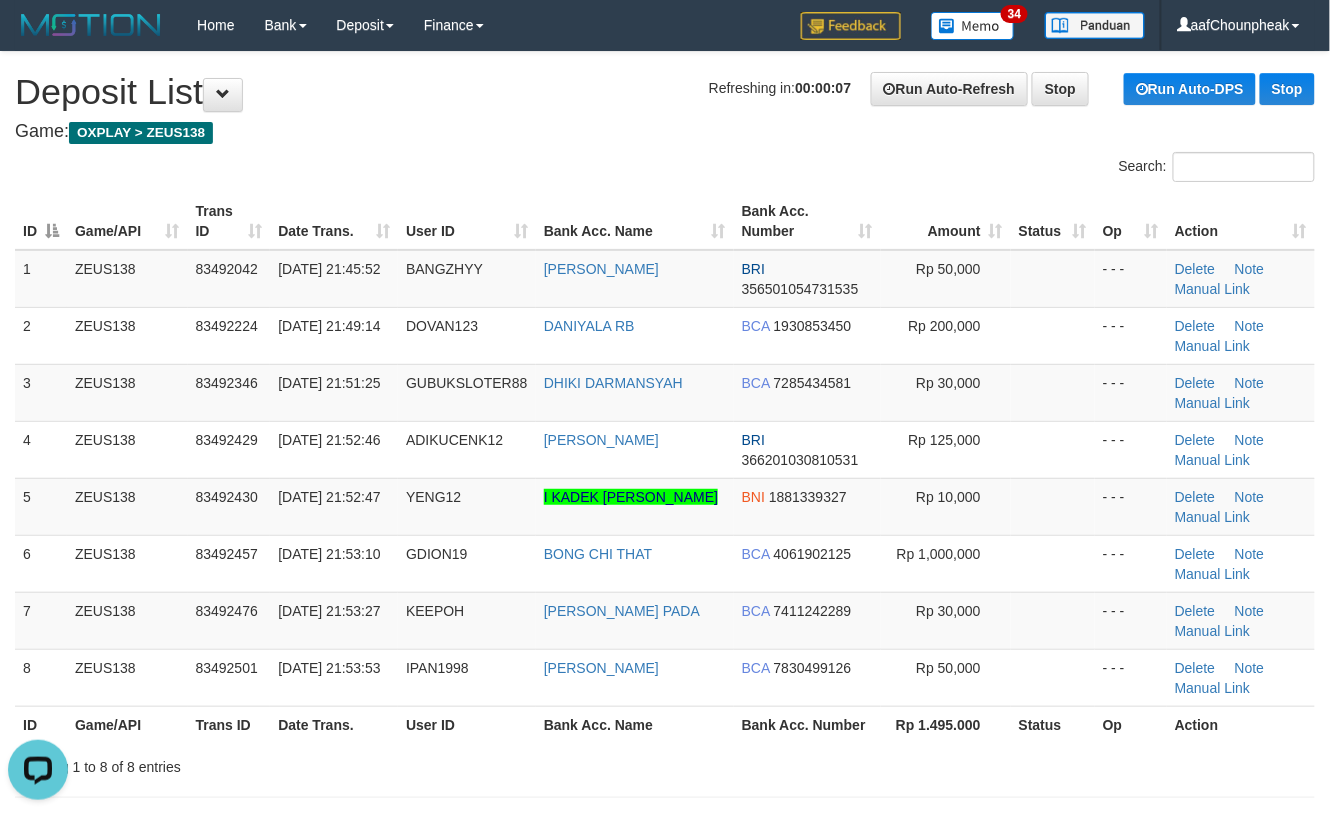 click on "**********" at bounding box center [665, 1288] 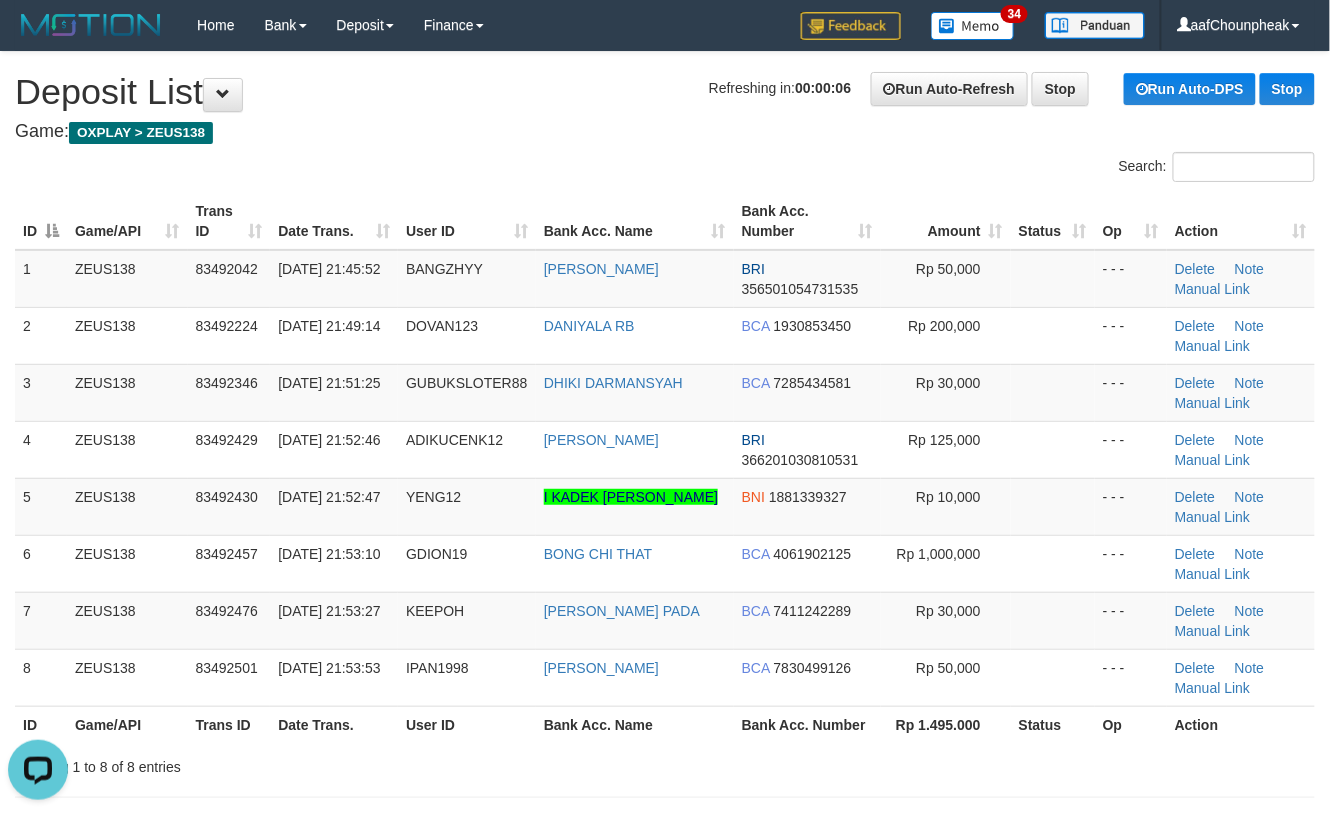 drag, startPoint x: 528, startPoint y: 145, endPoint x: 593, endPoint y: 182, distance: 74.793045 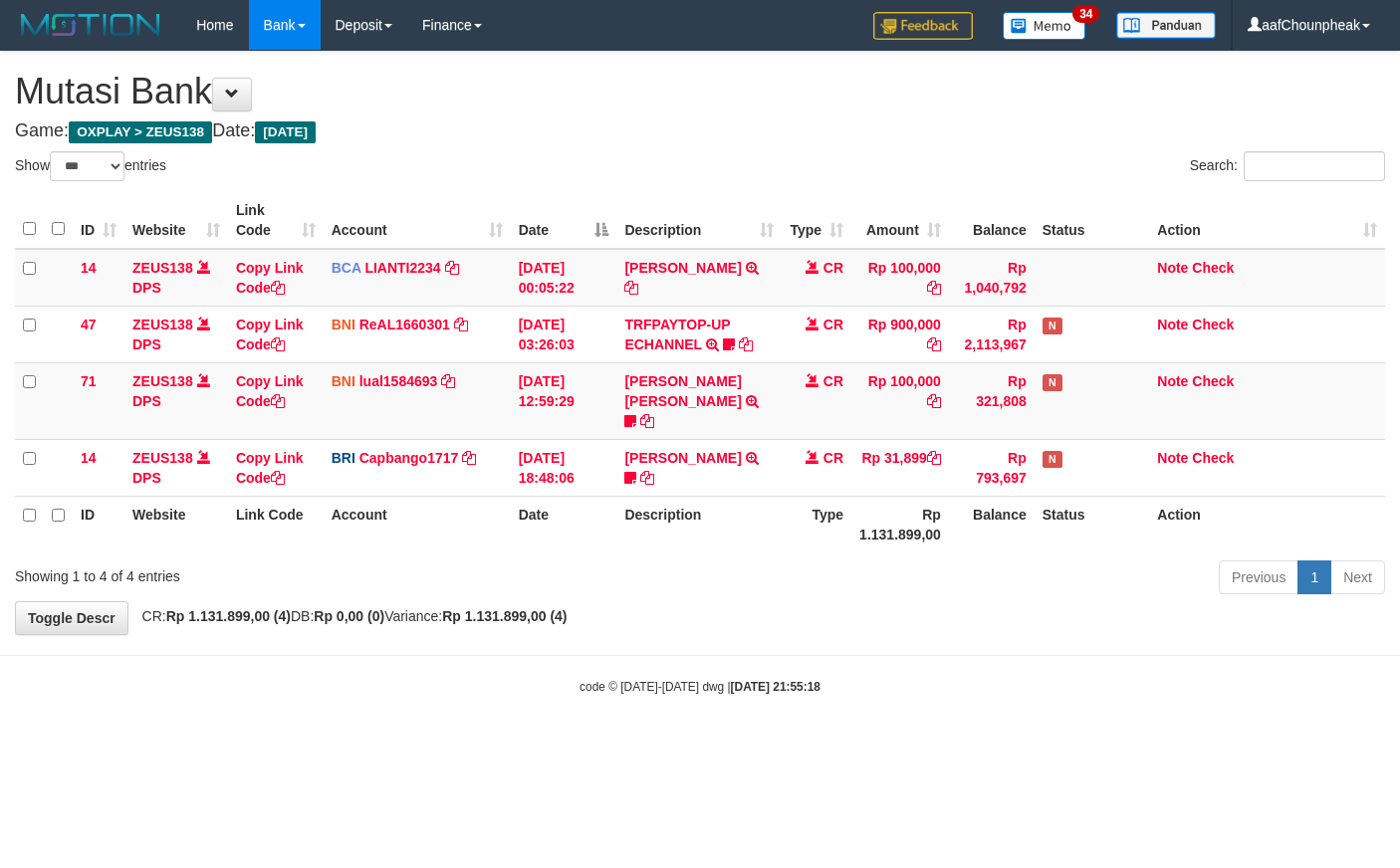 select on "***" 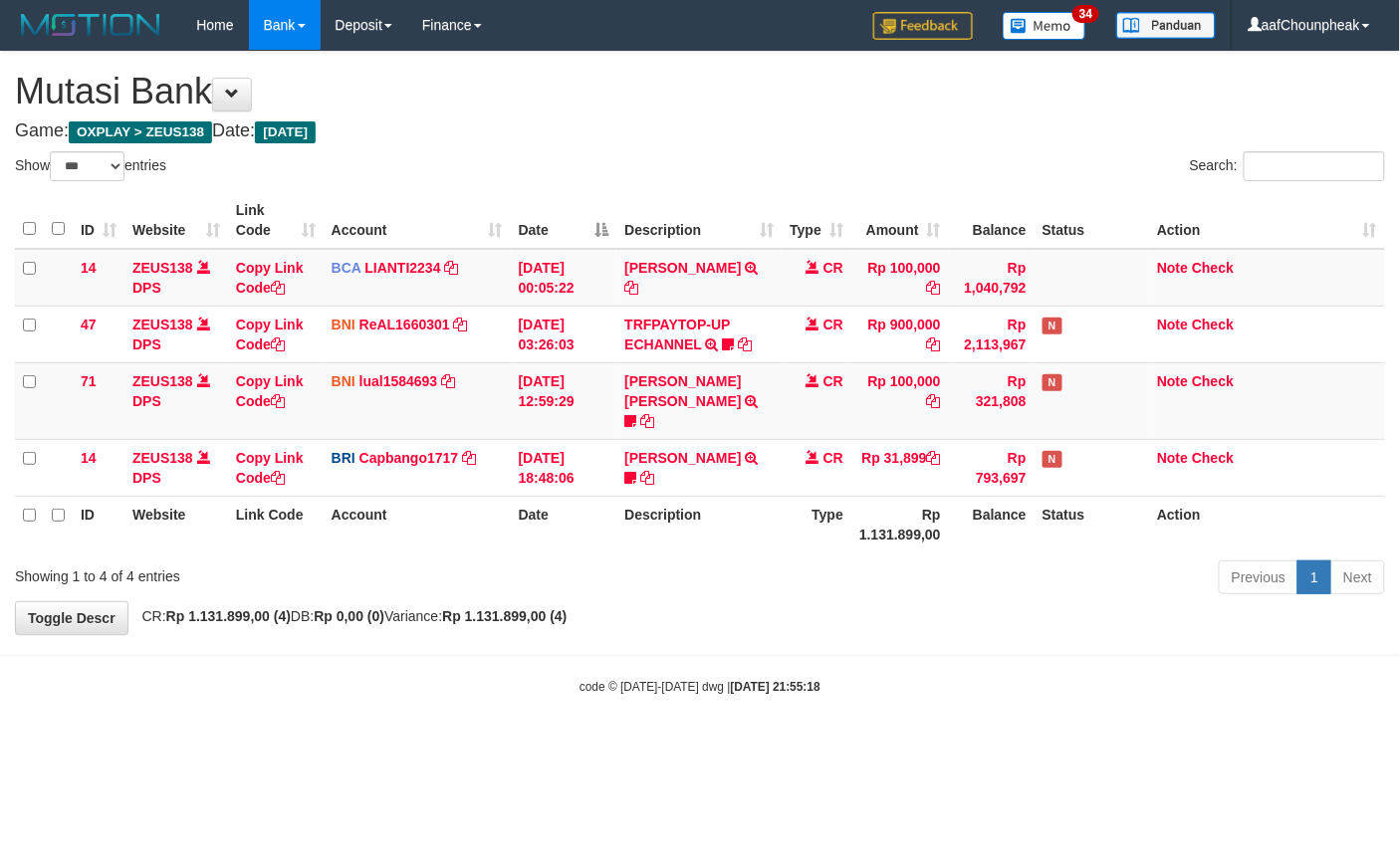 drag, startPoint x: 0, startPoint y: 0, endPoint x: 554, endPoint y: 593, distance: 811.5202 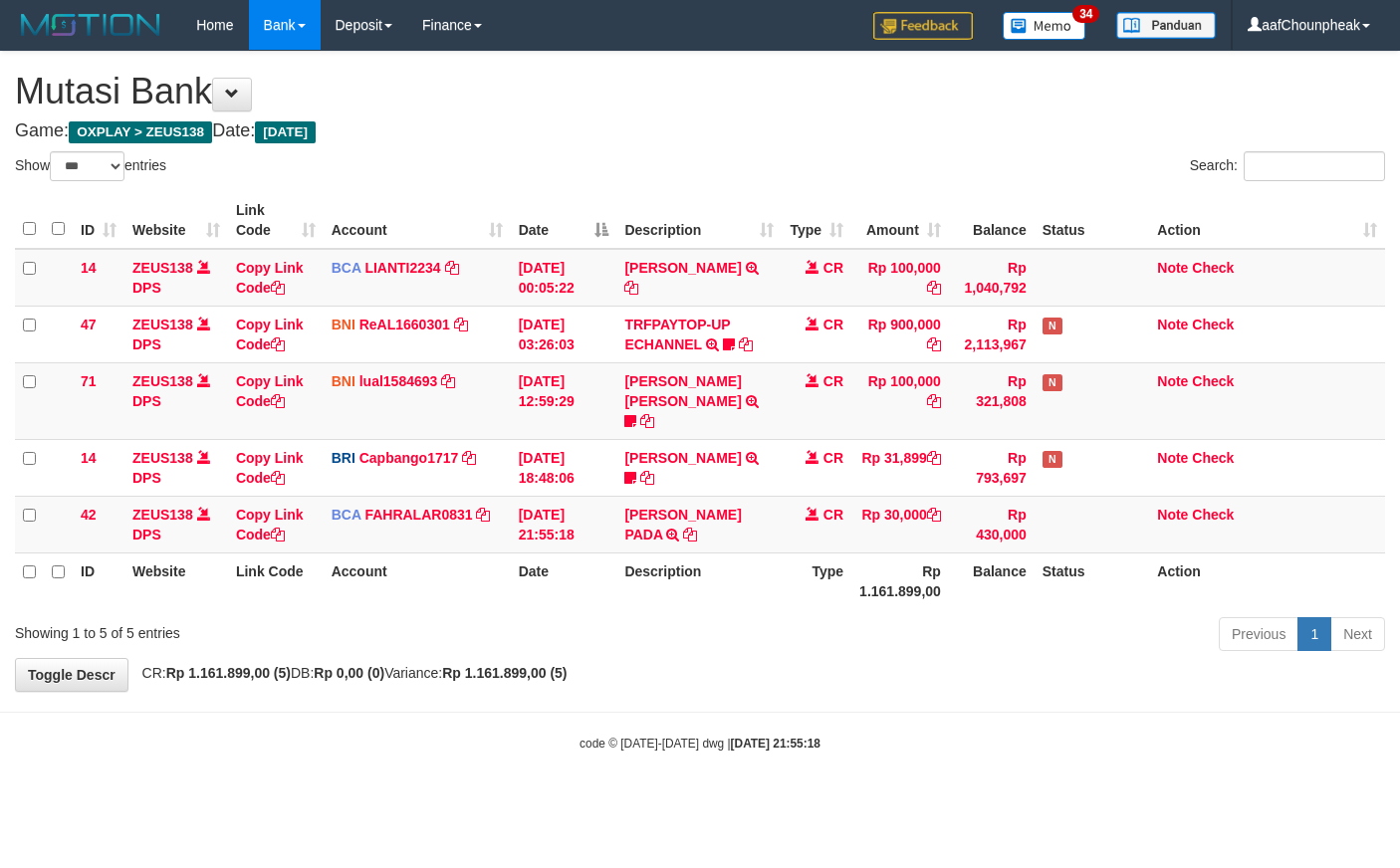 select on "***" 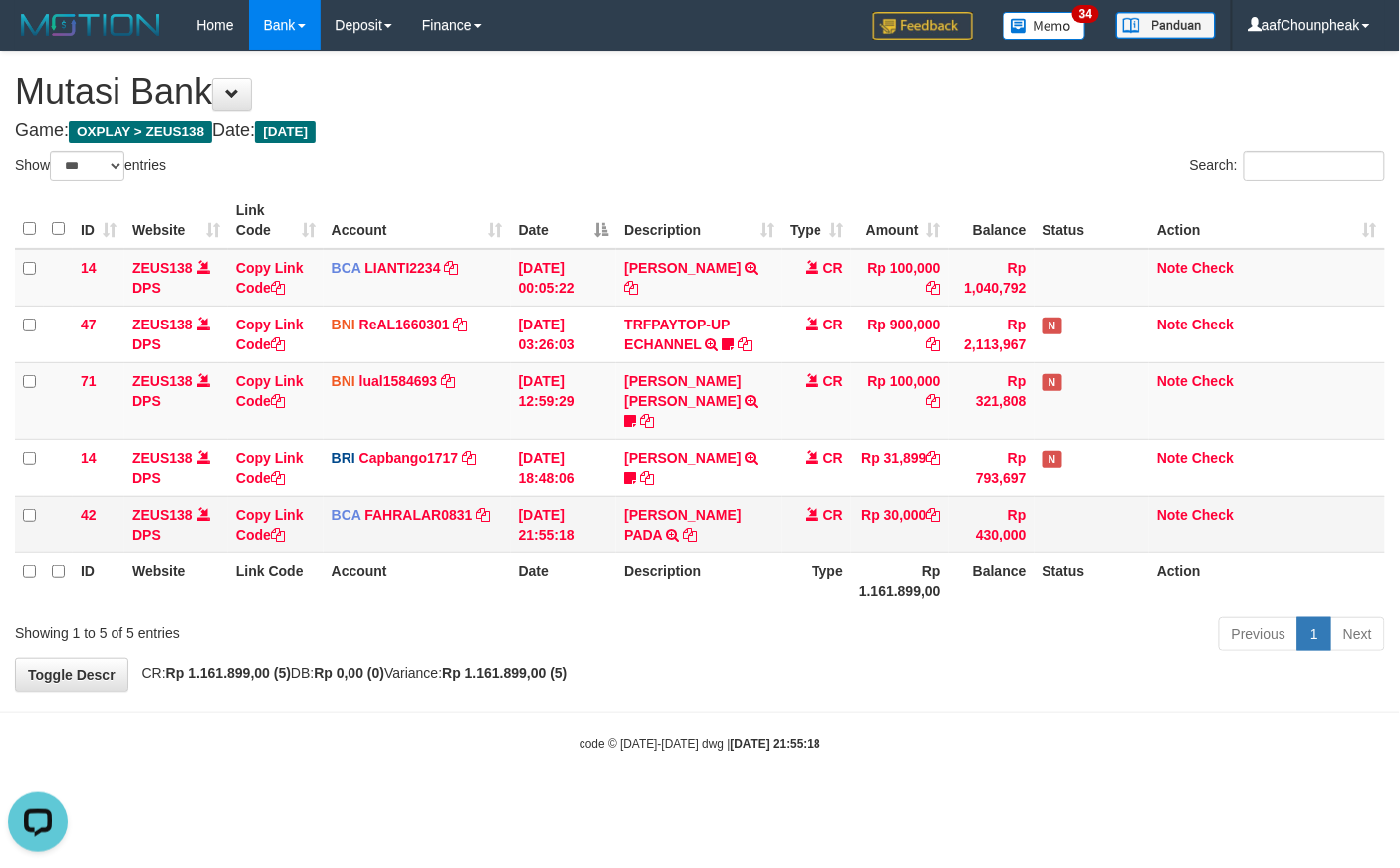 scroll, scrollTop: 0, scrollLeft: 0, axis: both 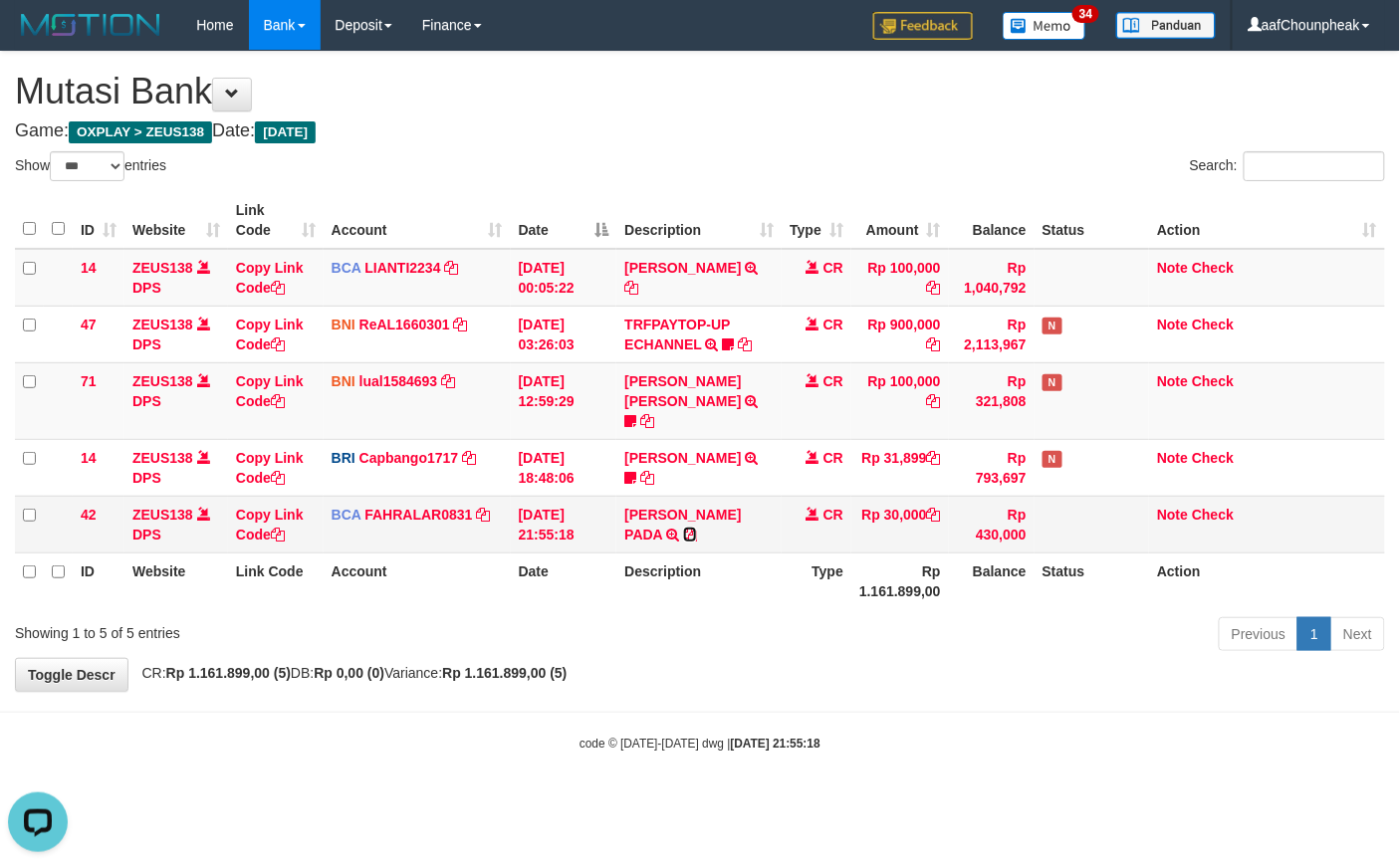 click at bounding box center (690, 535) 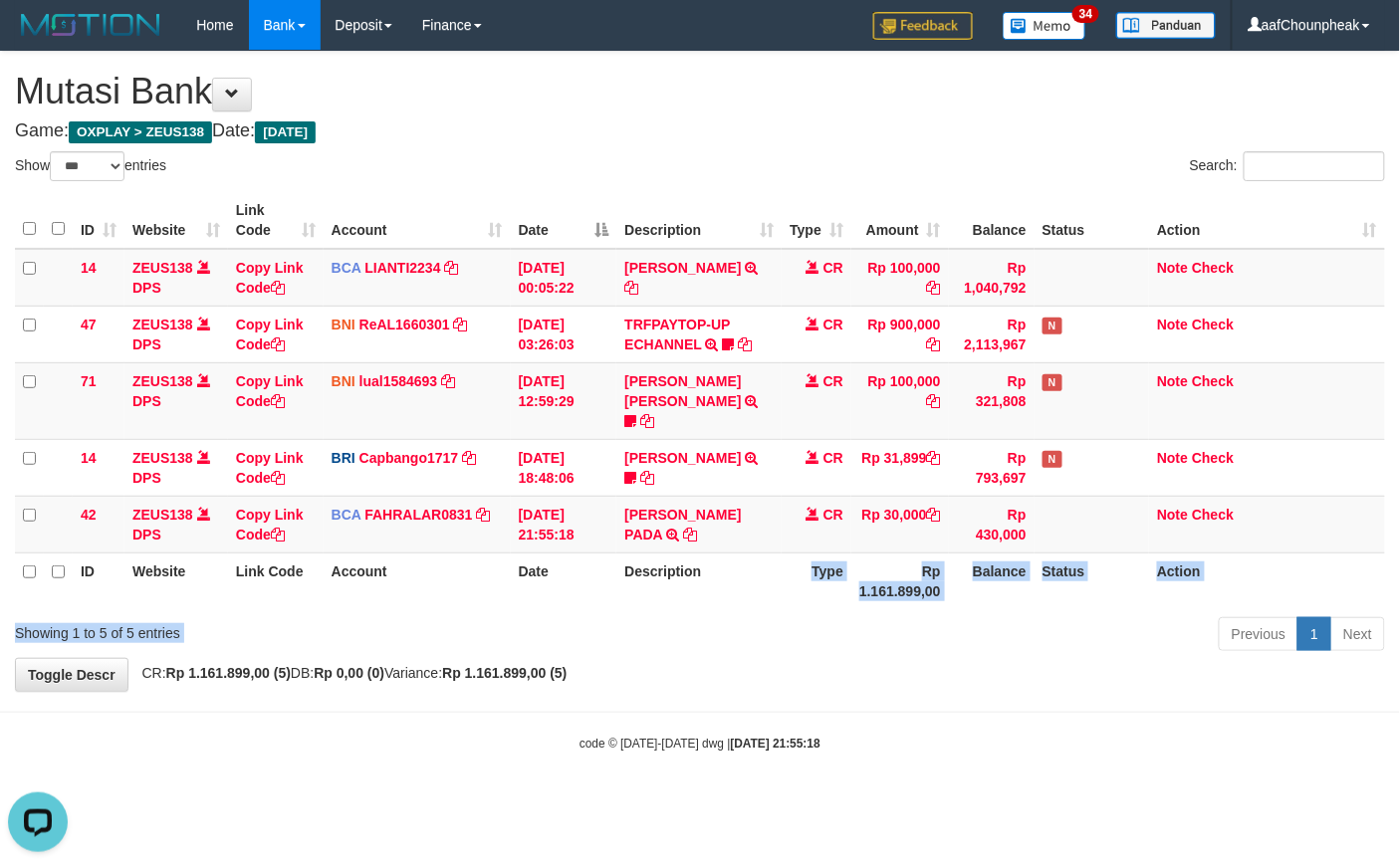 drag, startPoint x: 794, startPoint y: 602, endPoint x: 803, endPoint y: 611, distance: 12.727922 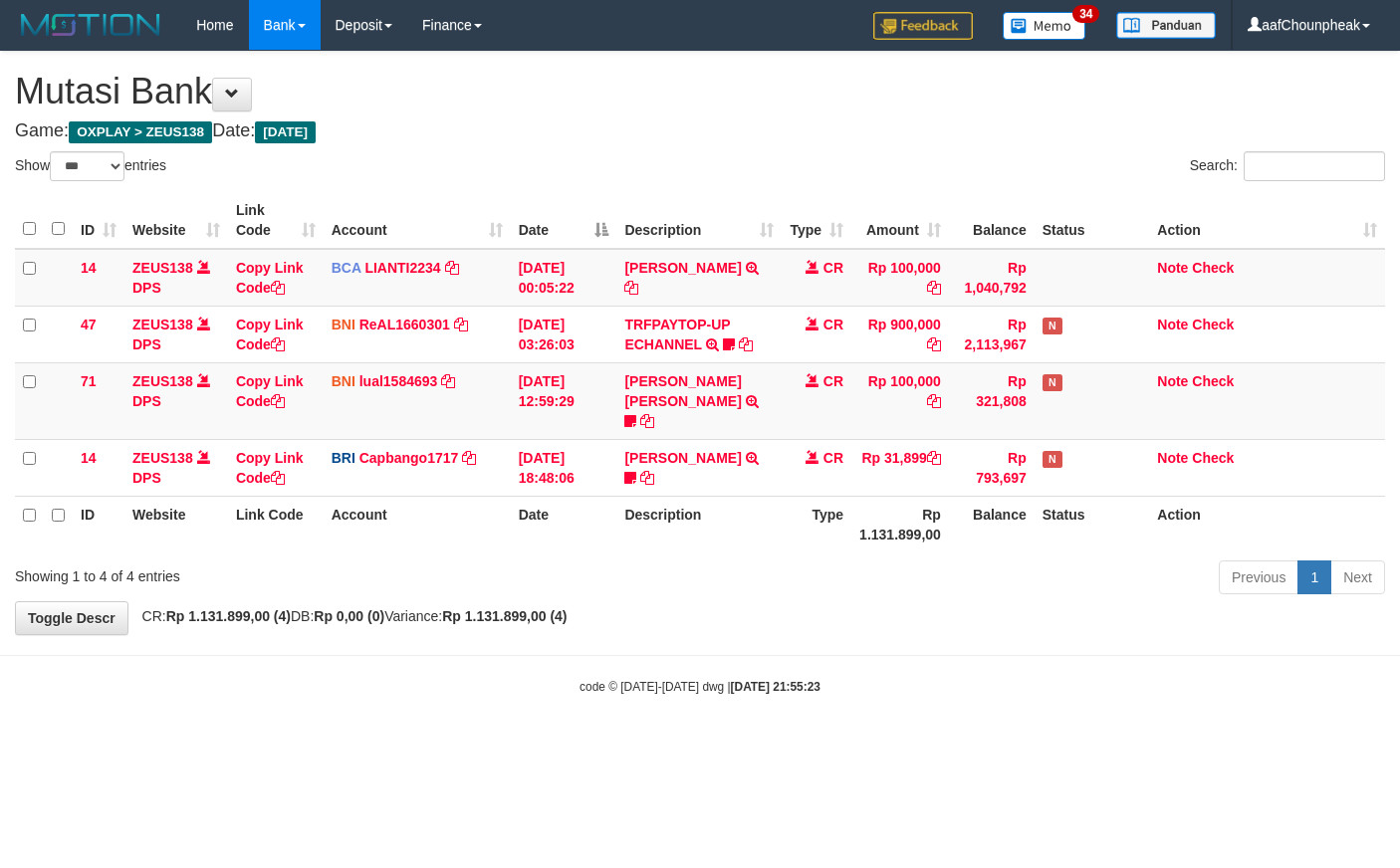 select on "***" 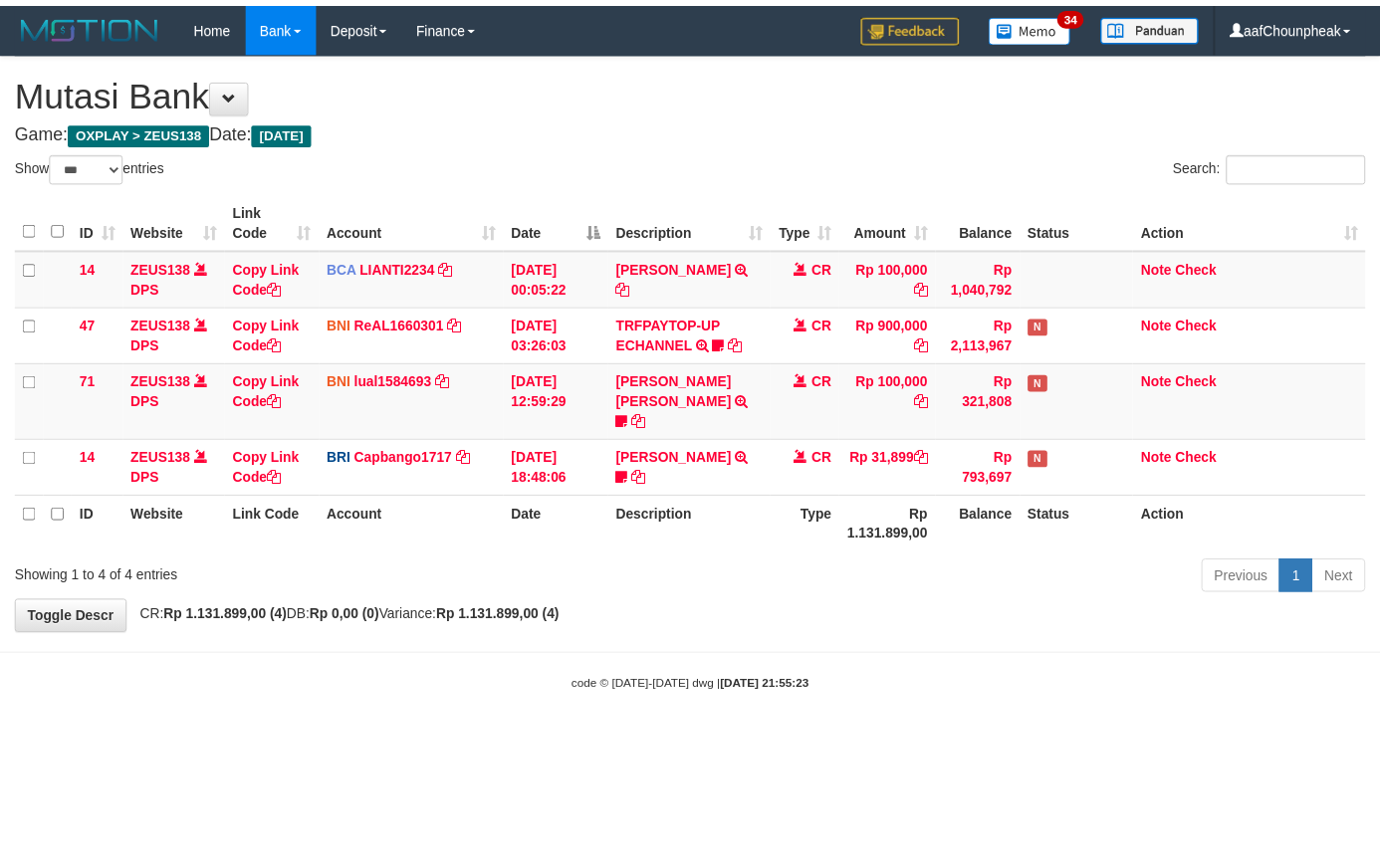 scroll, scrollTop: 0, scrollLeft: 0, axis: both 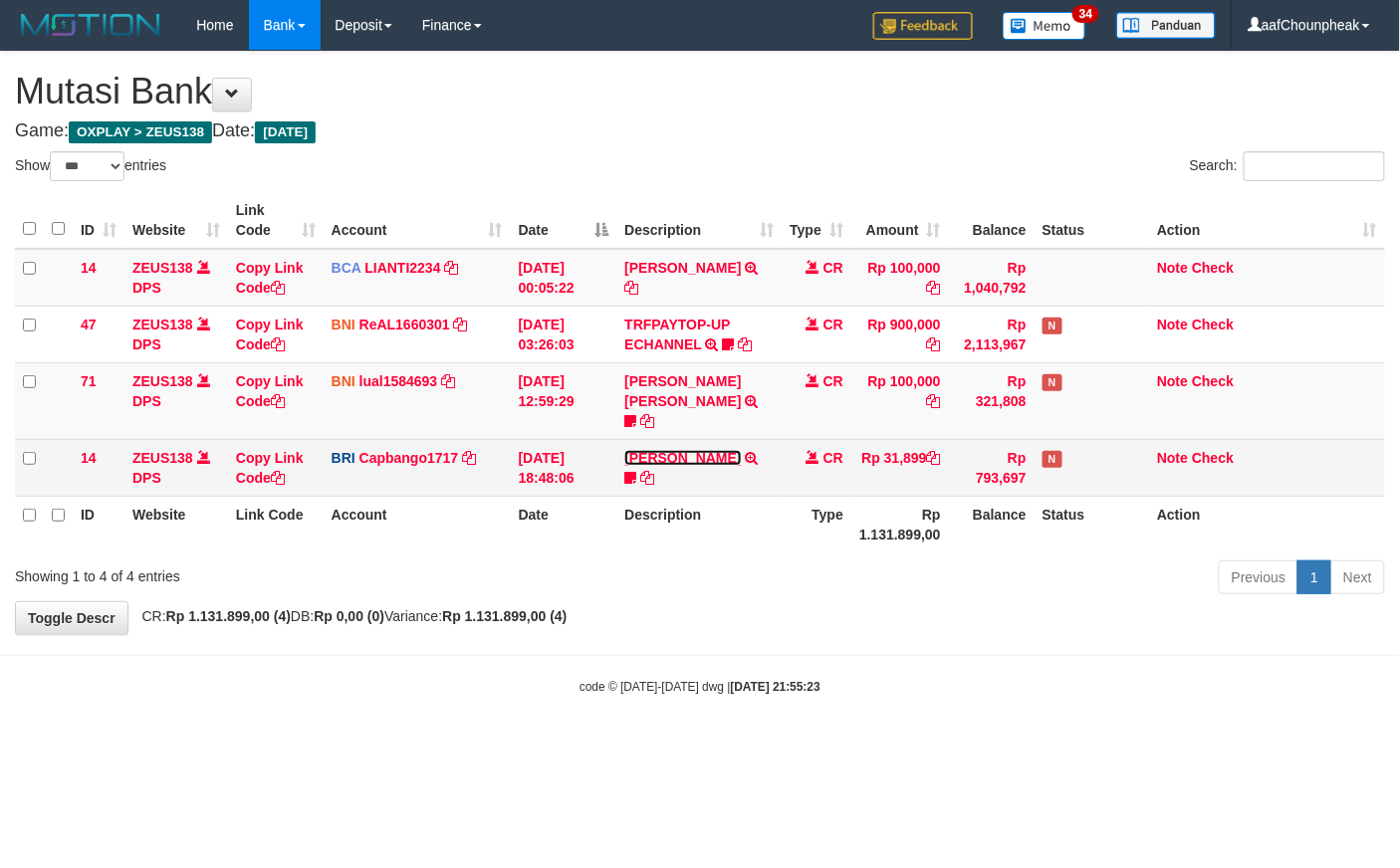 click on "RIZKY RAMADHON" at bounding box center (682, 458) 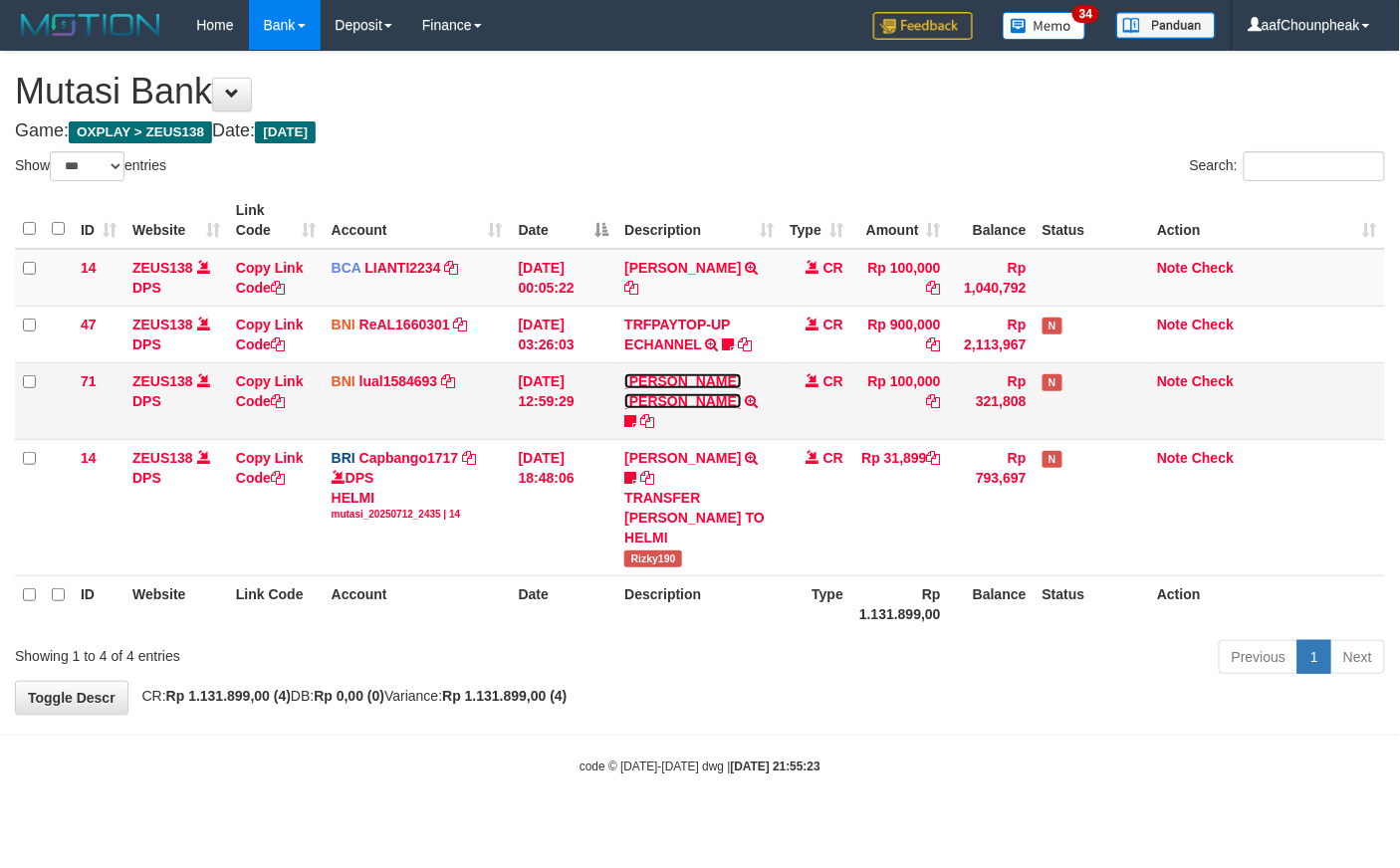 click on "MUHAMMAD IQBAL FARHAN" at bounding box center (682, 391) 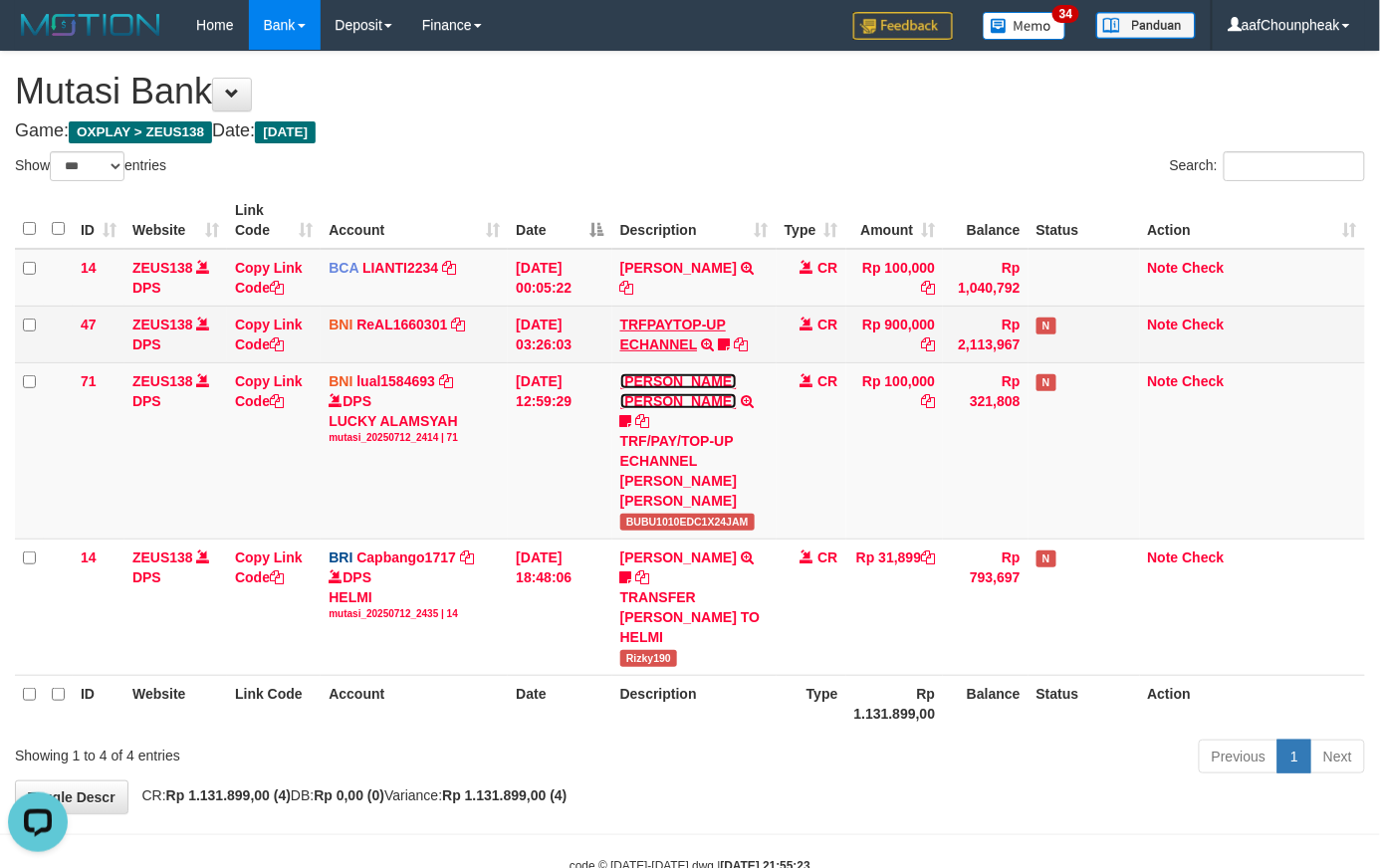 scroll, scrollTop: 0, scrollLeft: 0, axis: both 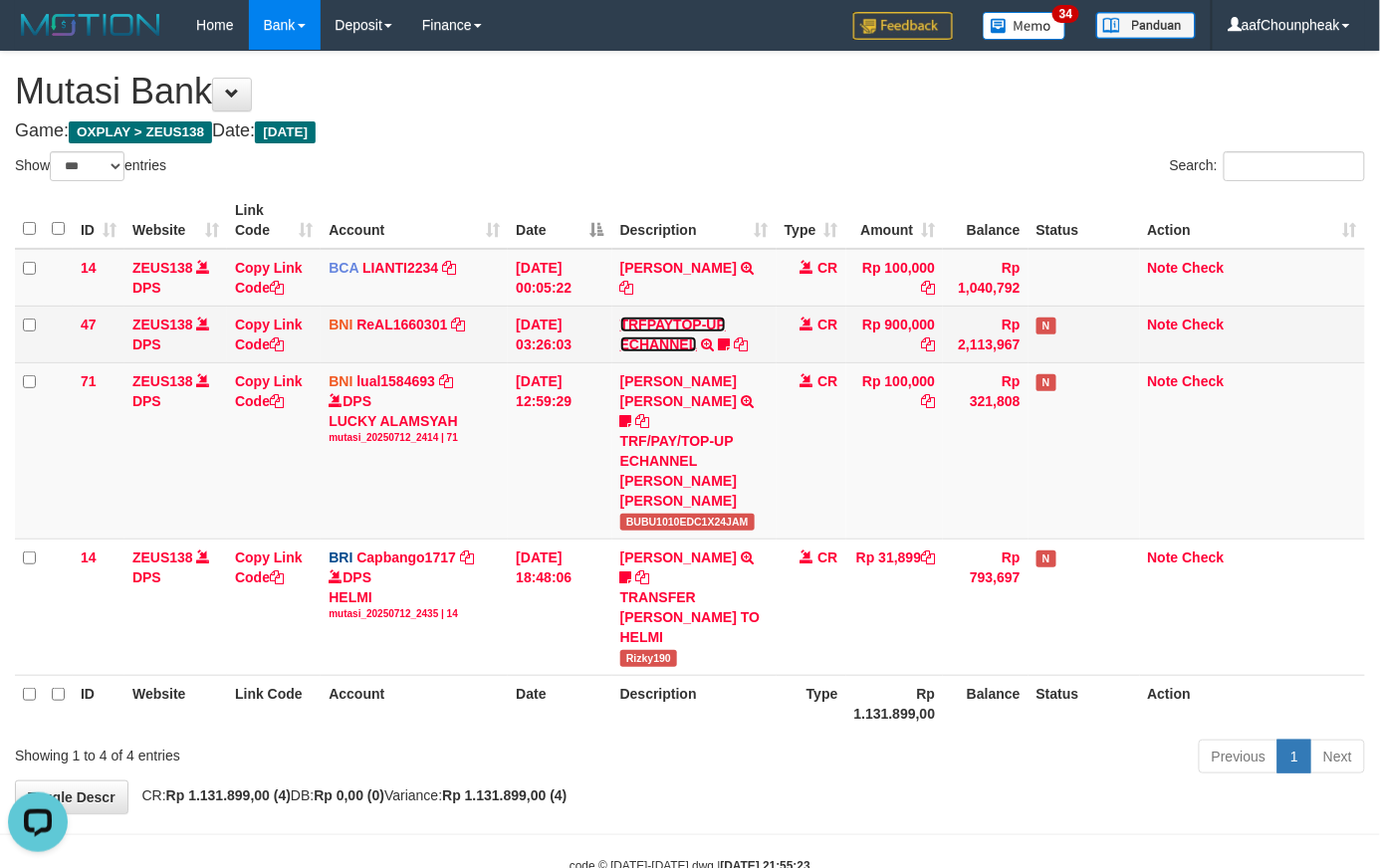 click on "TRFPAYTOP-UP ECHANNEL" at bounding box center [673, 334] 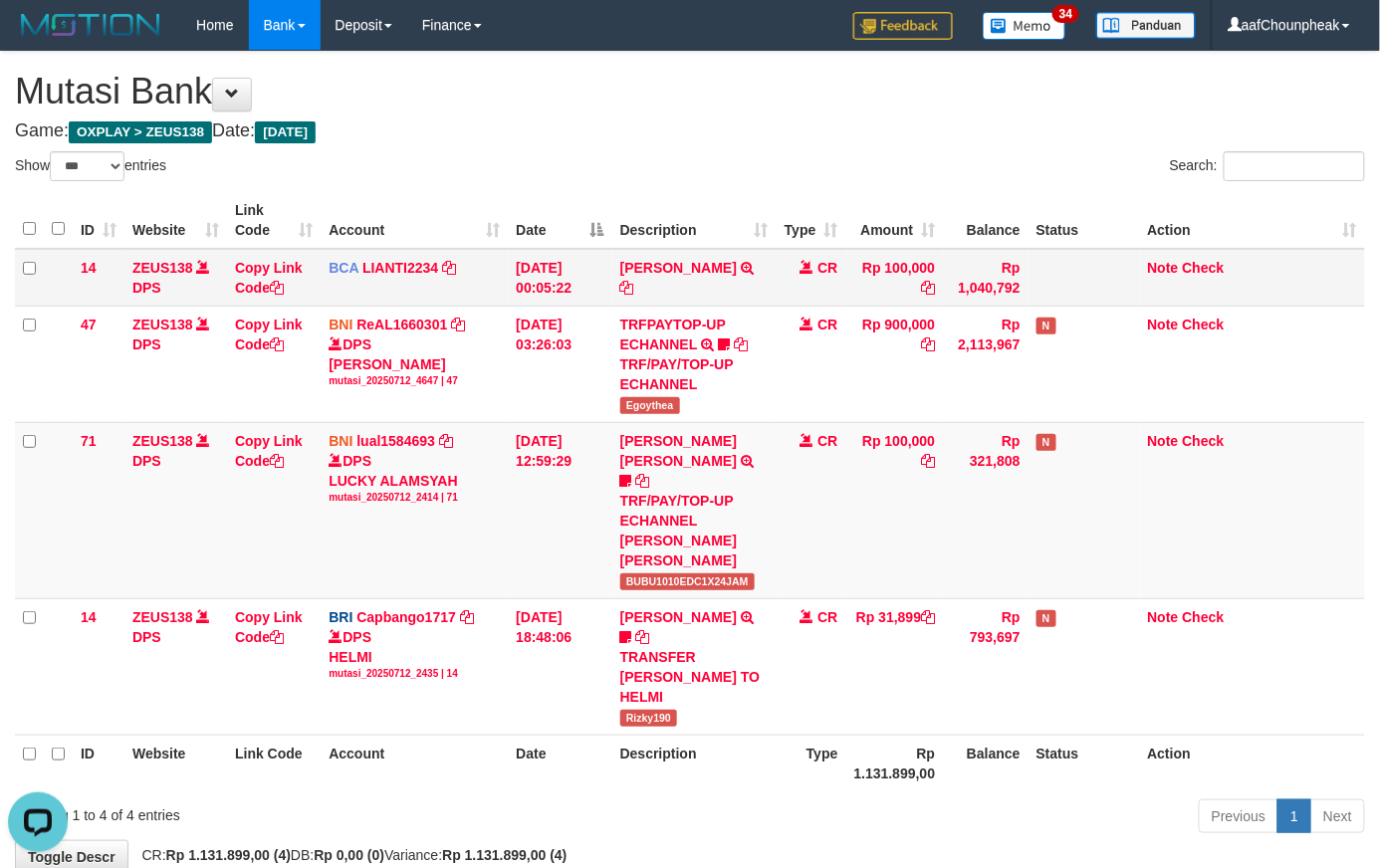 click on "YUSUP MAULAN         TRSF E-BANKING CR 1207/FTSCY/WS95051
100000.002025071262819090 TRFDN-YUSUP MAULANESPAY DEBIT INDONE" at bounding box center (694, 278) 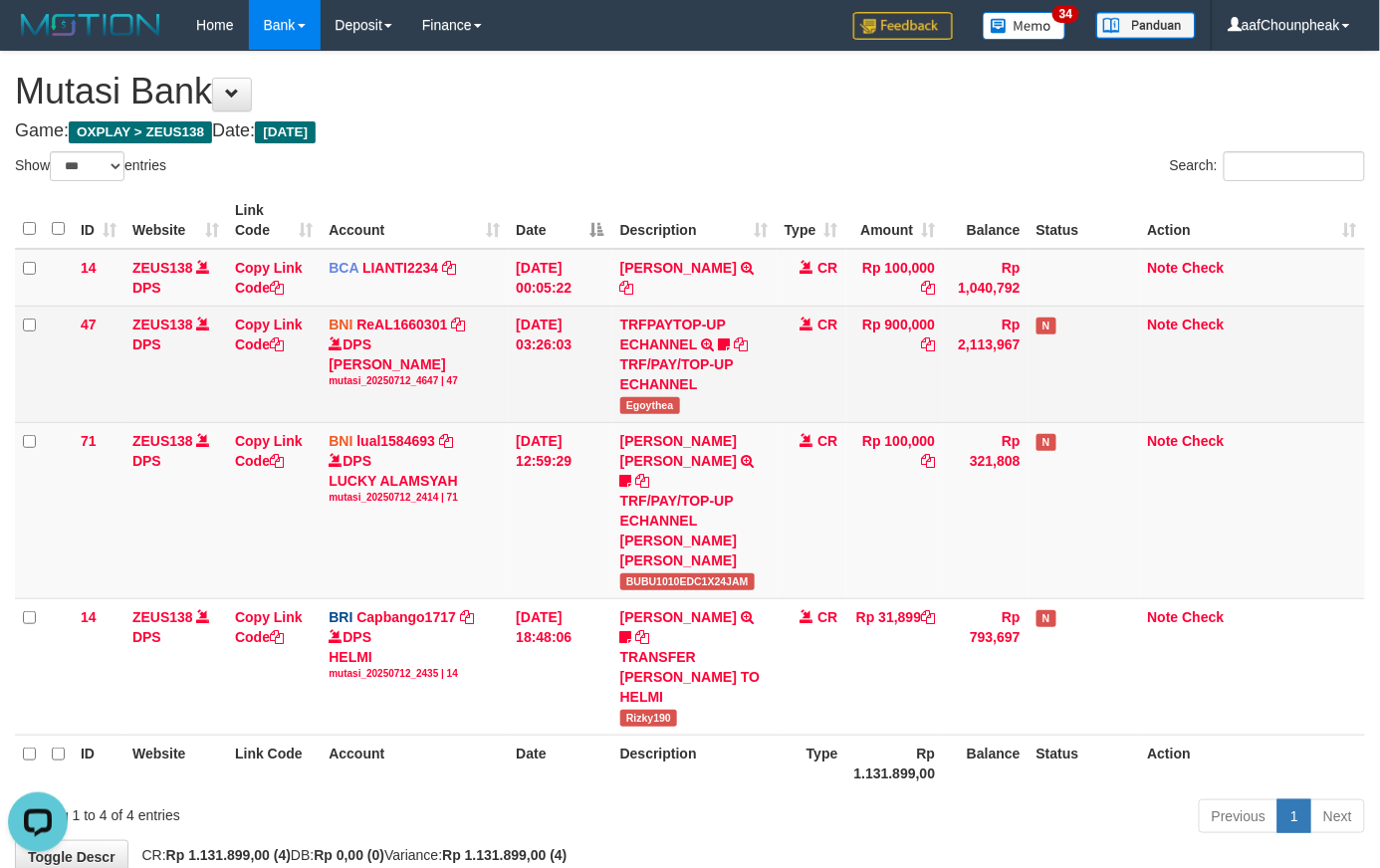 click on "Egoythea" at bounding box center (650, 405) 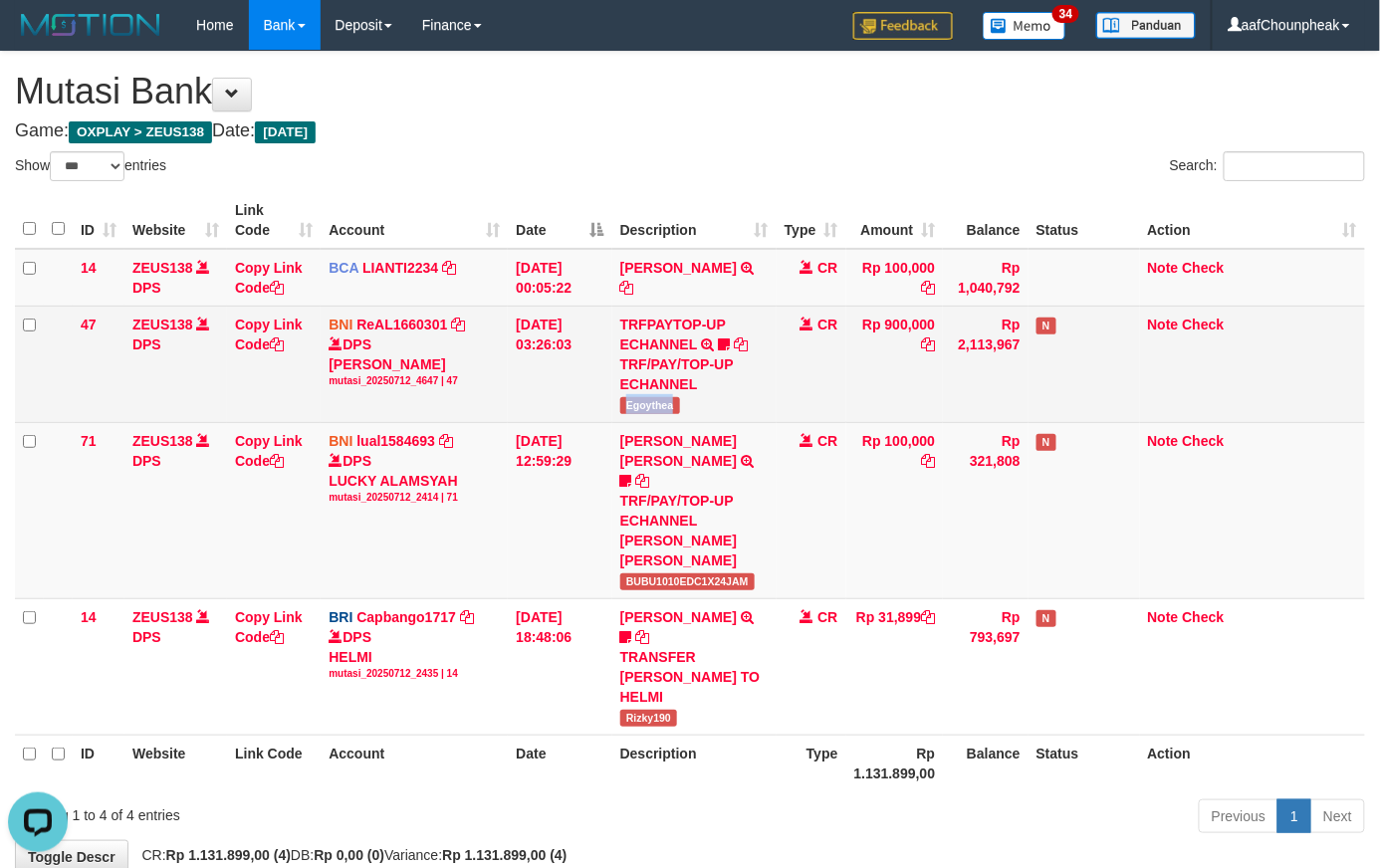 click on "Egoythea" at bounding box center (650, 405) 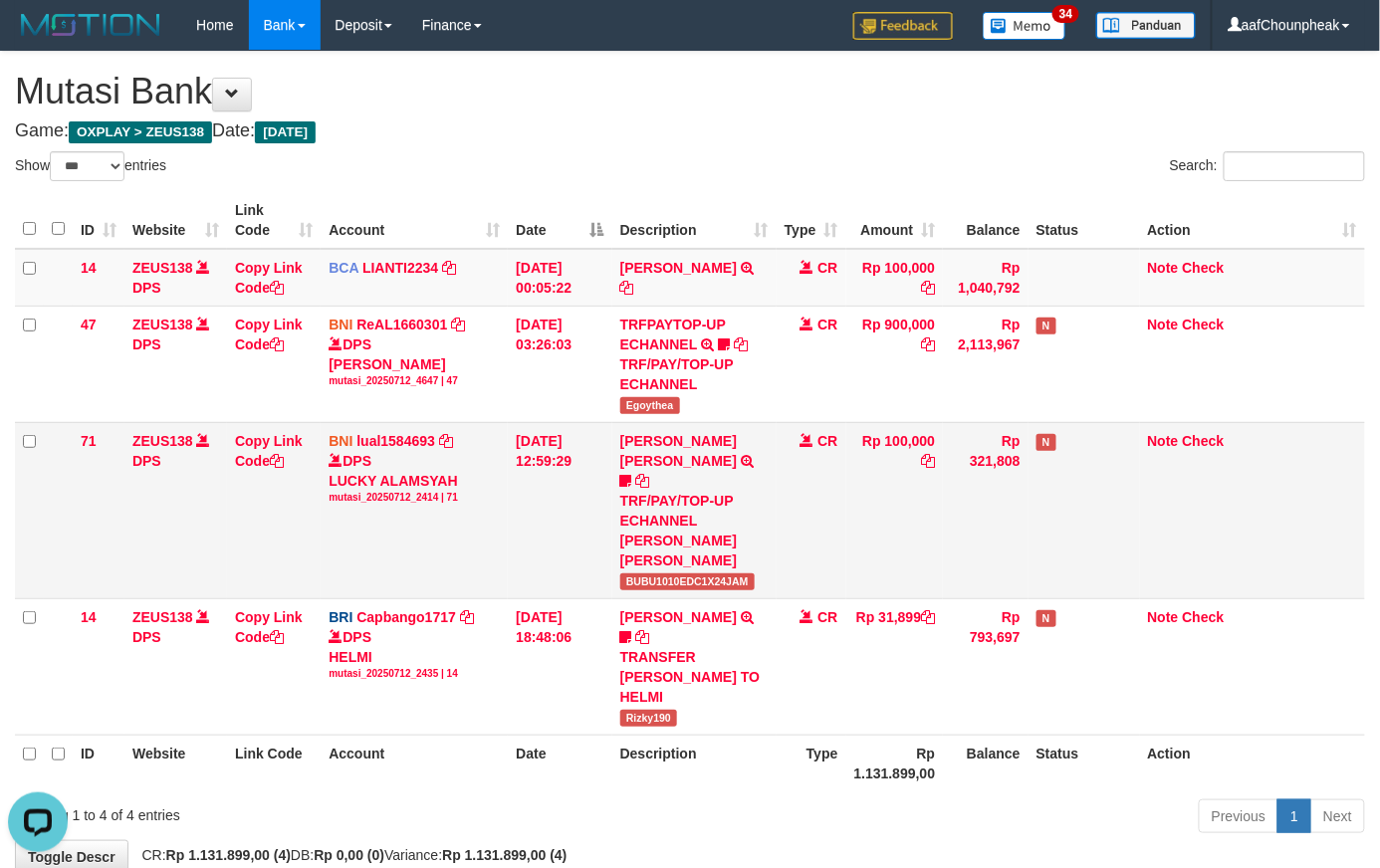 drag, startPoint x: 777, startPoint y: 531, endPoint x: 801, endPoint y: 545, distance: 27.784888 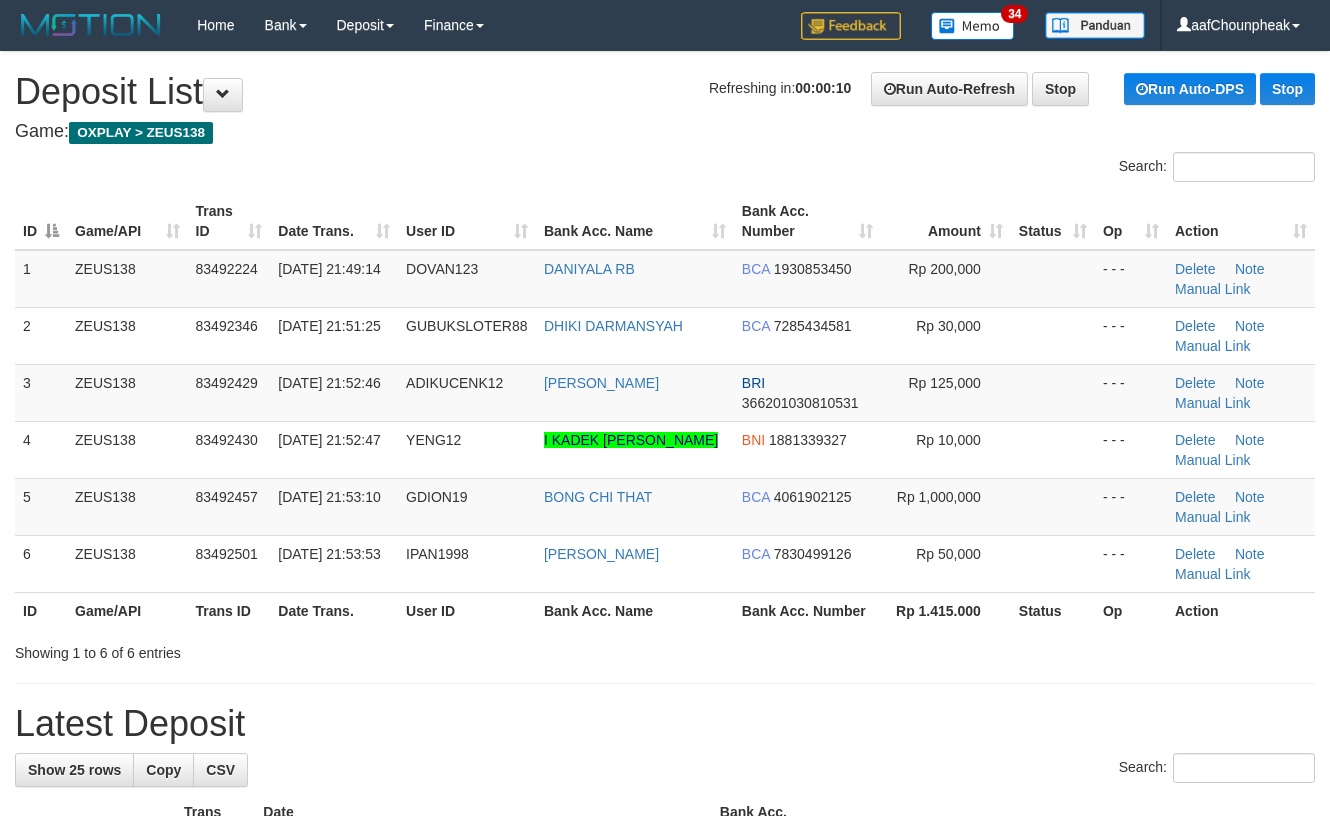 scroll, scrollTop: 0, scrollLeft: 0, axis: both 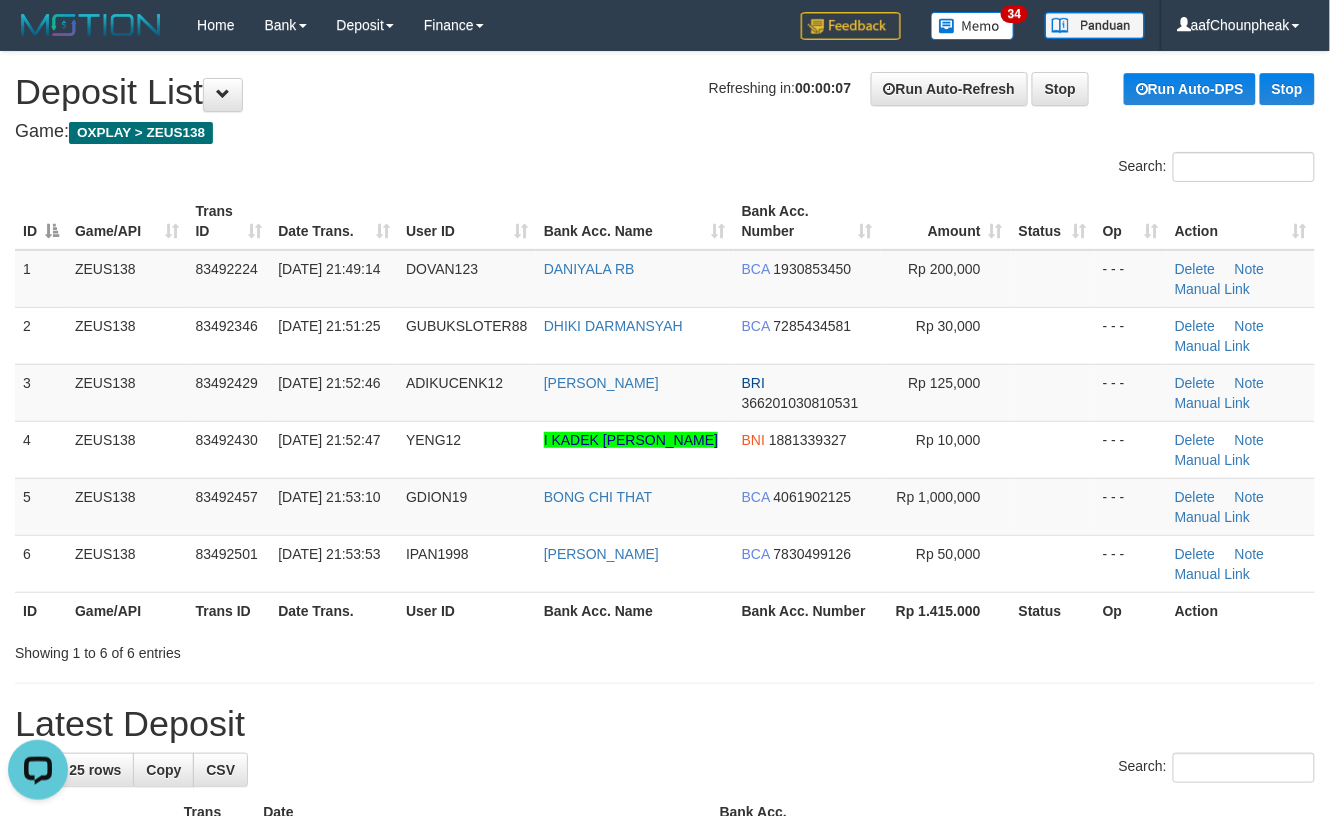 click on "Game:   OXPLAY > ZEUS138" at bounding box center (665, 132) 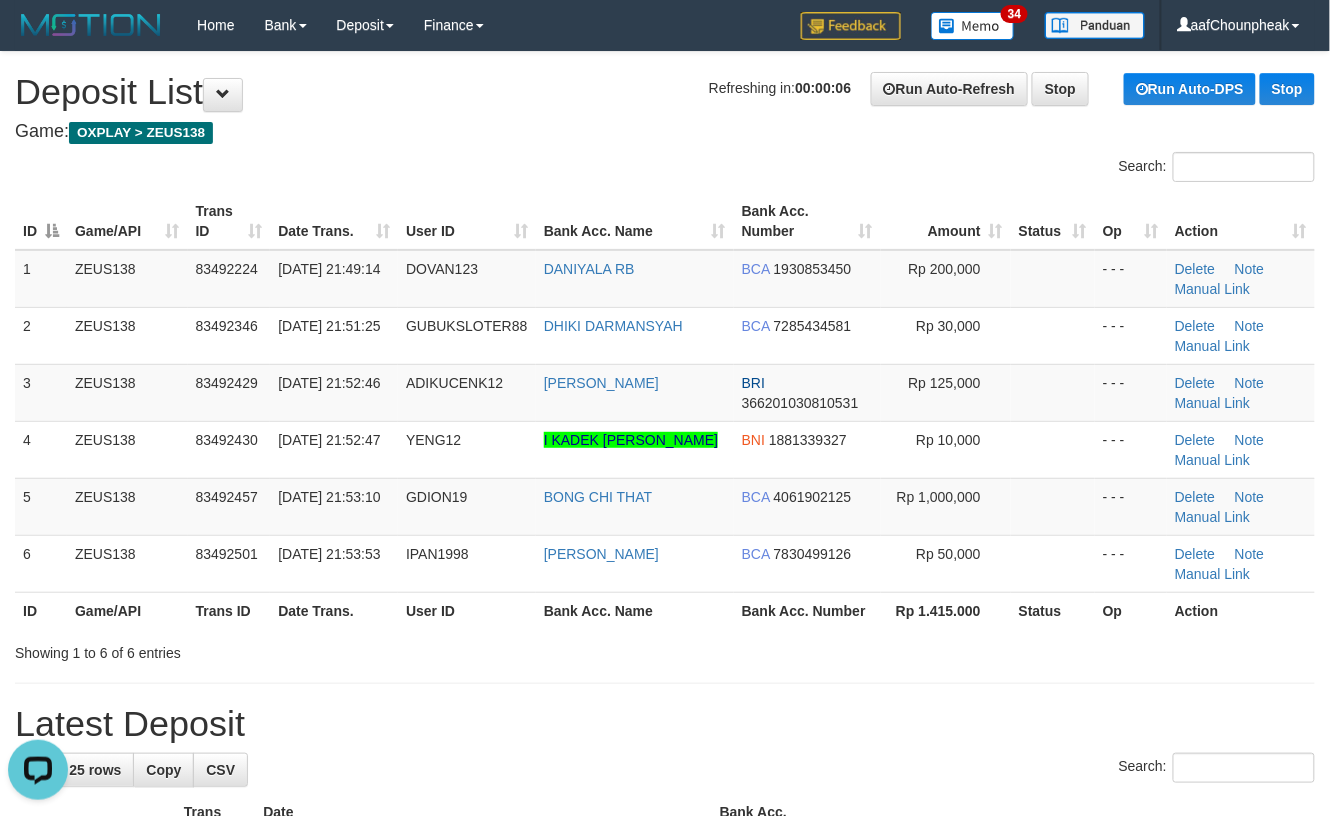 click on "Game:   OXPLAY > ZEUS138" at bounding box center (665, 132) 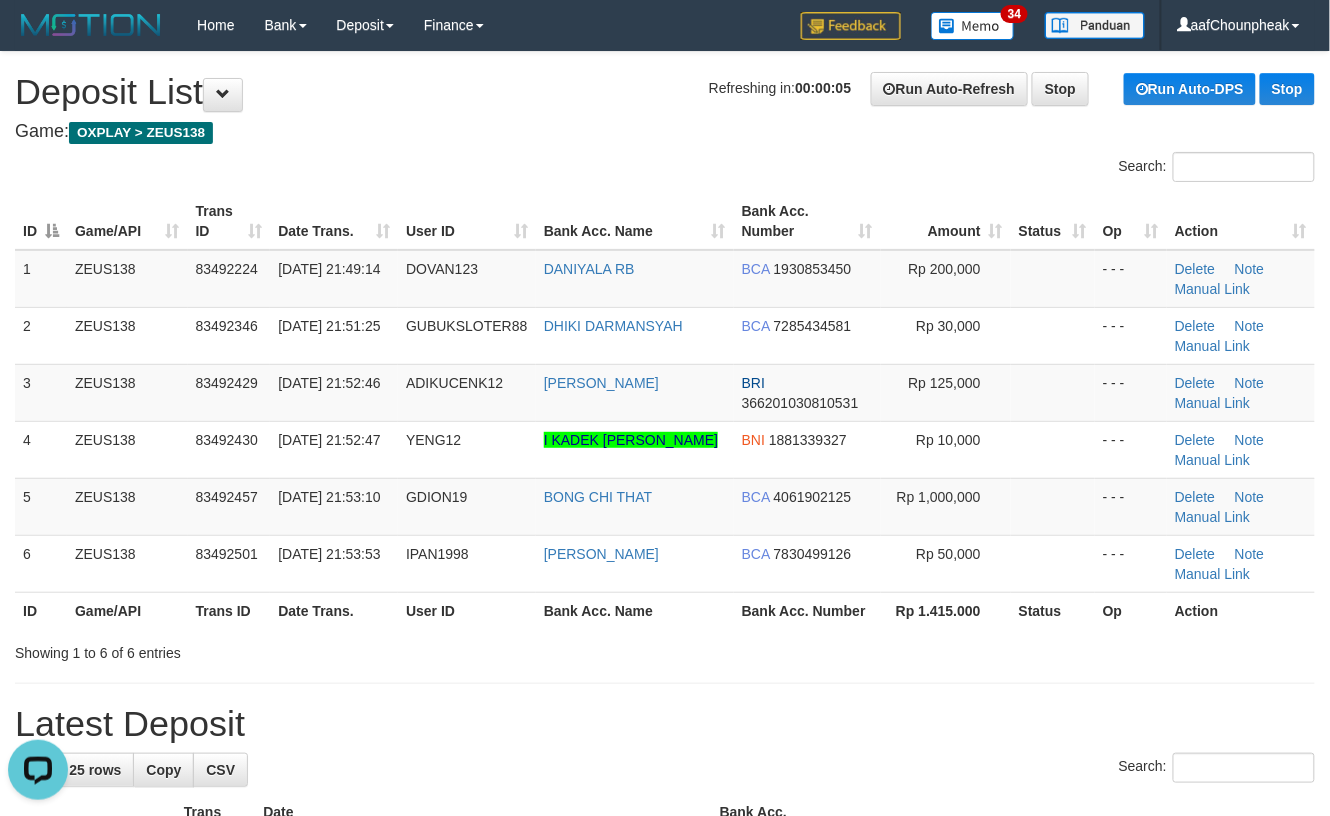 click on "Game:   OXPLAY > ZEUS138" at bounding box center [665, 132] 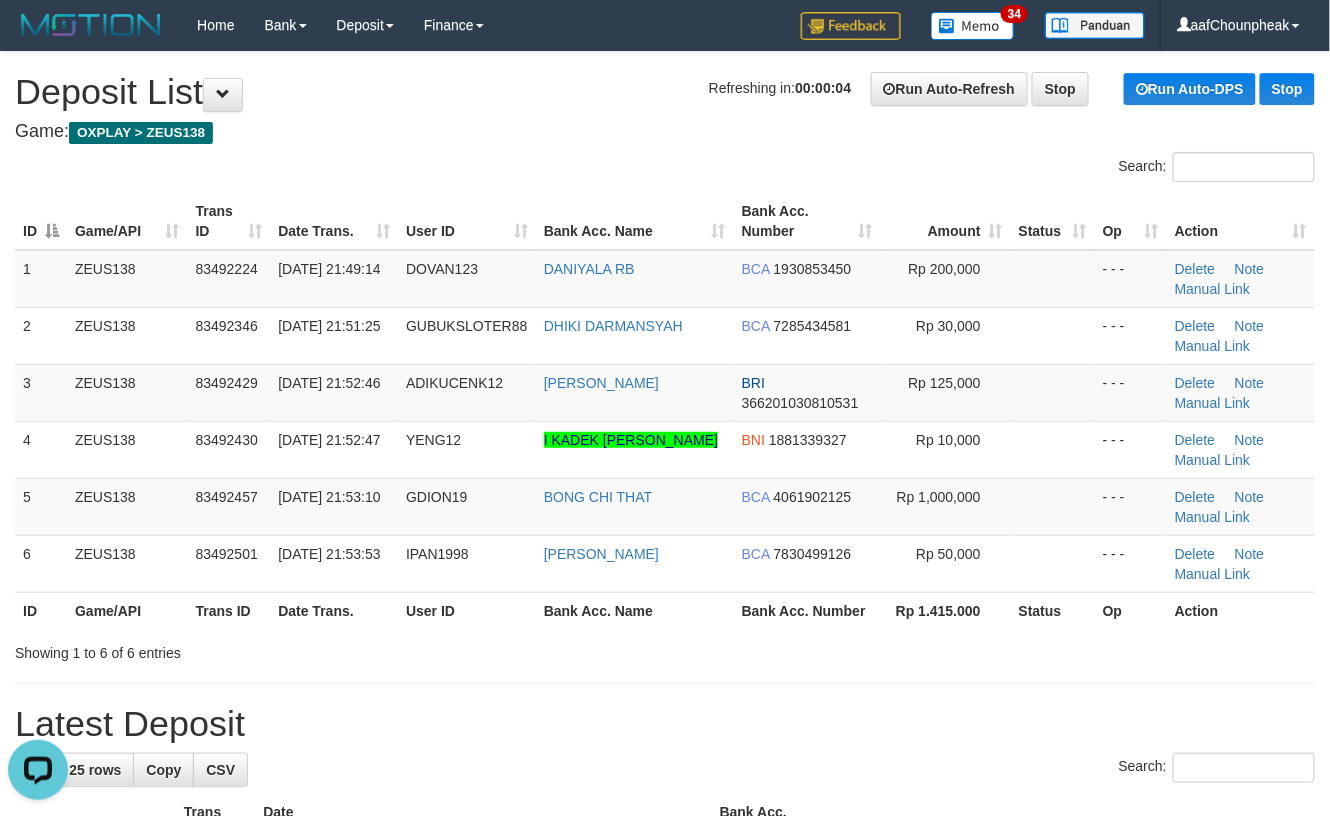 click on "Game:   OXPLAY > ZEUS138" at bounding box center (665, 132) 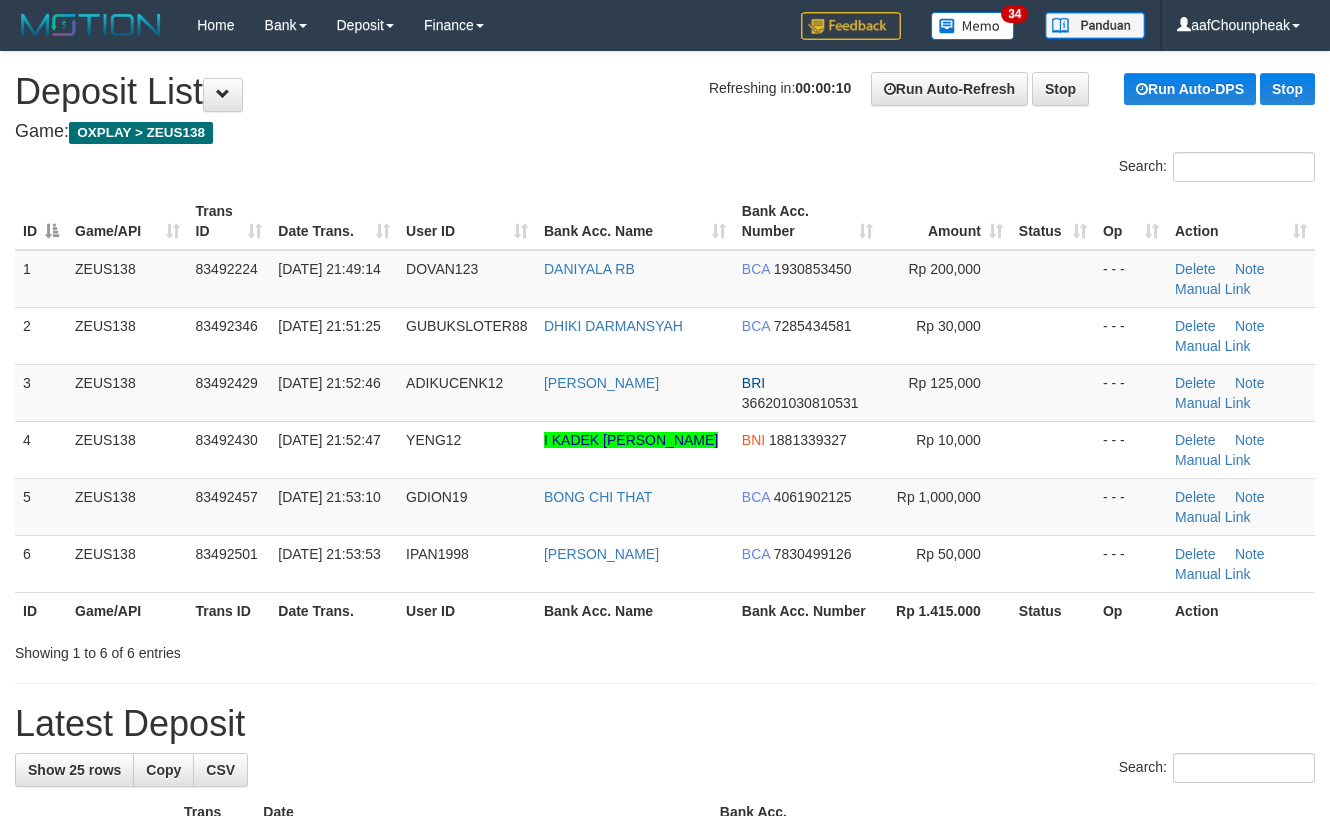 scroll, scrollTop: 0, scrollLeft: 0, axis: both 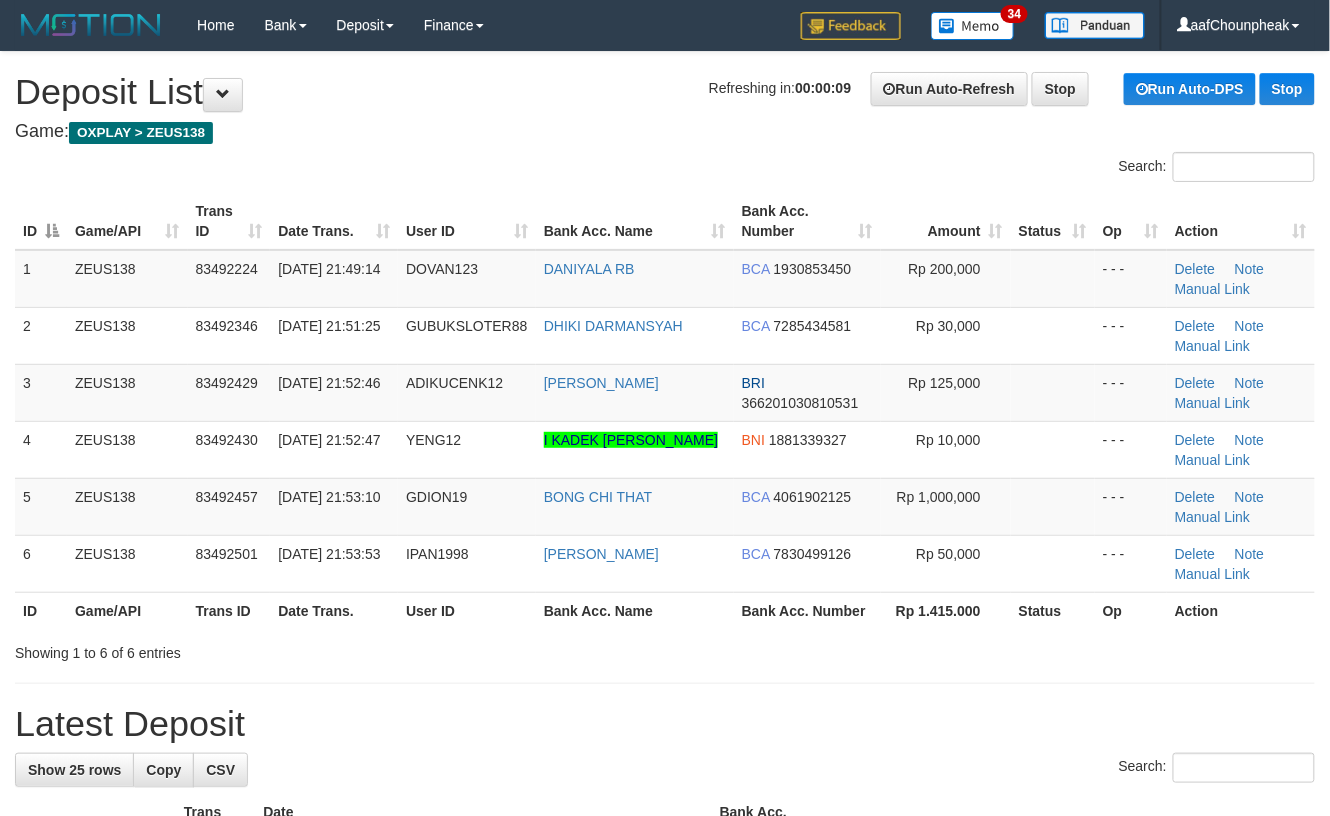 drag, startPoint x: 448, startPoint y: 181, endPoint x: 462, endPoint y: 178, distance: 14.3178215 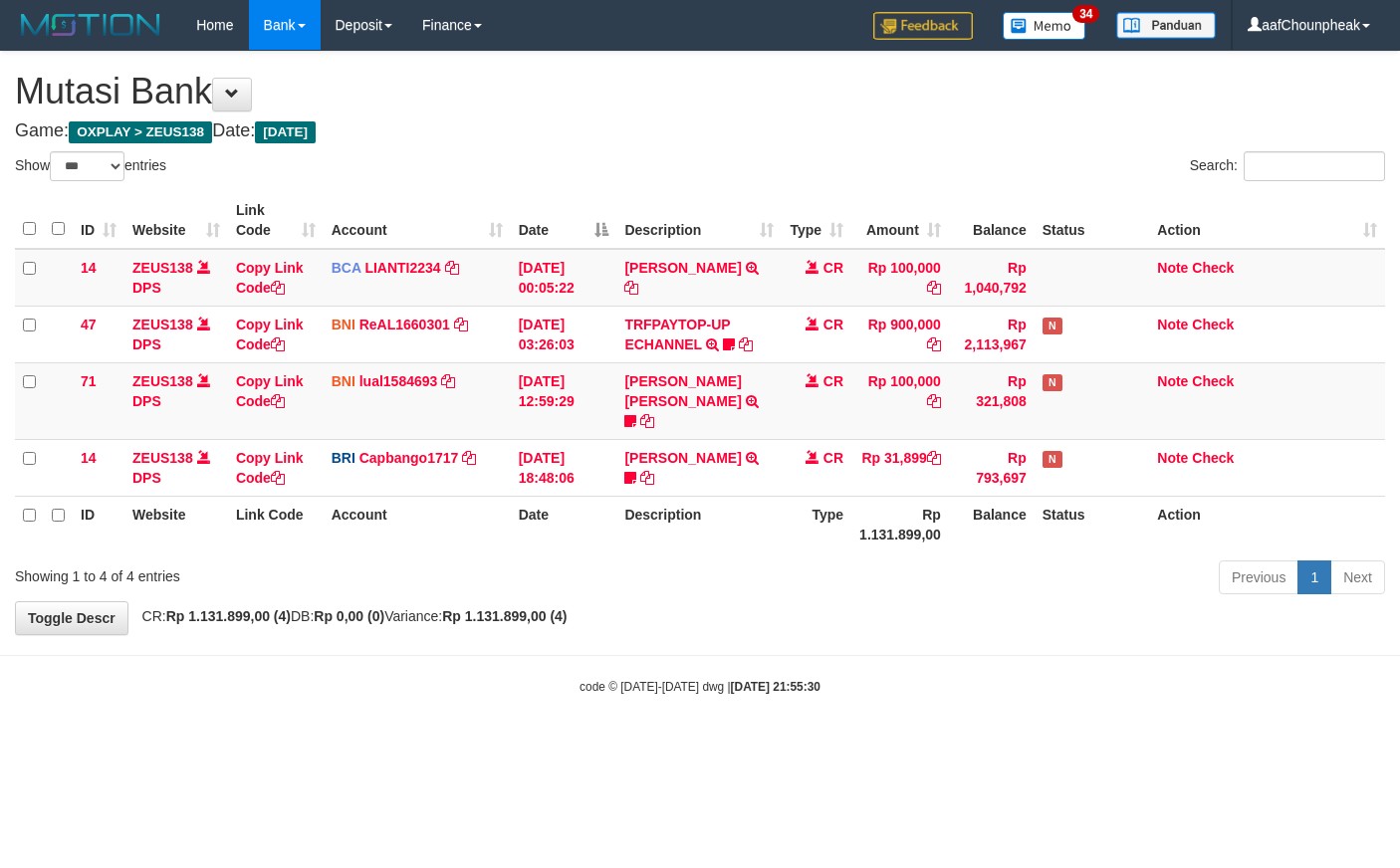 select on "***" 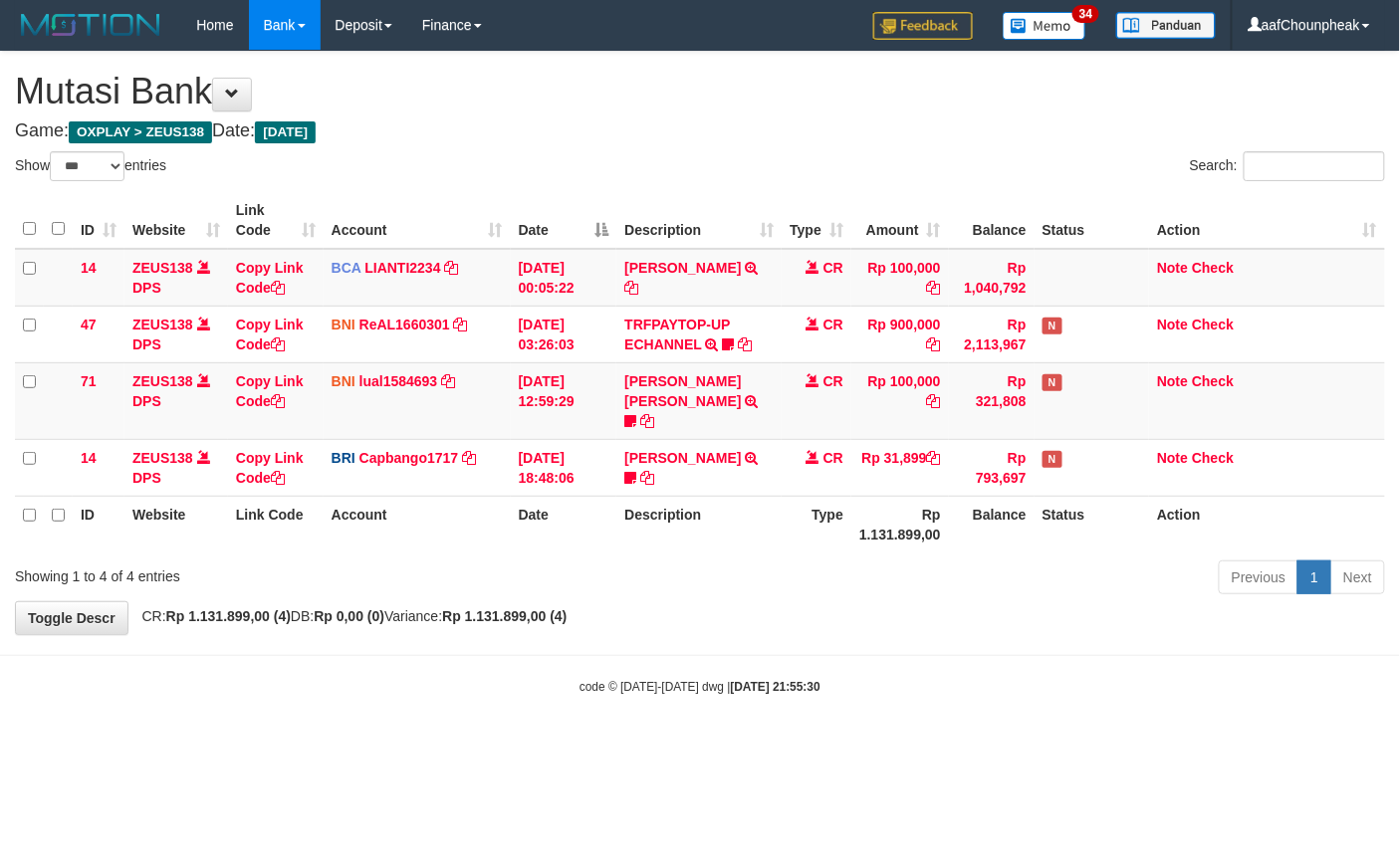 drag, startPoint x: 0, startPoint y: 0, endPoint x: 742, endPoint y: 558, distance: 928.40078 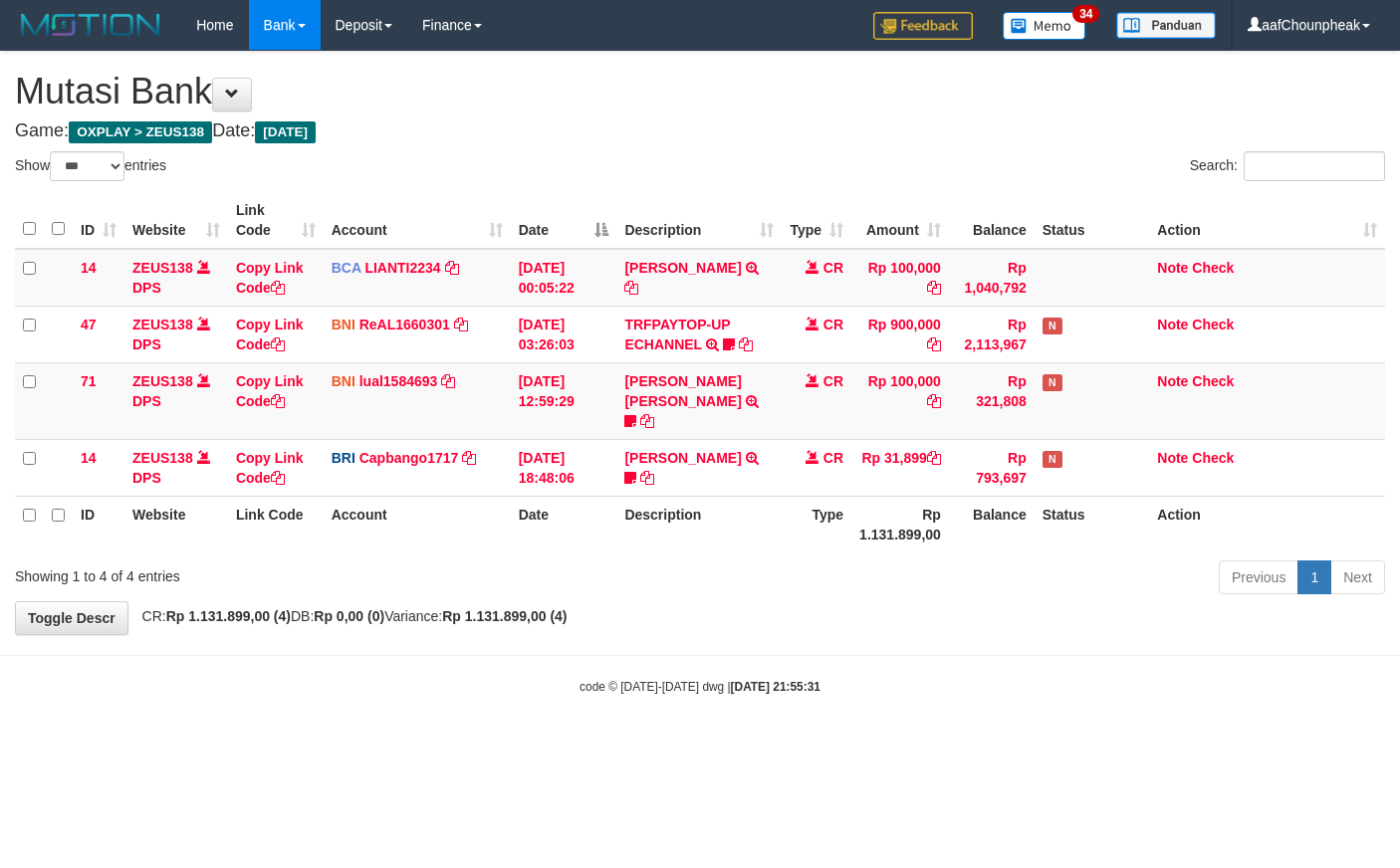 select on "***" 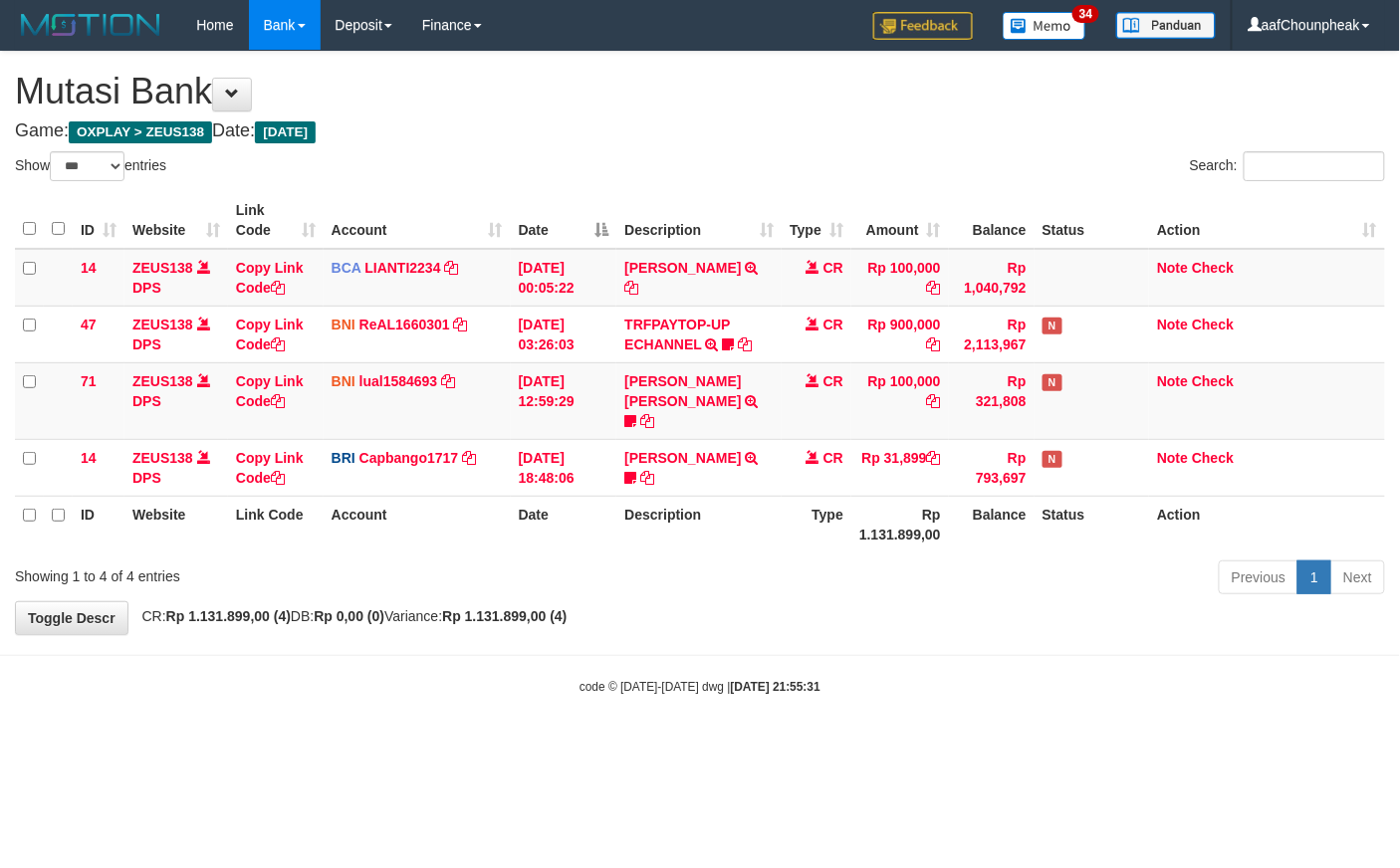 click on "Rp 1.131.899,00" at bounding box center (900, 524) 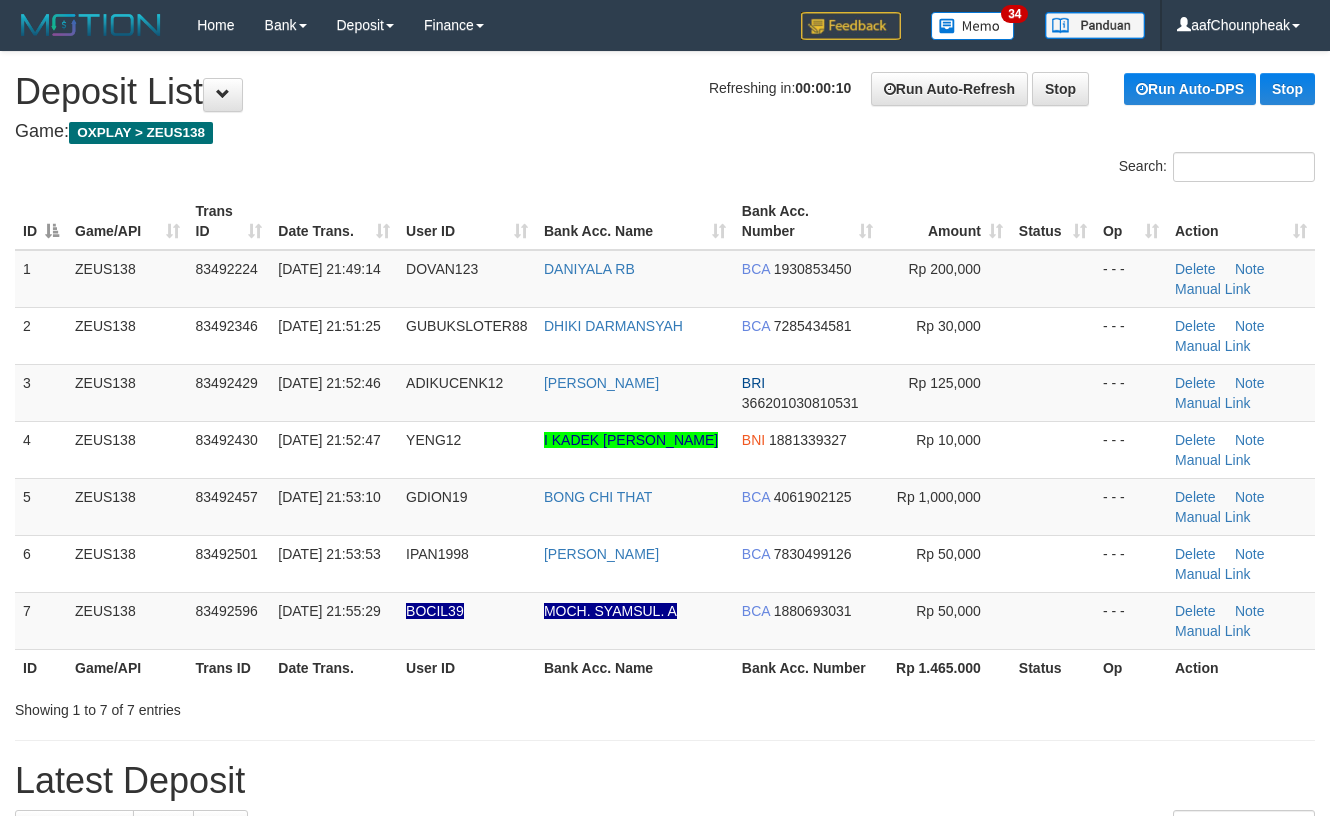 scroll, scrollTop: 0, scrollLeft: 0, axis: both 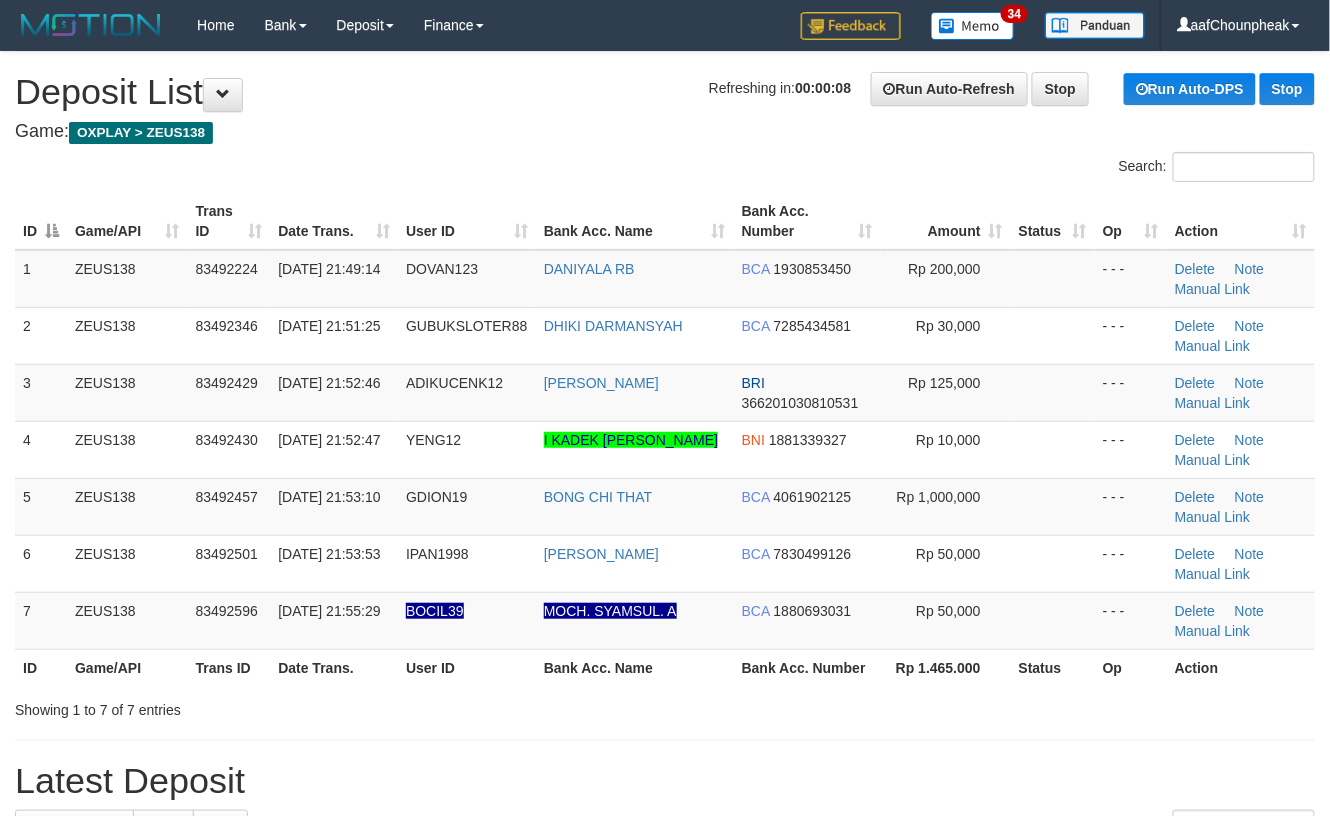 click on "ID Game/API Trans ID Date Trans. User ID Bank Acc. Name Bank Acc. Number Amount Status Op Action
1
ZEUS138
83492224
[DATE] 21:49:14
DOVAN123
DANIYALA RB
BCA
1930853450
Rp 200,000
- - -
[GEOGRAPHIC_DATA]
Note
Manual Link
2
ZEUS138
83492346
[DATE] 21:51:25
GUBUKSLOTER88
DHIKI DARMANSYAH
BCA
7285434581
Rp 30,000
- - -" at bounding box center [665, 439] 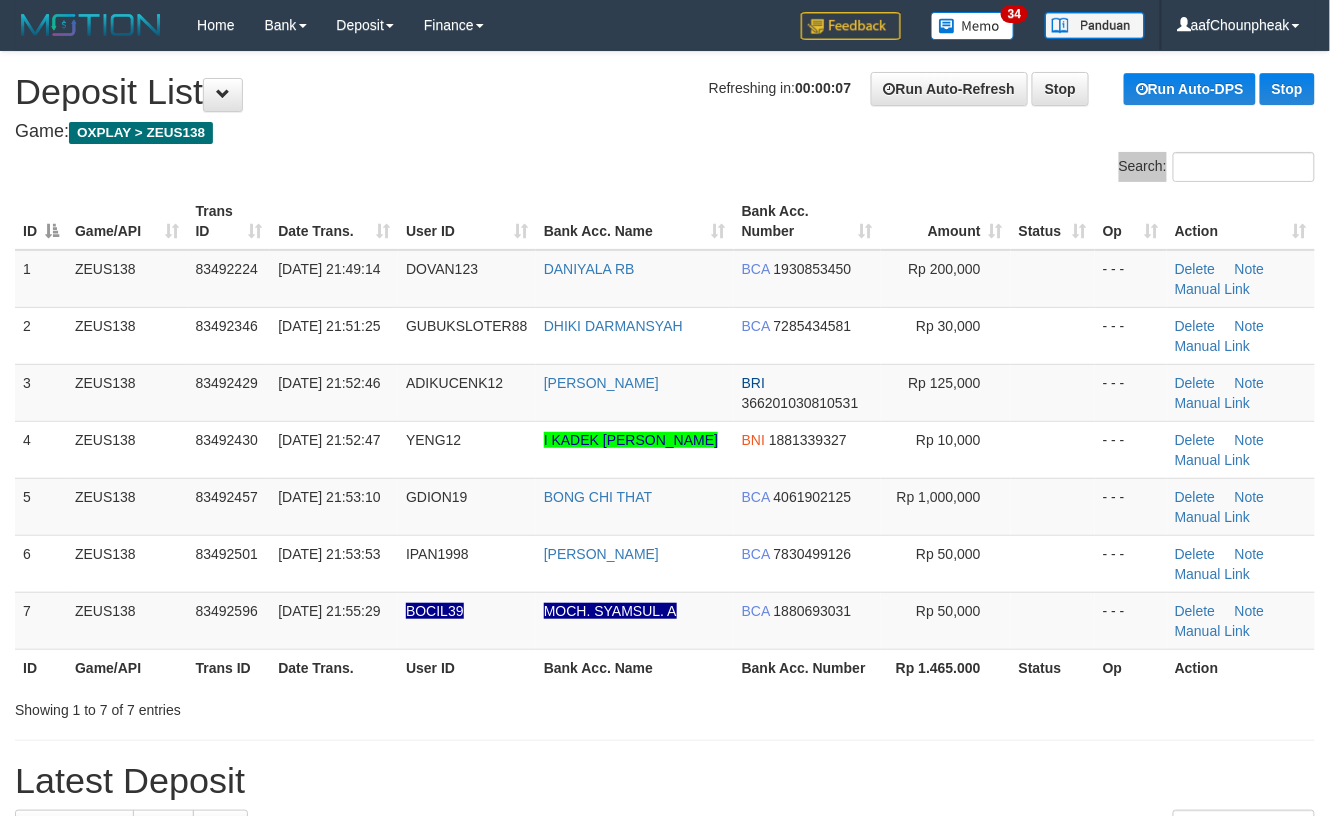 drag, startPoint x: 544, startPoint y: 172, endPoint x: 556, endPoint y: 190, distance: 21.633308 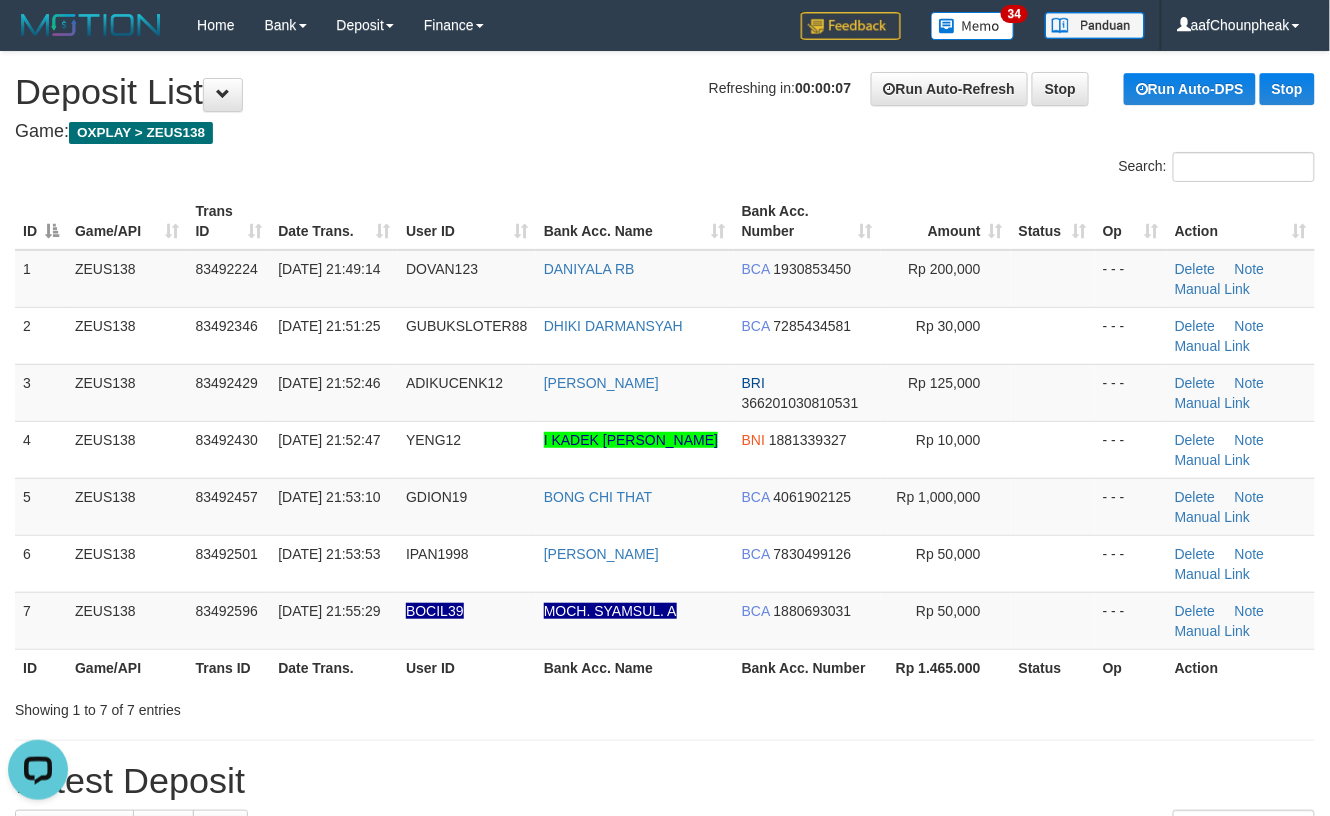 scroll, scrollTop: 0, scrollLeft: 0, axis: both 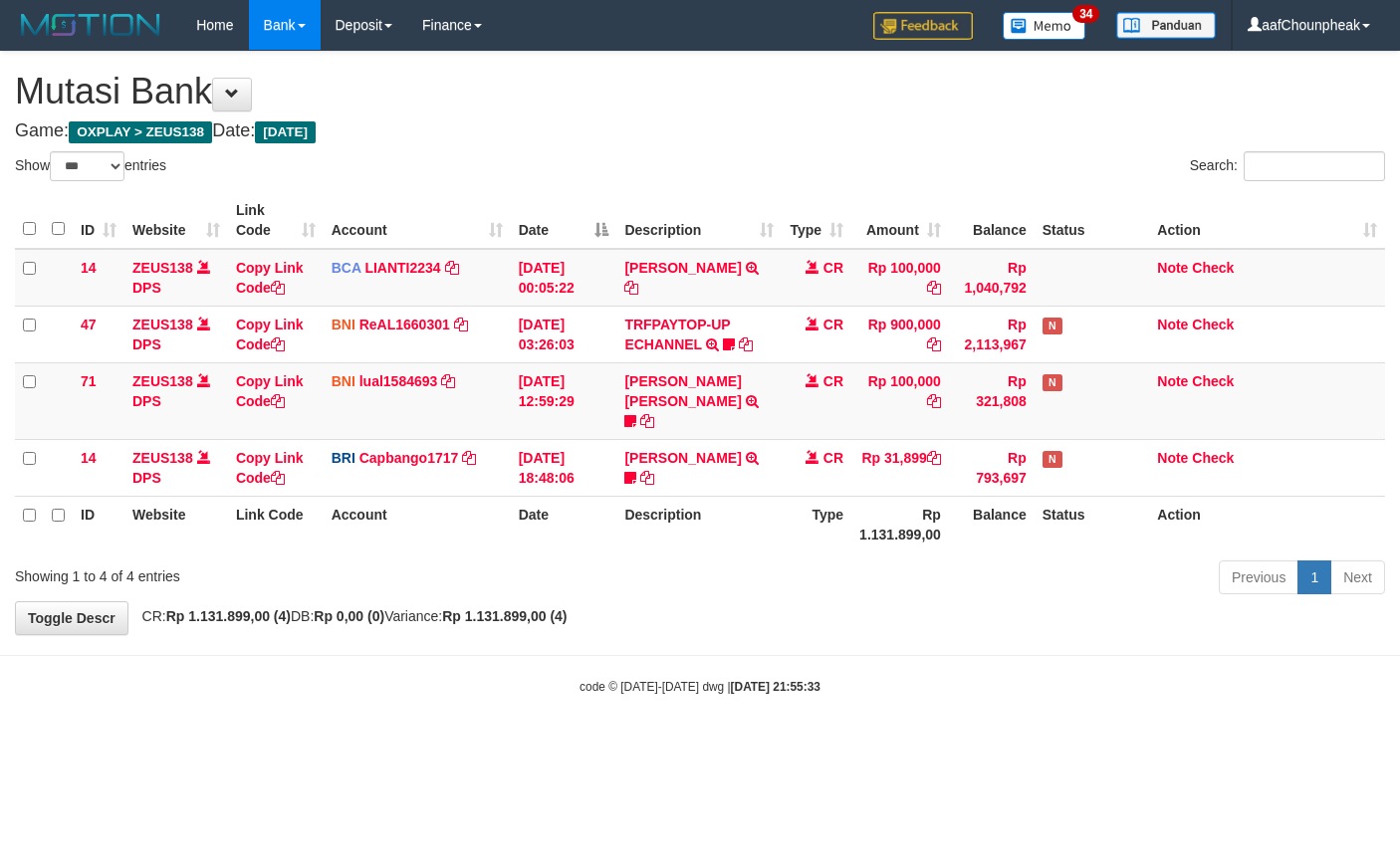 select on "***" 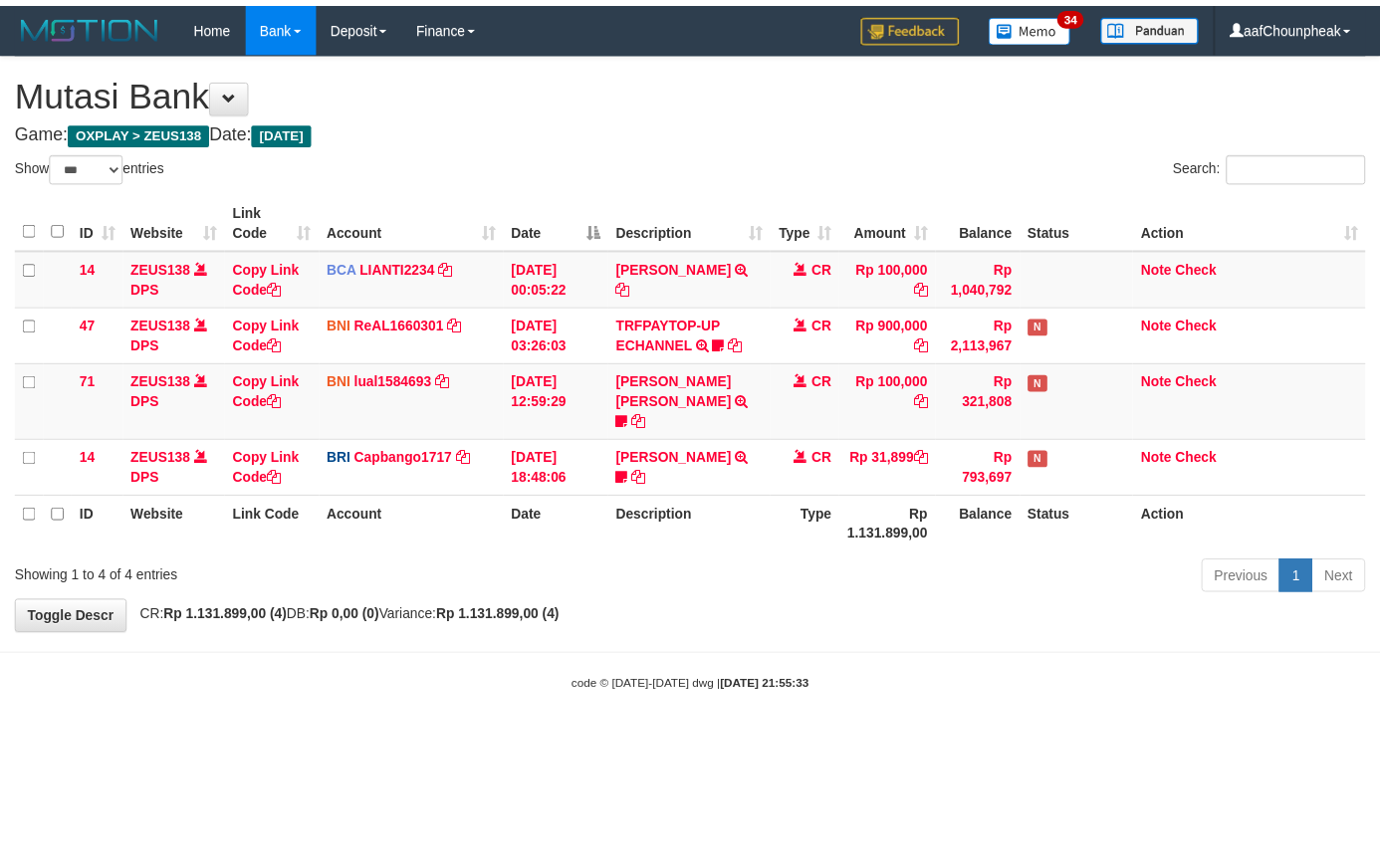scroll, scrollTop: 0, scrollLeft: 0, axis: both 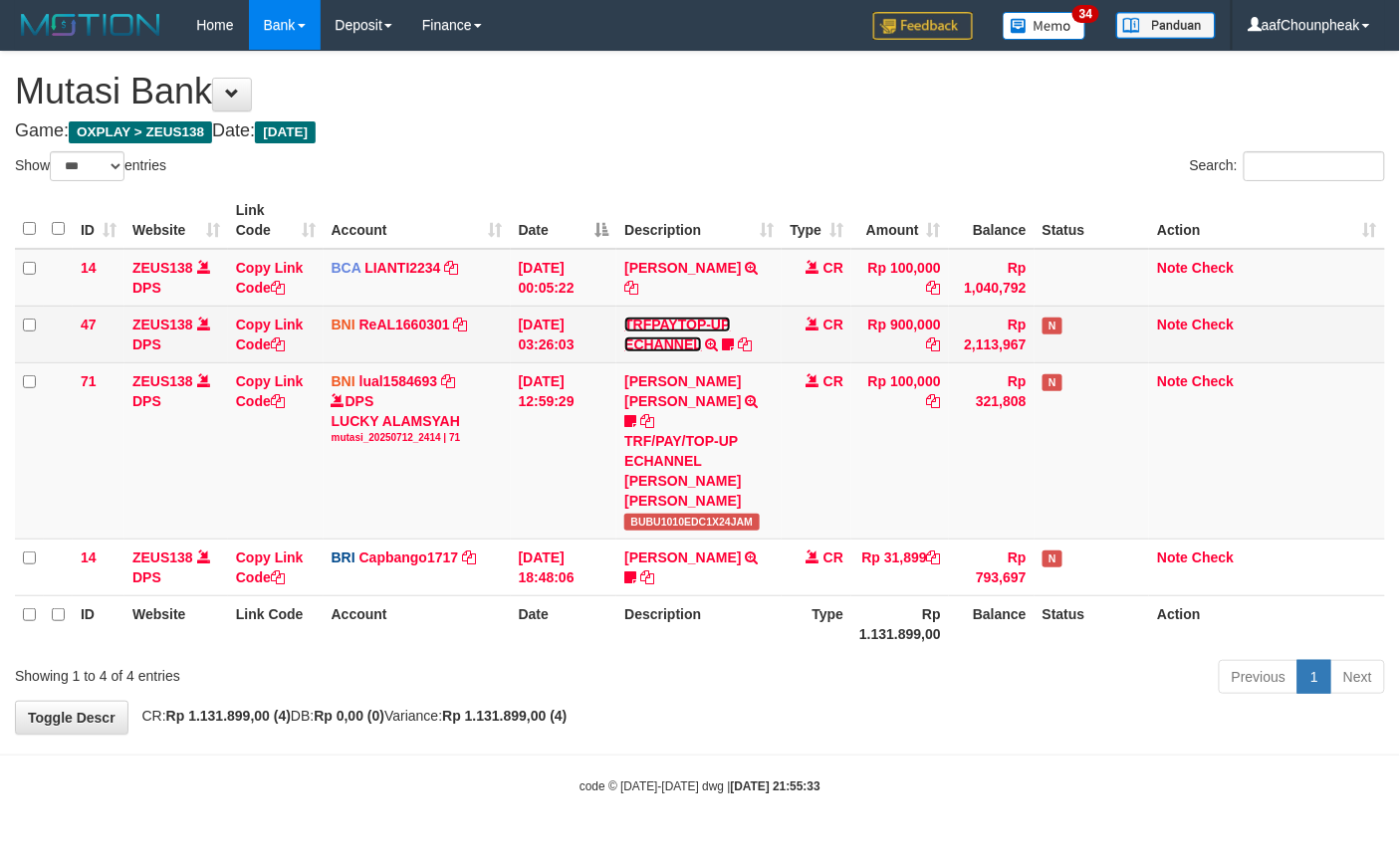 click on "TRFPAYTOP-UP ECHANNEL" at bounding box center (677, 334) 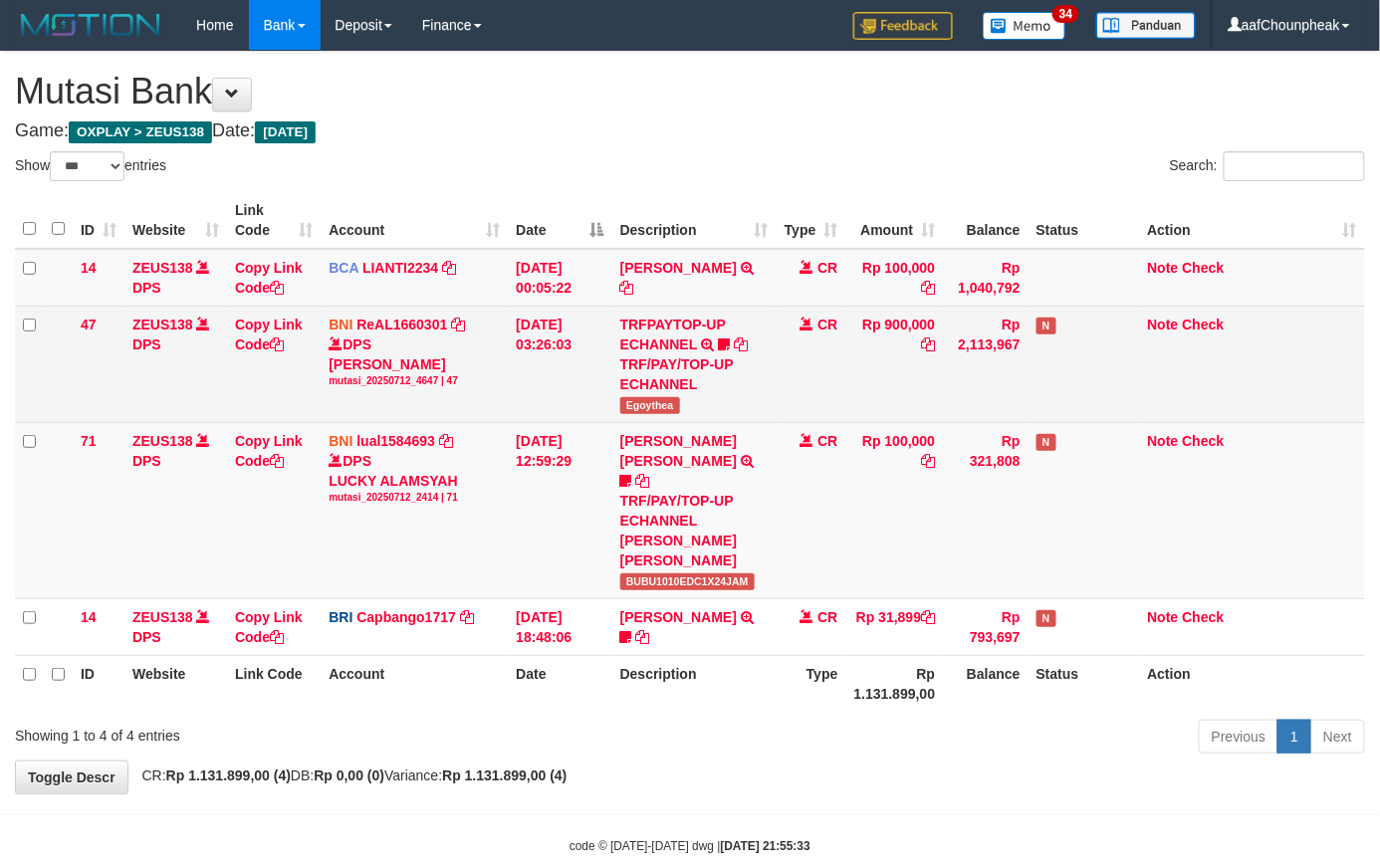 click on "TRFPAYTOP-UP ECHANNEL            TRF/PAY/TOP-UP ECHANNEL    Egoythea" at bounding box center (694, 363) 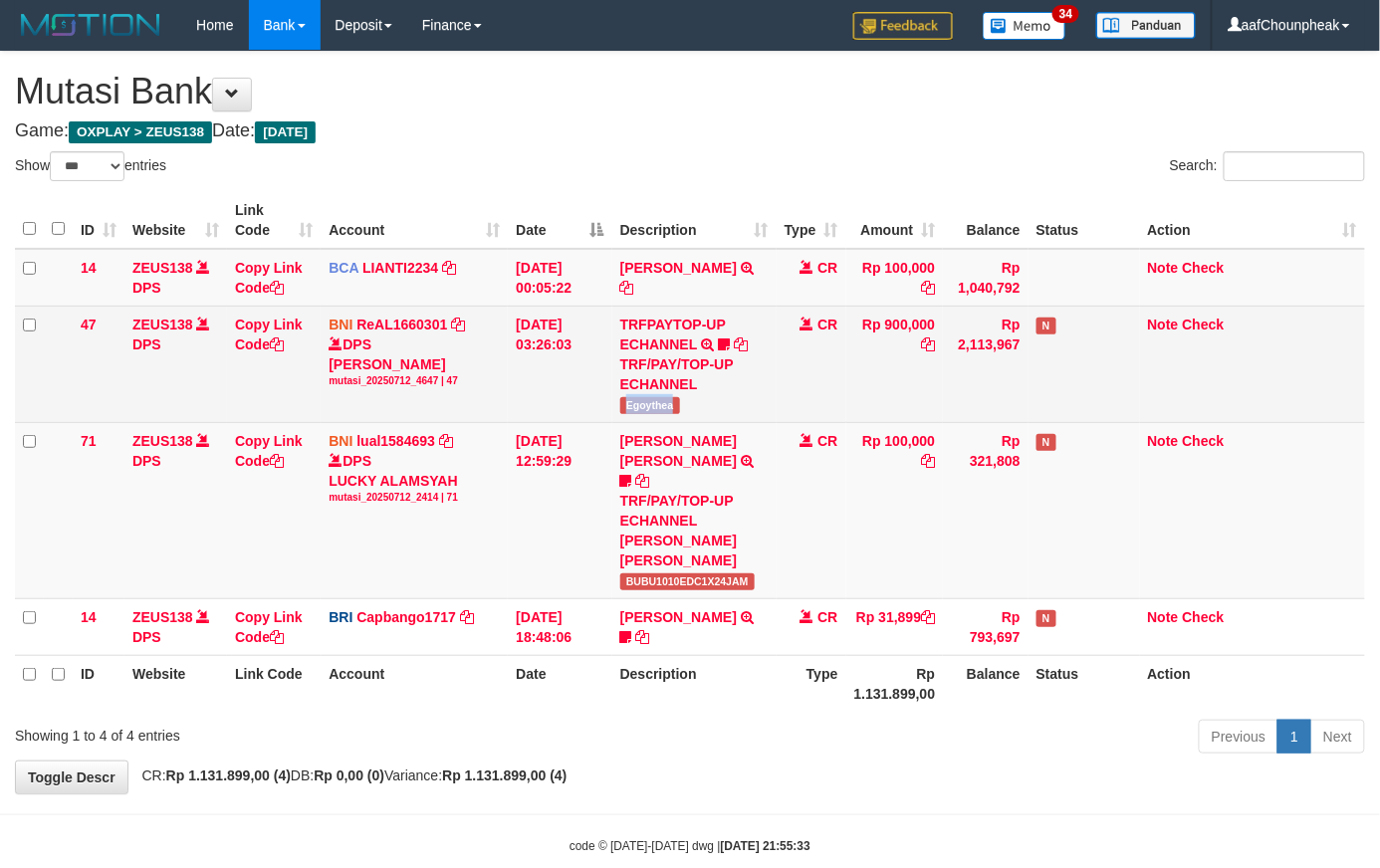 click on "TRFPAYTOP-UP ECHANNEL            TRF/PAY/TOP-UP ECHANNEL    Egoythea" at bounding box center (694, 363) 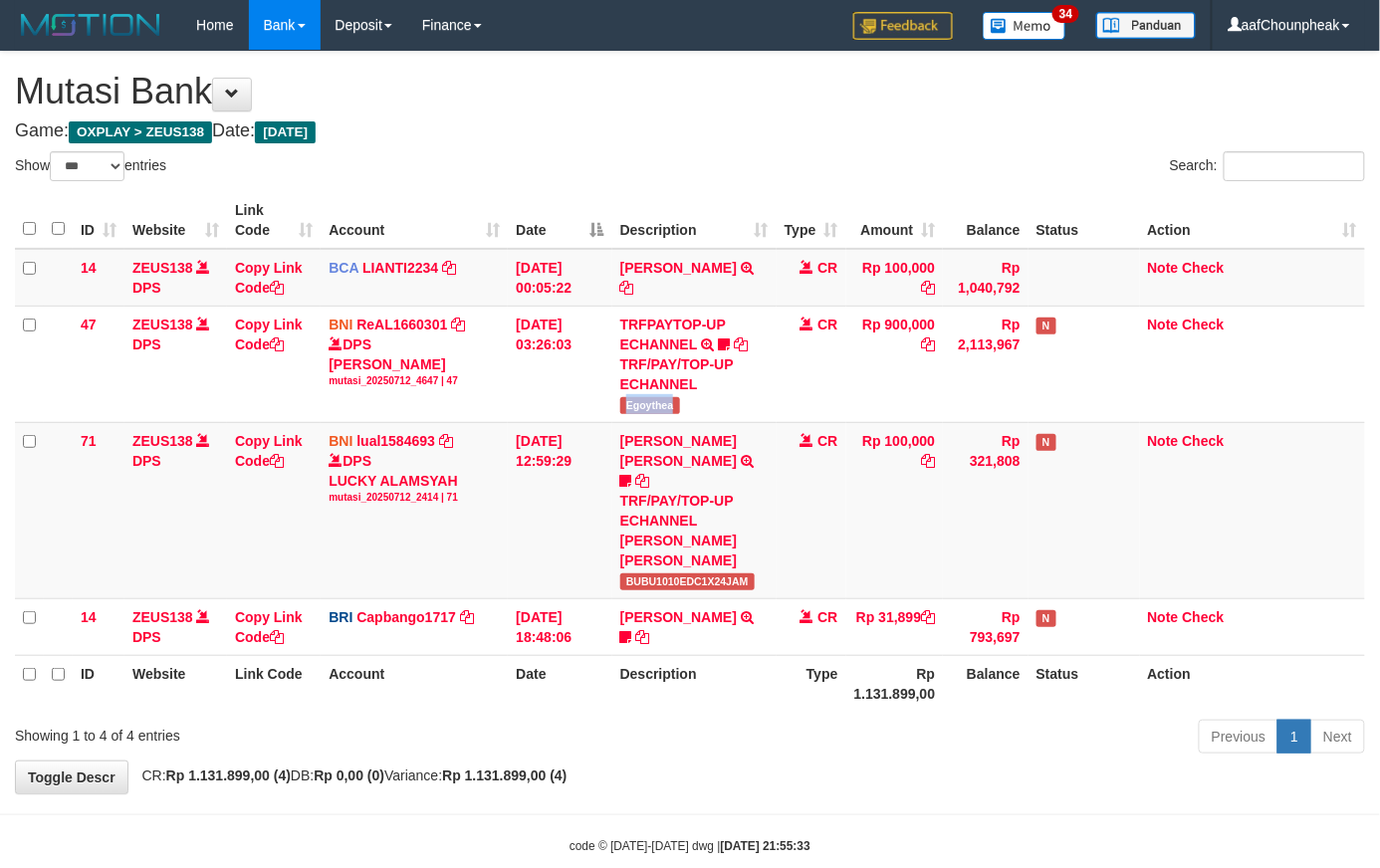 copy on "Egoythea" 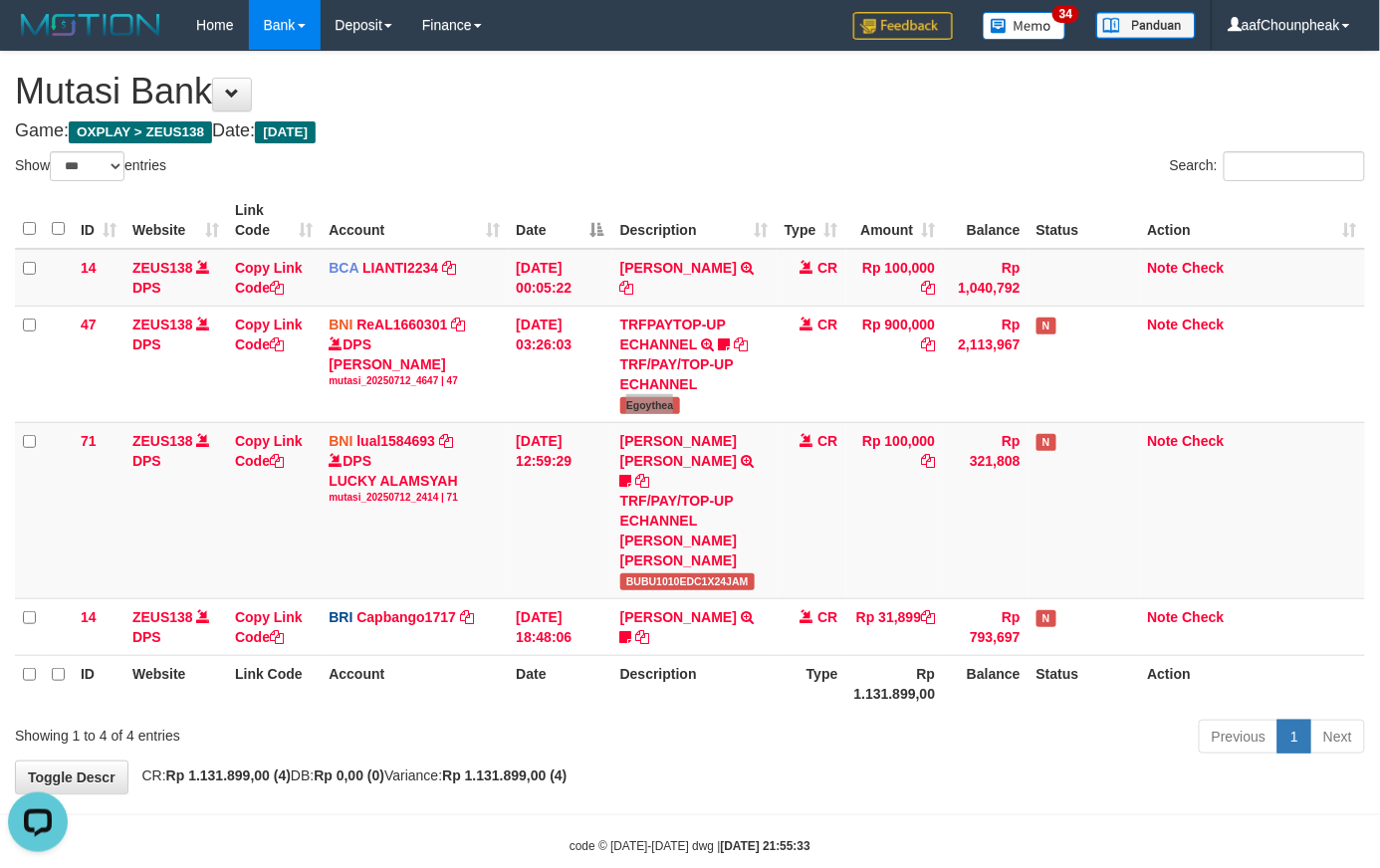 scroll, scrollTop: 0, scrollLeft: 0, axis: both 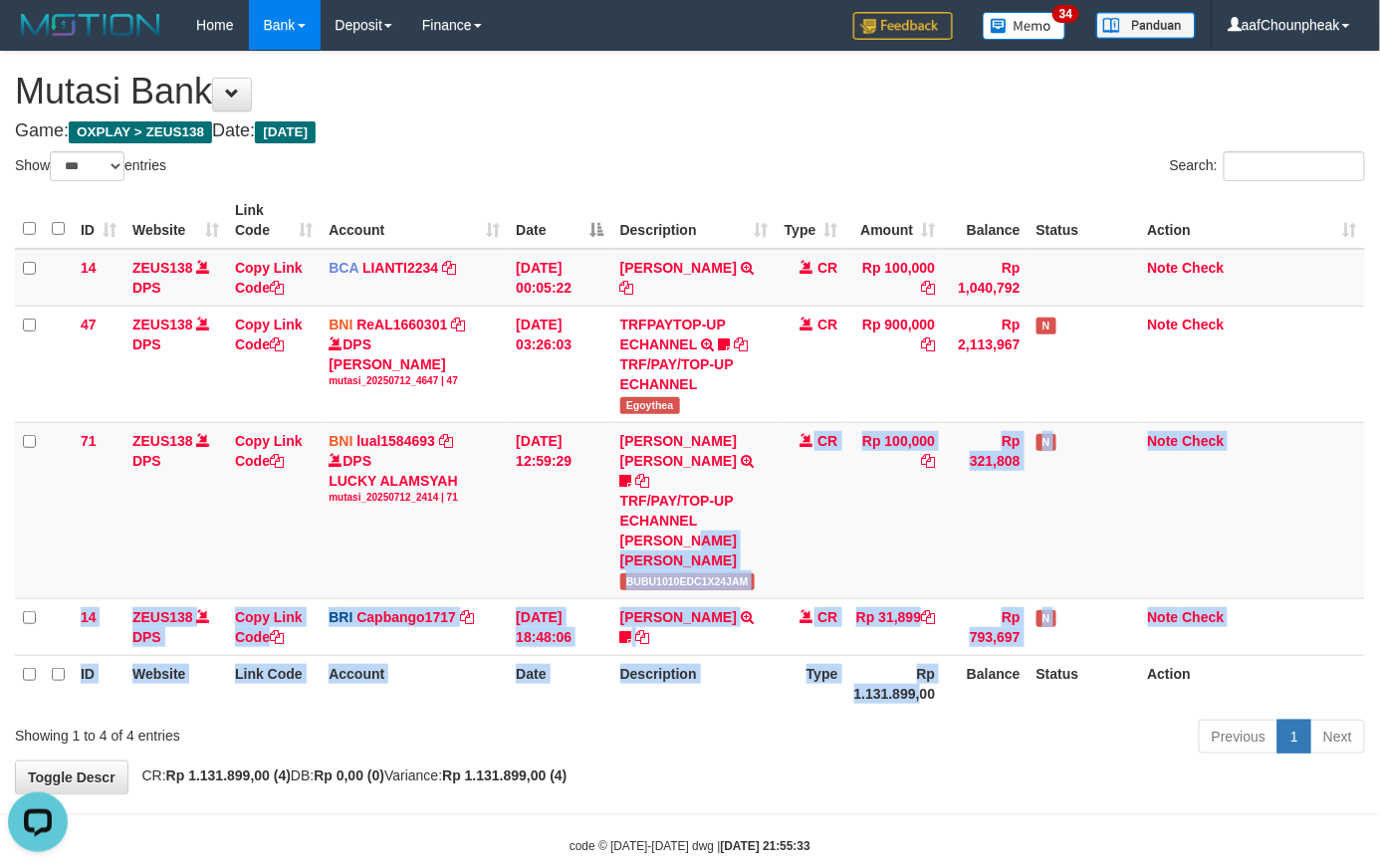 click on "ID Website Link Code Account Date Description Type Amount Balance Status Action
14
ZEUS138    DPS
Copy Link Code
BCA
LIANTI2234
DPS
YULIANTI
mutasi_20250712_4646 | 14
mutasi_20250712_4646 | 14
12/07/2025 00:05:22
YUSUP MAULAN         TRSF E-BANKING CR 1207/FTSCY/WS95051
100000.002025071262819090 TRFDN-YUSUP MAULANESPAY DEBIT INDONE
CR
Rp 100,000
Rp 1,040,792
Note
Check
47
ZEUS138    DPS
Copy Link Code
BNI
ReAL1660301" at bounding box center (690, 452) 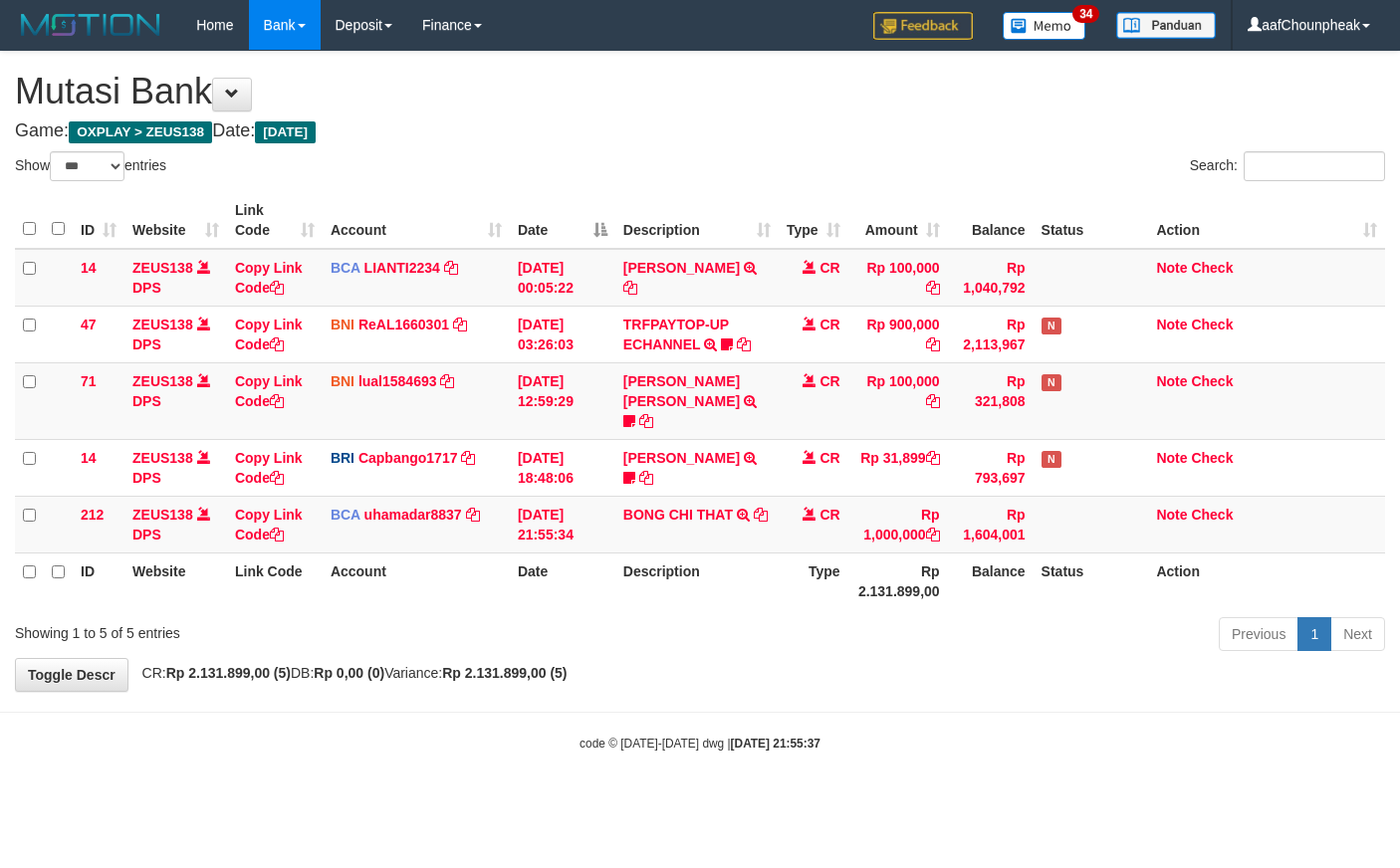 select on "***" 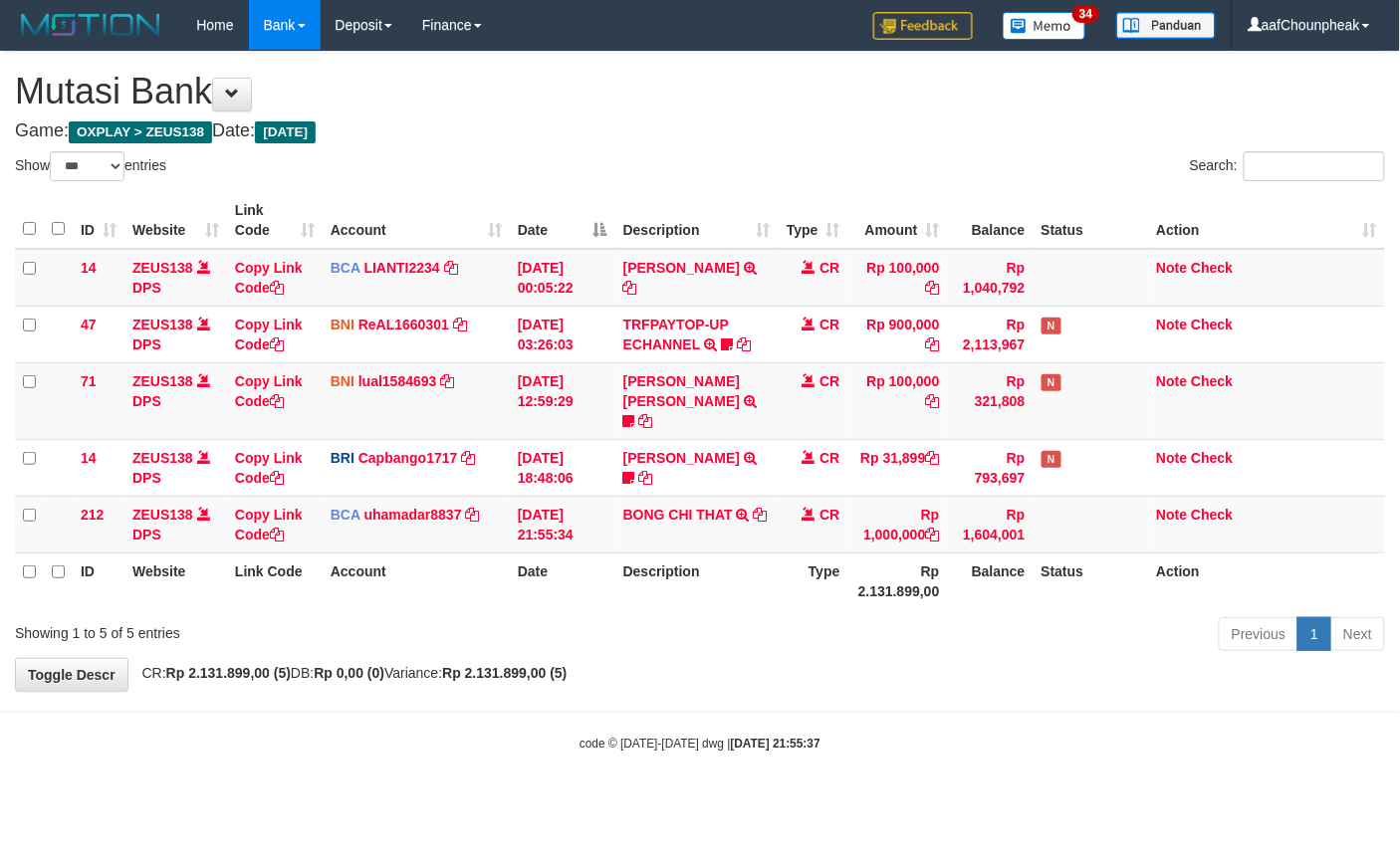 click on "**********" at bounding box center (700, 371) 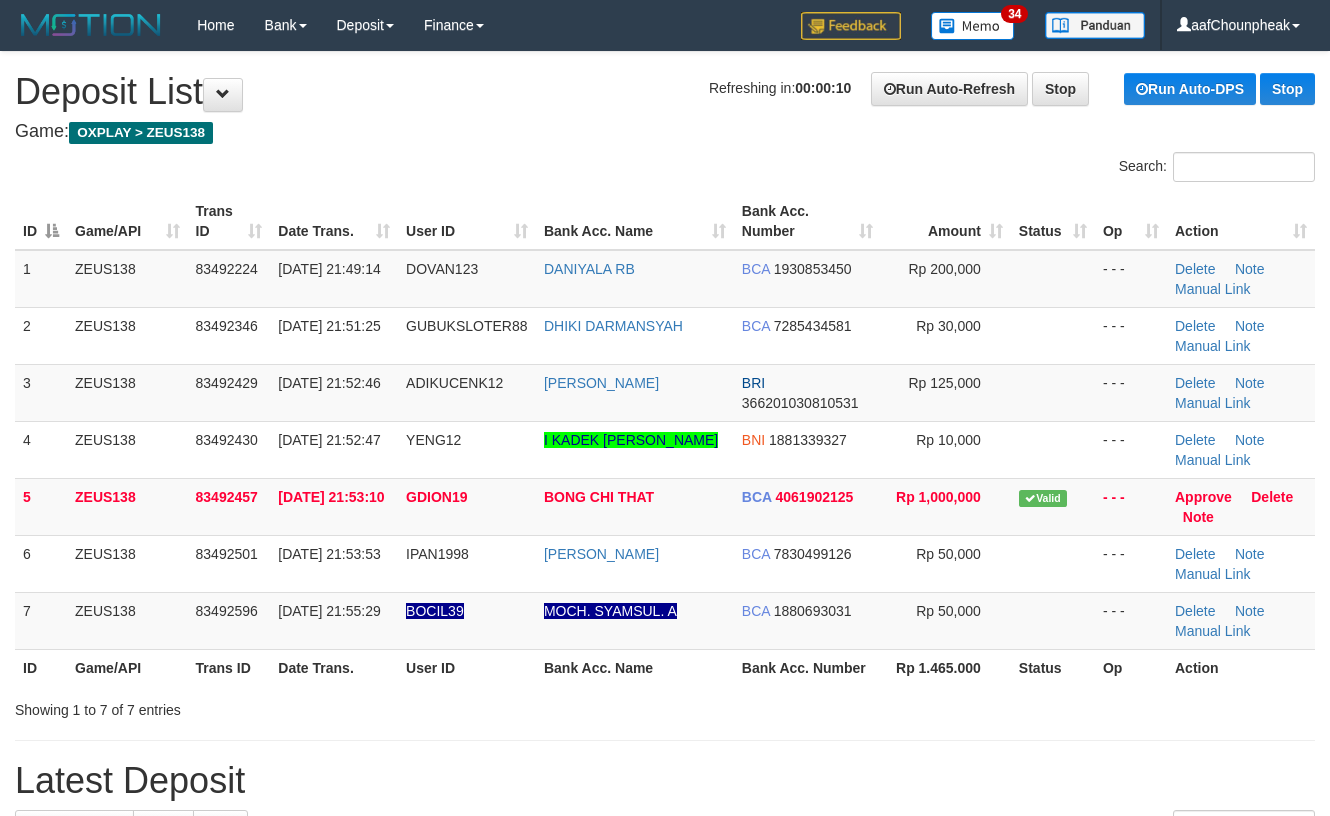 scroll, scrollTop: 0, scrollLeft: 0, axis: both 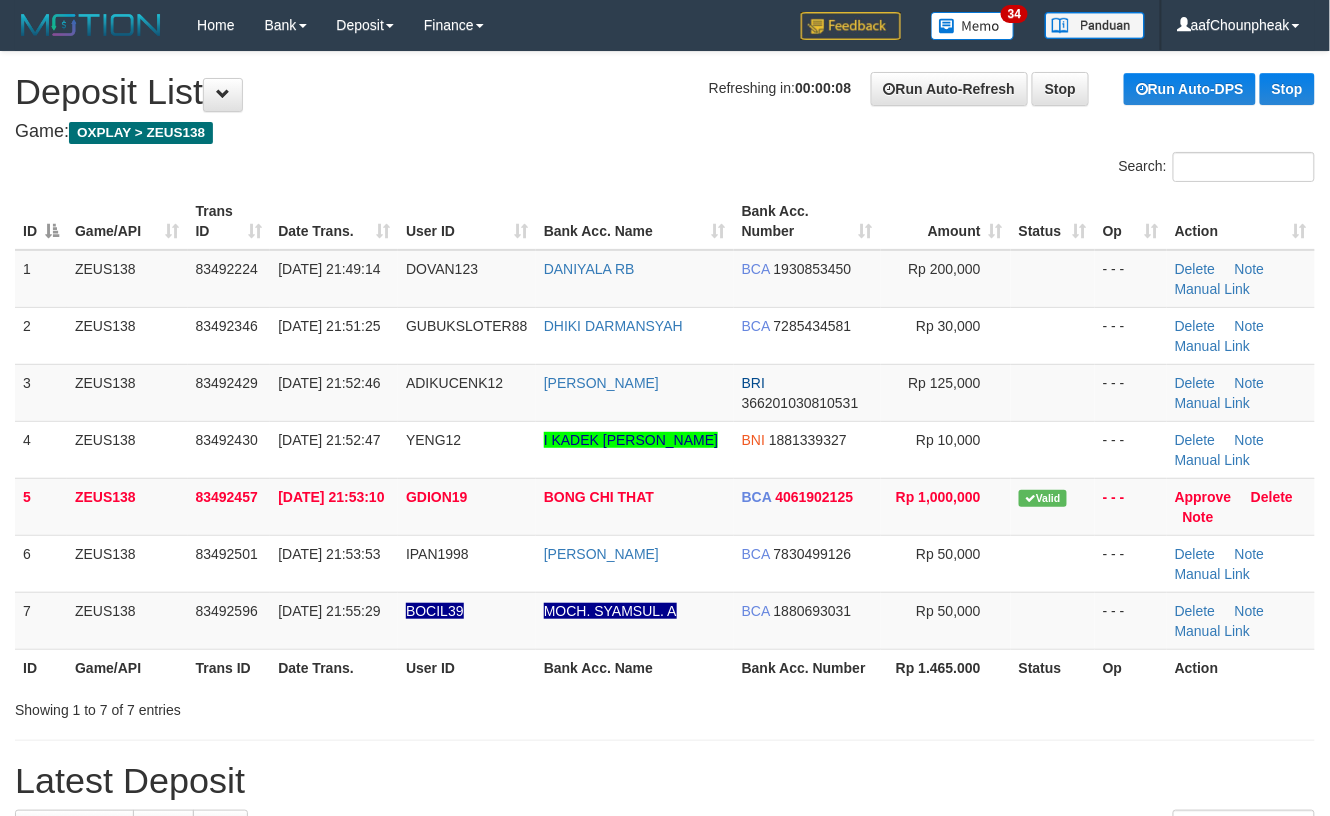click on "Search:" at bounding box center [665, 169] 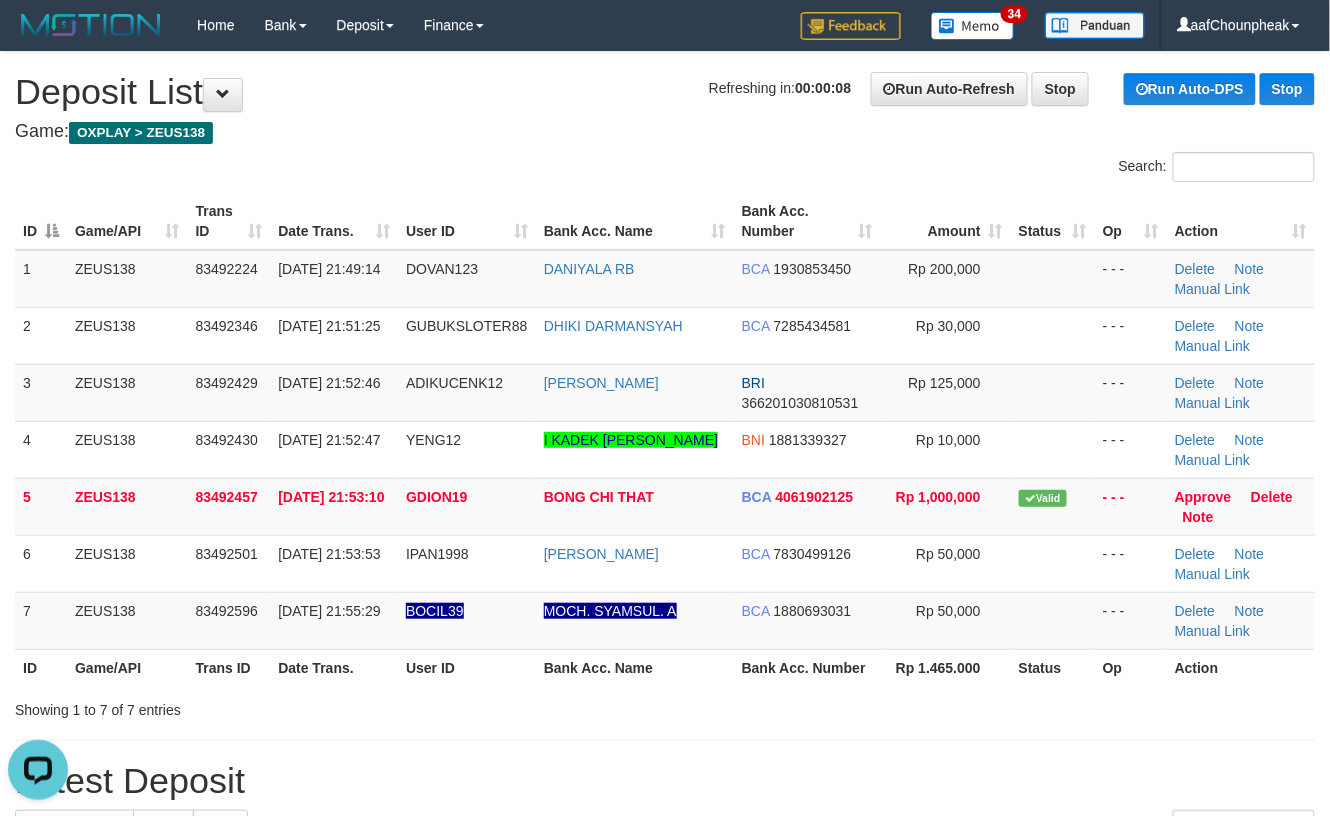 scroll, scrollTop: 0, scrollLeft: 0, axis: both 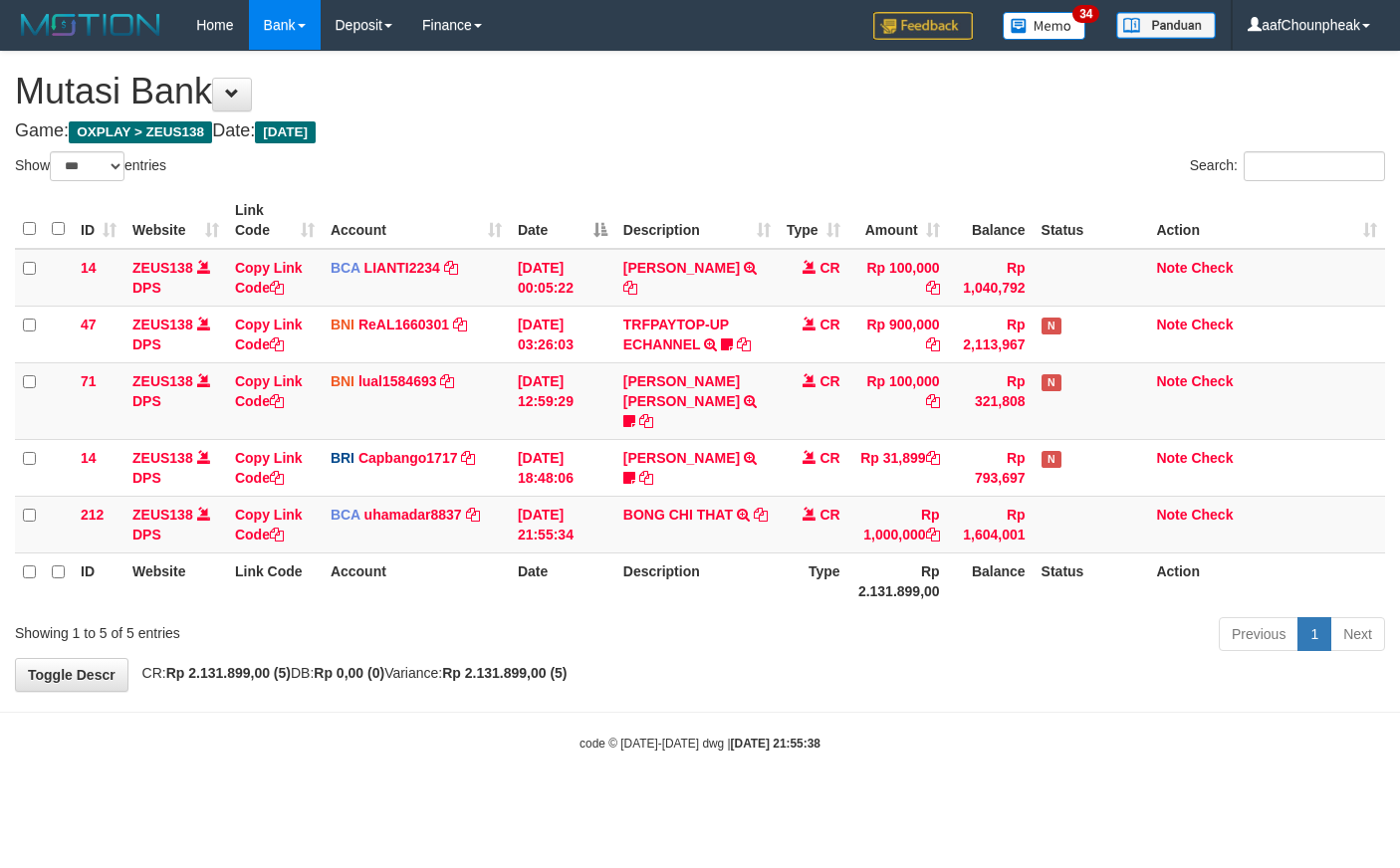 select on "***" 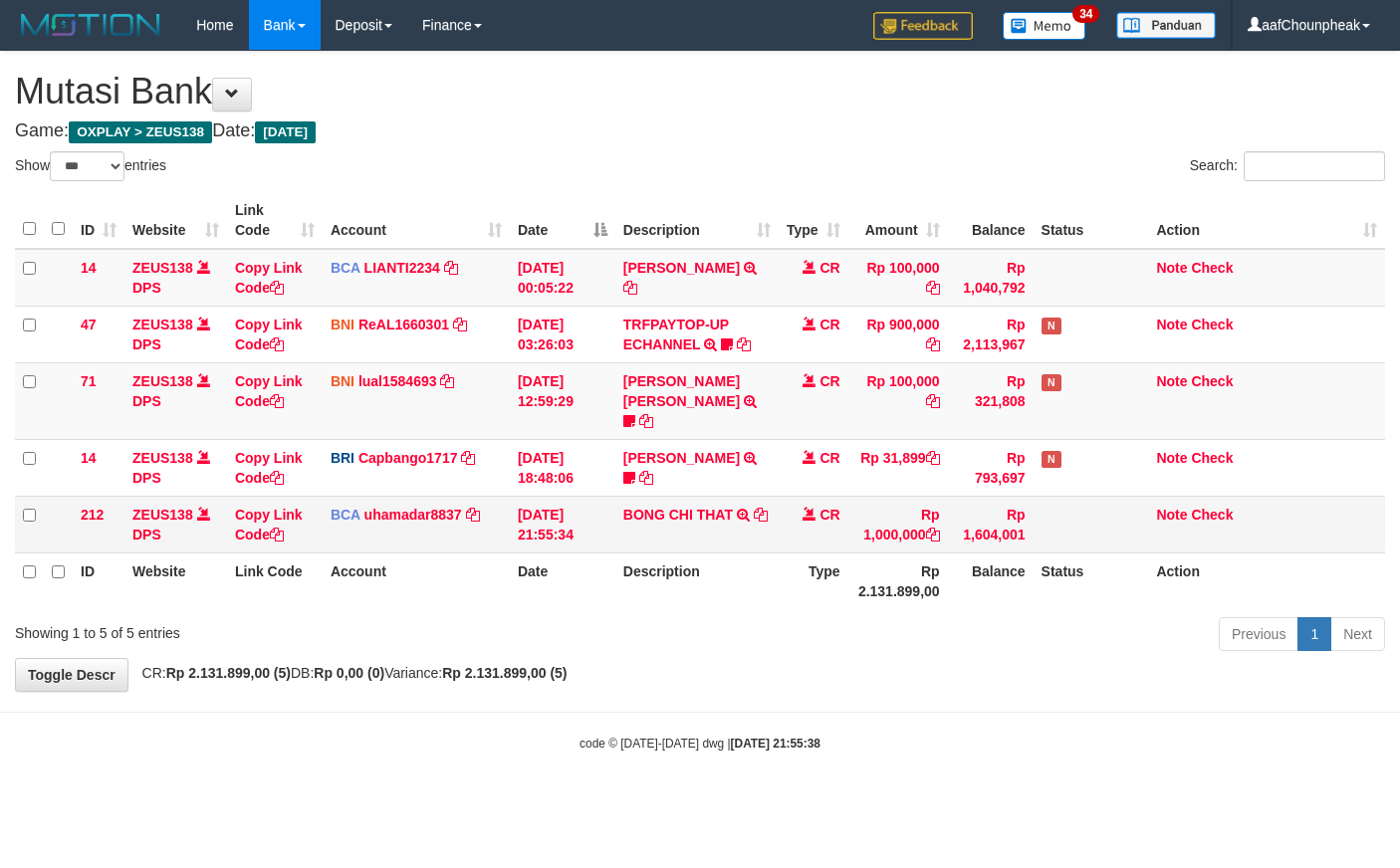 scroll, scrollTop: 0, scrollLeft: 0, axis: both 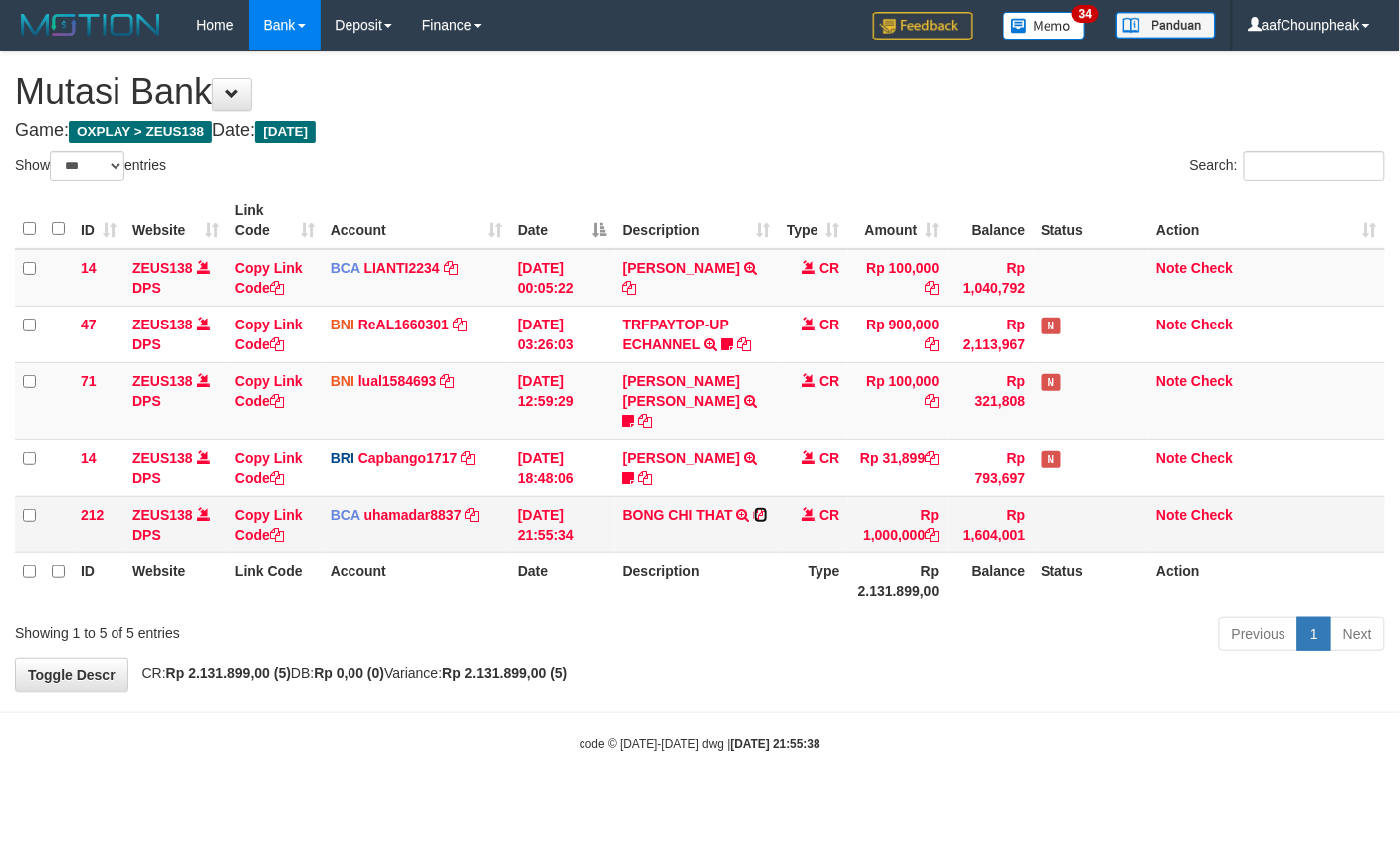 click at bounding box center [761, 515] 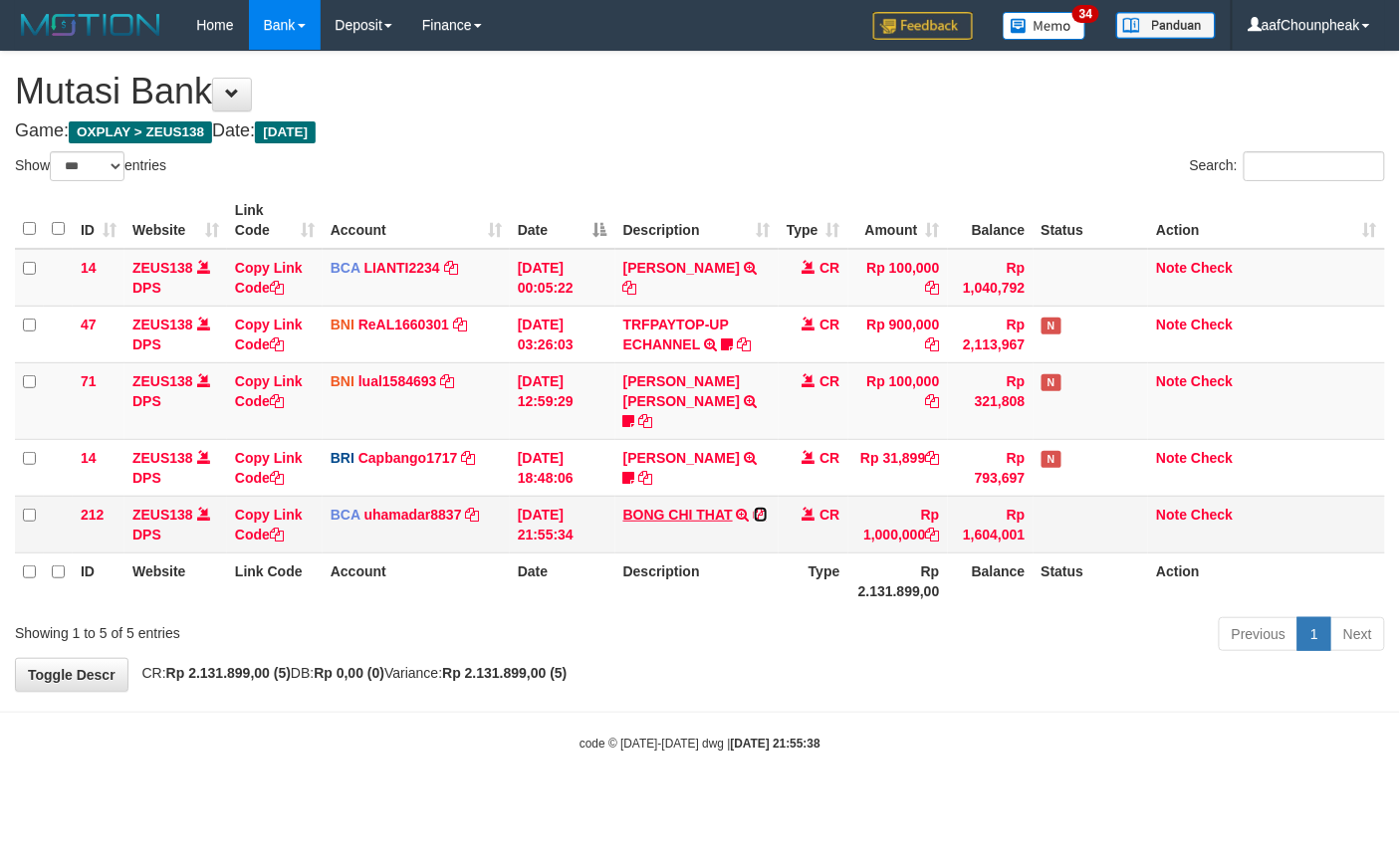 click at bounding box center (761, 515) 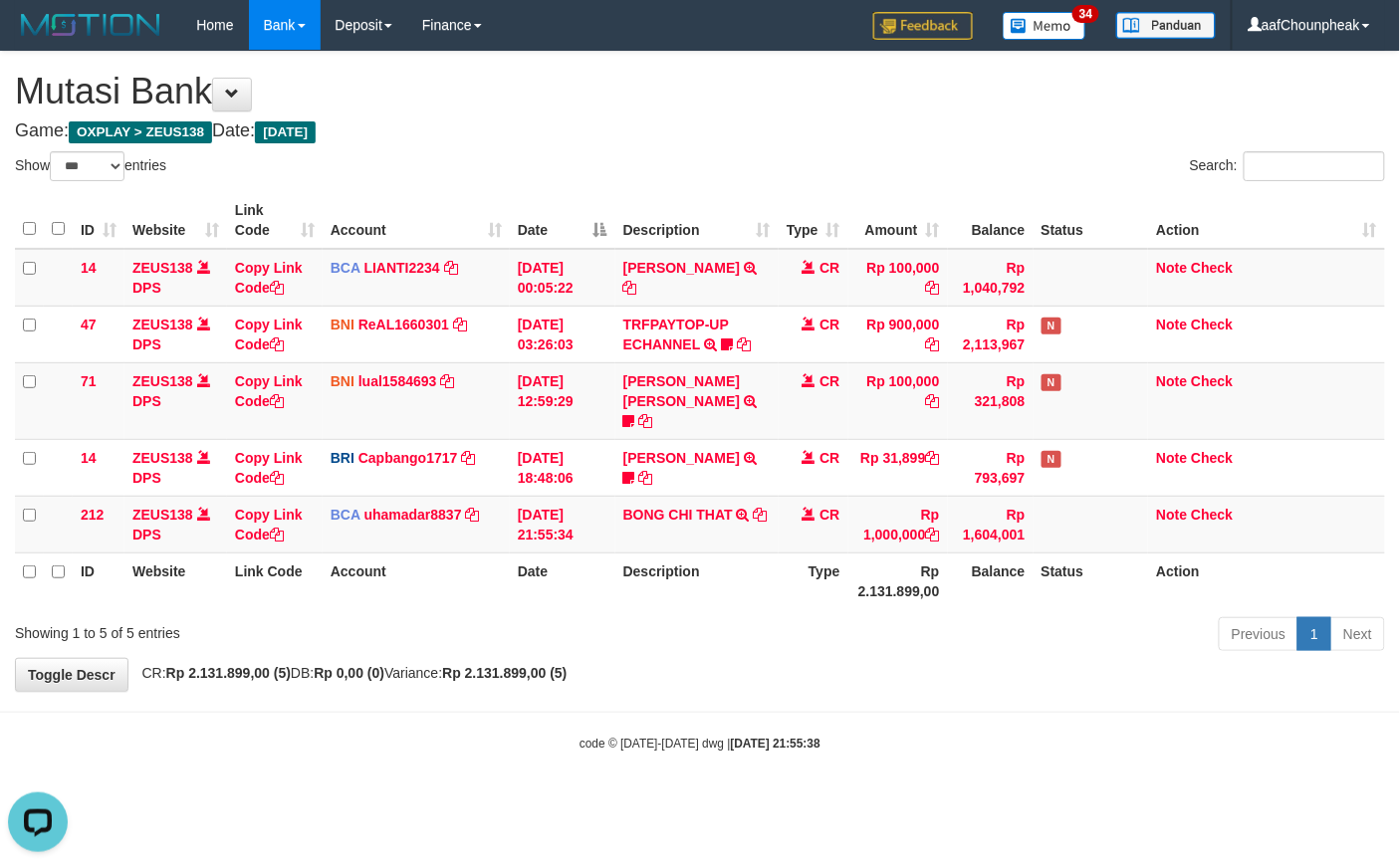 scroll, scrollTop: 0, scrollLeft: 0, axis: both 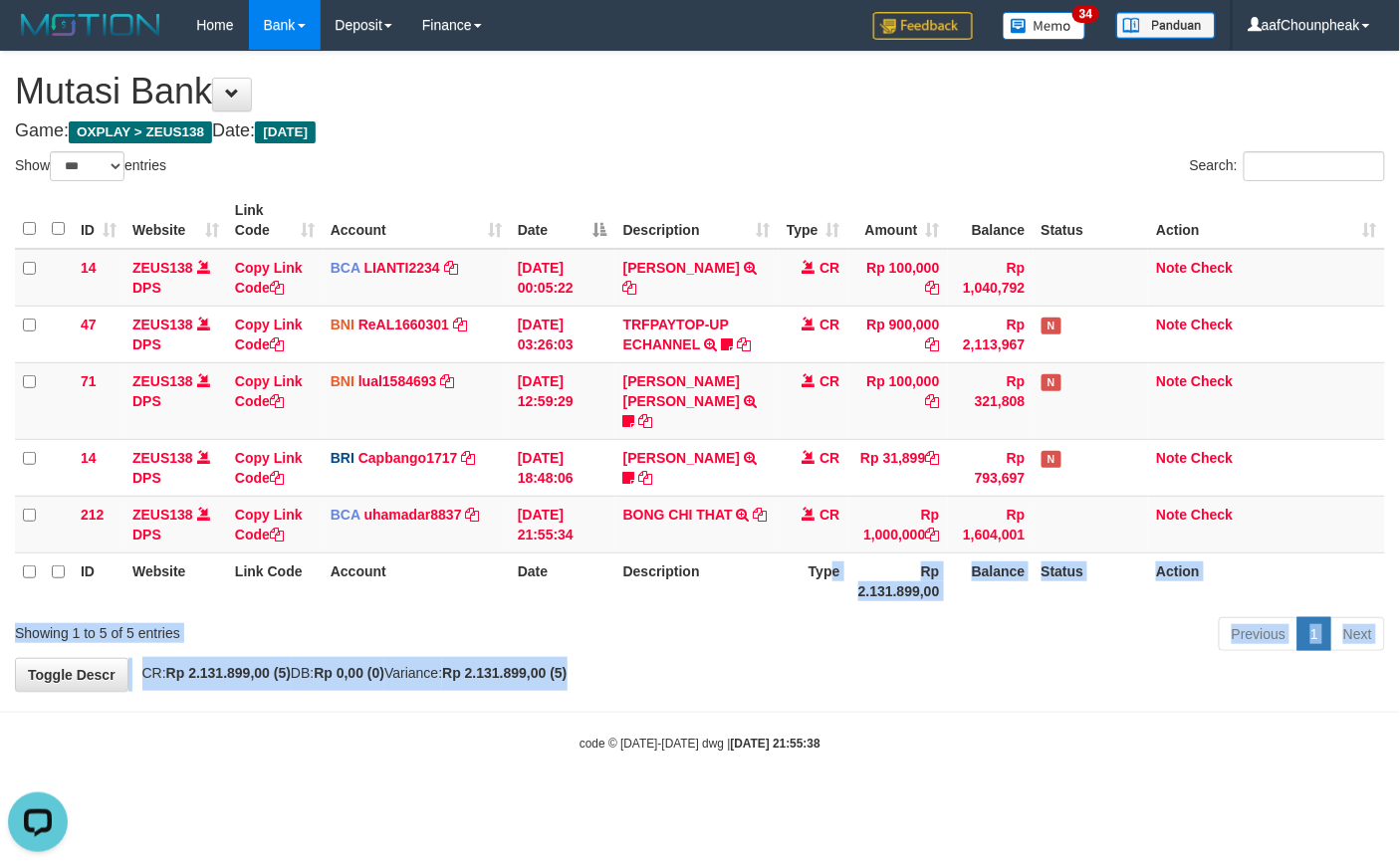 click on "**********" at bounding box center [700, 371] 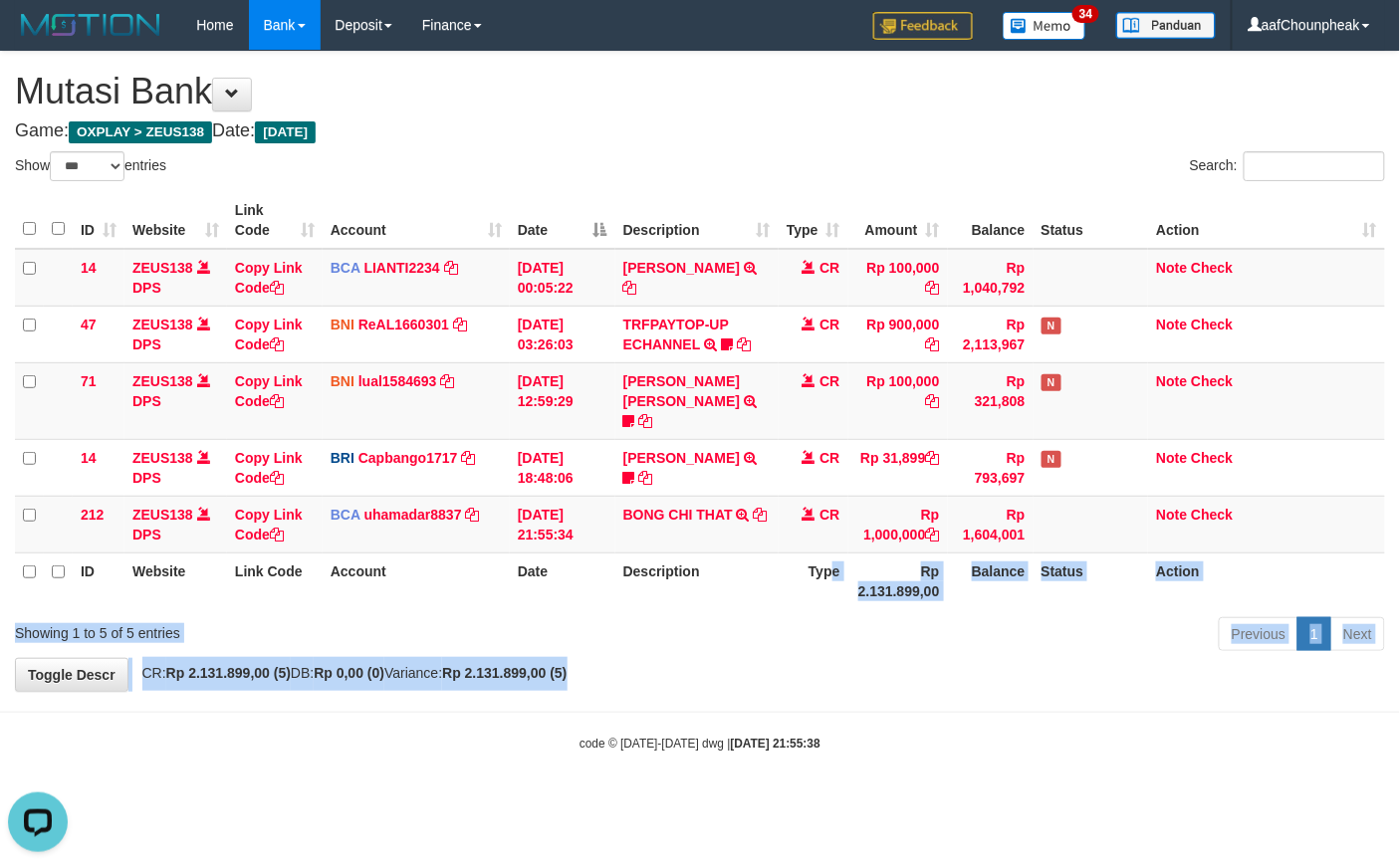 click on "Previous 1 Next" at bounding box center (992, 636) 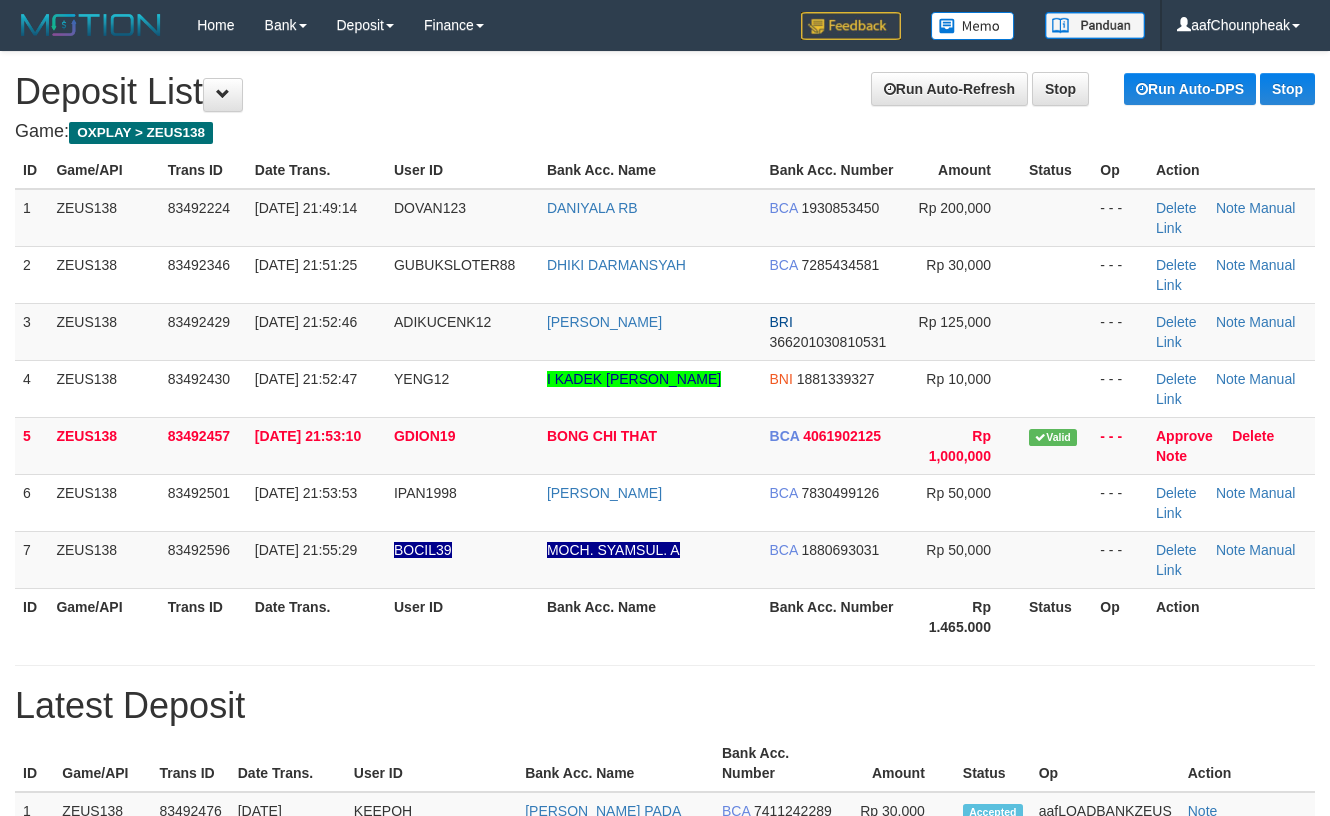 scroll, scrollTop: 0, scrollLeft: 0, axis: both 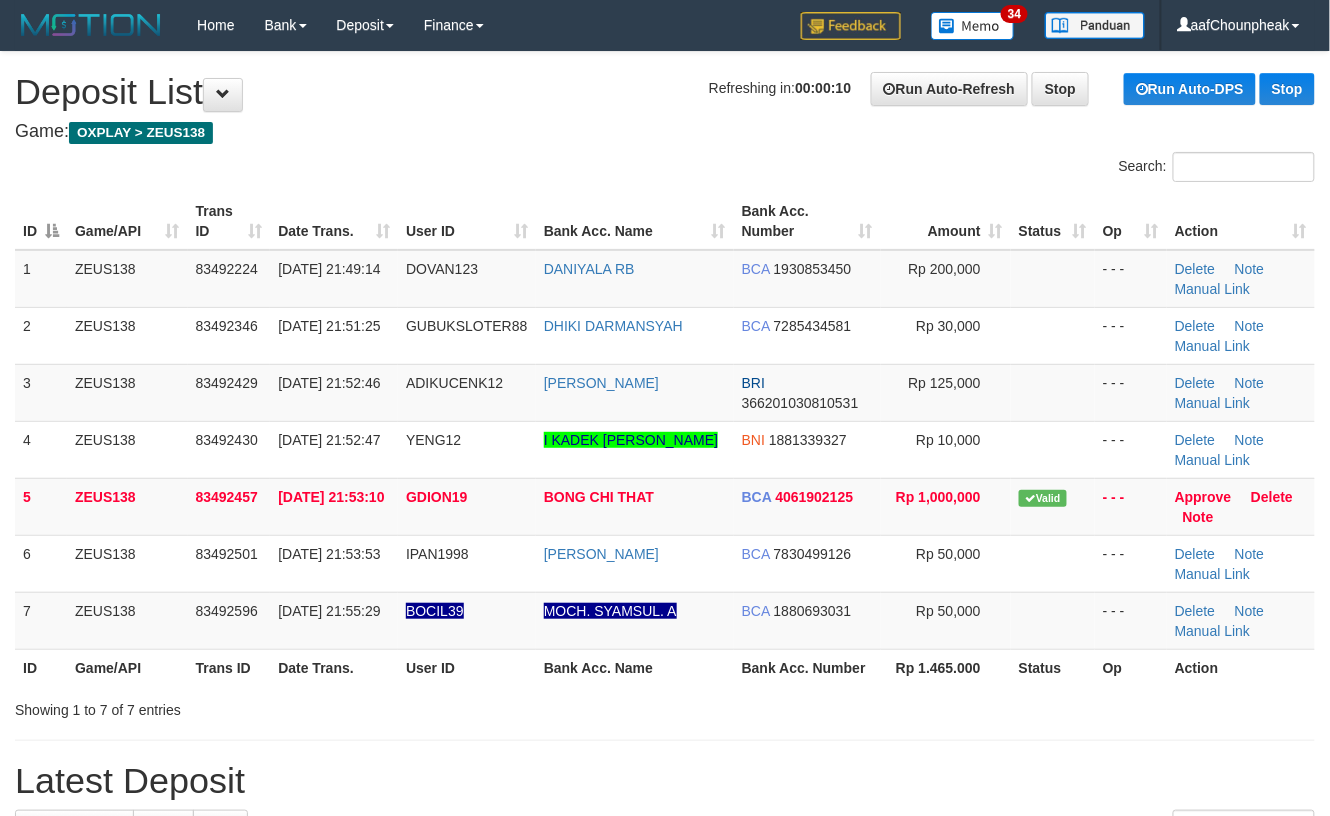 click on "Game:   OXPLAY > ZEUS138" at bounding box center (665, 132) 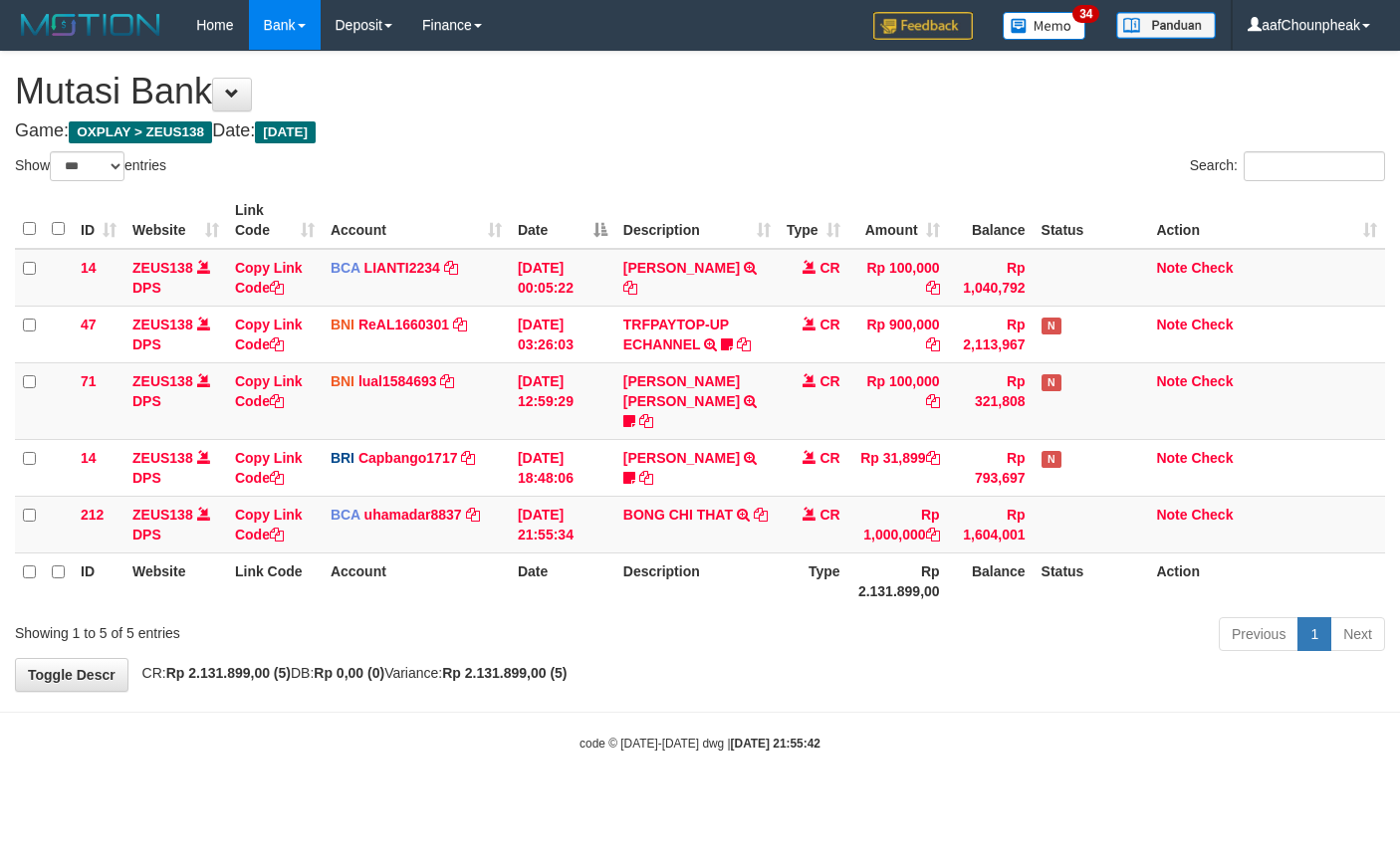 select on "***" 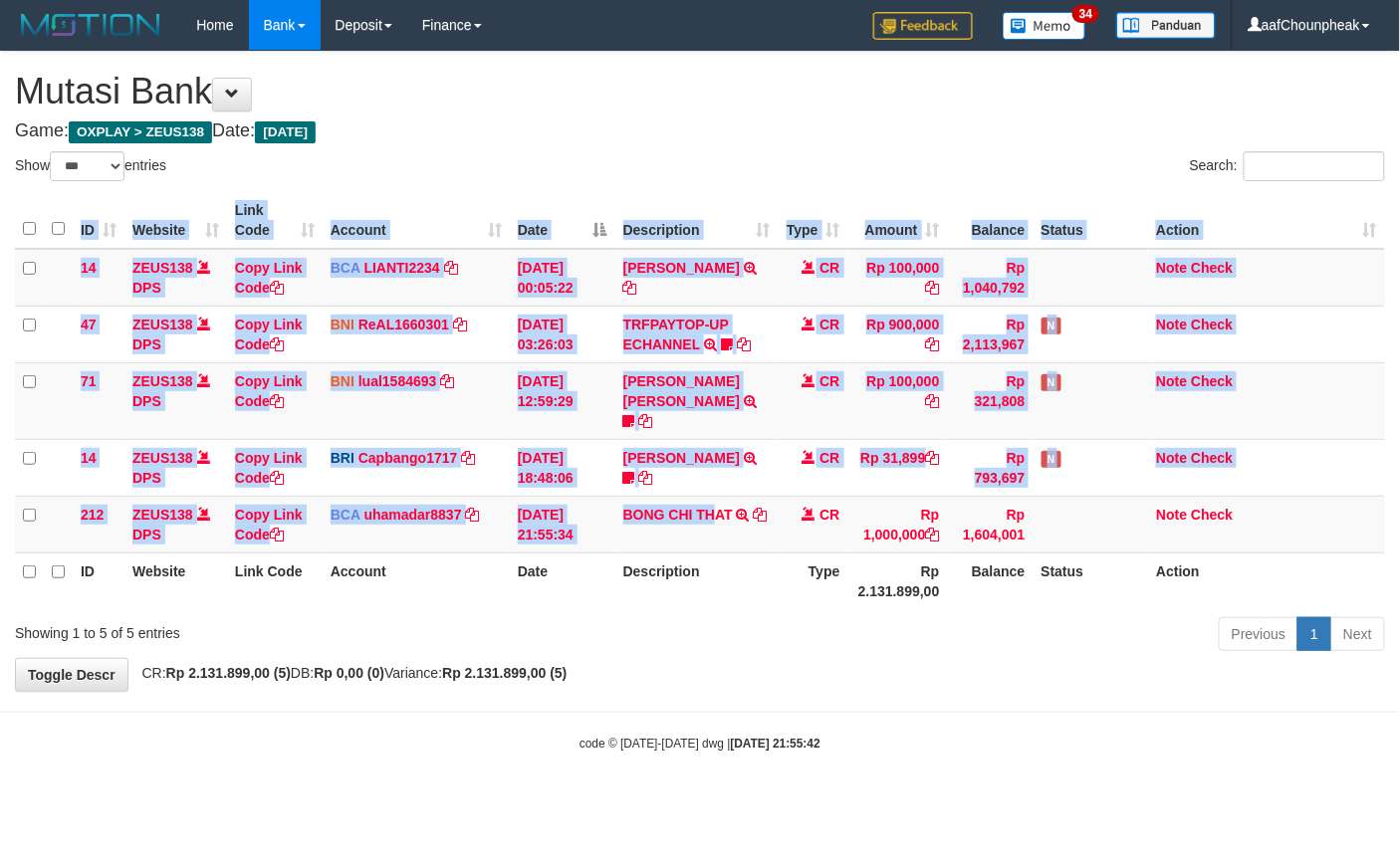 drag, startPoint x: 785, startPoint y: 583, endPoint x: 765, endPoint y: 579, distance: 20.396078 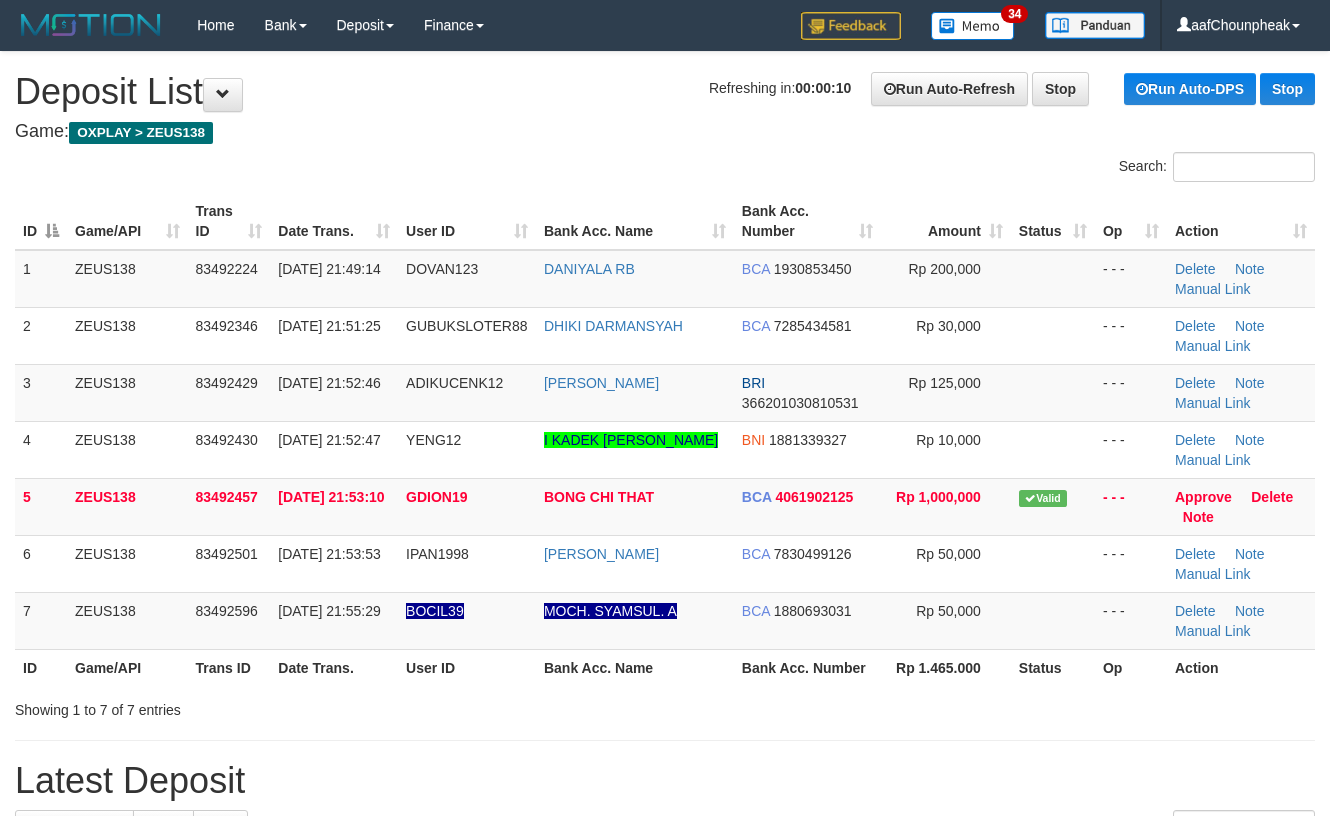 scroll, scrollTop: 0, scrollLeft: 0, axis: both 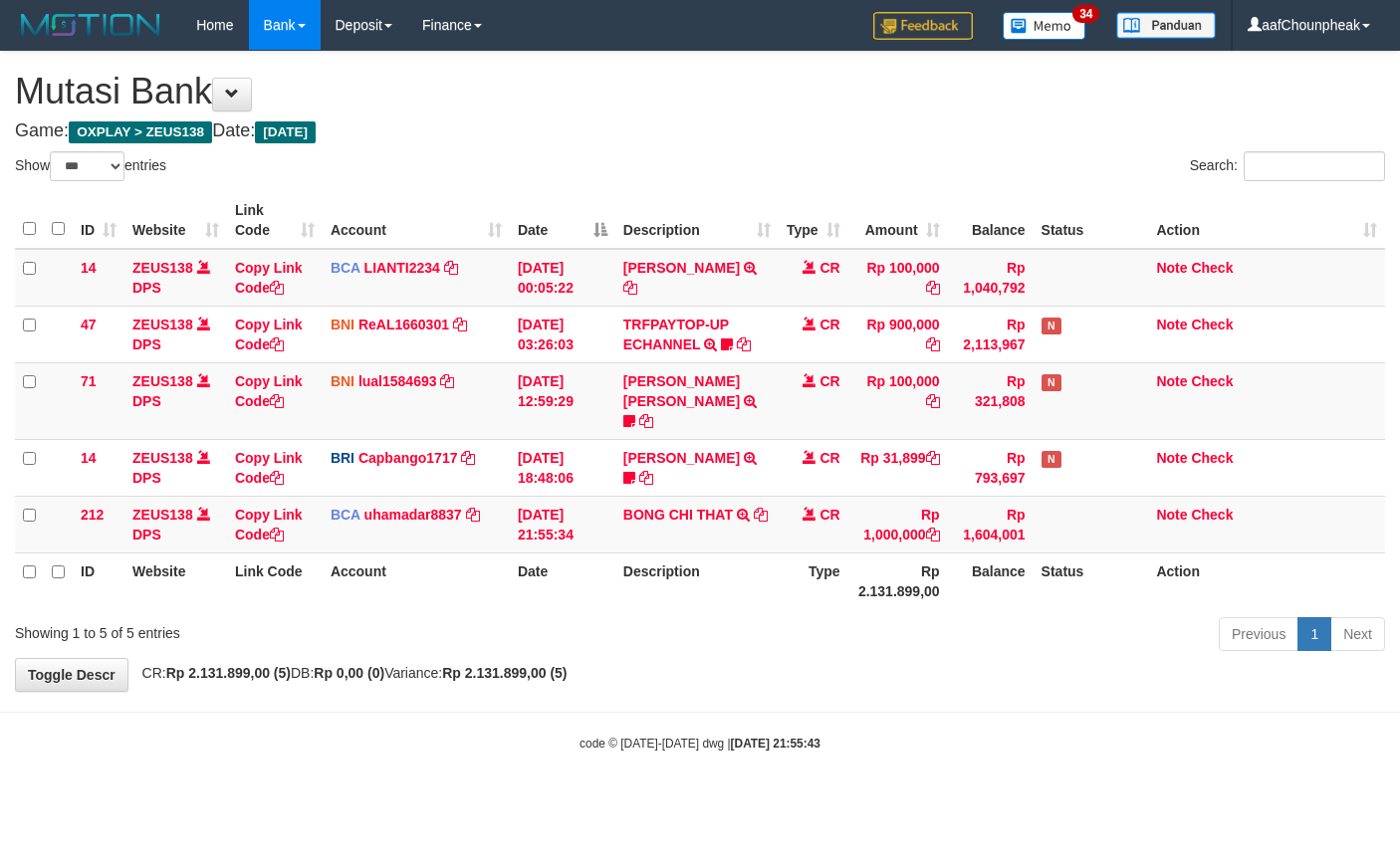 select on "***" 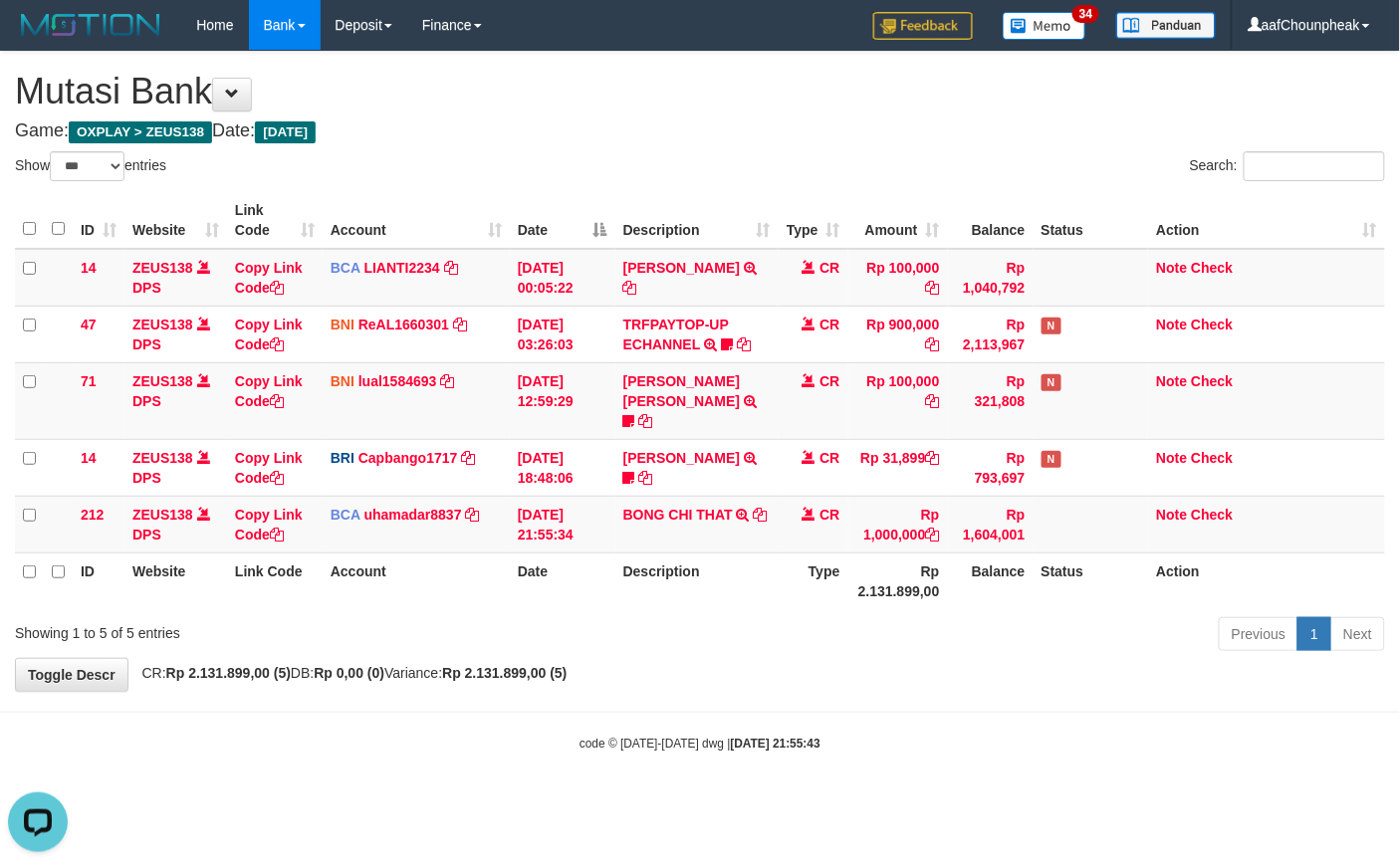 scroll, scrollTop: 0, scrollLeft: 0, axis: both 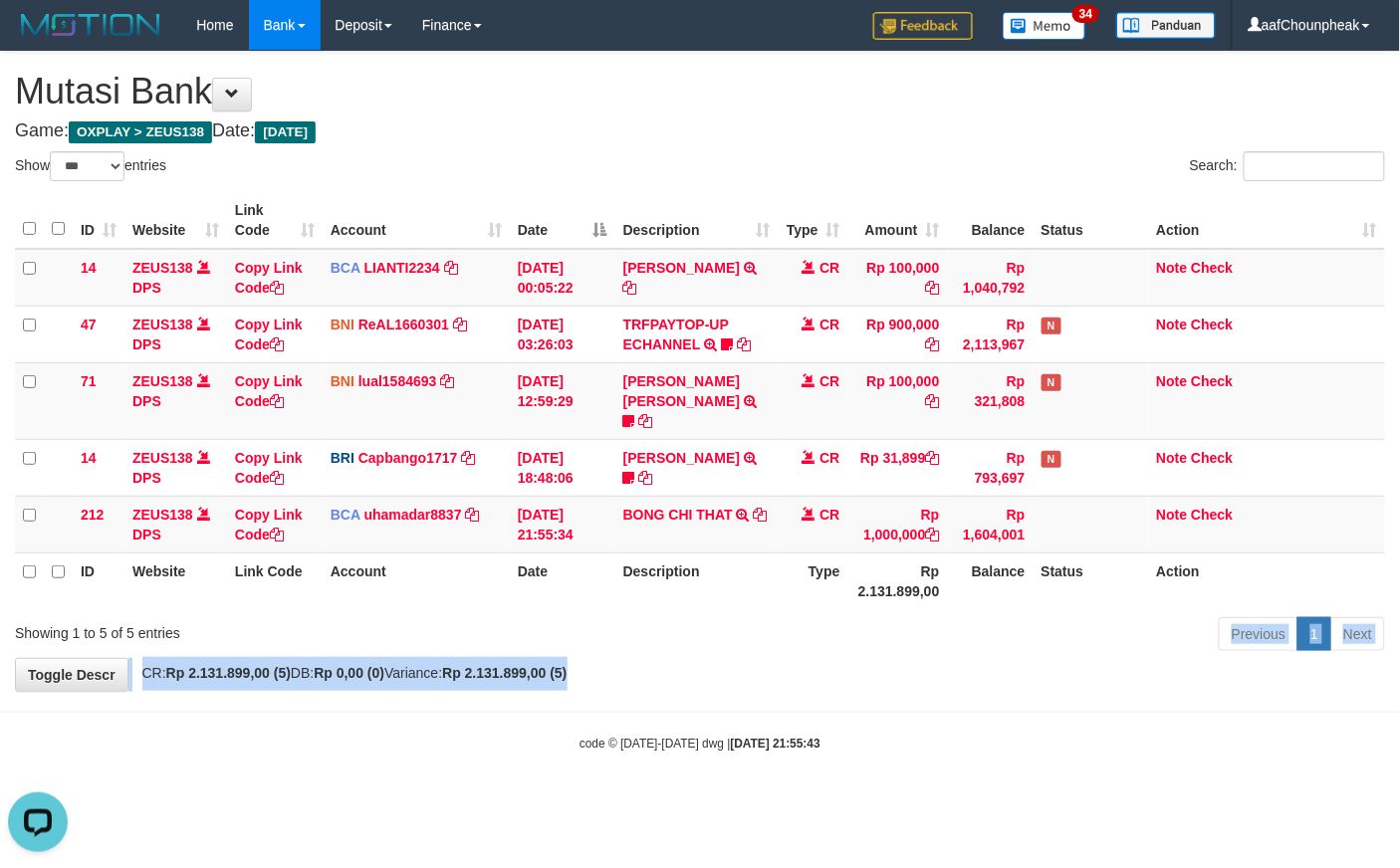 drag, startPoint x: 637, startPoint y: 633, endPoint x: 647, endPoint y: 643, distance: 14.142136 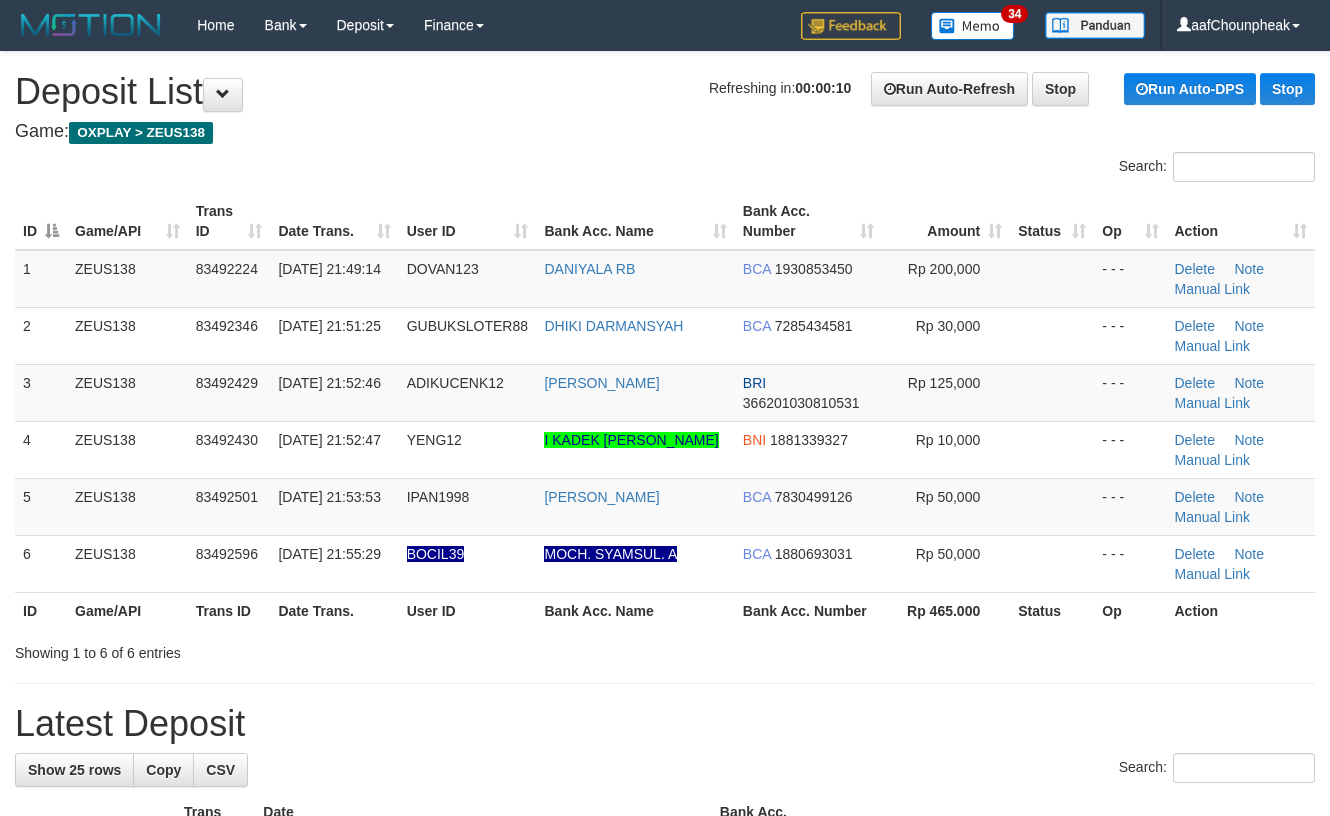 scroll, scrollTop: 0, scrollLeft: 0, axis: both 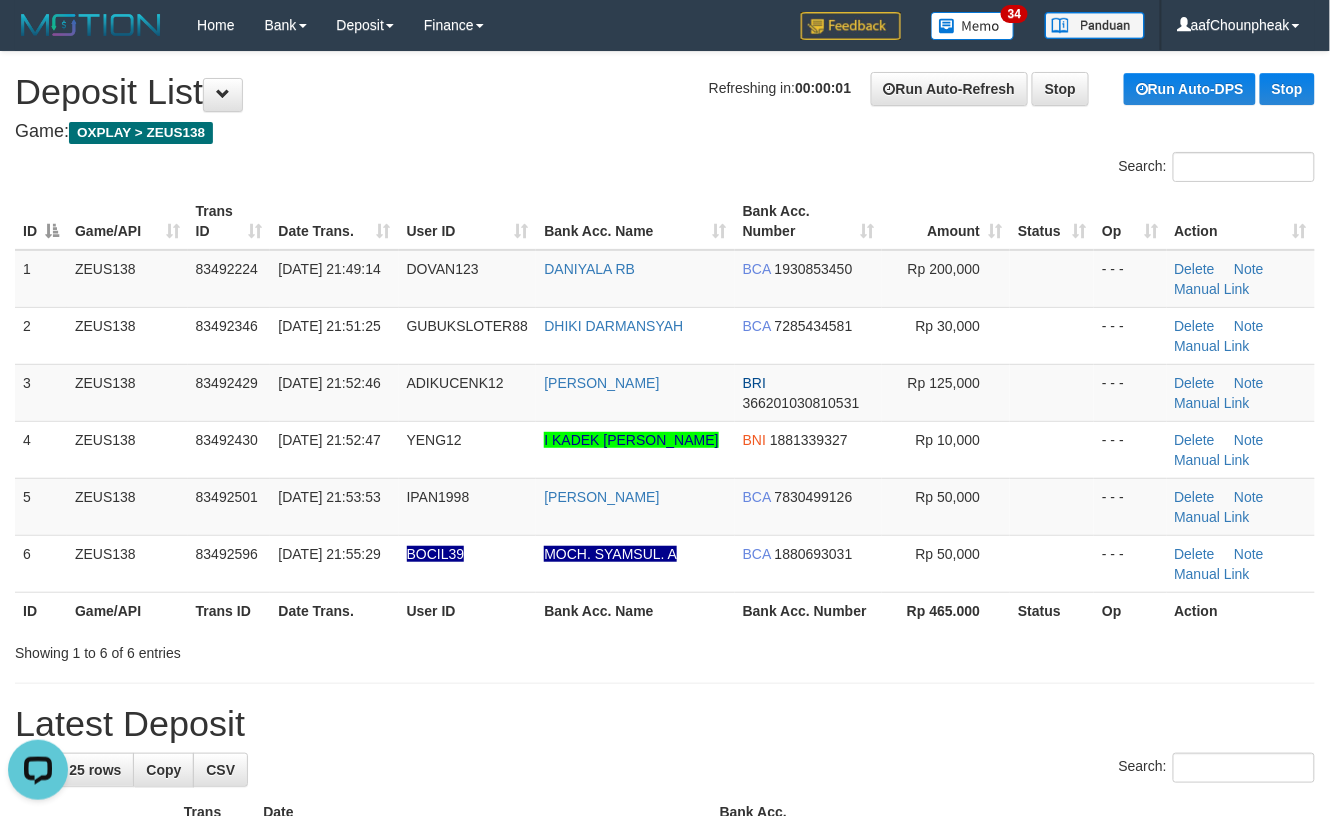 click on "Showing 1 to 6 of 6 entries" at bounding box center [665, 649] 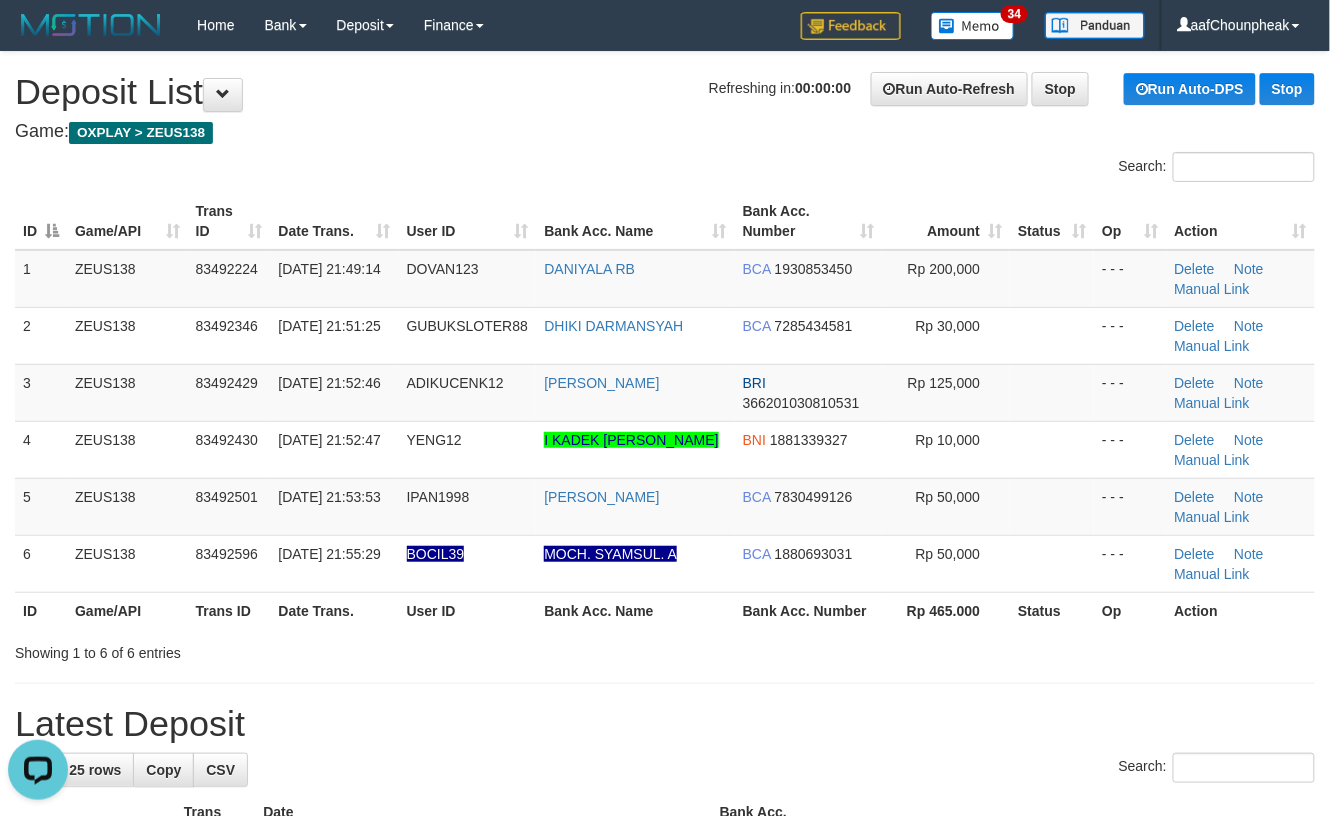click on "**********" at bounding box center [665, 1231] 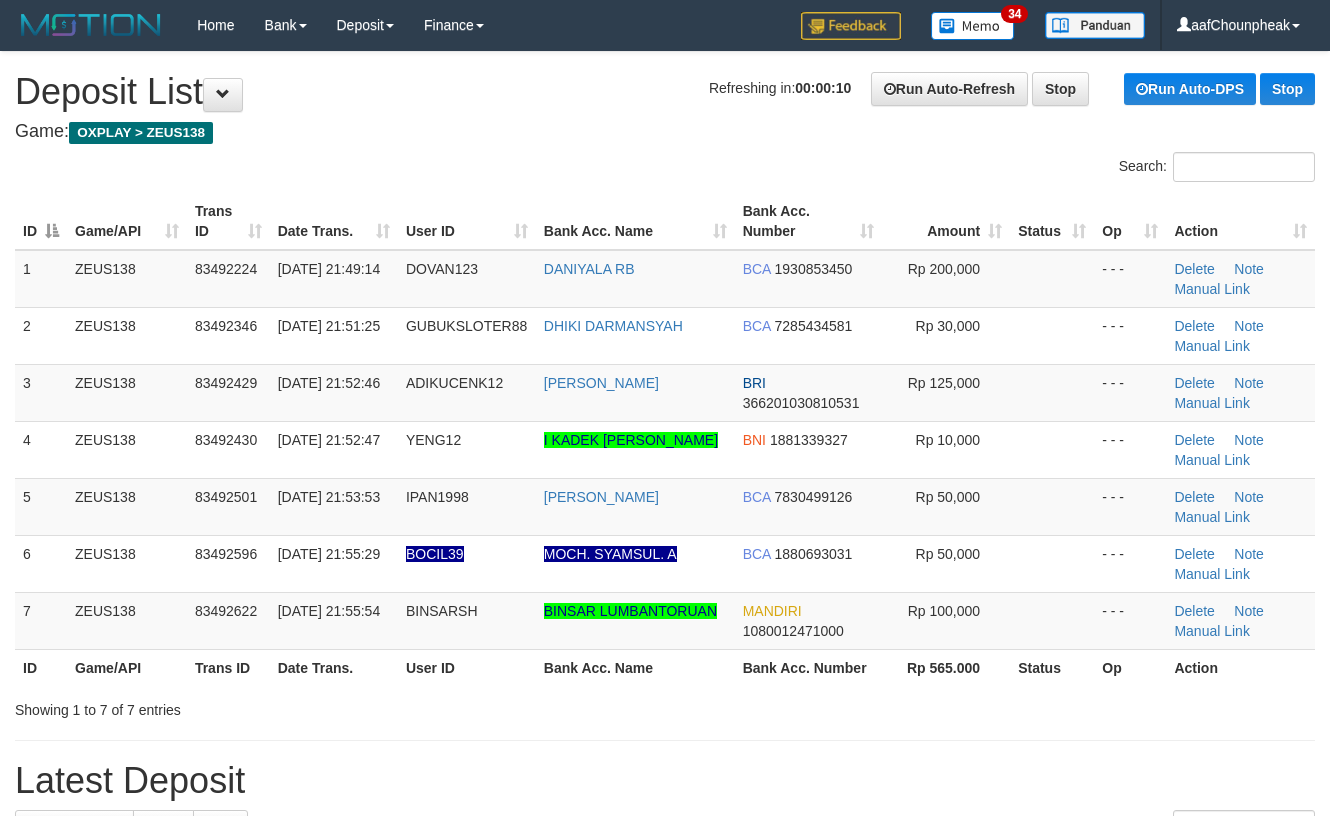 scroll, scrollTop: 0, scrollLeft: 0, axis: both 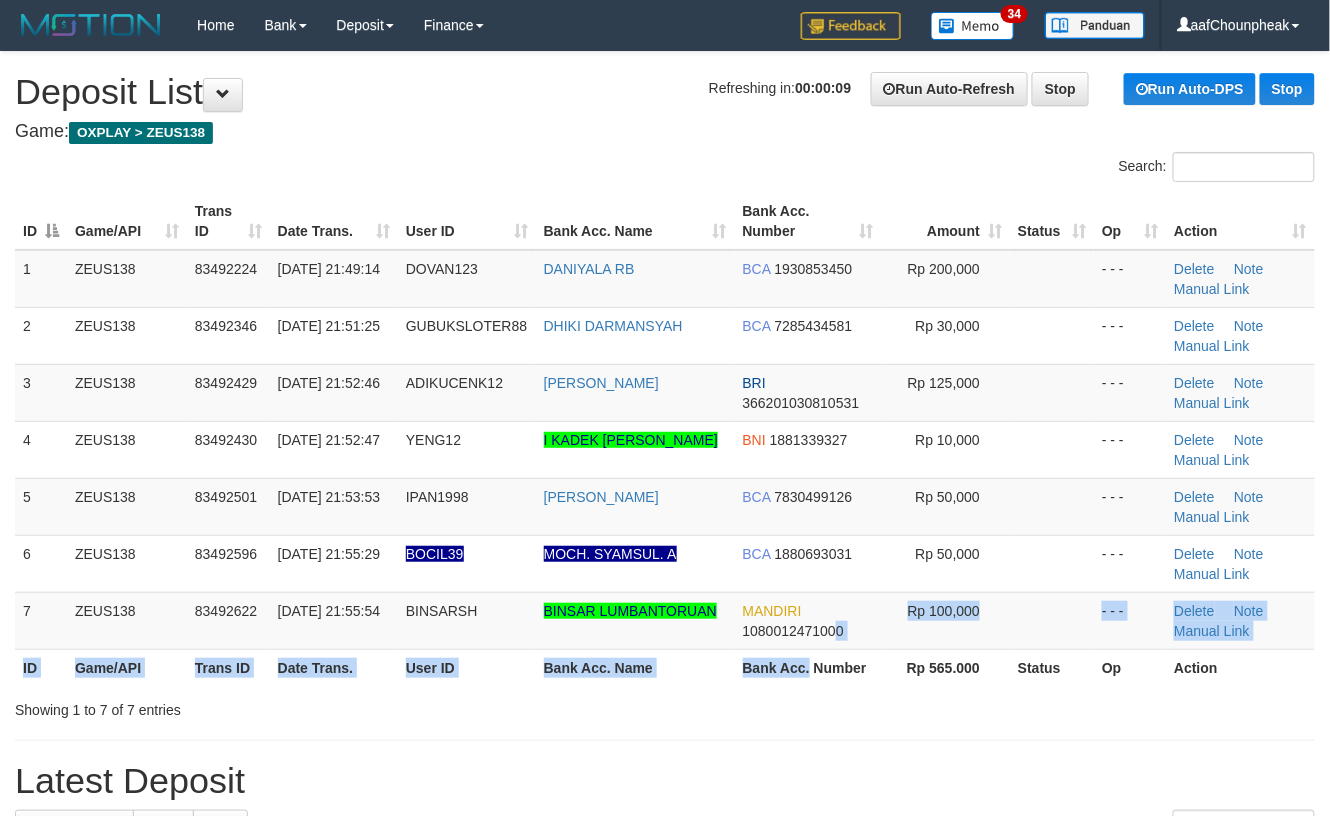 drag, startPoint x: 816, startPoint y: 648, endPoint x: 808, endPoint y: 657, distance: 12.0415945 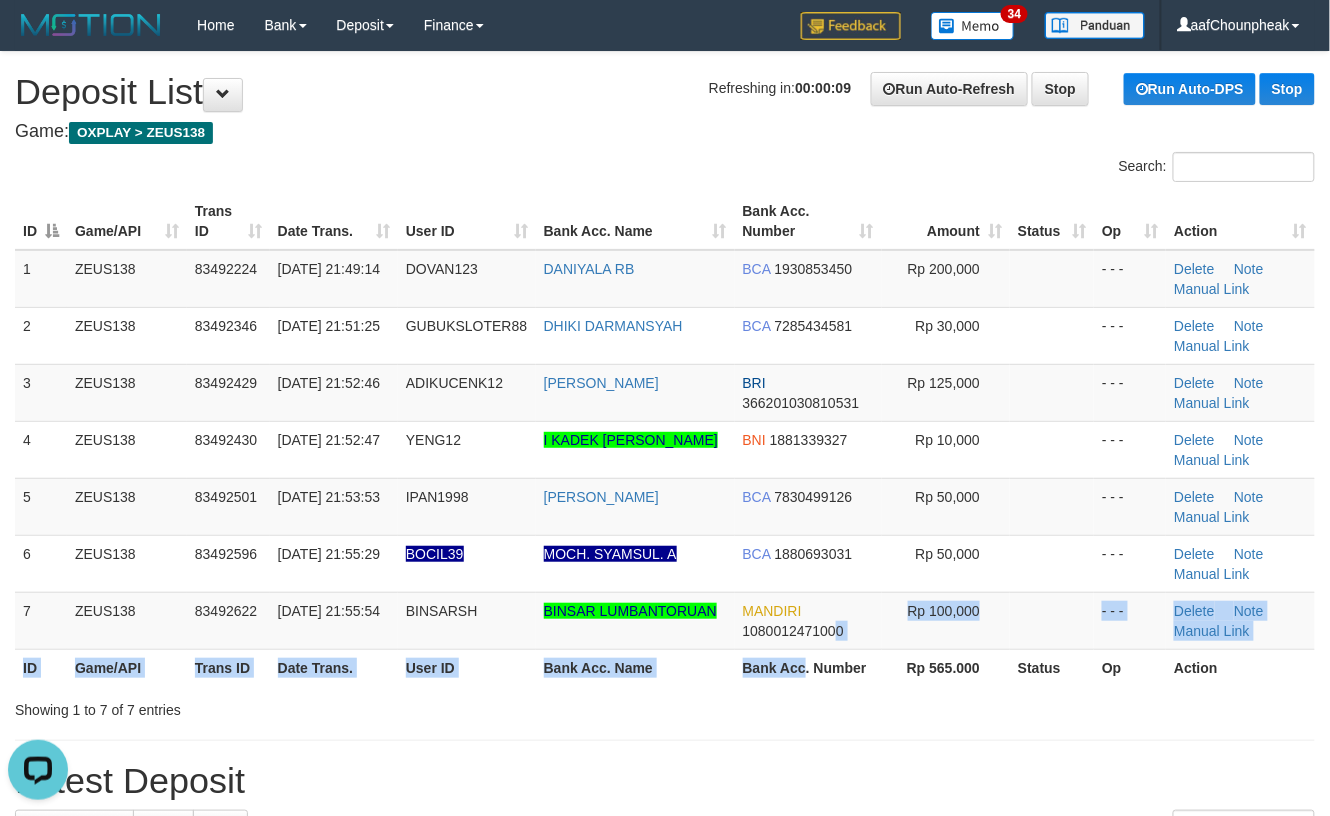 scroll, scrollTop: 0, scrollLeft: 0, axis: both 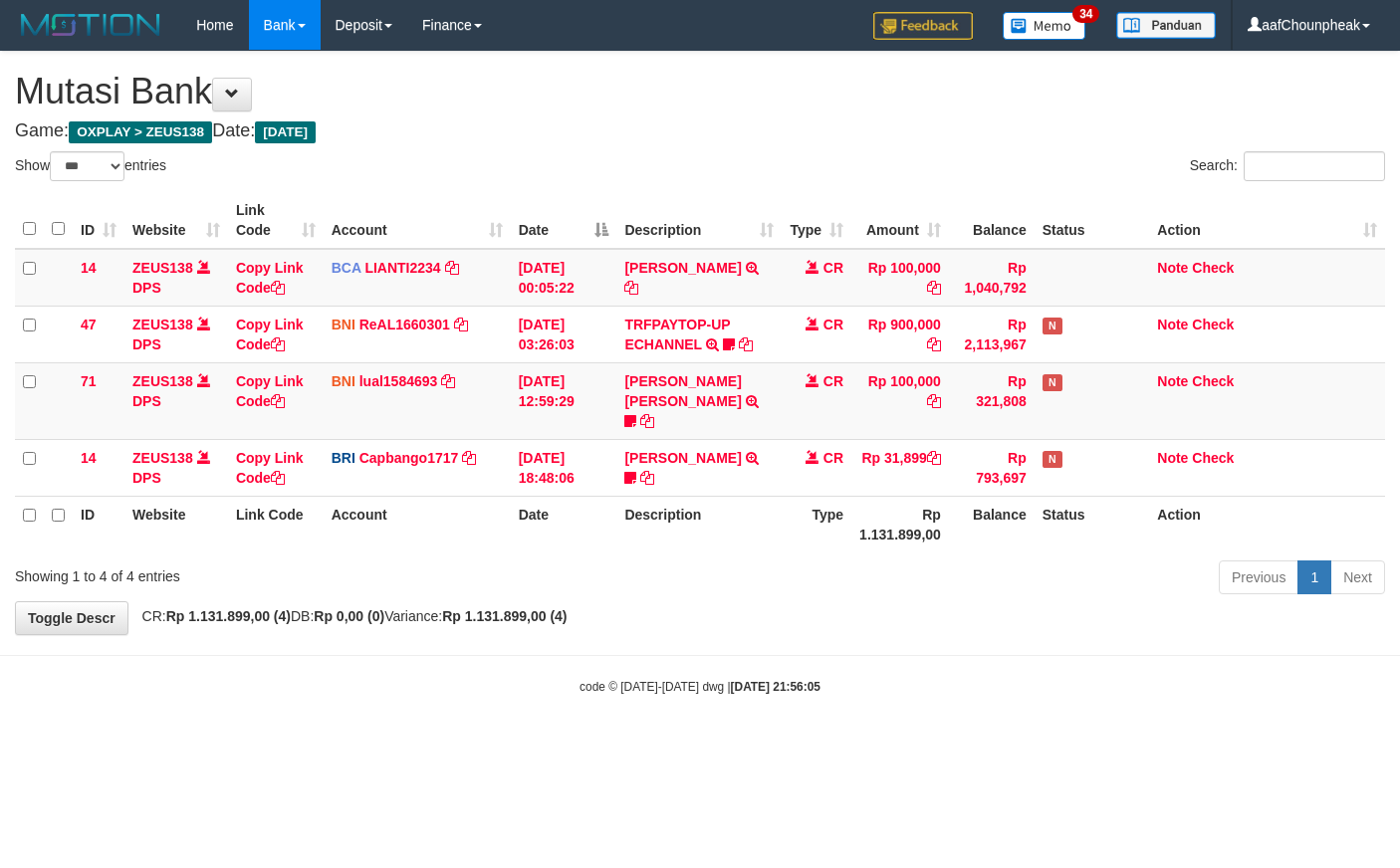 select on "***" 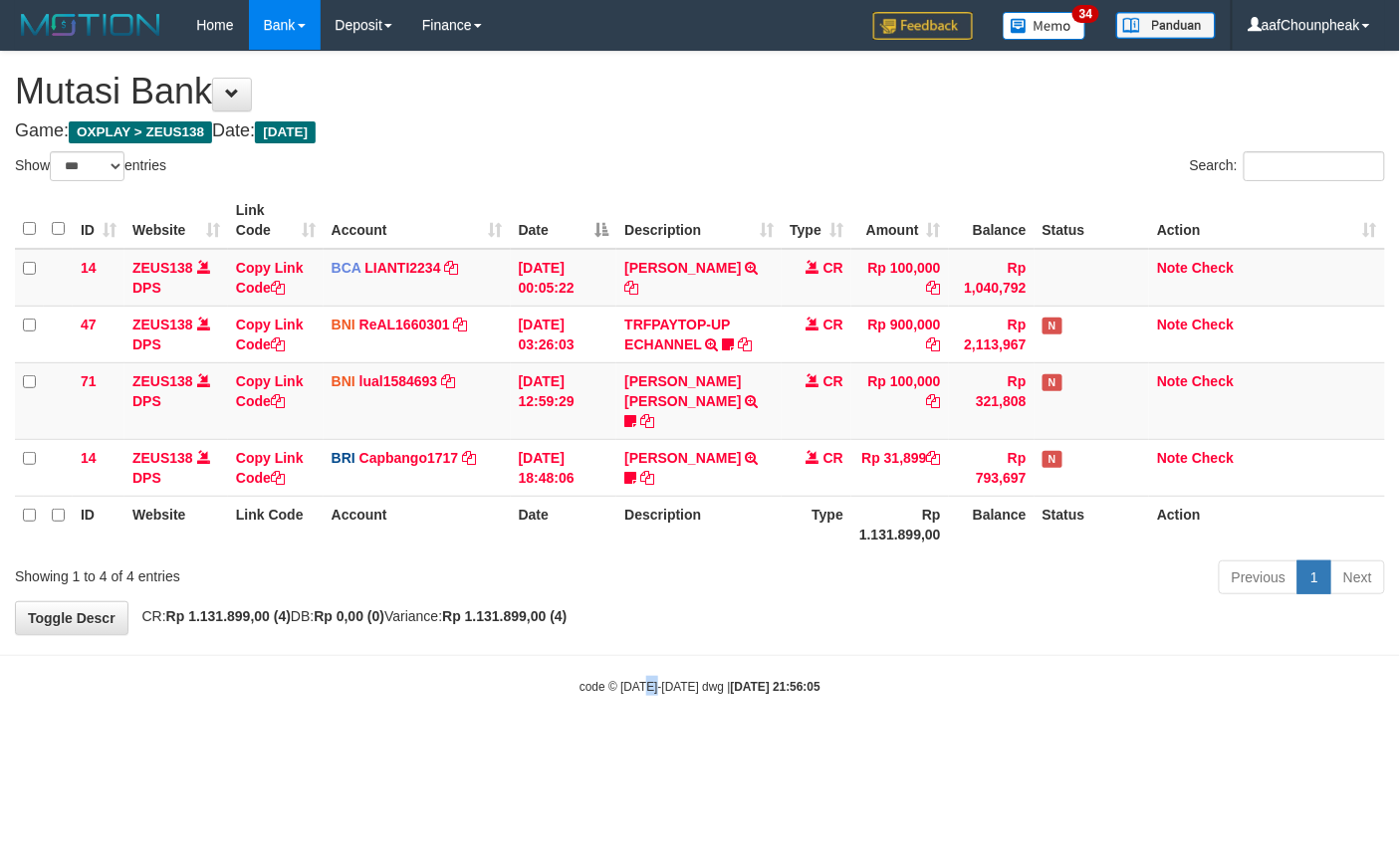 click on "Toggle navigation
Home
Bank
Account List
Mutasi Bank
Search
Note Mutasi
Deposit
DPS List
History
Finance
Financial Data
aafChounpheak
My Profile
Log Out
34" at bounding box center [700, 372] 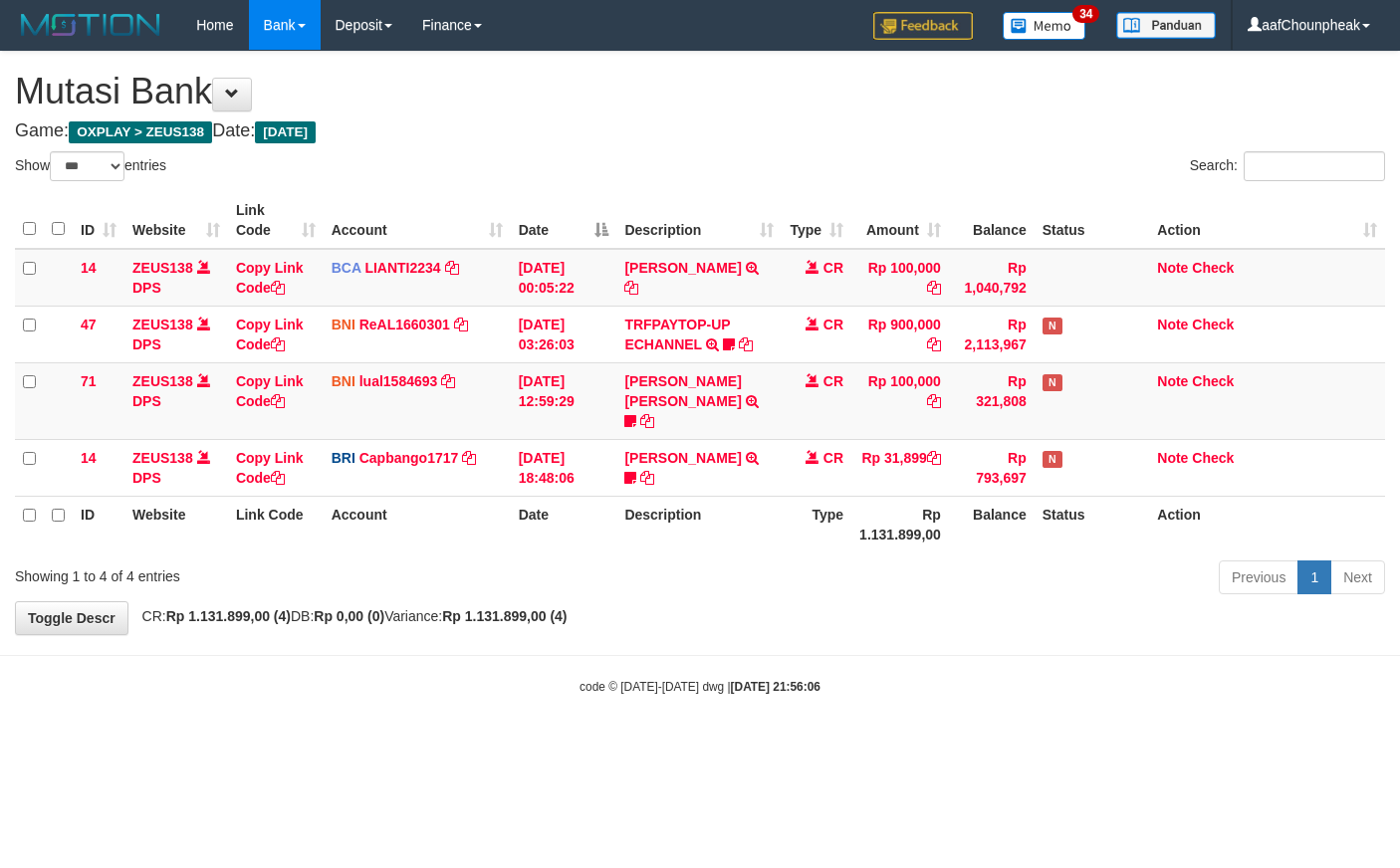 select on "***" 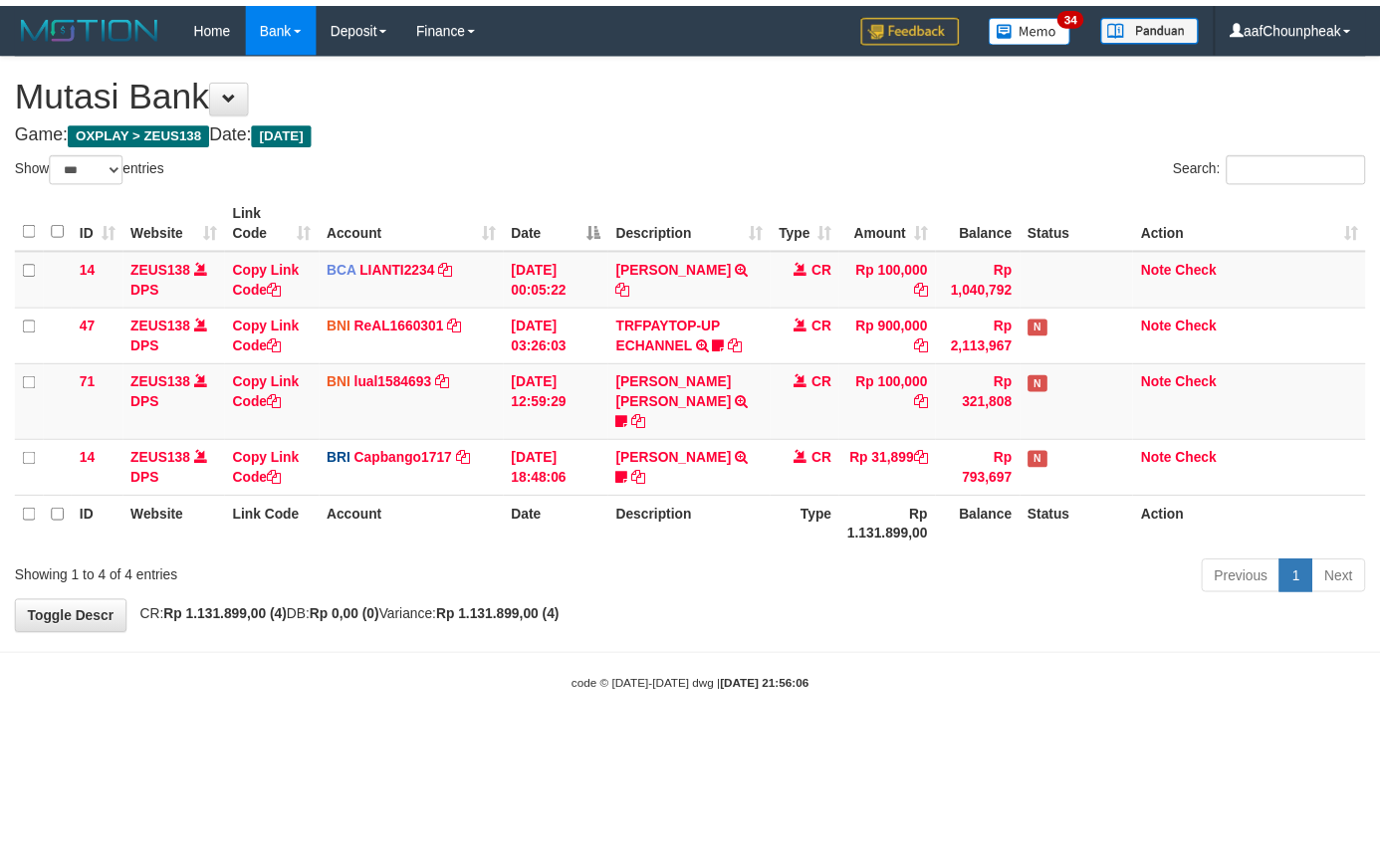 scroll, scrollTop: 0, scrollLeft: 0, axis: both 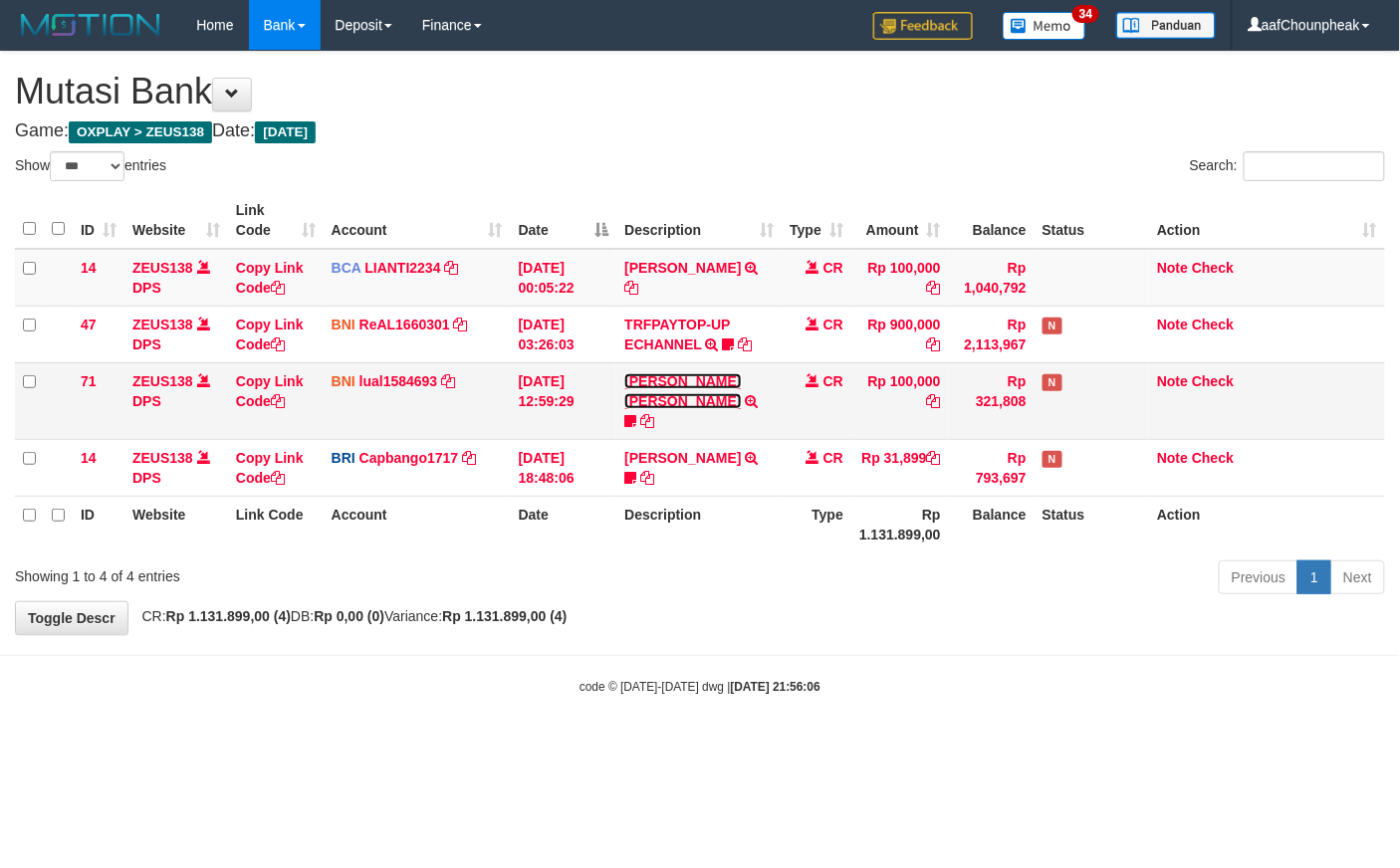 click on "MUHAMMAD IQBAL FARHAN" at bounding box center [682, 391] 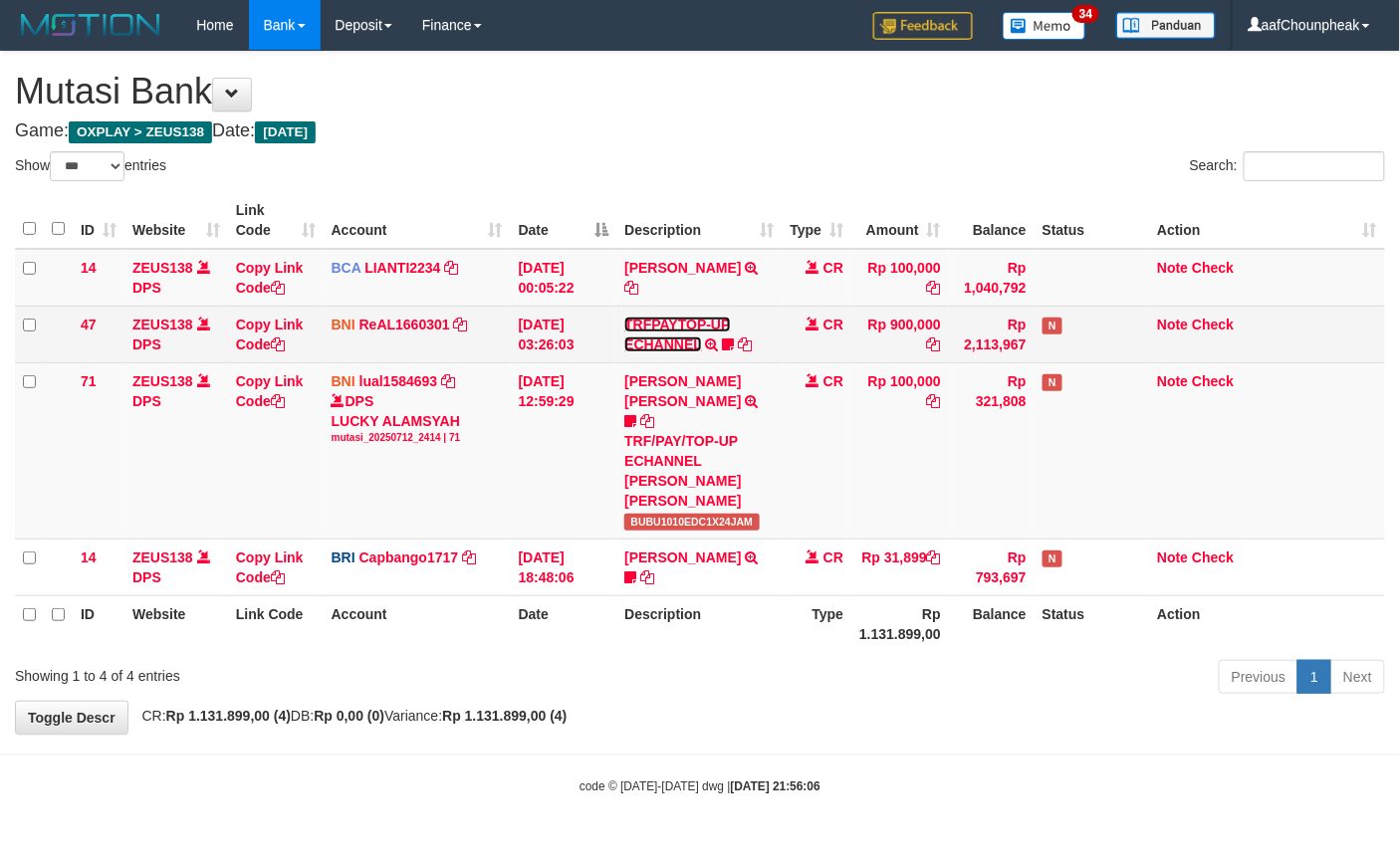 click on "TRFPAYTOP-UP ECHANNEL" at bounding box center (677, 334) 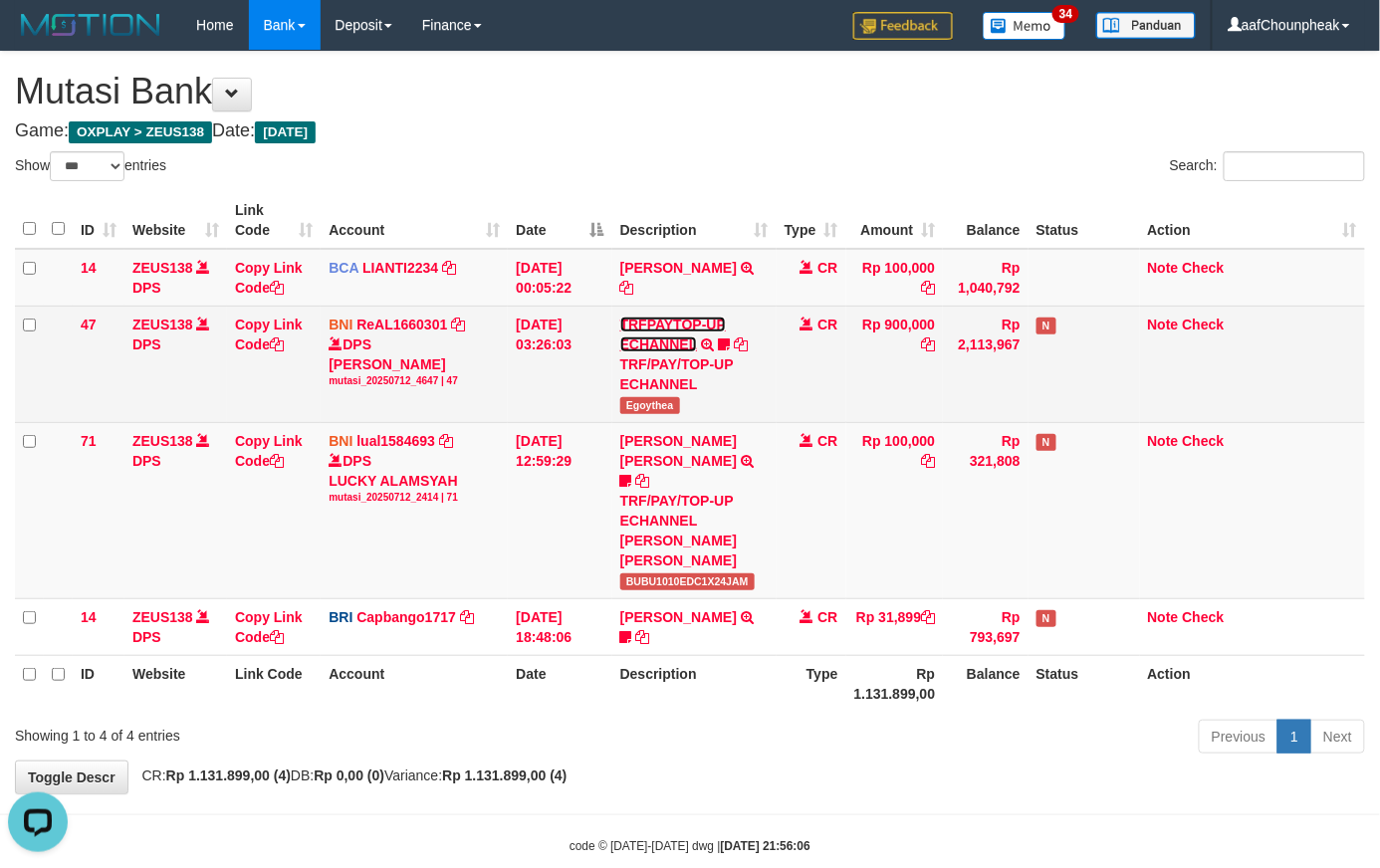 scroll, scrollTop: 0, scrollLeft: 0, axis: both 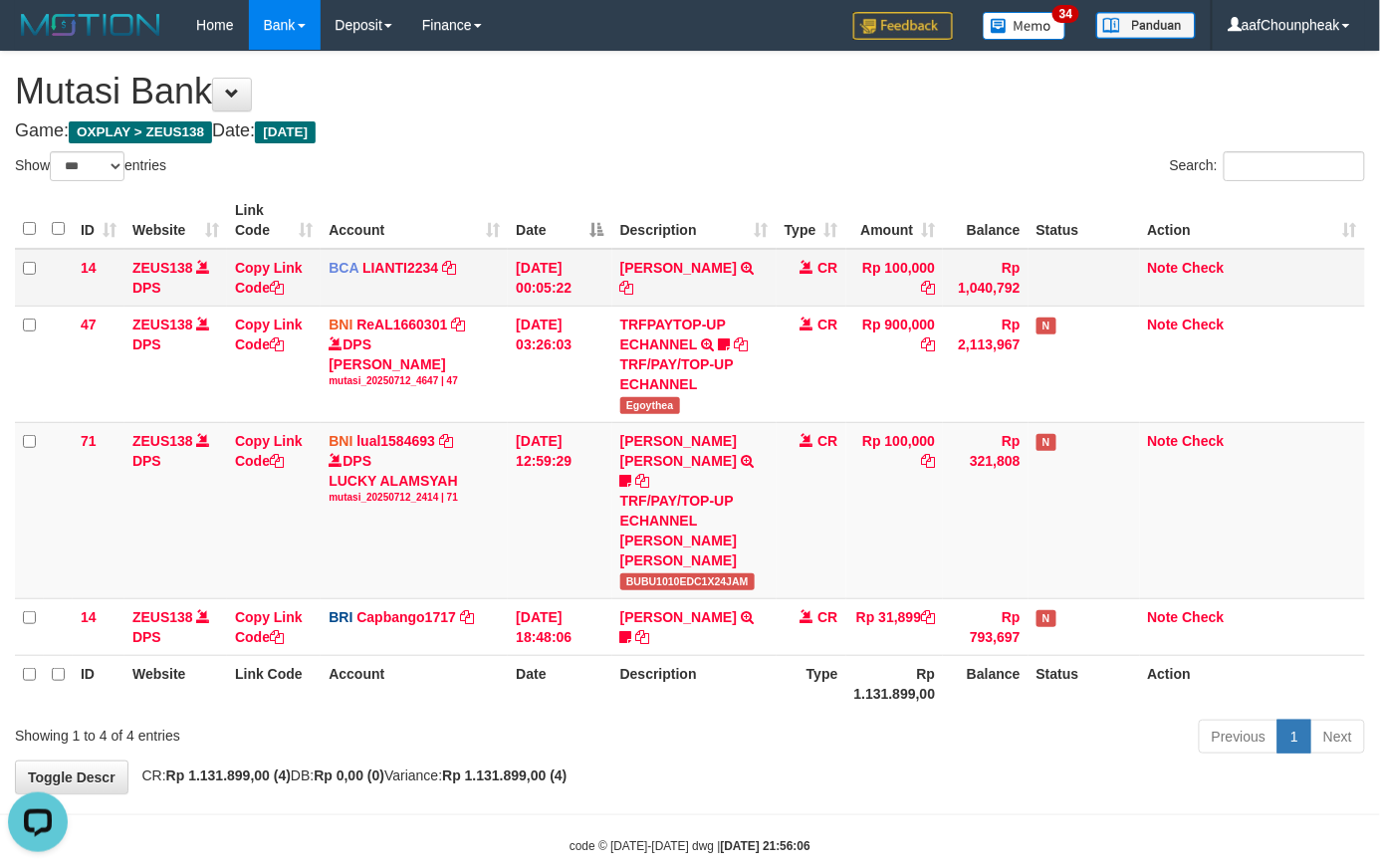 click on "YUSUP MAULAN         TRSF E-BANKING CR 1207/FTSCY/WS95051
100000.002025071262819090 TRFDN-YUSUP MAULANESPAY DEBIT INDONE" at bounding box center (694, 278) 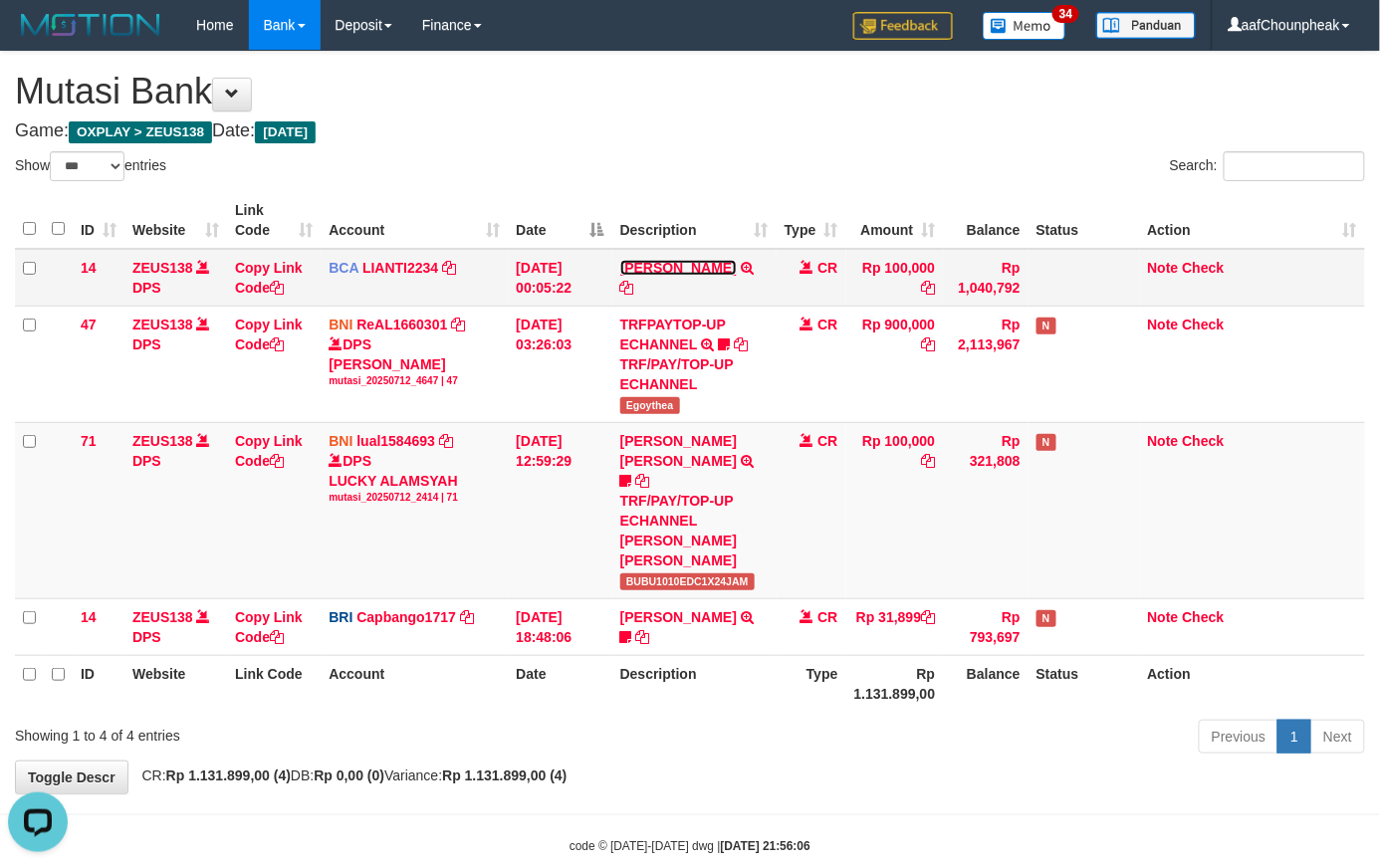 click on "YUSUP MAULAN" at bounding box center (678, 268) 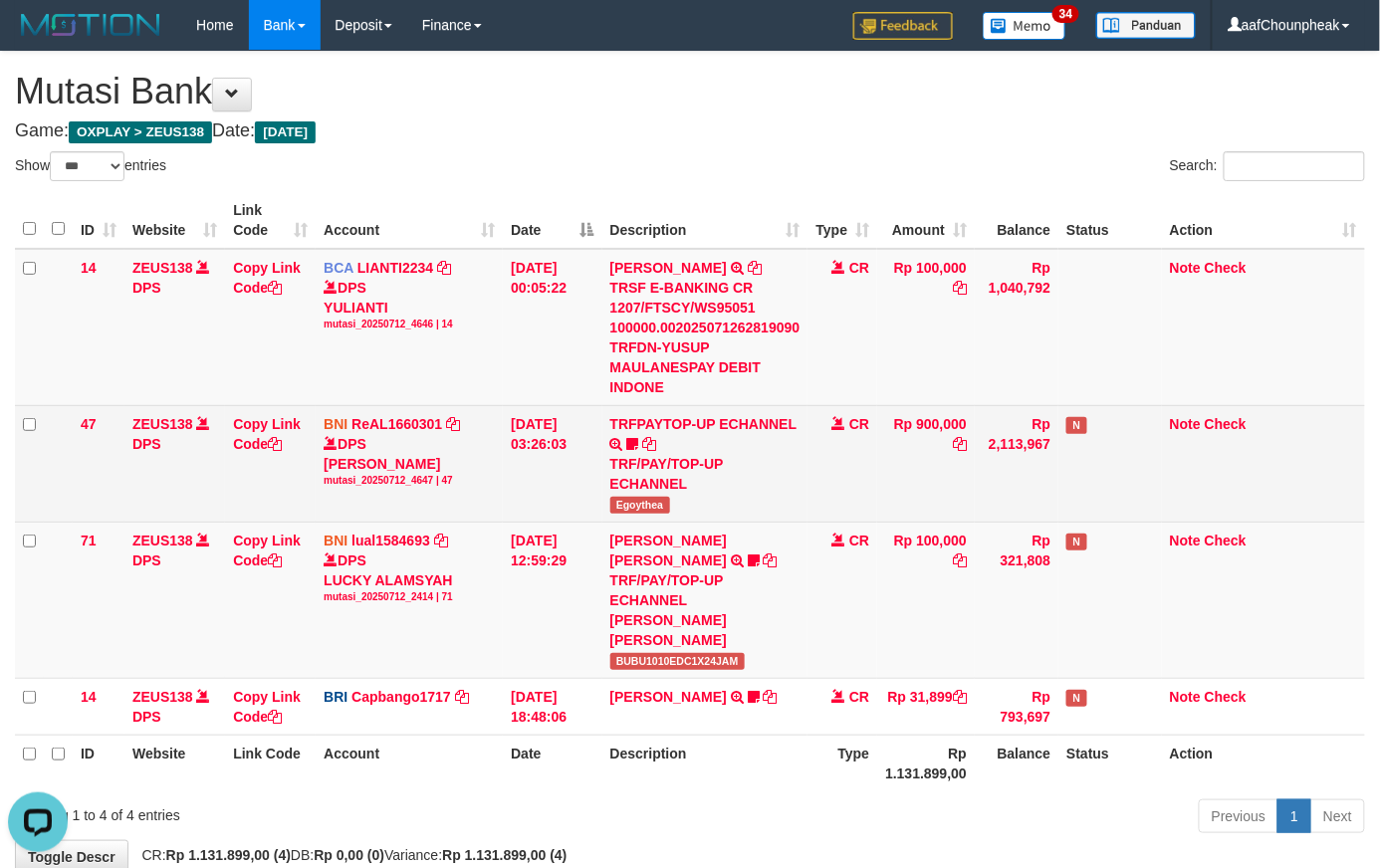 click on "Egoythea" at bounding box center [640, 505] 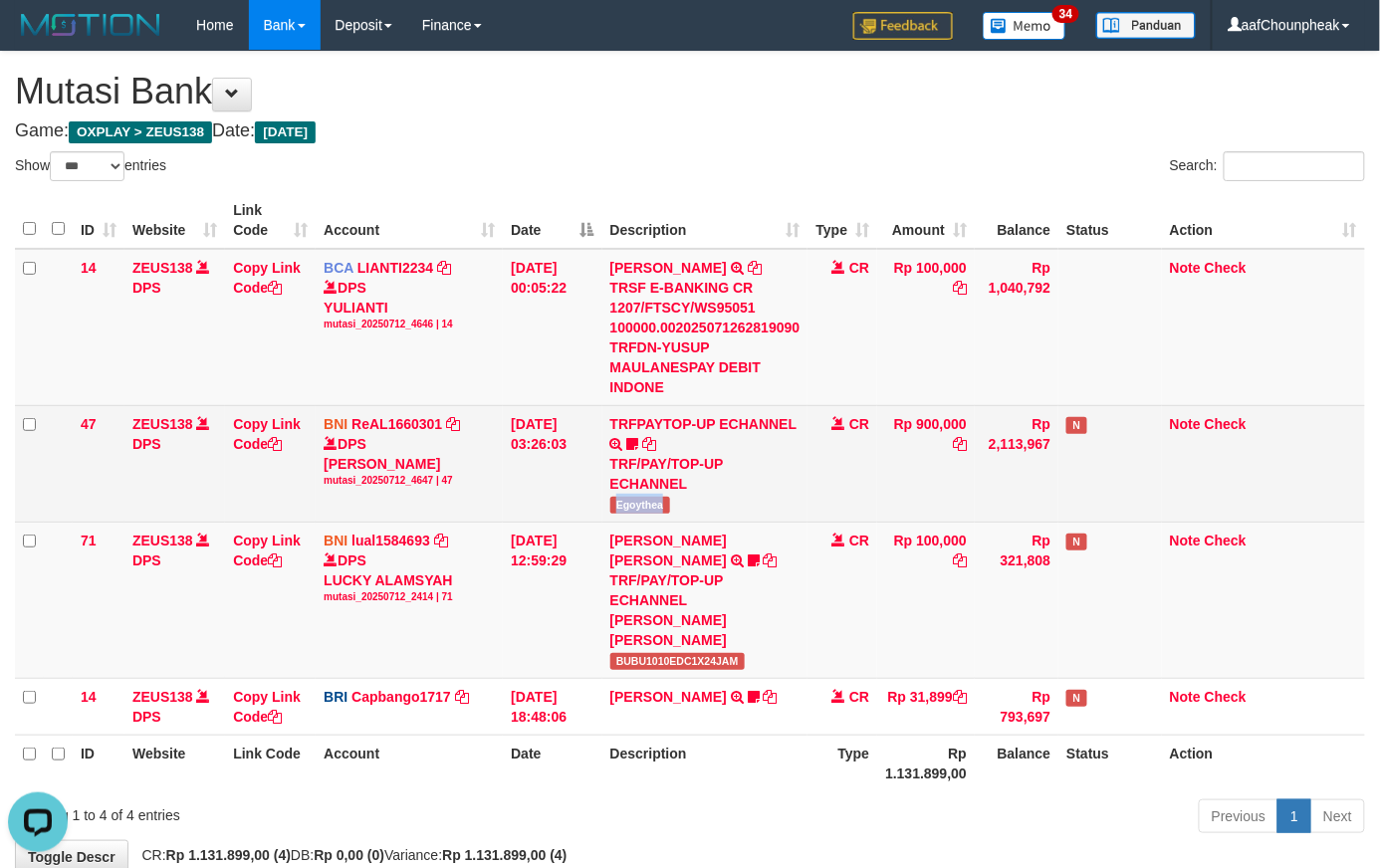 click on "Egoythea" at bounding box center [640, 505] 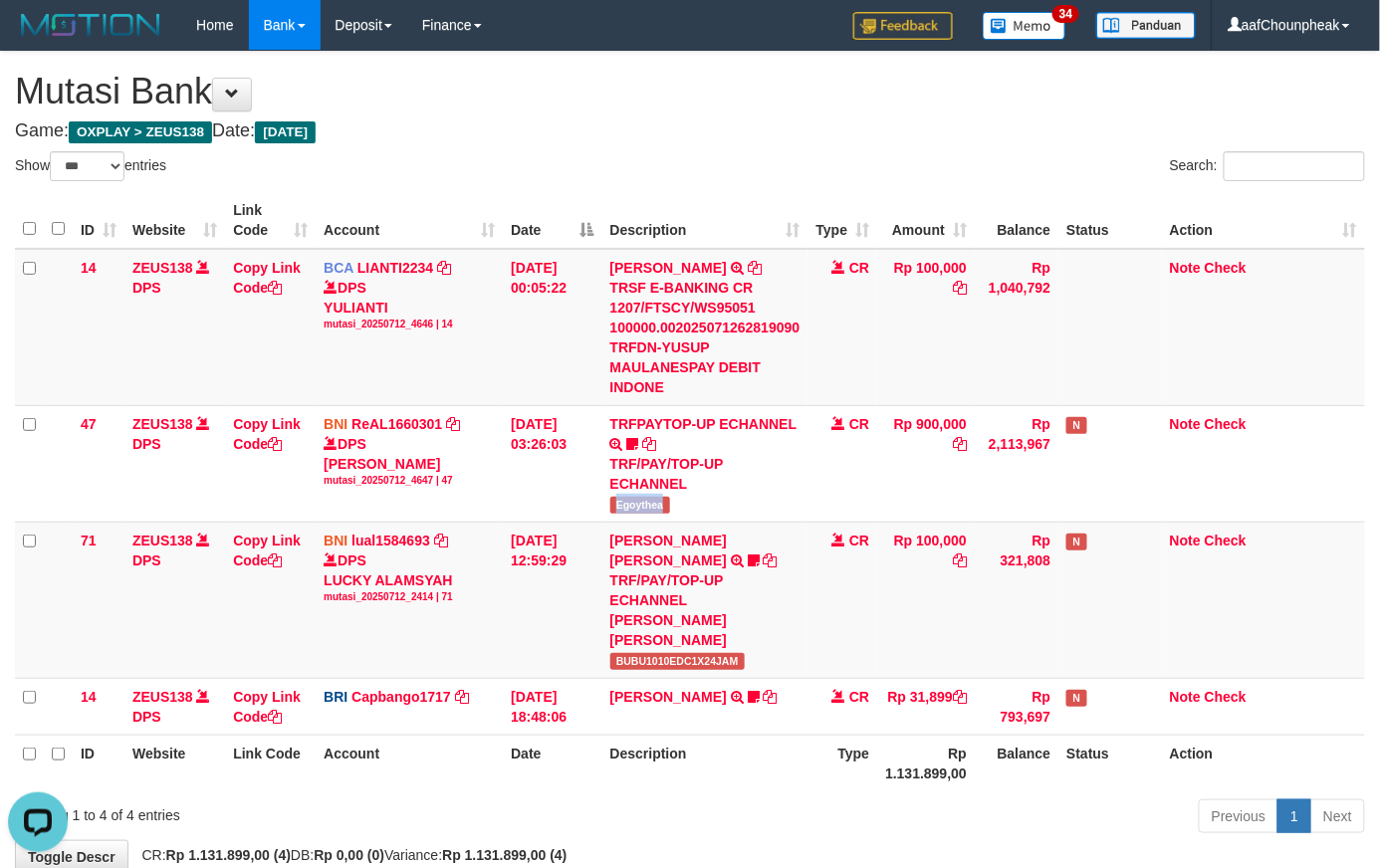 copy on "Egoythea" 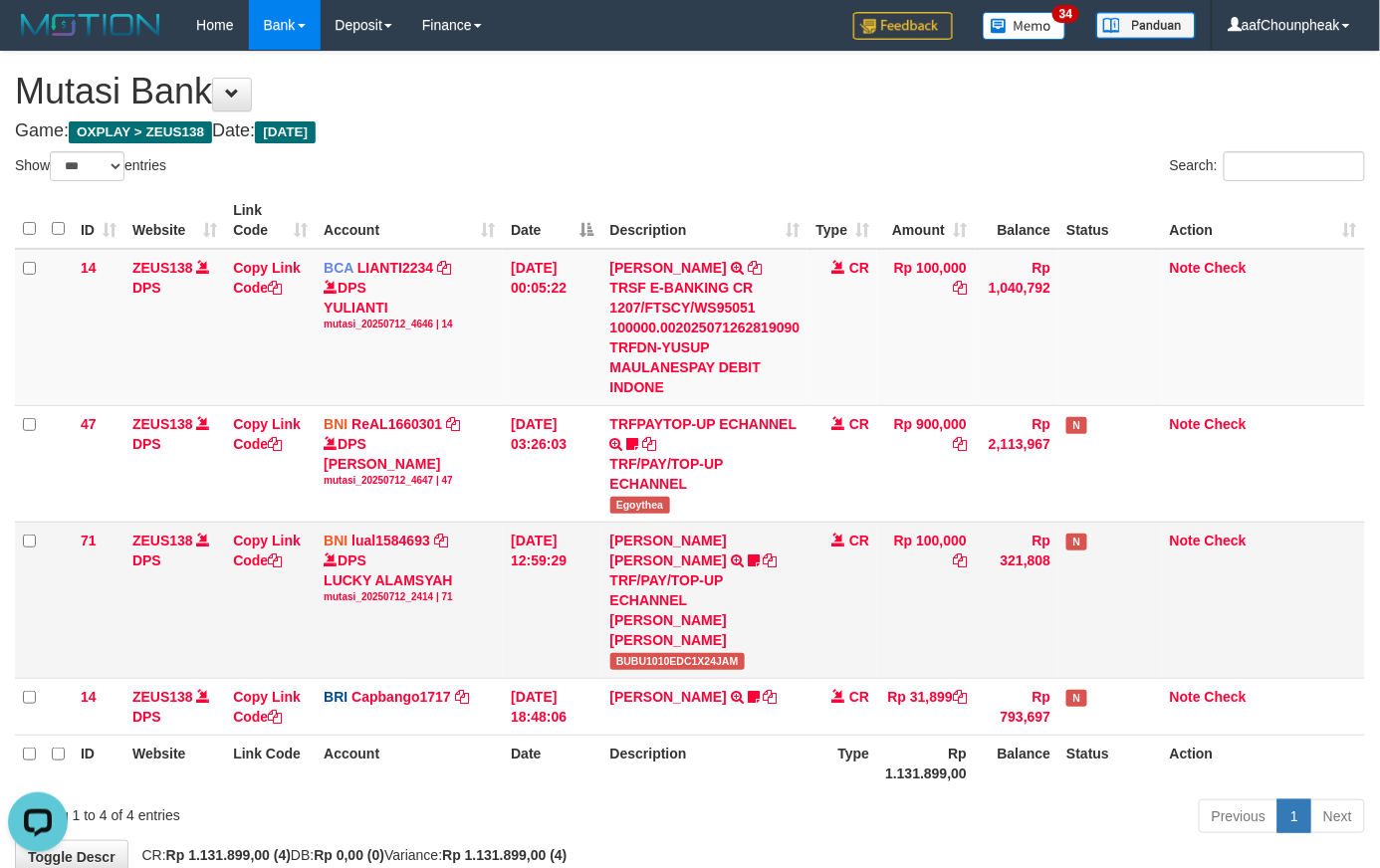 drag, startPoint x: 817, startPoint y: 598, endPoint x: 822, endPoint y: 621, distance: 23.537205 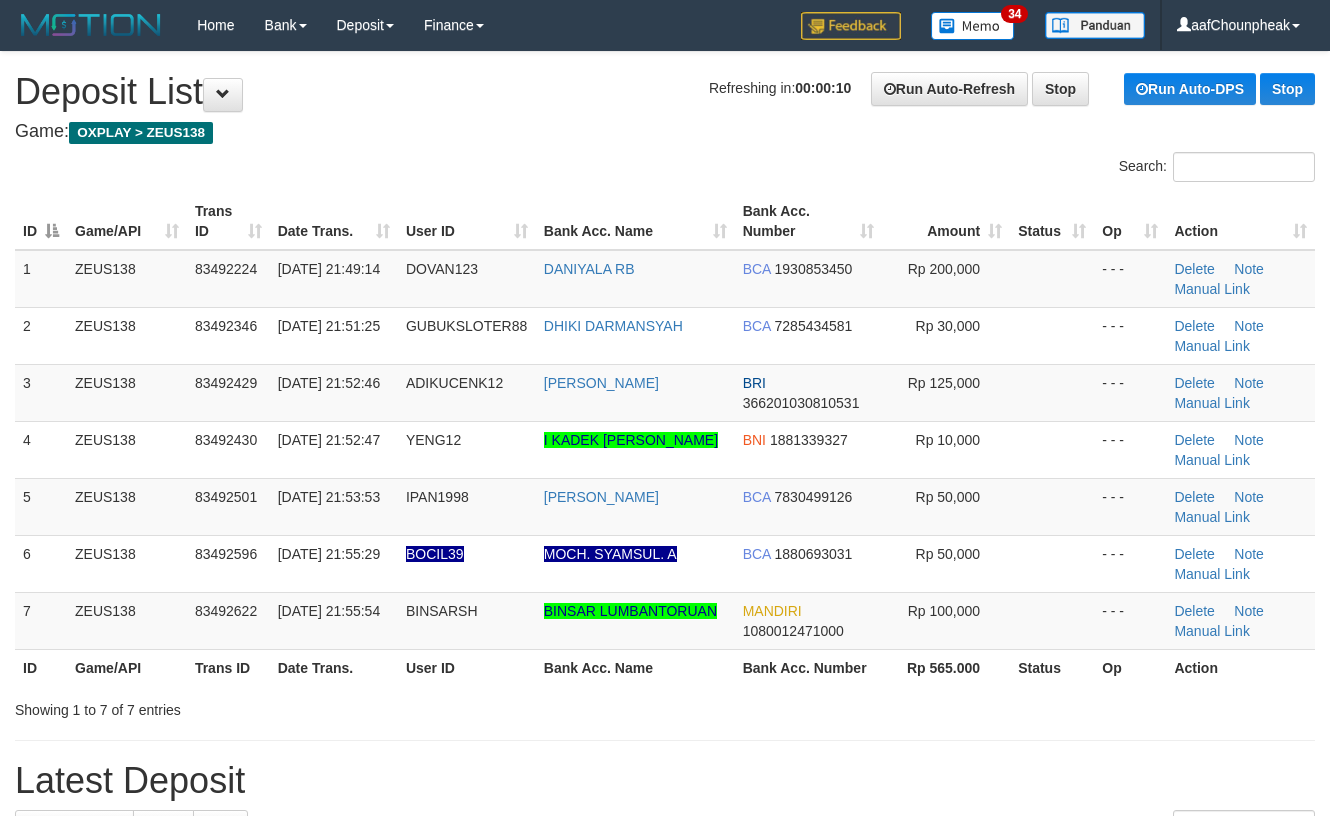 scroll, scrollTop: 0, scrollLeft: 0, axis: both 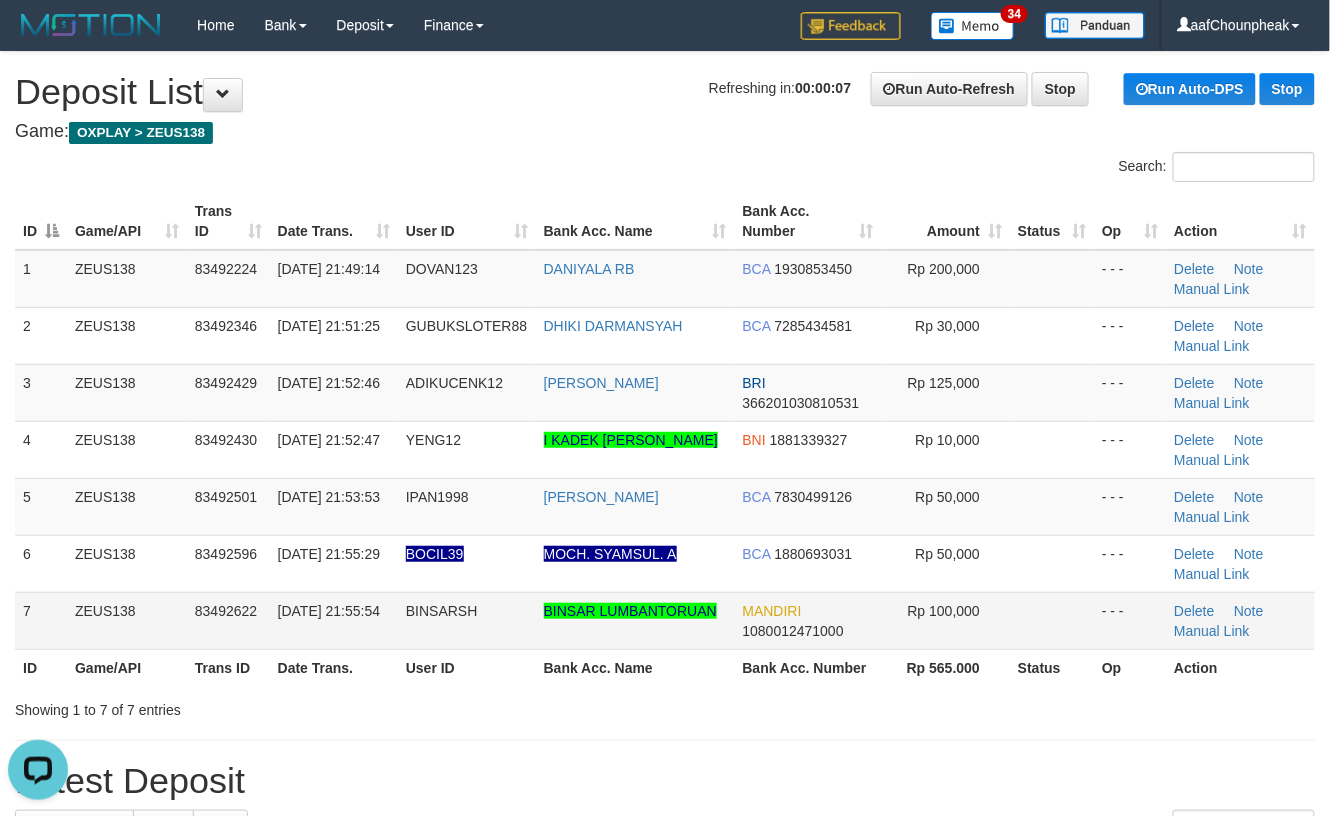 click on "- - -" at bounding box center (1130, 620) 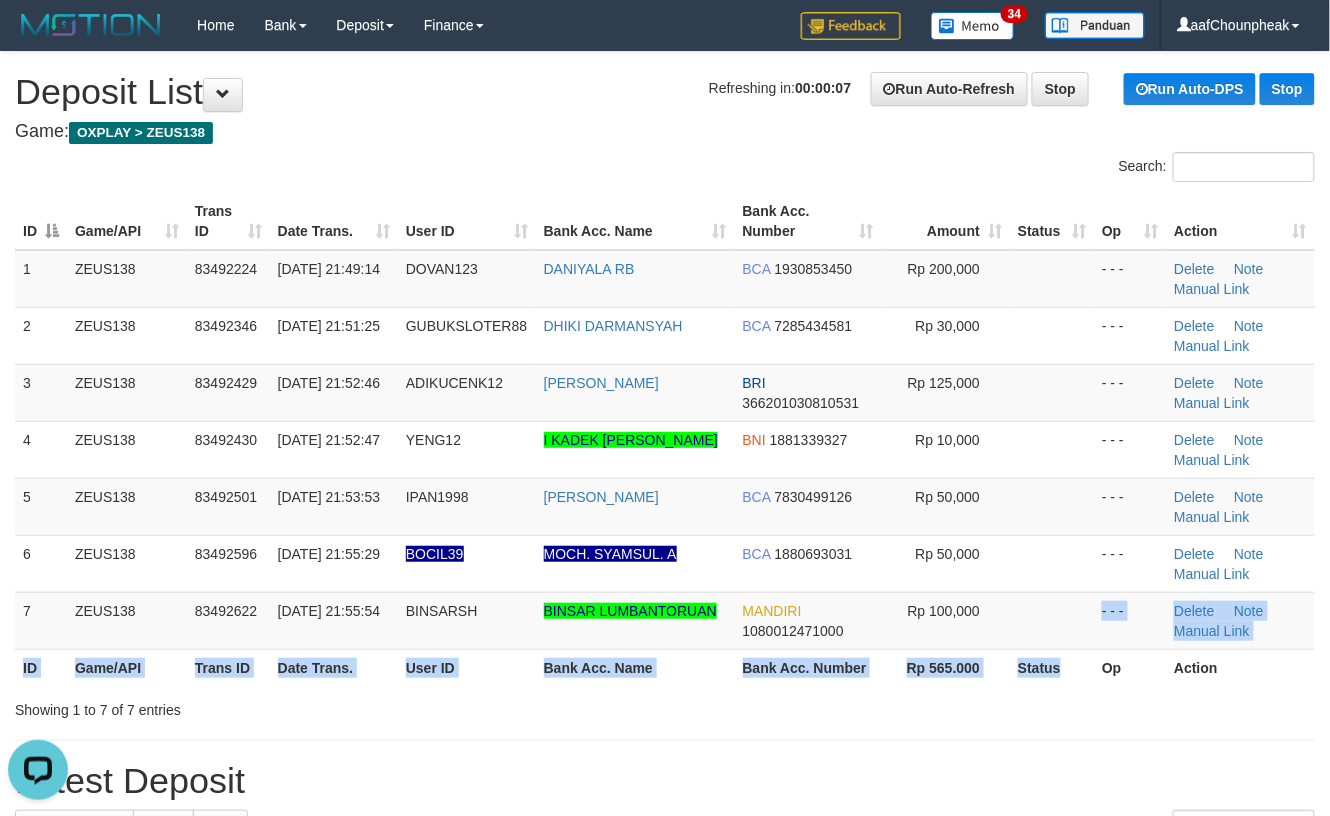 drag, startPoint x: 1081, startPoint y: 654, endPoint x: 1344, endPoint y: 578, distance: 273.76083 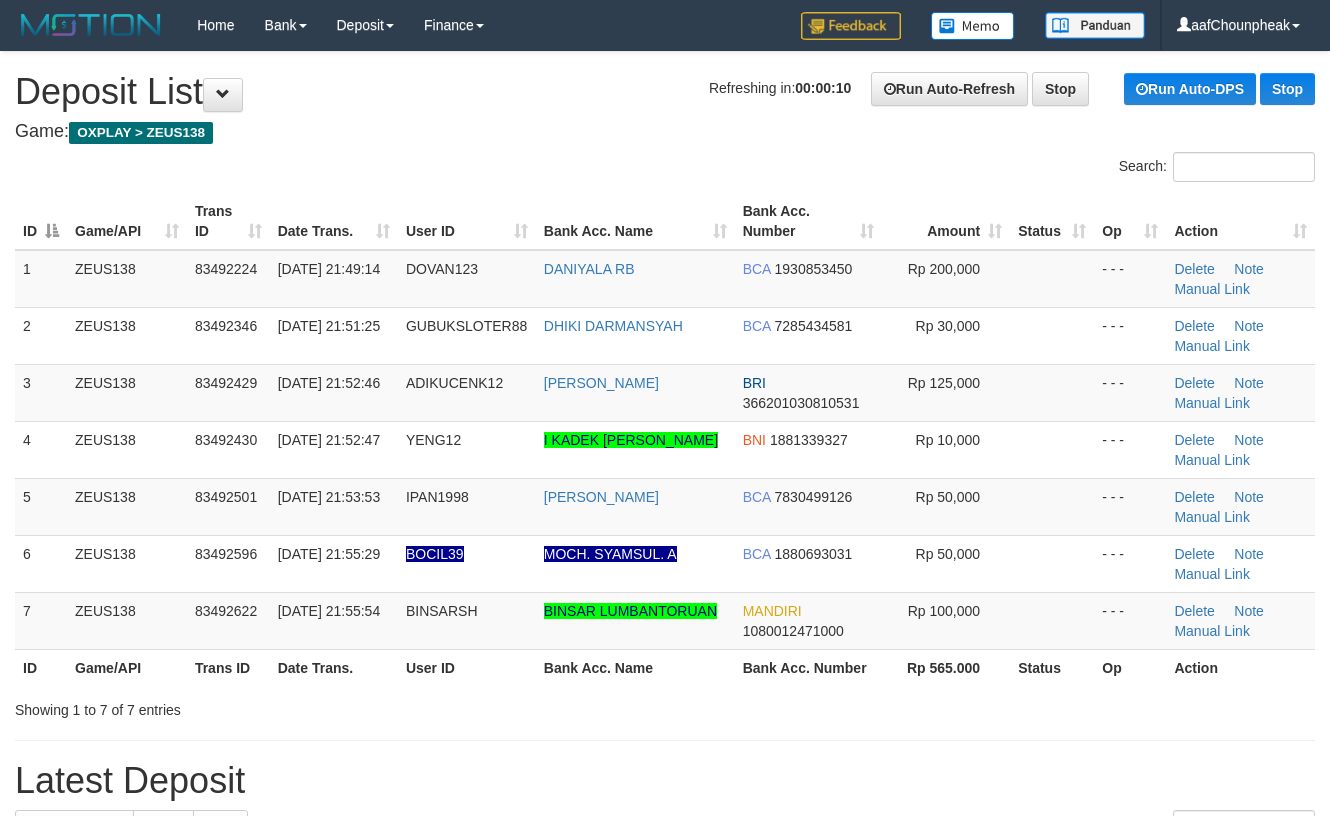 scroll, scrollTop: 0, scrollLeft: 0, axis: both 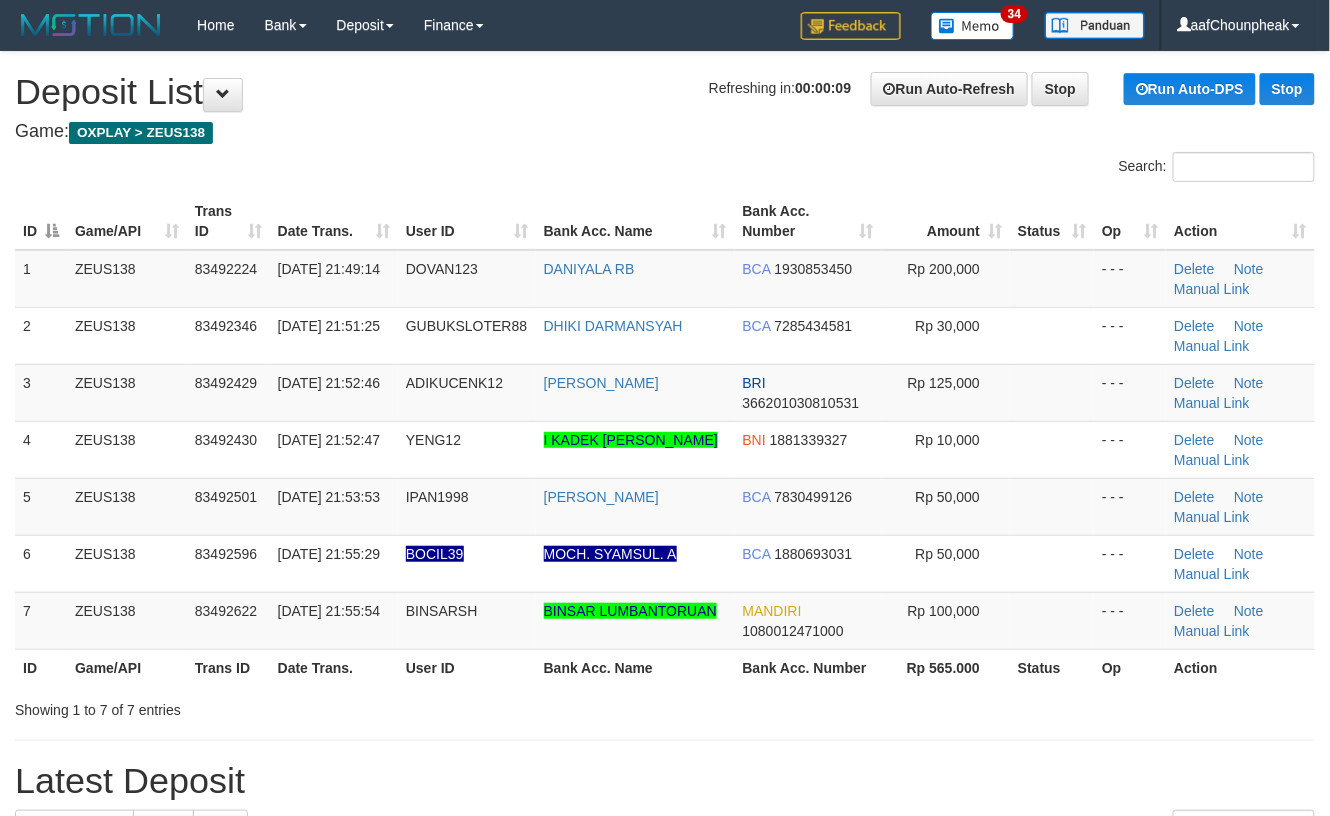 click on "**********" at bounding box center (665, 1259) 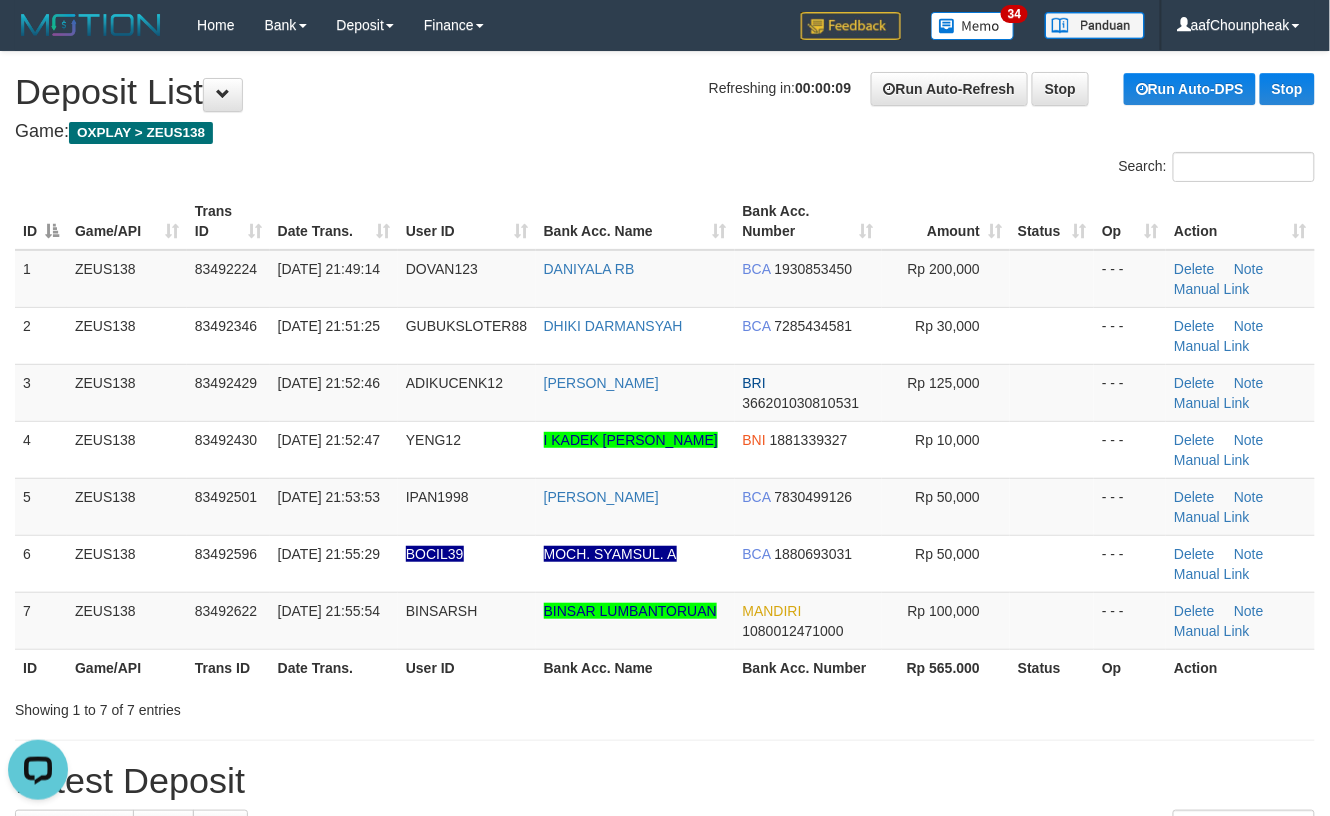 scroll, scrollTop: 0, scrollLeft: 0, axis: both 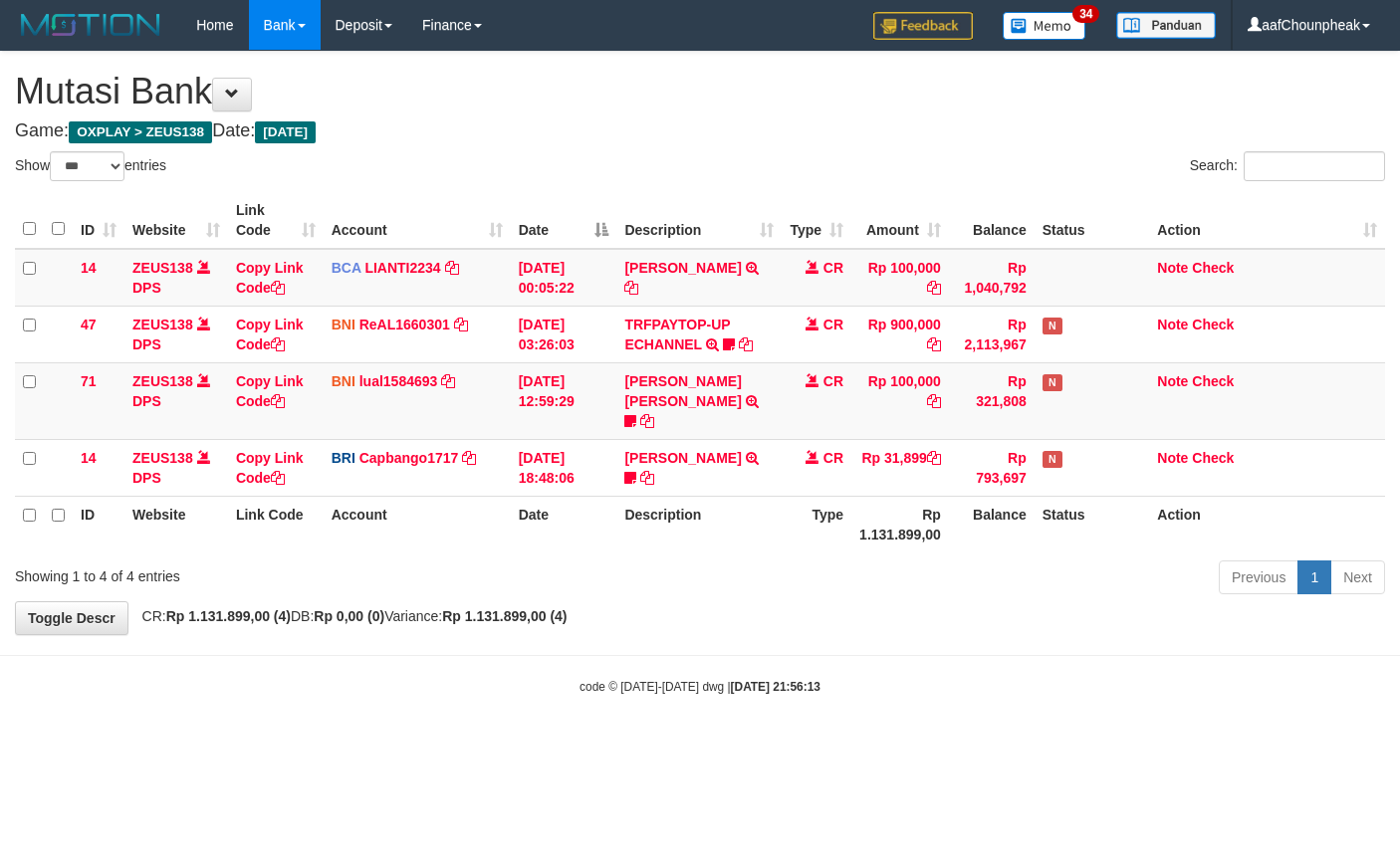 select on "***" 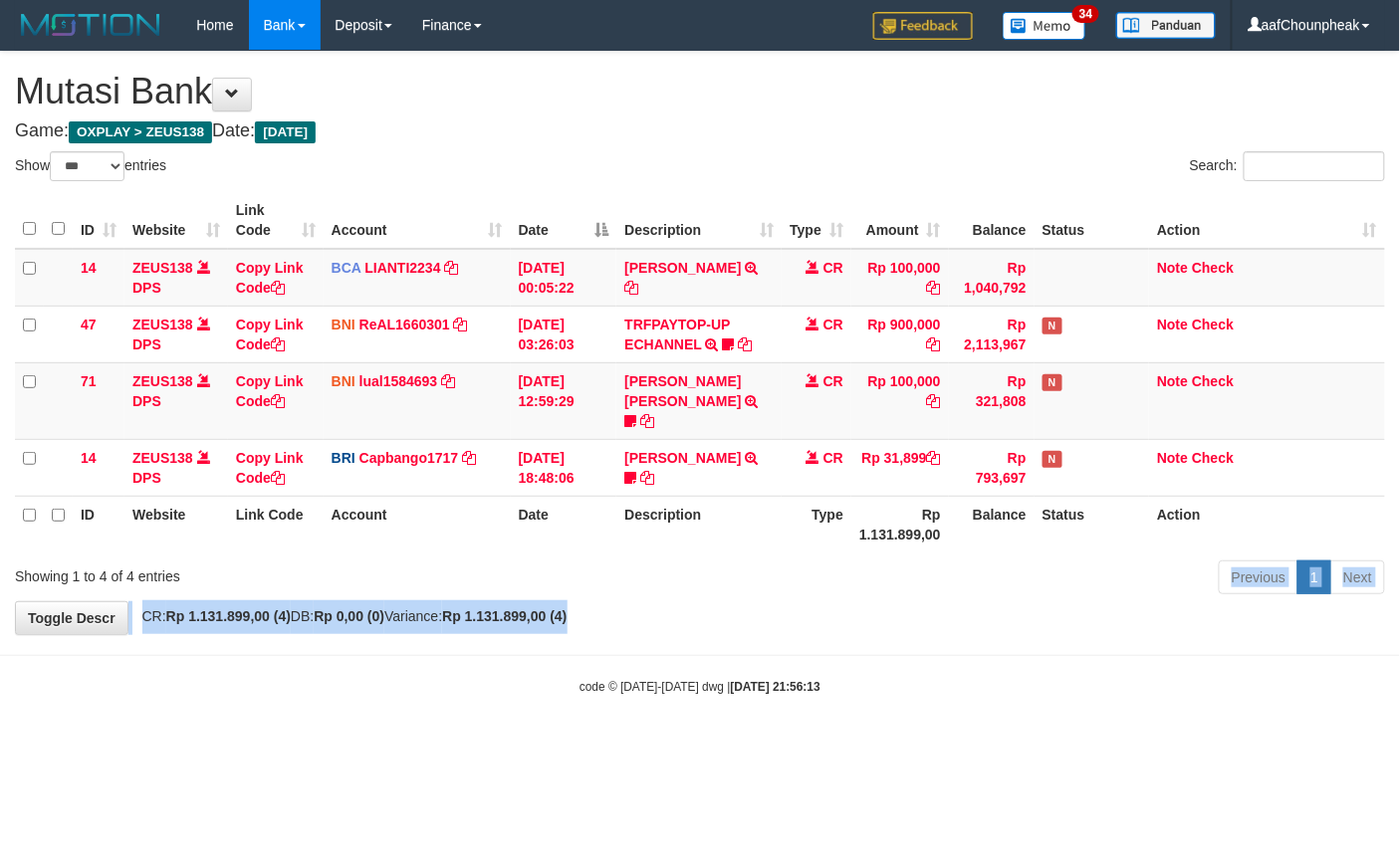 drag, startPoint x: 739, startPoint y: 578, endPoint x: 769, endPoint y: 605, distance: 40.36087 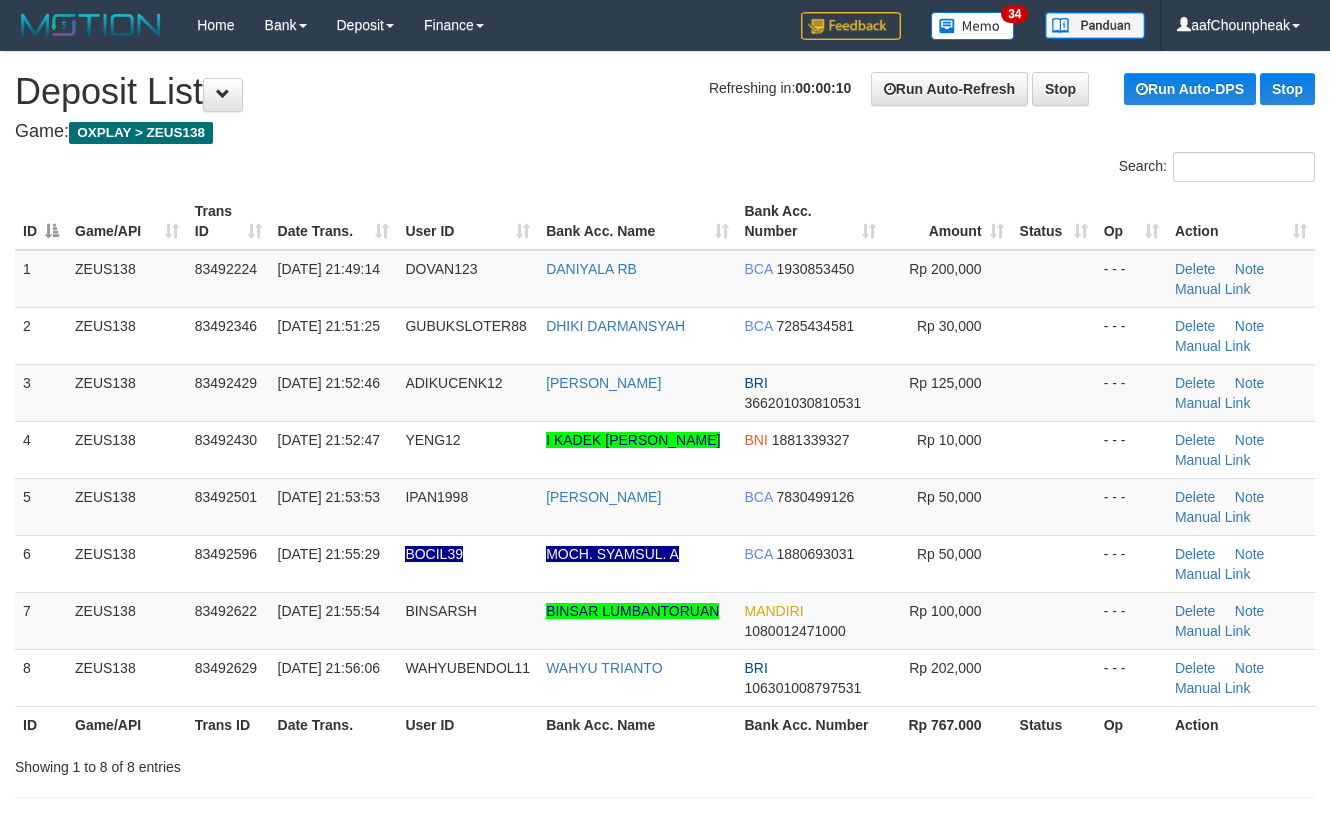 scroll, scrollTop: 0, scrollLeft: 0, axis: both 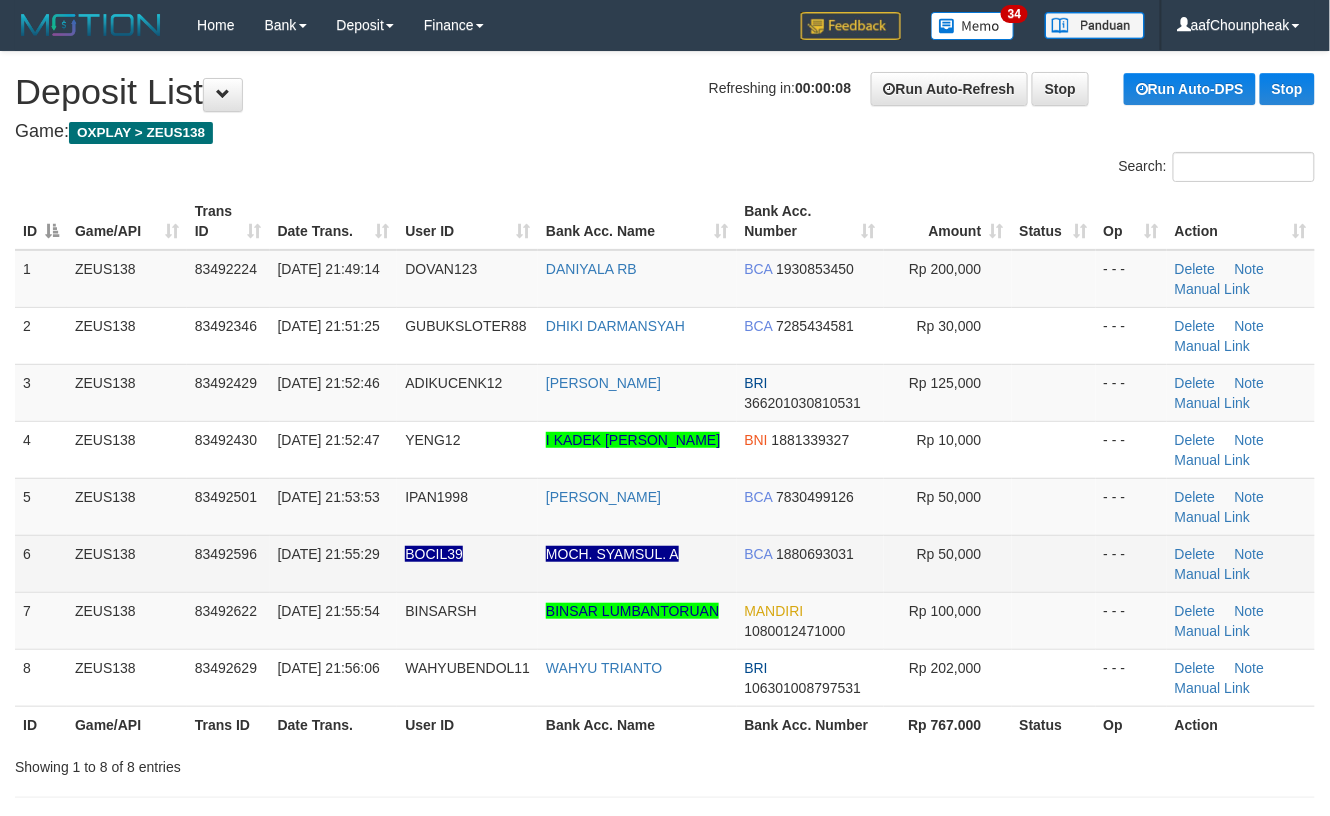click at bounding box center [1054, 563] 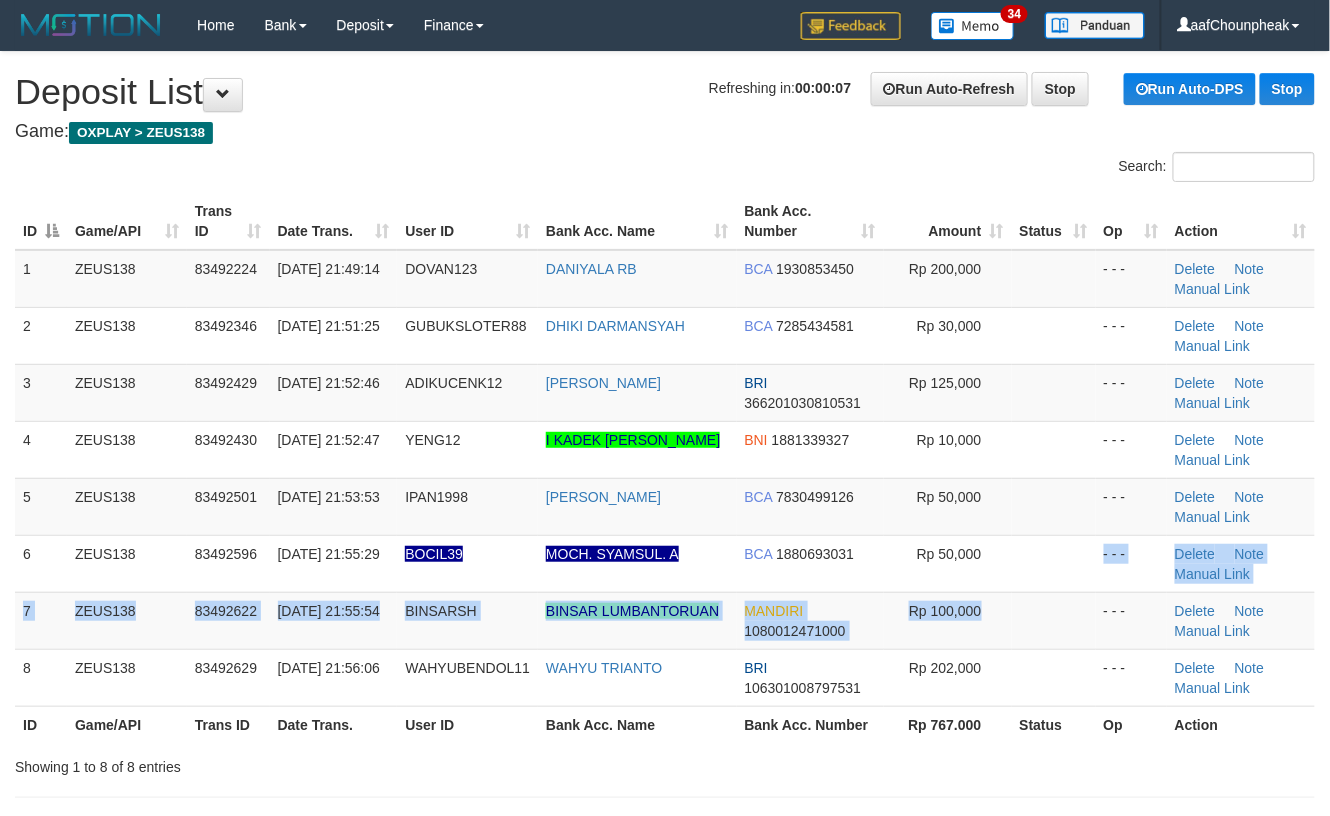 drag, startPoint x: 1041, startPoint y: 590, endPoint x: 1349, endPoint y: 533, distance: 313.22995 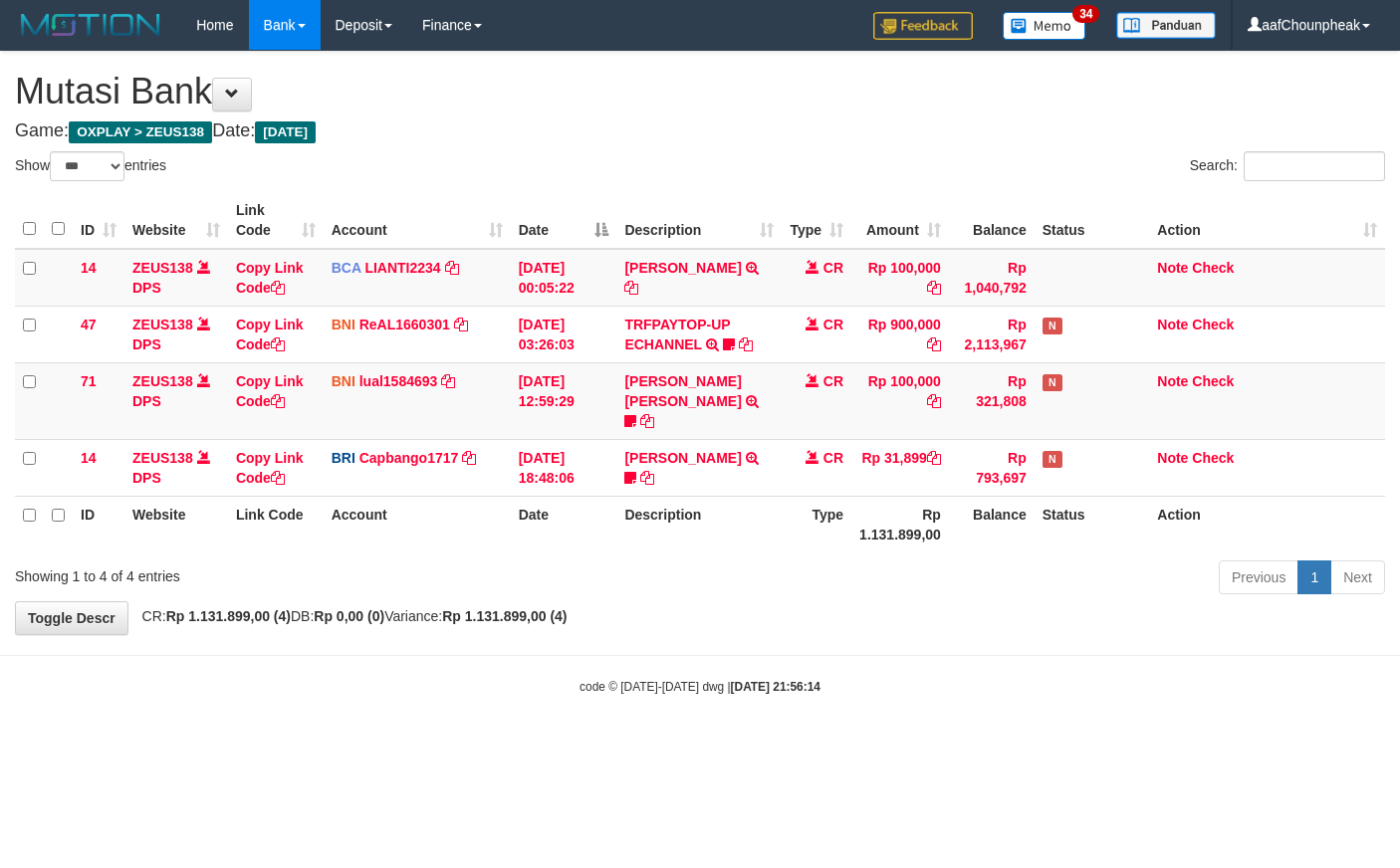 select on "***" 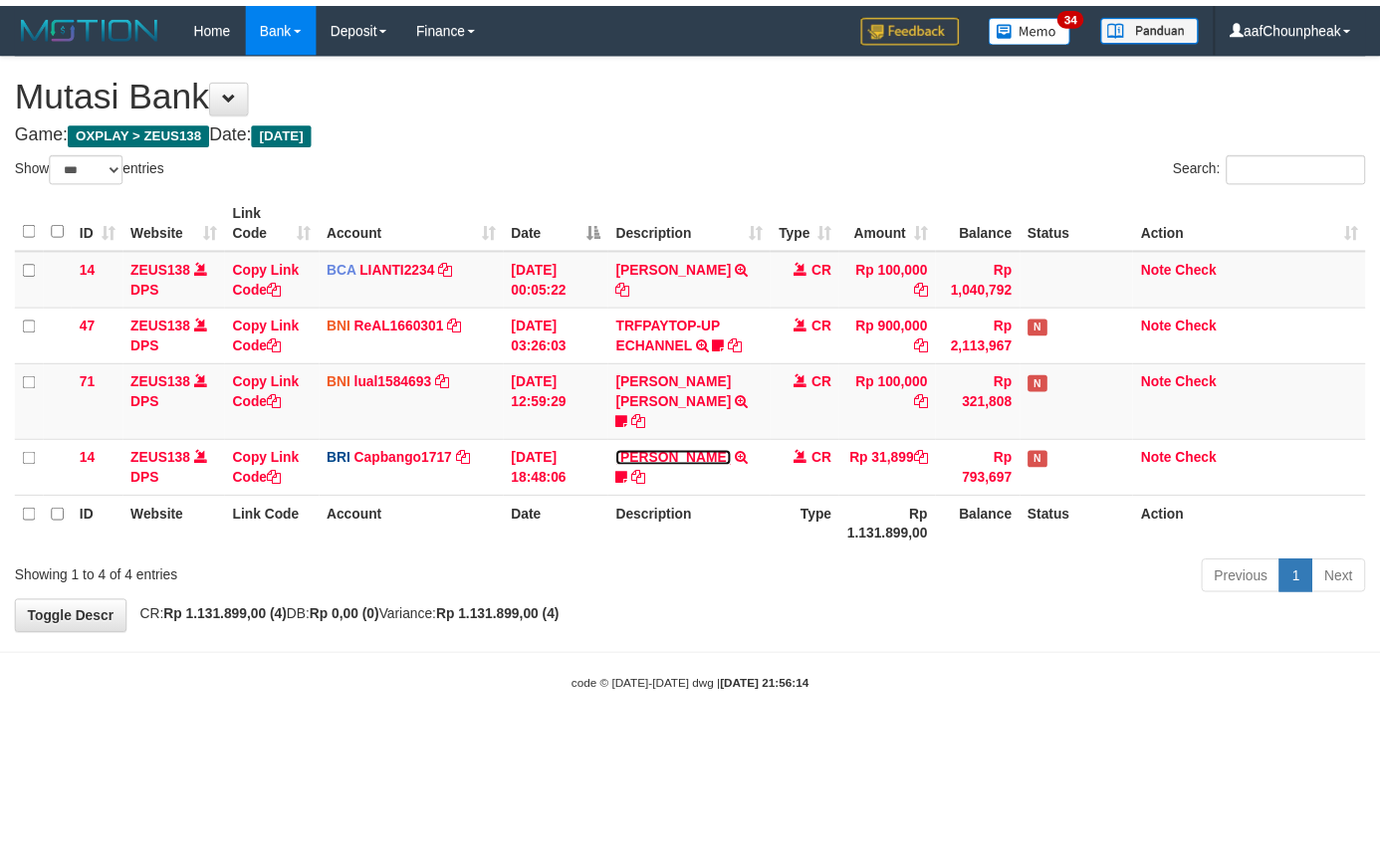 scroll, scrollTop: 0, scrollLeft: 0, axis: both 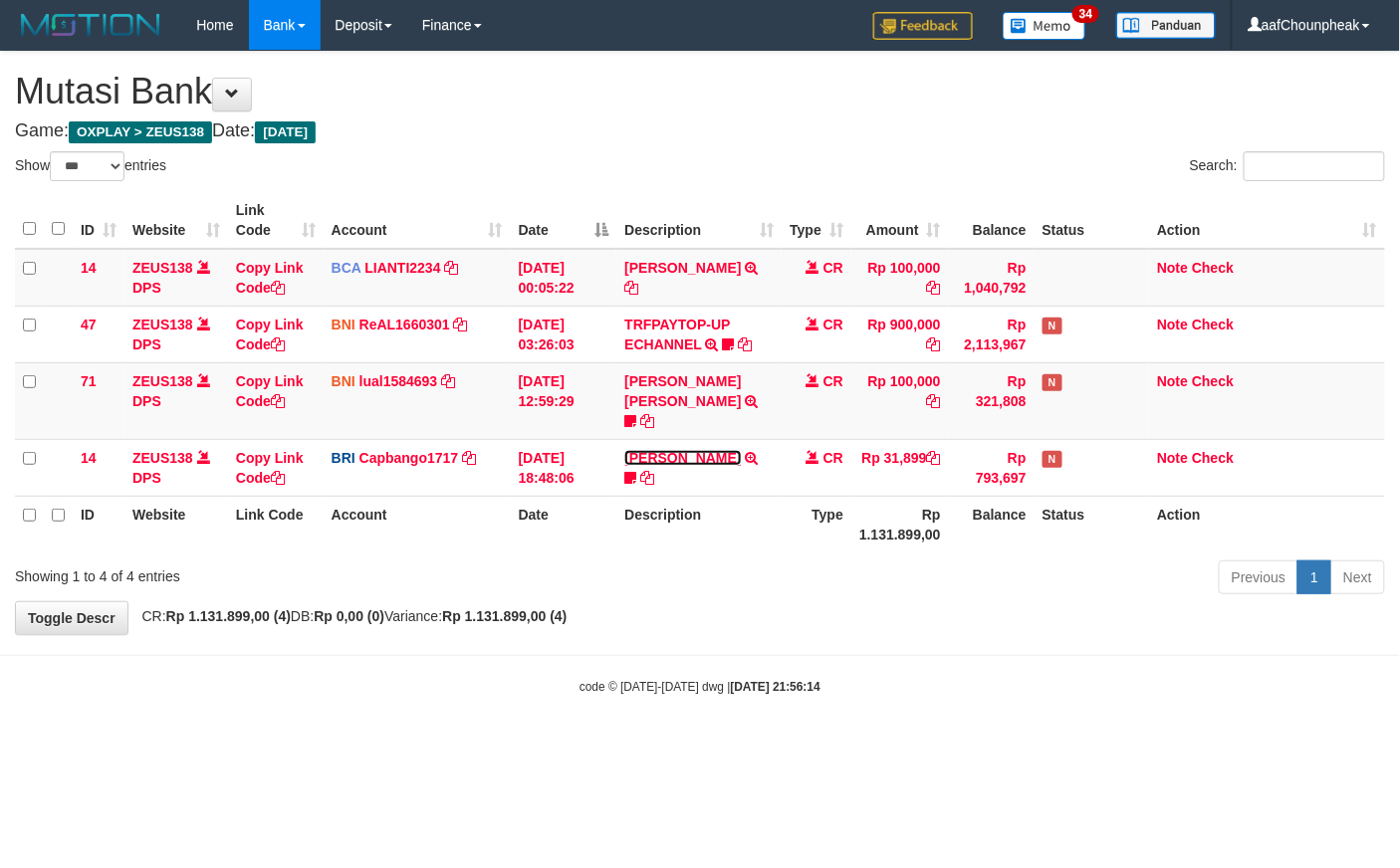 click on "[PERSON_NAME]" at bounding box center (682, 458) 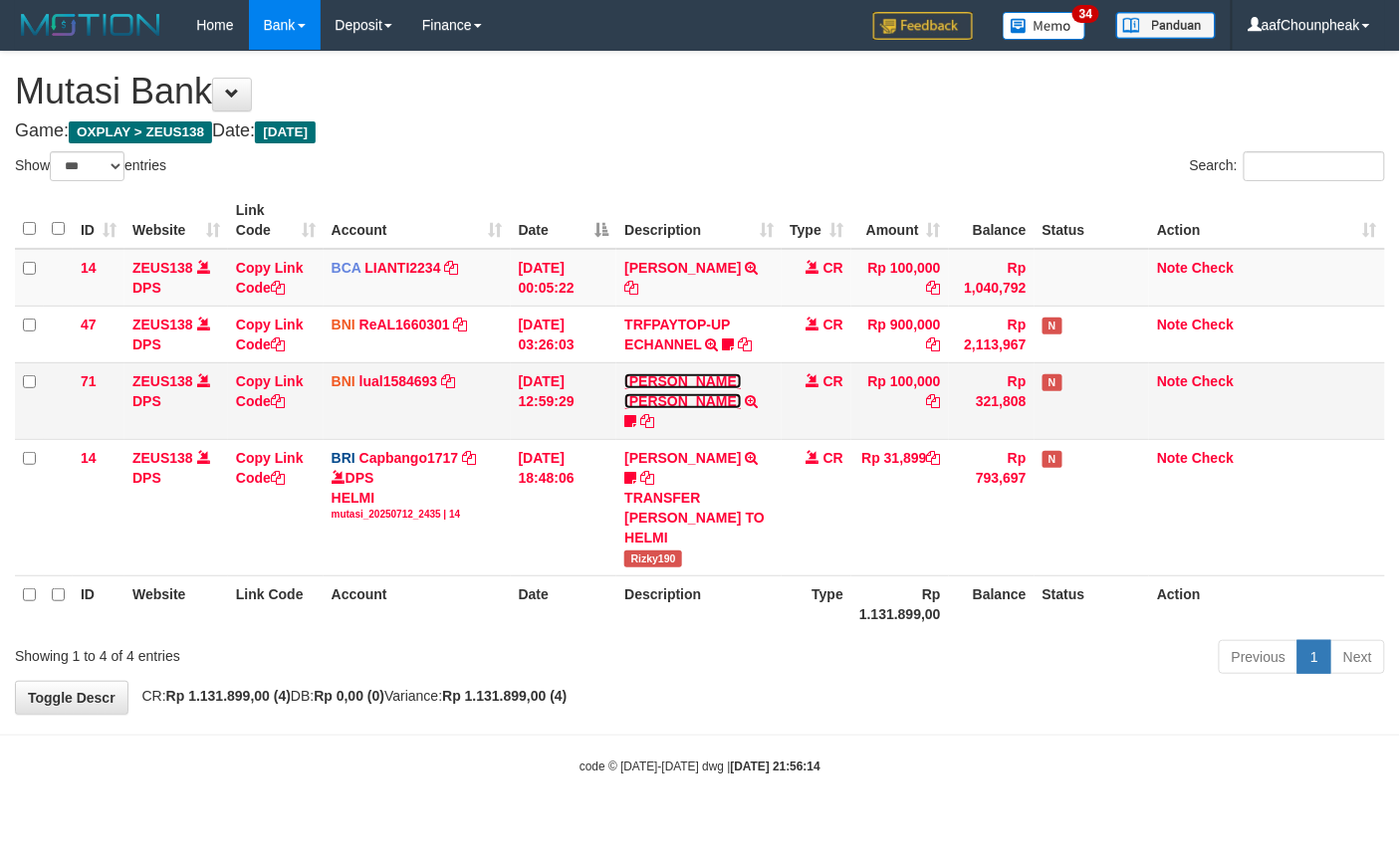 click on "[PERSON_NAME] [PERSON_NAME]" at bounding box center [682, 391] 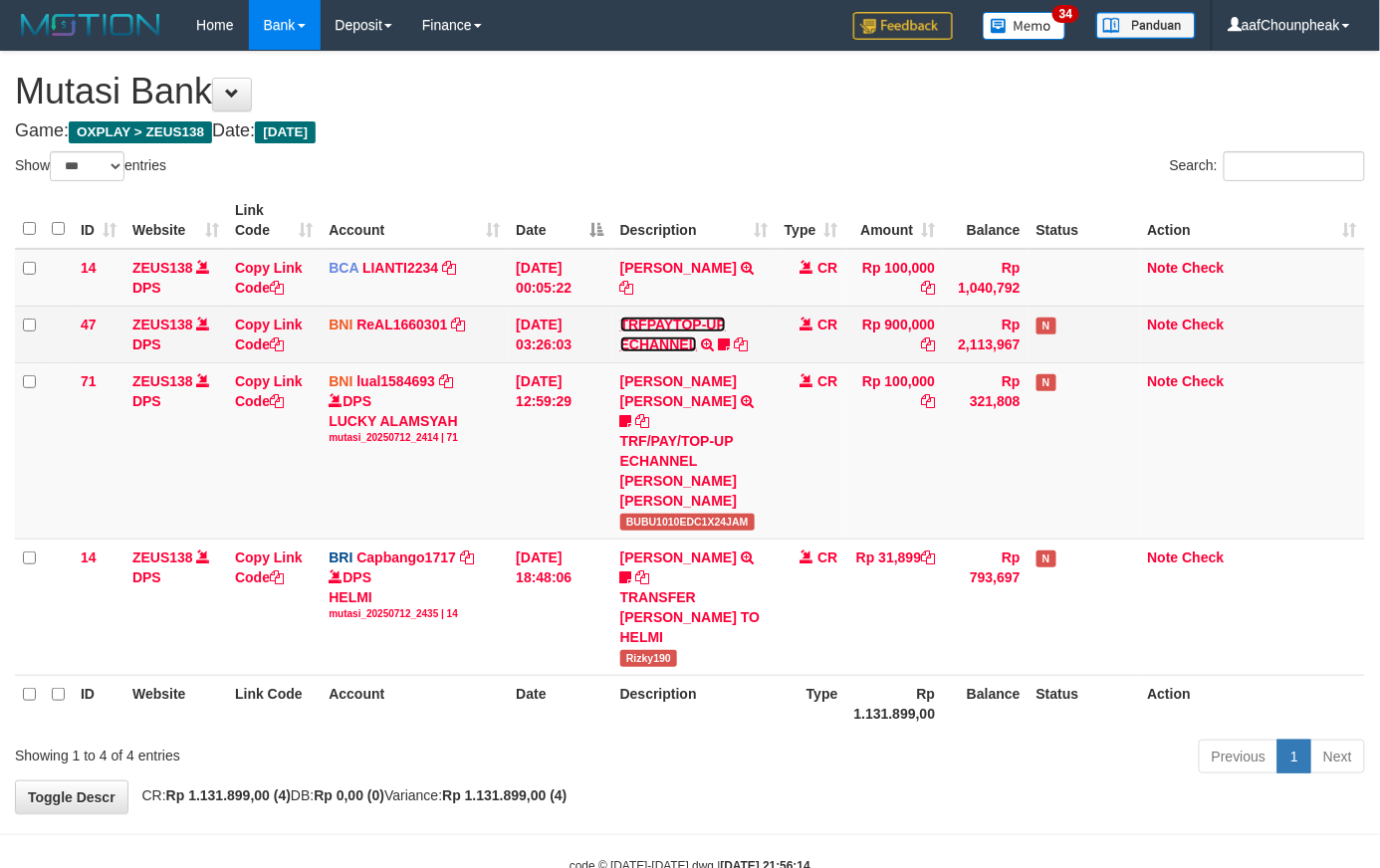 click on "TRFPAYTOP-UP ECHANNEL" at bounding box center [673, 334] 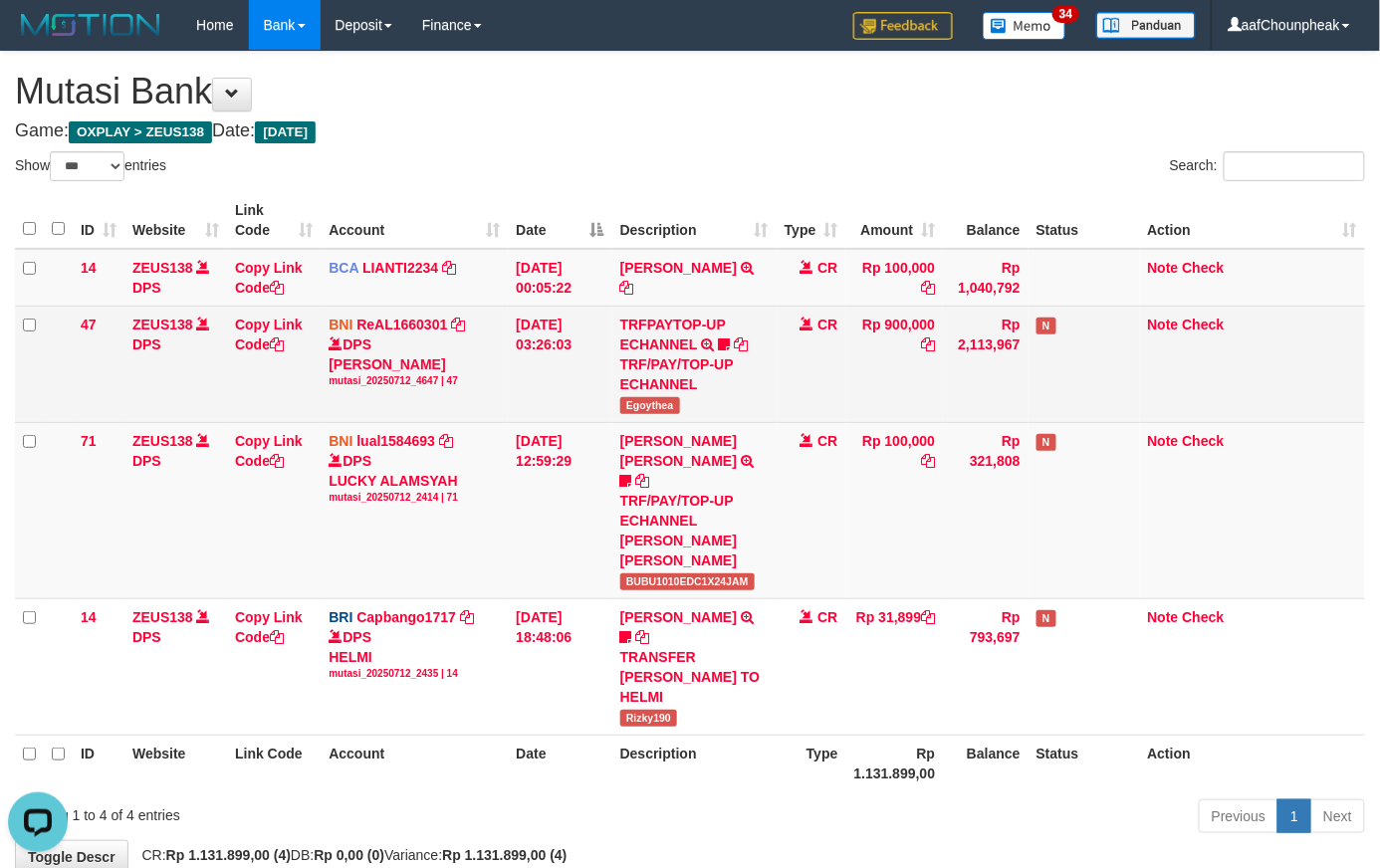 scroll, scrollTop: 0, scrollLeft: 0, axis: both 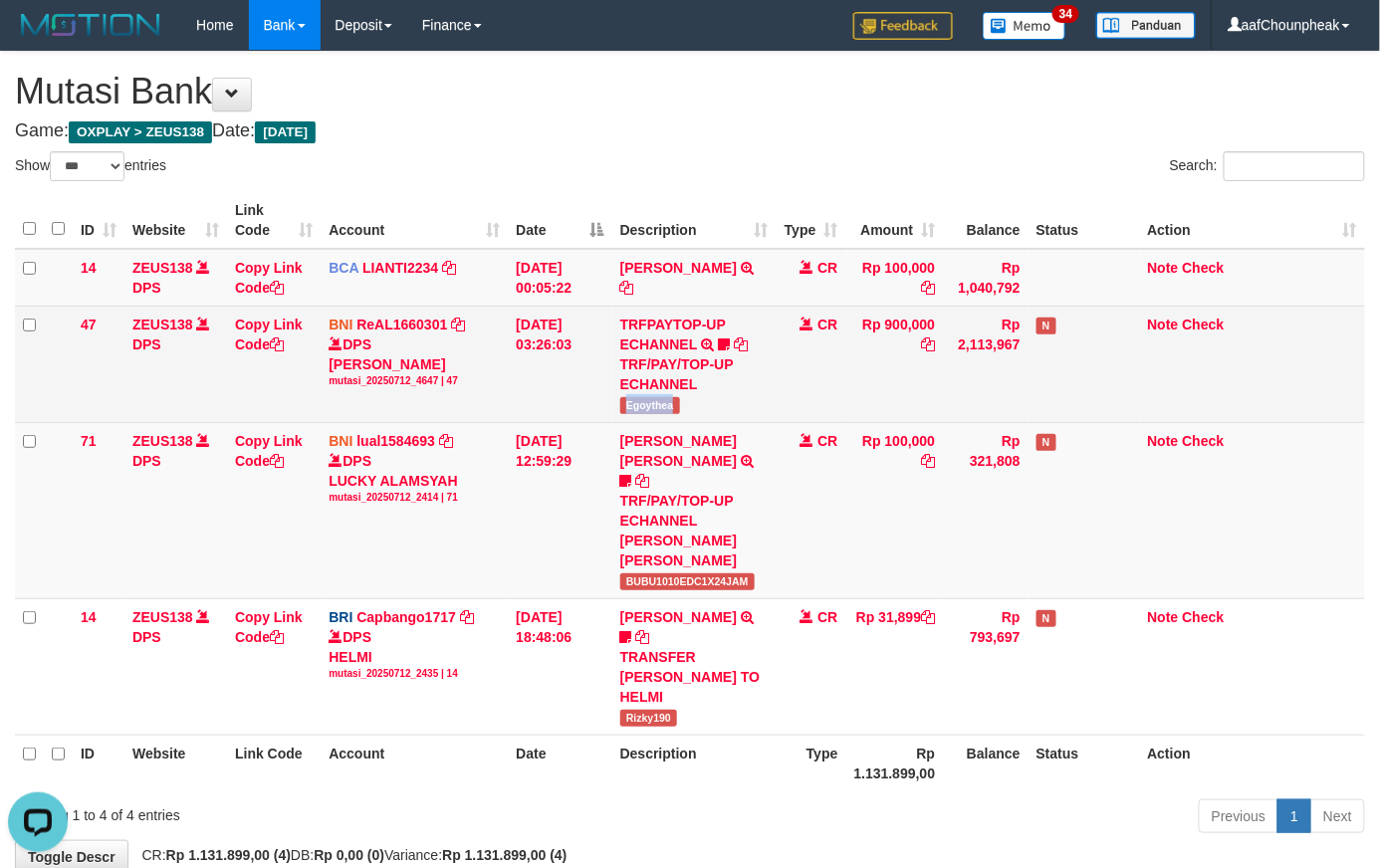 click on "Egoythea" at bounding box center (650, 405) 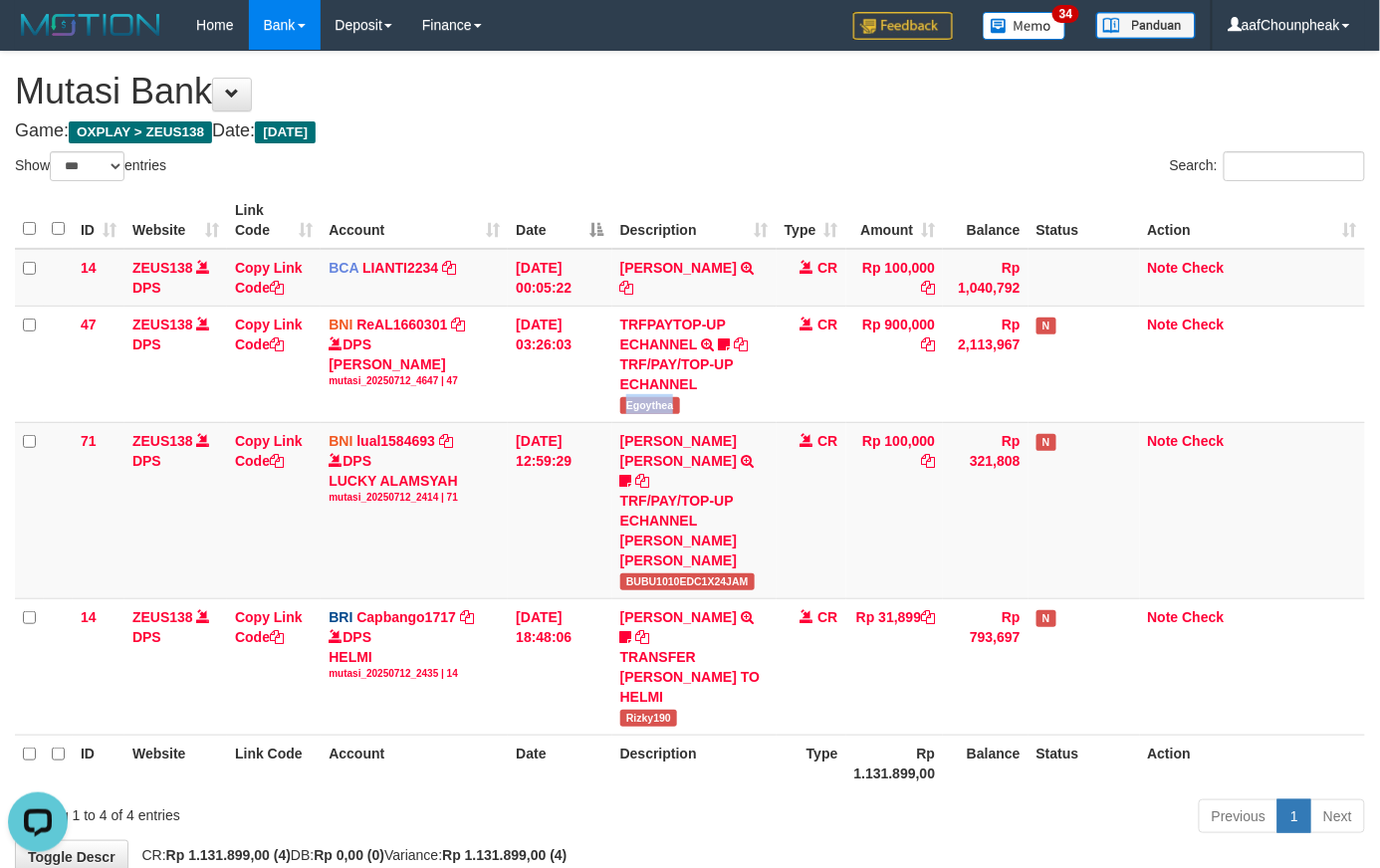 copy on "Egoythea" 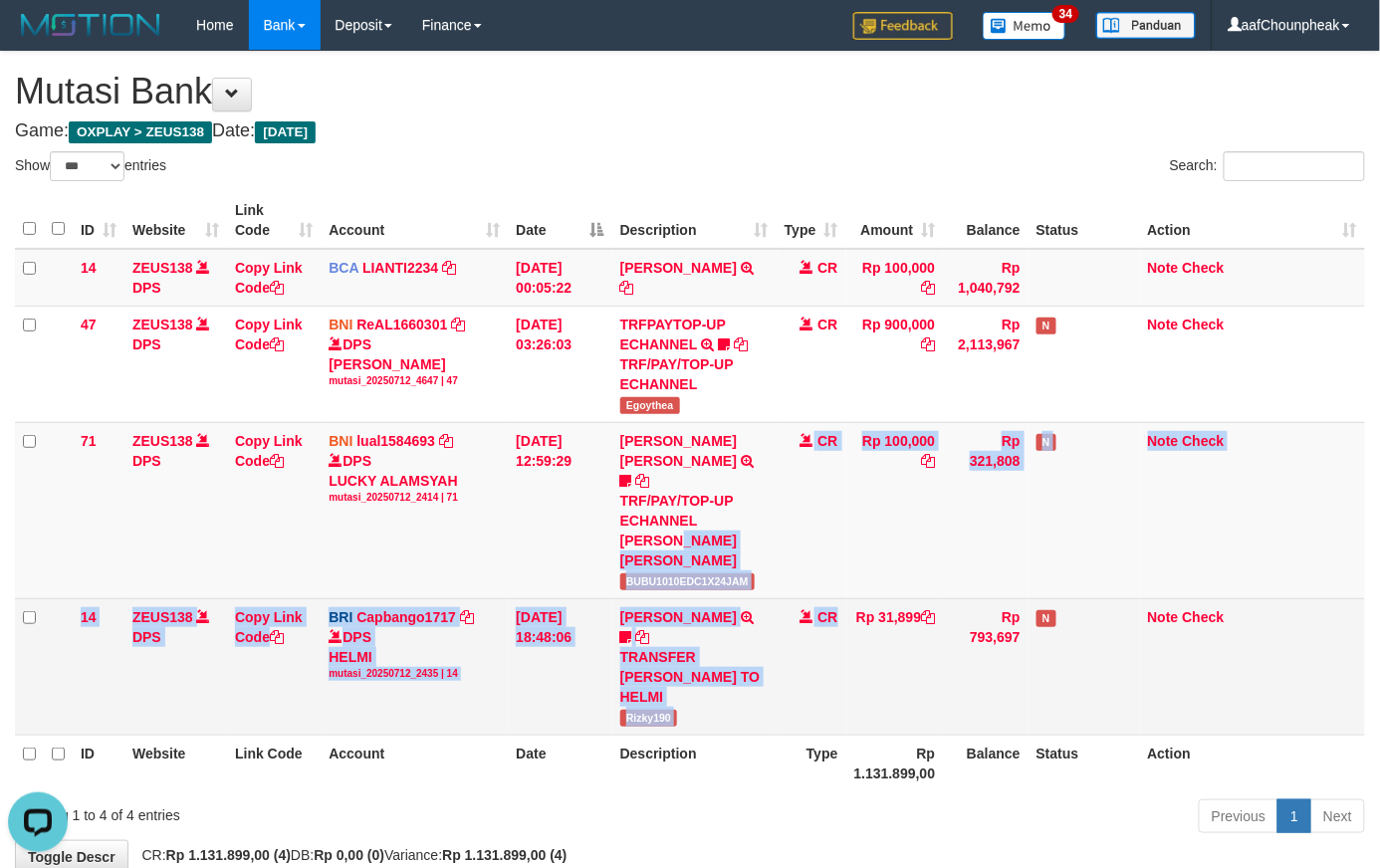 click on "14
ZEUS138    DPS
Copy Link Code
BCA
LIANTI2234
DPS
YULIANTI
mutasi_20250712_4646 | 14
mutasi_20250712_4646 | 14
12/07/2025 00:05:22
YUSUP MAULAN         TRSF E-BANKING CR 1207/FTSCY/WS95051
100000.002025071262819090 TRFDN-YUSUP MAULANESPAY DEBIT INDONE
CR
Rp 100,000
Rp 1,040,792
Note
Check
47
ZEUS138    DPS
Copy Link Code
BNI
ReAL1660301
DPS
REYHAN ALMANSYAH
mutasi_20250712_4647 | 47" at bounding box center [690, 492] 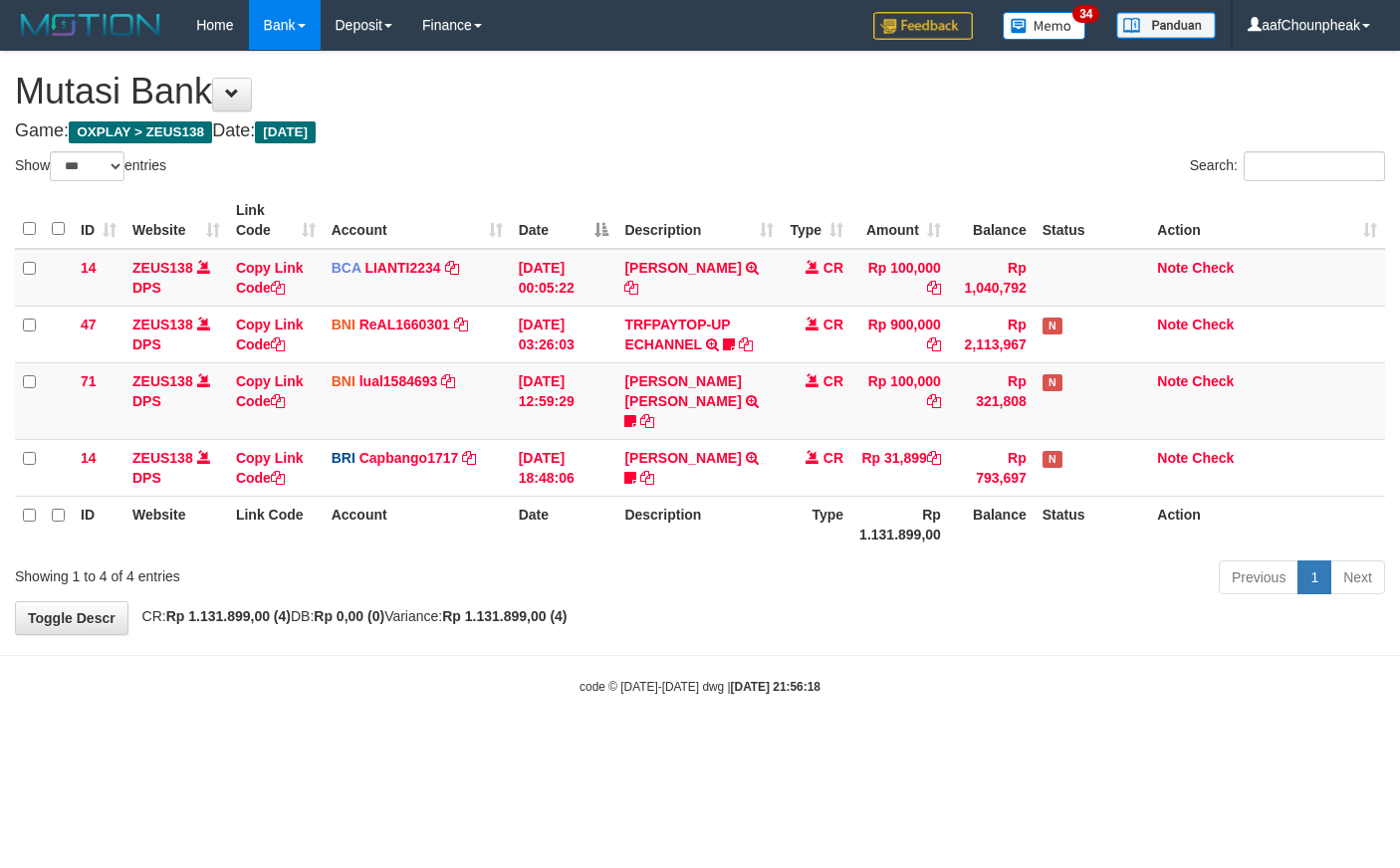 select on "***" 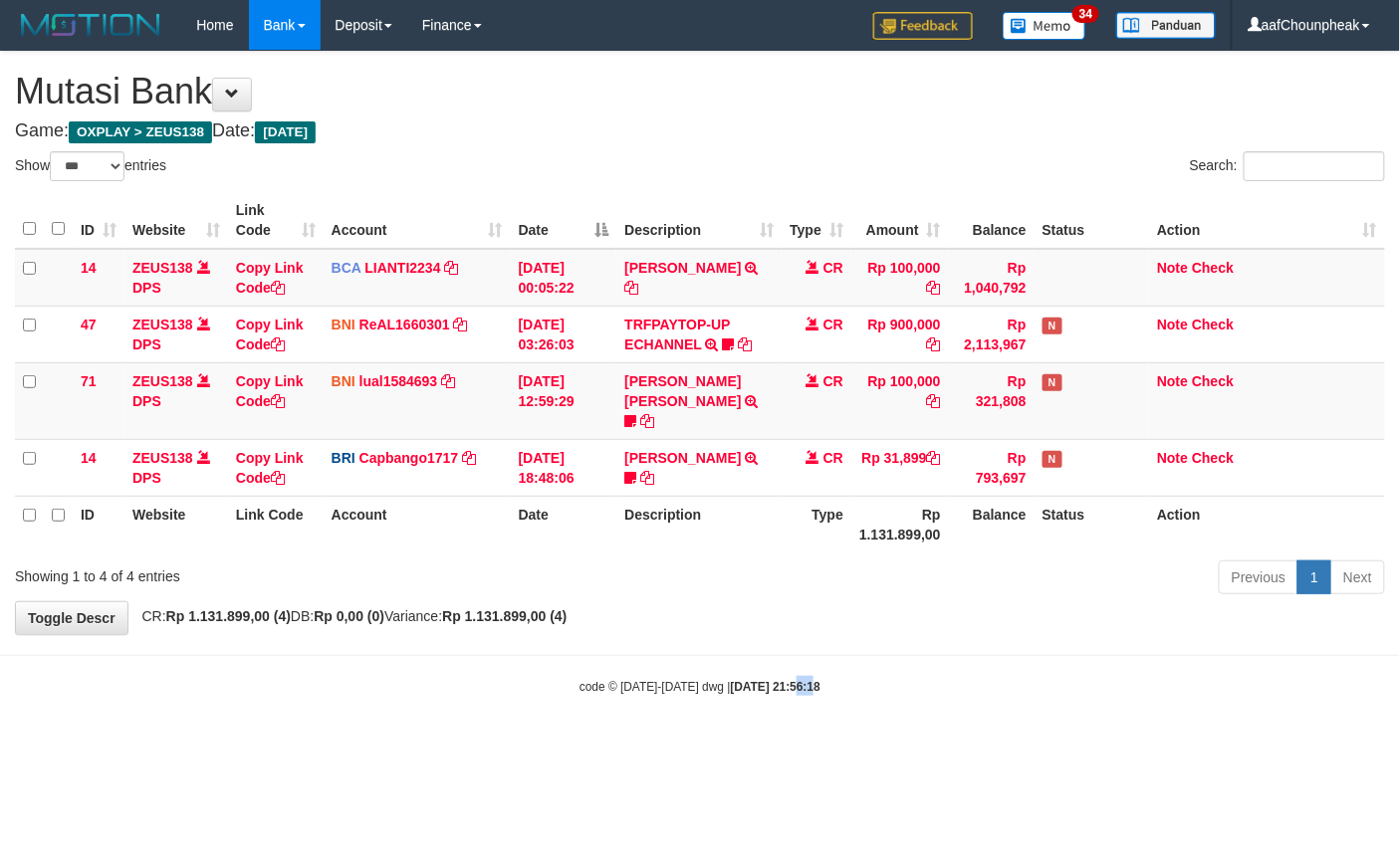 drag, startPoint x: 793, startPoint y: 678, endPoint x: 774, endPoint y: 705, distance: 33.01515 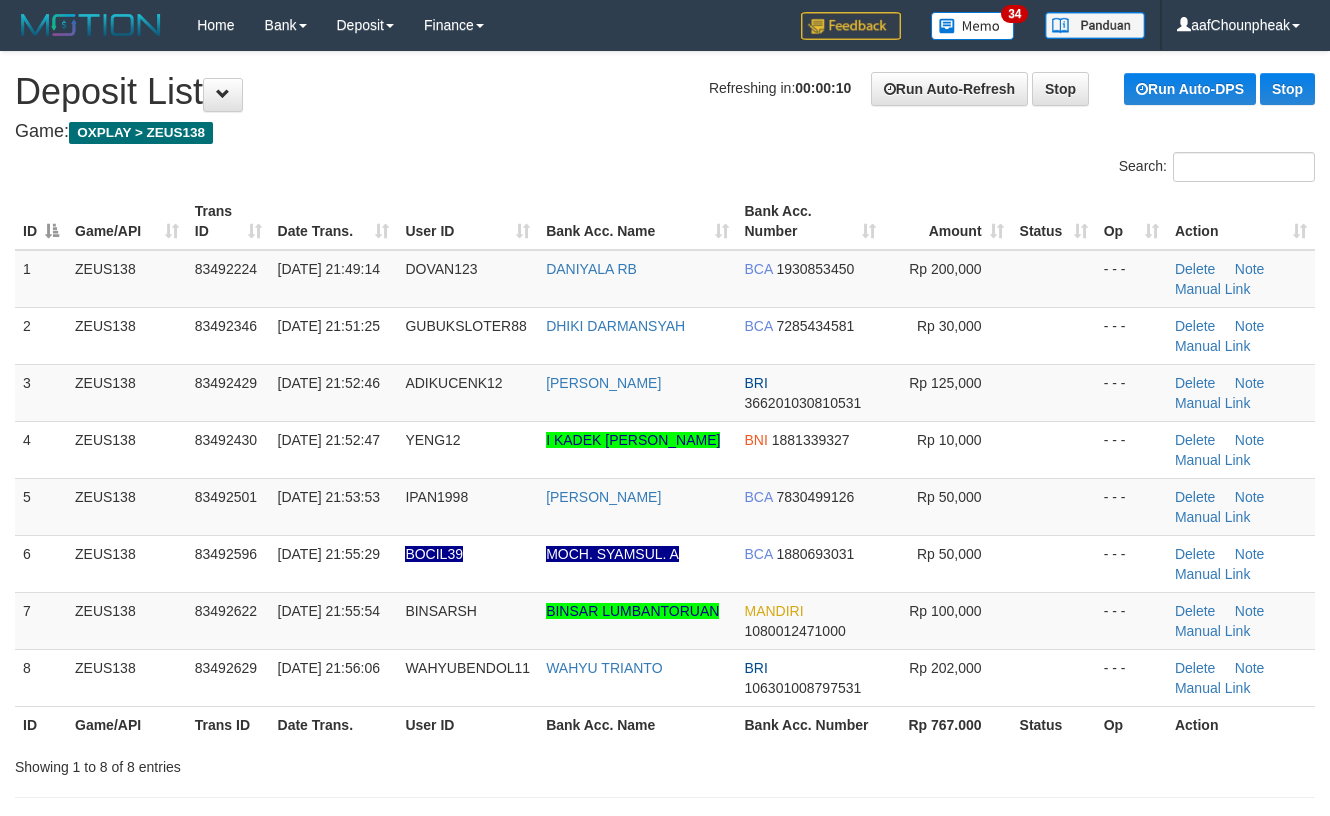 scroll, scrollTop: 0, scrollLeft: 0, axis: both 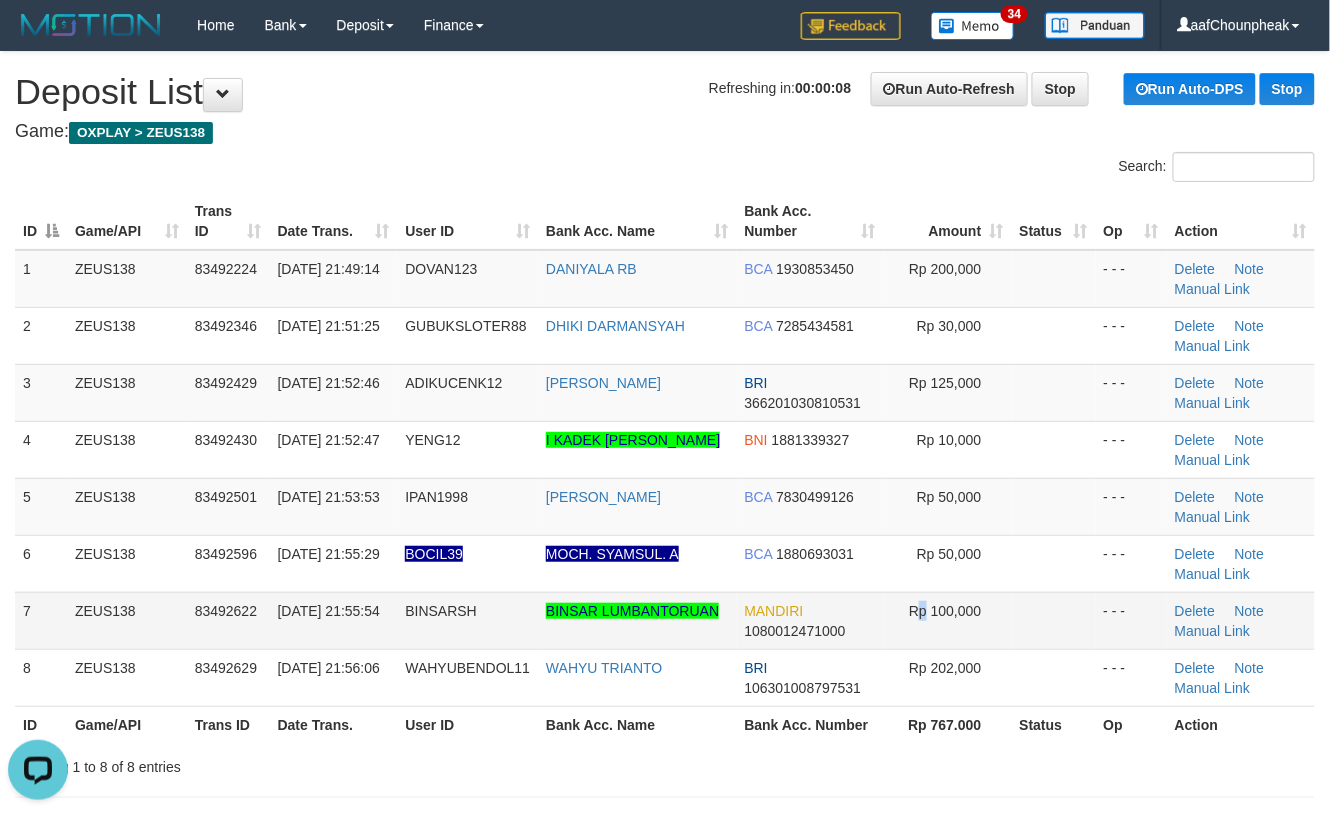 click on "Rp 100,000" at bounding box center (948, 620) 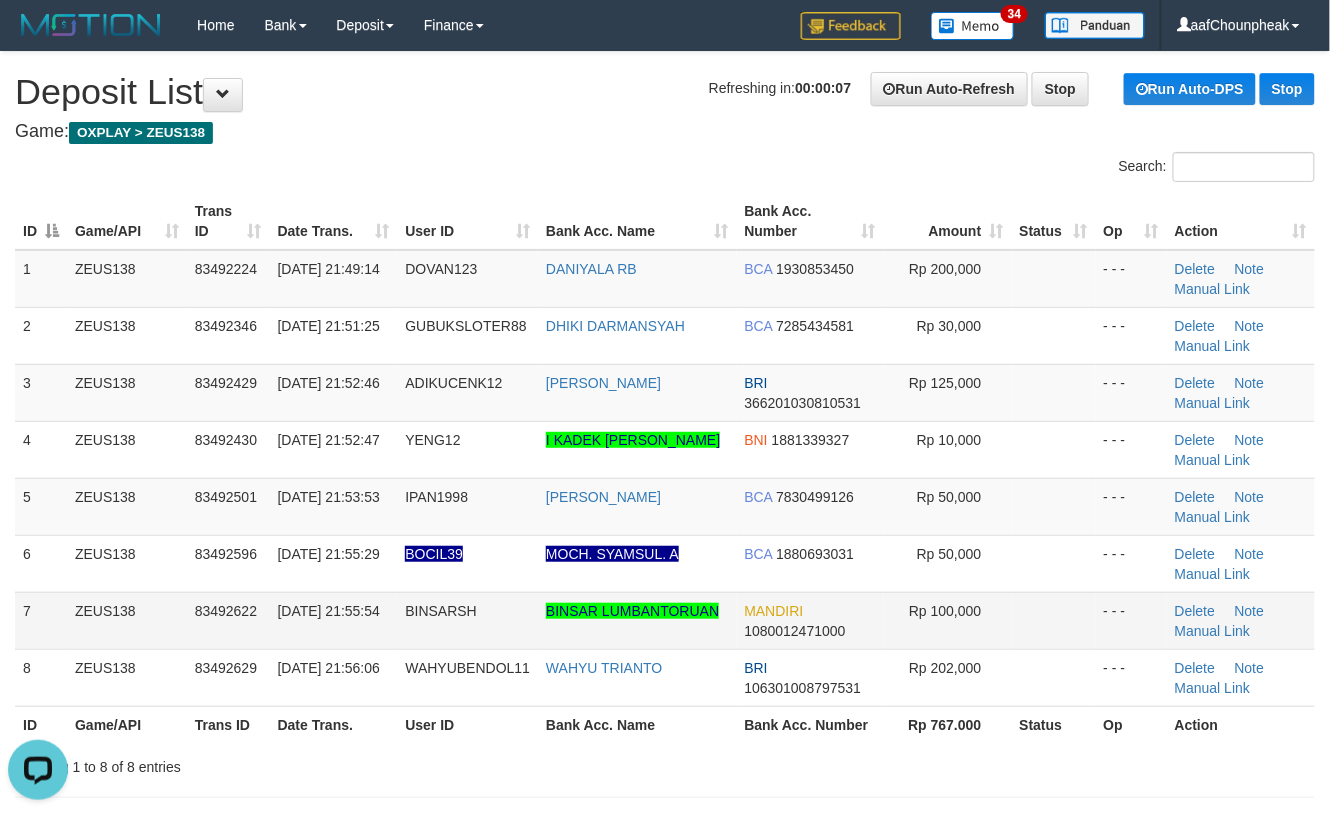 click on "Rp 100,000" at bounding box center (948, 620) 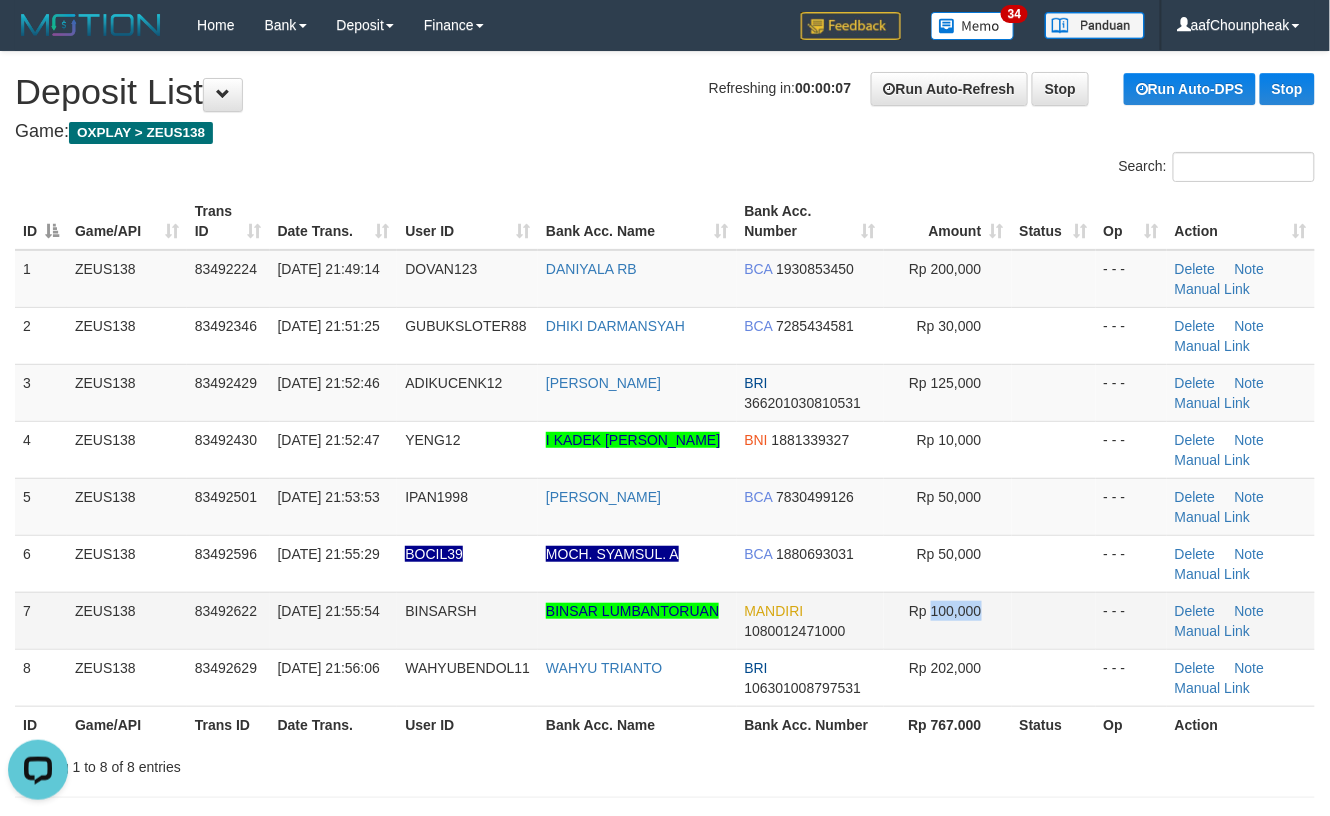 click on "Rp 100,000" at bounding box center (948, 620) 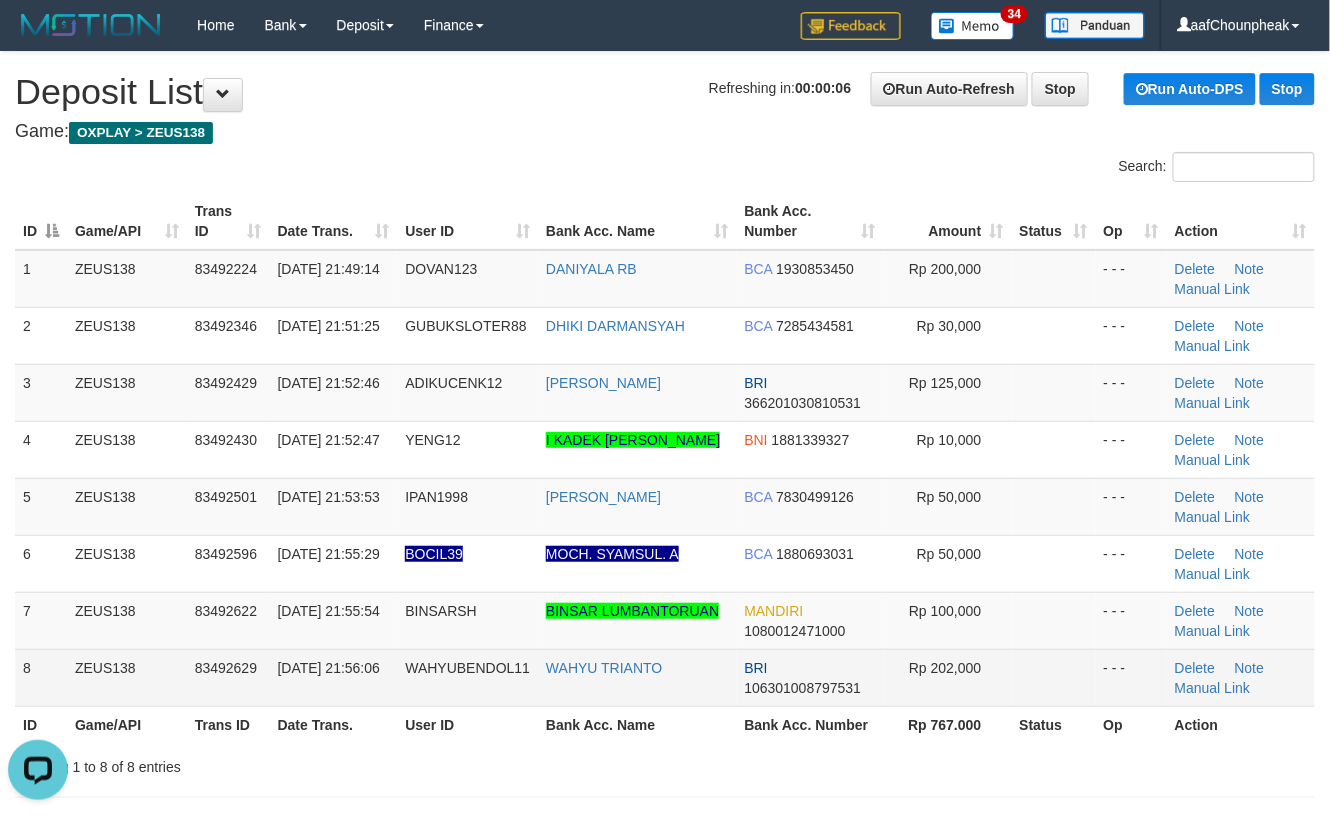 click on "Rp 202,000" at bounding box center [945, 668] 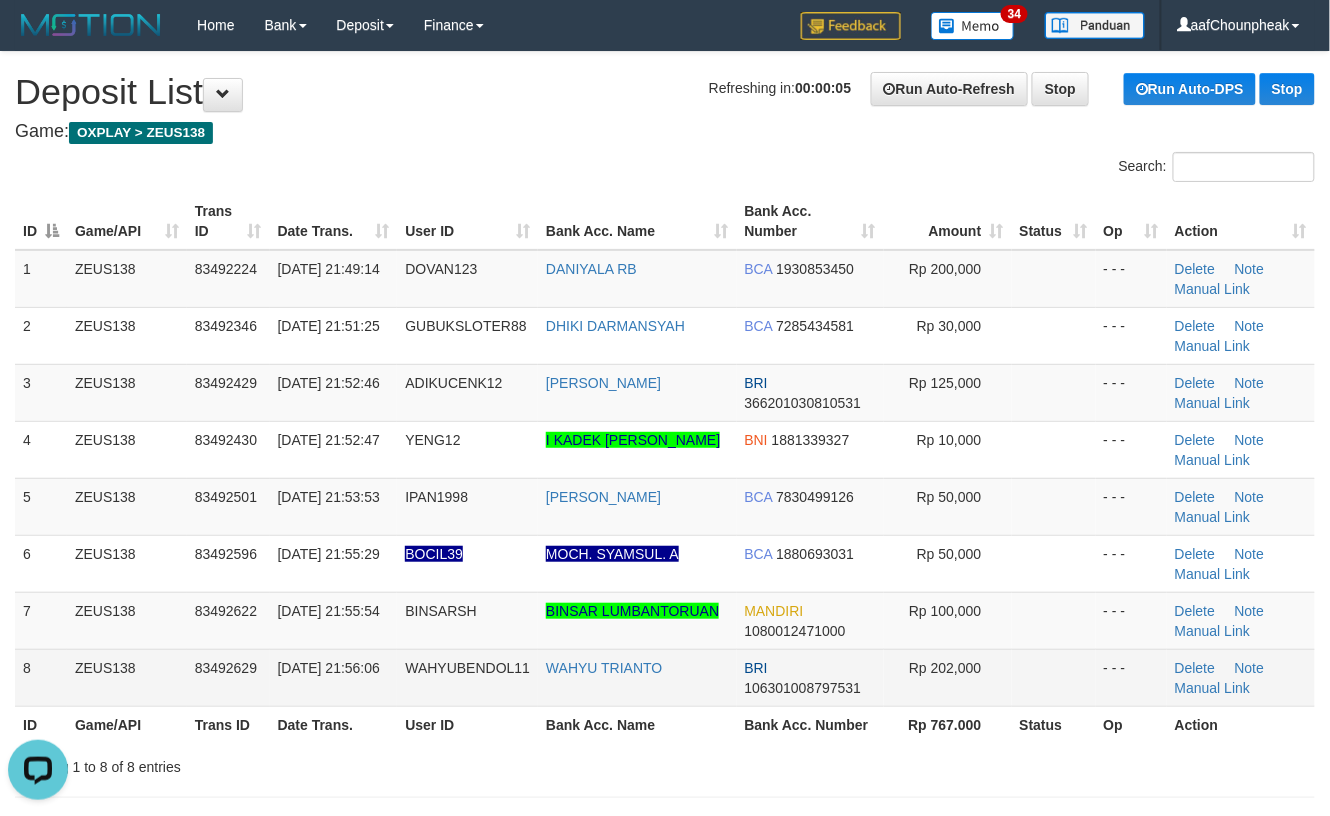 click on "Rp 202,000" at bounding box center (945, 668) 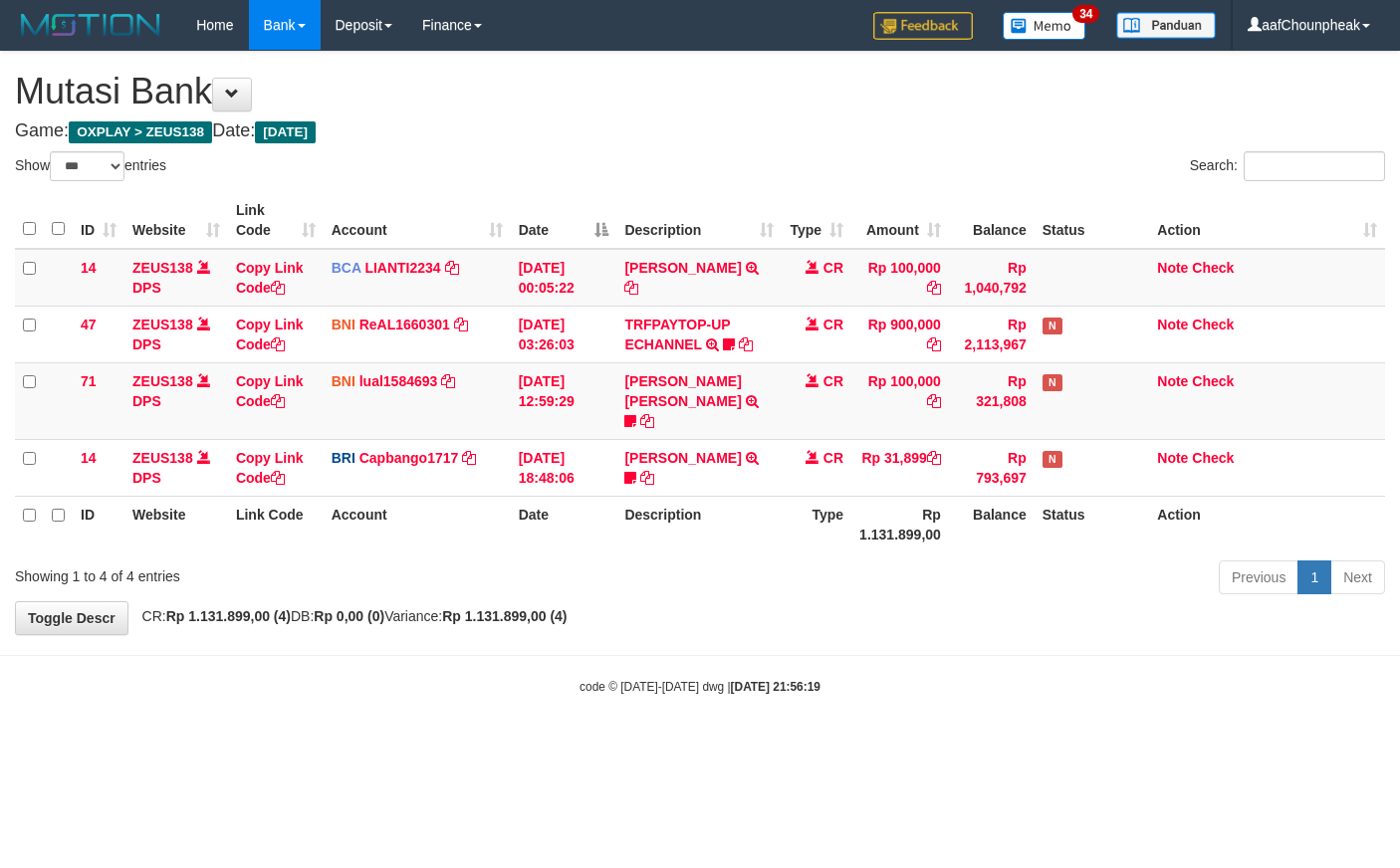 select on "***" 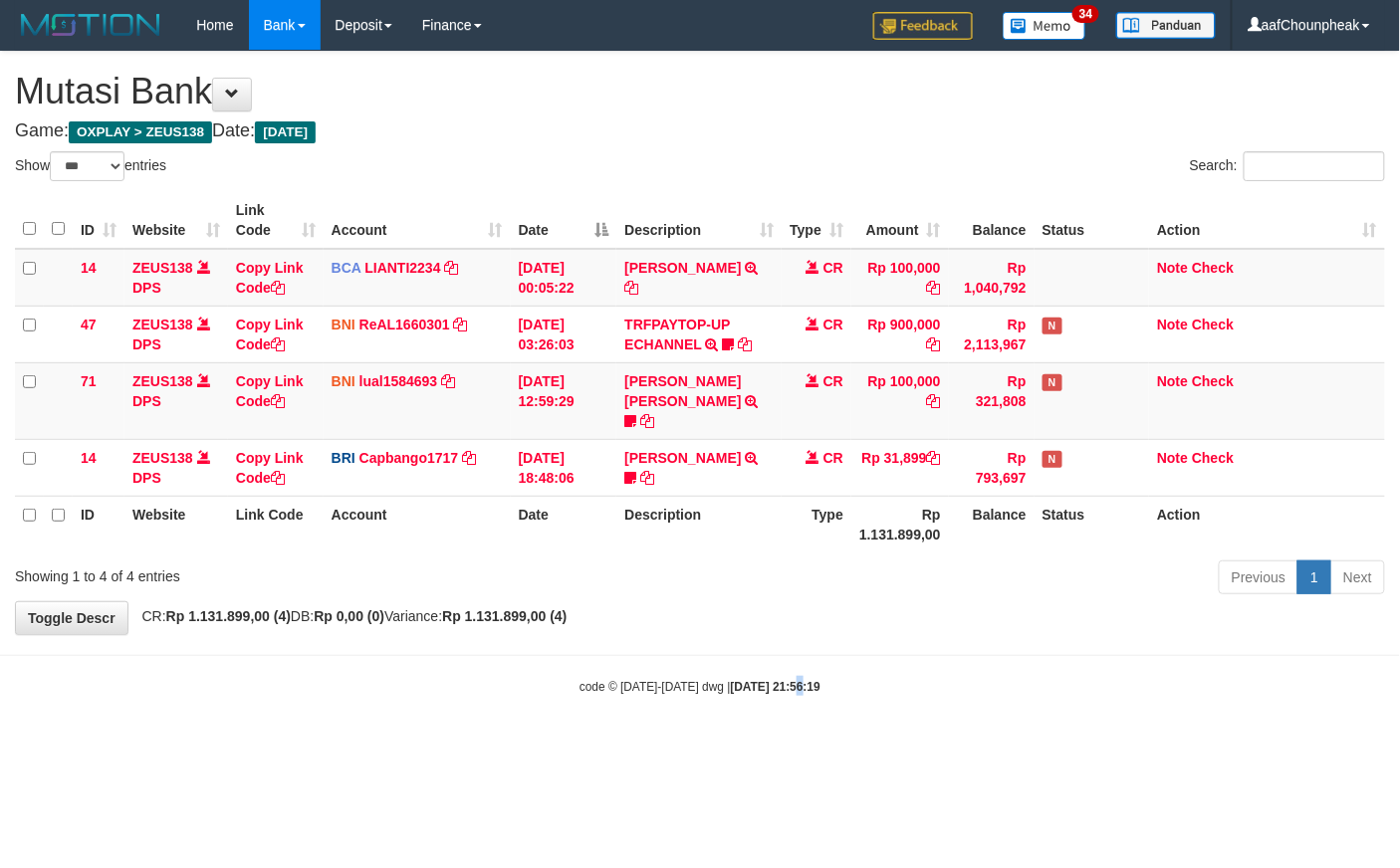 drag, startPoint x: 0, startPoint y: 0, endPoint x: 778, endPoint y: 713, distance: 1055.2976 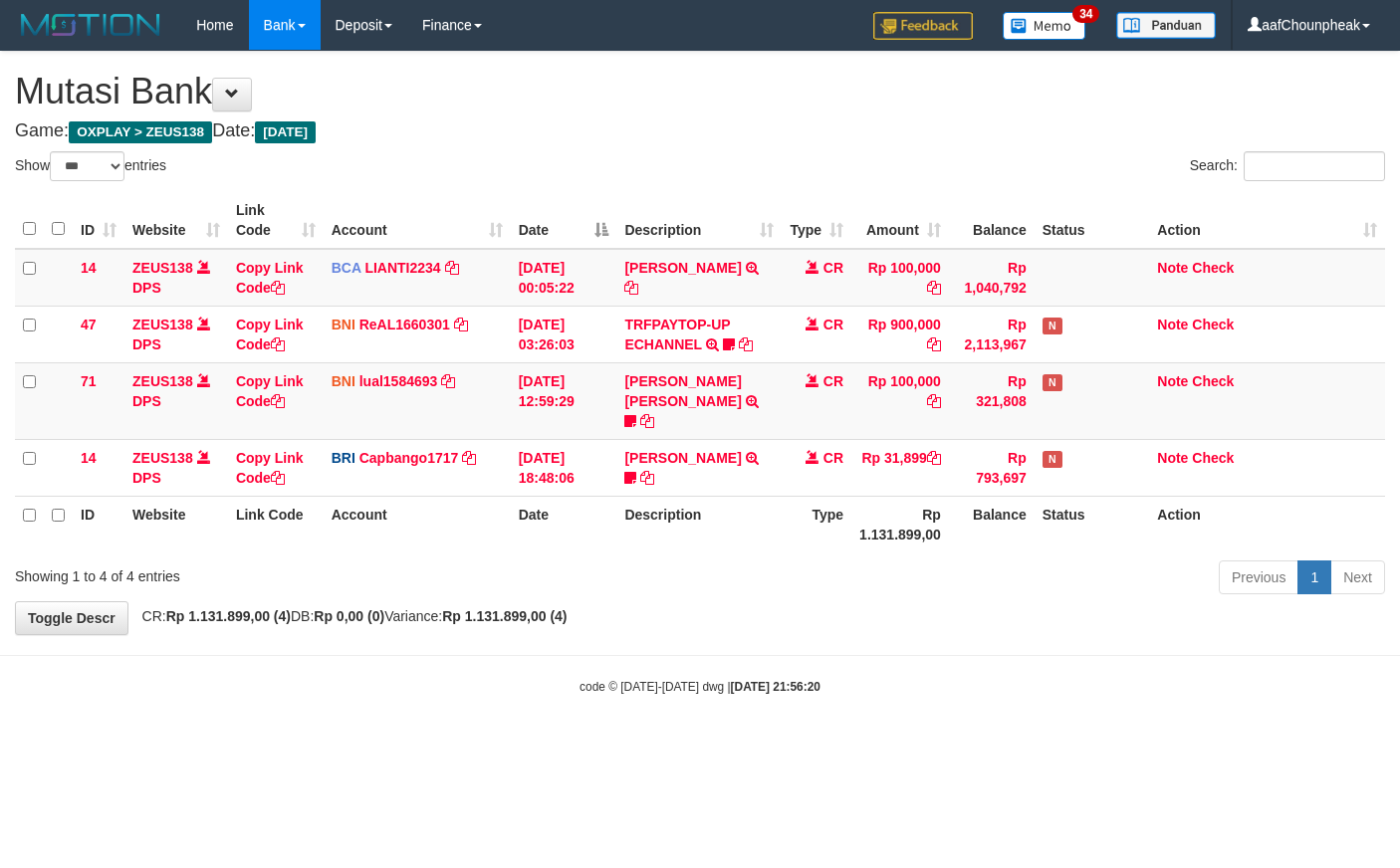 select on "***" 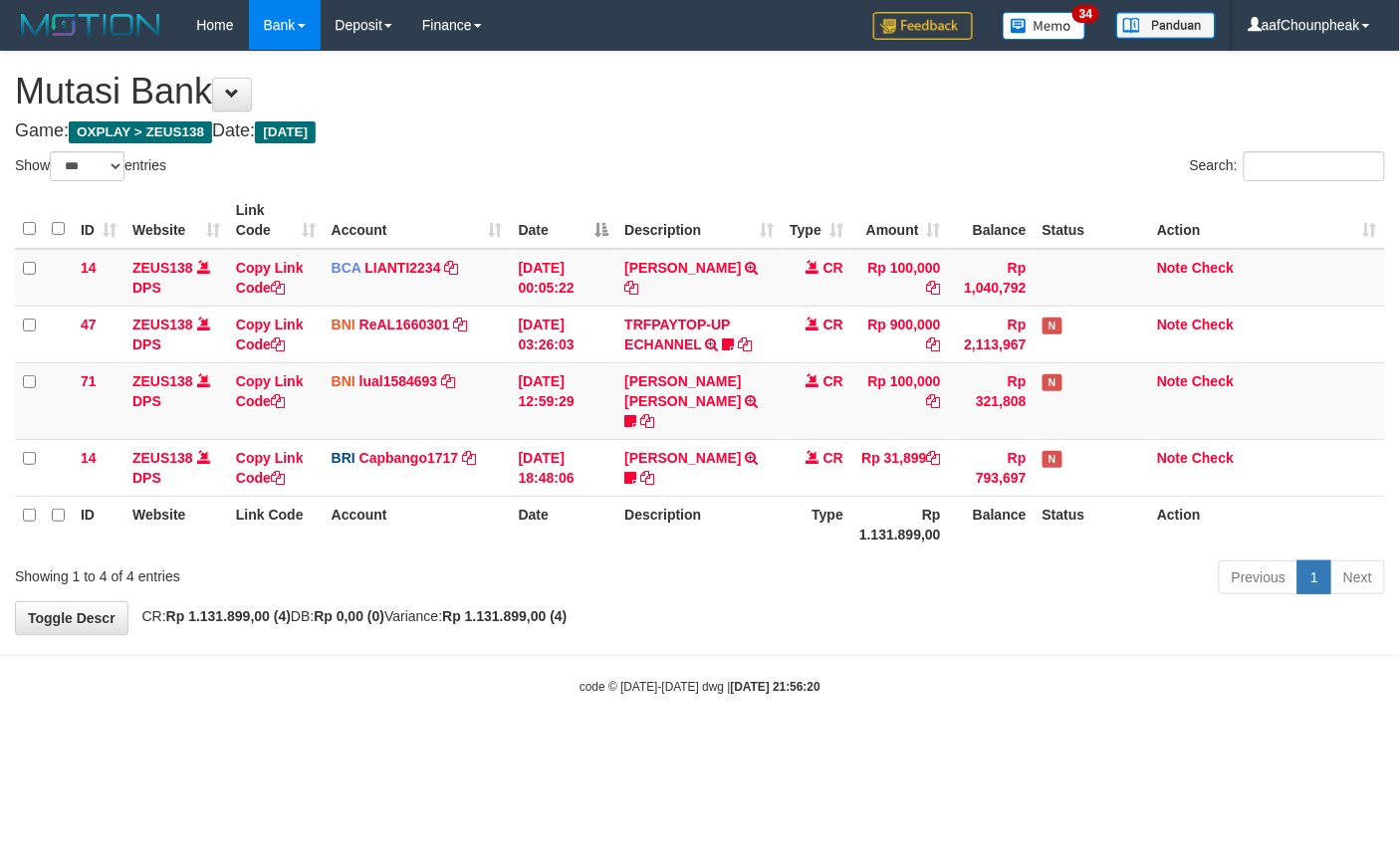 click on "Toggle navigation
Home
Bank
Account List
Mutasi Bank
Search
Note Mutasi
Deposit
DPS List
History
Finance
Financial Data
aafChounpheak
My Profile
Log Out
34" at bounding box center (700, 372) 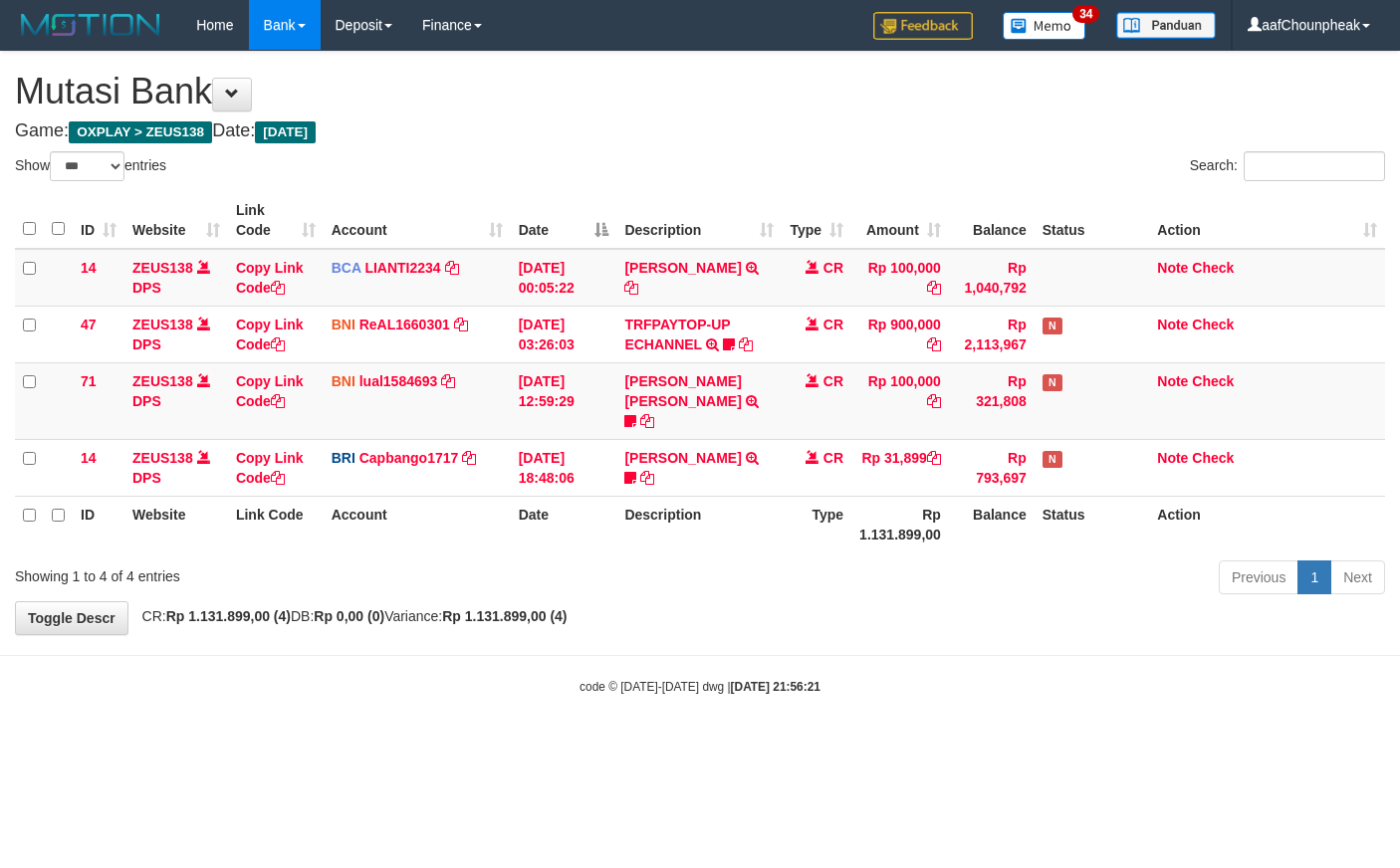 select on "***" 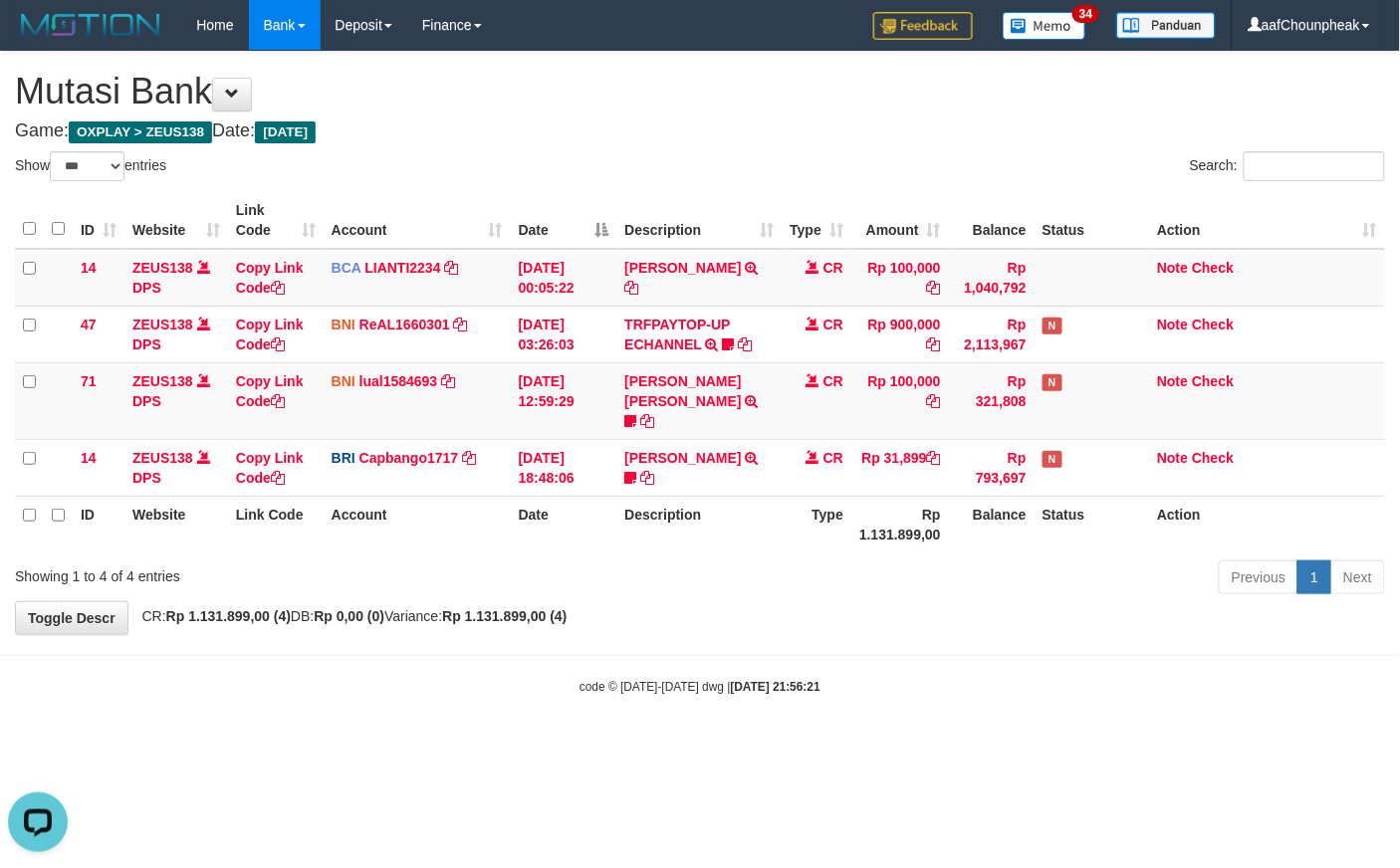 scroll, scrollTop: 0, scrollLeft: 0, axis: both 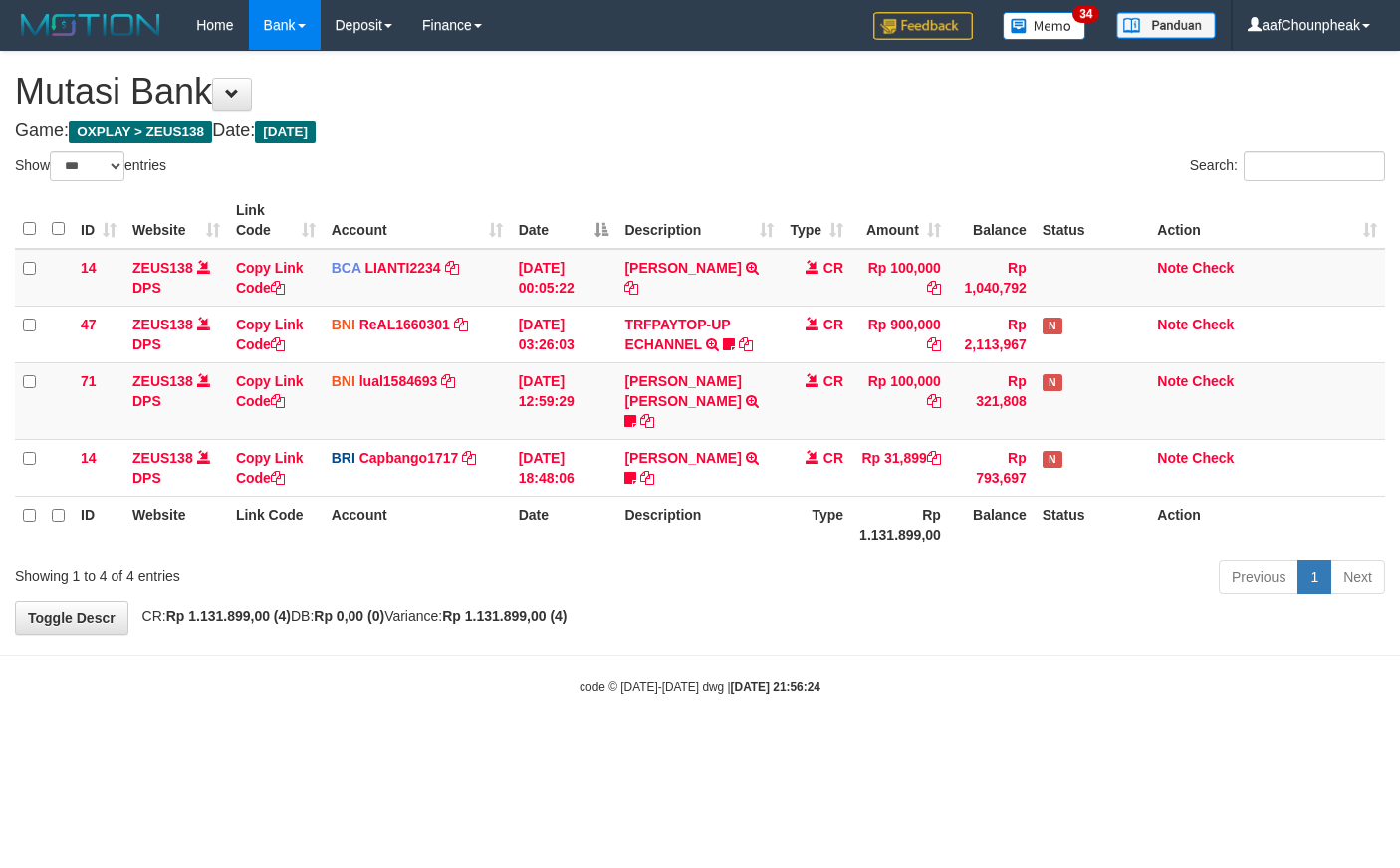 select on "***" 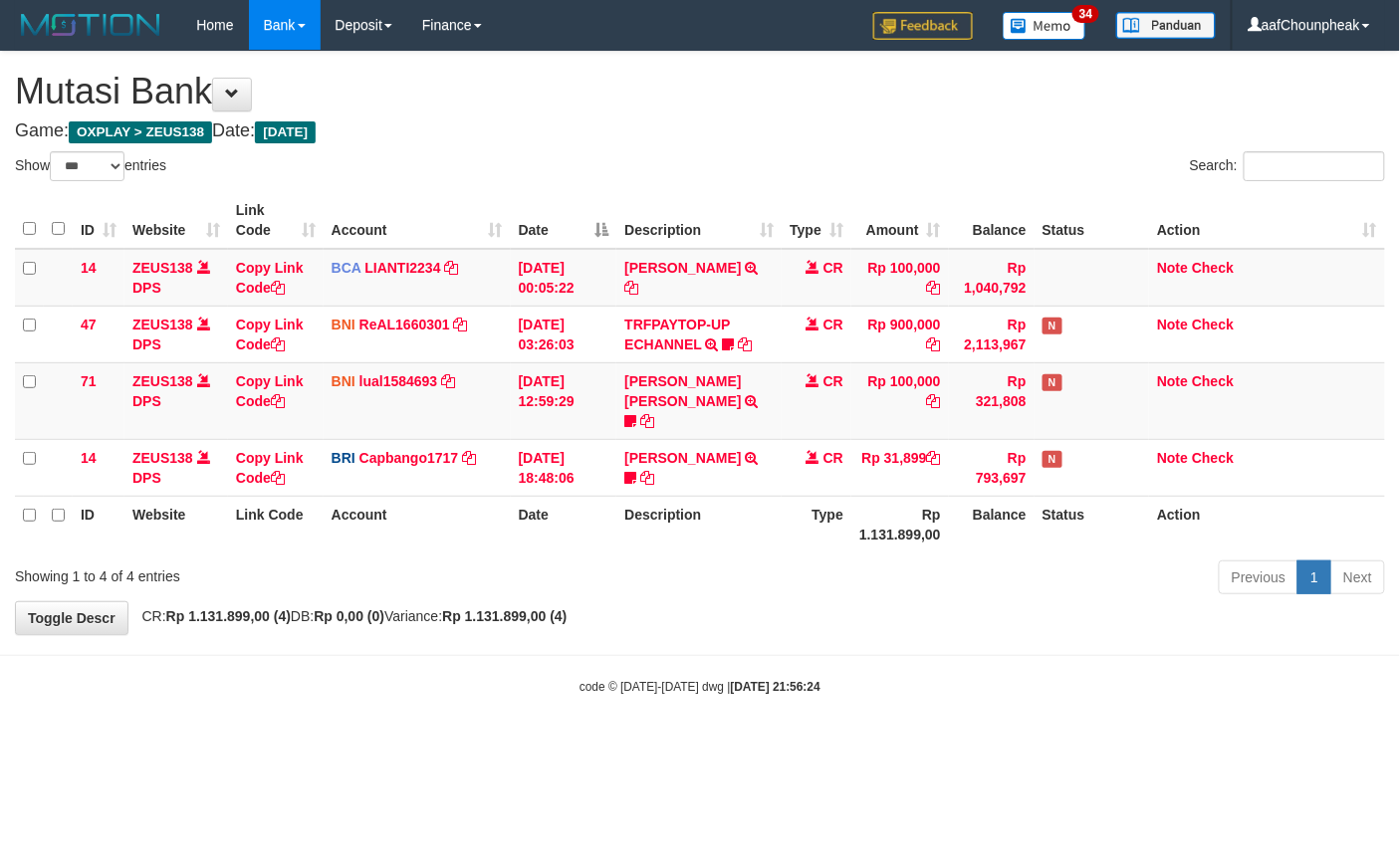 drag, startPoint x: 0, startPoint y: 0, endPoint x: 940, endPoint y: 670, distance: 1154.3396 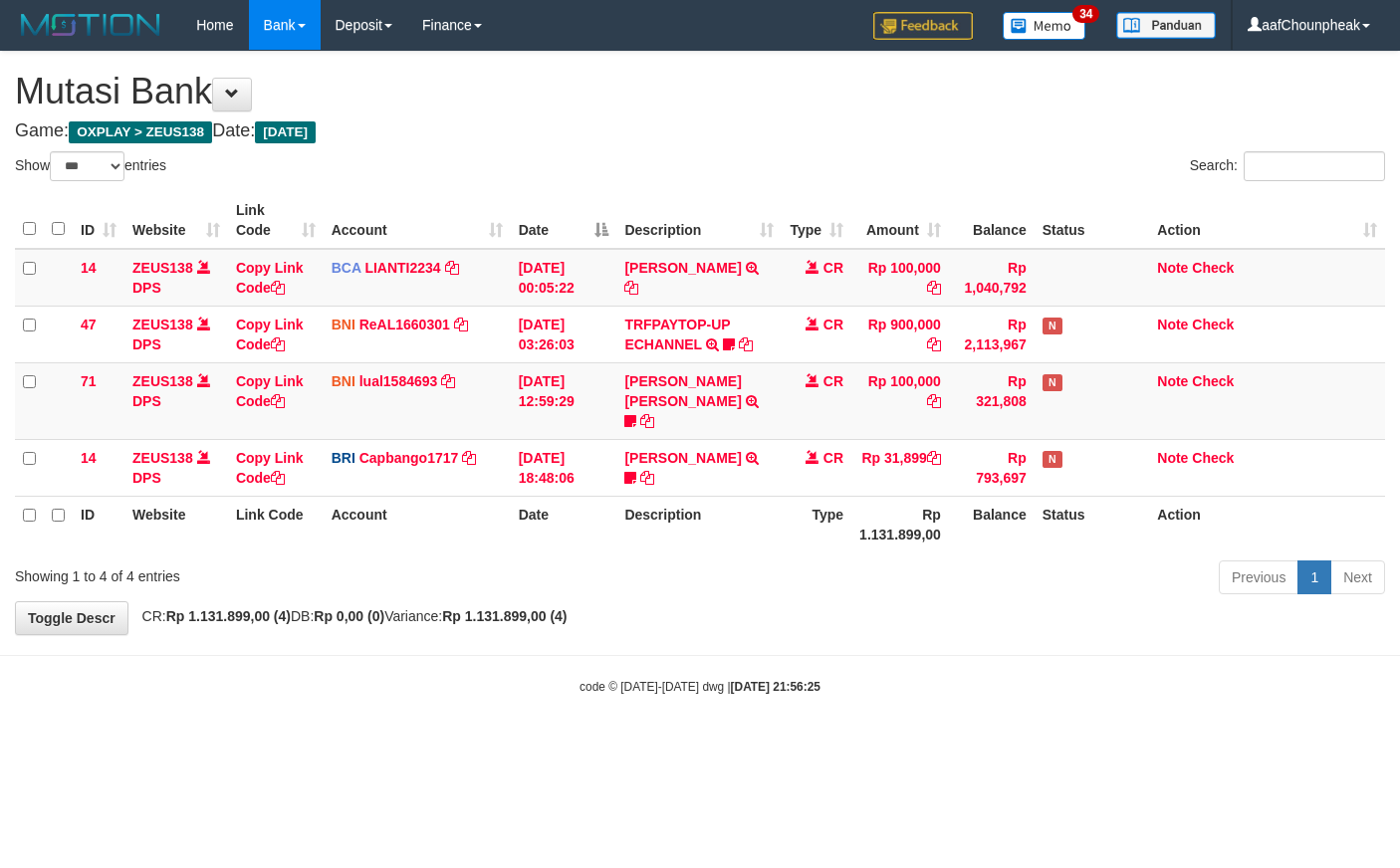select on "***" 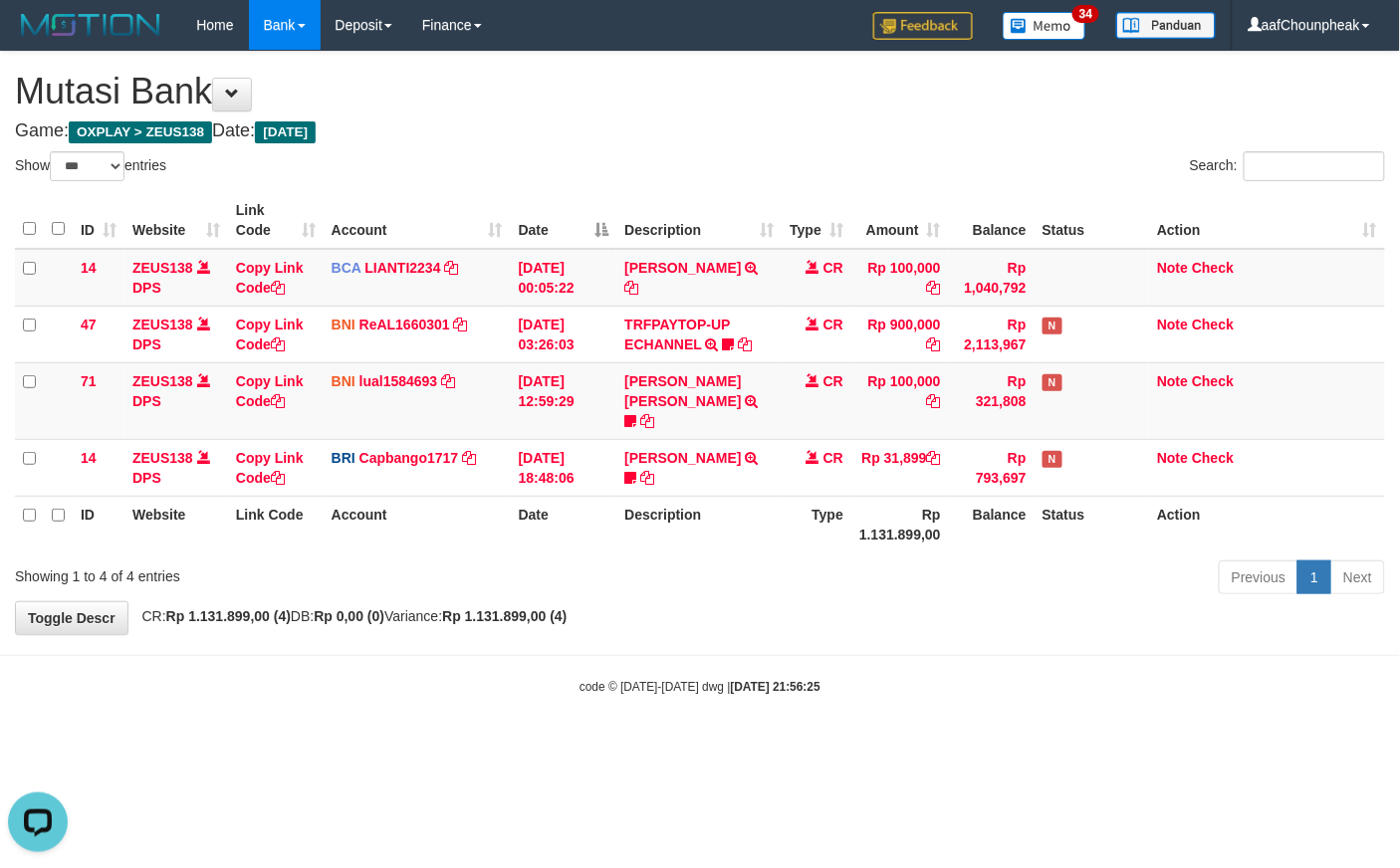 scroll, scrollTop: 0, scrollLeft: 0, axis: both 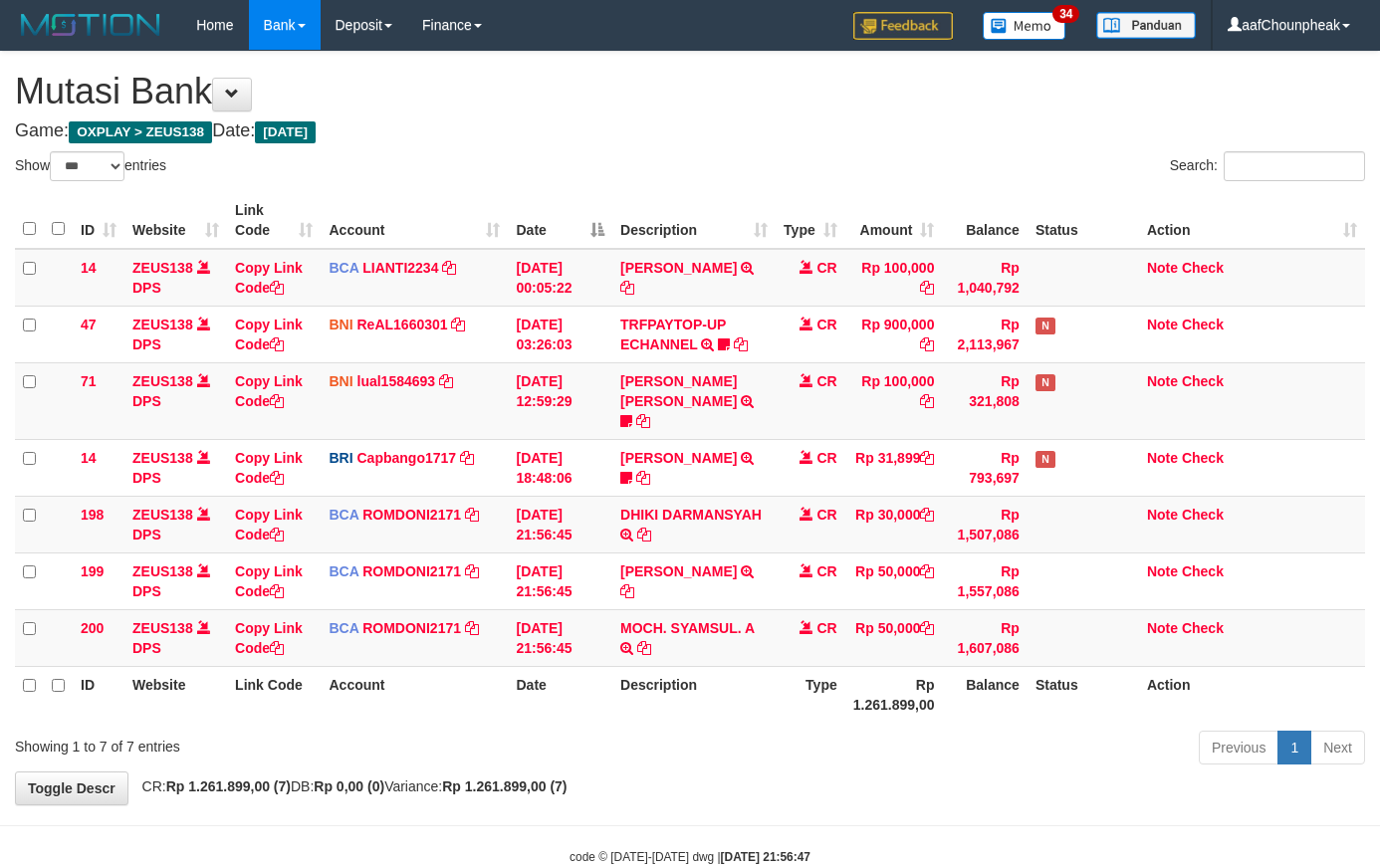select on "***" 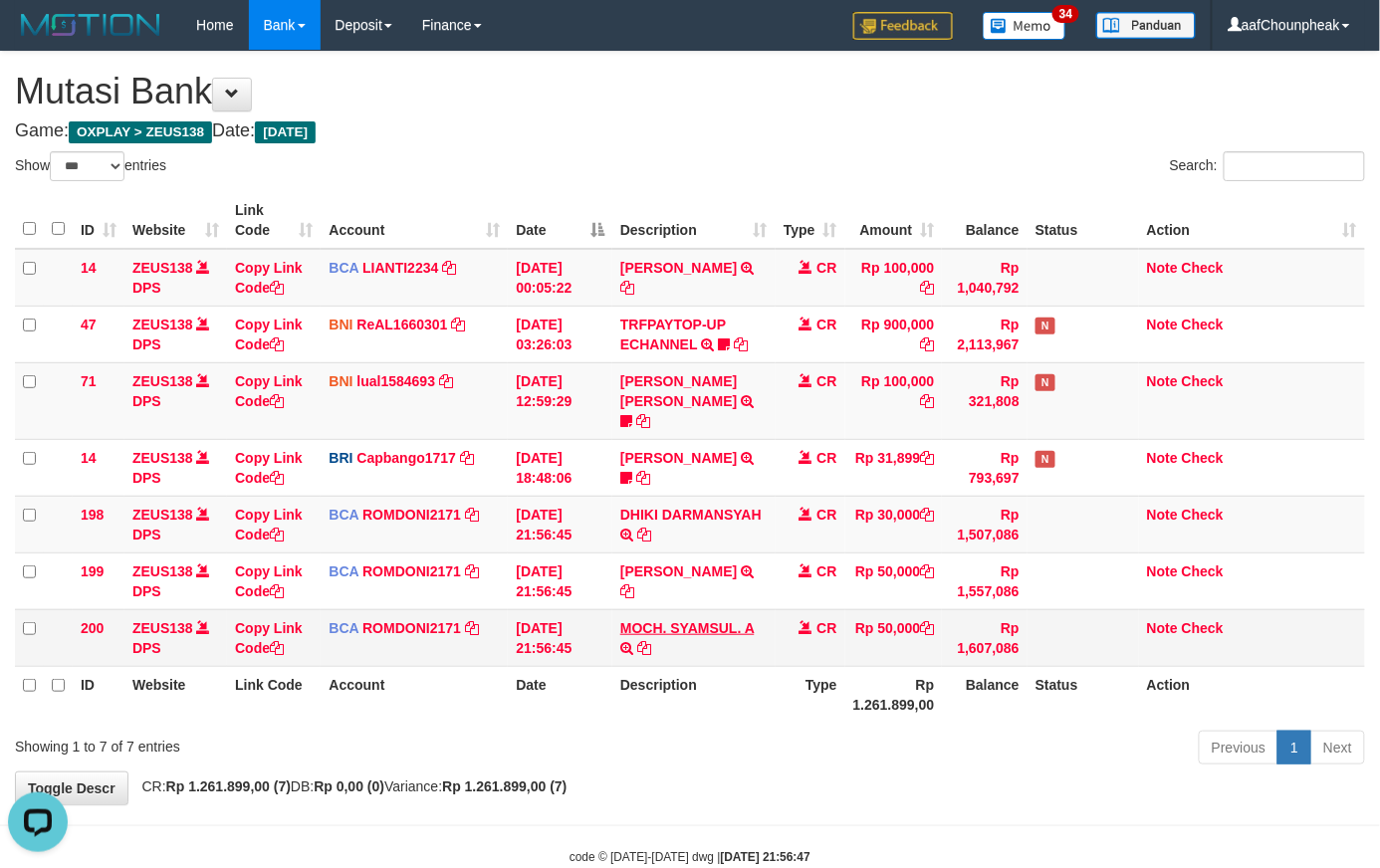 scroll, scrollTop: 0, scrollLeft: 0, axis: both 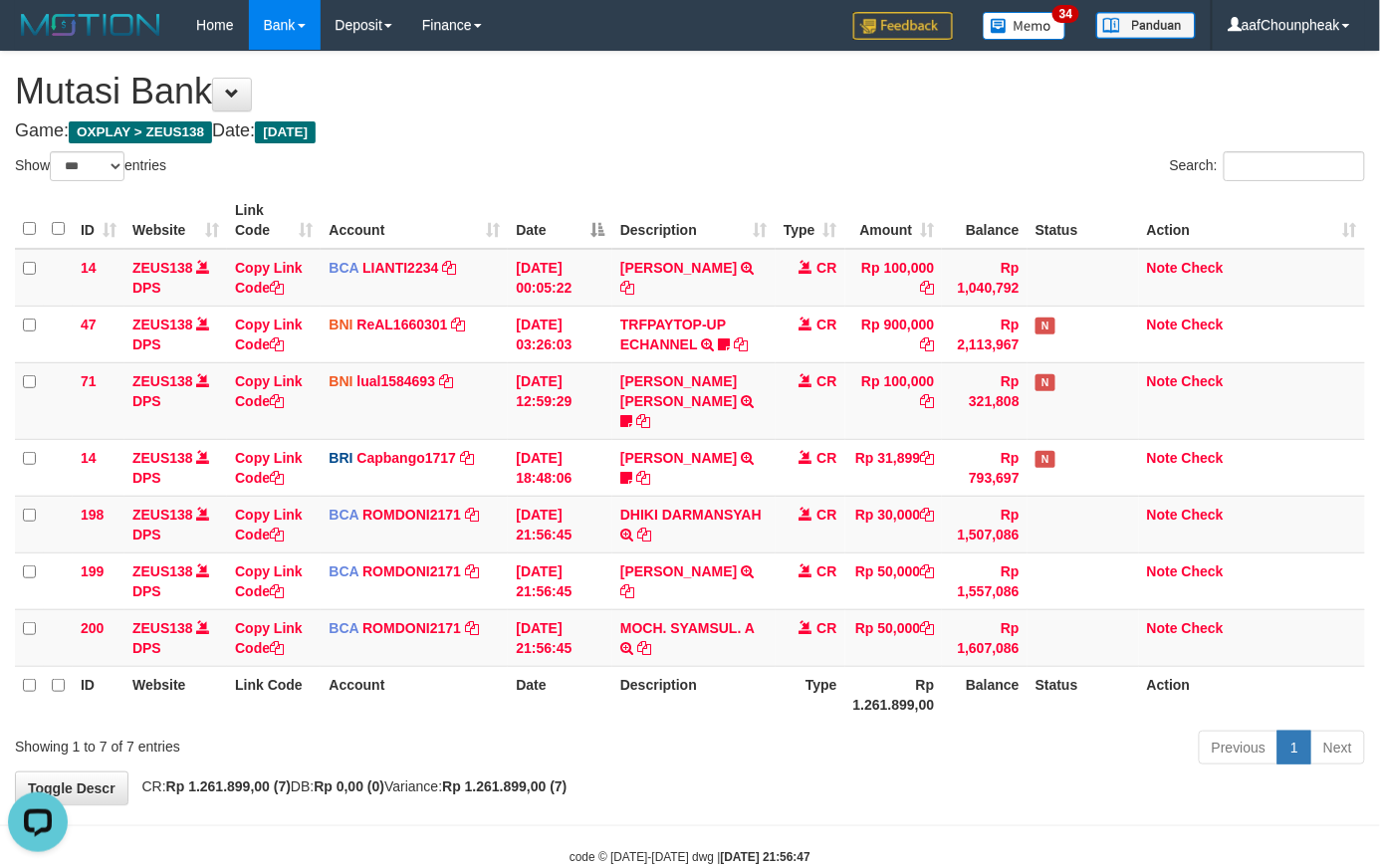 click on "Description" at bounding box center [694, 694] 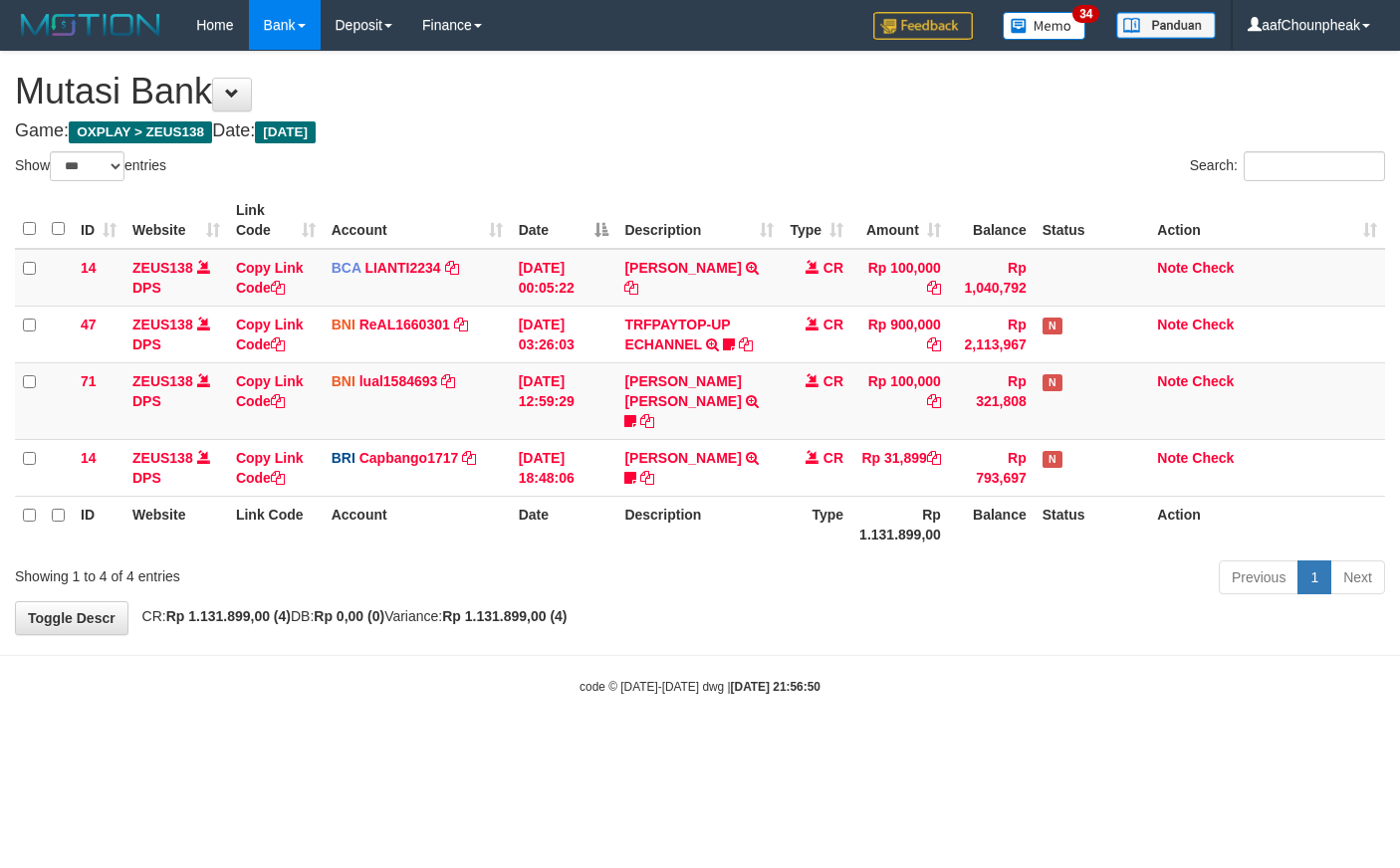 select on "***" 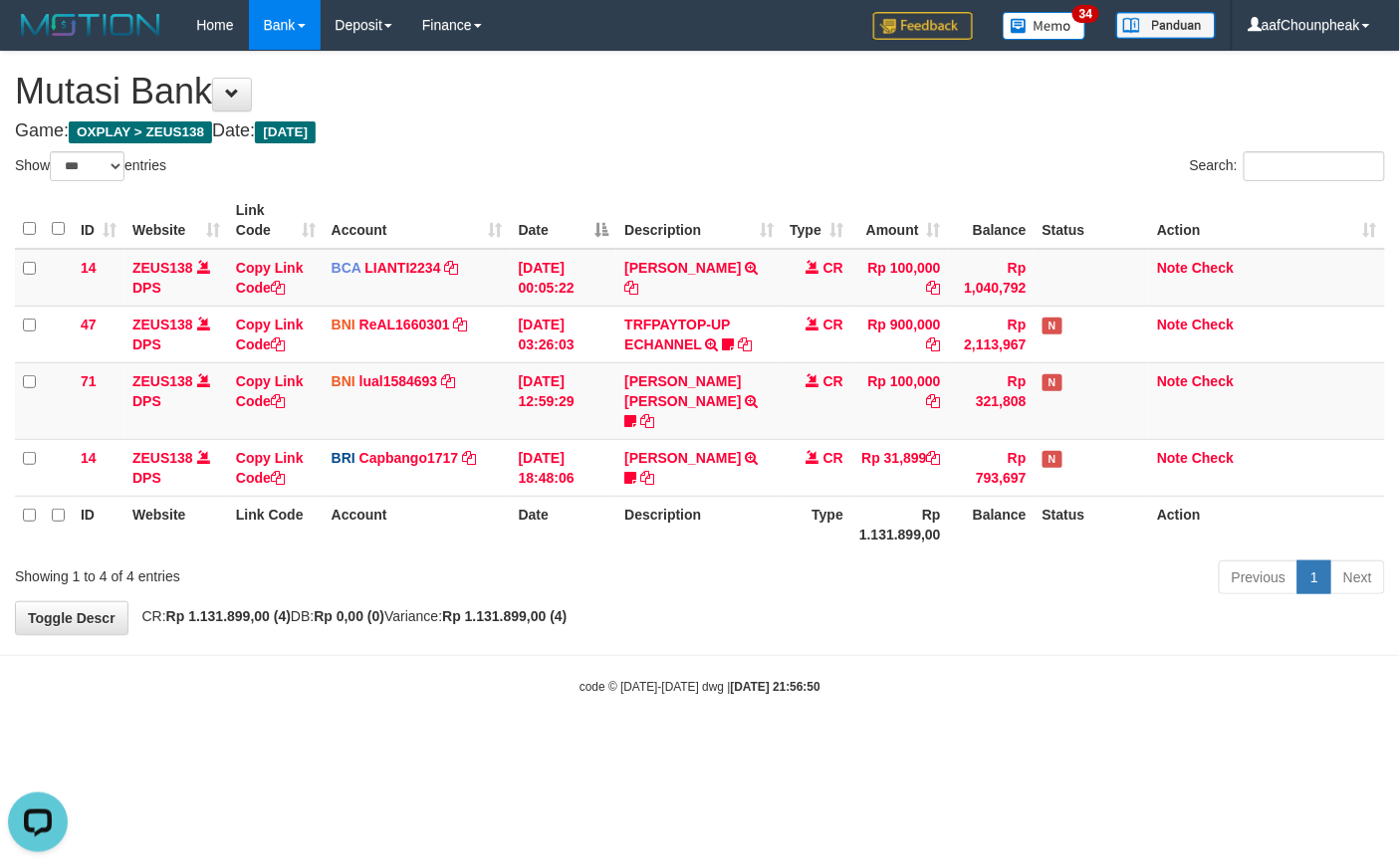 scroll, scrollTop: 0, scrollLeft: 0, axis: both 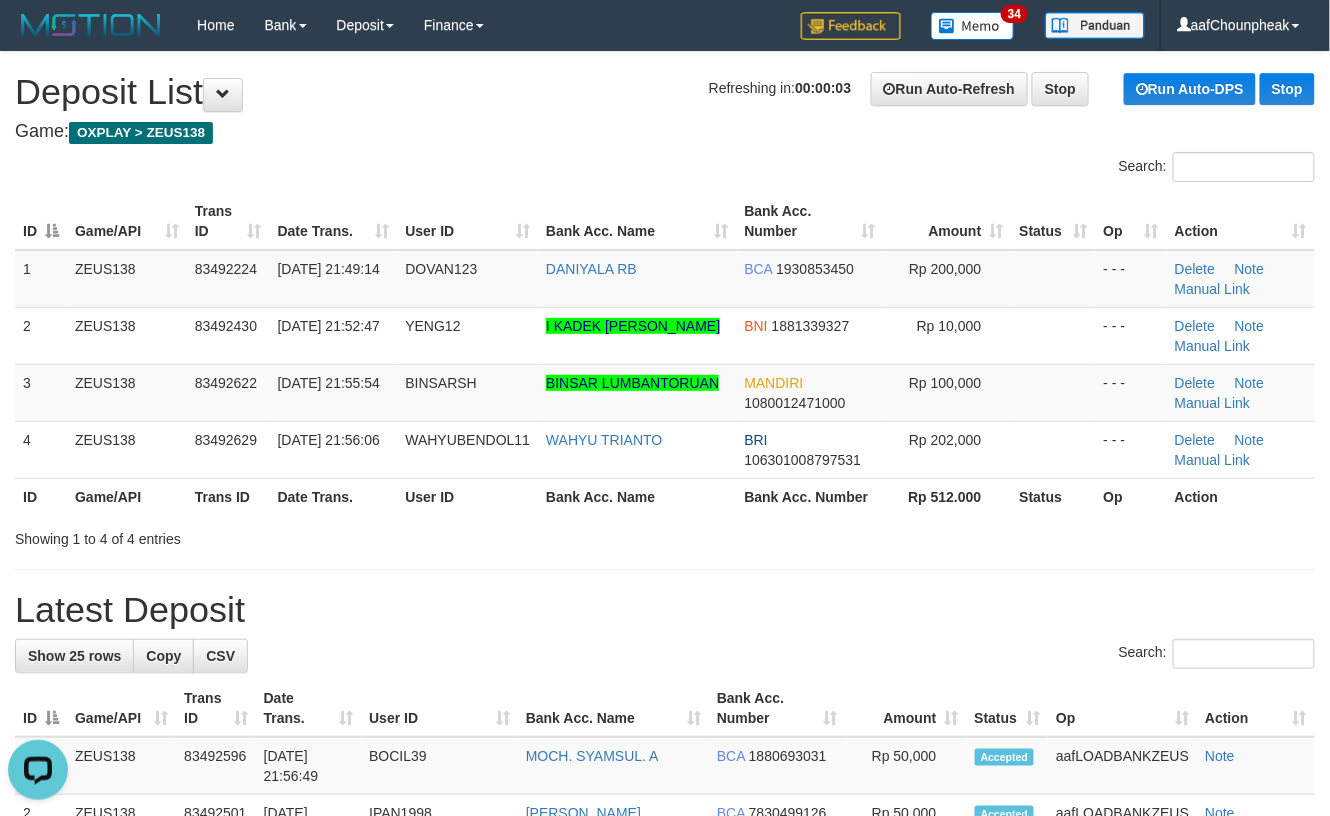 click on "Latest Deposit" at bounding box center (665, 610) 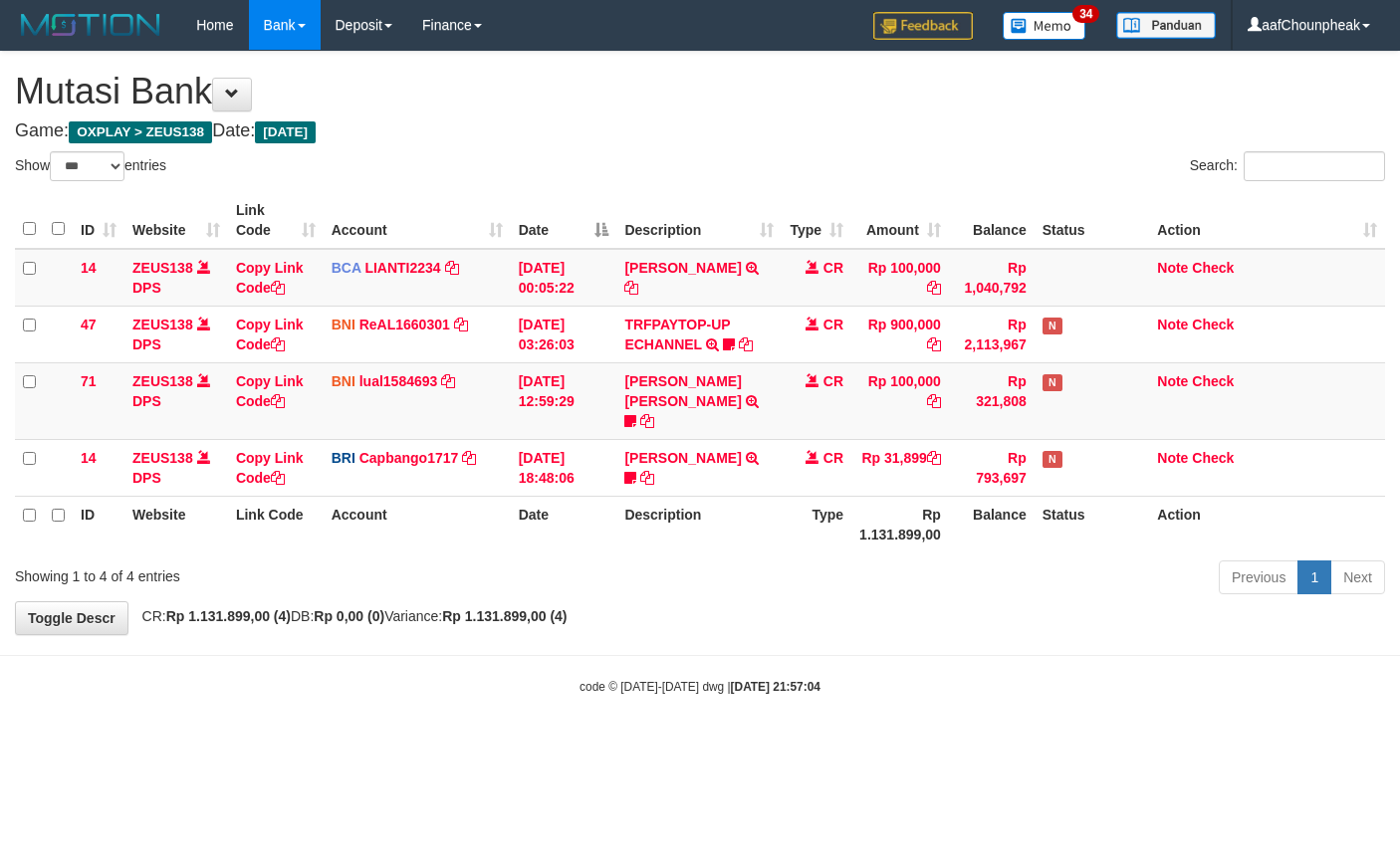 select on "***" 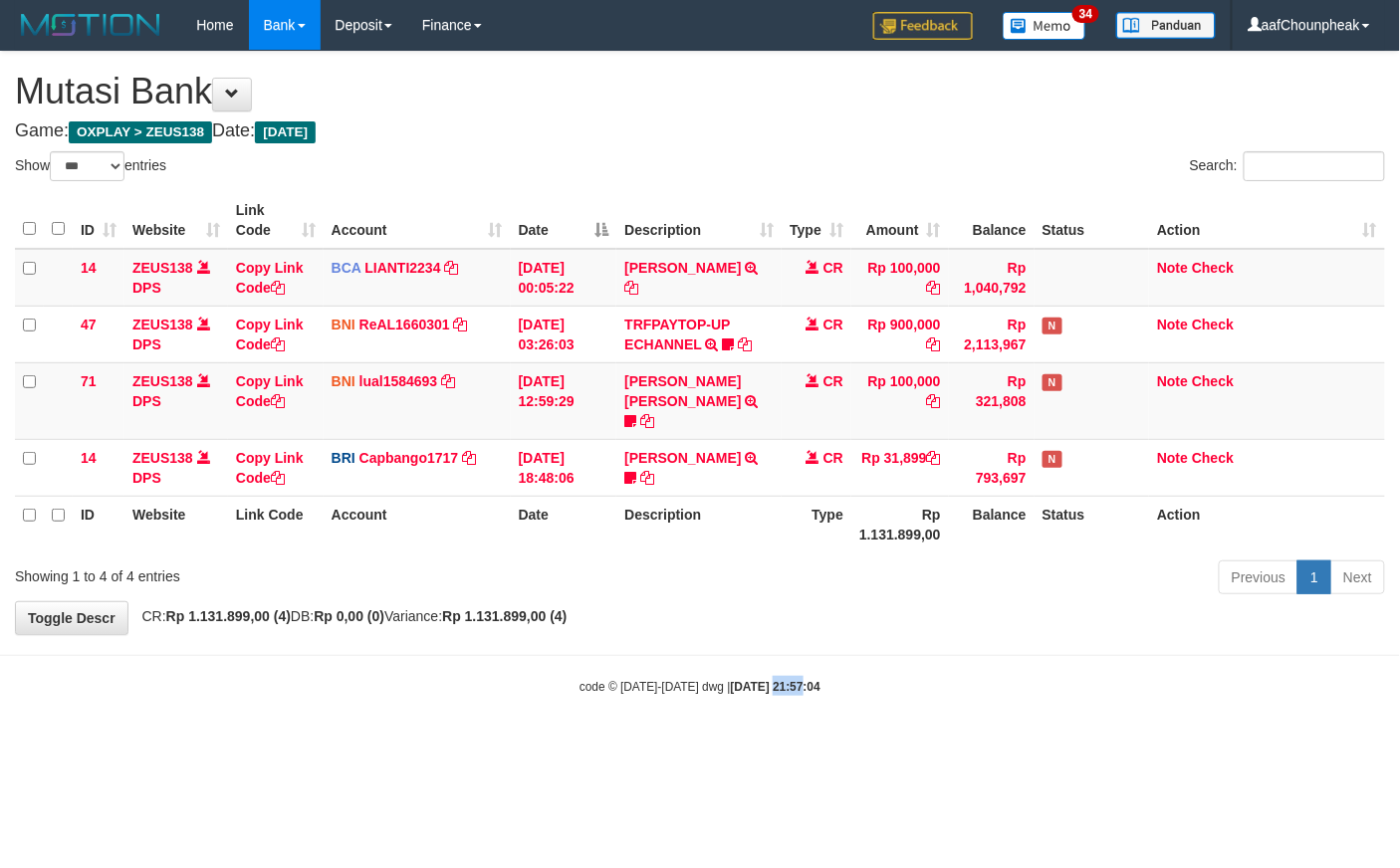 click on "Toggle navigation
Home
Bank
Account List
Mutasi Bank
Search
Note Mutasi
Deposit
DPS List
History
Finance
Financial Data
aafChounpheak
My Profile
Log Out
34" at bounding box center (700, 372) 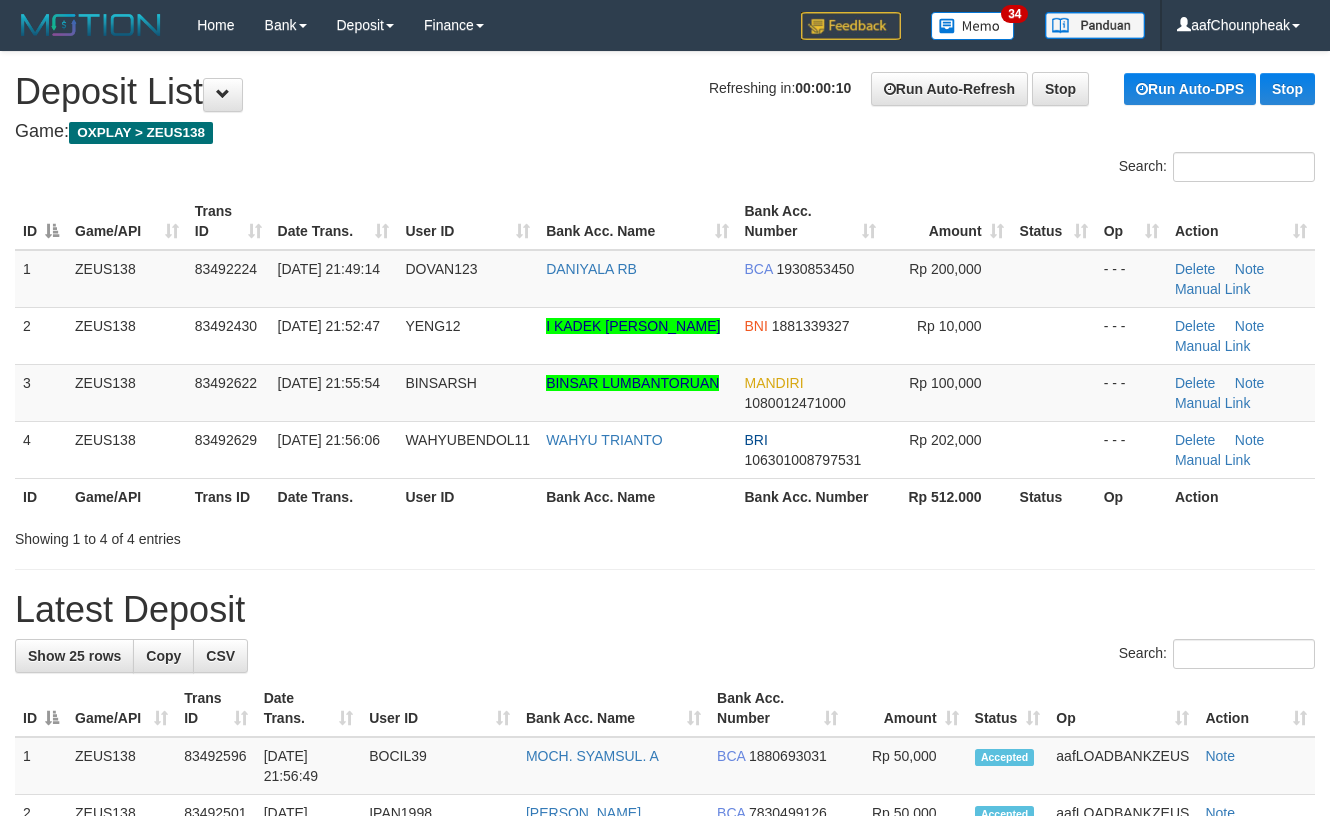 scroll, scrollTop: 0, scrollLeft: 0, axis: both 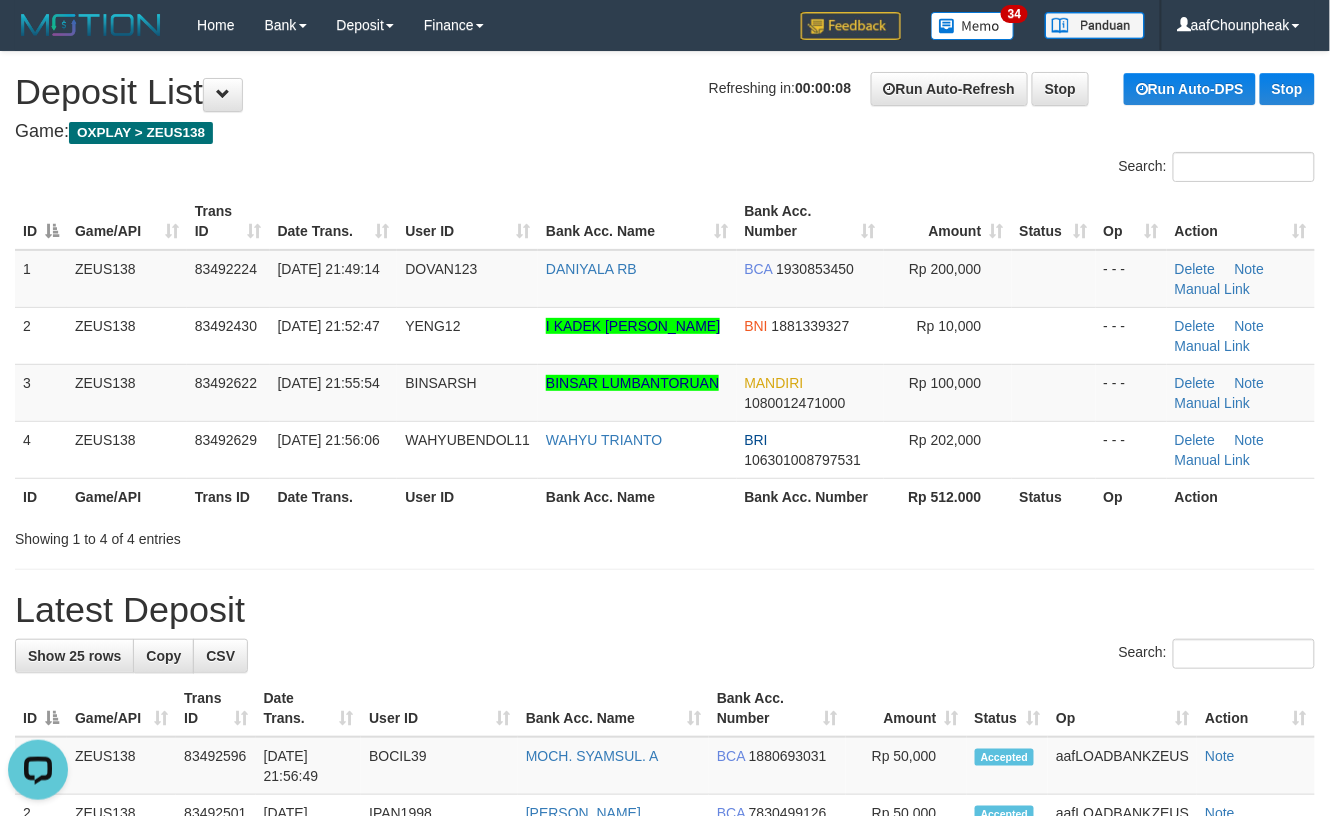 click on "**********" at bounding box center [665, 1174] 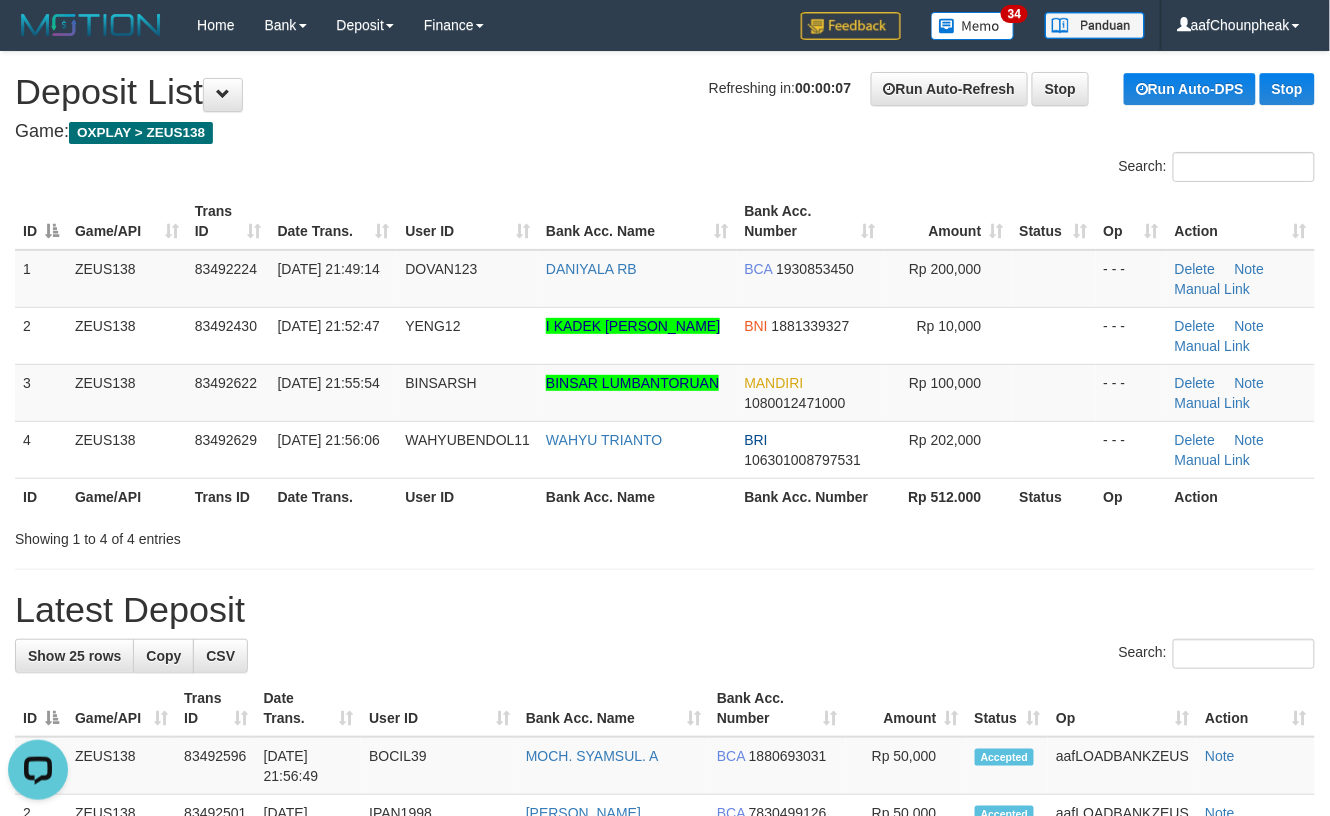 drag, startPoint x: 874, startPoint y: 573, endPoint x: 1338, endPoint y: 518, distance: 467.24832 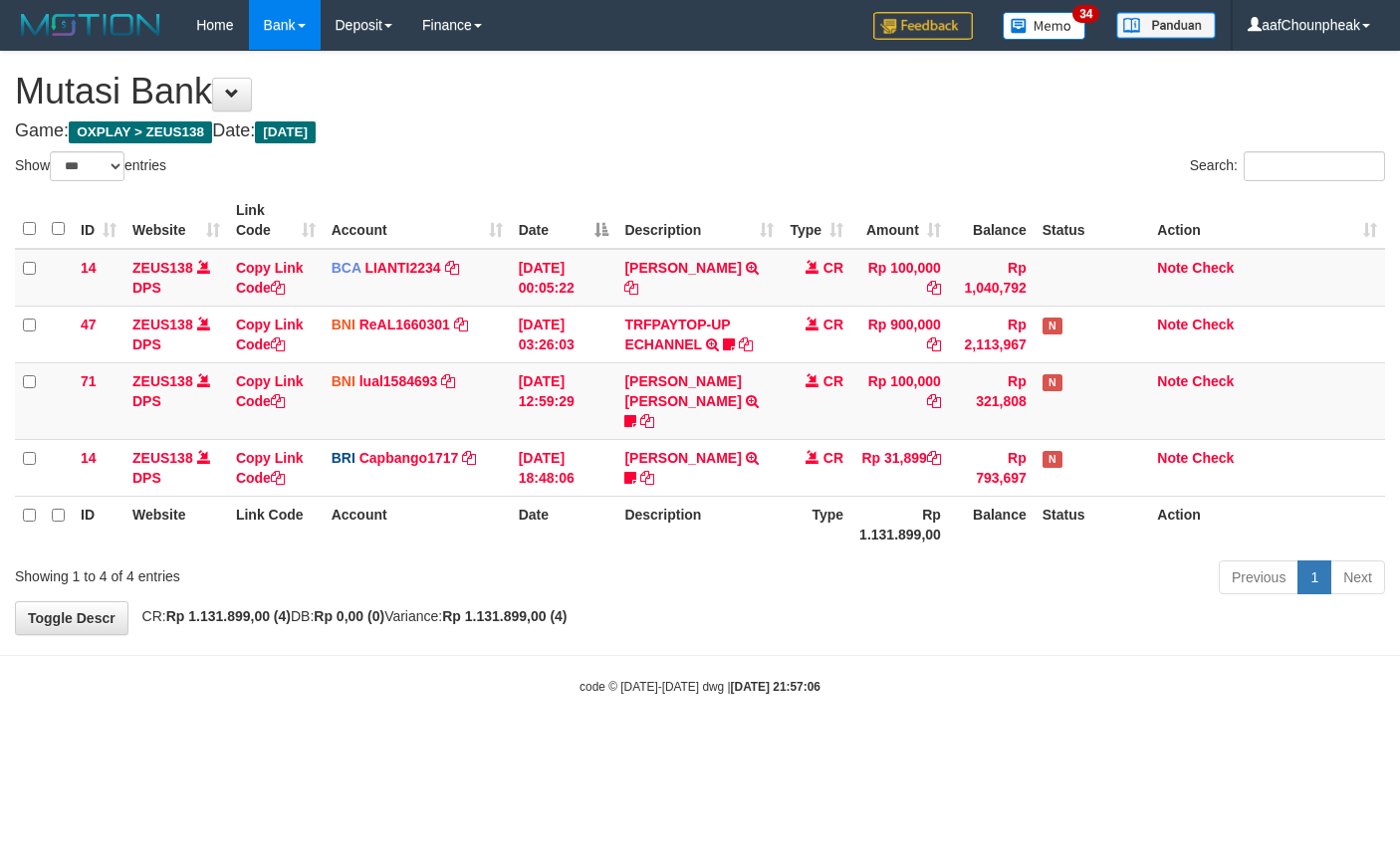 select on "***" 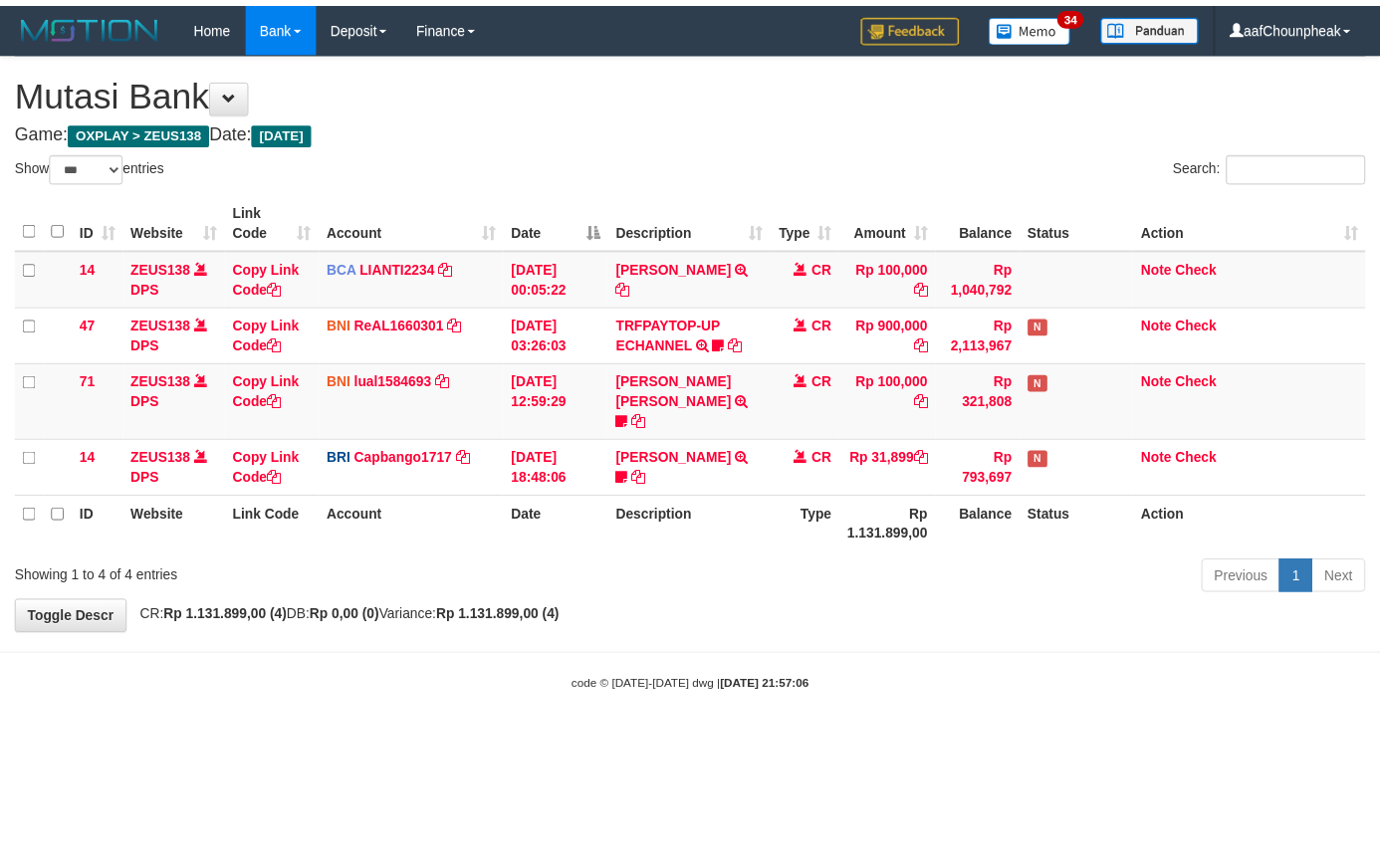 scroll, scrollTop: 0, scrollLeft: 0, axis: both 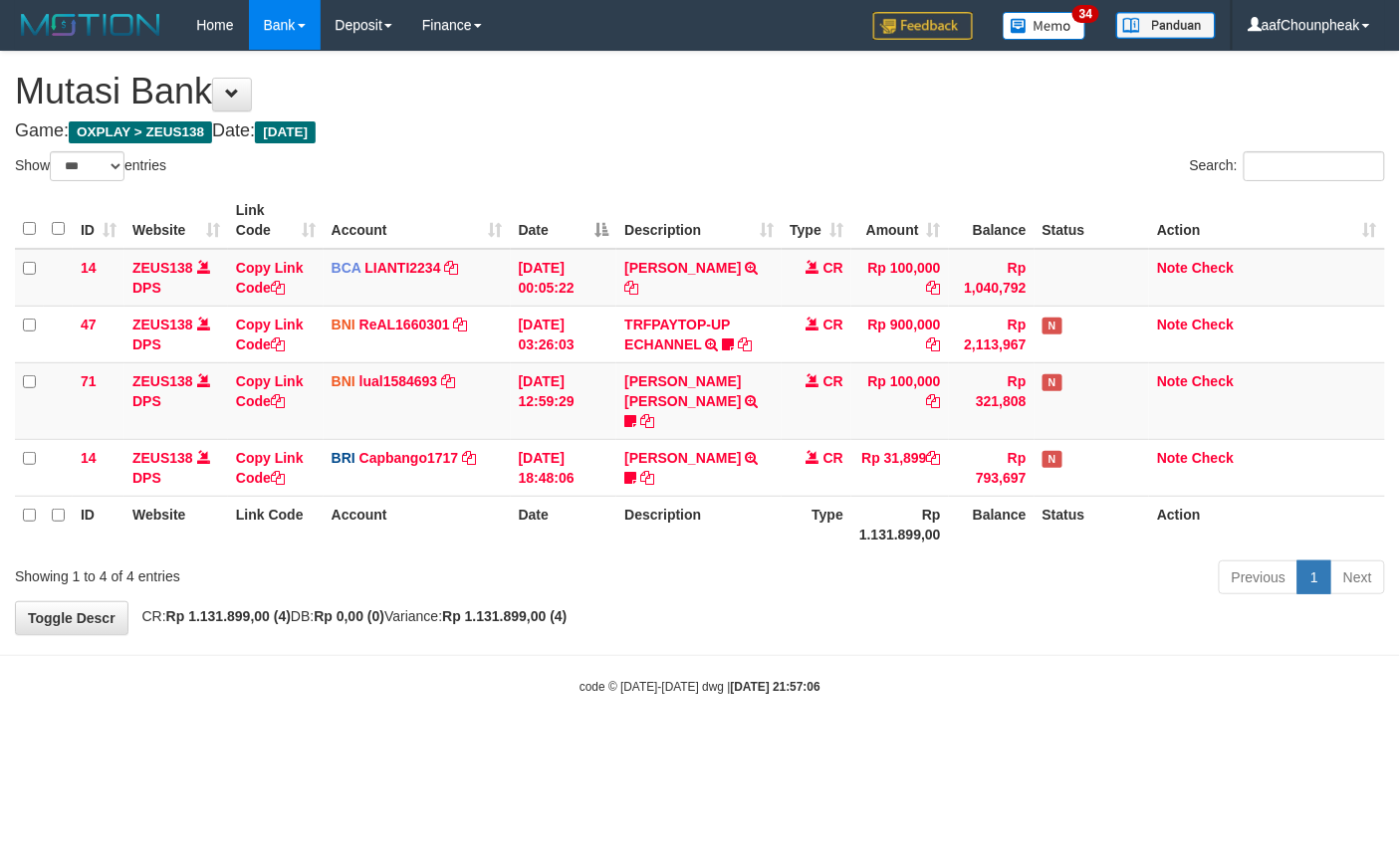 click on "[PERSON_NAME] [PERSON_NAME]" at bounding box center (682, 391) 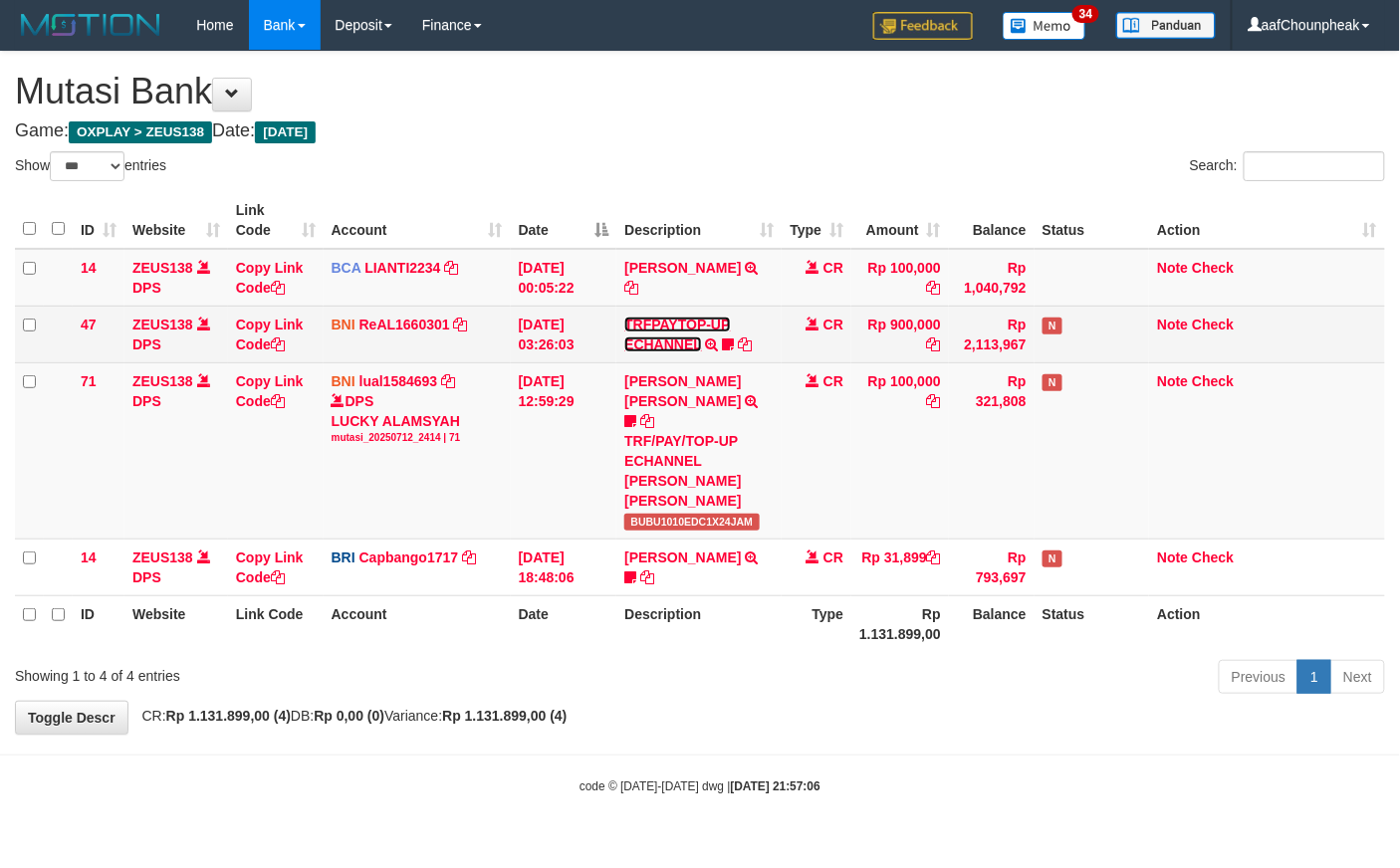 click on "TRFPAYTOP-UP ECHANNEL" at bounding box center (677, 334) 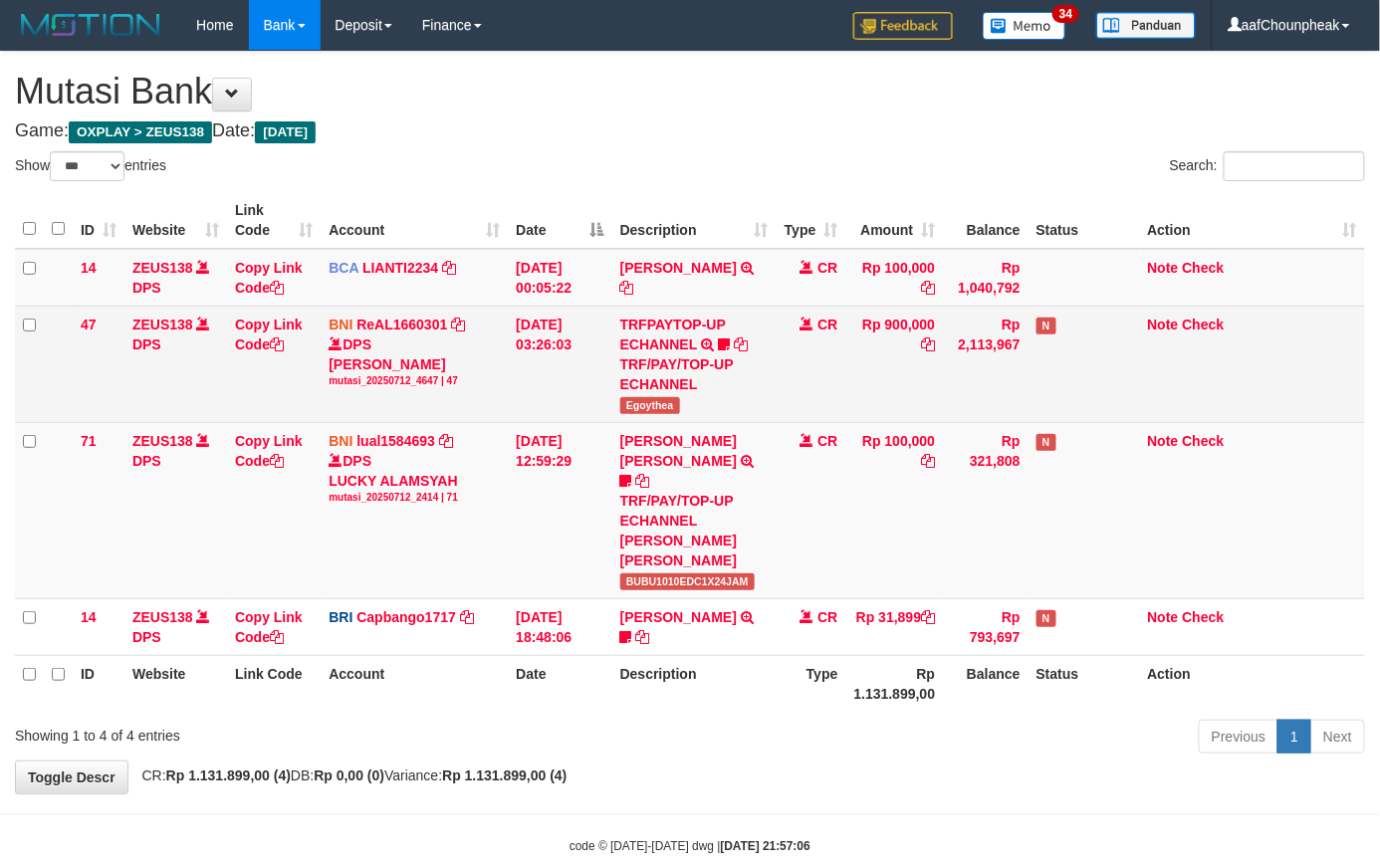 click on "TRFPAYTOP-UP ECHANNEL            TRF/PAY/TOP-UP ECHANNEL    Egoythea" at bounding box center (694, 363) 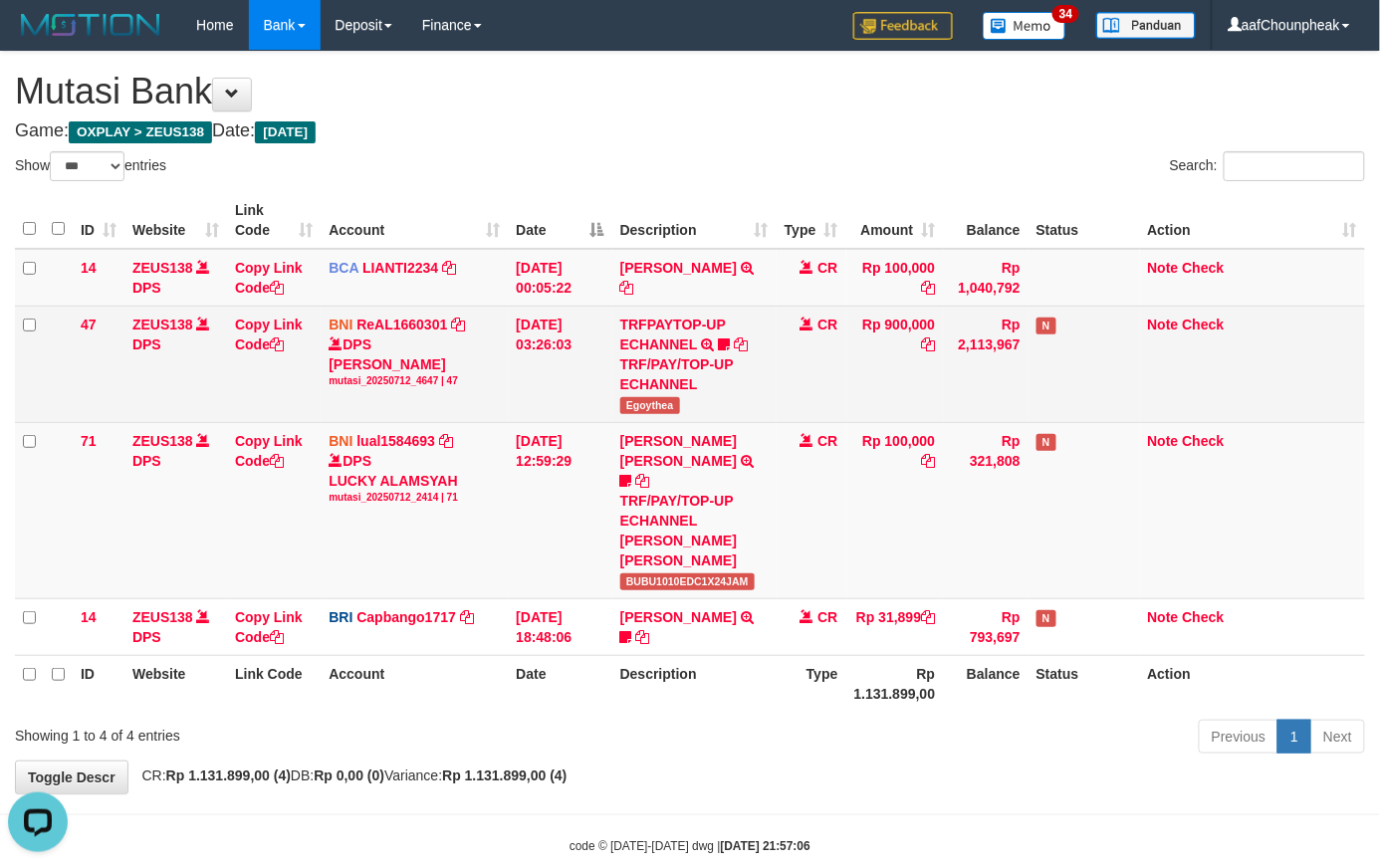 scroll, scrollTop: 0, scrollLeft: 0, axis: both 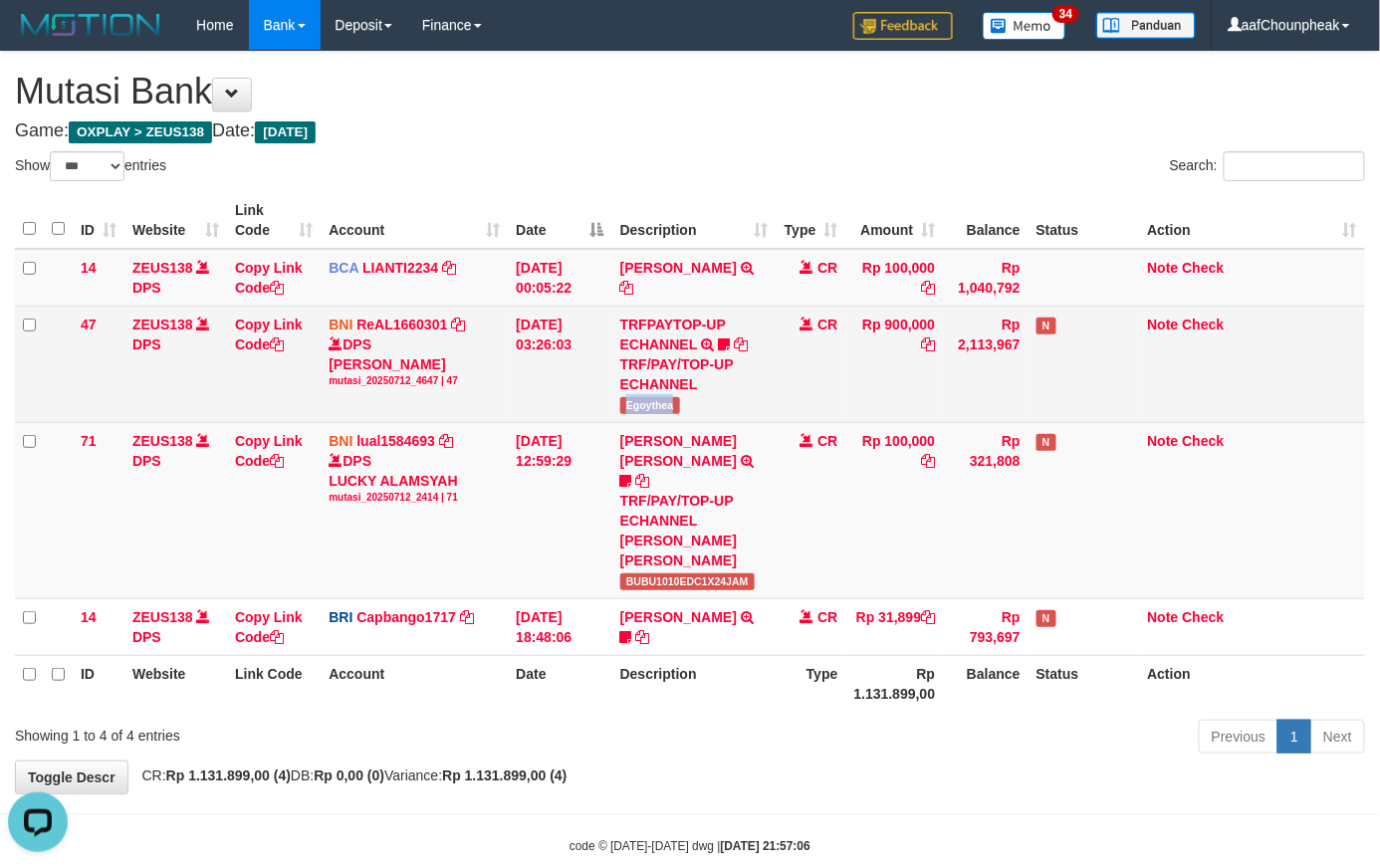 click on "TRFPAYTOP-UP ECHANNEL            TRF/PAY/TOP-UP ECHANNEL    Egoythea" at bounding box center [694, 363] 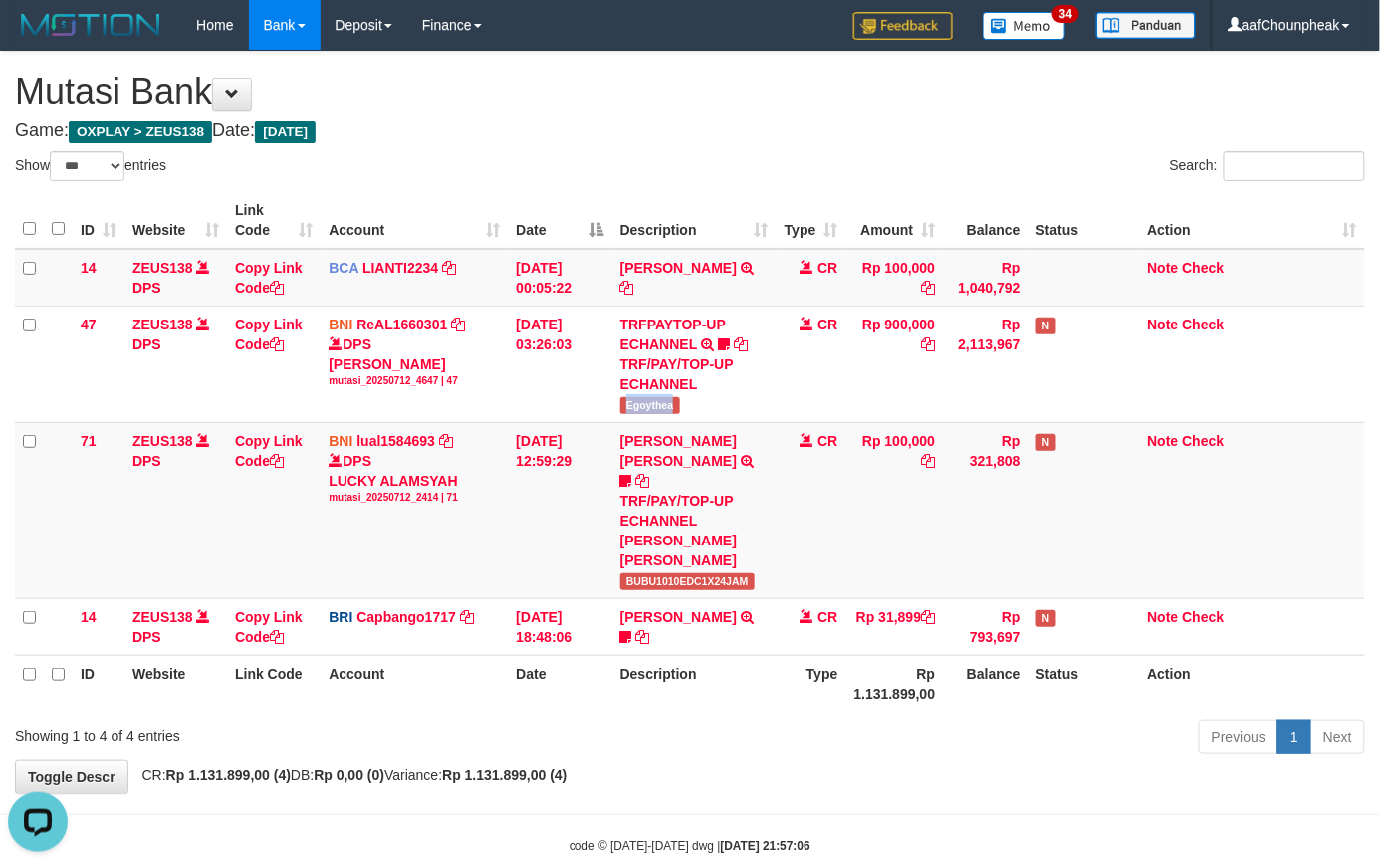 copy on "Egoythea" 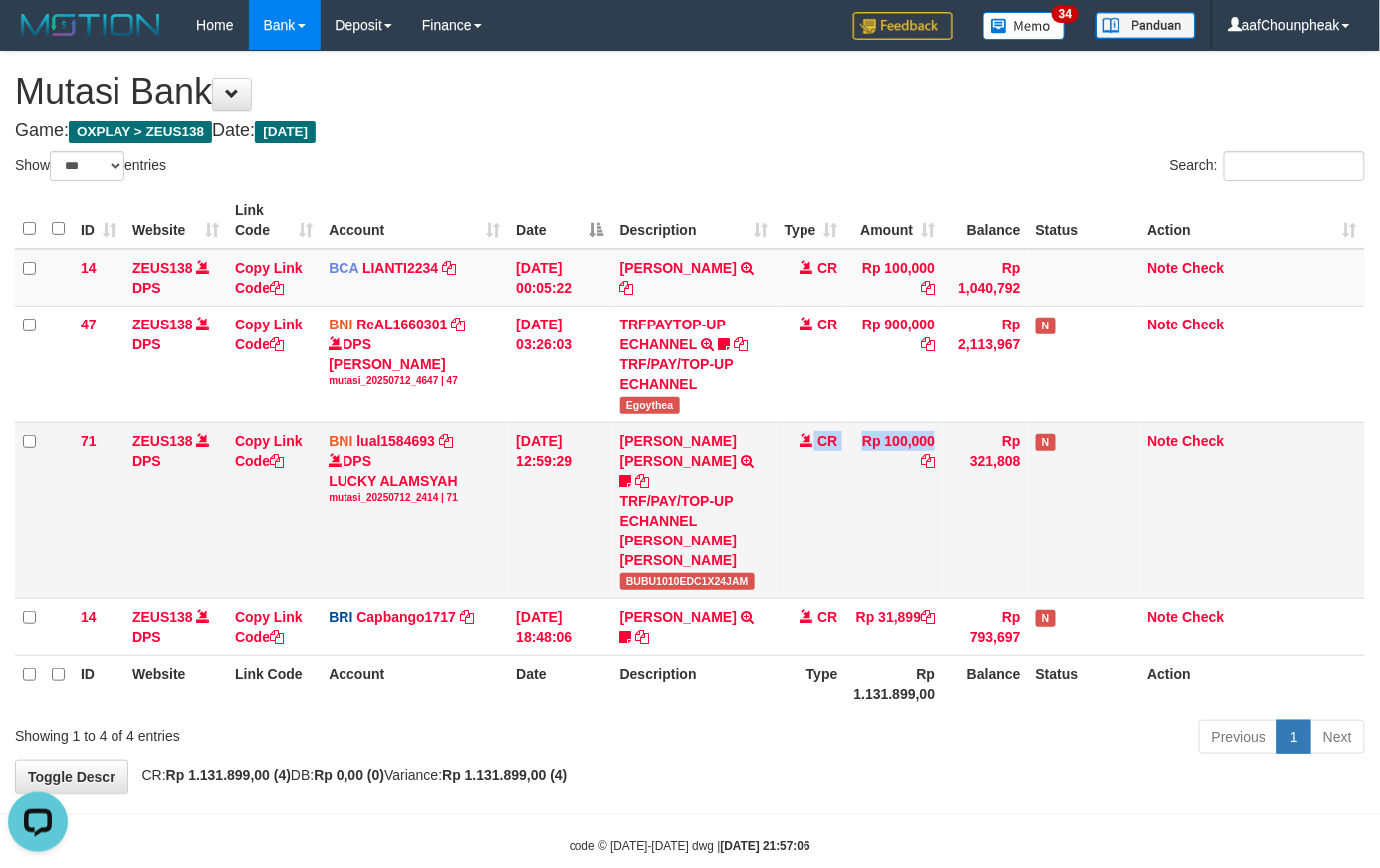 drag, startPoint x: 882, startPoint y: 491, endPoint x: 936, endPoint y: 563, distance: 90 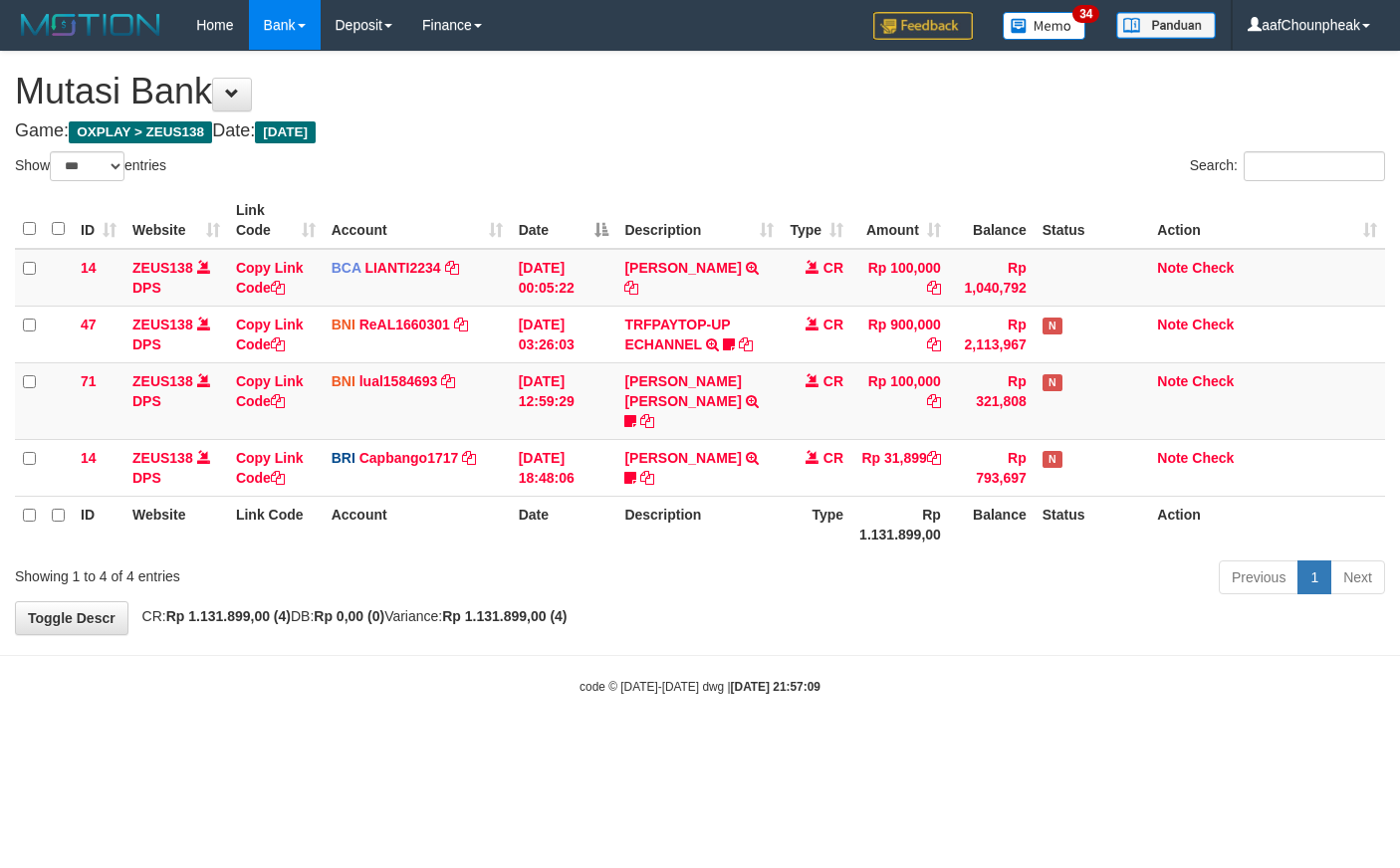 select on "***" 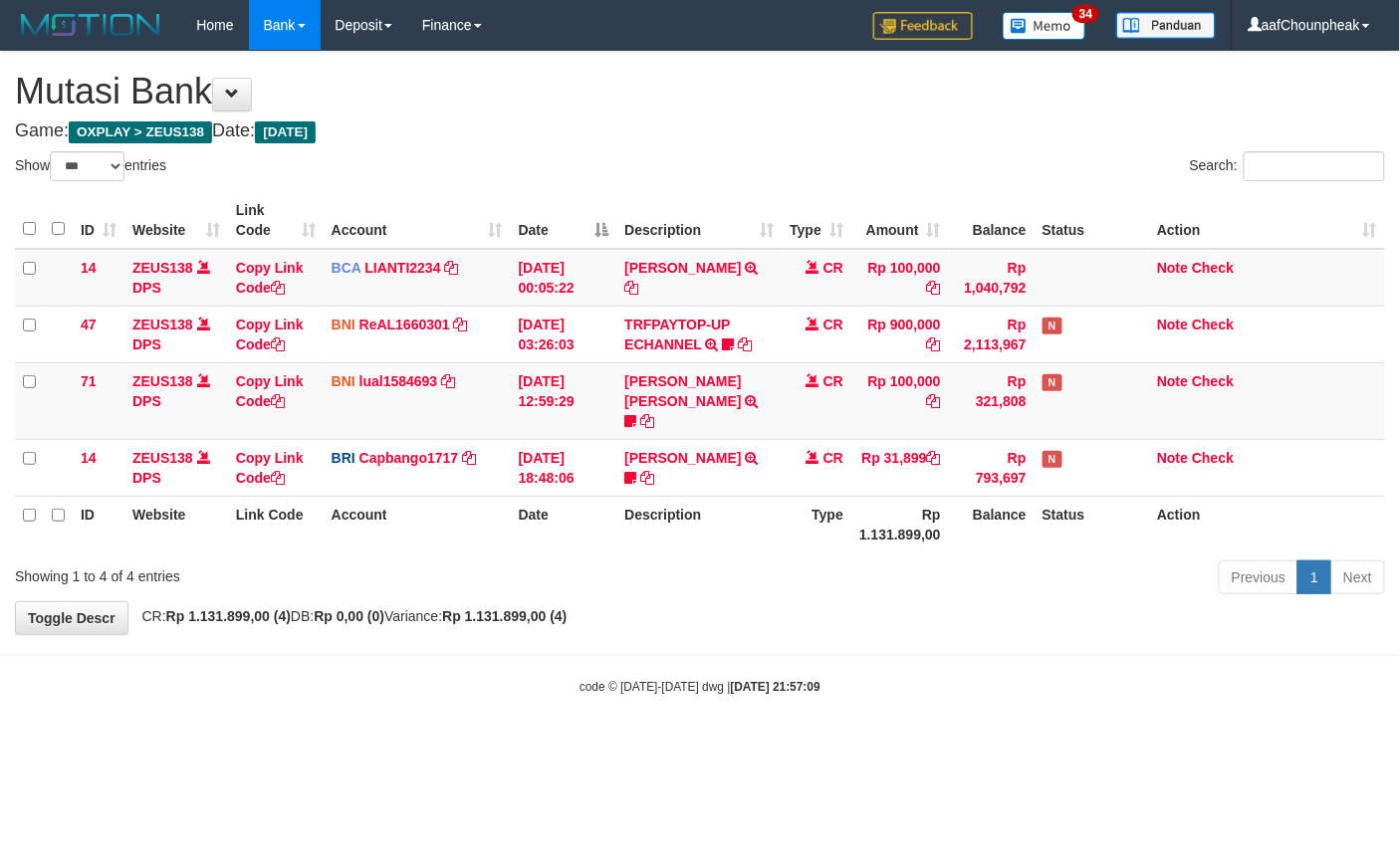 drag, startPoint x: 0, startPoint y: 0, endPoint x: 937, endPoint y: 577, distance: 1100.4081 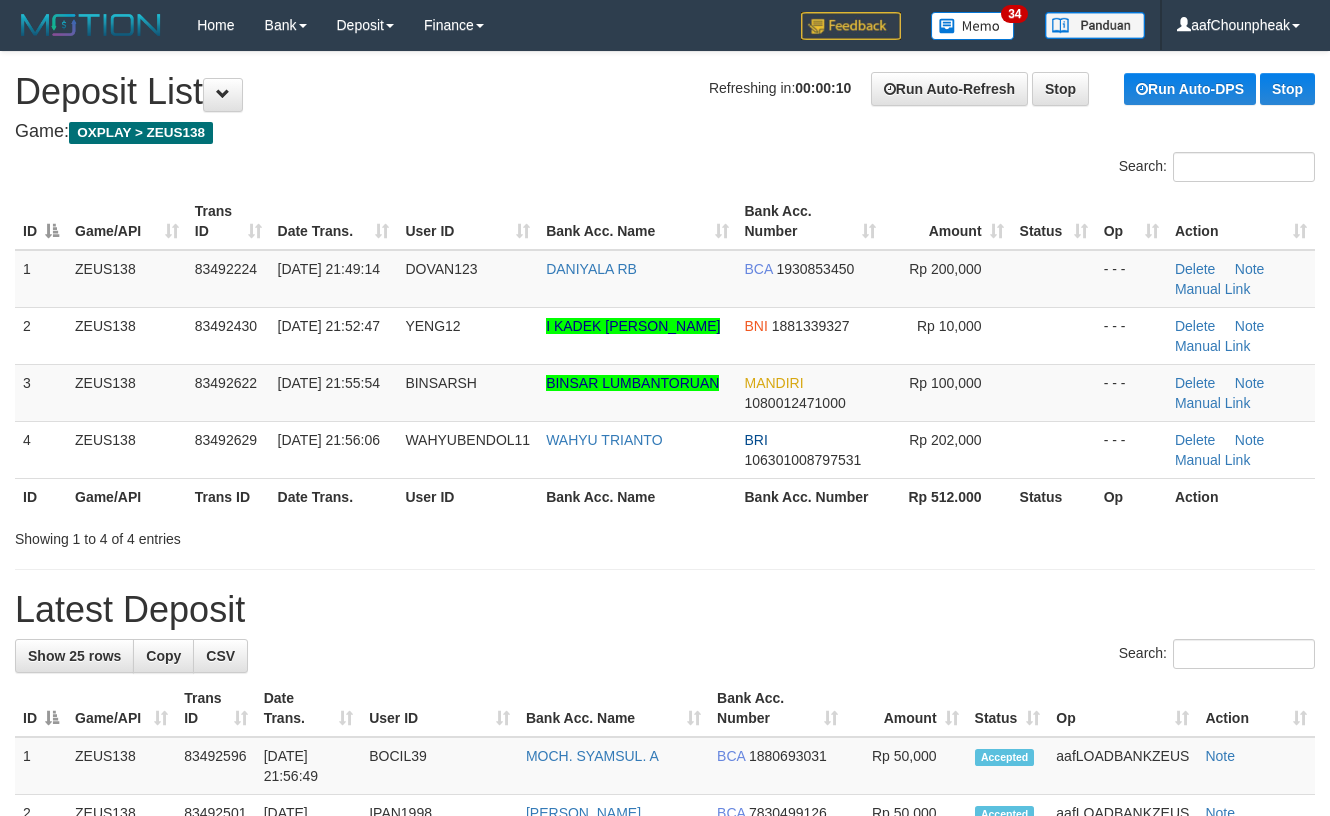 scroll, scrollTop: 0, scrollLeft: 0, axis: both 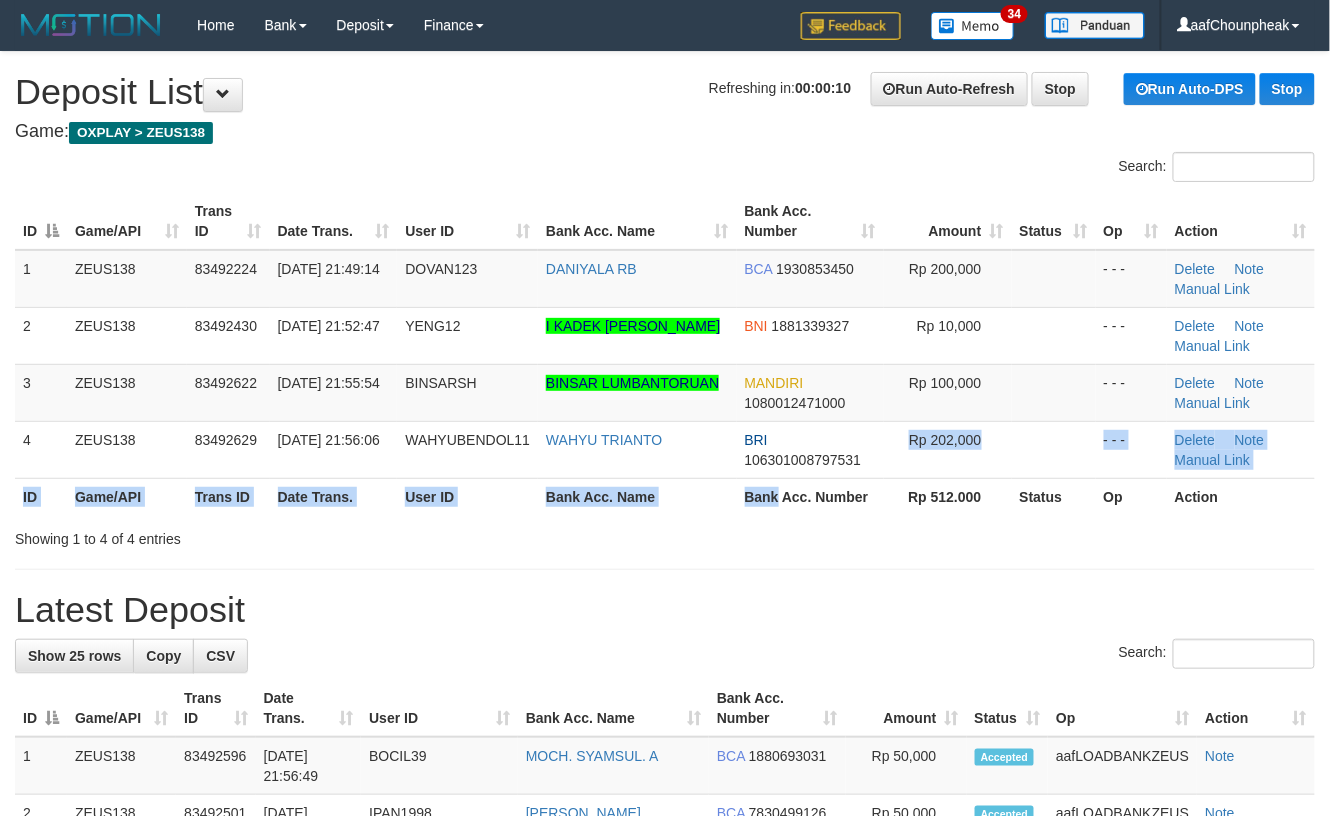 drag, startPoint x: 794, startPoint y: 474, endPoint x: 774, endPoint y: 517, distance: 47.423622 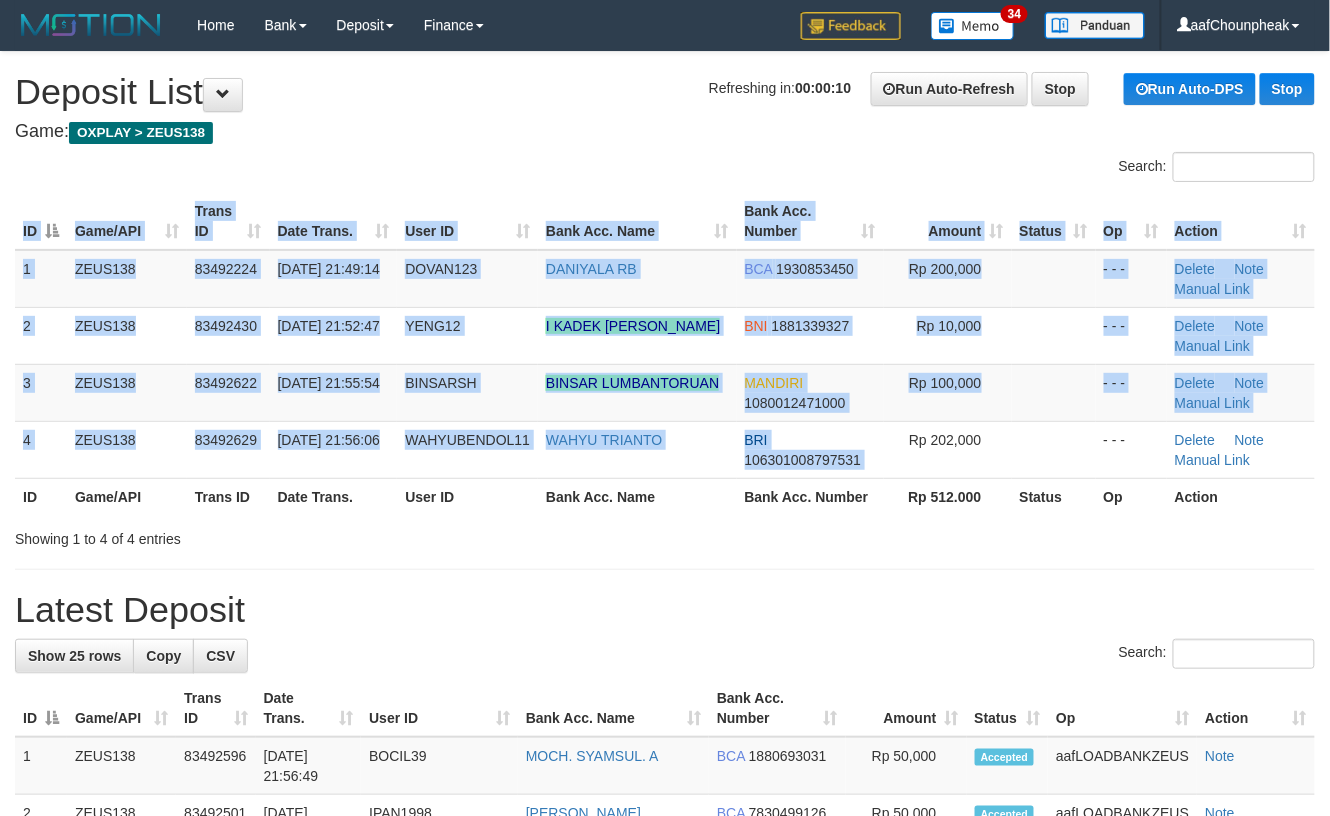 click on "ID Game/API Trans ID Date Trans. User ID Bank Acc. Name Bank Acc. Number Amount Status Op Action
1
ZEUS138
83492224
[DATE] 21:49:14
DOVAN123
DANIYALA RB
BCA
1930853450
Rp 200,000
- - -
[GEOGRAPHIC_DATA]
Note
Manual Link
2
ZEUS138
83492430
[DATE] 21:52:47
YENG12
I KADEK DARMA PUTRA
BNI
1881339327
Rp 10,000
- - -
Delete Note
BRI" at bounding box center [665, 354] 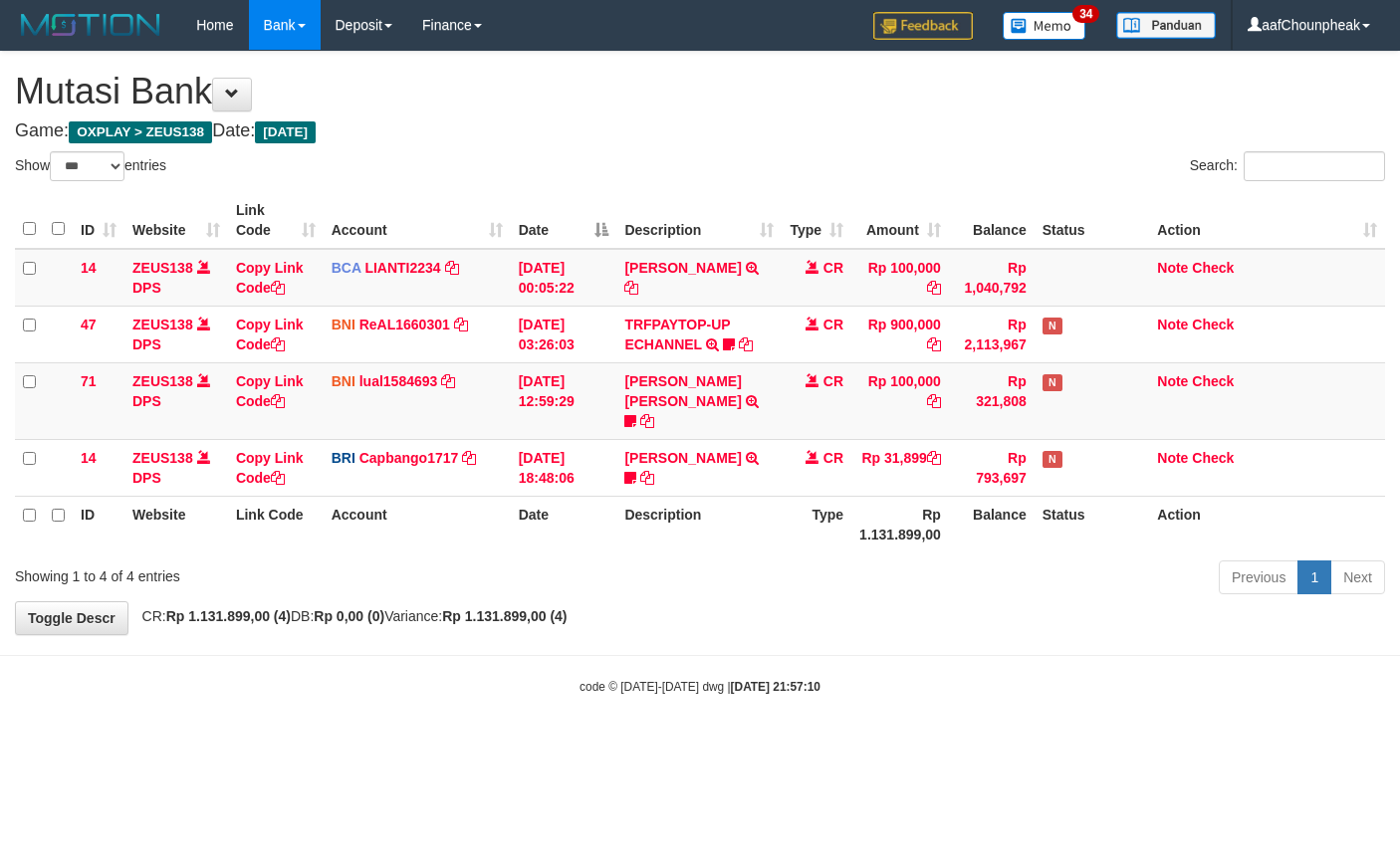 select on "***" 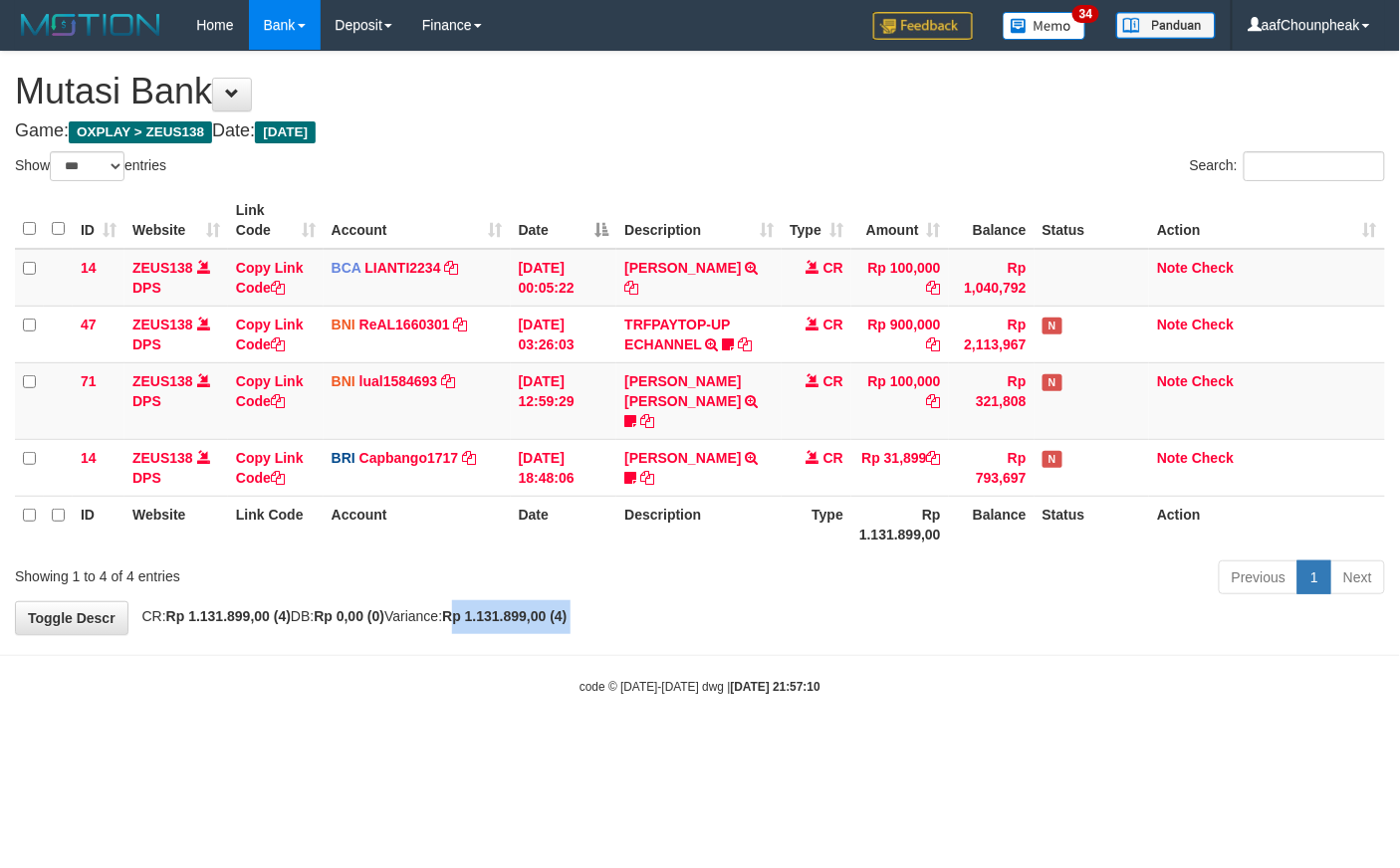 click on "Toggle navigation
Home
Bank
Account List
Mutasi Bank
Search
Note Mutasi
Deposit
DPS List
History
Finance
Financial Data
aafChounpheak
My Profile
Log Out
34" at bounding box center [700, 372] 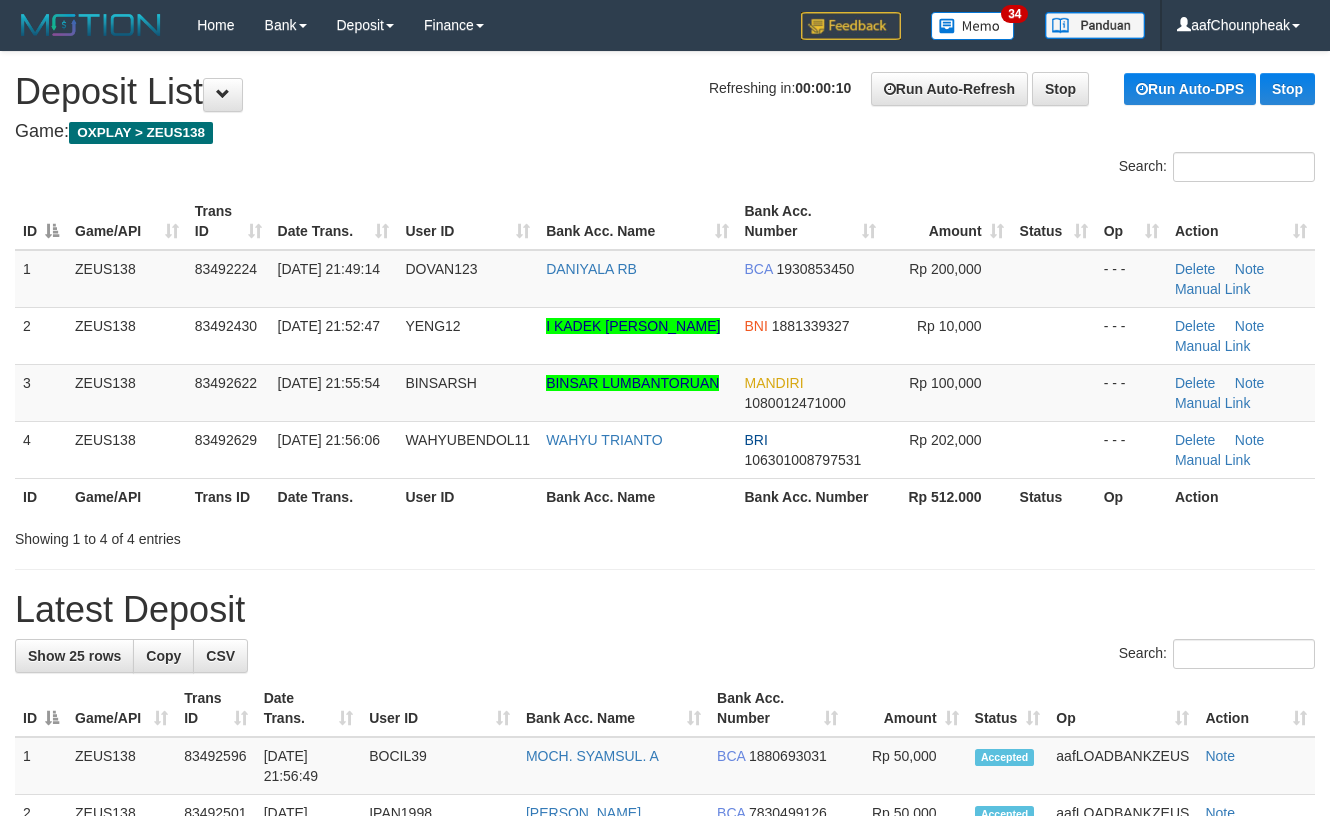 scroll, scrollTop: 0, scrollLeft: 0, axis: both 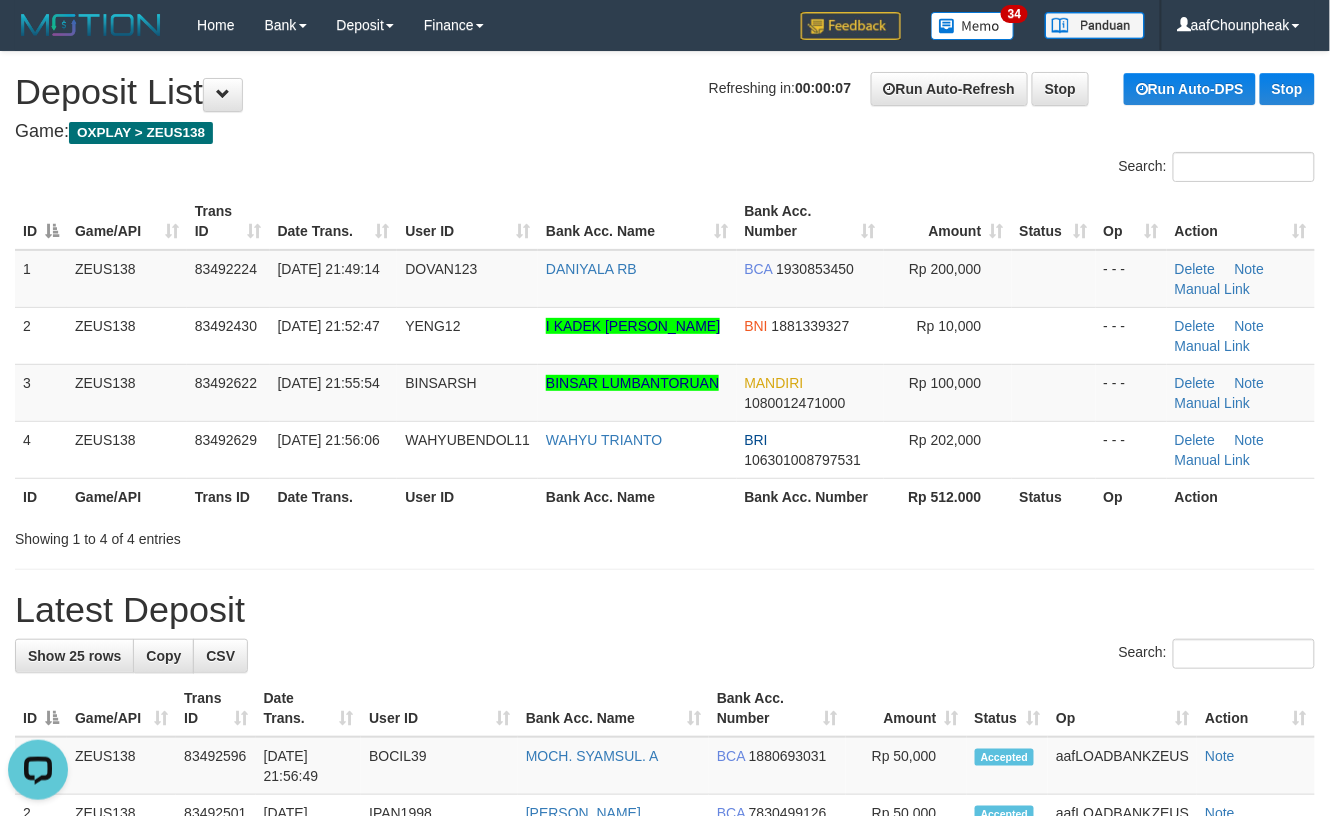 click on "Latest Deposit" at bounding box center (665, 610) 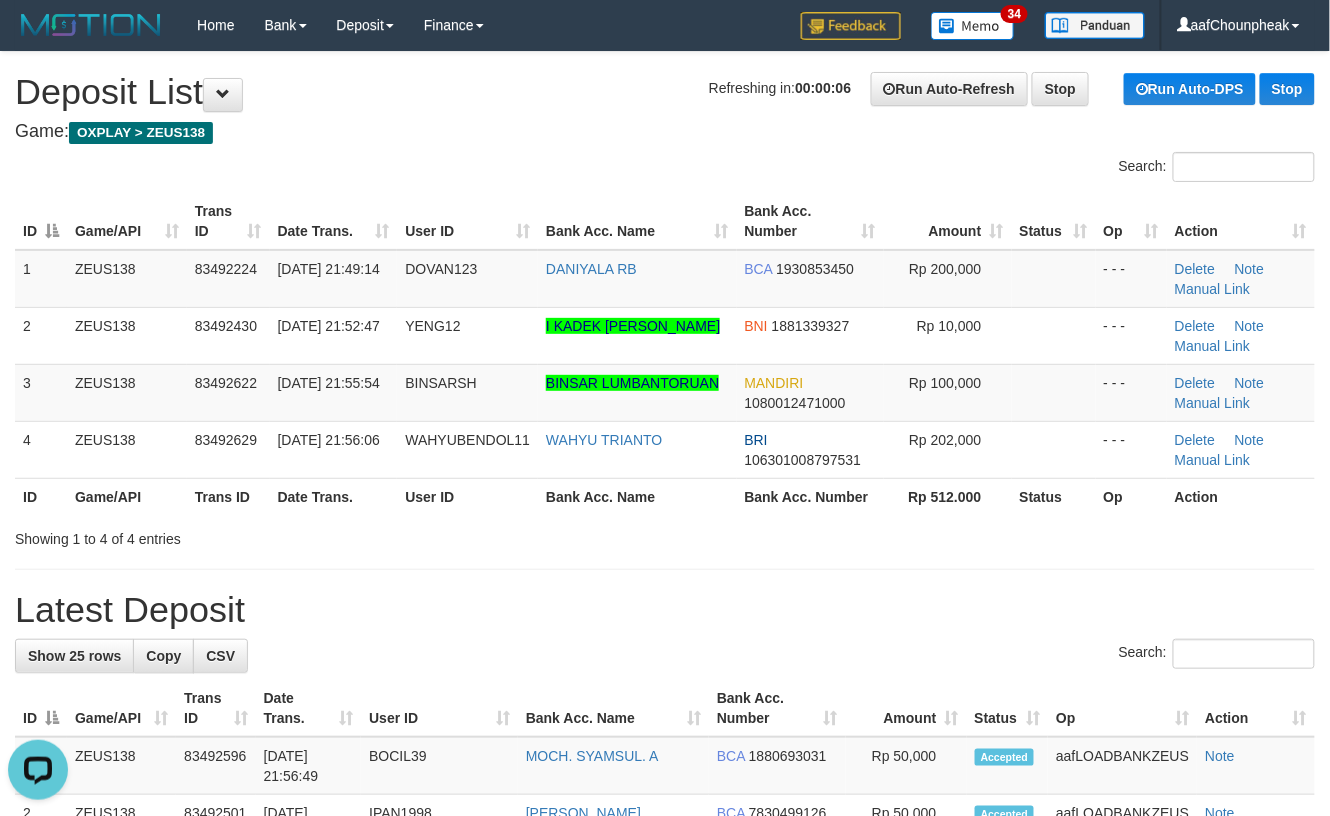 click on "Latest Deposit" at bounding box center [665, 610] 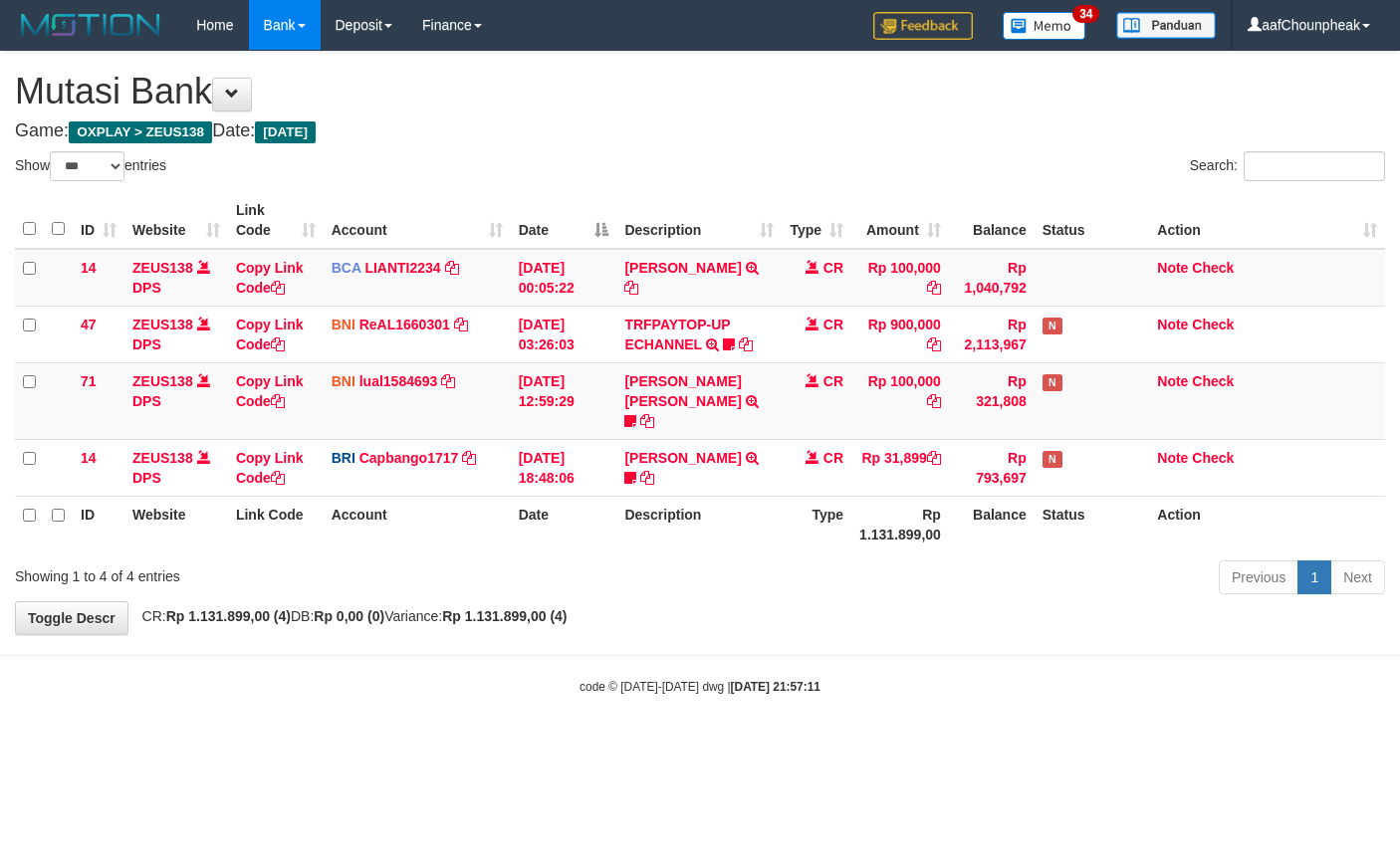 select on "***" 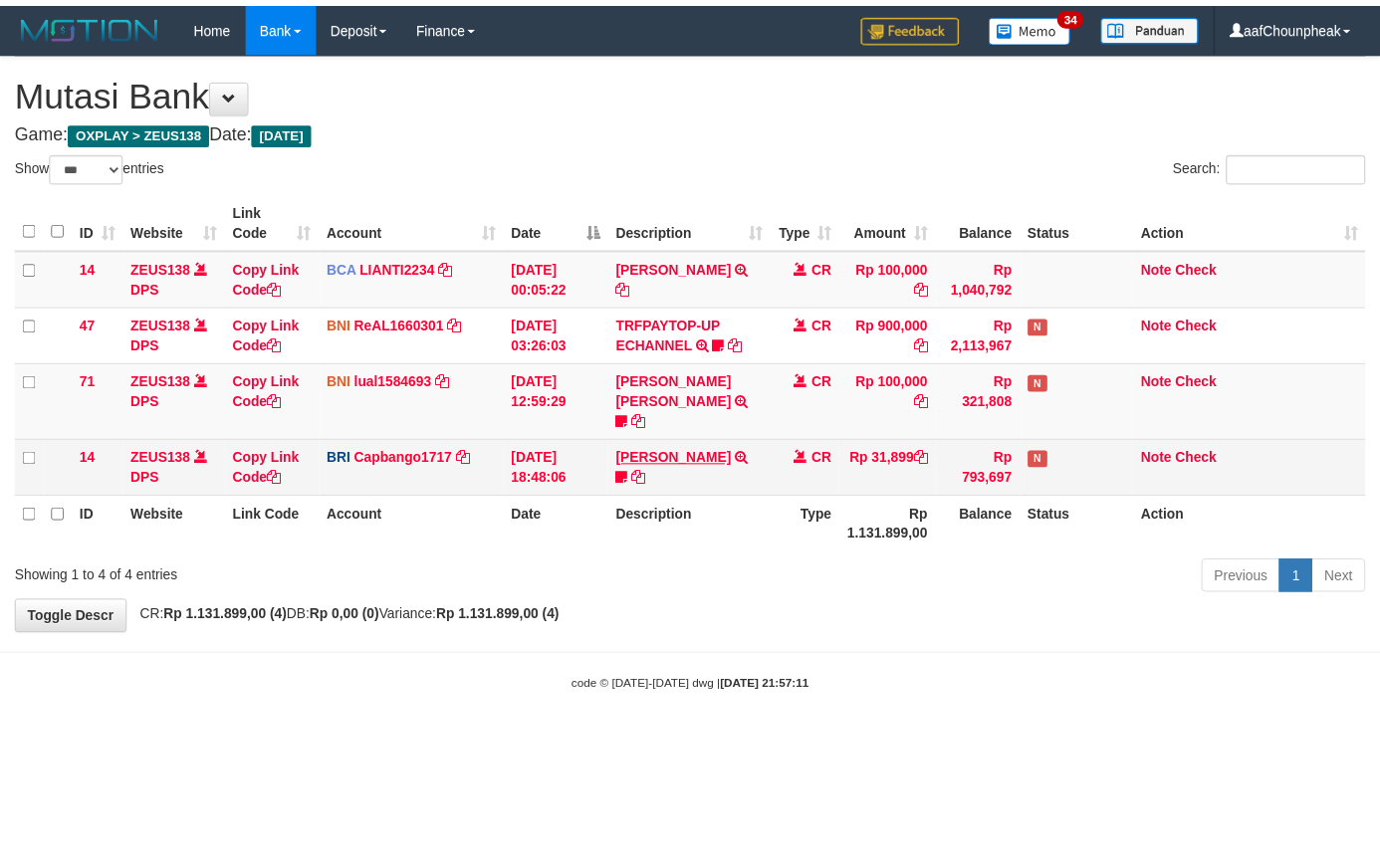 scroll, scrollTop: 0, scrollLeft: 0, axis: both 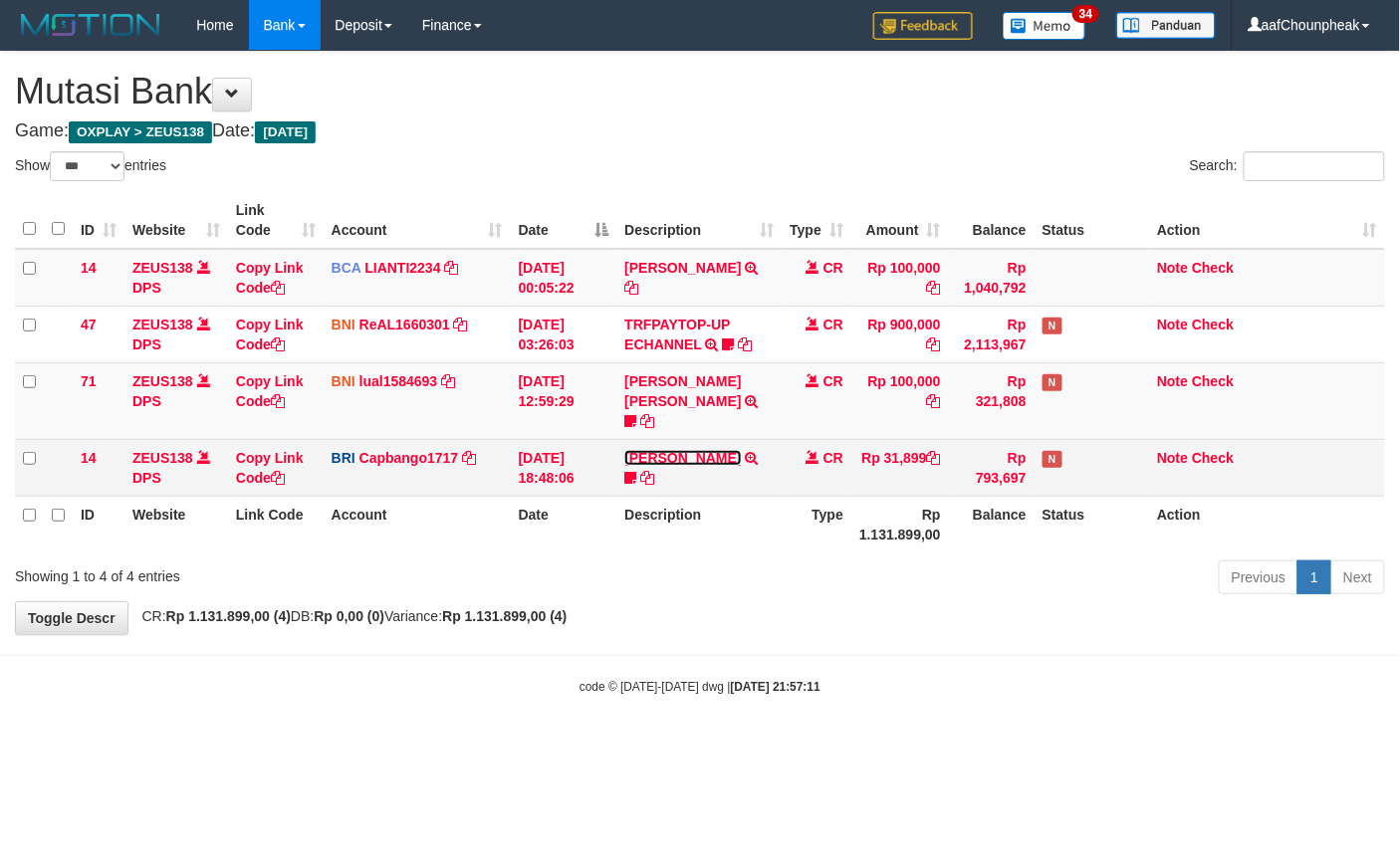 click on "[PERSON_NAME]" at bounding box center (682, 458) 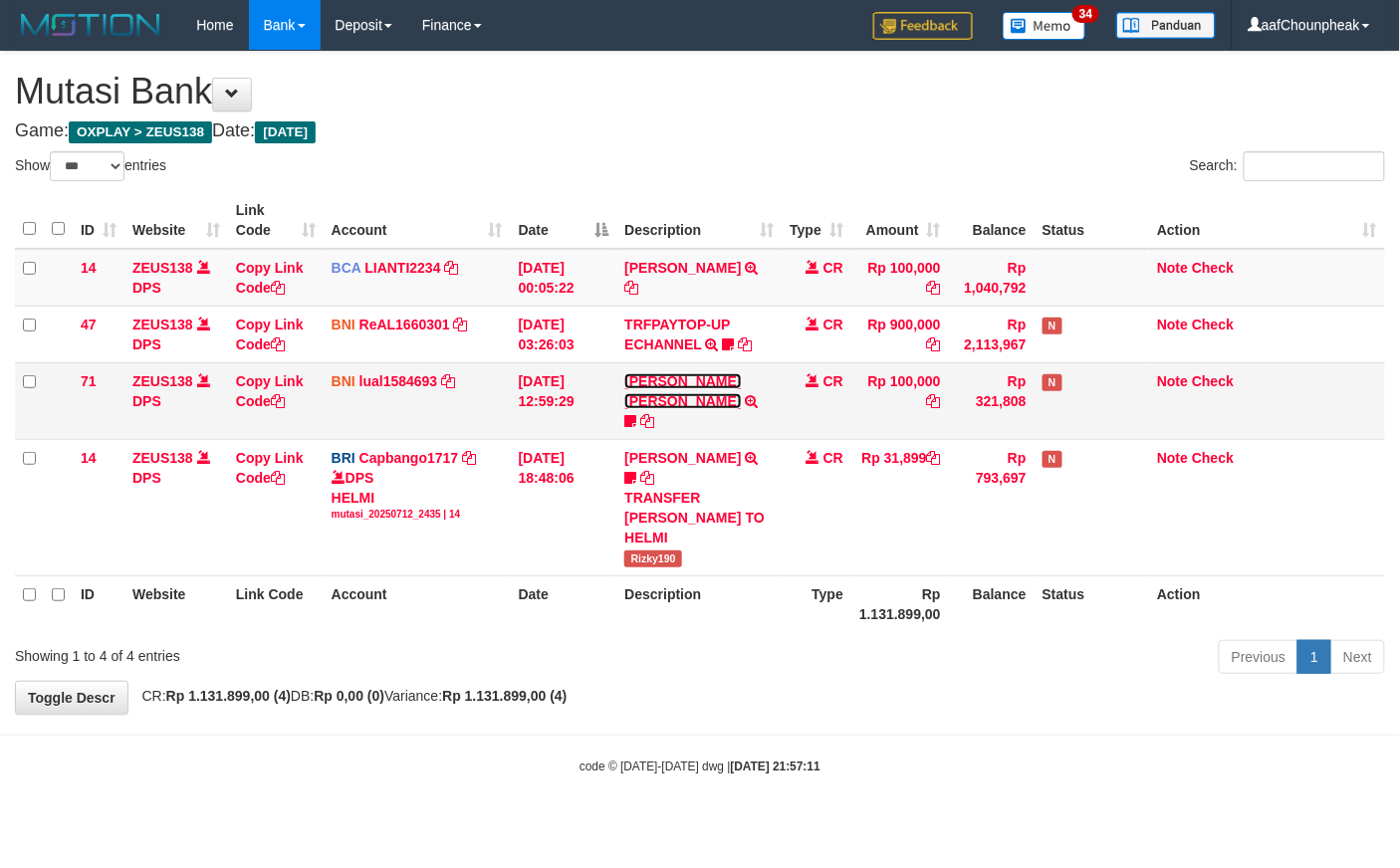 click on "[PERSON_NAME] [PERSON_NAME]" at bounding box center [682, 391] 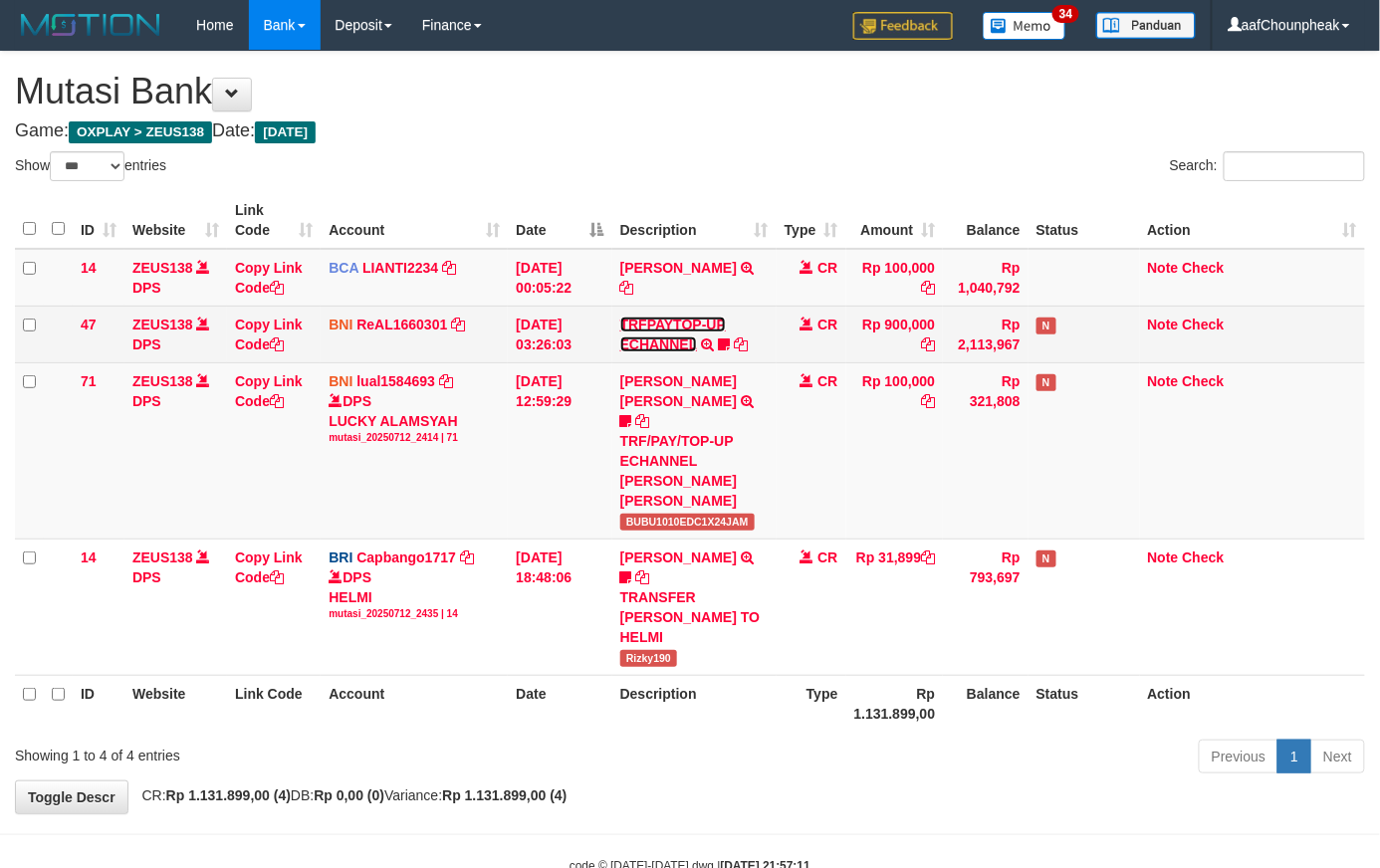 click on "TRFPAYTOP-UP ECHANNEL" at bounding box center [673, 334] 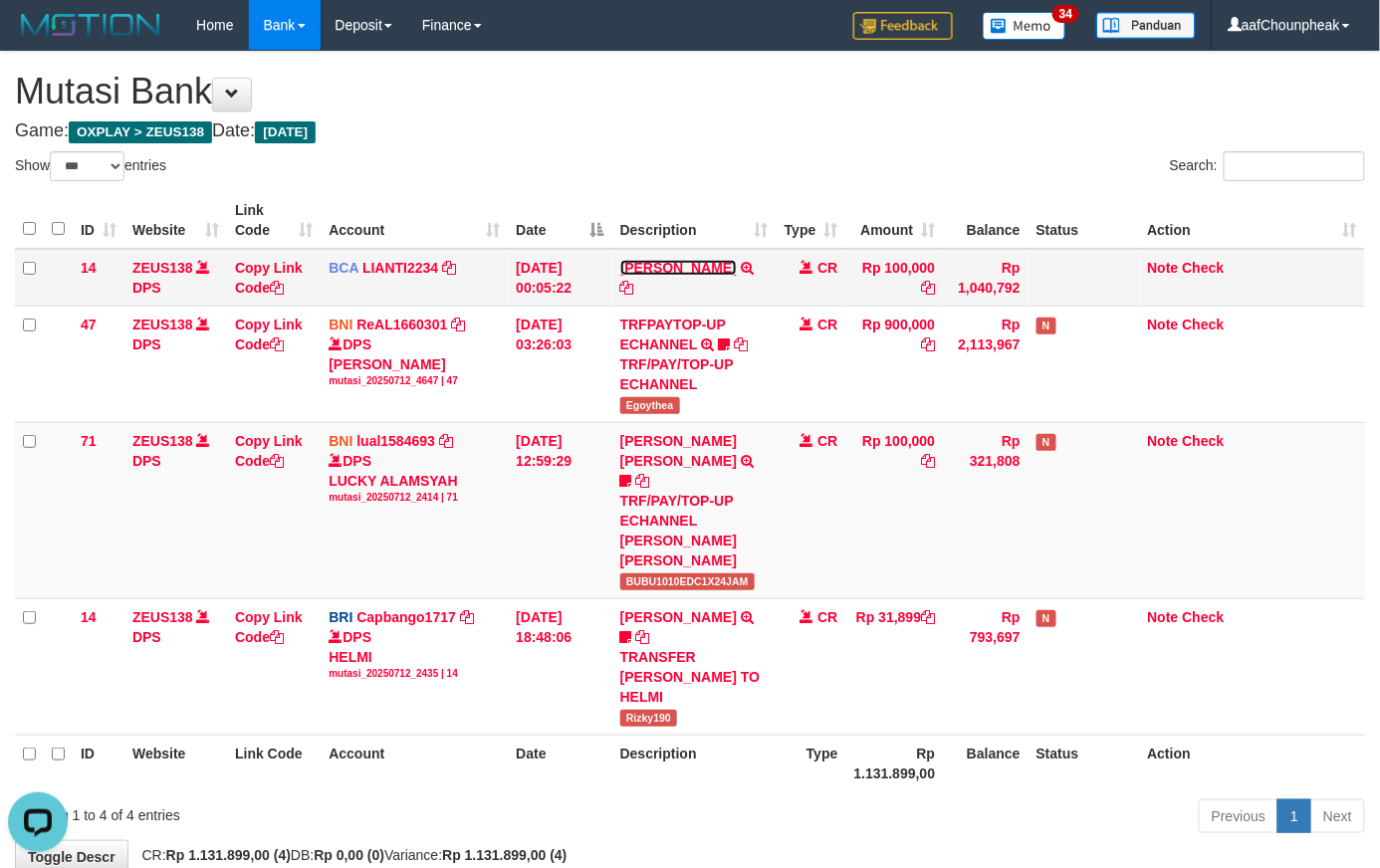 scroll, scrollTop: 0, scrollLeft: 0, axis: both 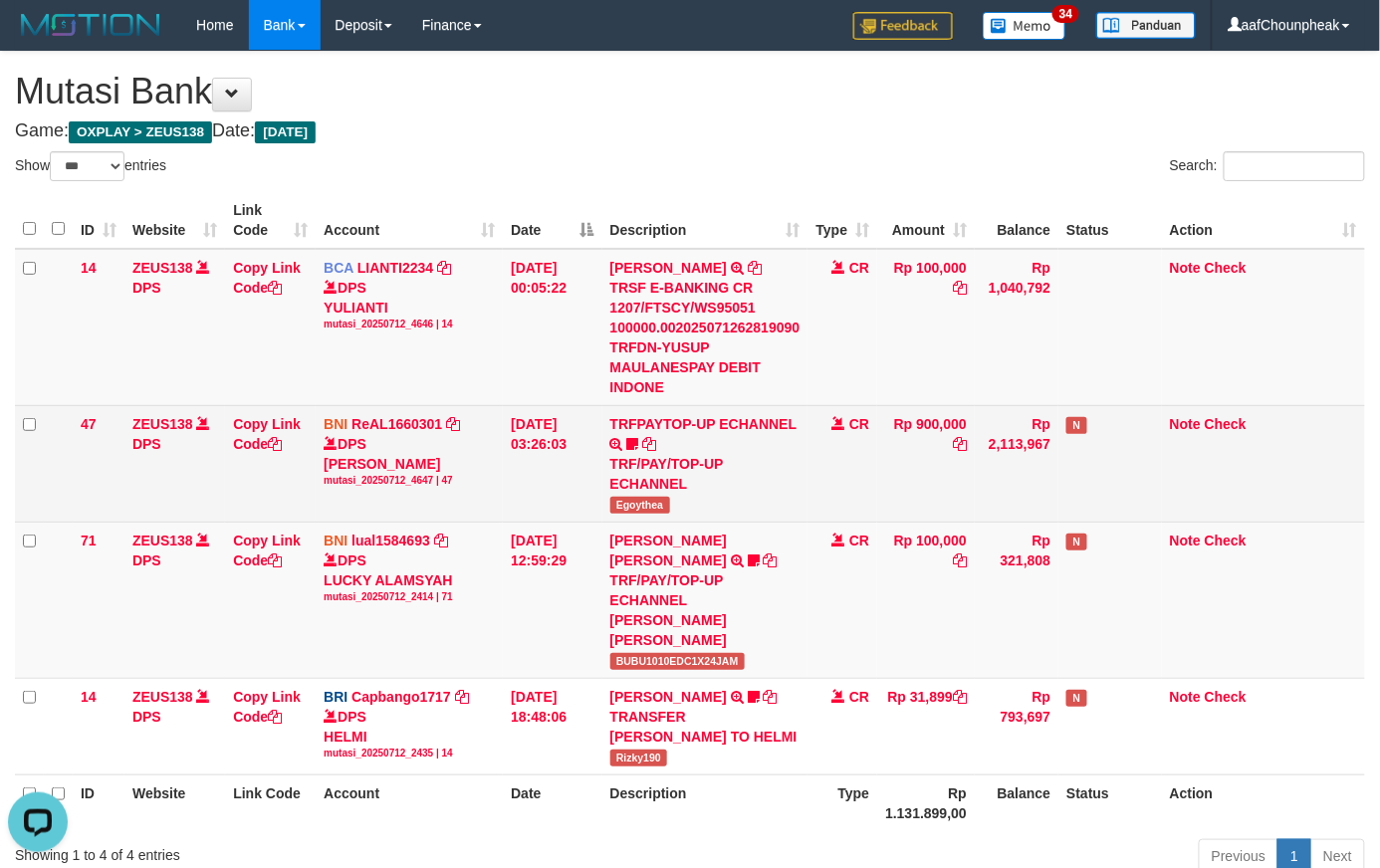 click on "Egoythea" at bounding box center [640, 505] 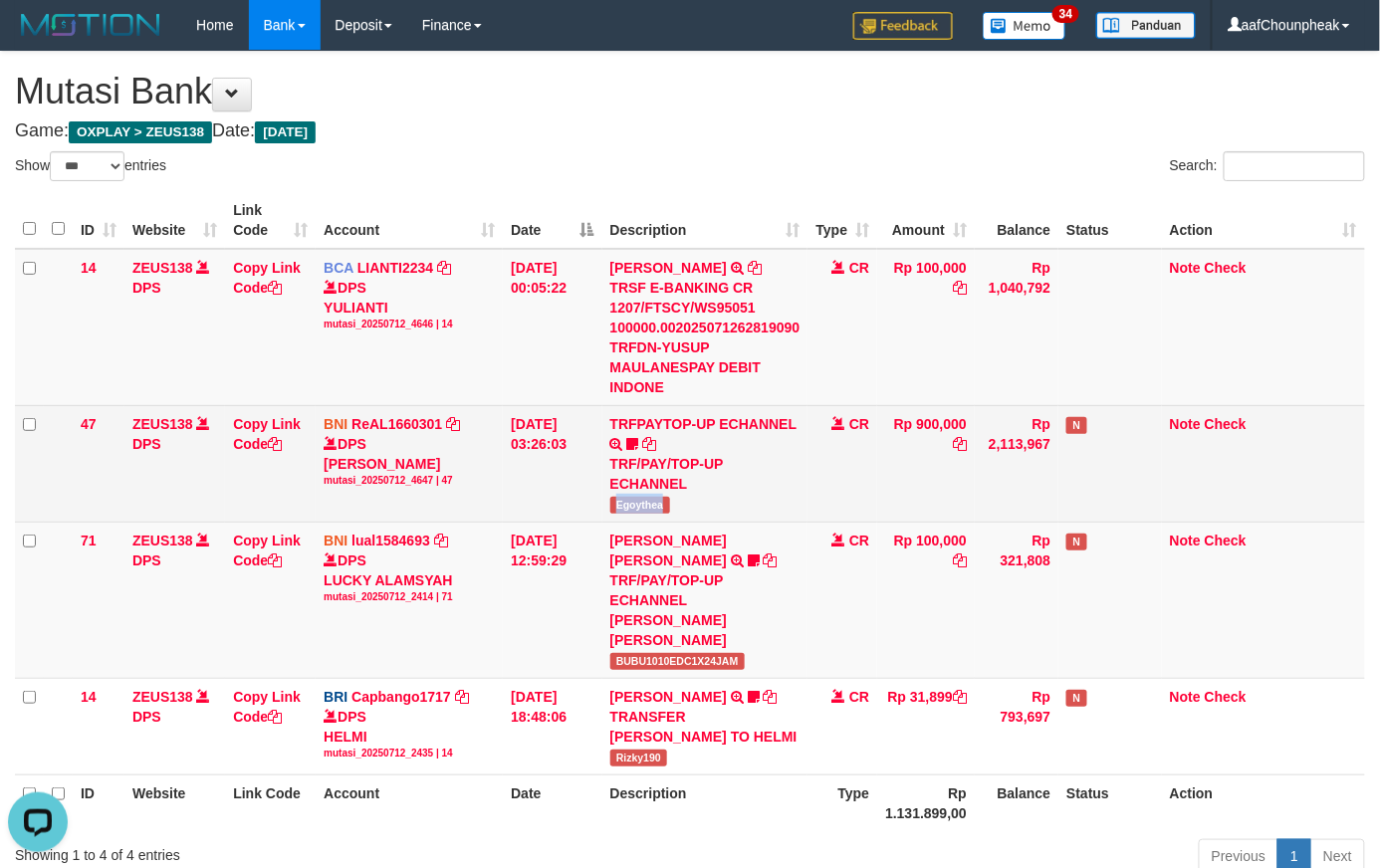 click on "Egoythea" at bounding box center (640, 505) 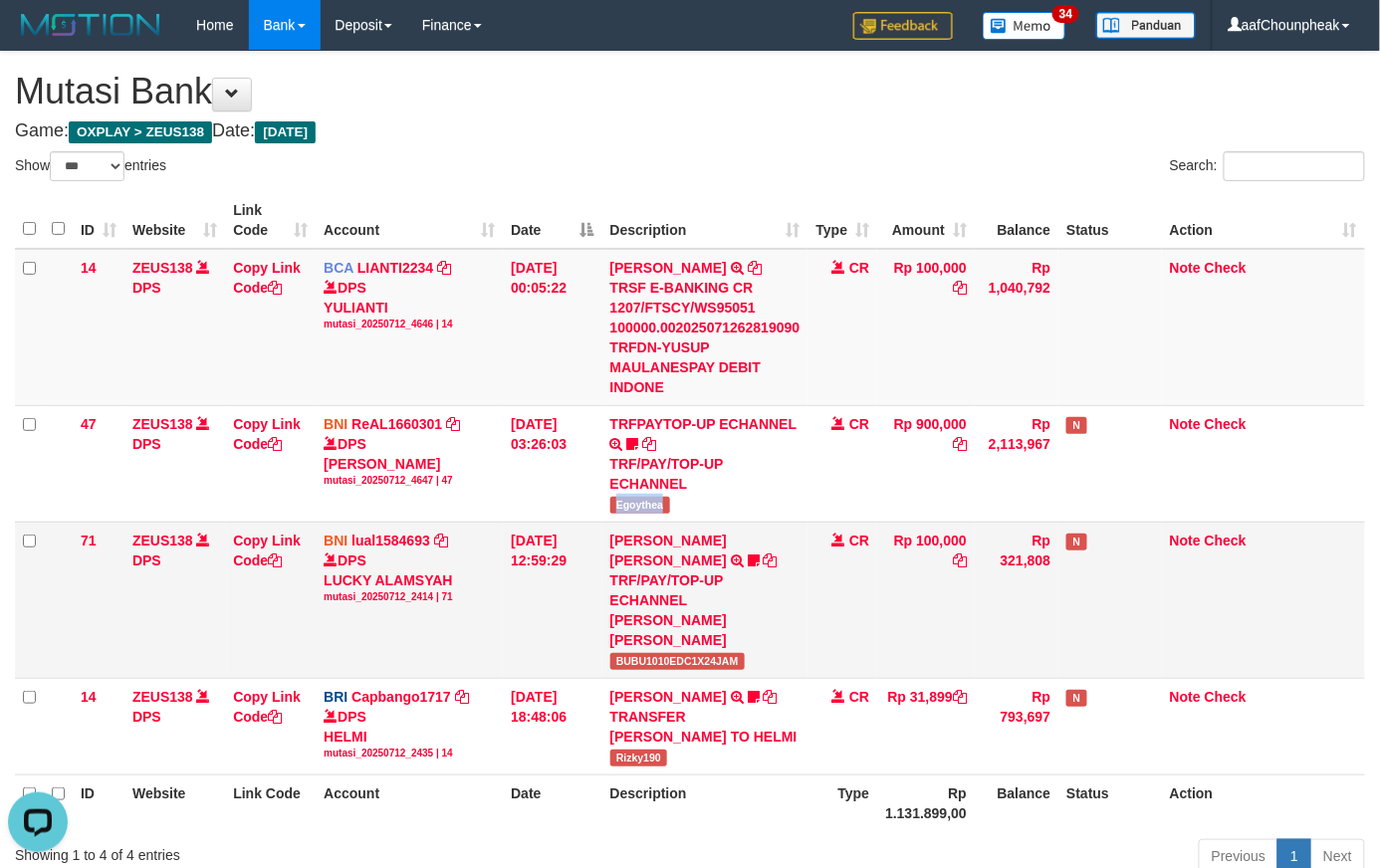copy on "Egoythea" 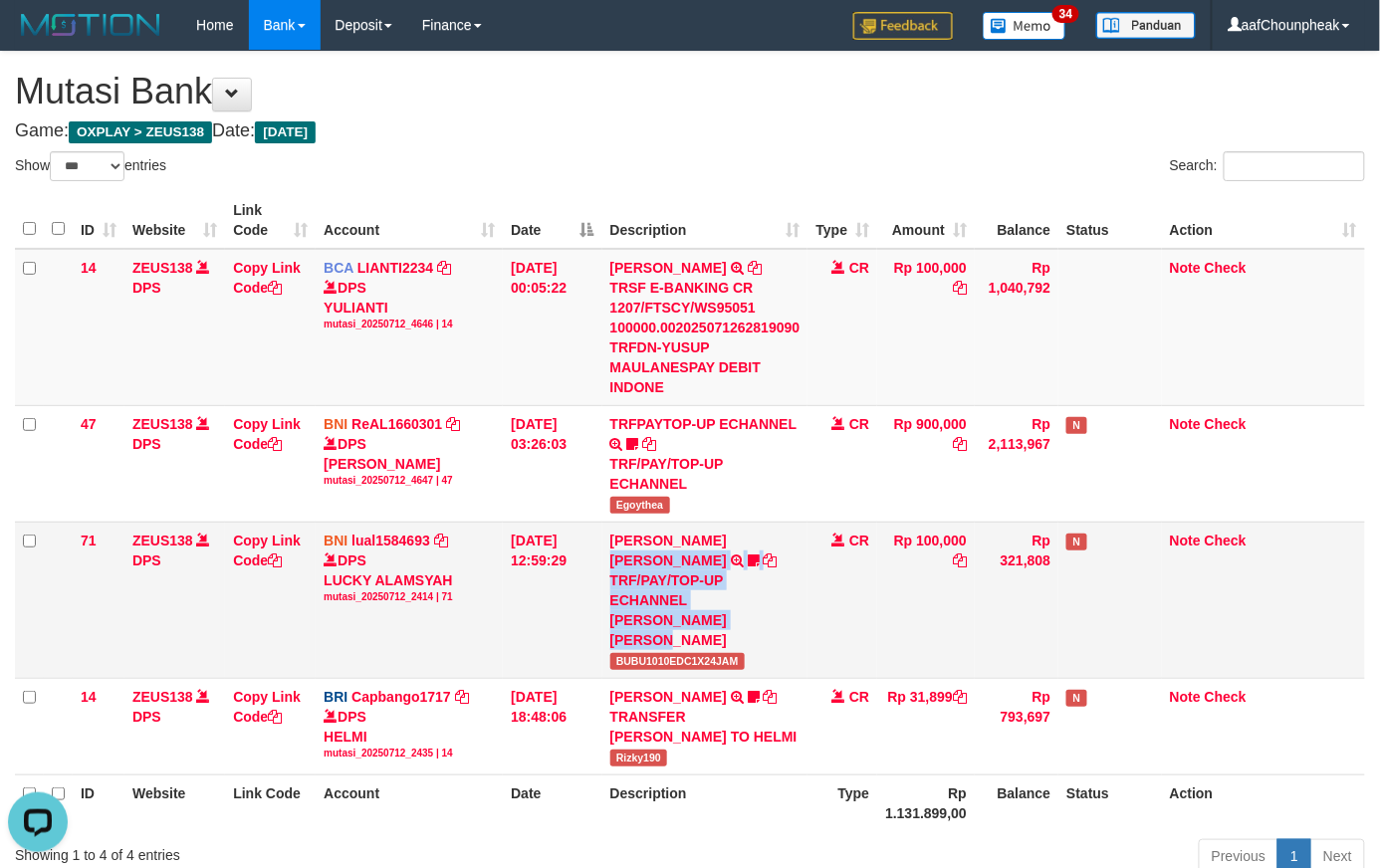 click on "MUHAMMAD IQBAL FARHAN            TRF/PAY/TOP-UP ECHANNEL MUHAMMAD IQBAL FARHAN    BUBU1010EDC1X24JAM" at bounding box center [705, 599] 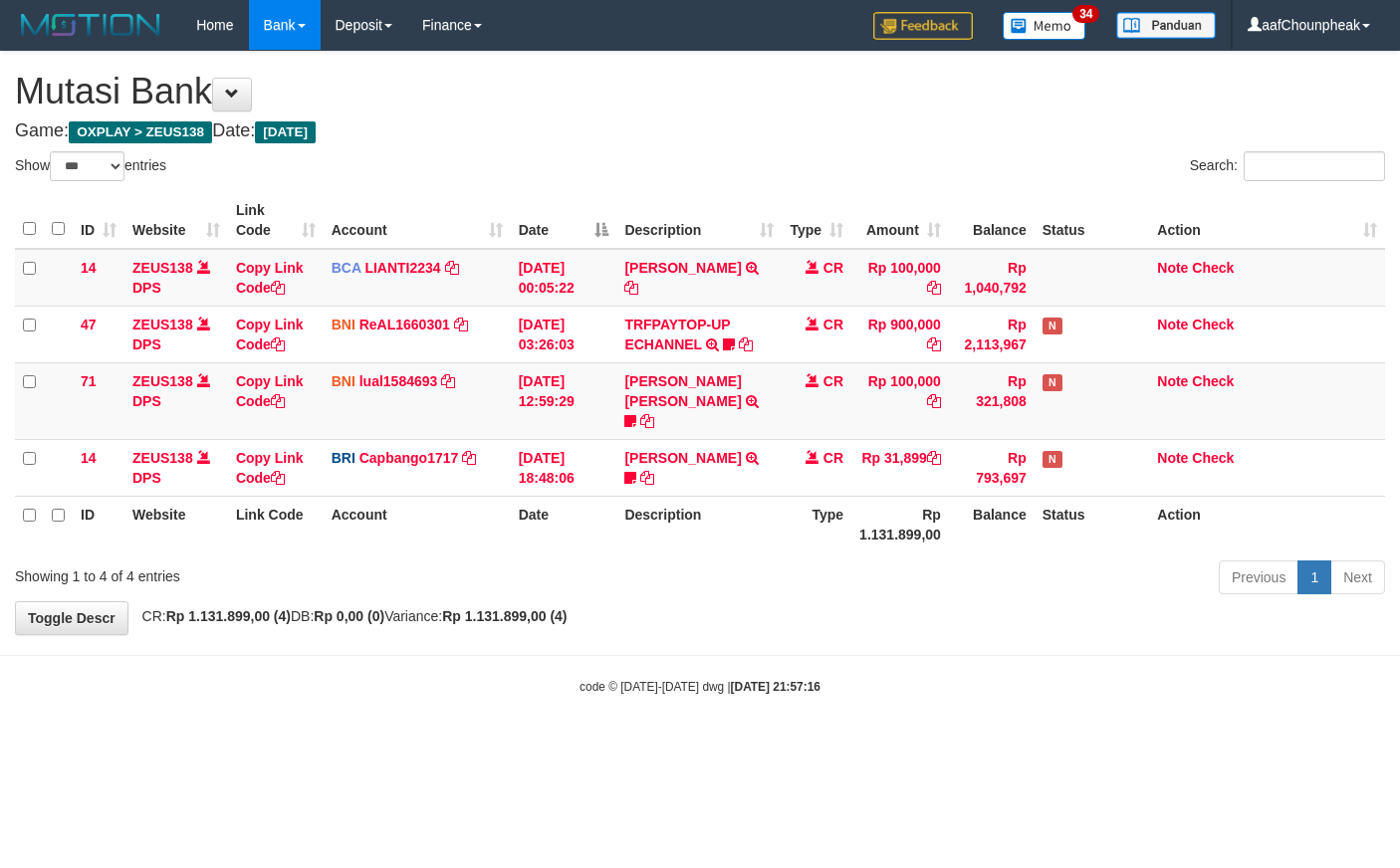 select on "***" 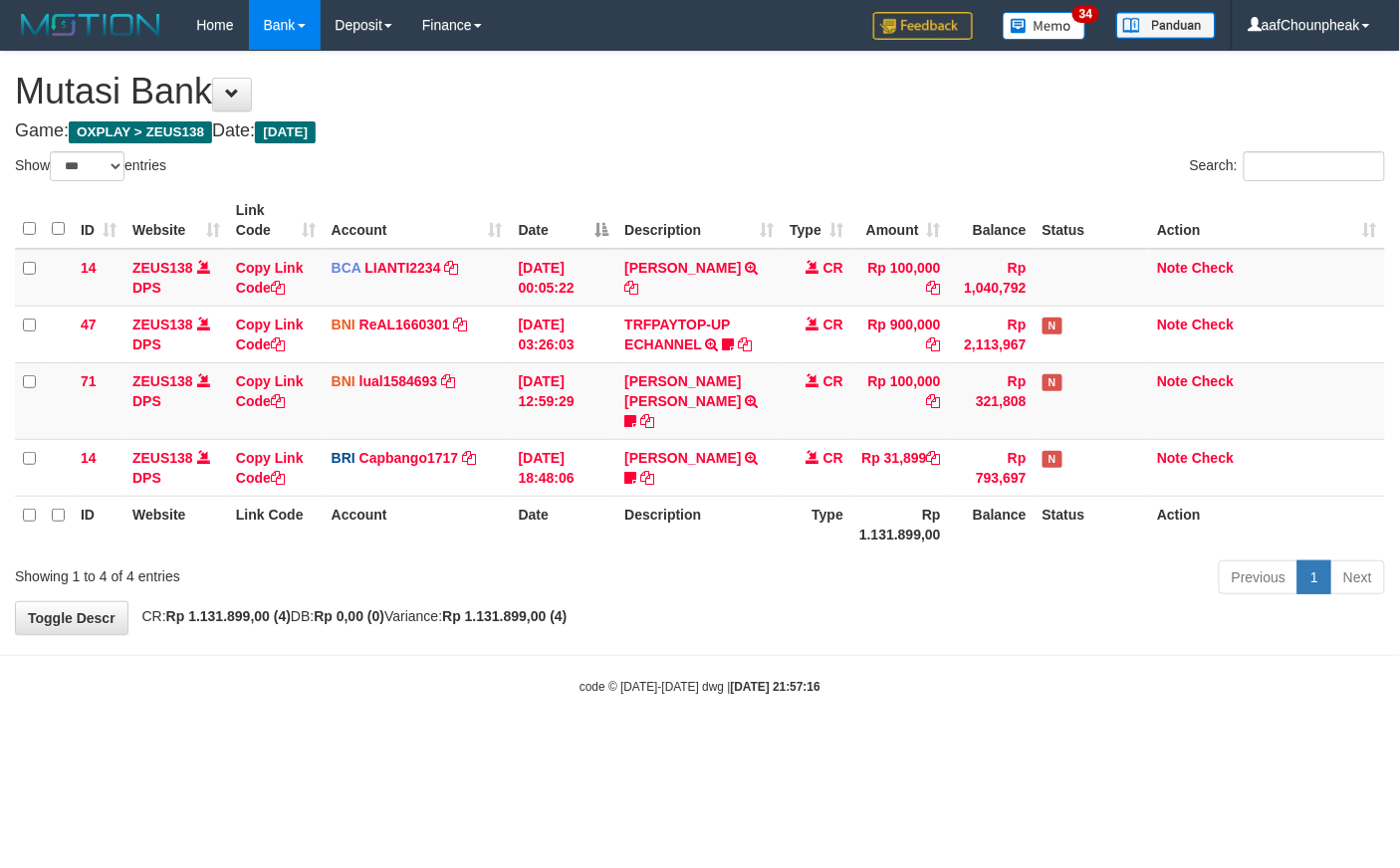 drag, startPoint x: 0, startPoint y: 0, endPoint x: 811, endPoint y: 625, distance: 1023.8877 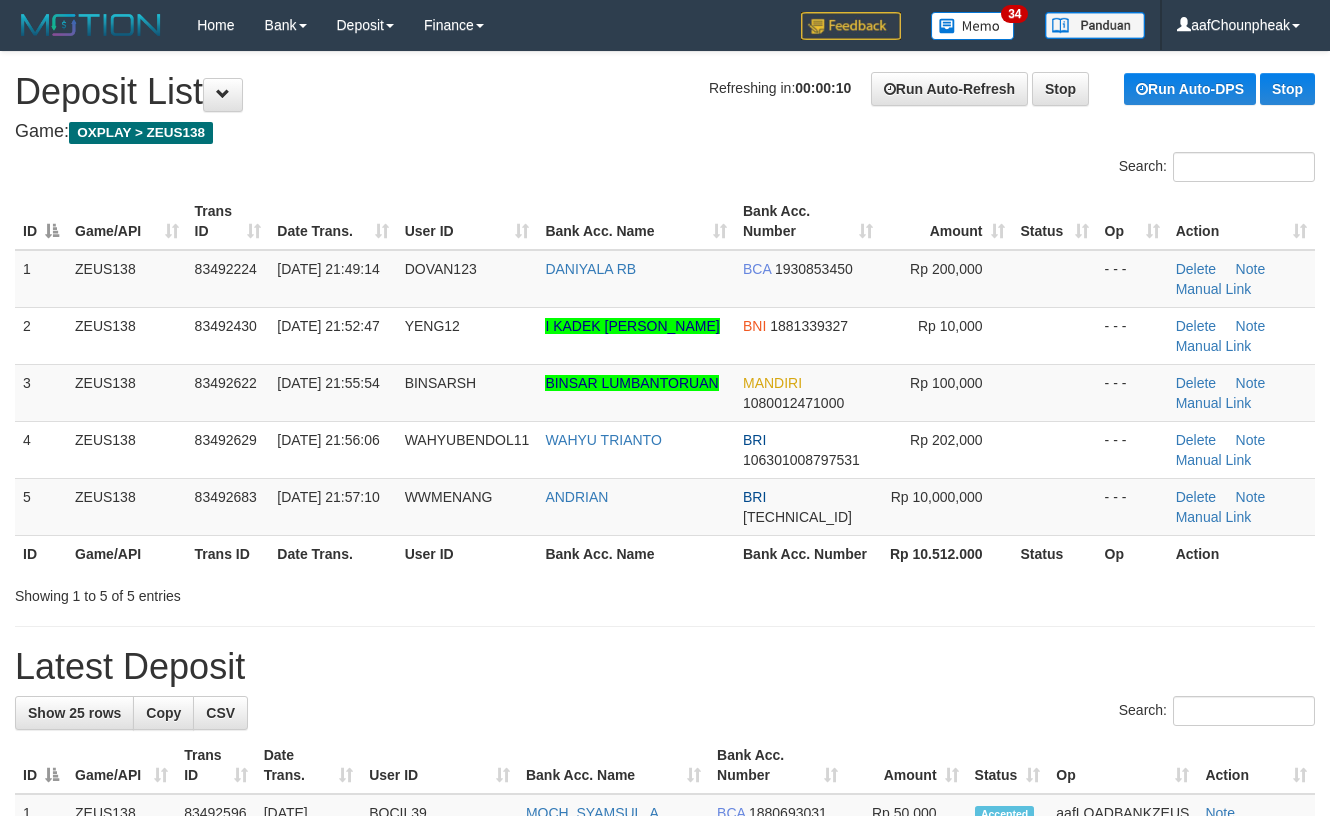 scroll, scrollTop: 0, scrollLeft: 0, axis: both 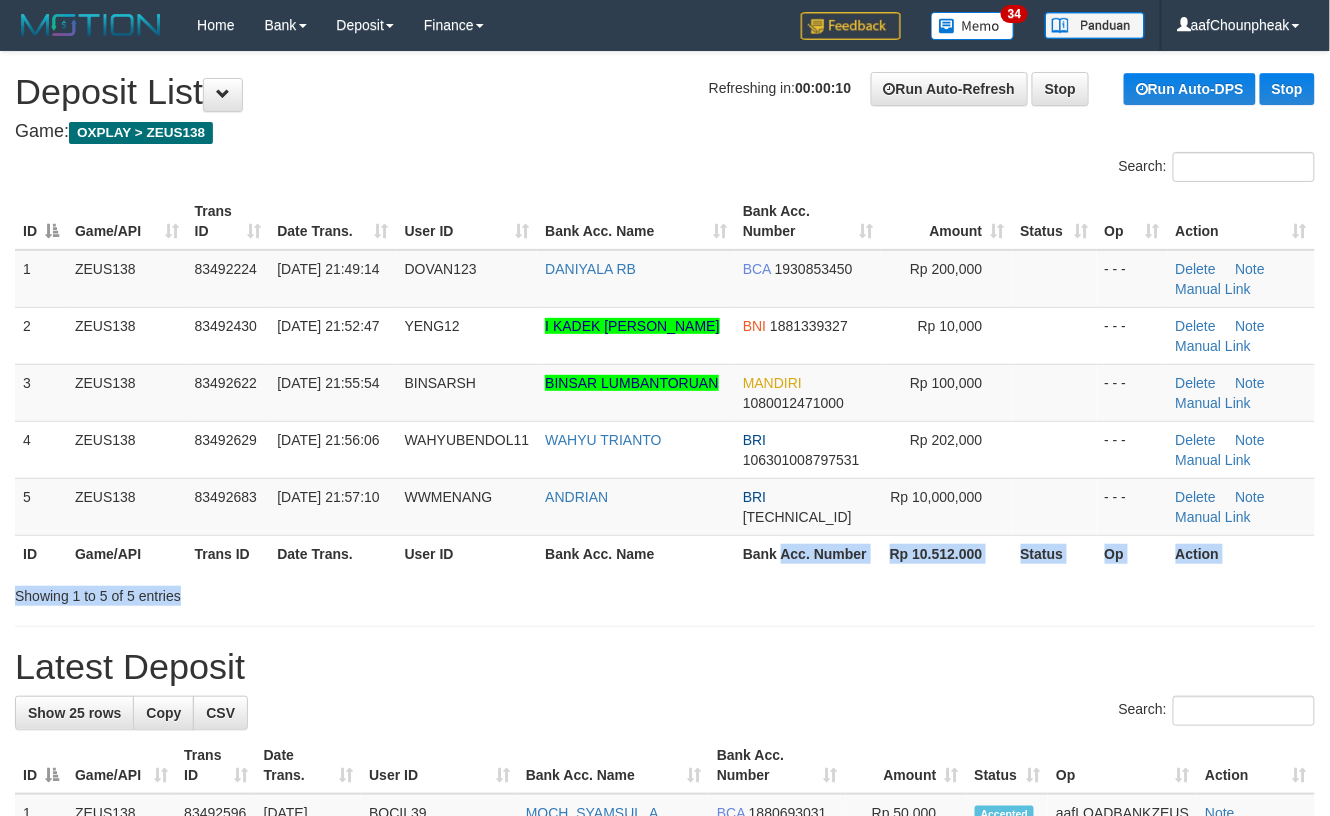 drag, startPoint x: 686, startPoint y: 586, endPoint x: 774, endPoint y: 588, distance: 88.02273 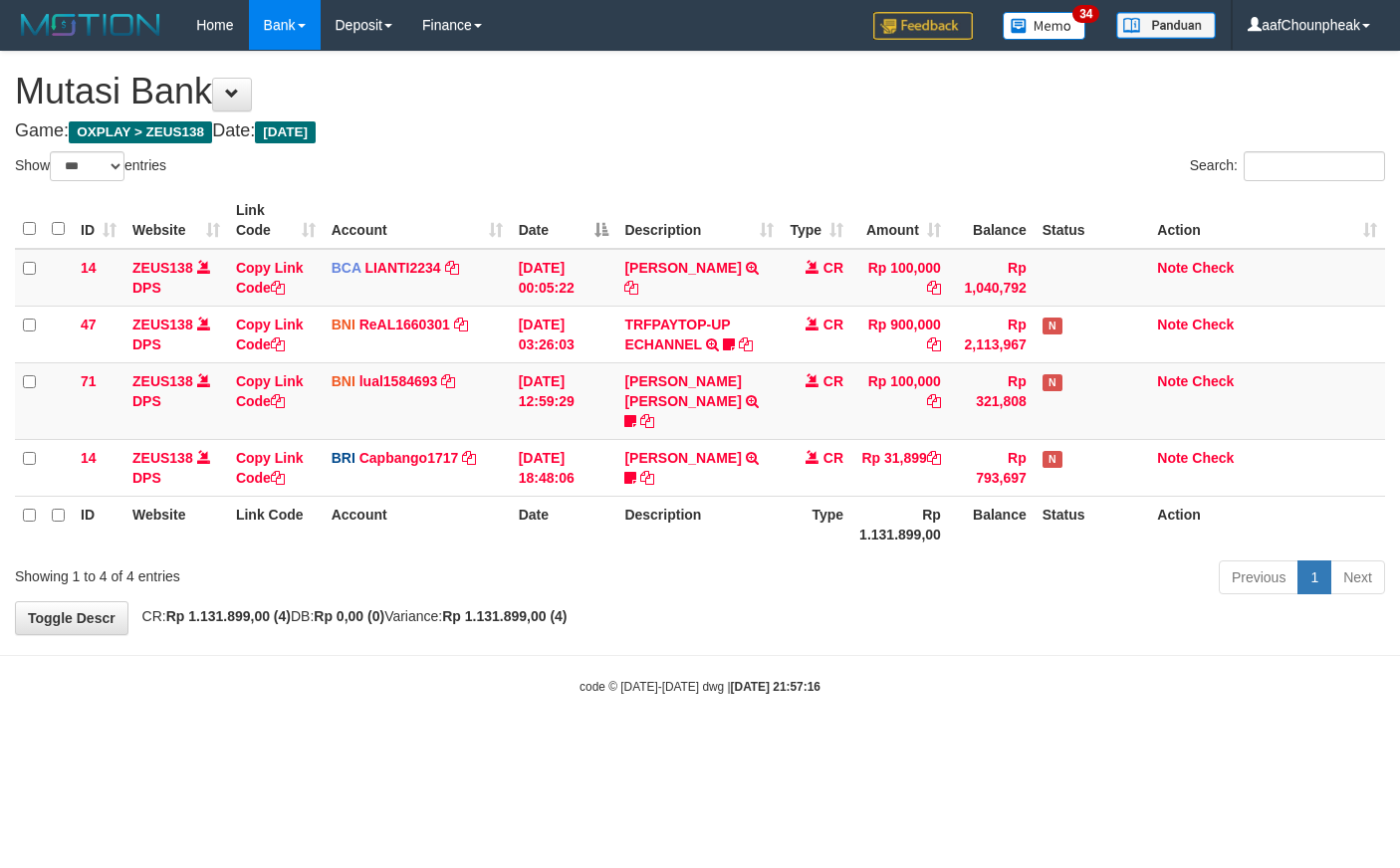 select on "***" 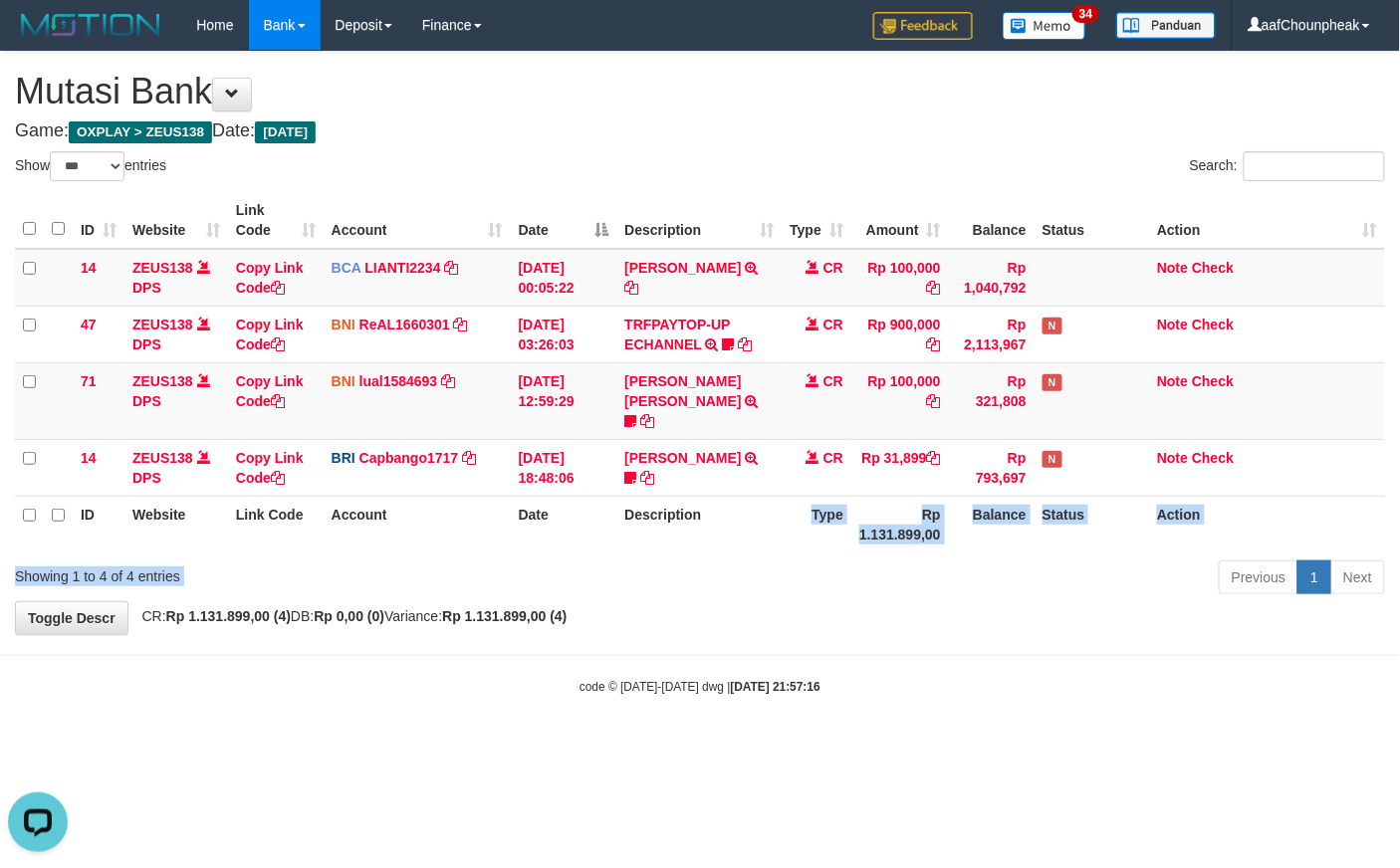 scroll, scrollTop: 0, scrollLeft: 0, axis: both 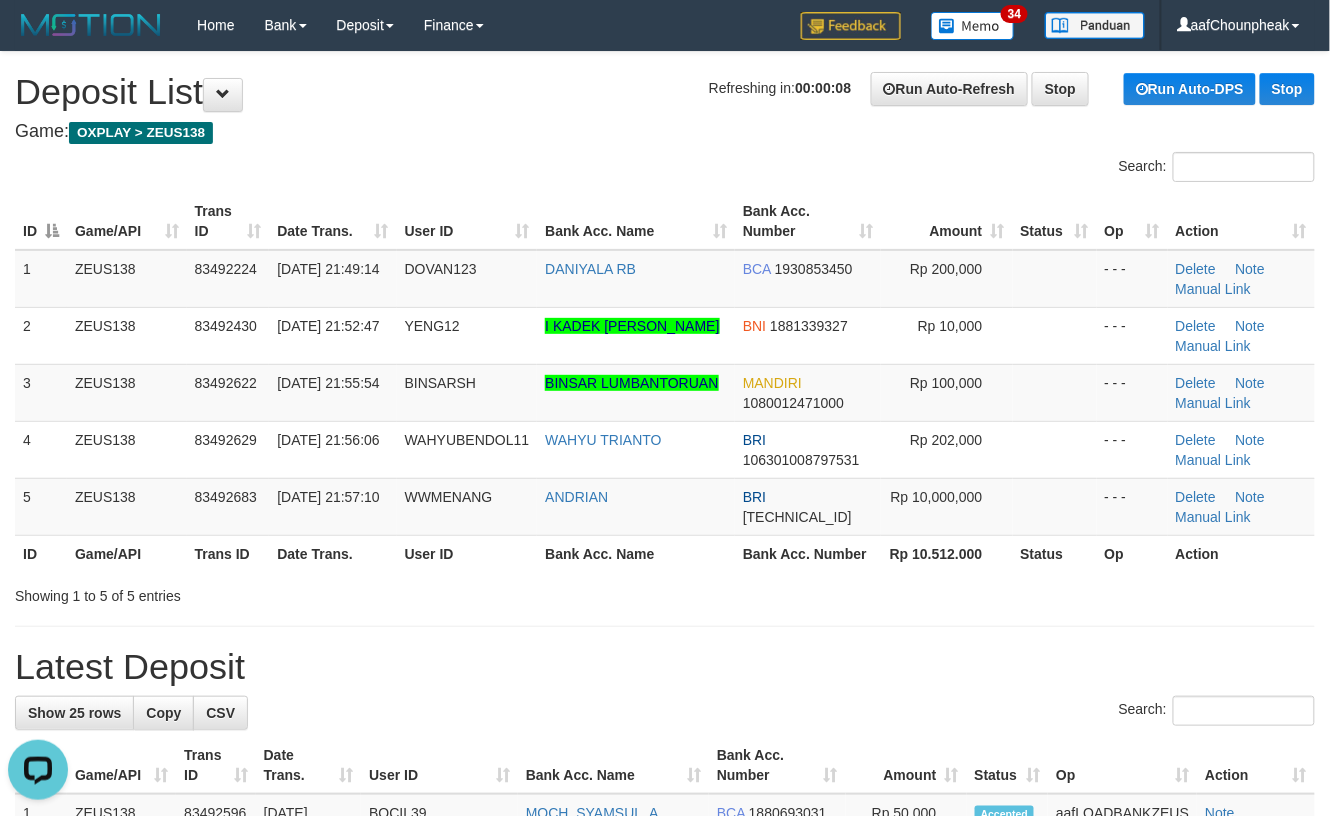 drag, startPoint x: 533, startPoint y: 681, endPoint x: 692, endPoint y: 670, distance: 159.38005 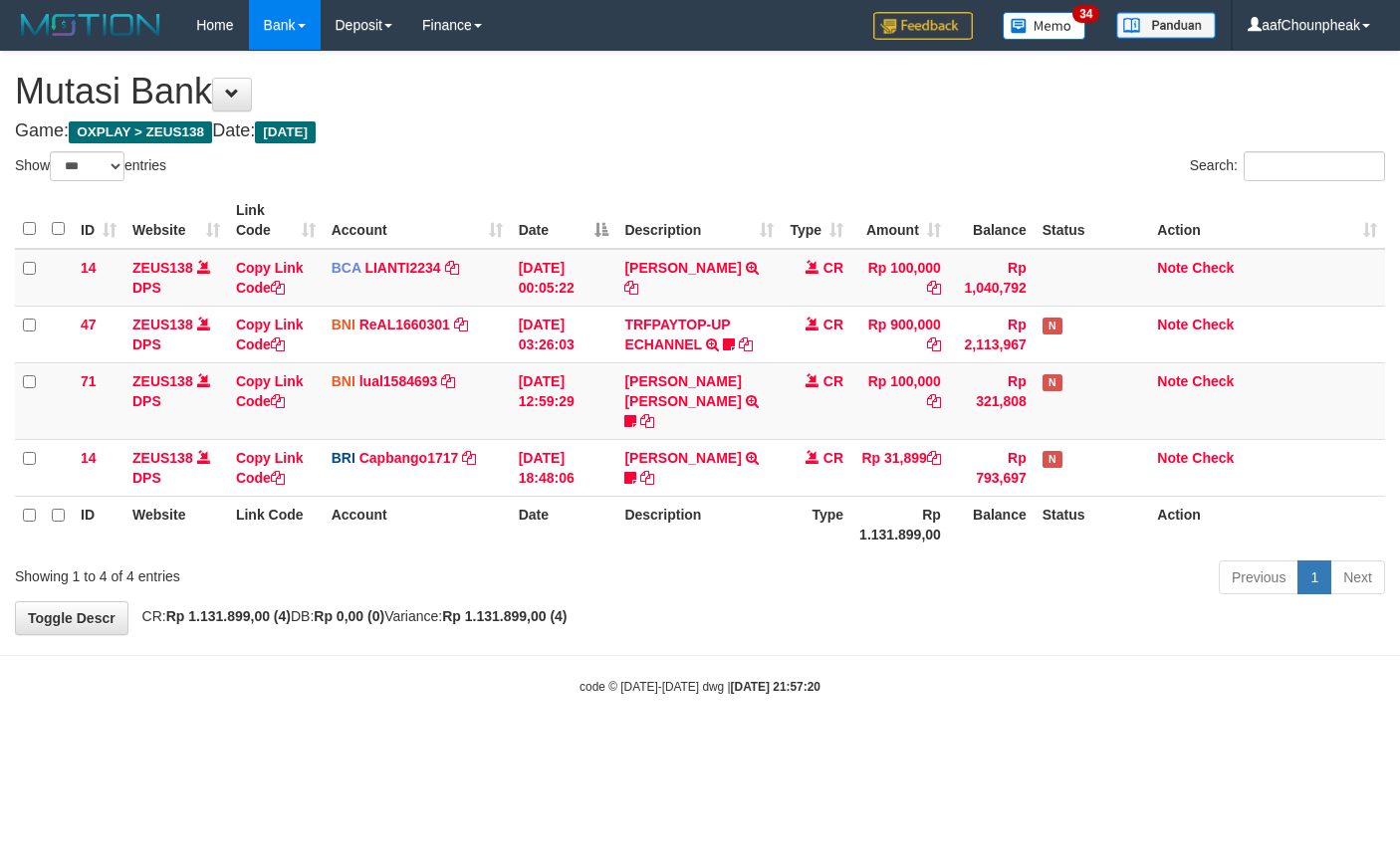 select on "***" 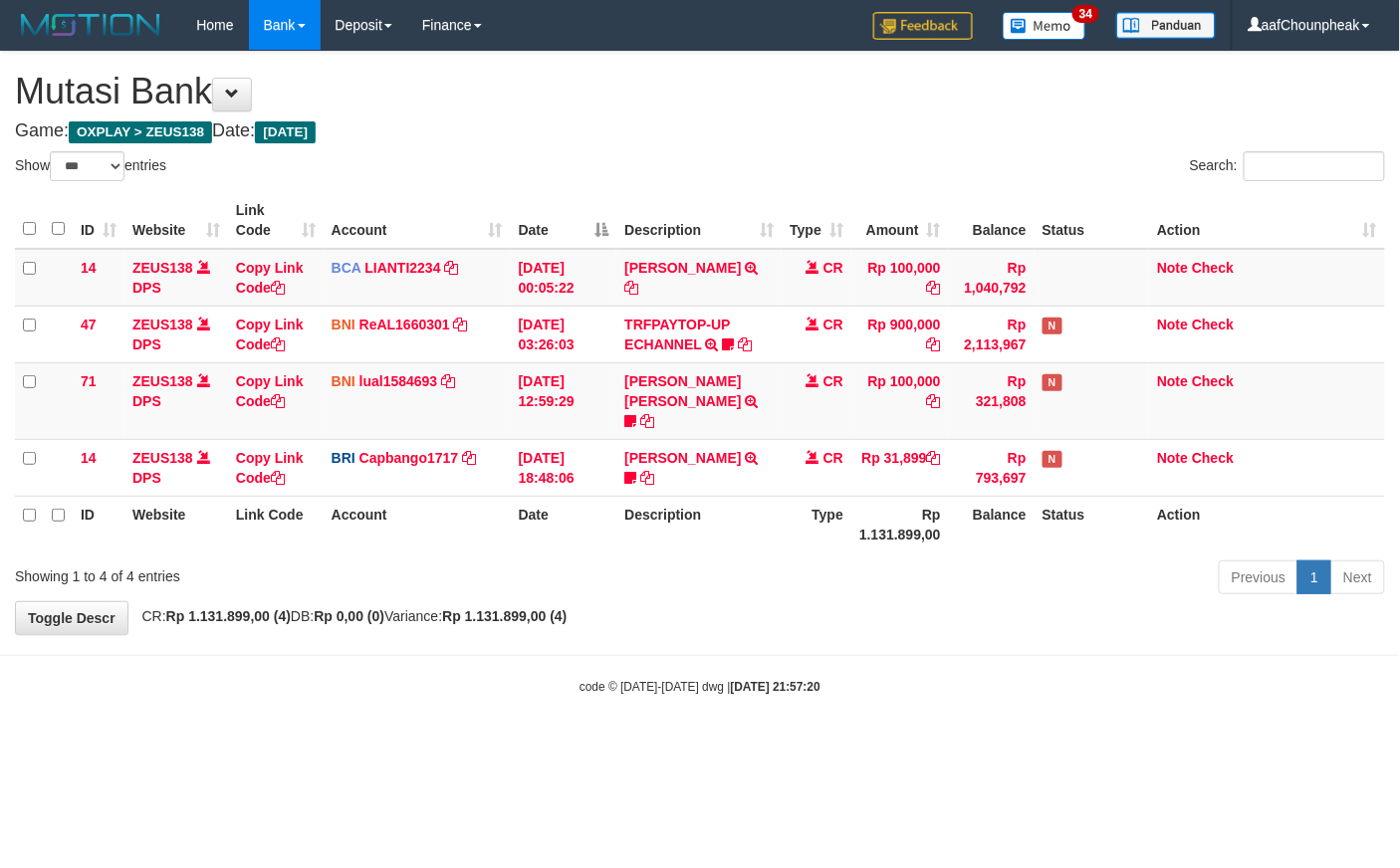 click on "Toggle navigation
Home
Bank
Account List
Mutasi Bank
Search
Note Mutasi
Deposit
DPS List
History
Finance
Financial Data
aafChounpheak
My Profile
Log Out
34" at bounding box center [700, 372] 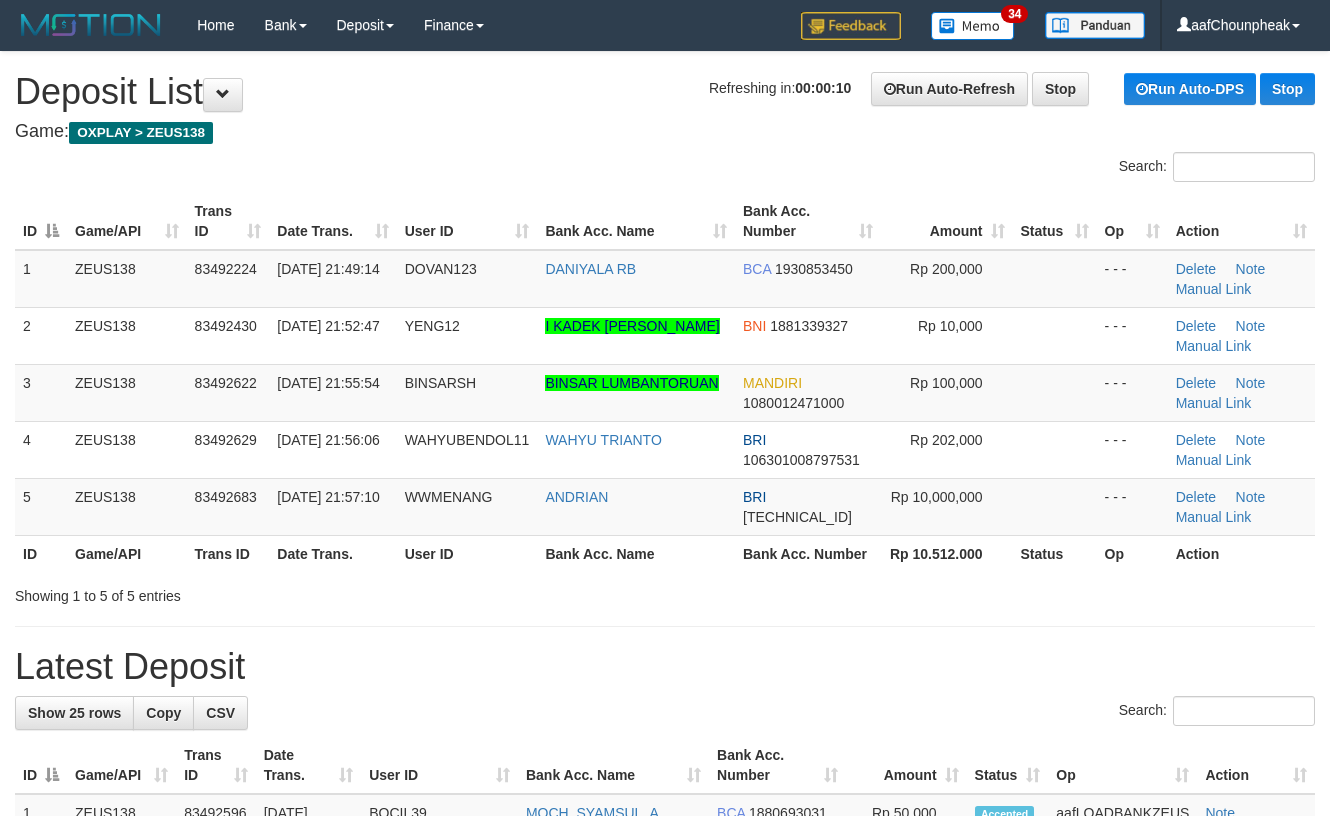 scroll, scrollTop: 0, scrollLeft: 0, axis: both 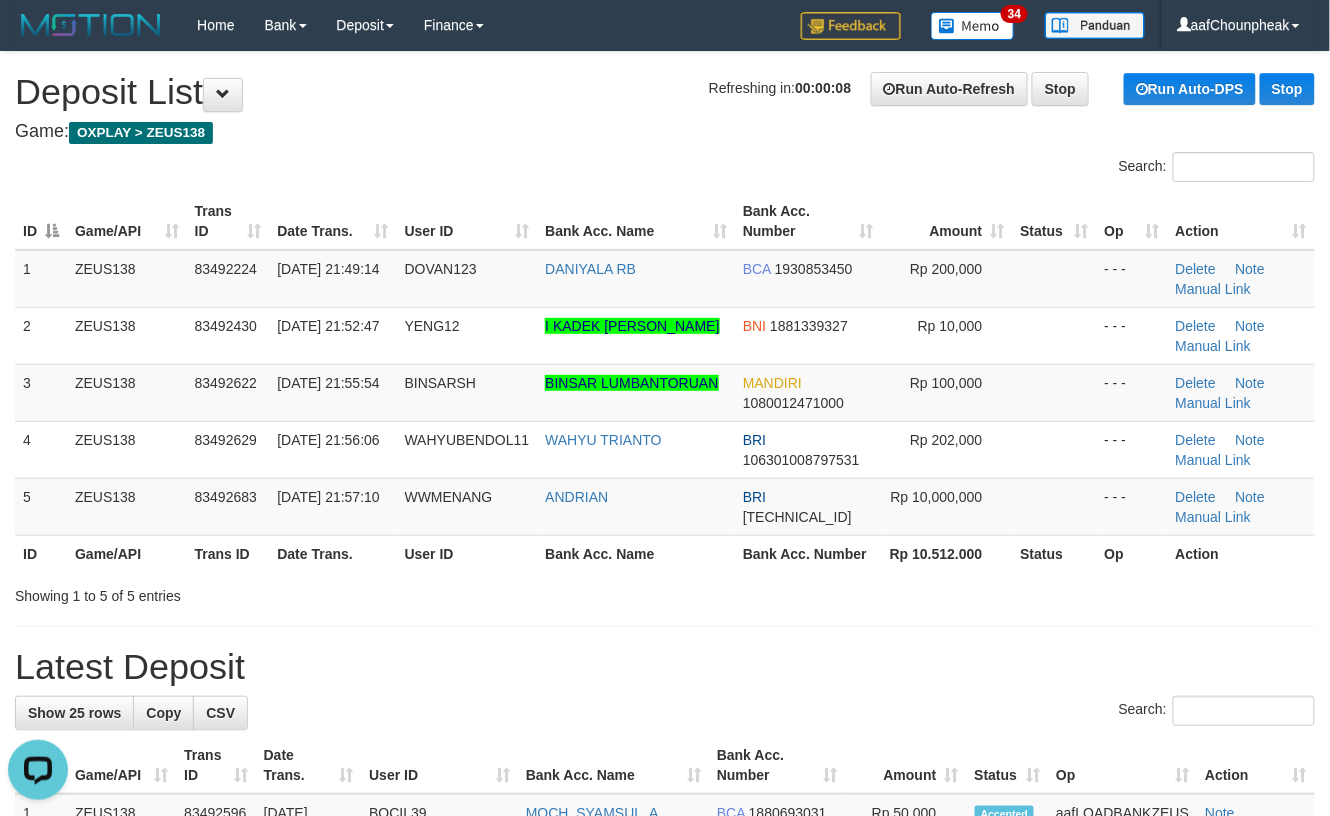 click on "**********" at bounding box center (665, 1202) 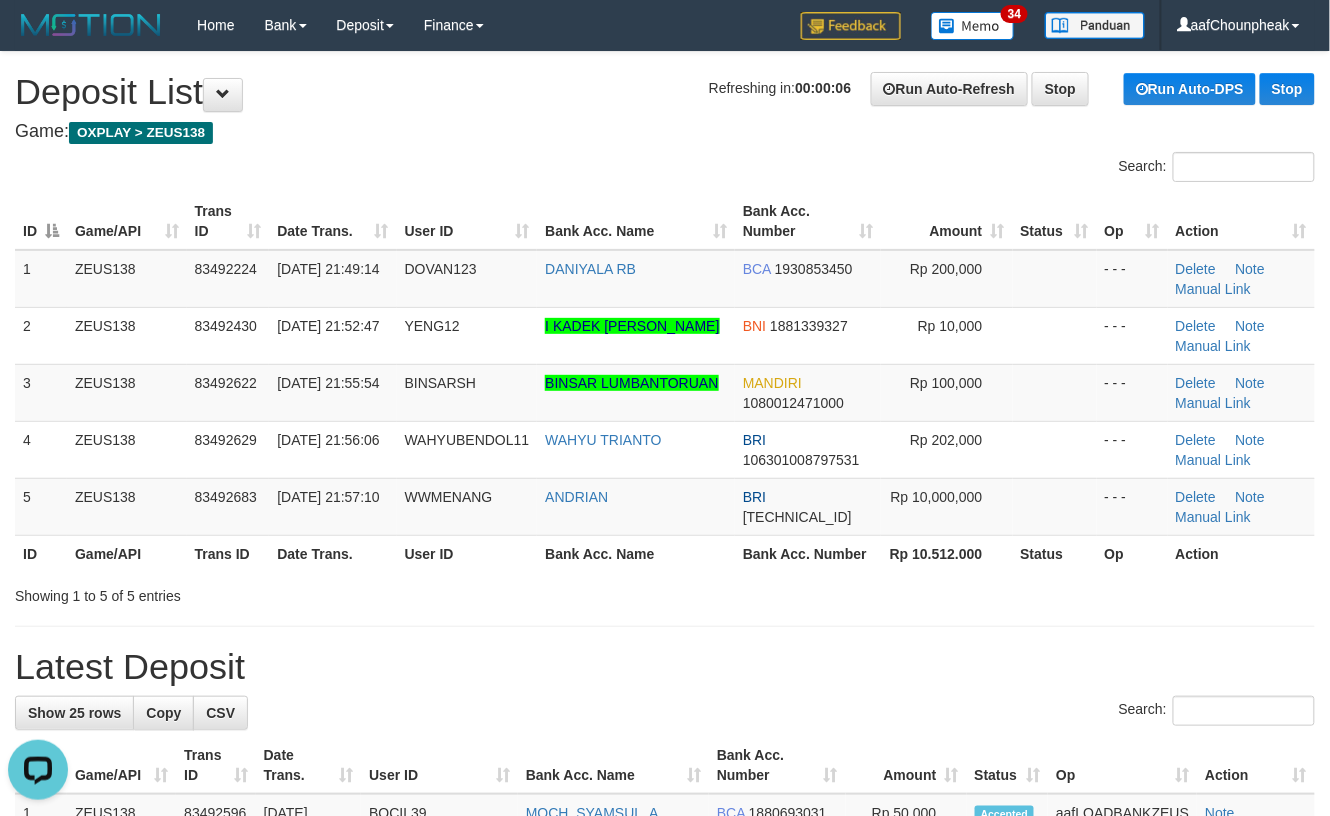 click on "Latest Deposit" at bounding box center [665, 667] 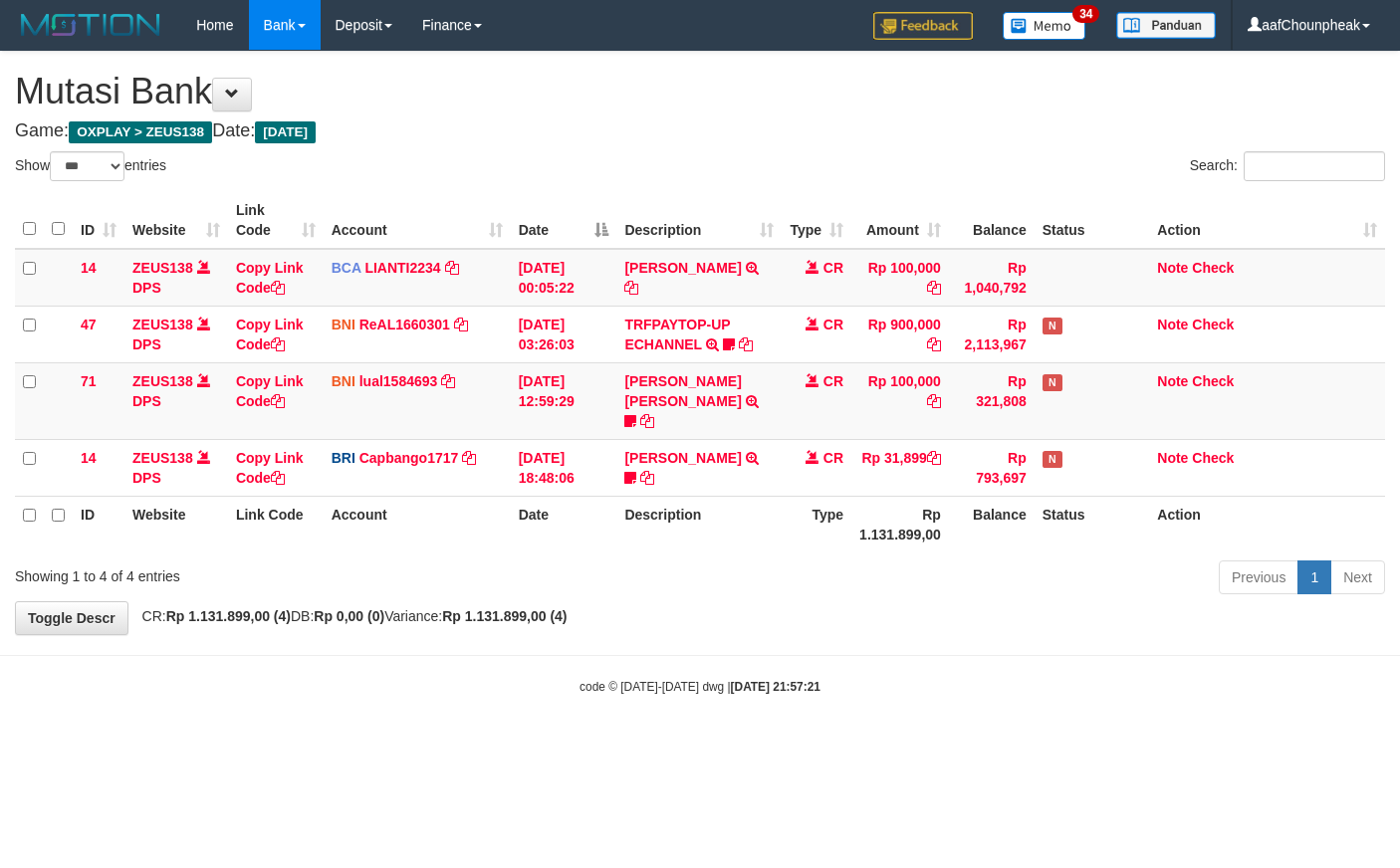 select on "***" 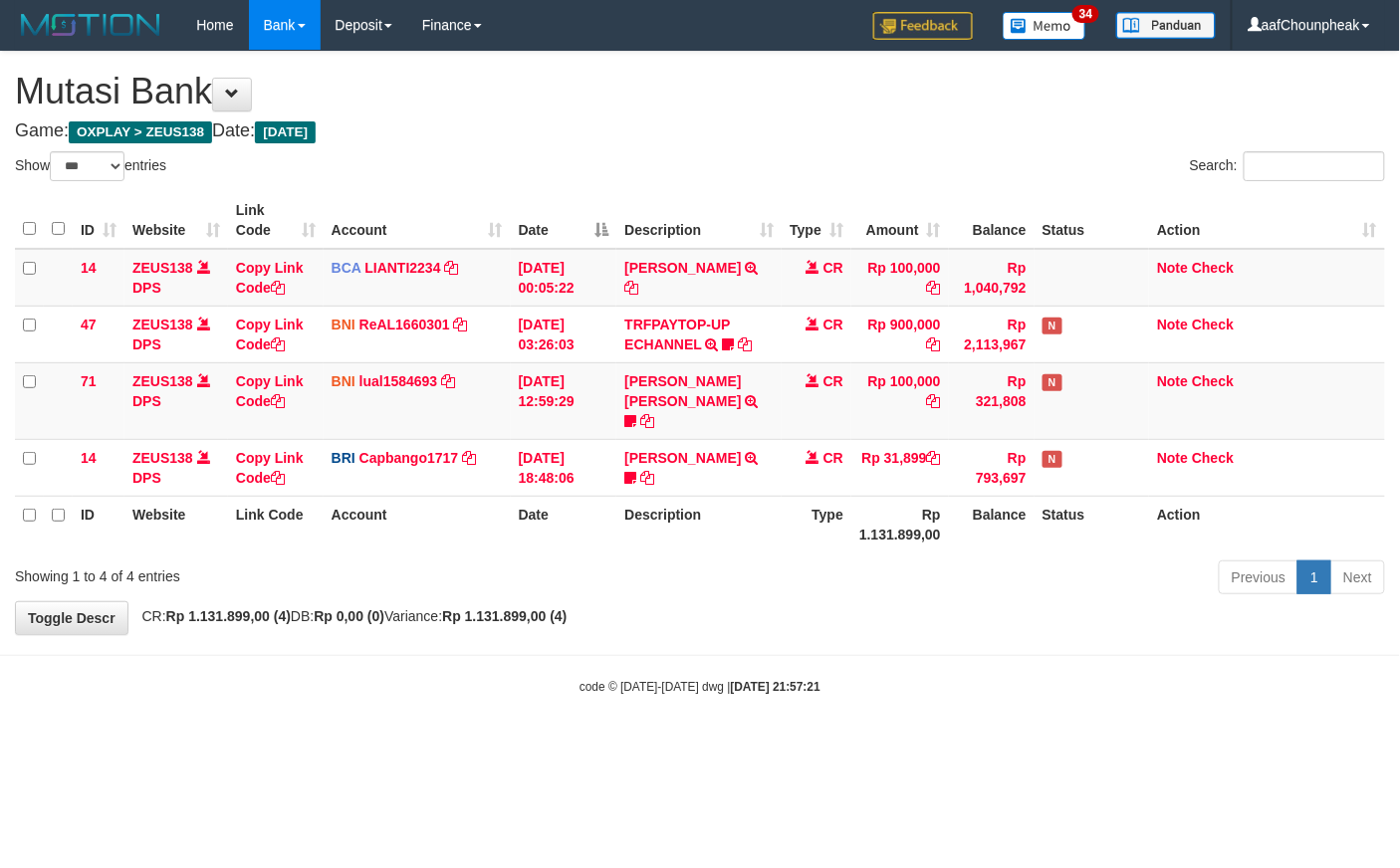 click on "Toggle navigation
Home
Bank
Account List
Mutasi Bank
Search
Note Mutasi
Deposit
DPS List
History
Finance
Financial Data
aafChounpheak
My Profile
Log Out
34" at bounding box center (700, 372) 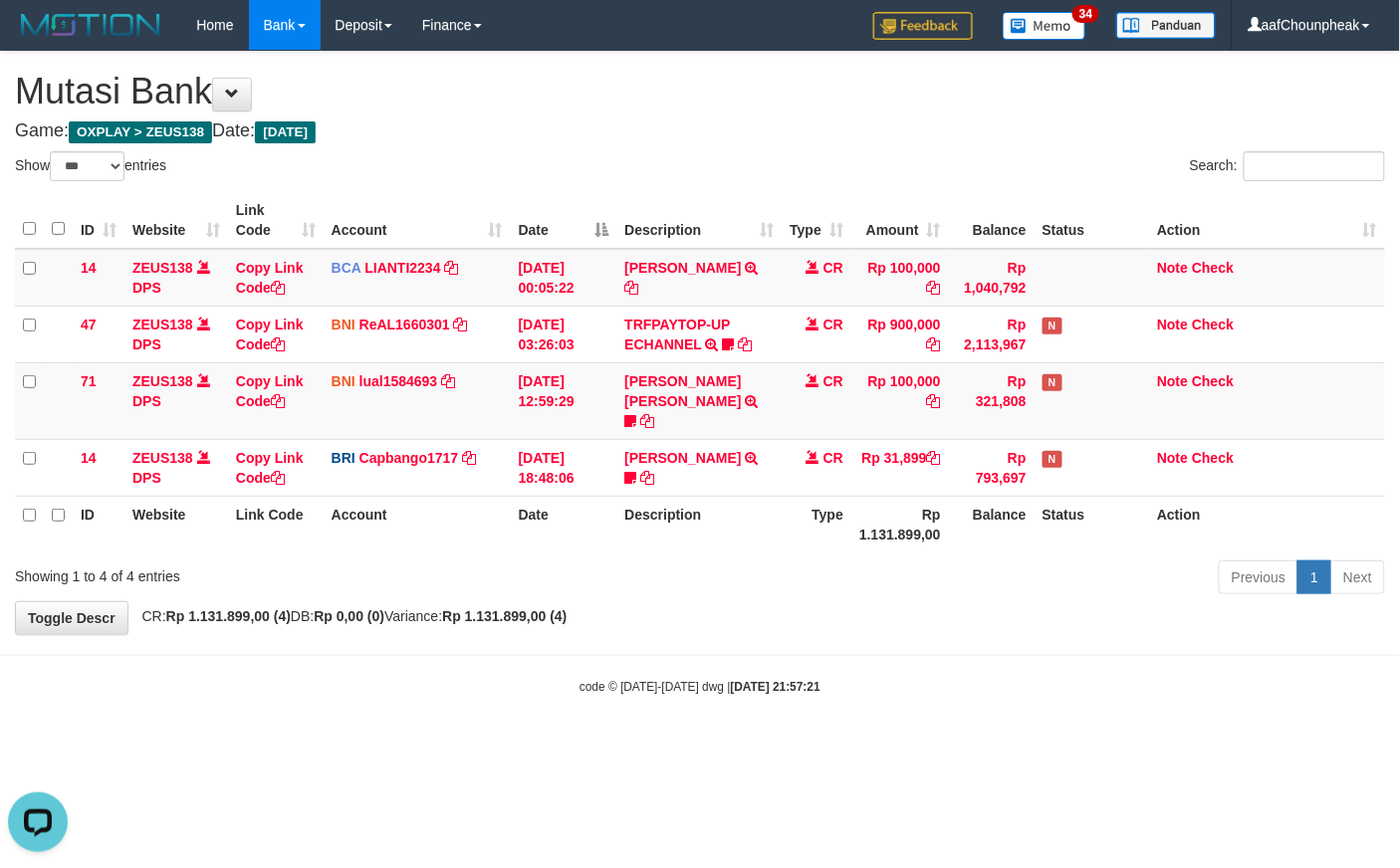 scroll, scrollTop: 0, scrollLeft: 0, axis: both 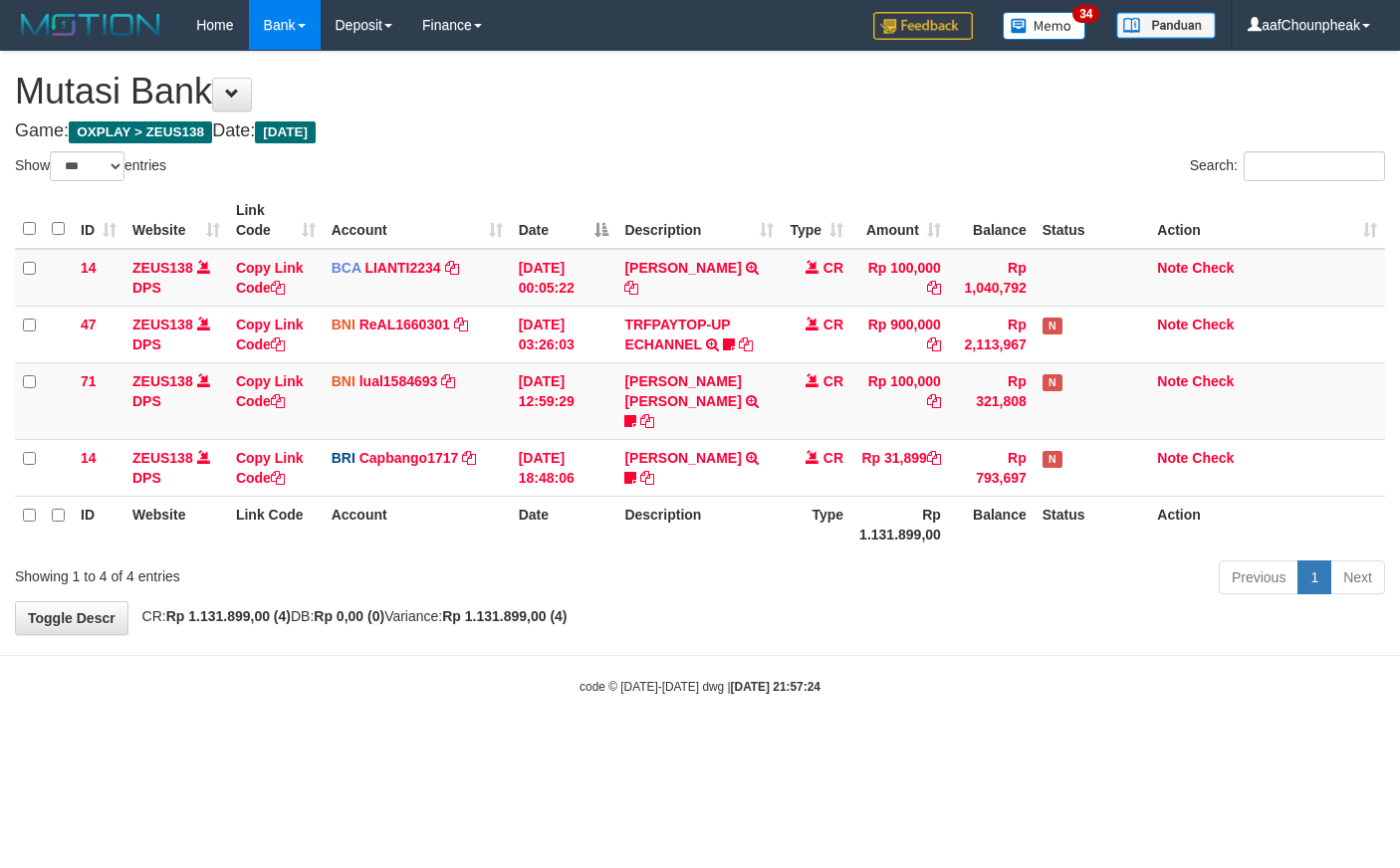 select on "***" 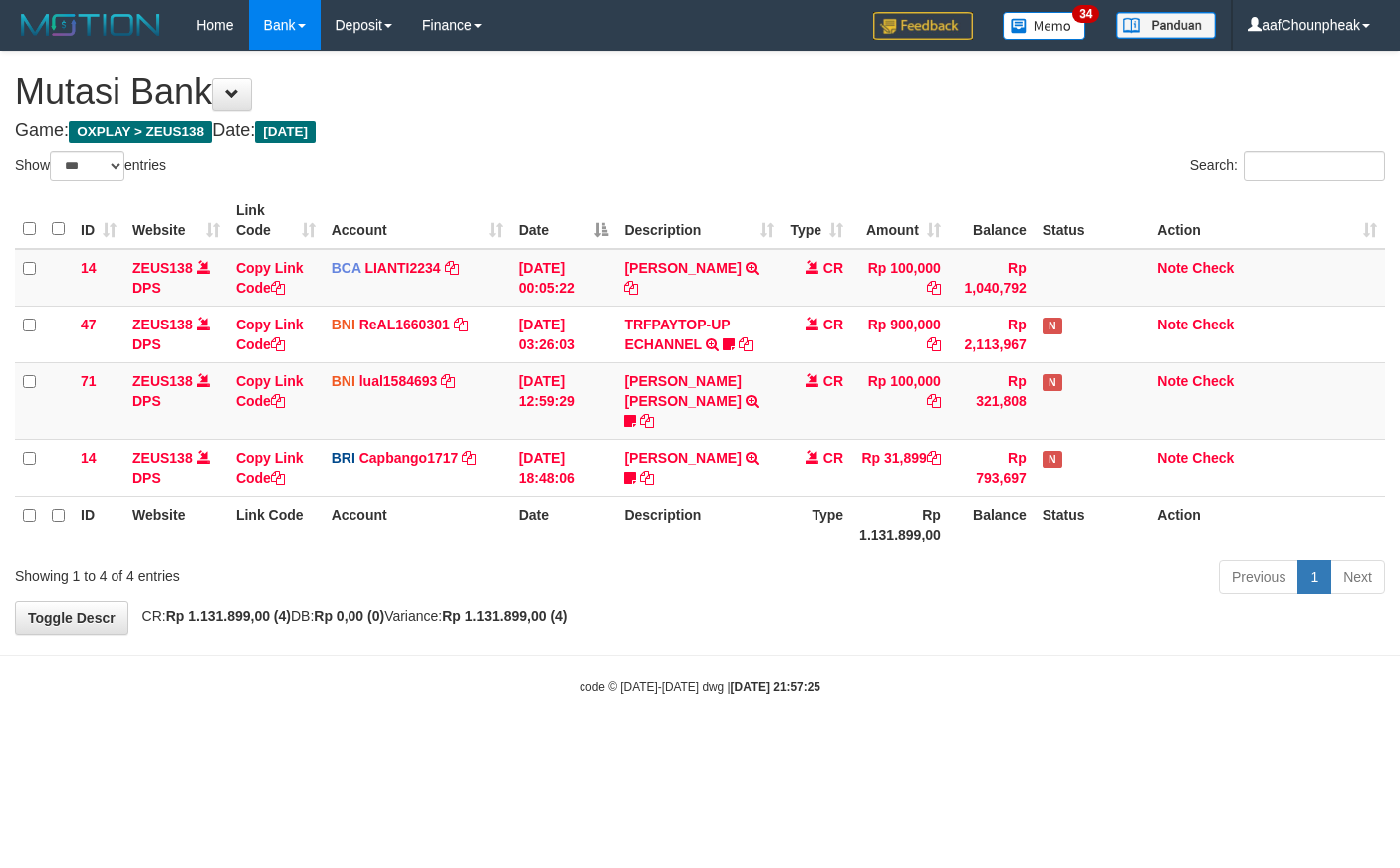 select on "***" 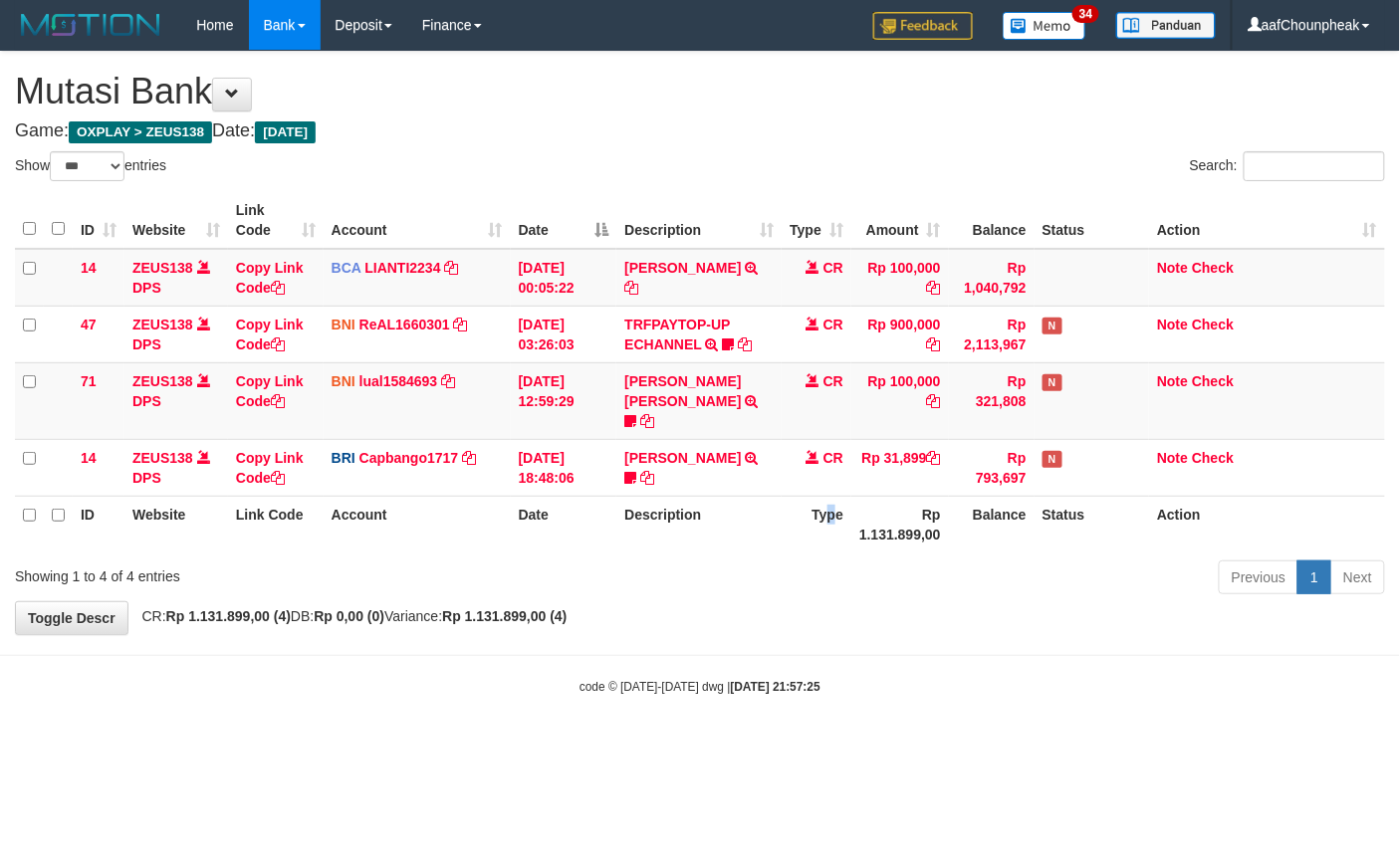 click on "Type" at bounding box center (817, 524) 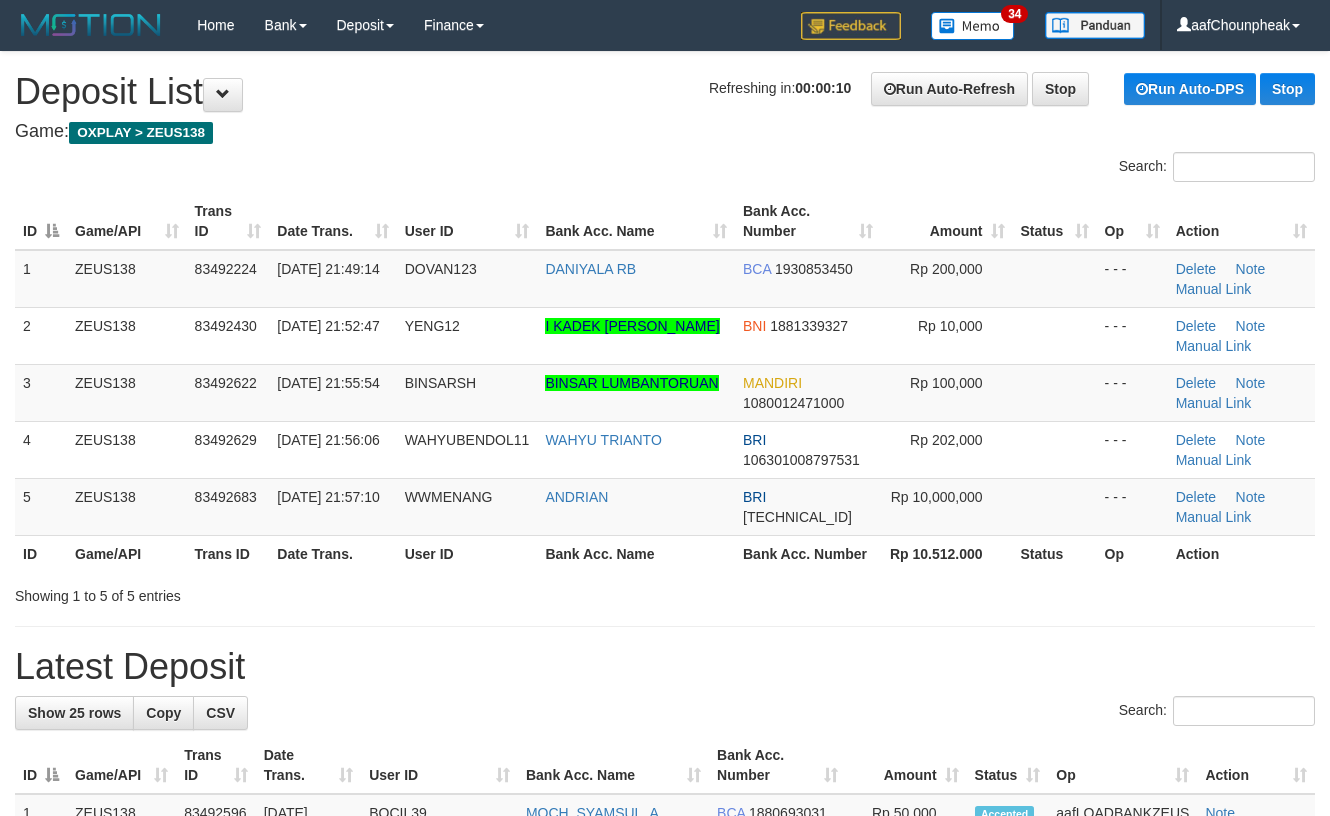 scroll, scrollTop: 0, scrollLeft: 0, axis: both 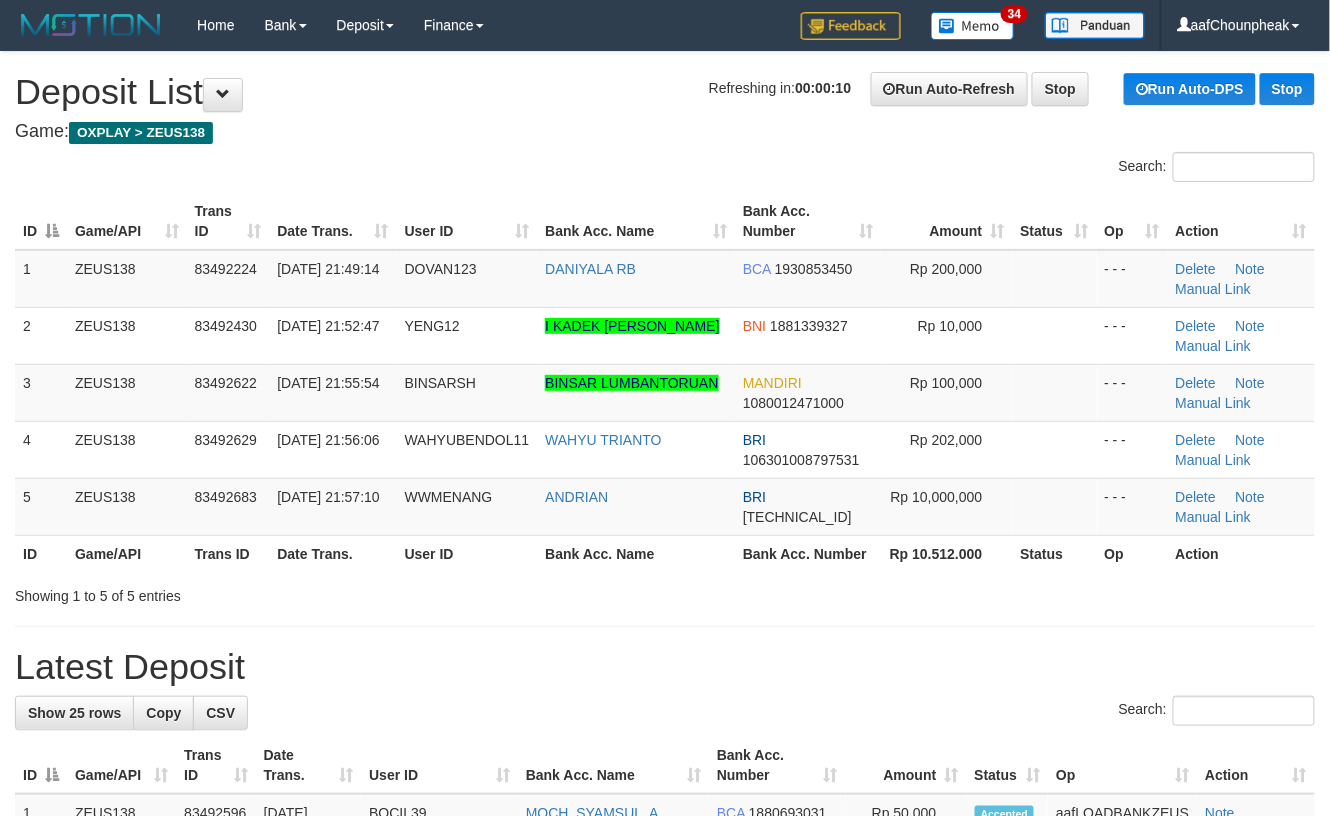 click on "Showing 1 to 5 of 5 entries" at bounding box center [665, 592] 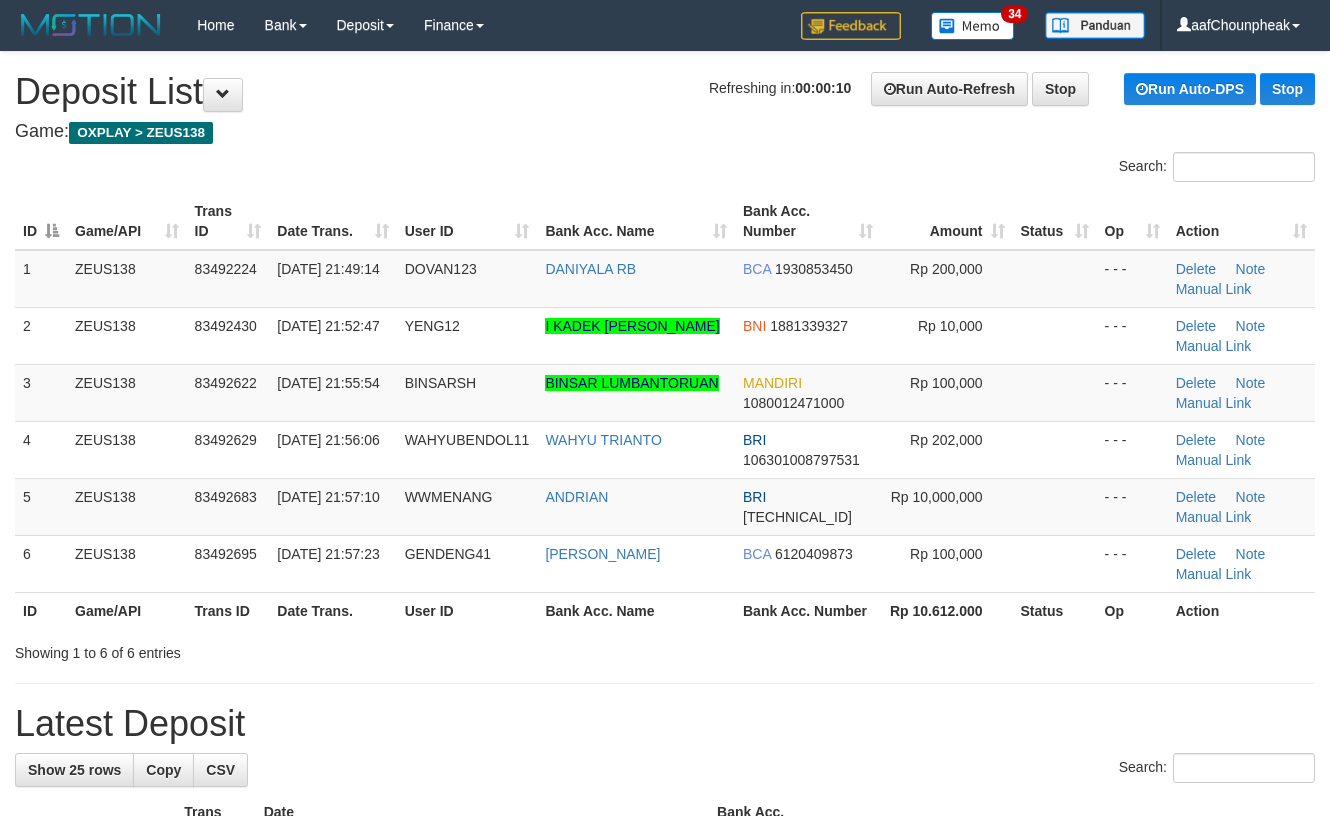 scroll, scrollTop: 0, scrollLeft: 0, axis: both 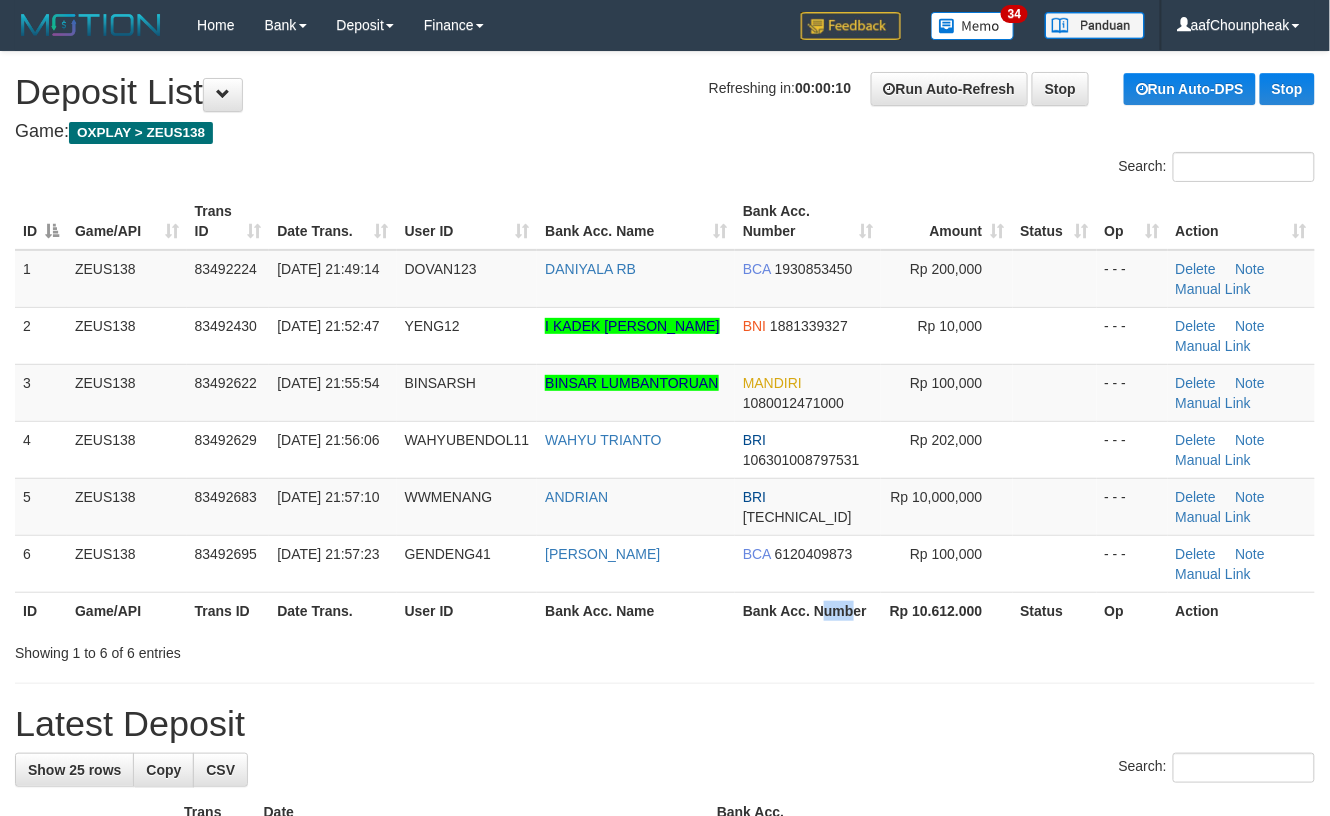click on "Bank Acc. Number" at bounding box center [808, 610] 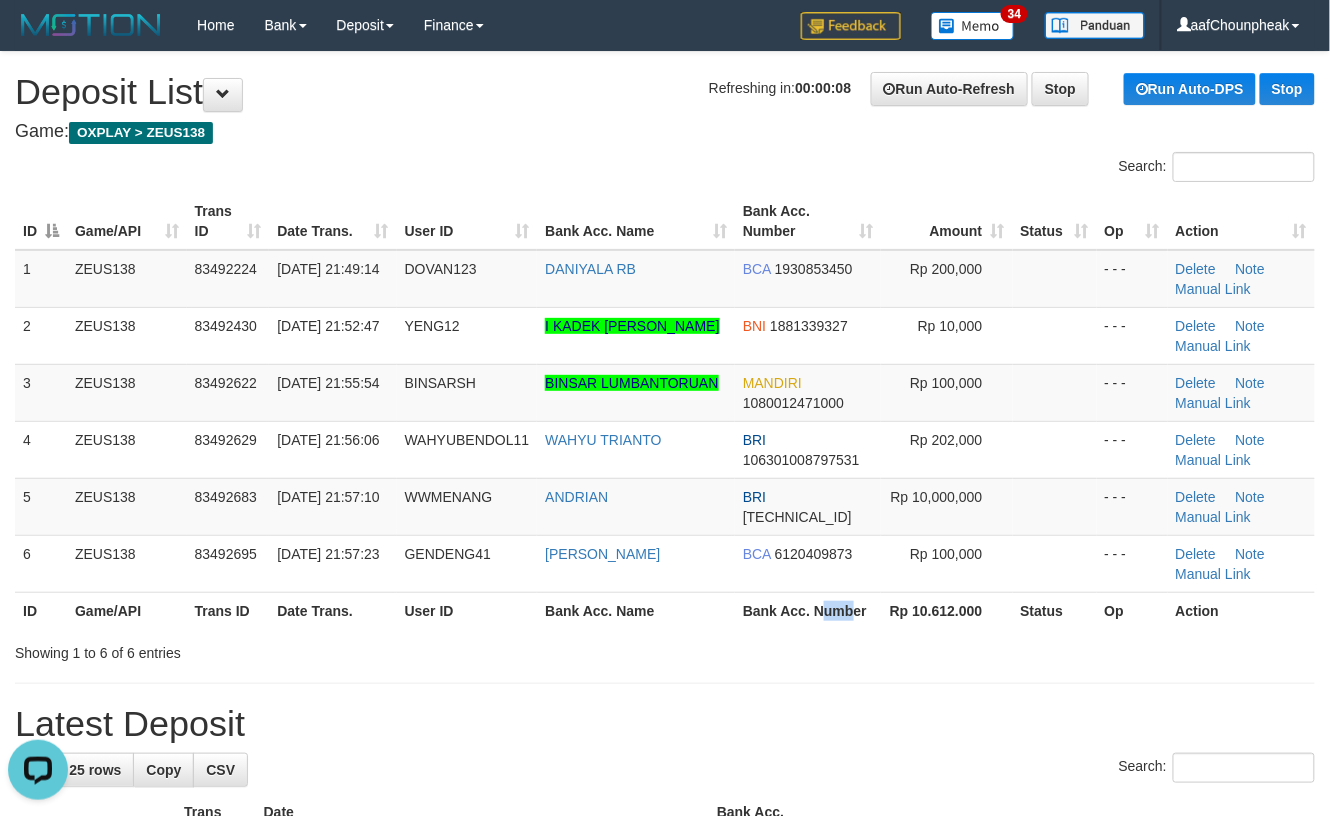 scroll, scrollTop: 0, scrollLeft: 0, axis: both 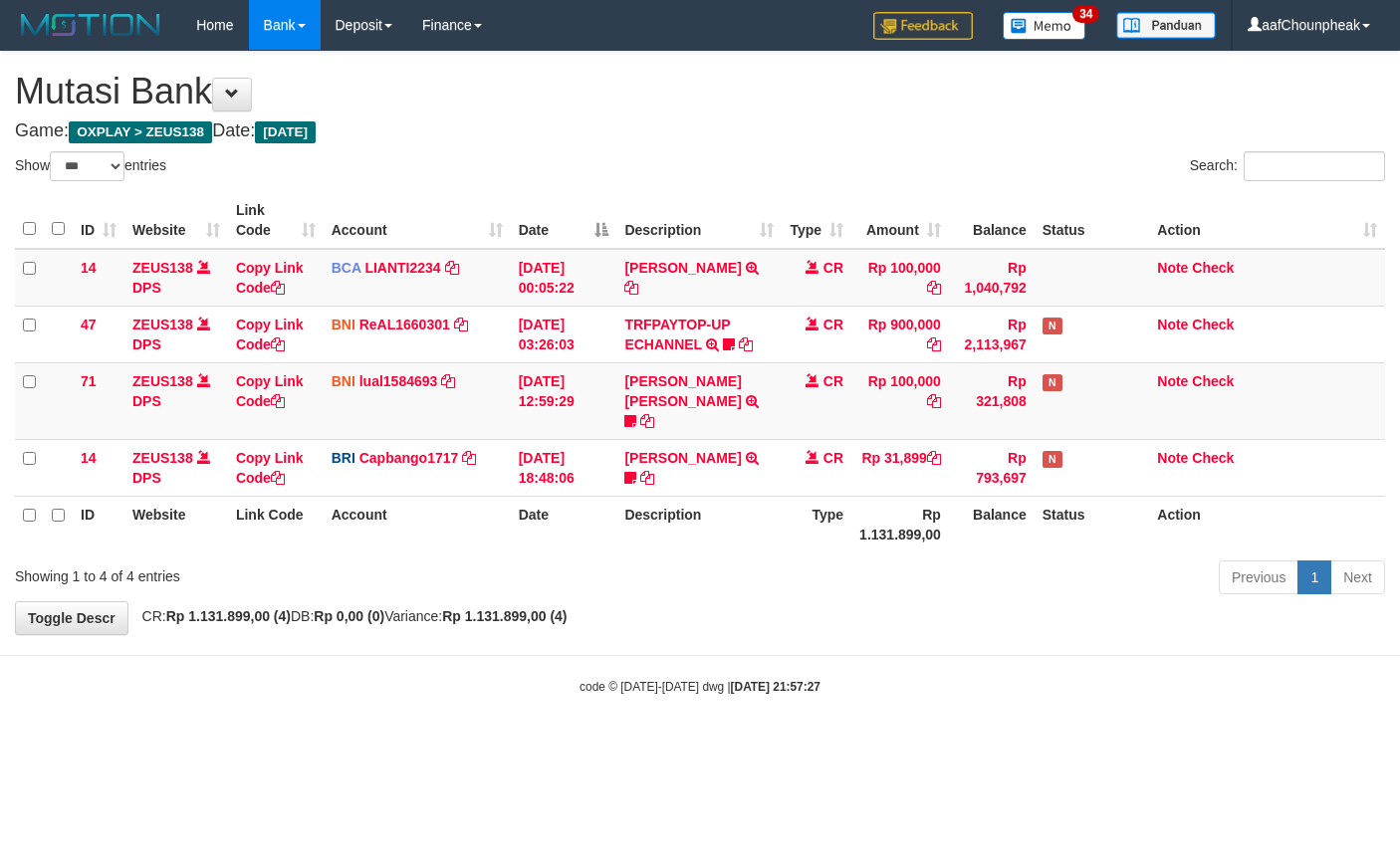 select on "***" 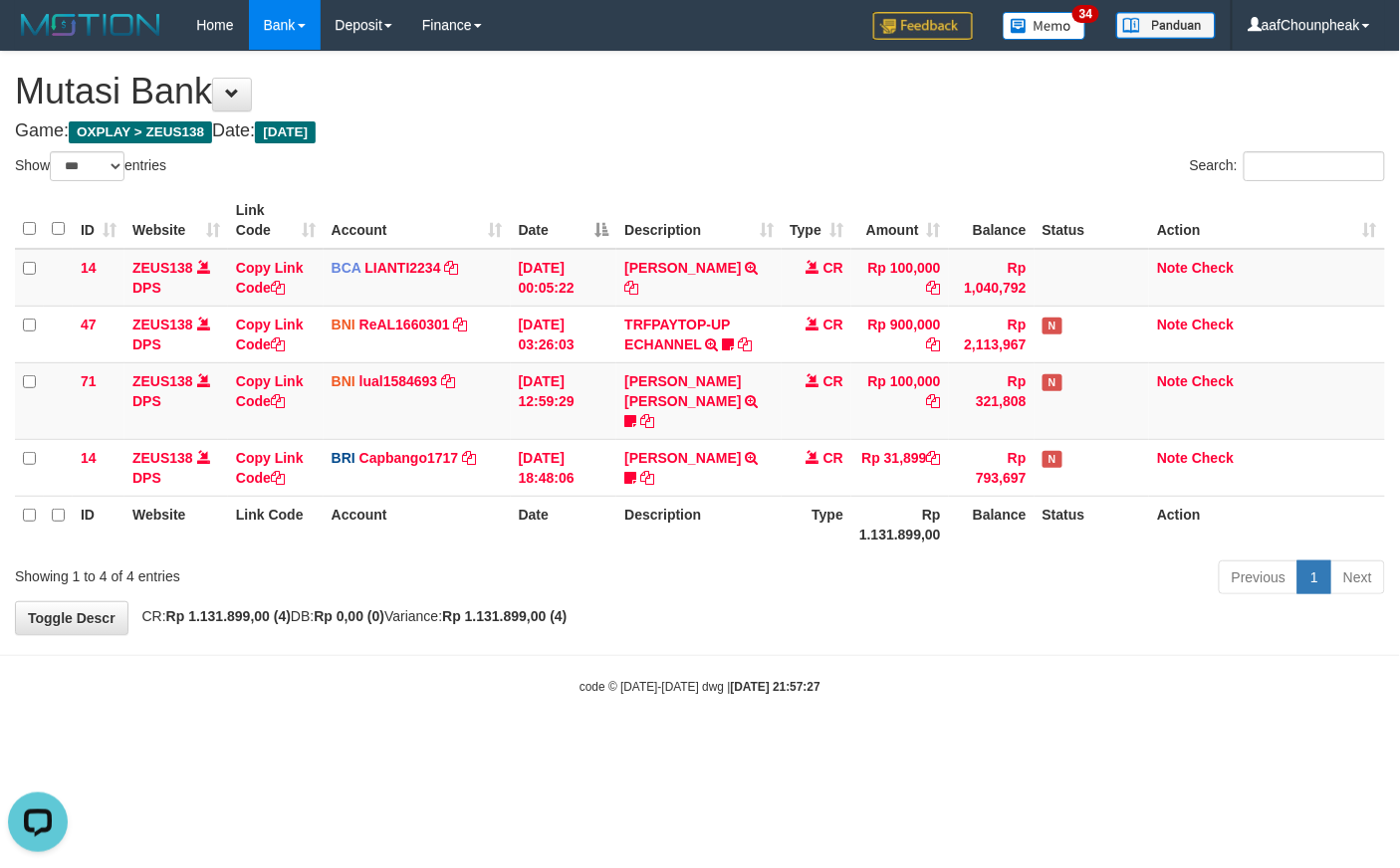 scroll, scrollTop: 0, scrollLeft: 0, axis: both 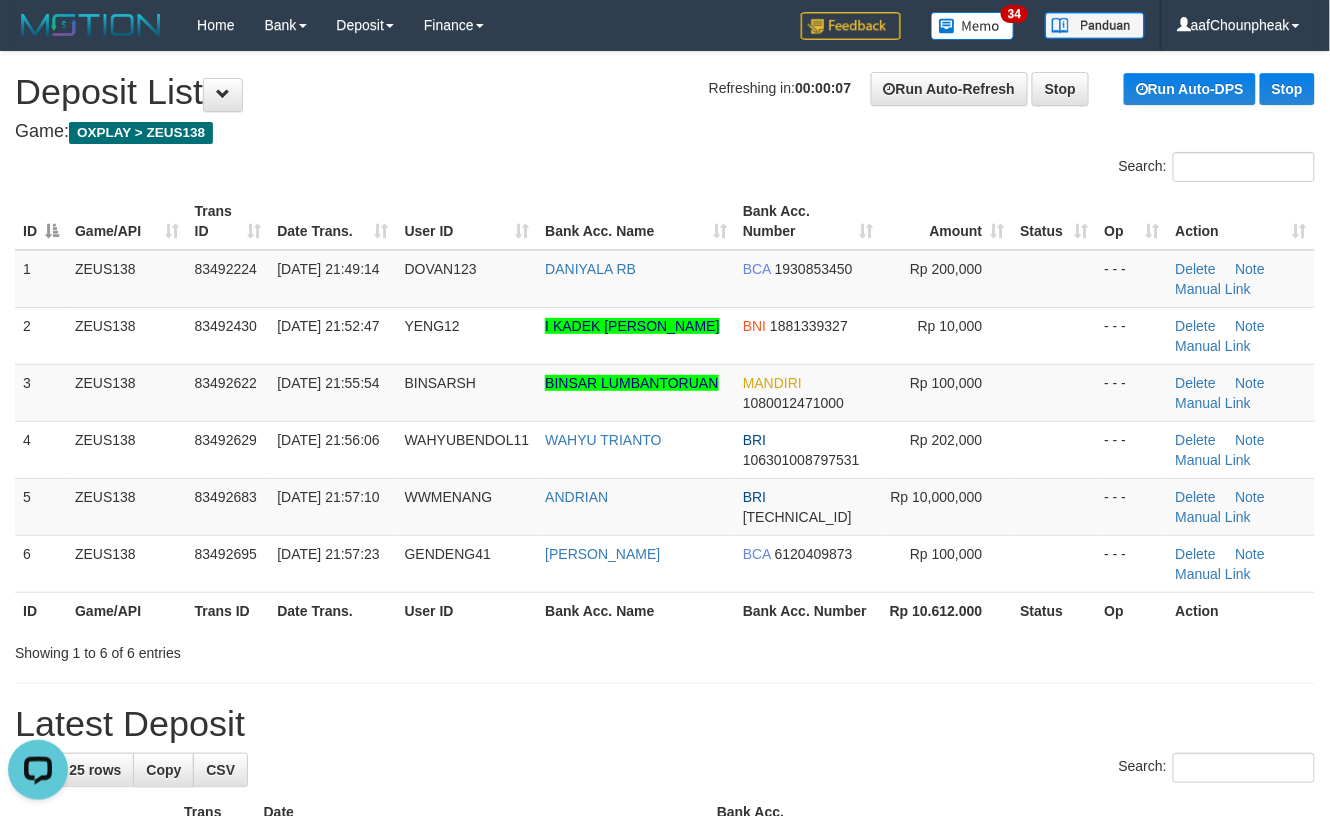 click on "Showing 1 to 6 of 6 entries" at bounding box center (665, 649) 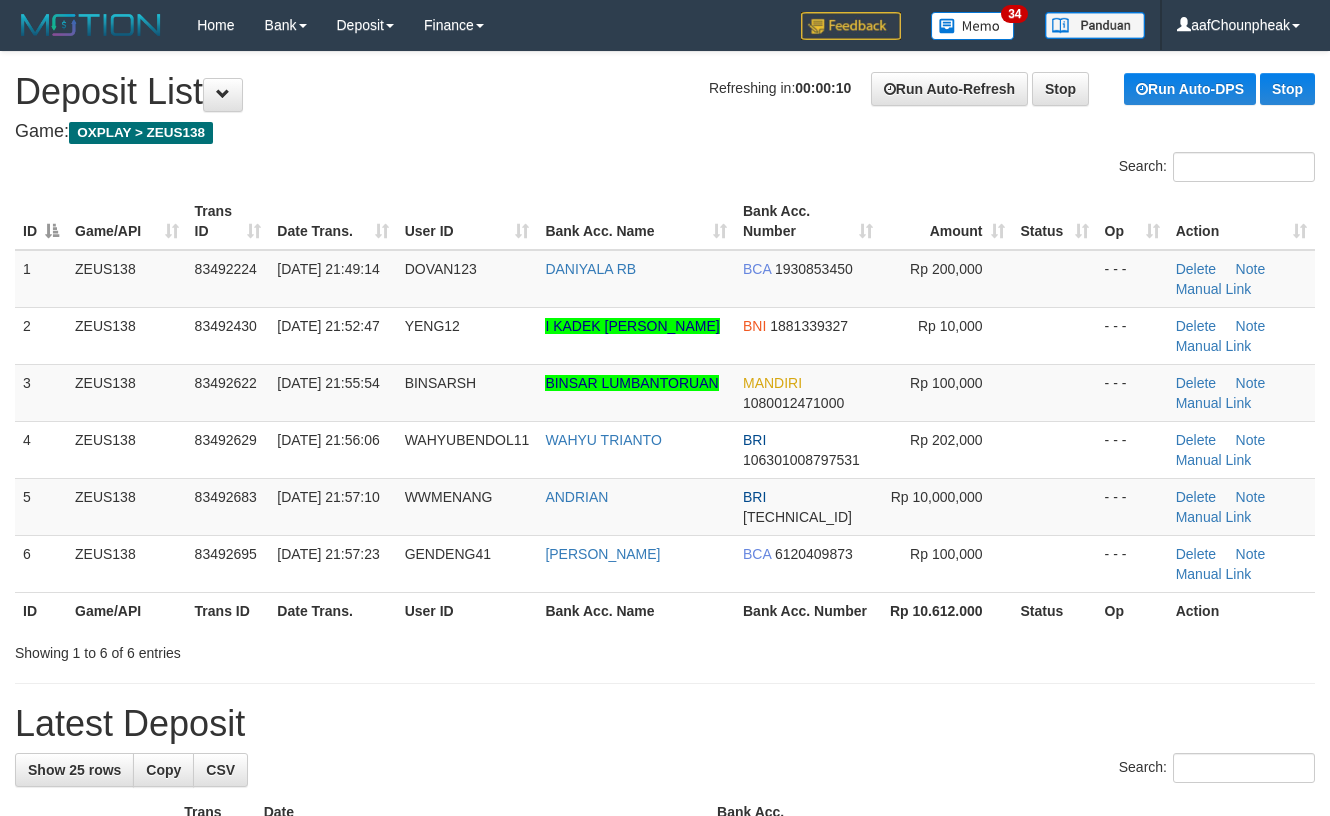 scroll, scrollTop: 0, scrollLeft: 0, axis: both 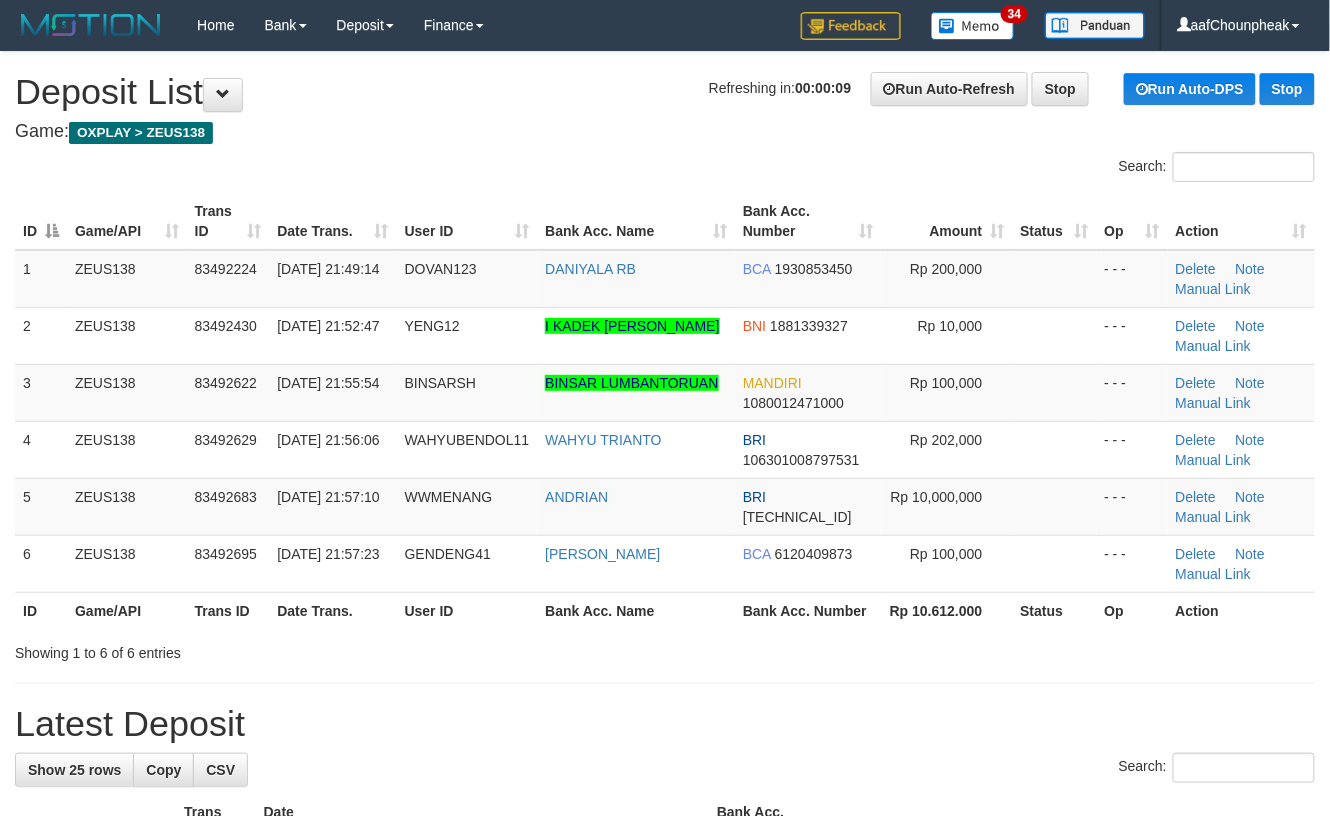 click on "Showing 1 to 6 of 6 entries" at bounding box center [665, 649] 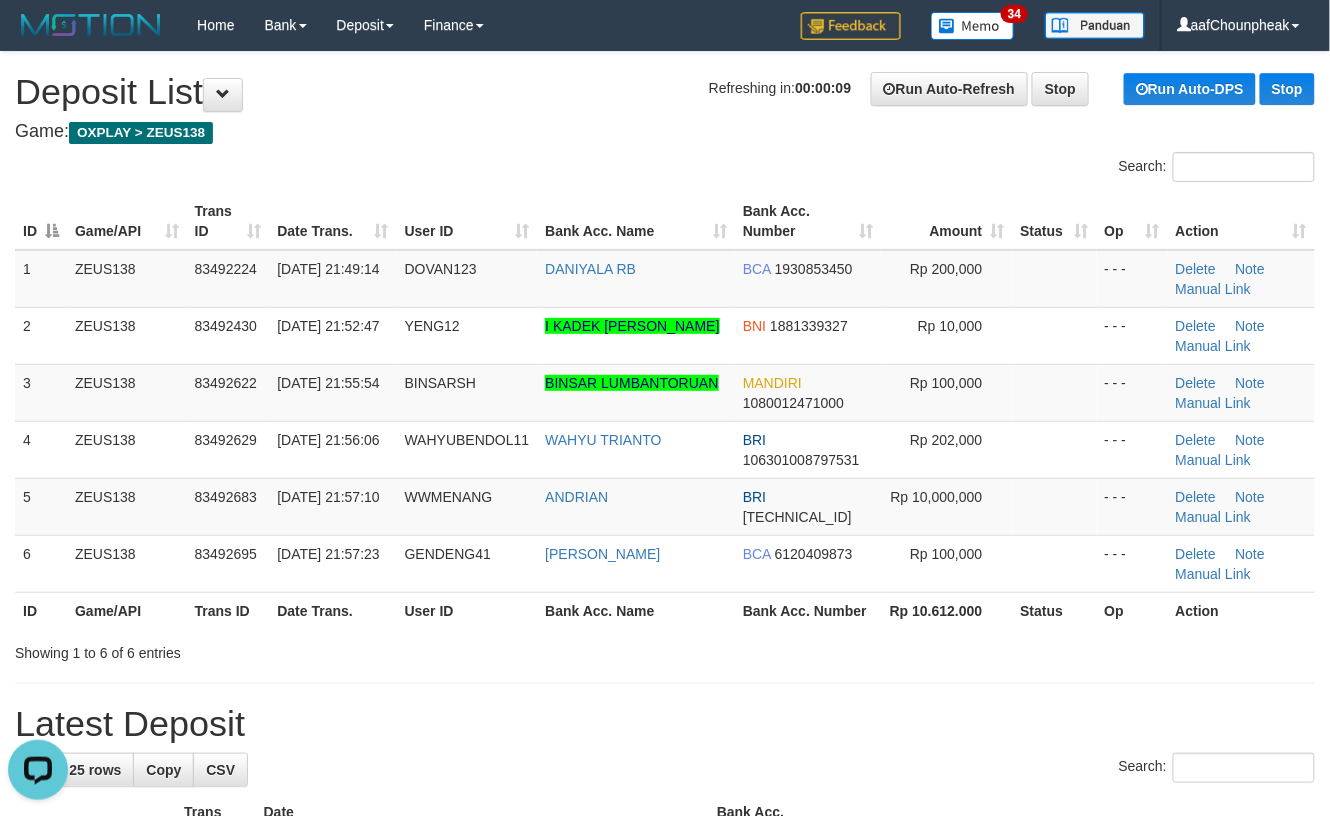 scroll, scrollTop: 0, scrollLeft: 0, axis: both 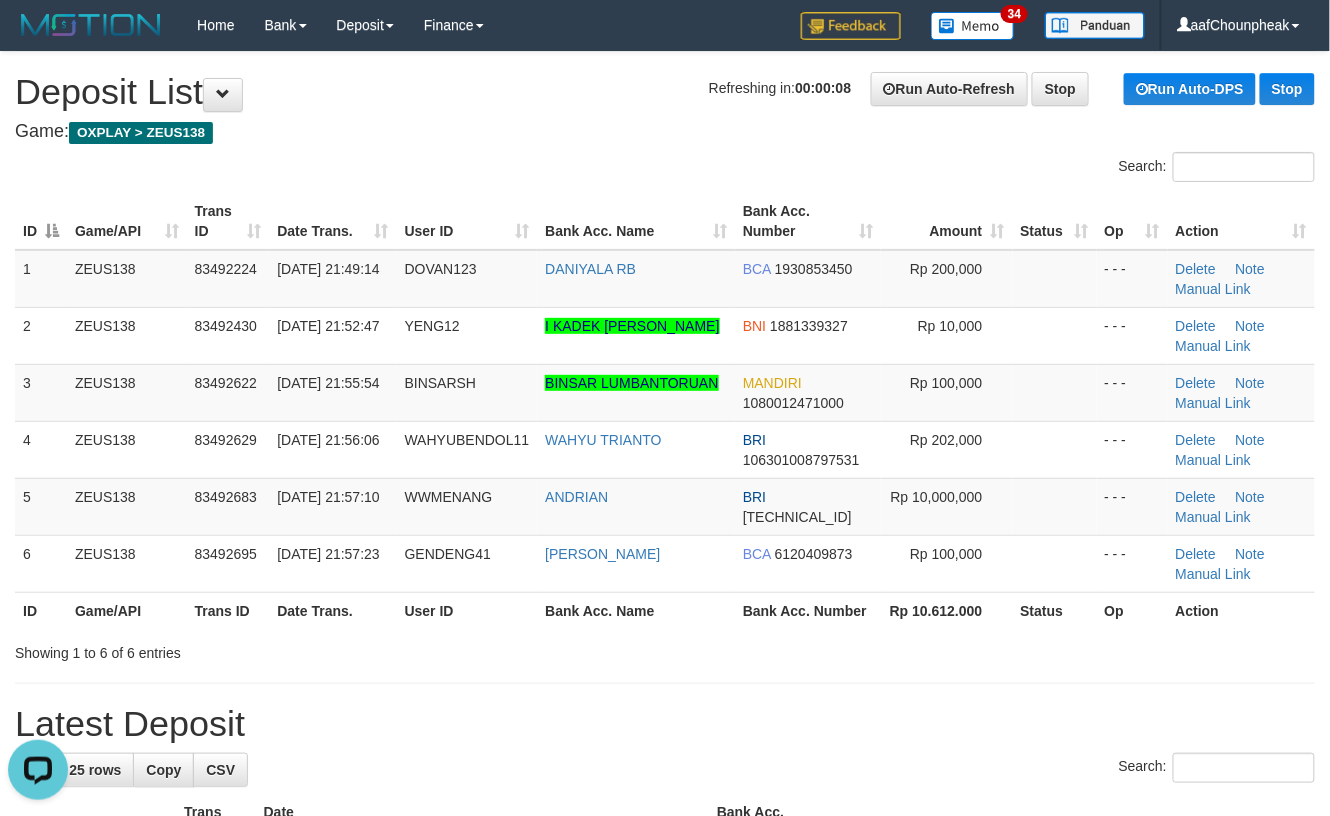 click on "Showing 1 to 6 of 6 entries" at bounding box center (665, 649) 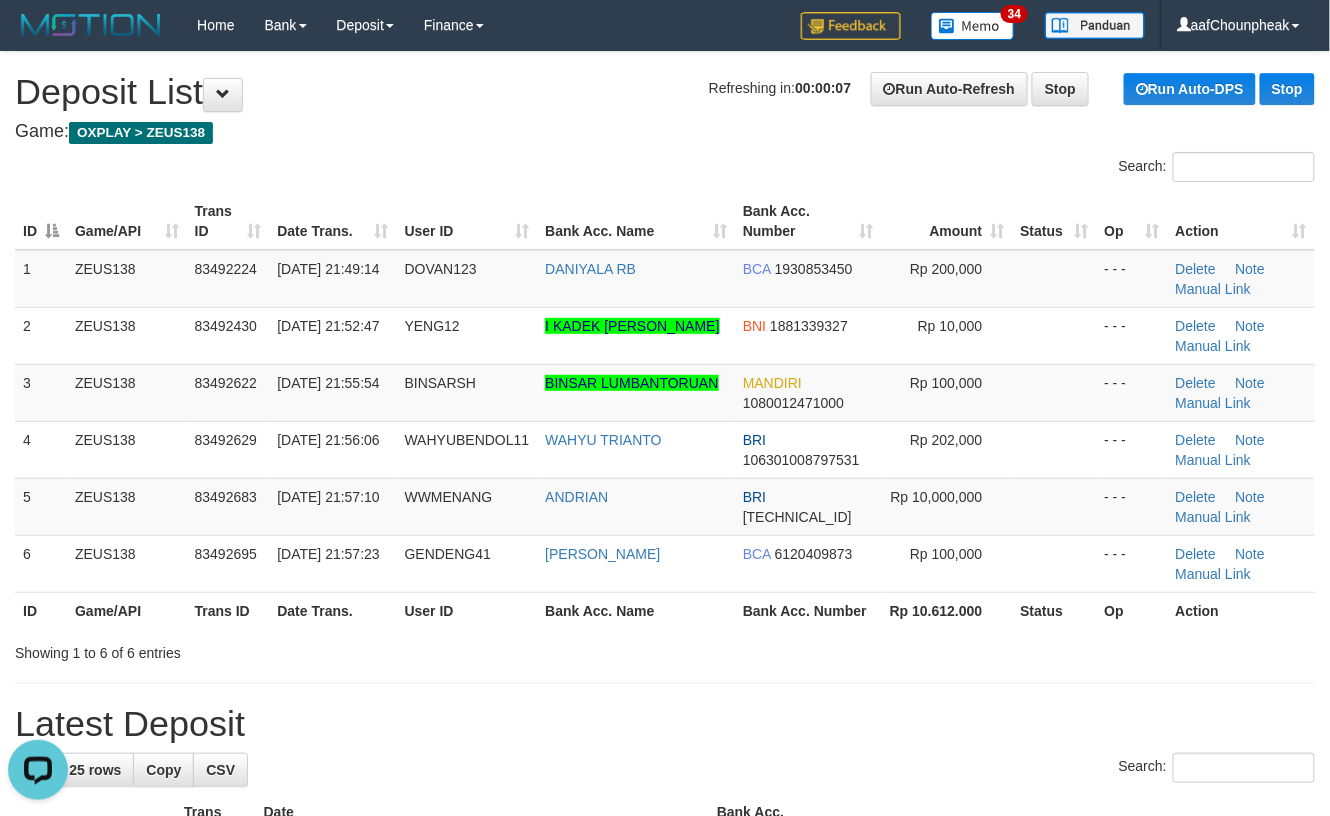 click on "Showing 1 to 6 of 6 entries" at bounding box center [665, 649] 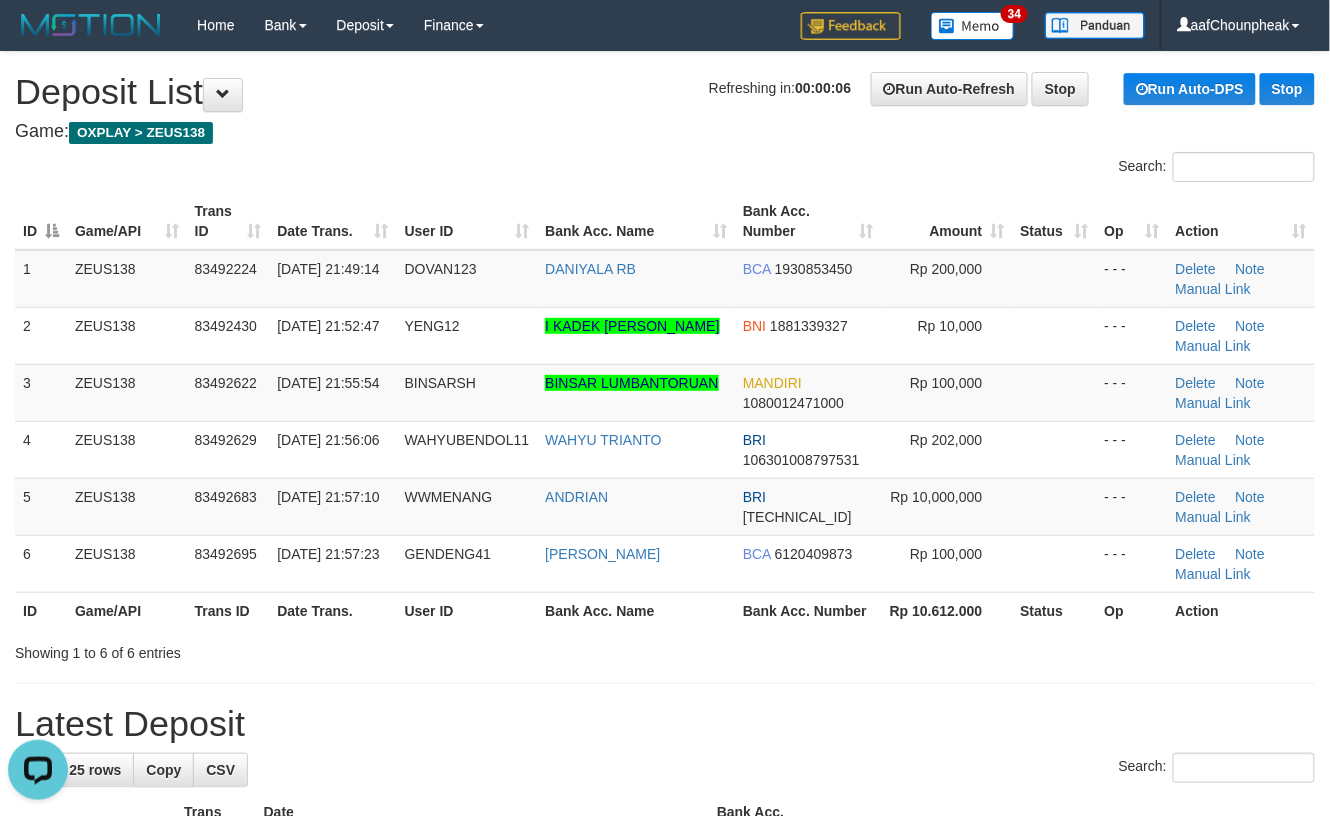 click on "**********" at bounding box center (665, 1231) 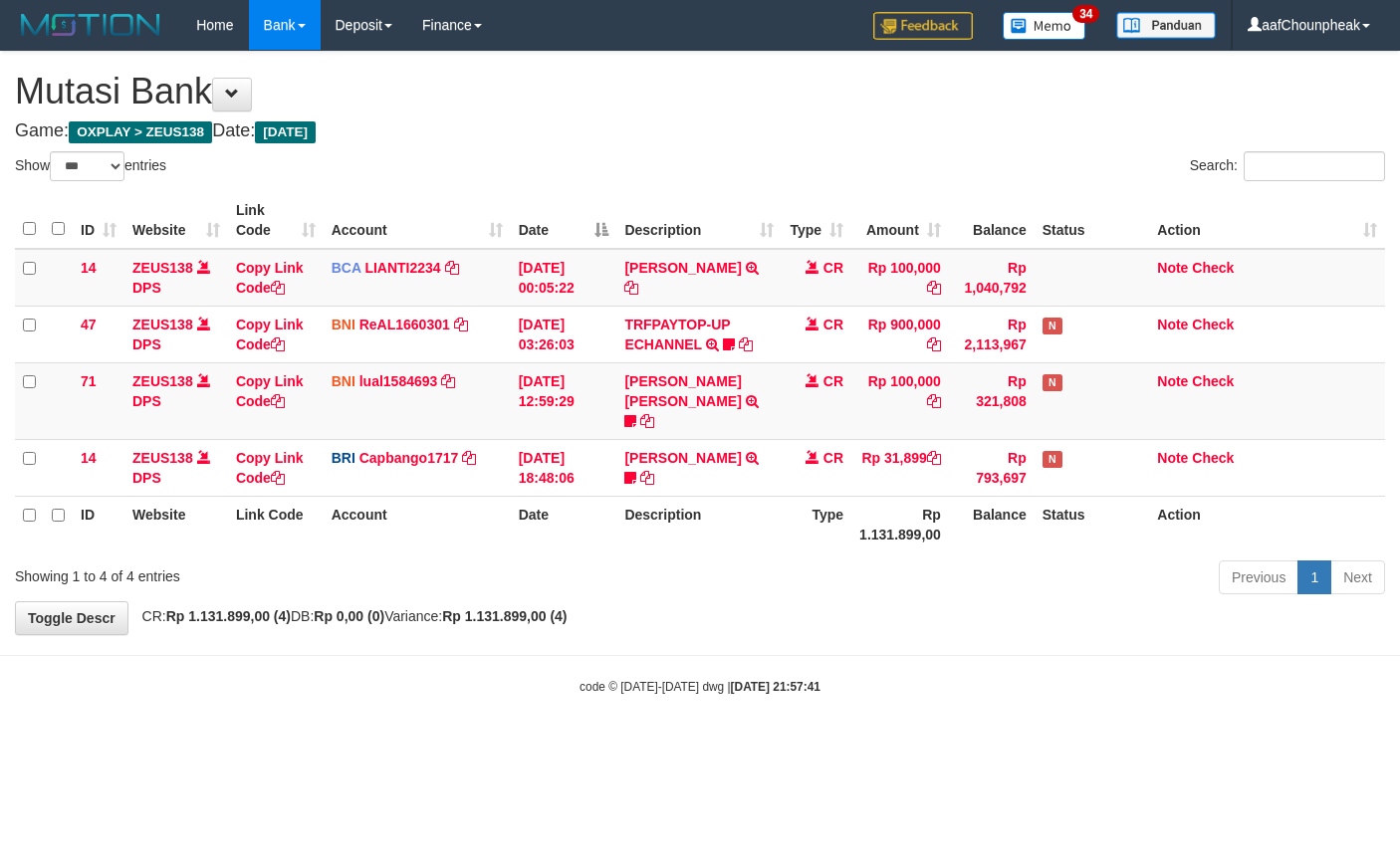 select on "***" 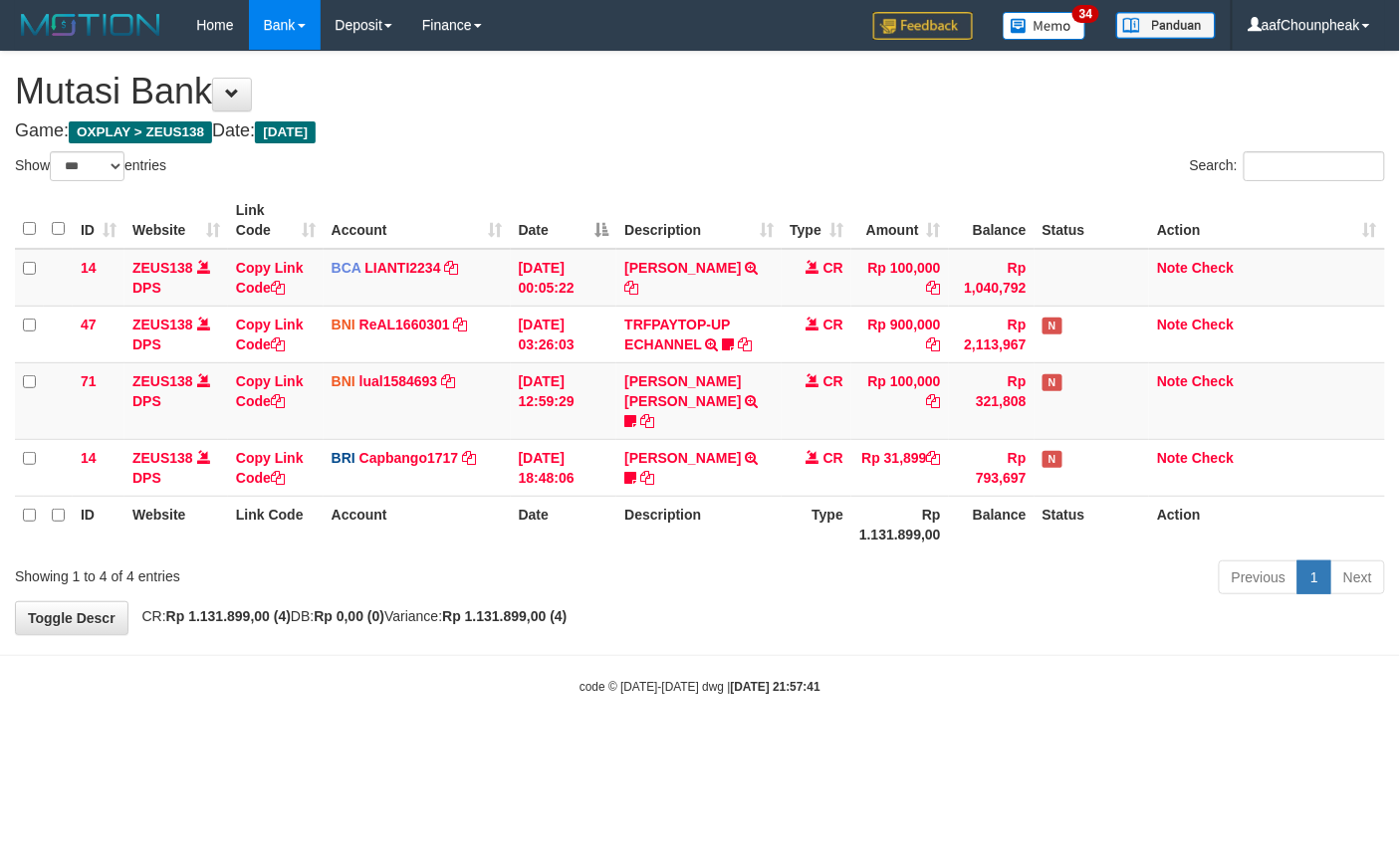 drag, startPoint x: 763, startPoint y: 597, endPoint x: 105, endPoint y: 626, distance: 658.63875 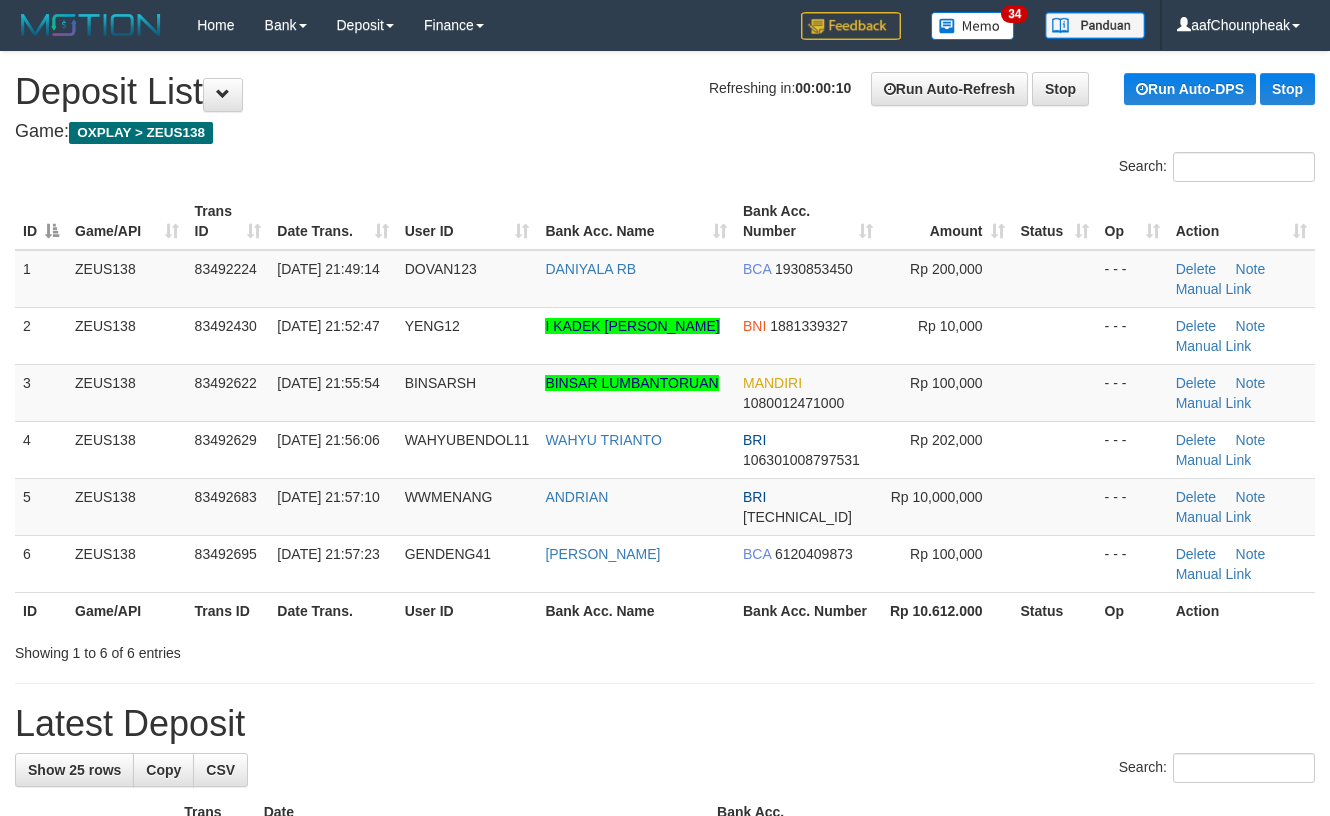 scroll, scrollTop: 0, scrollLeft: 0, axis: both 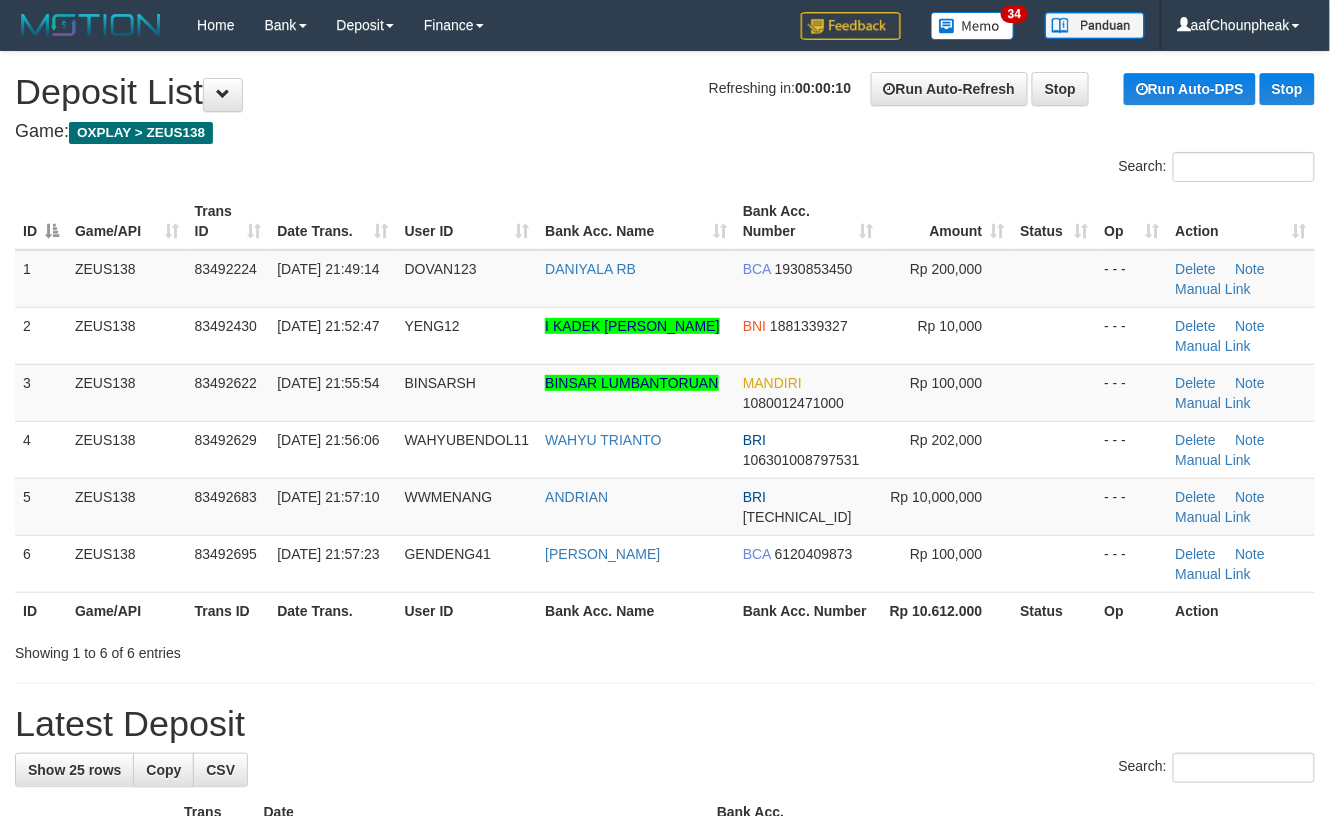 click on "**********" at bounding box center (665, 1231) 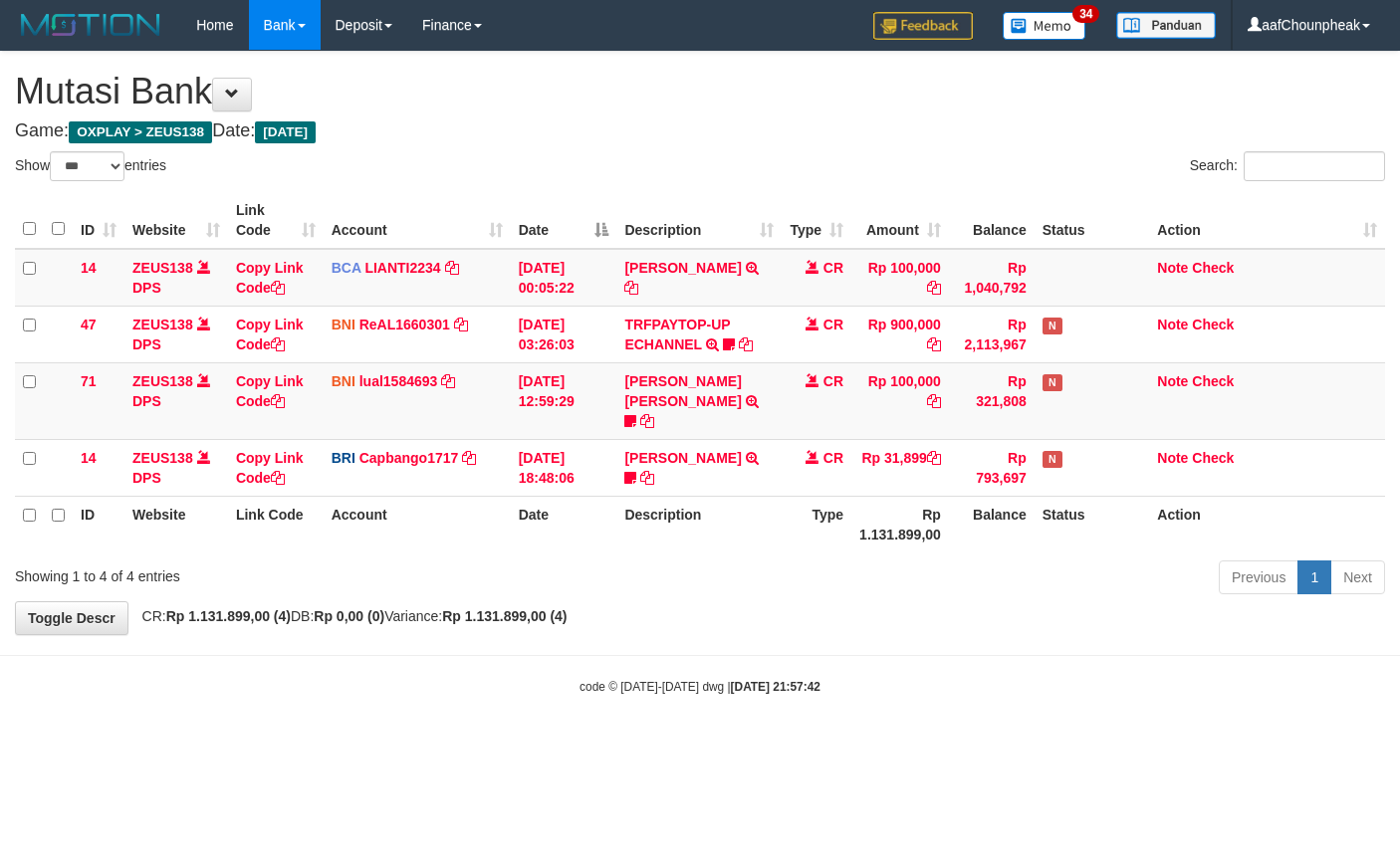select on "***" 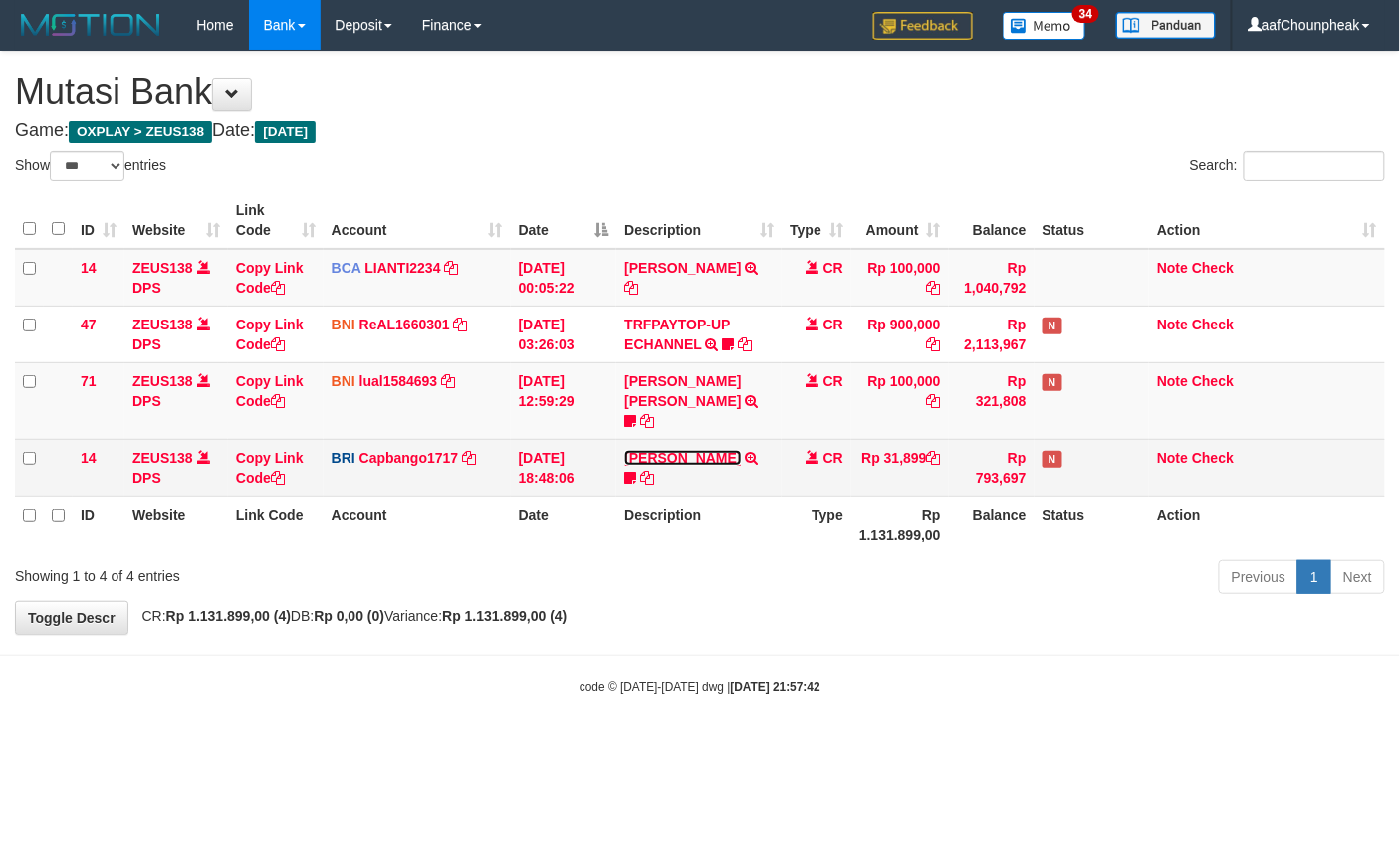 click on "[PERSON_NAME]" at bounding box center (682, 458) 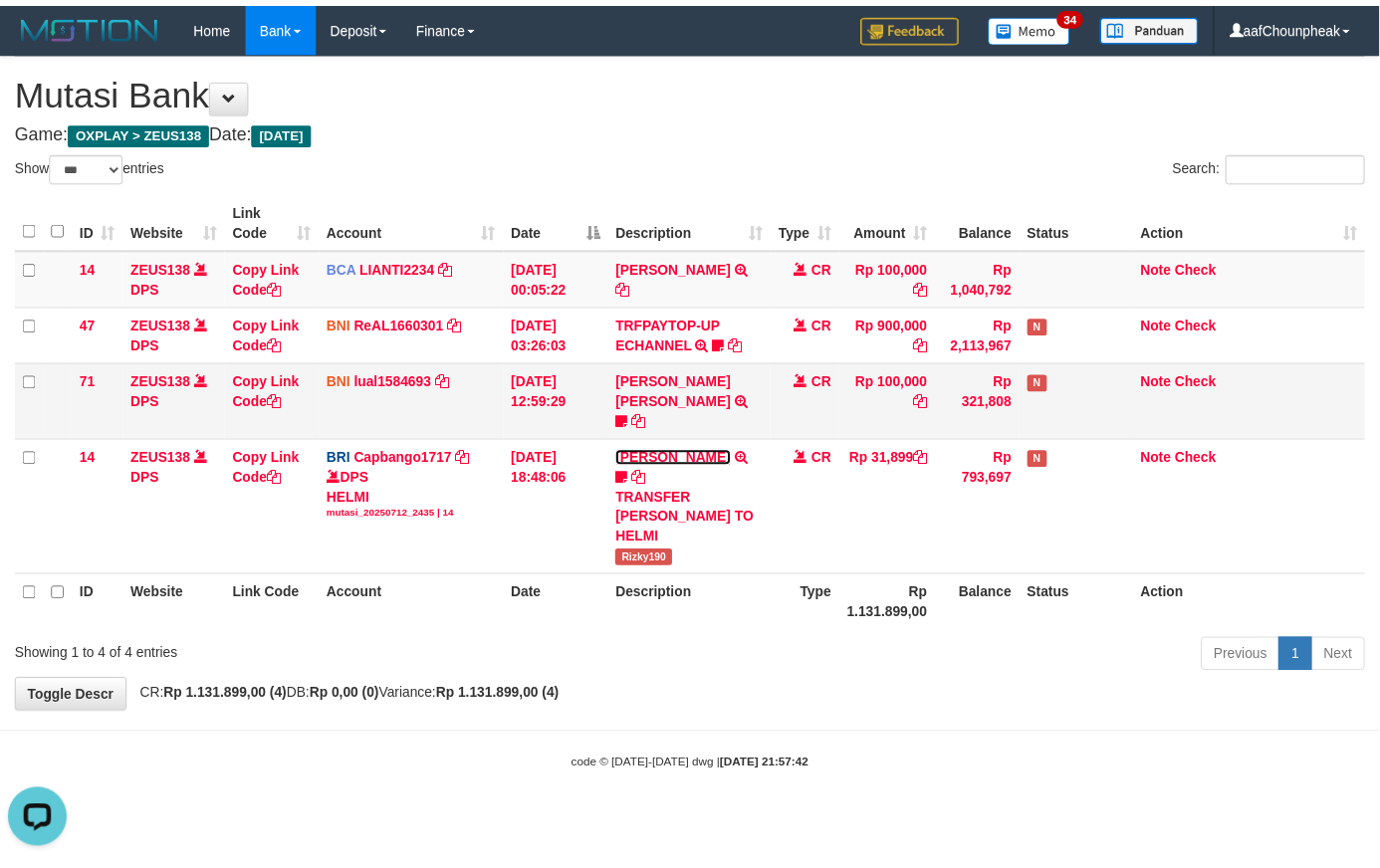 scroll, scrollTop: 0, scrollLeft: 0, axis: both 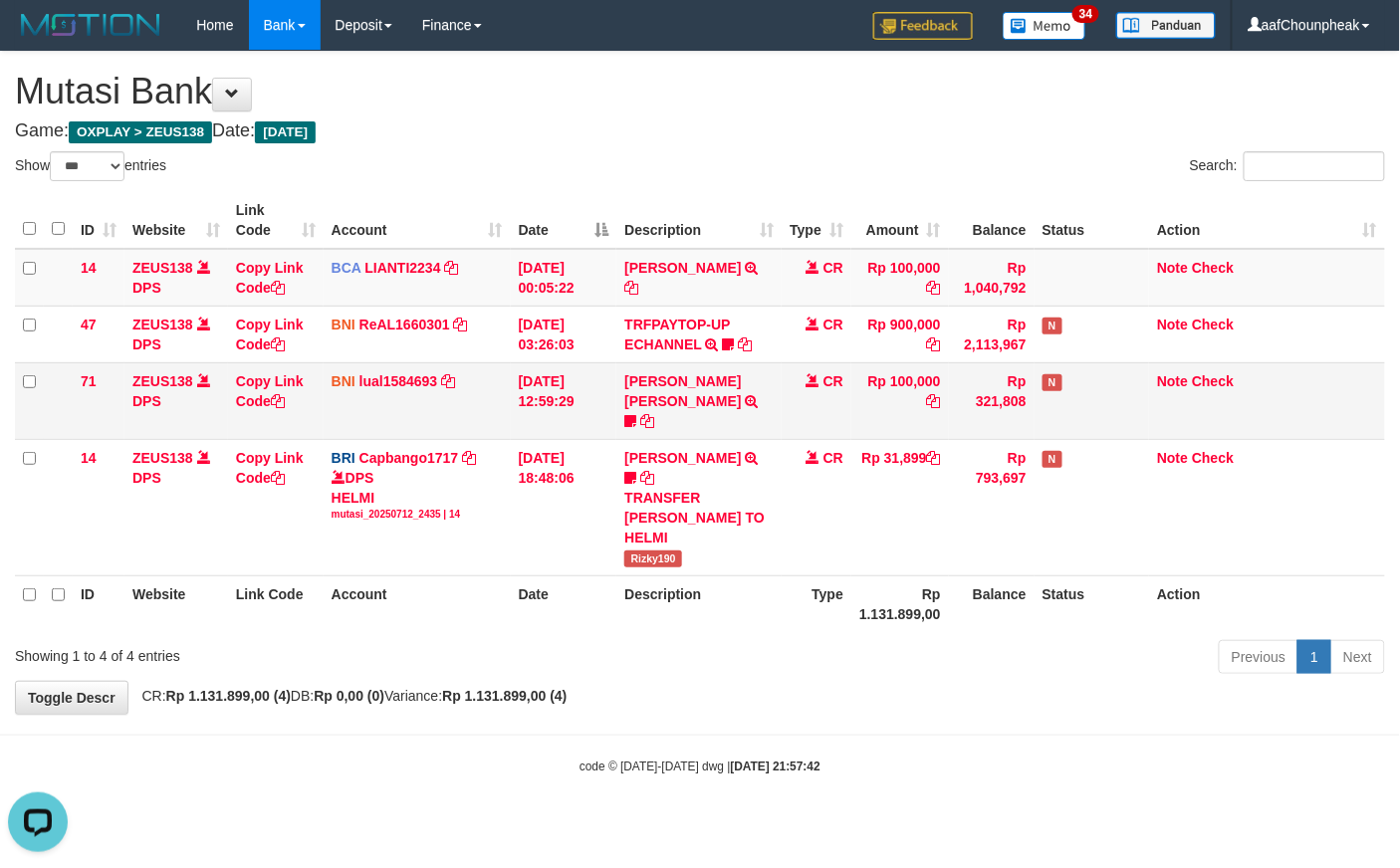 click on "MUHAMMAD IQBAL FARHAN            TRF/PAY/TOP-UP ECHANNEL MUHAMMAD IQBAL FARHAN    BUBU1010EDC1X24JAM" at bounding box center (699, 400) 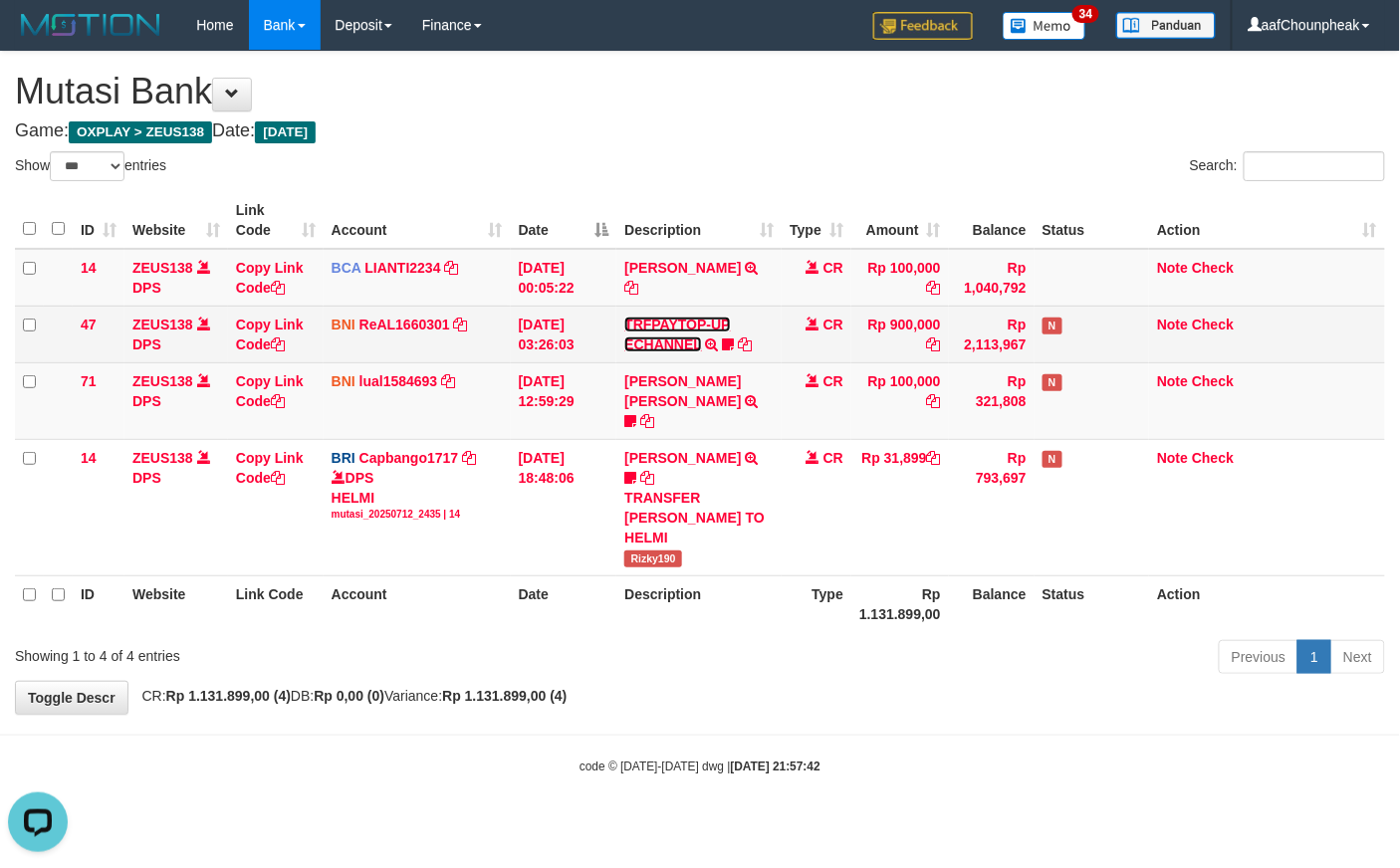 click on "TRFPAYTOP-UP ECHANNEL" at bounding box center [677, 334] 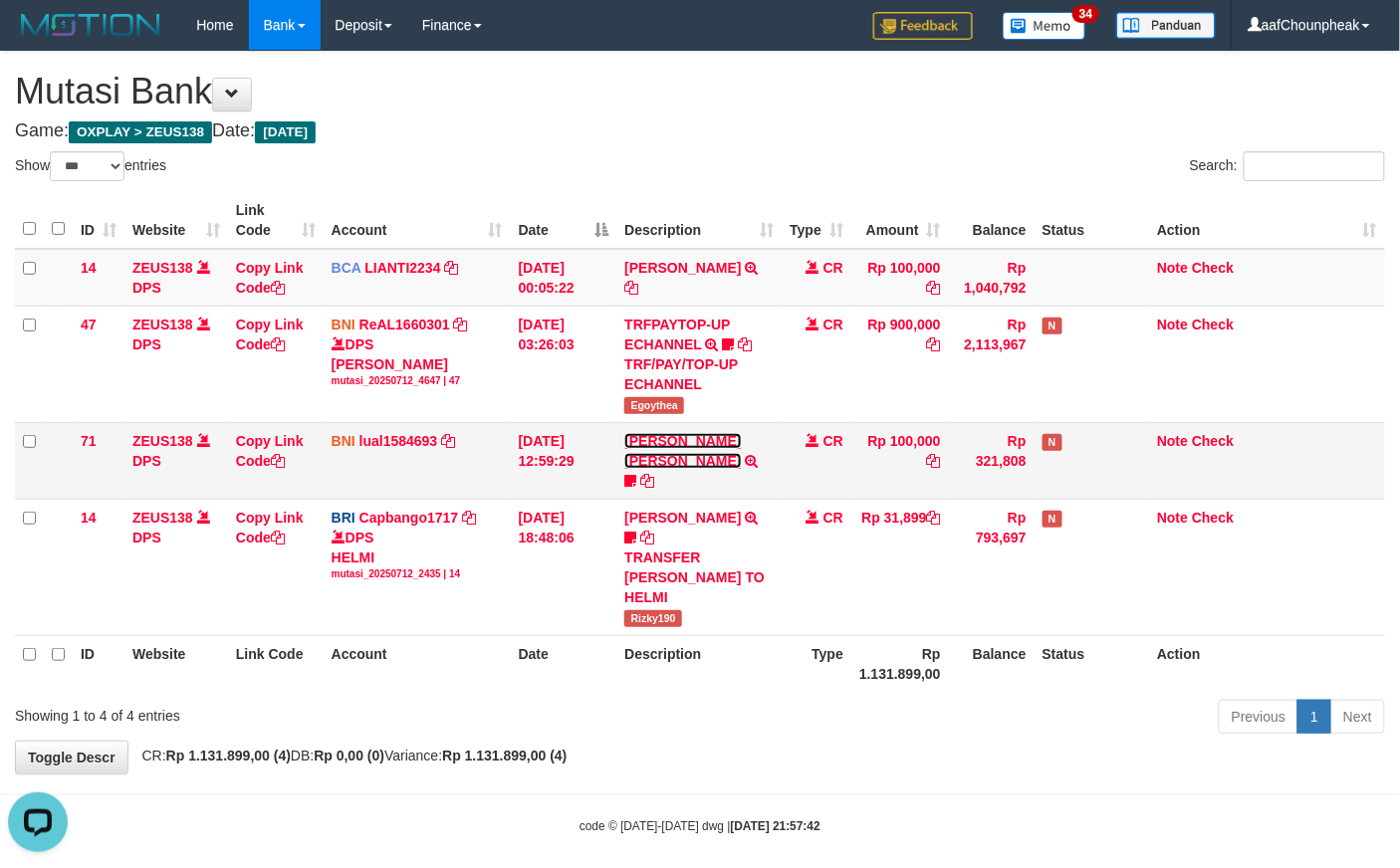 click on "MUHAMMAD IQBAL FARHAN" at bounding box center (682, 451) 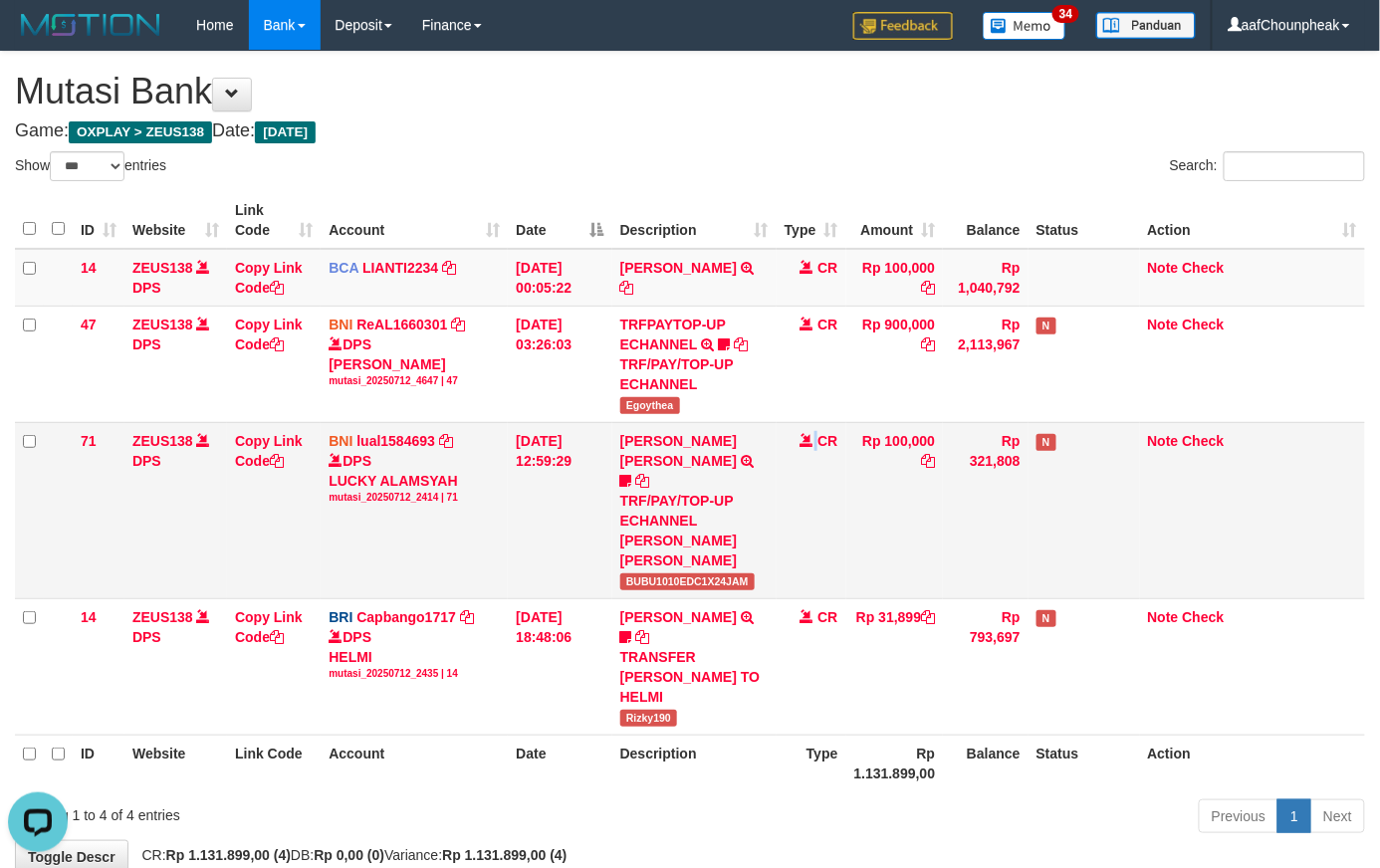 drag, startPoint x: 820, startPoint y: 539, endPoint x: 547, endPoint y: 566, distance: 274.33192 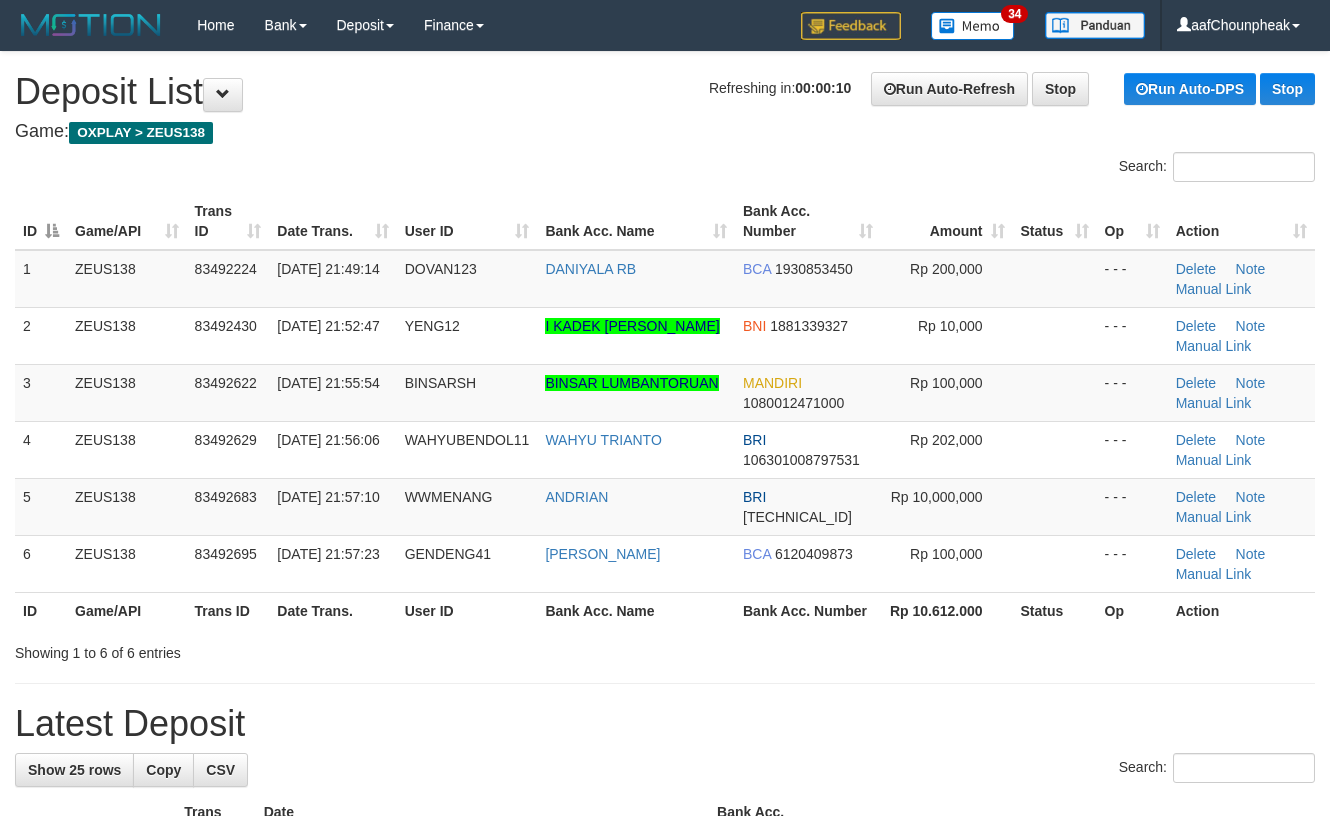 scroll, scrollTop: 0, scrollLeft: 0, axis: both 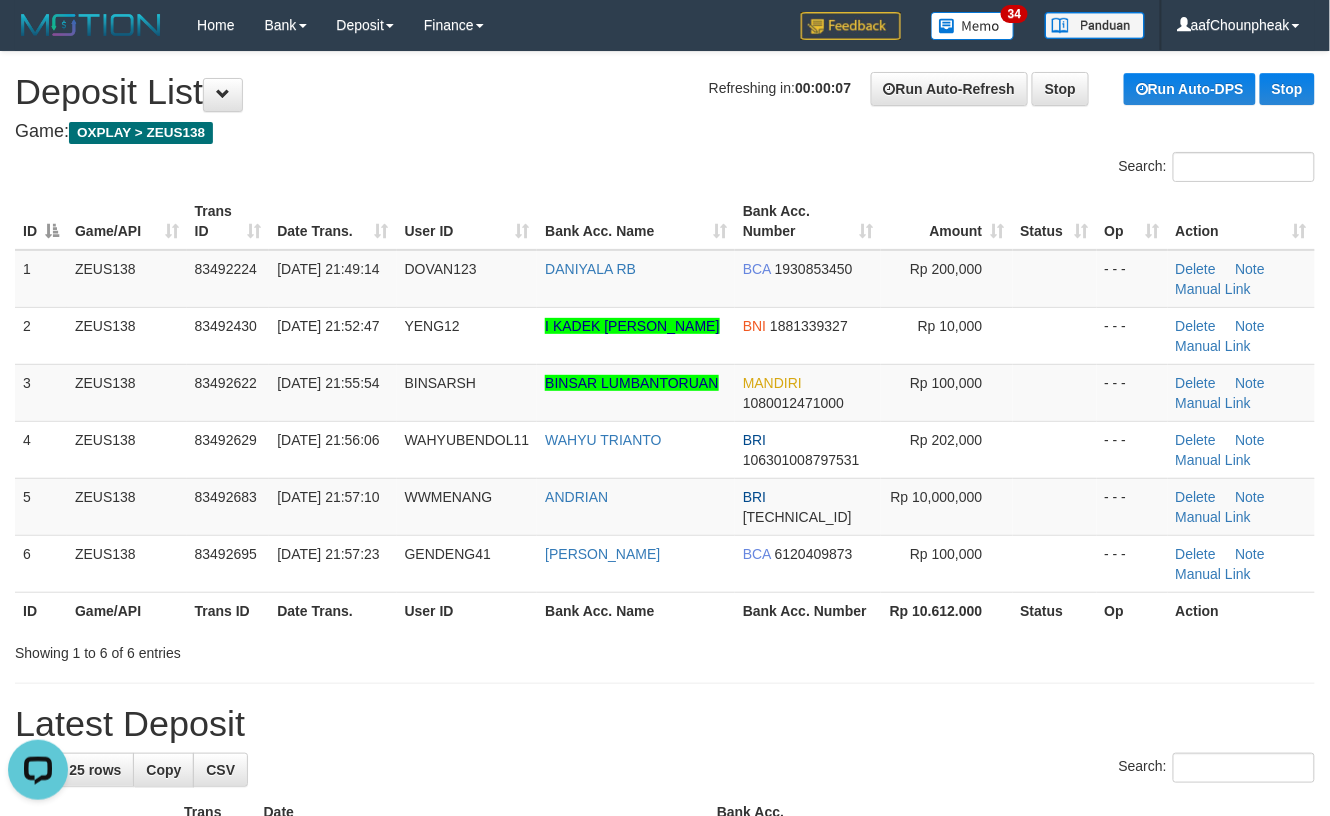 drag, startPoint x: 672, startPoint y: 680, endPoint x: 672, endPoint y: 694, distance: 14 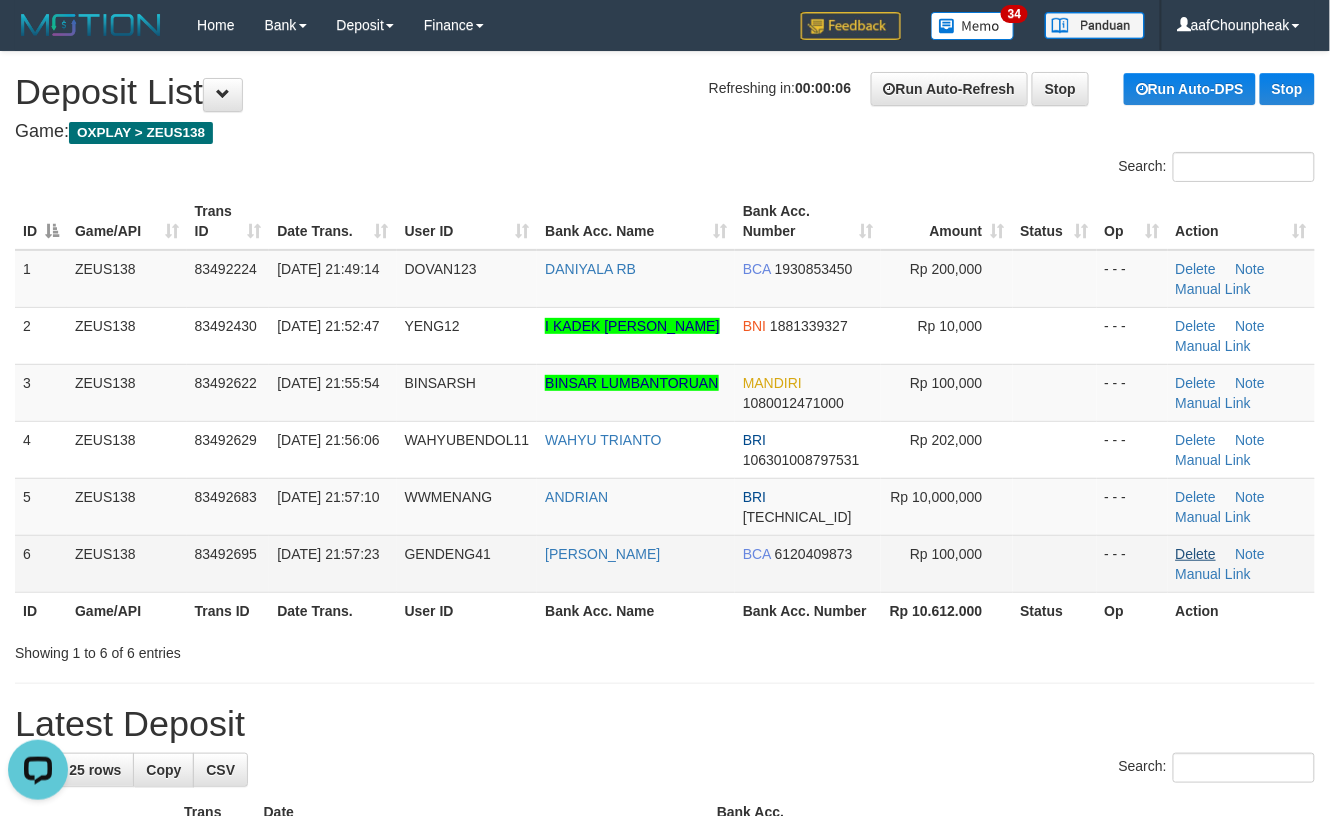 drag, startPoint x: 673, startPoint y: 690, endPoint x: 1194, endPoint y: 545, distance: 540.8013 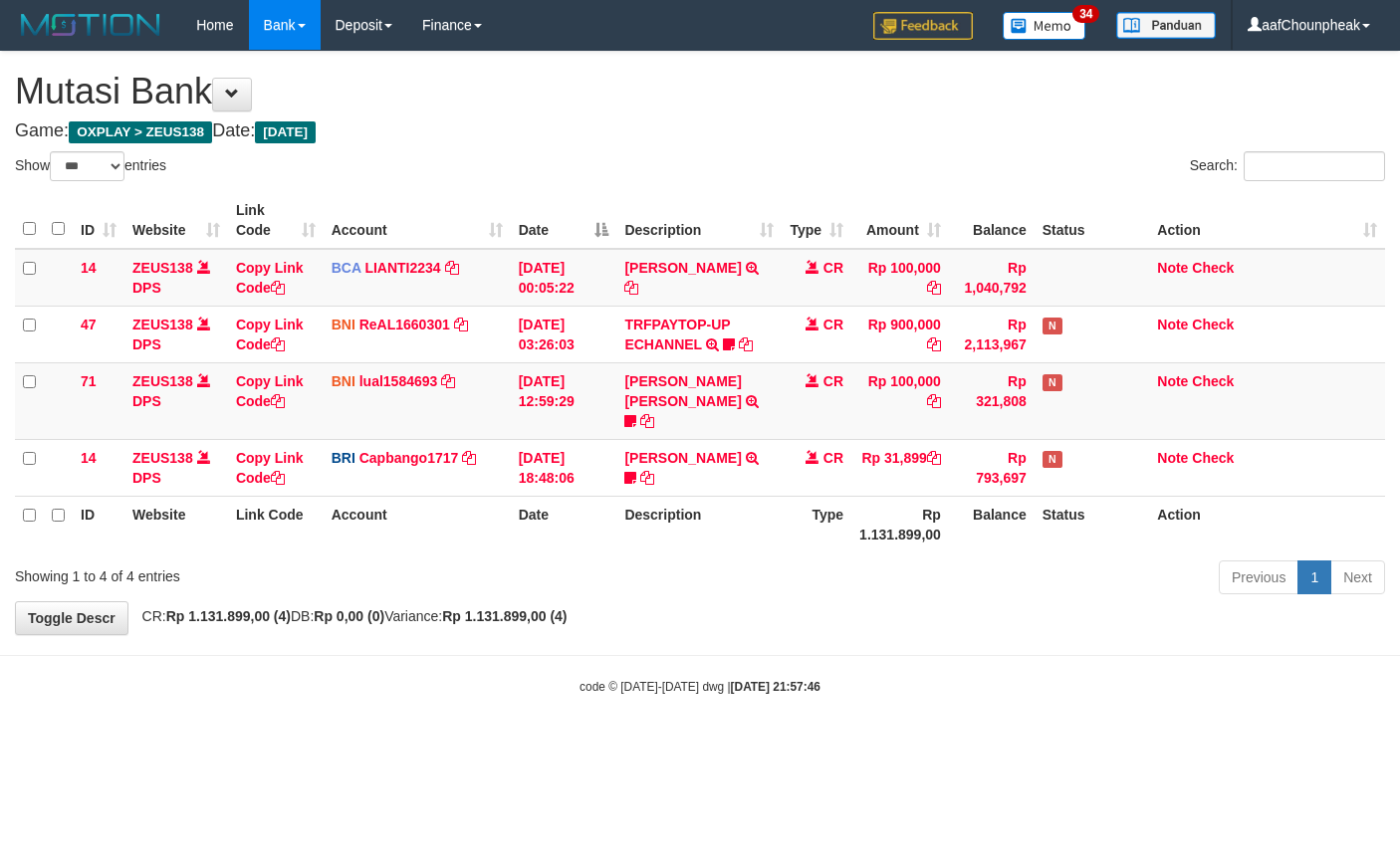 select on "***" 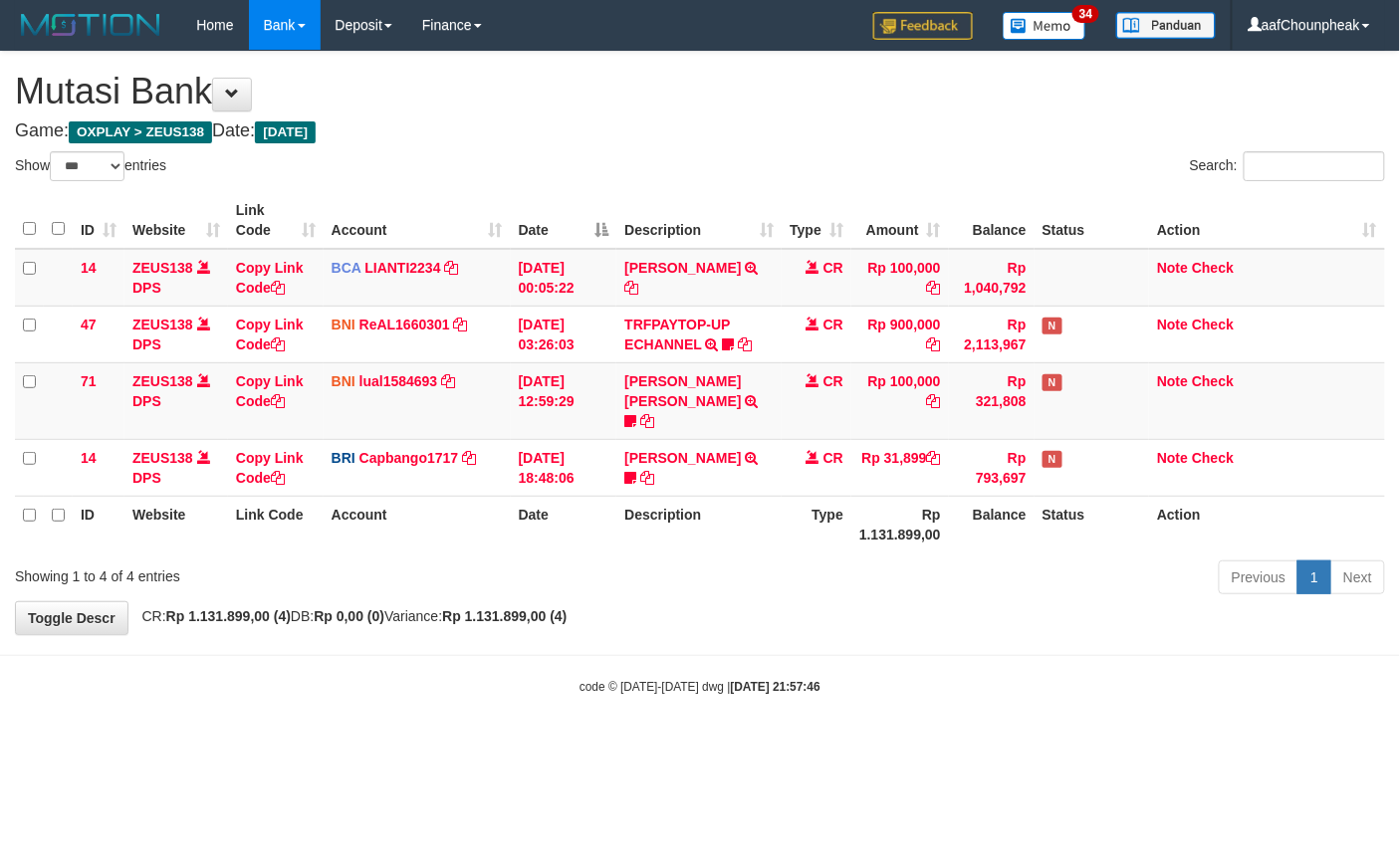 drag, startPoint x: 825, startPoint y: 542, endPoint x: 674, endPoint y: 558, distance: 151.84532 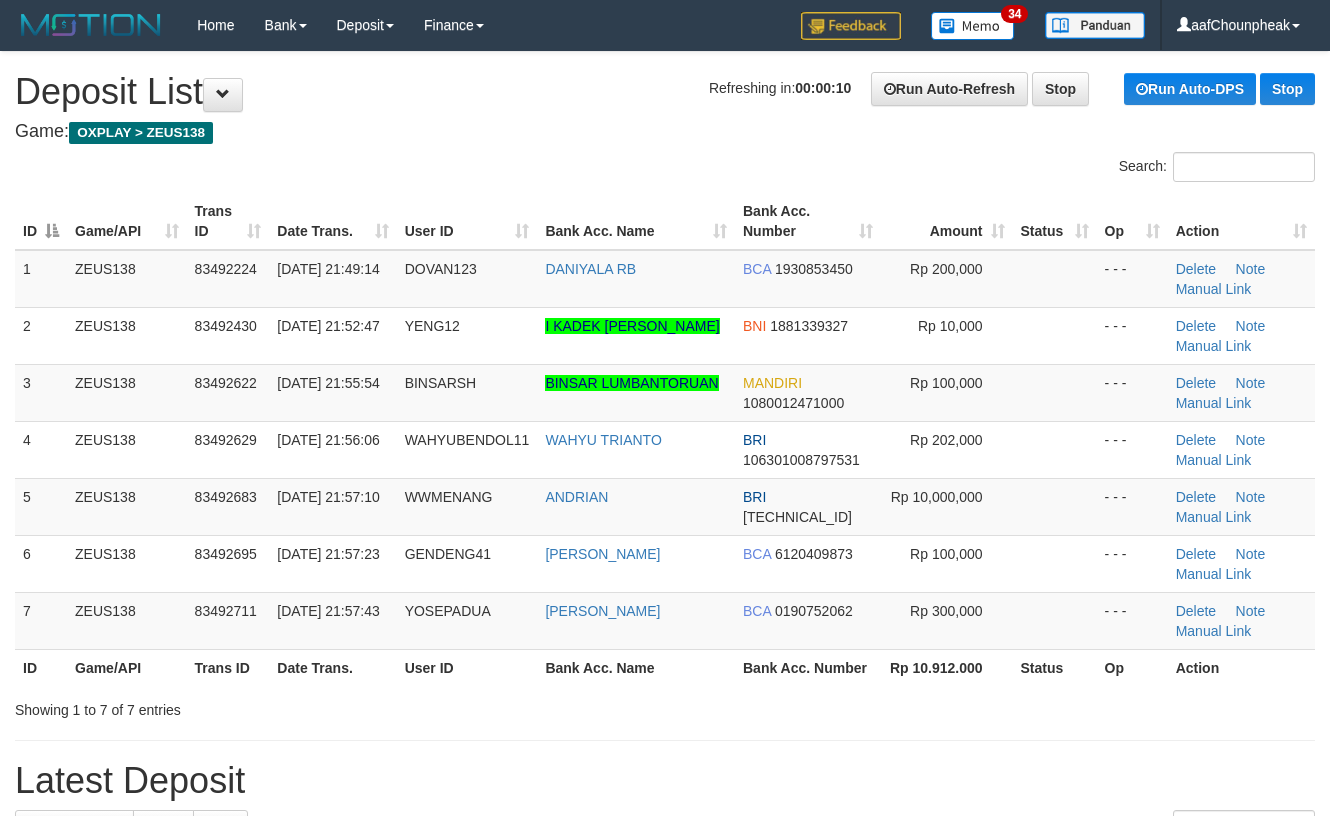 scroll, scrollTop: 0, scrollLeft: 0, axis: both 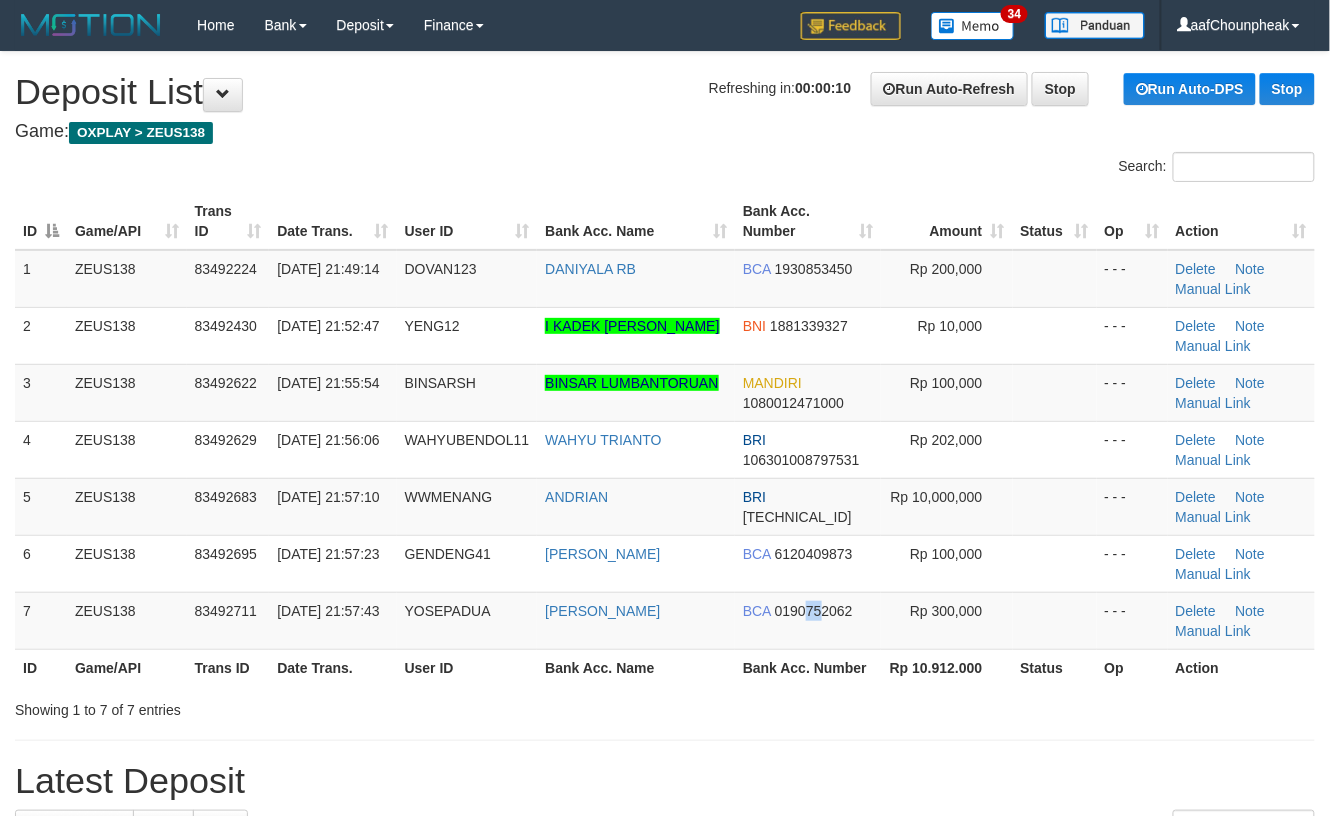 click on "ID Game/API Trans ID Date Trans. User ID Bank Acc. Name Bank Acc. Number Amount Status Op Action
1
ZEUS138
83492224
12/07/2025 21:49:14
DOVAN123
DANIYALA RB
BCA
1930853450
Rp 200,000
- - -
Delete
Note
Manual Link
2
ZEUS138
83492430
12/07/2025 21:52:47
YENG12
I KADEK DARMA PUTRA
BNI
1881339327
Rp 10,000
- - -
BRI" at bounding box center [665, 439] 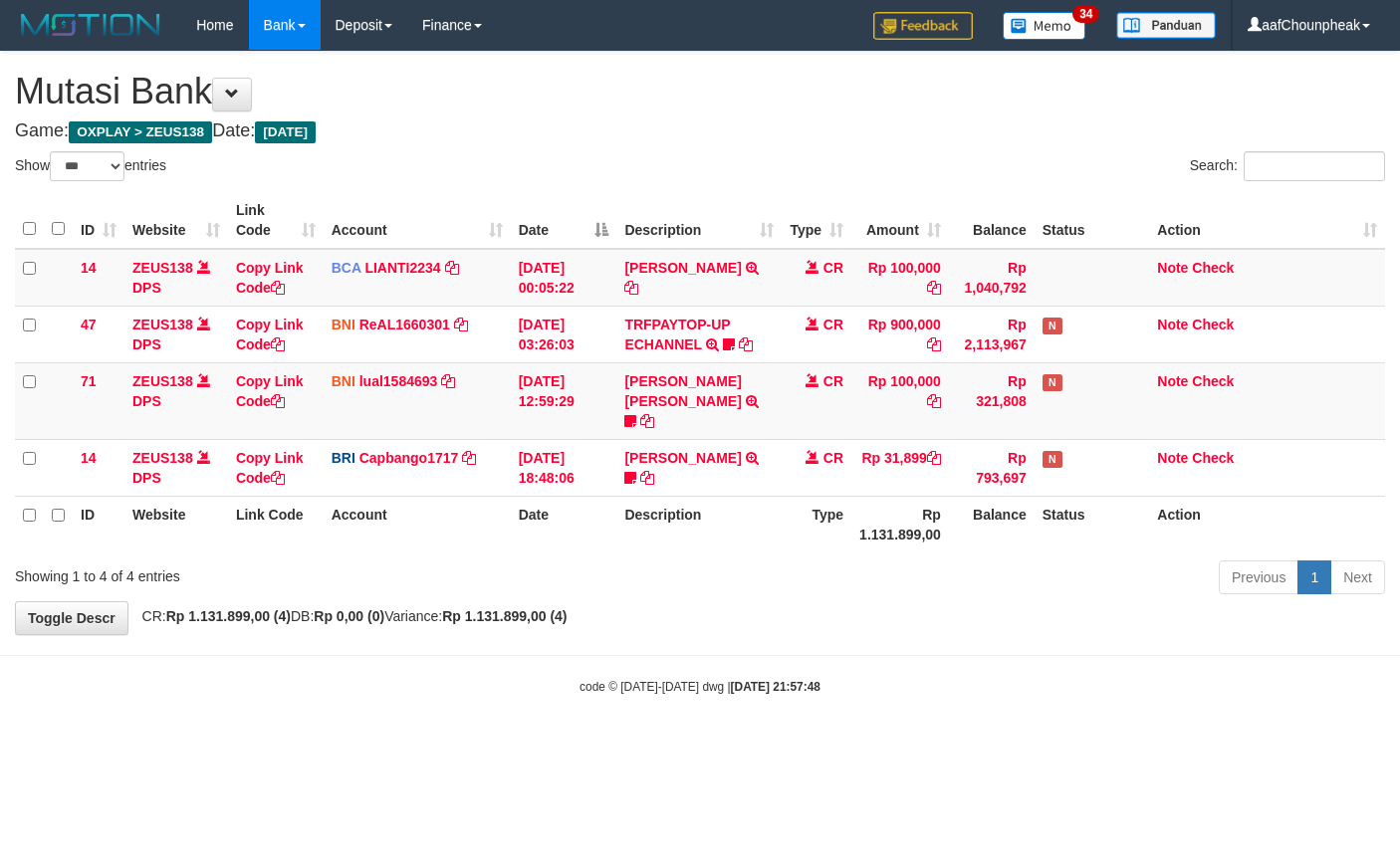 select on "***" 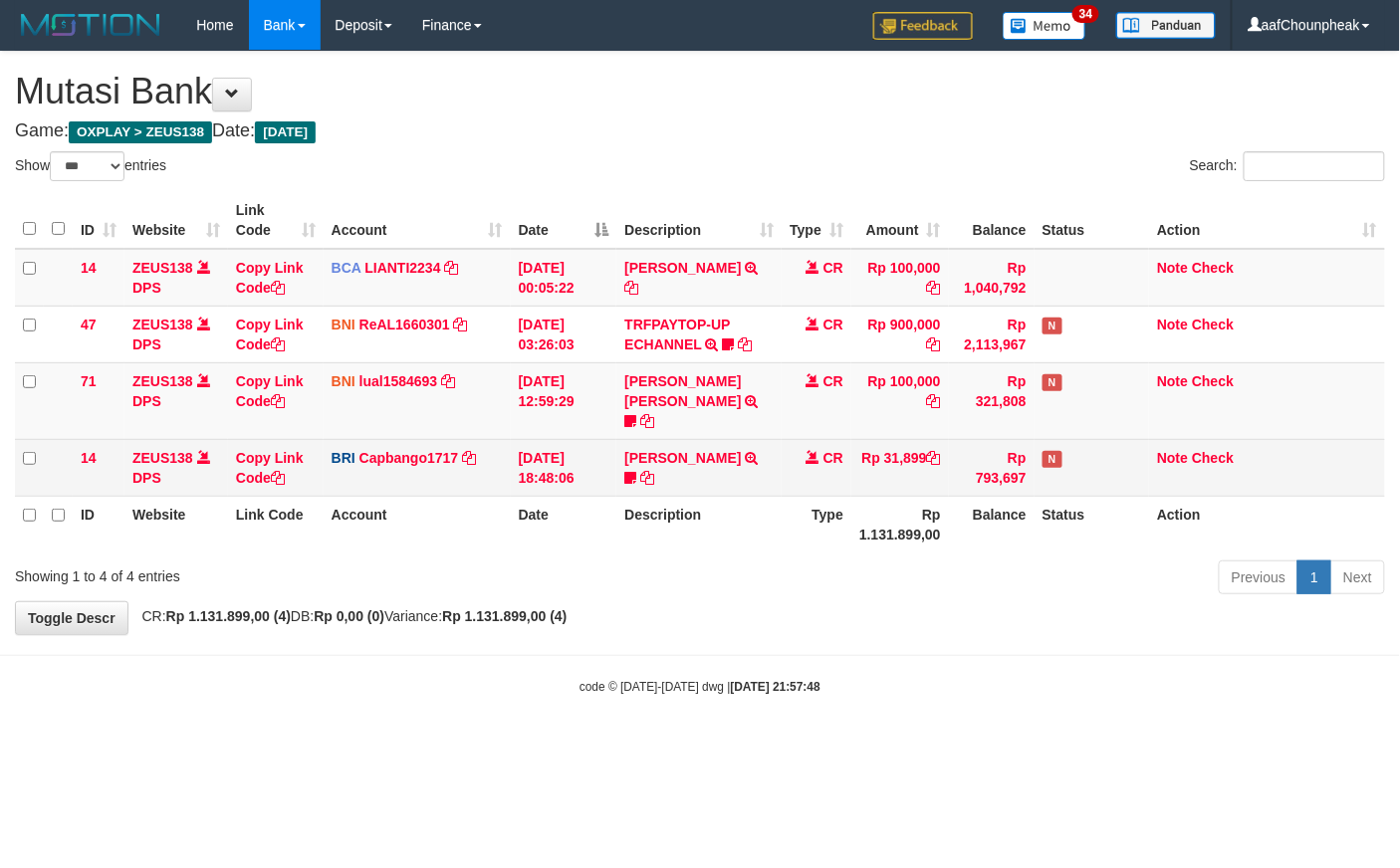 click on "[PERSON_NAME]            TRANSFER [PERSON_NAME] TO HELMI    Rizky190" at bounding box center (699, 467) 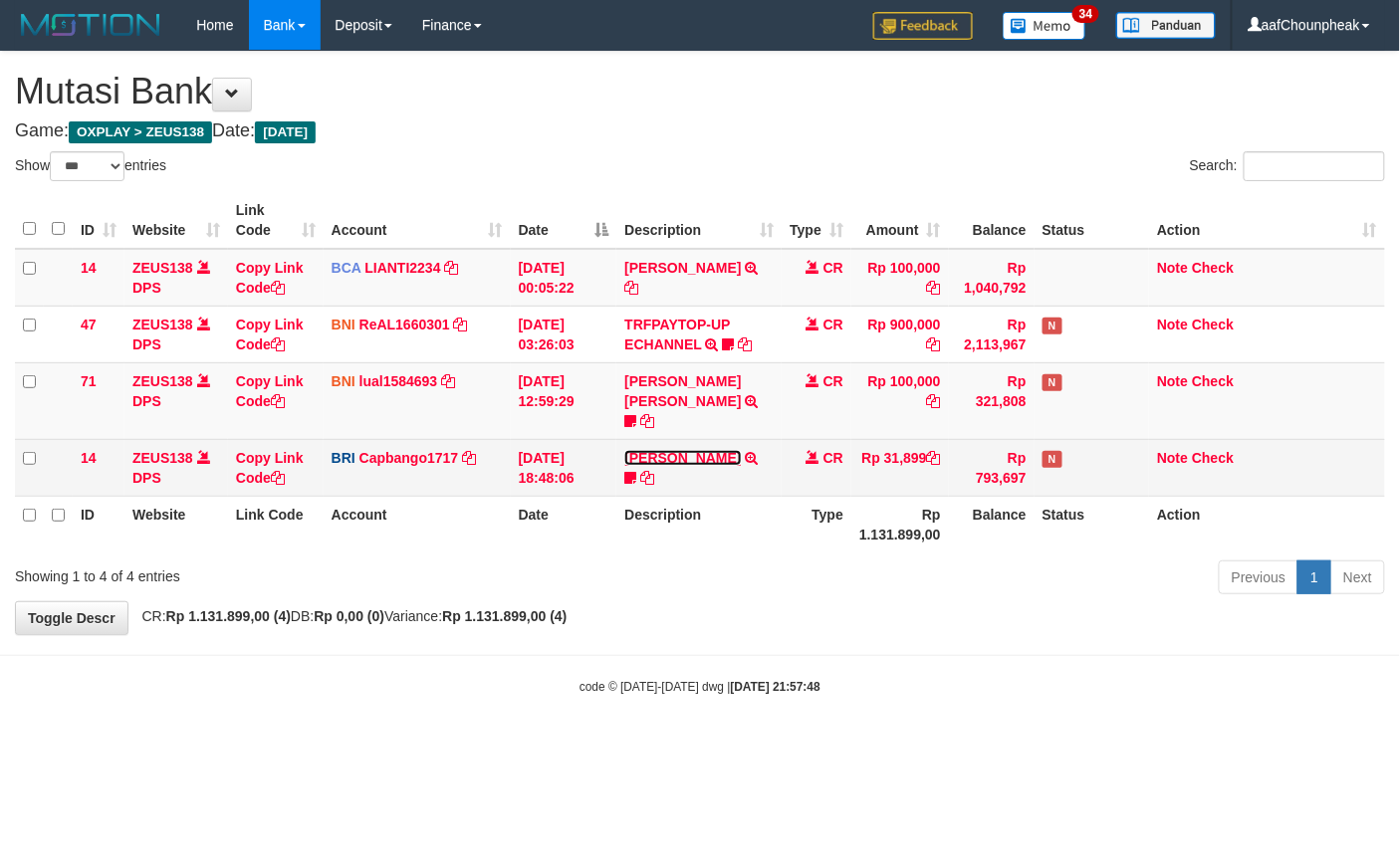 click on "RIZKY RAMADHON" at bounding box center (682, 458) 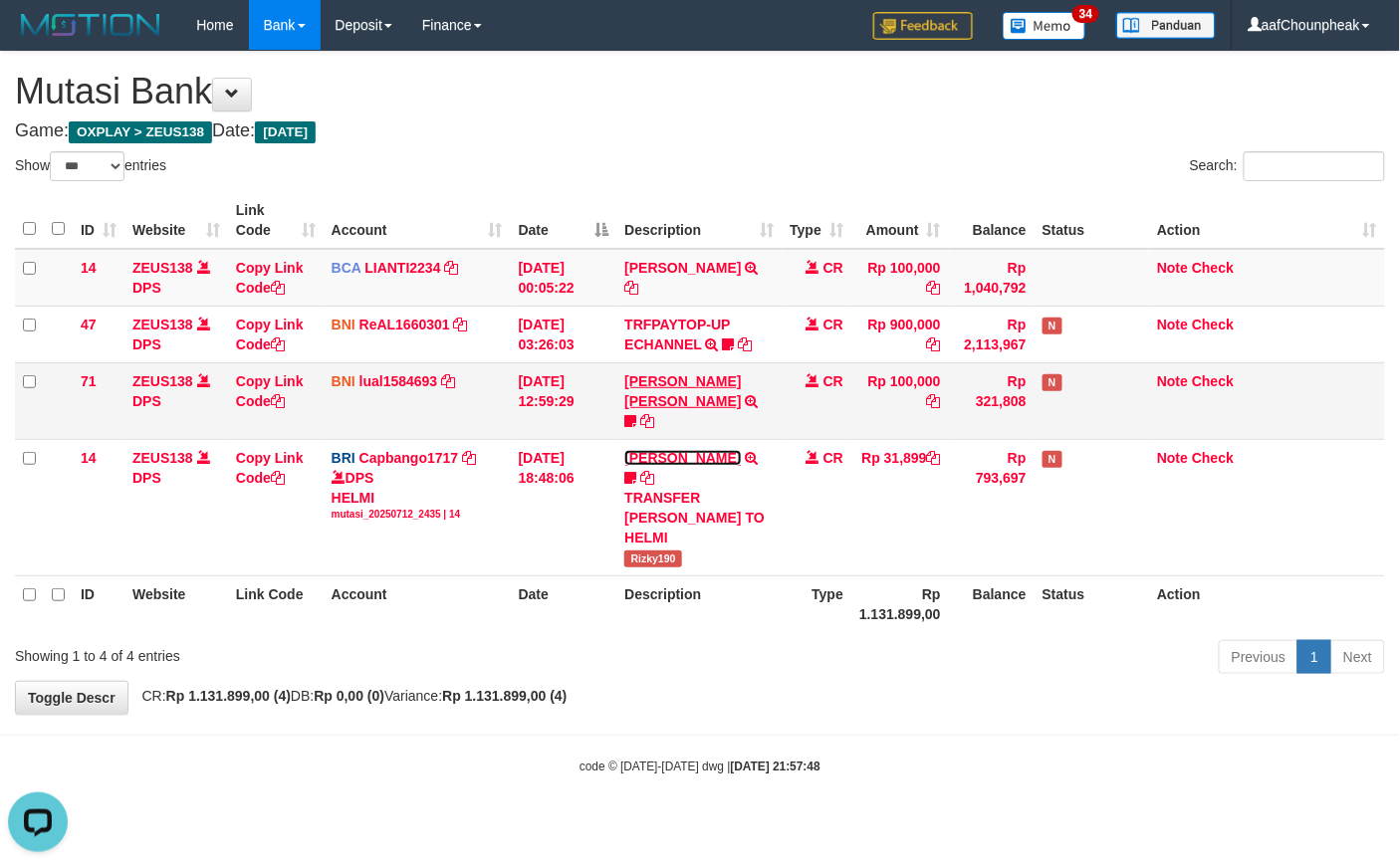 scroll, scrollTop: 0, scrollLeft: 0, axis: both 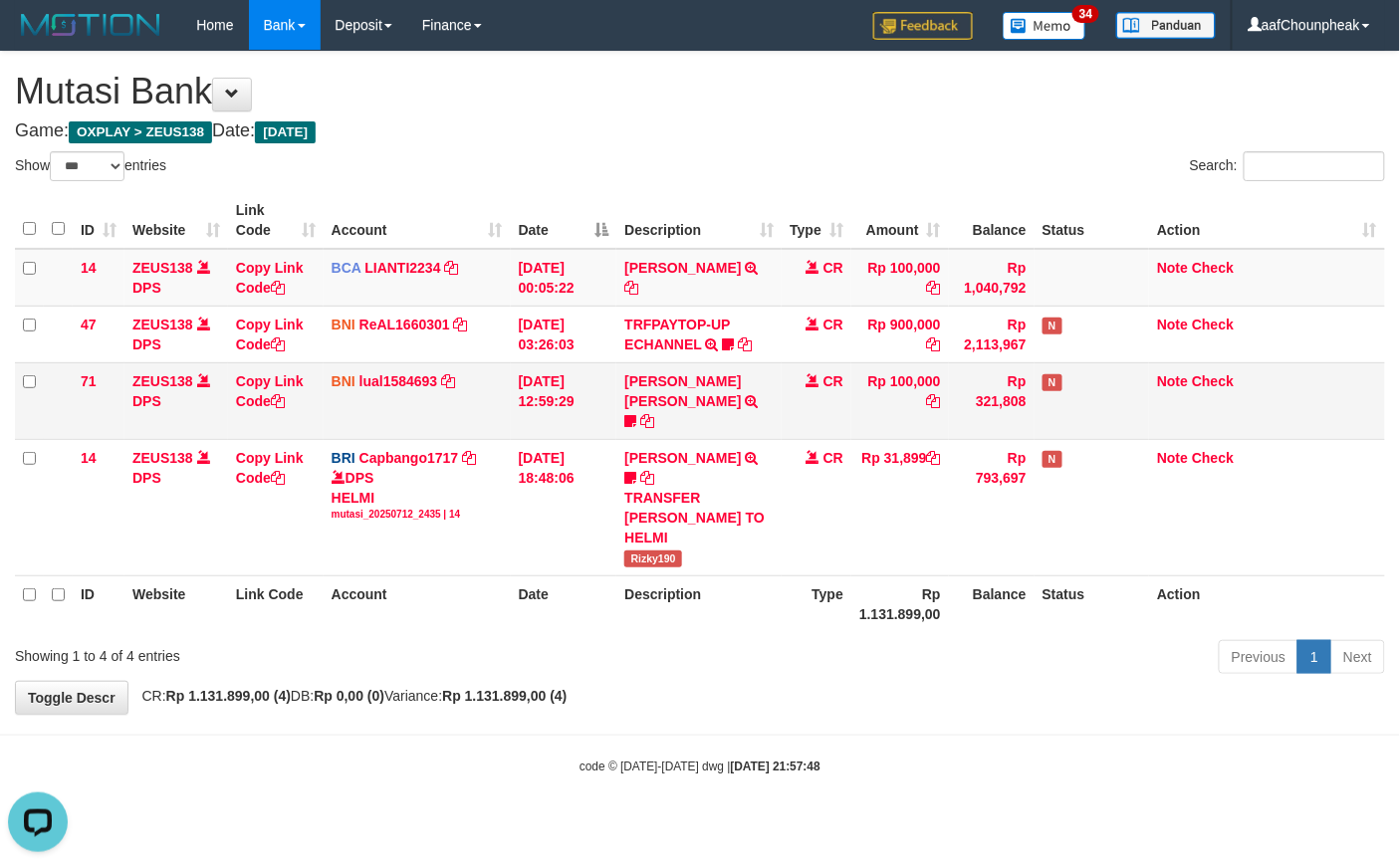 click on "MUHAMMAD IQBAL FARHAN            TRF/PAY/TOP-UP ECHANNEL MUHAMMAD IQBAL FARHAN    BUBU1010EDC1X24JAM" at bounding box center [699, 400] 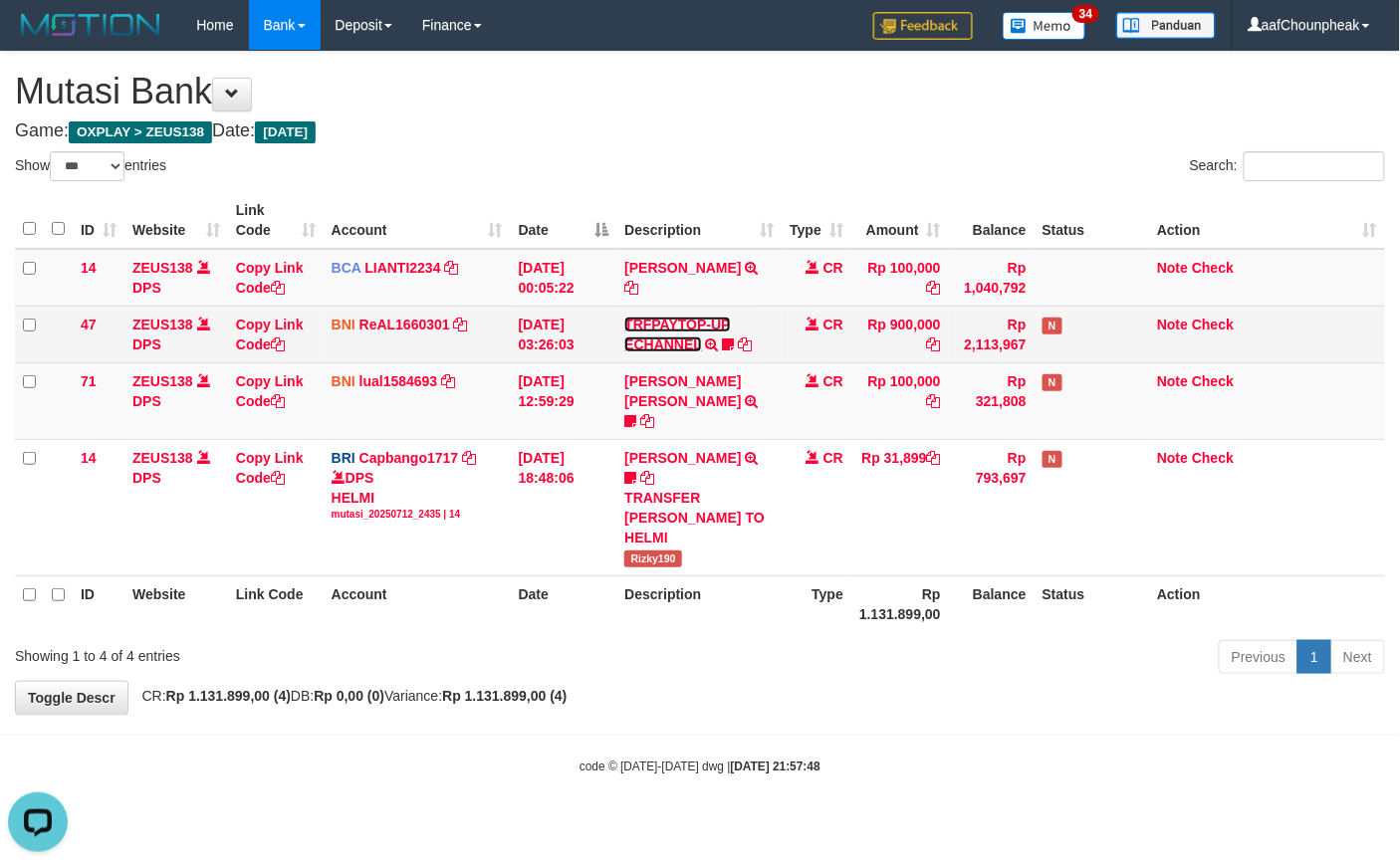 click on "TRFPAYTOP-UP ECHANNEL" at bounding box center (677, 334) 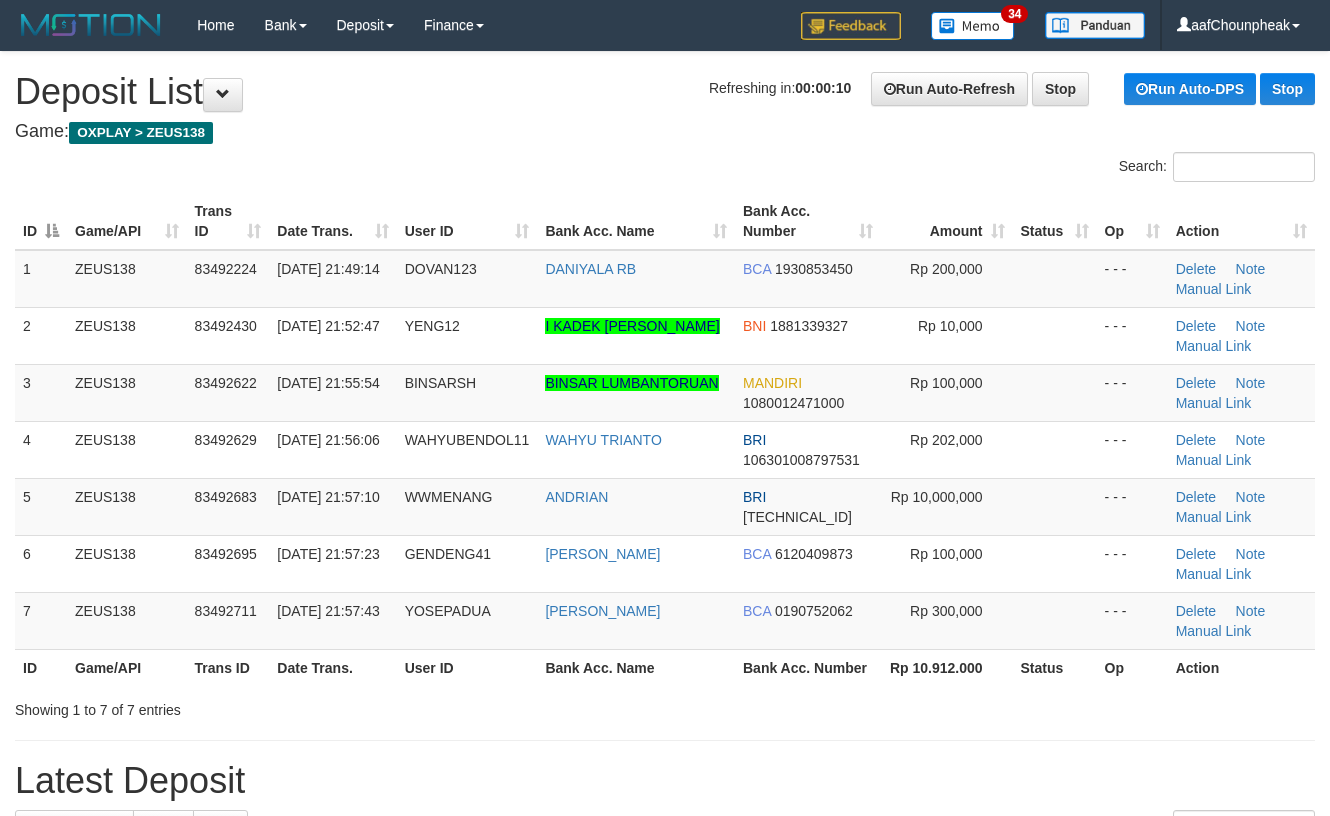 scroll, scrollTop: 0, scrollLeft: 0, axis: both 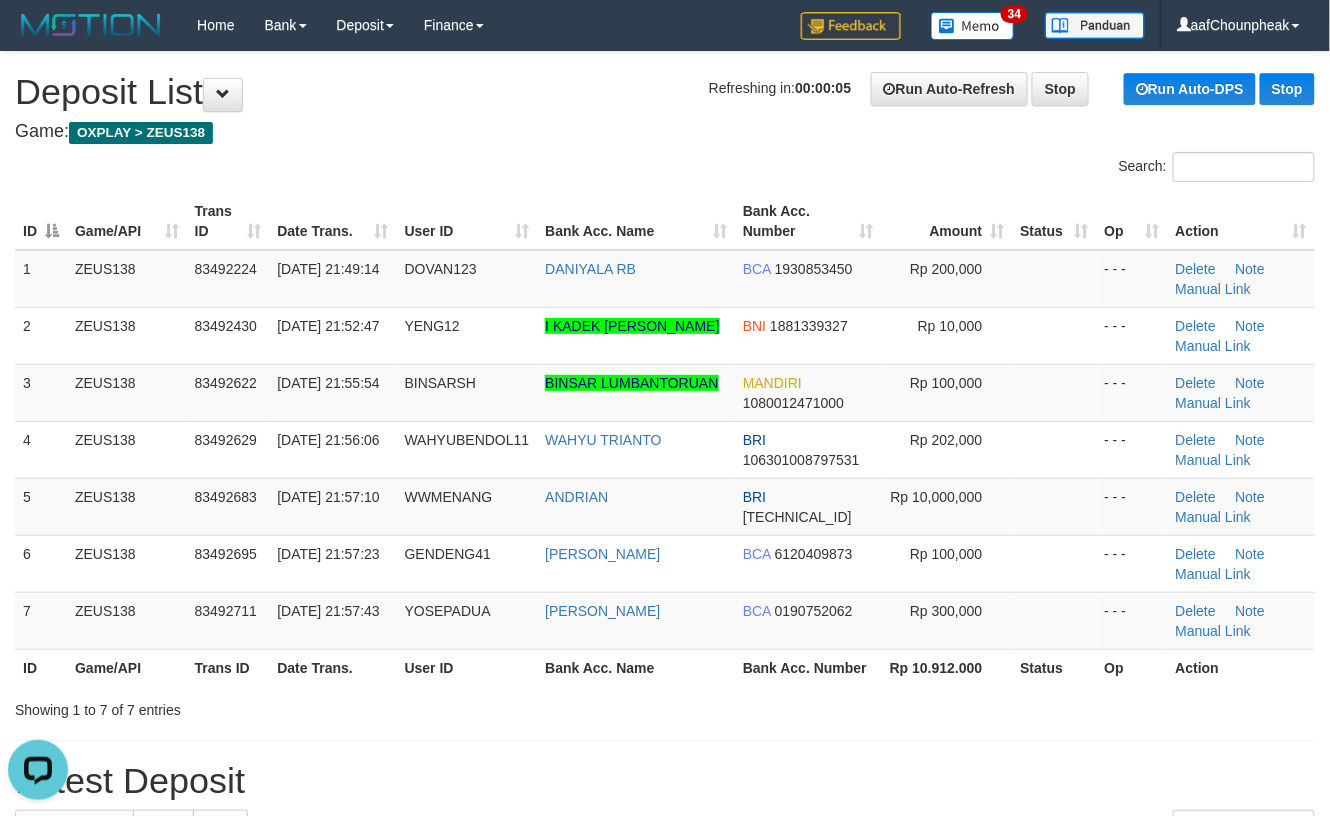click on "Bank Acc. Name" at bounding box center [636, 667] 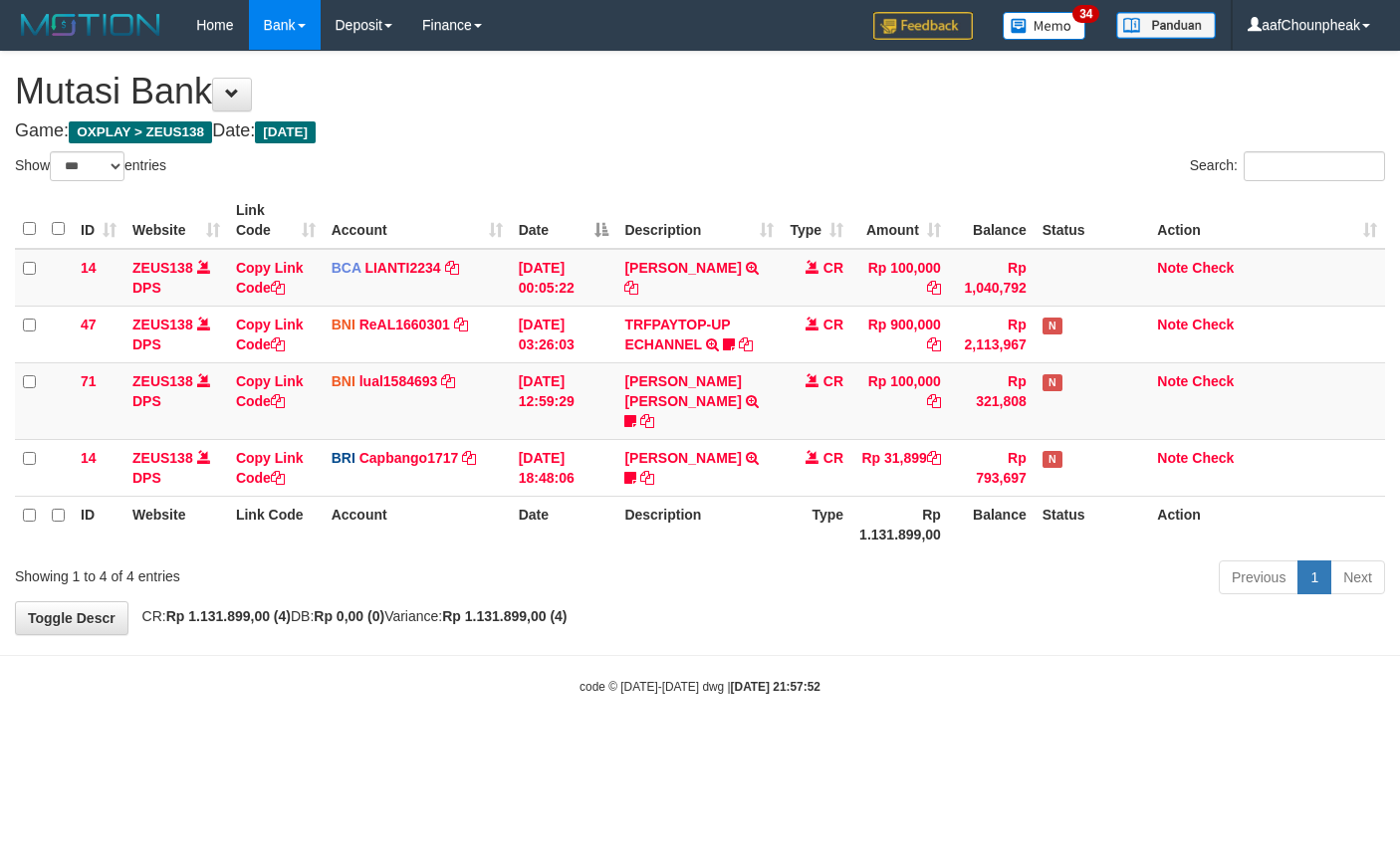 select on "***" 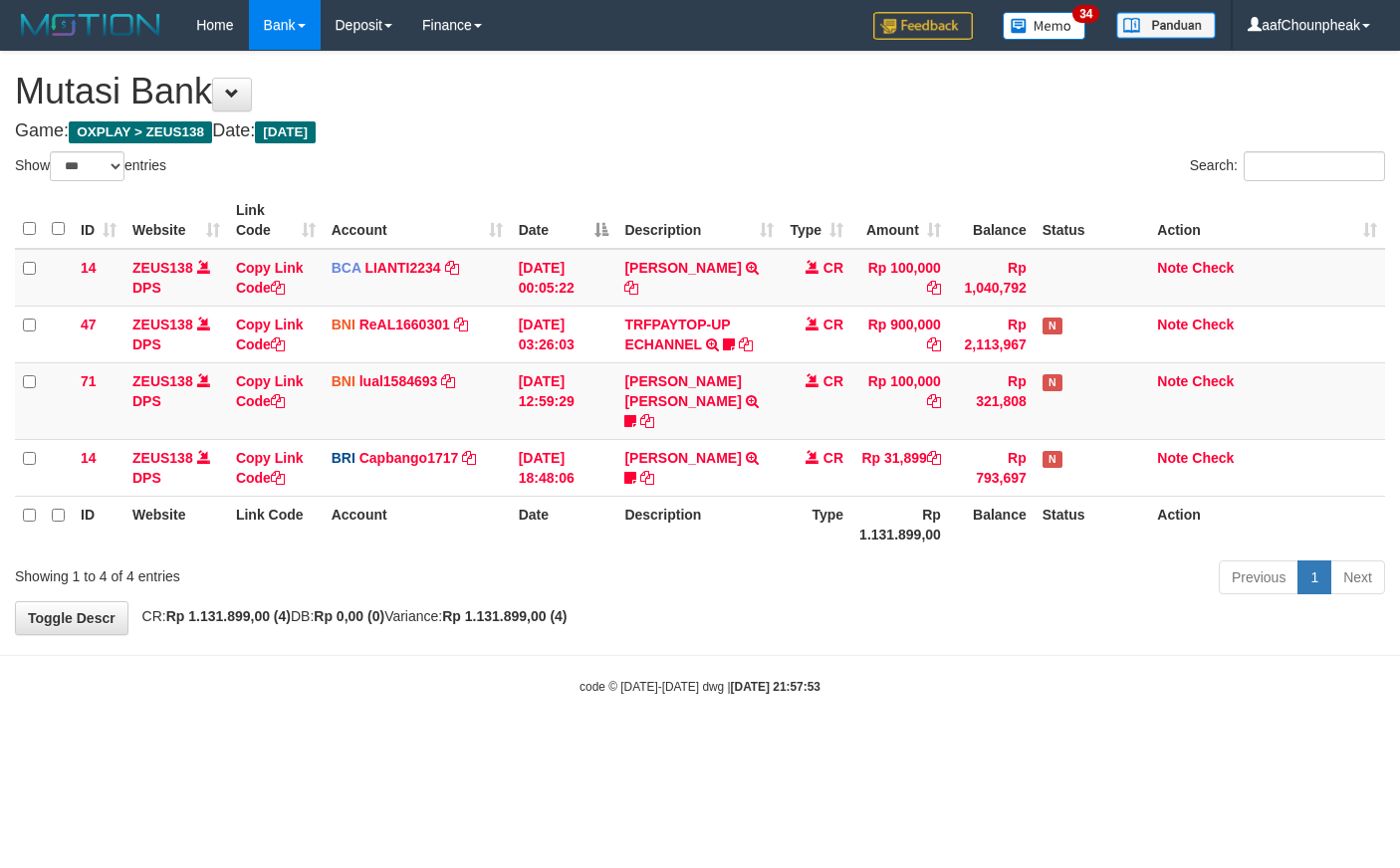 select on "***" 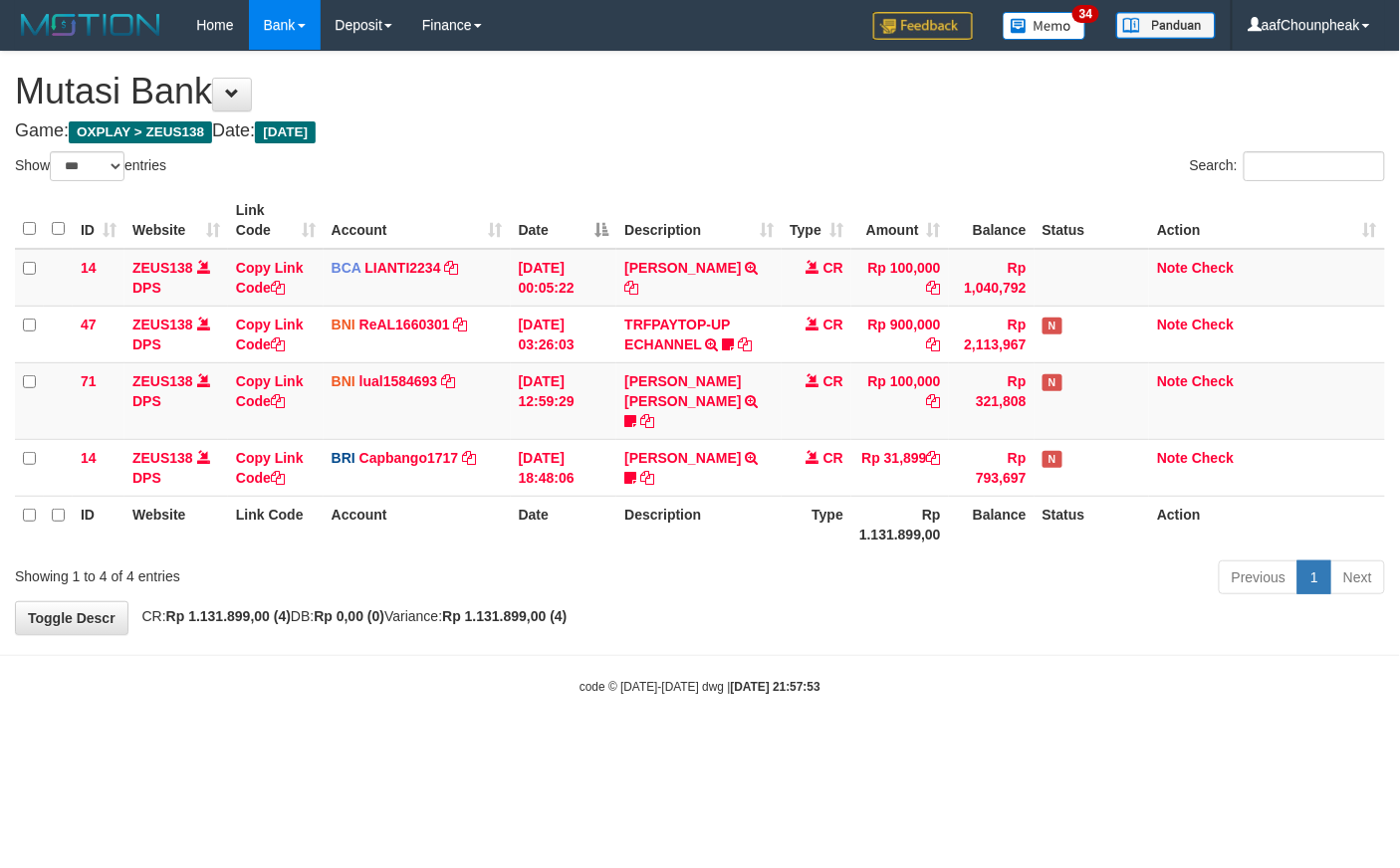 click on "**********" at bounding box center [700, 342] 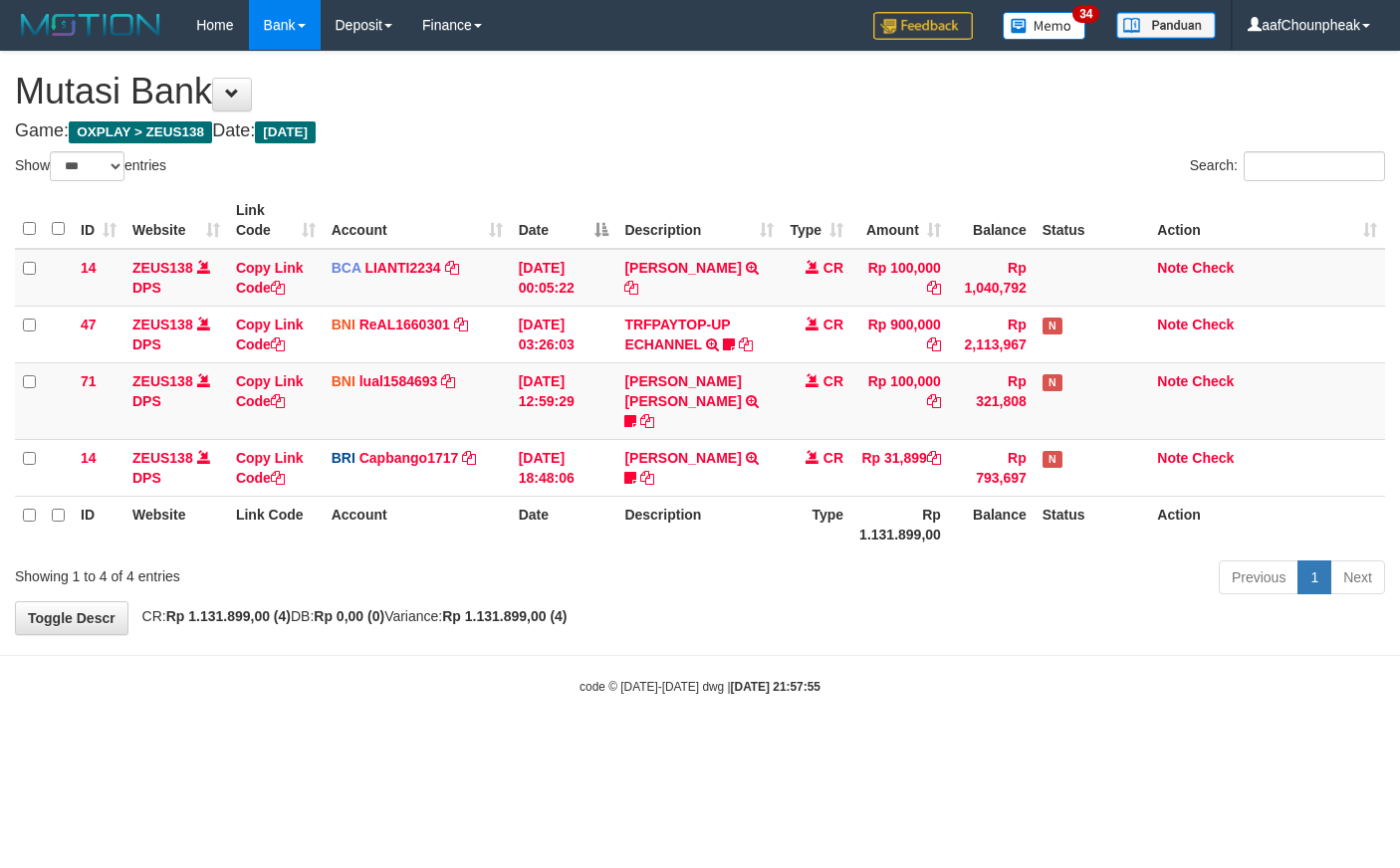 select on "***" 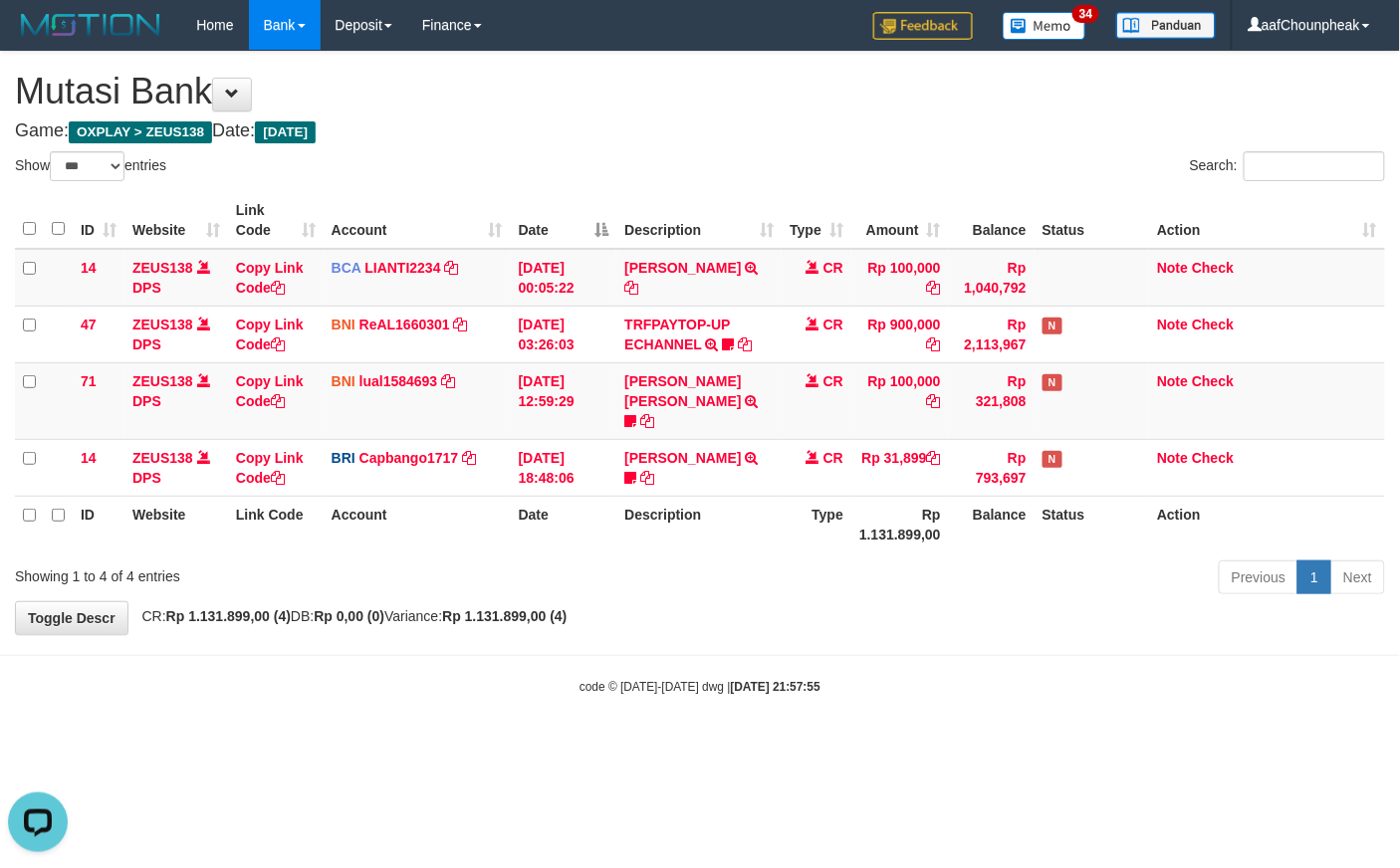 scroll, scrollTop: 0, scrollLeft: 0, axis: both 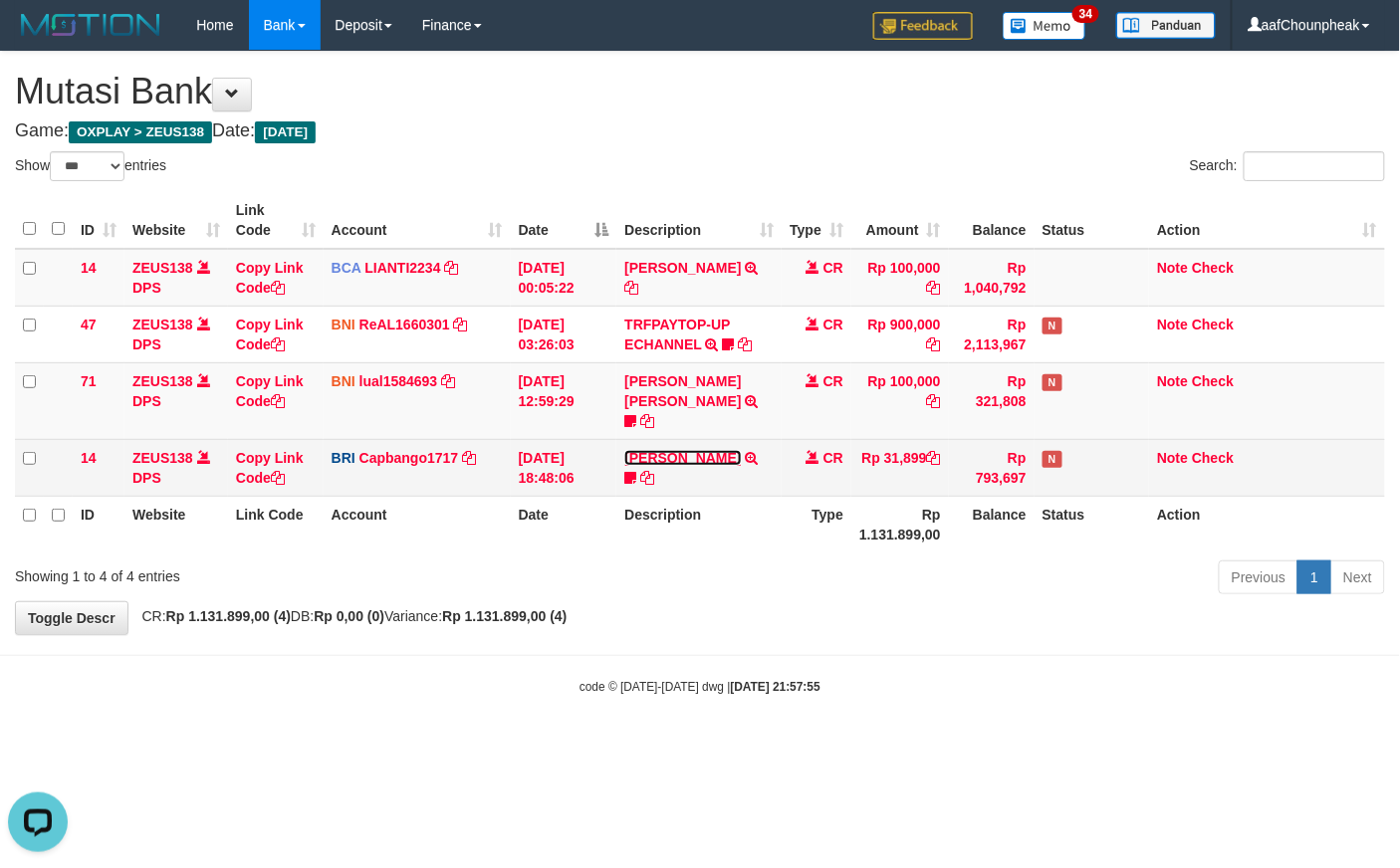 click on "[PERSON_NAME]" at bounding box center (682, 458) 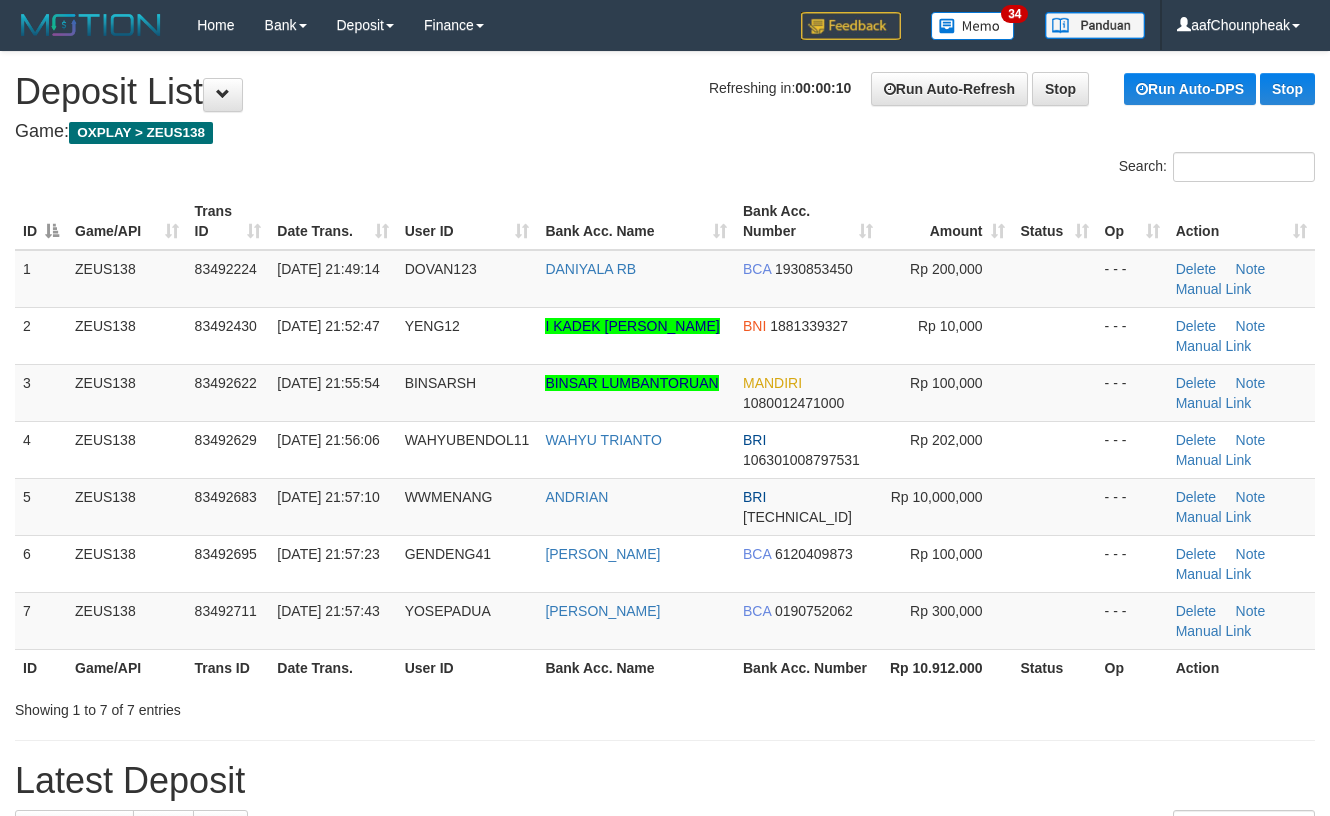 scroll, scrollTop: 0, scrollLeft: 0, axis: both 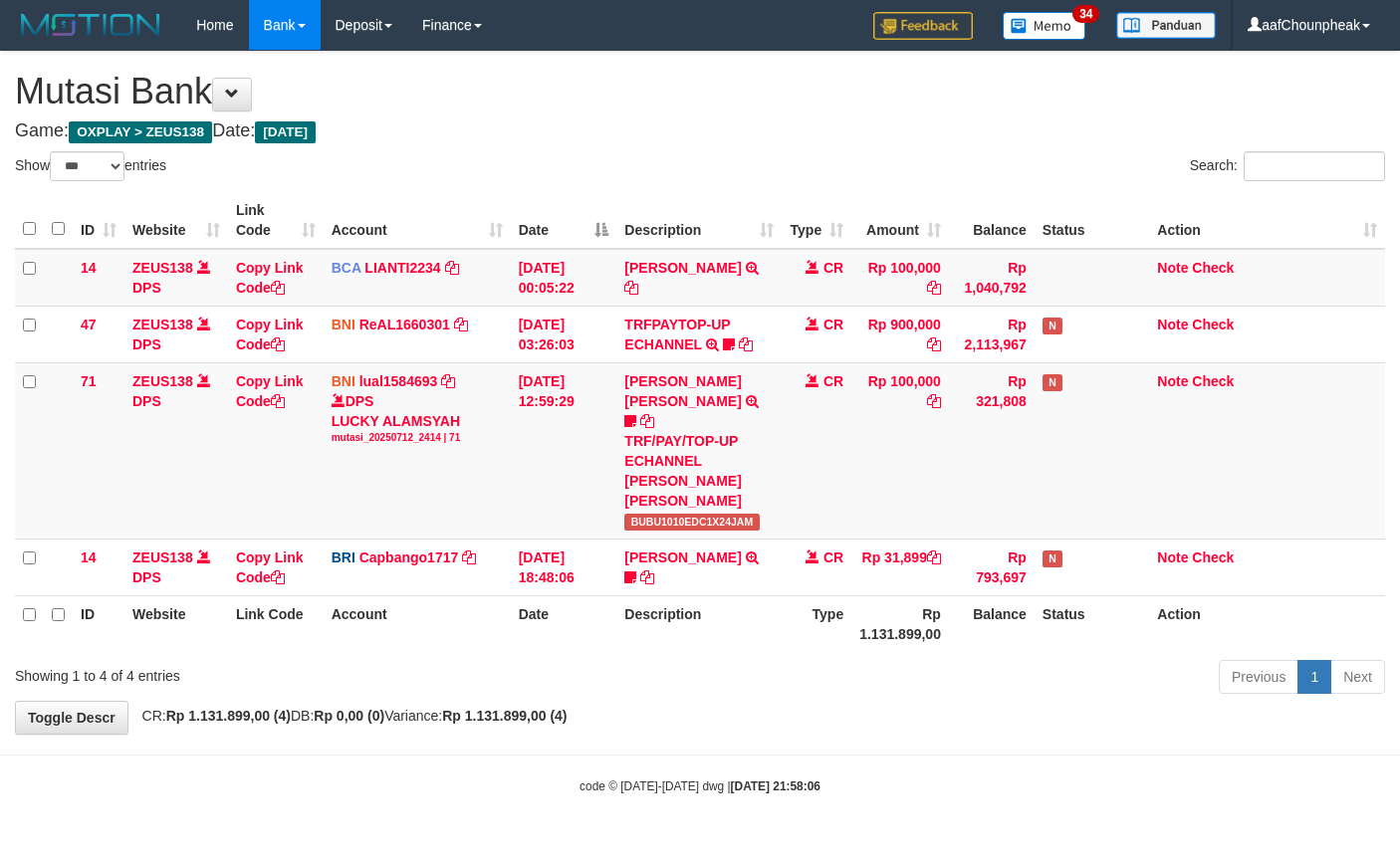 select on "***" 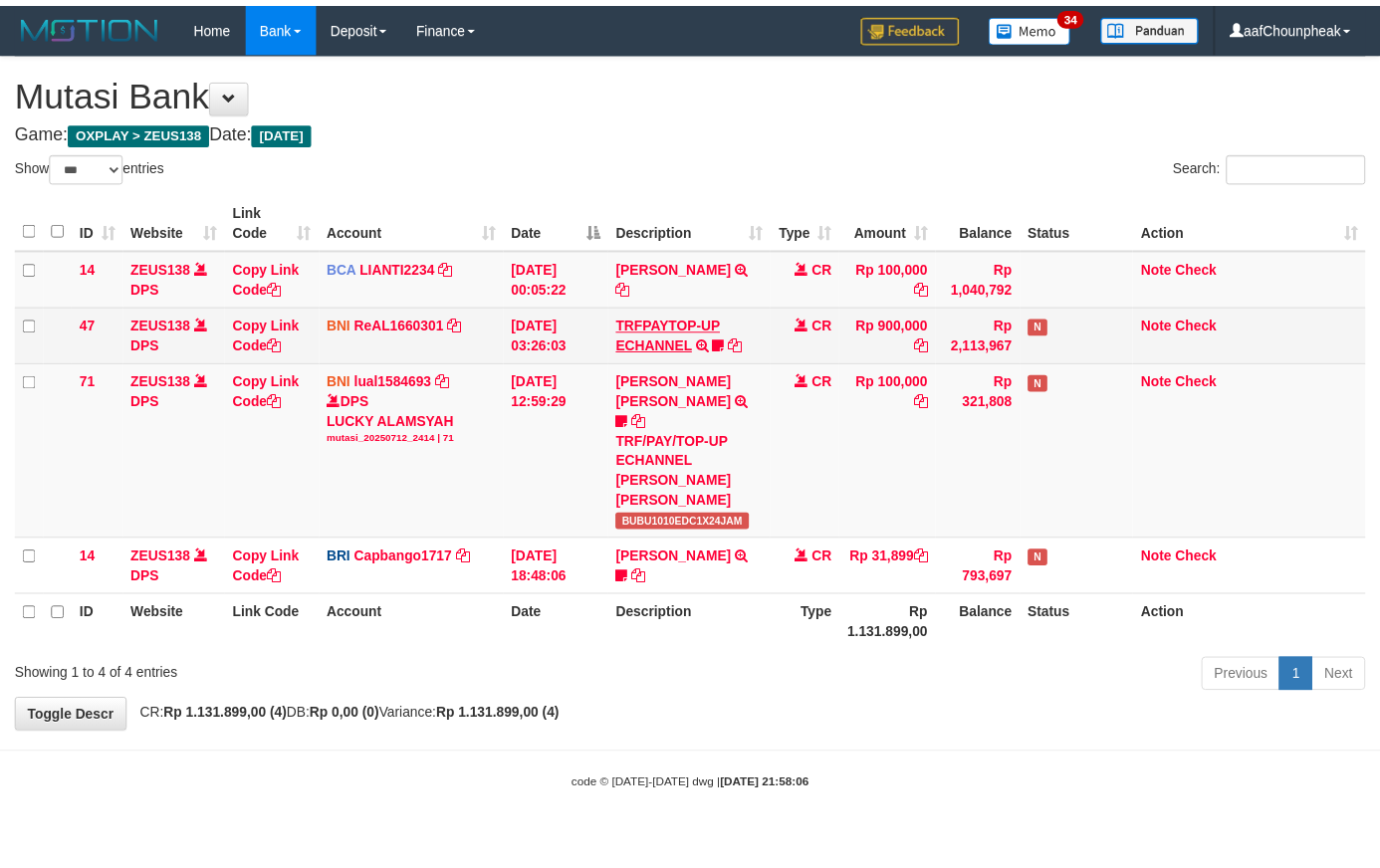 scroll, scrollTop: 0, scrollLeft: 0, axis: both 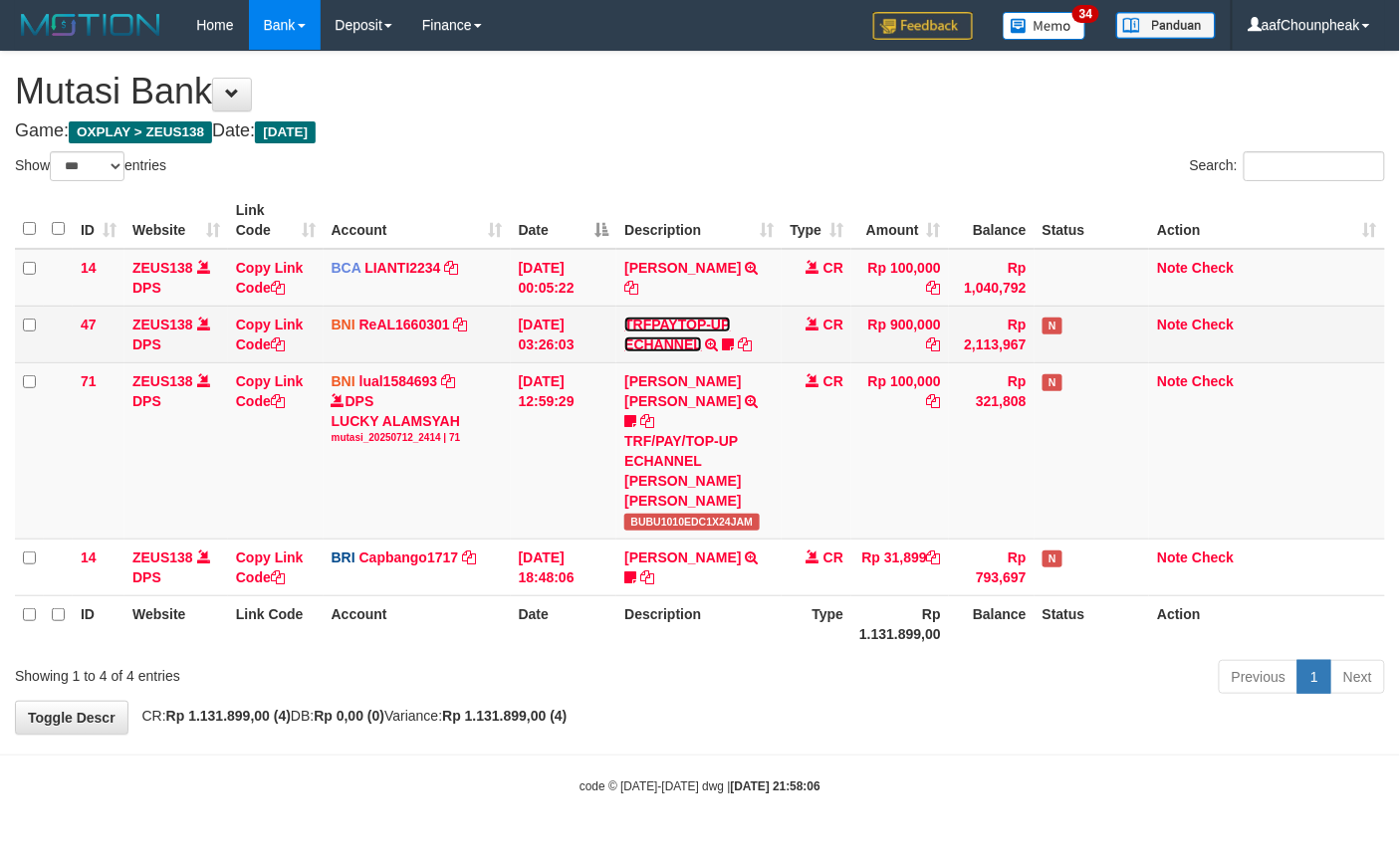 click on "TRFPAYTOP-UP ECHANNEL" at bounding box center [677, 334] 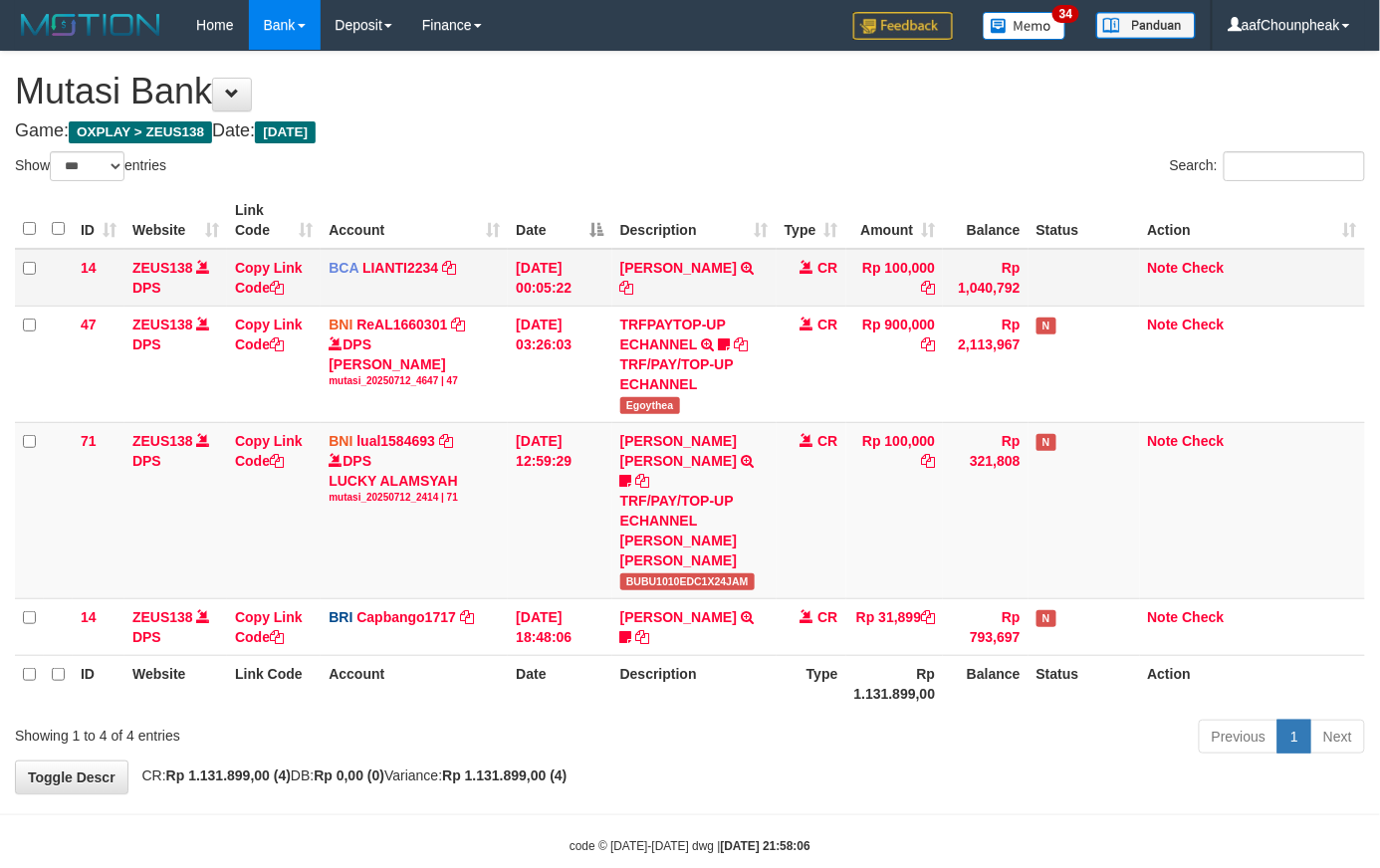 click on "YUSUP MAULAN         TRSF E-BANKING CR 1207/FTSCY/WS95051
100000.002025071262819090 TRFDN-YUSUP MAULANESPAY DEBIT INDONE" at bounding box center [694, 278] 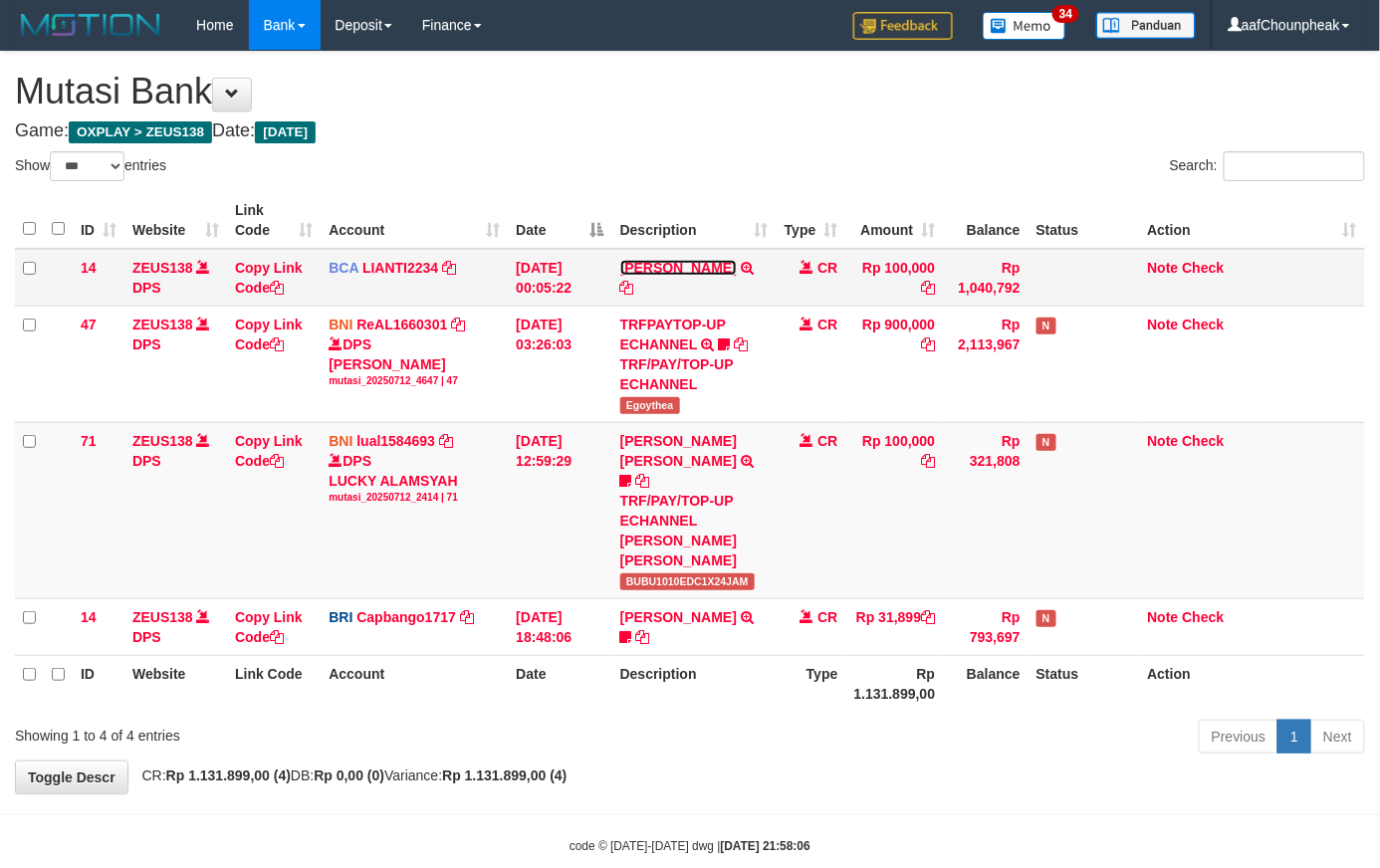 click on "YUSUP MAULAN" at bounding box center [678, 268] 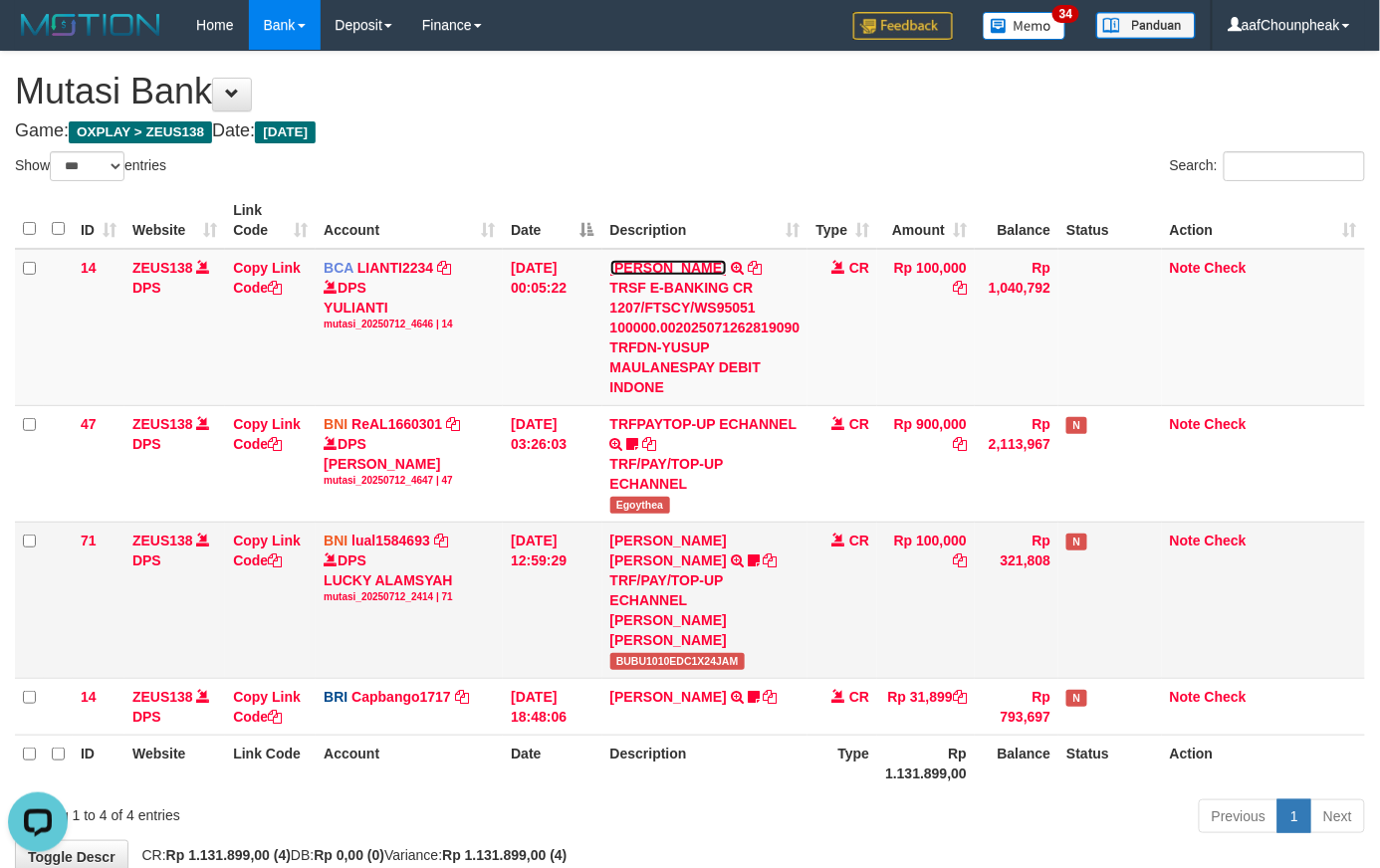 scroll, scrollTop: 0, scrollLeft: 0, axis: both 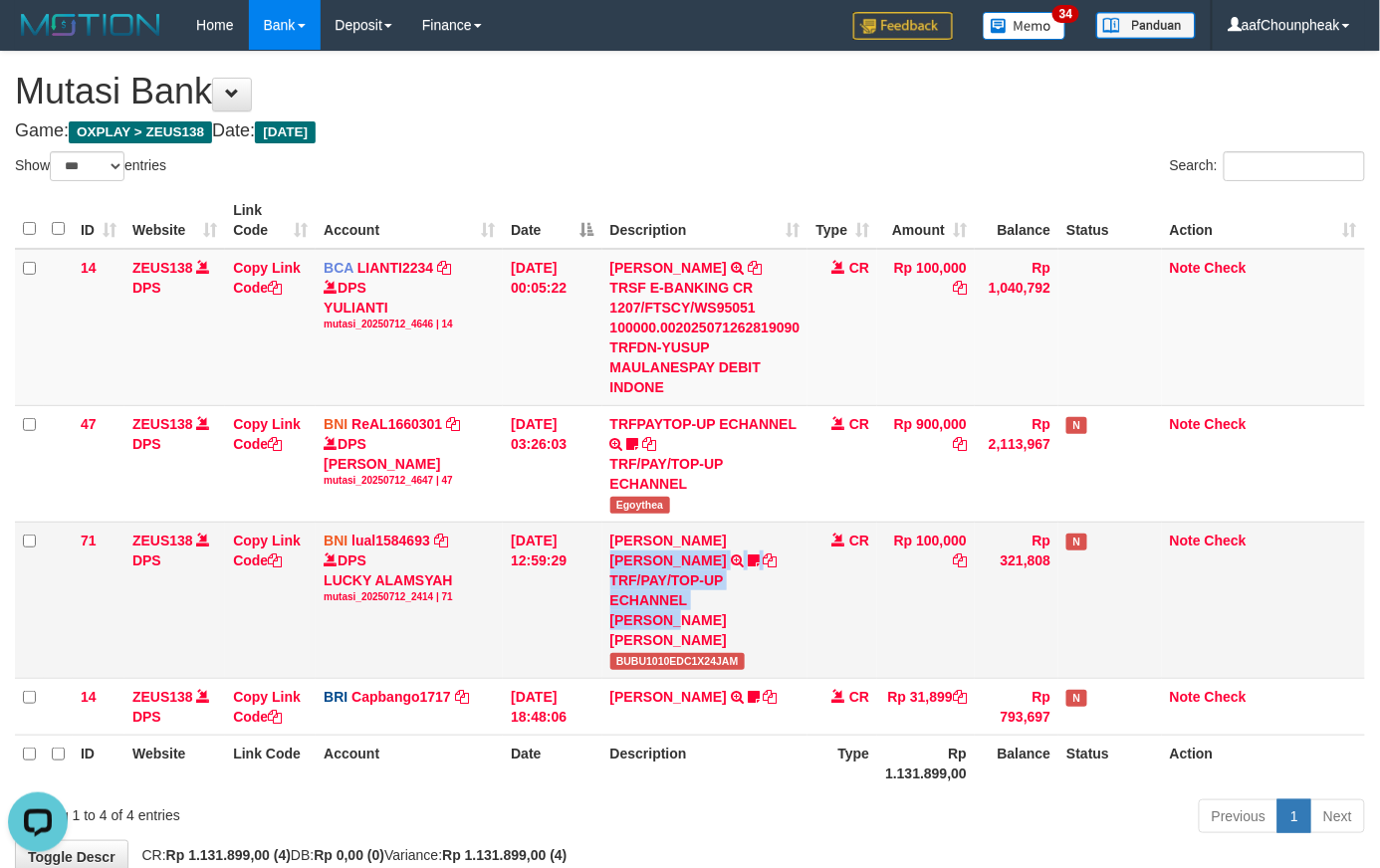 click on "MUHAMMAD IQBAL FARHAN            TRF/PAY/TOP-UP ECHANNEL MUHAMMAD IQBAL FARHAN    BUBU1010EDC1X24JAM" at bounding box center (705, 599) 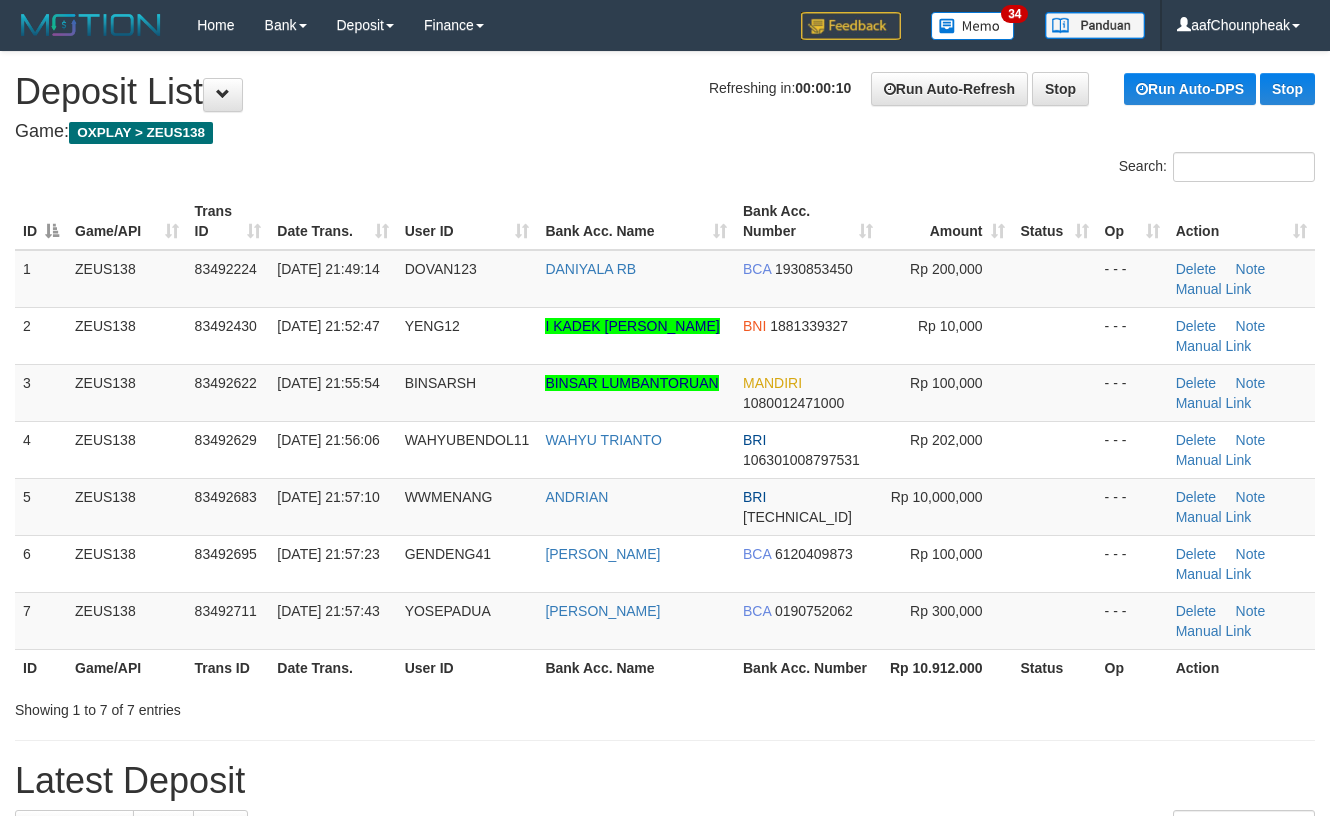 scroll, scrollTop: 0, scrollLeft: 0, axis: both 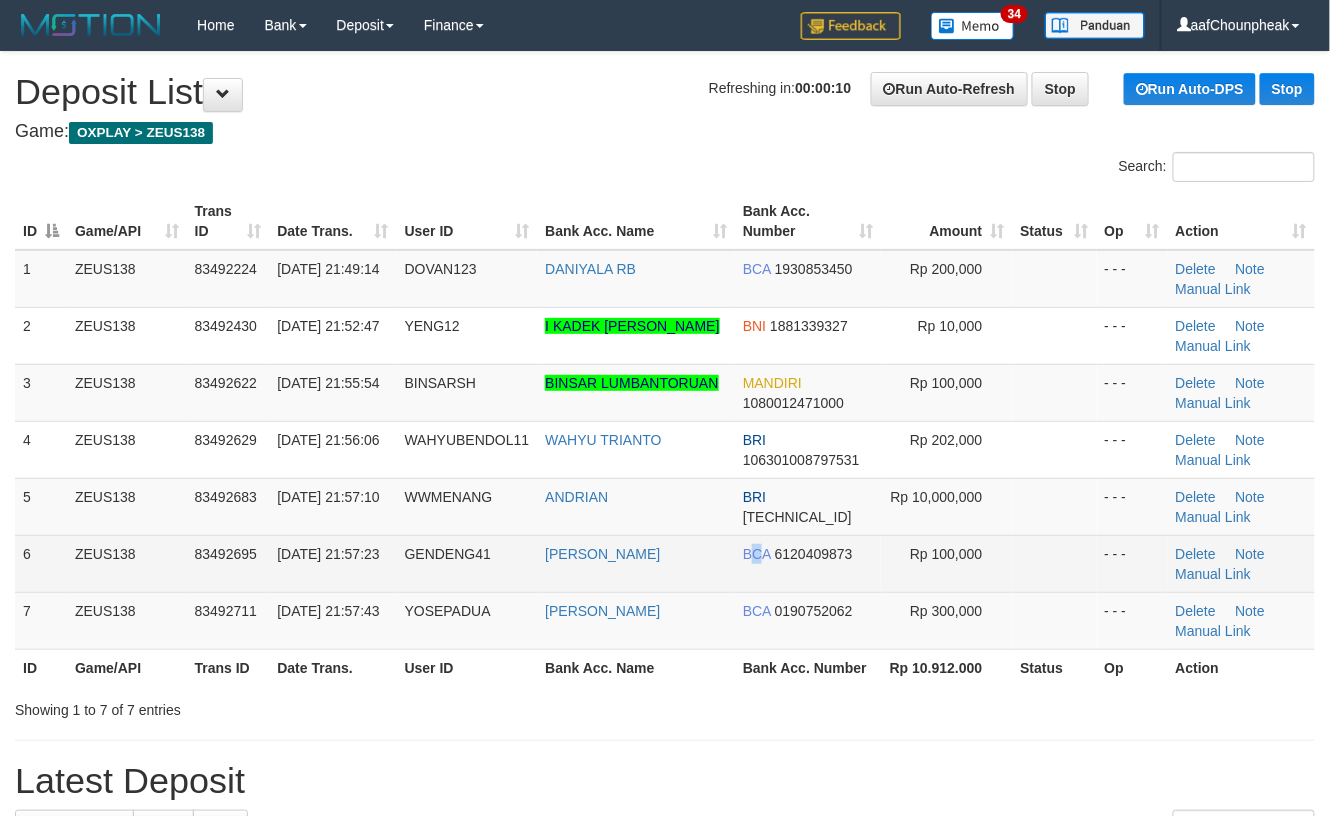 click on "BCA
6120409873" at bounding box center (808, 563) 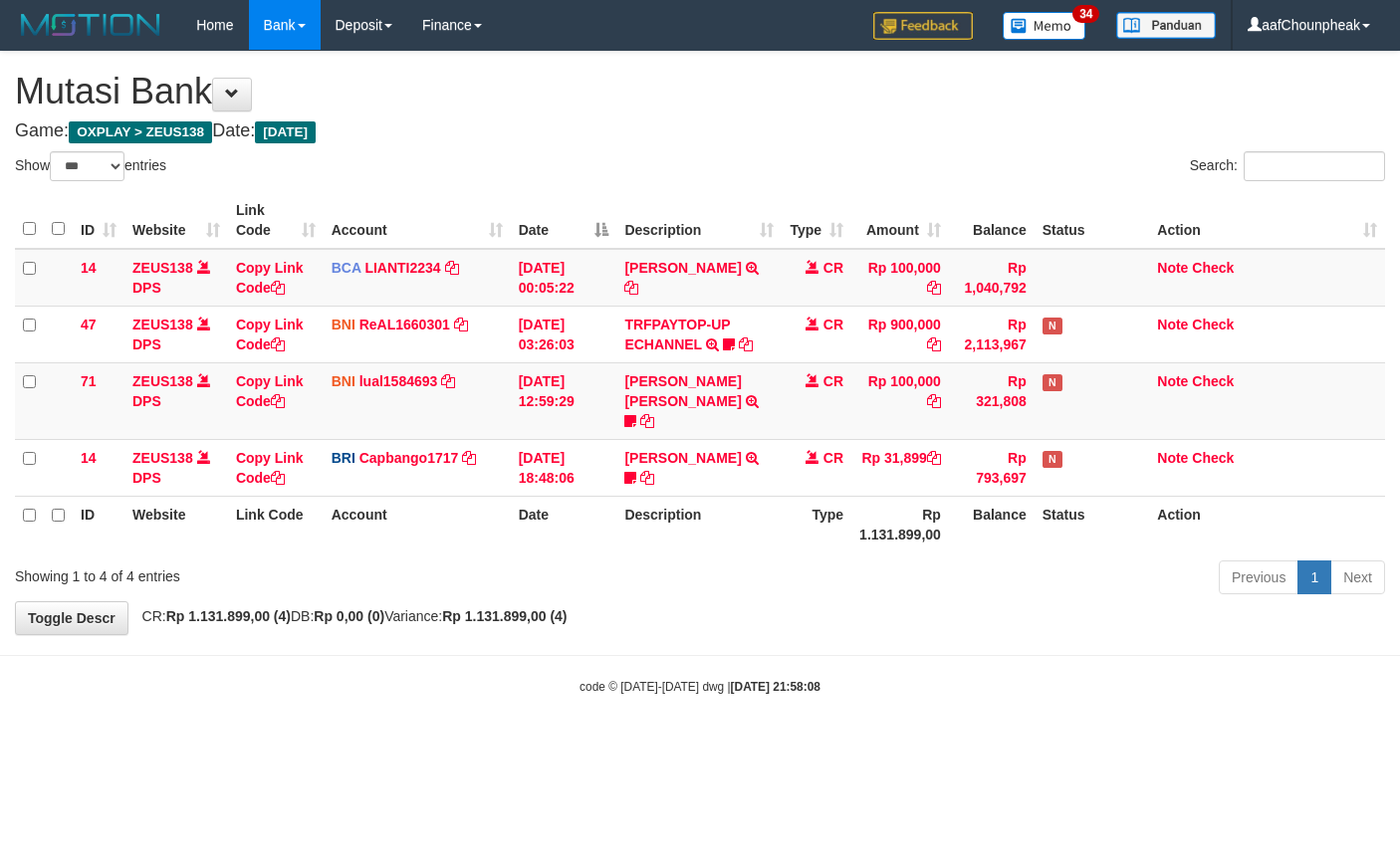 select on "***" 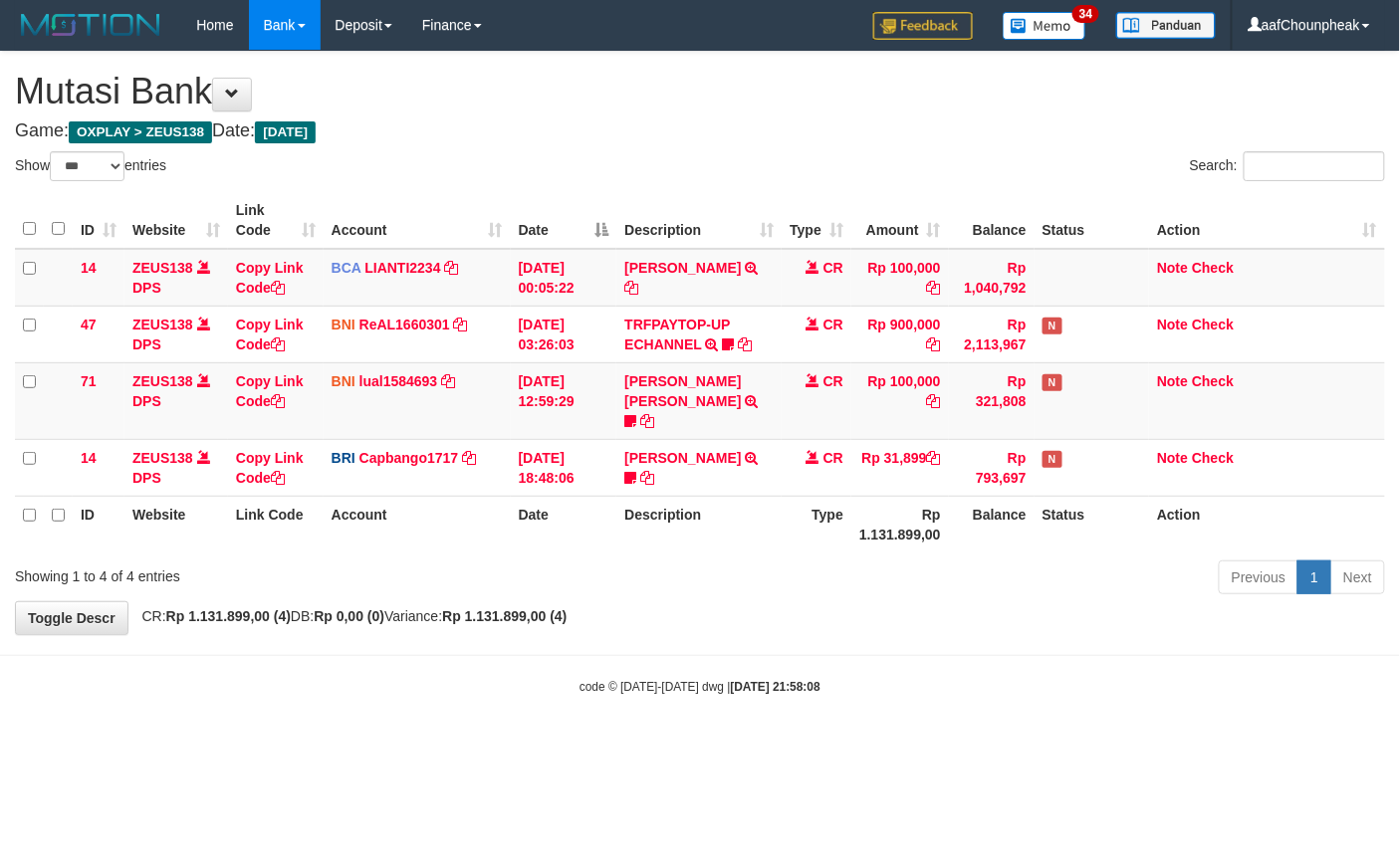 click on "**********" at bounding box center [700, 342] 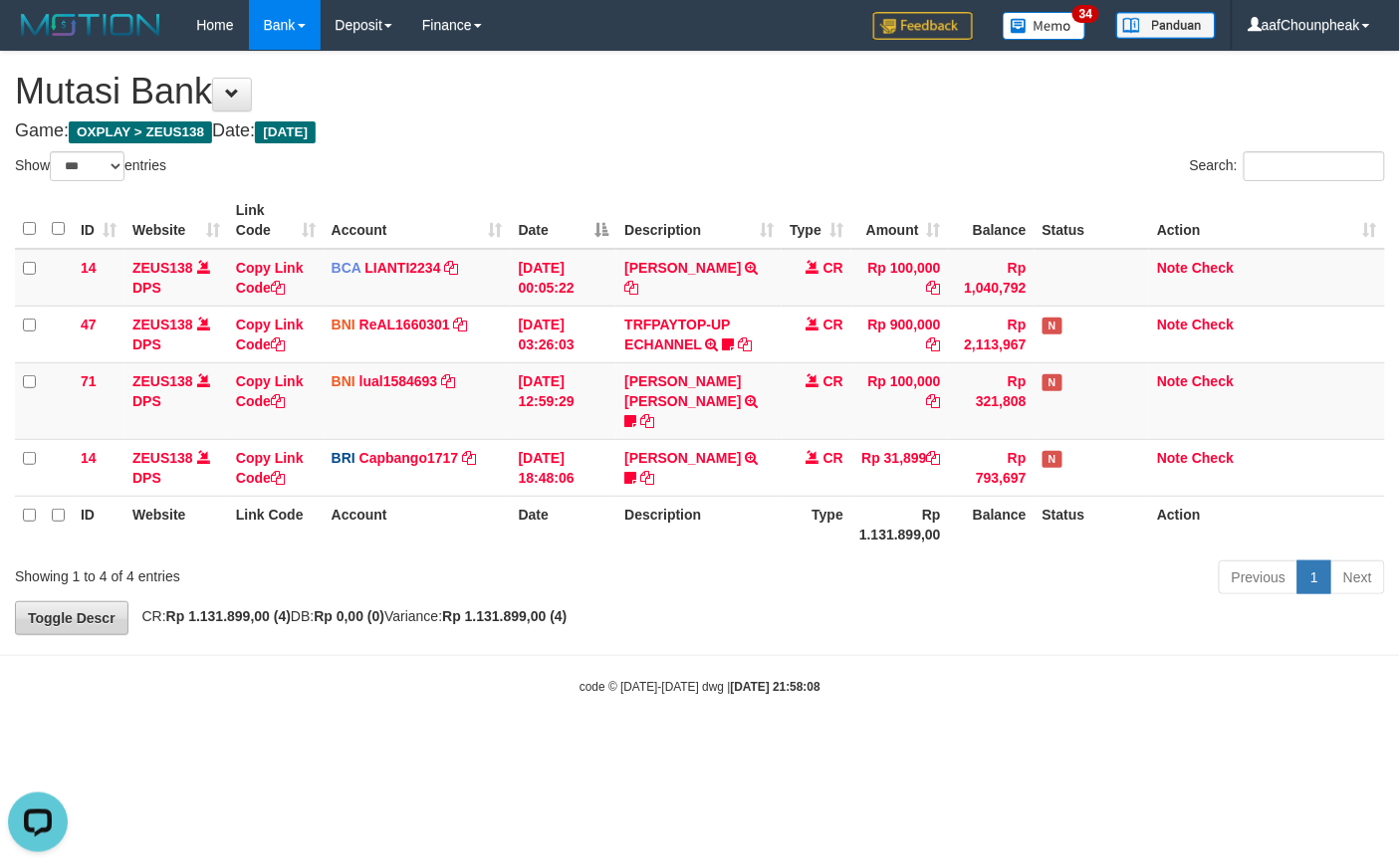 scroll, scrollTop: 0, scrollLeft: 0, axis: both 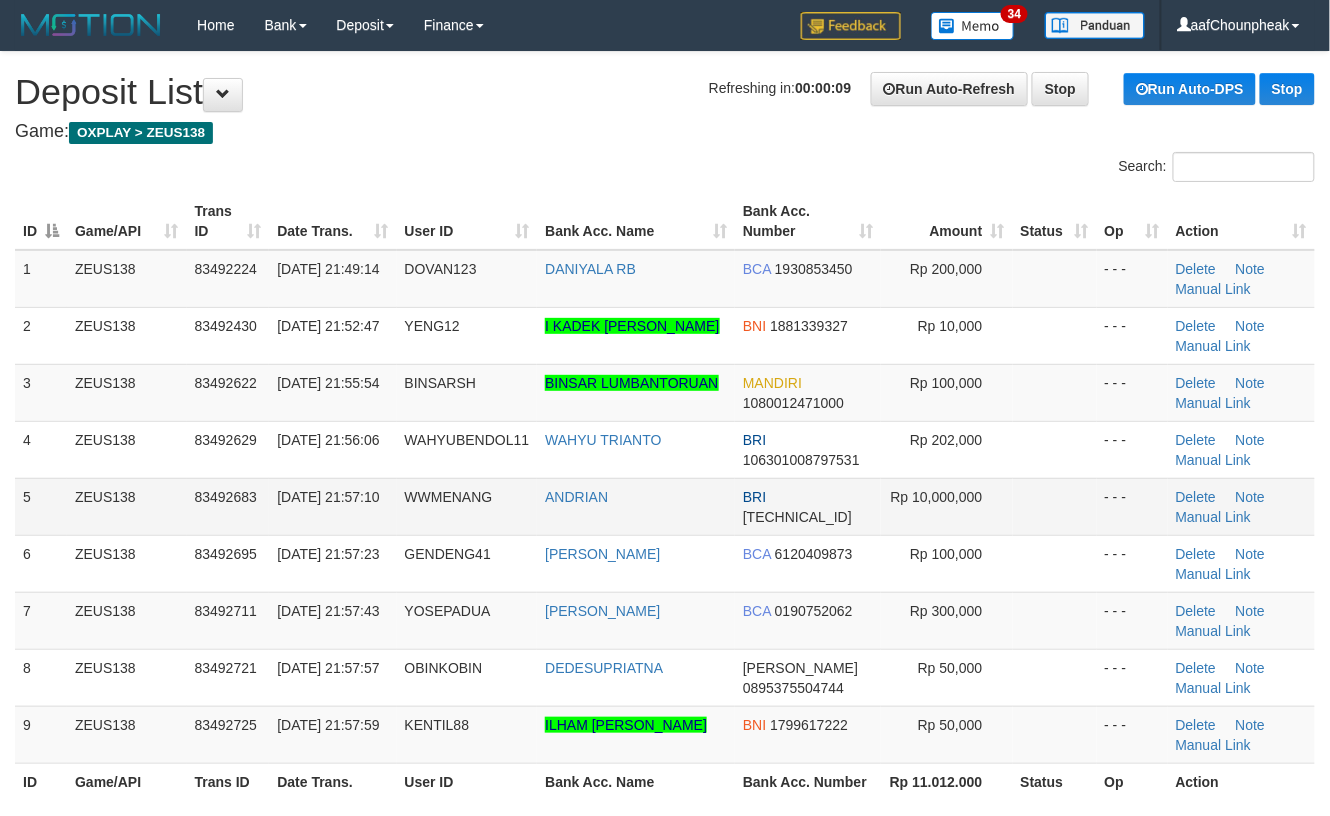 click on "ANDRIAN" at bounding box center [636, 506] 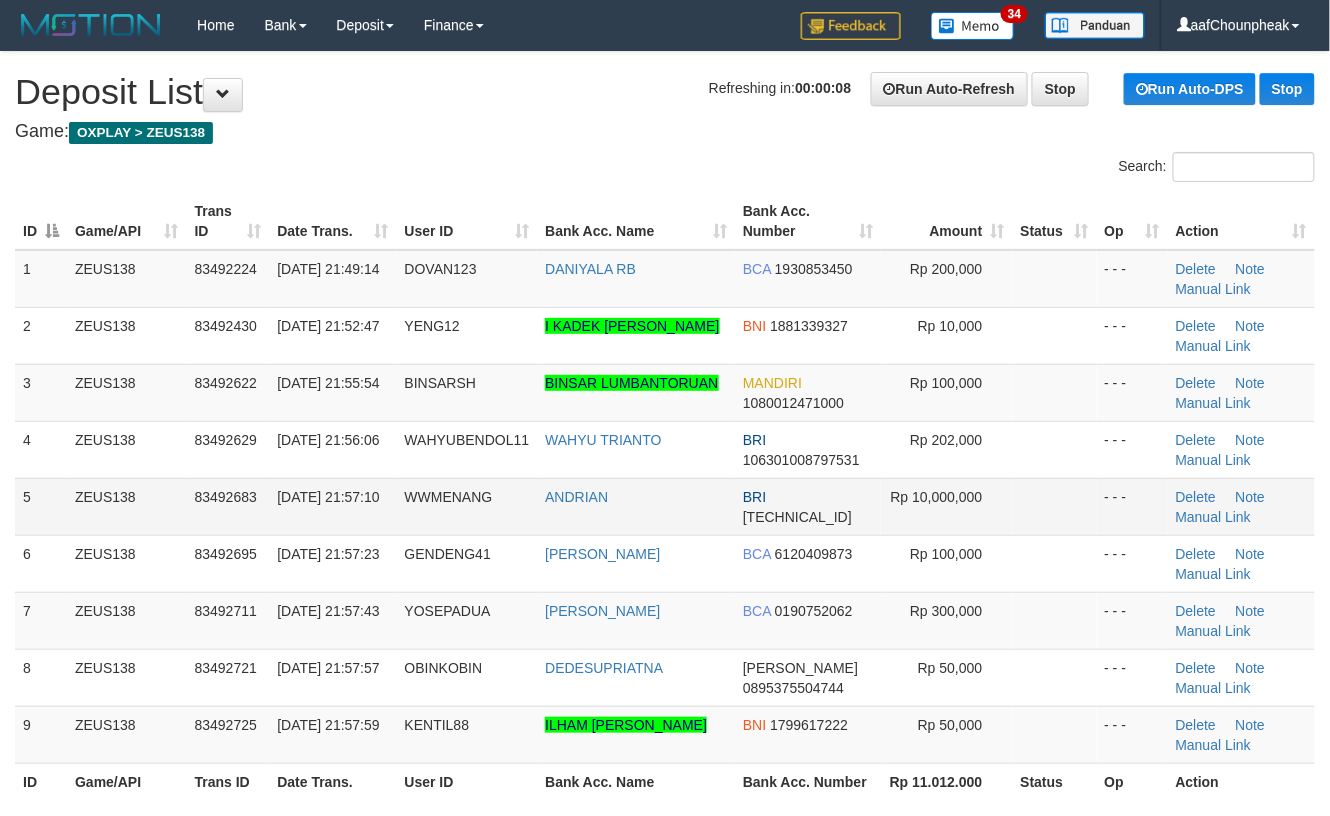 click on "ANDRIAN" at bounding box center [636, 506] 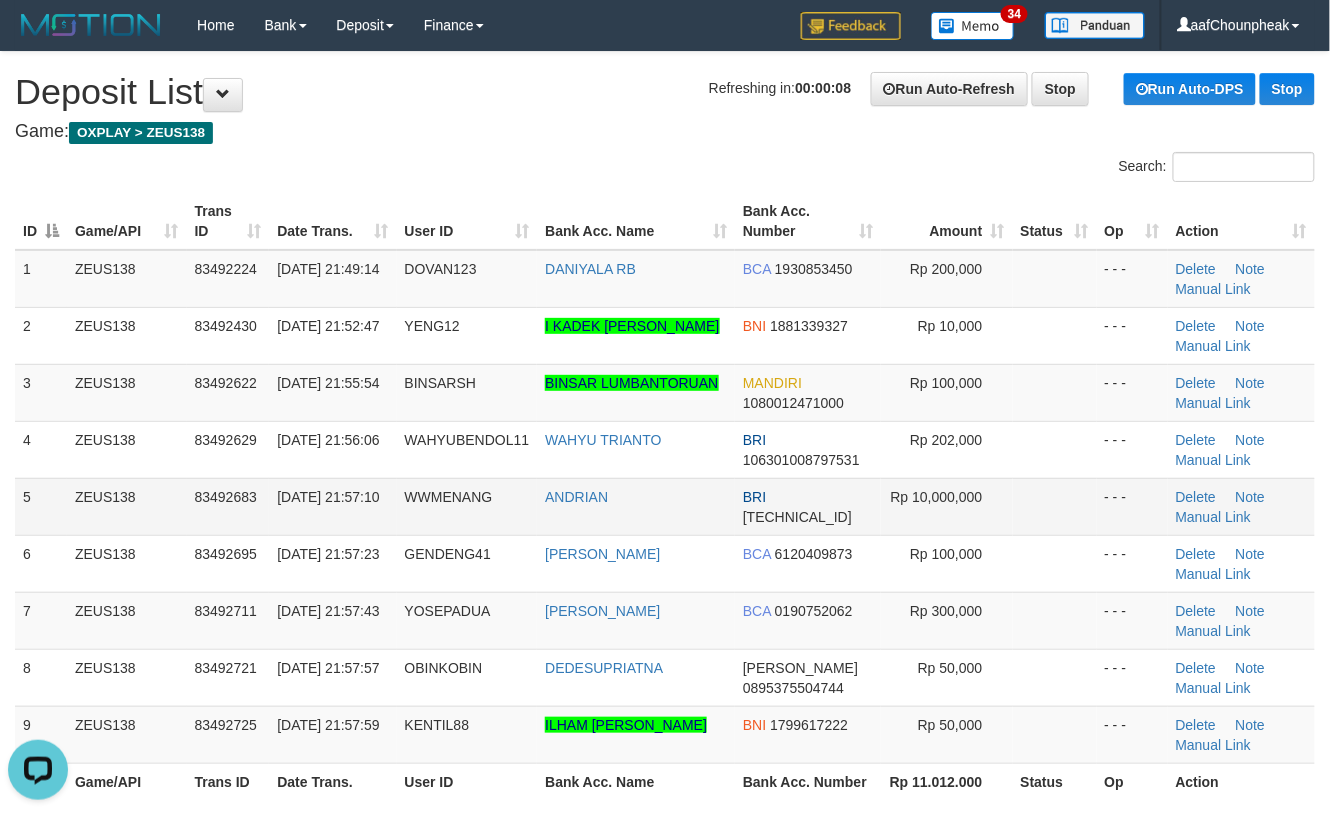 click on "ANDRIAN" at bounding box center (636, 506) 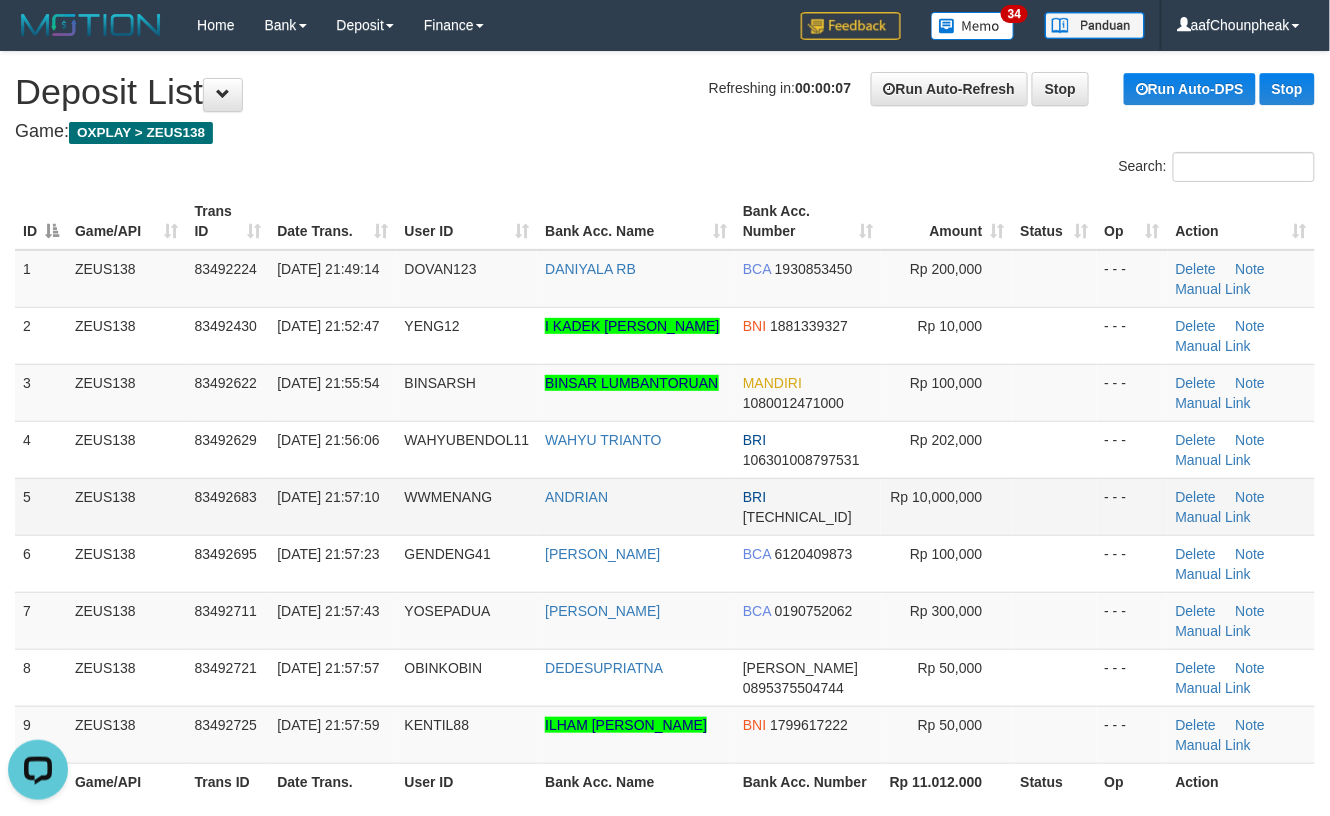 click on "ANDRIAN" at bounding box center [636, 506] 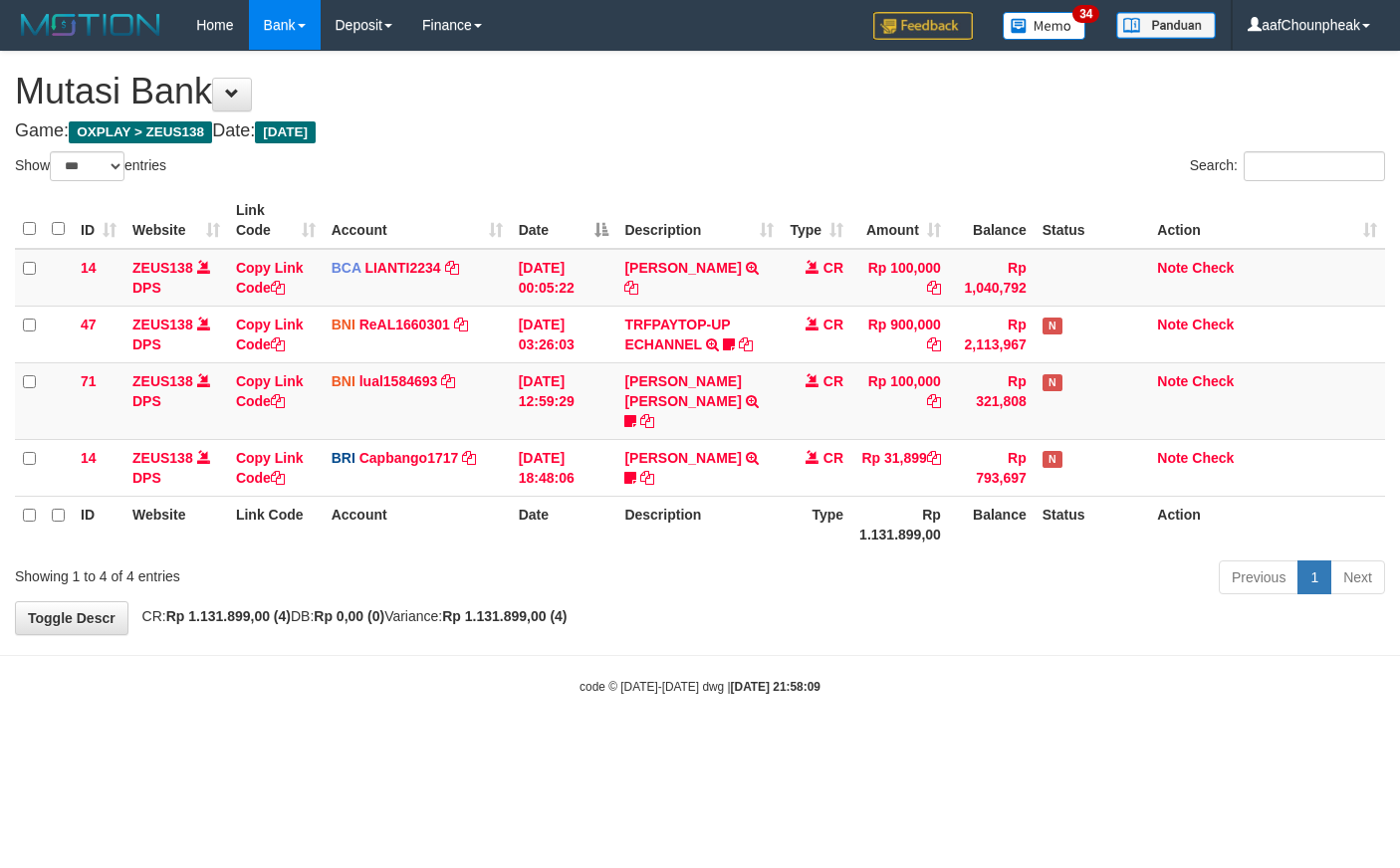 select on "***" 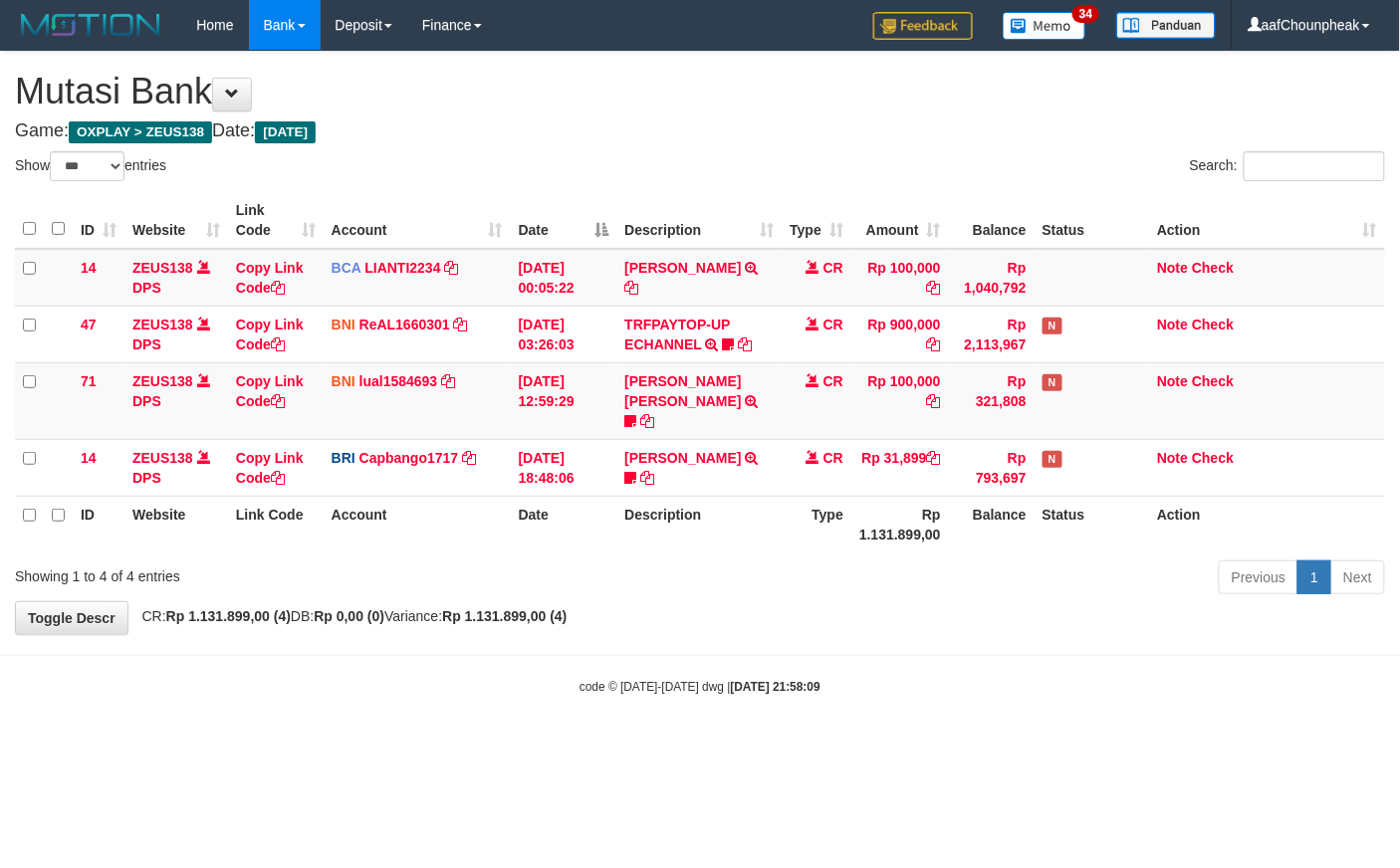 click on "Toggle navigation
Home
Bank
Account List
Mutasi Bank
Search
Note Mutasi
Deposit
DPS List
History
Finance
Financial Data
aafChounpheak
My Profile
Log Out
34" at bounding box center (700, 372) 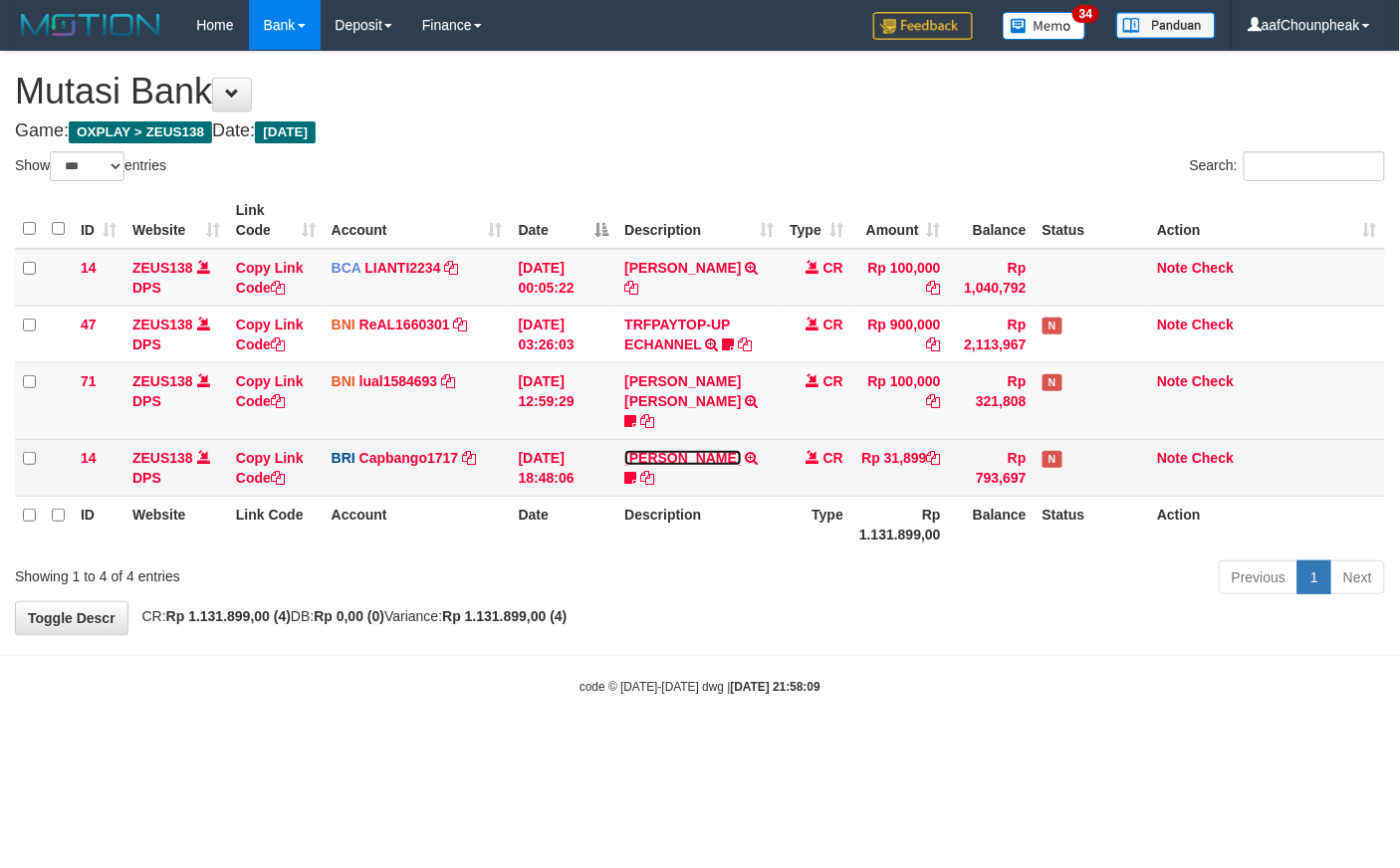 click on "[PERSON_NAME]" at bounding box center [682, 458] 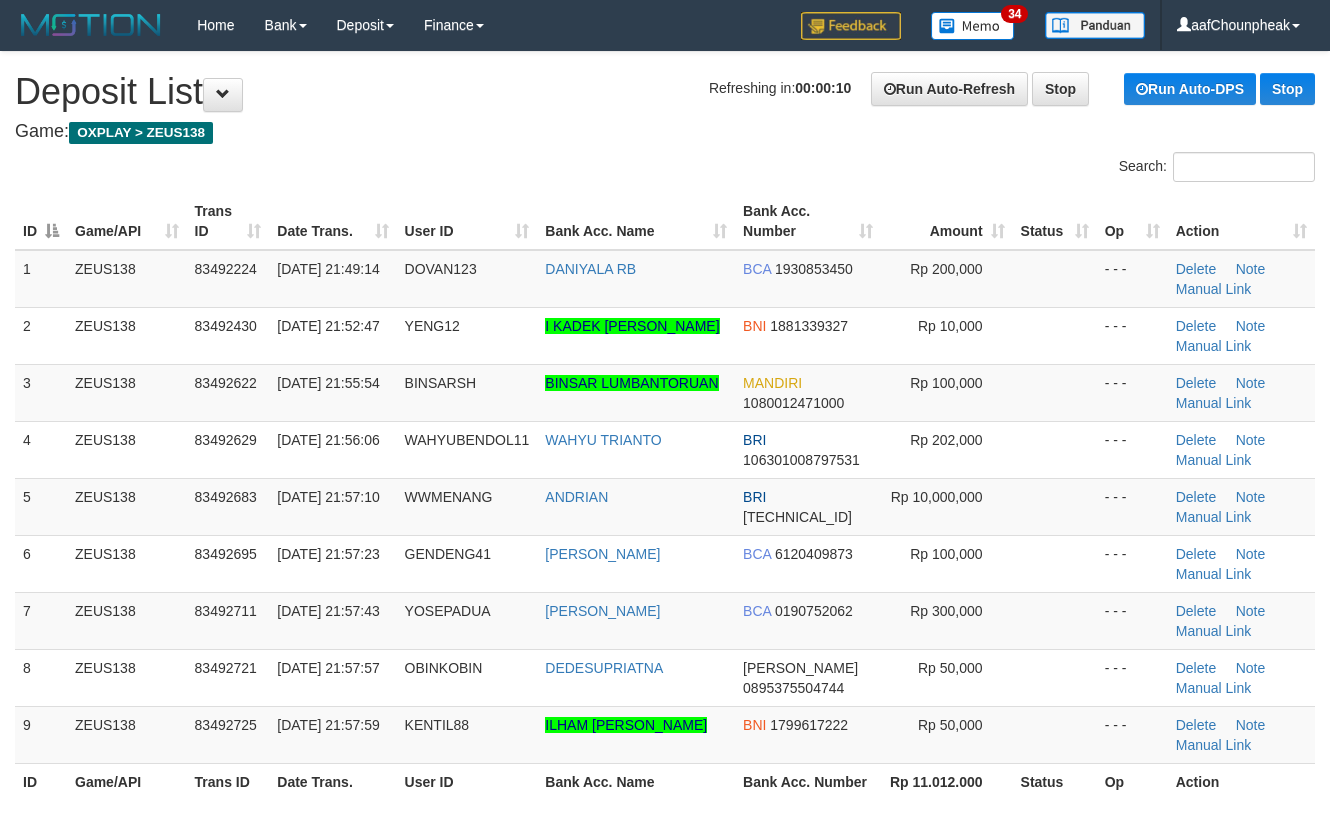 scroll, scrollTop: 0, scrollLeft: 0, axis: both 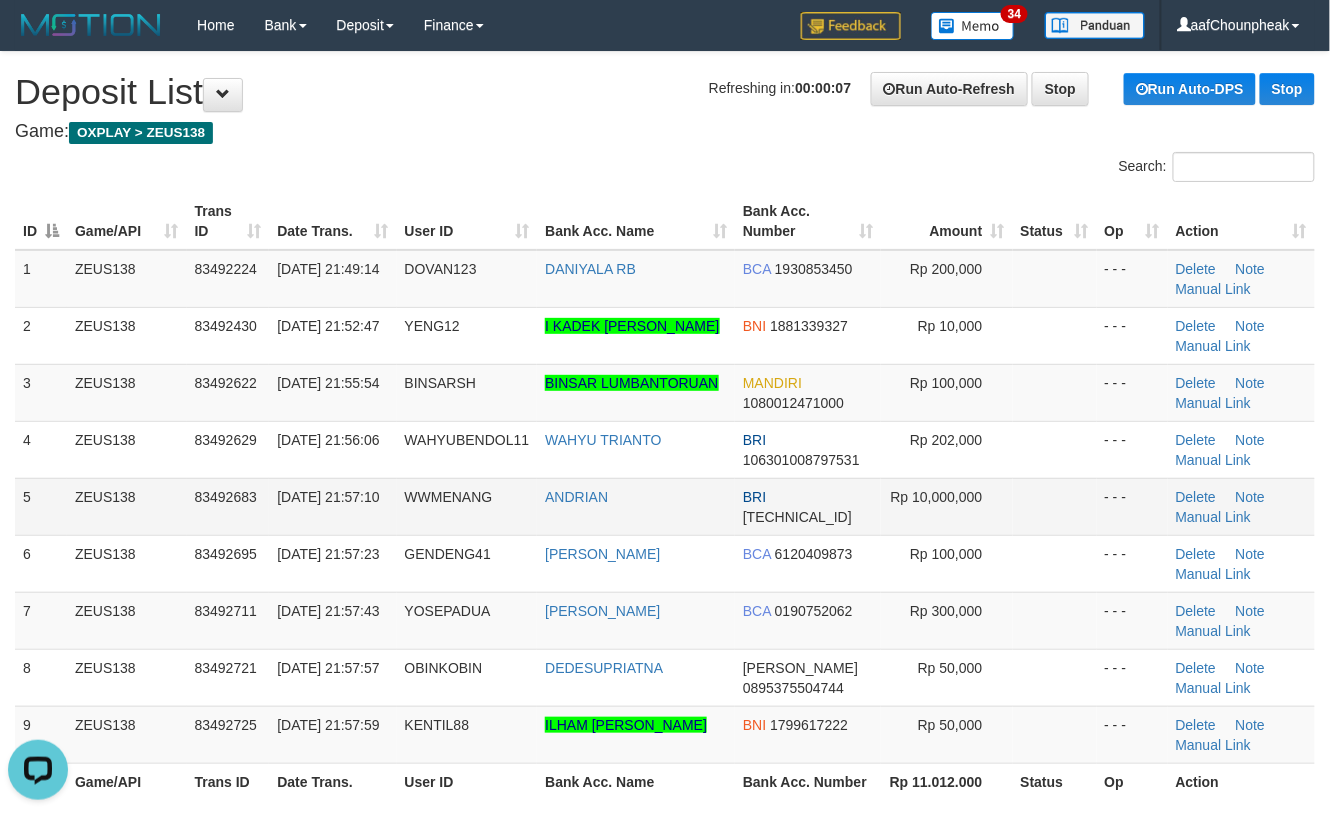 click on "- - -" at bounding box center [1132, 506] 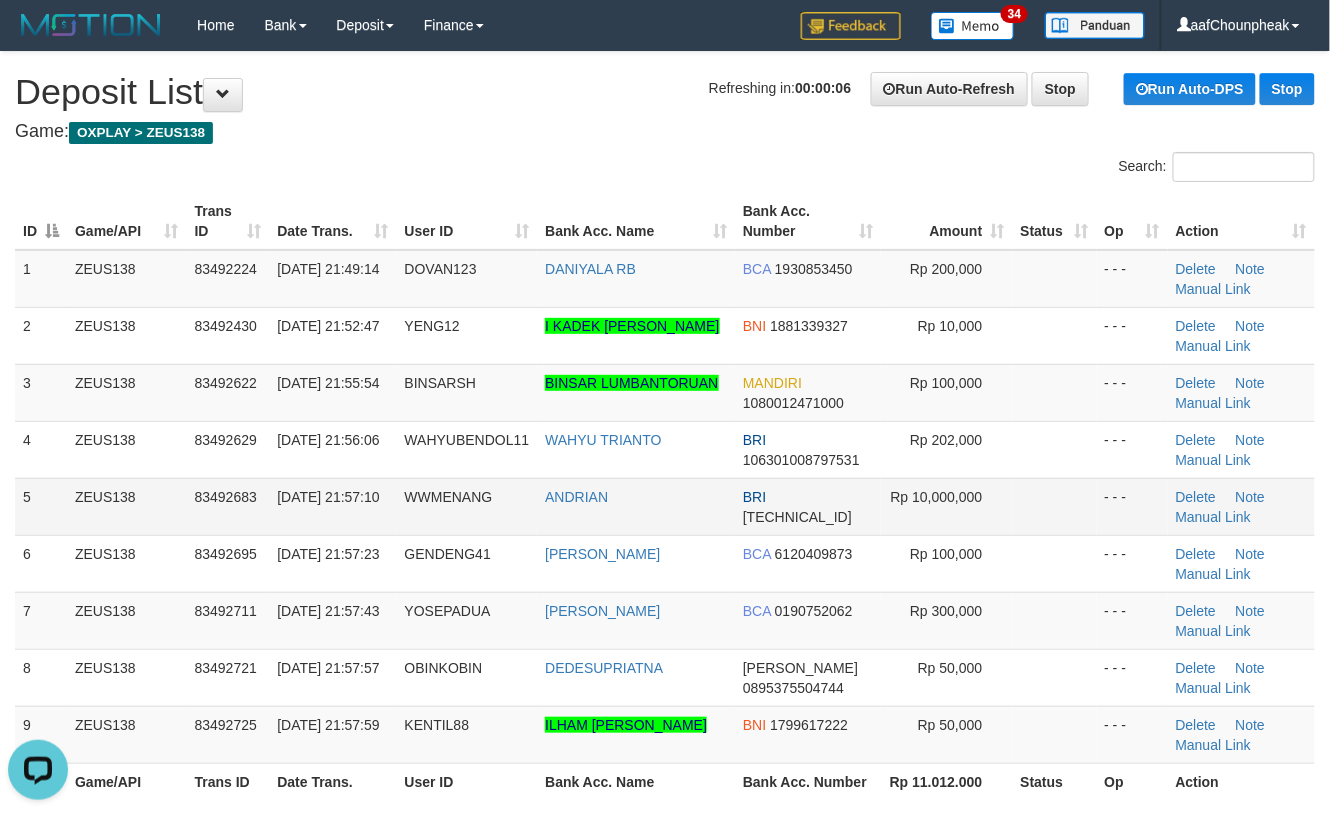 click at bounding box center (1055, 506) 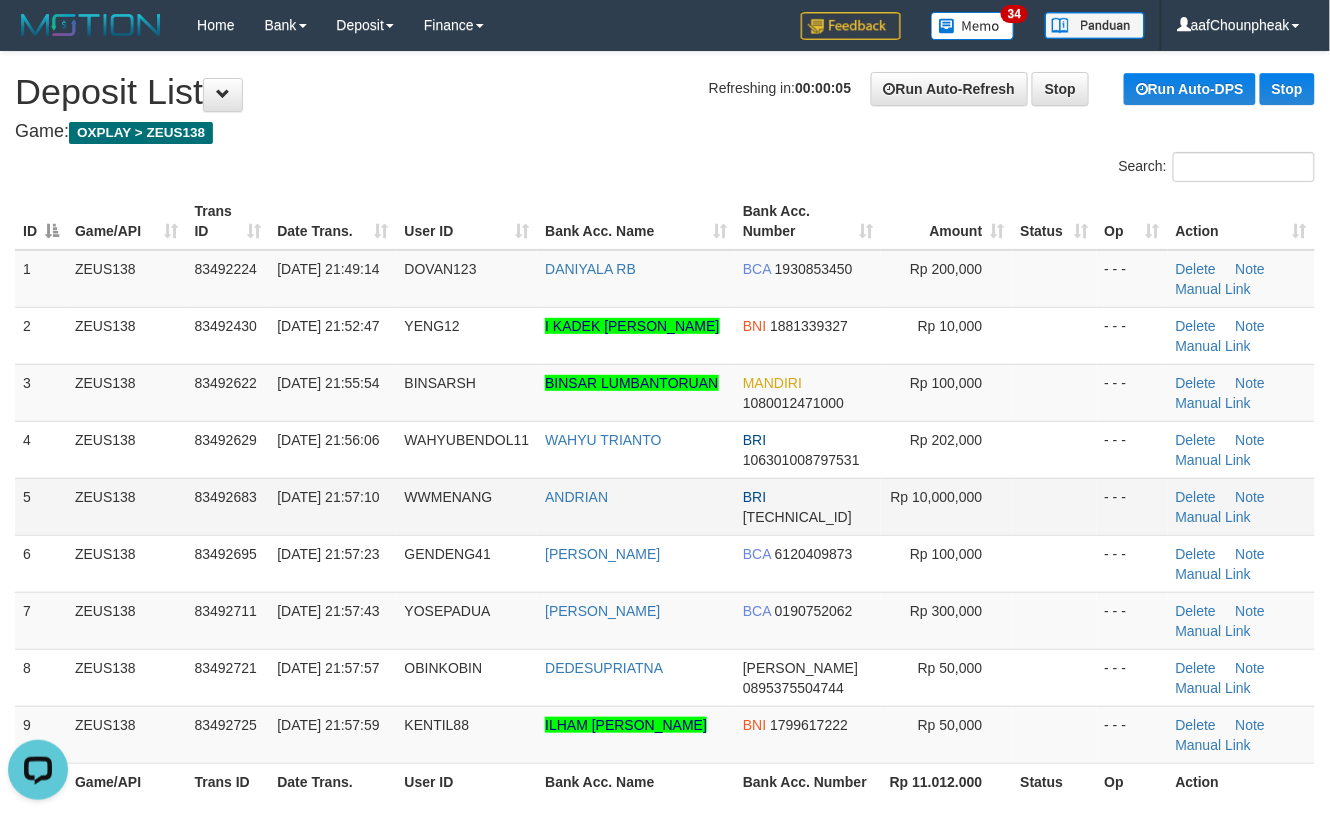 click on "ANDRIAN" at bounding box center (636, 506) 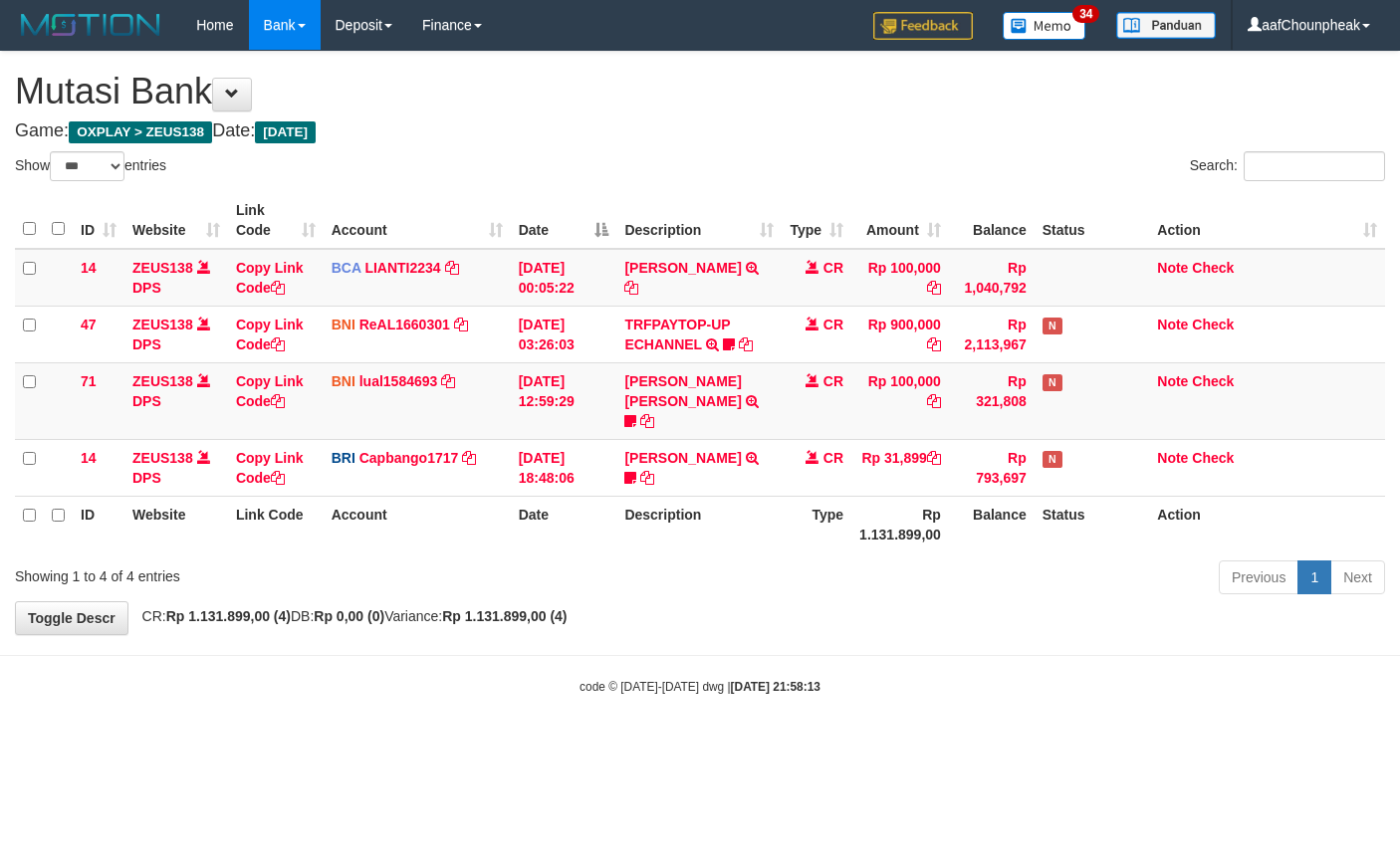 select on "***" 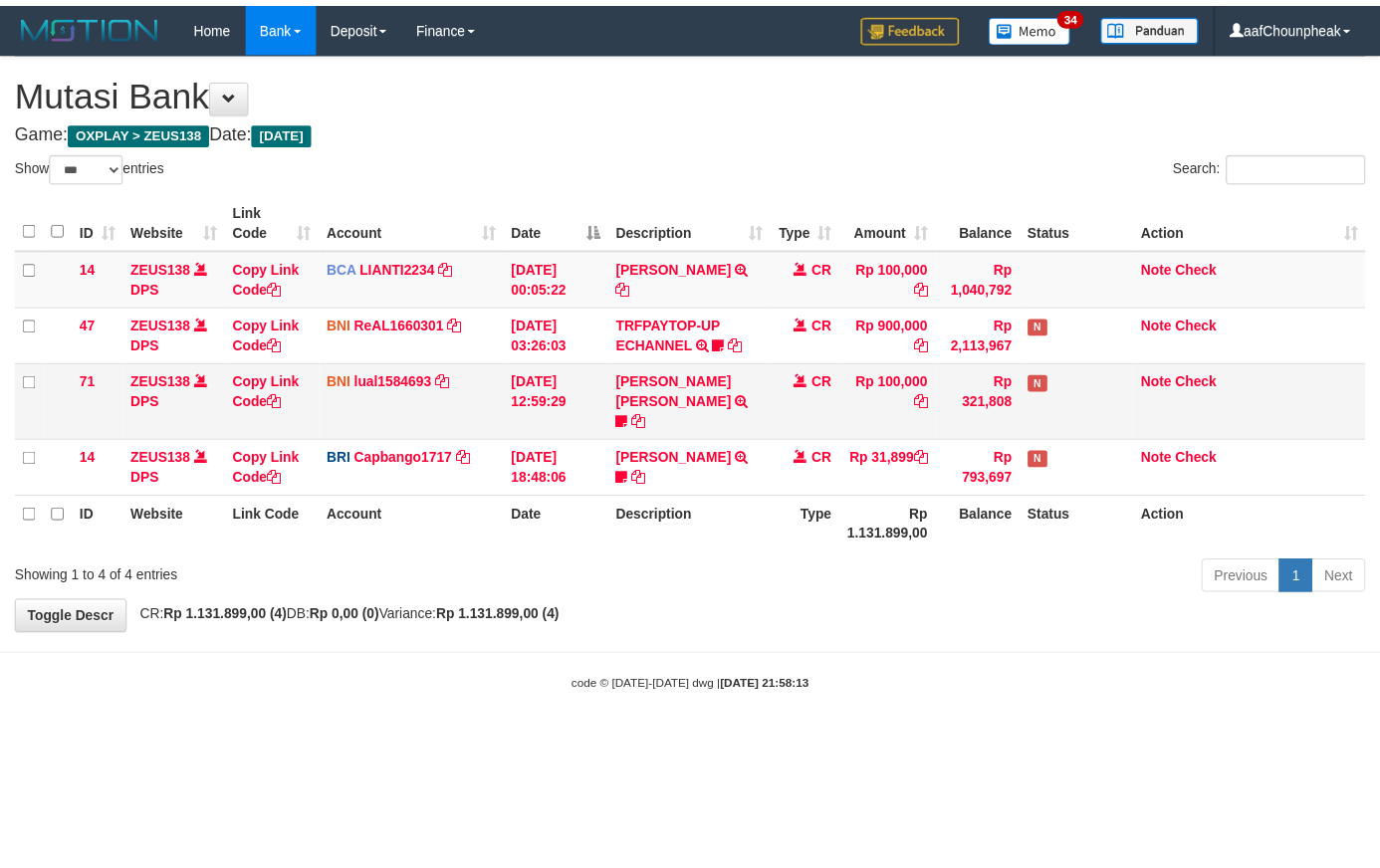 scroll, scrollTop: 0, scrollLeft: 0, axis: both 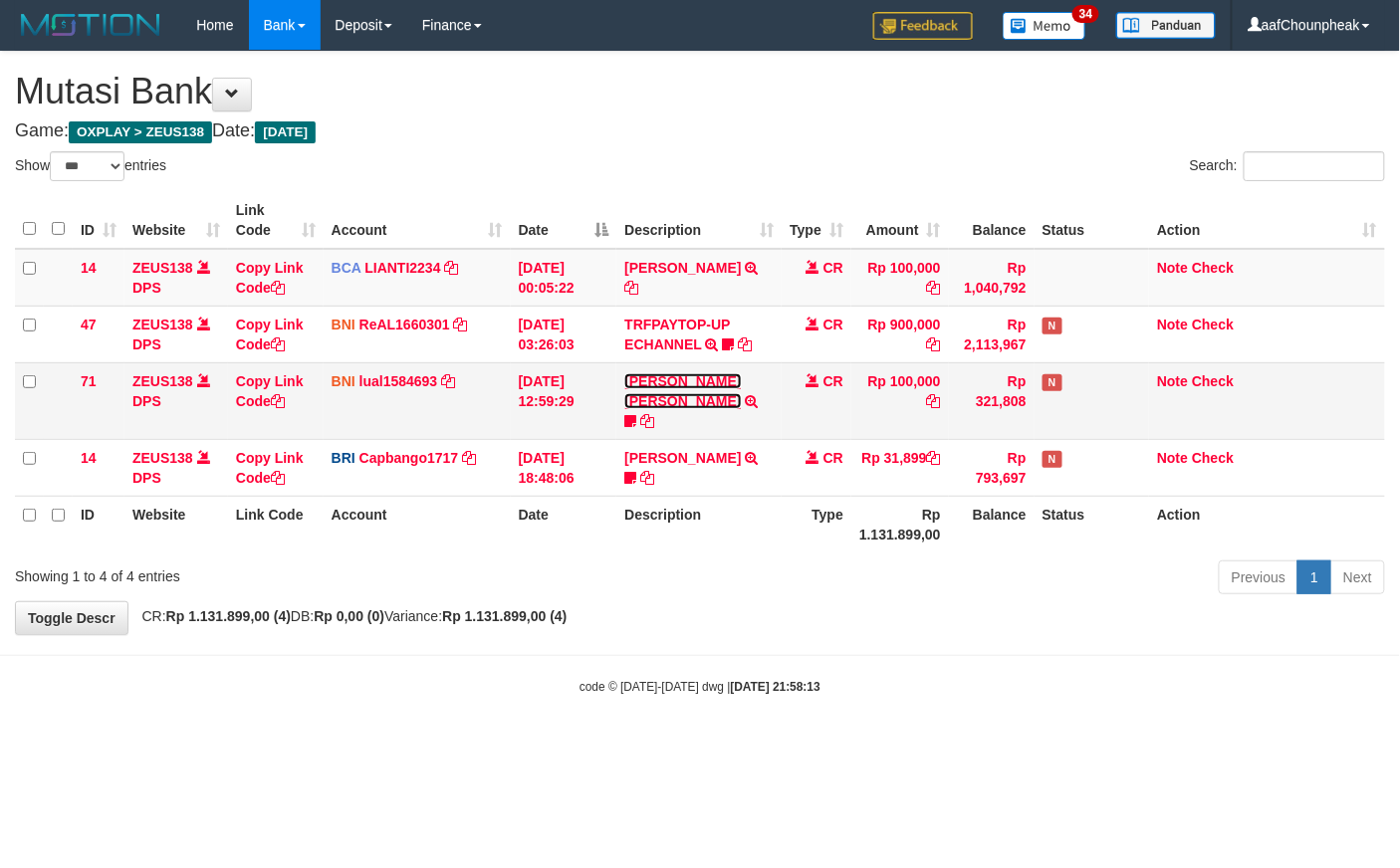 click on "MUHAMMAD IQBAL FARHAN" at bounding box center [682, 391] 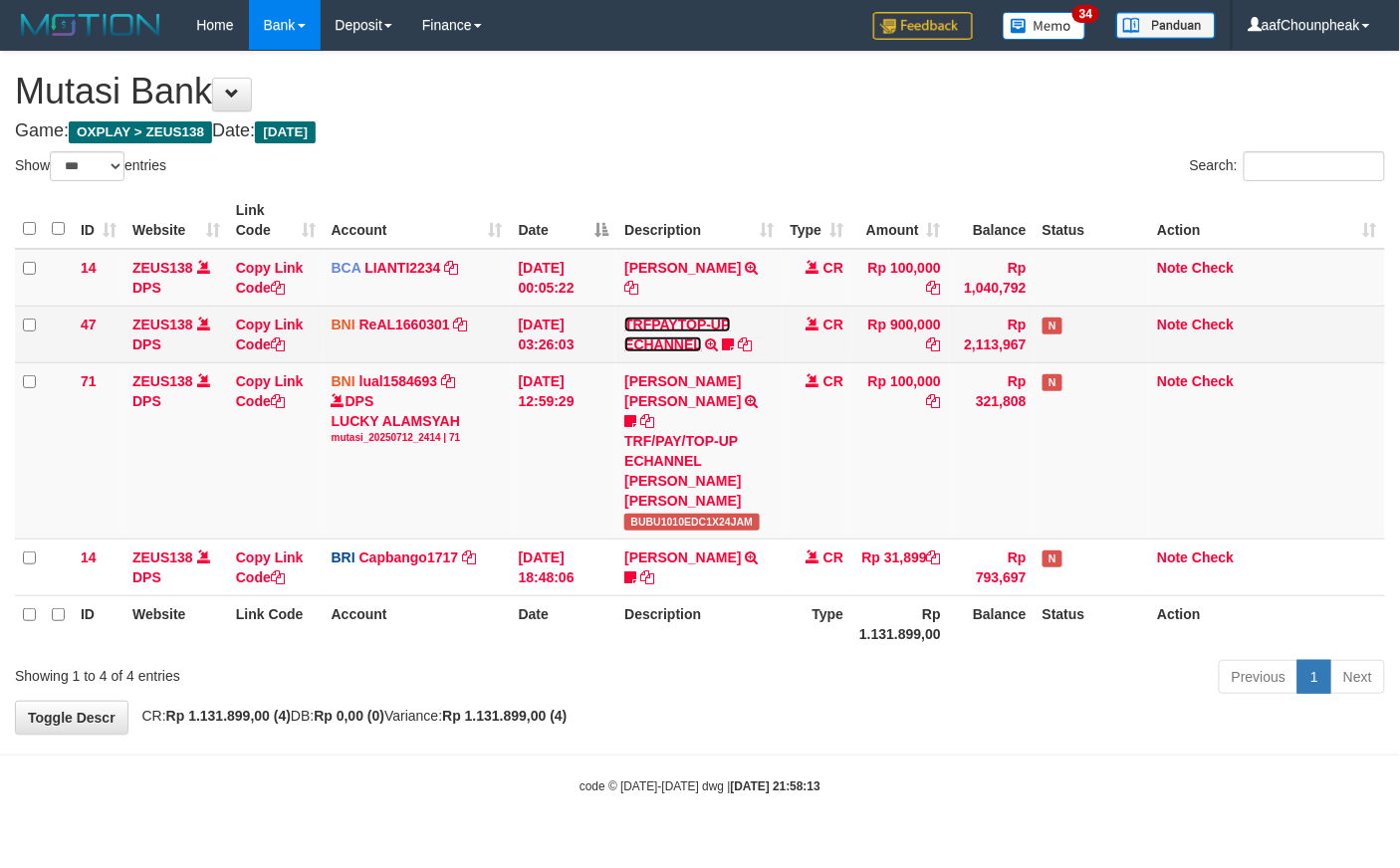 click on "TRFPAYTOP-UP ECHANNEL" at bounding box center [677, 334] 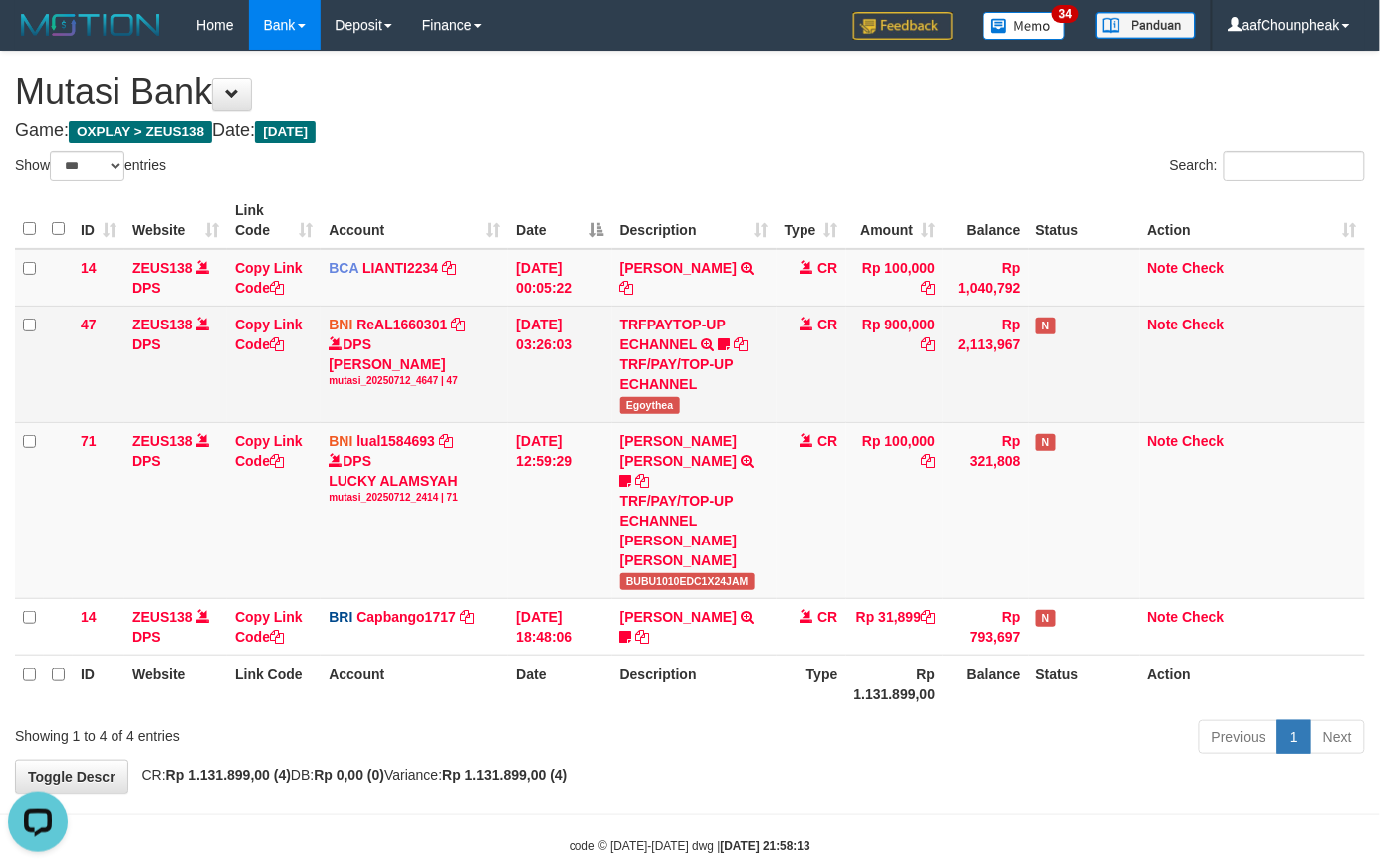 scroll, scrollTop: 0, scrollLeft: 0, axis: both 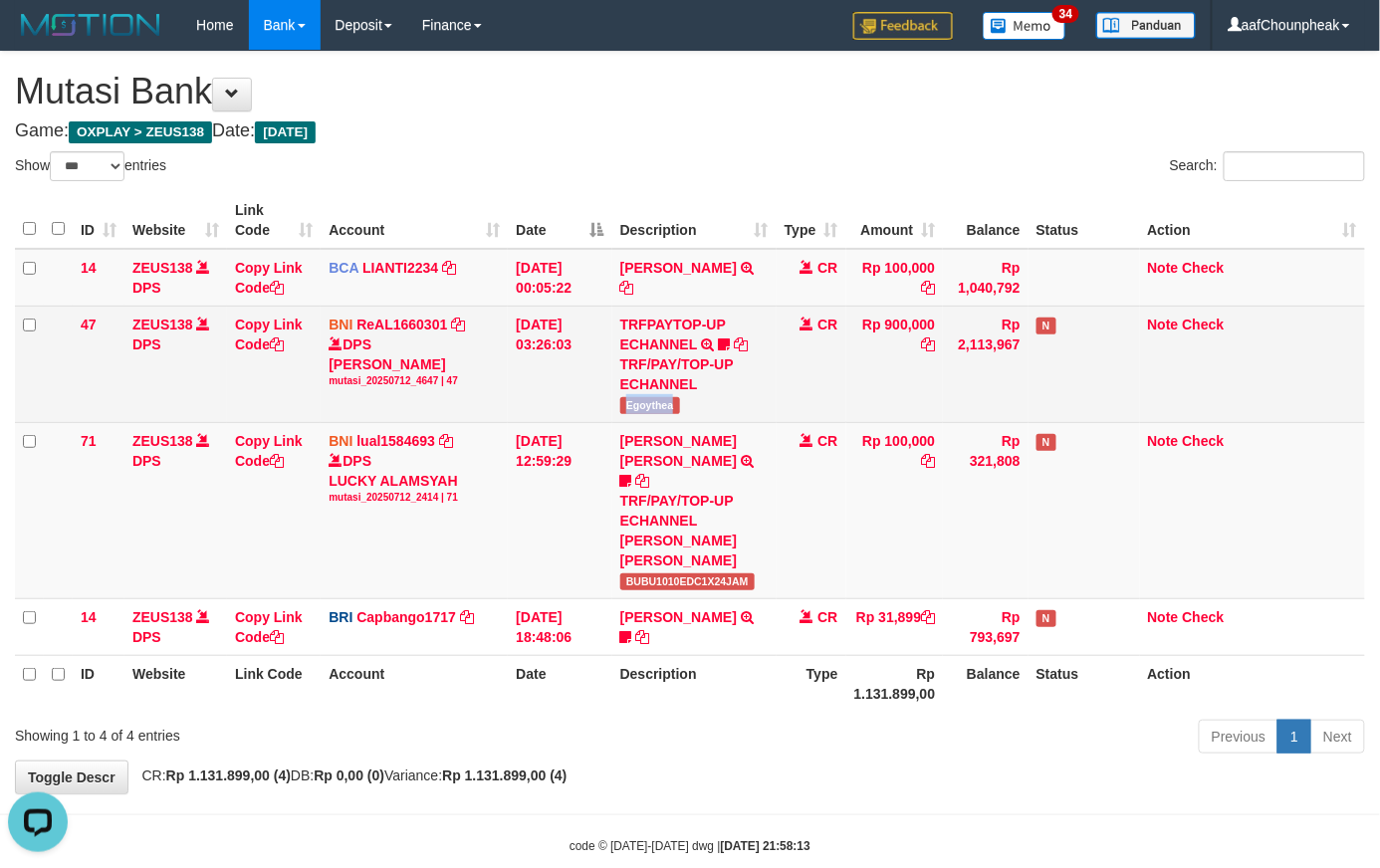 click on "Egoythea" at bounding box center (650, 405) 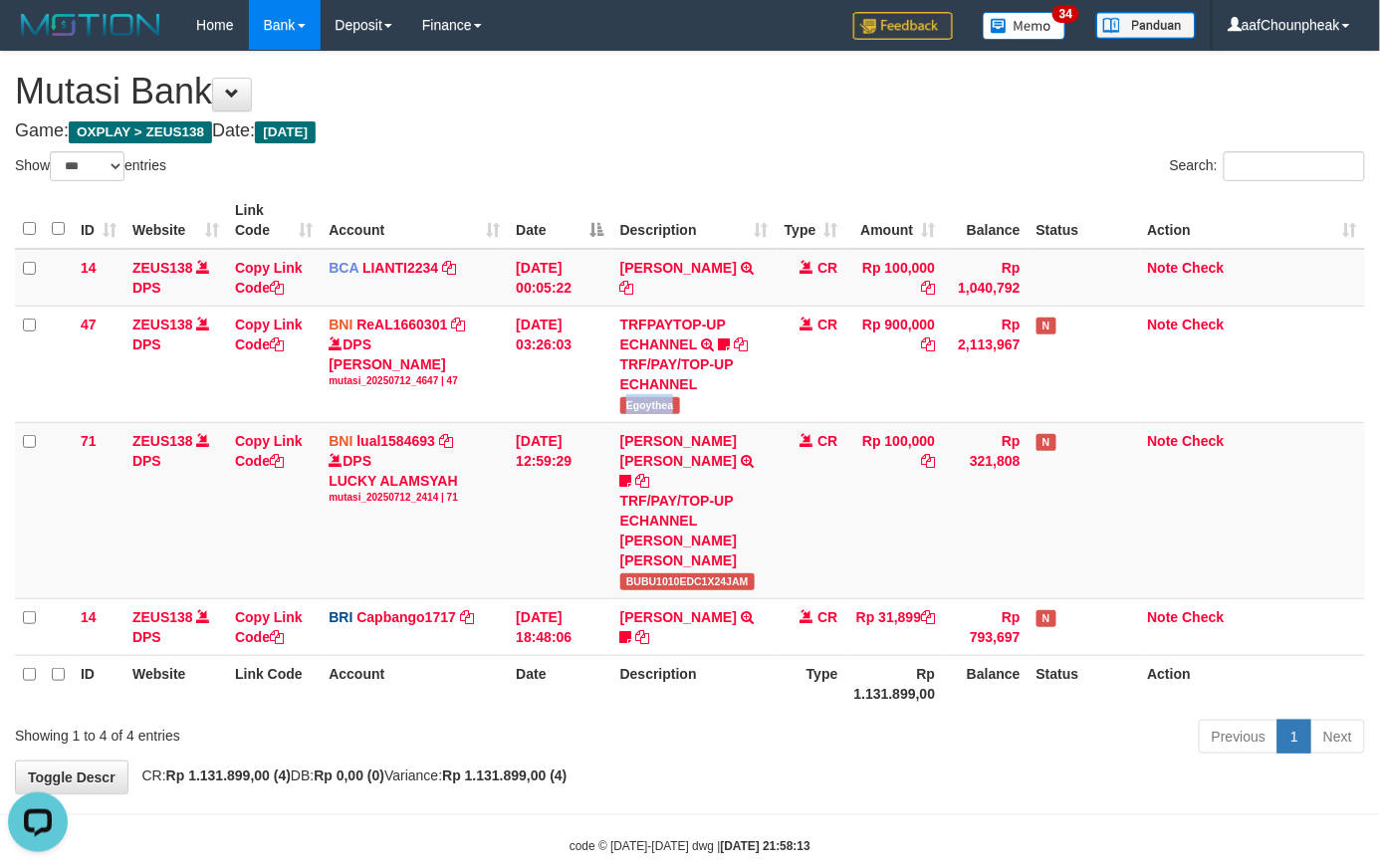 copy on "Egoythea" 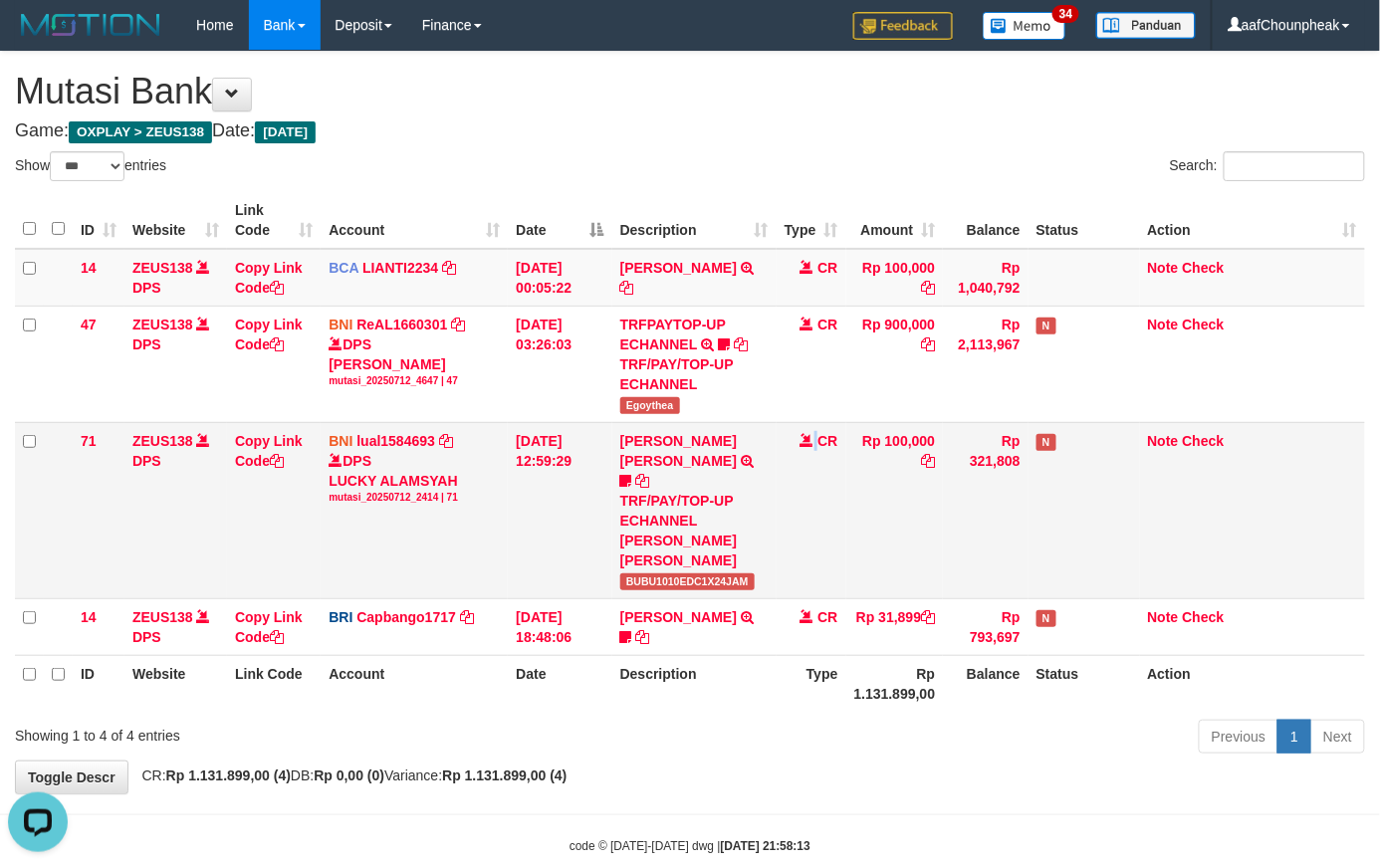 click on "CR" at bounding box center [811, 510] 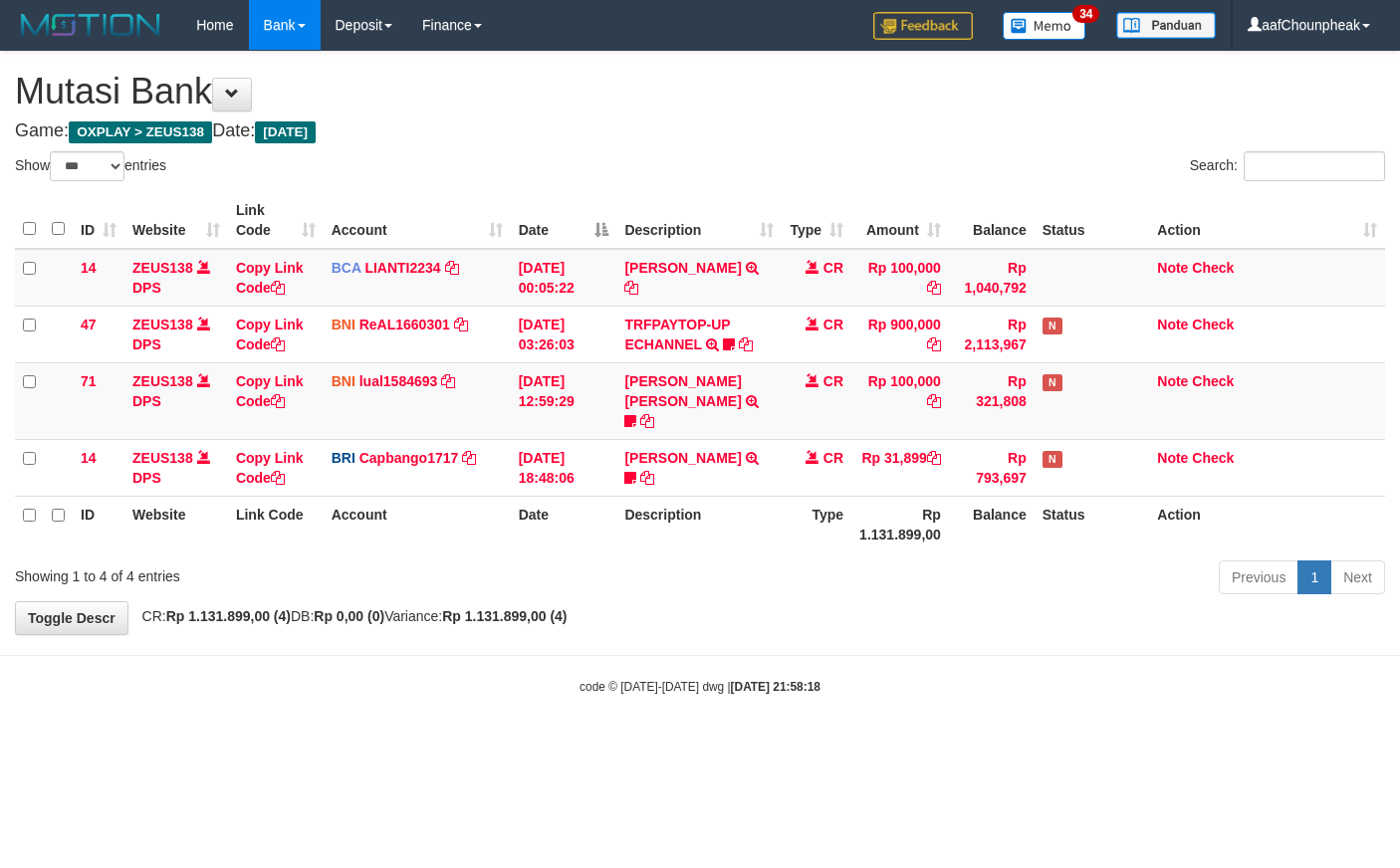 select on "***" 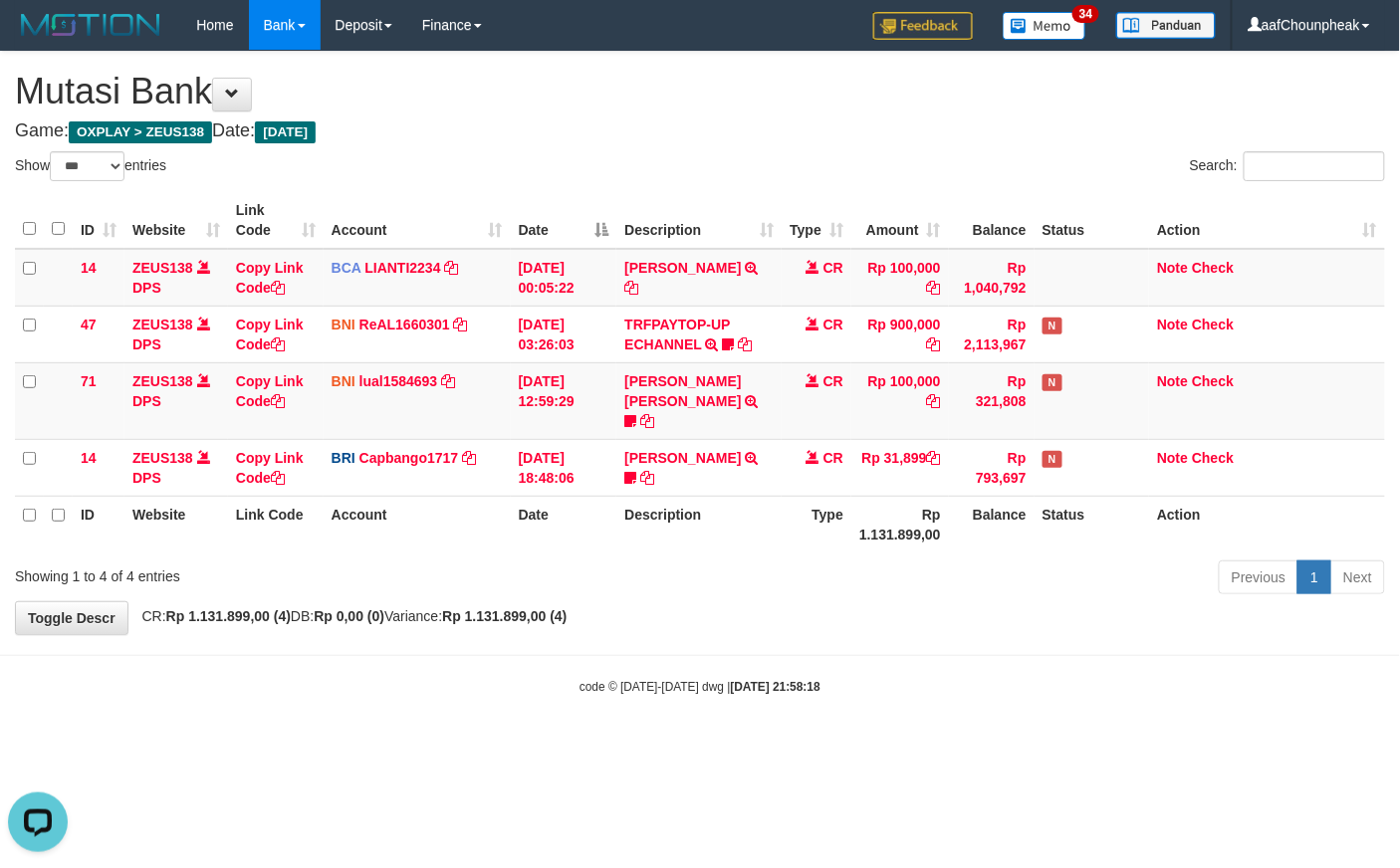 scroll, scrollTop: 0, scrollLeft: 0, axis: both 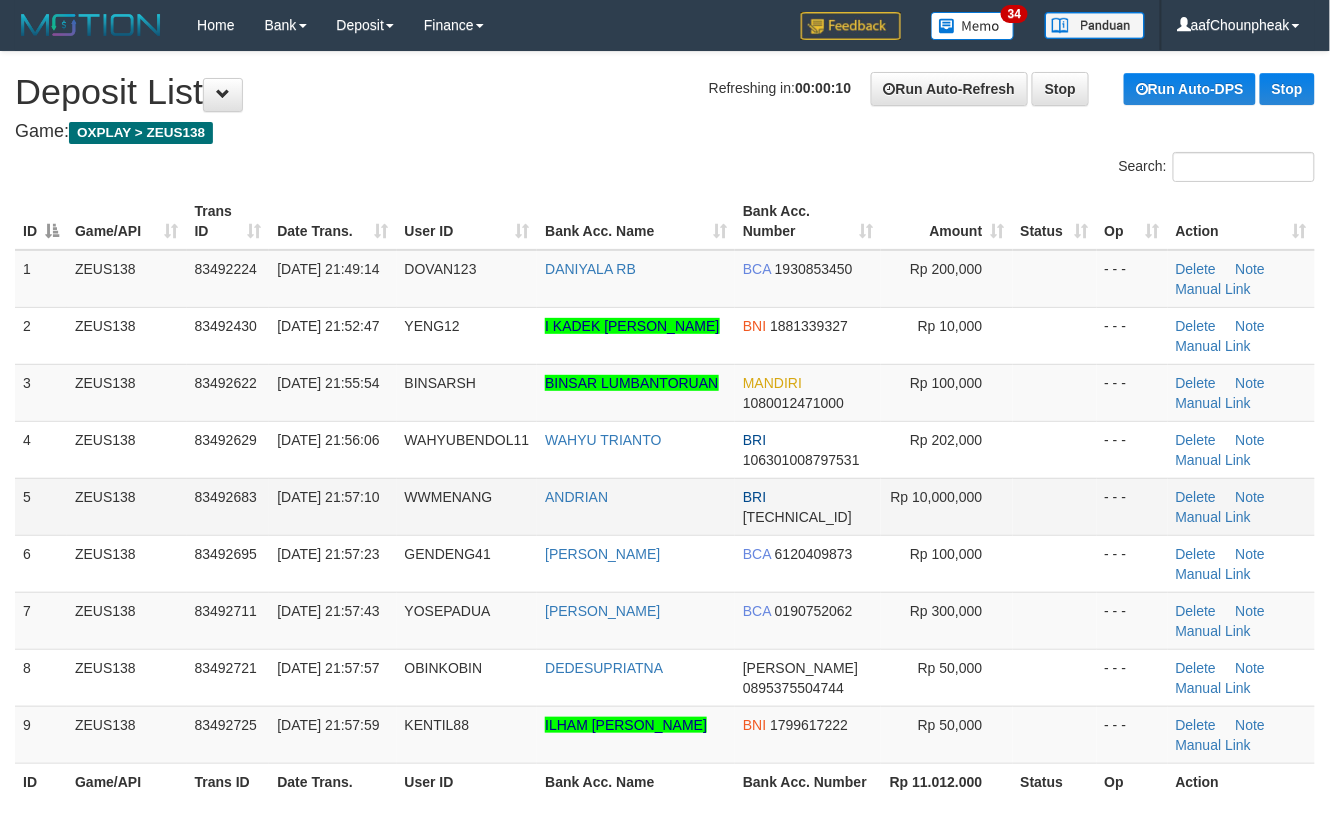 drag, startPoint x: 0, startPoint y: 0, endPoint x: 720, endPoint y: 517, distance: 886.391 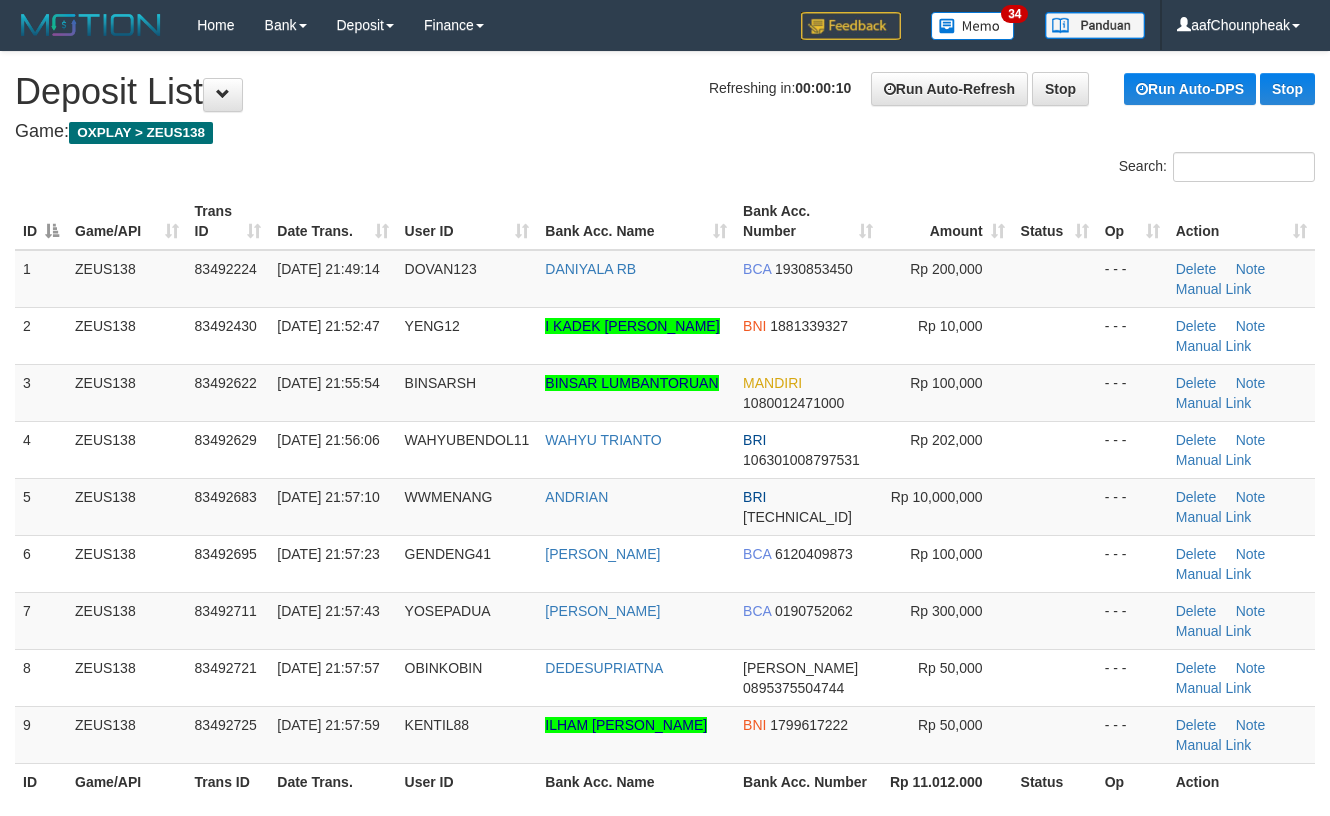 scroll, scrollTop: 0, scrollLeft: 0, axis: both 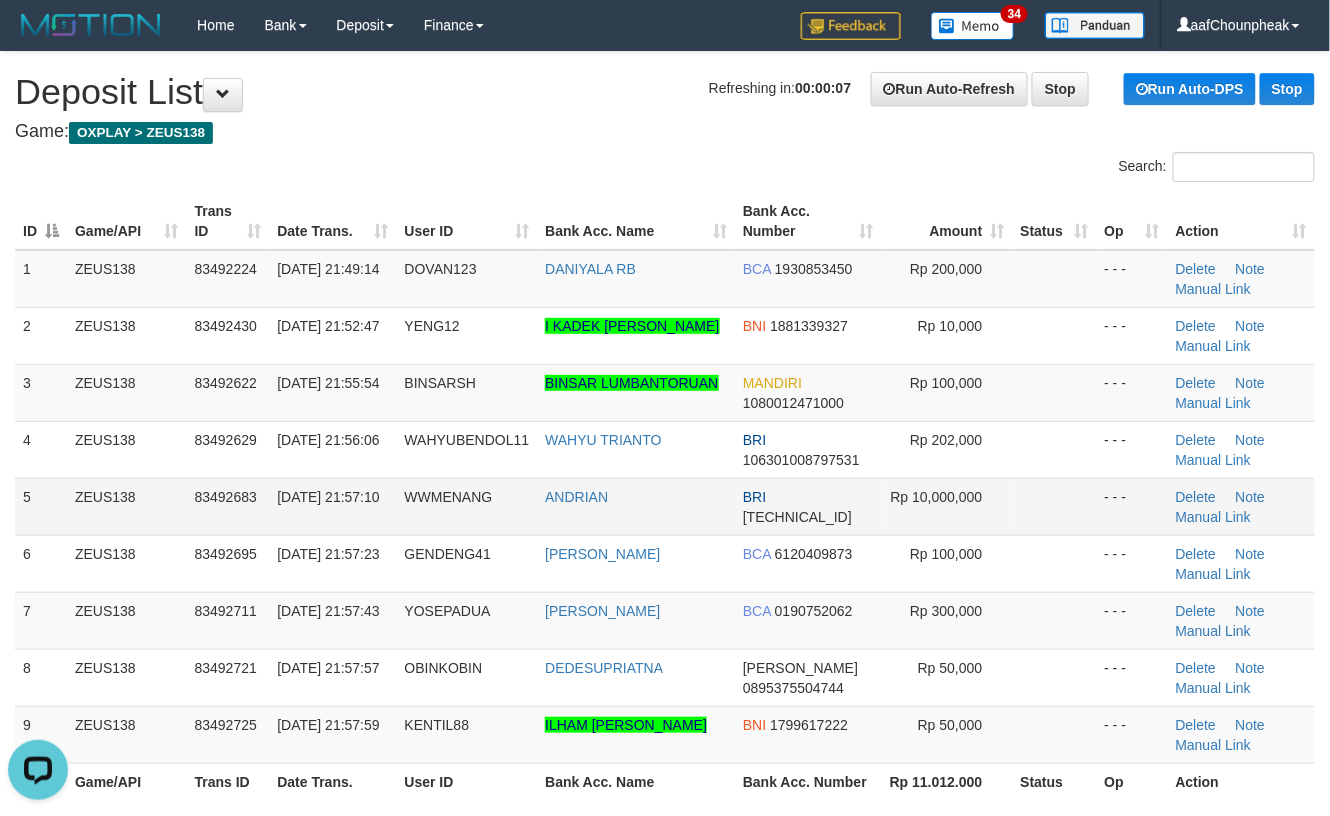 click at bounding box center [1055, 506] 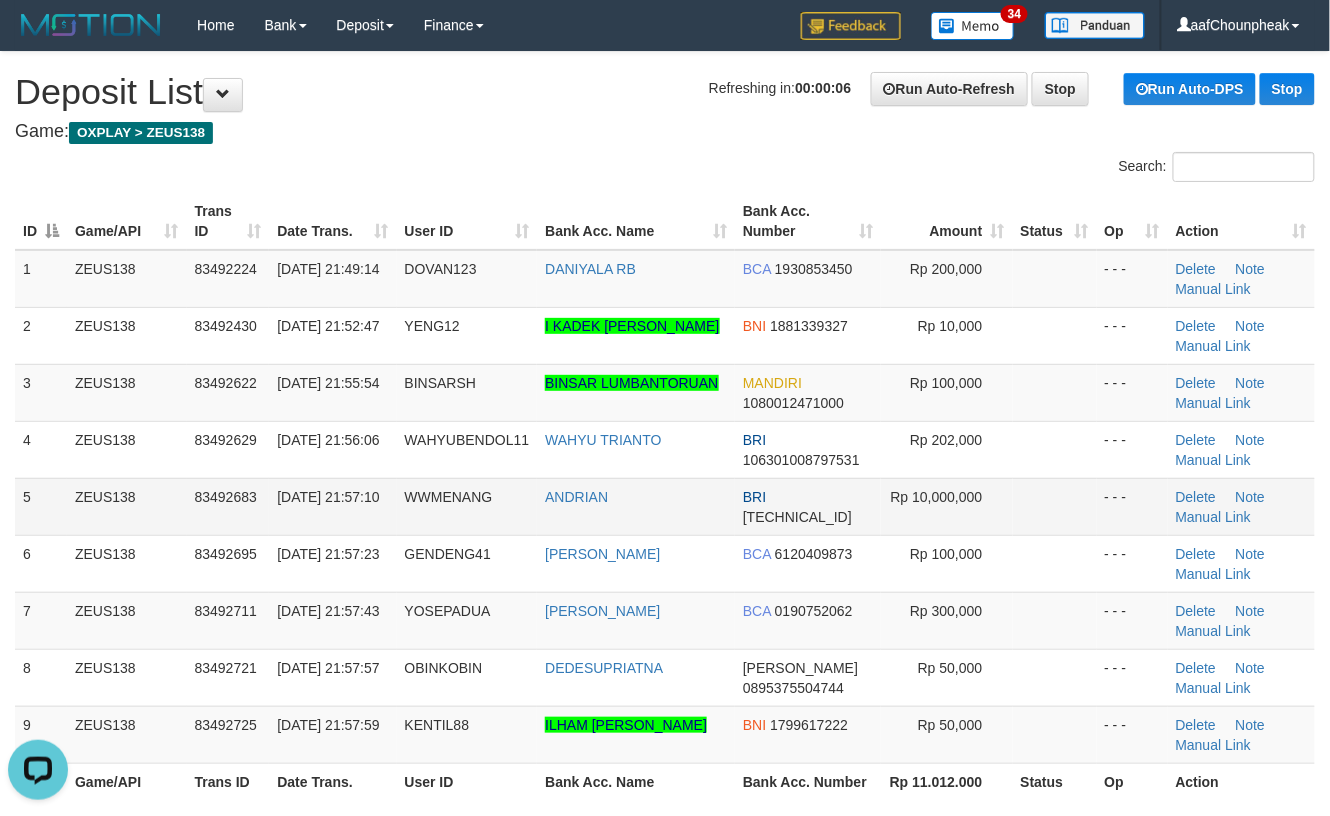 drag, startPoint x: 1072, startPoint y: 478, endPoint x: 1090, endPoint y: 489, distance: 21.095022 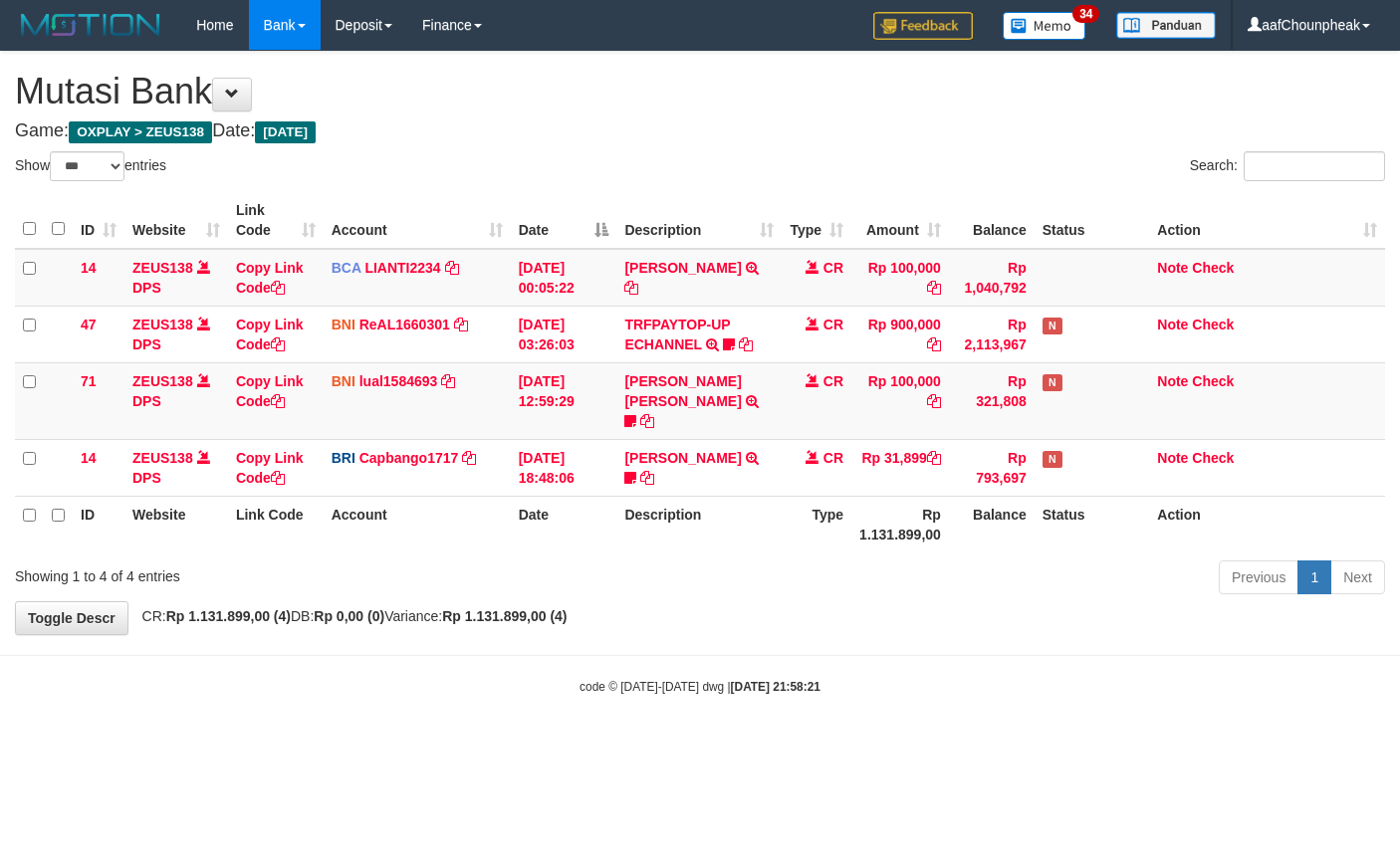 select on "***" 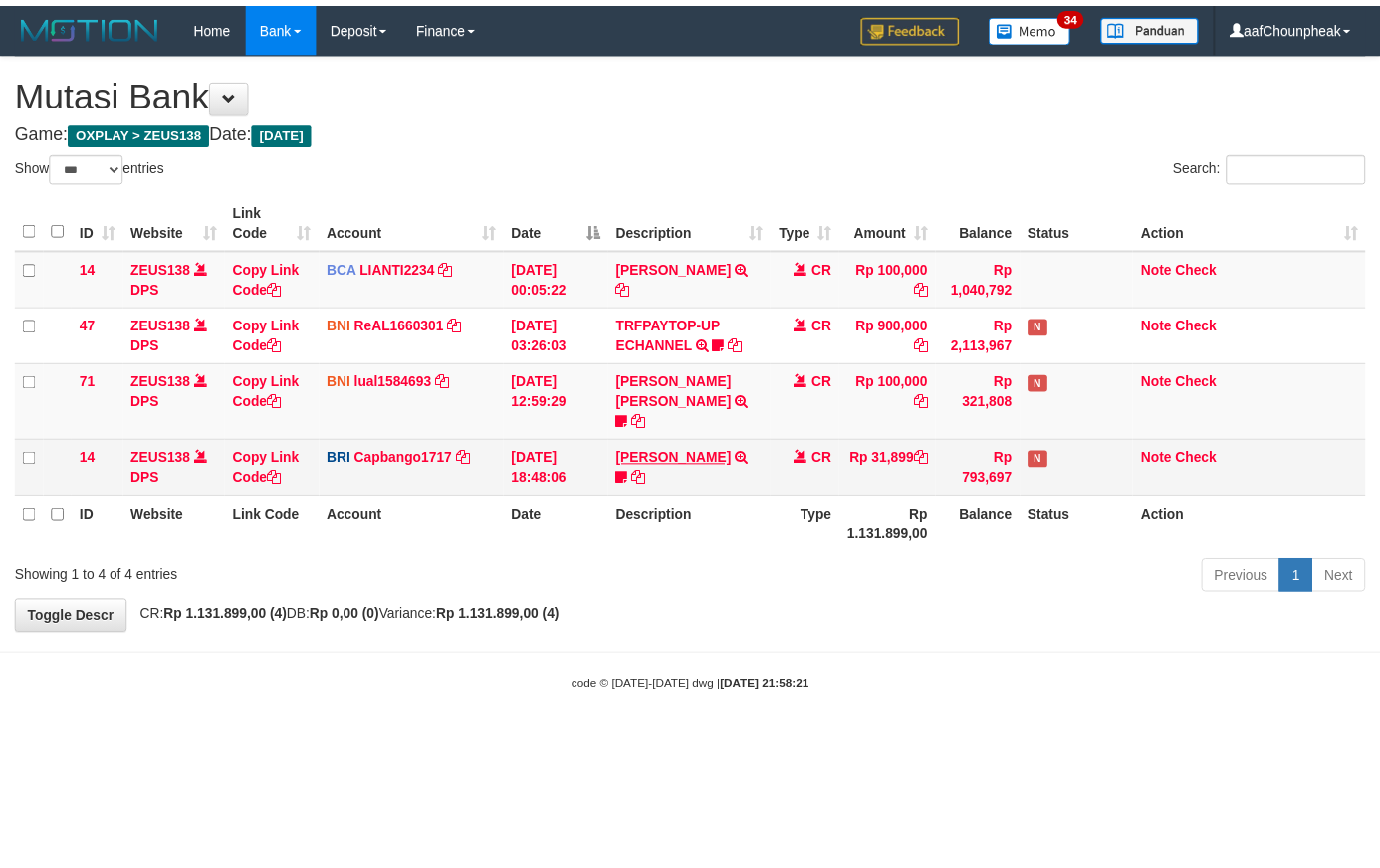 scroll, scrollTop: 0, scrollLeft: 0, axis: both 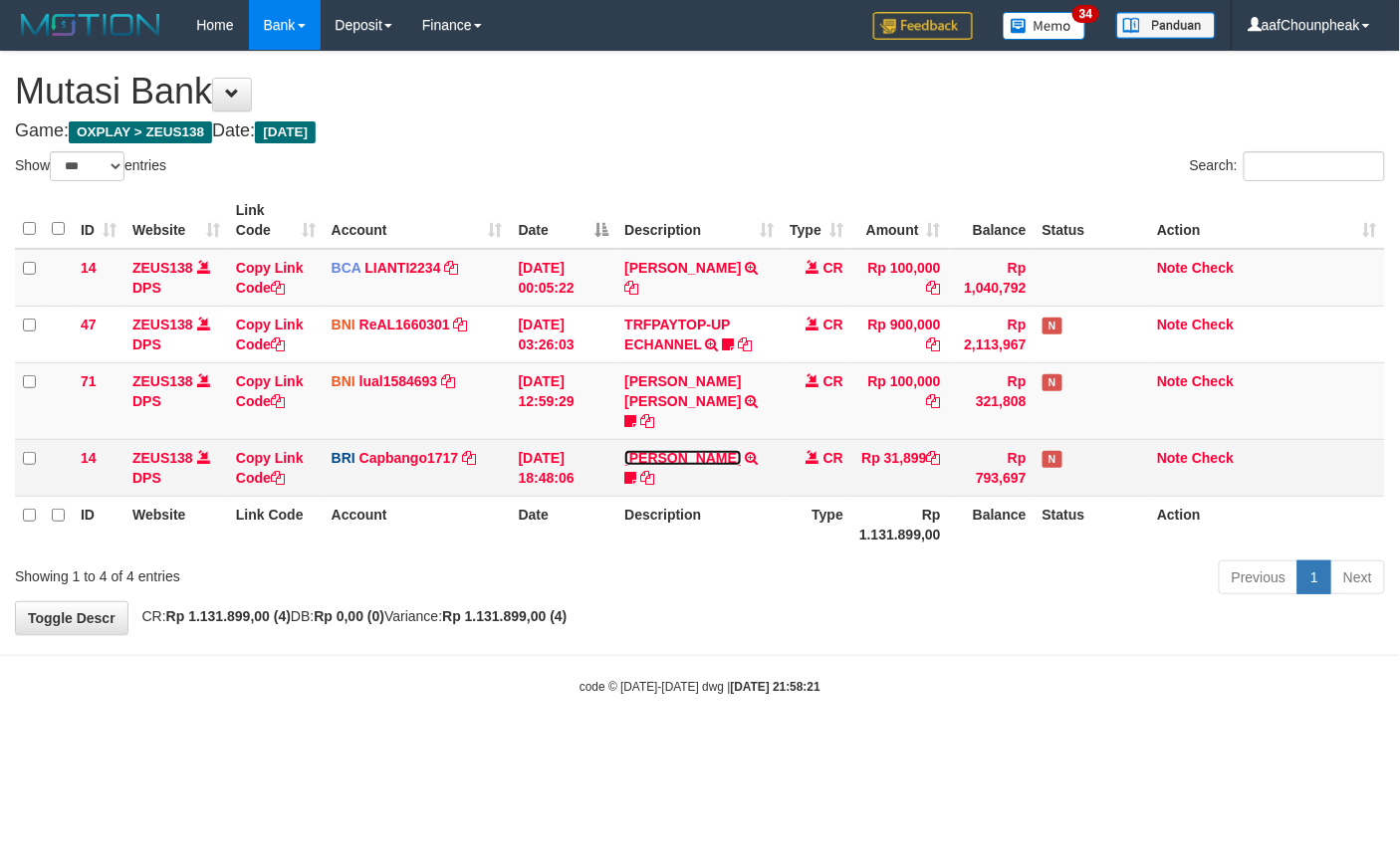 click on "[PERSON_NAME]" at bounding box center [682, 458] 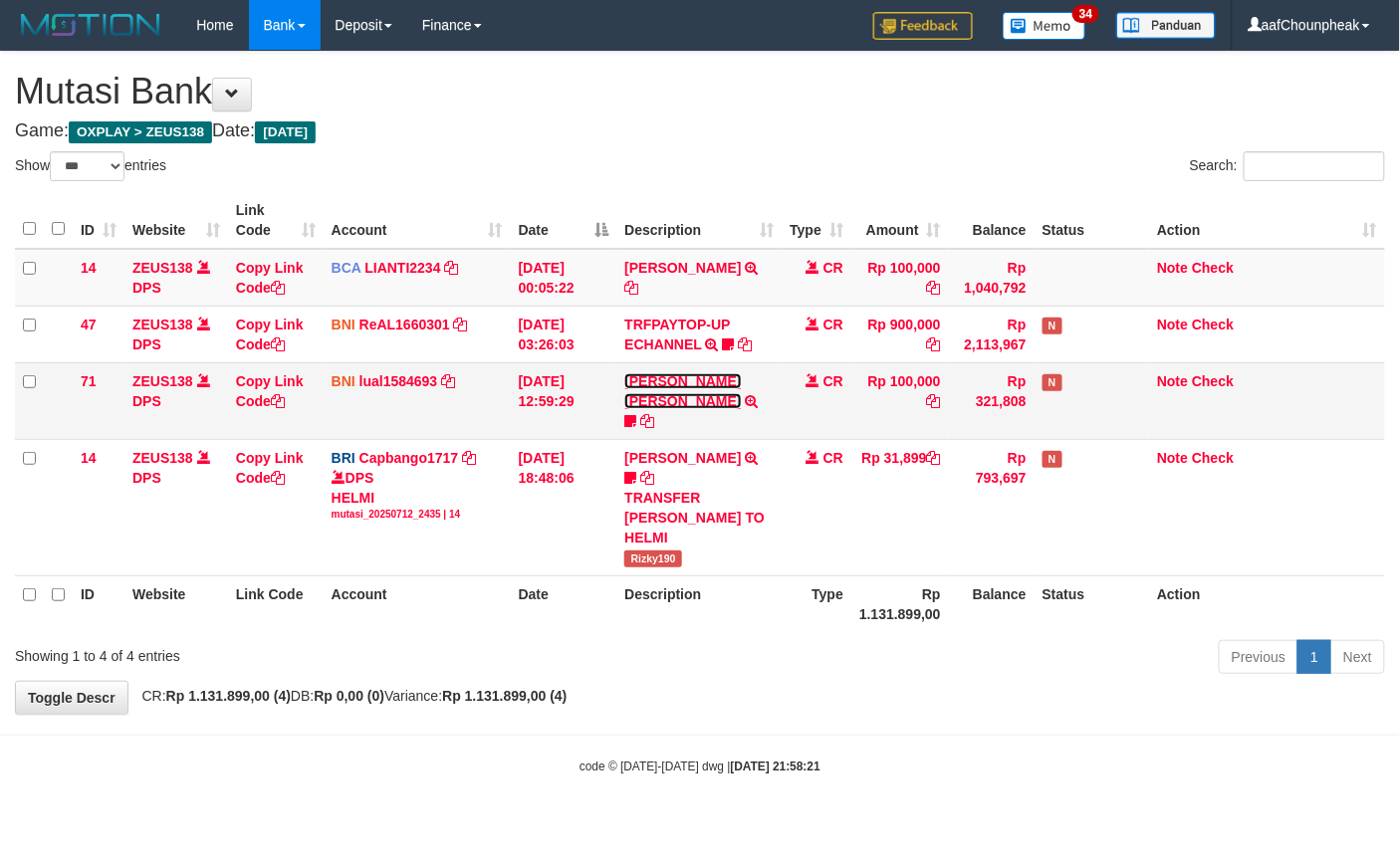 click on "[PERSON_NAME] [PERSON_NAME]" at bounding box center (682, 391) 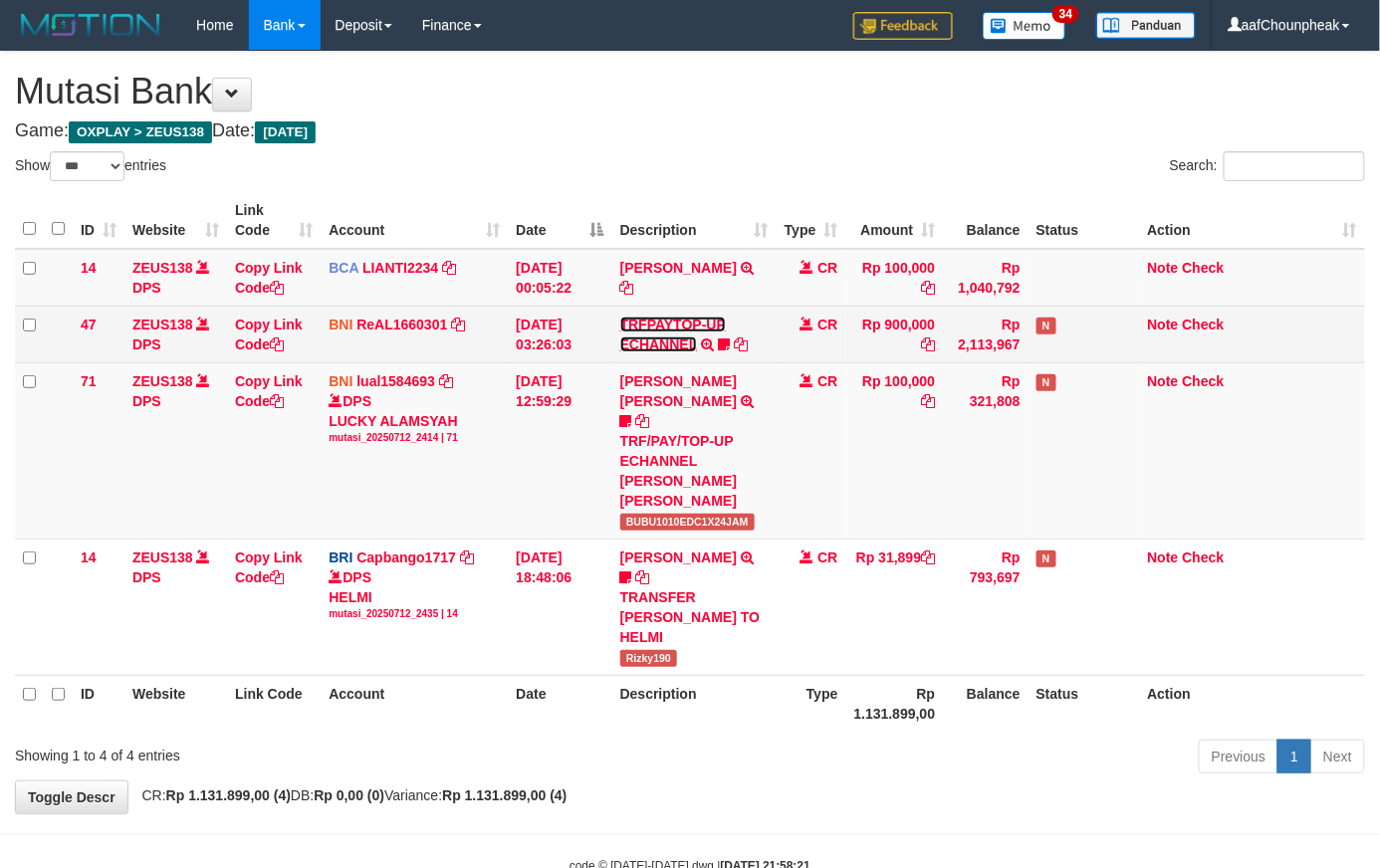 click on "TRFPAYTOP-UP ECHANNEL" at bounding box center (673, 334) 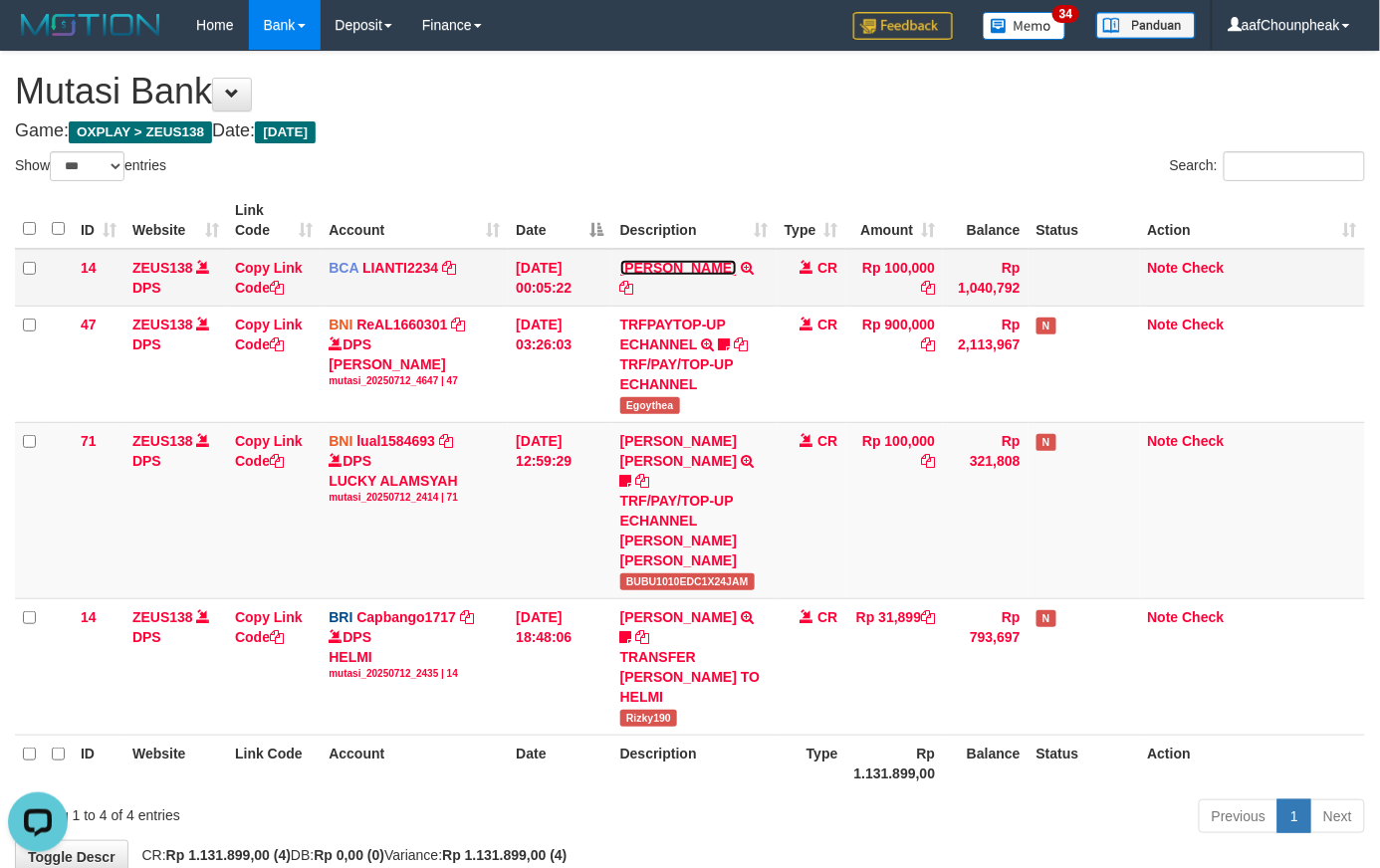 scroll, scrollTop: 0, scrollLeft: 0, axis: both 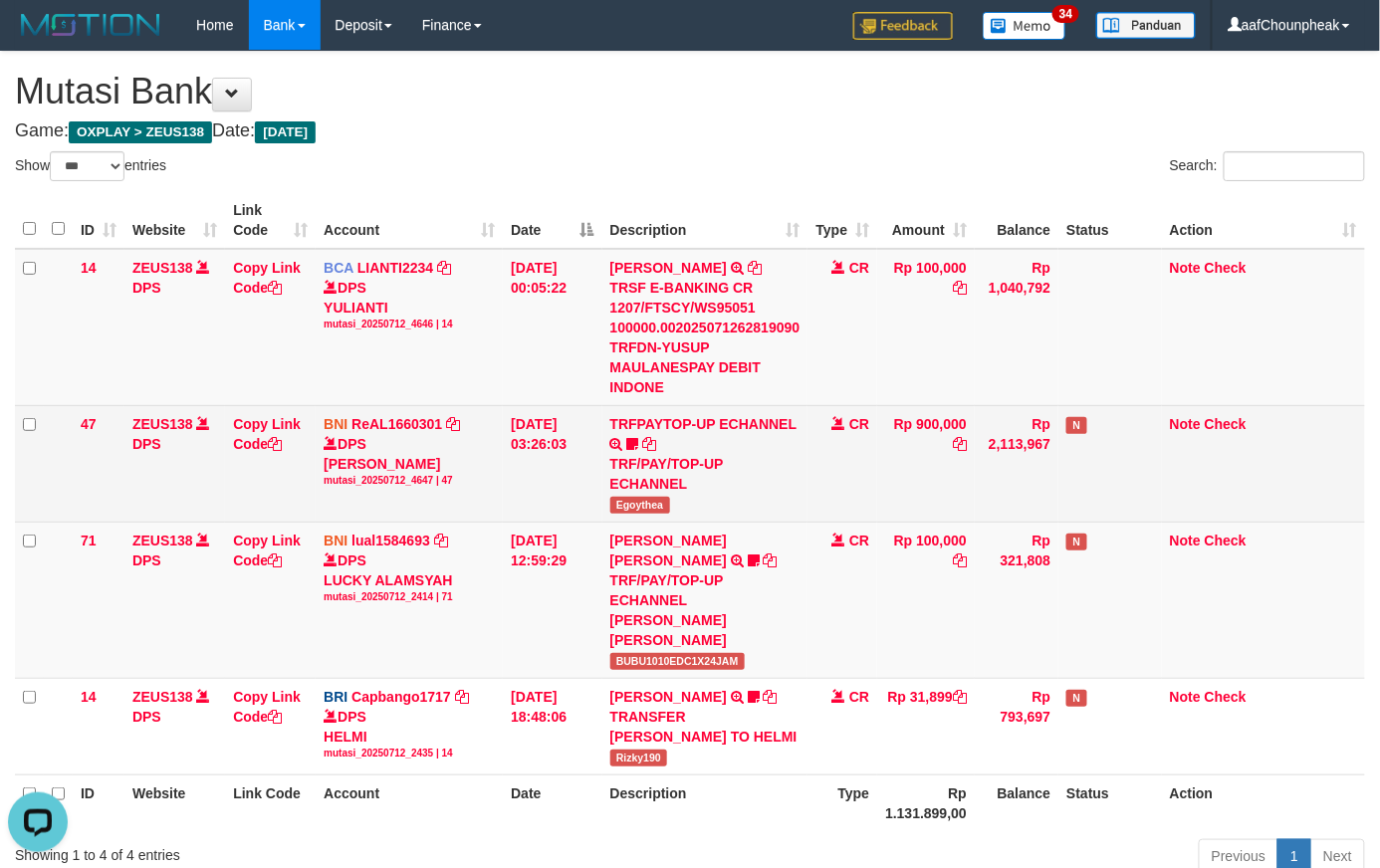 click on "Egoythea" at bounding box center [640, 505] 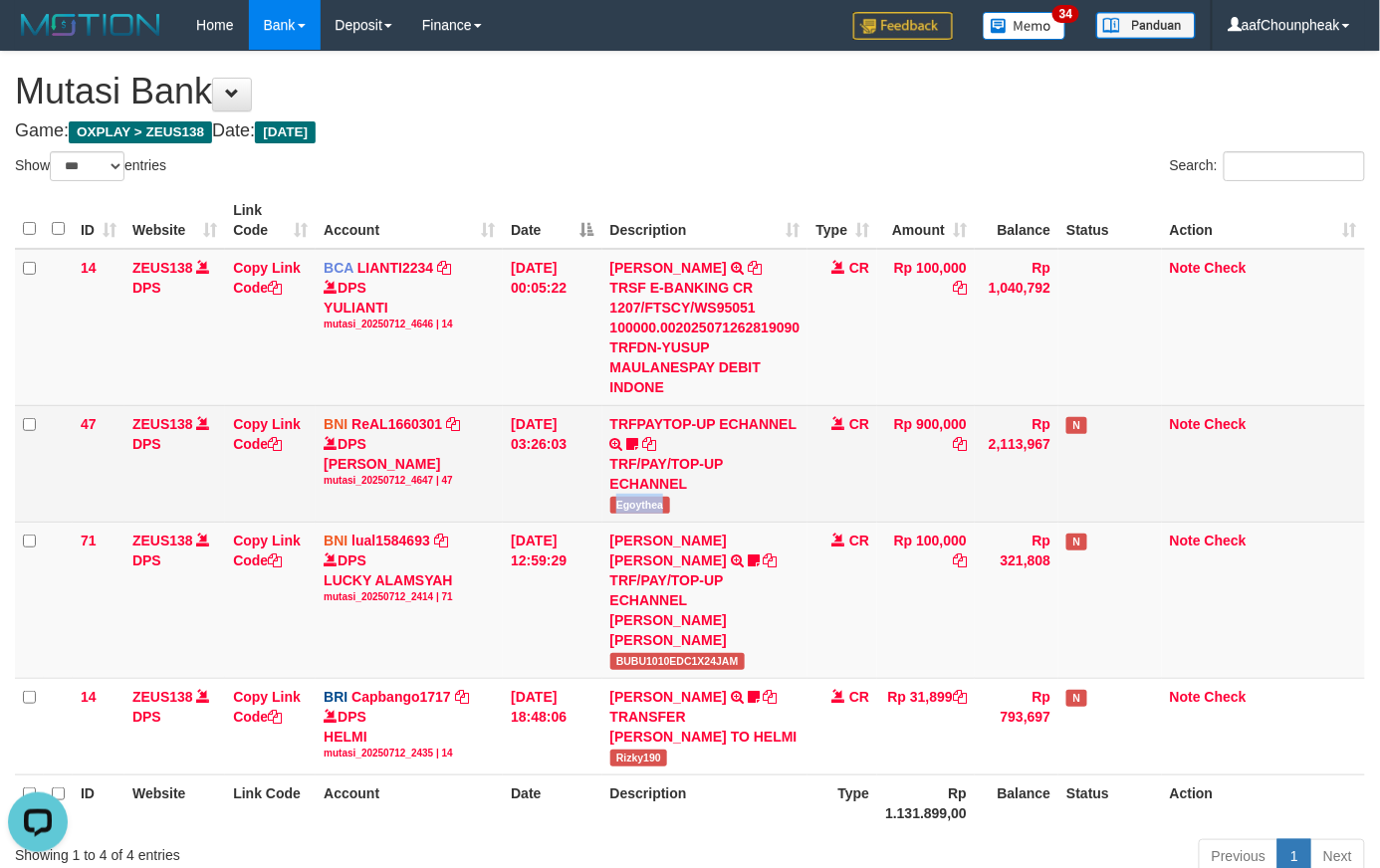 click on "Egoythea" at bounding box center (640, 505) 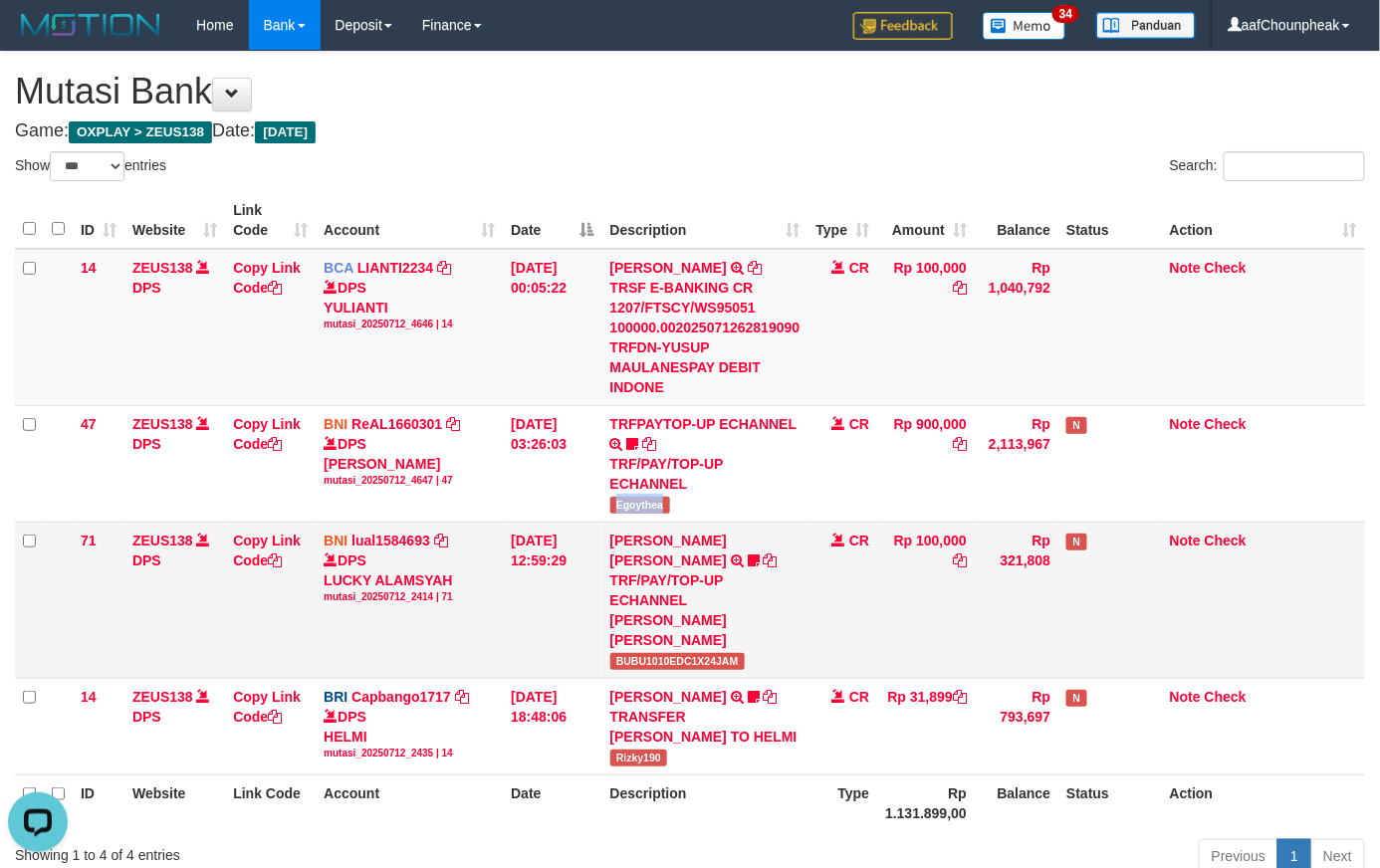 copy on "Egoythea" 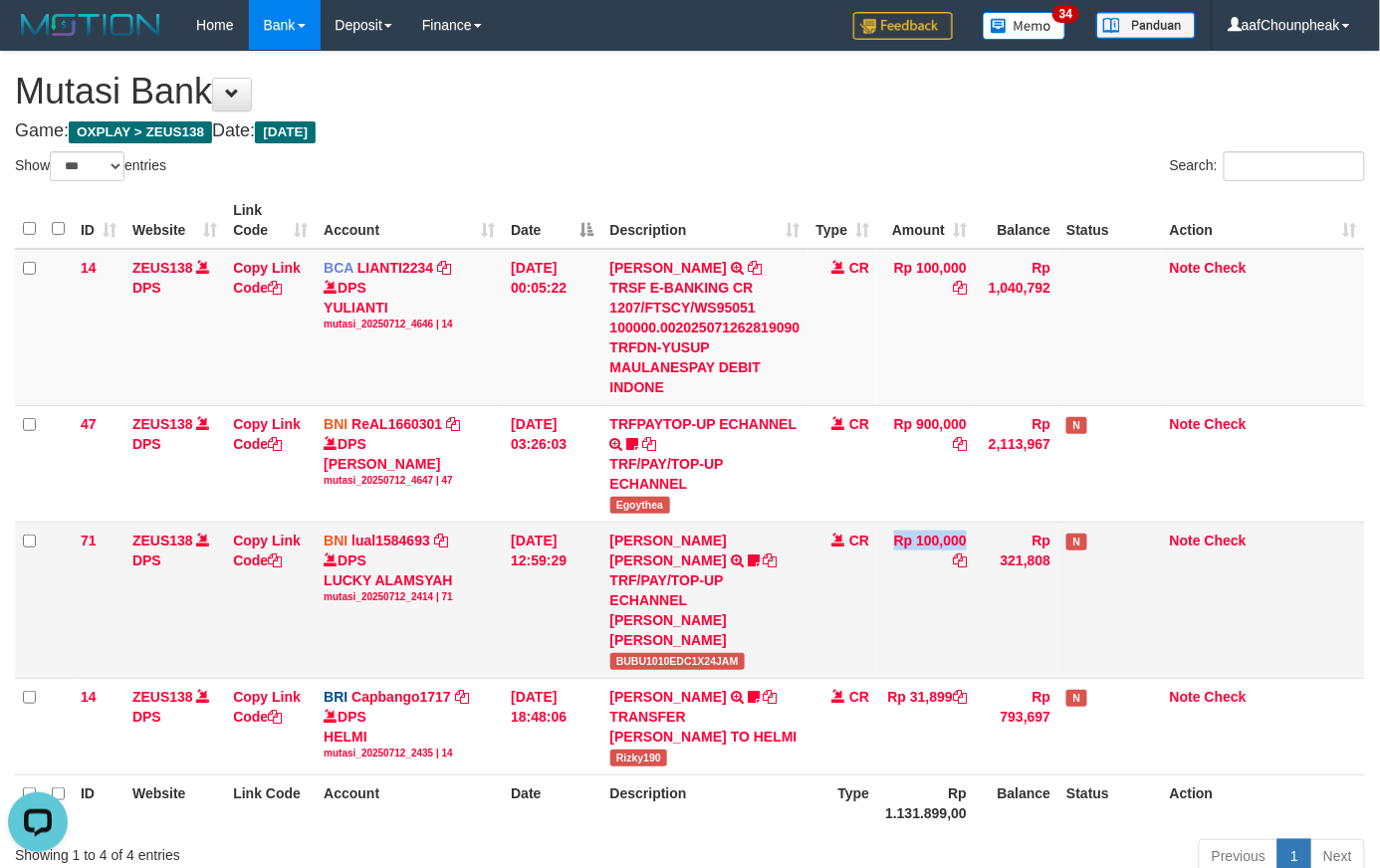 drag, startPoint x: 882, startPoint y: 615, endPoint x: 893, endPoint y: 623, distance: 13.601471 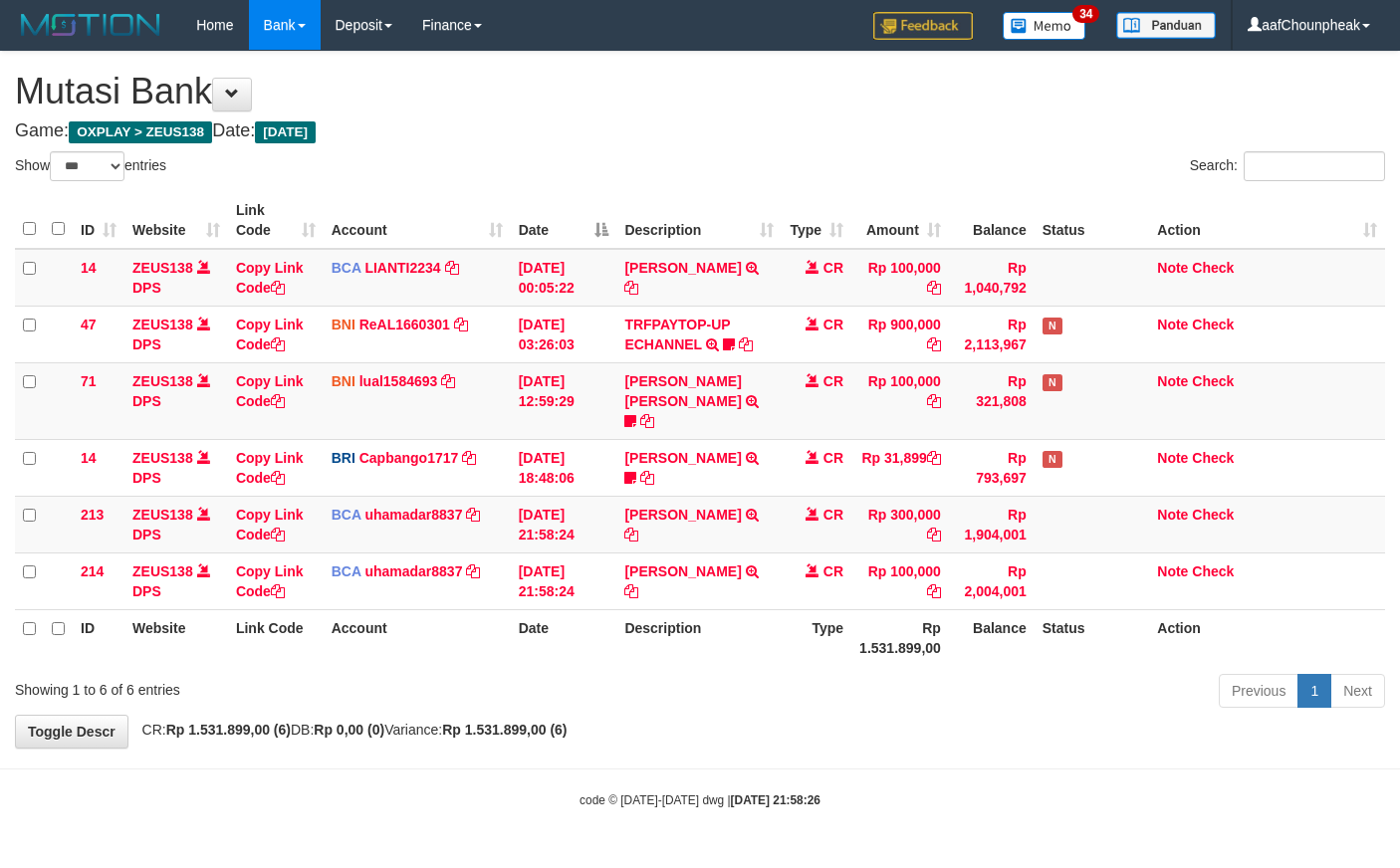 select on "***" 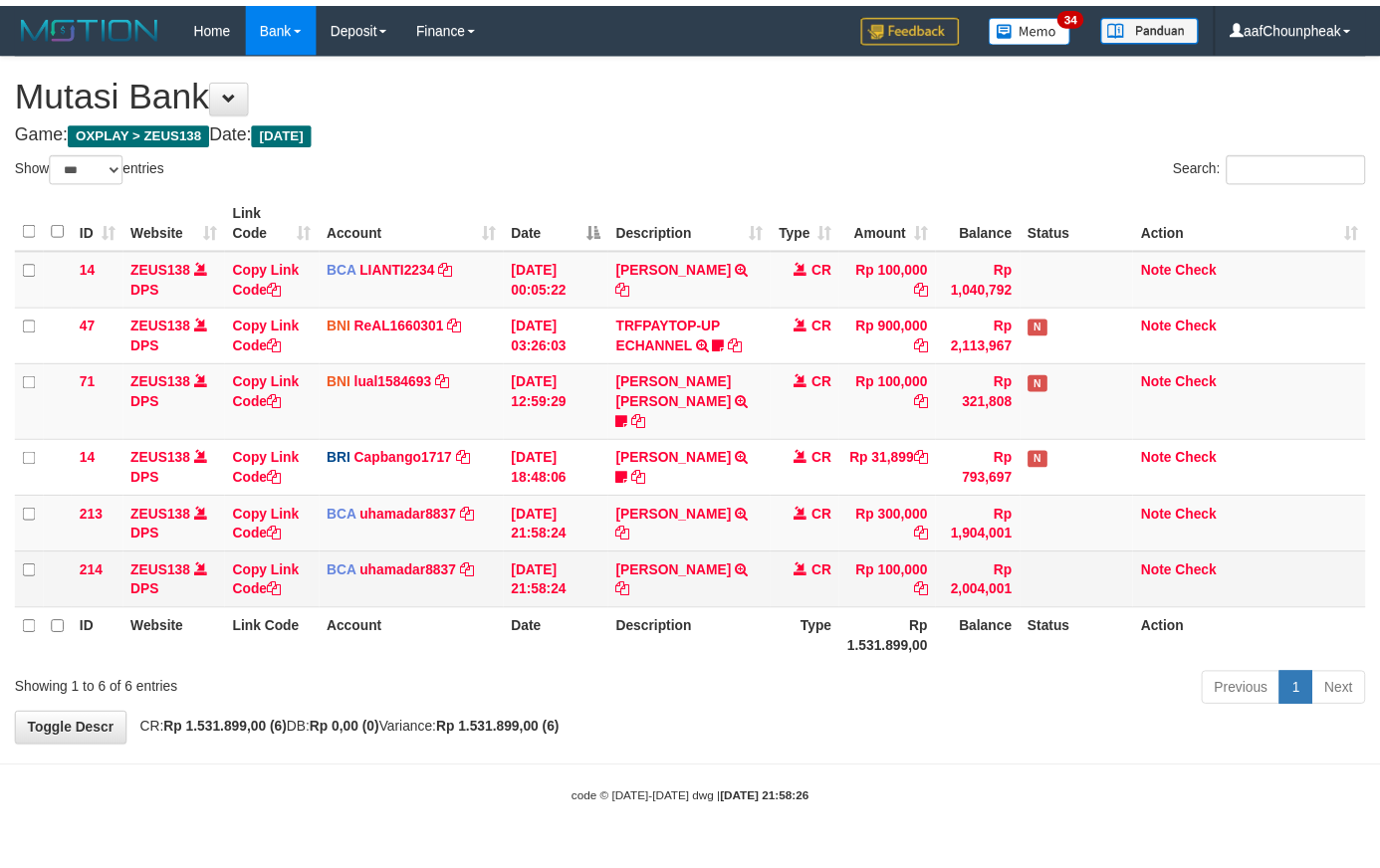 scroll, scrollTop: 0, scrollLeft: 0, axis: both 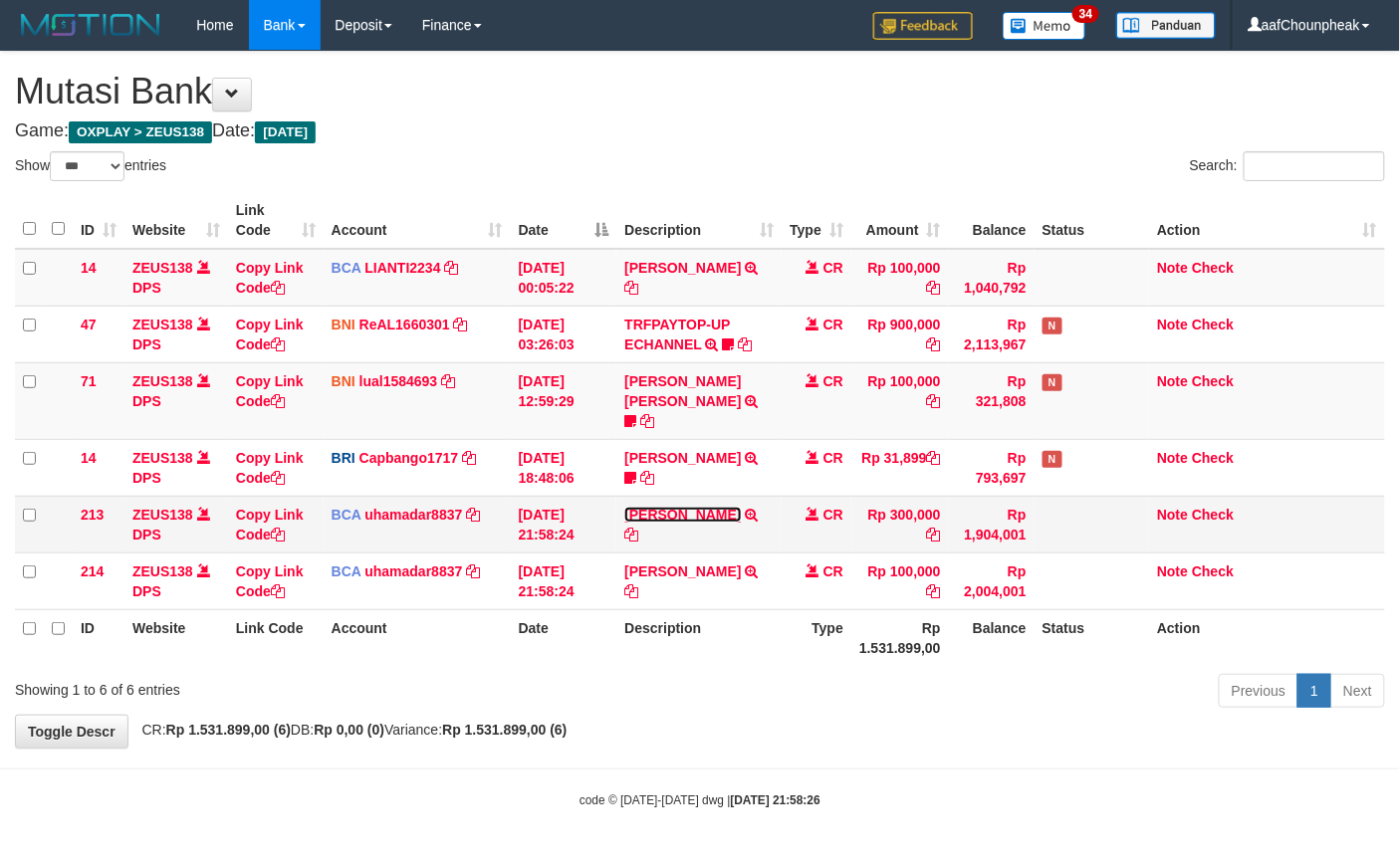 click on "[PERSON_NAME]" at bounding box center [682, 515] 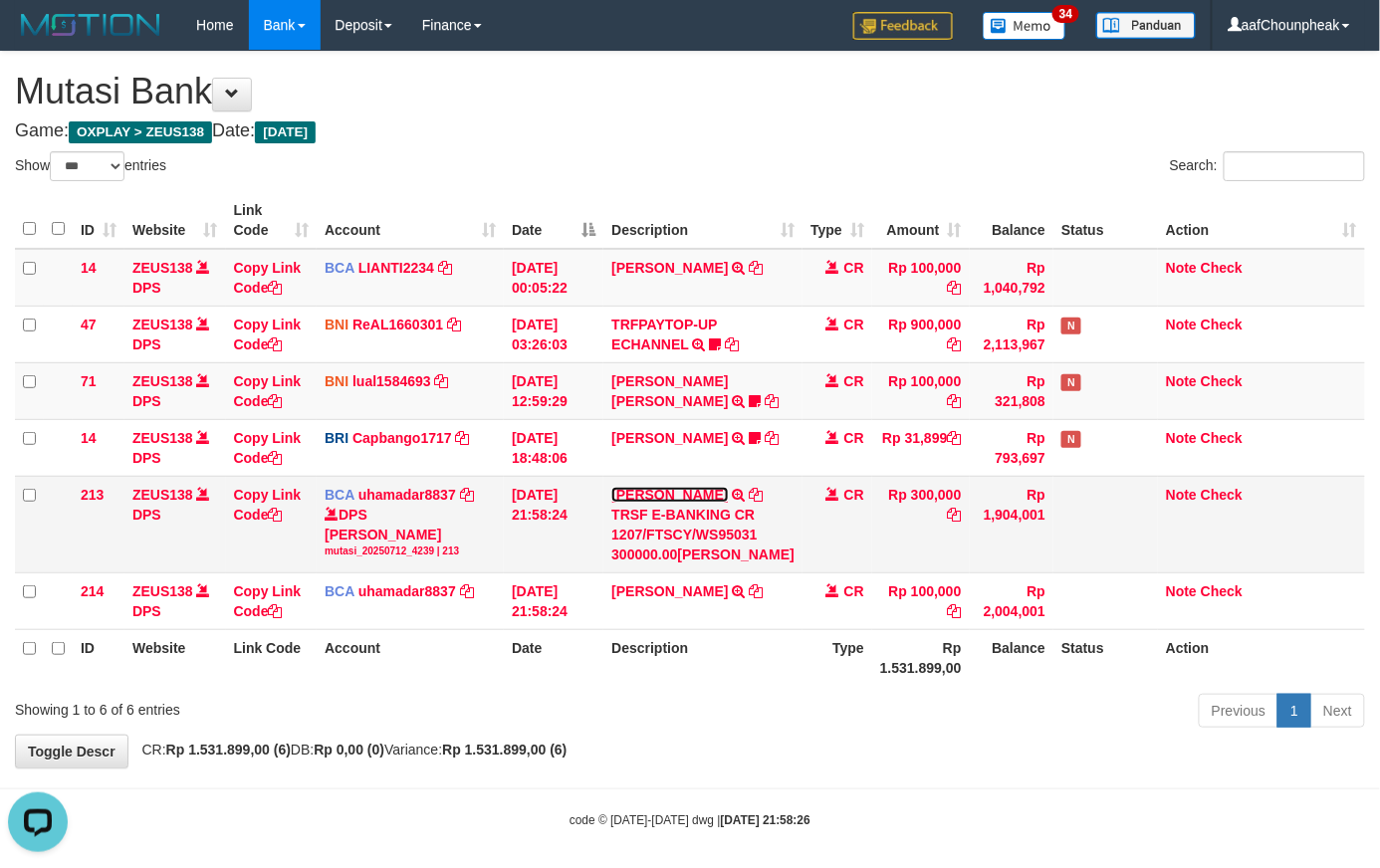 scroll, scrollTop: 0, scrollLeft: 0, axis: both 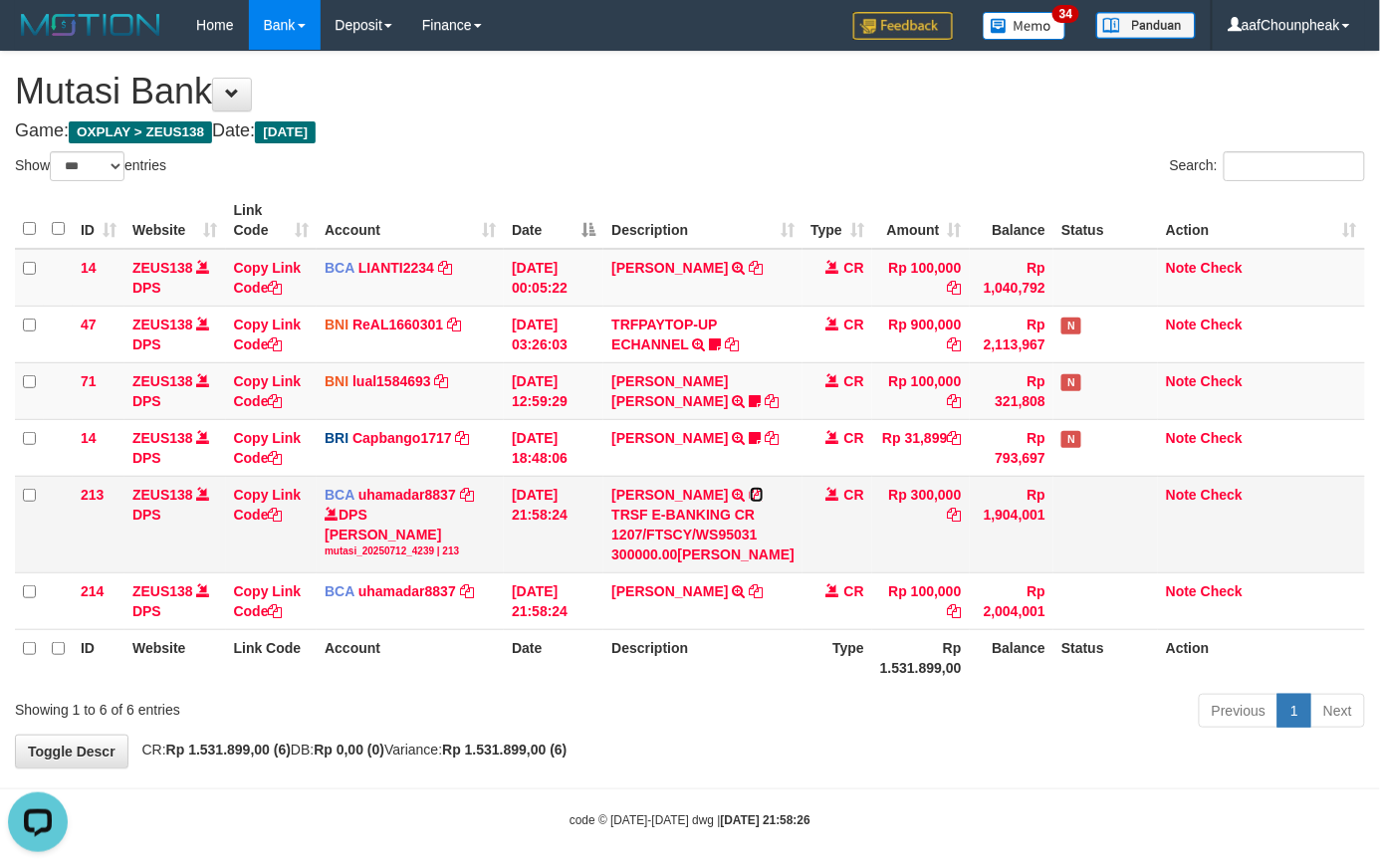 click at bounding box center (757, 495) 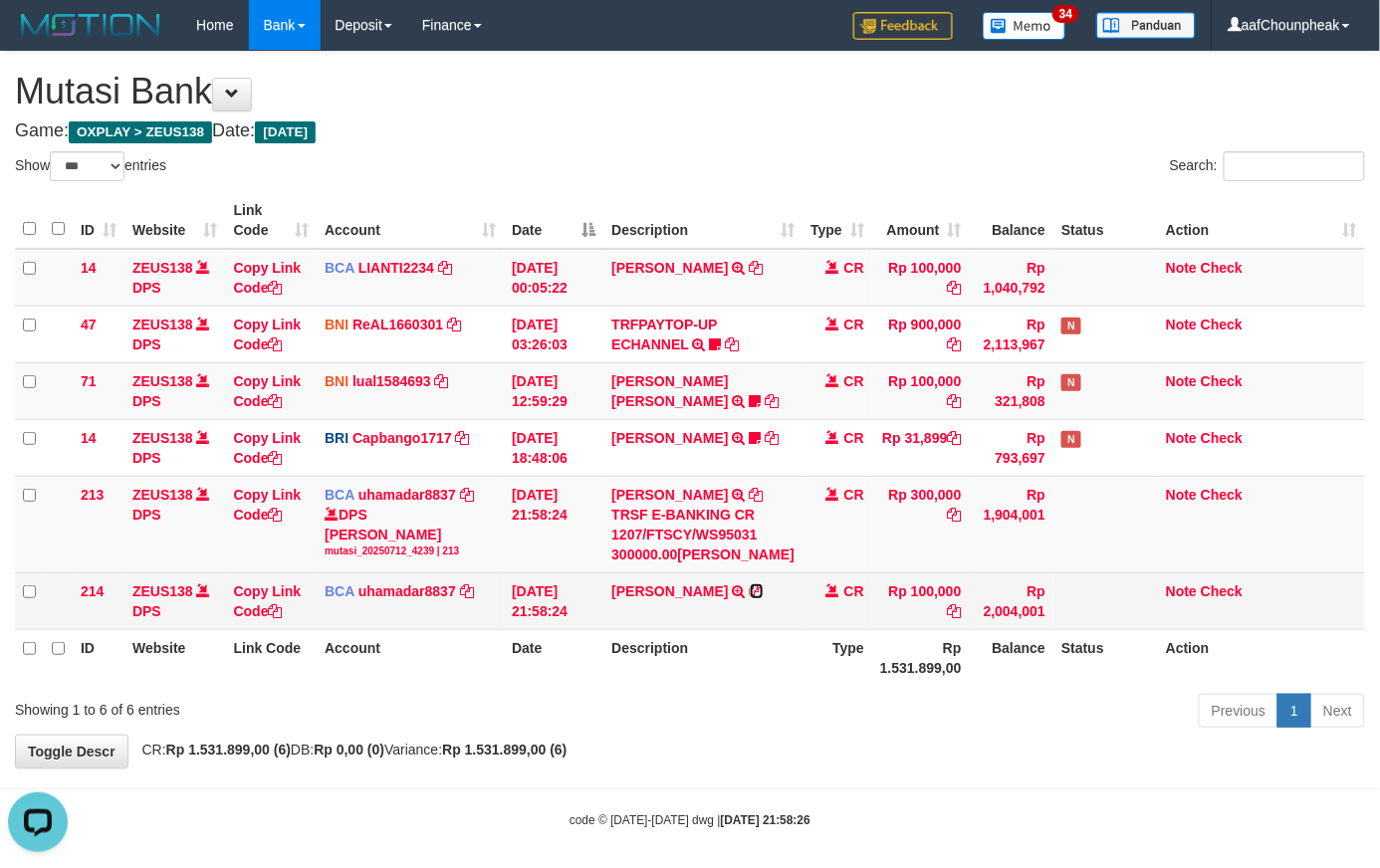 click at bounding box center [757, 591] 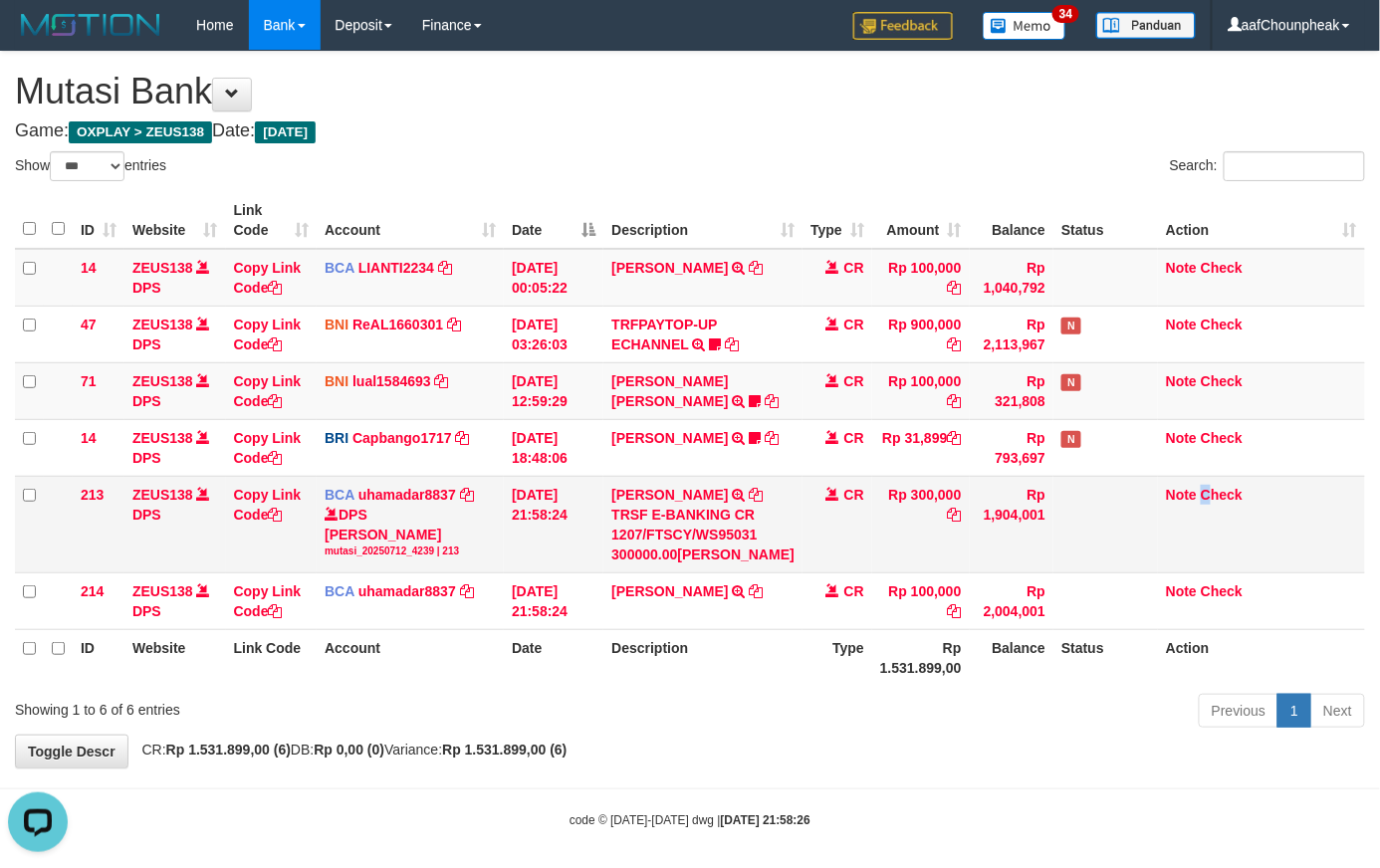 drag, startPoint x: 1193, startPoint y: 540, endPoint x: 1180, endPoint y: 577, distance: 39.21734 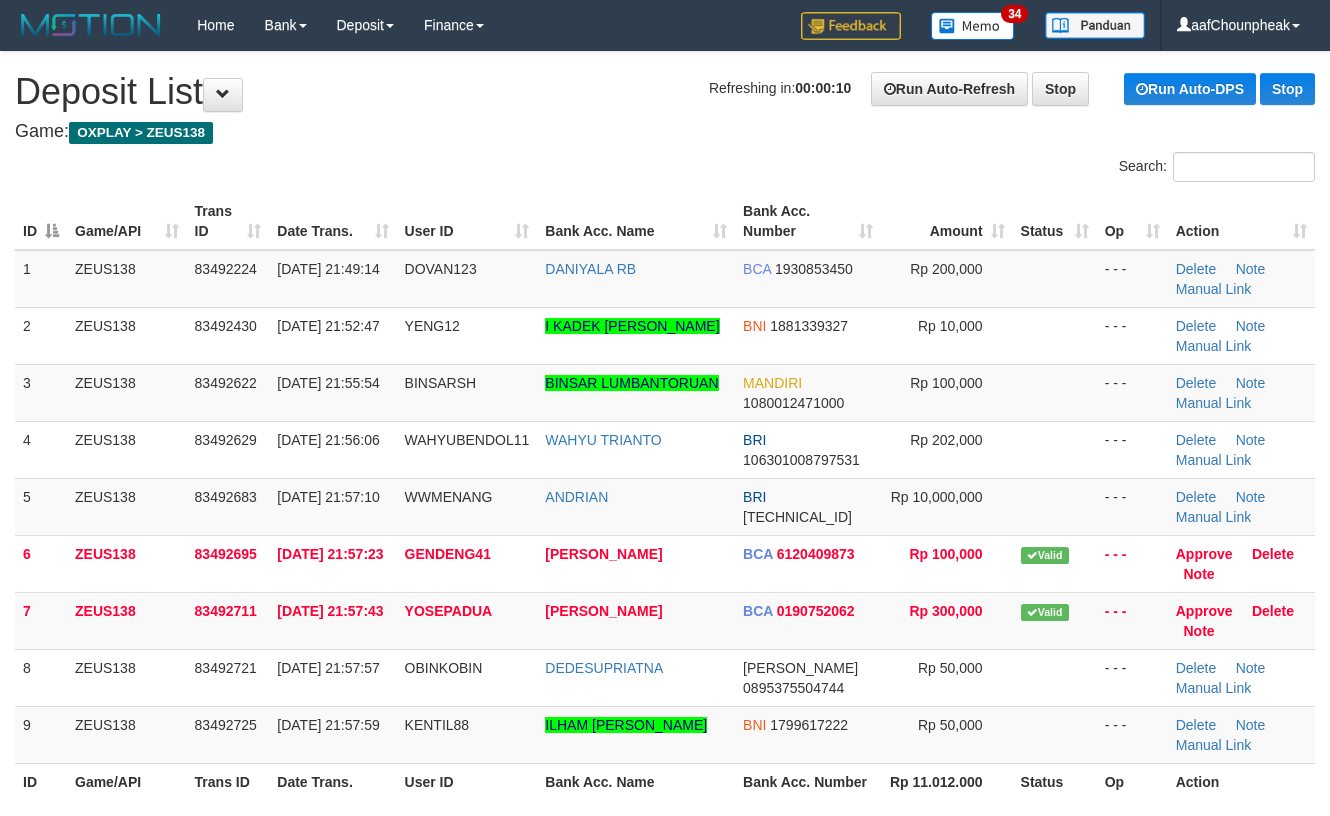 scroll, scrollTop: 0, scrollLeft: 0, axis: both 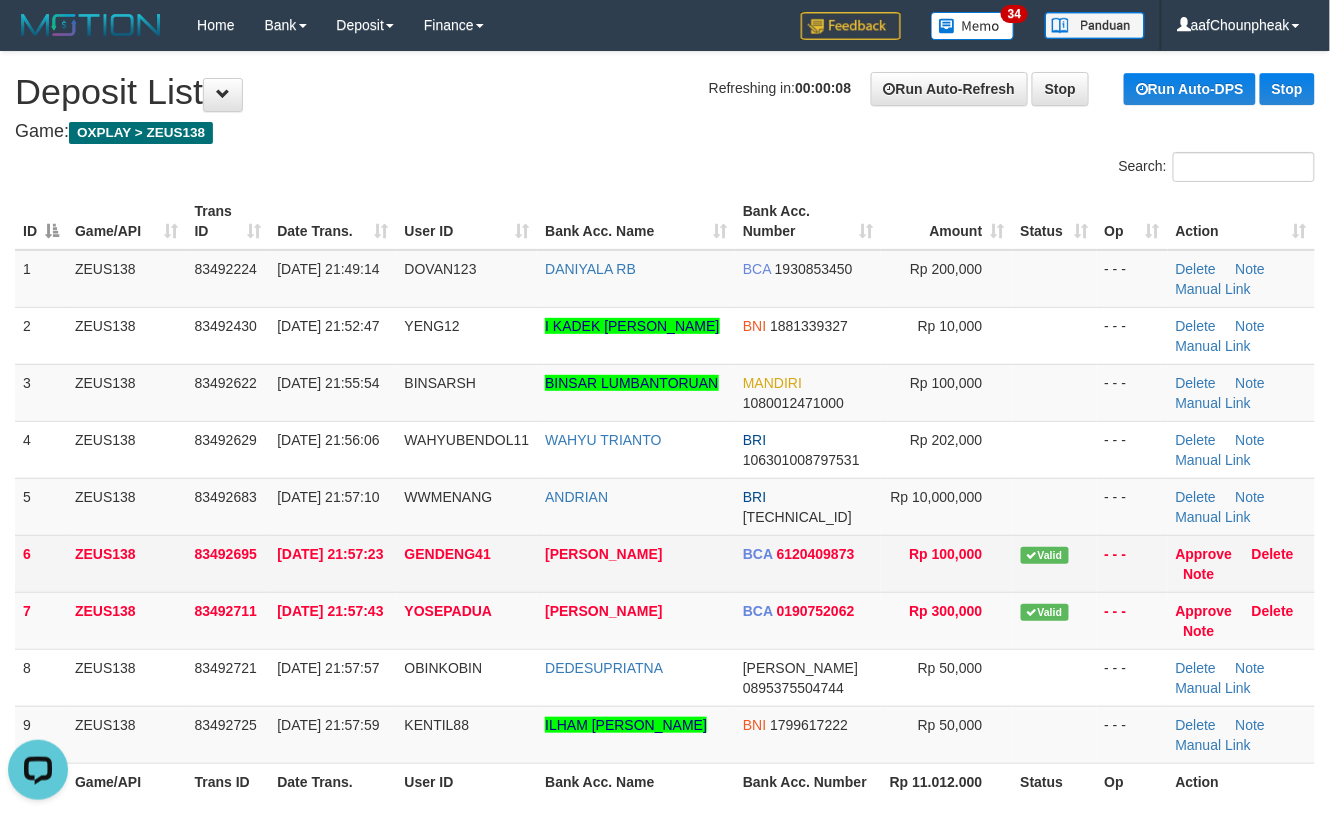 click on "Valid" at bounding box center (1055, 563) 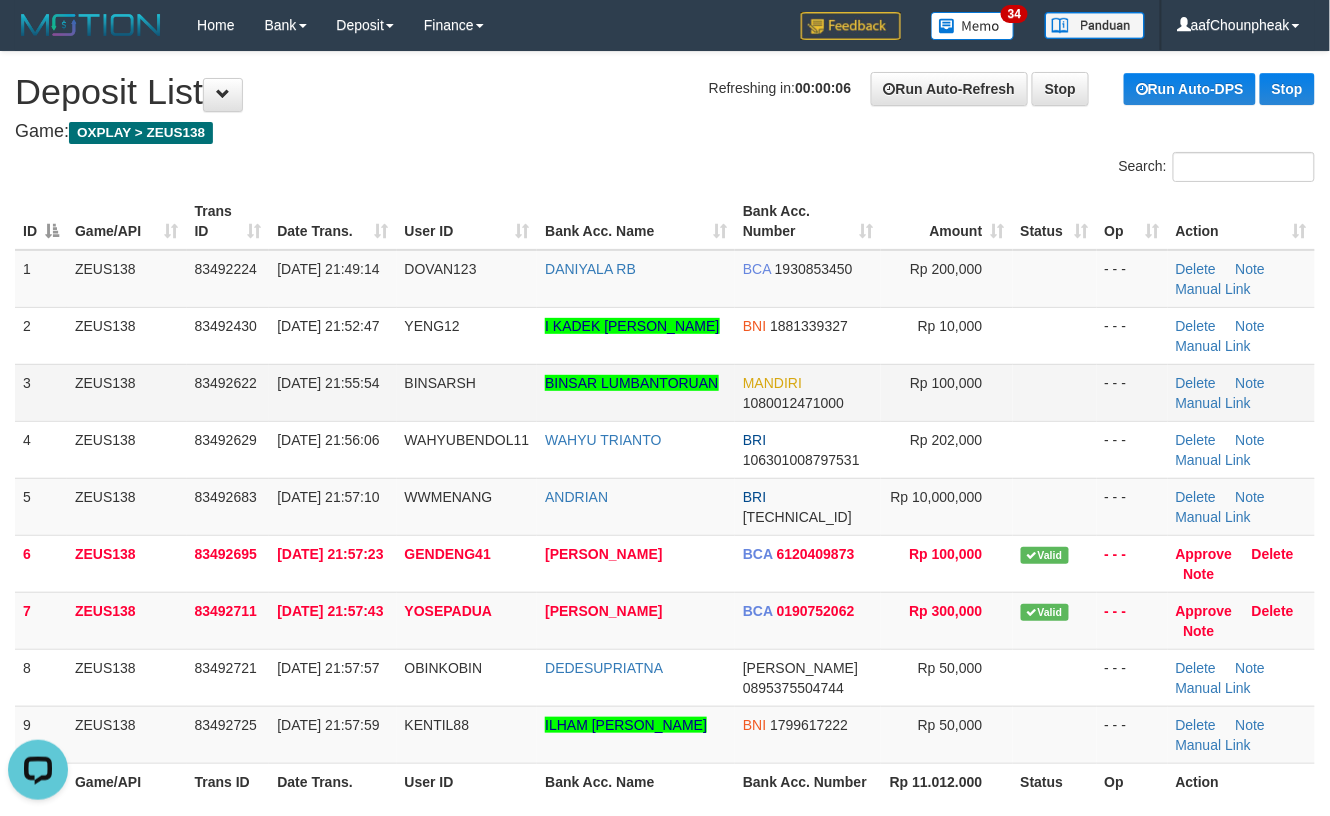 click at bounding box center [1055, 392] 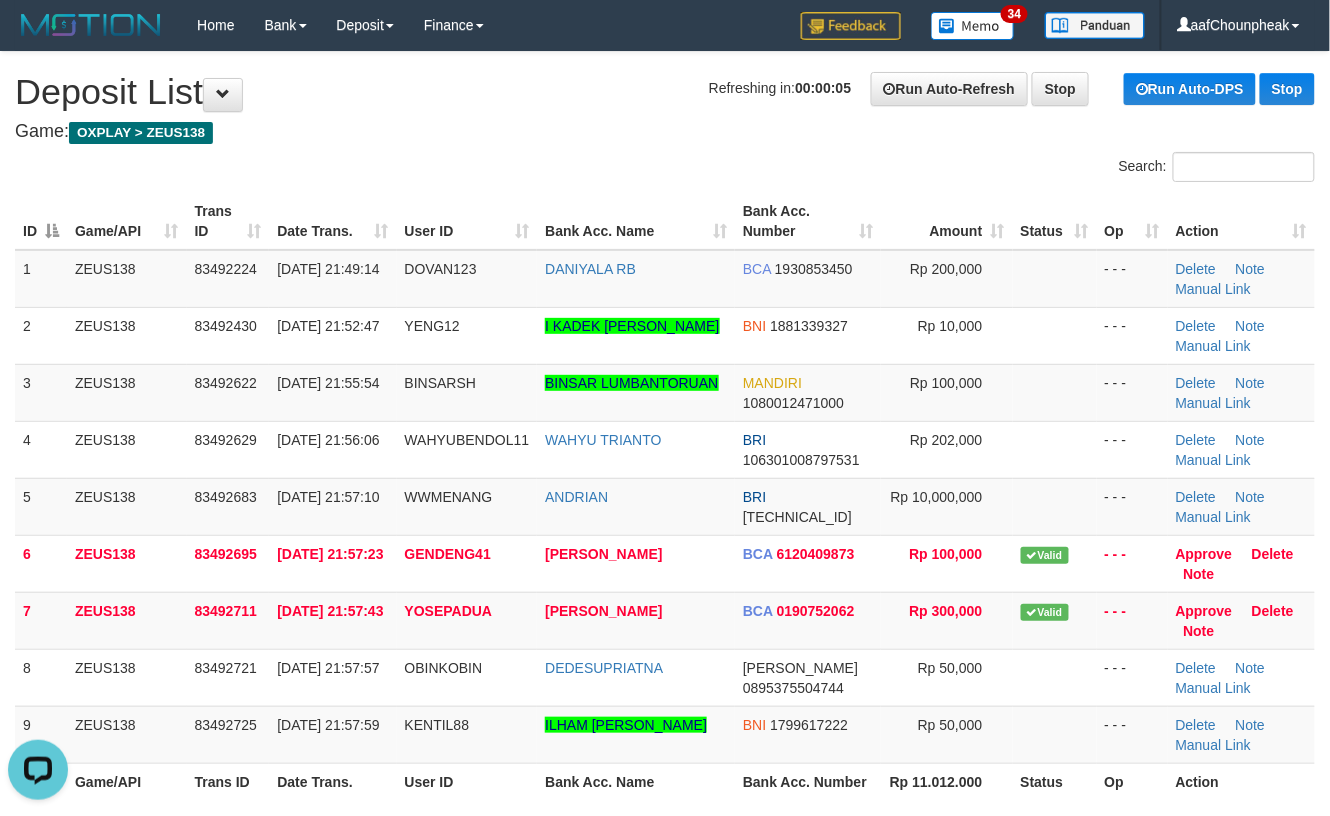 drag, startPoint x: 1041, startPoint y: 420, endPoint x: 1341, endPoint y: 398, distance: 300.80557 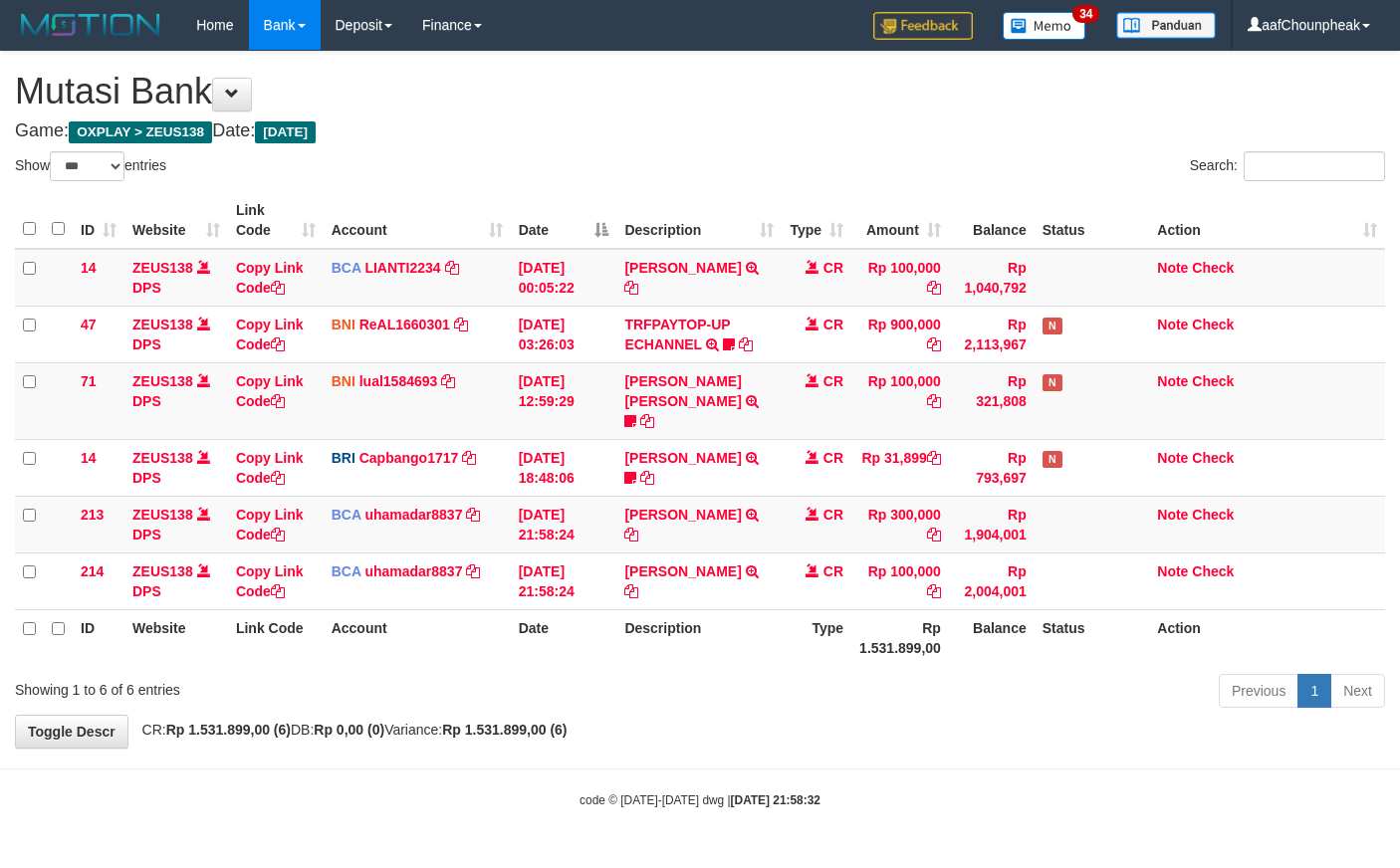 select on "***" 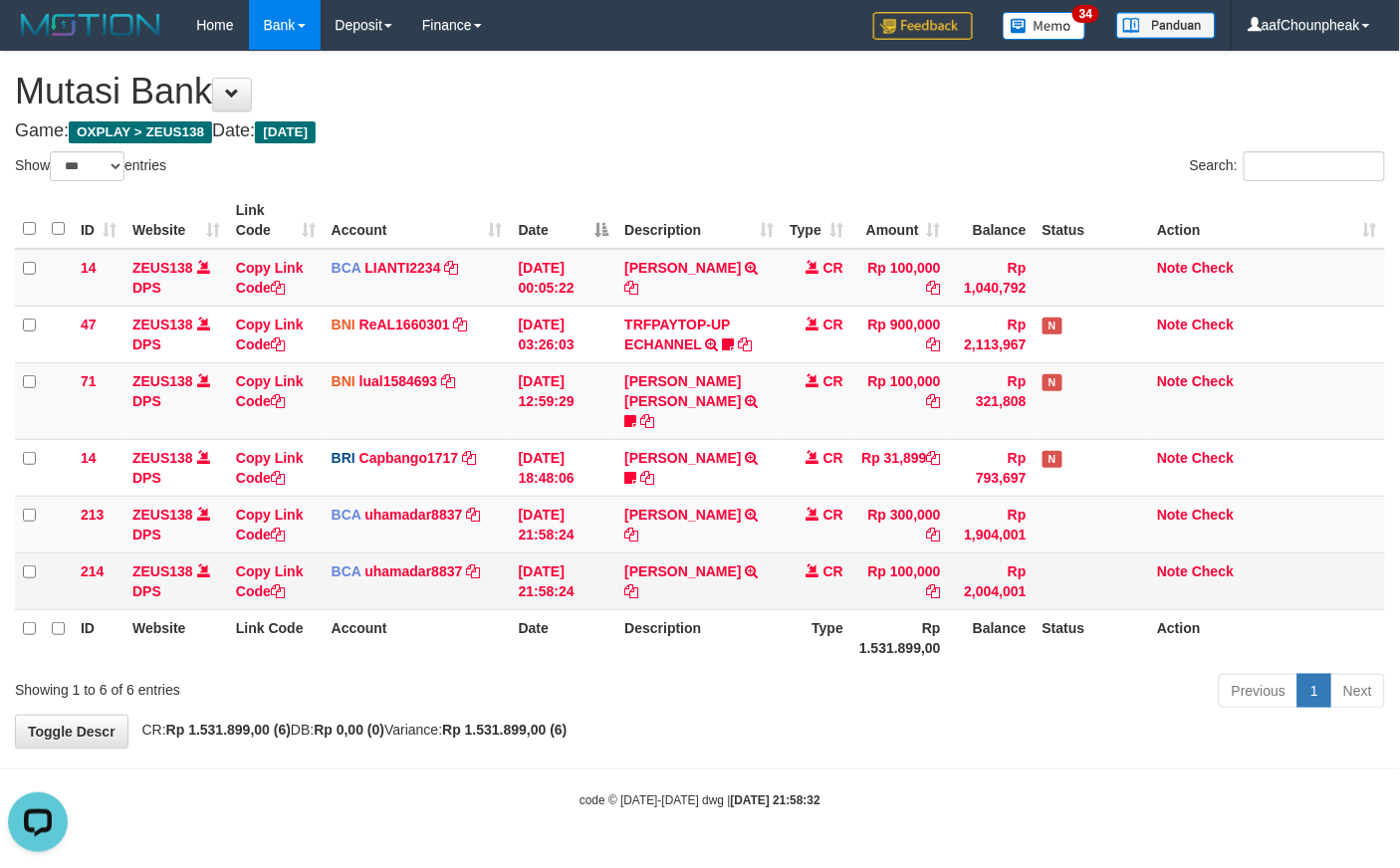 scroll, scrollTop: 0, scrollLeft: 0, axis: both 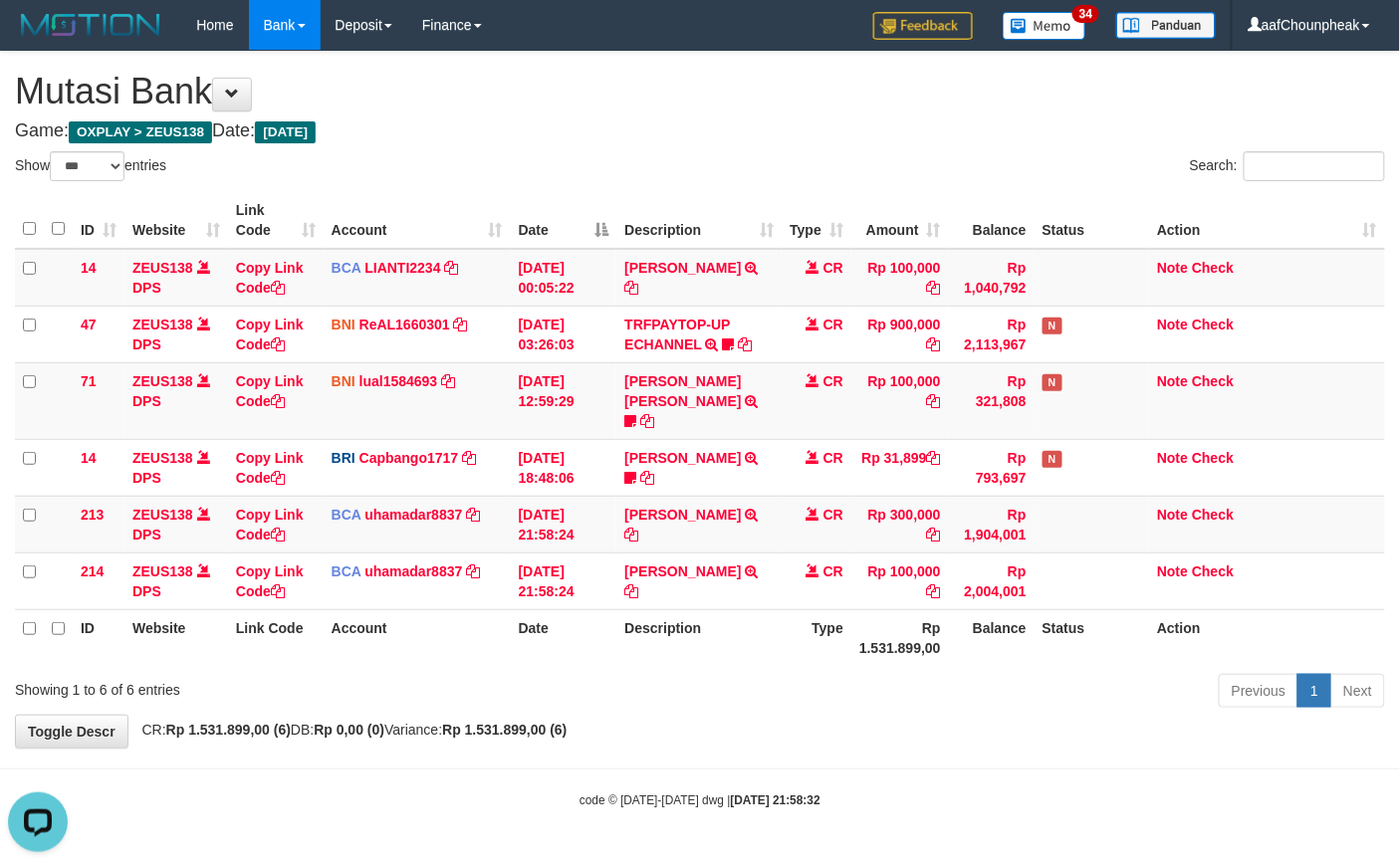 click on "Balance" at bounding box center (992, 637) 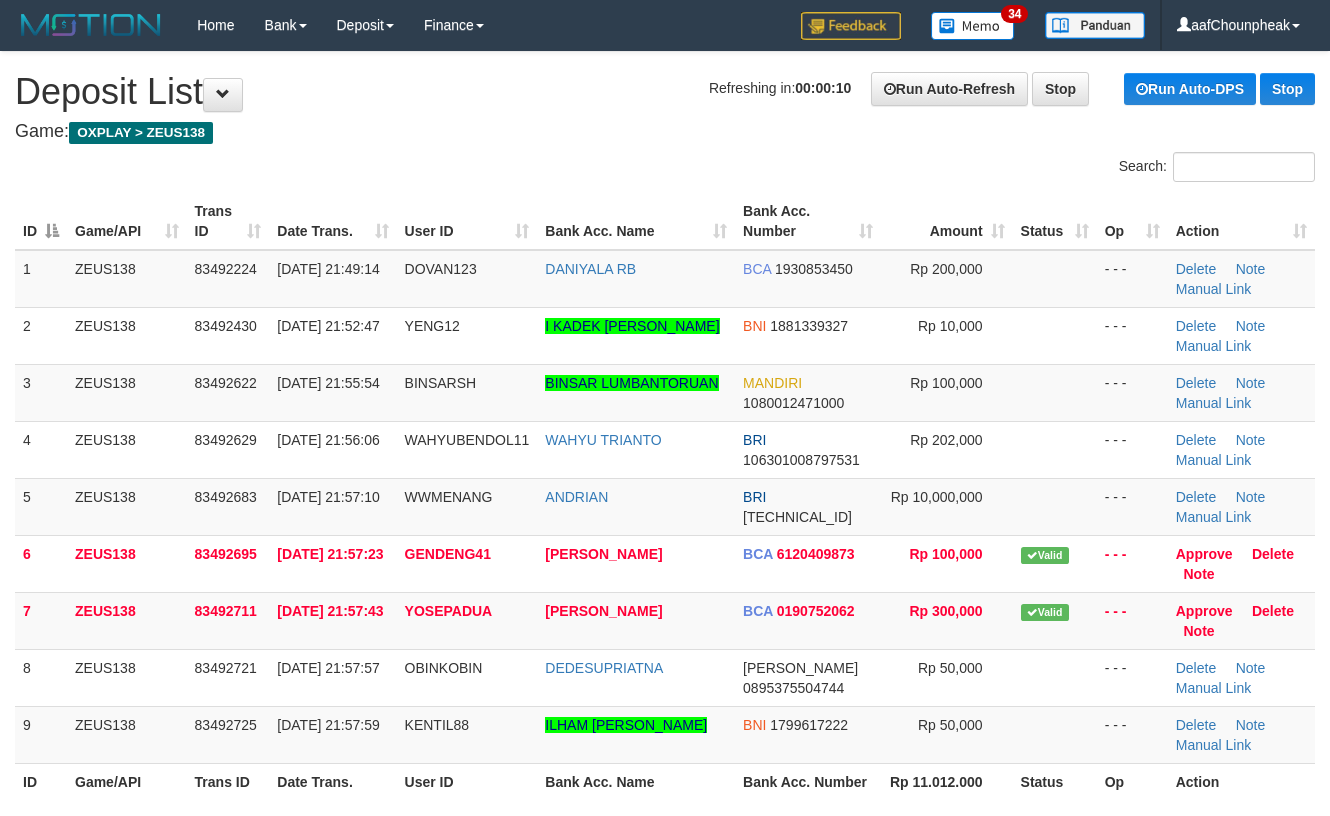 scroll, scrollTop: 0, scrollLeft: 0, axis: both 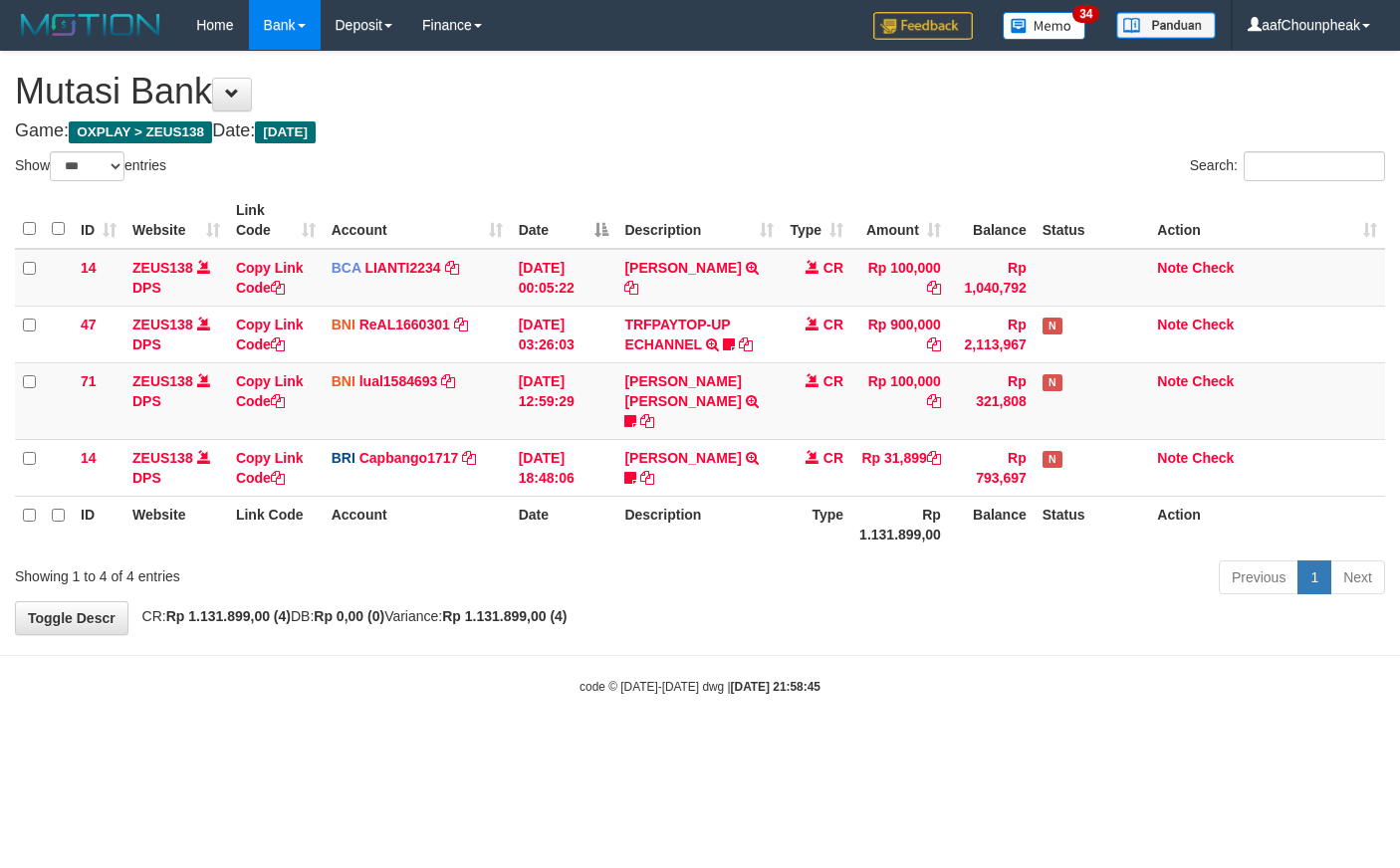 select on "***" 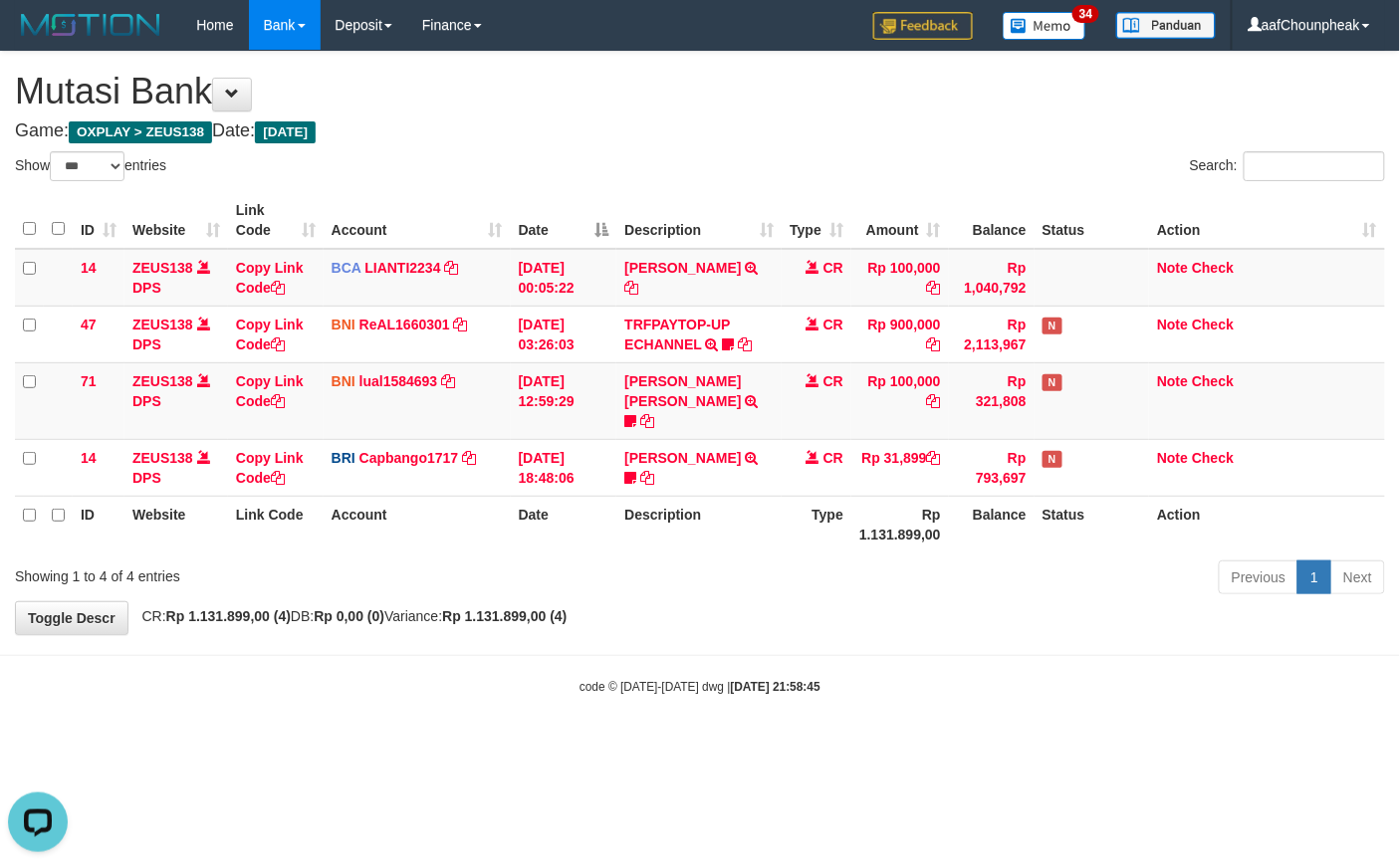scroll, scrollTop: 0, scrollLeft: 0, axis: both 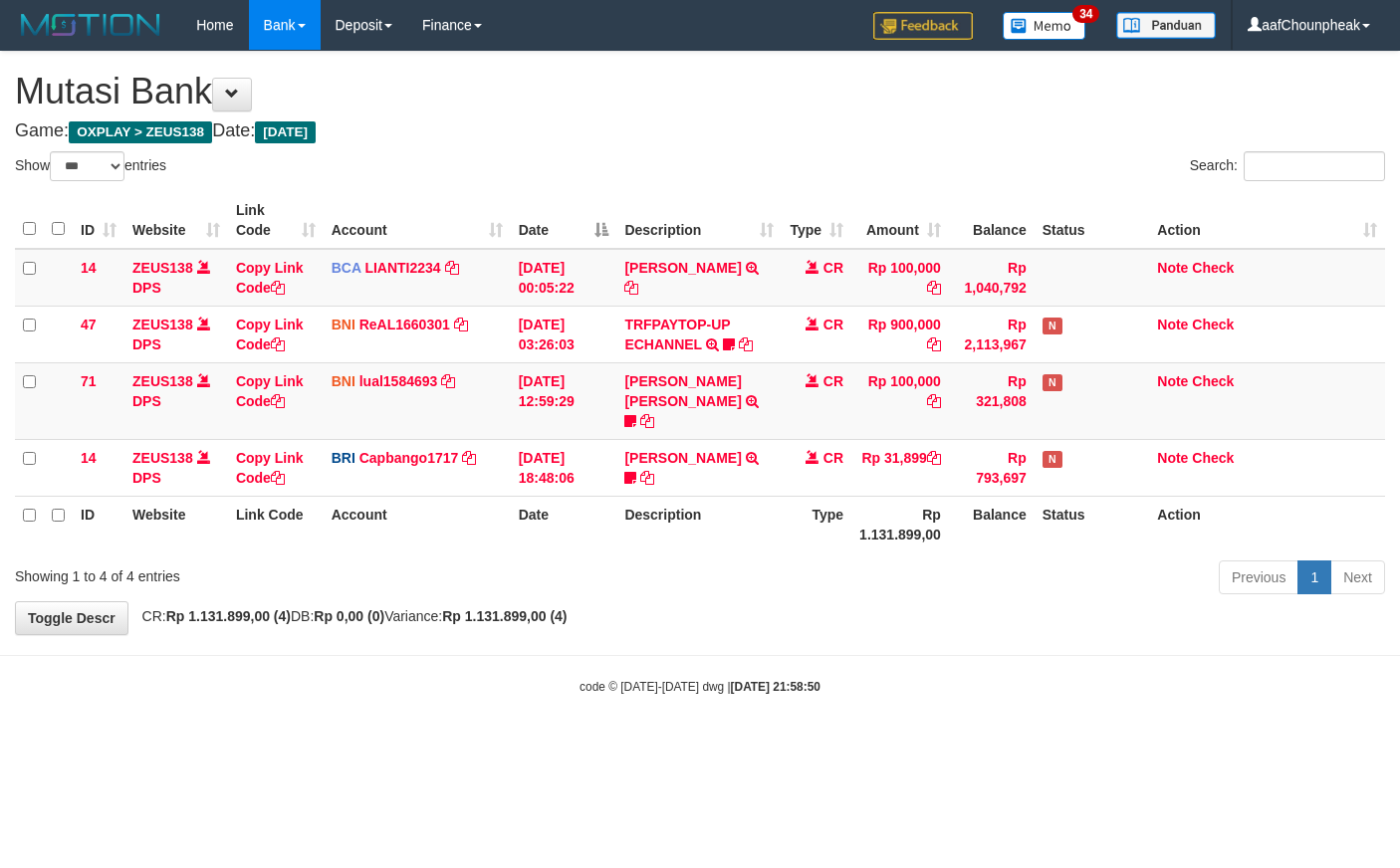 select on "***" 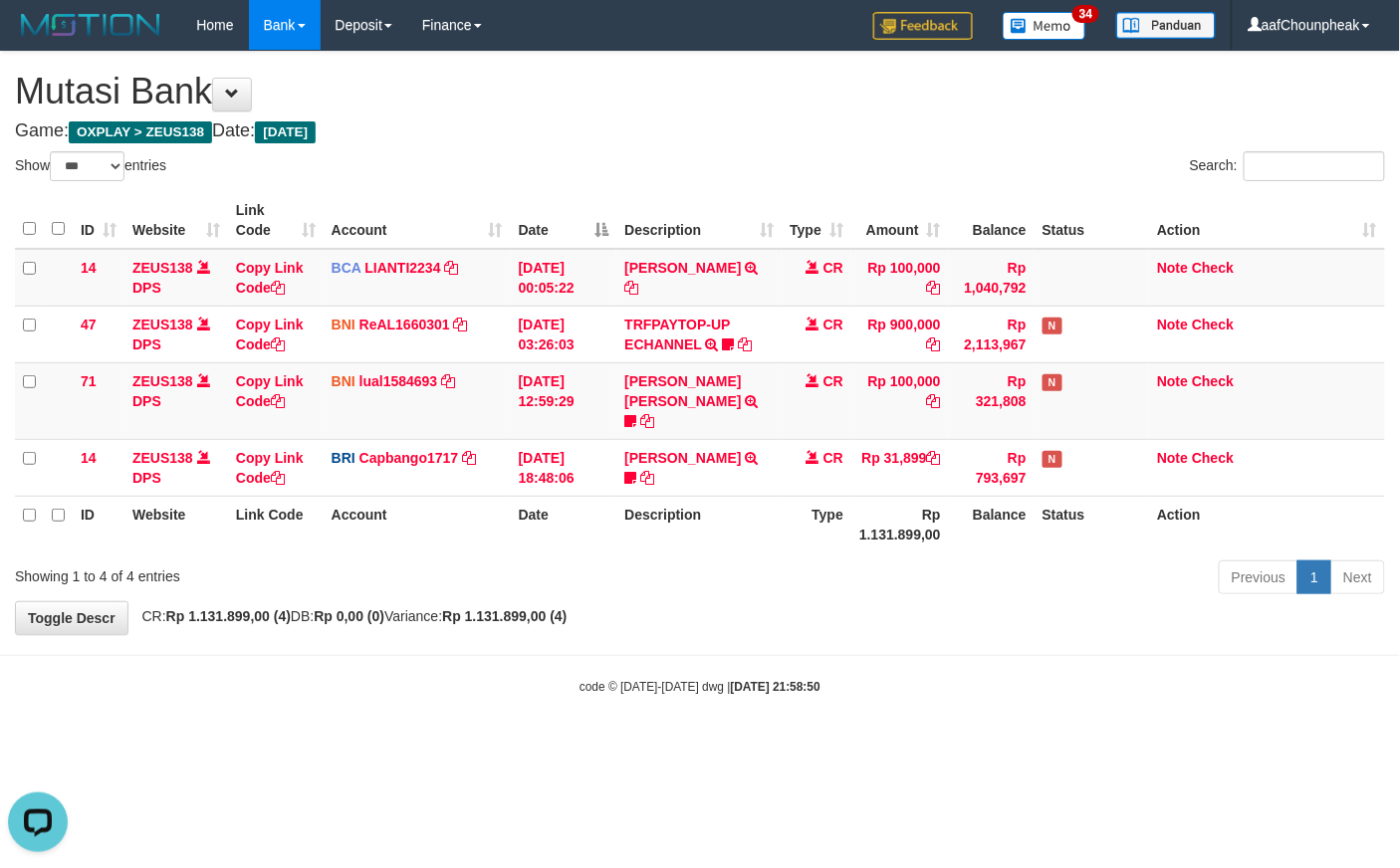 scroll, scrollTop: 0, scrollLeft: 0, axis: both 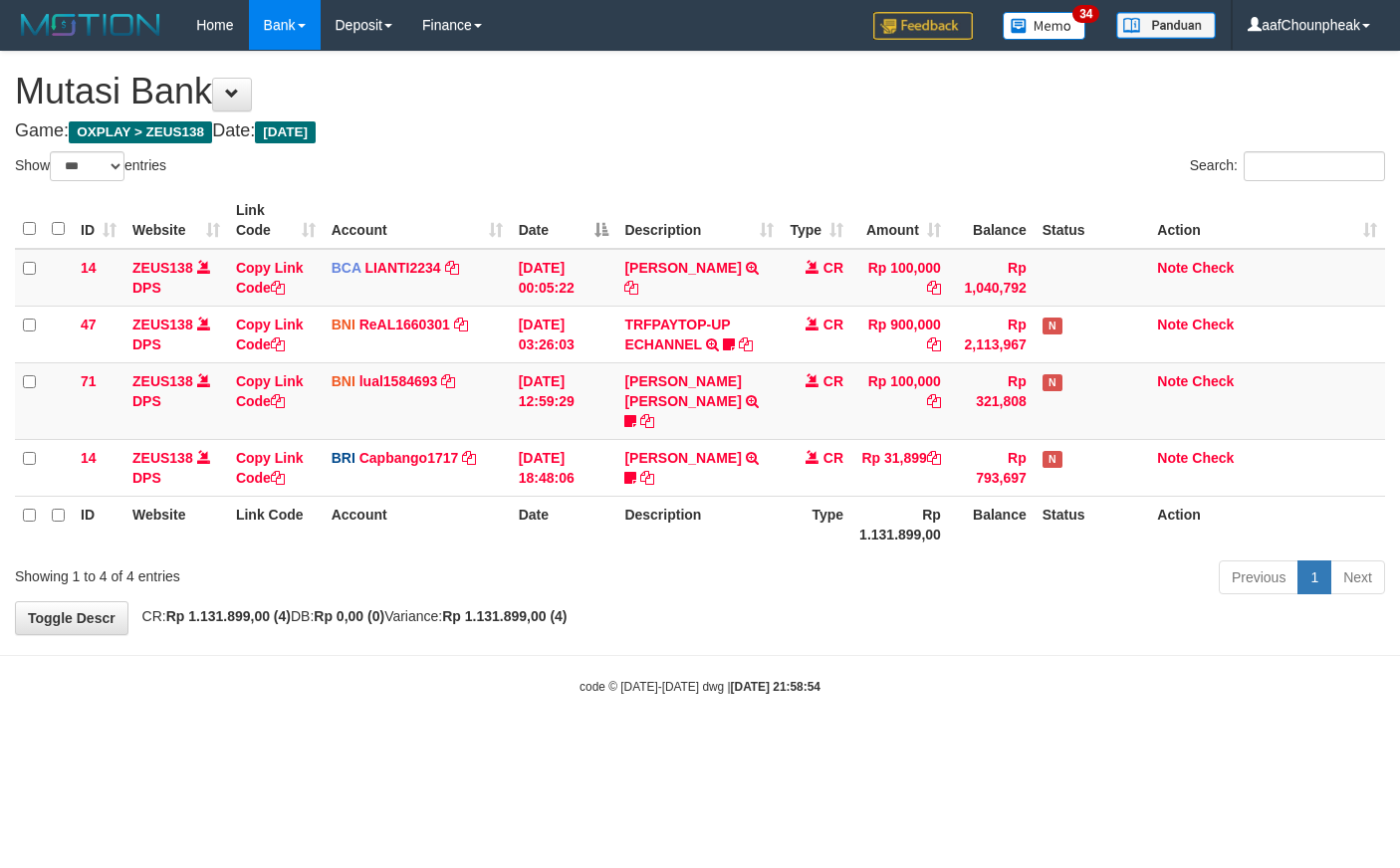 select on "***" 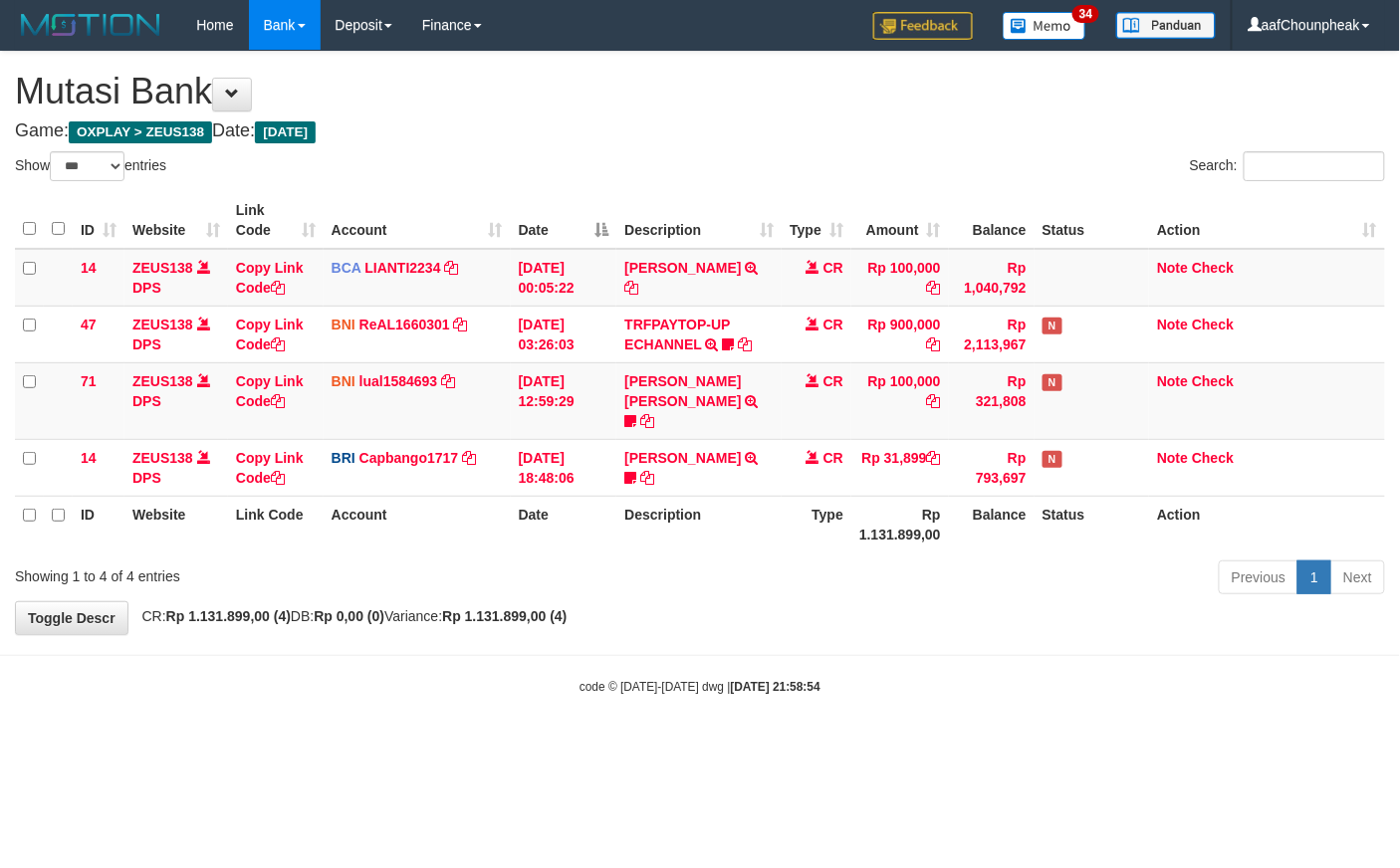 click on "Toggle navigation
Home
Bank
Account List
Mutasi Bank
Search
Note Mutasi
Deposit
DPS List
History
Finance
Financial Data
aafChounpheak
My Profile
Log Out
34" at bounding box center [700, 372] 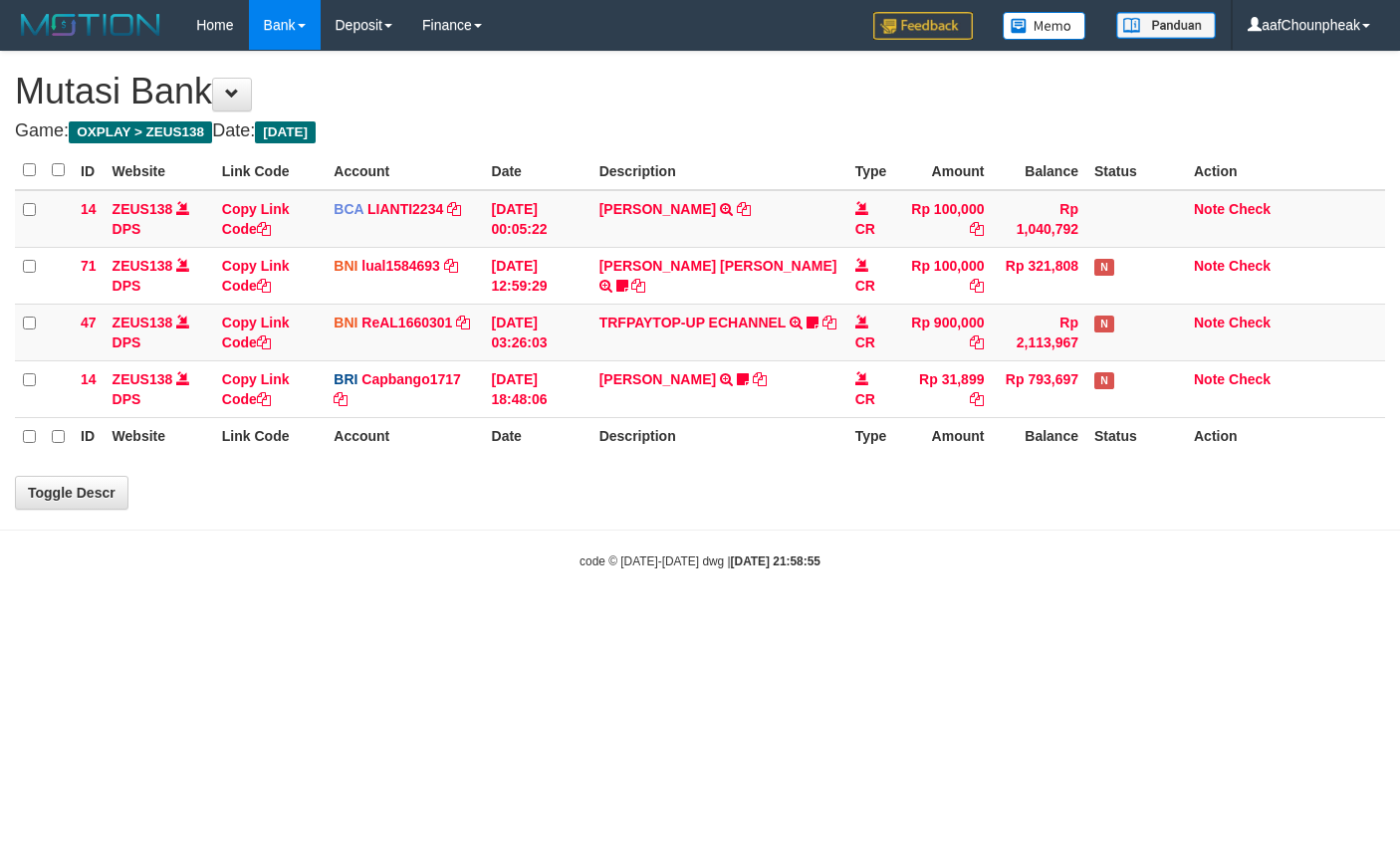 scroll, scrollTop: 0, scrollLeft: 0, axis: both 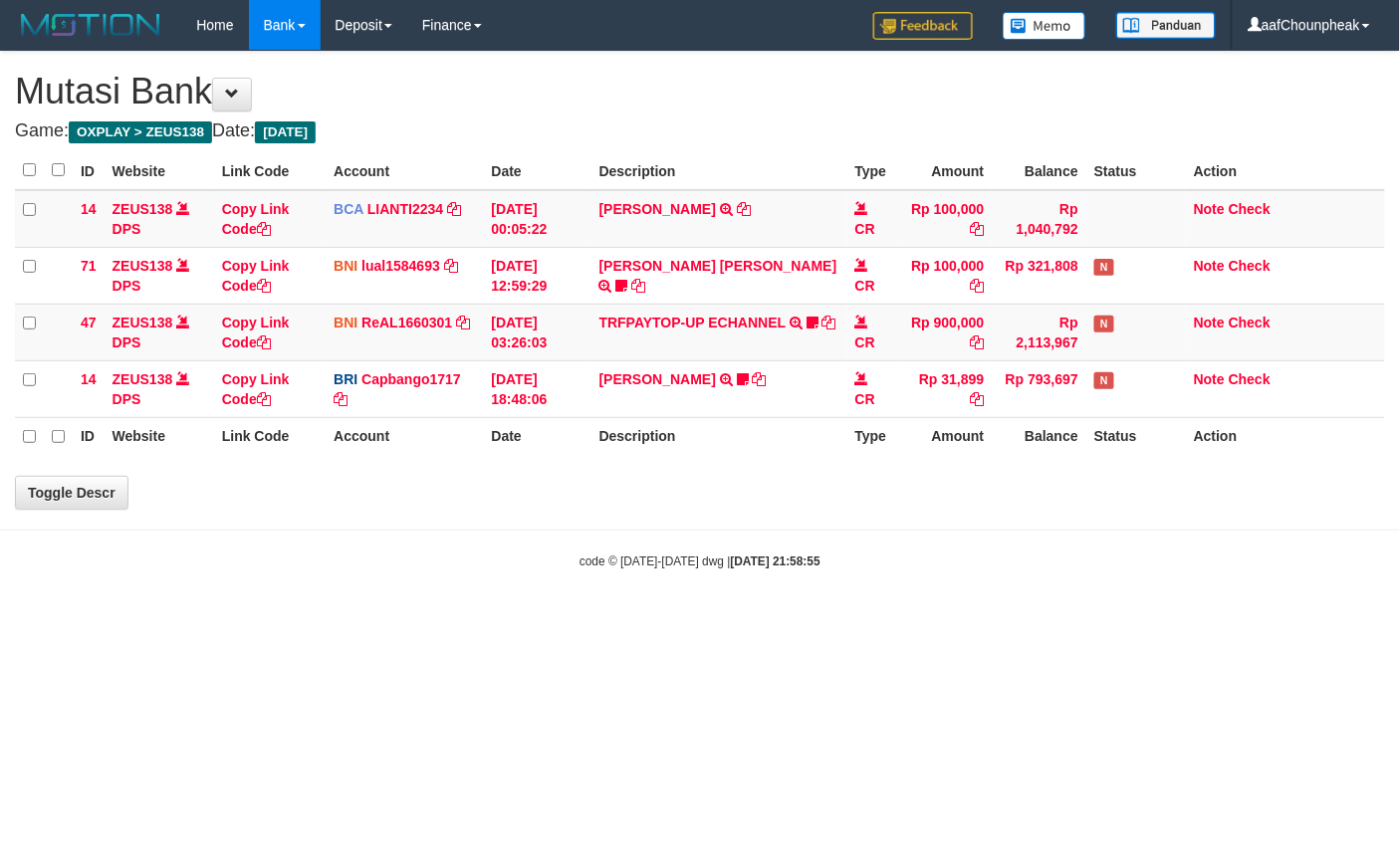 select on "***" 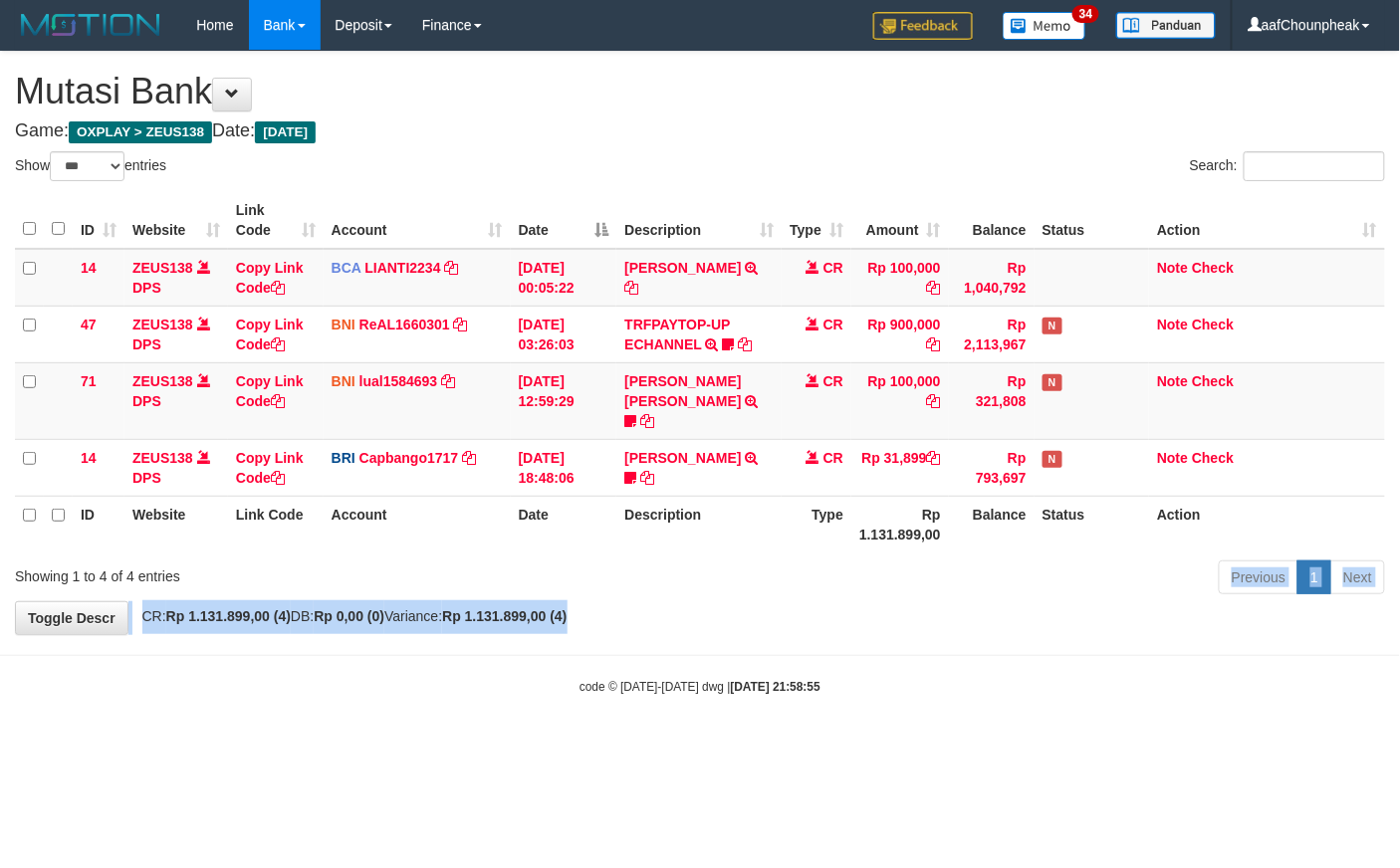 drag, startPoint x: 777, startPoint y: 579, endPoint x: 782, endPoint y: 591, distance: 13 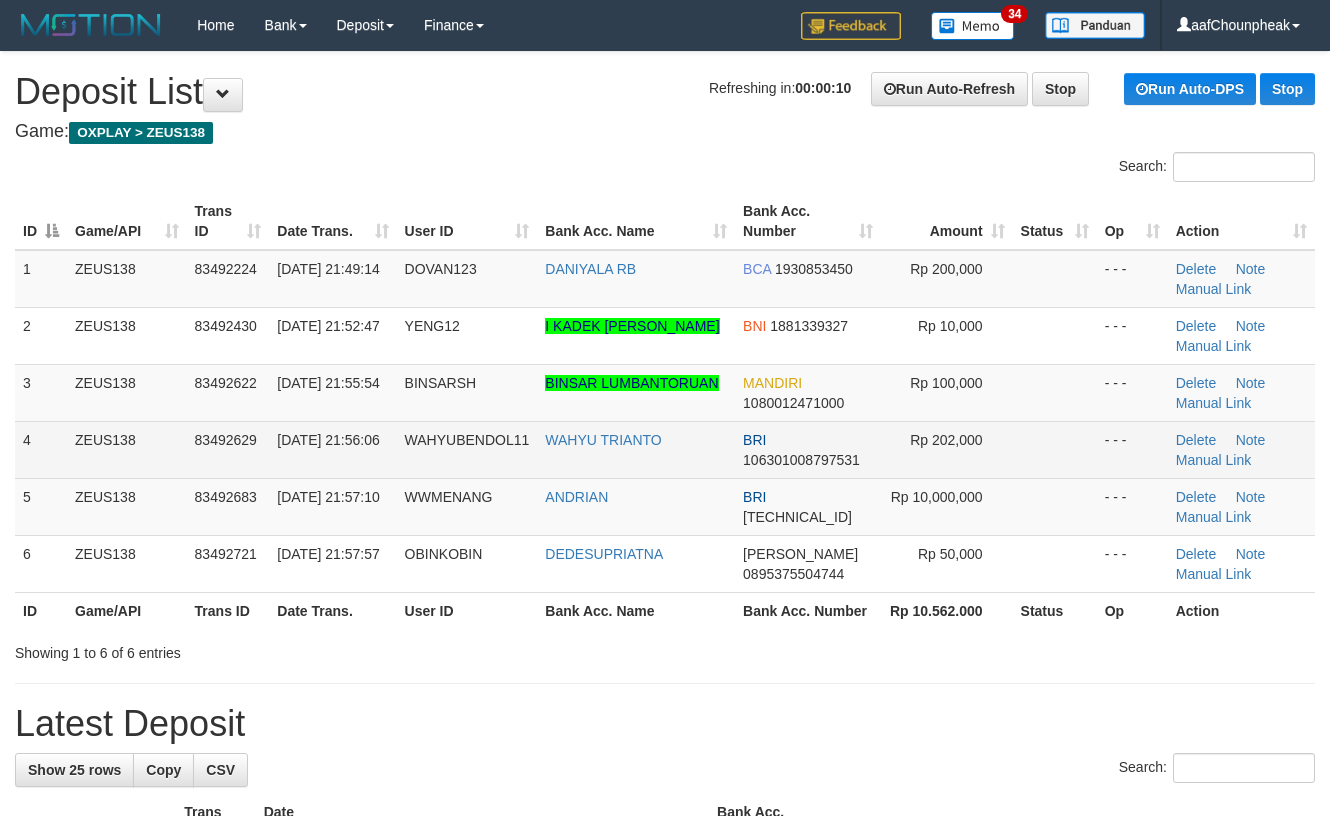 scroll, scrollTop: 0, scrollLeft: 0, axis: both 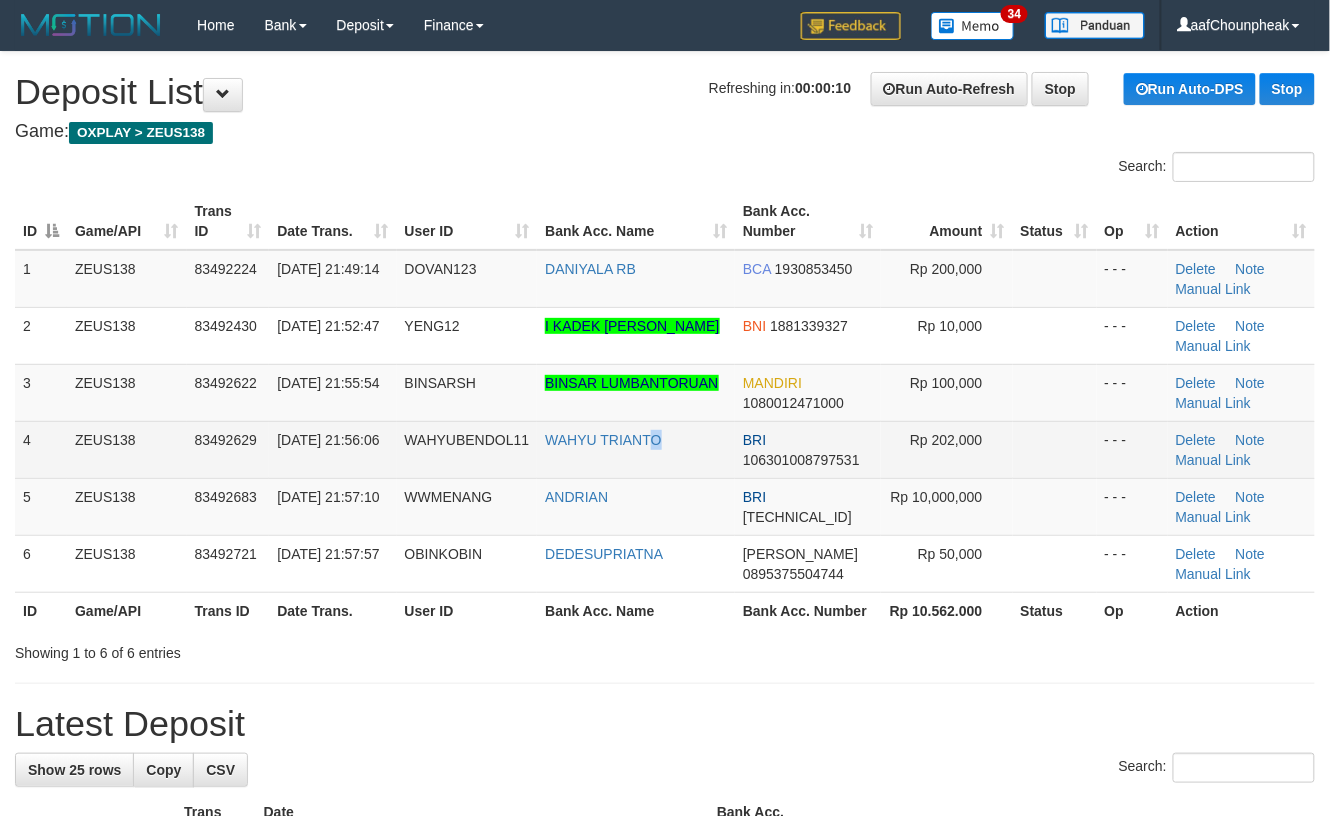 click on "WAHYU TRIANTO" at bounding box center (636, 449) 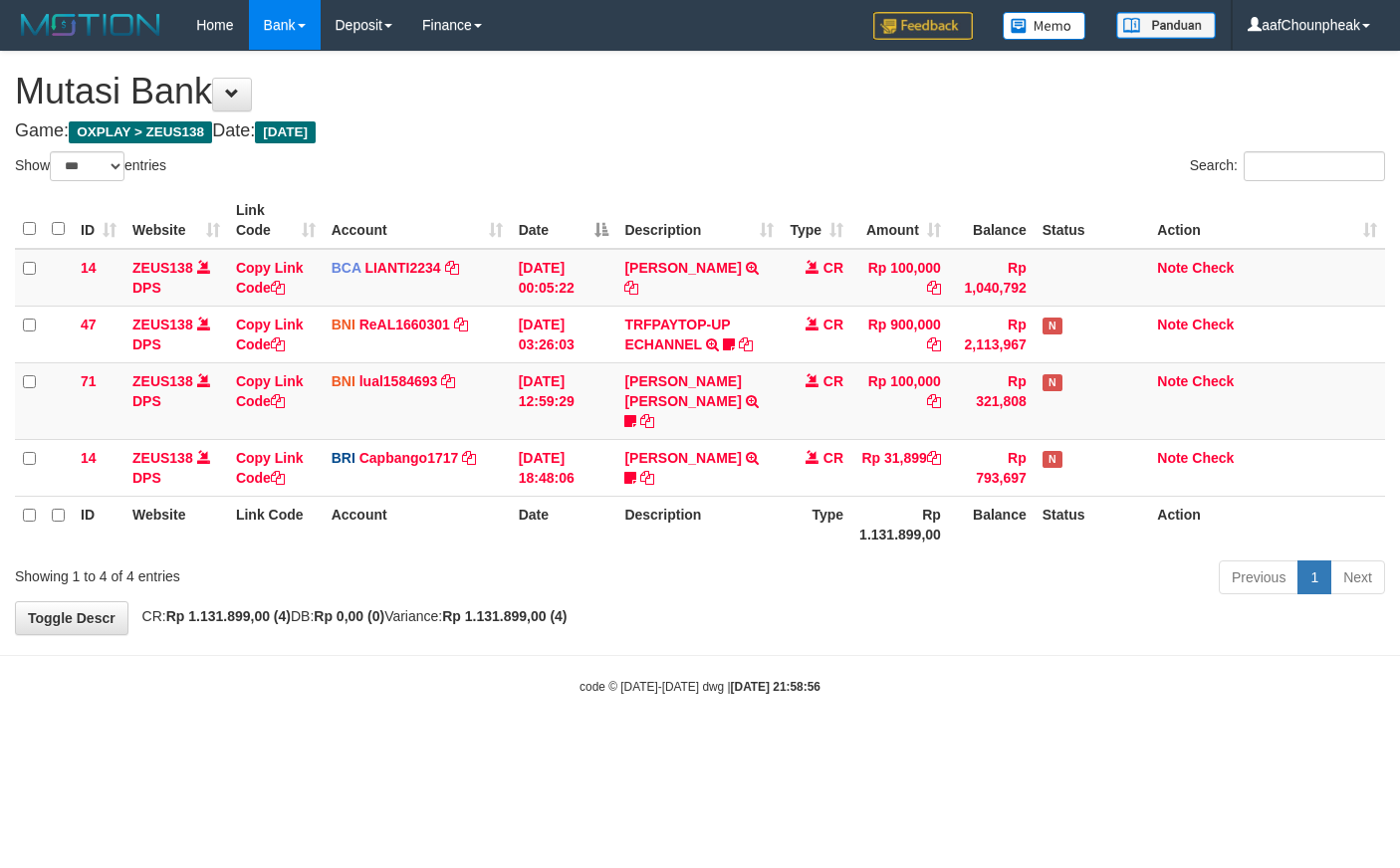select on "***" 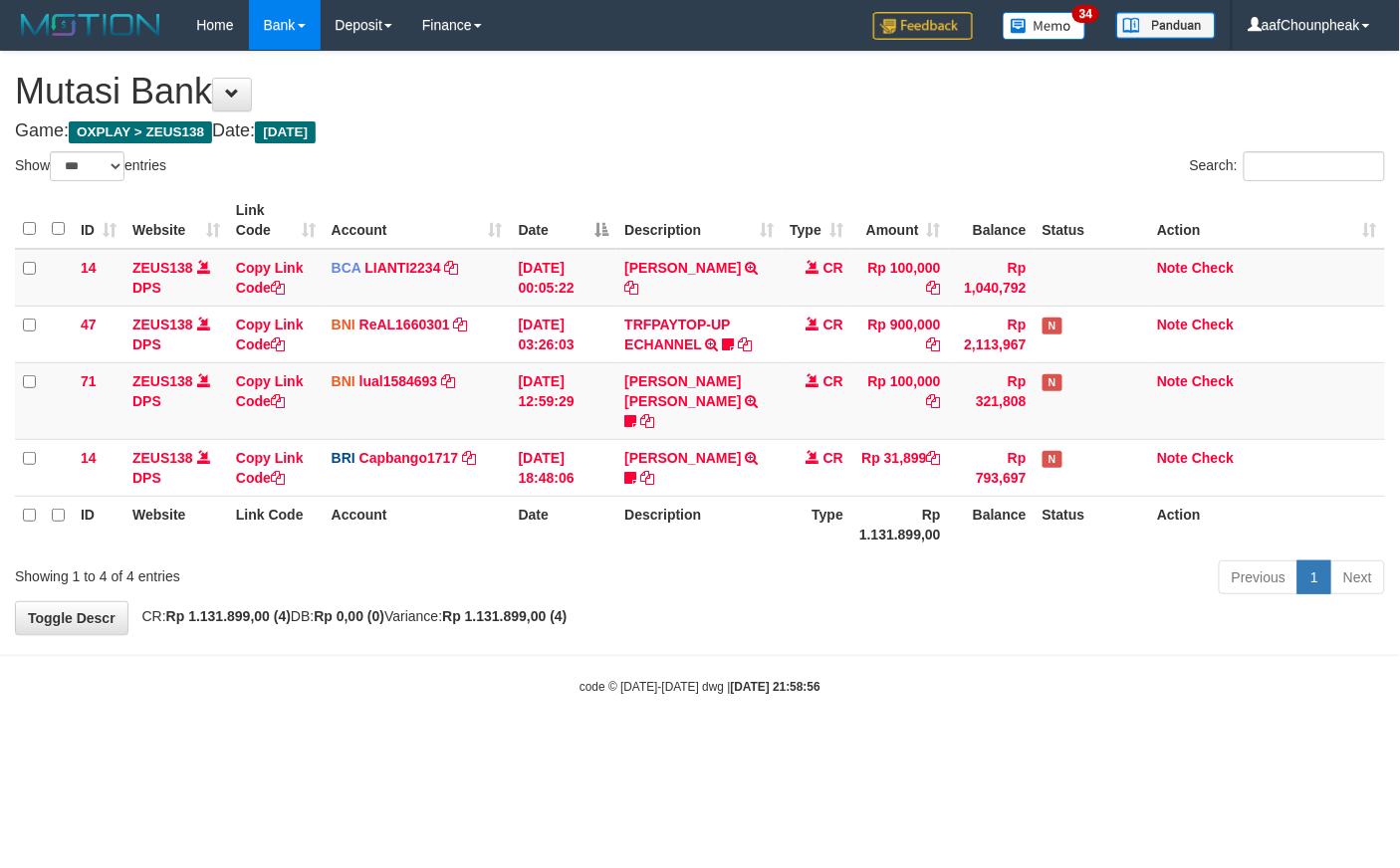 click on "code © [DATE]-[DATE] dwg |  [DATE] 21:58:56" at bounding box center [700, 686] 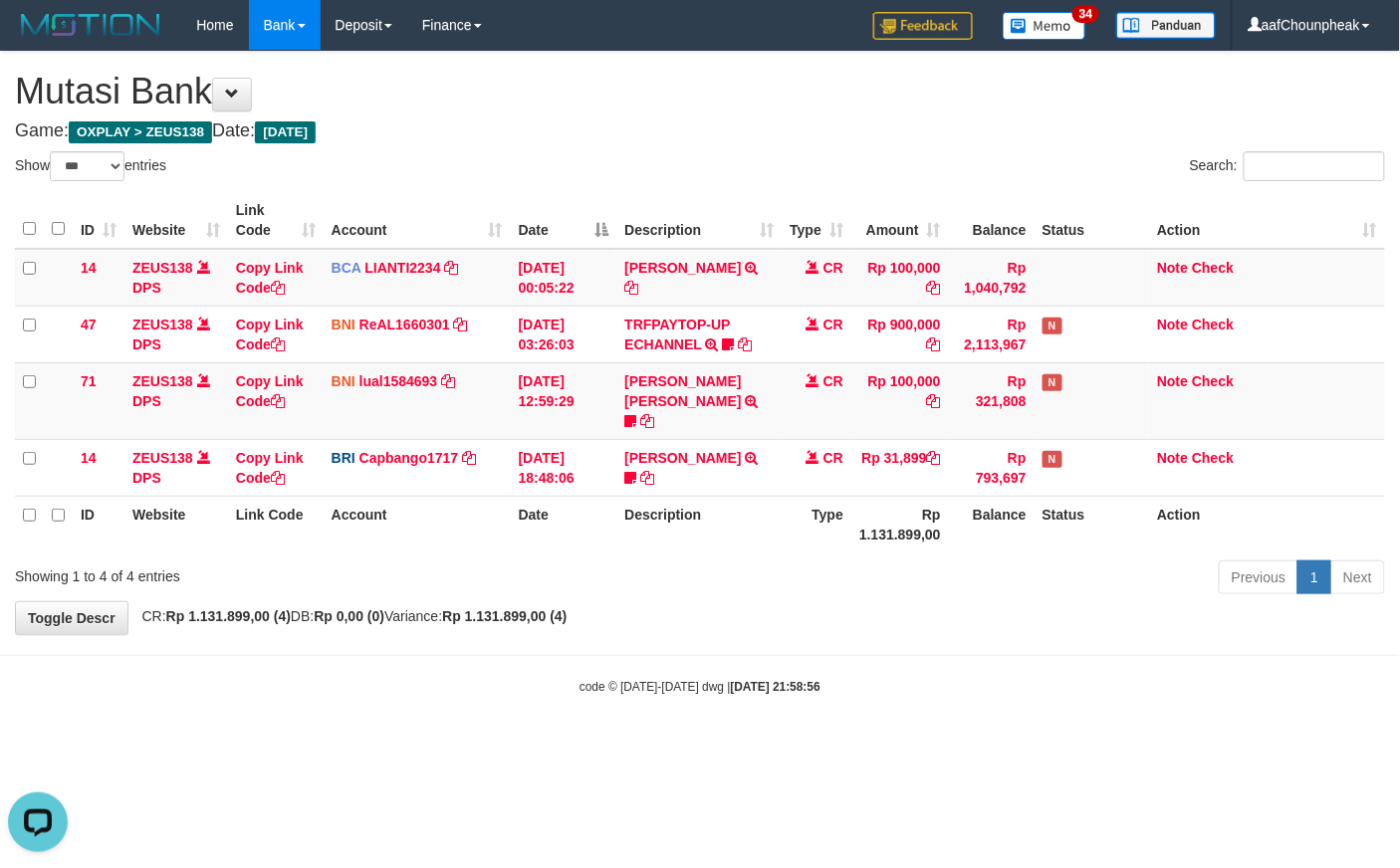 scroll, scrollTop: 0, scrollLeft: 0, axis: both 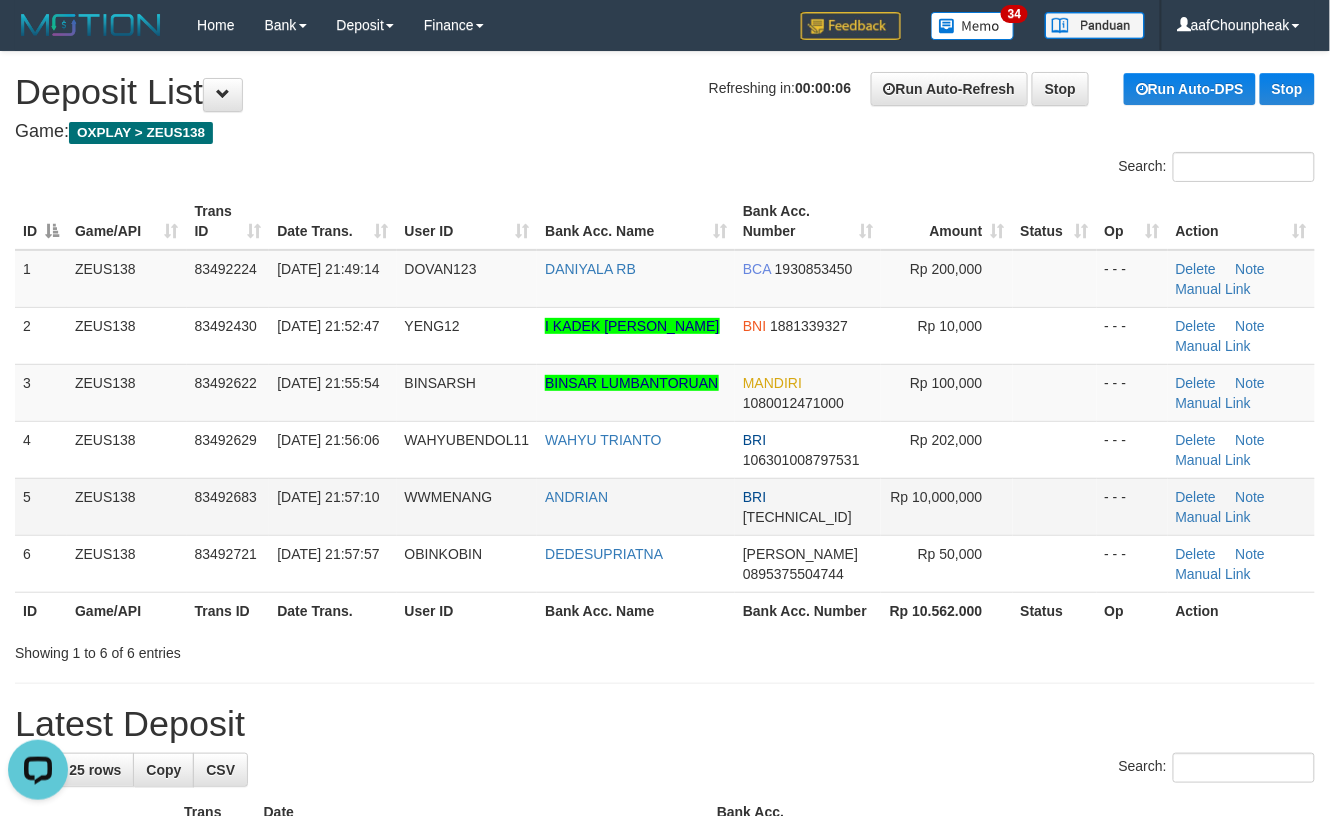 click at bounding box center (1055, 506) 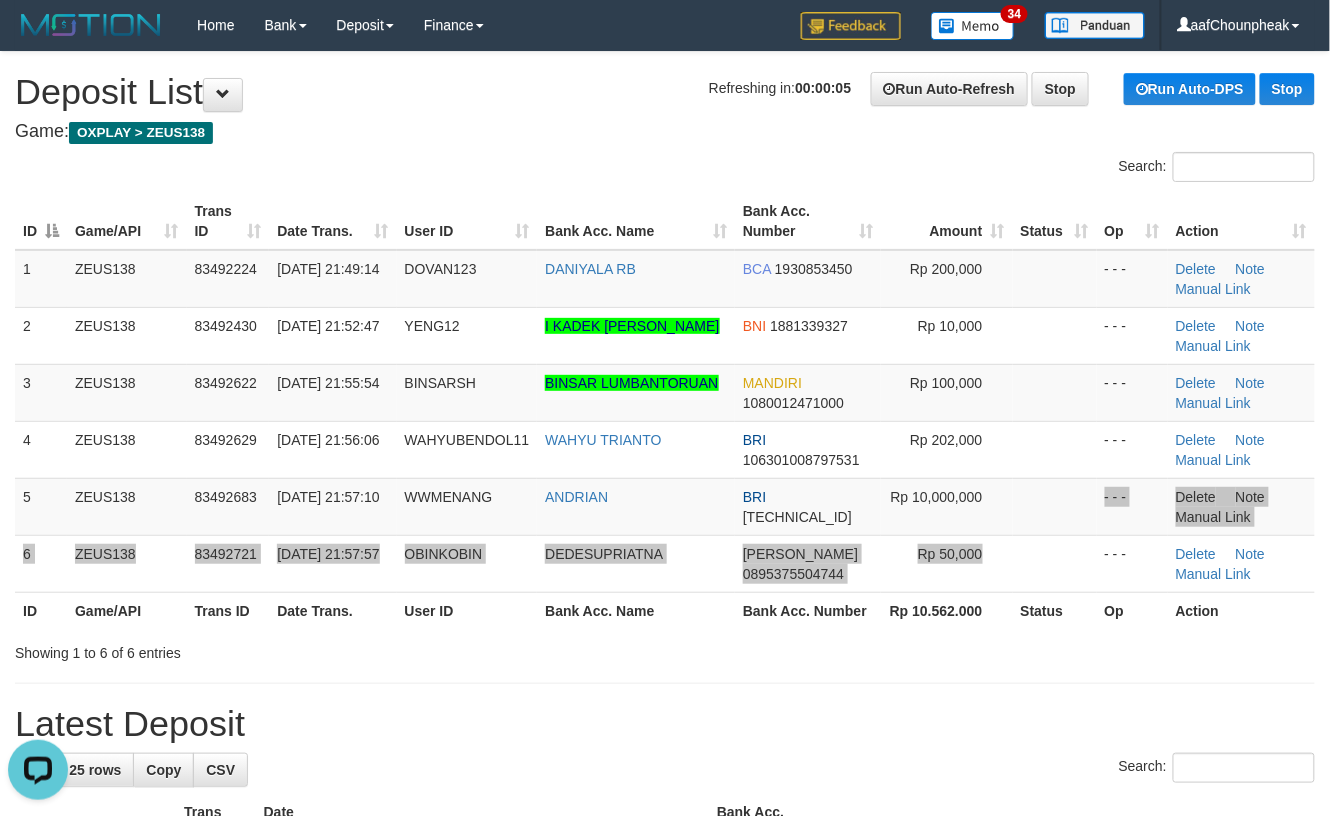 drag, startPoint x: 1080, startPoint y: 510, endPoint x: 1340, endPoint y: 502, distance: 260.12305 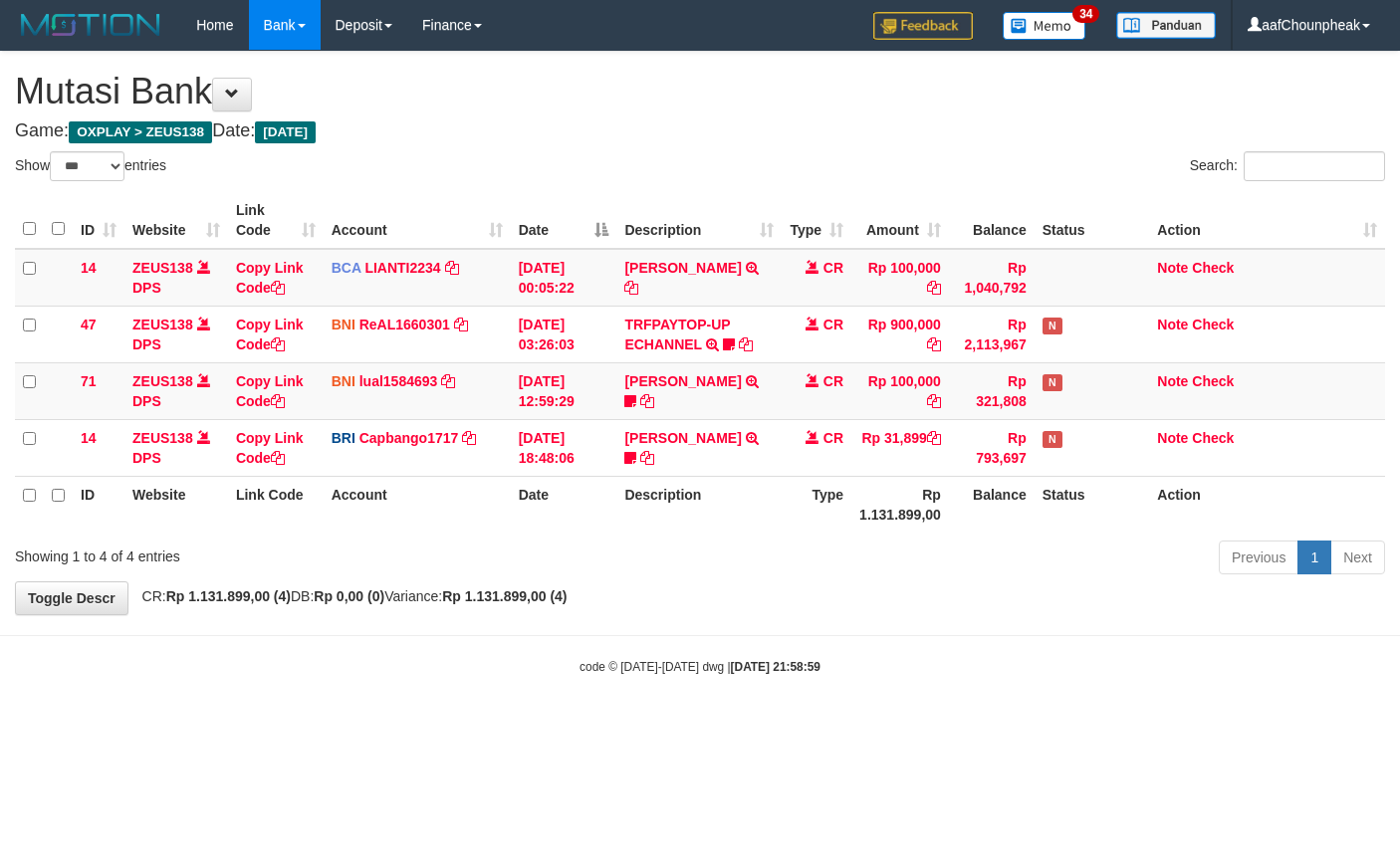select on "***" 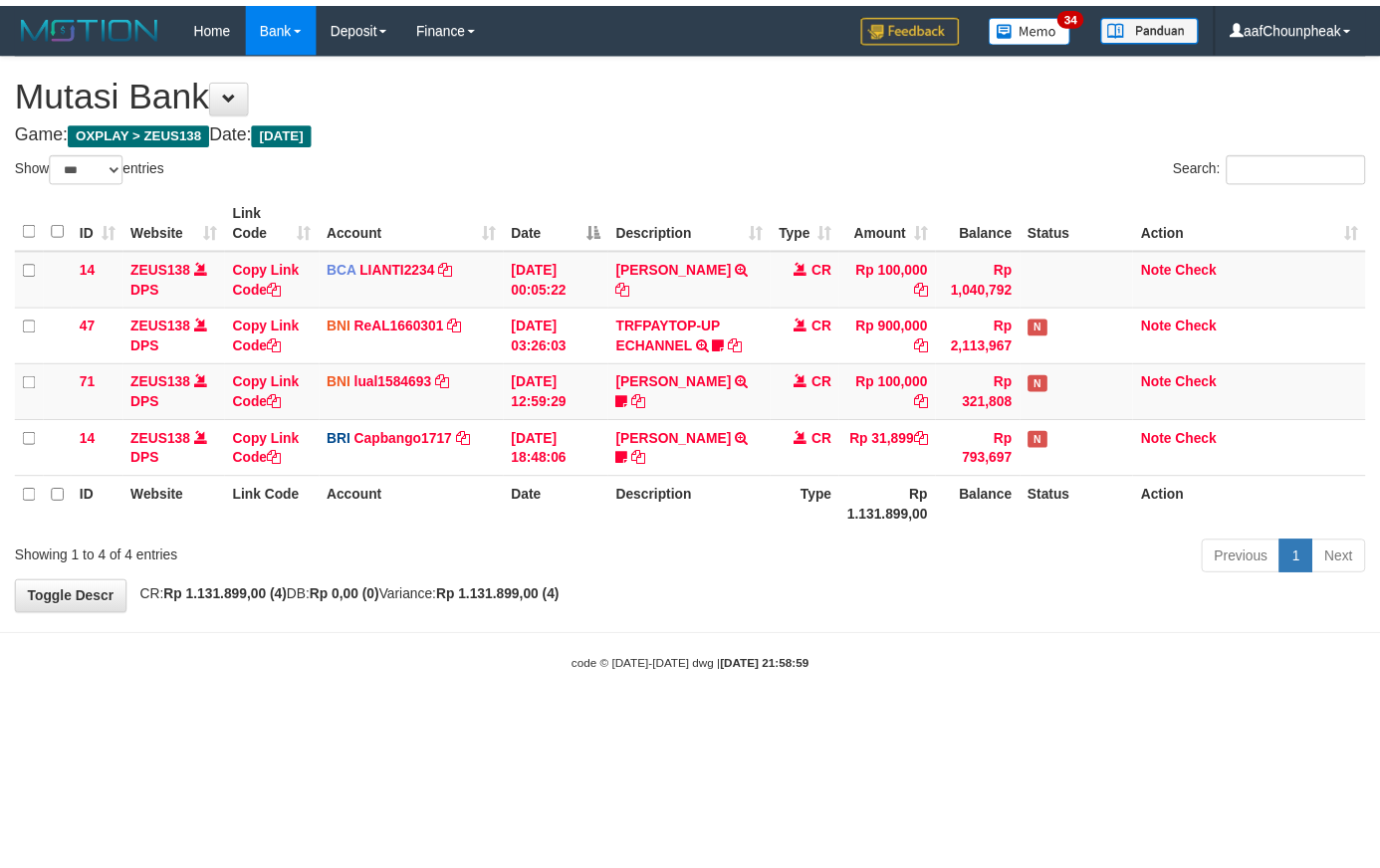 scroll, scrollTop: 0, scrollLeft: 0, axis: both 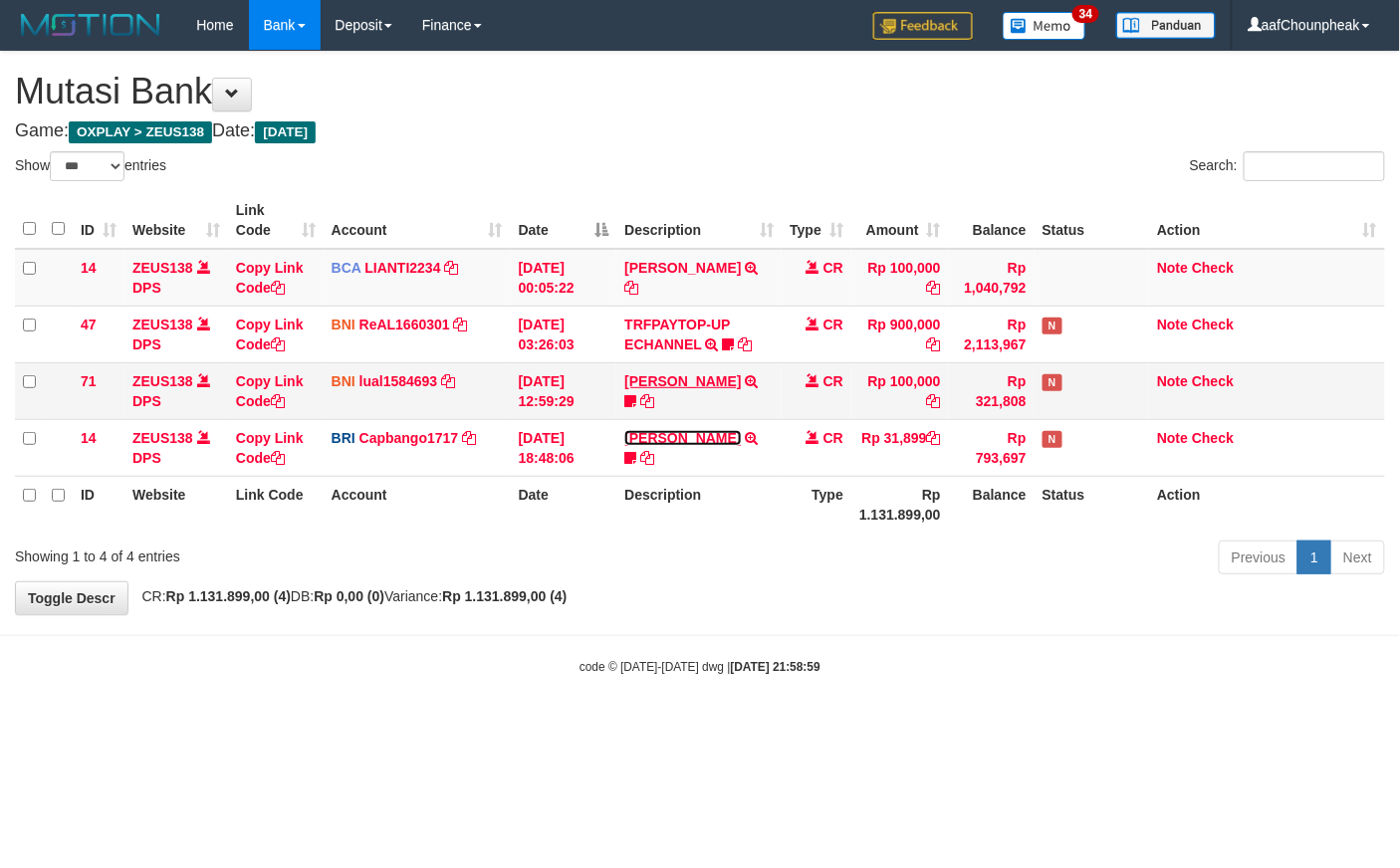 drag, startPoint x: 685, startPoint y: 444, endPoint x: 663, endPoint y: 400, distance: 49.193496 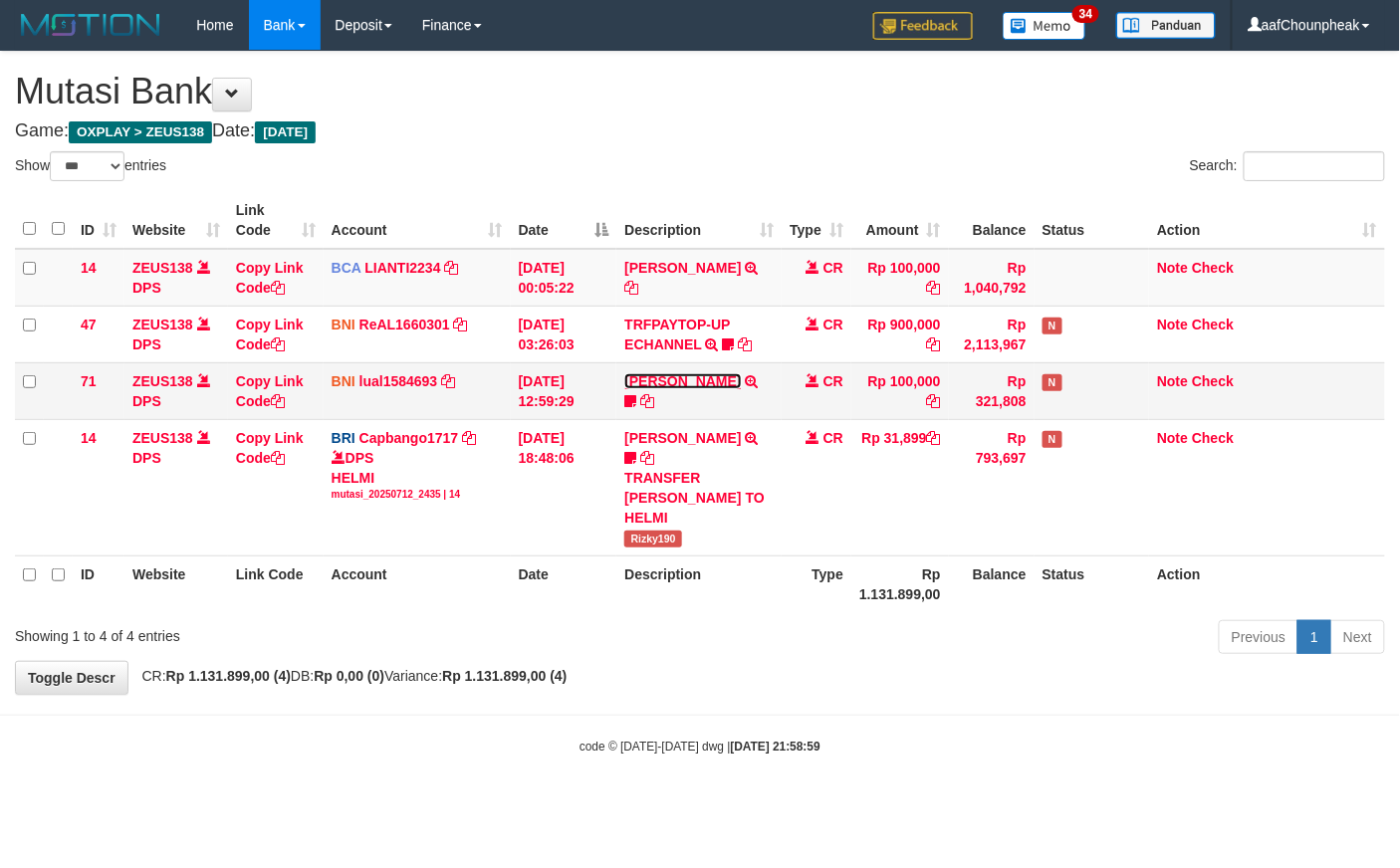 click on "MUHAMMAD IQBAL FARHAN" at bounding box center (682, 381) 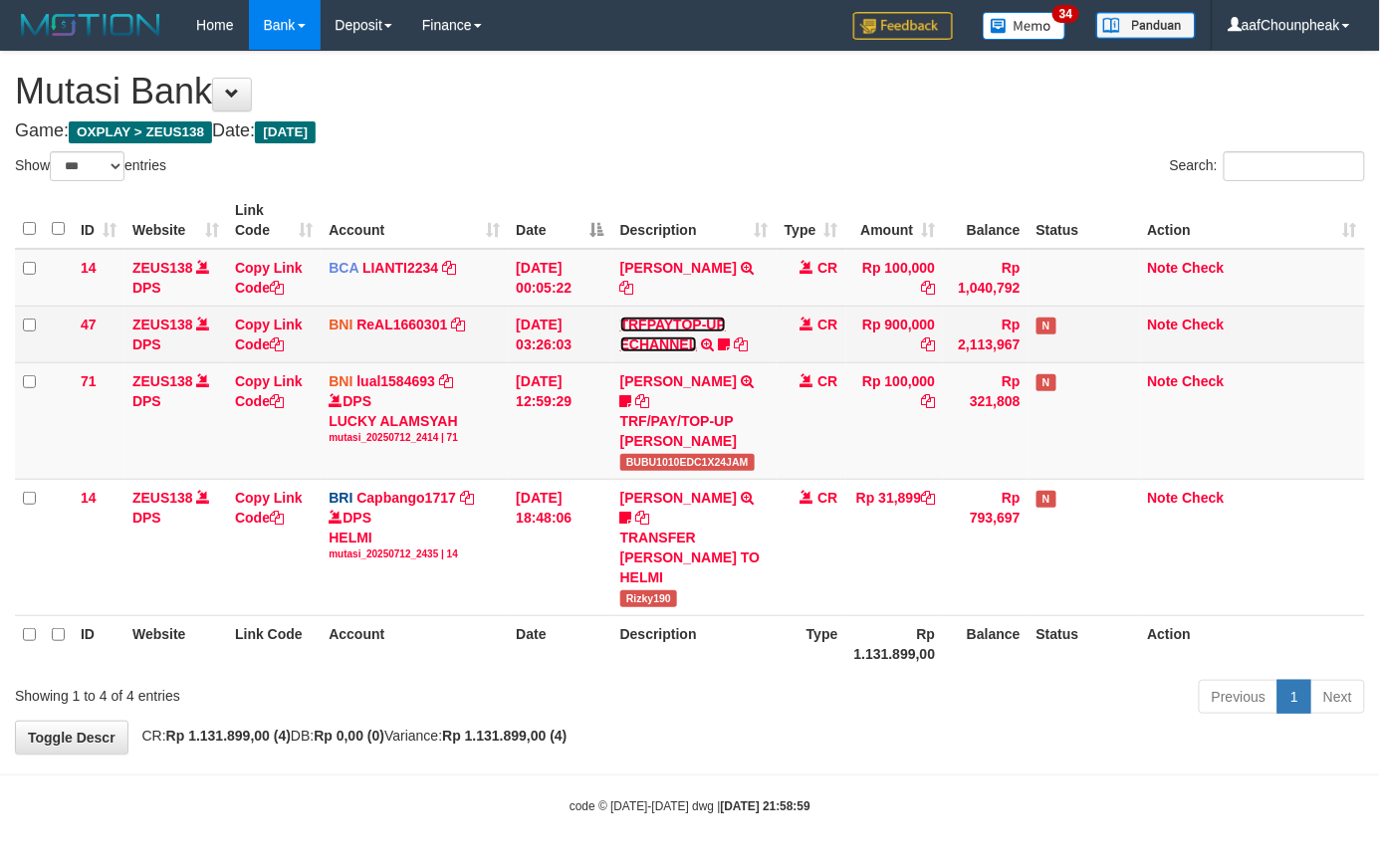 click on "TRFPAYTOP-UP ECHANNEL" at bounding box center [673, 334] 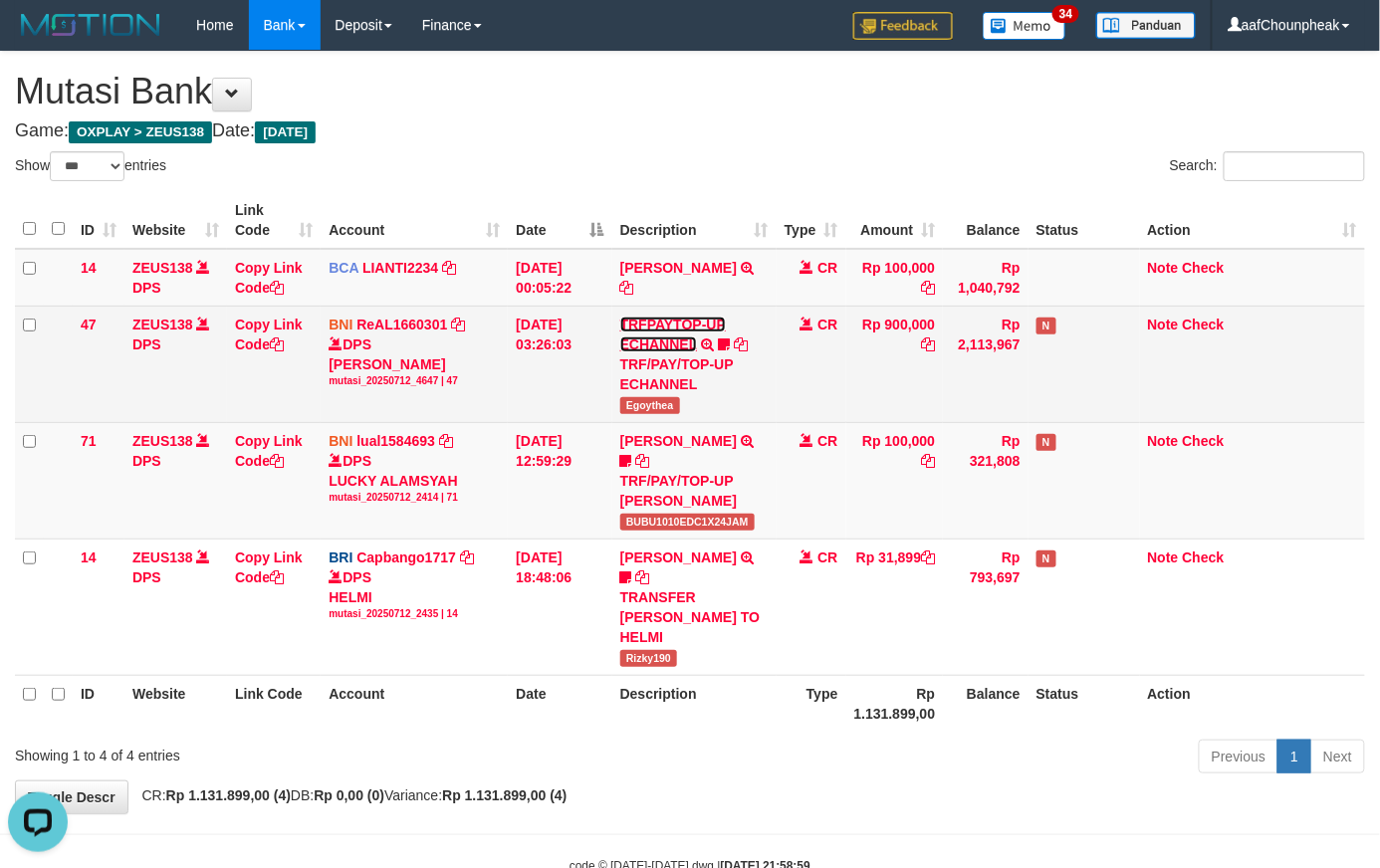 scroll, scrollTop: 0, scrollLeft: 0, axis: both 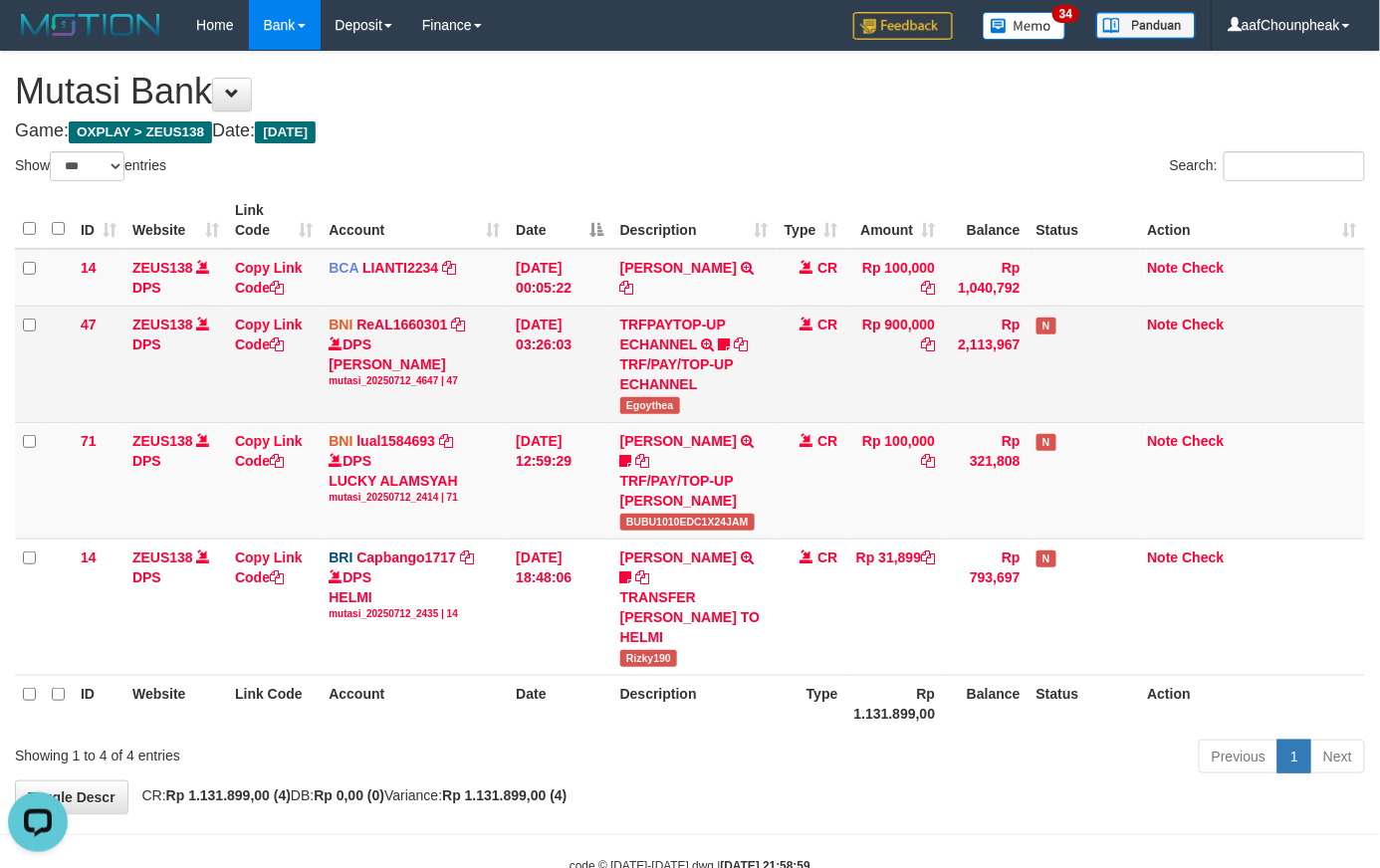 click on "Egoythea" at bounding box center [650, 405] 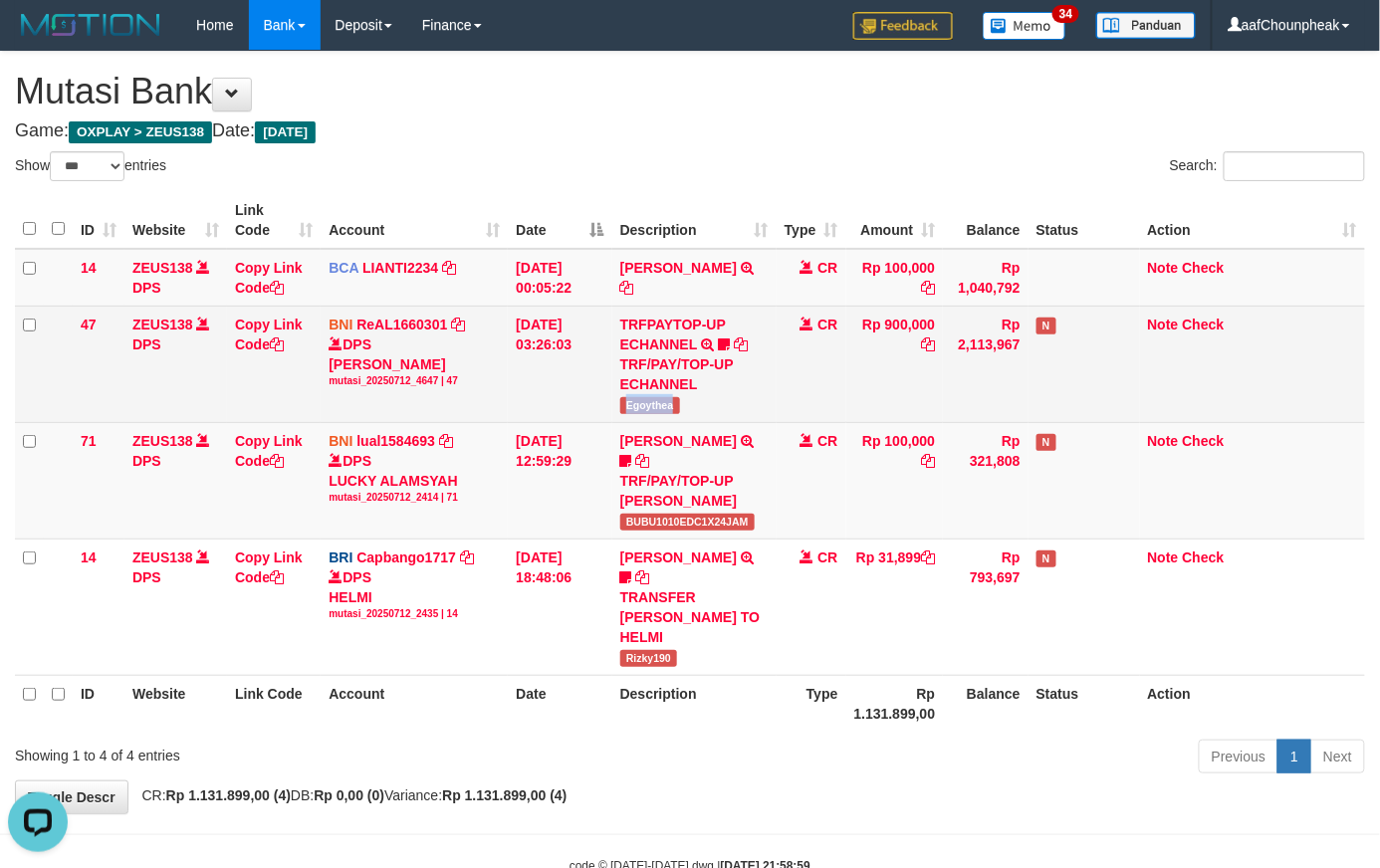 click on "Egoythea" at bounding box center [650, 405] 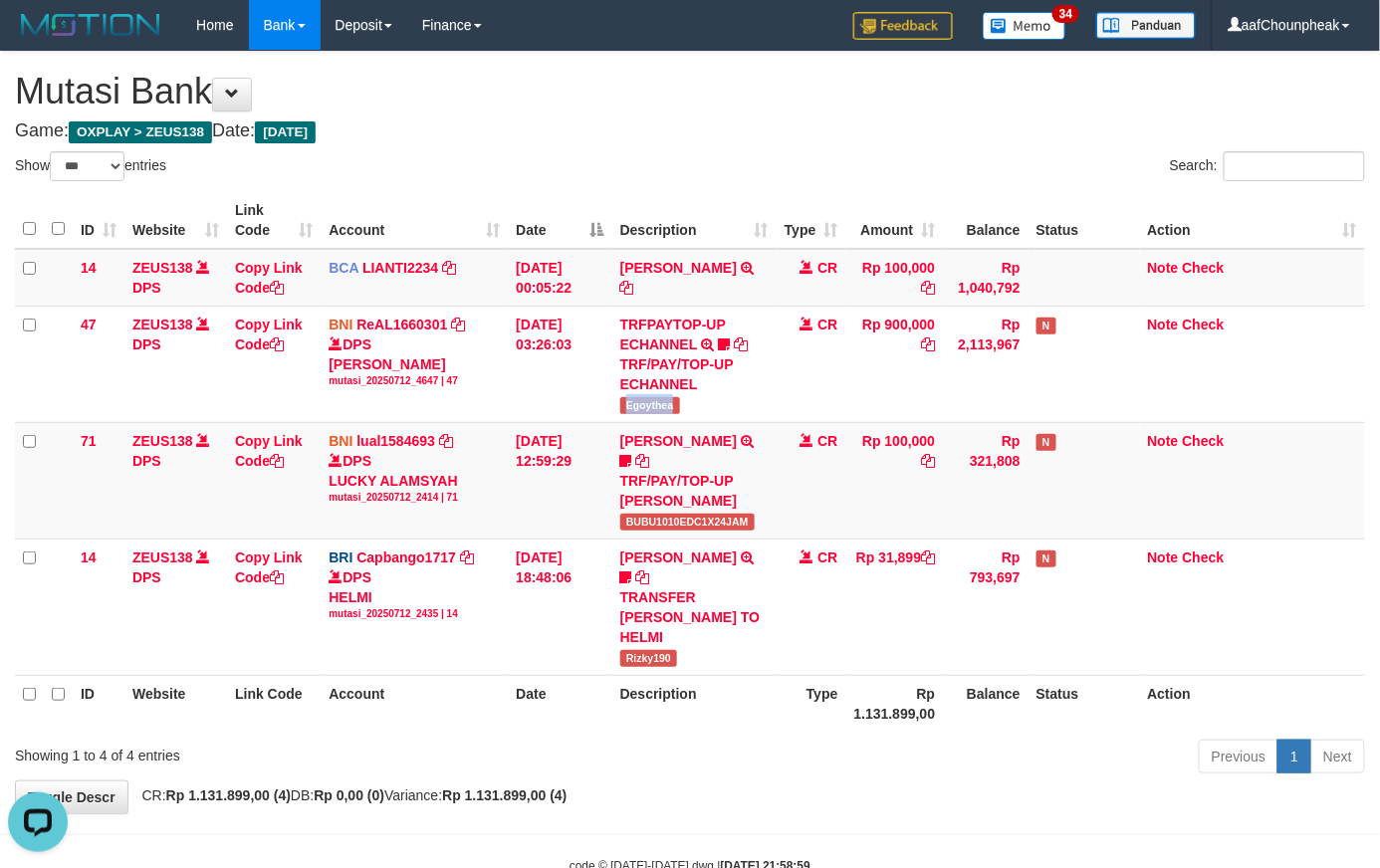 copy on "Egoythea" 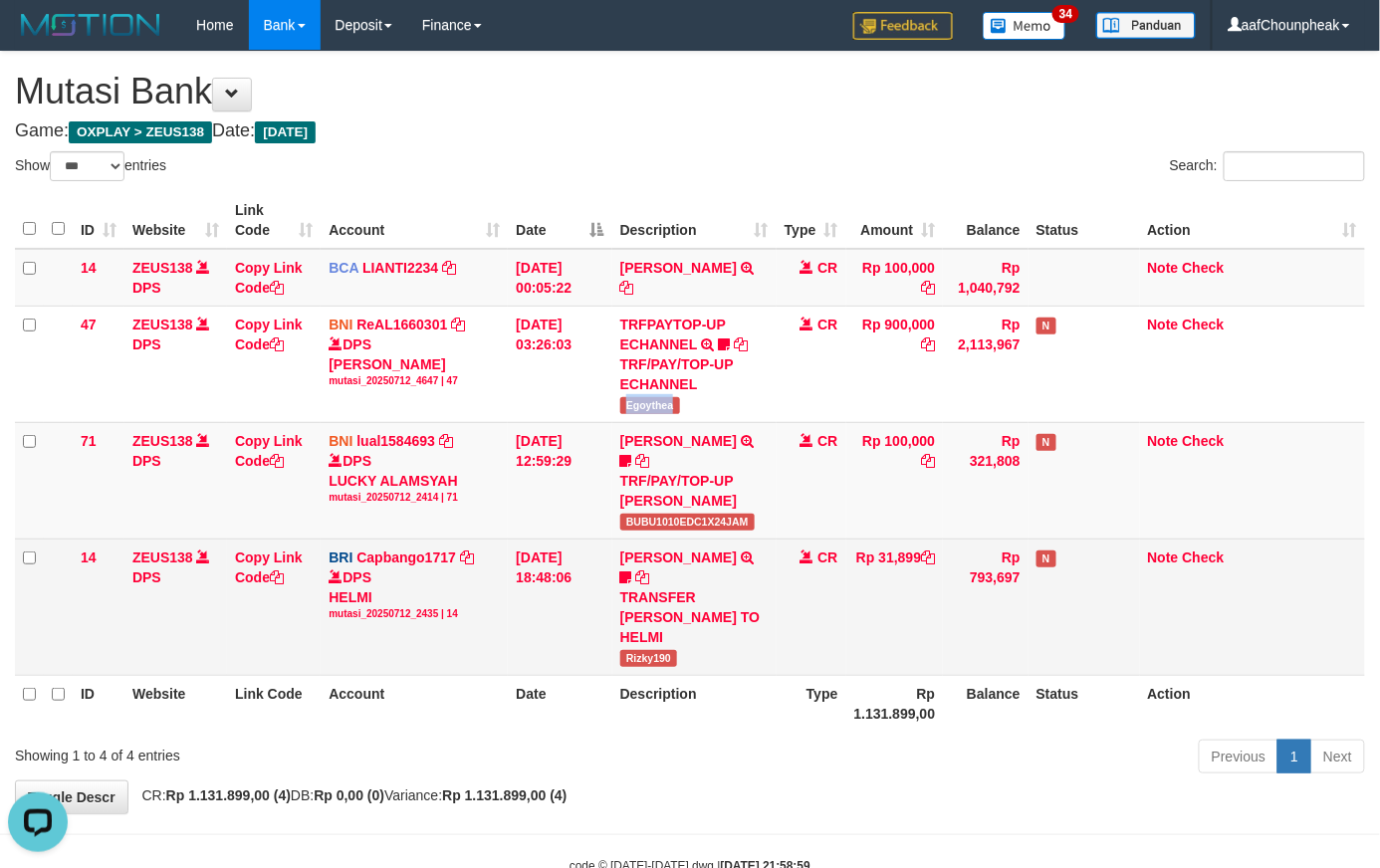 drag, startPoint x: 996, startPoint y: 587, endPoint x: 1006, endPoint y: 619, distance: 33.526109 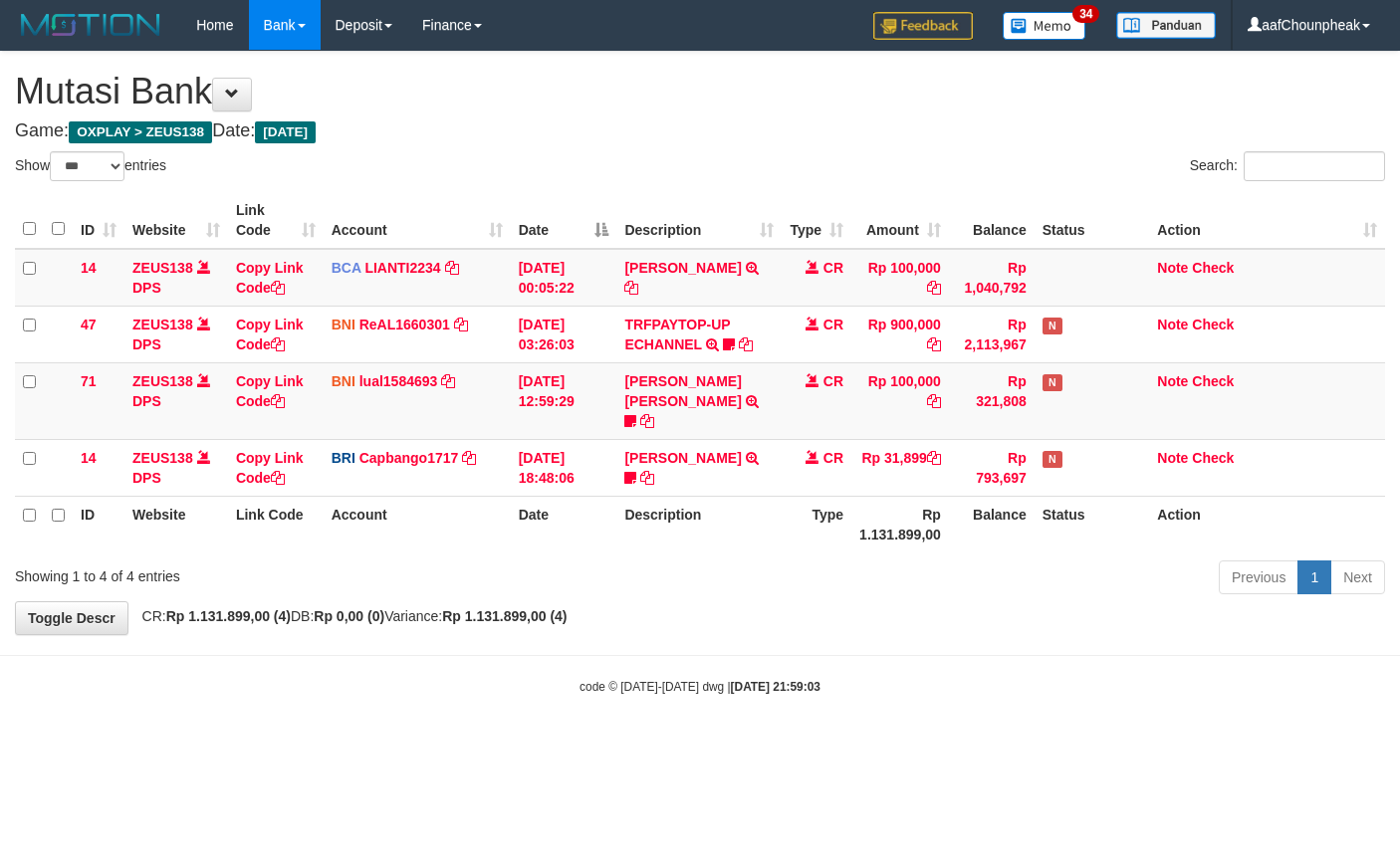 select on "***" 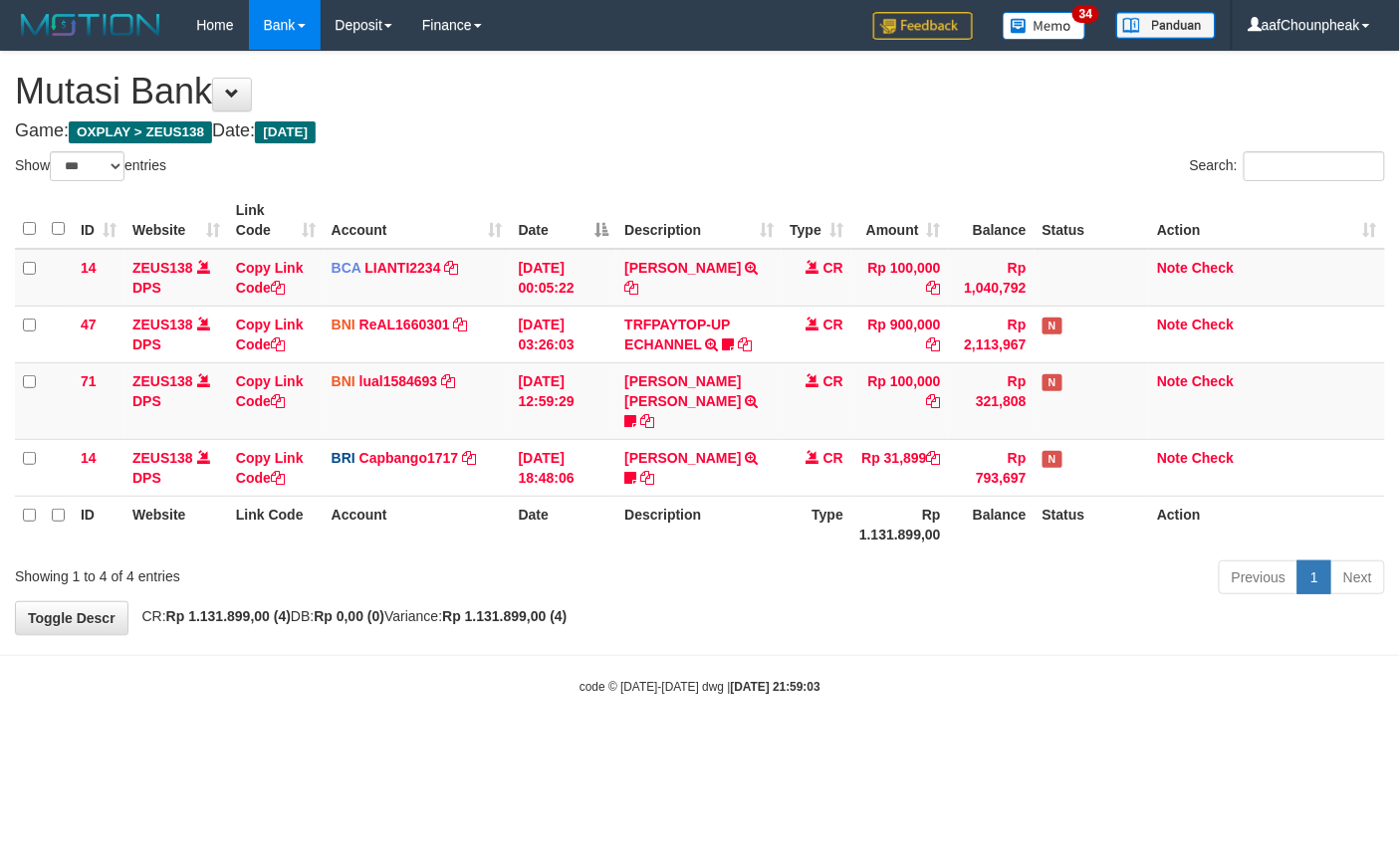 drag, startPoint x: 940, startPoint y: 647, endPoint x: 554, endPoint y: 614, distance: 387.40805 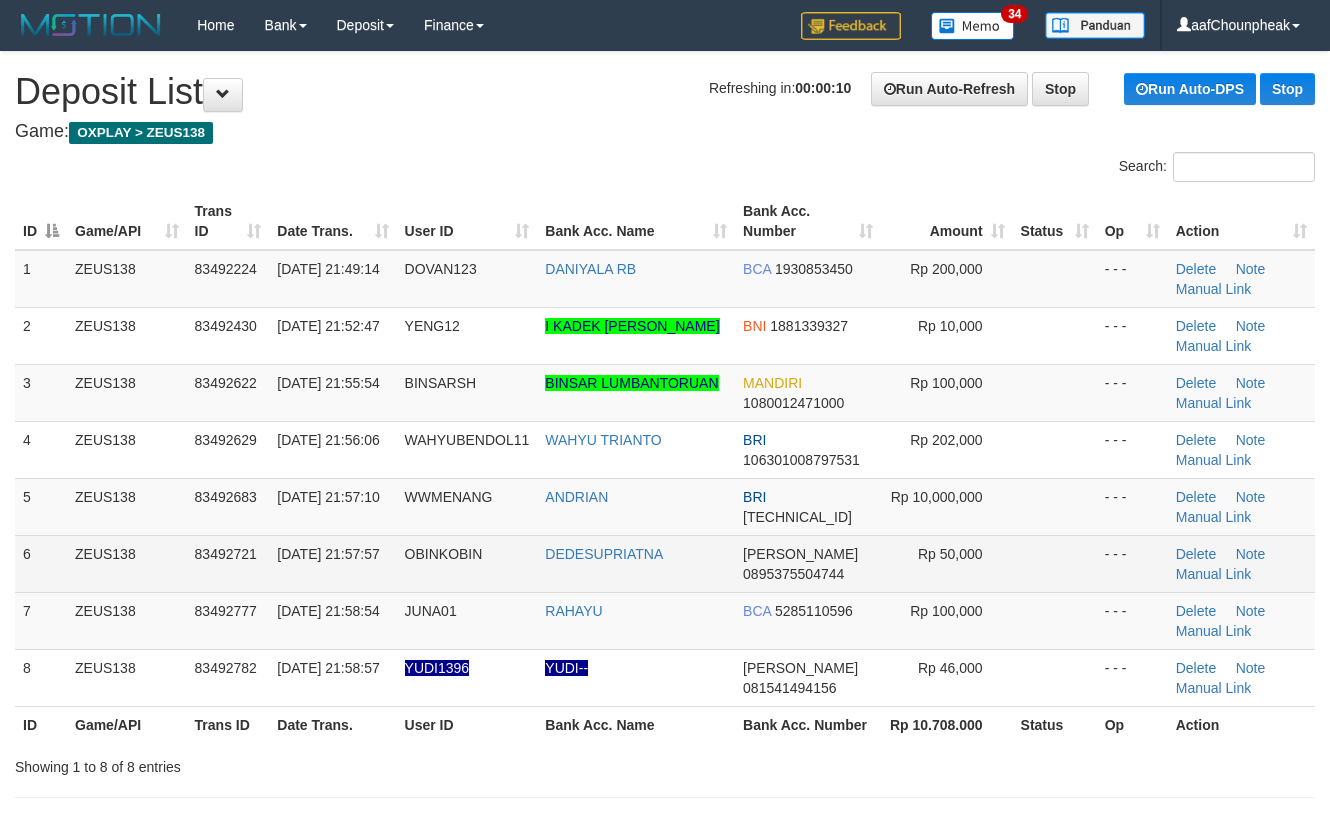 scroll, scrollTop: 0, scrollLeft: 0, axis: both 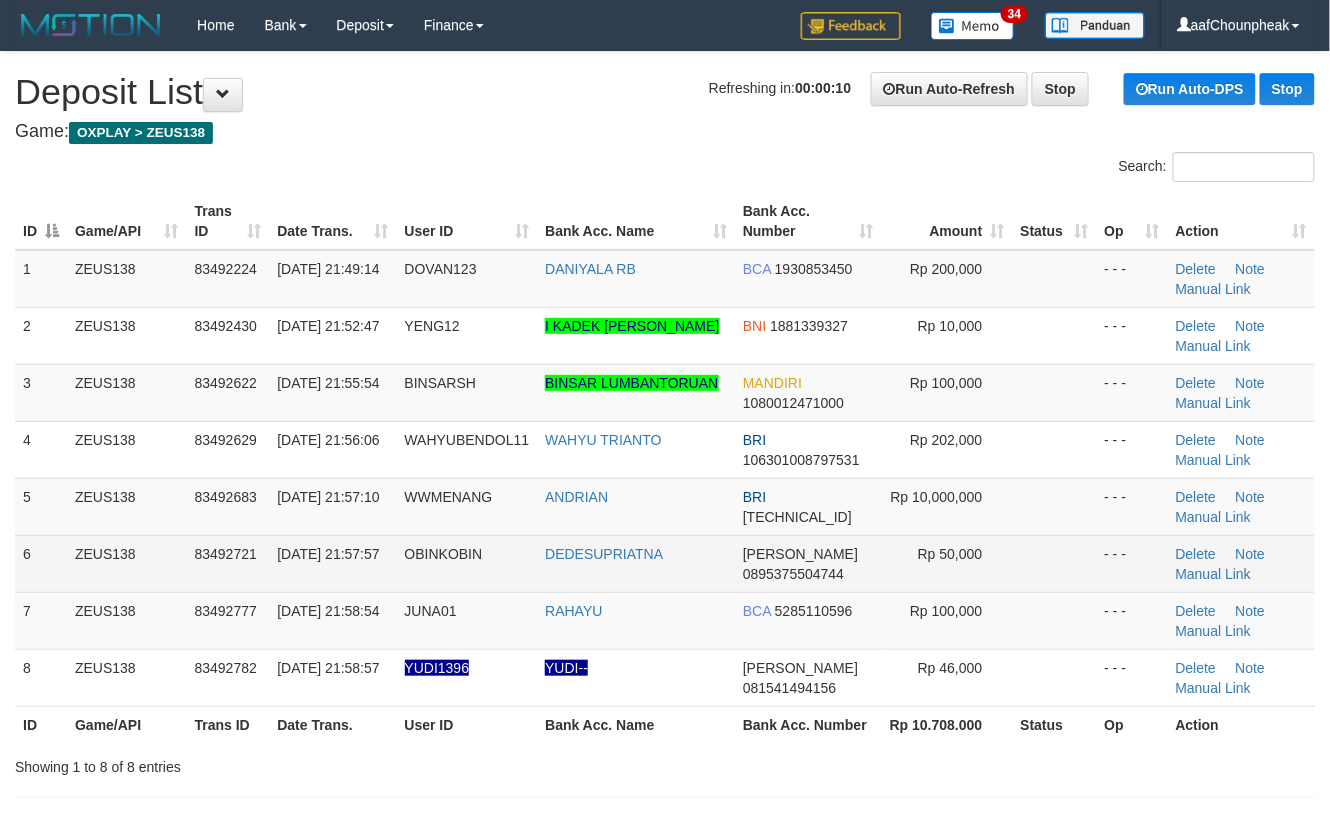 click on "1
ZEUS138
83492224
[DATE] 21:49:14
DOVAN123
DANIYALA RB
BCA
1930853450
Rp 200,000
- - -
[GEOGRAPHIC_DATA]
Note
Manual Link
2
ZEUS138
83492430
[DATE] 21:52:47
YENG12
I KADEK DARMA PUTRA
BNI
1881339327
Rp 10,000
- - -
[GEOGRAPHIC_DATA]
Note
Manual Link
3" at bounding box center [665, 478] 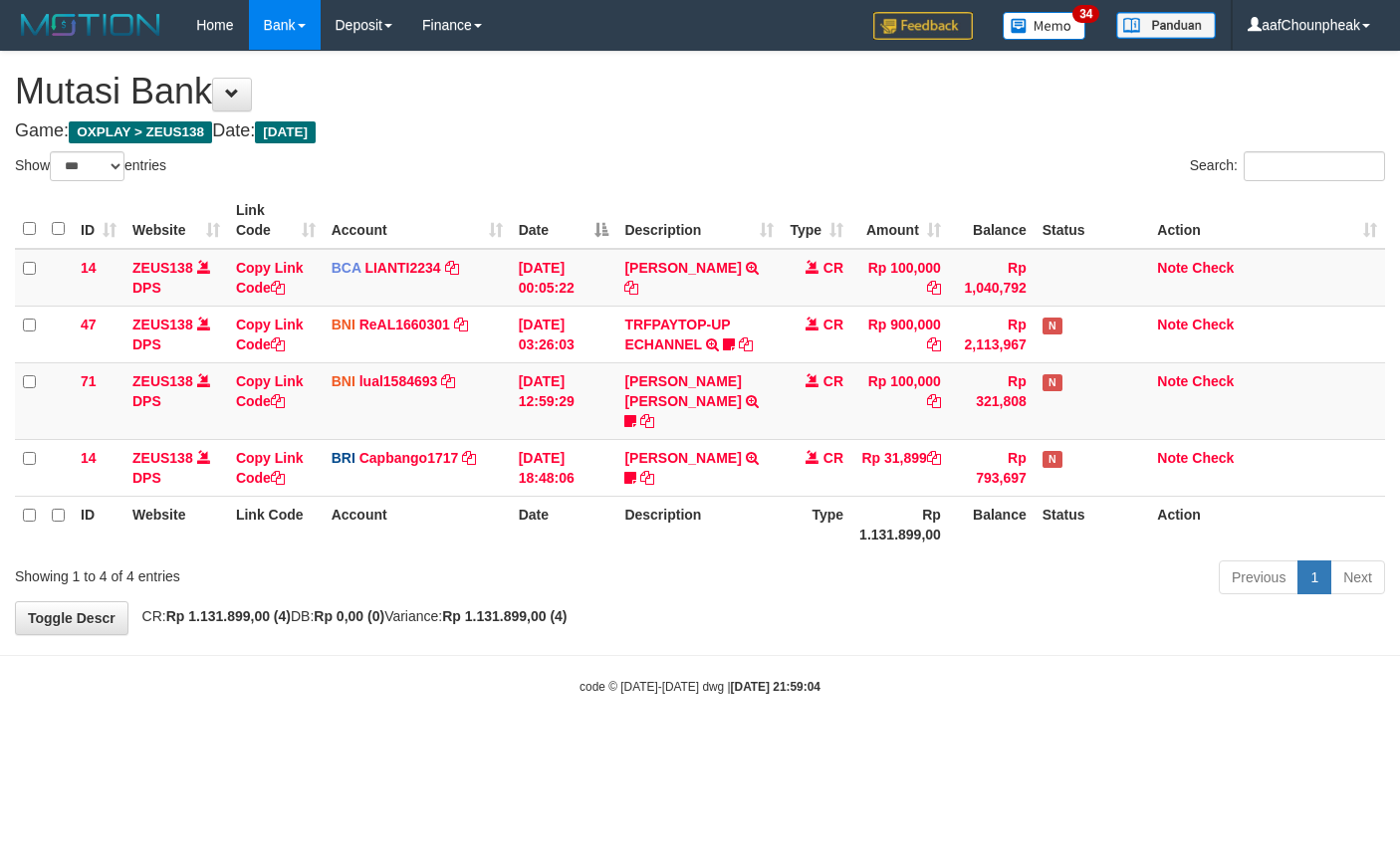 select on "***" 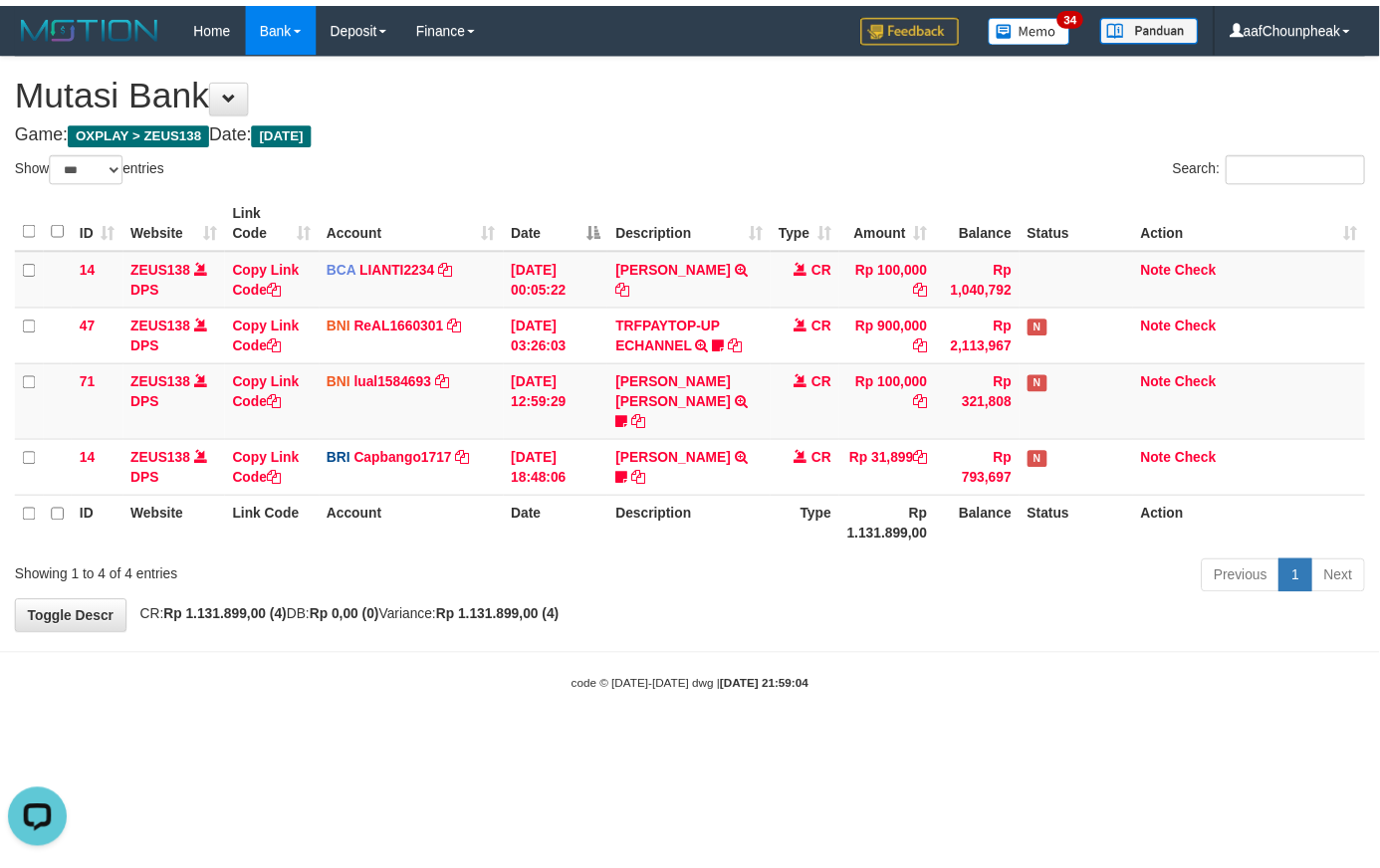 scroll, scrollTop: 0, scrollLeft: 0, axis: both 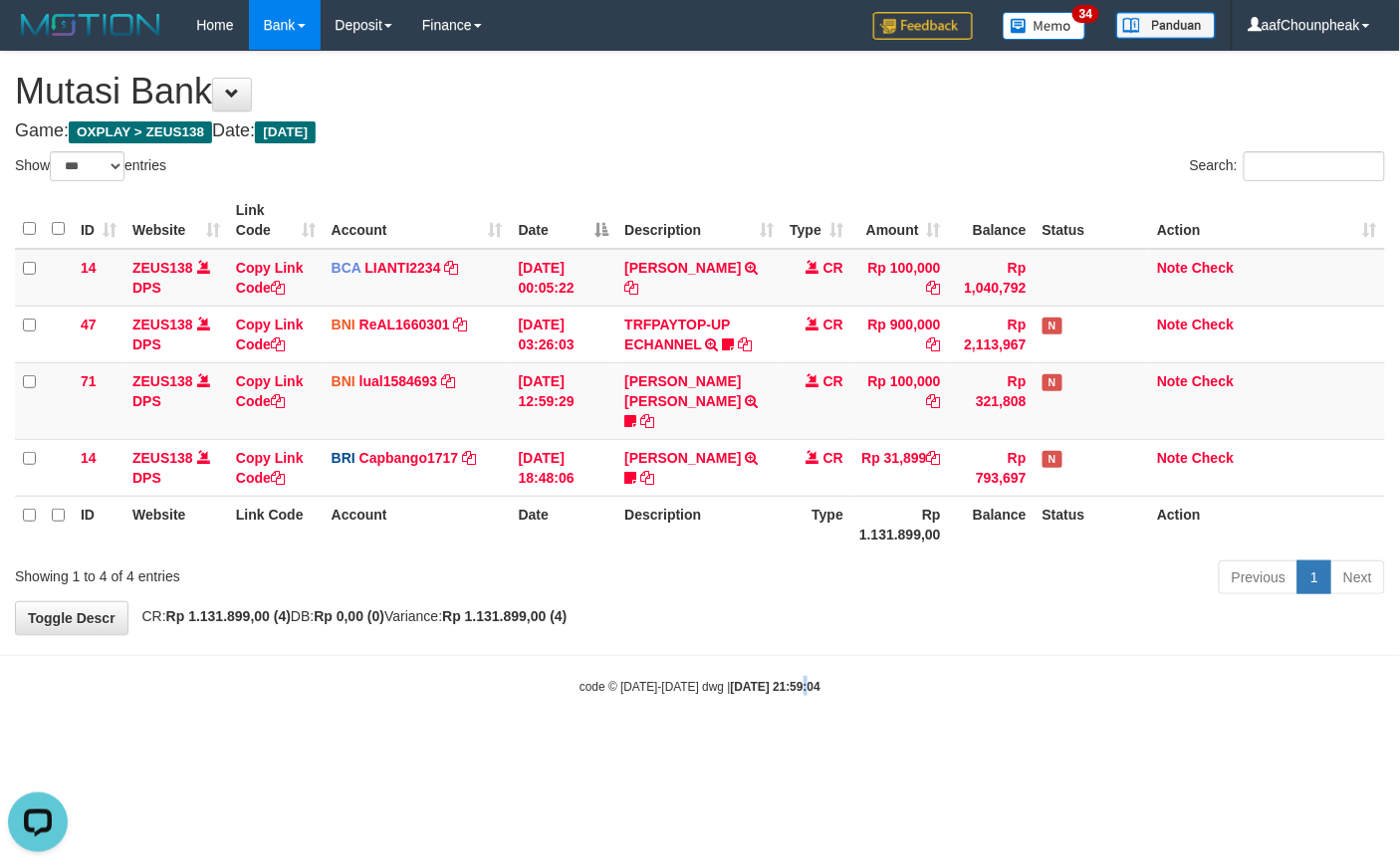 click on "Toggle navigation
Home
Bank
Account List
Mutasi Bank
Search
Note Mutasi
Deposit
DPS List
History
Finance
Financial Data
aafChounpheak
My Profile
Log Out
34" at bounding box center (700, 372) 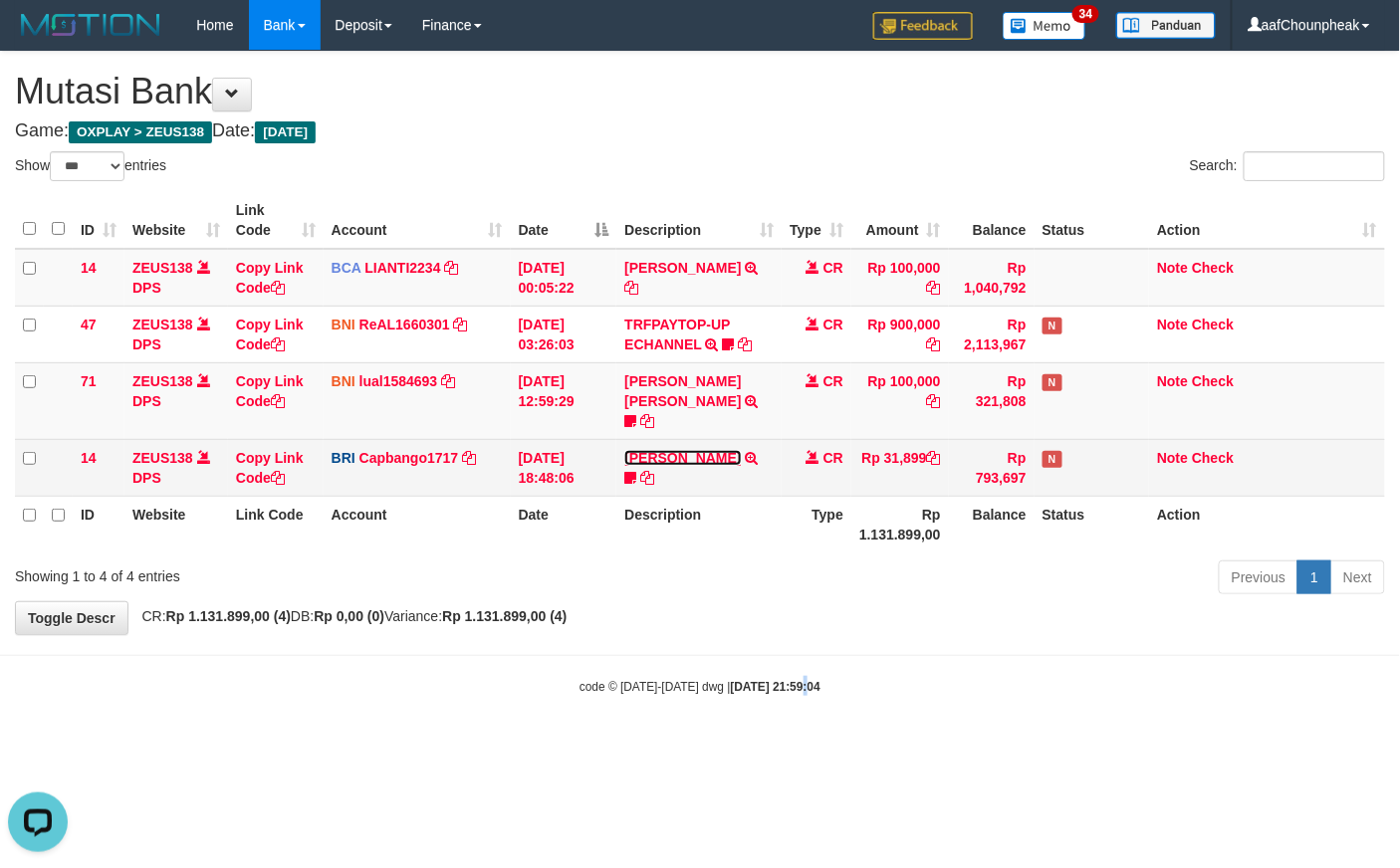 click on "RIZKY RAMADHON" at bounding box center [682, 458] 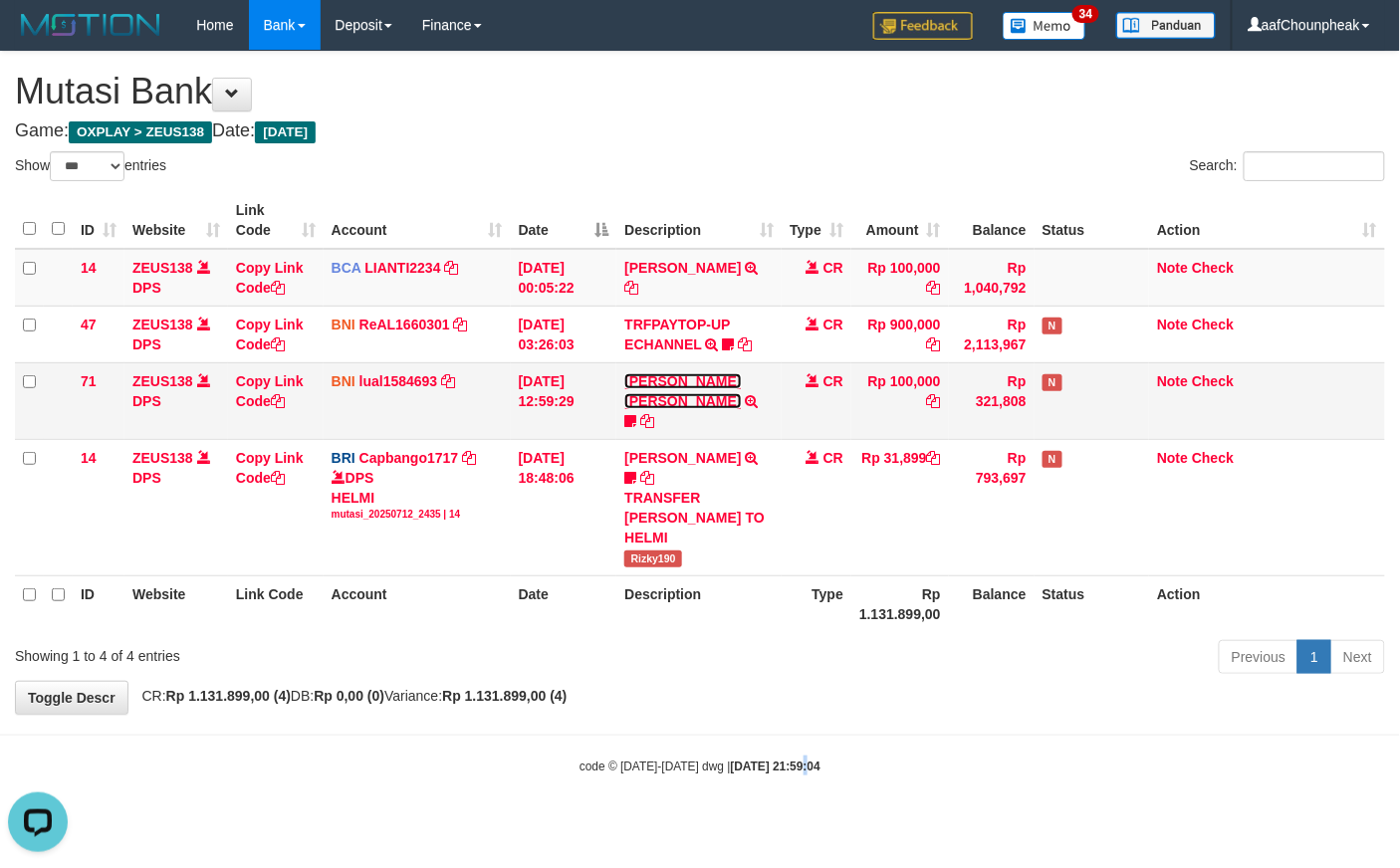 click on "MUHAMMAD IQBAL FARHAN" at bounding box center [682, 391] 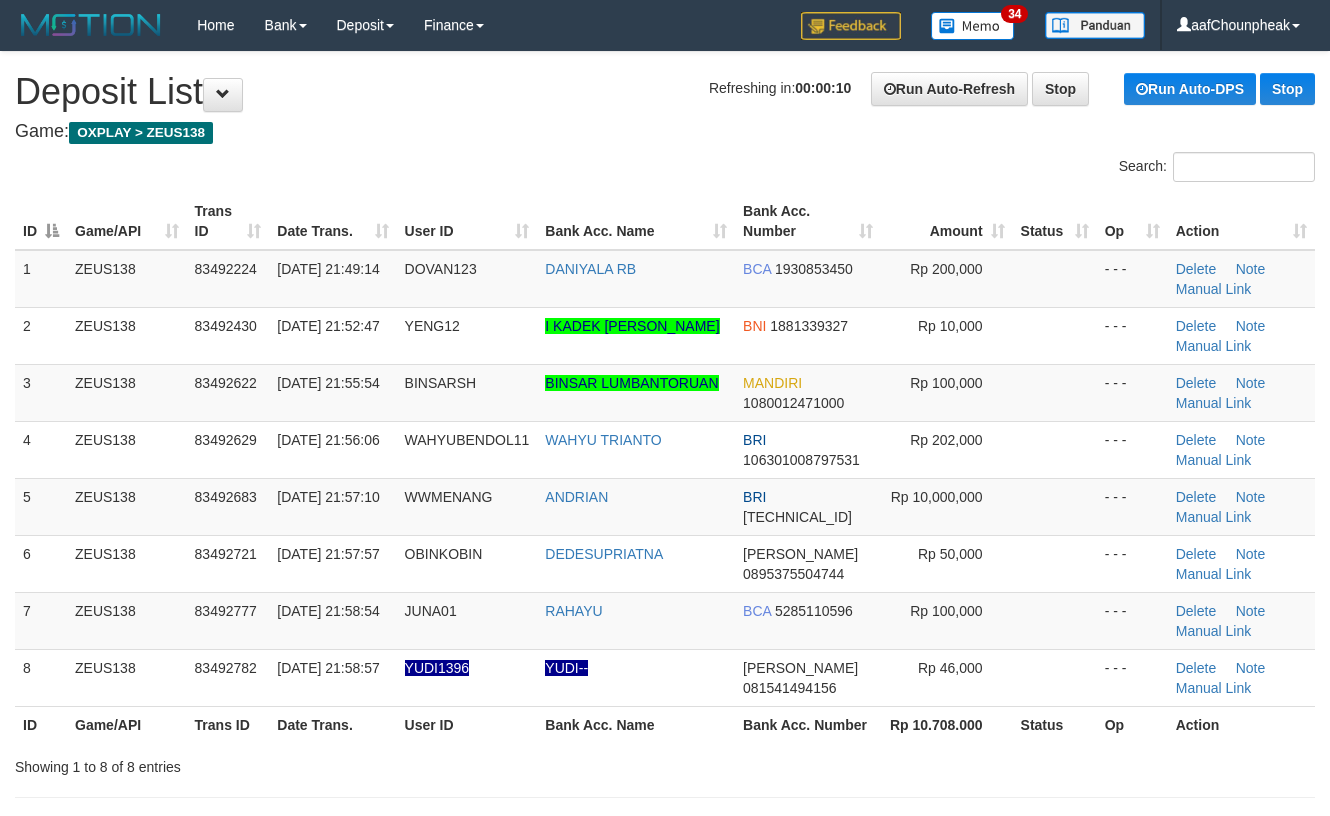 scroll, scrollTop: 0, scrollLeft: 0, axis: both 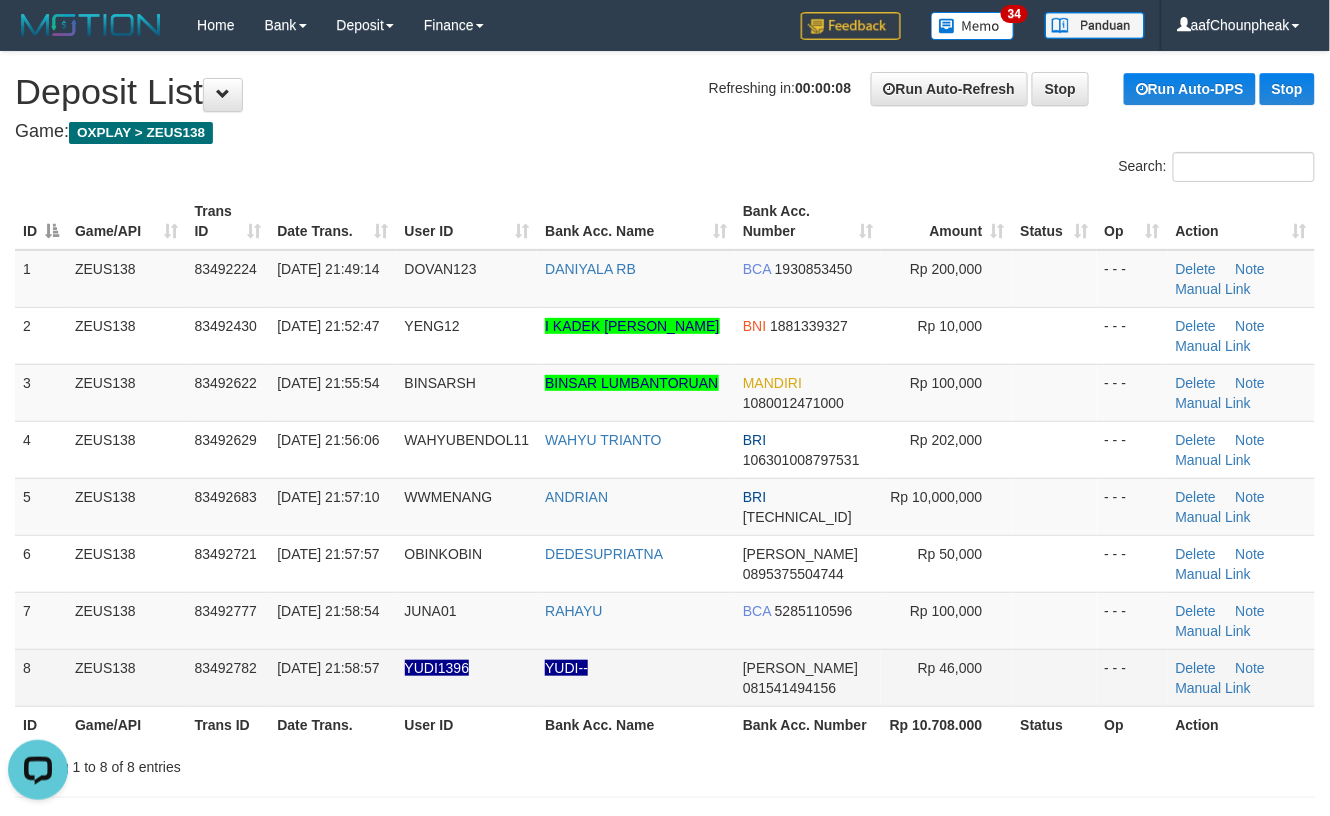 click at bounding box center [1055, 677] 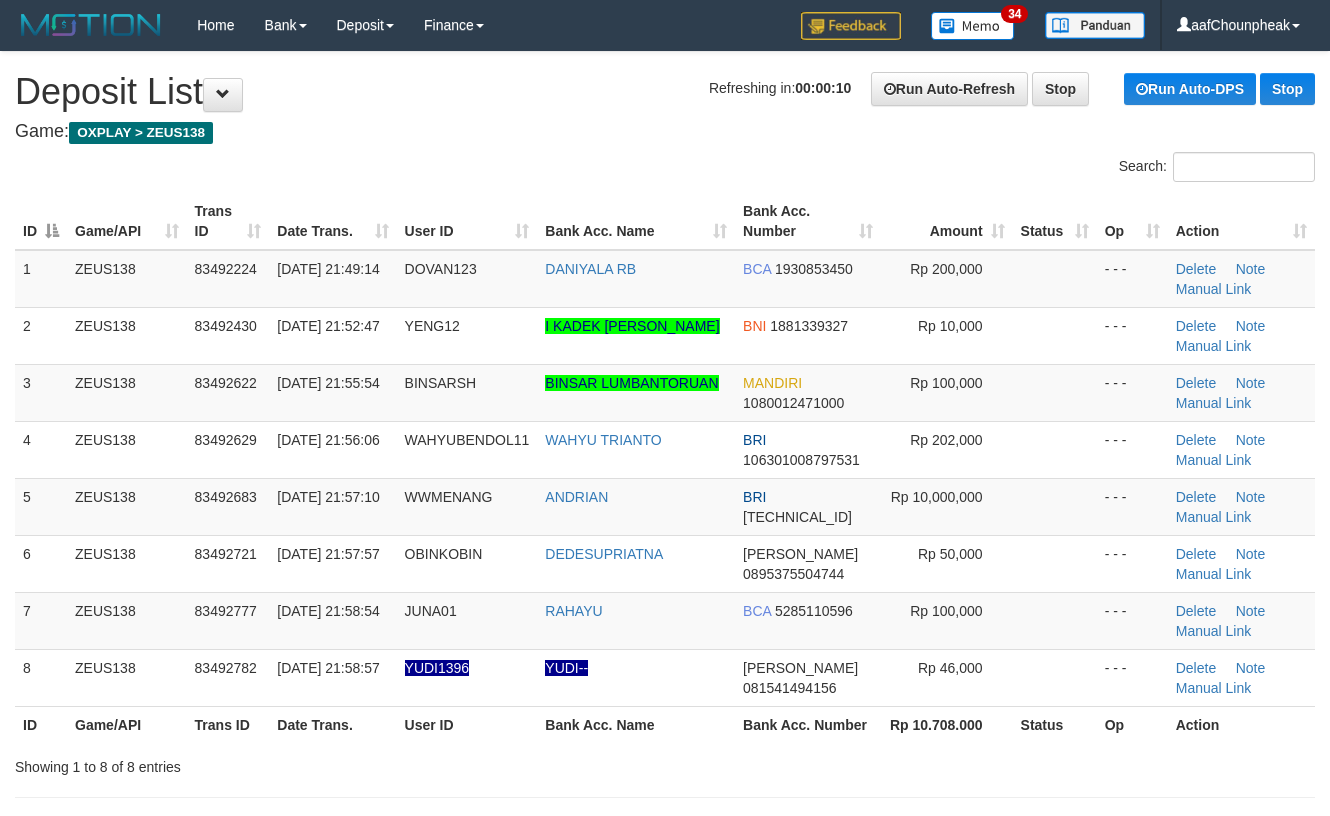 scroll, scrollTop: 0, scrollLeft: 0, axis: both 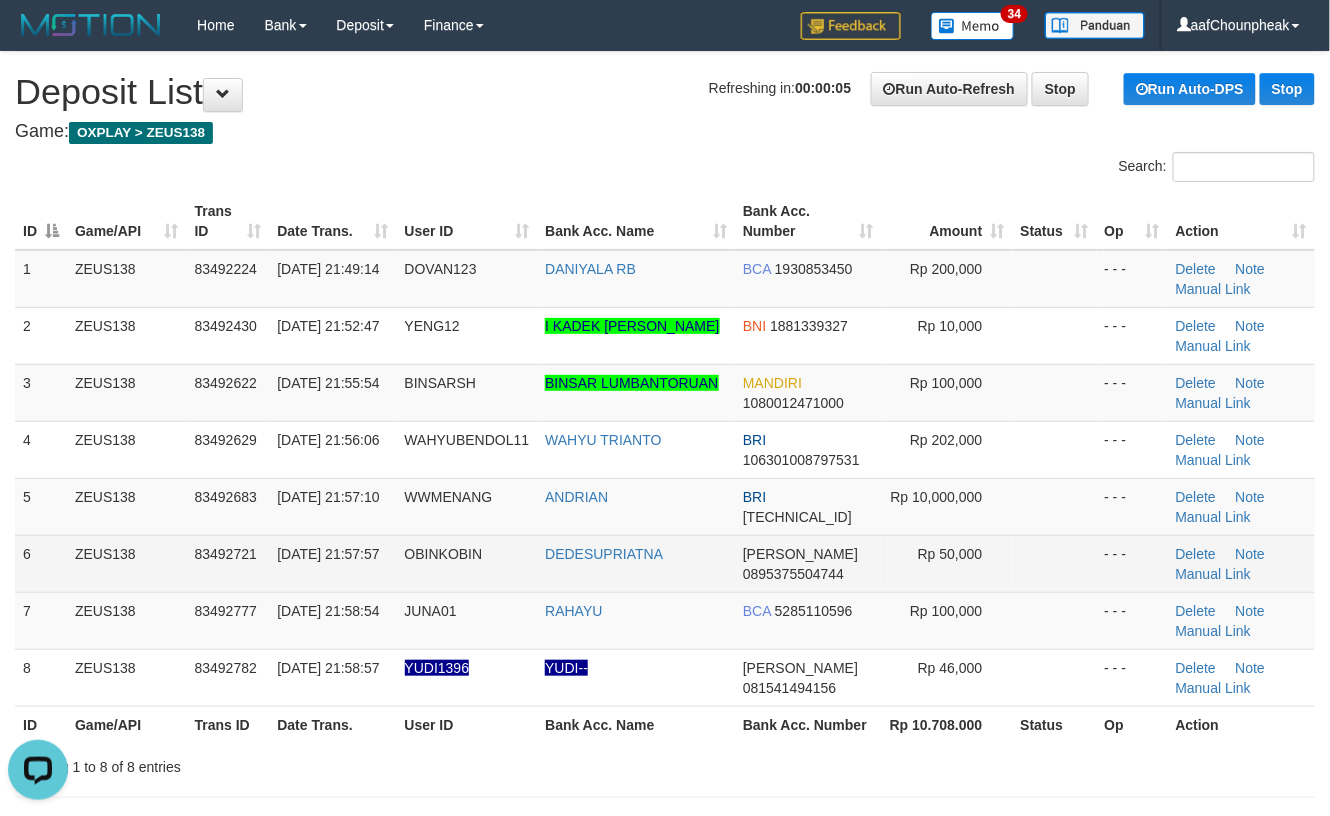 click at bounding box center (1055, 563) 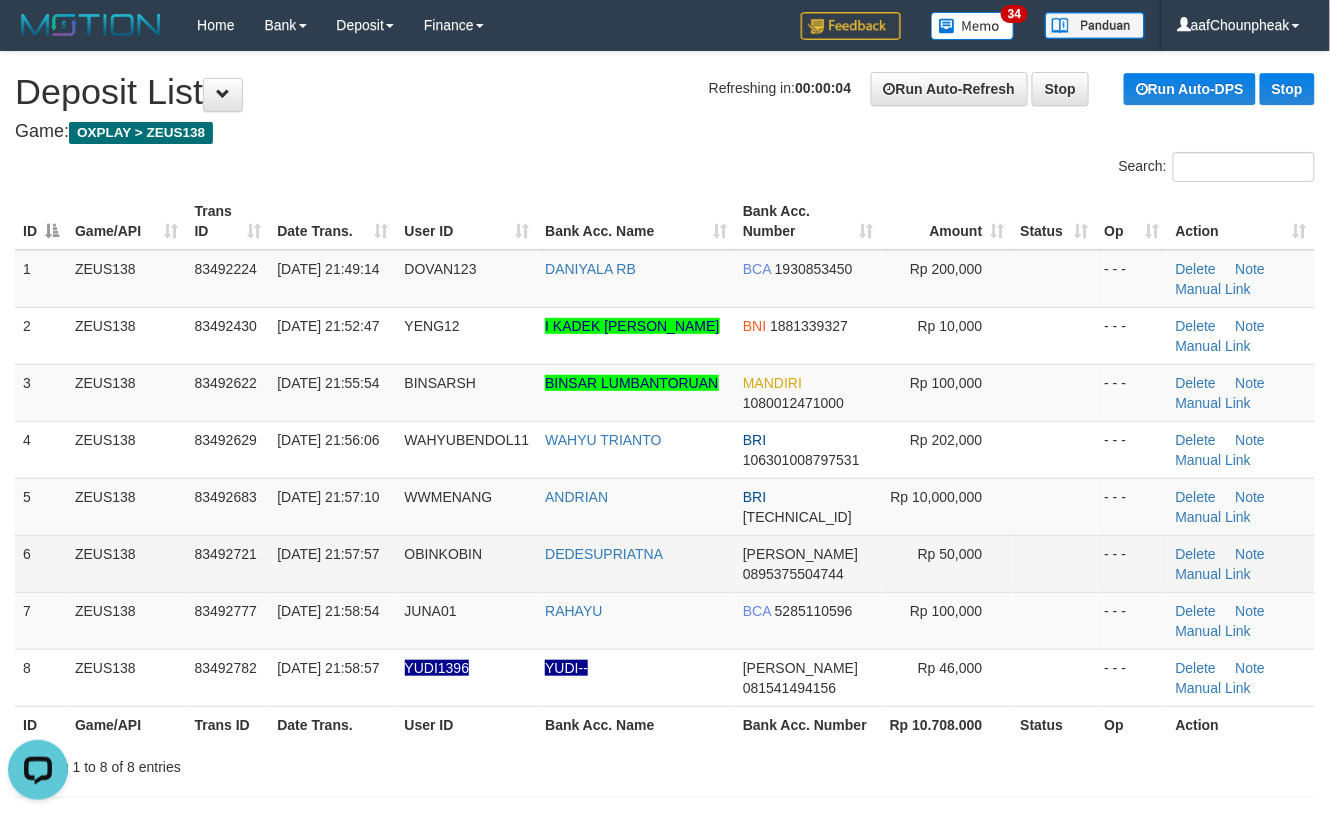 drag, startPoint x: 1049, startPoint y: 586, endPoint x: 1293, endPoint y: 553, distance: 246.22145 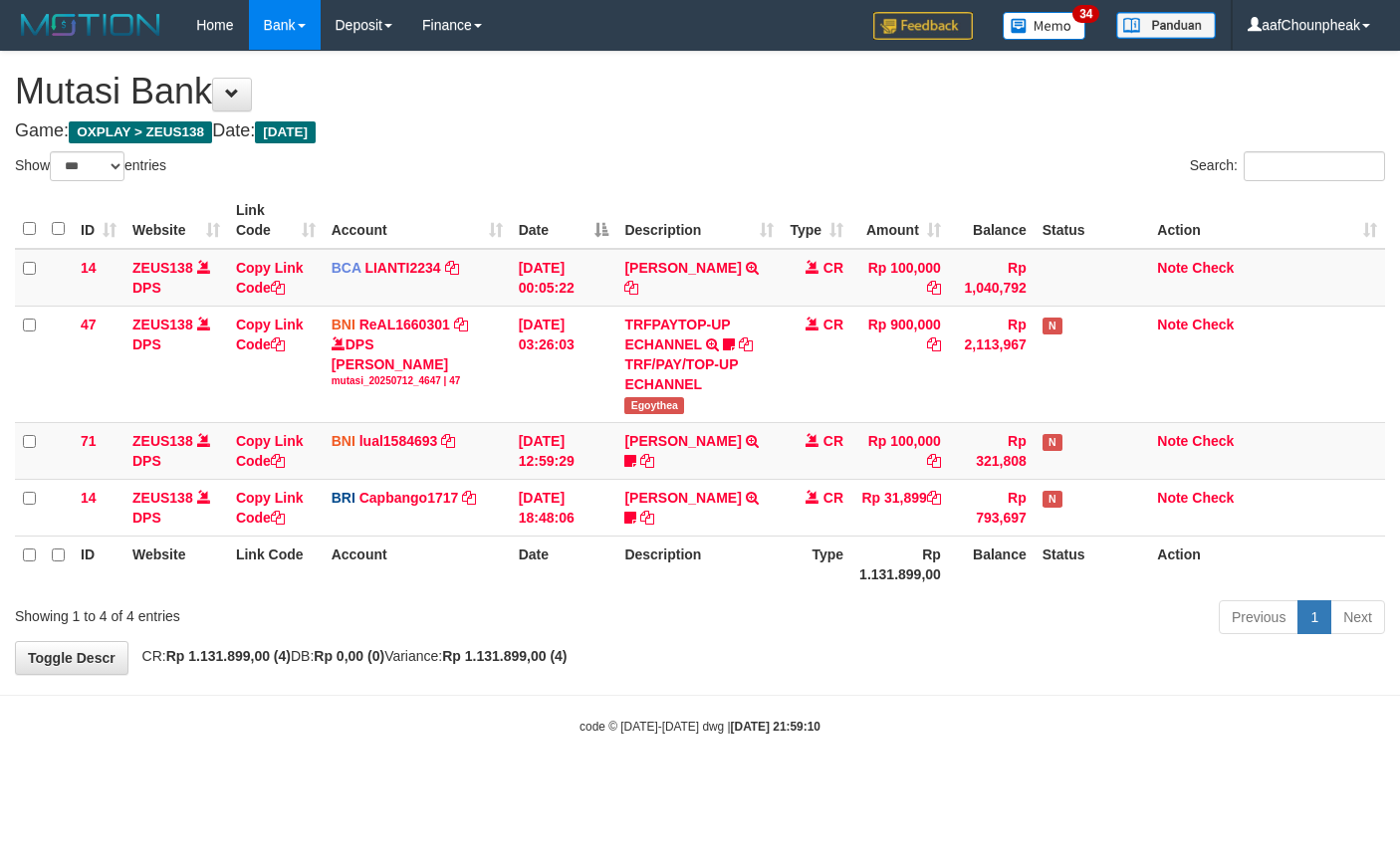 select on "***" 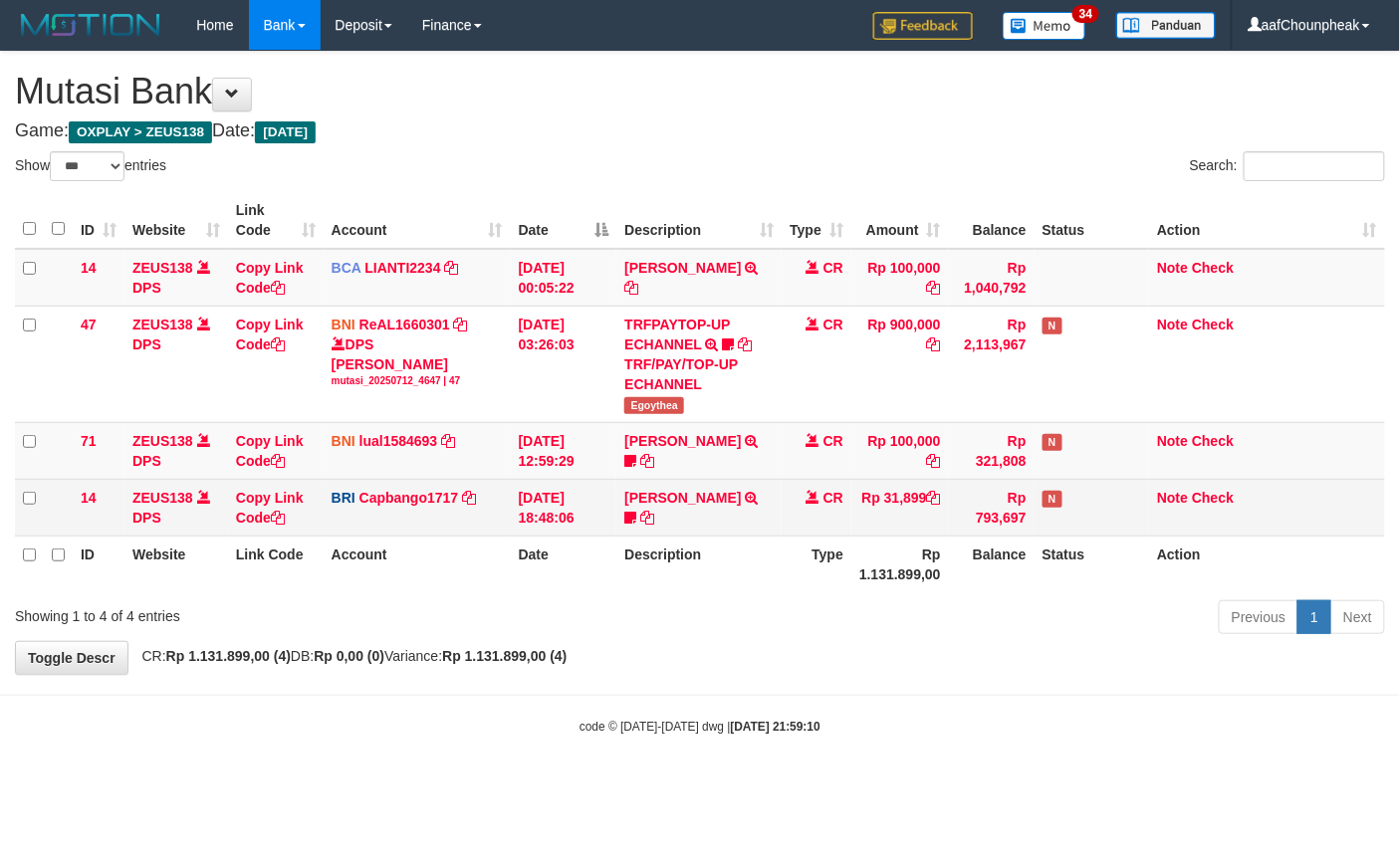 drag, startPoint x: 786, startPoint y: 463, endPoint x: 806, endPoint y: 506, distance: 47.423623 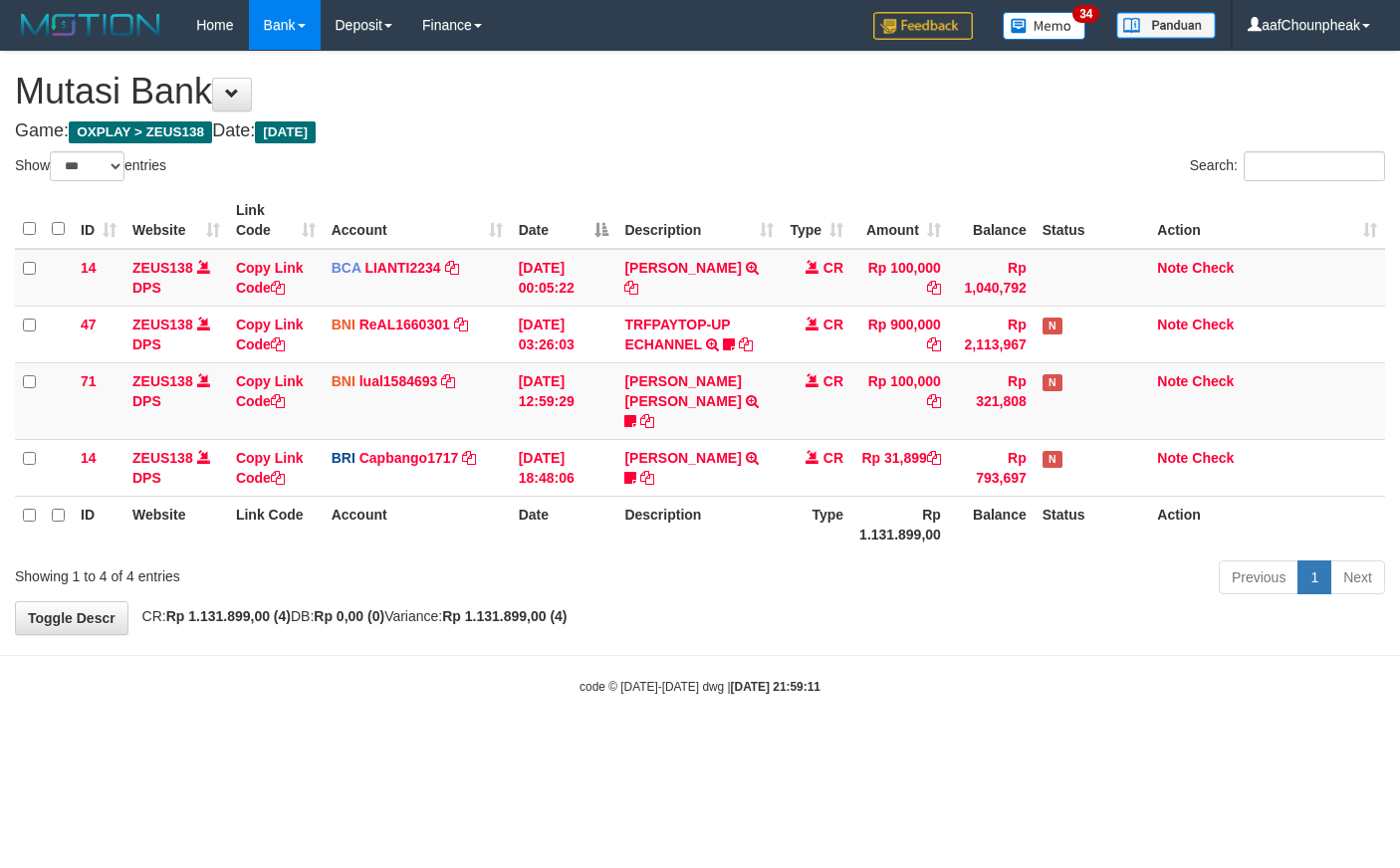 select on "***" 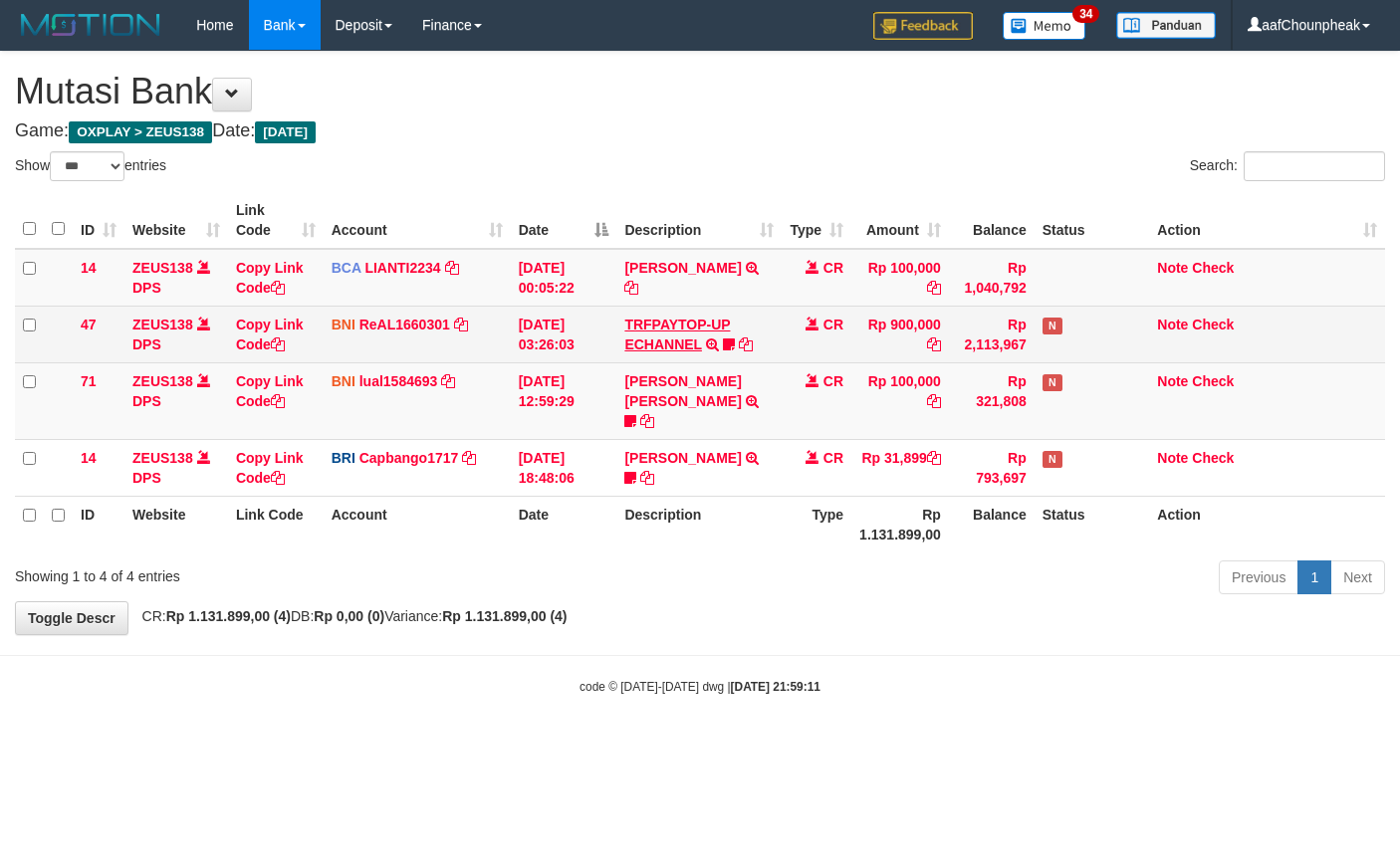 scroll, scrollTop: 0, scrollLeft: 0, axis: both 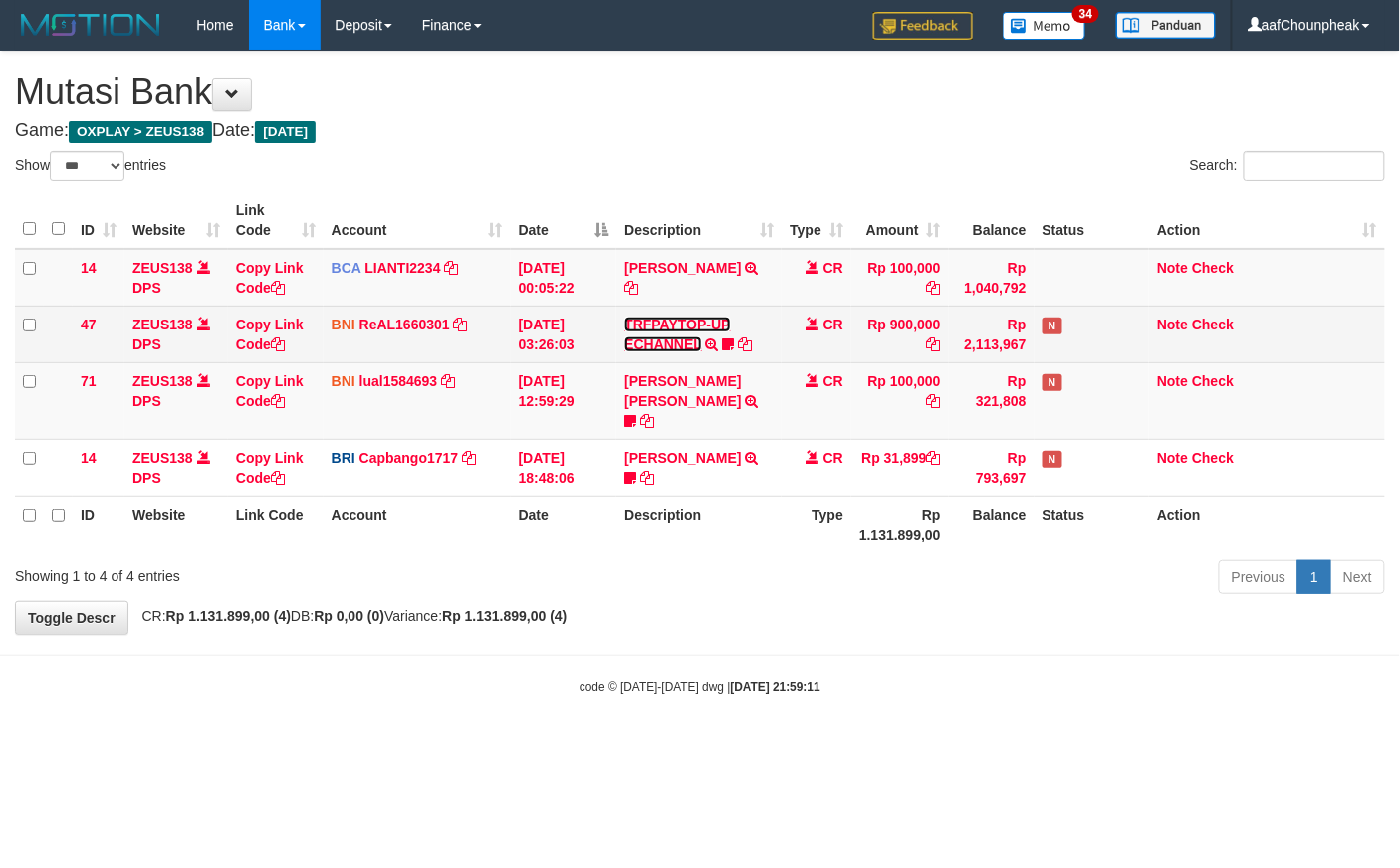 click on "TRFPAYTOP-UP ECHANNEL" at bounding box center (677, 334) 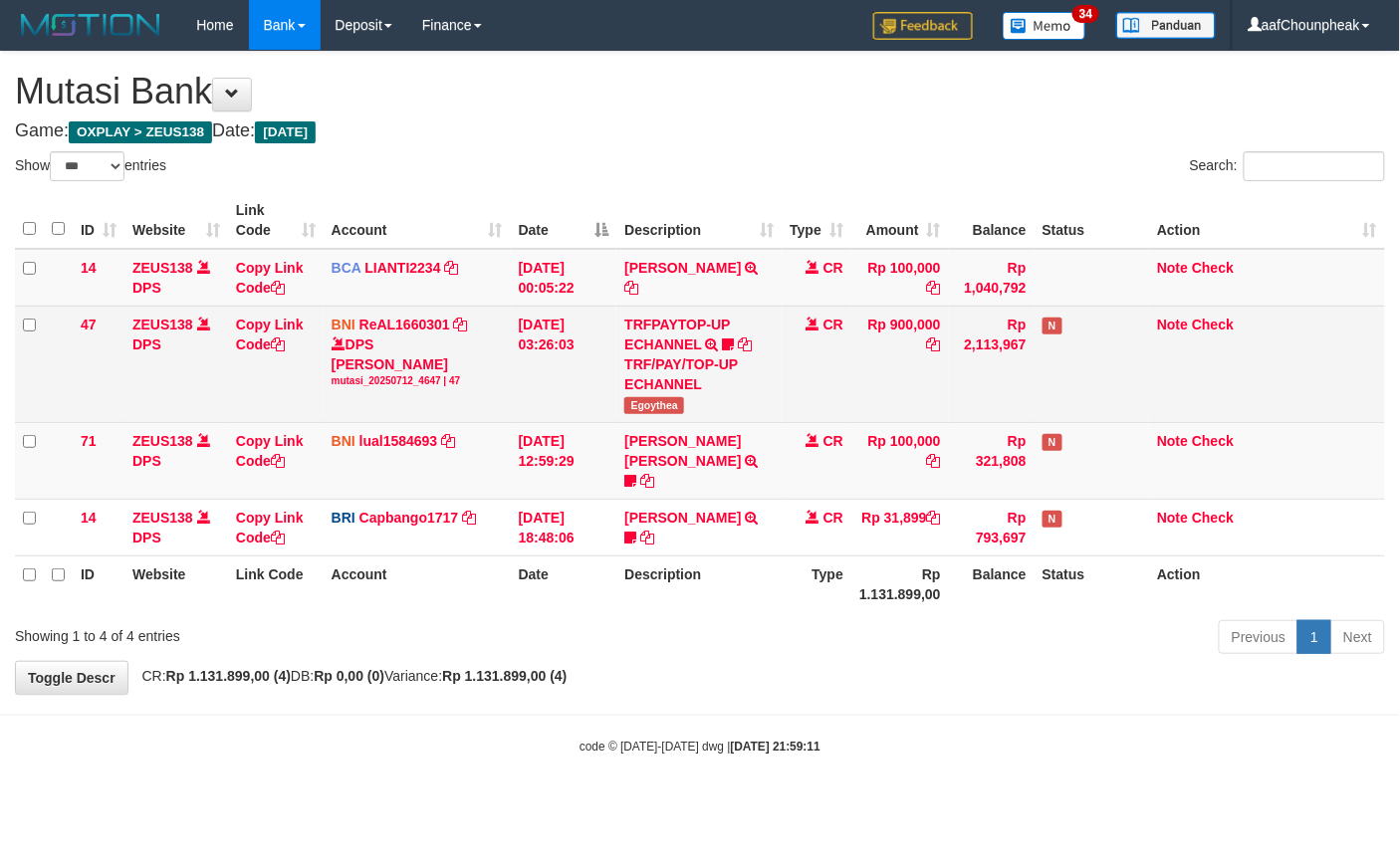 click on "TRF/PAY/TOP-UP ECHANNEL" at bounding box center [699, 374] 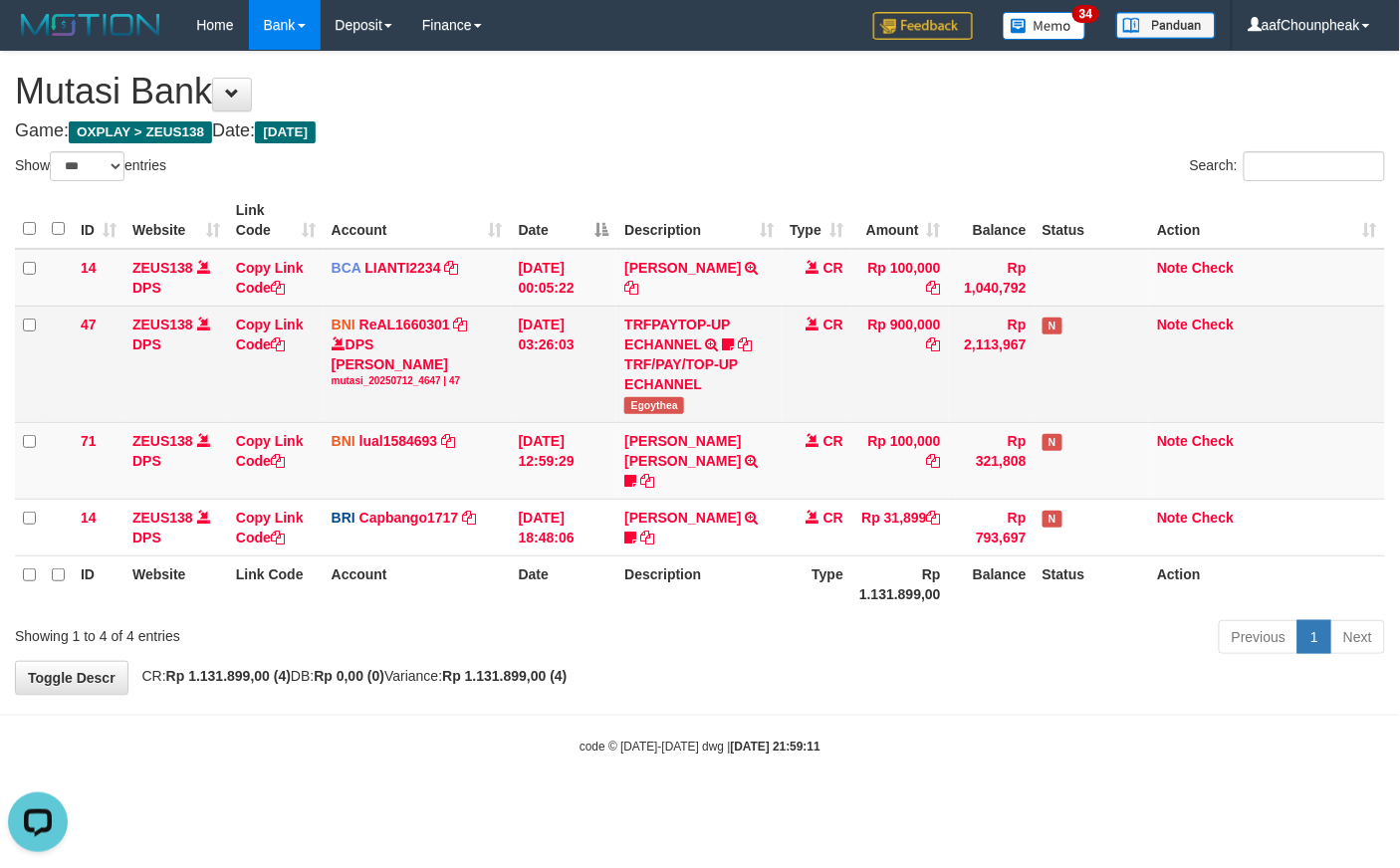 scroll, scrollTop: 0, scrollLeft: 0, axis: both 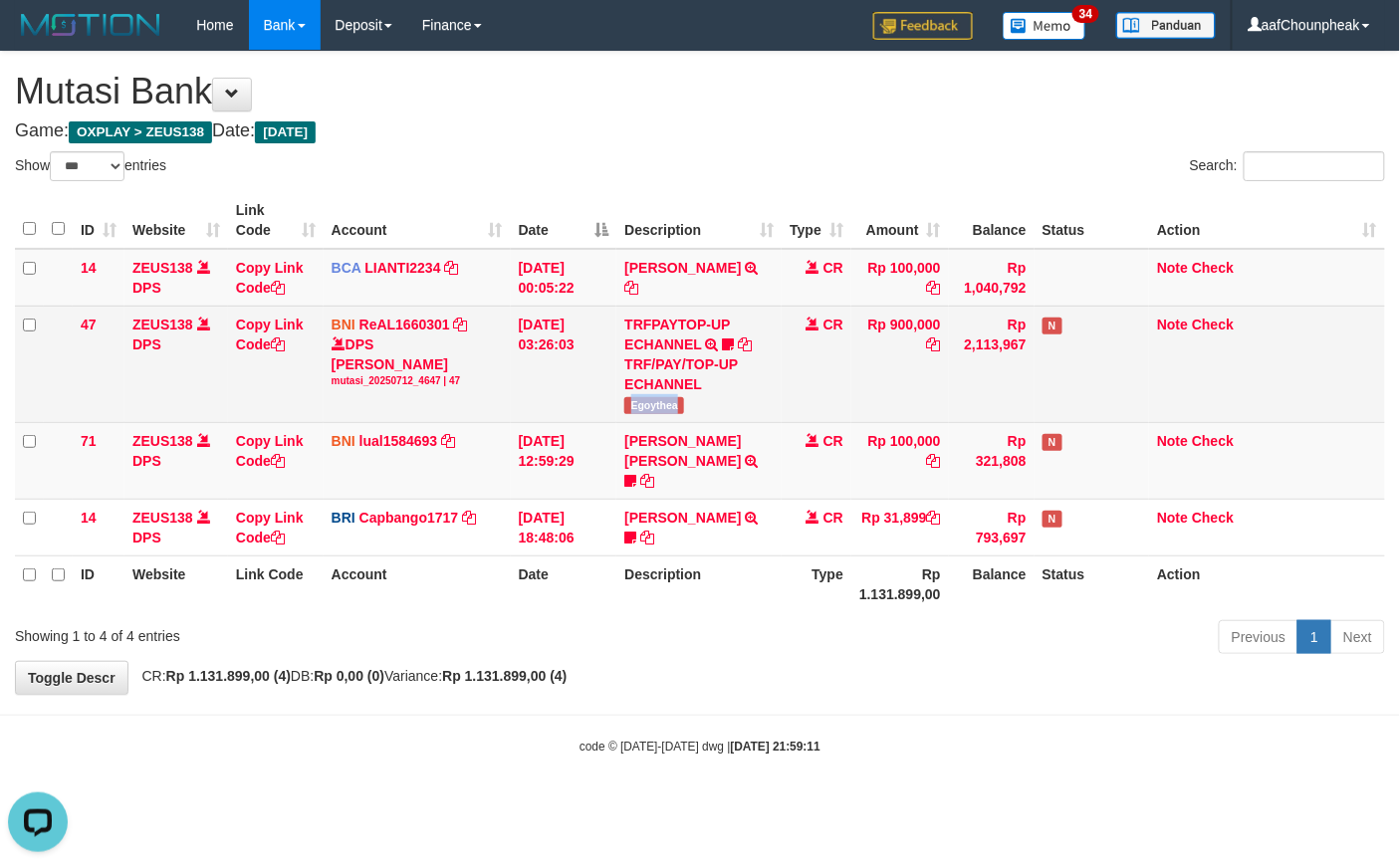 click on "Egoythea" at bounding box center [654, 405] 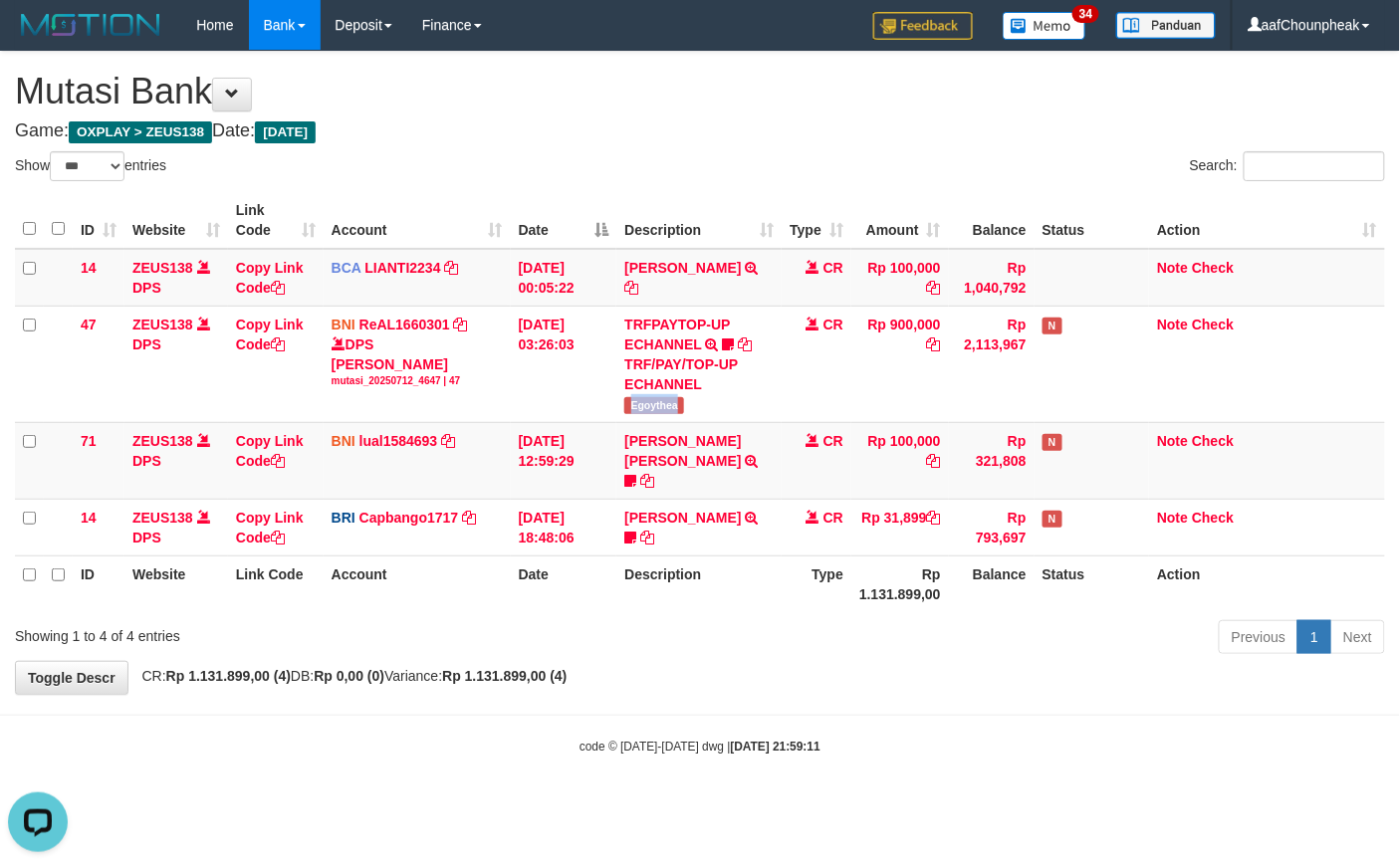 copy on "Egoythea" 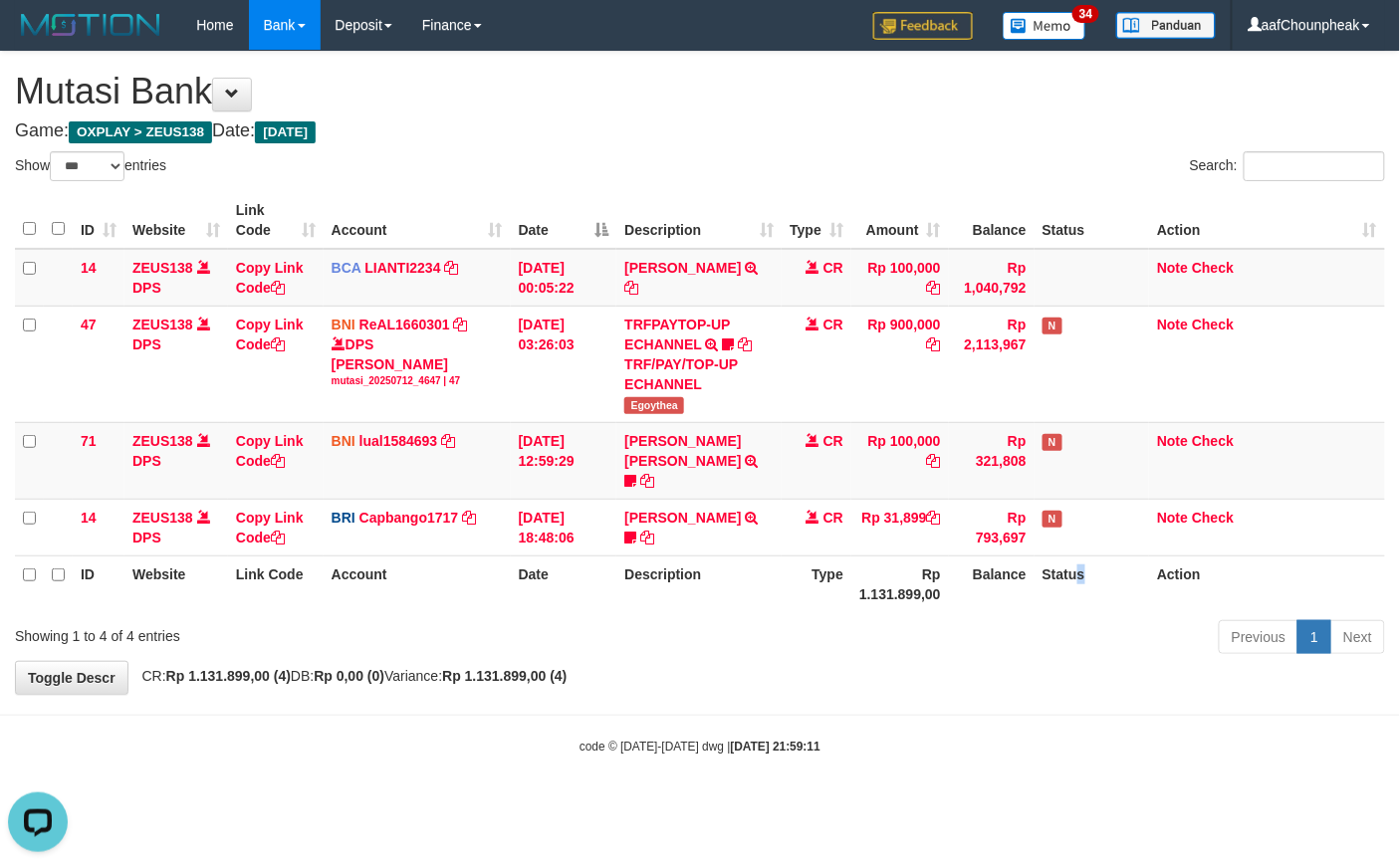 drag, startPoint x: 1079, startPoint y: 542, endPoint x: 1103, endPoint y: 574, distance: 40 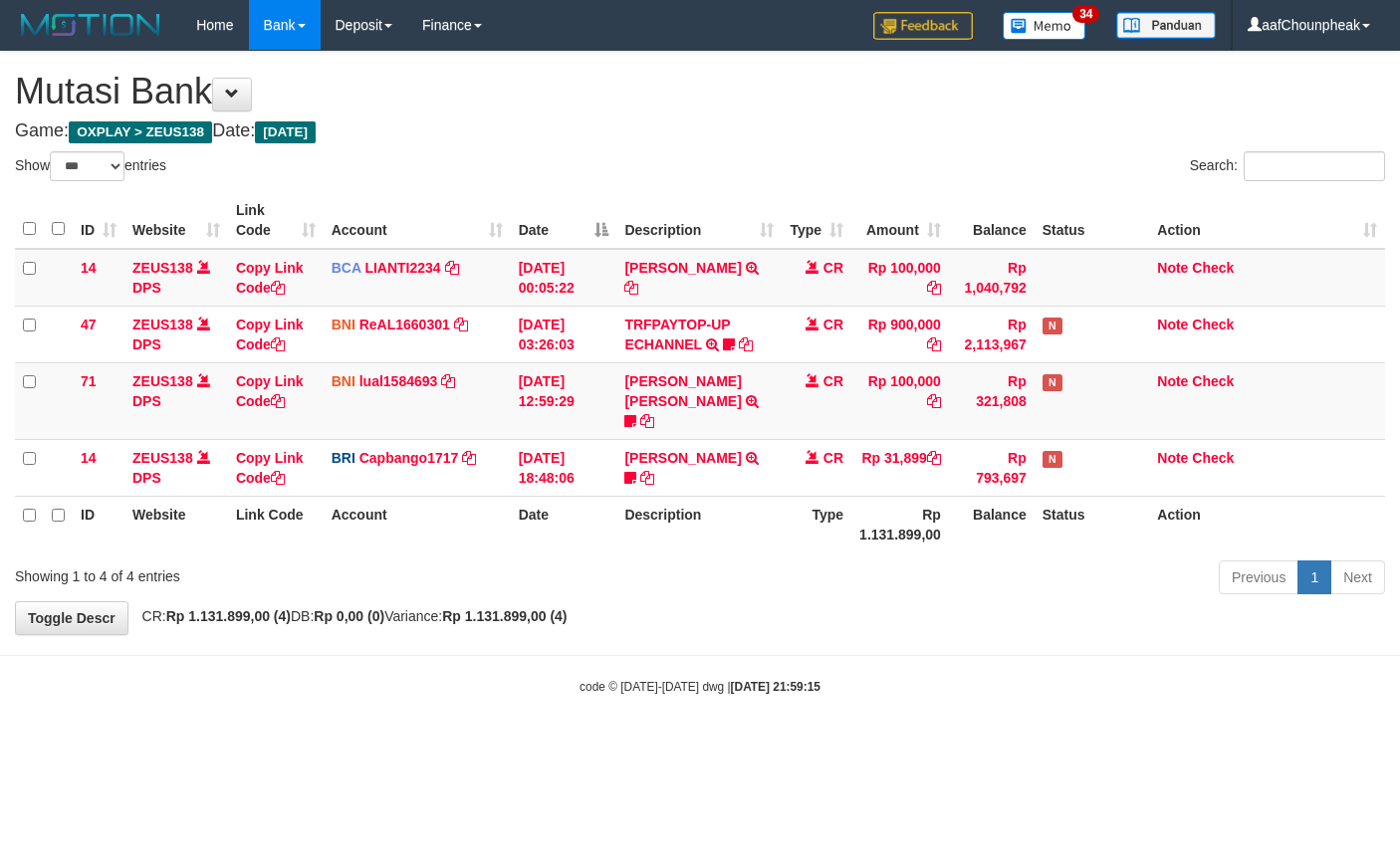 select on "***" 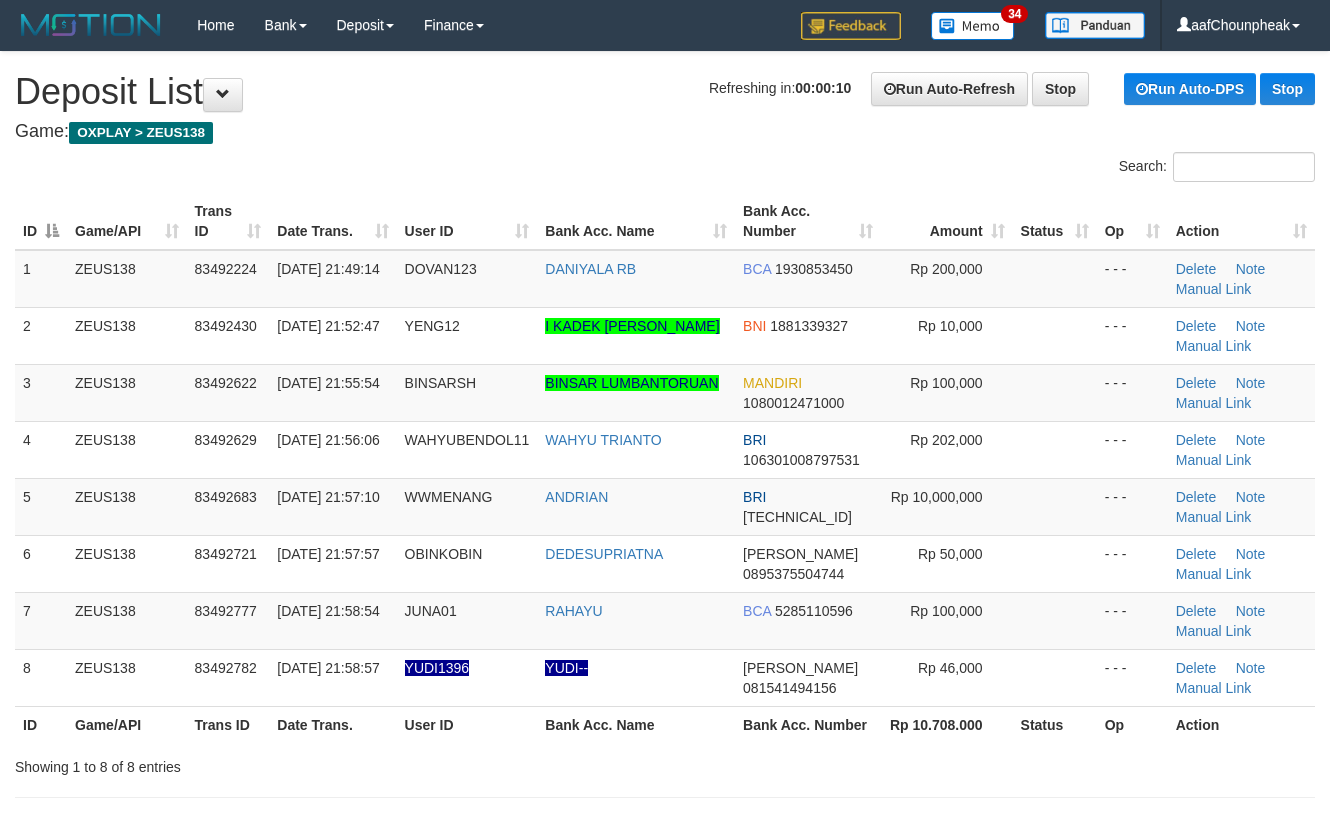 scroll, scrollTop: 0, scrollLeft: 0, axis: both 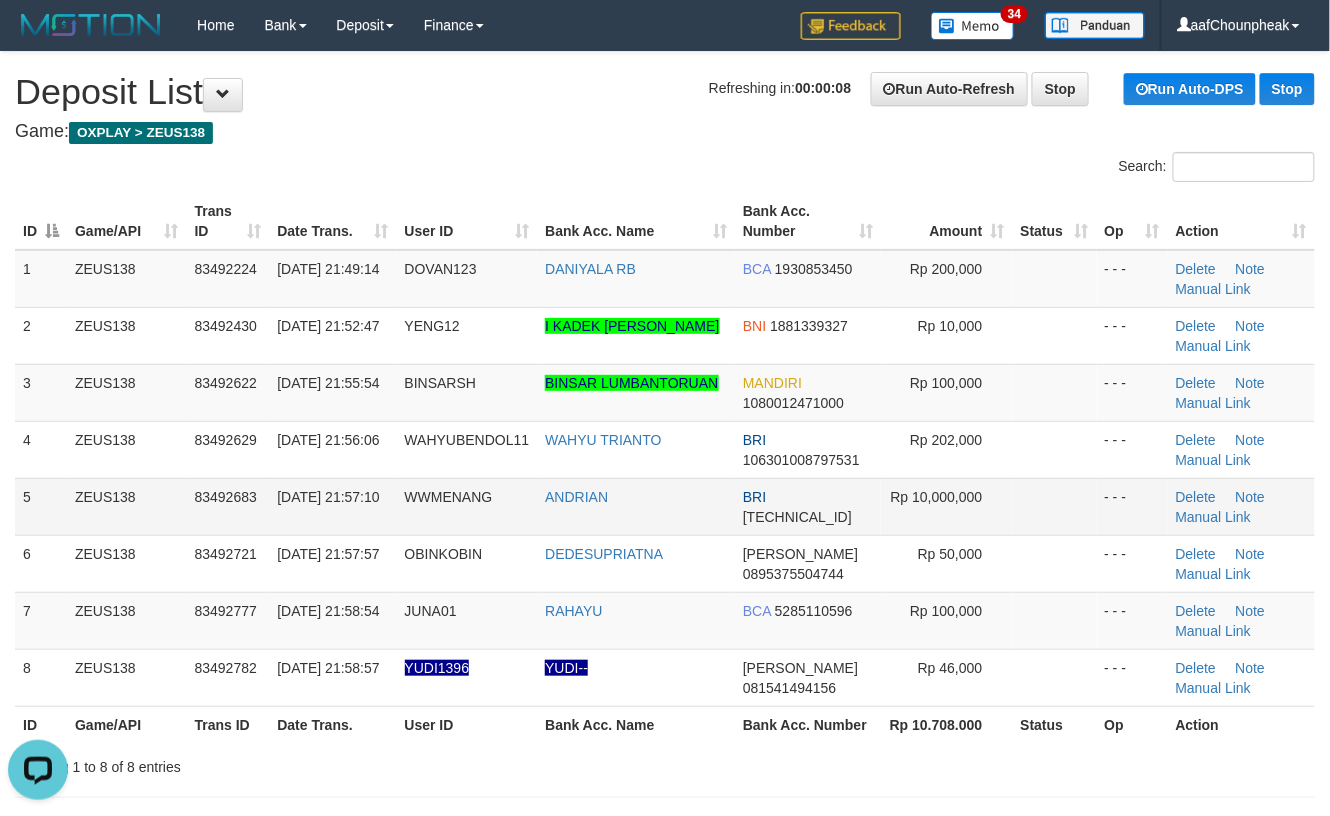 click at bounding box center (1055, 506) 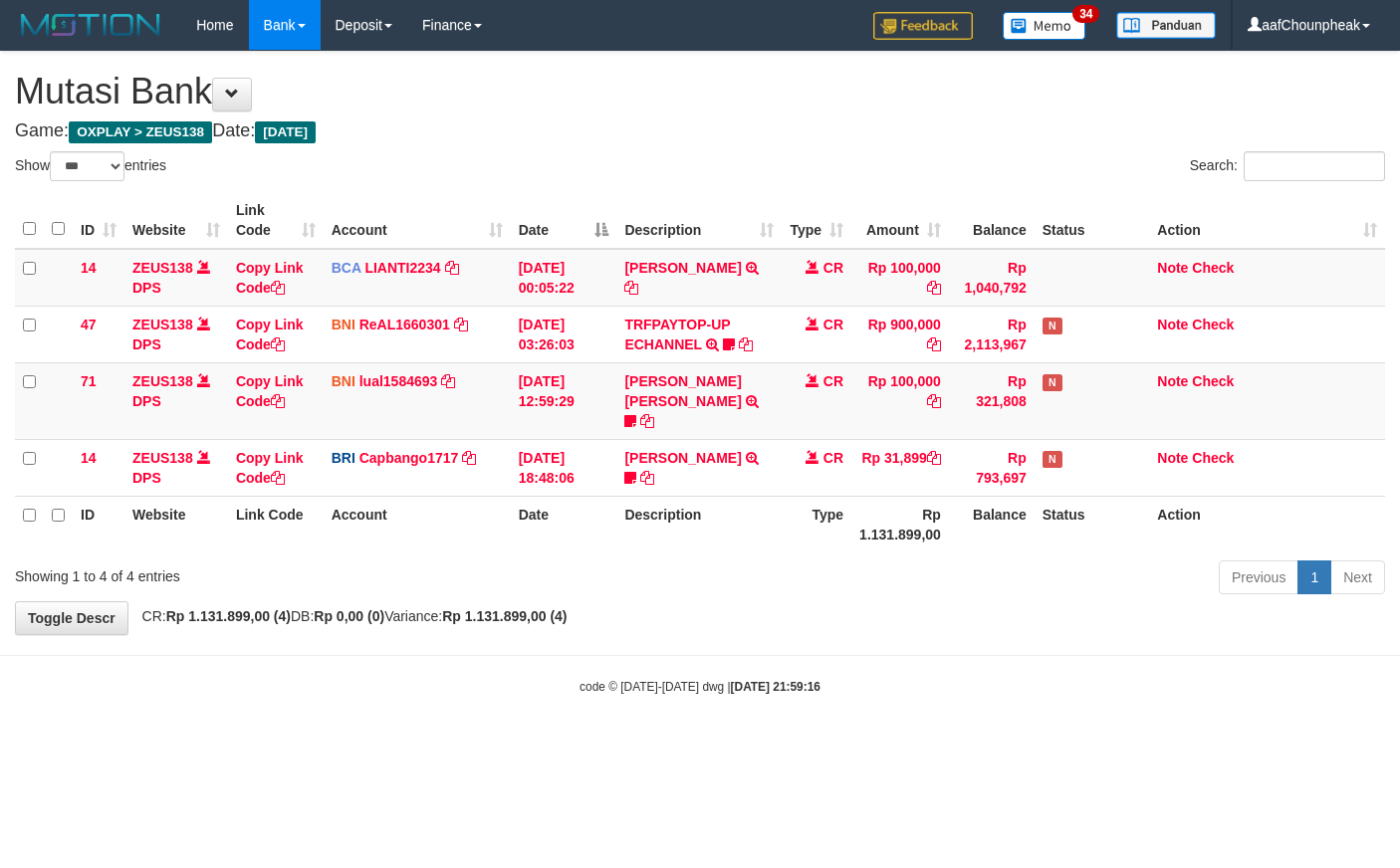 select on "***" 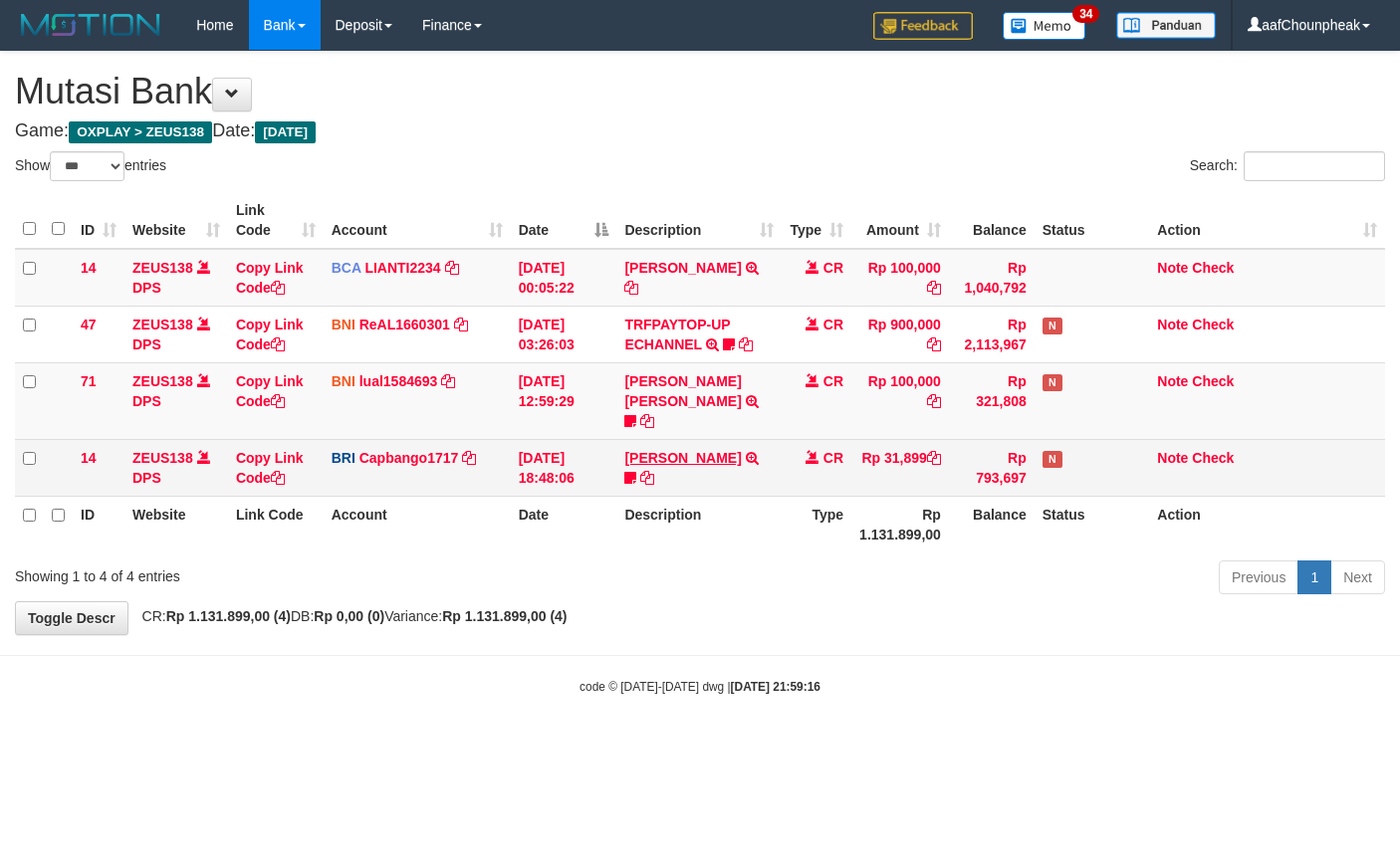 scroll, scrollTop: 0, scrollLeft: 0, axis: both 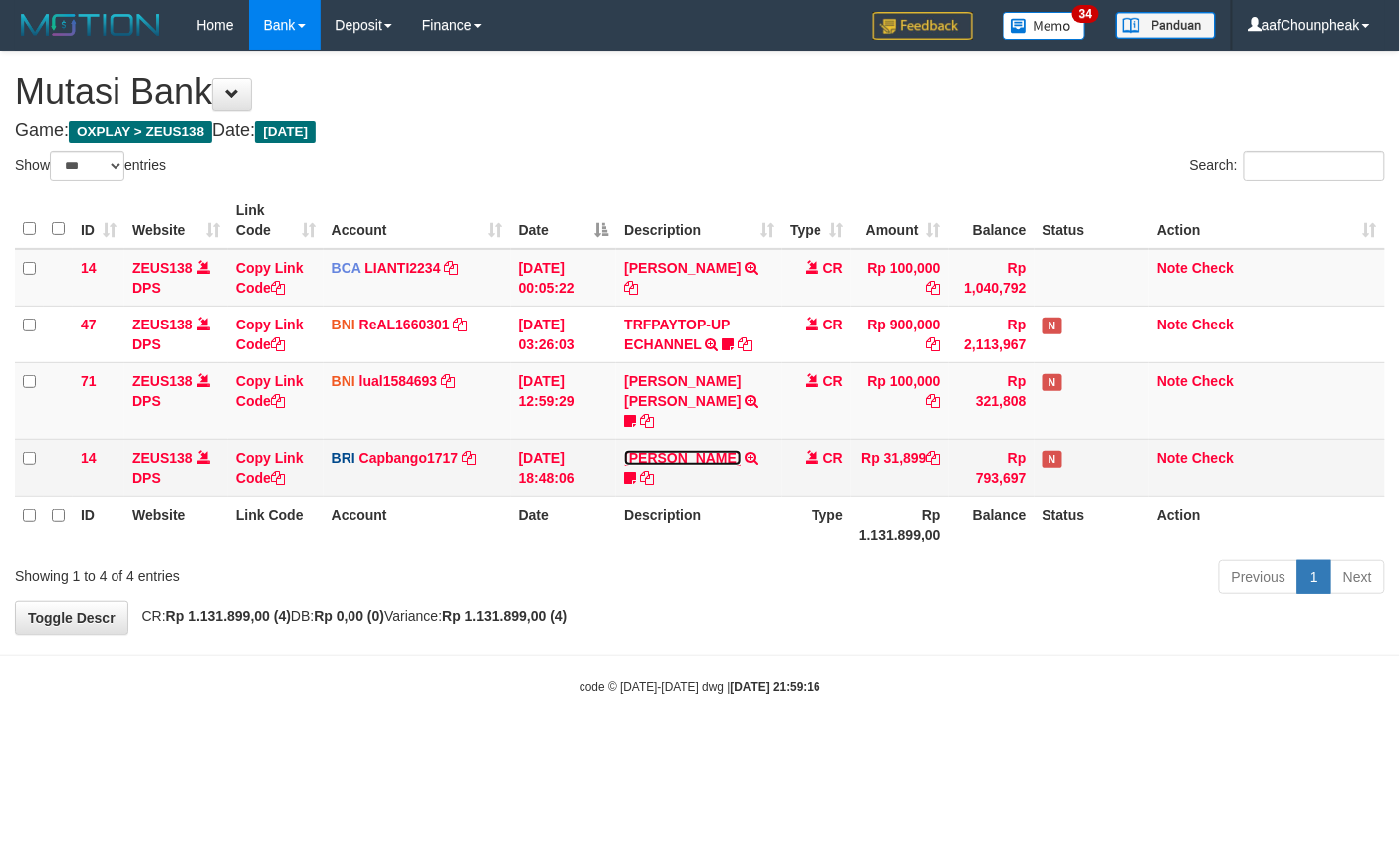 click on "[PERSON_NAME]" at bounding box center [682, 458] 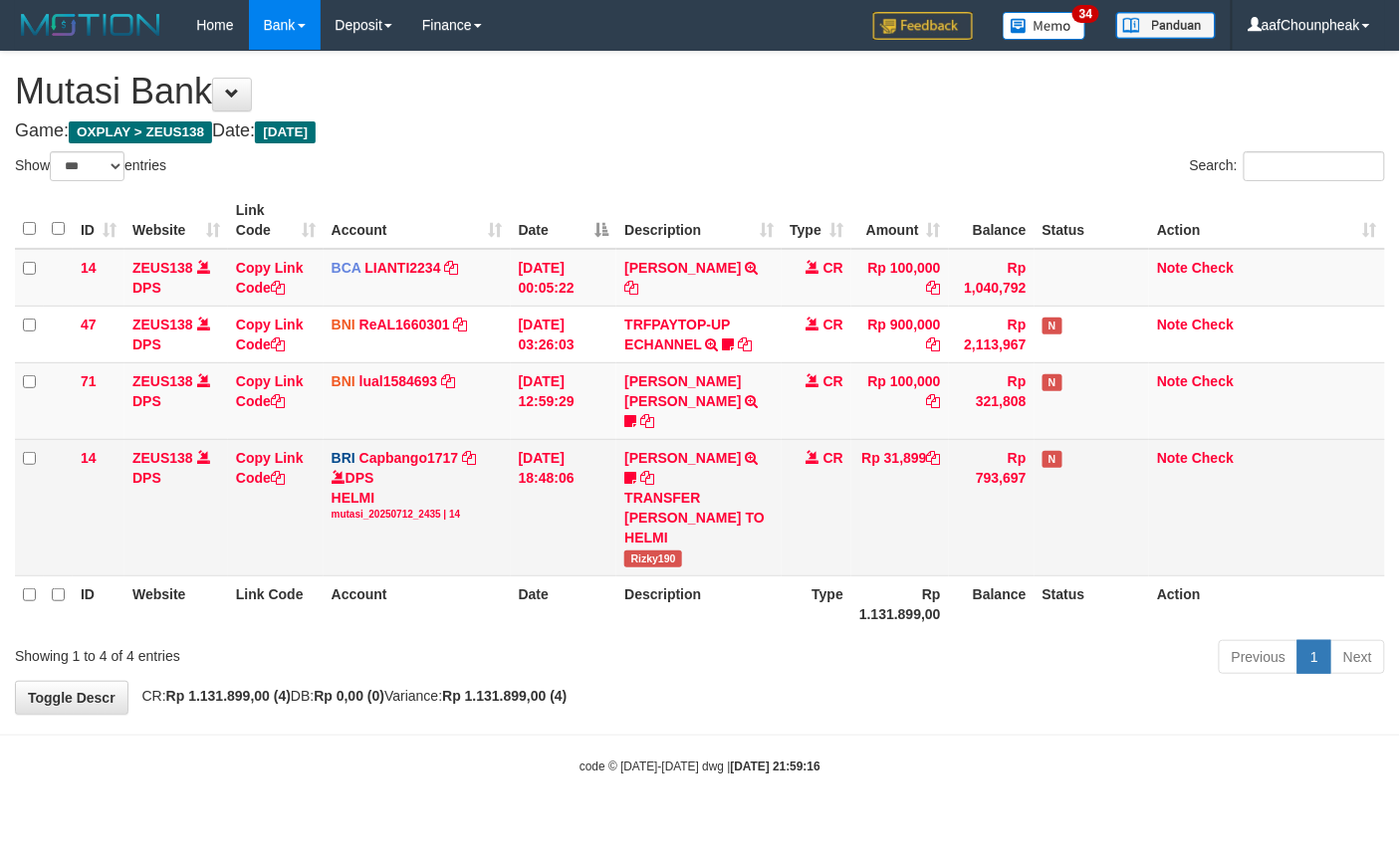 click on "Rizky190" at bounding box center [653, 558] 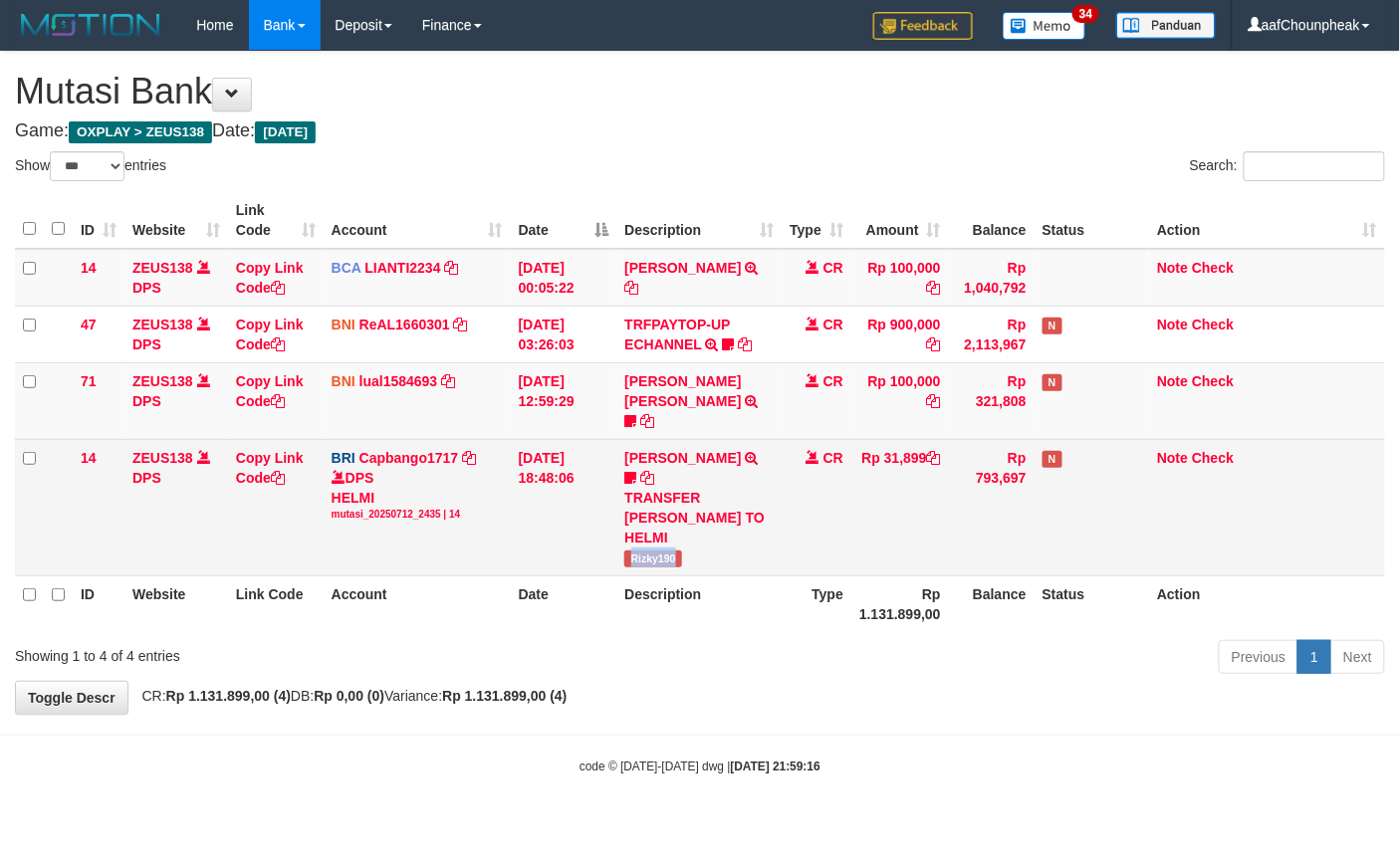 click on "Rizky190" at bounding box center [653, 558] 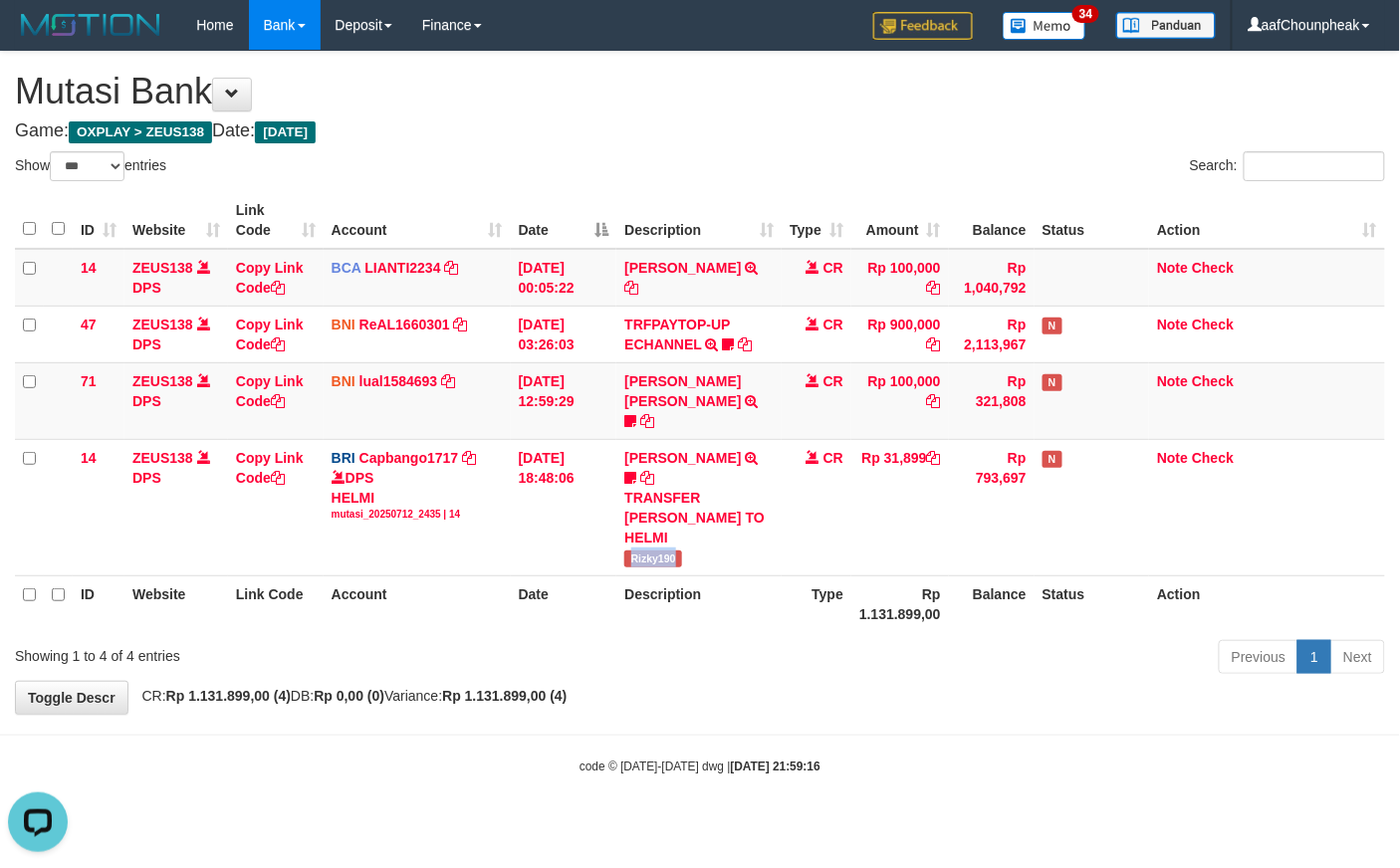 scroll, scrollTop: 0, scrollLeft: 0, axis: both 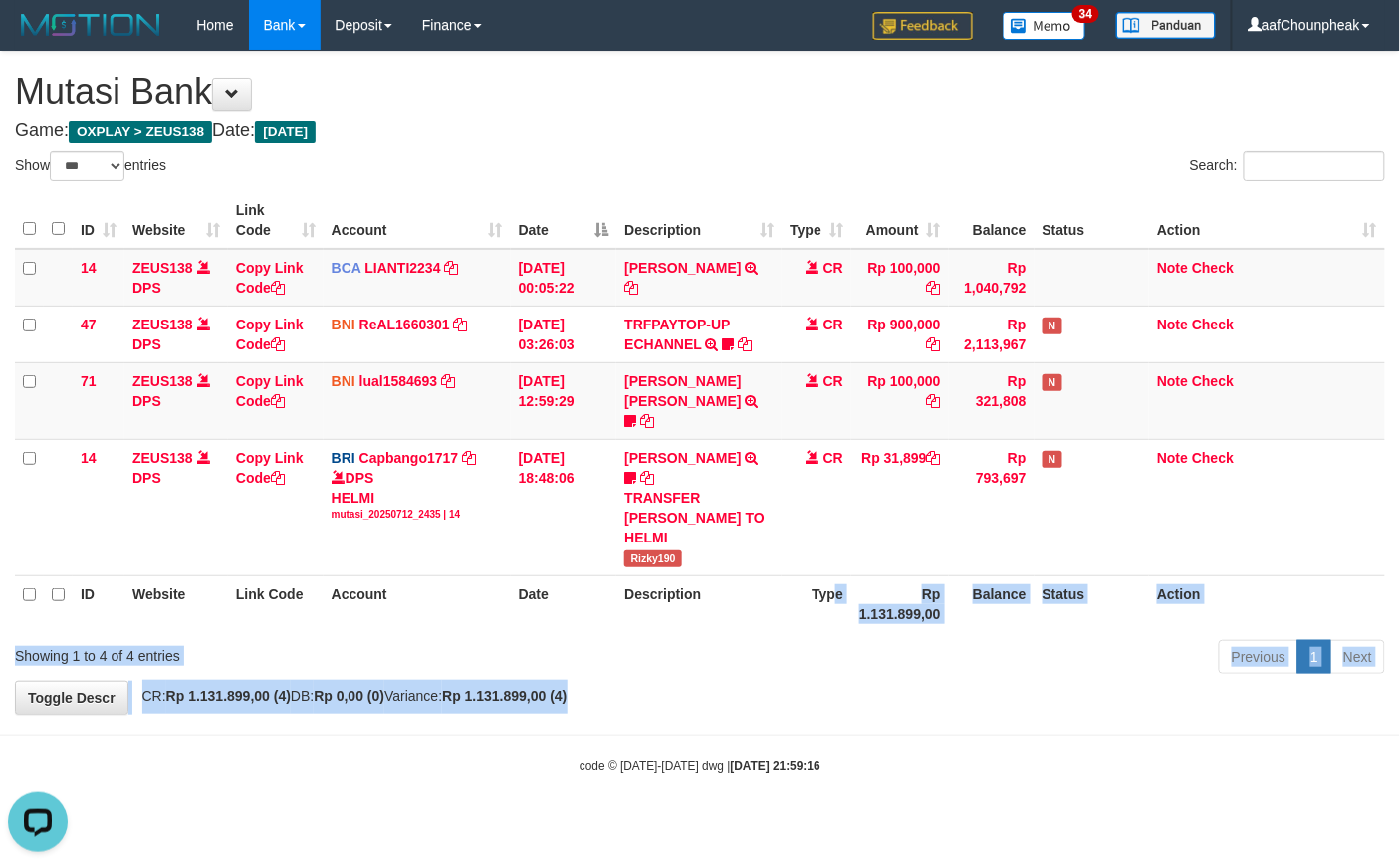 drag, startPoint x: 854, startPoint y: 626, endPoint x: 854, endPoint y: 666, distance: 40 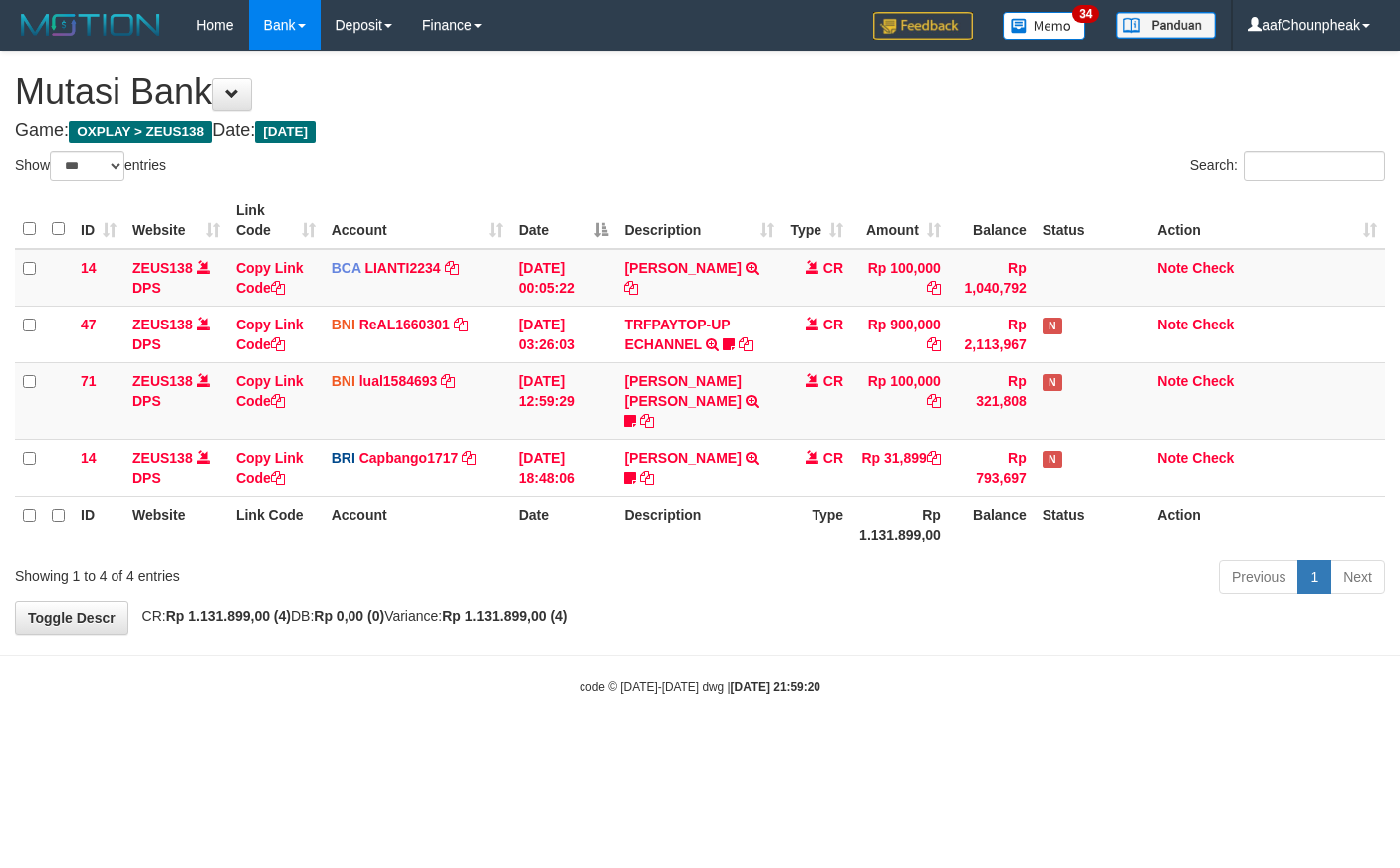 select on "***" 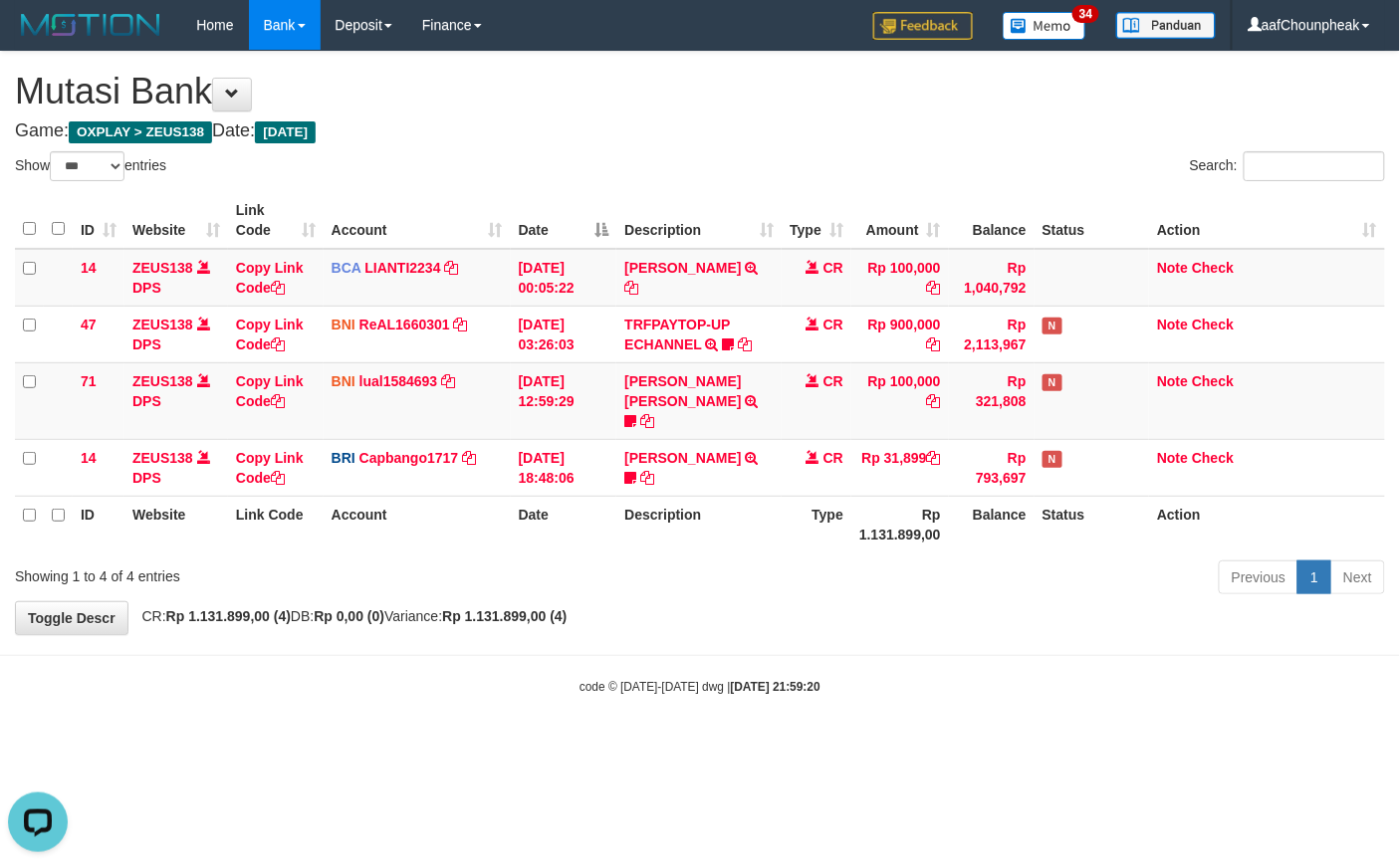 scroll, scrollTop: 0, scrollLeft: 0, axis: both 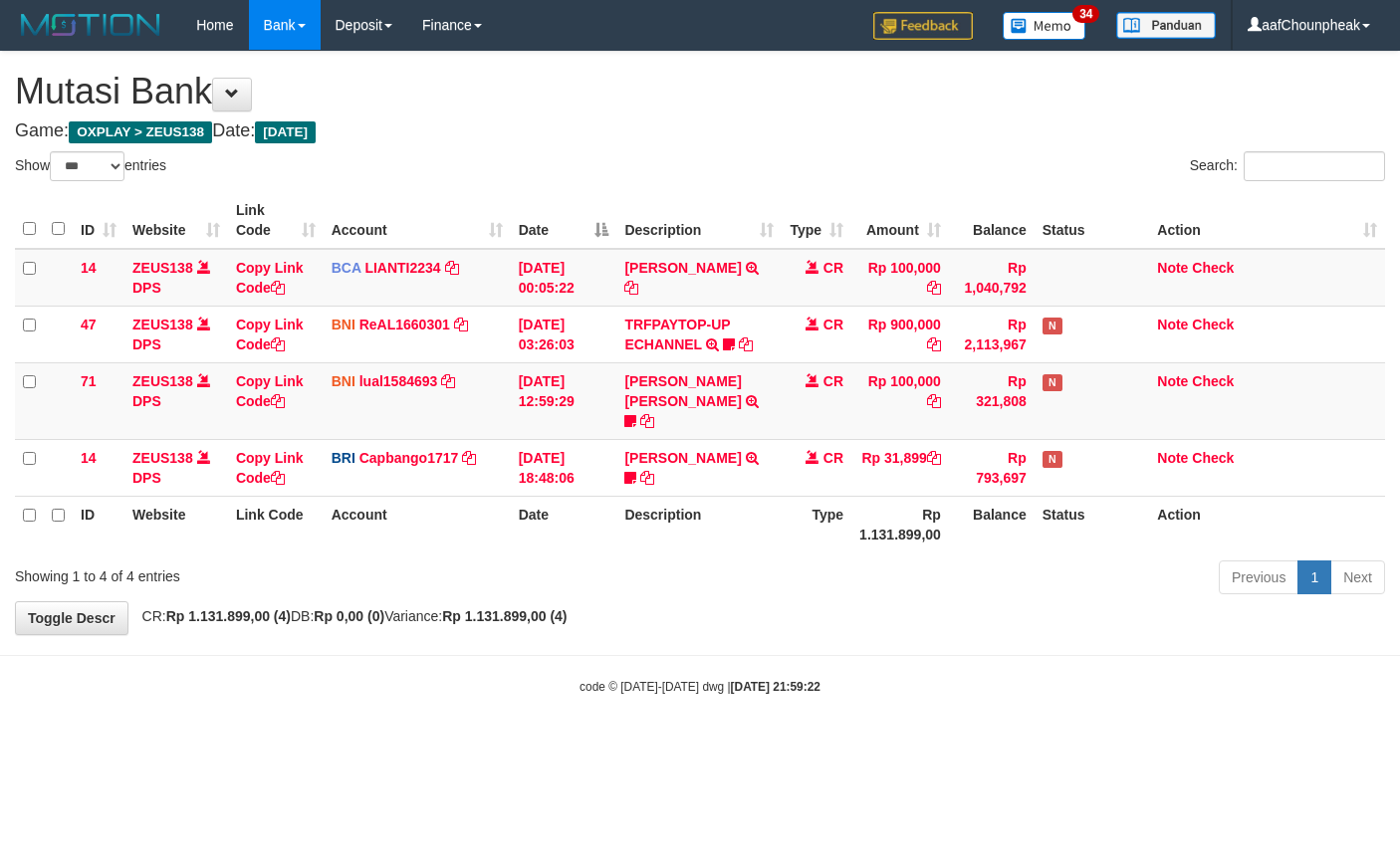 select on "***" 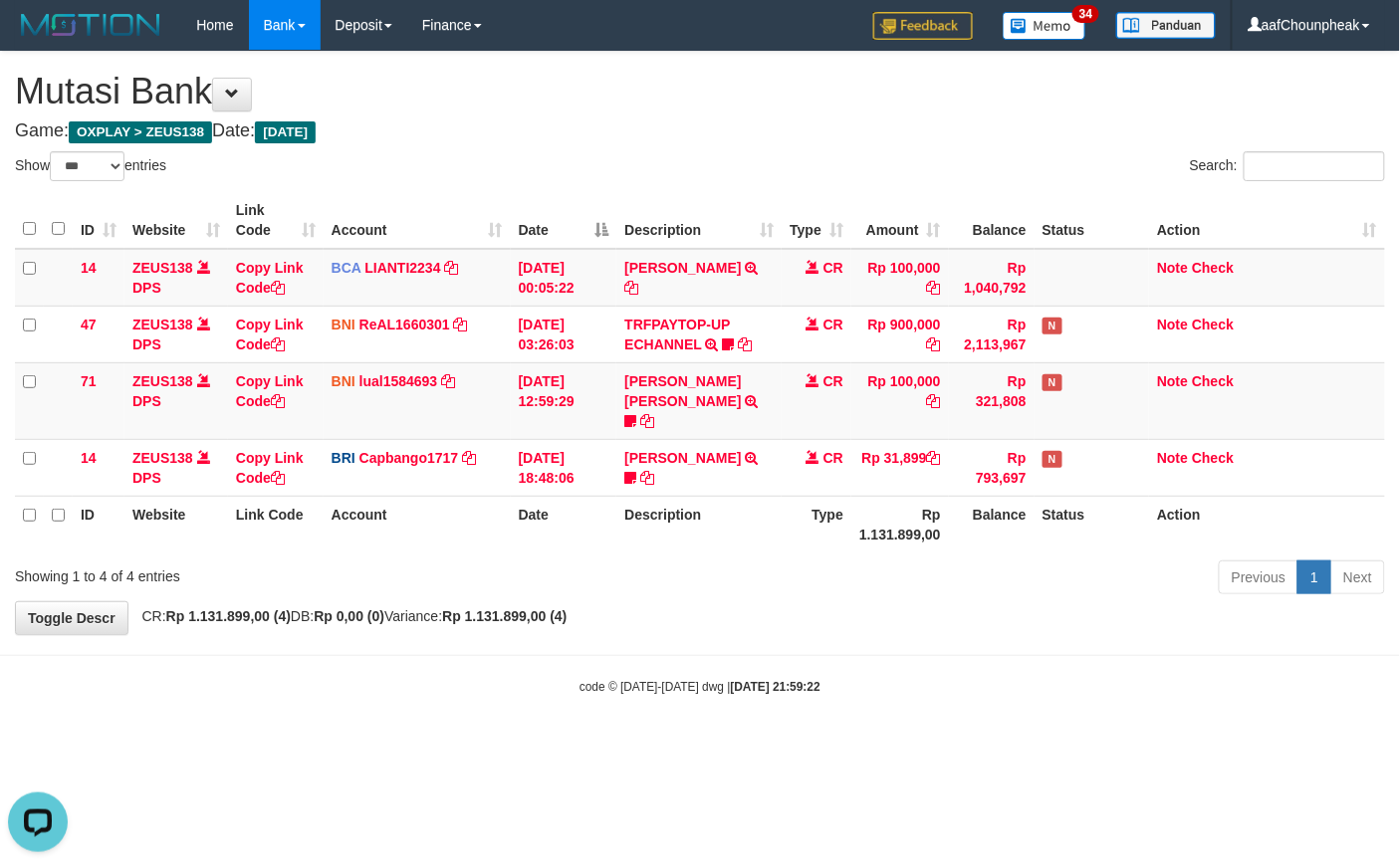 scroll, scrollTop: 0, scrollLeft: 0, axis: both 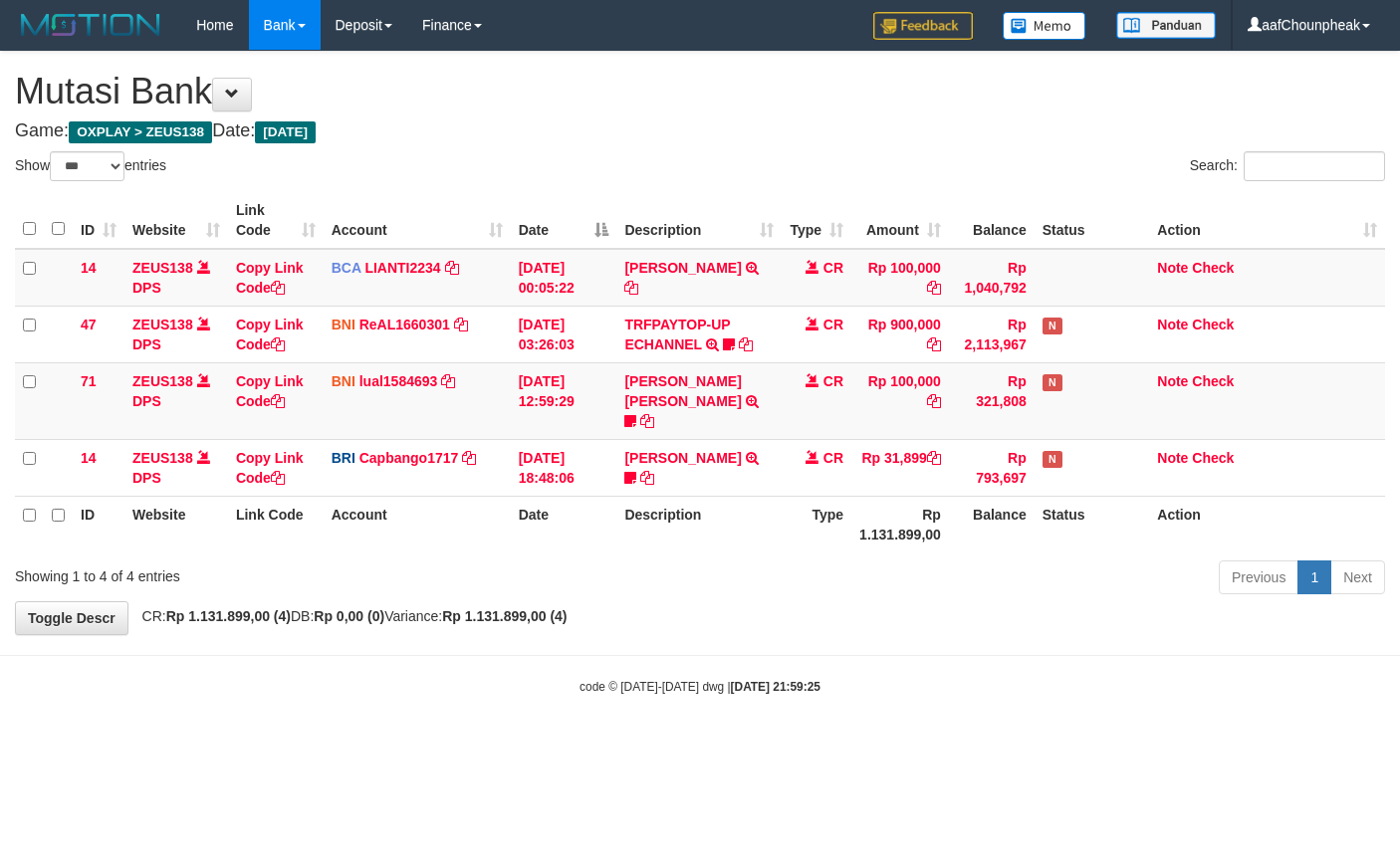 select on "***" 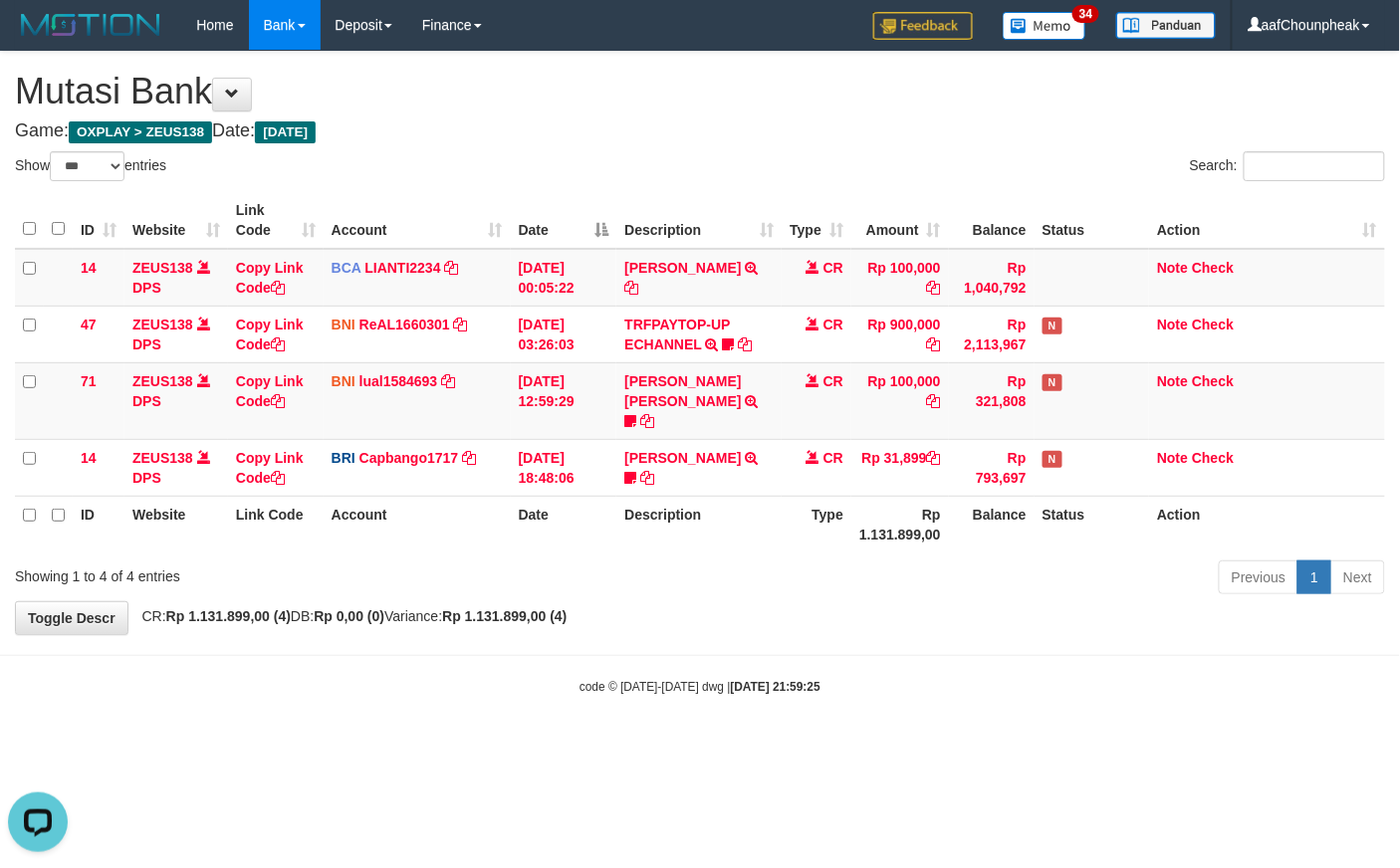 scroll, scrollTop: 0, scrollLeft: 0, axis: both 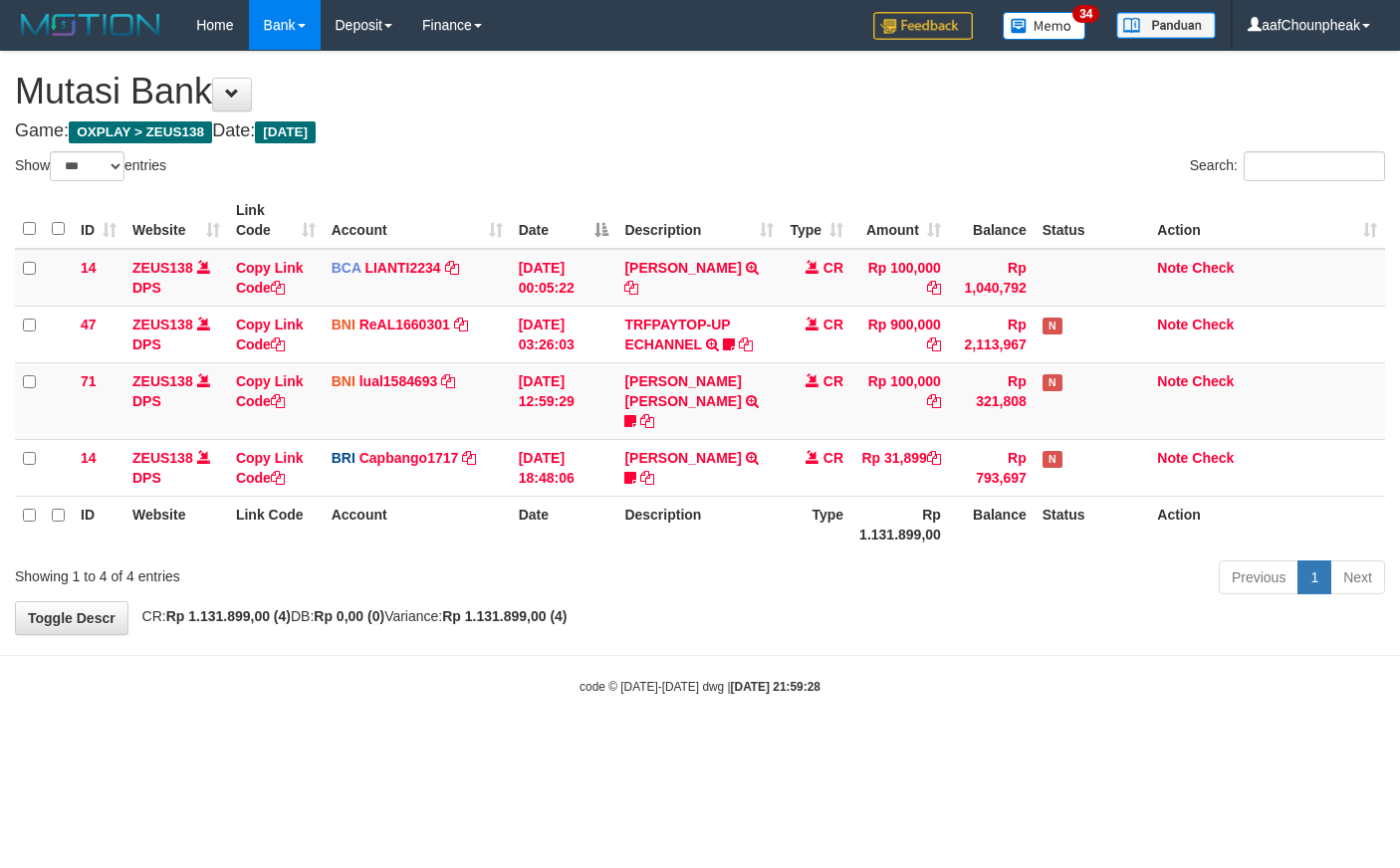 select on "***" 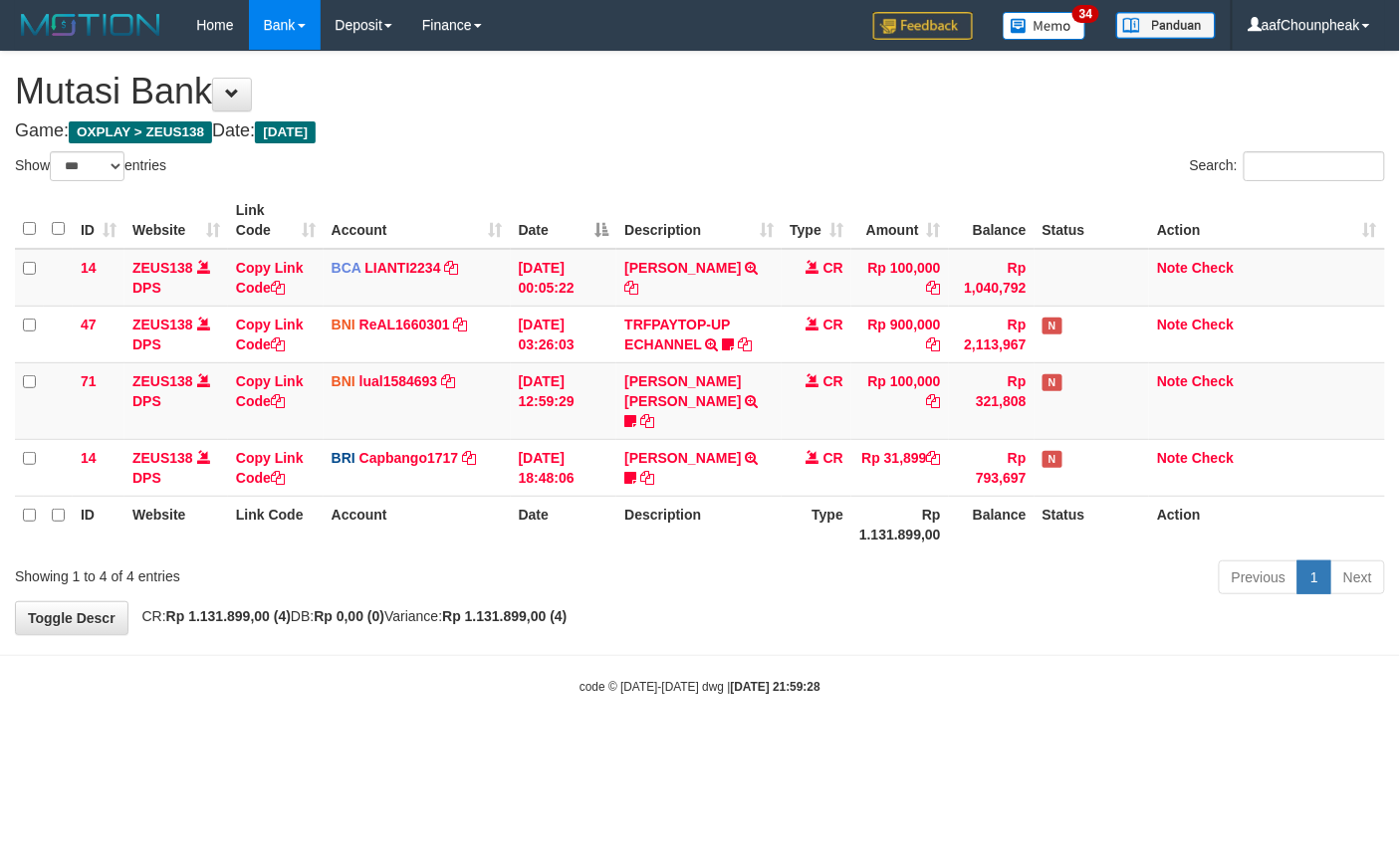 click on "Toggle navigation
Home
Bank
Account List
Mutasi Bank
Search
Note Mutasi
Deposit
DPS List
History
Finance
Financial Data
aafChounpheak
My Profile
Log Out
34" at bounding box center (700, 372) 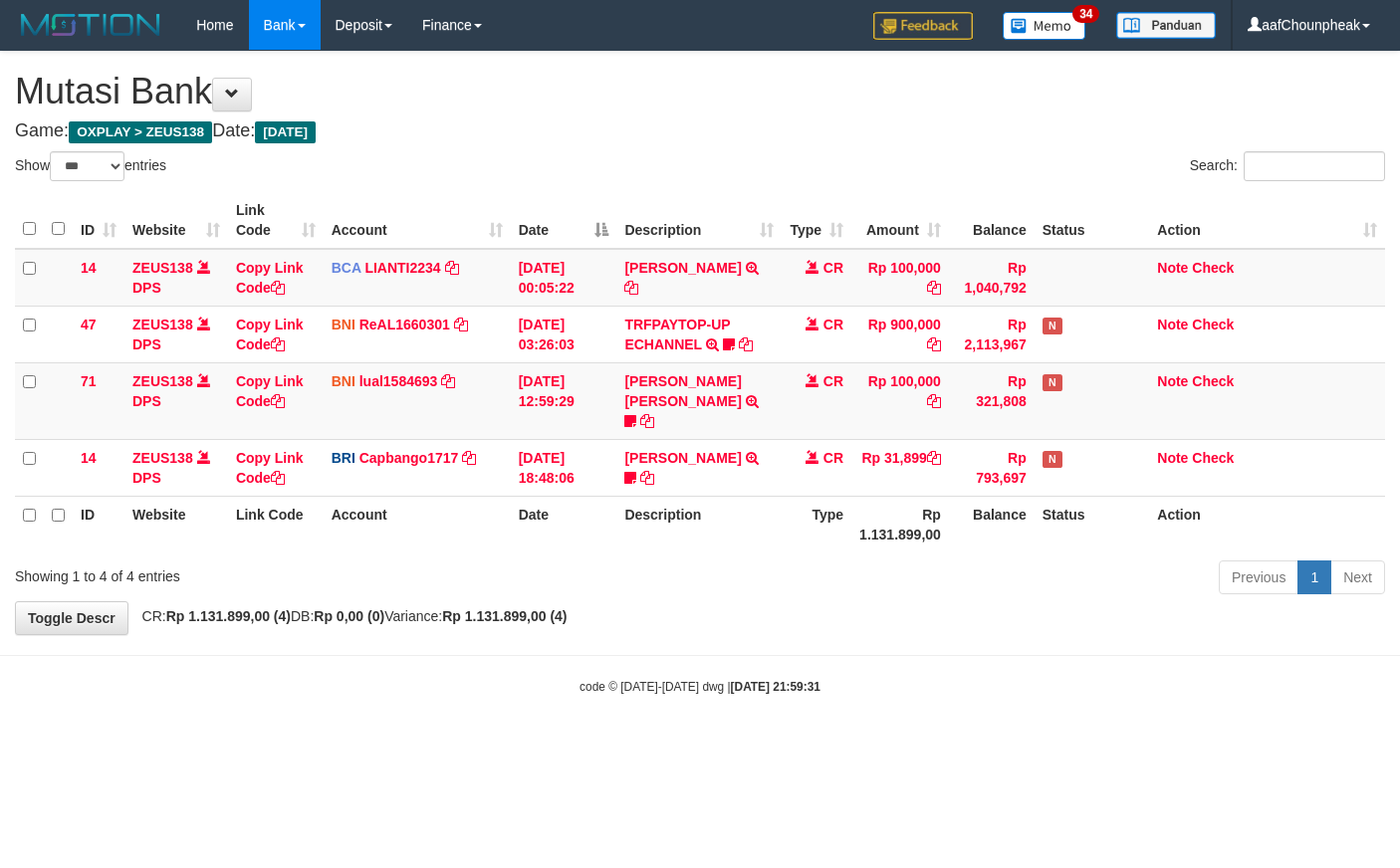select on "***" 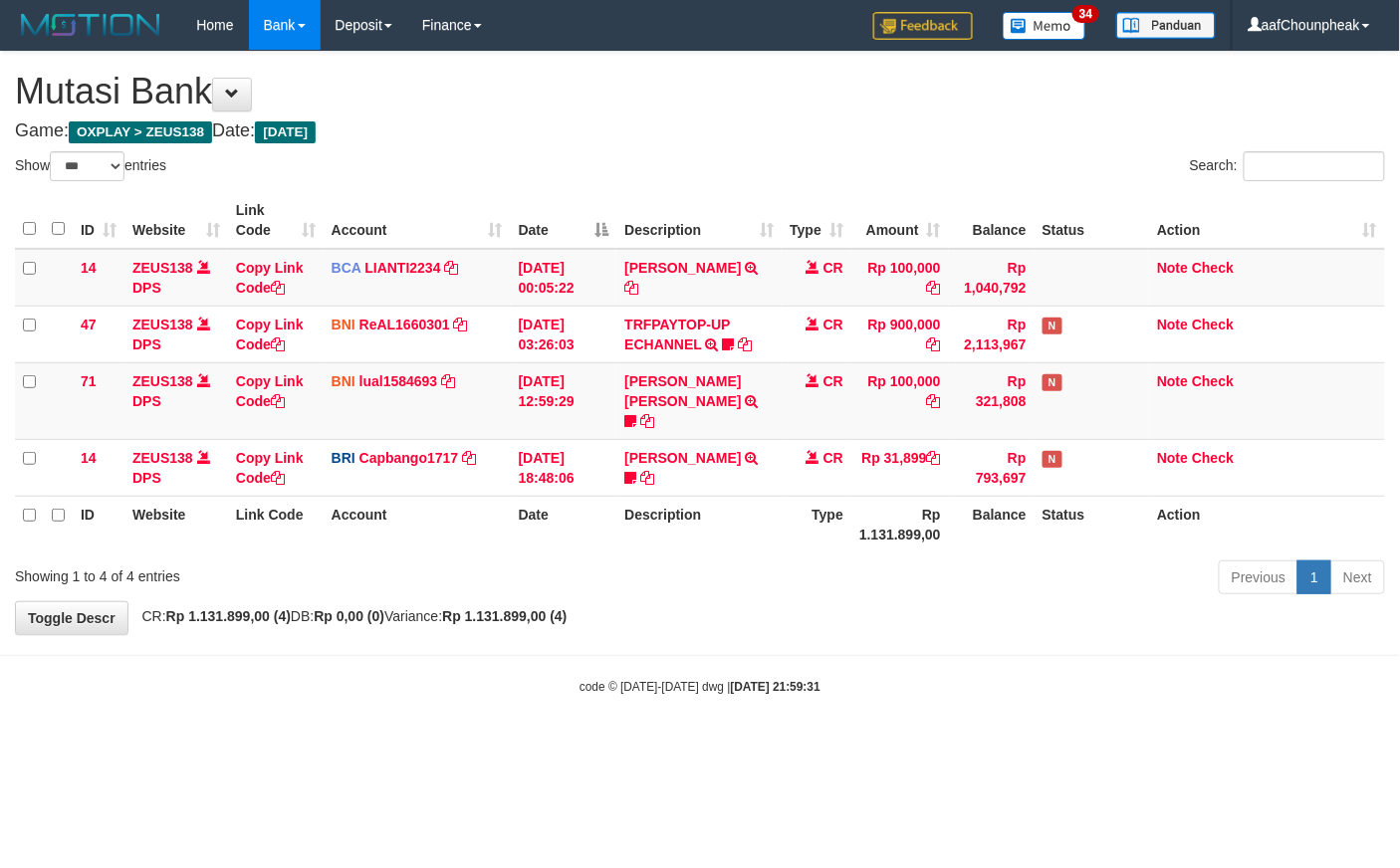 drag, startPoint x: 0, startPoint y: 0, endPoint x: 930, endPoint y: 643, distance: 1130.641 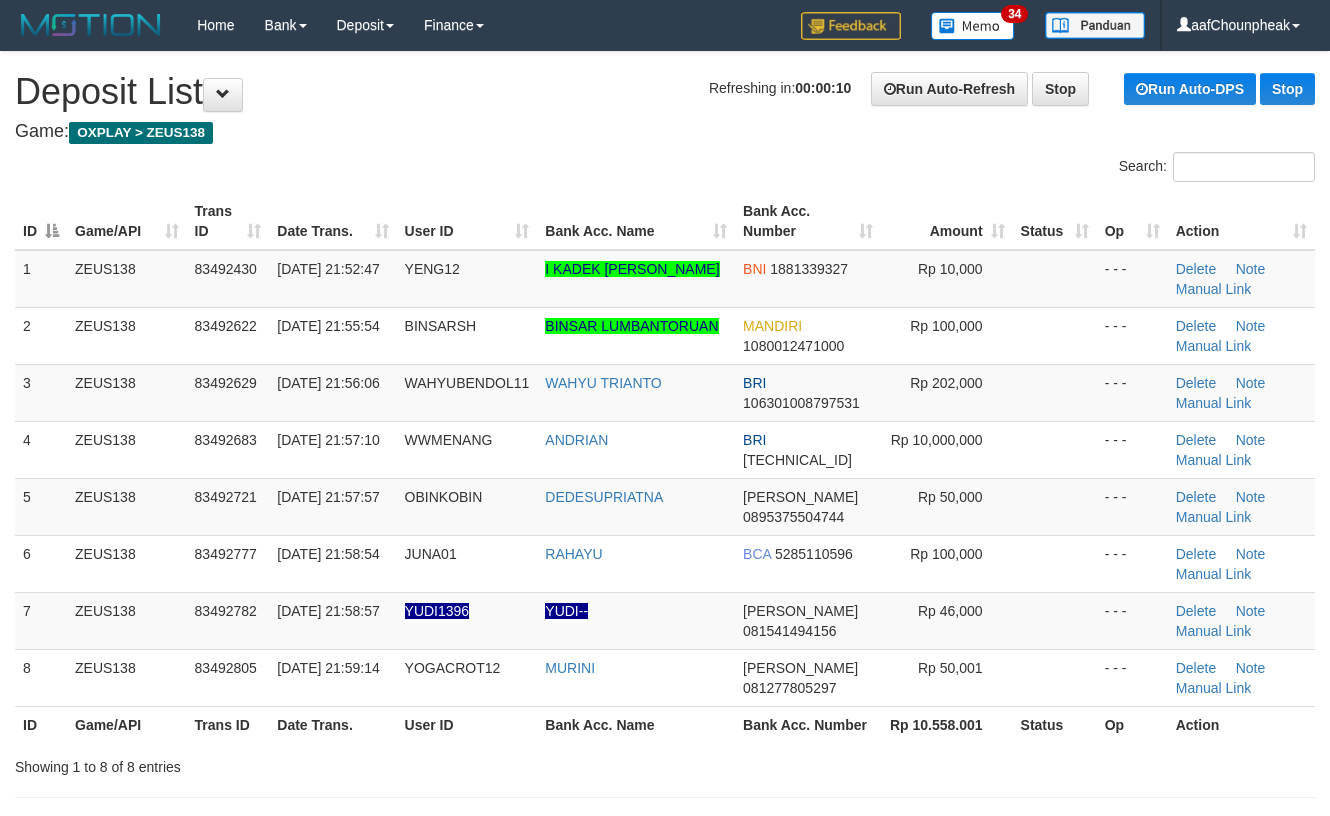 scroll, scrollTop: 0, scrollLeft: 0, axis: both 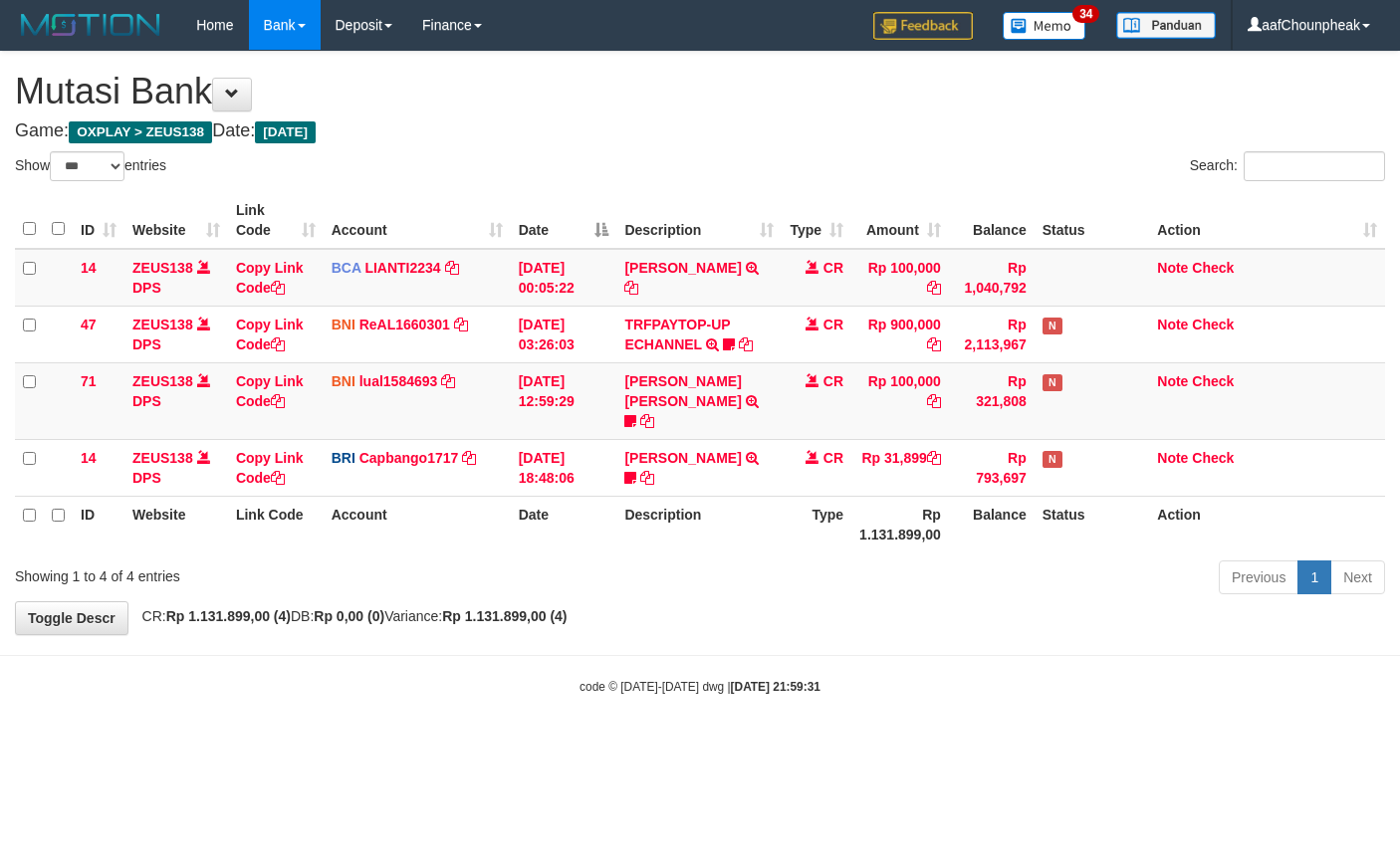 select on "***" 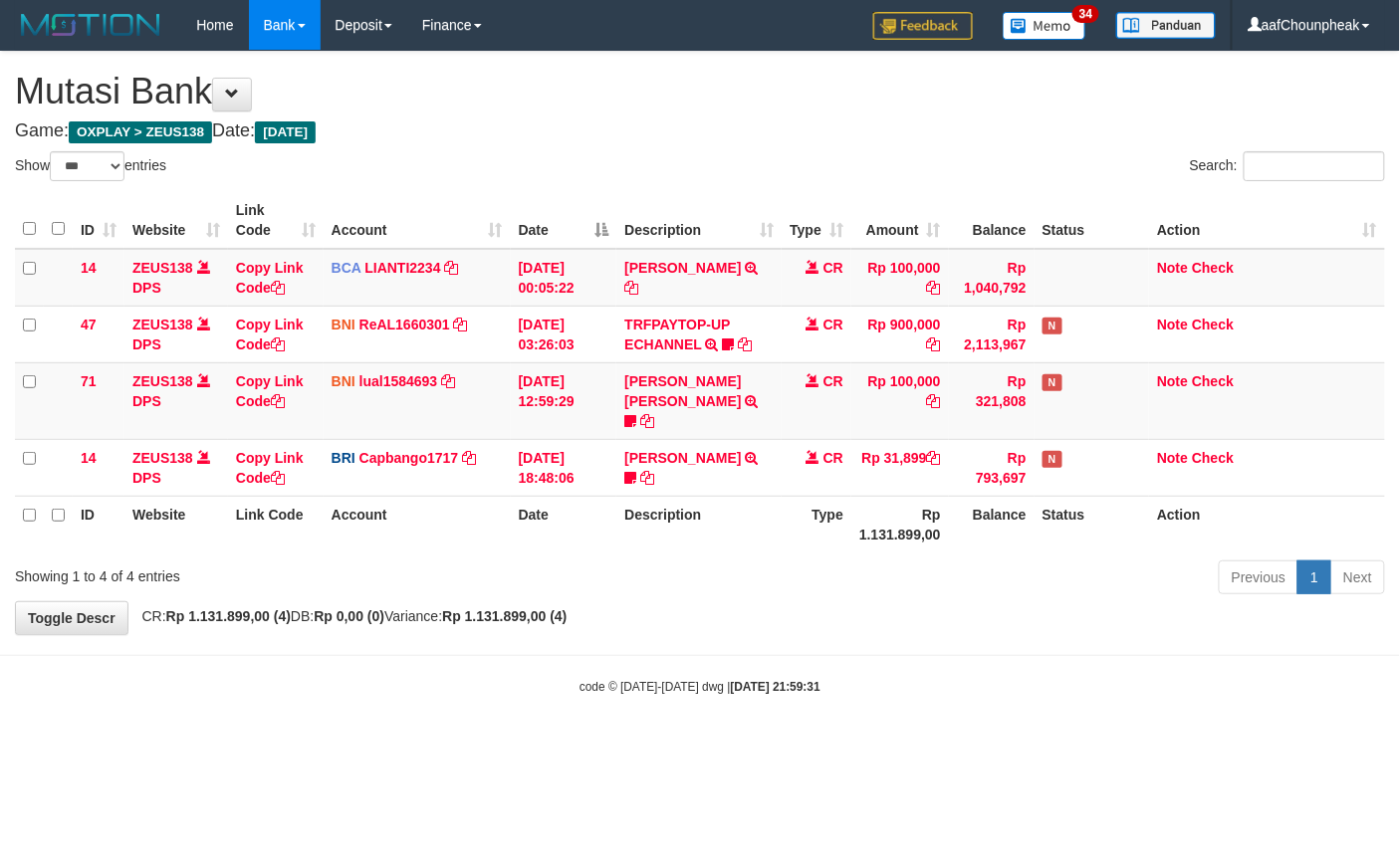click on "Toggle navigation
Home
Bank
Account List
Mutasi Bank
Search
Note Mutasi
Deposit
DPS List
History
Finance
Financial Data
aafChounpheak
My Profile
Log Out
34" at bounding box center [700, 372] 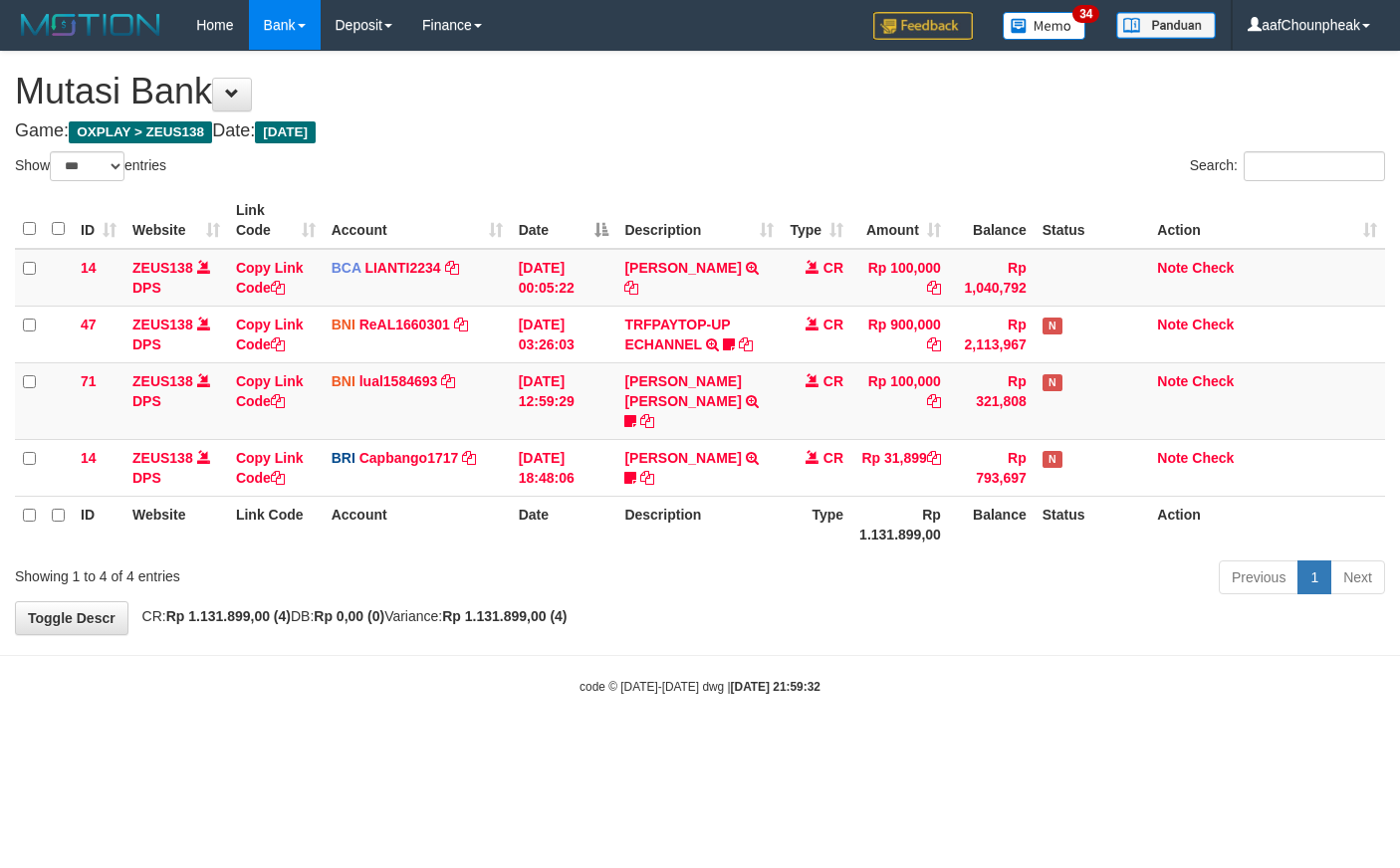 select on "***" 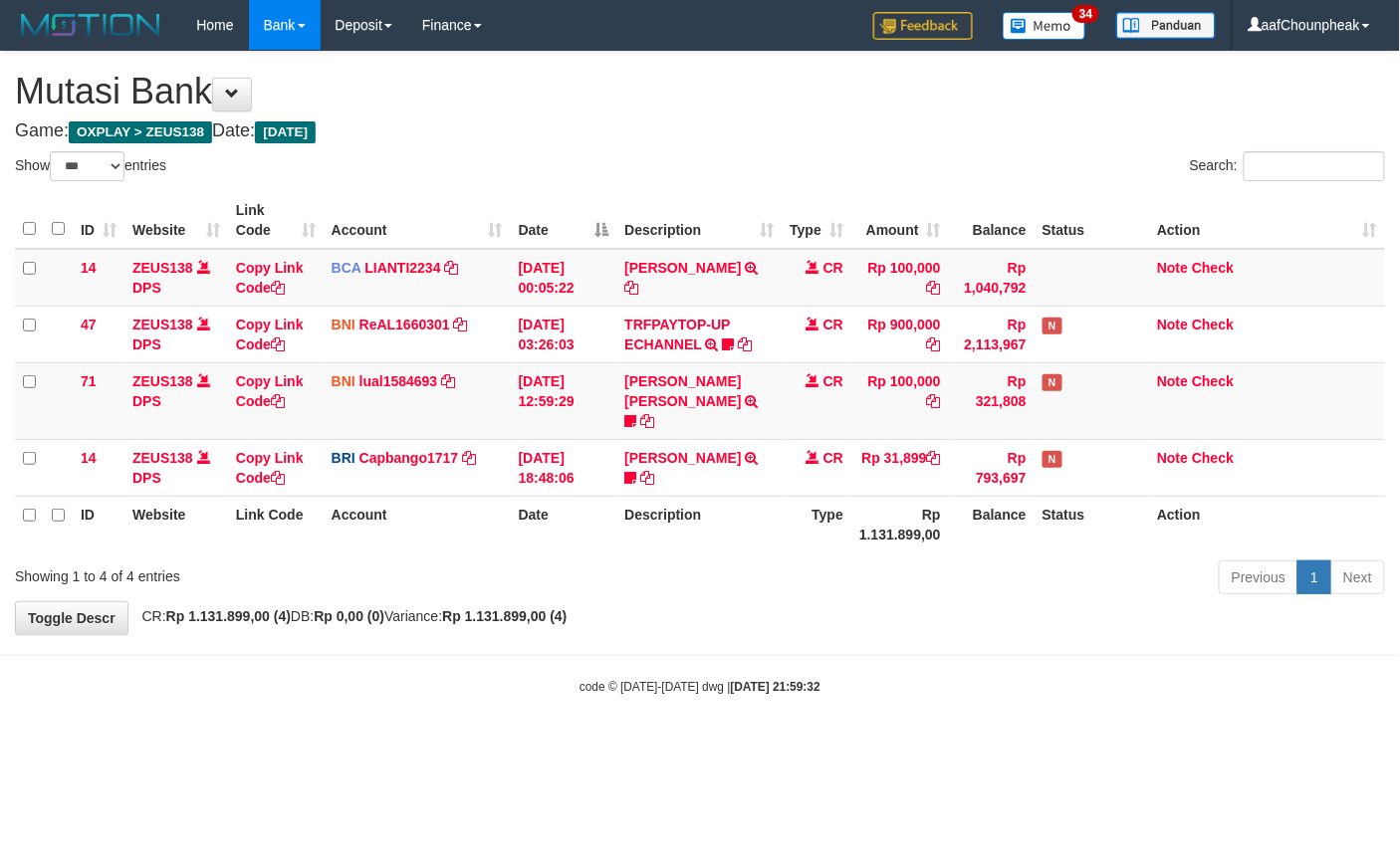 click on "Toggle navigation
Home
Bank
Account List
Mutasi Bank
Search
Note Mutasi
Deposit
DPS List
History
Finance
Financial Data
aafChounpheak
My Profile
Log Out
34" at bounding box center (700, 372) 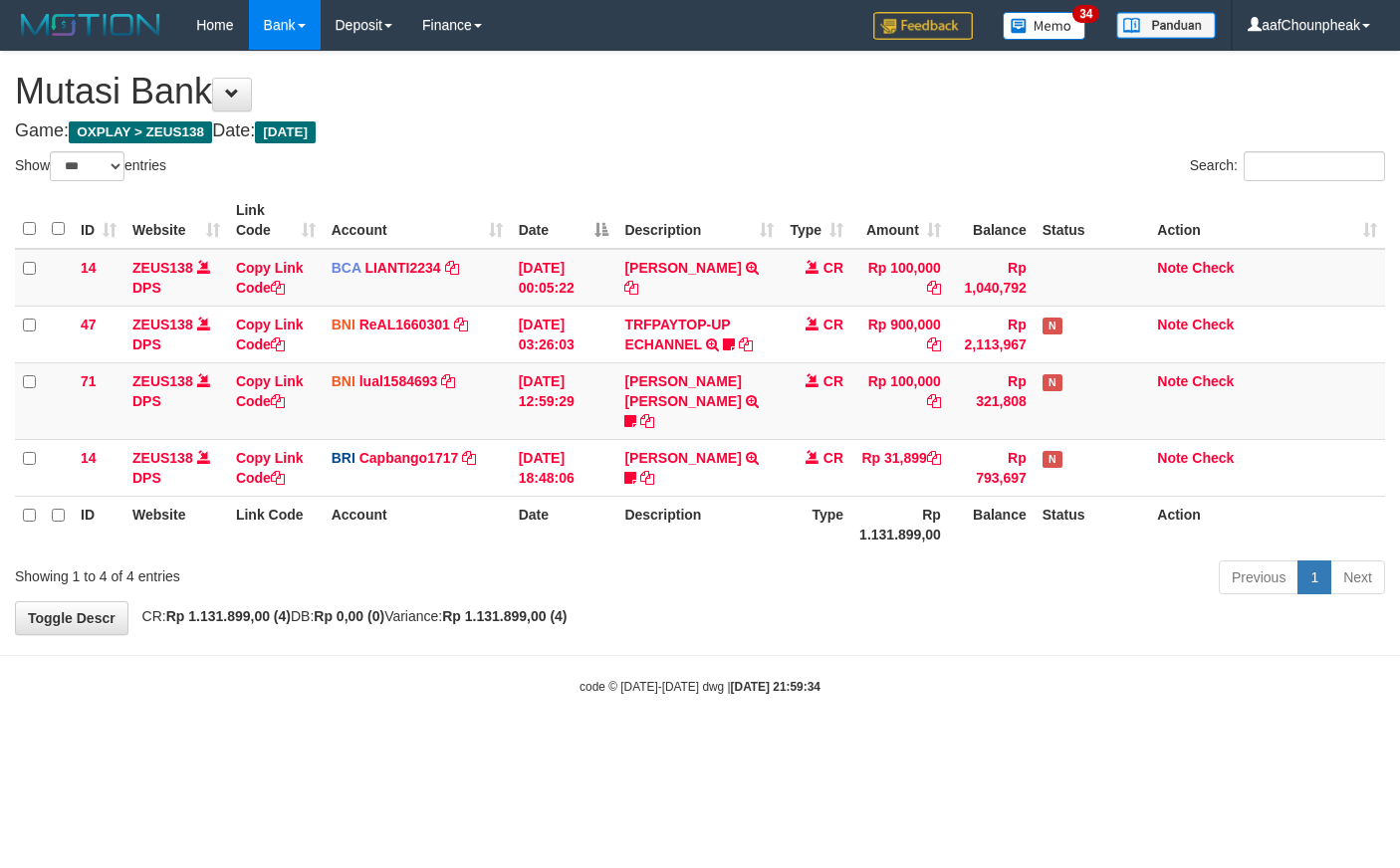 select on "***" 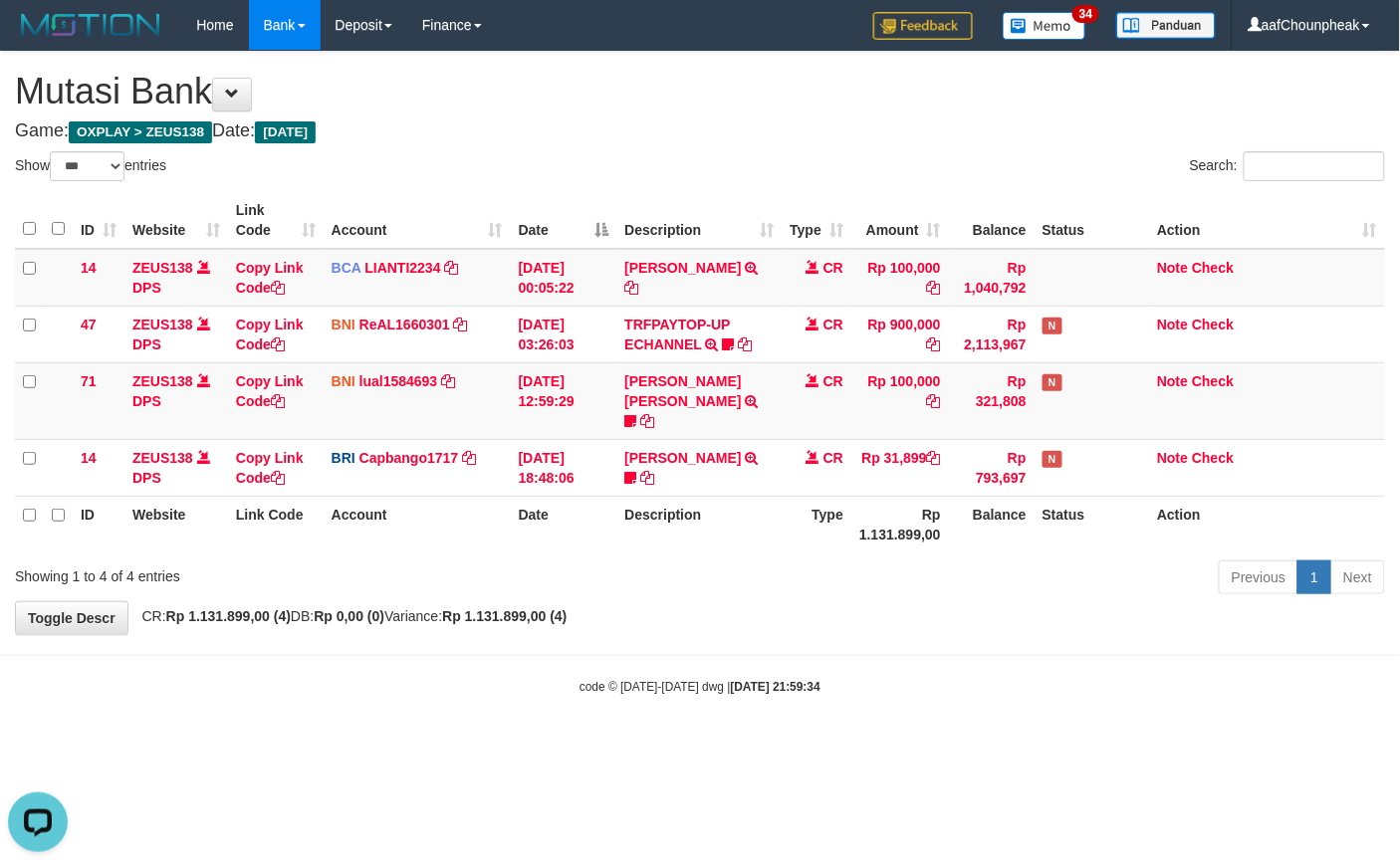 scroll, scrollTop: 0, scrollLeft: 0, axis: both 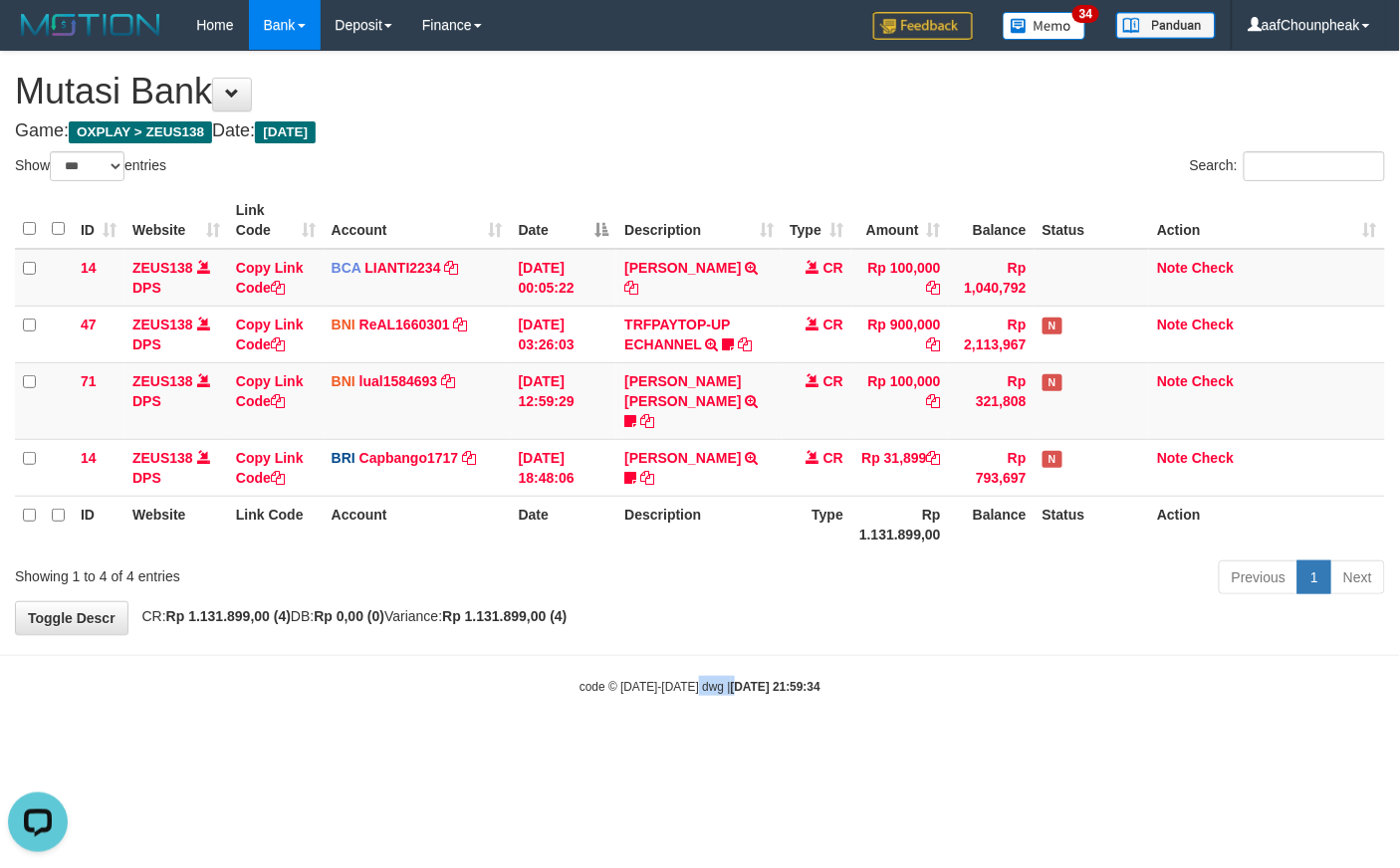 drag, startPoint x: 693, startPoint y: 669, endPoint x: 699, endPoint y: 683, distance: 15.231546 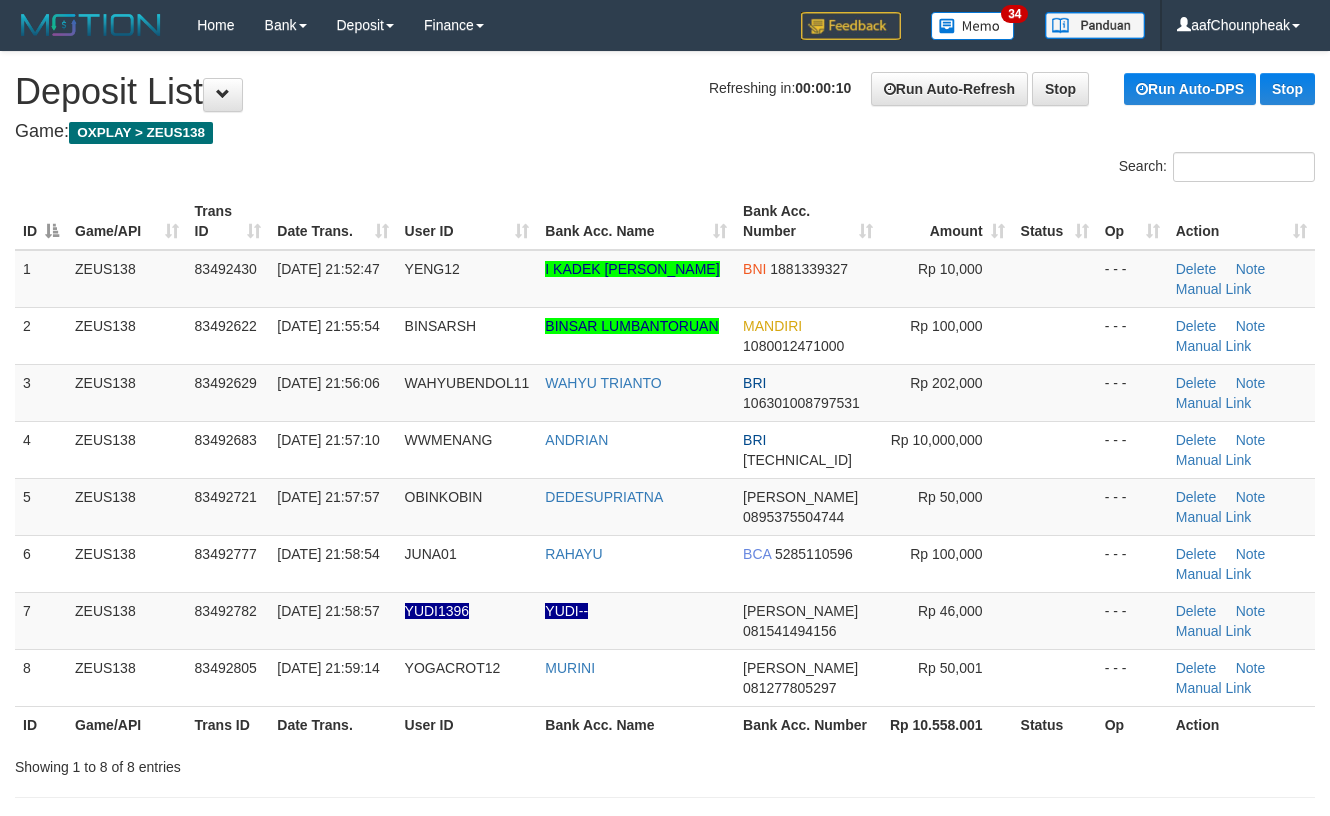 scroll, scrollTop: 0, scrollLeft: 0, axis: both 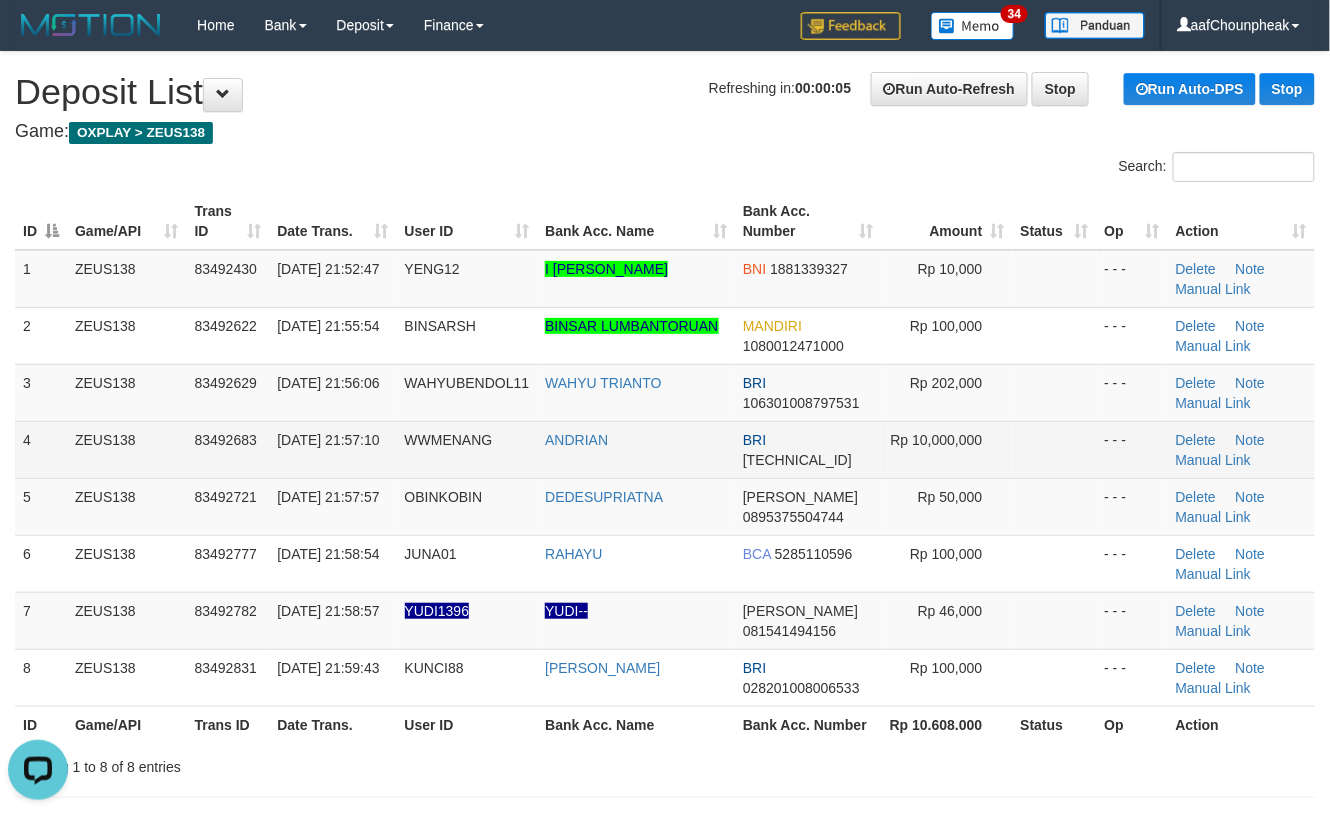 click at bounding box center [1055, 449] 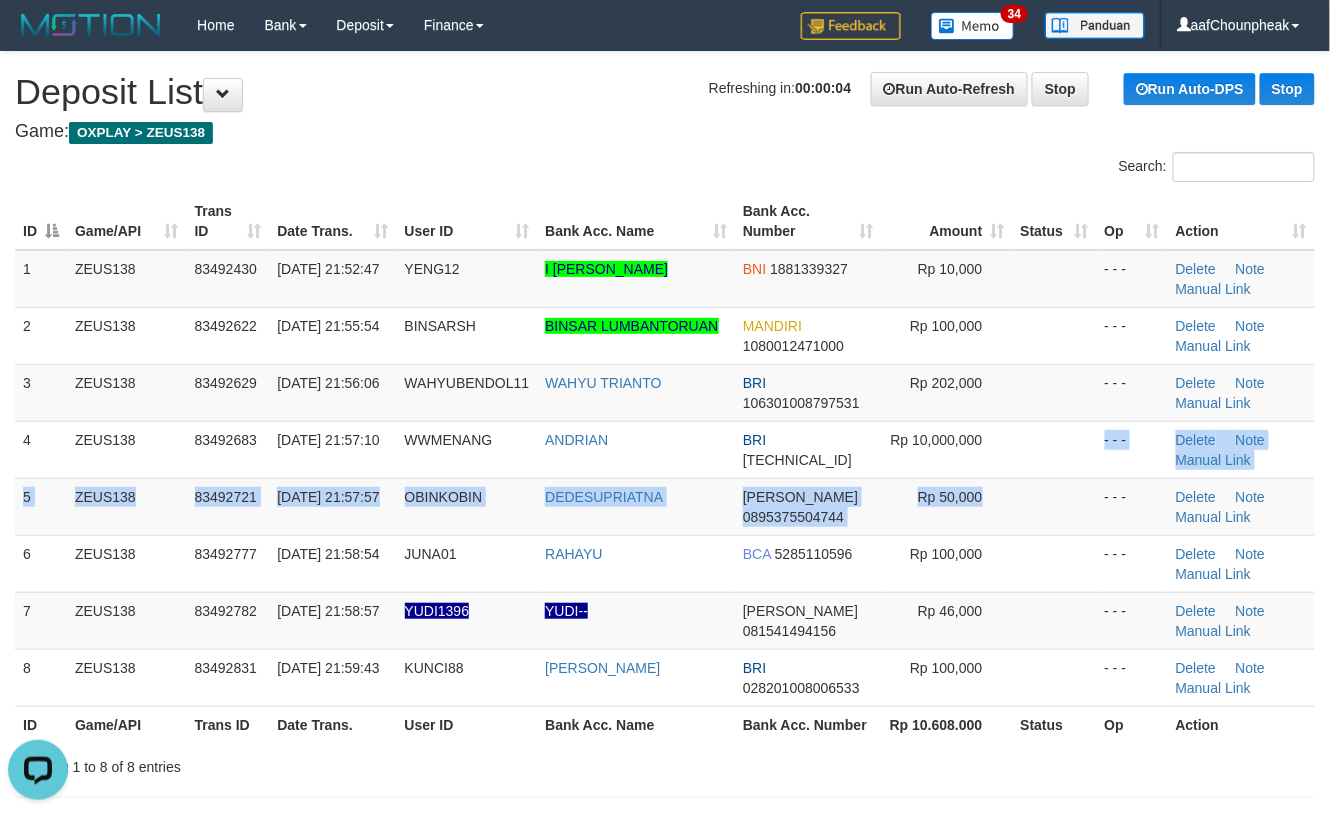 drag, startPoint x: 1036, startPoint y: 490, endPoint x: 1342, endPoint y: 497, distance: 306.08005 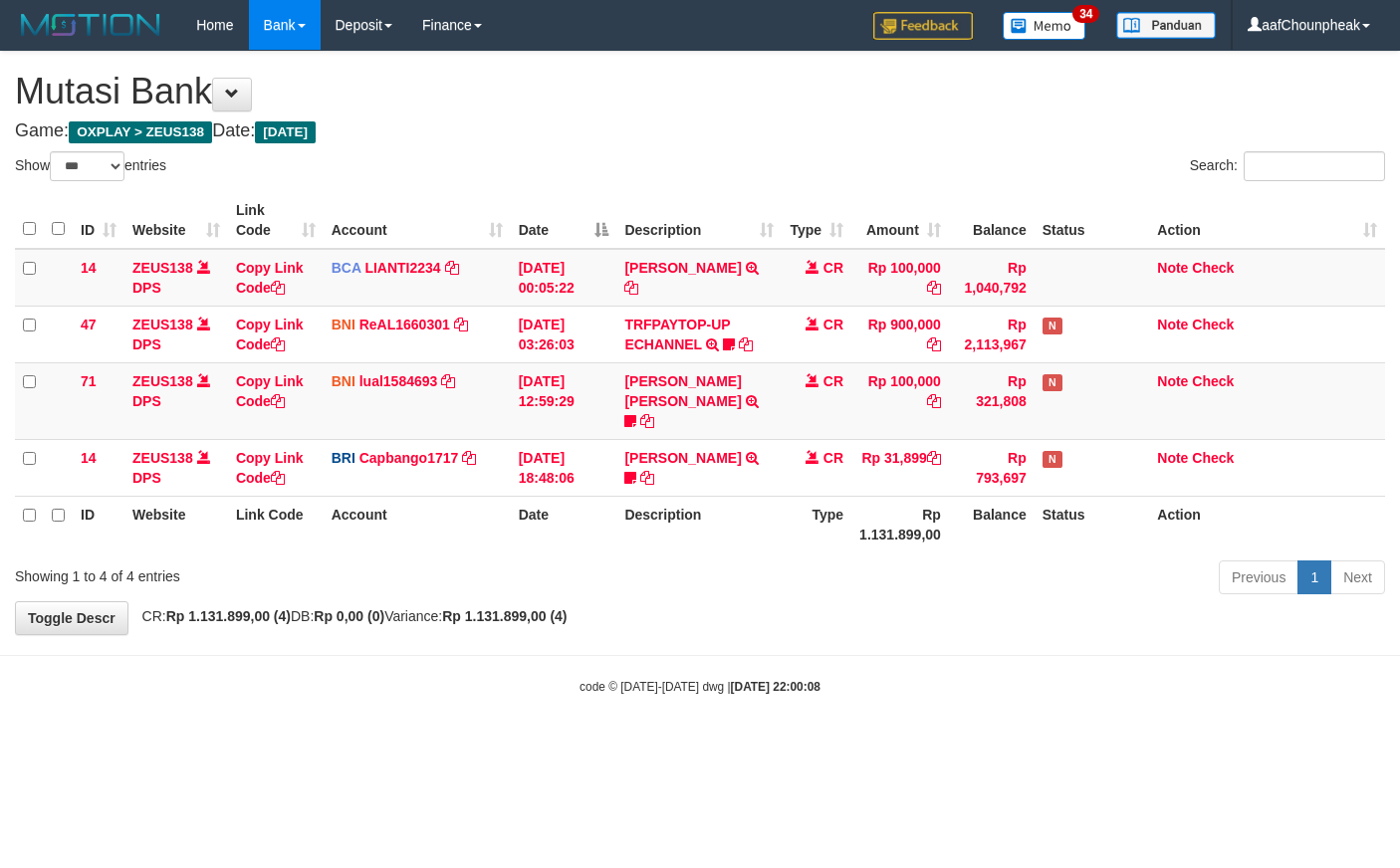 select on "***" 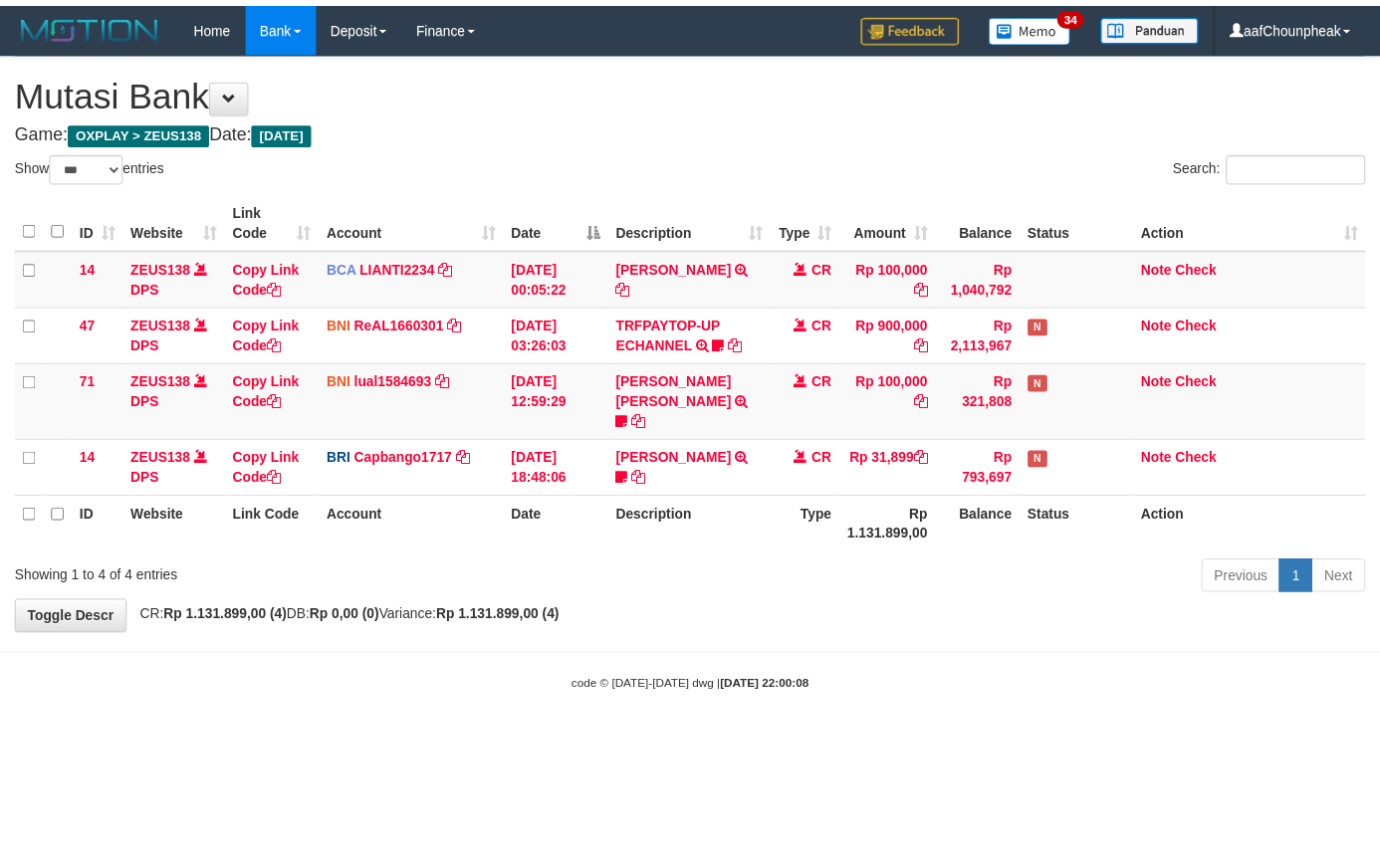 scroll, scrollTop: 0, scrollLeft: 0, axis: both 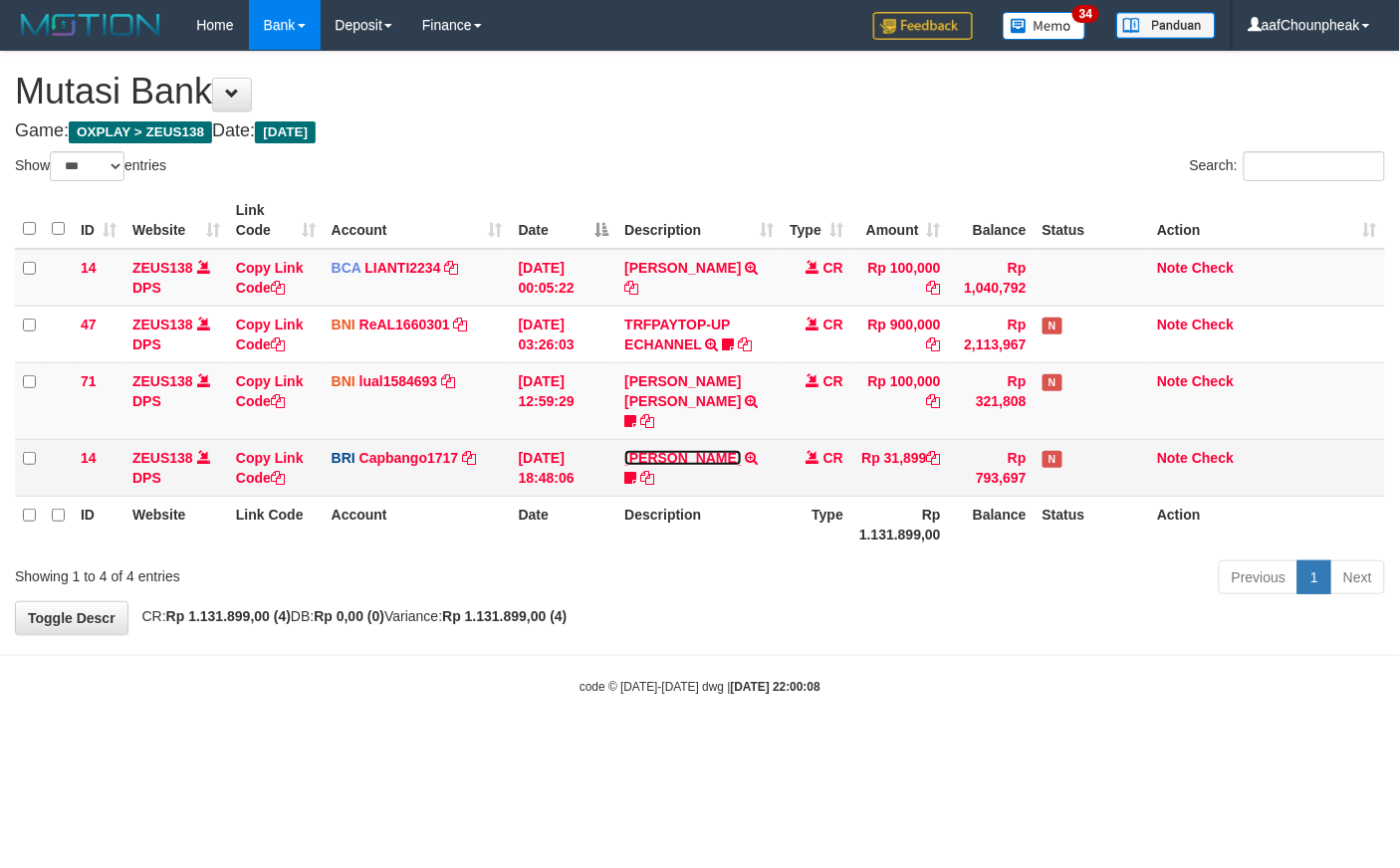 drag, startPoint x: 686, startPoint y: 442, endPoint x: 658, endPoint y: 419, distance: 36.23534 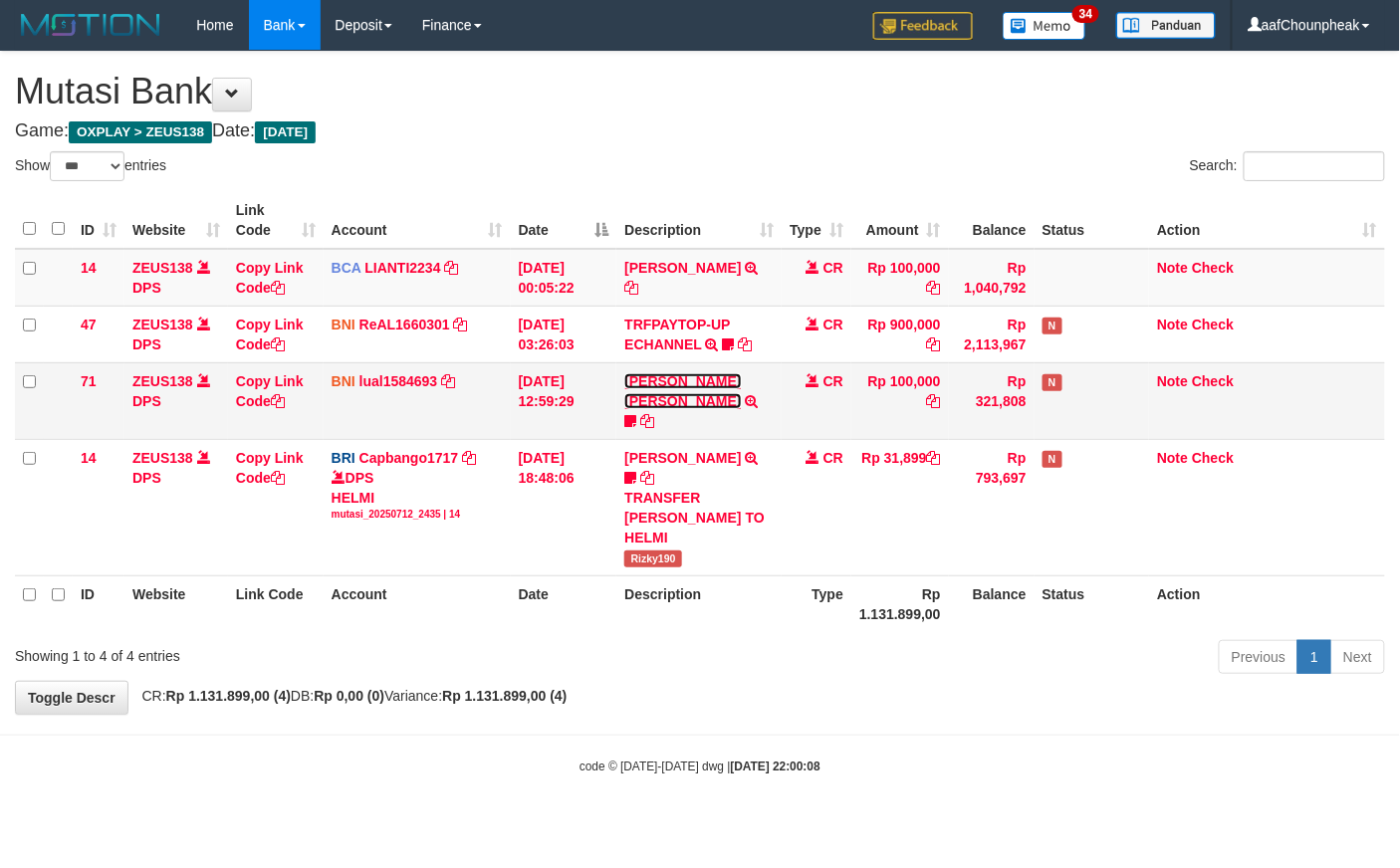 click on "MUHAMMAD IQBAL FARHAN" at bounding box center (682, 391) 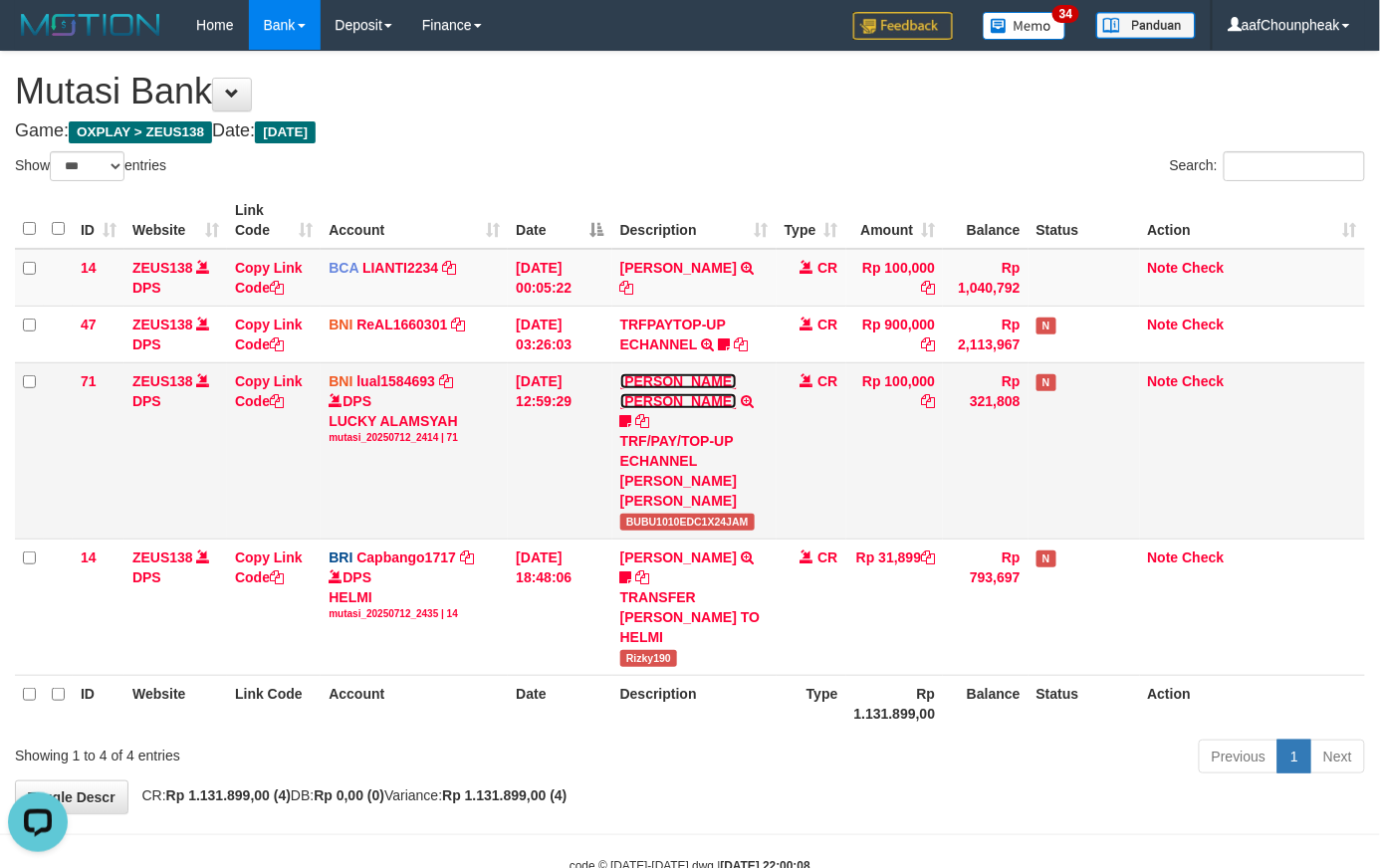 scroll, scrollTop: 0, scrollLeft: 0, axis: both 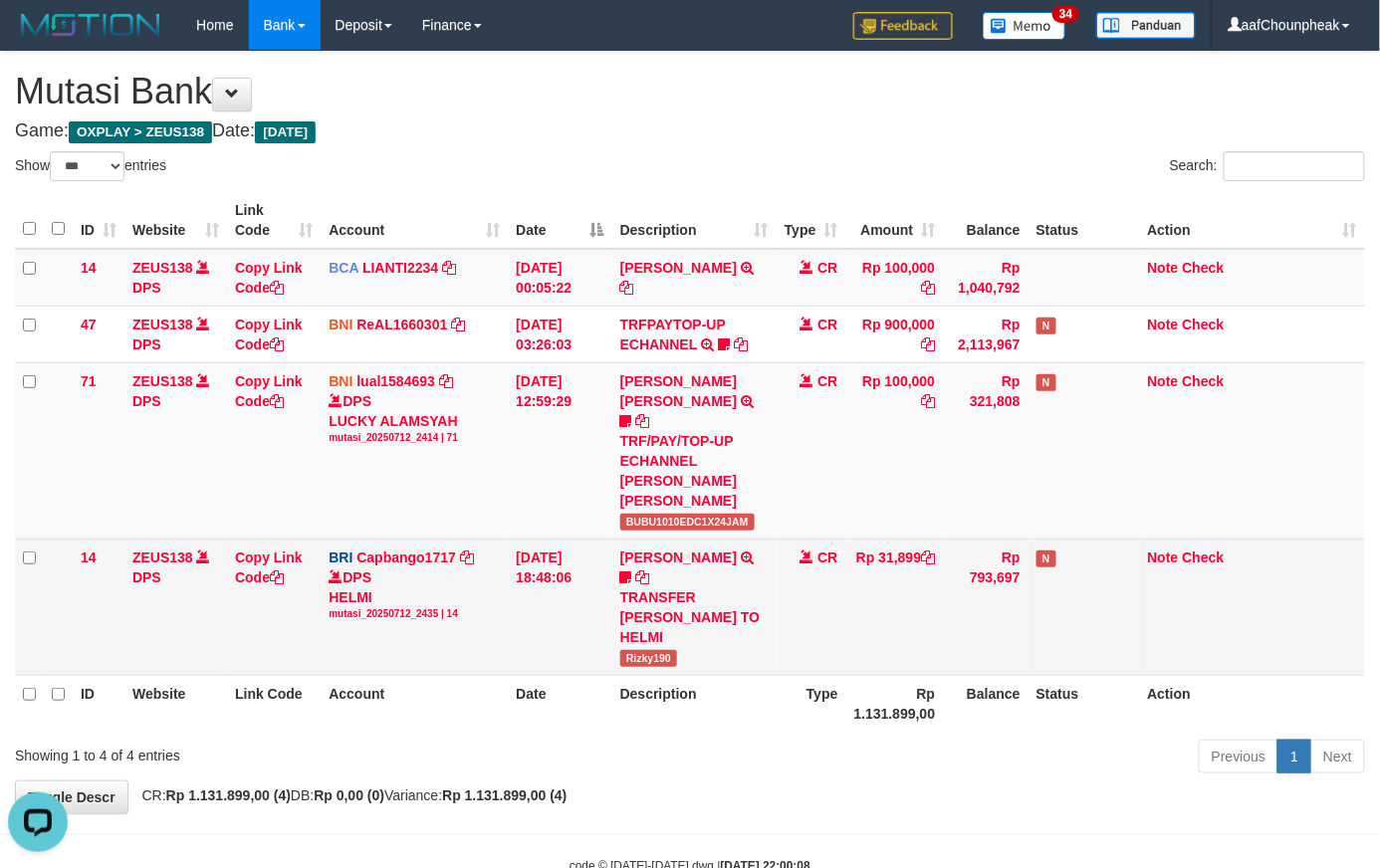 click on "Rizky190" at bounding box center (649, 658) 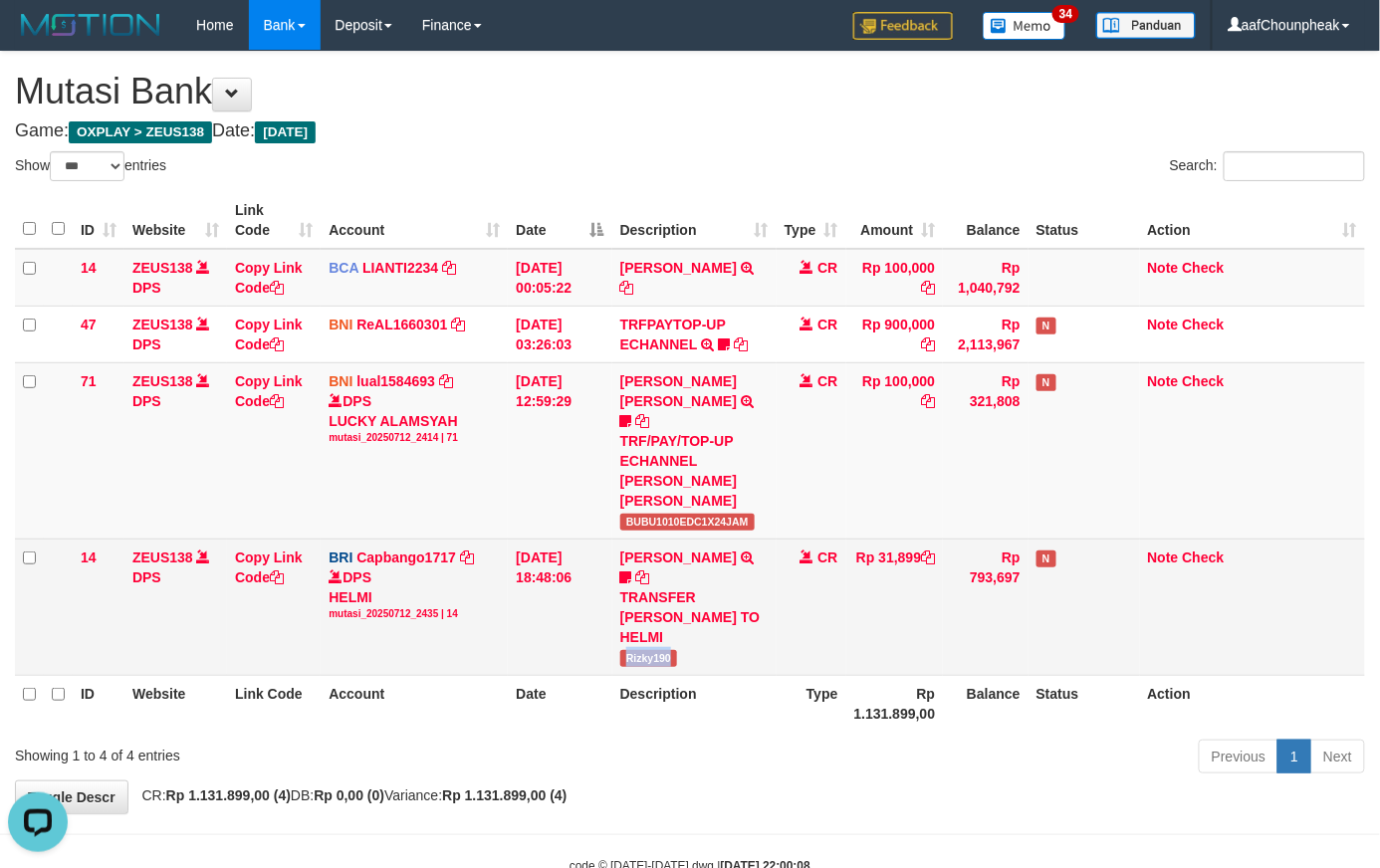 click on "Rizky190" at bounding box center [649, 658] 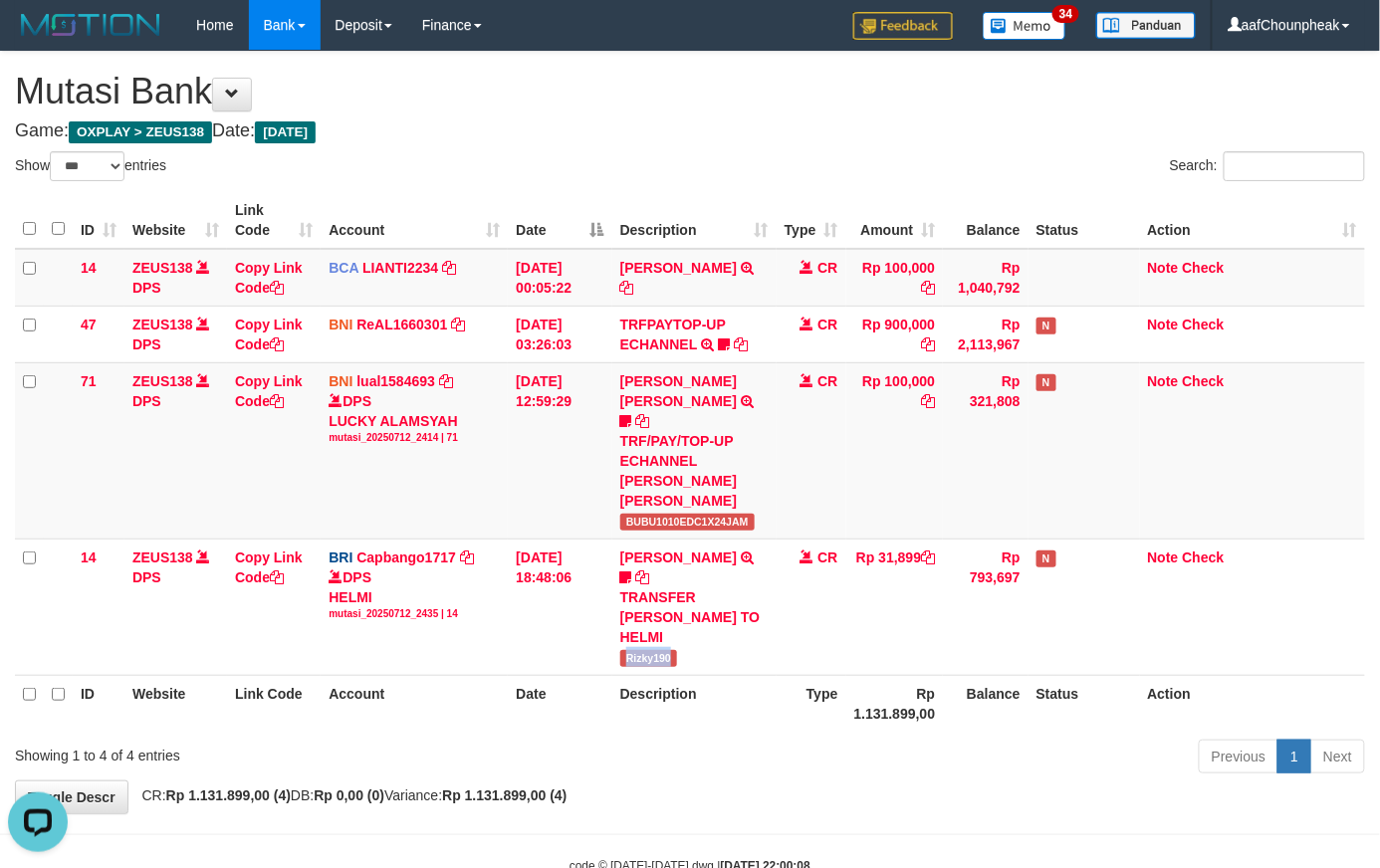 copy on "Rizky190" 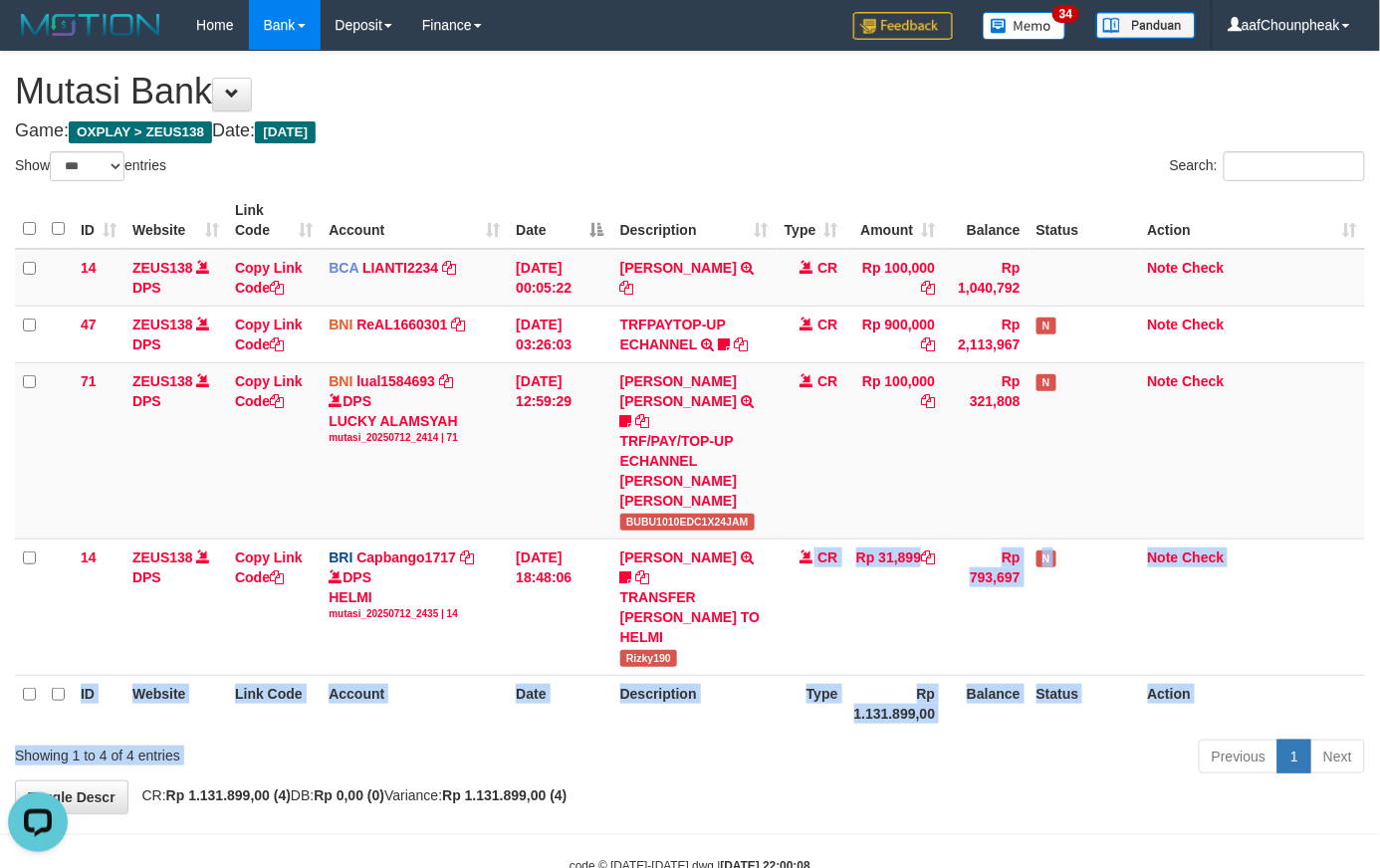 drag, startPoint x: 854, startPoint y: 746, endPoint x: 864, endPoint y: 760, distance: 17.204651 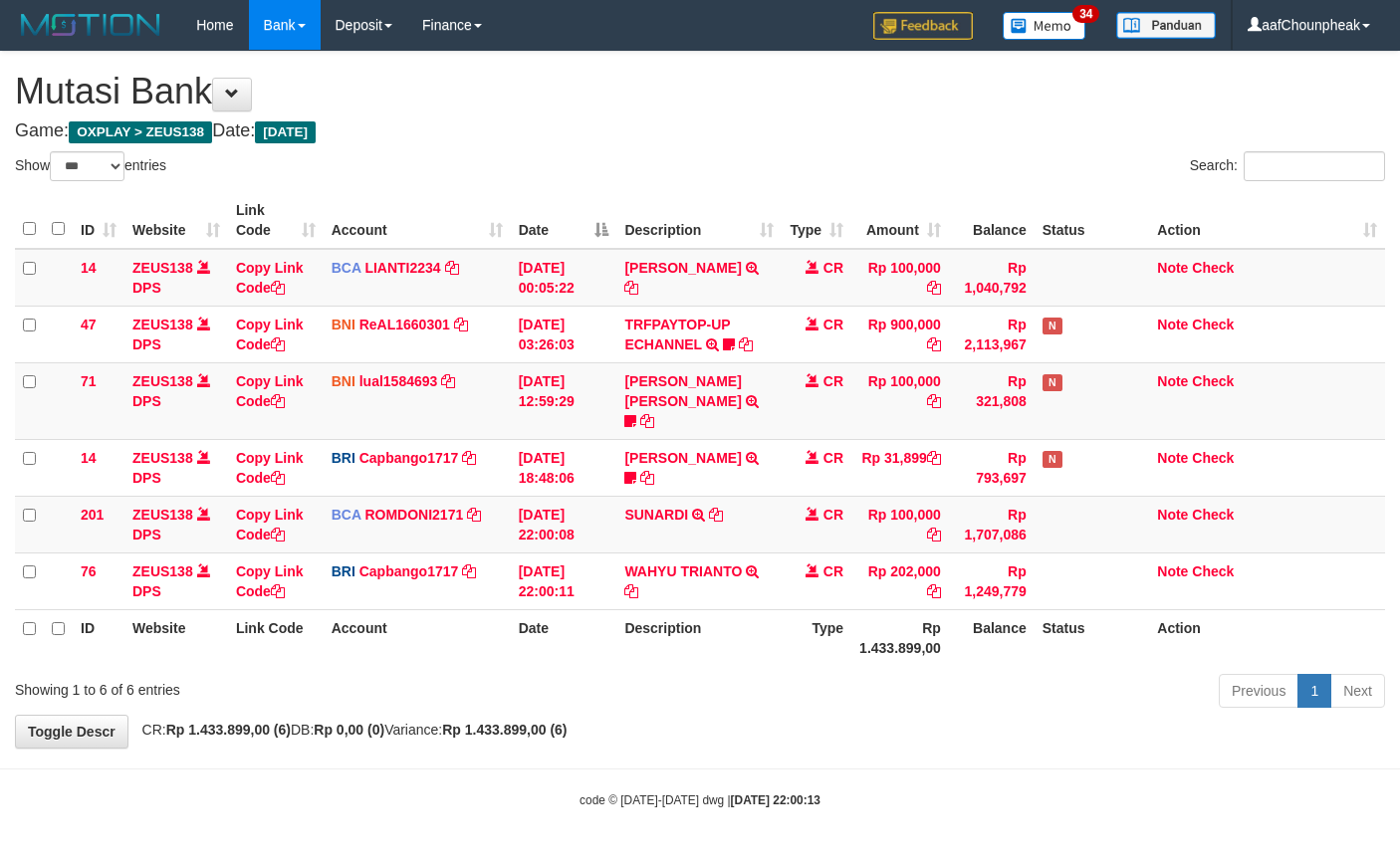 select on "***" 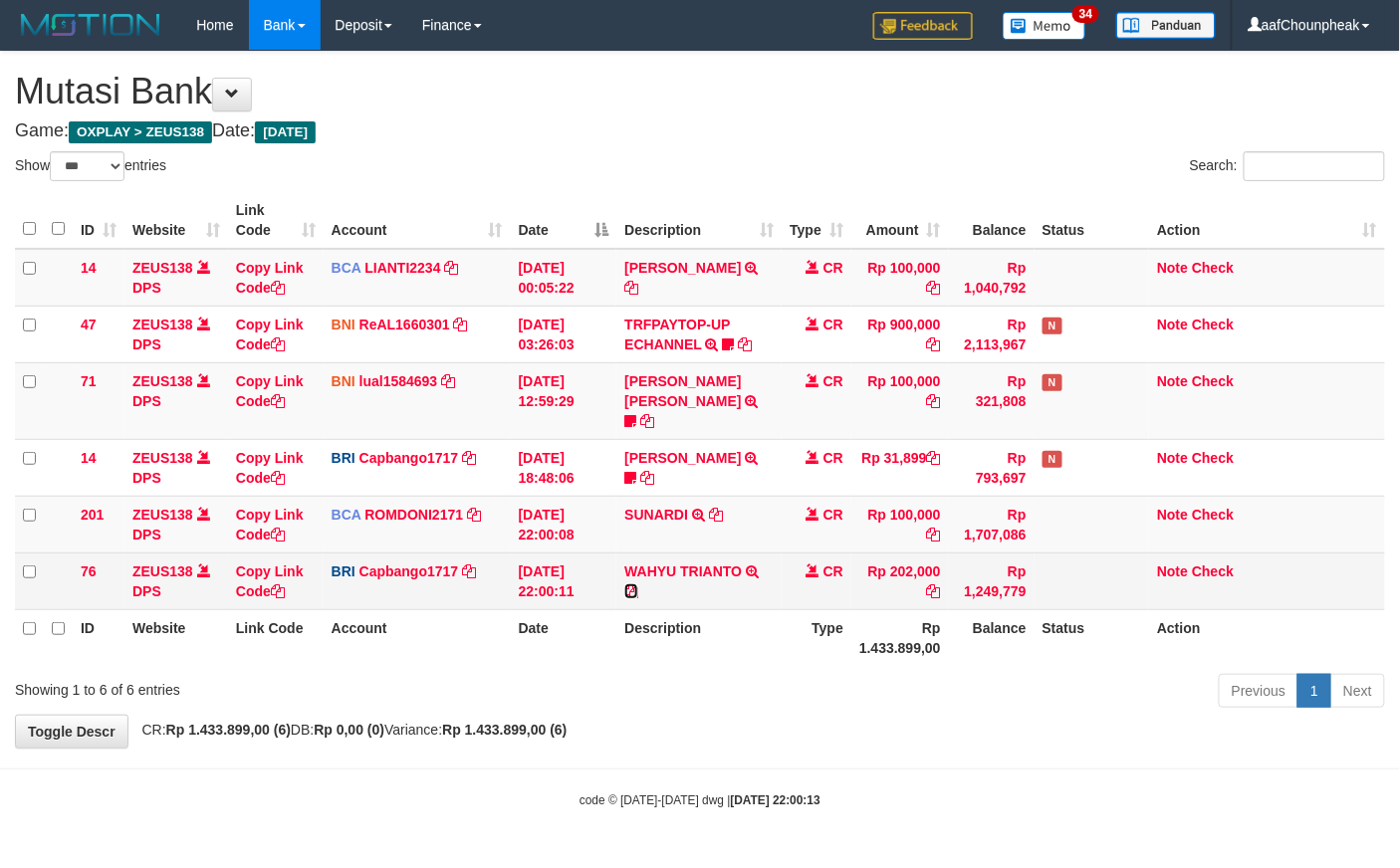 click at bounding box center [631, 591] 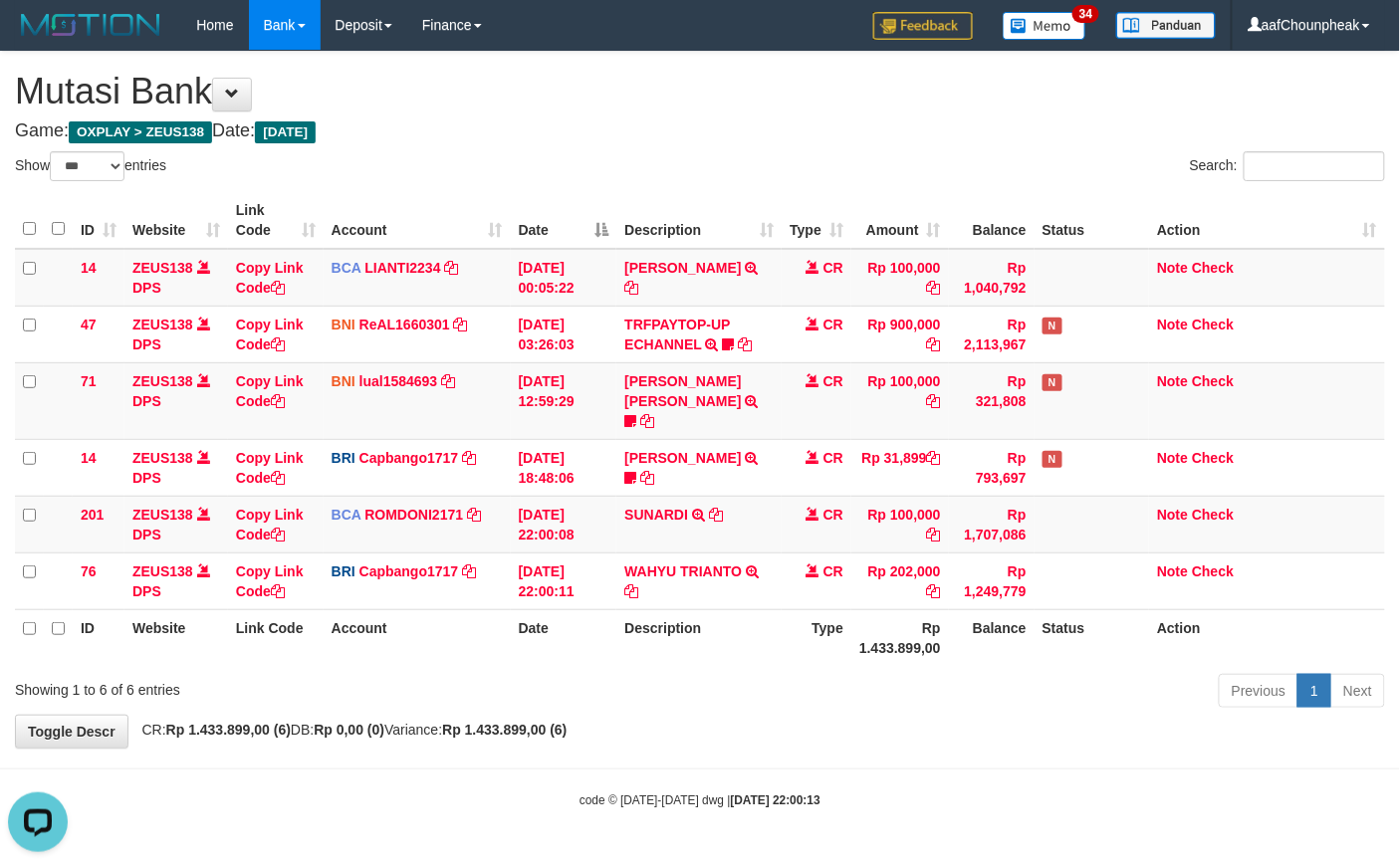 scroll, scrollTop: 0, scrollLeft: 0, axis: both 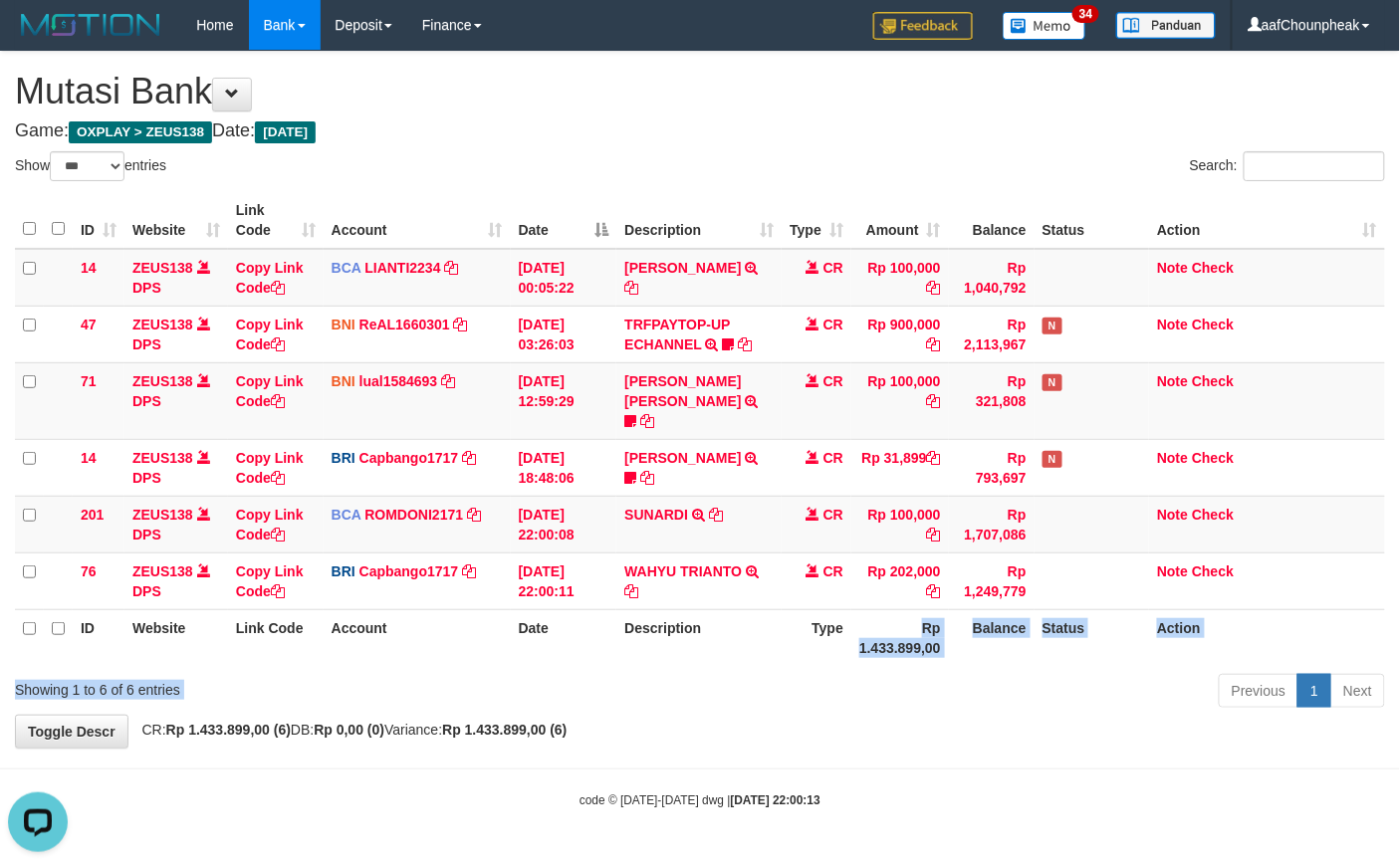 drag, startPoint x: 921, startPoint y: 654, endPoint x: 934, endPoint y: 675, distance: 24.698178 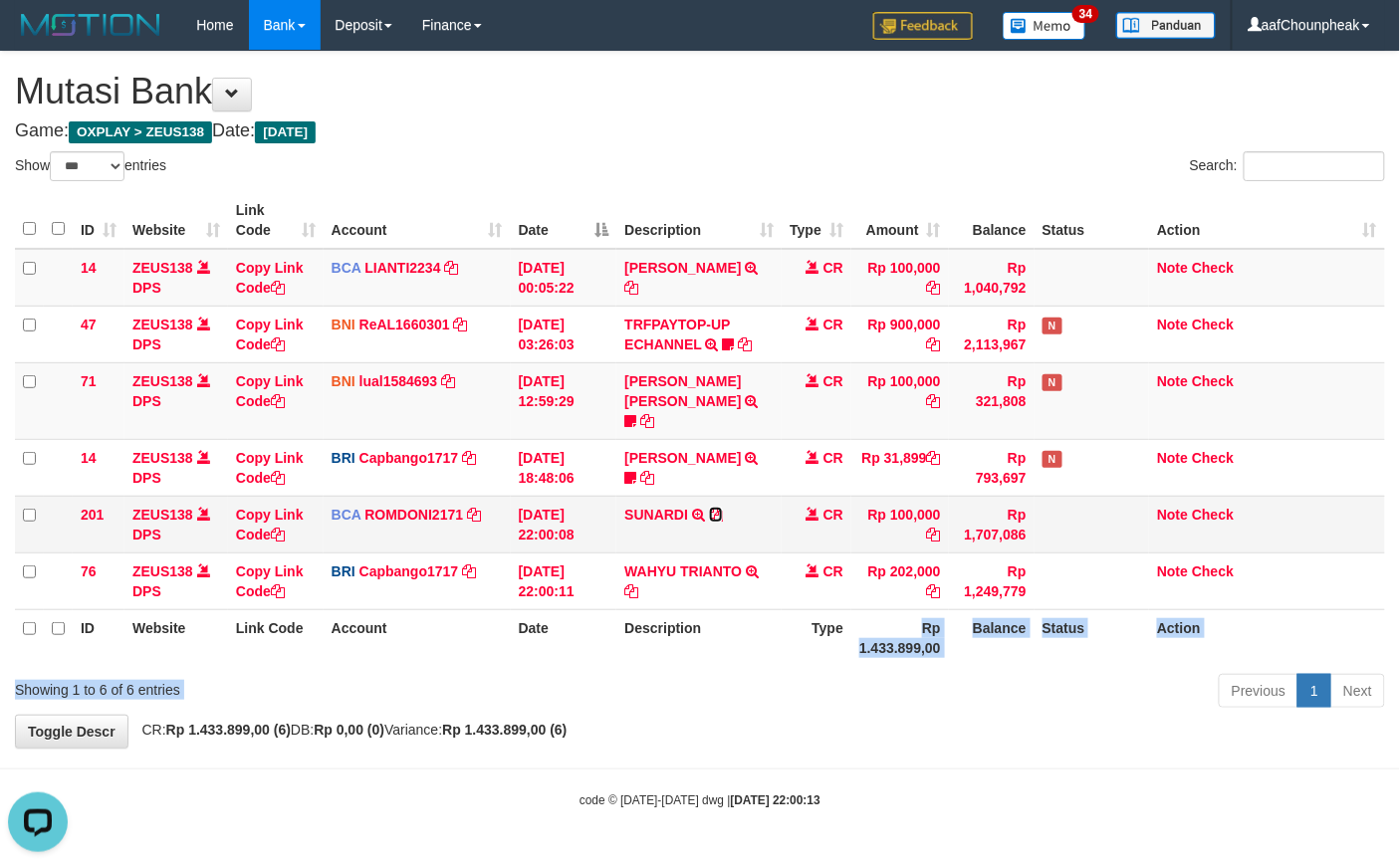click at bounding box center [716, 515] 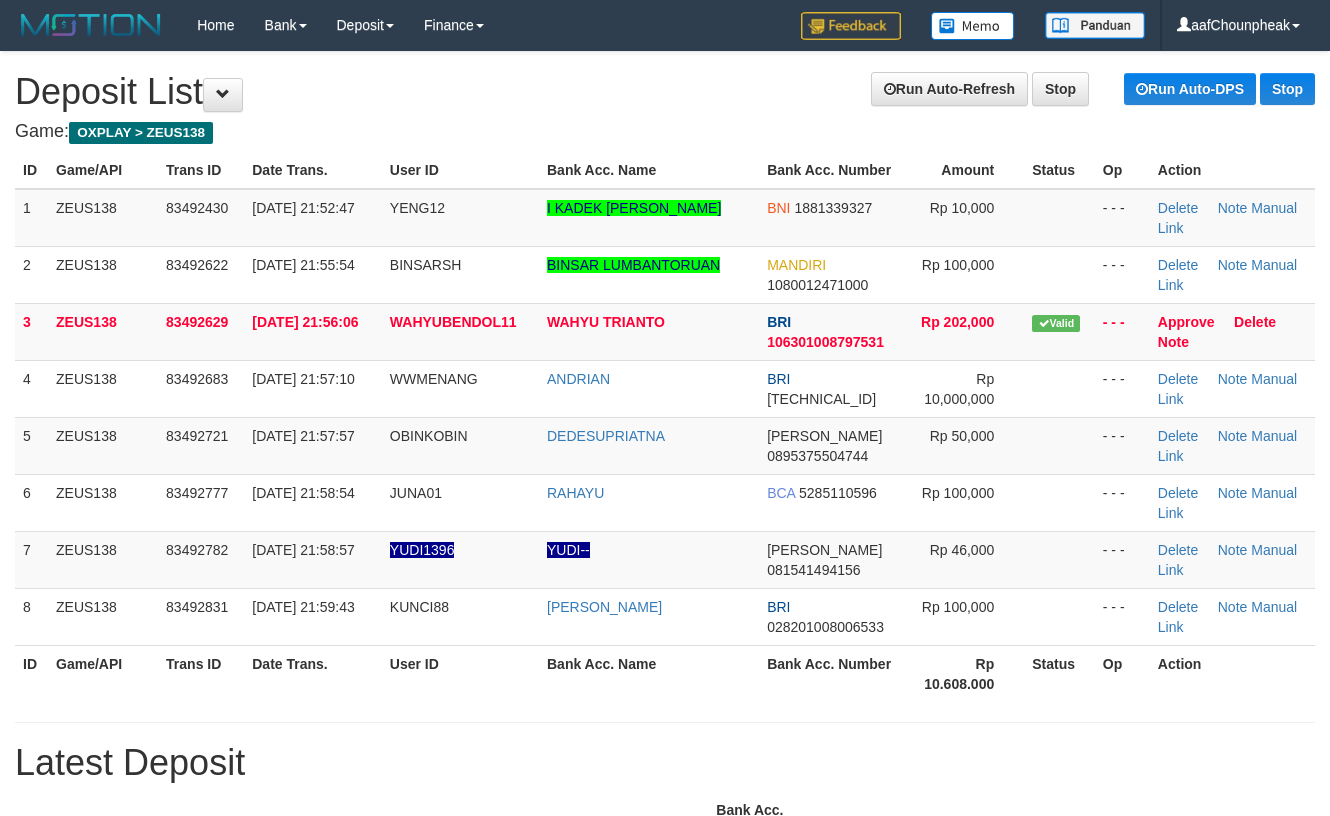 scroll, scrollTop: 0, scrollLeft: 0, axis: both 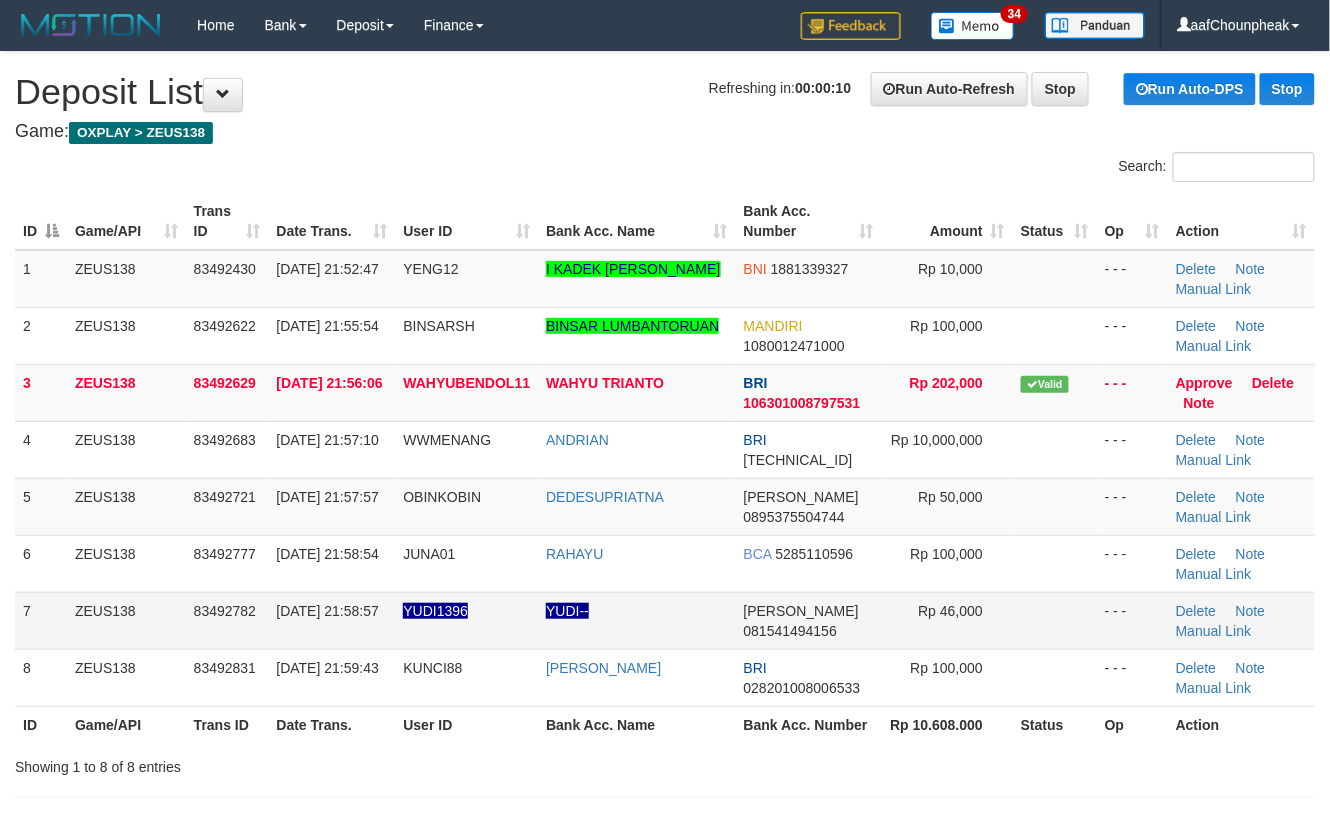 click on "Delete
Note
Manual Link" at bounding box center (1241, 620) 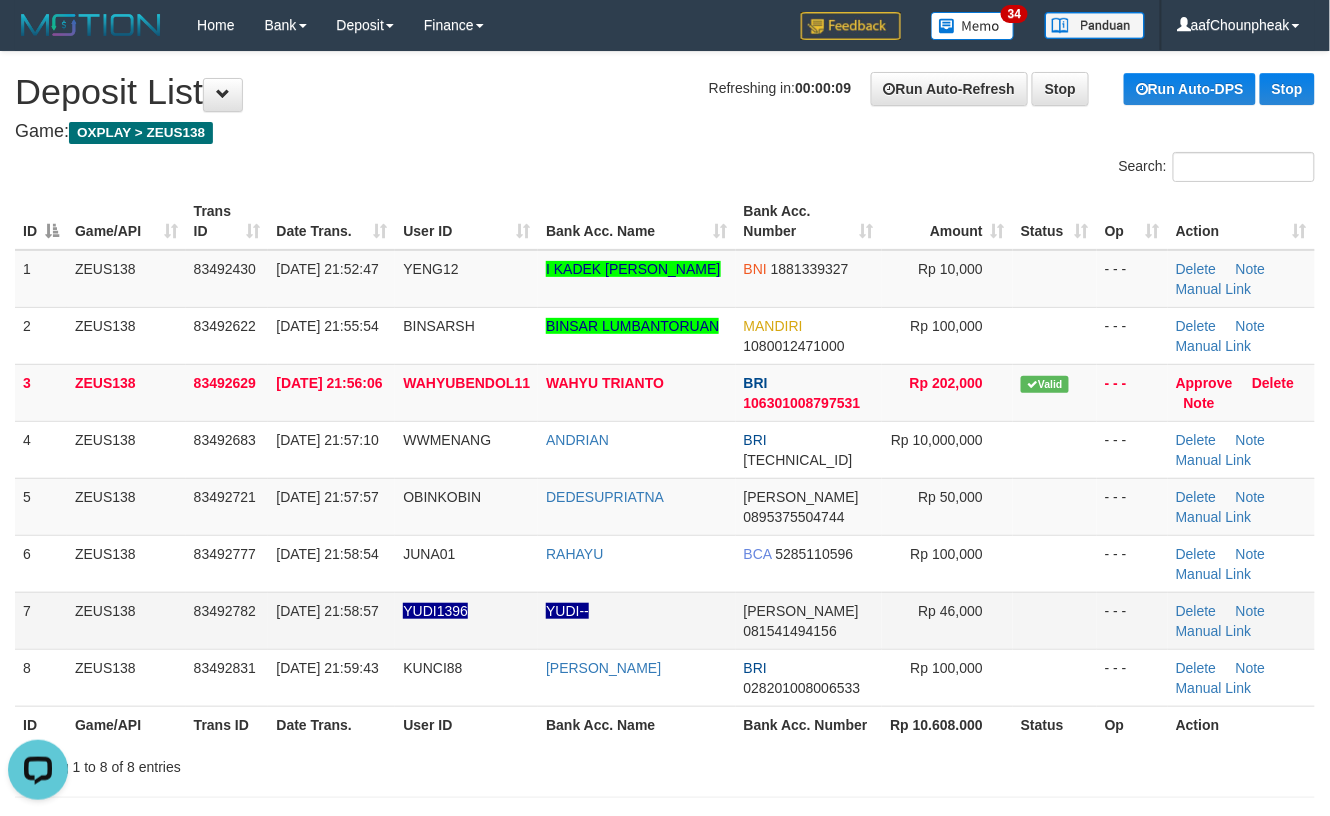scroll, scrollTop: 0, scrollLeft: 0, axis: both 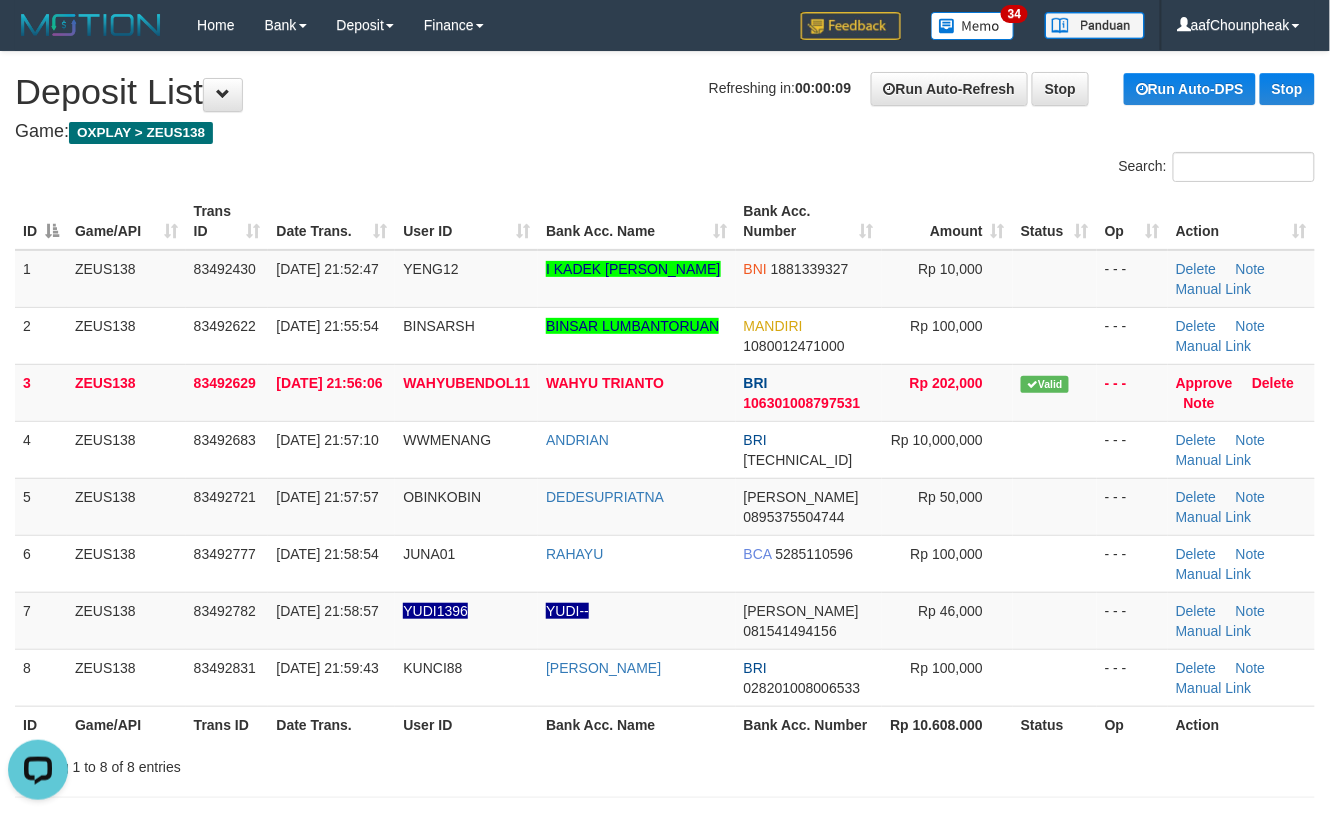 drag, startPoint x: 1162, startPoint y: 617, endPoint x: 1348, endPoint y: 570, distance: 191.8463 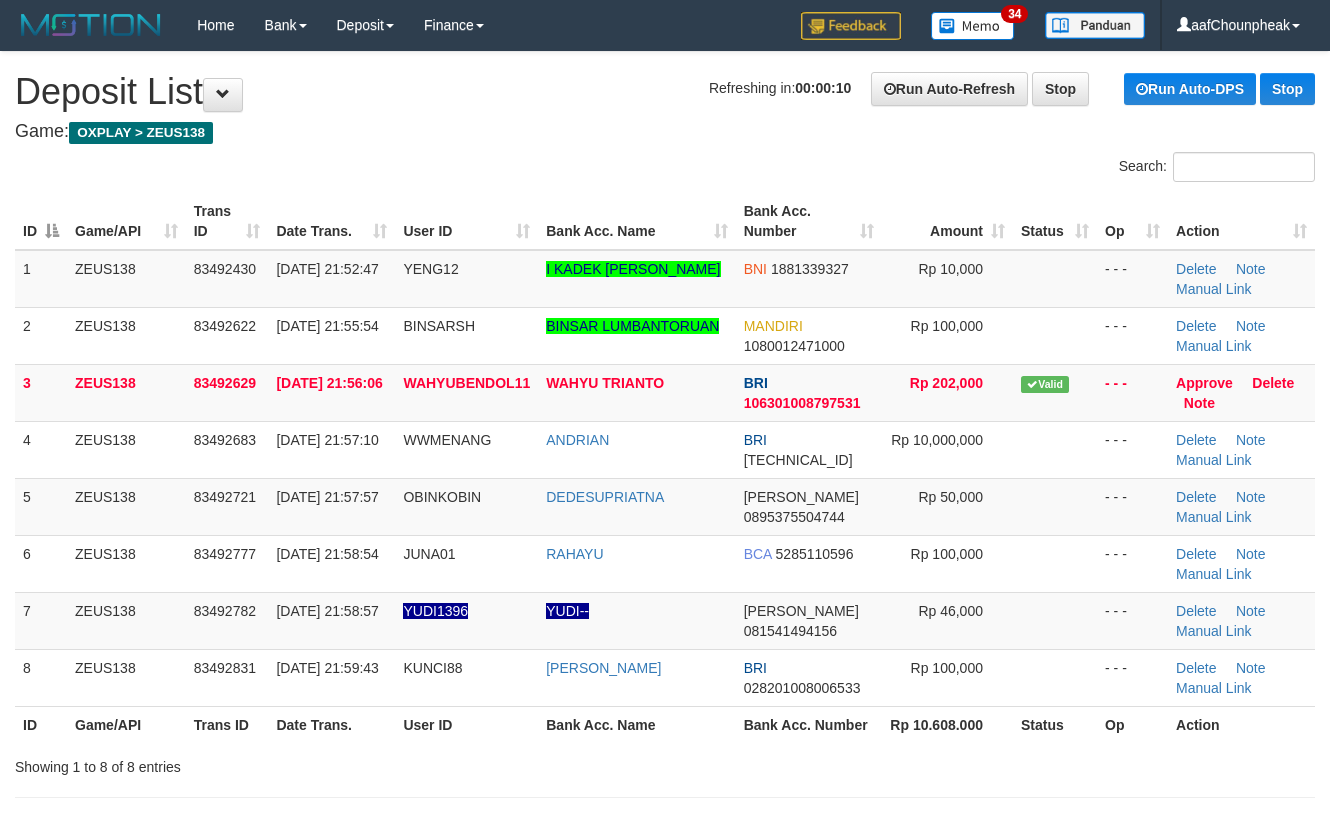 scroll, scrollTop: 0, scrollLeft: 0, axis: both 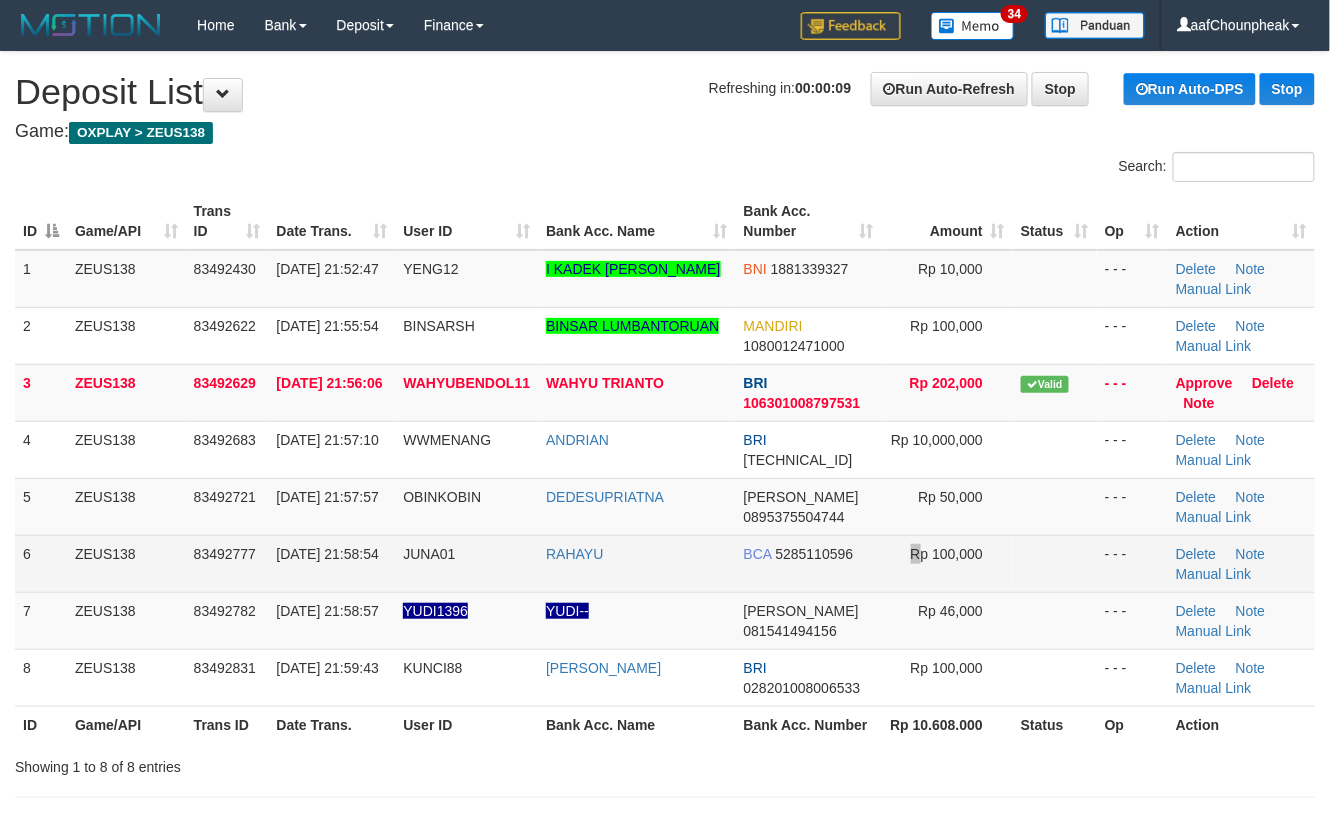 click on "Rp 100,000" at bounding box center (947, 563) 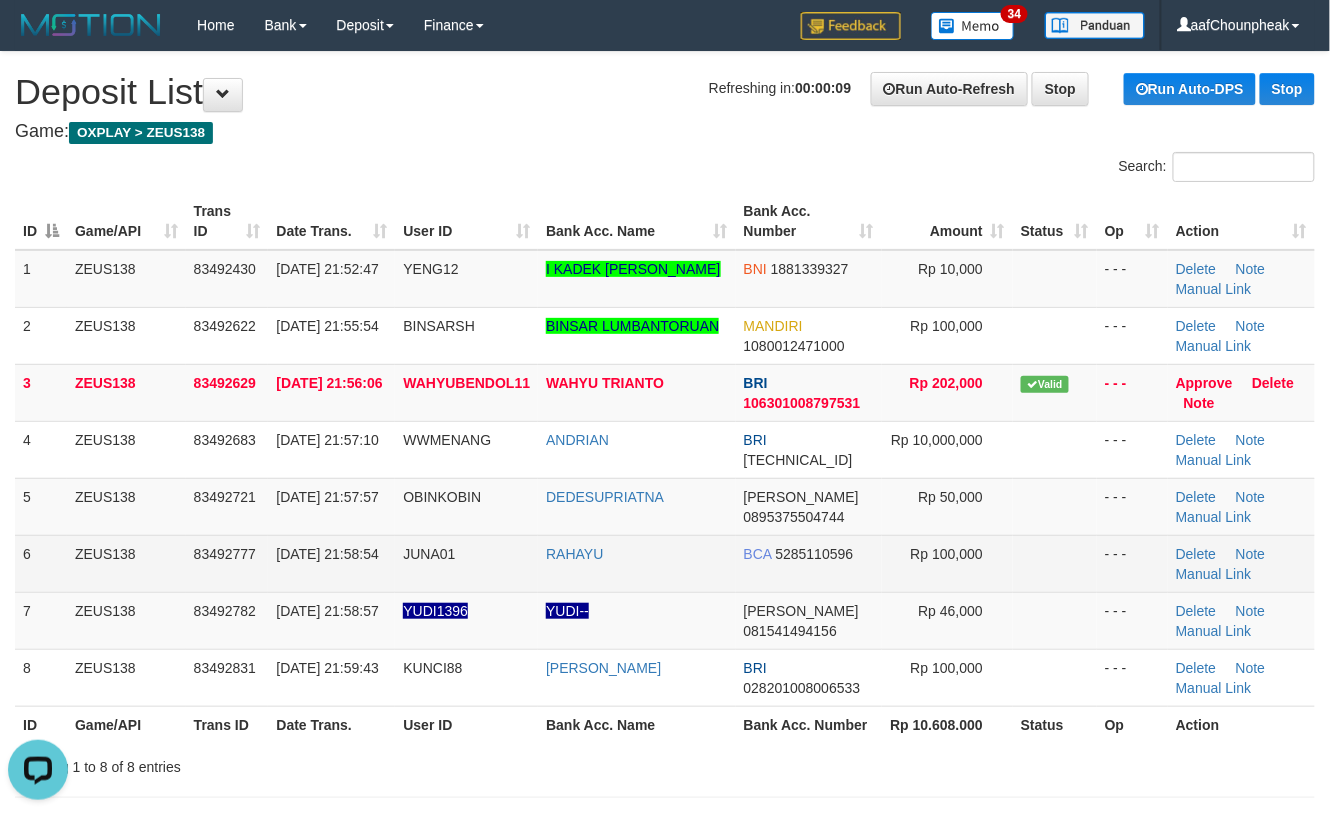scroll, scrollTop: 0, scrollLeft: 0, axis: both 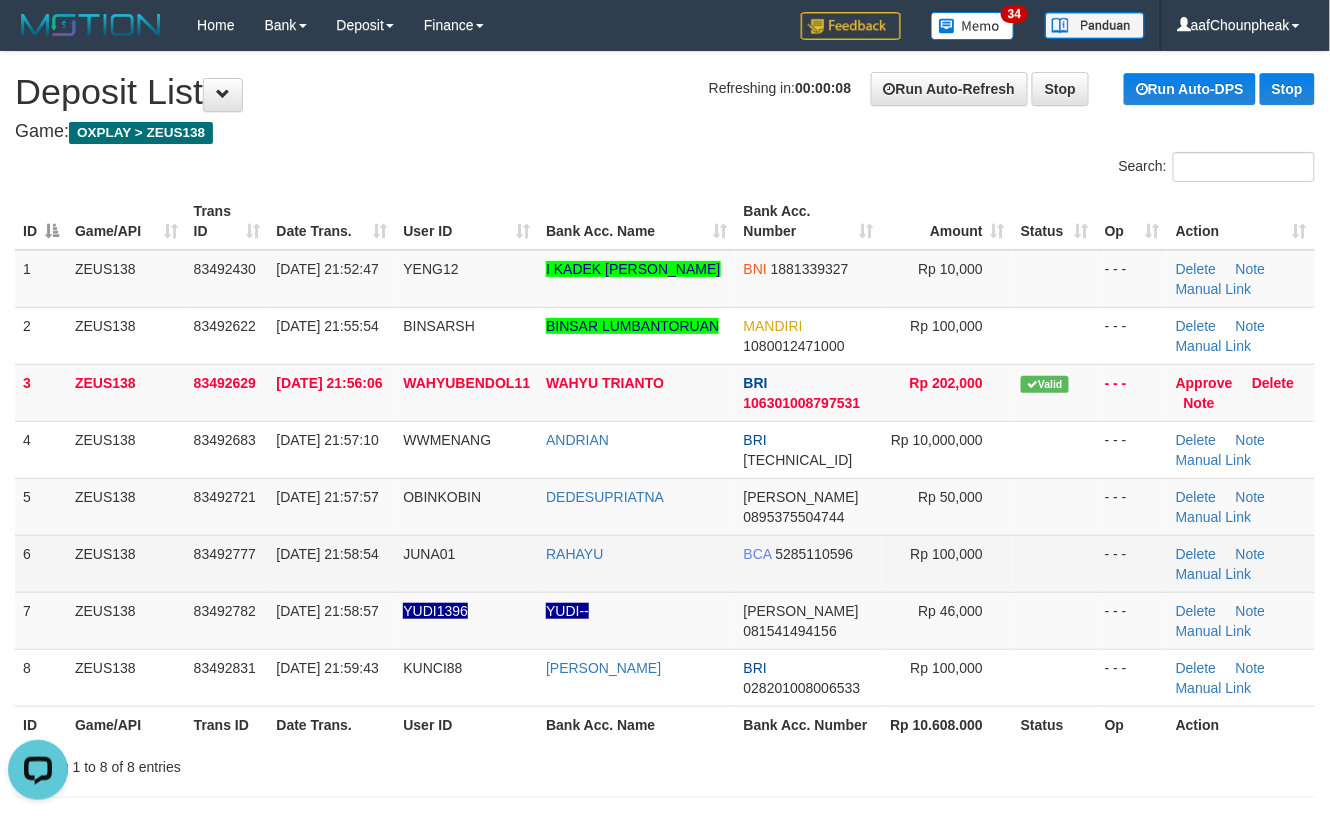 drag, startPoint x: 1064, startPoint y: 578, endPoint x: 1069, endPoint y: 590, distance: 13 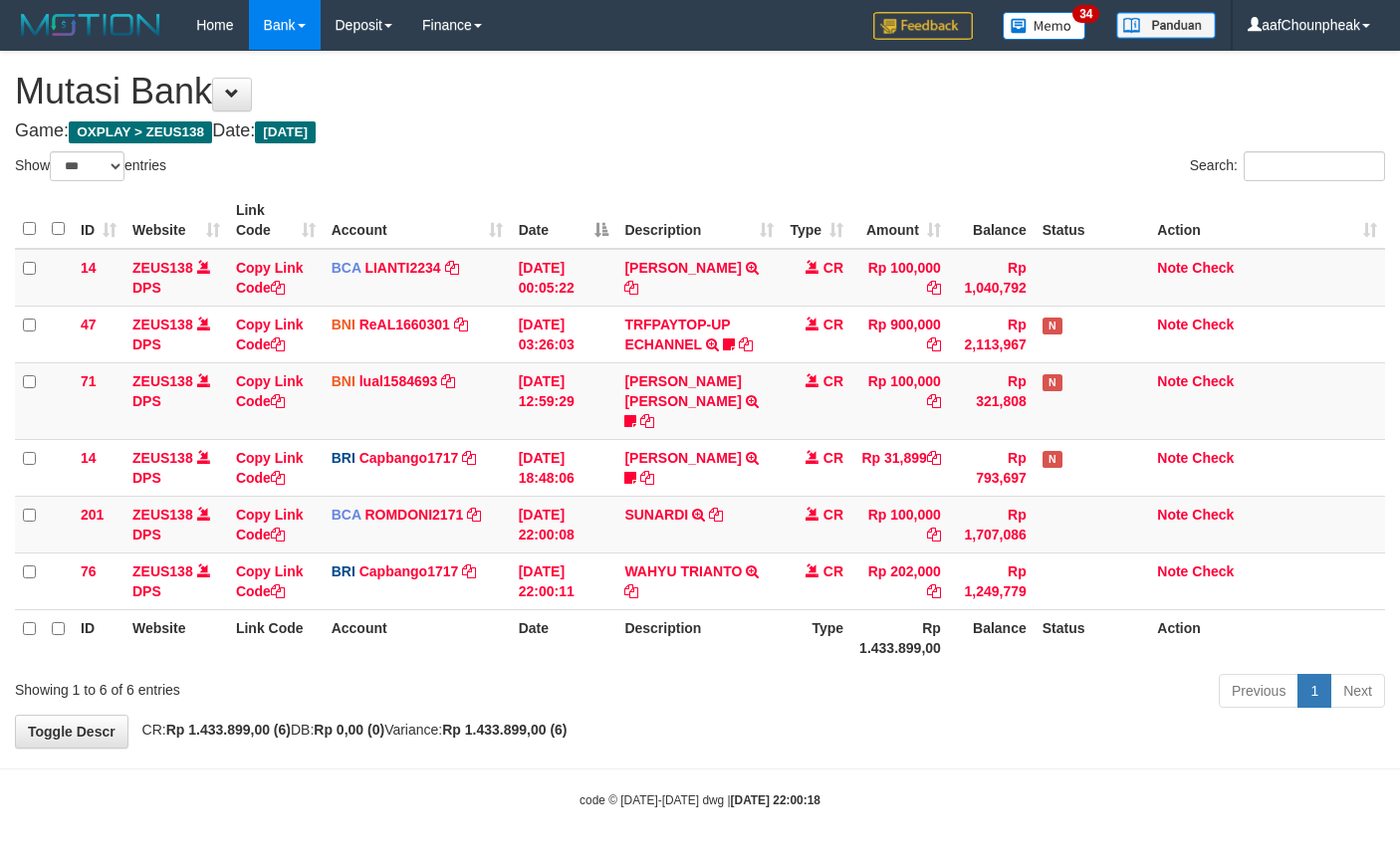 select on "***" 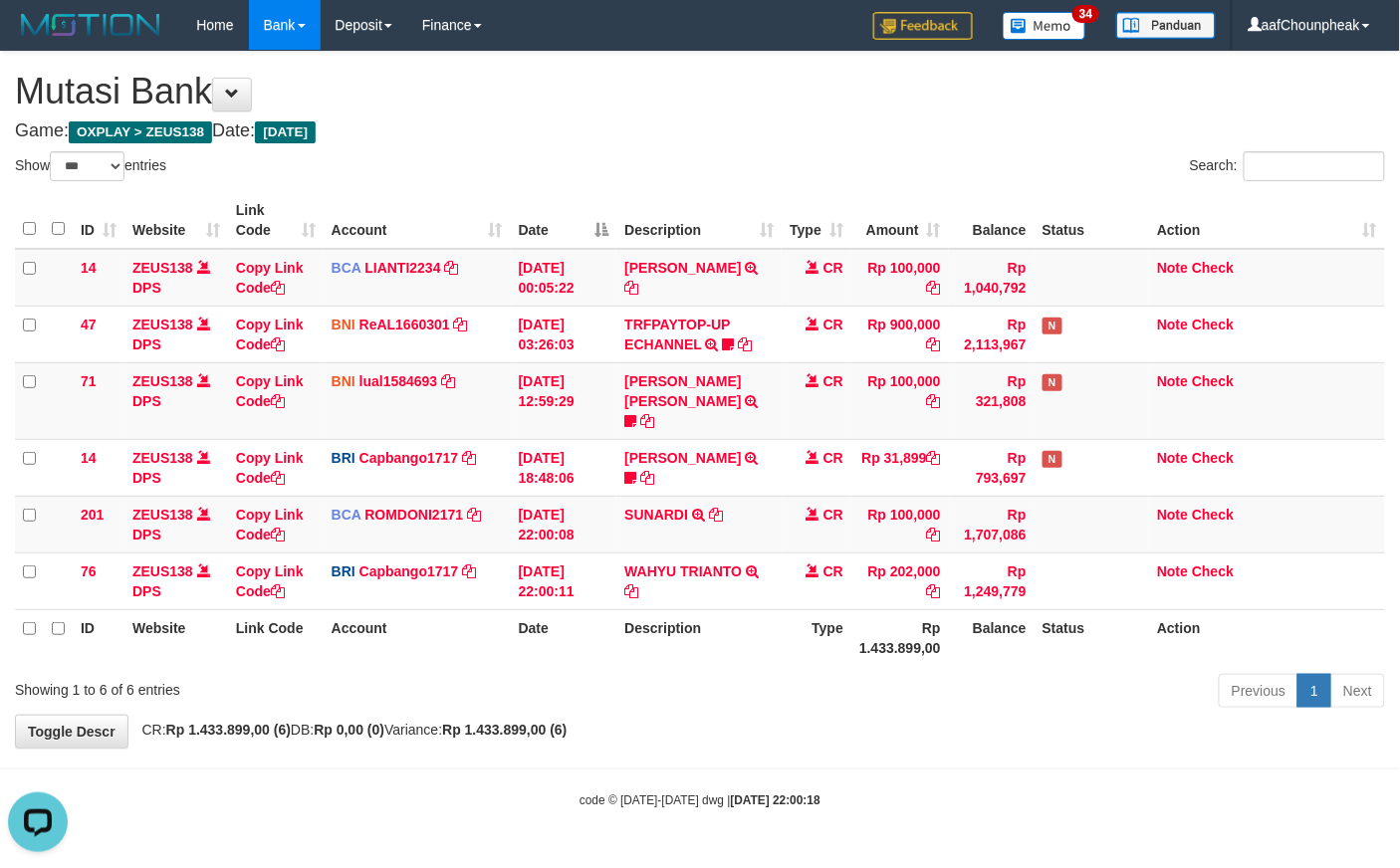 scroll, scrollTop: 0, scrollLeft: 0, axis: both 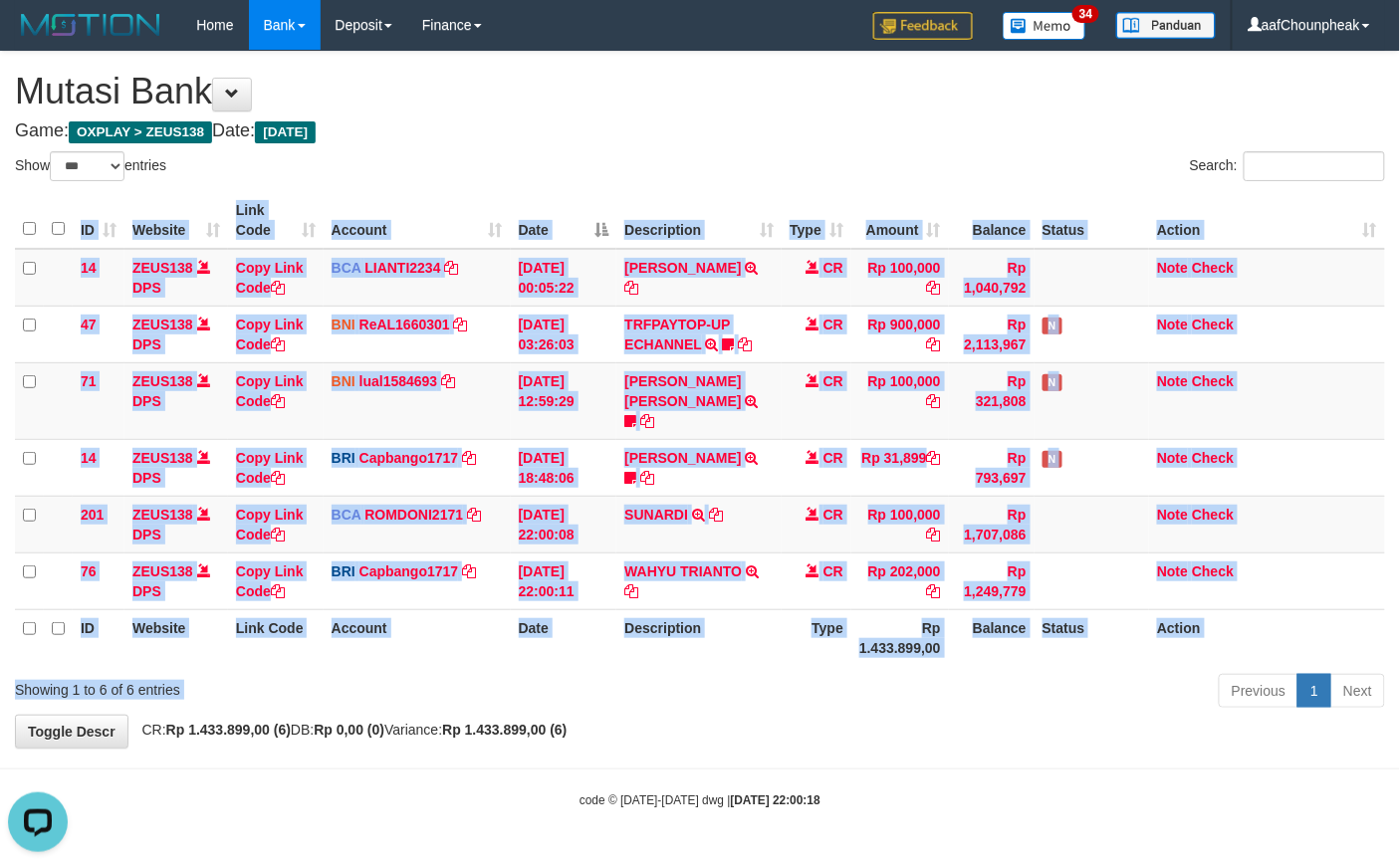 click on "Show  ** ** ** ***  entries Search:
ID Website Link Code Account Date Description Type Amount Balance Status Action
14
ZEUS138    DPS
Copy Link Code
BCA
LIANTI2234
DPS
YULIANTI
mutasi_20250712_4646 | 14
mutasi_20250712_4646 | 14
12/07/2025 00:05:22
YUSUP MAULAN         TRSF E-BANKING CR 1207/FTSCY/WS95051
100000.002025071262819090 TRFDN-YUSUP MAULANESPAY DEBIT INDONE
CR
Rp 100,000
Rp 1,040,792
Note
Check
47
ZEUS138    DPS
Copy Link Code
BNI" at bounding box center (700, 433) 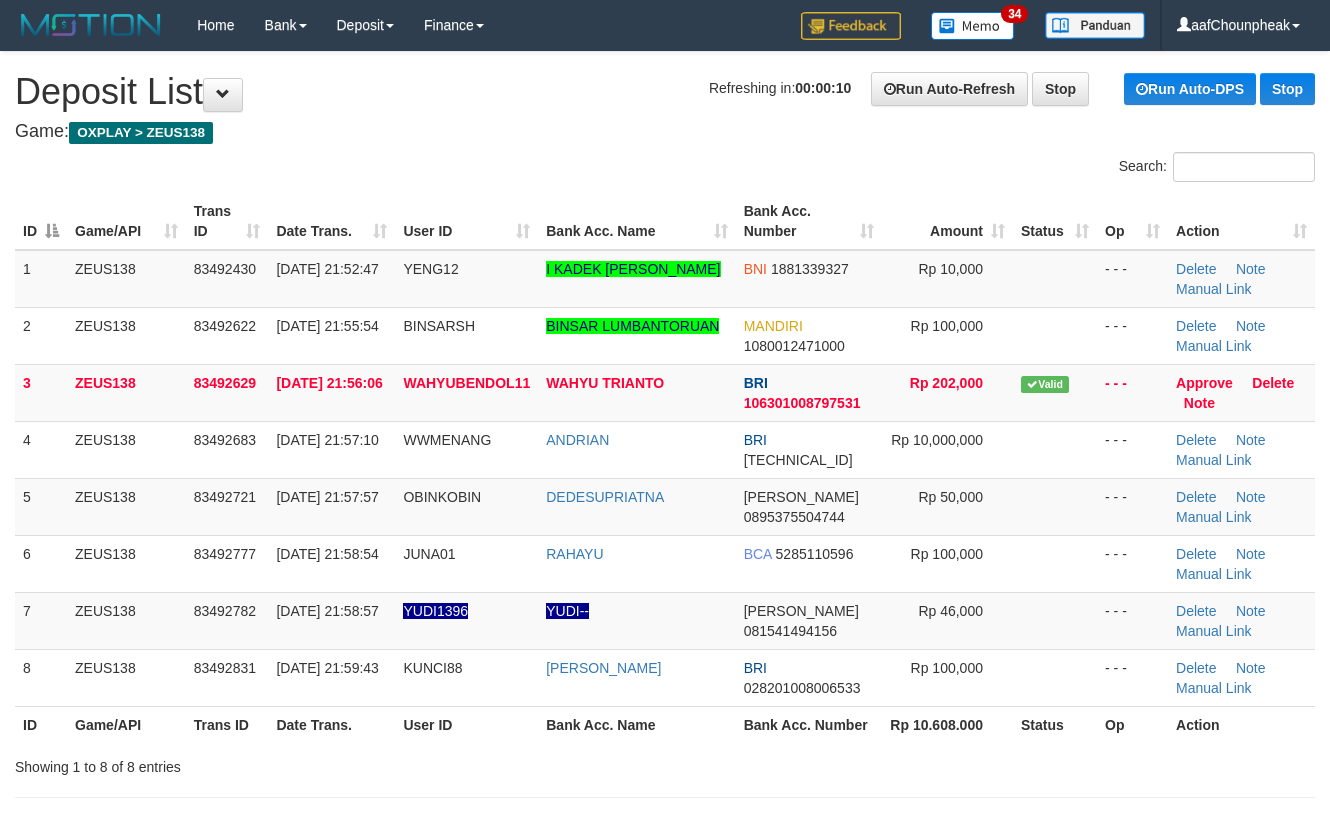 scroll, scrollTop: 0, scrollLeft: 0, axis: both 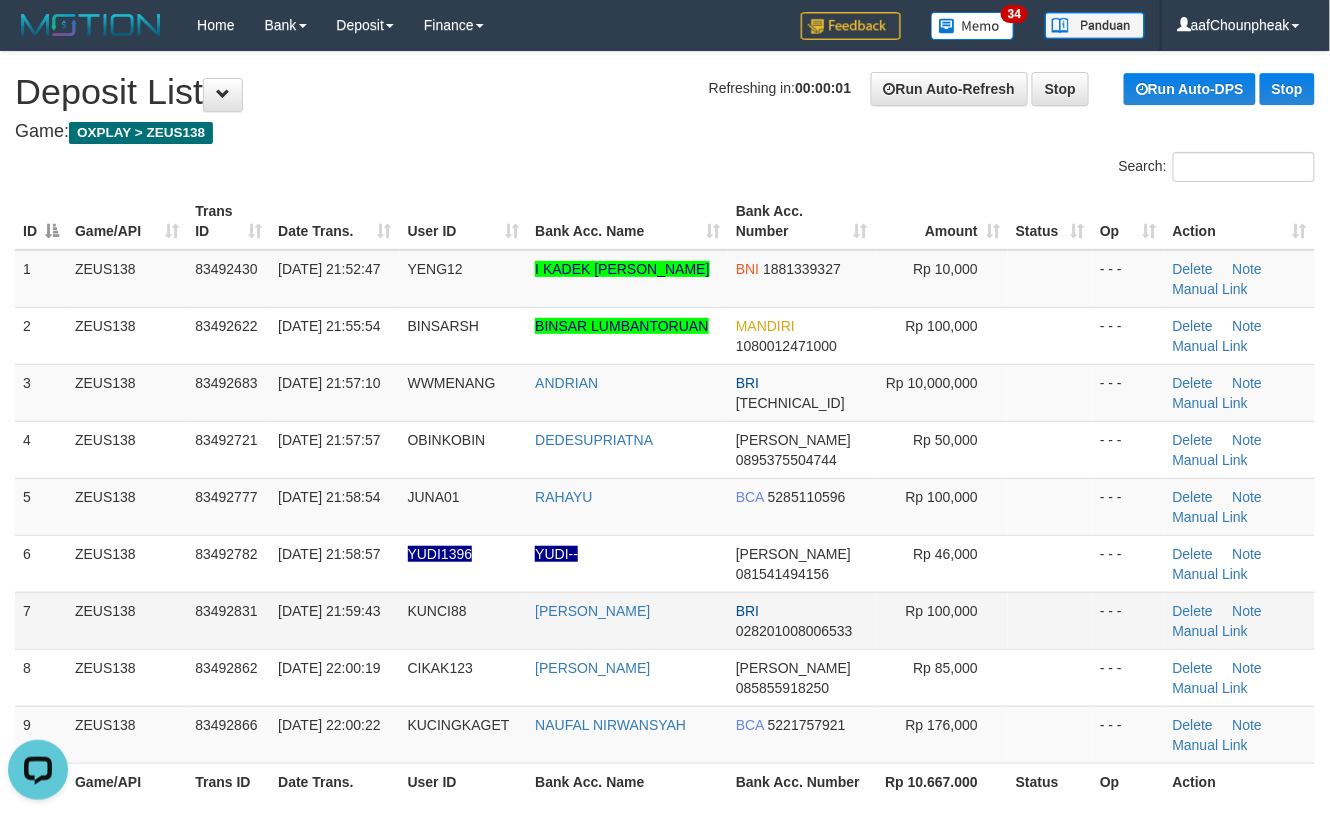 click at bounding box center (1050, 620) 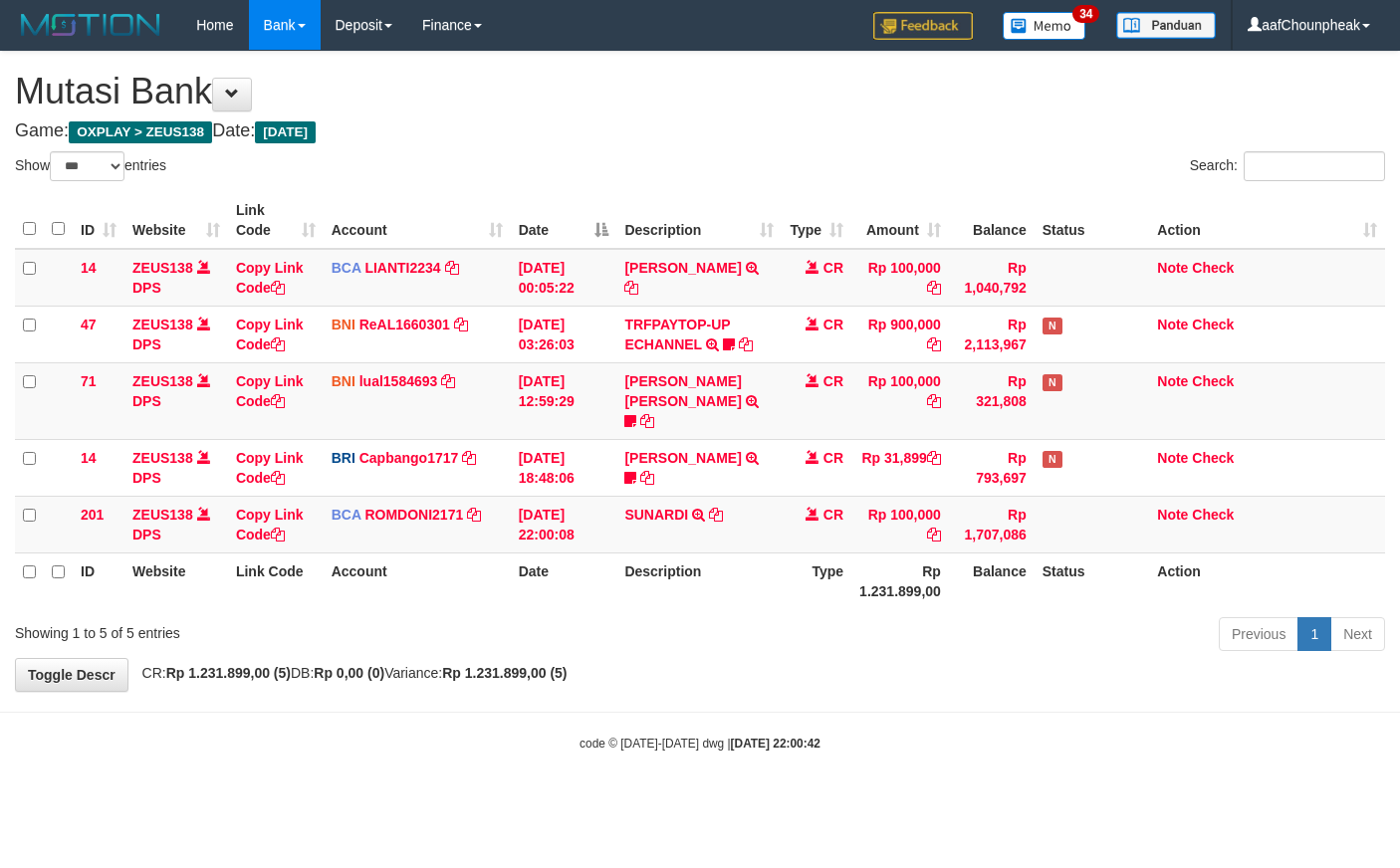 select on "***" 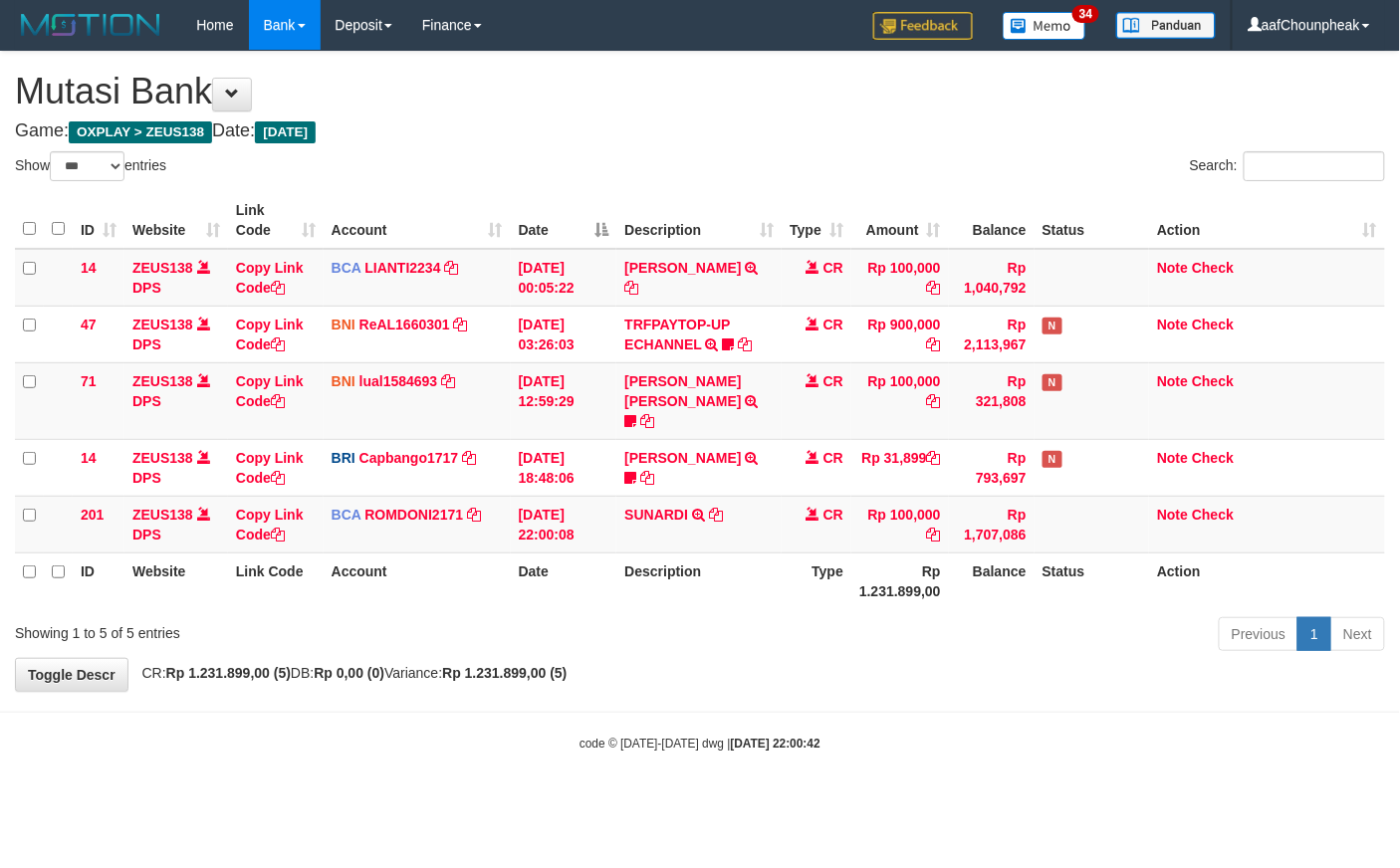 drag, startPoint x: 0, startPoint y: 0, endPoint x: 825, endPoint y: 686, distance: 1072.9497 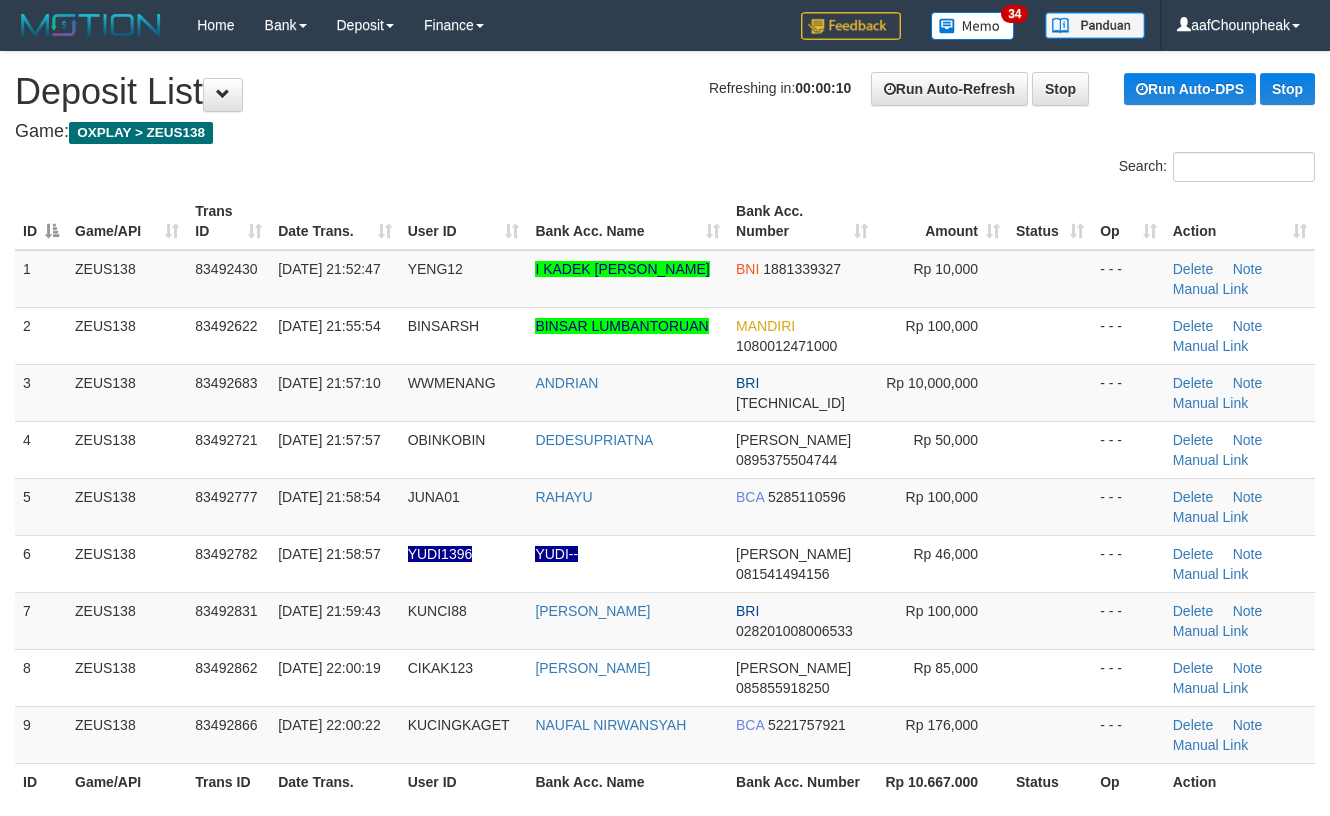 scroll, scrollTop: 0, scrollLeft: 0, axis: both 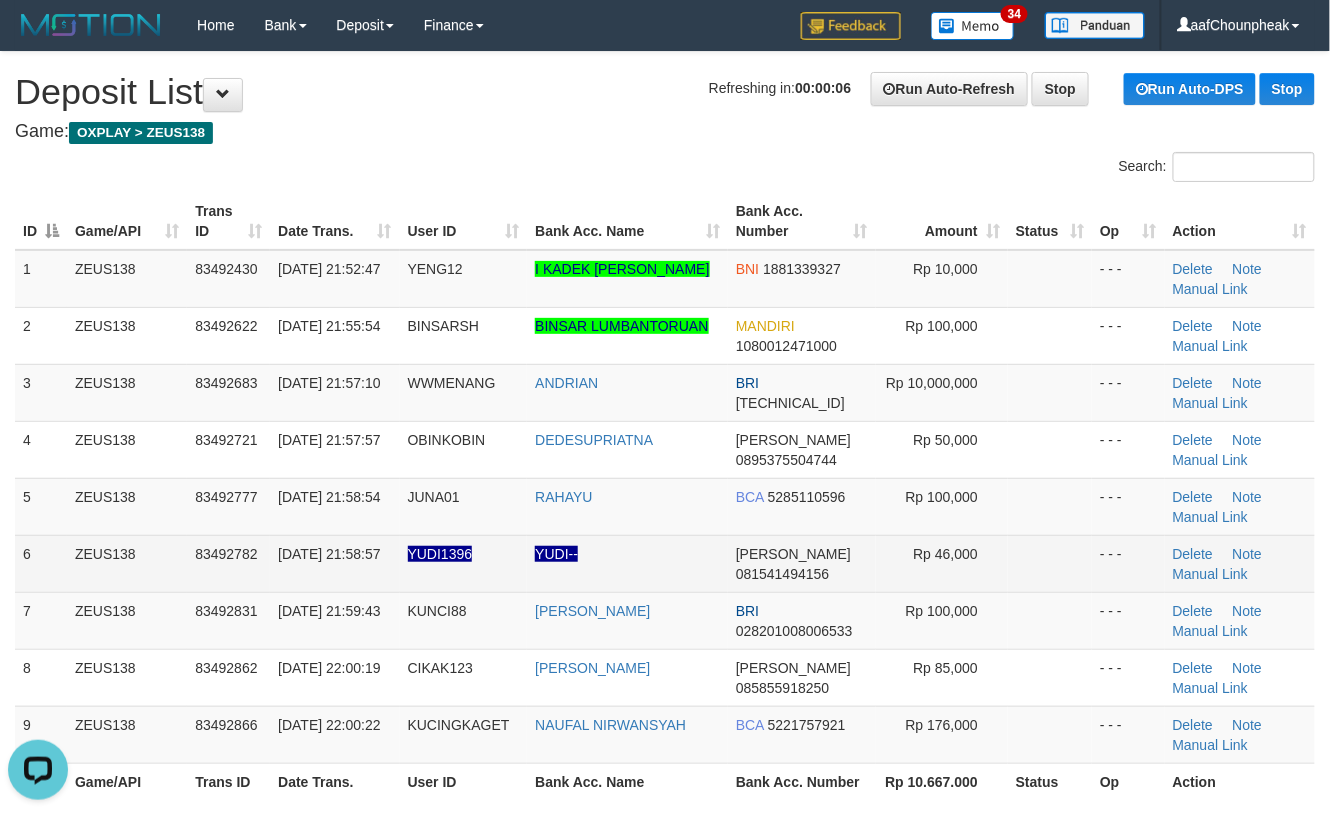 click on "DANA
081541494156" at bounding box center [802, 563] 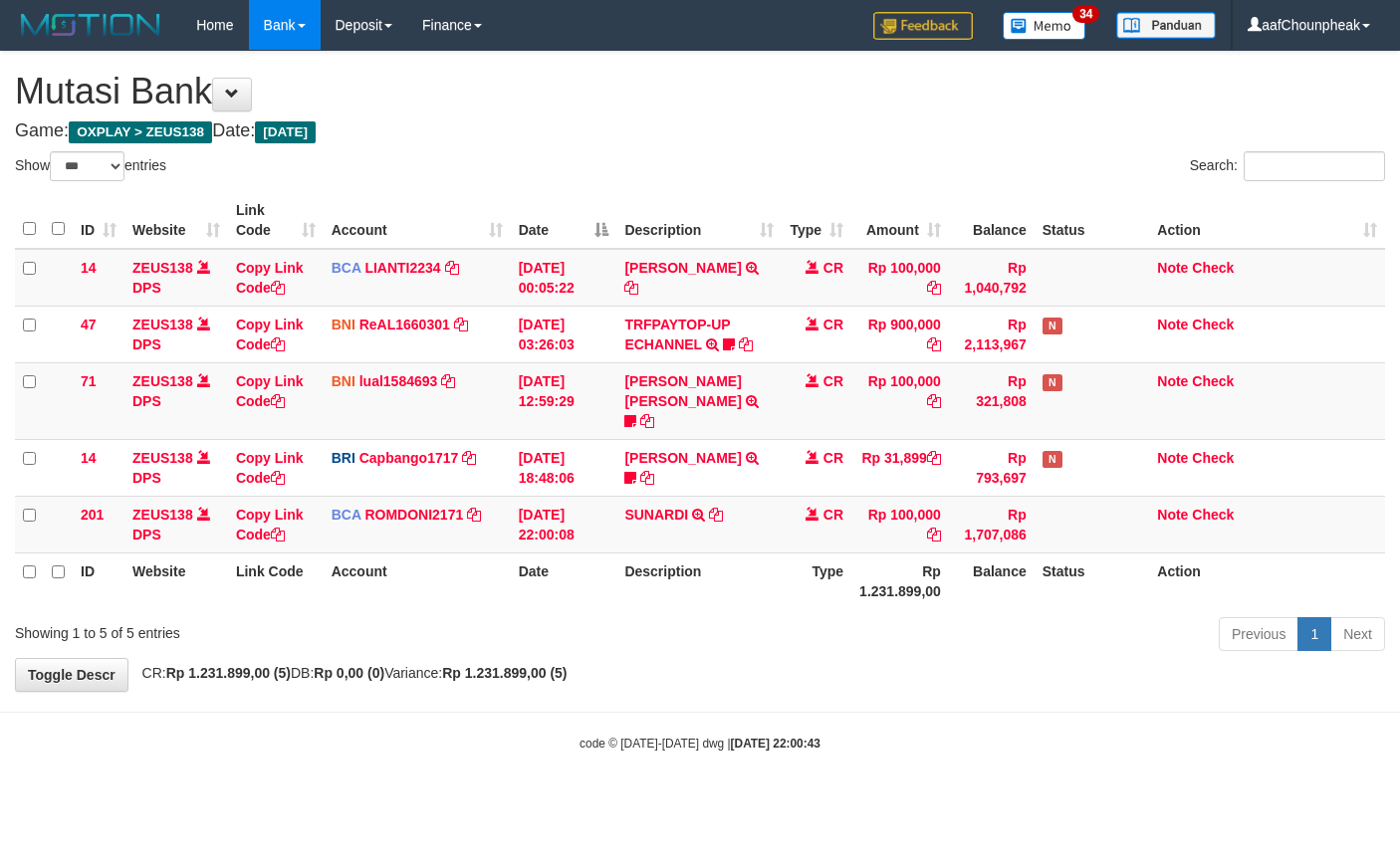 select on "***" 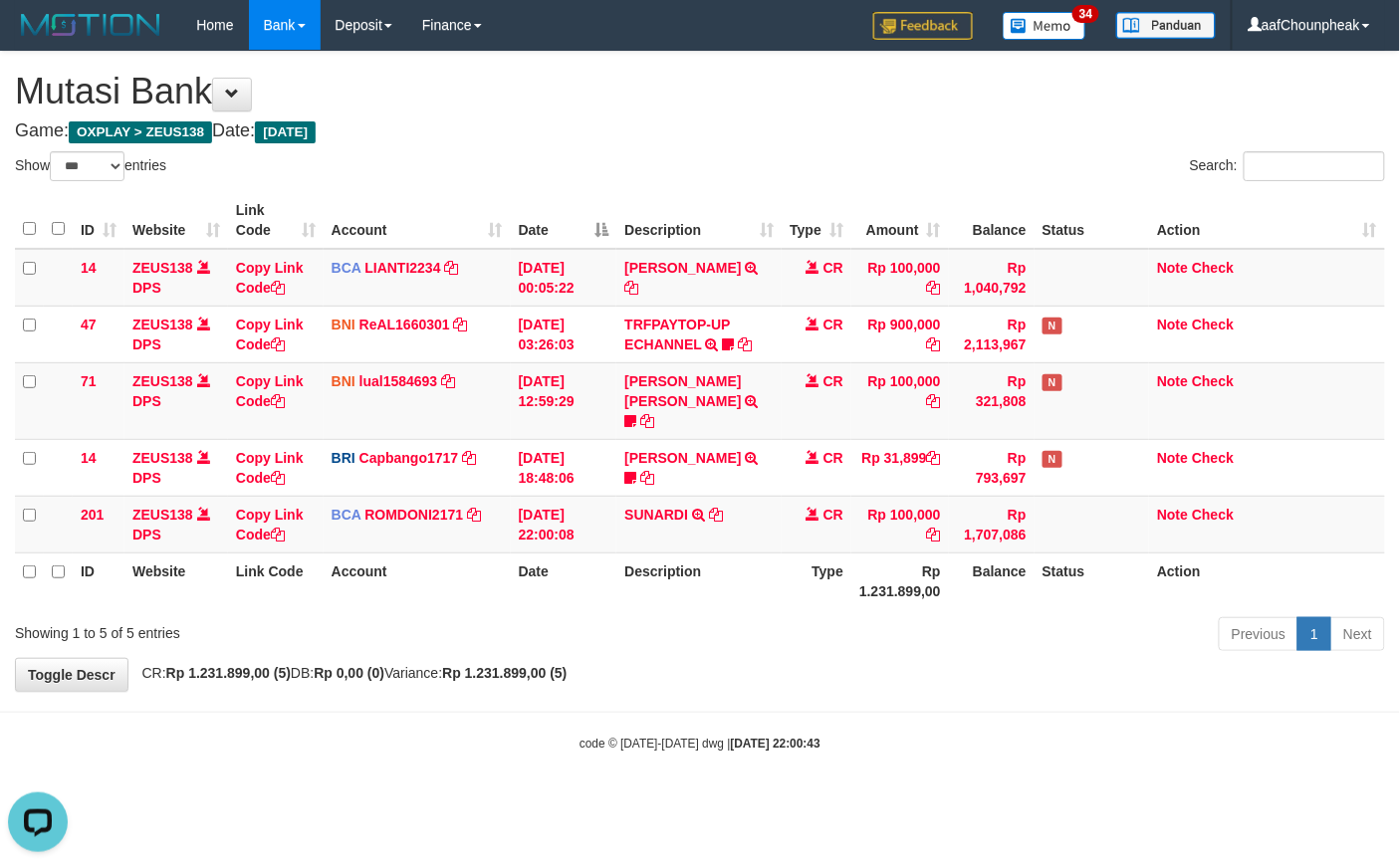 scroll, scrollTop: 0, scrollLeft: 0, axis: both 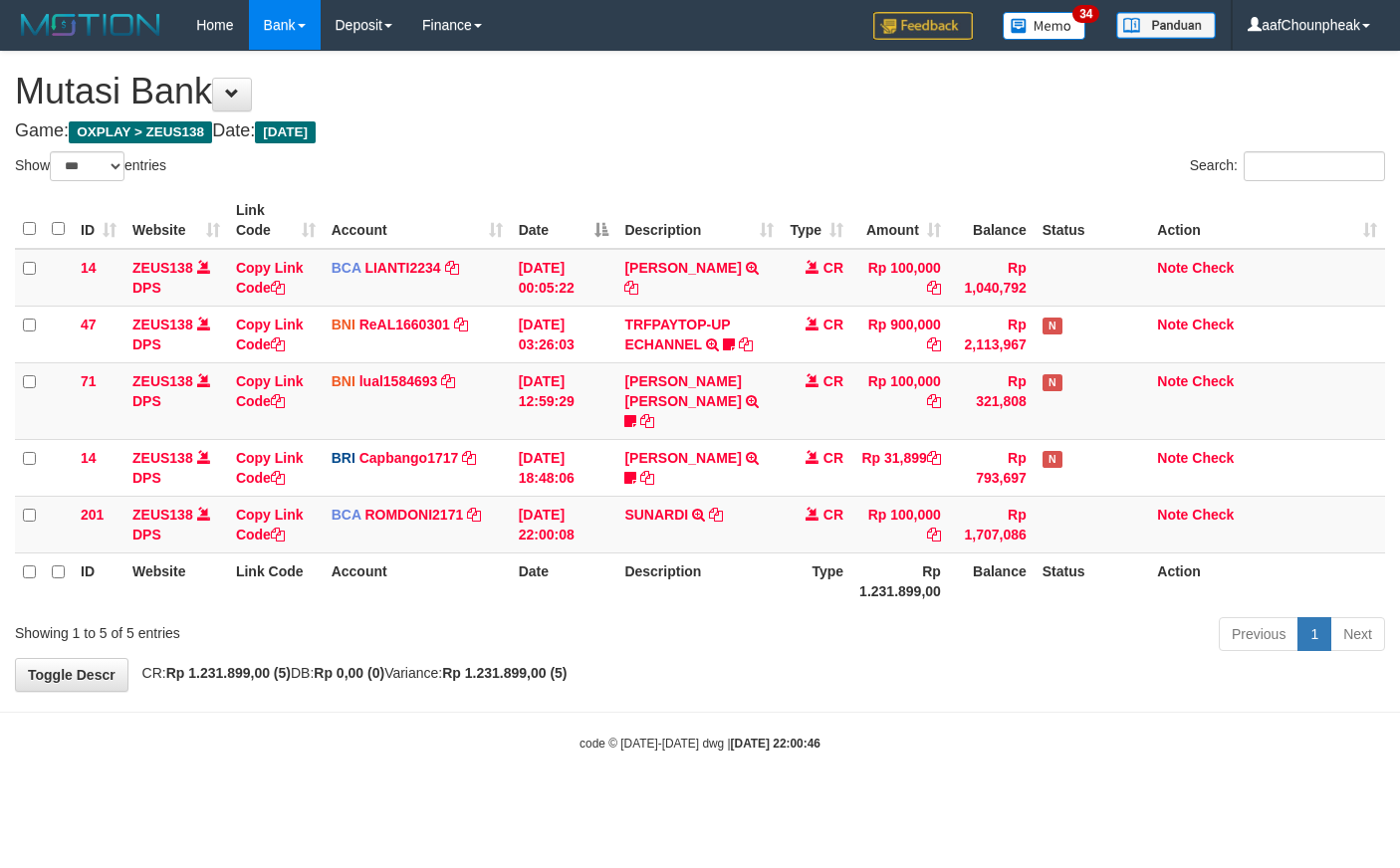 select on "***" 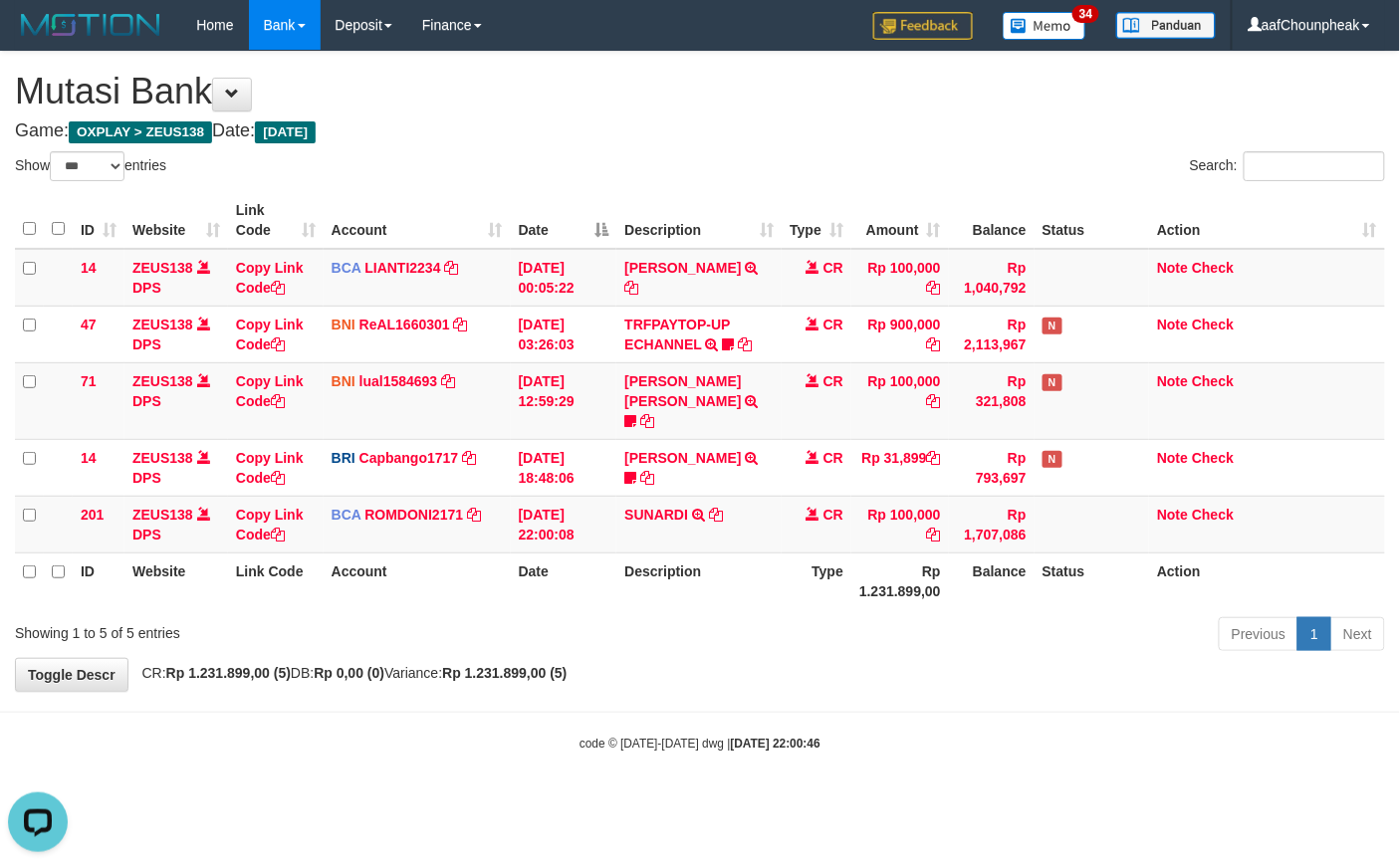 scroll, scrollTop: 0, scrollLeft: 0, axis: both 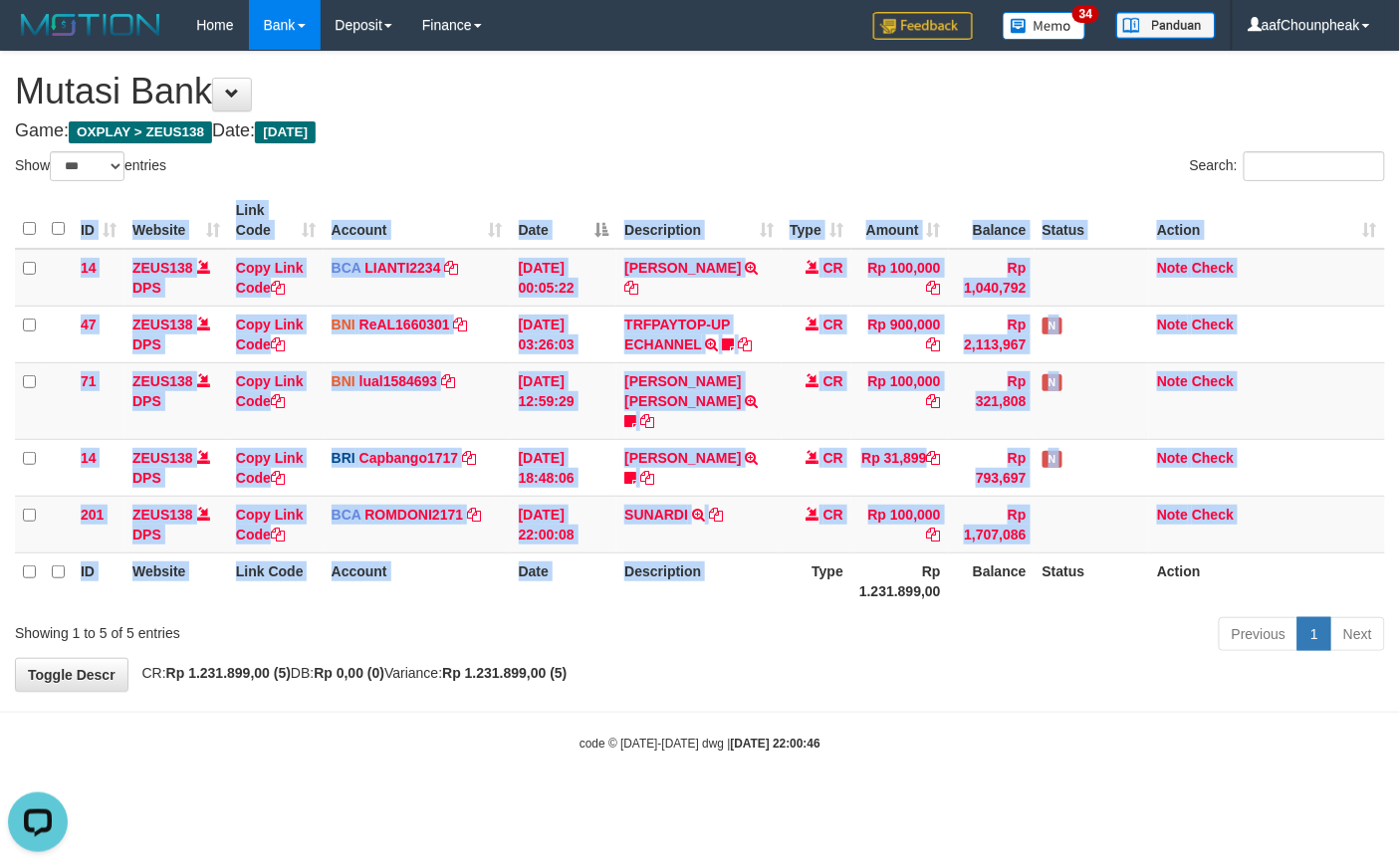 click on "ID Website Link Code Account Date Description Type Amount Balance Status Action
14
ZEUS138    DPS
Copy Link Code
BCA
LIANTI2234
DPS
YULIANTI
mutasi_20250712_4646 | 14
mutasi_20250712_4646 | 14
12/07/2025 00:05:22
YUSUP MAULAN         TRSF E-BANKING CR 1207/FTSCY/WS95051
100000.002025071262819090 TRFDN-YUSUP MAULANESPAY DEBIT INDONE
CR
Rp 100,000
Rp 1,040,792
Note
Check
47
ZEUS138    DPS
Copy Link Code
BNI
ReAL1660301" at bounding box center [700, 400] 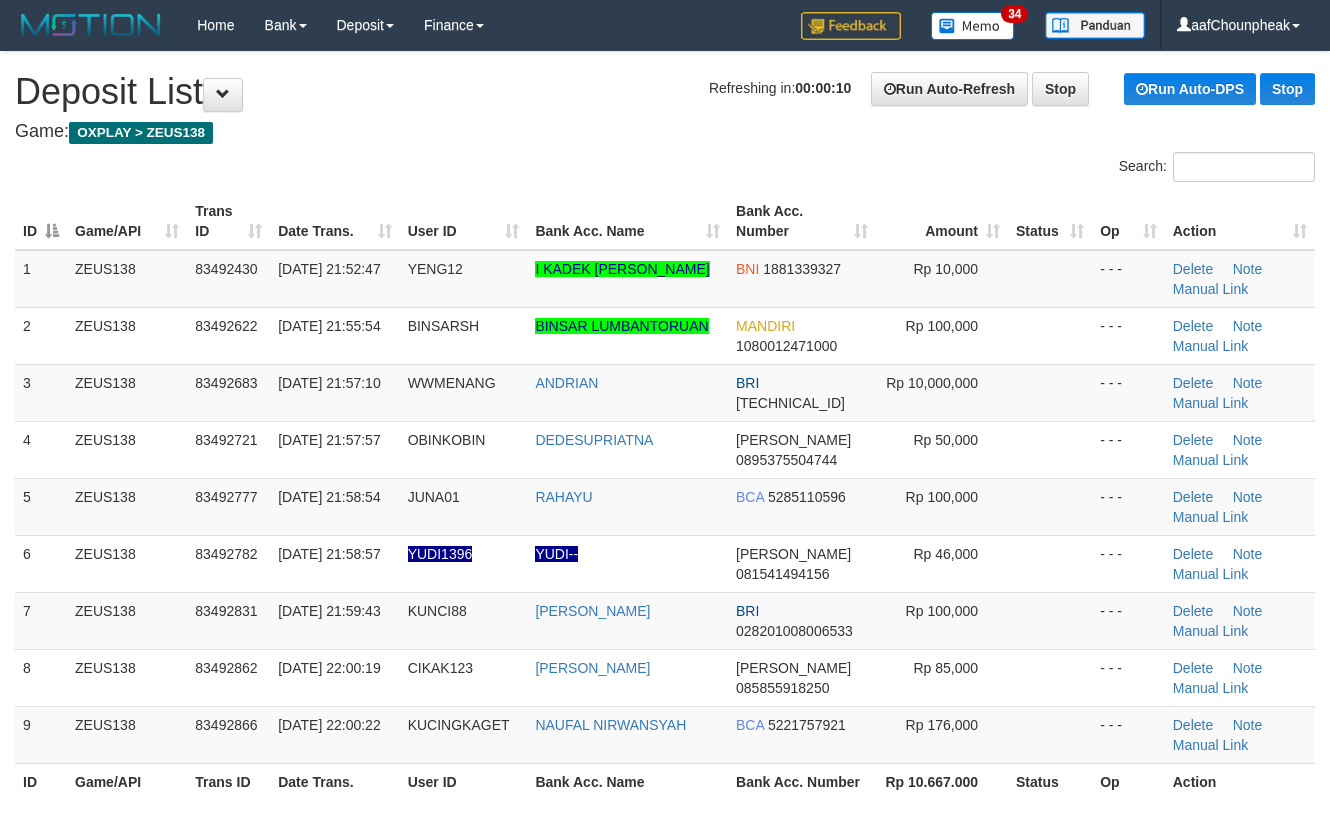 scroll, scrollTop: 0, scrollLeft: 0, axis: both 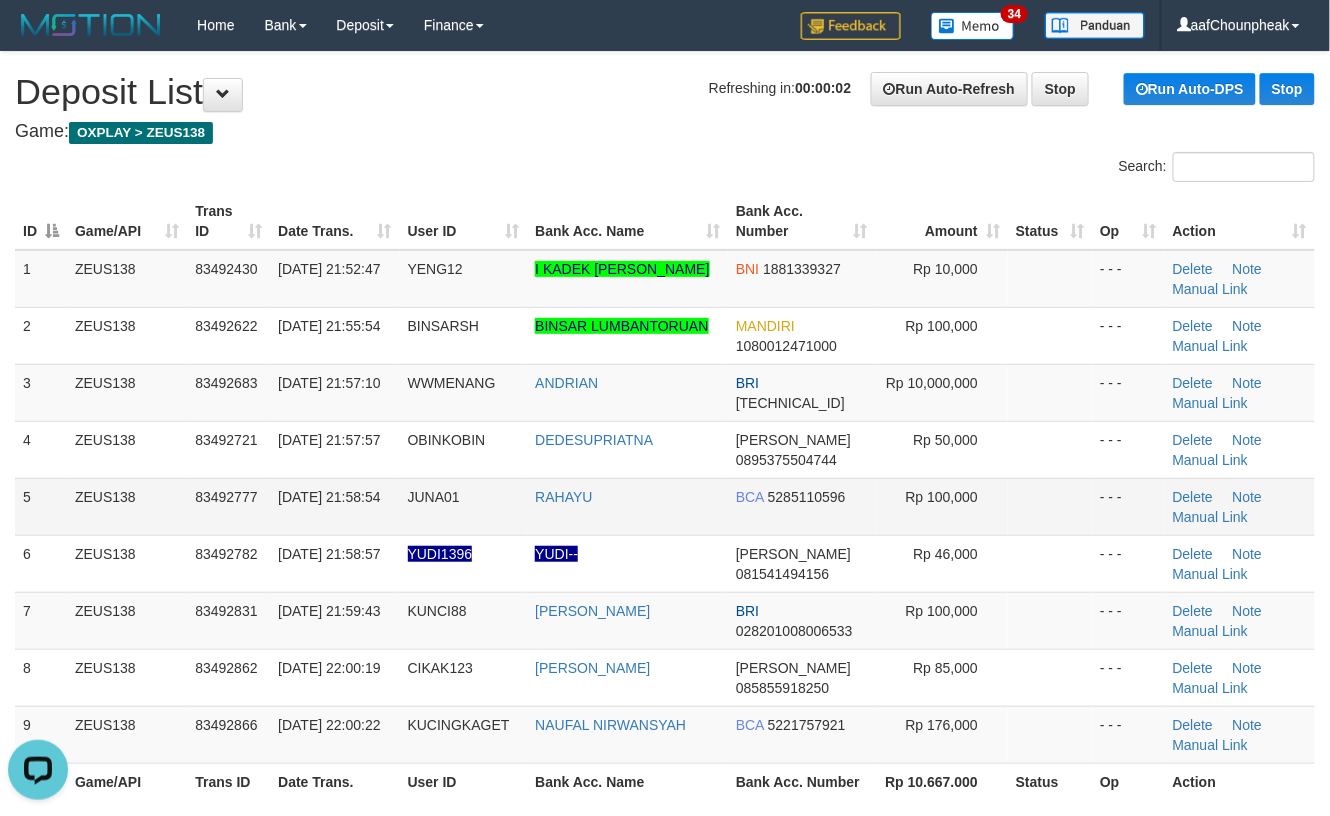 click on "RAHAYU" at bounding box center (627, 506) 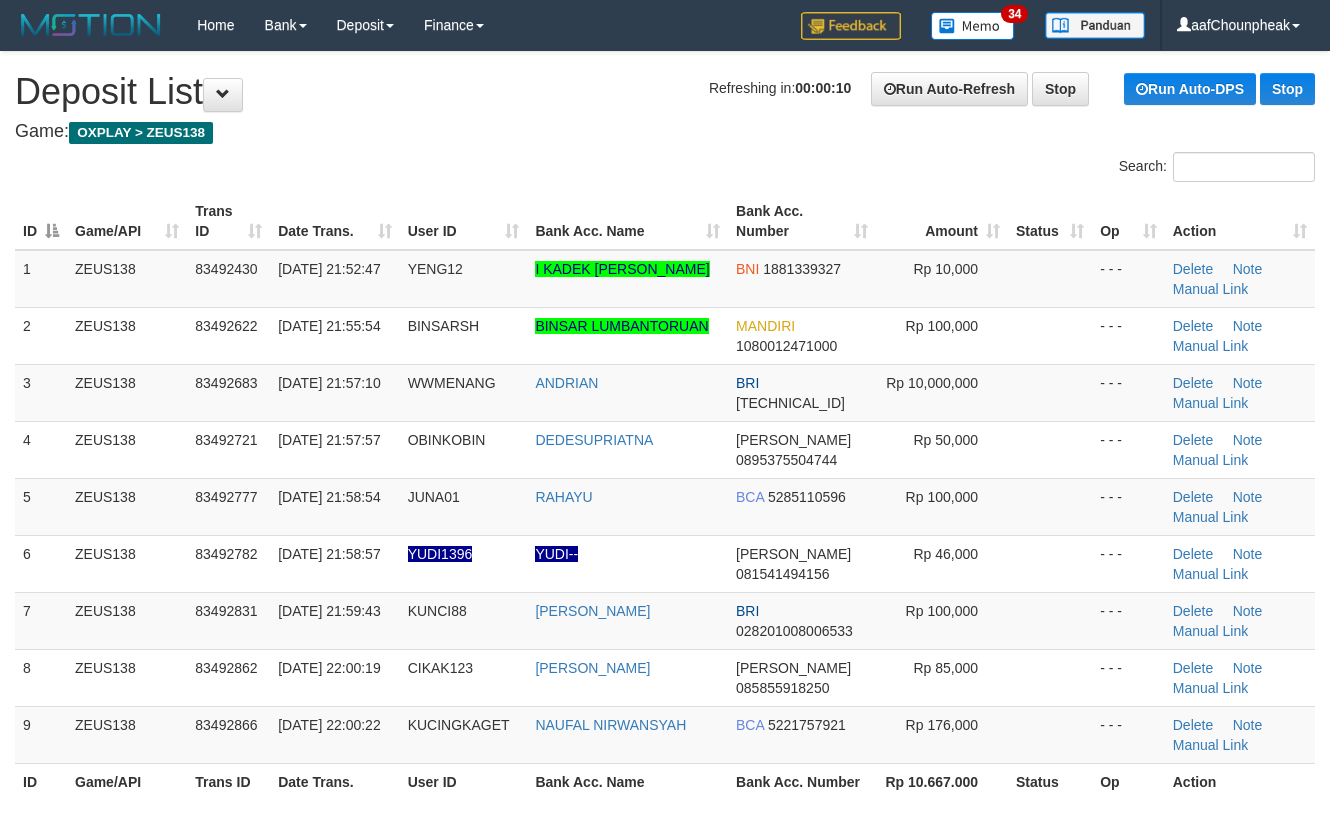 scroll, scrollTop: 0, scrollLeft: 0, axis: both 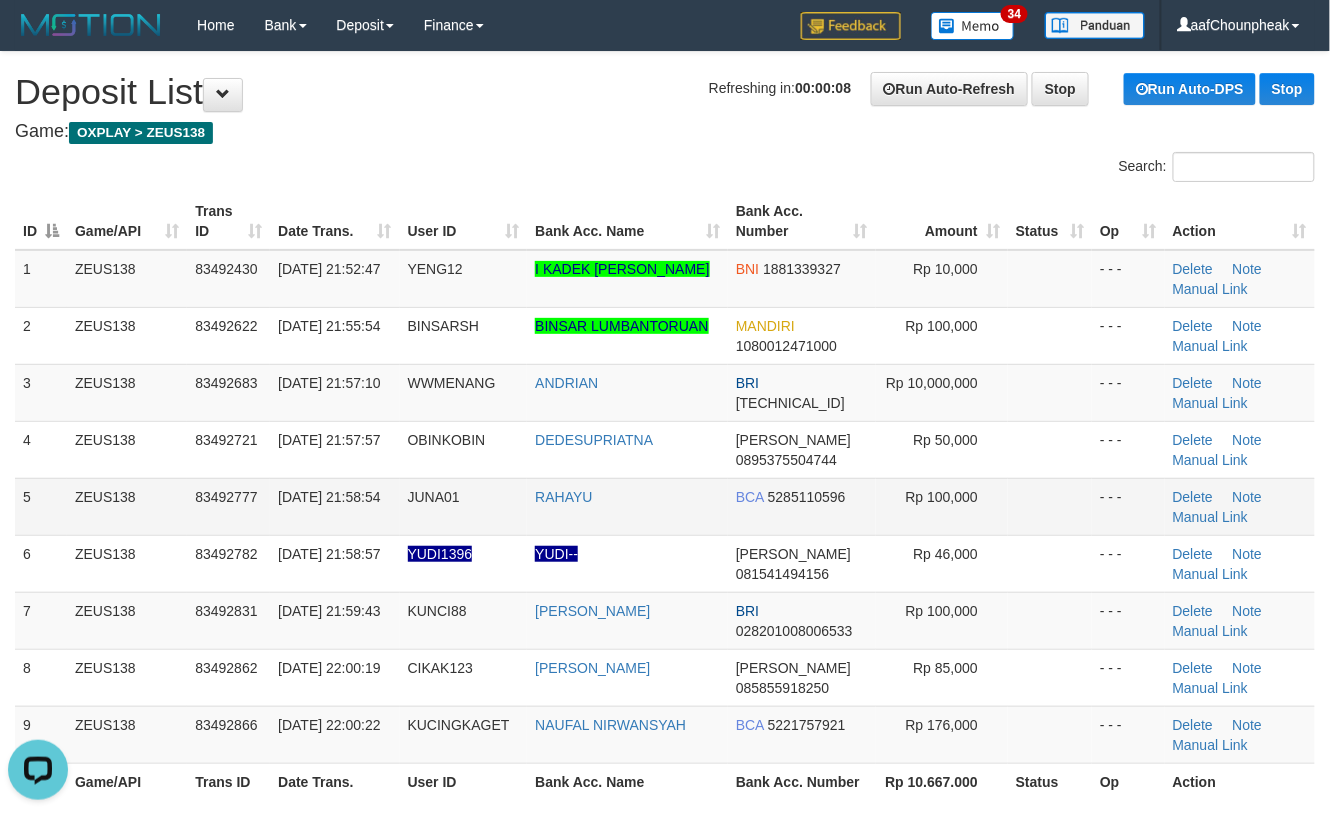 click on "RAHAYU" at bounding box center [627, 506] 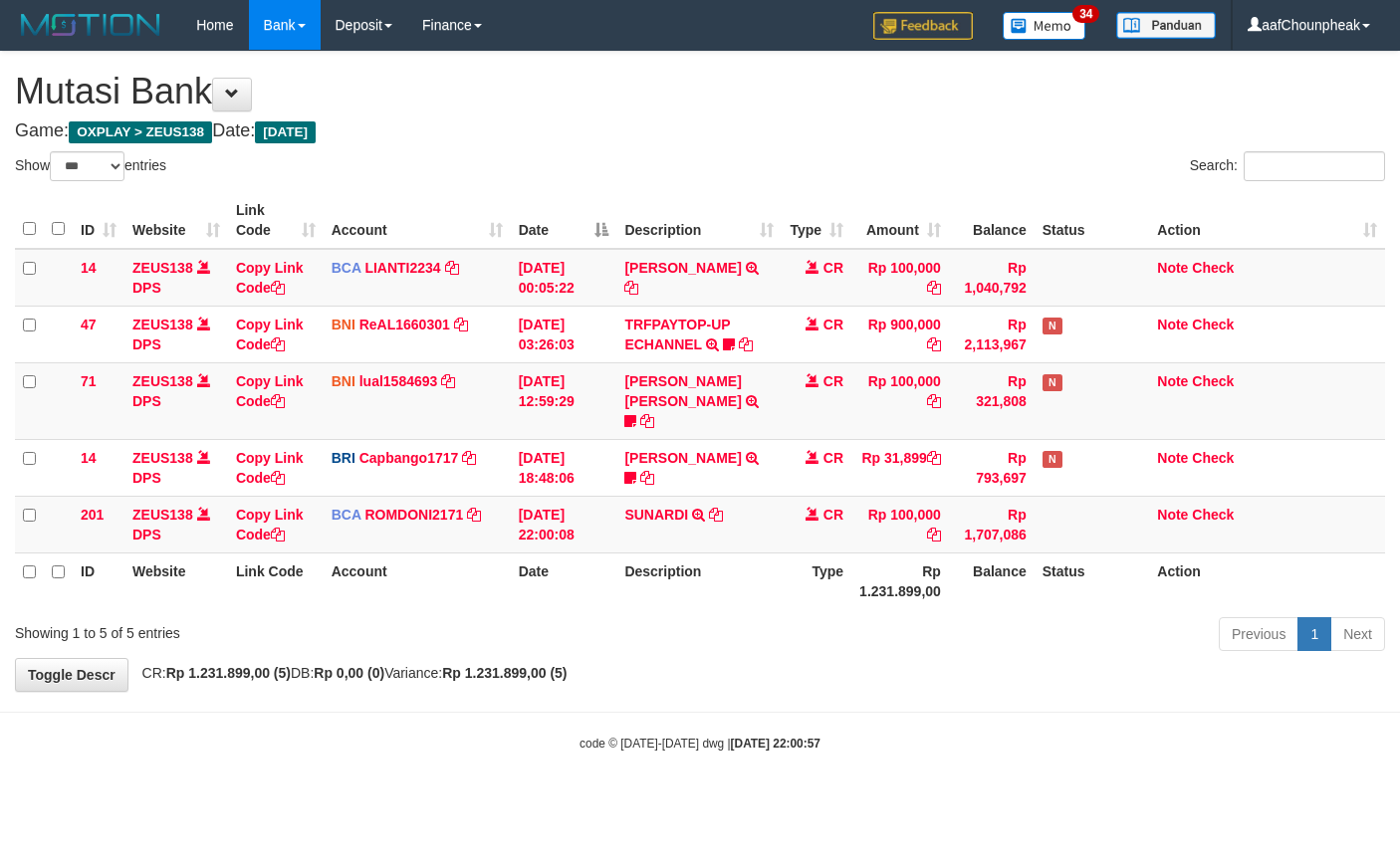 select on "***" 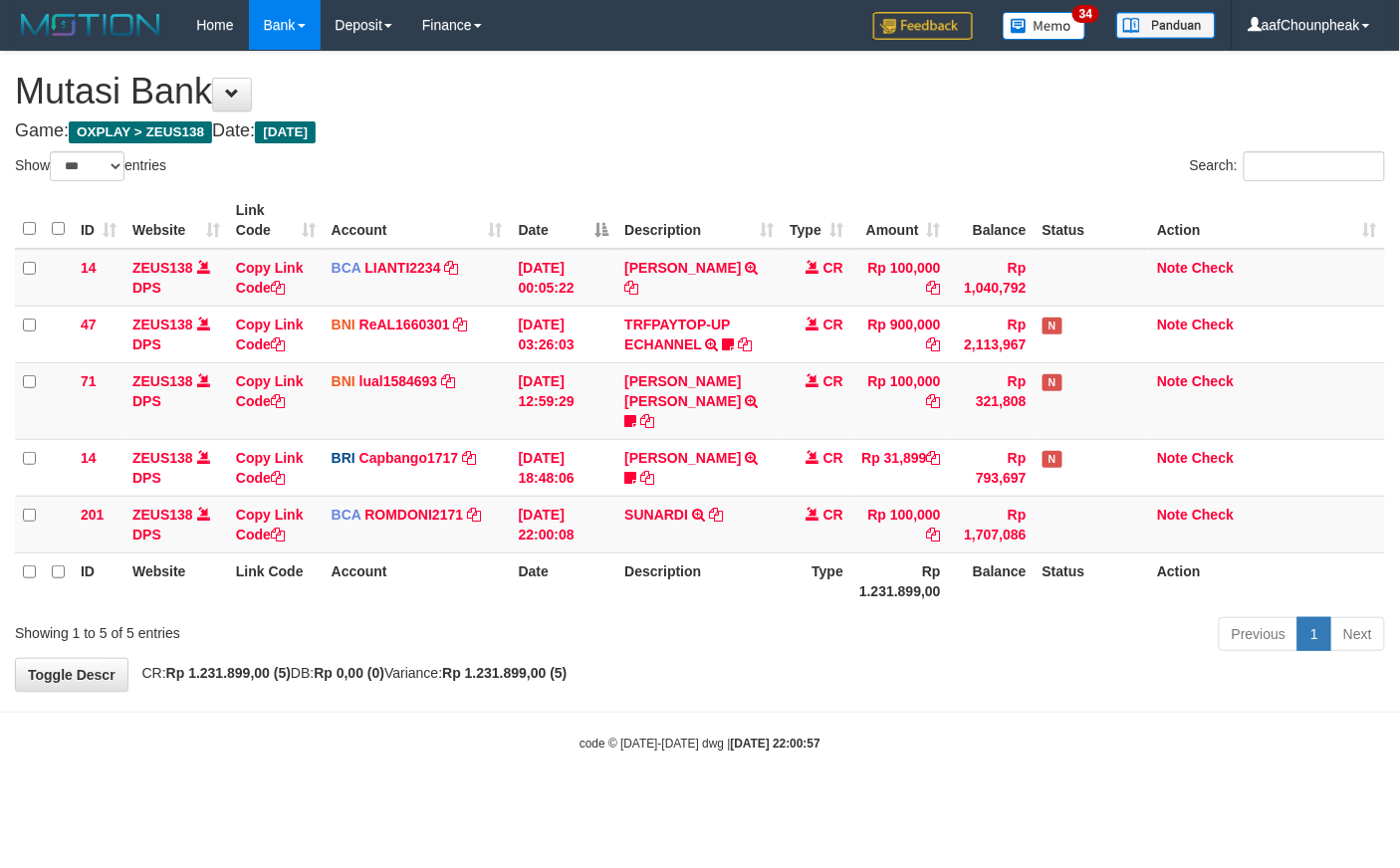 click on "ID Website Link Code Account Date Description Type Amount Balance Status Action
14
ZEUS138    DPS
Copy Link Code
BCA
LIANTI2234
DPS
YULIANTI
mutasi_20250712_4646 | 14
mutasi_20250712_4646 | 14
[DATE] 00:05:22
[PERSON_NAME]         TRSF E-BANKING CR 1207/FTSCY/WS95051
100000.002025071262819090 TRFDN-YUSUP MAULANESPAY DEBIT INDONE
CR
Rp 100,000
Rp 1,040,792
Note
Check
47
ZEUS138    DPS
Copy Link Code
BNI
ReAL1660301" at bounding box center (700, 400) 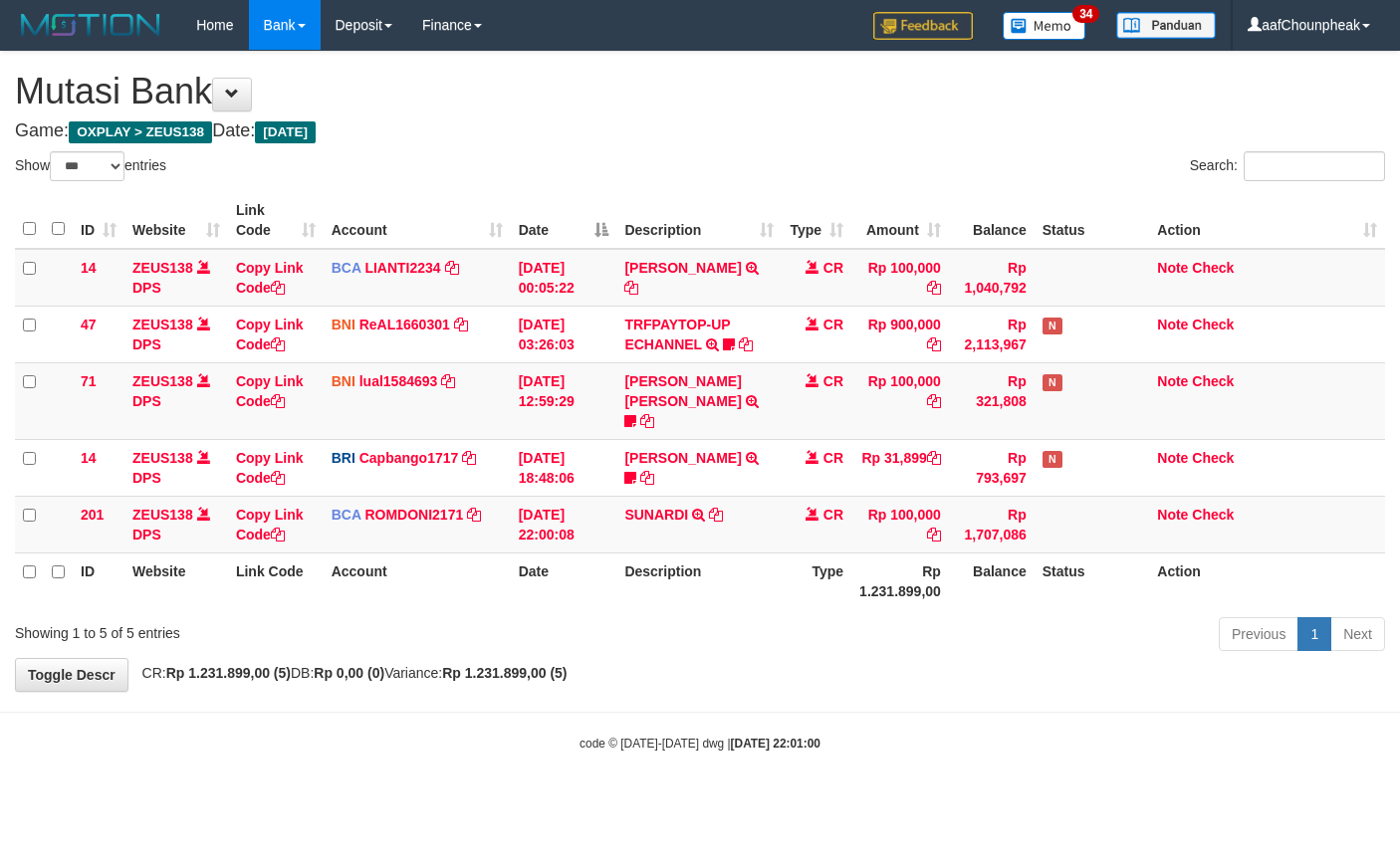 select on "***" 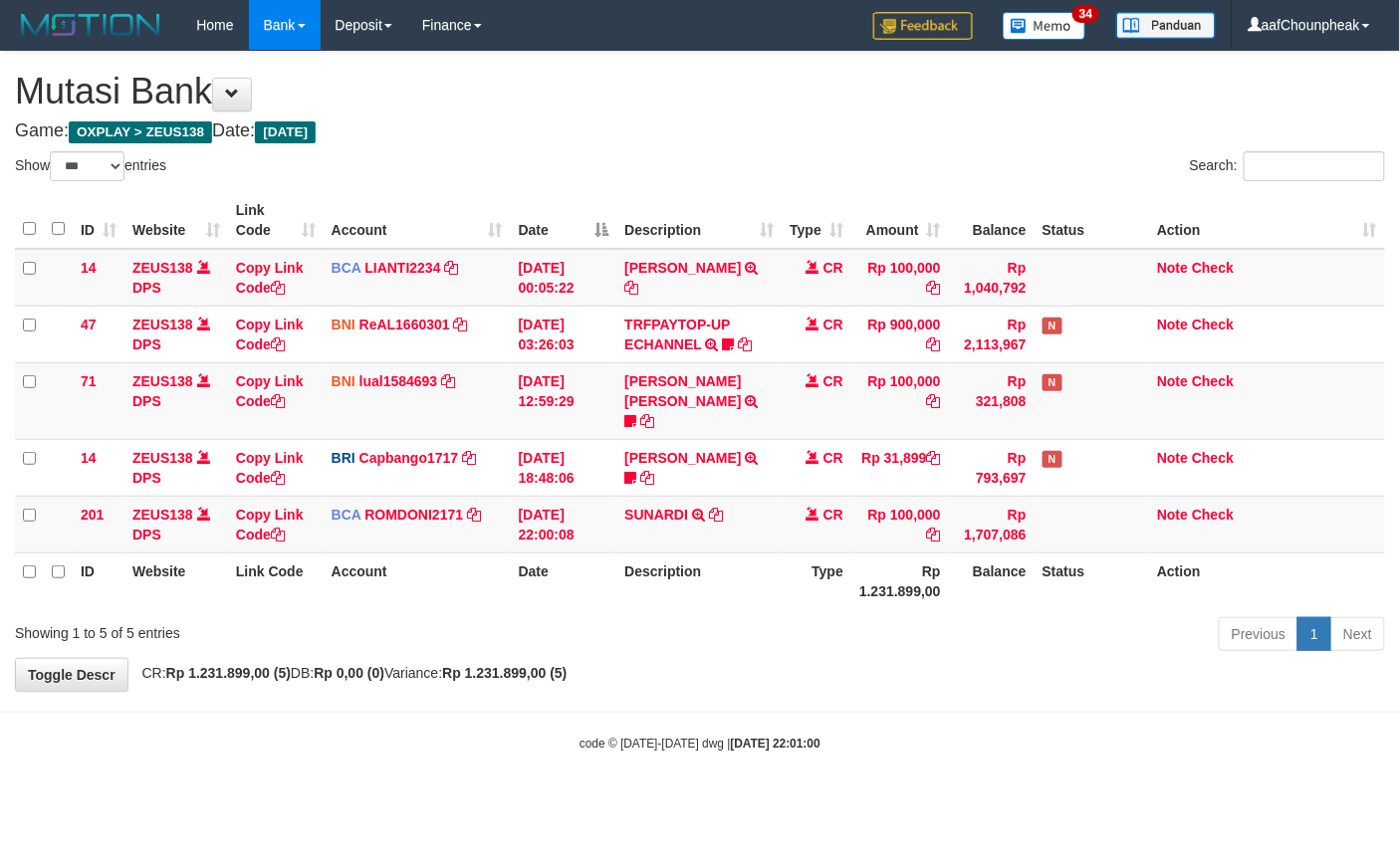 click on "Previous 1 Next" at bounding box center (992, 636) 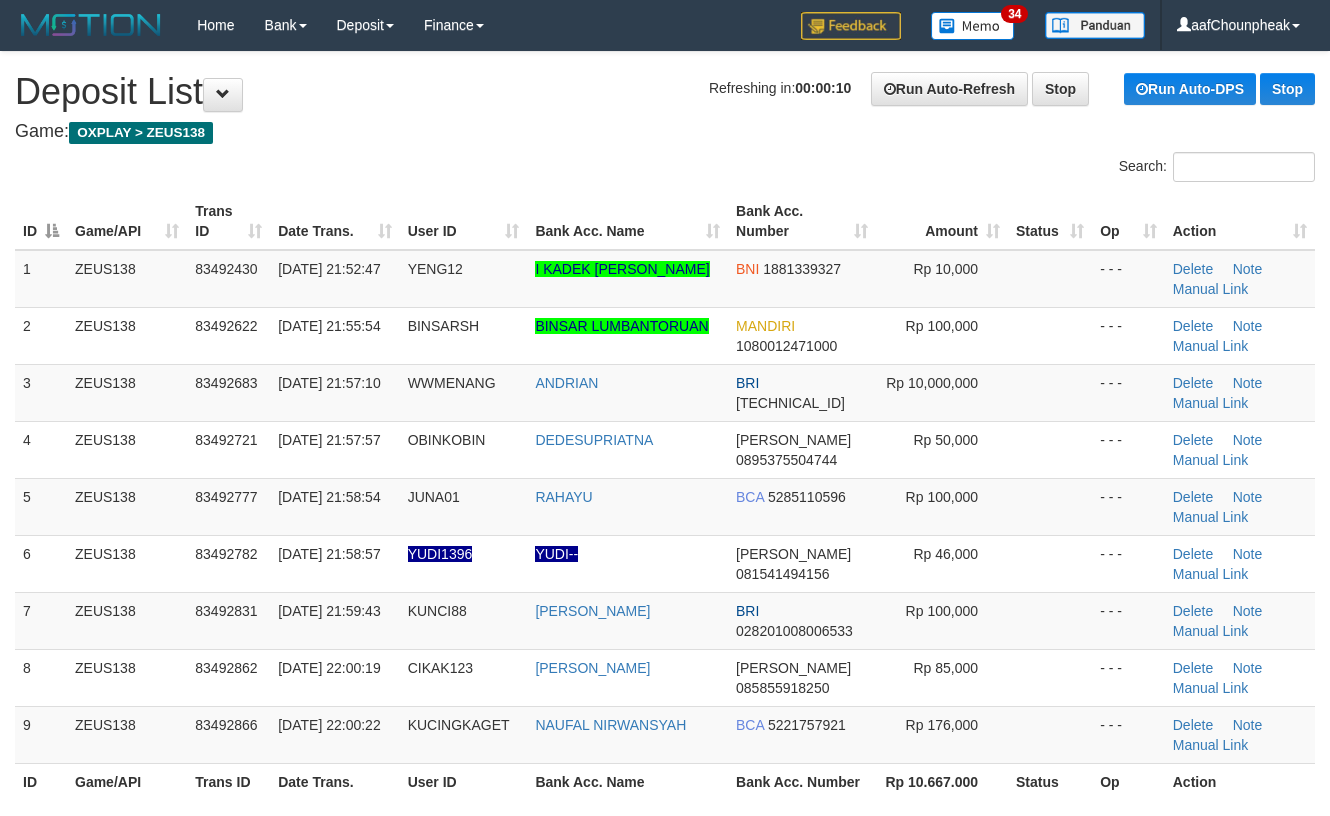 scroll, scrollTop: 0, scrollLeft: 0, axis: both 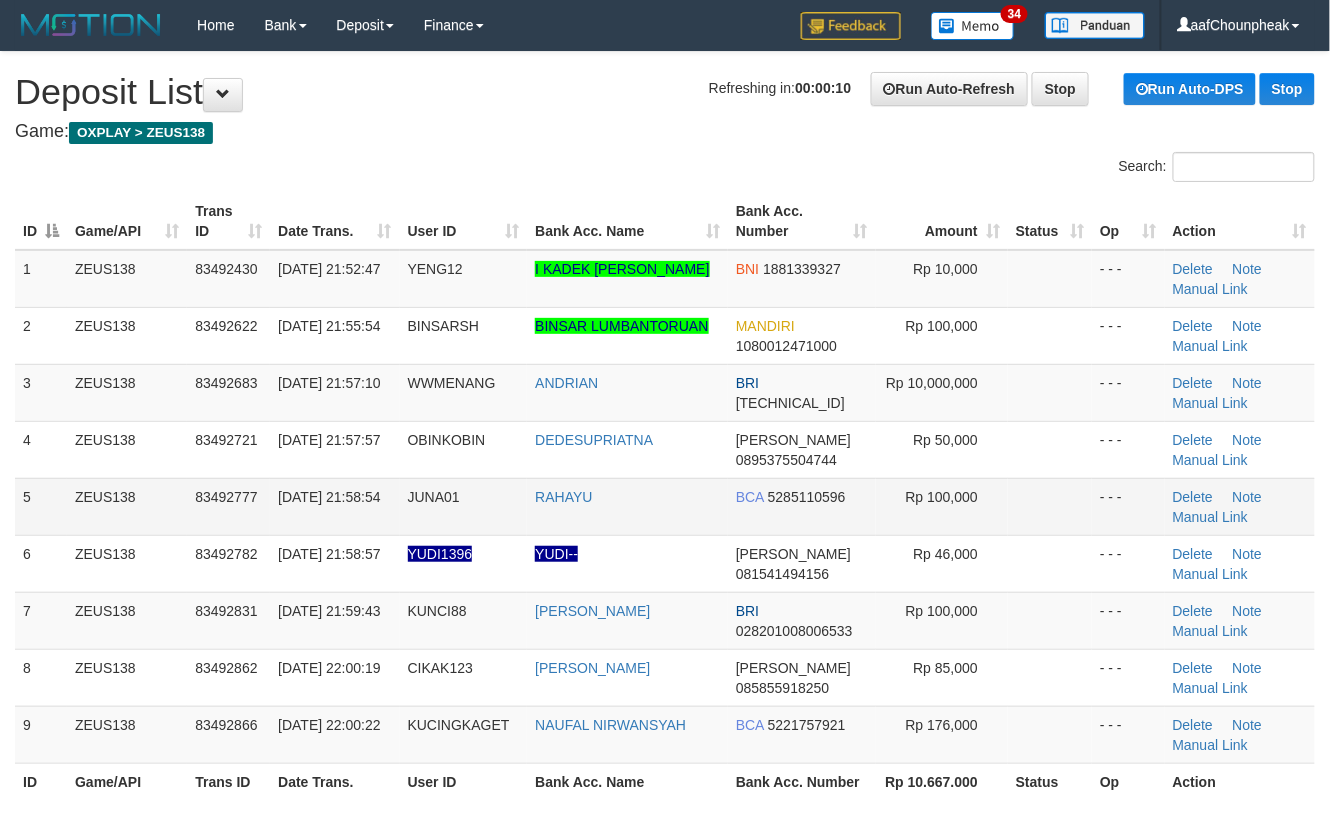 drag, startPoint x: 650, startPoint y: 524, endPoint x: 633, endPoint y: 513, distance: 20.248457 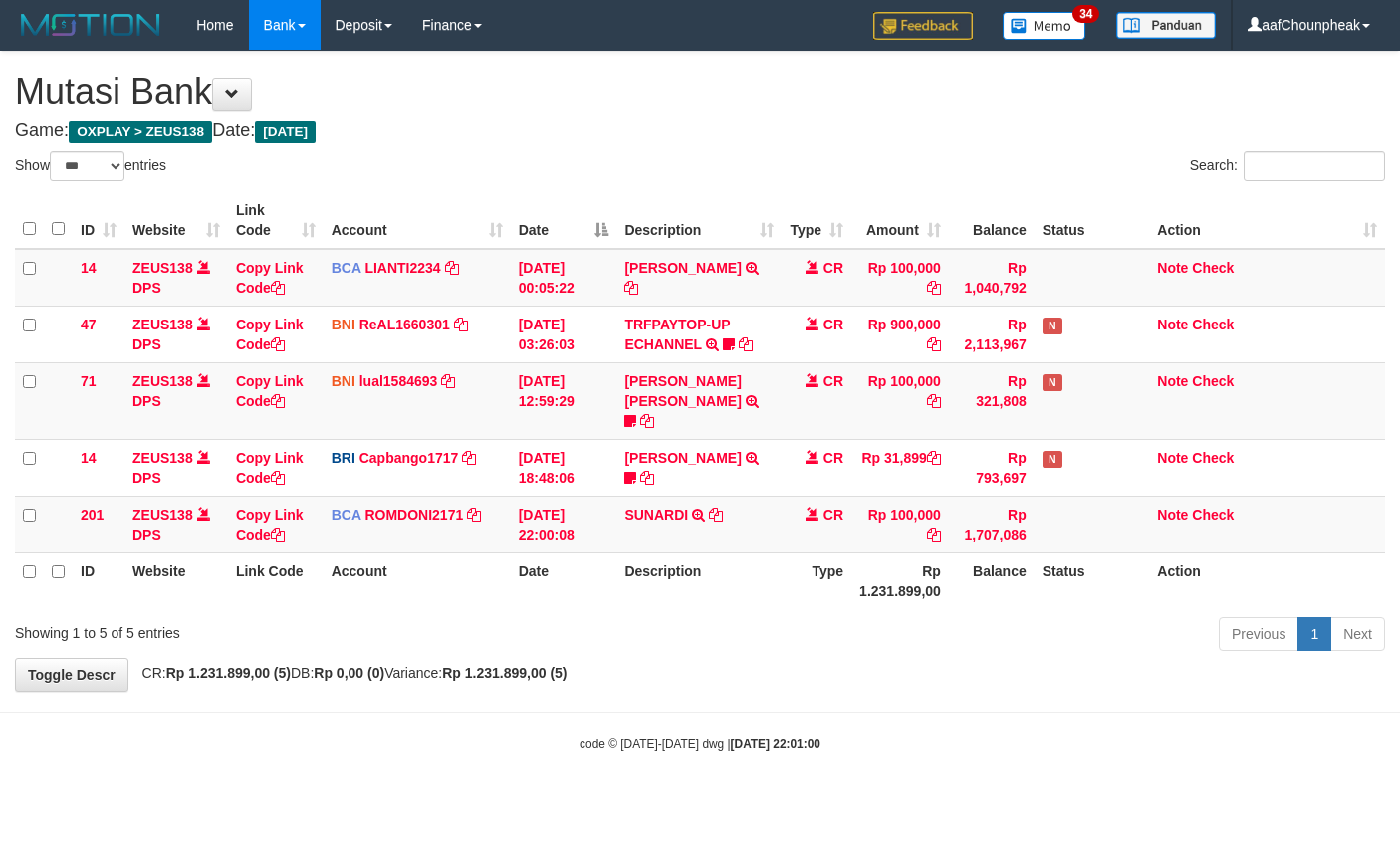 select on "***" 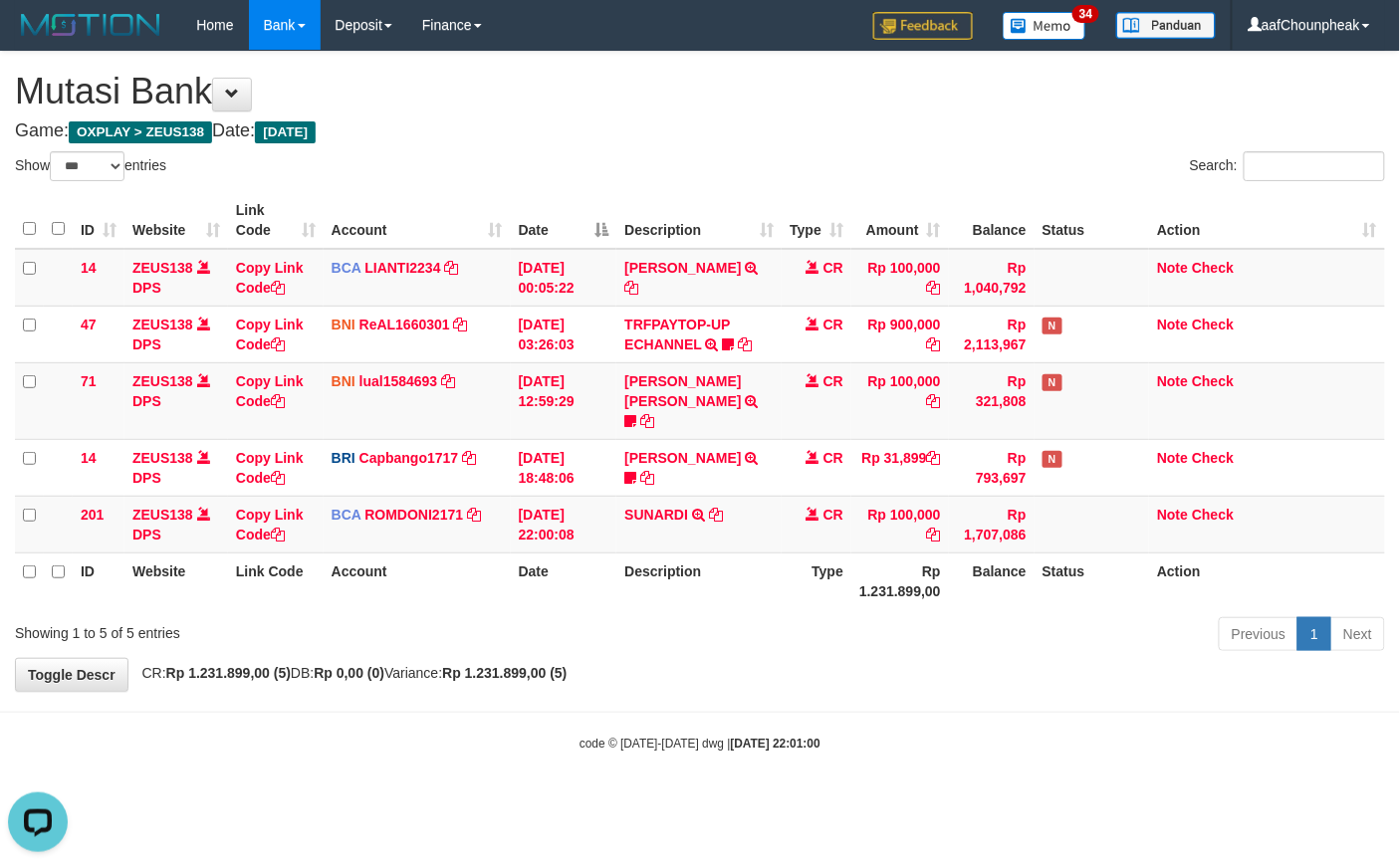 scroll, scrollTop: 0, scrollLeft: 0, axis: both 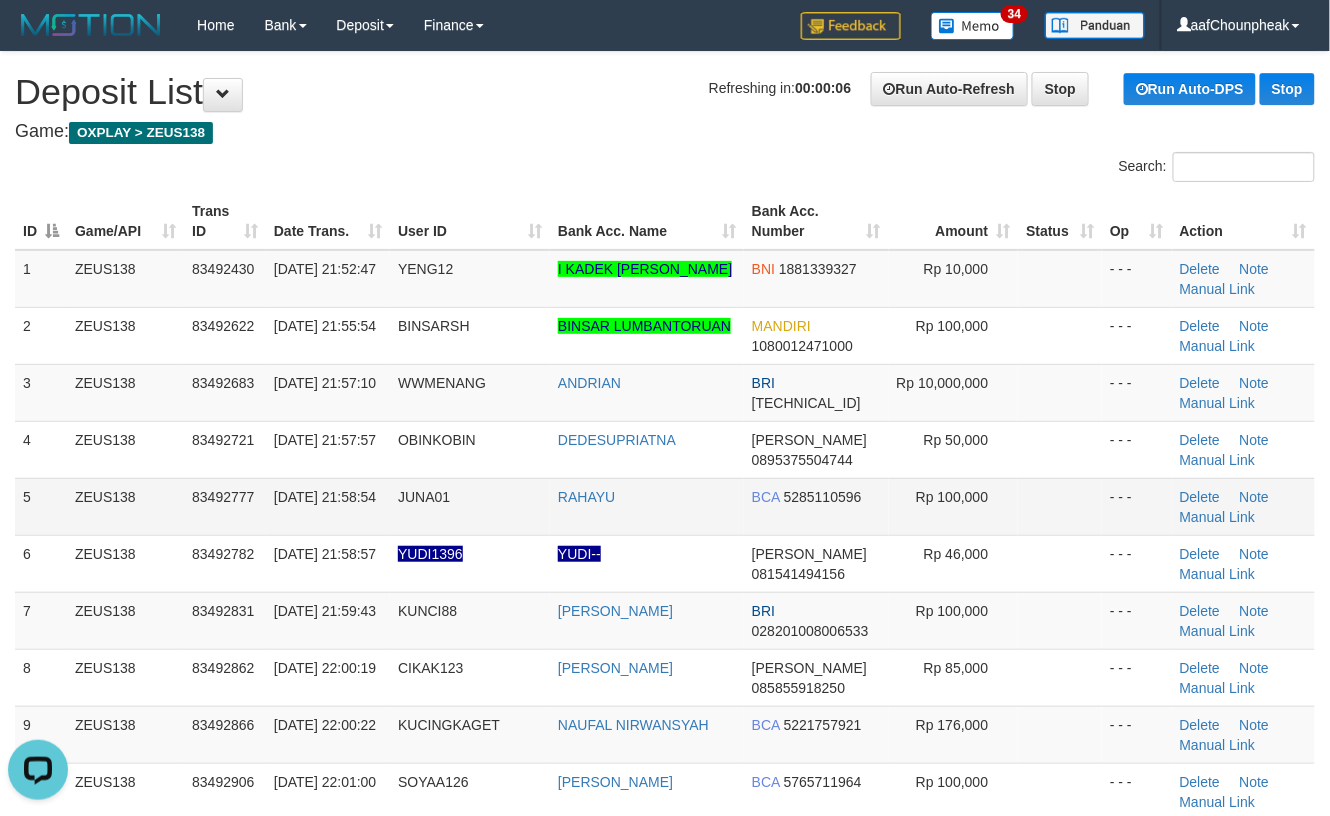 click on "RAHAYU" at bounding box center (647, 506) 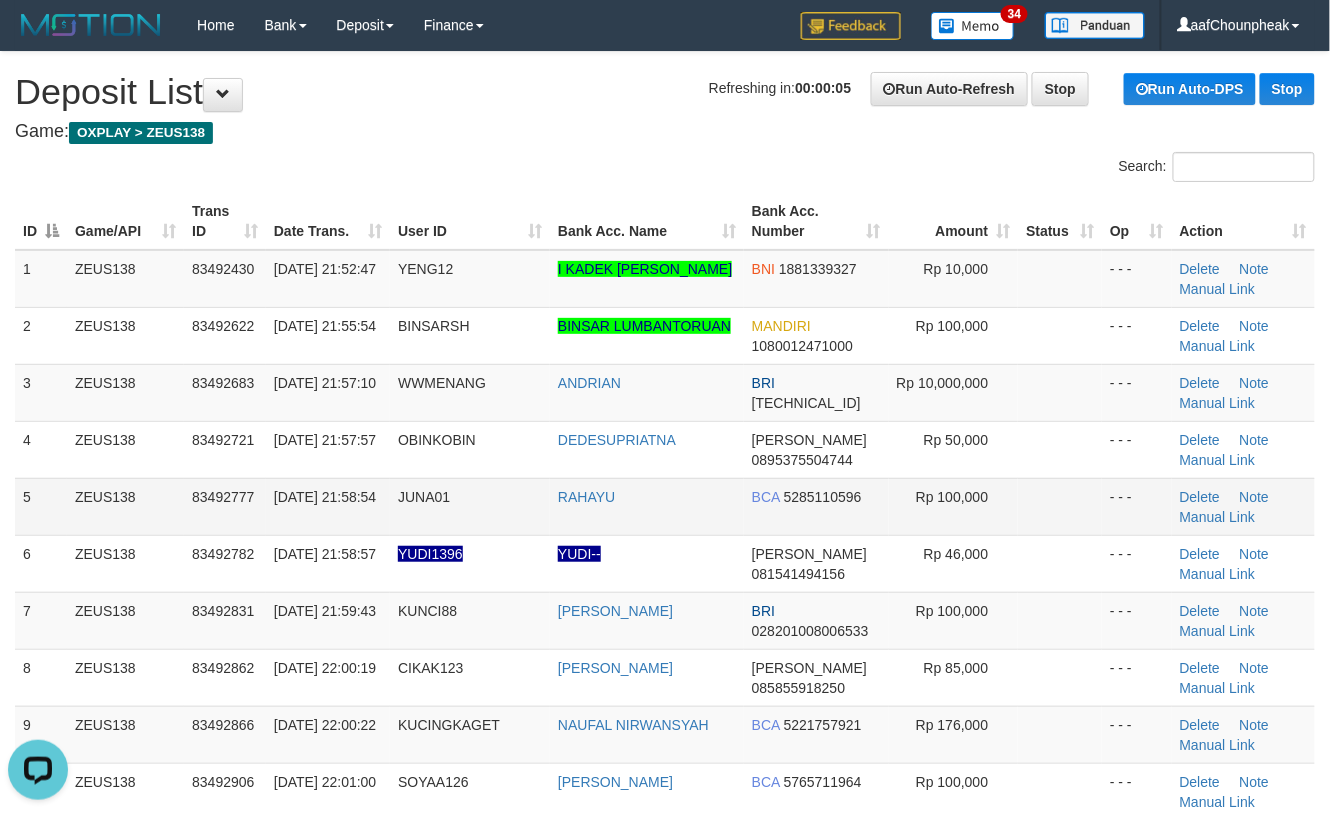 drag, startPoint x: 728, startPoint y: 486, endPoint x: 805, endPoint y: 486, distance: 77 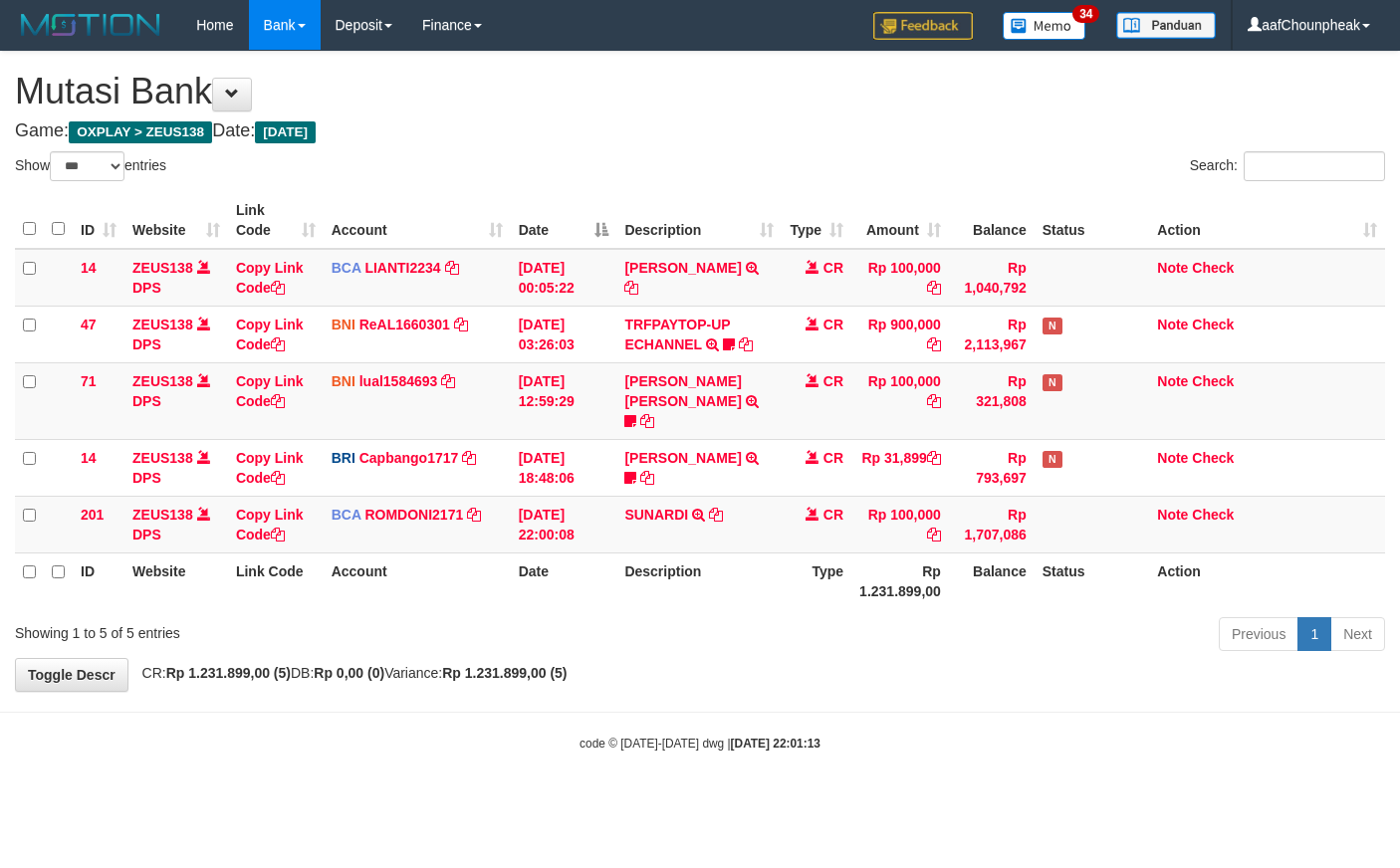 select on "***" 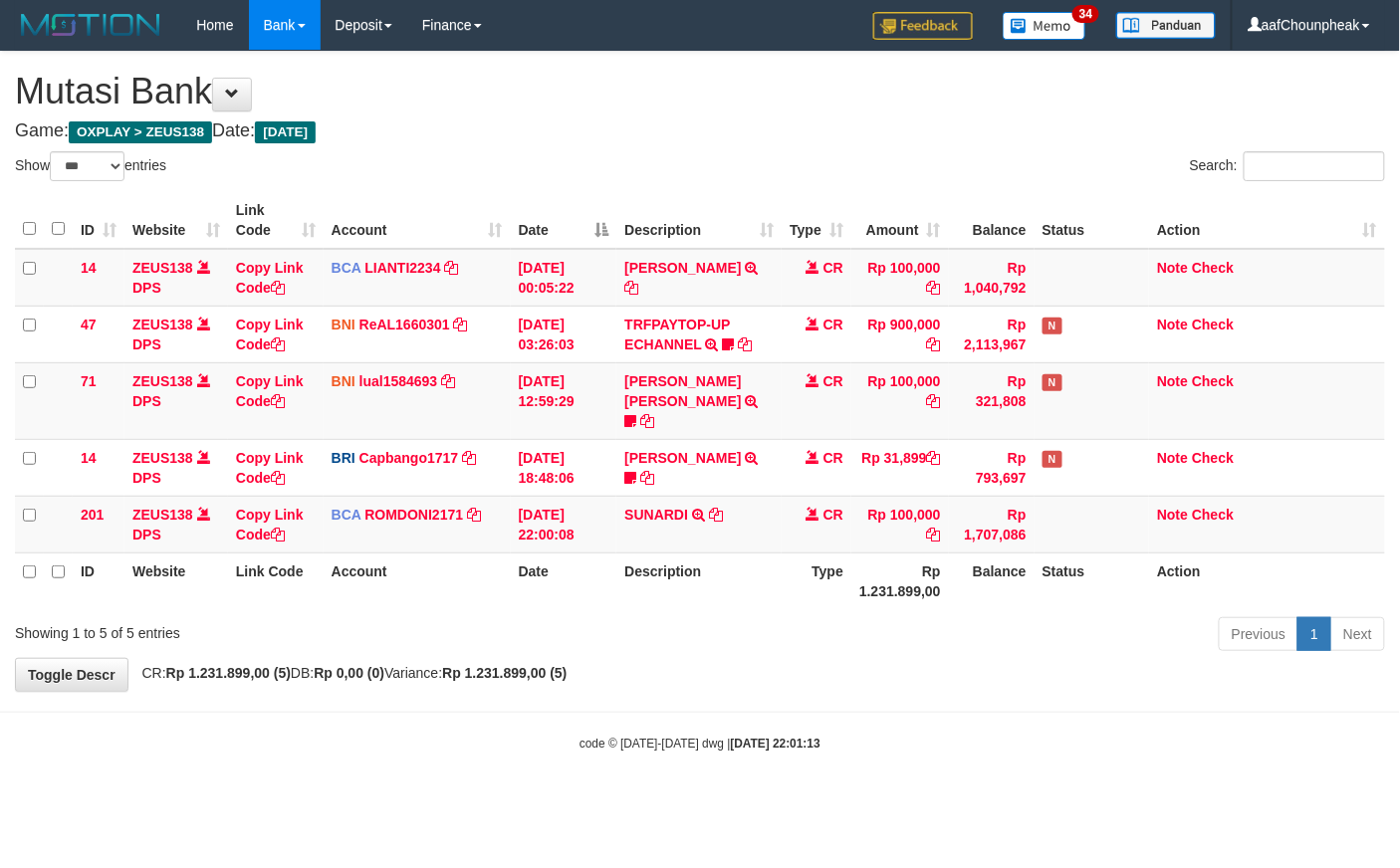 click on "Previous 1 Next" at bounding box center (992, 636) 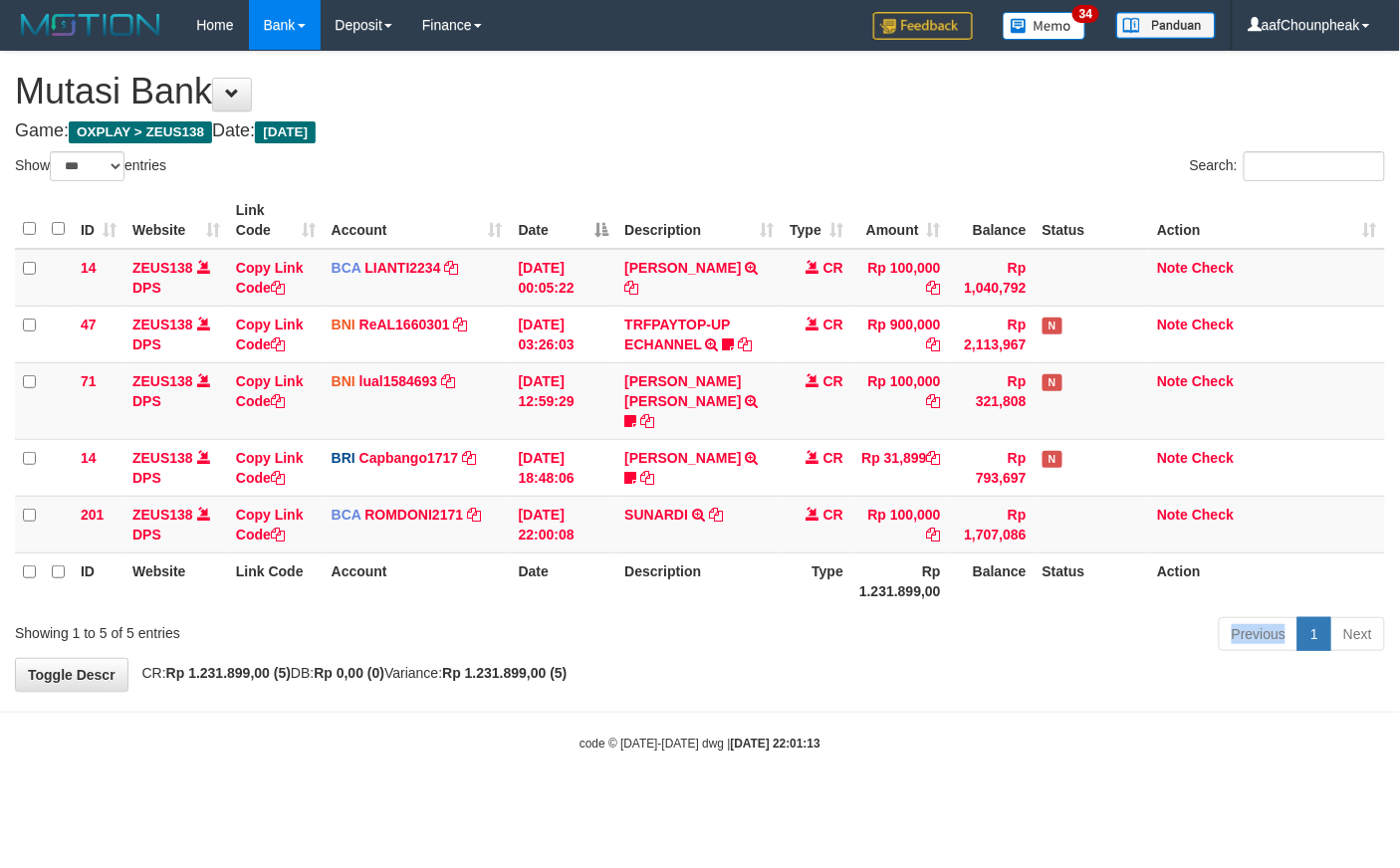click on "Previous 1 Next" at bounding box center [992, 636] 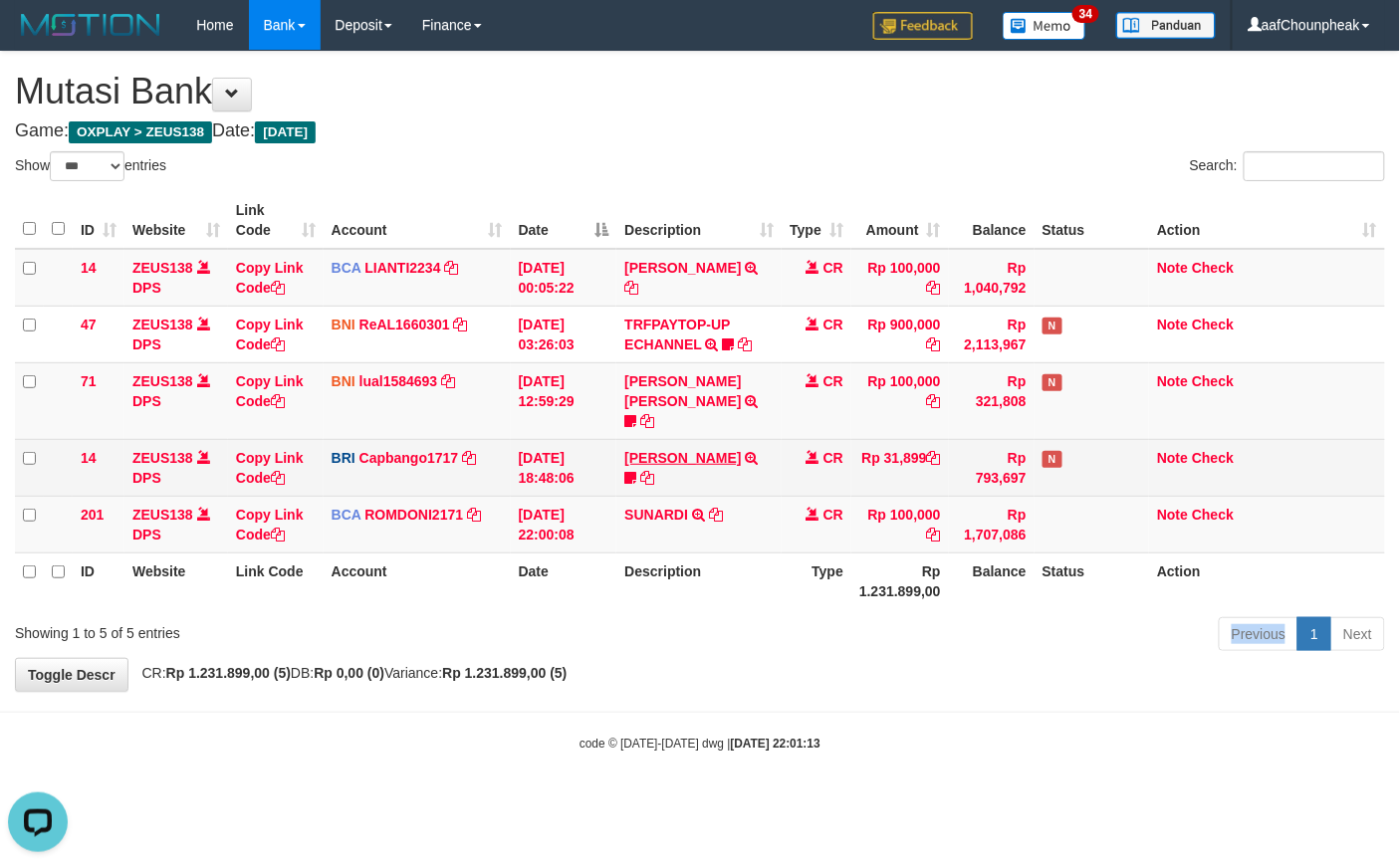 scroll, scrollTop: 0, scrollLeft: 0, axis: both 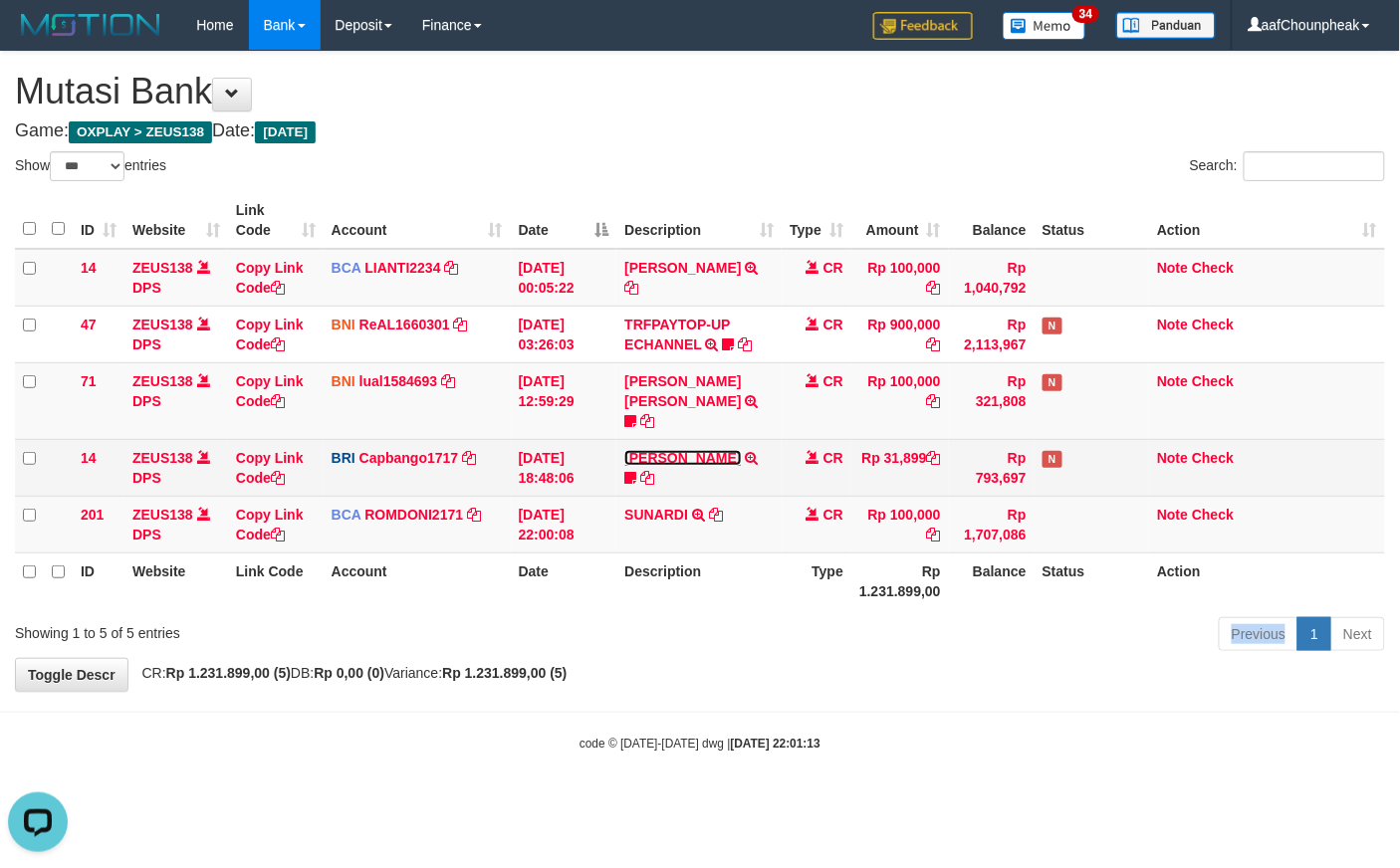 click on "RIZKY RAMADHON" at bounding box center (682, 458) 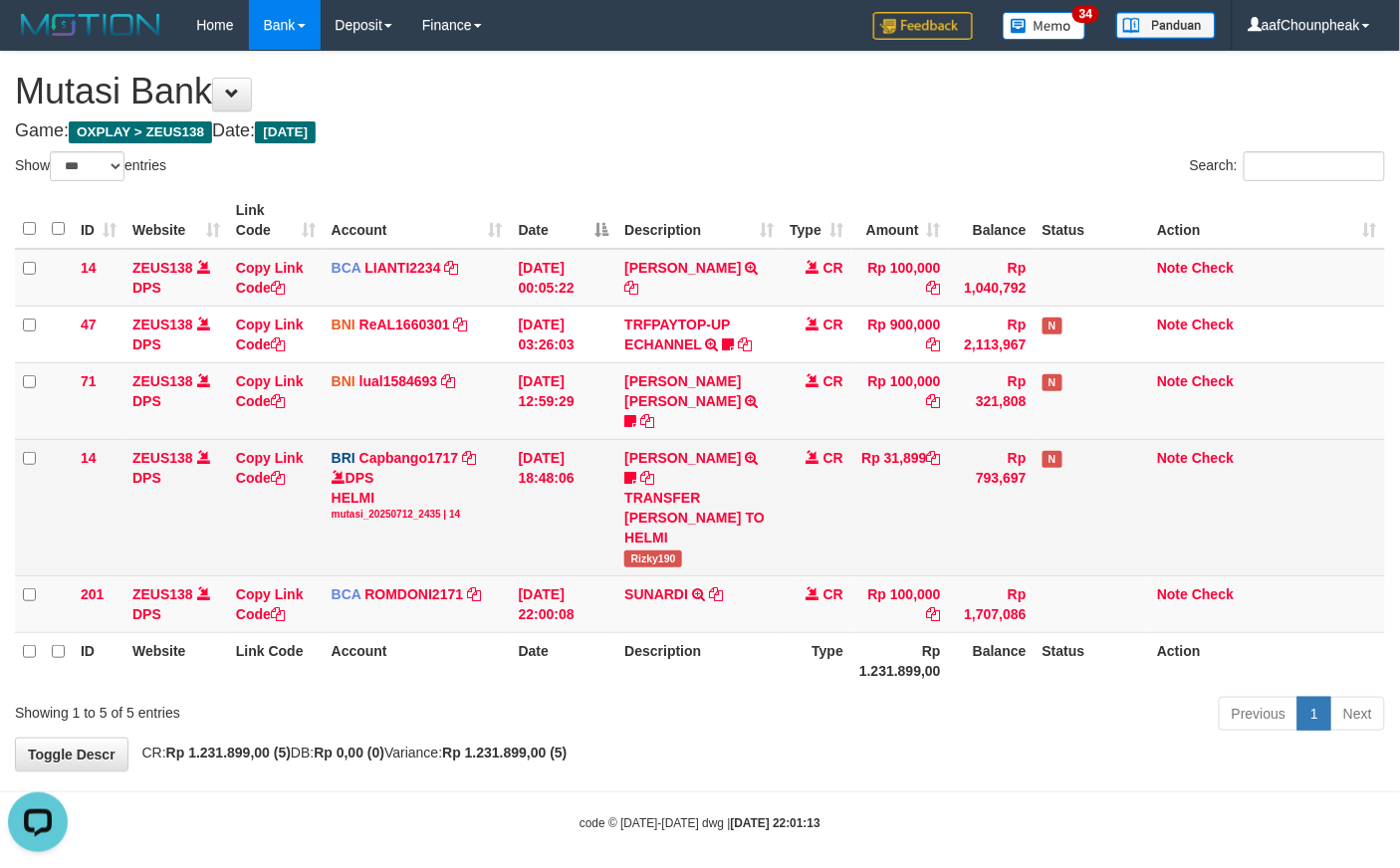 click on "RIZKY RAMADHON            TRANSFER NBMB RIZKY RAMADHON TO HELMI    Rizky190" at bounding box center (699, 507) 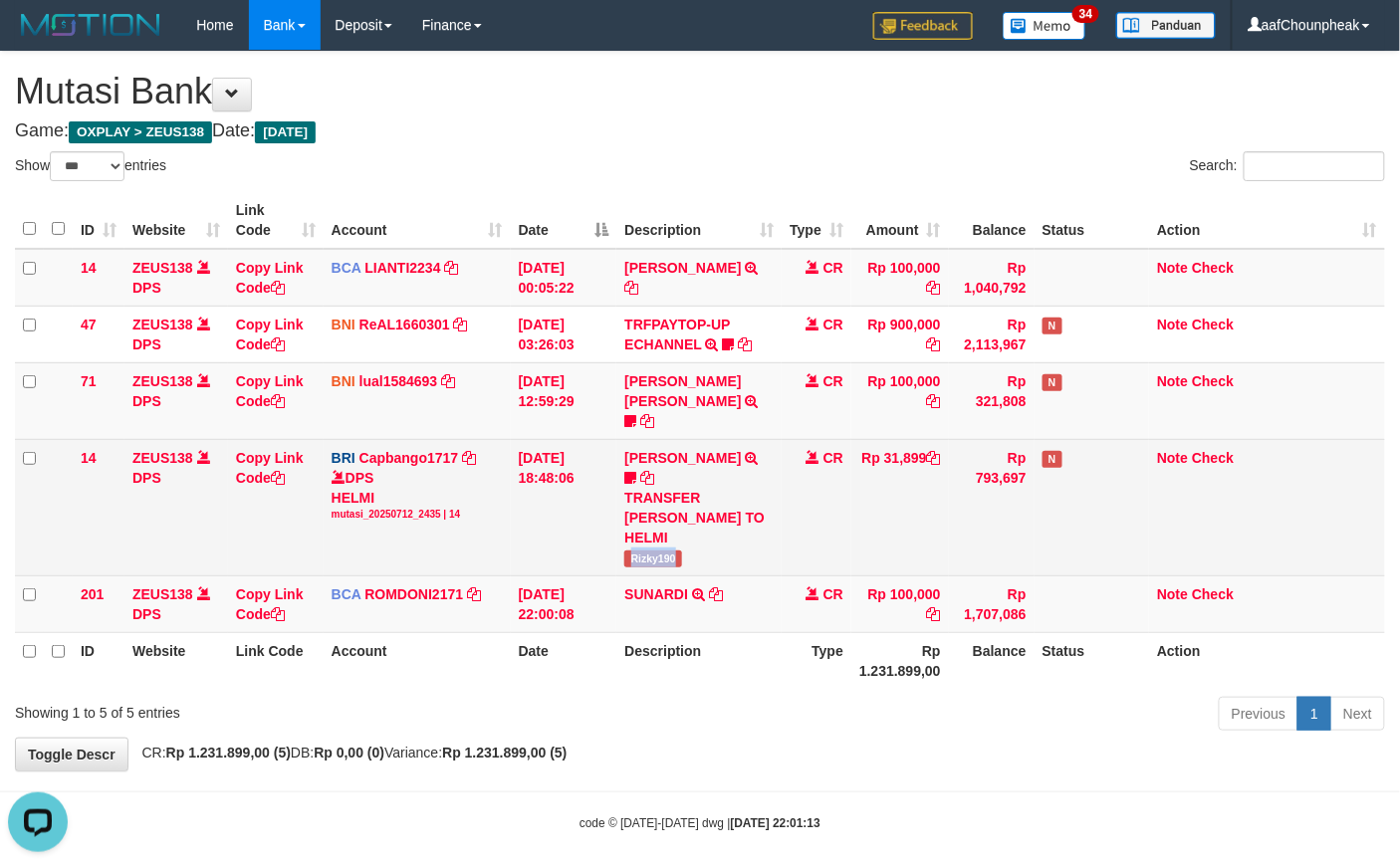 click on "RIZKY RAMADHON            TRANSFER NBMB RIZKY RAMADHON TO HELMI    Rizky190" at bounding box center (699, 507) 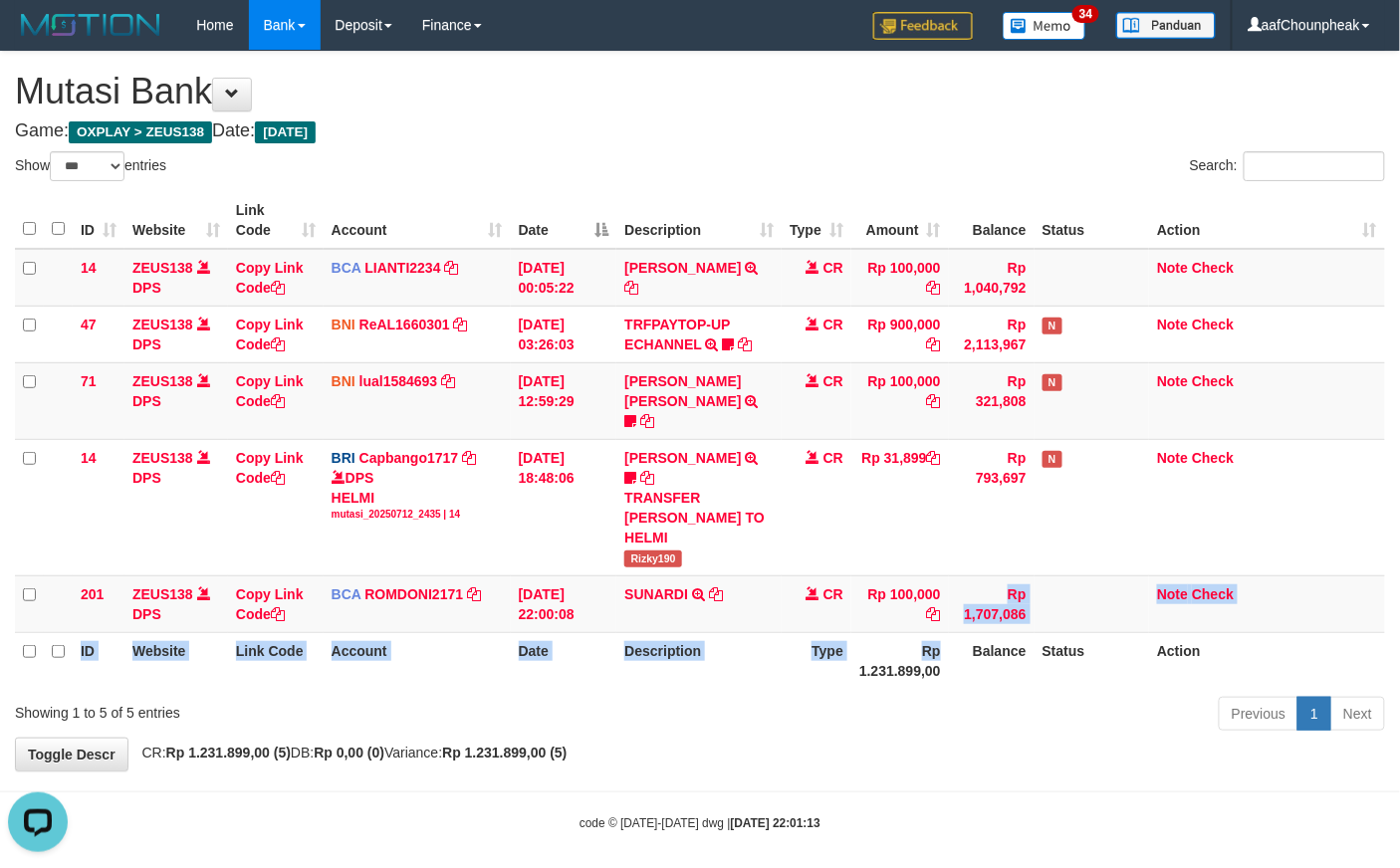 click on "ID Website Link Code Account Date Description Type Amount Balance Status Action
14
ZEUS138    DPS
Copy Link Code
BCA
LIANTI2234
DPS
YULIANTI
mutasi_20250712_4646 | 14
mutasi_20250712_4646 | 14
12/07/2025 00:05:22
YUSUP MAULAN         TRSF E-BANKING CR 1207/FTSCY/WS95051
100000.002025071262819090 TRFDN-YUSUP MAULANESPAY DEBIT INDONE
CR
Rp 100,000
Rp 1,040,792
Note
Check
47
ZEUS138    DPS
Copy Link Code
BNI
ReAL1660301" at bounding box center [700, 440] 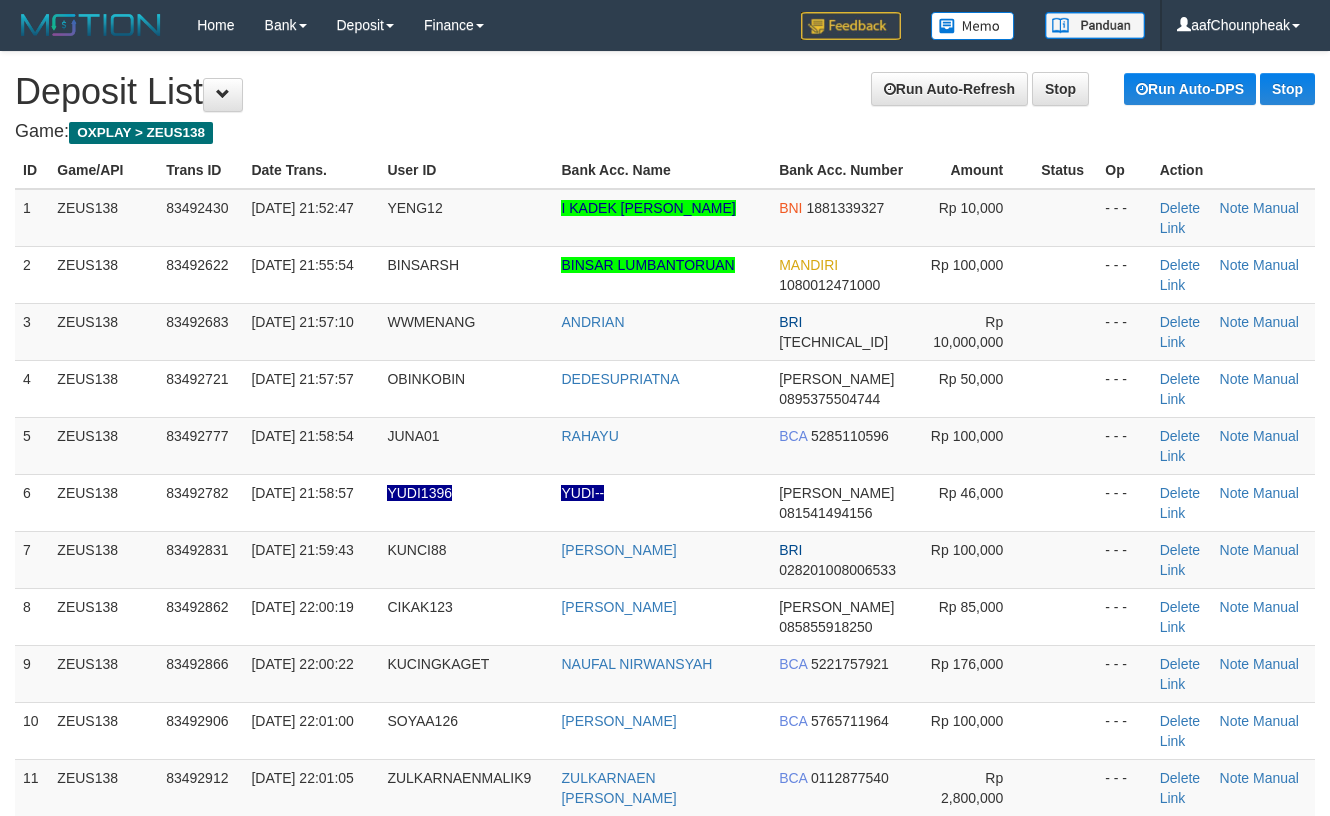 scroll, scrollTop: 0, scrollLeft: 0, axis: both 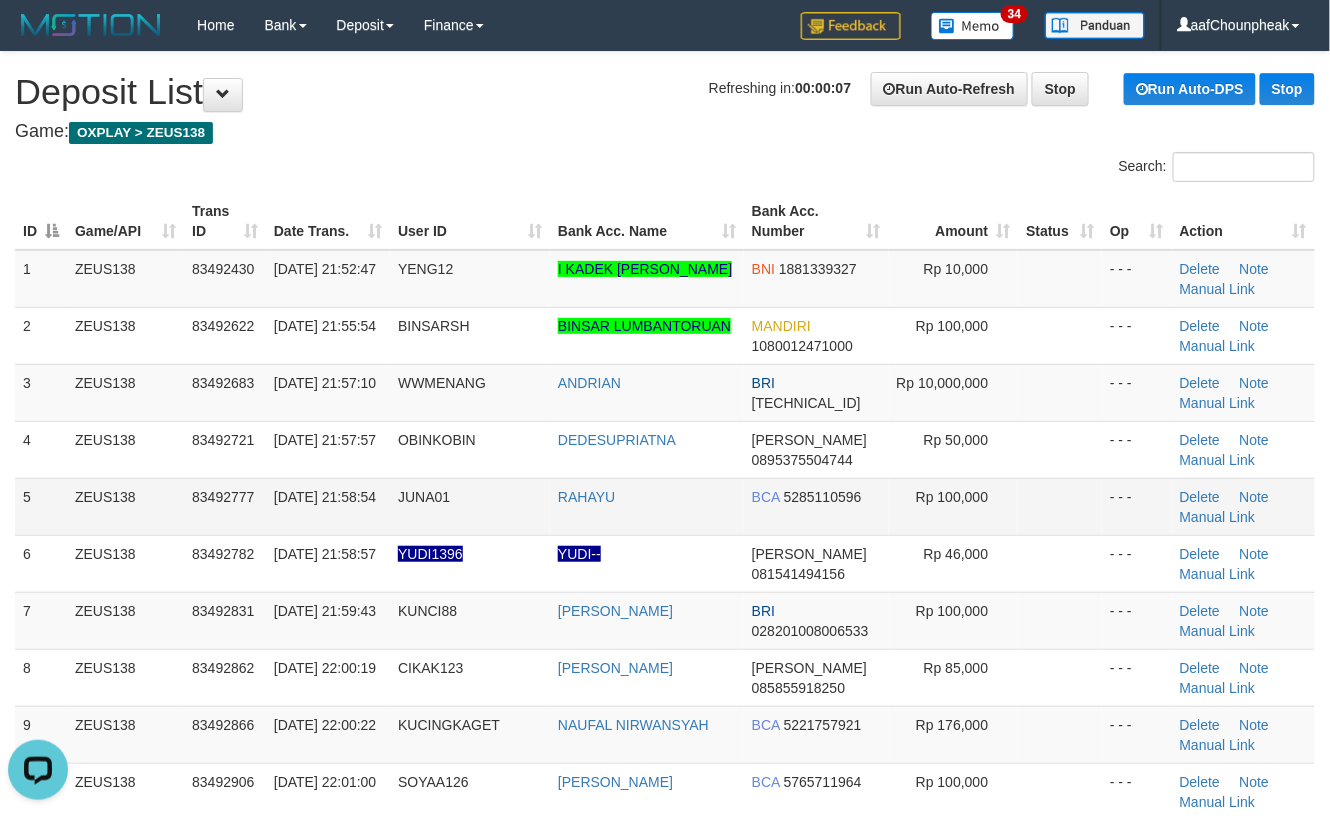 click on "RAHAYU" at bounding box center [647, 506] 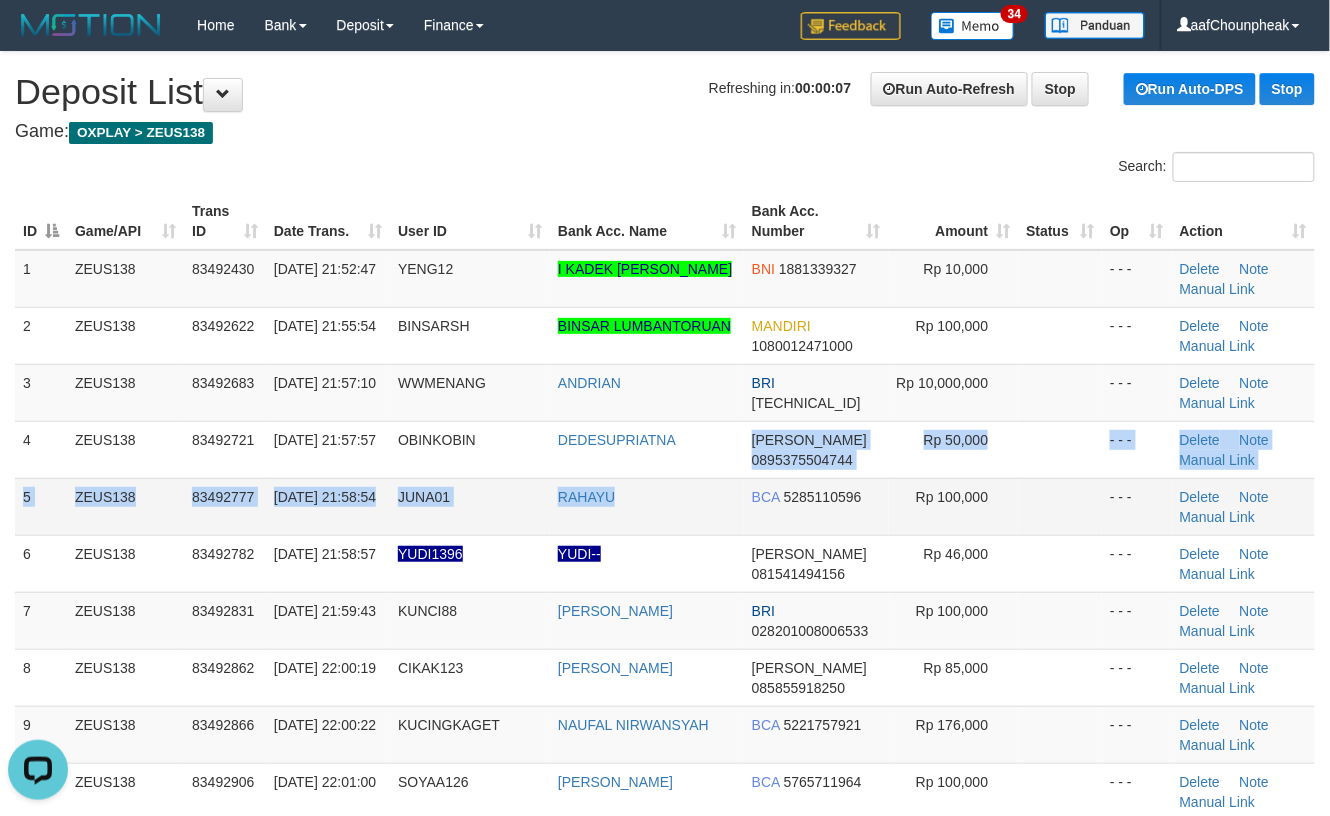 drag, startPoint x: 701, startPoint y: 473, endPoint x: 712, endPoint y: 500, distance: 29.15476 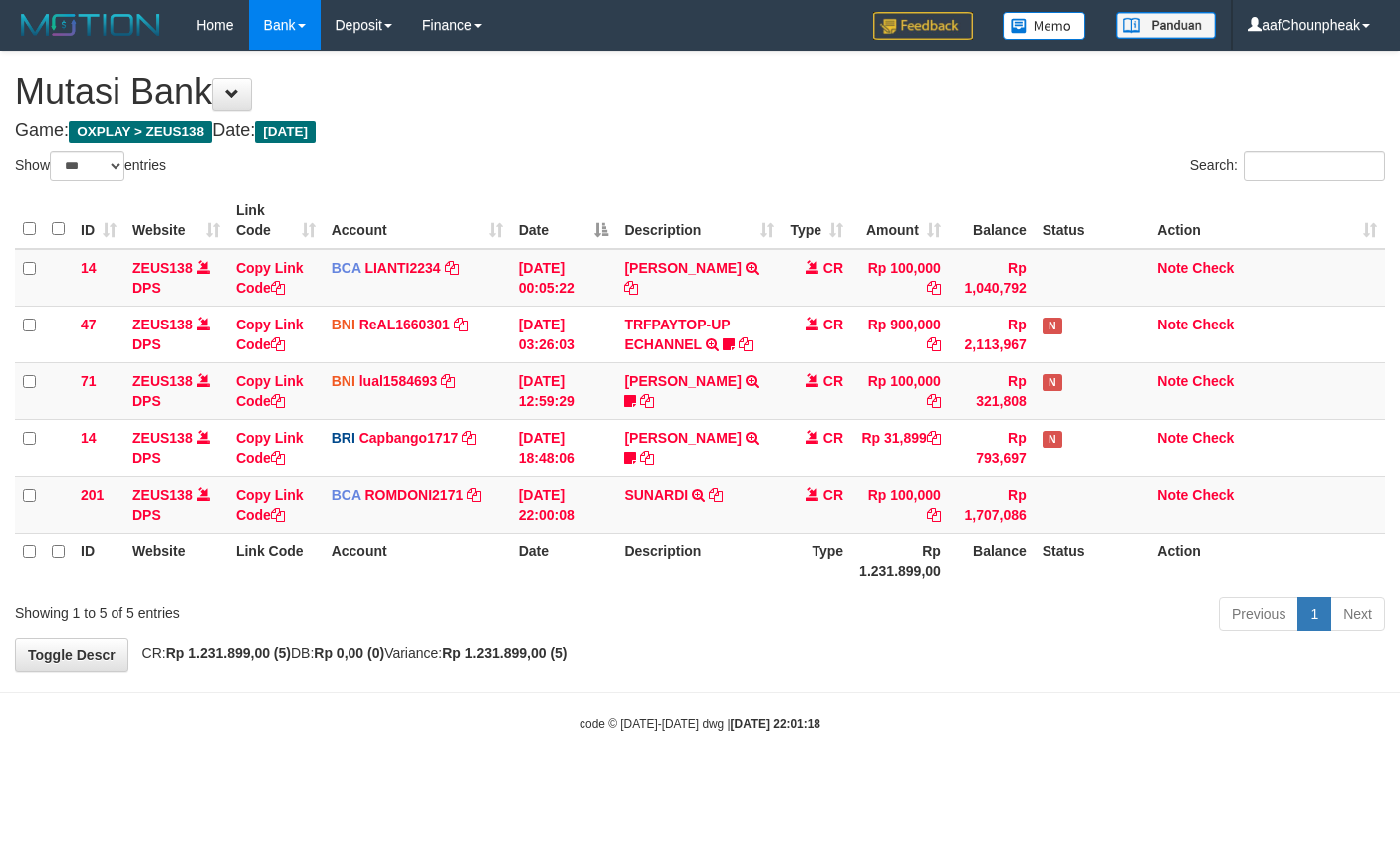 select on "***" 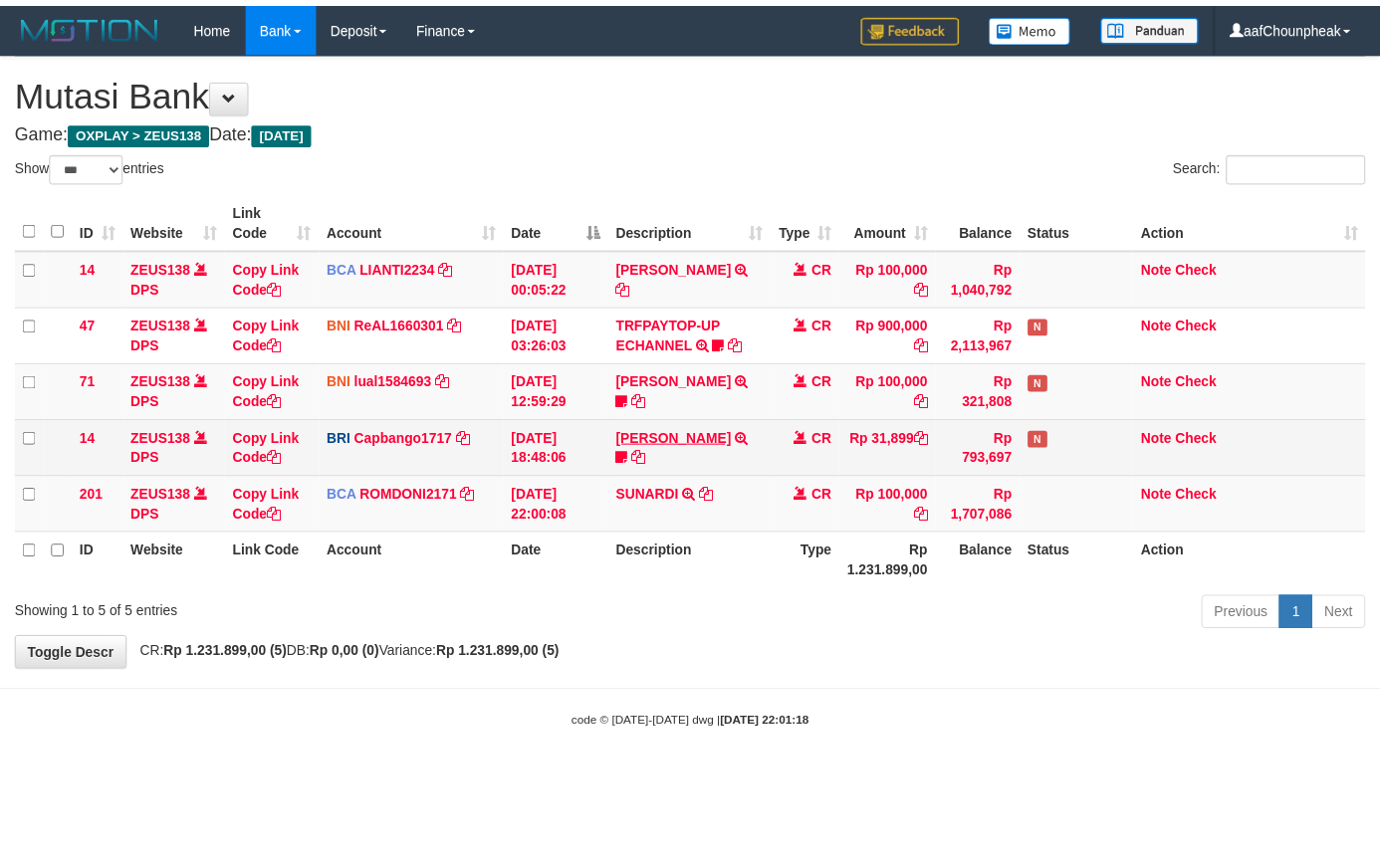 scroll, scrollTop: 0, scrollLeft: 0, axis: both 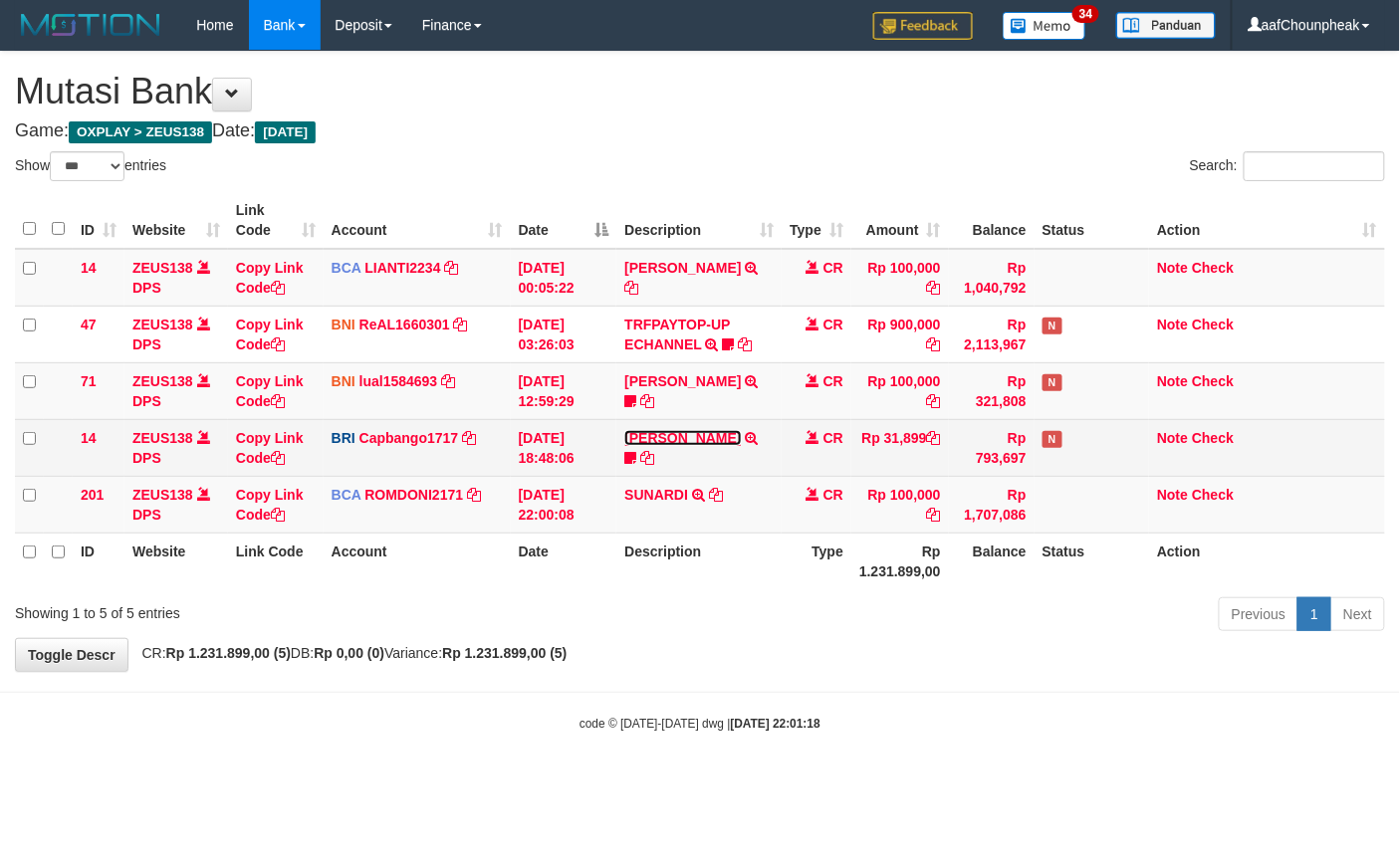 click on "[PERSON_NAME]" at bounding box center [682, 438] 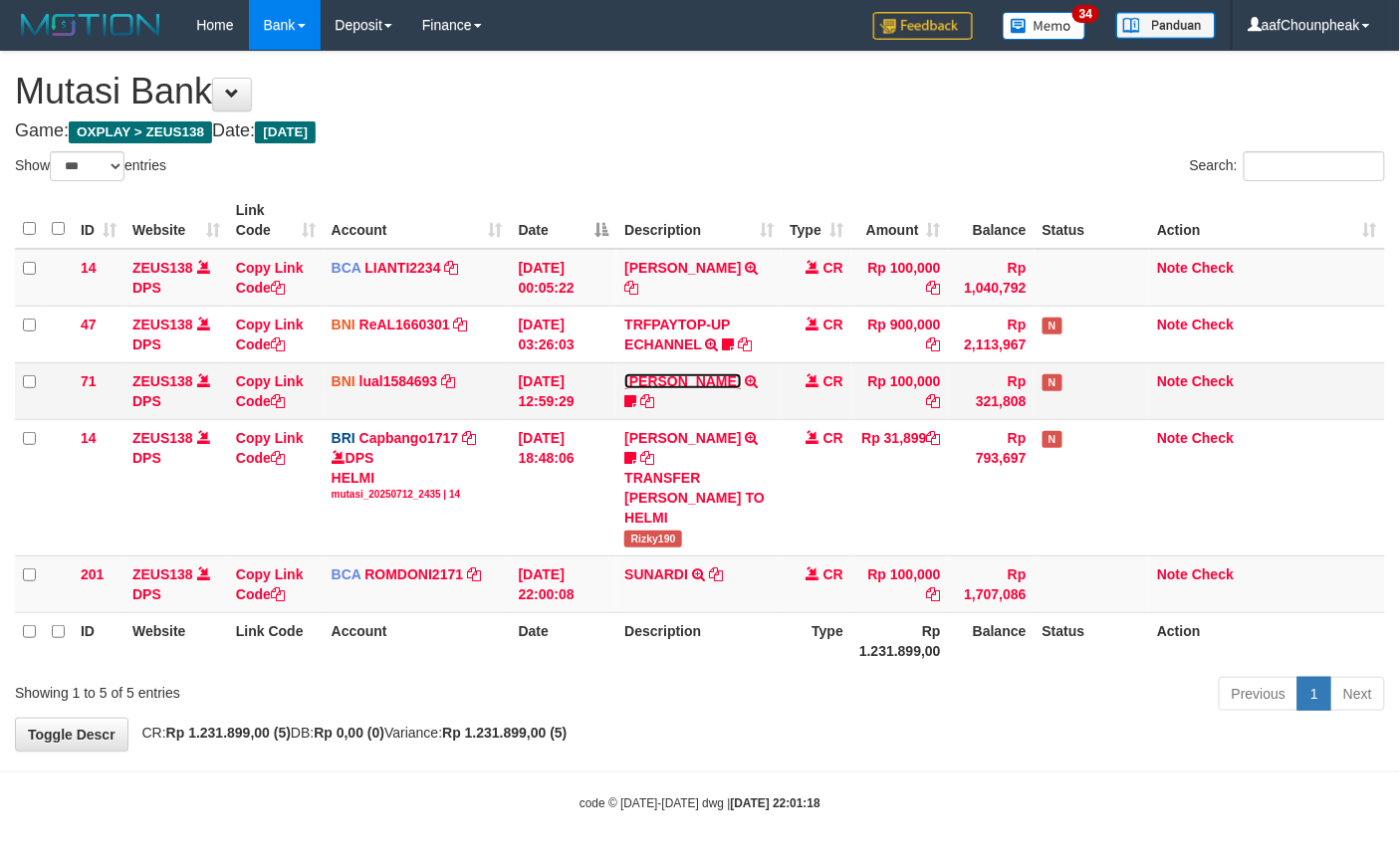click on "[PERSON_NAME] [PERSON_NAME]" at bounding box center [682, 381] 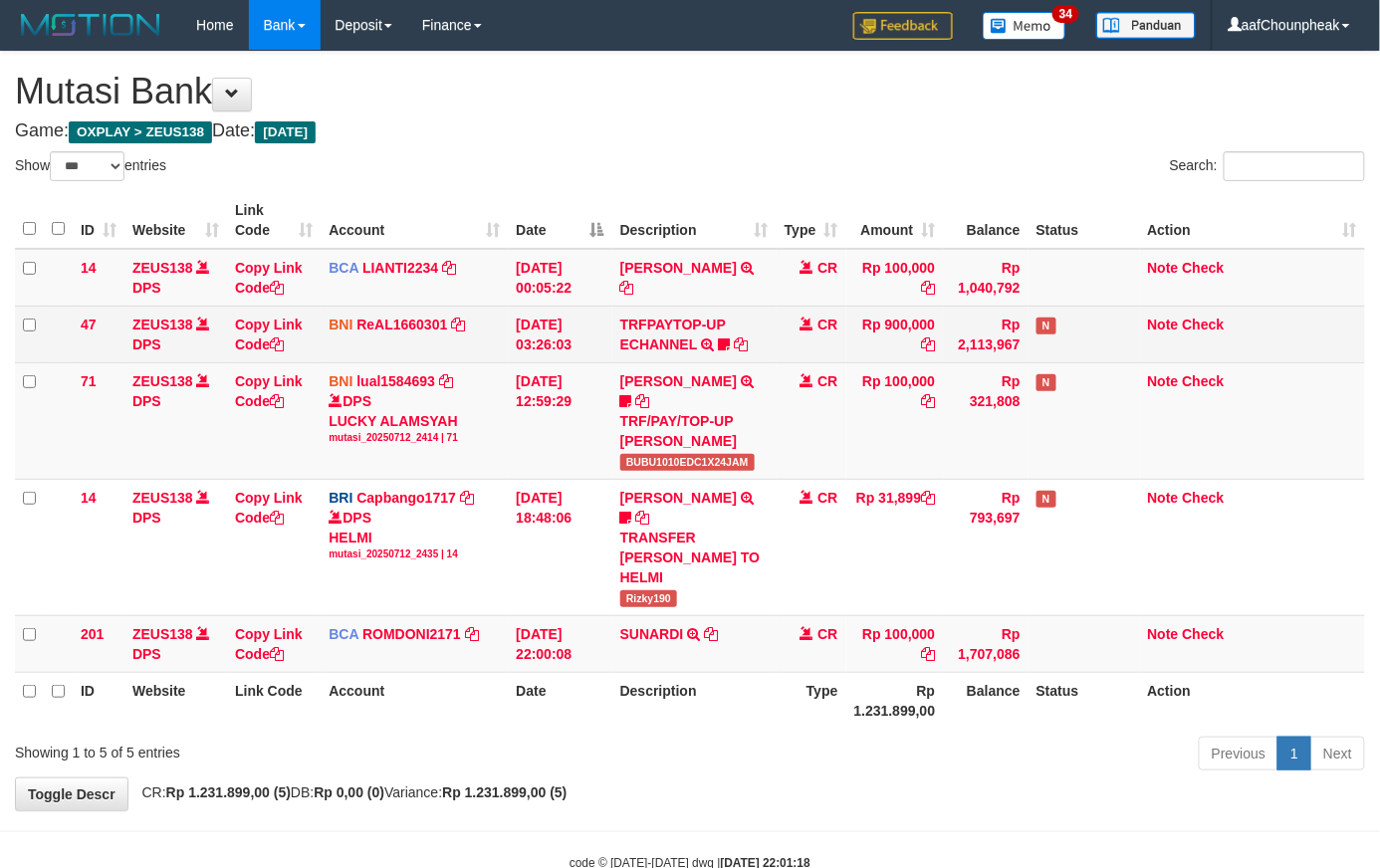 click on "TRFPAYTOP-UP ECHANNEL            TRF/PAY/TOP-UP ECHANNEL    Egoythea" at bounding box center [694, 333] 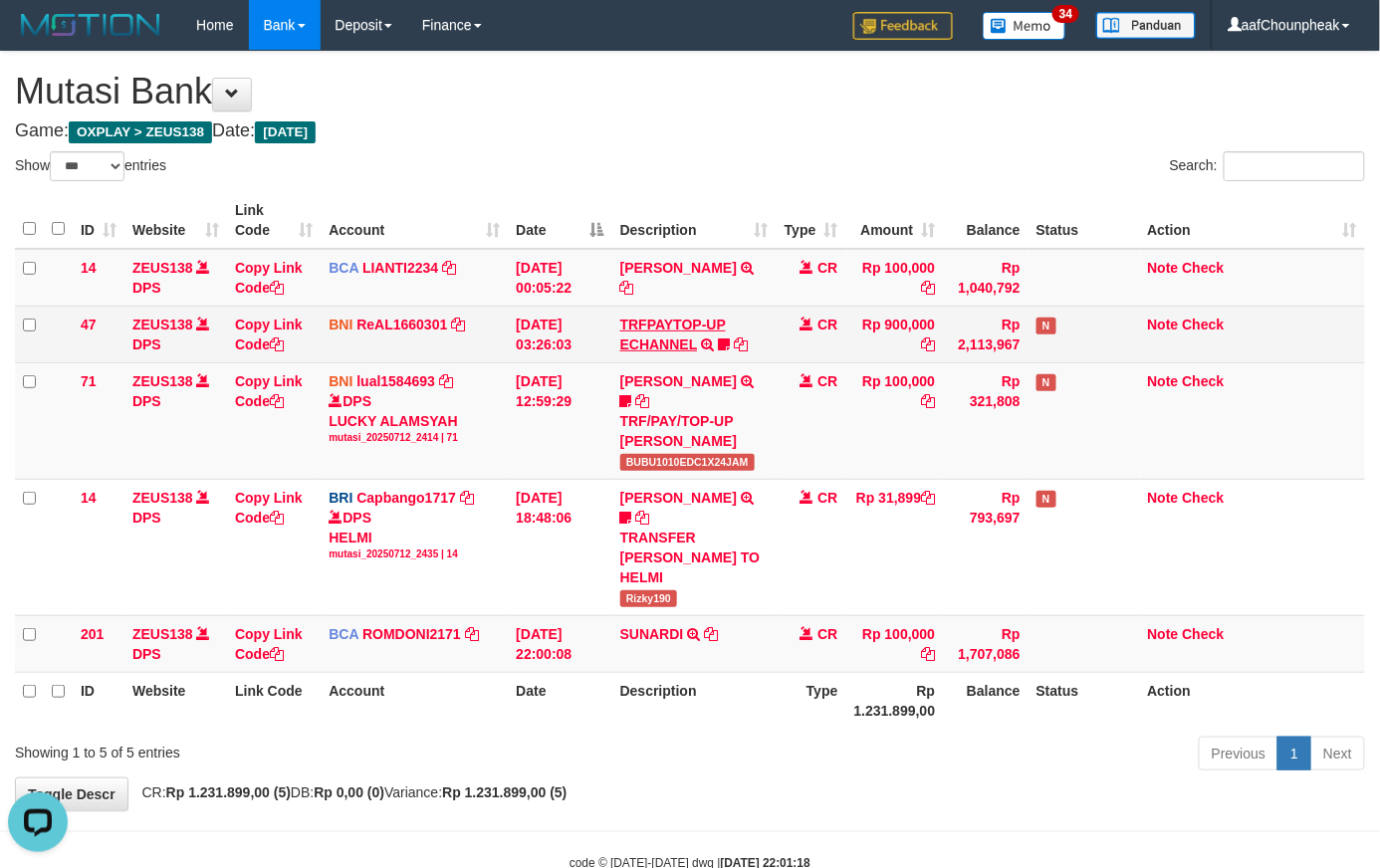 scroll, scrollTop: 0, scrollLeft: 0, axis: both 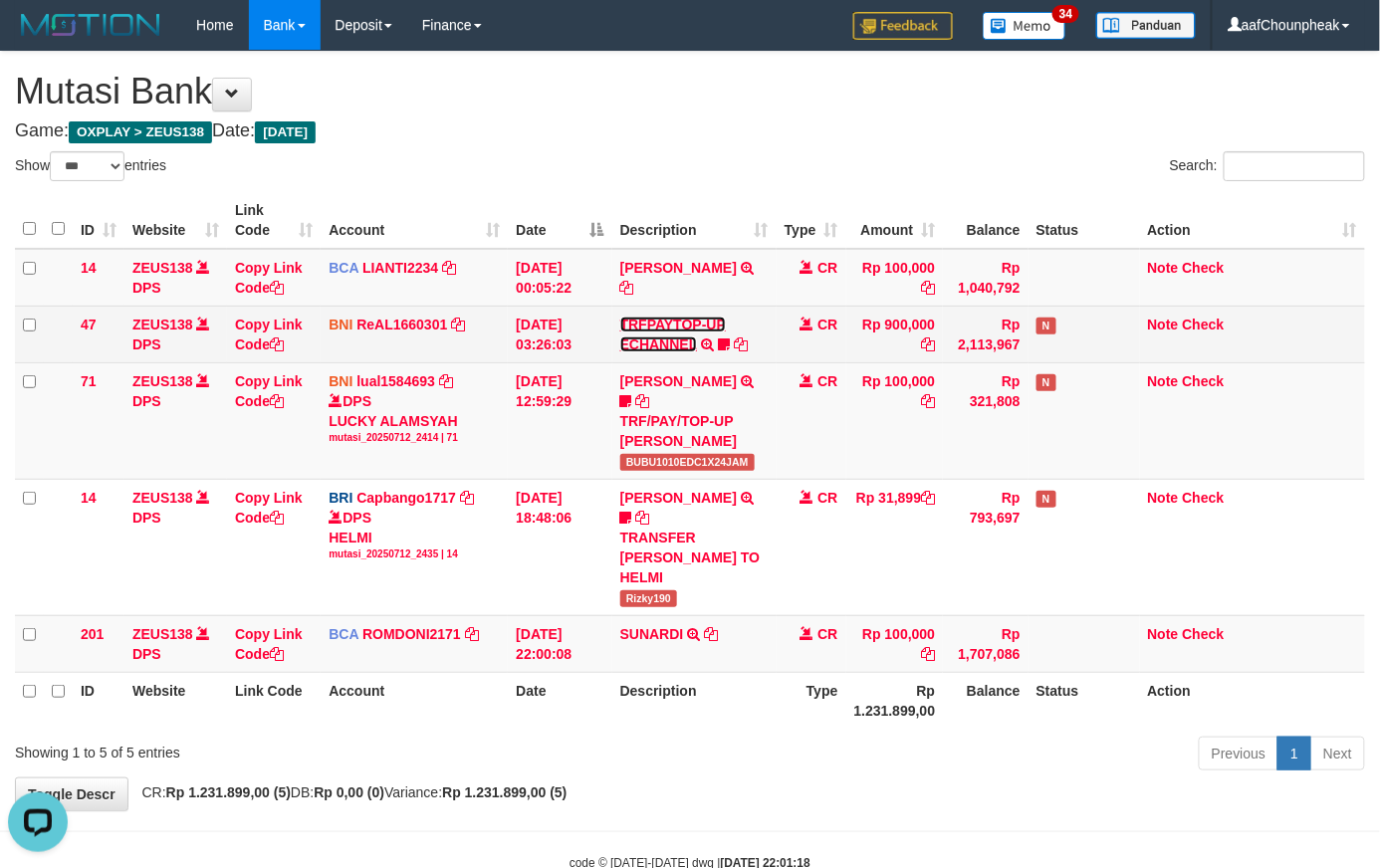 click on "TRFPAYTOP-UP ECHANNEL" at bounding box center (673, 334) 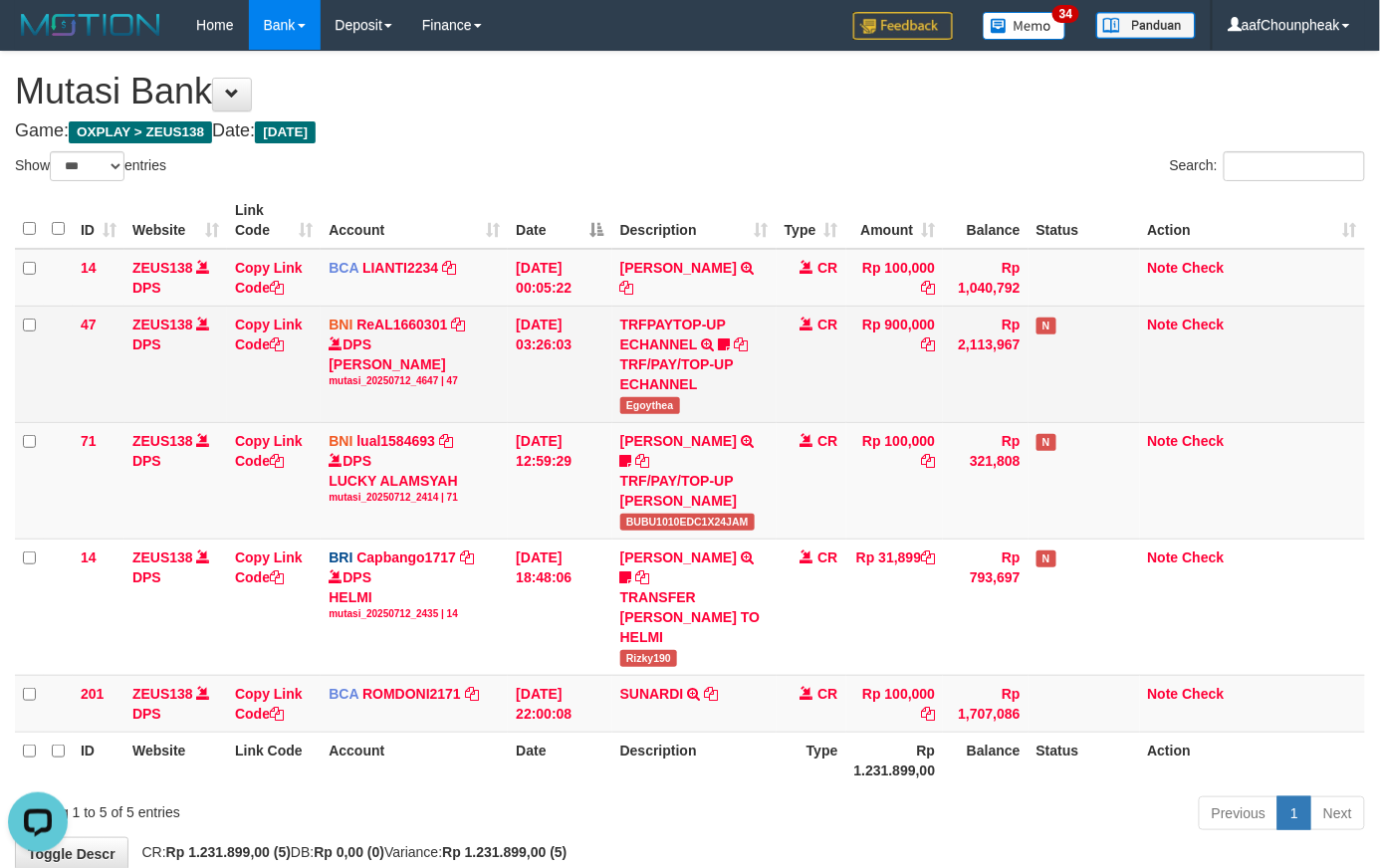 click on "Egoythea" at bounding box center (650, 405) 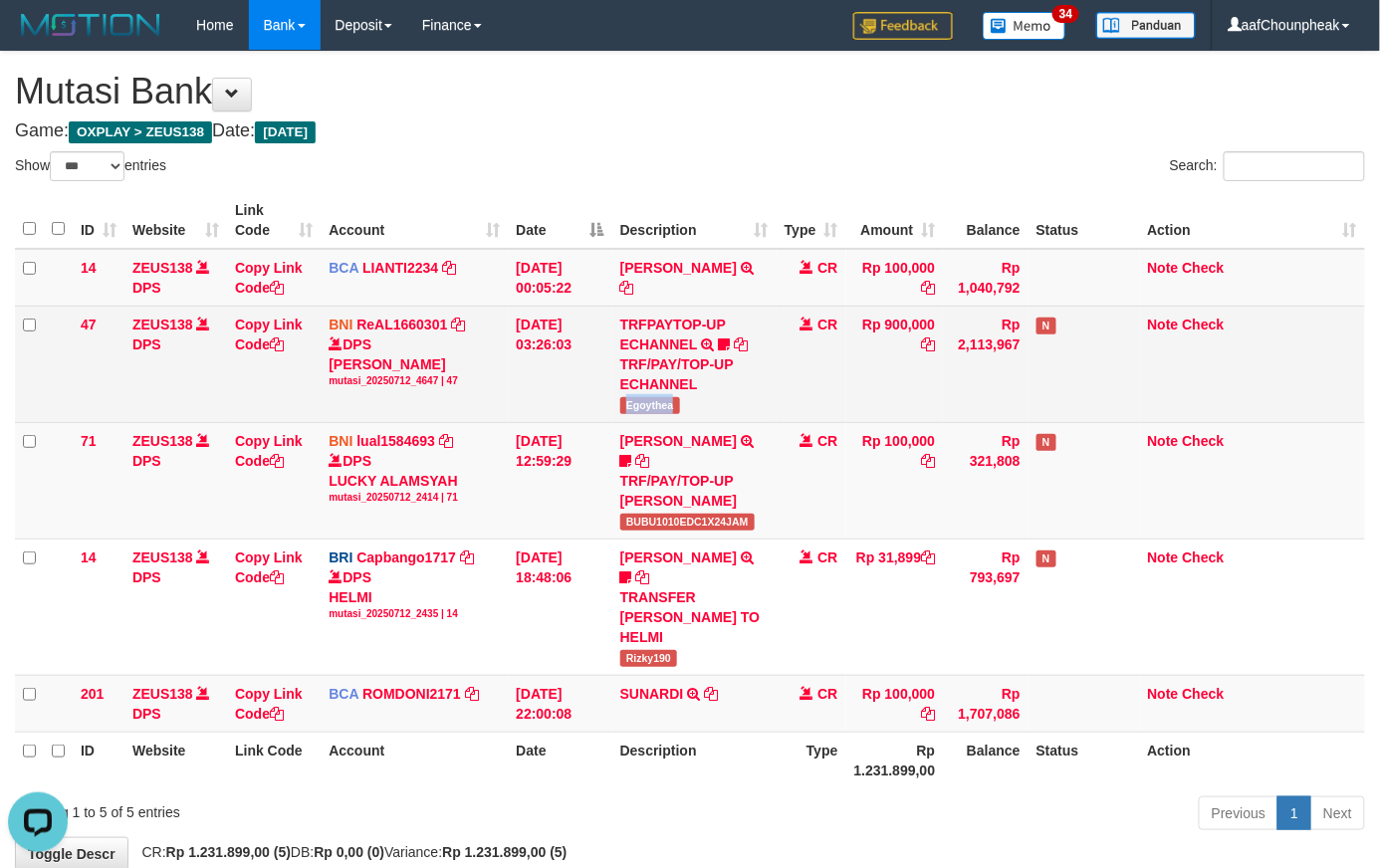 click on "Egoythea" at bounding box center (650, 405) 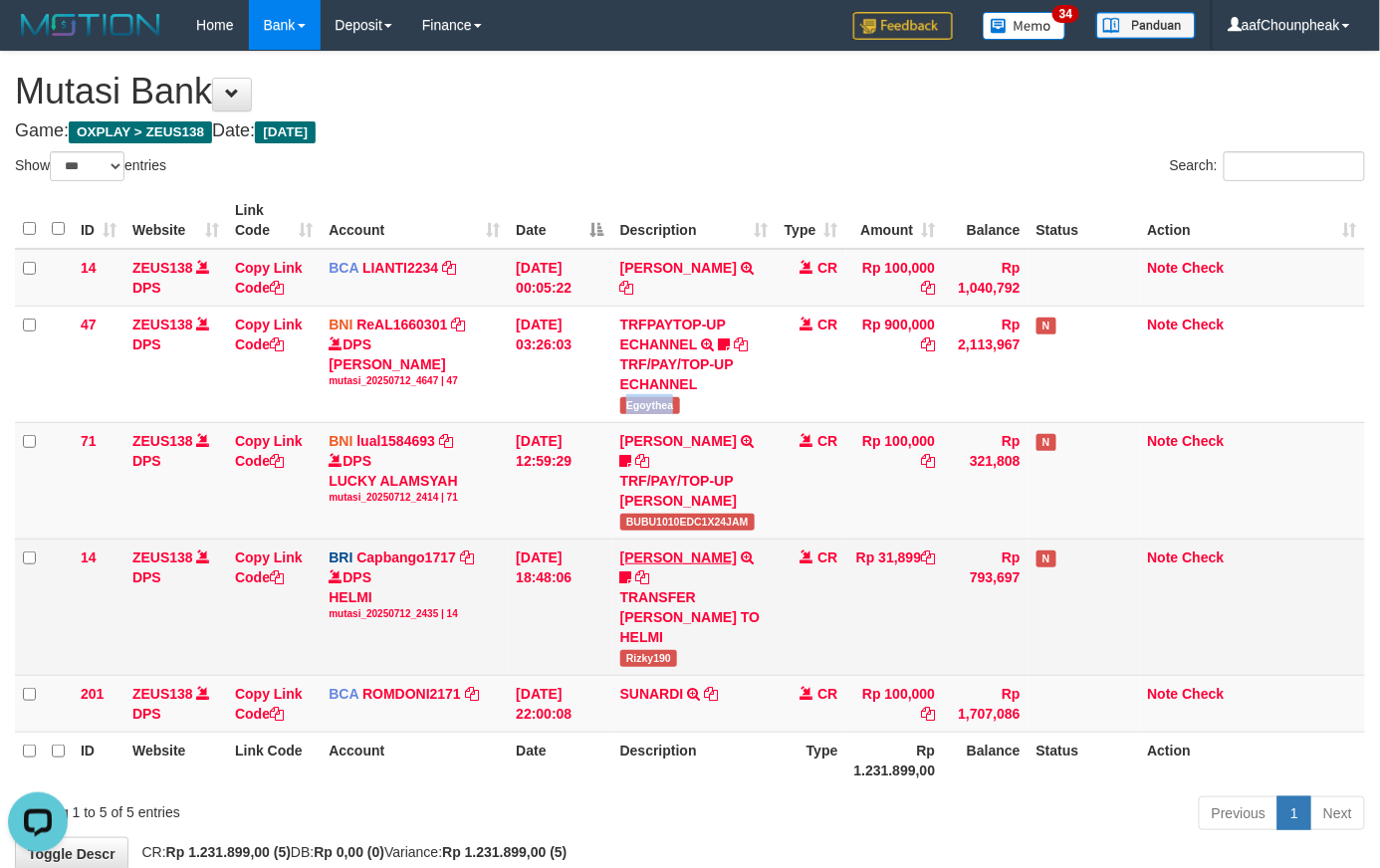 click on "14
ZEUS138    DPS
Copy Link Code
BCA
LIANTI2234
DPS
YULIANTI
mutasi_20250712_4646 | 14
mutasi_20250712_4646 | 14
12/07/2025 00:05:22
YUSUP MAULAN         TRSF E-BANKING CR 1207/FTSCY/WS95051
100000.002025071262819090 TRFDN-YUSUP MAULANESPAY DEBIT INDONE
CR
Rp 100,000
Rp 1,040,792
Note
Check
47
ZEUS138    DPS
Copy Link Code
BNI
ReAL1660301
DPS
REYHAN ALMANSYAH
mutasi_20250712_4647 | 47" at bounding box center [690, 491] 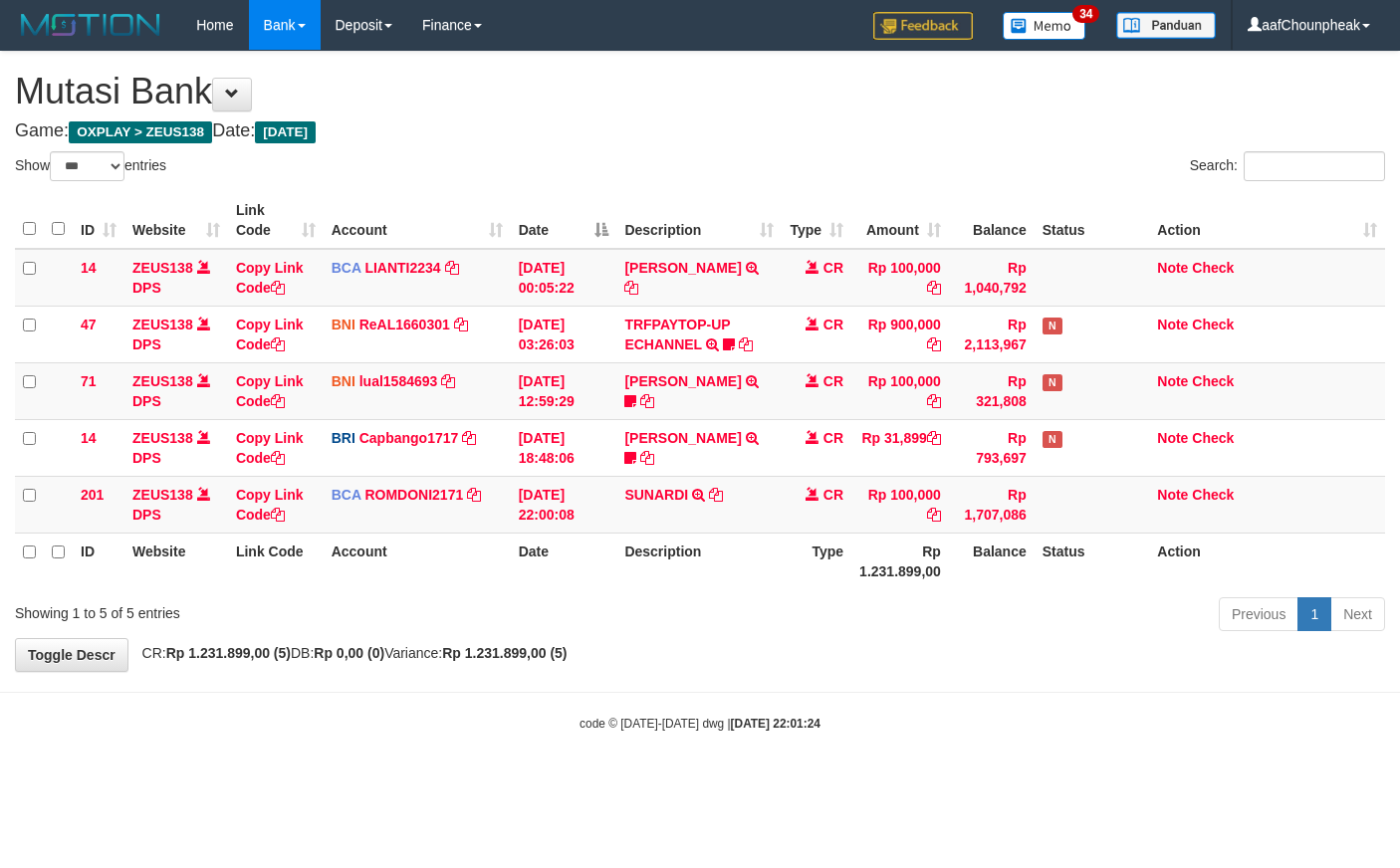 select on "***" 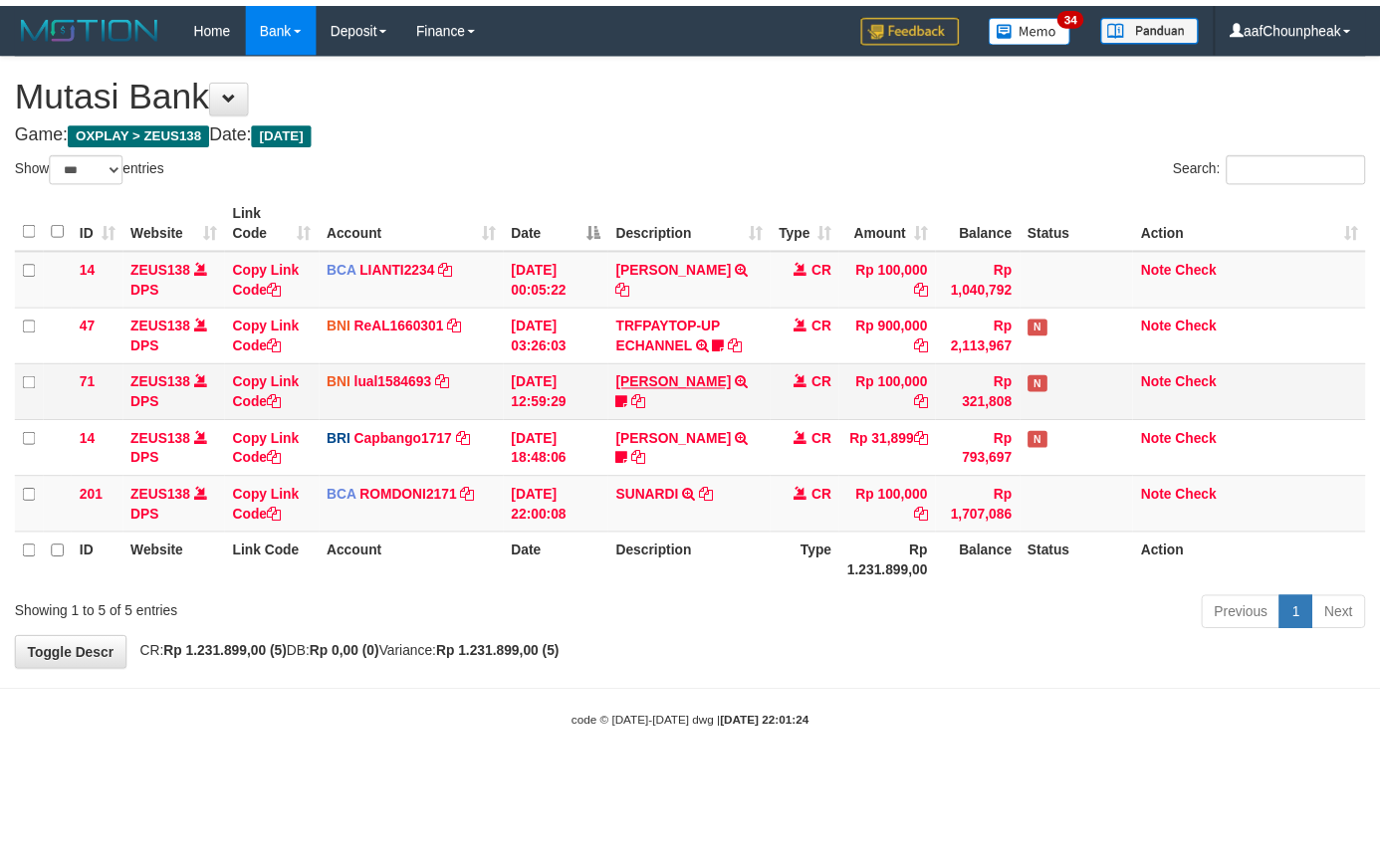 scroll, scrollTop: 0, scrollLeft: 0, axis: both 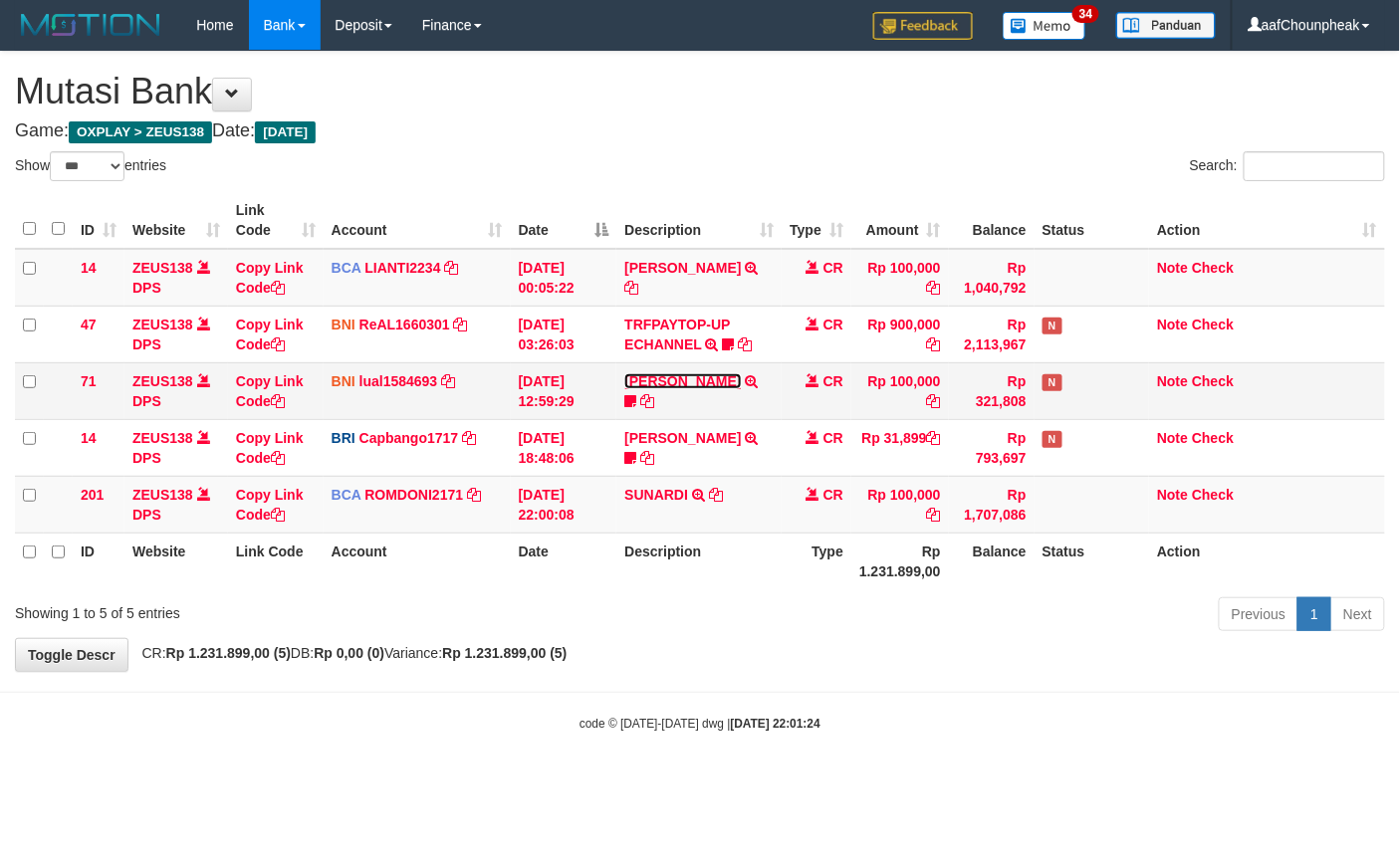 click on "MUHAMMAD IQBAL FARHAN" at bounding box center (682, 381) 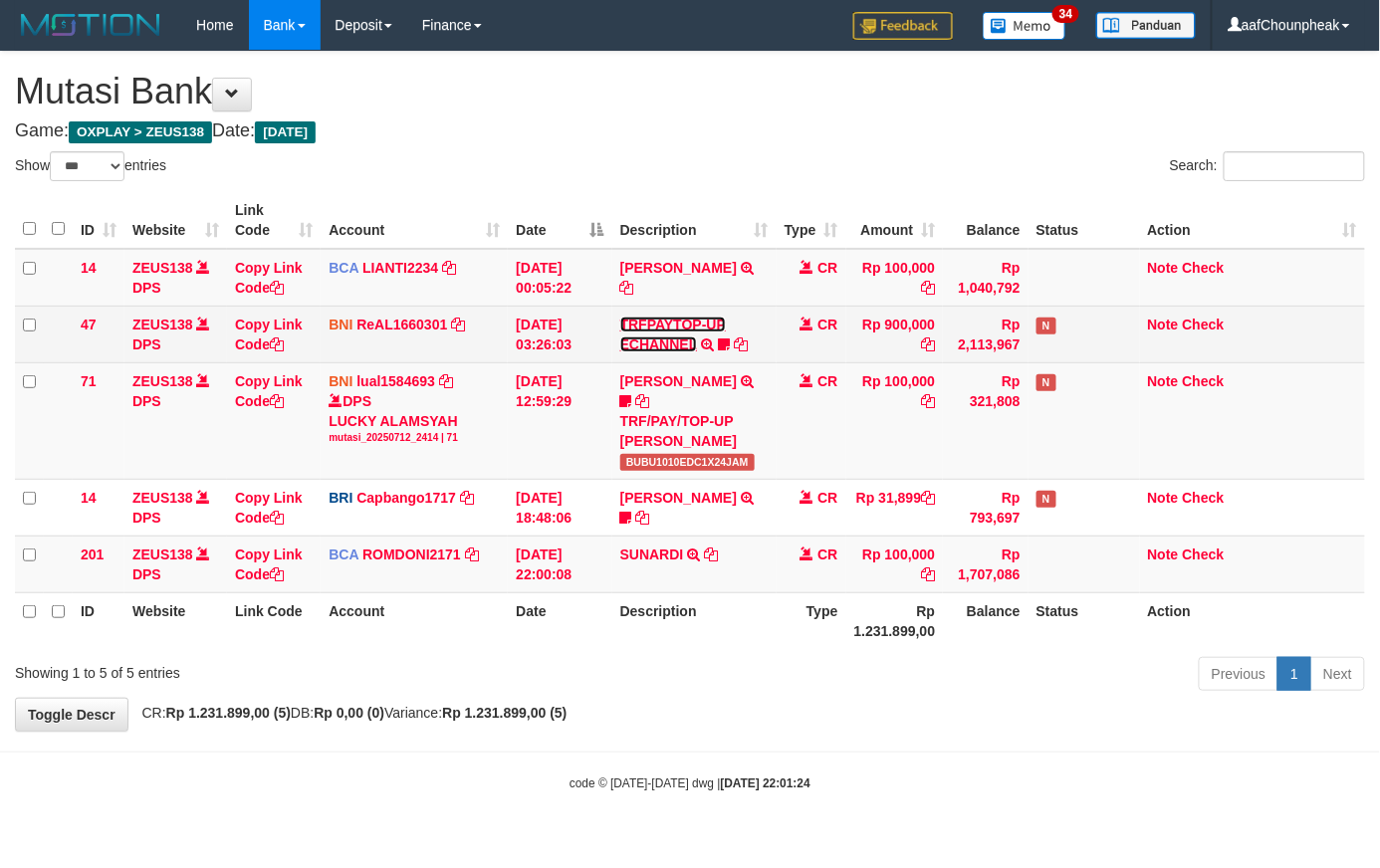 click on "TRFPAYTOP-UP ECHANNEL" at bounding box center [673, 334] 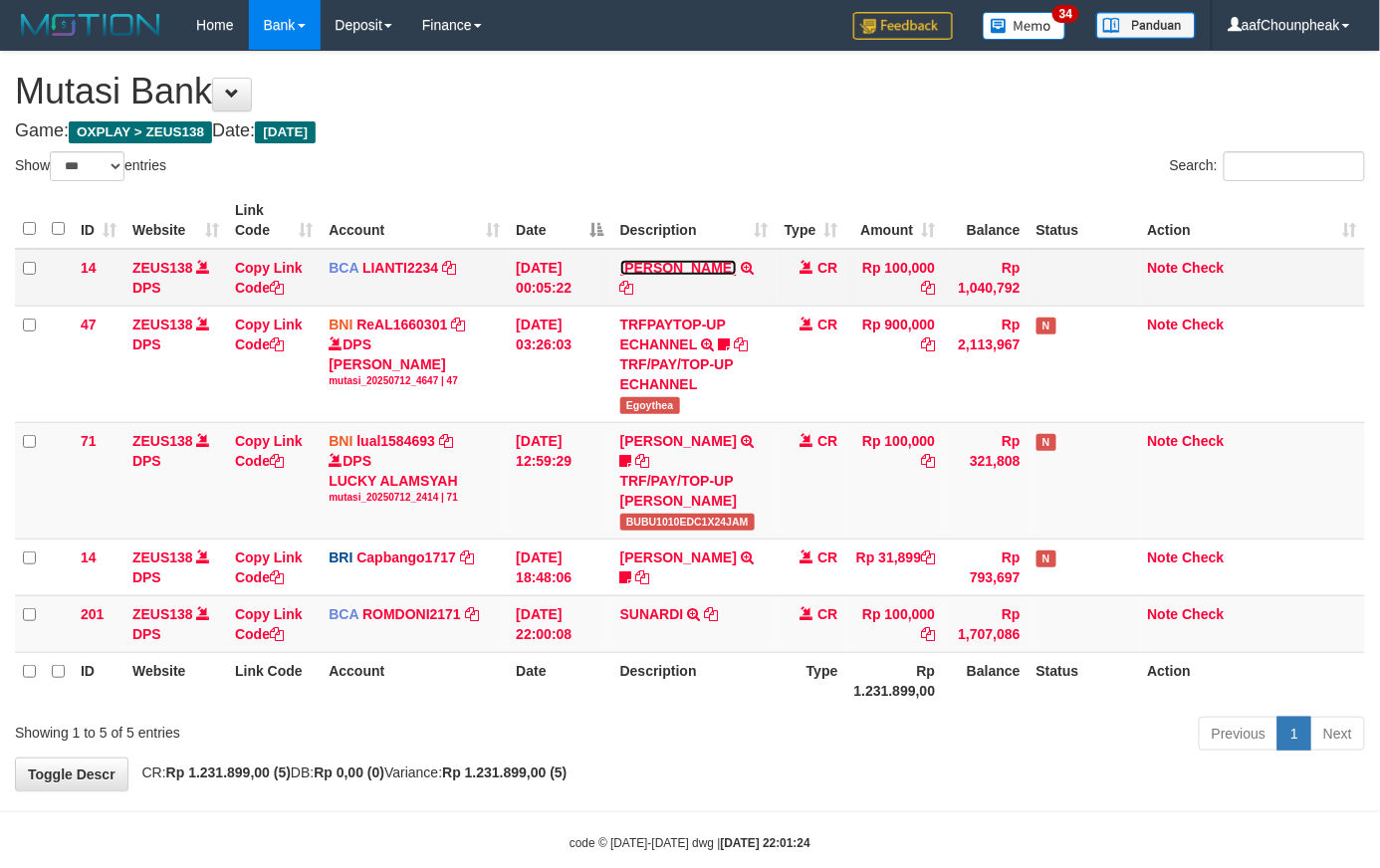 click on "YUSUP MAULAN" at bounding box center [678, 268] 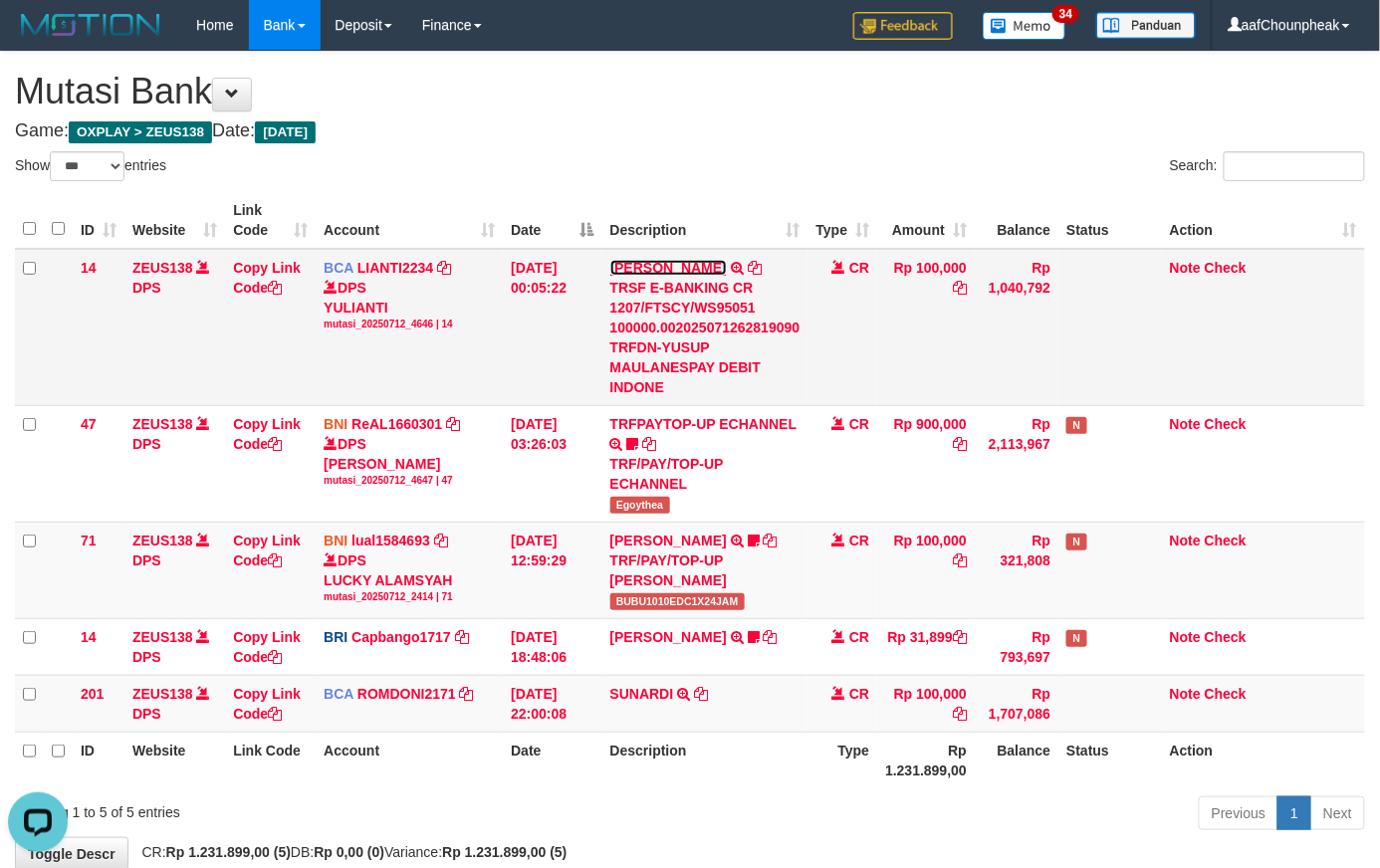scroll, scrollTop: 0, scrollLeft: 0, axis: both 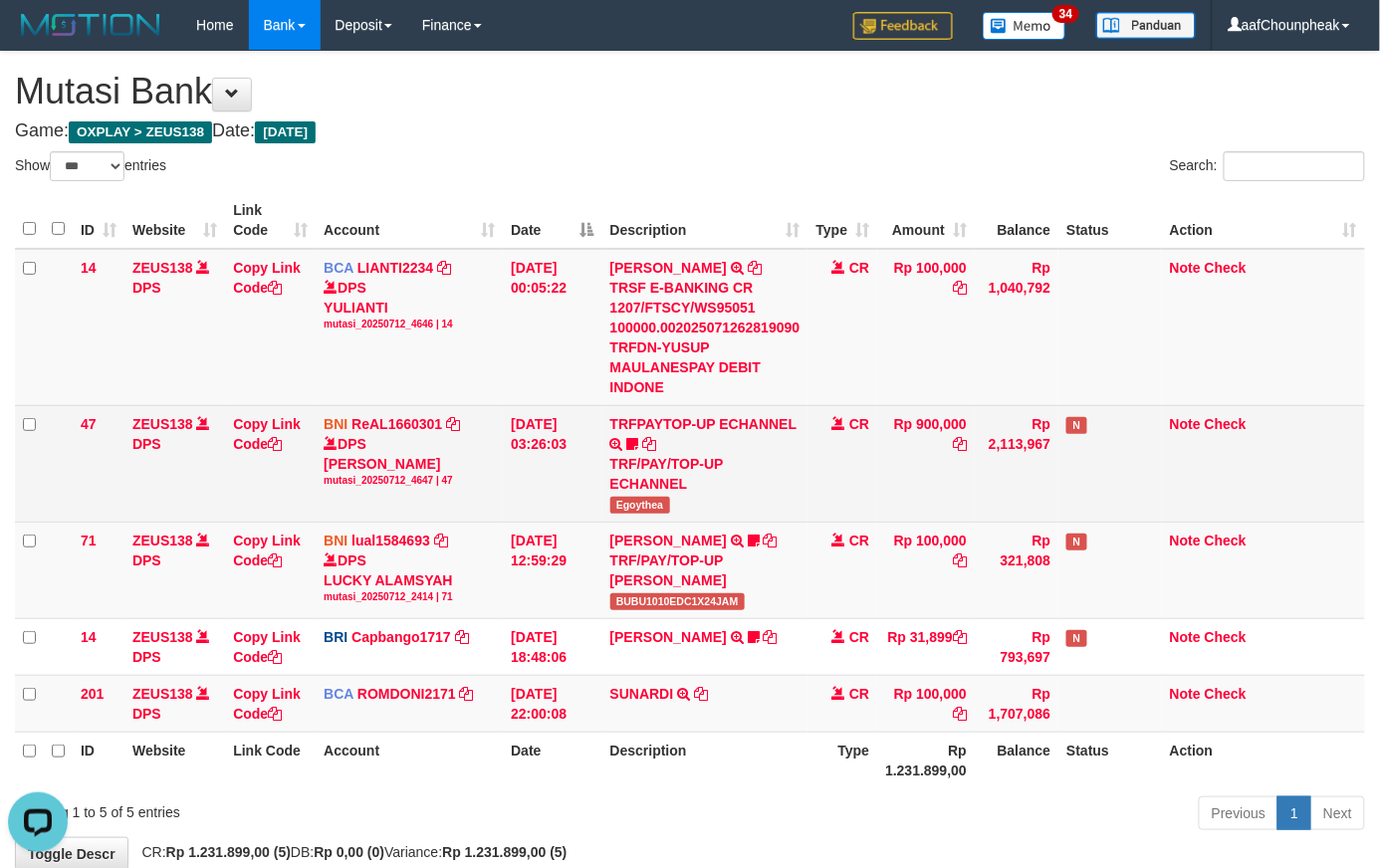 click on "Egoythea" at bounding box center (640, 505) 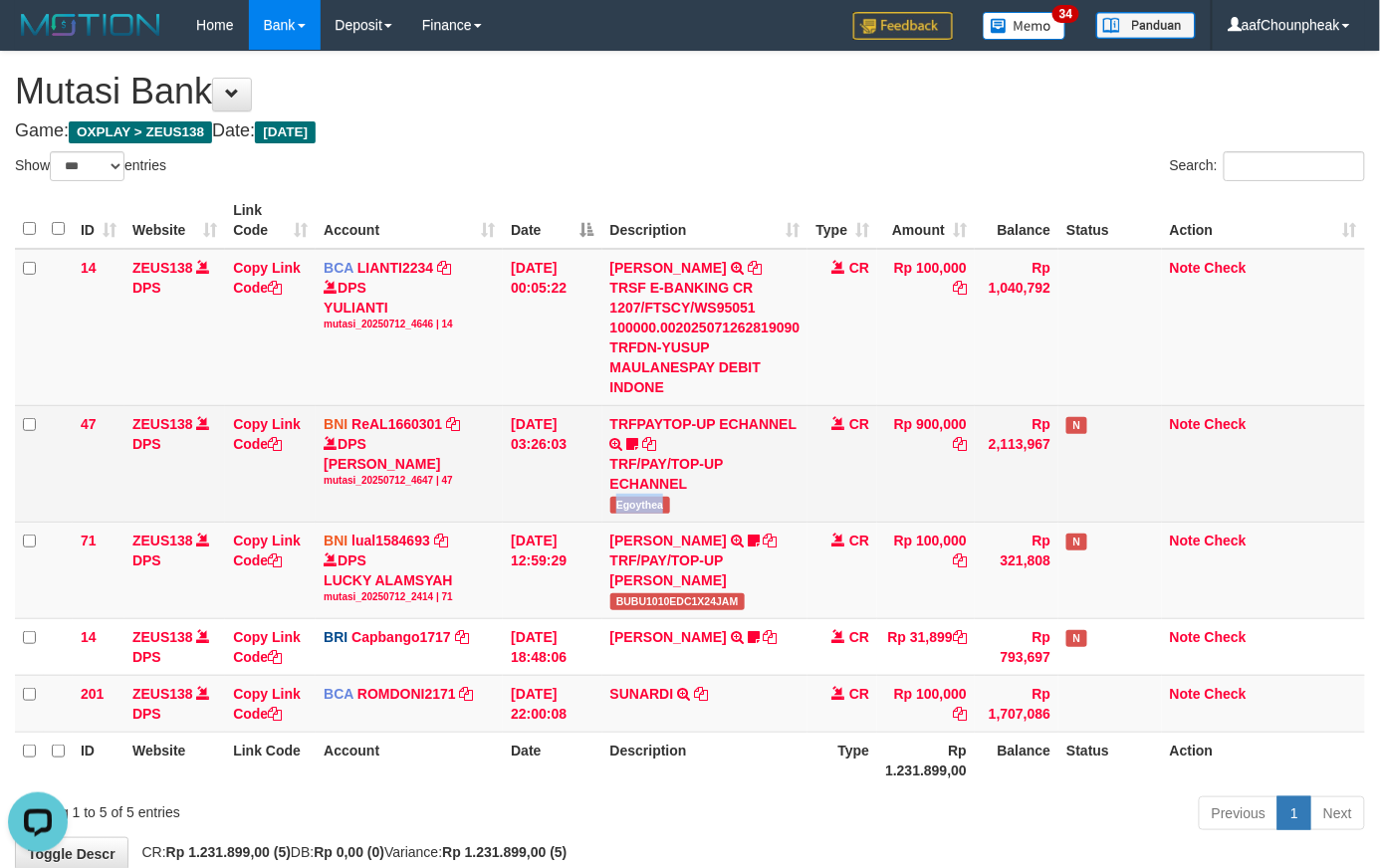 click on "Egoythea" at bounding box center (640, 505) 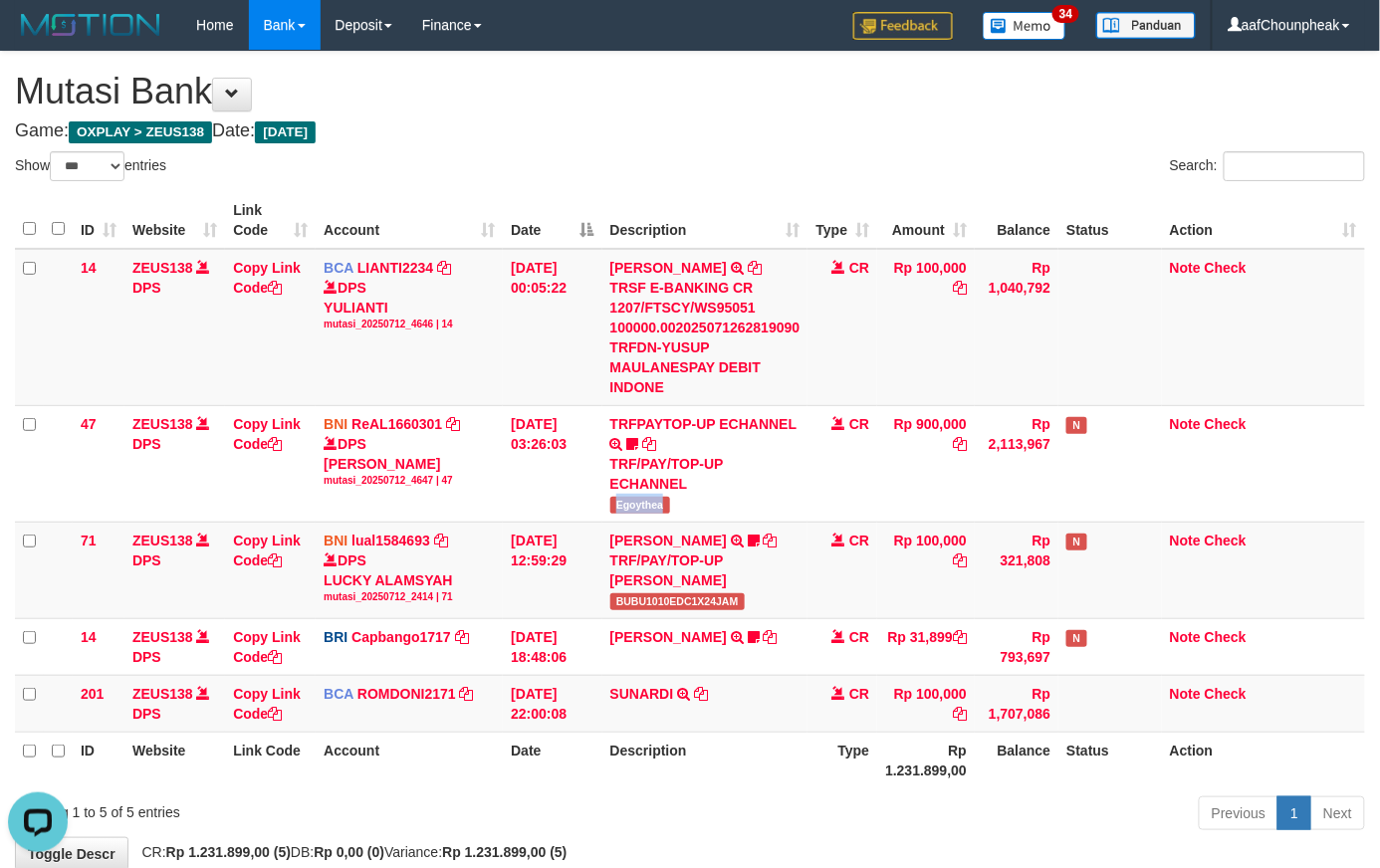 copy on "Egoythea" 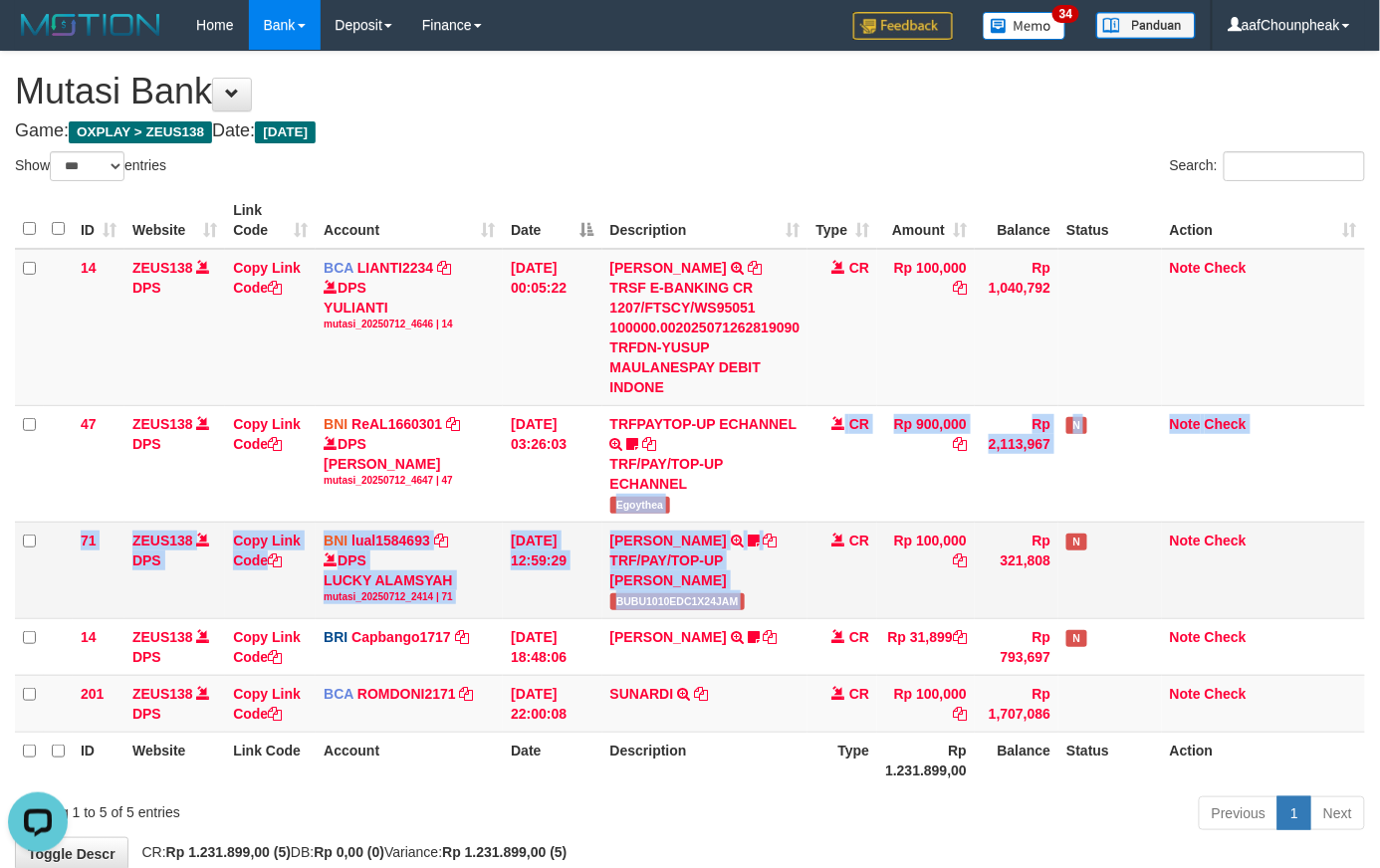 click on "14
ZEUS138    DPS
Copy Link Code
BCA
LIANTI2234
DPS
YULIANTI
mutasi_20250712_4646 | 14
mutasi_20250712_4646 | 14
12/07/2025 00:05:22
YUSUP MAULAN         TRSF E-BANKING CR 1207/FTSCY/WS95051
100000.002025071262819090 TRFDN-YUSUP MAULANESPAY DEBIT INDONE
CR
Rp 100,000
Rp 1,040,792
Note
Check
47
ZEUS138    DPS
Copy Link Code
BNI
ReAL1660301
DPS
REYHAN ALMANSYAH
mutasi_20250712_4647 | 47" at bounding box center (690, 491) 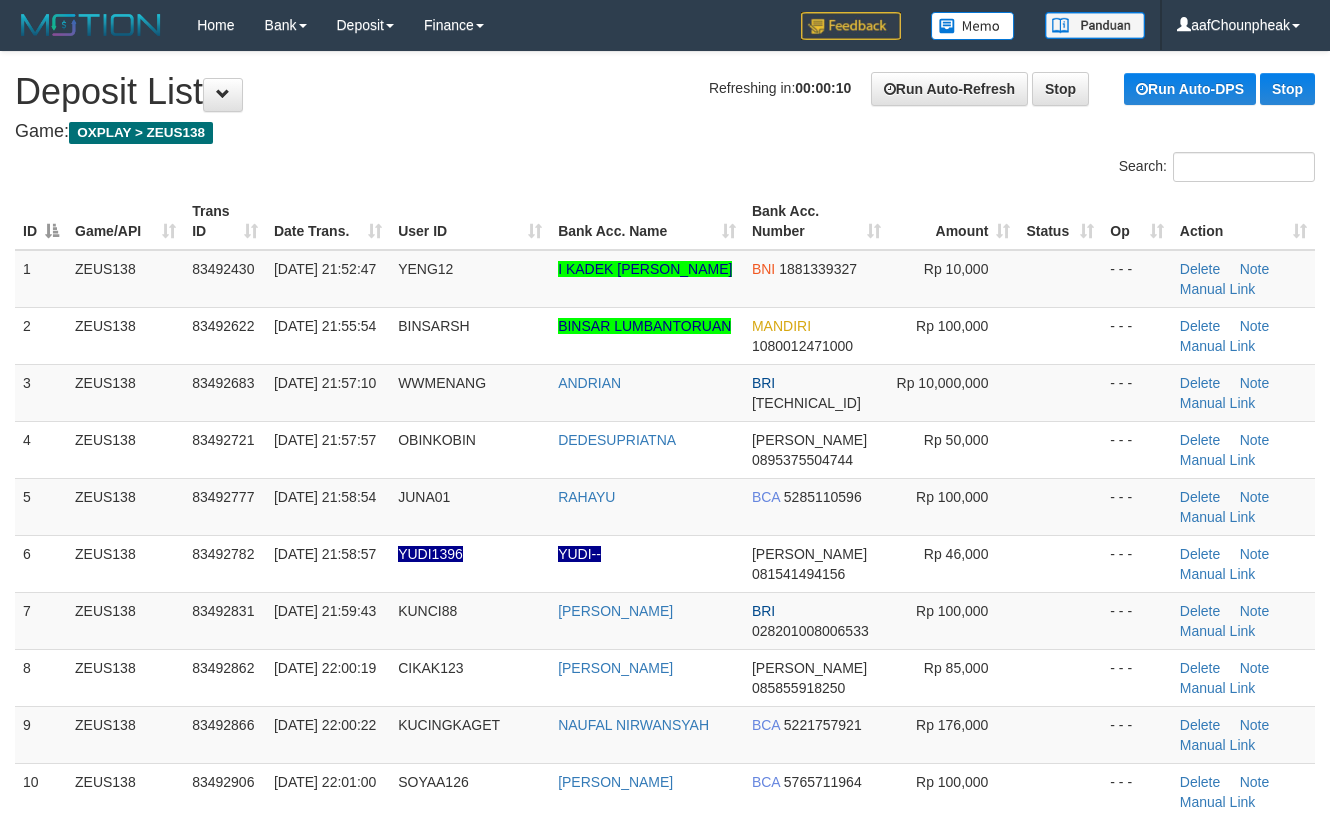 scroll, scrollTop: 0, scrollLeft: 0, axis: both 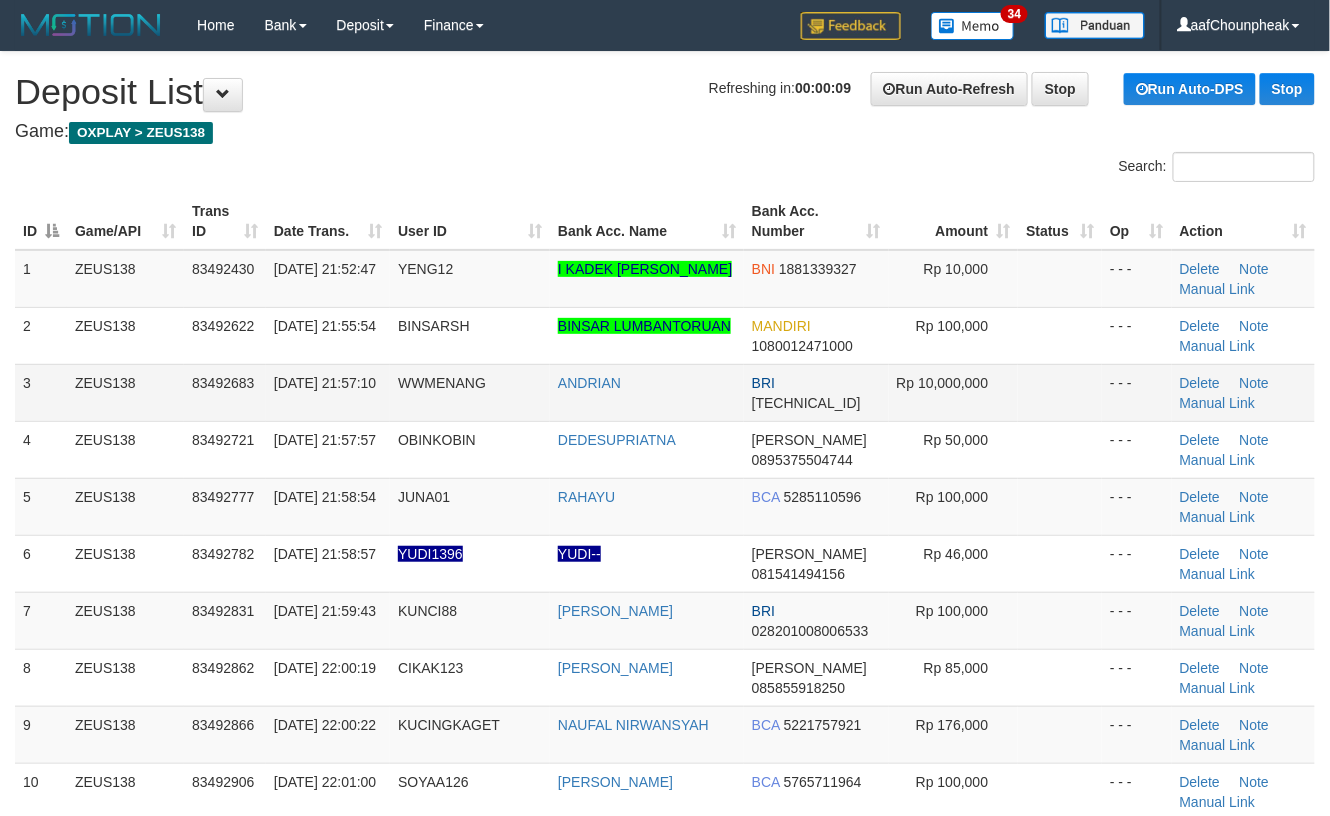 click on "ANDRIAN" at bounding box center [647, 392] 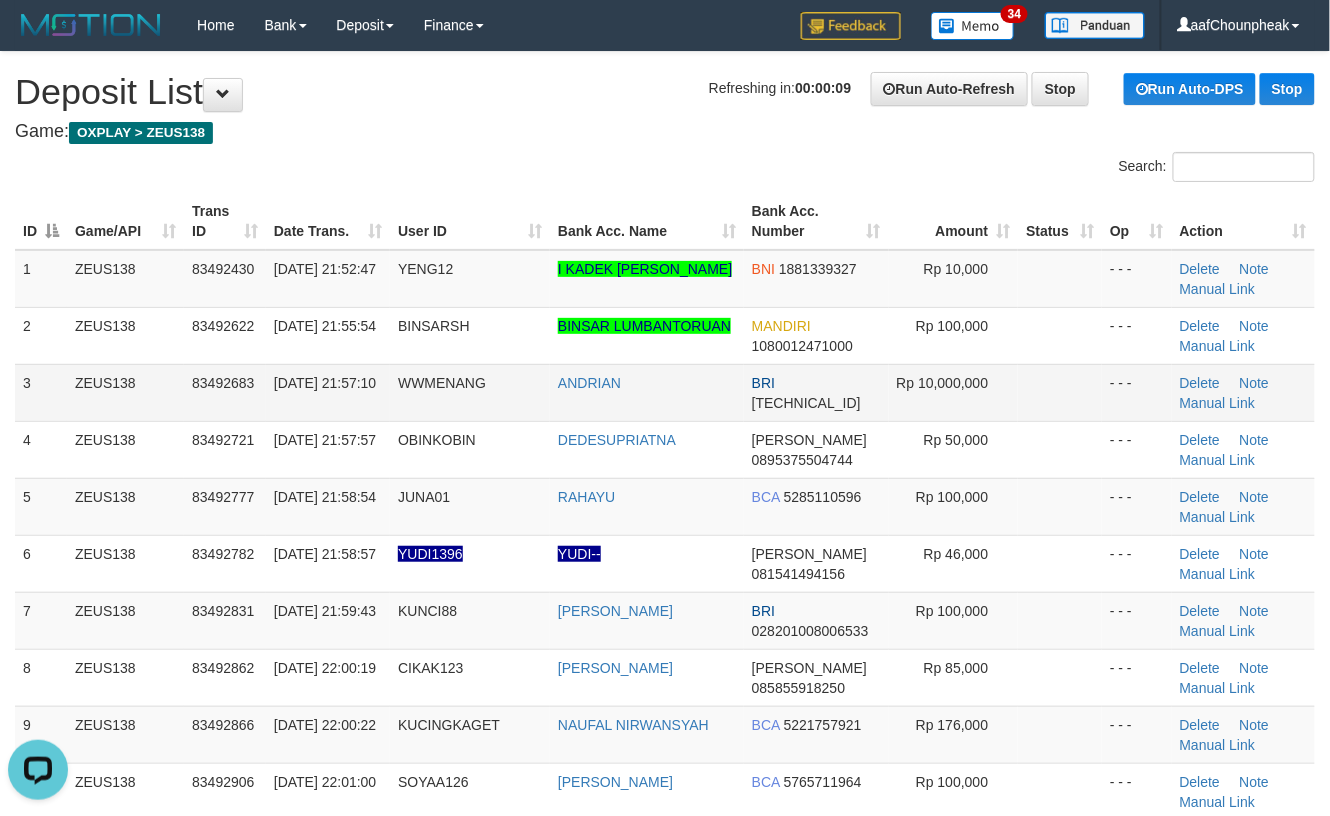 scroll, scrollTop: 0, scrollLeft: 0, axis: both 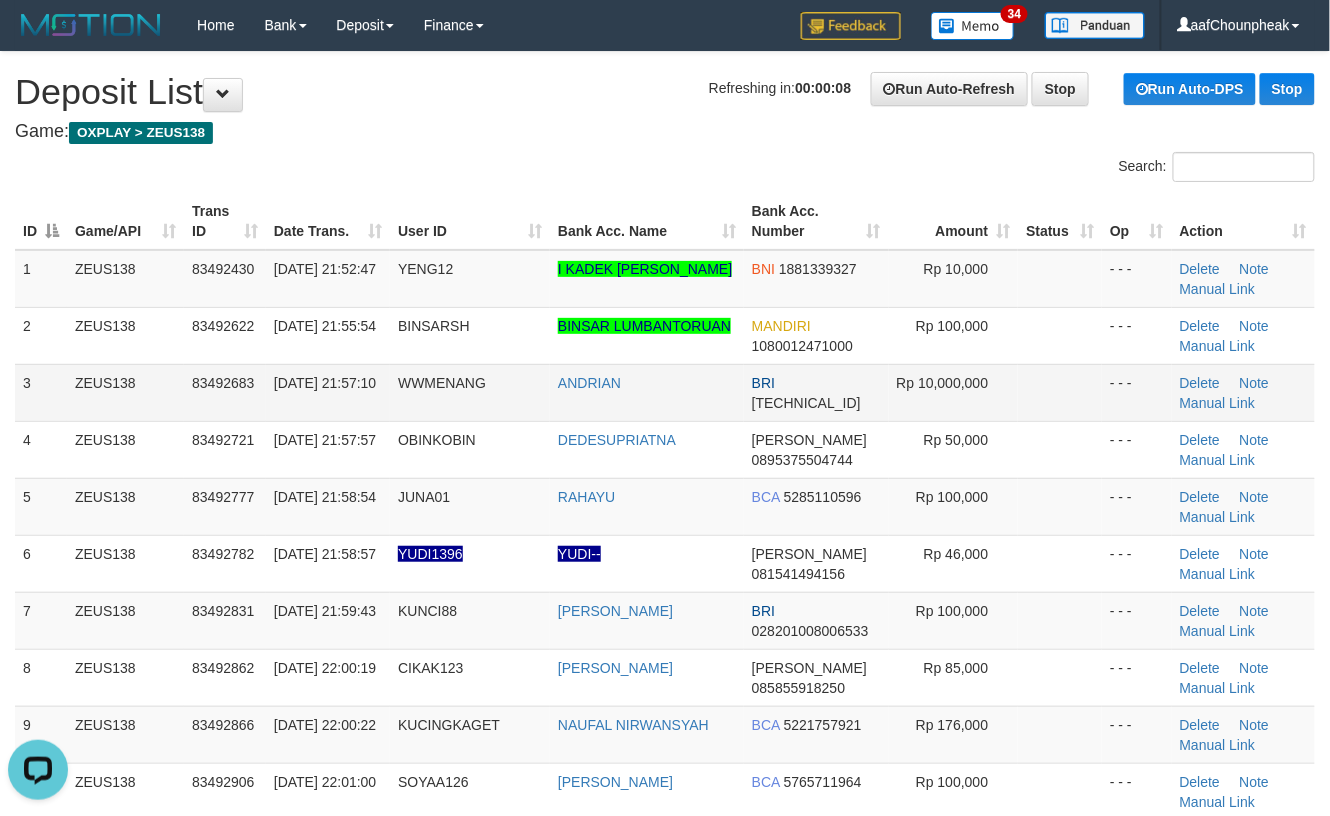 drag, startPoint x: 697, startPoint y: 381, endPoint x: 738, endPoint y: 389, distance: 41.773197 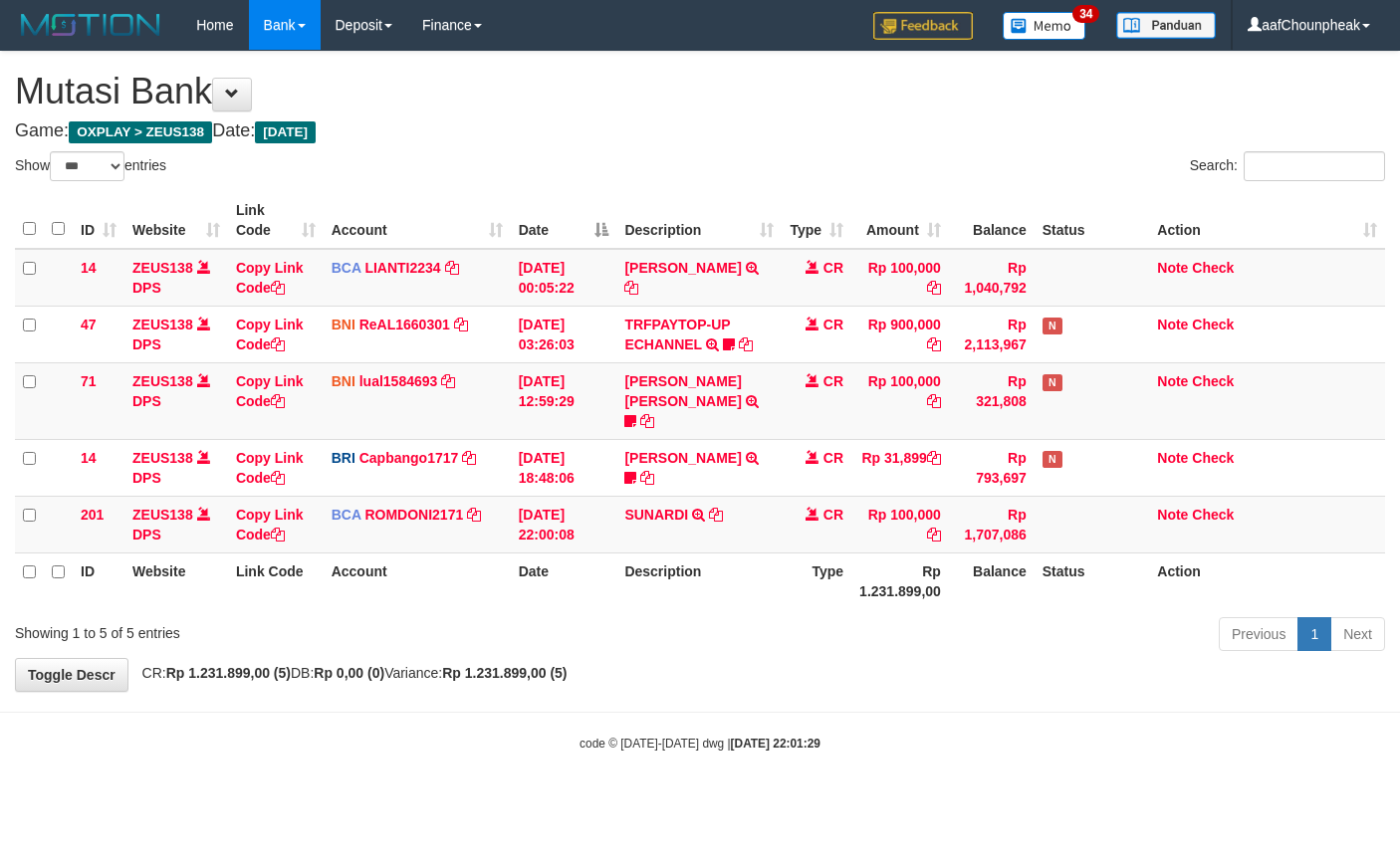 select on "***" 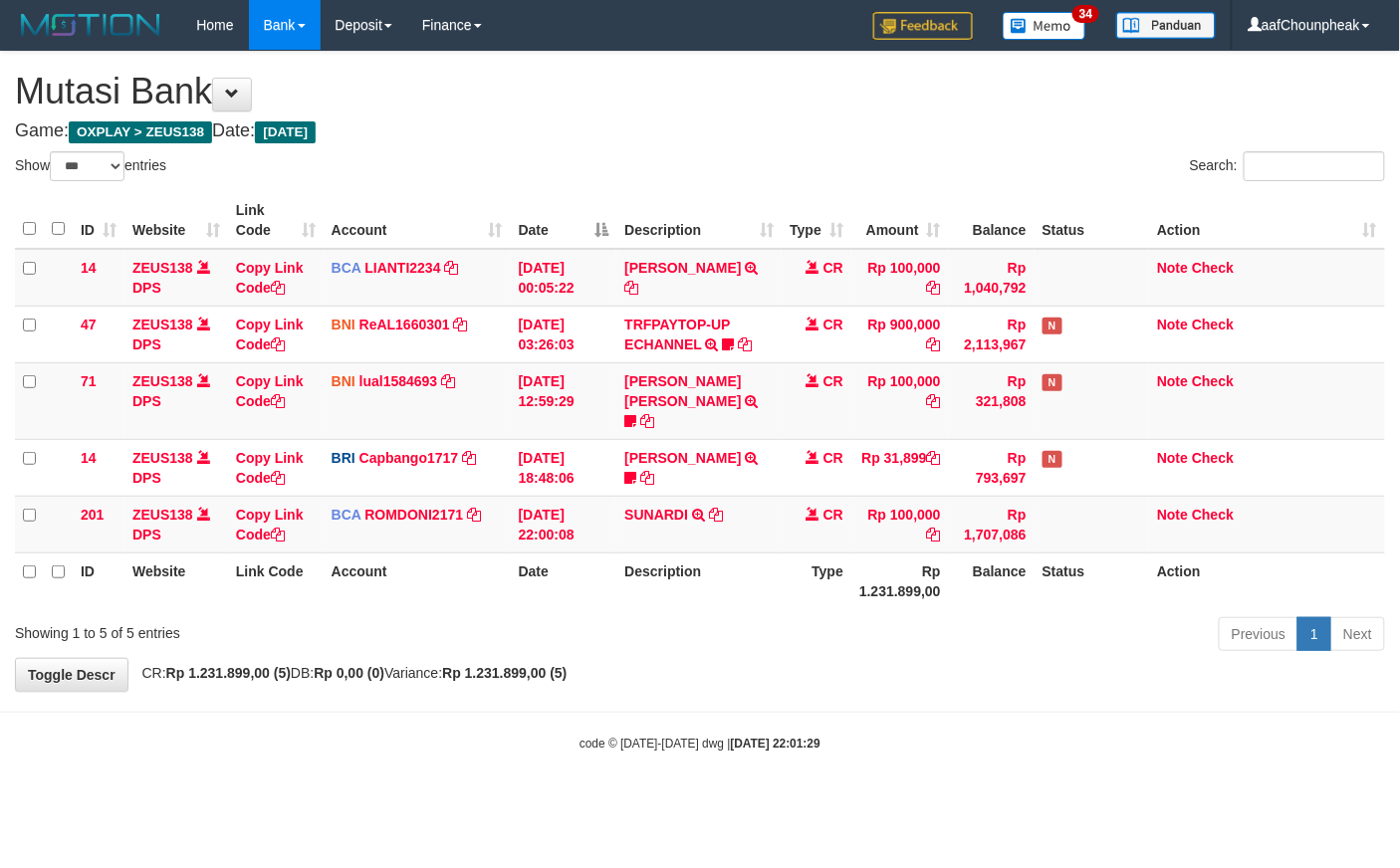 drag, startPoint x: 0, startPoint y: 0, endPoint x: 844, endPoint y: 558, distance: 1011.78061 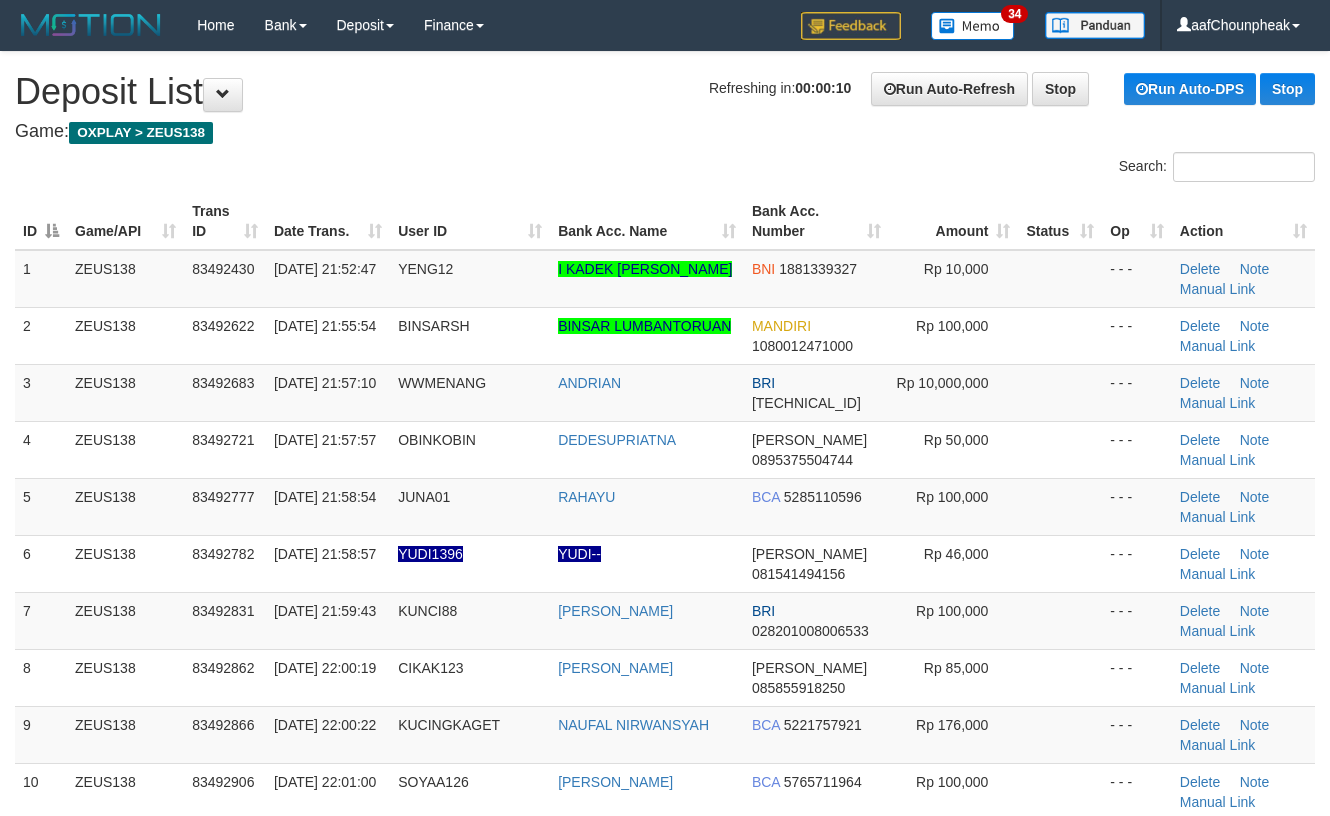 scroll, scrollTop: 0, scrollLeft: 0, axis: both 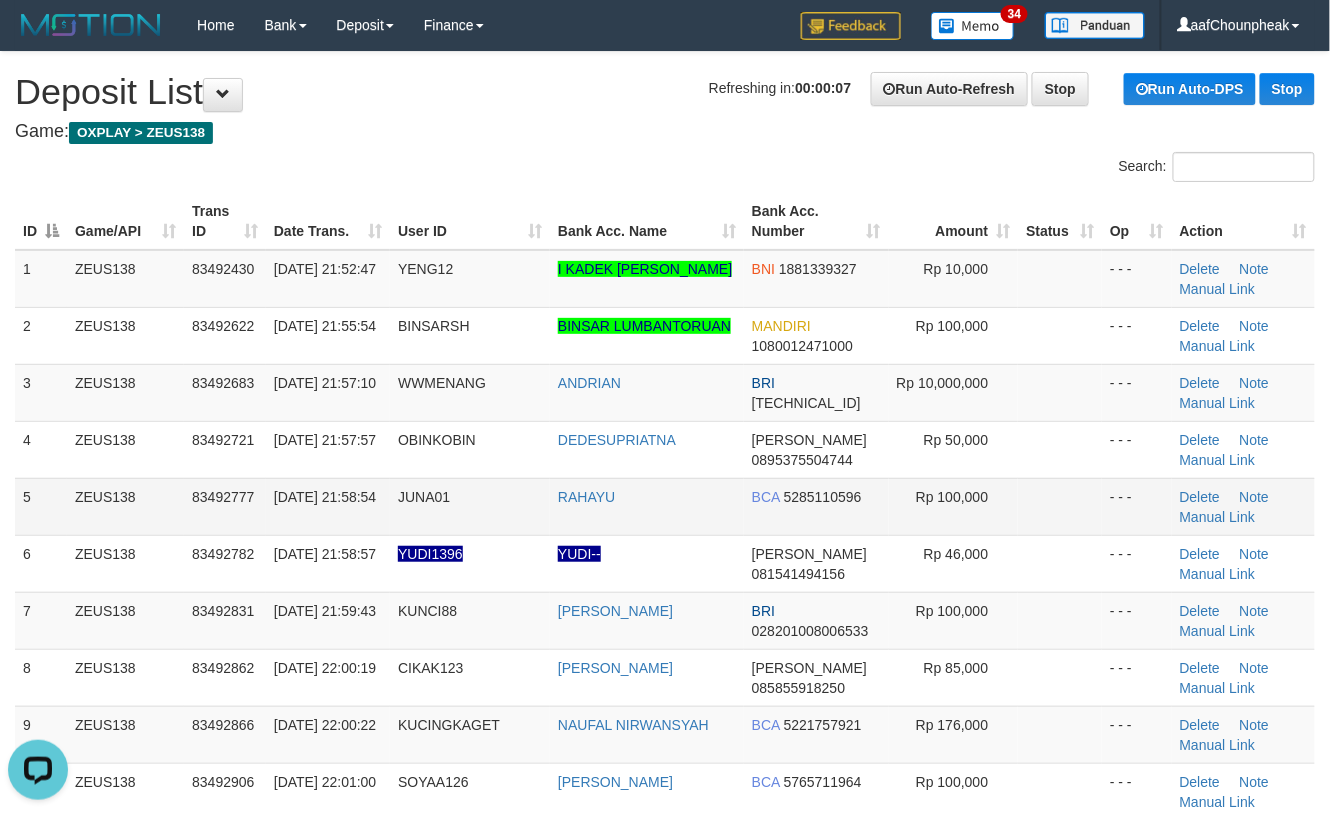 click on "Rp 100,000" at bounding box center (954, 506) 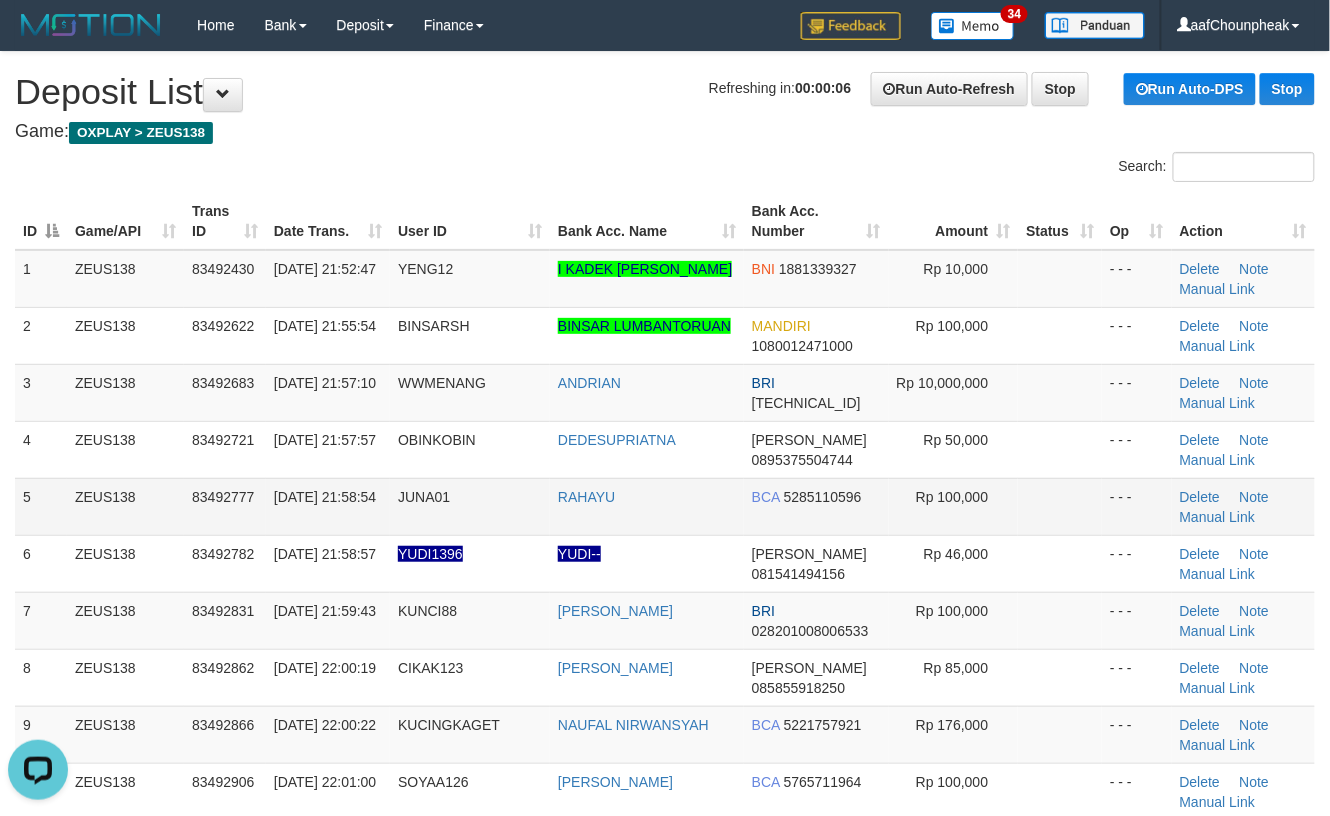 drag, startPoint x: 901, startPoint y: 501, endPoint x: 901, endPoint y: 518, distance: 17 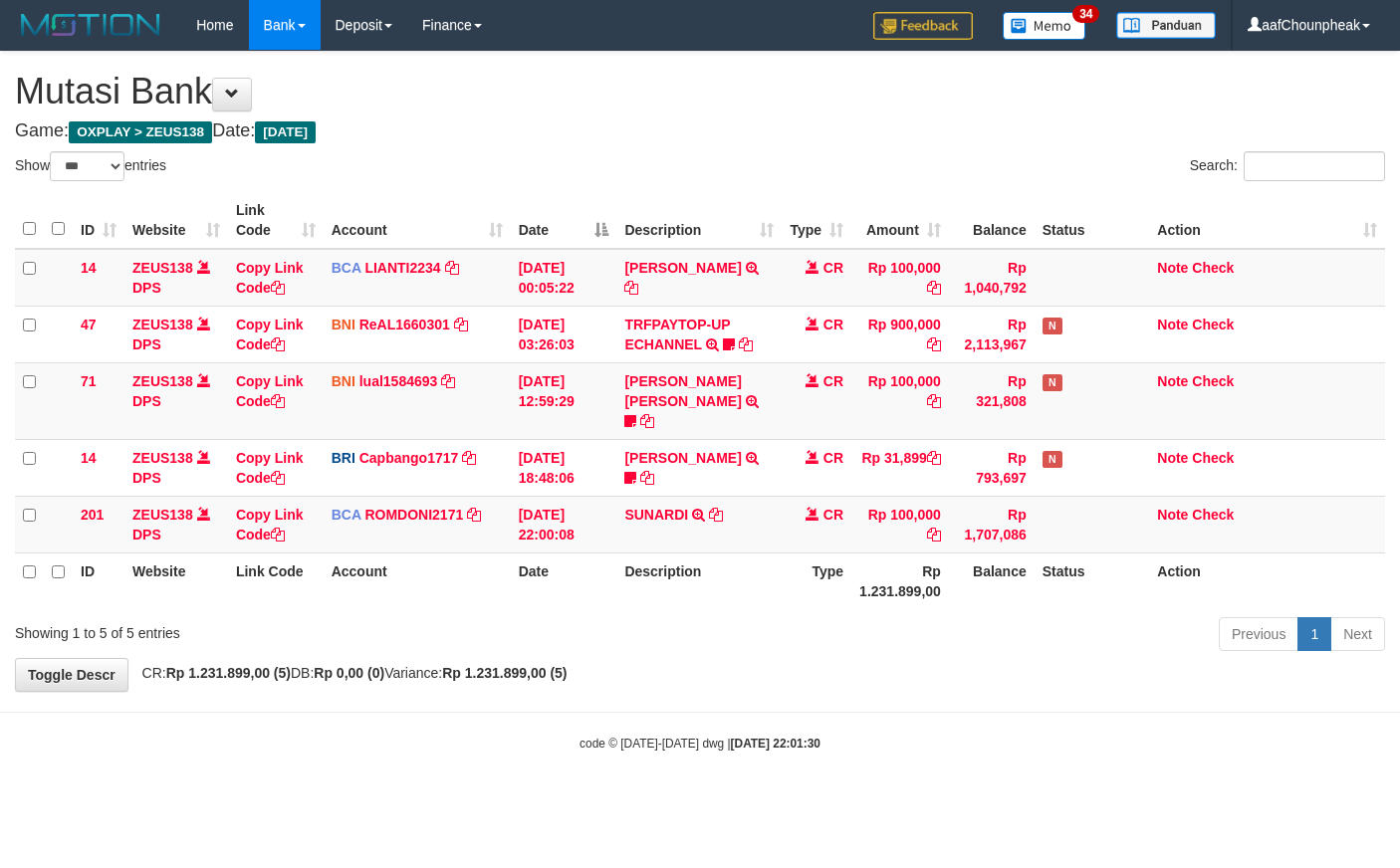 select on "***" 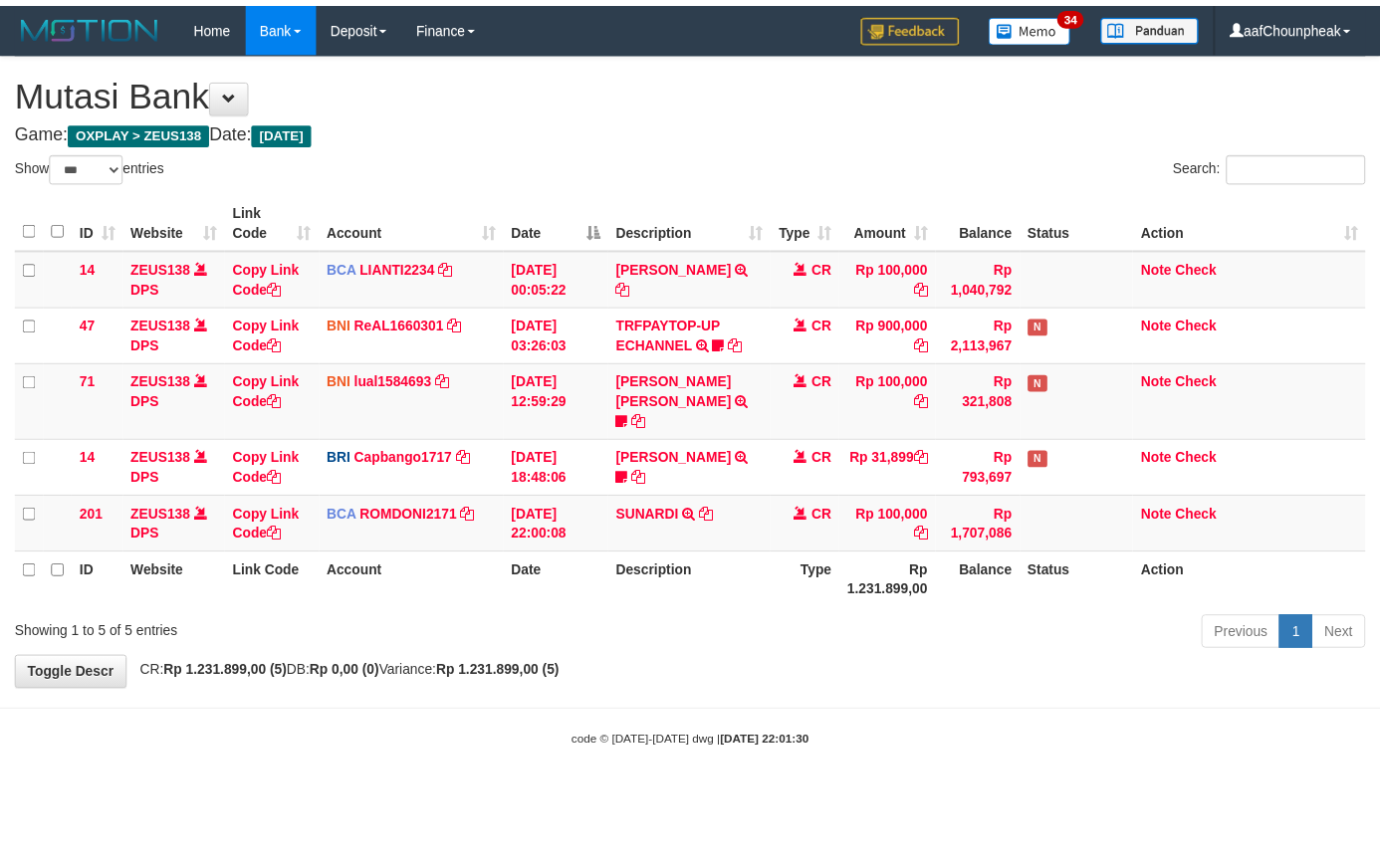 scroll, scrollTop: 0, scrollLeft: 0, axis: both 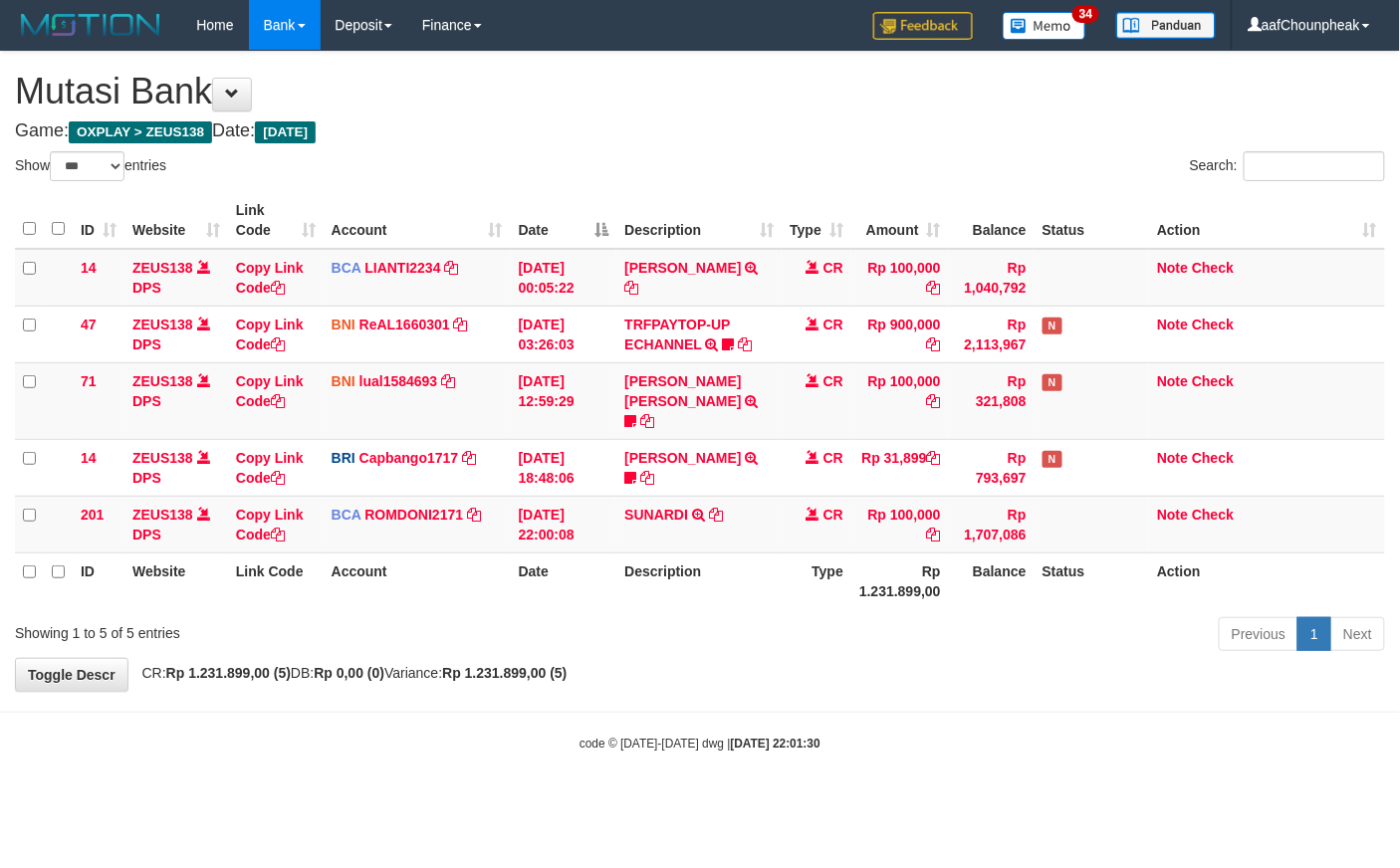 click on "[PERSON_NAME]" at bounding box center (682, 458) 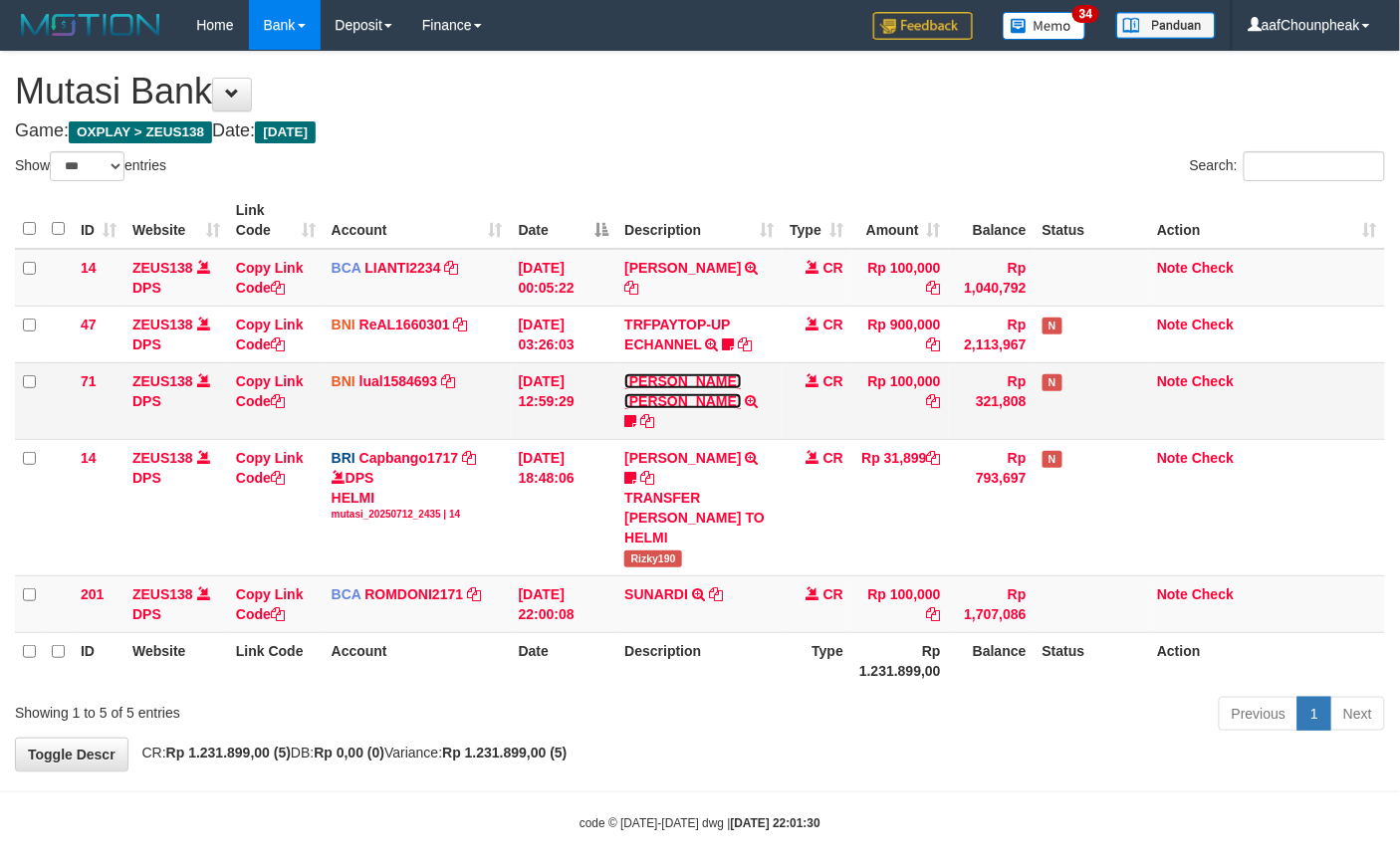 click on "[PERSON_NAME] [PERSON_NAME]" at bounding box center [682, 391] 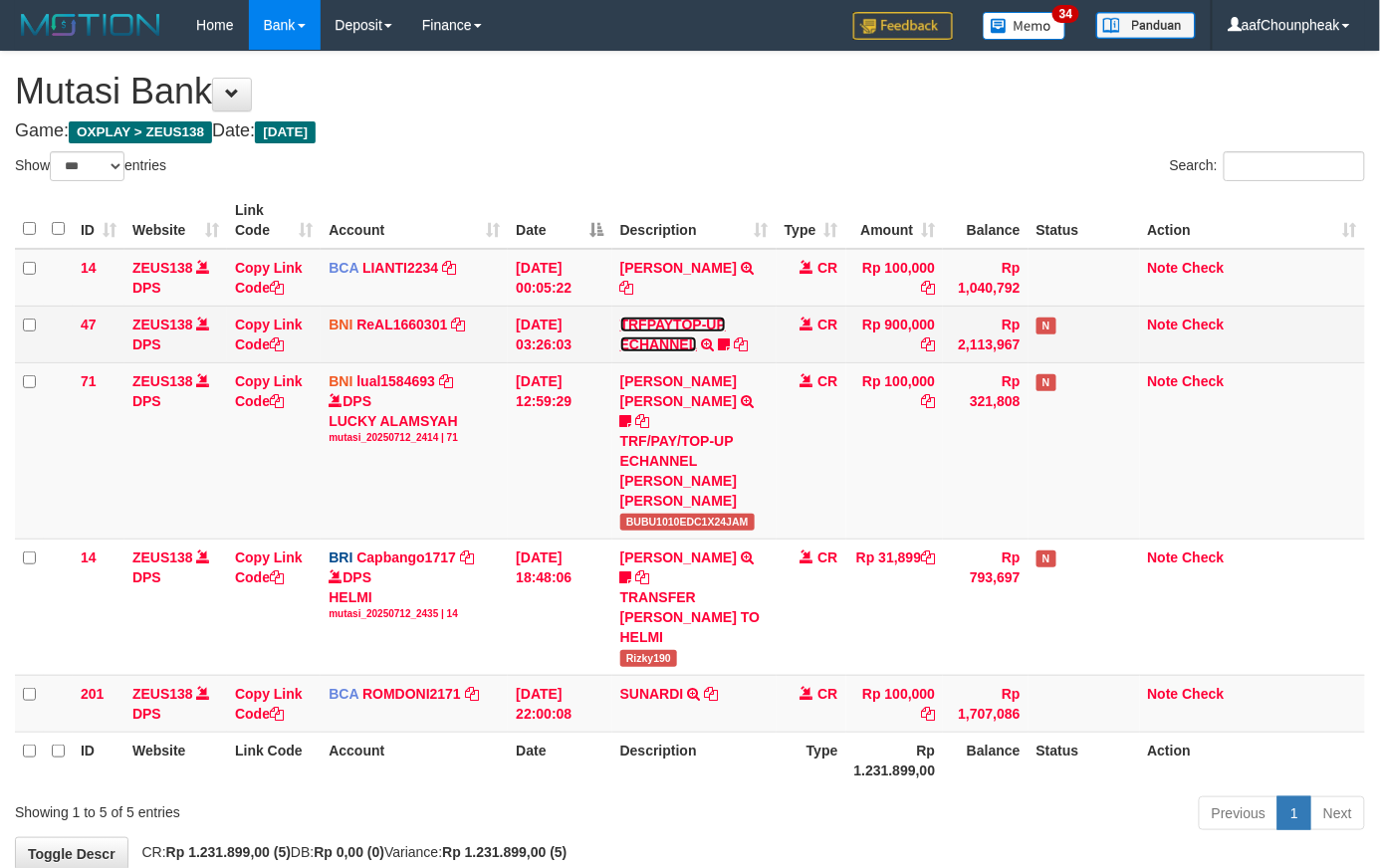 click on "TRFPAYTOP-UP ECHANNEL" at bounding box center [673, 334] 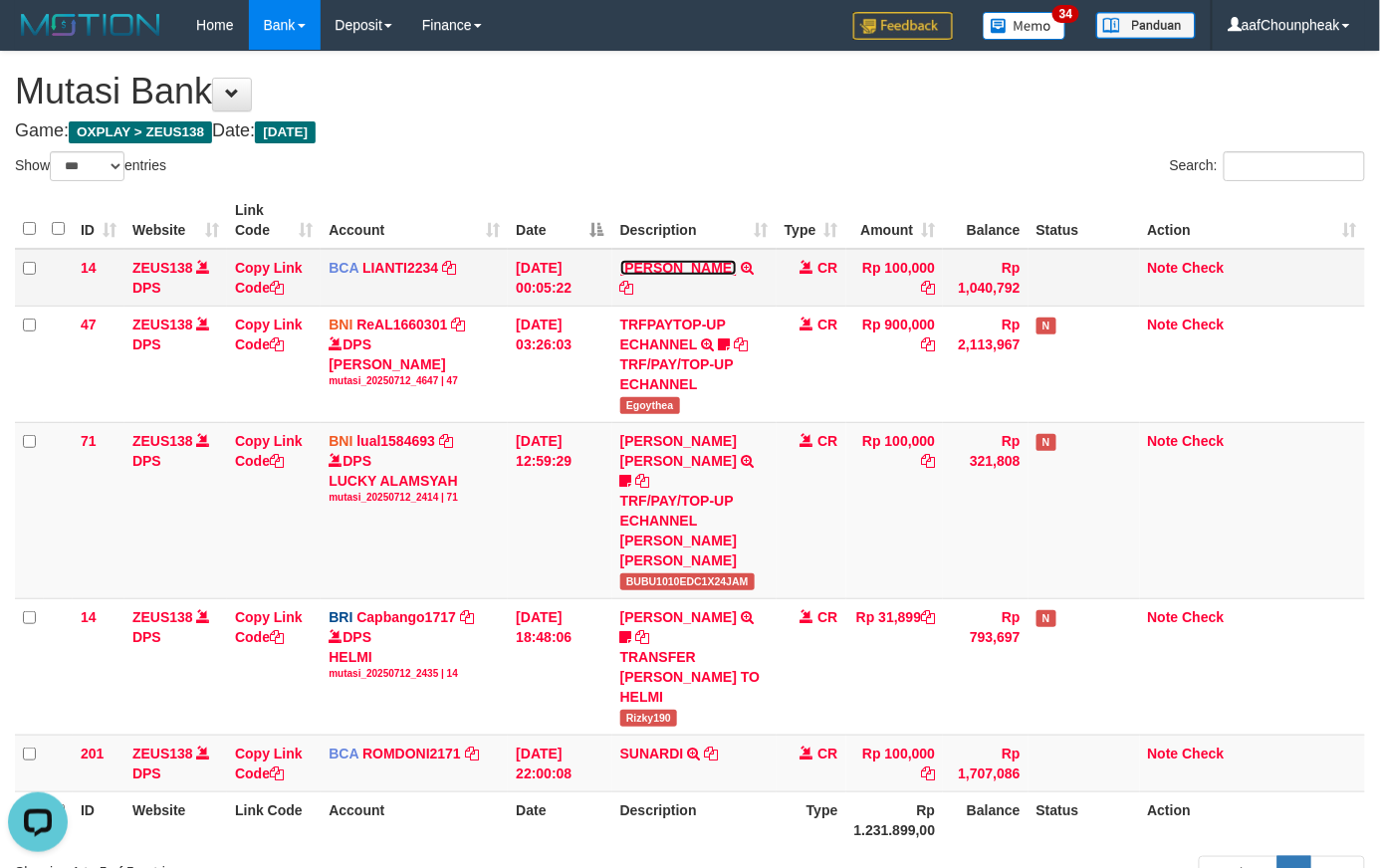 scroll, scrollTop: 0, scrollLeft: 0, axis: both 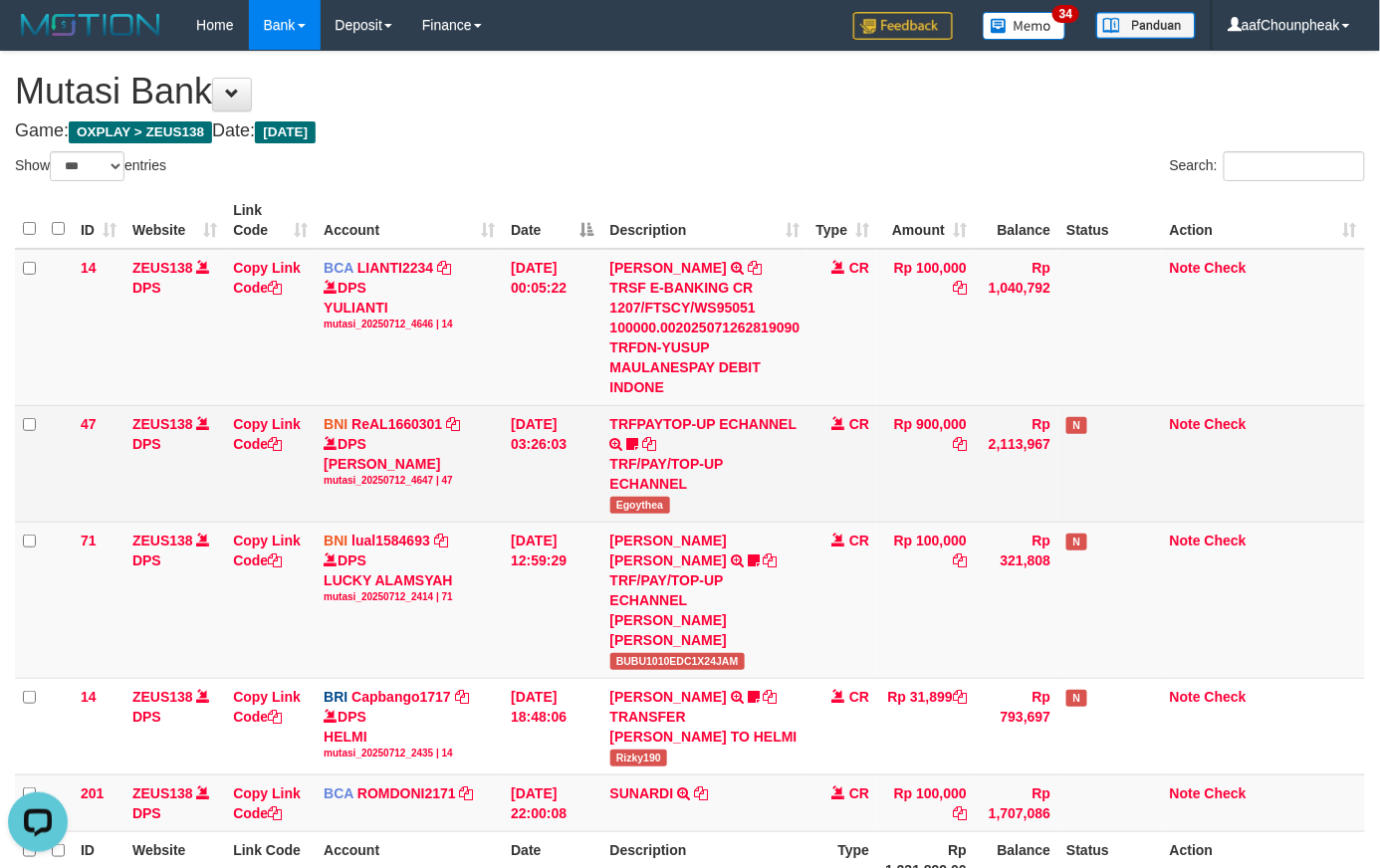 click on "Egoythea" at bounding box center (640, 505) 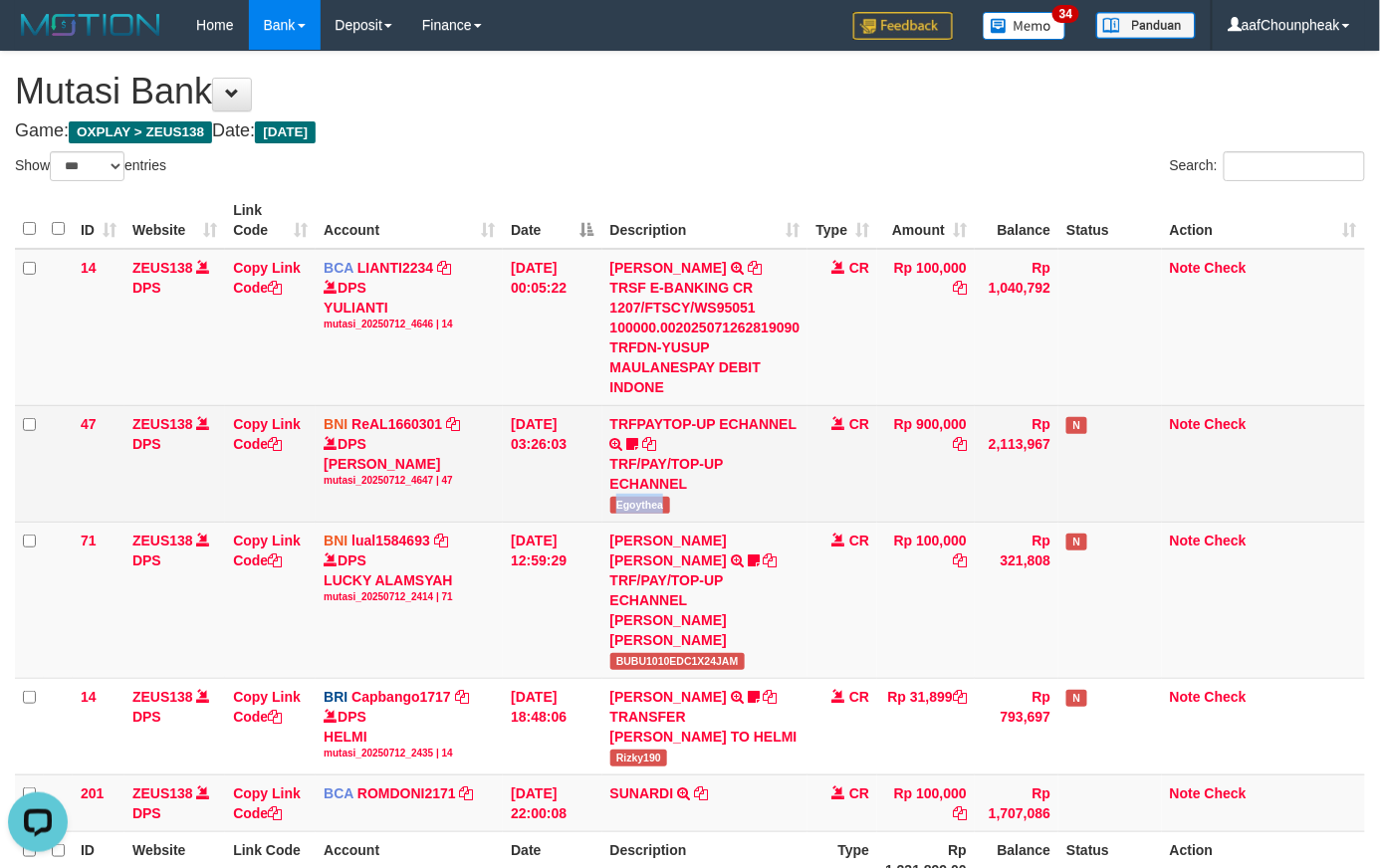click on "Egoythea" at bounding box center [640, 505] 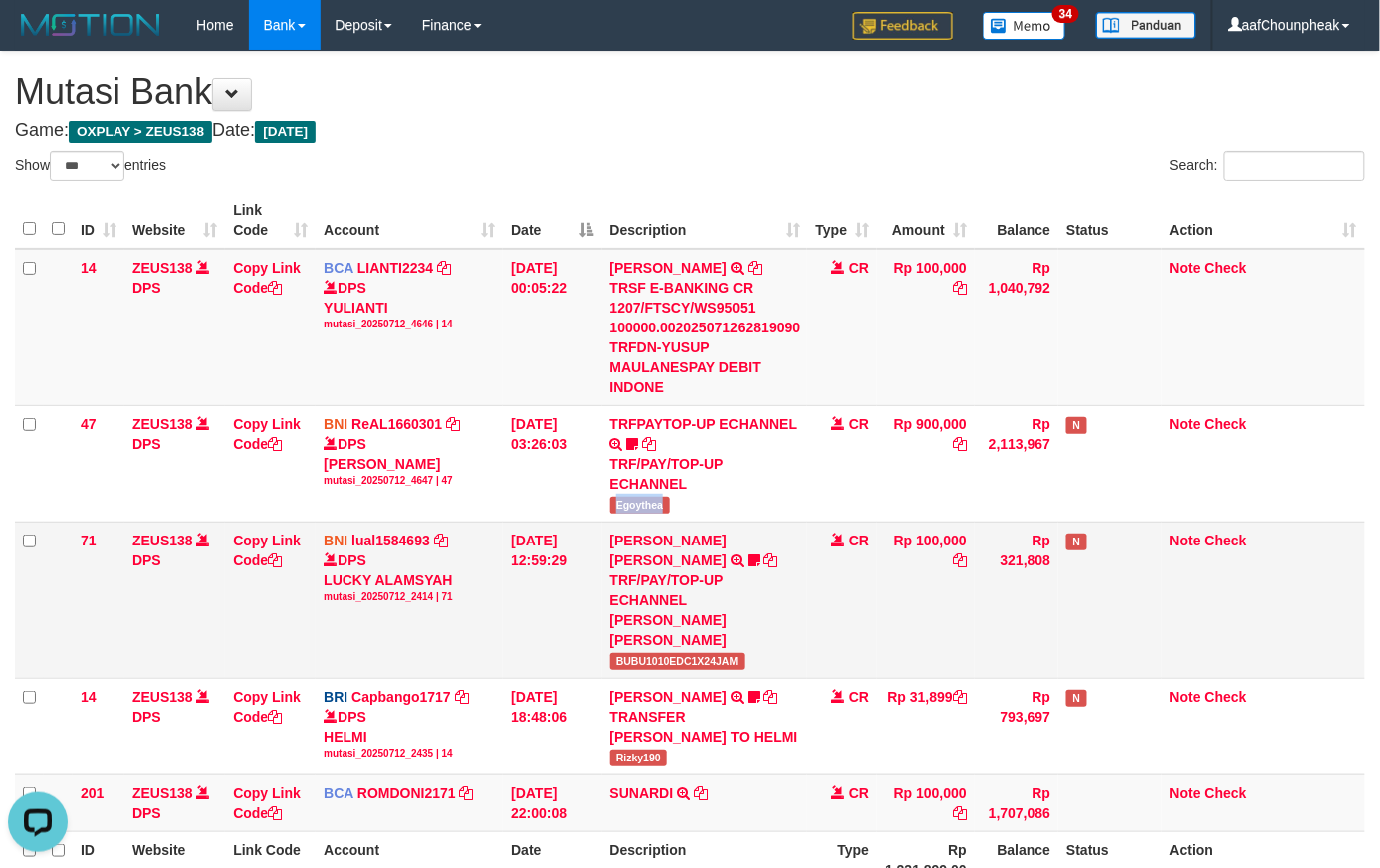 copy on "Egoythea" 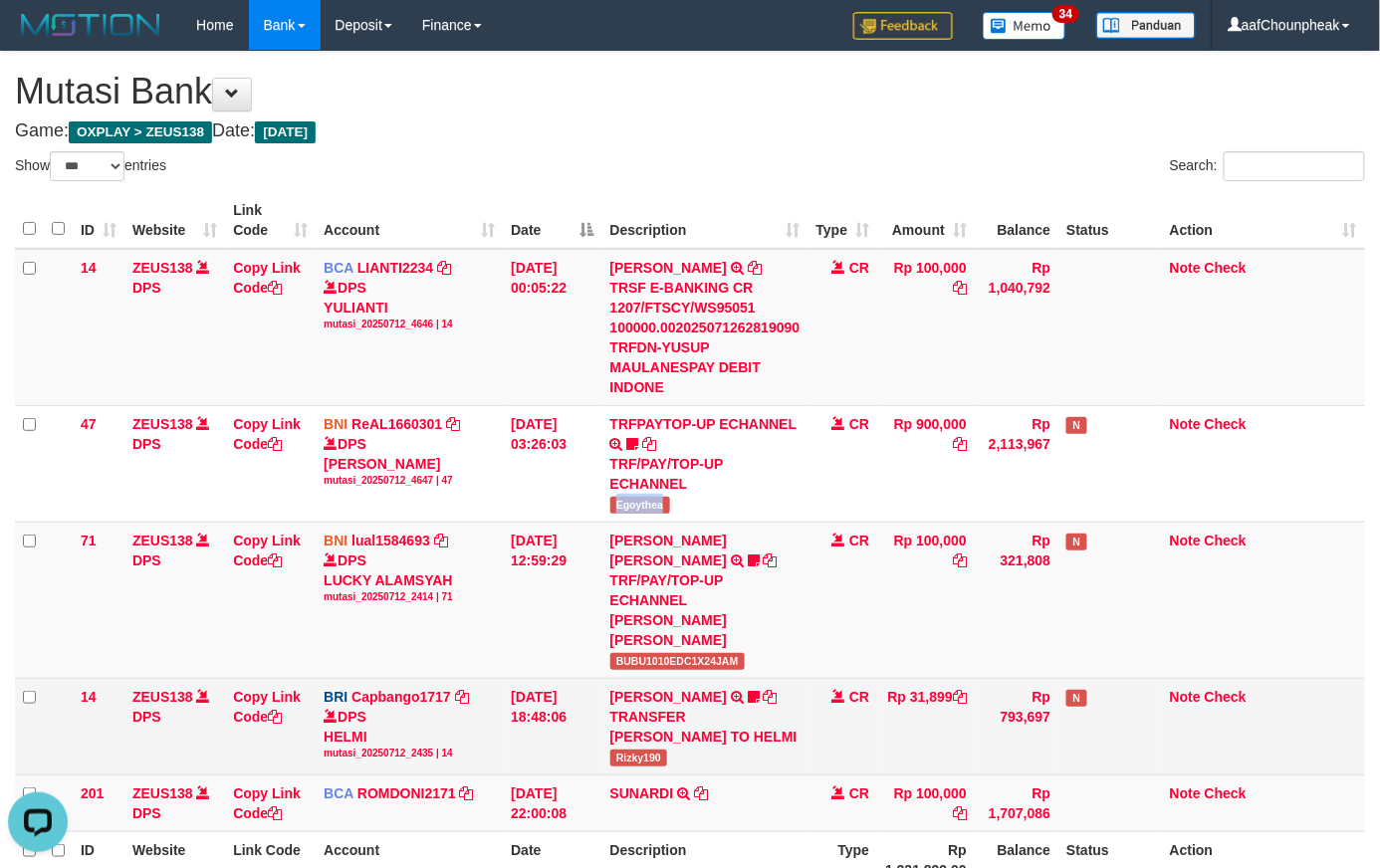 drag, startPoint x: 958, startPoint y: 661, endPoint x: 970, endPoint y: 681, distance: 23.323808 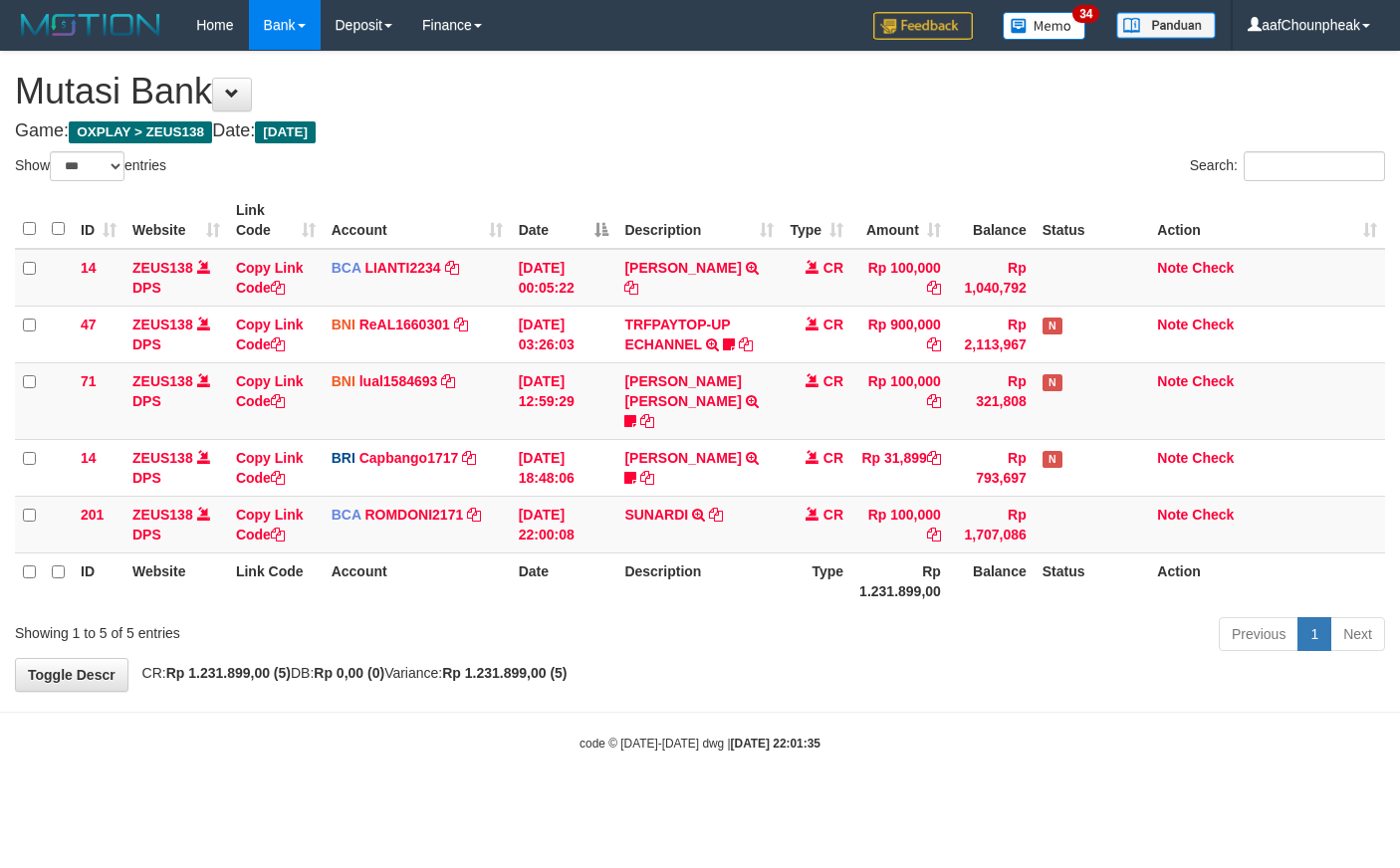 select on "***" 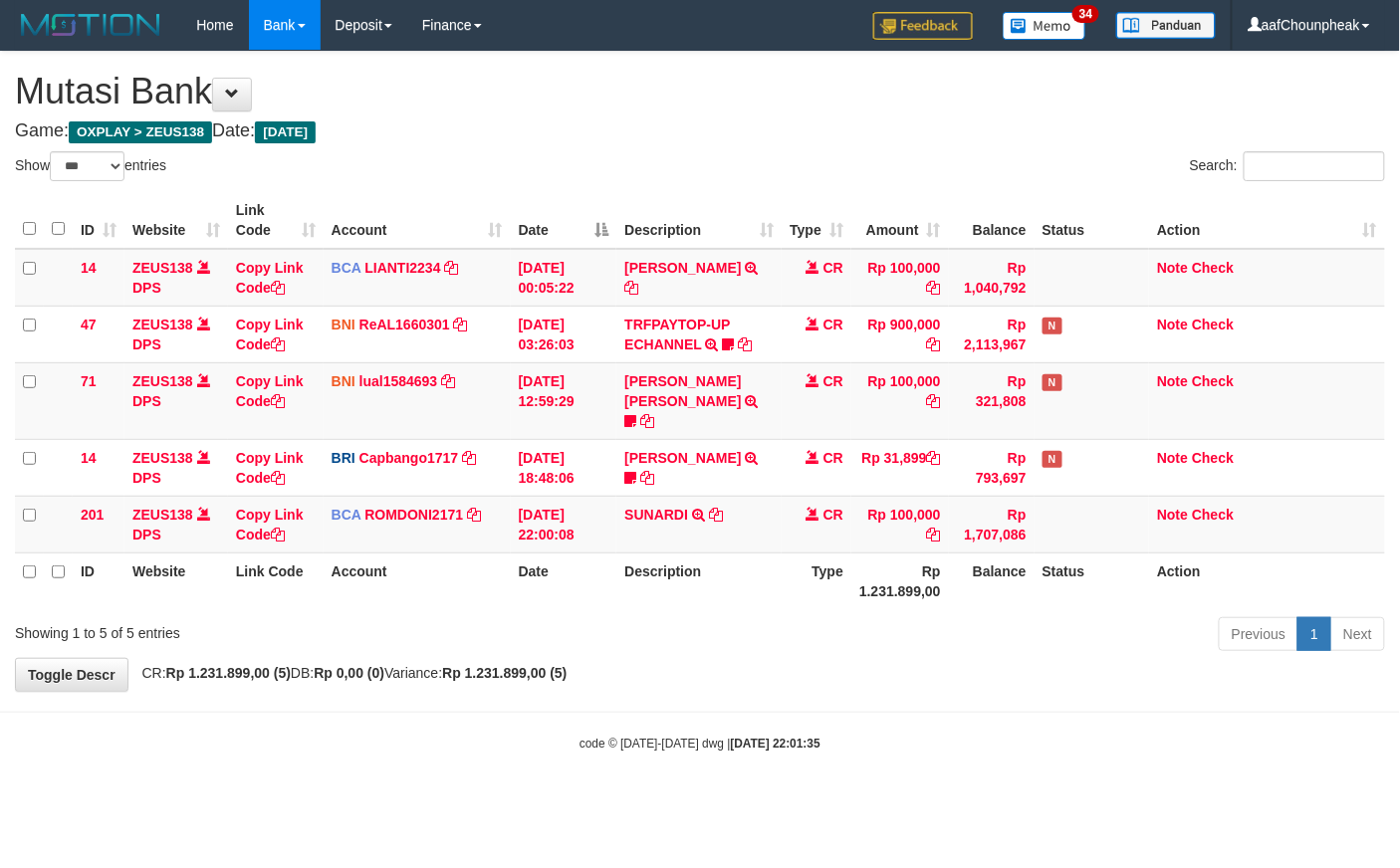 drag, startPoint x: 0, startPoint y: 0, endPoint x: 970, endPoint y: 681, distance: 1185.184 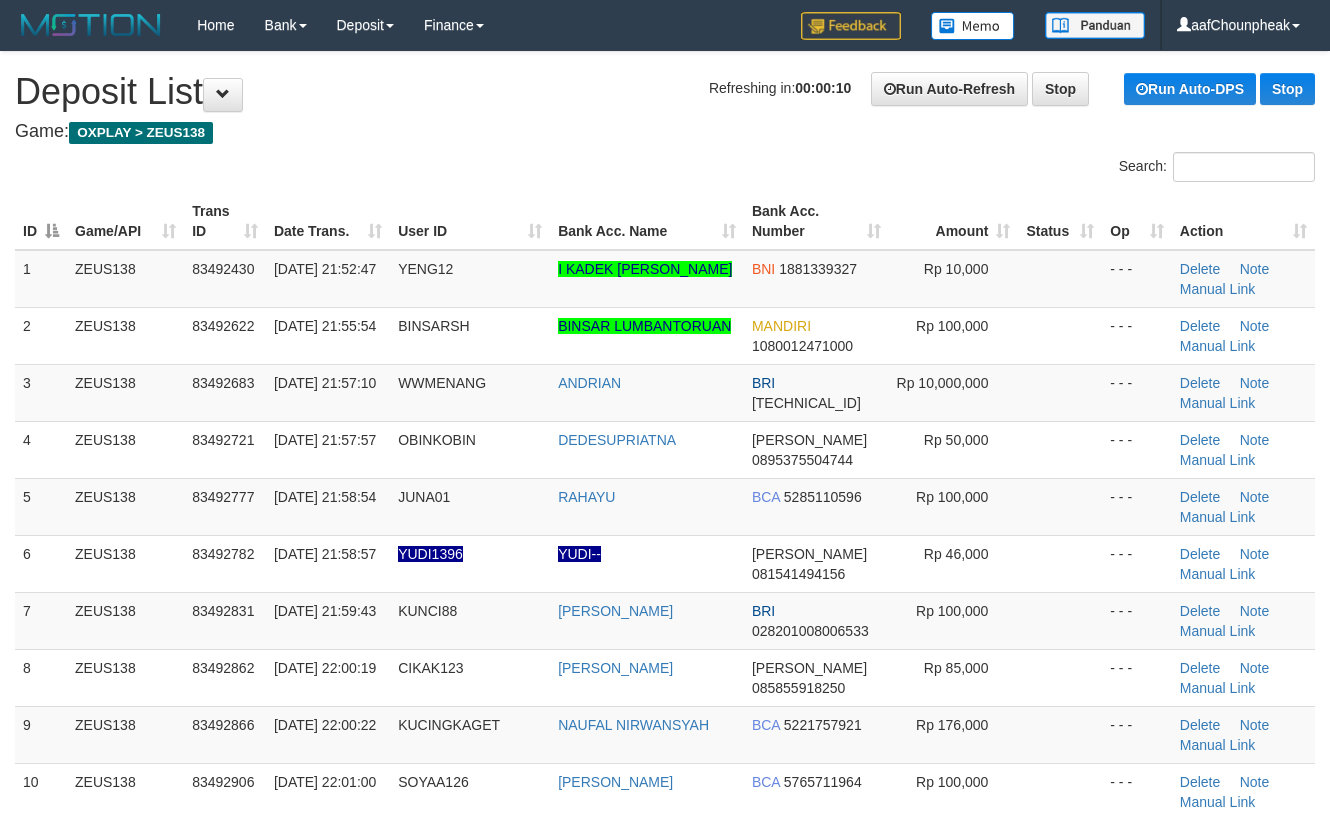 scroll, scrollTop: 0, scrollLeft: 0, axis: both 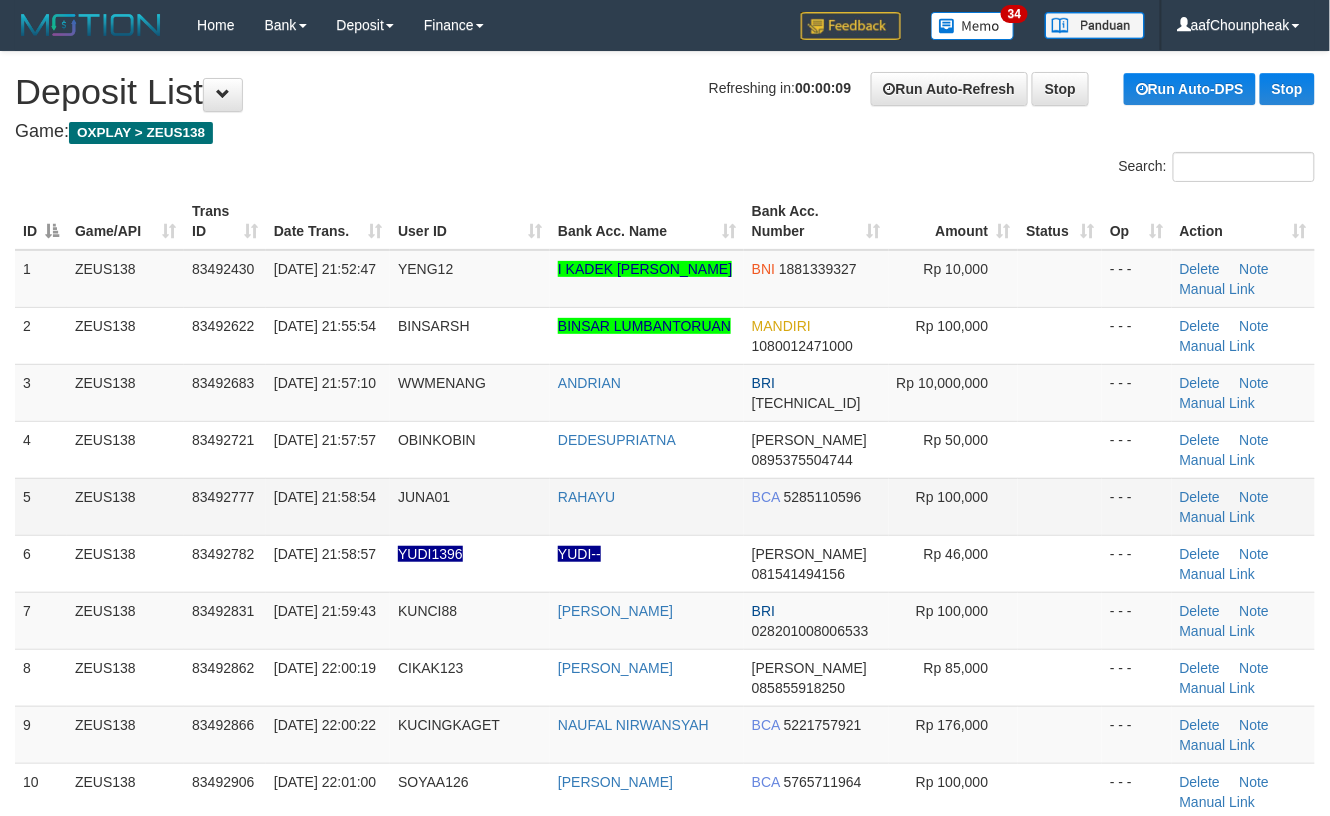 click on "RAHAYU" at bounding box center (647, 506) 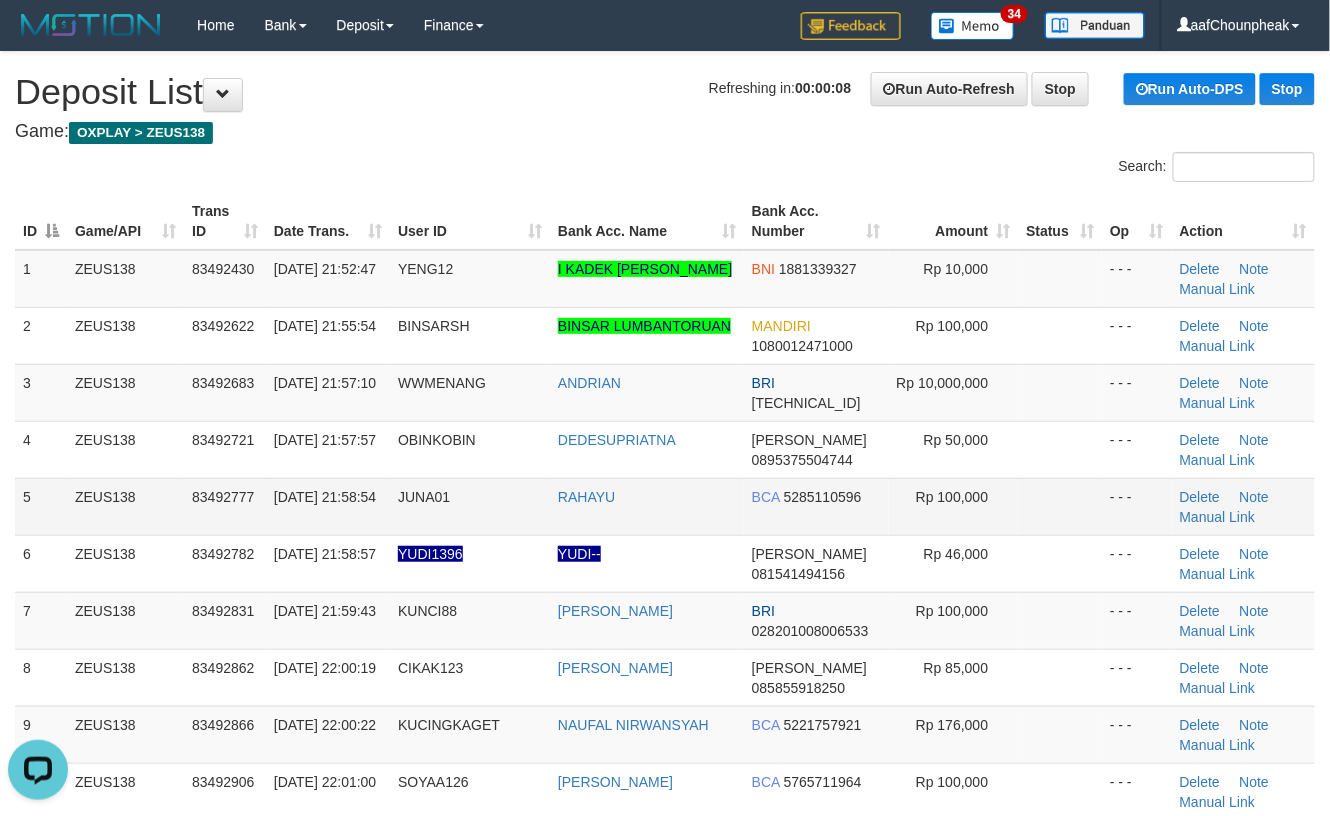 scroll, scrollTop: 0, scrollLeft: 0, axis: both 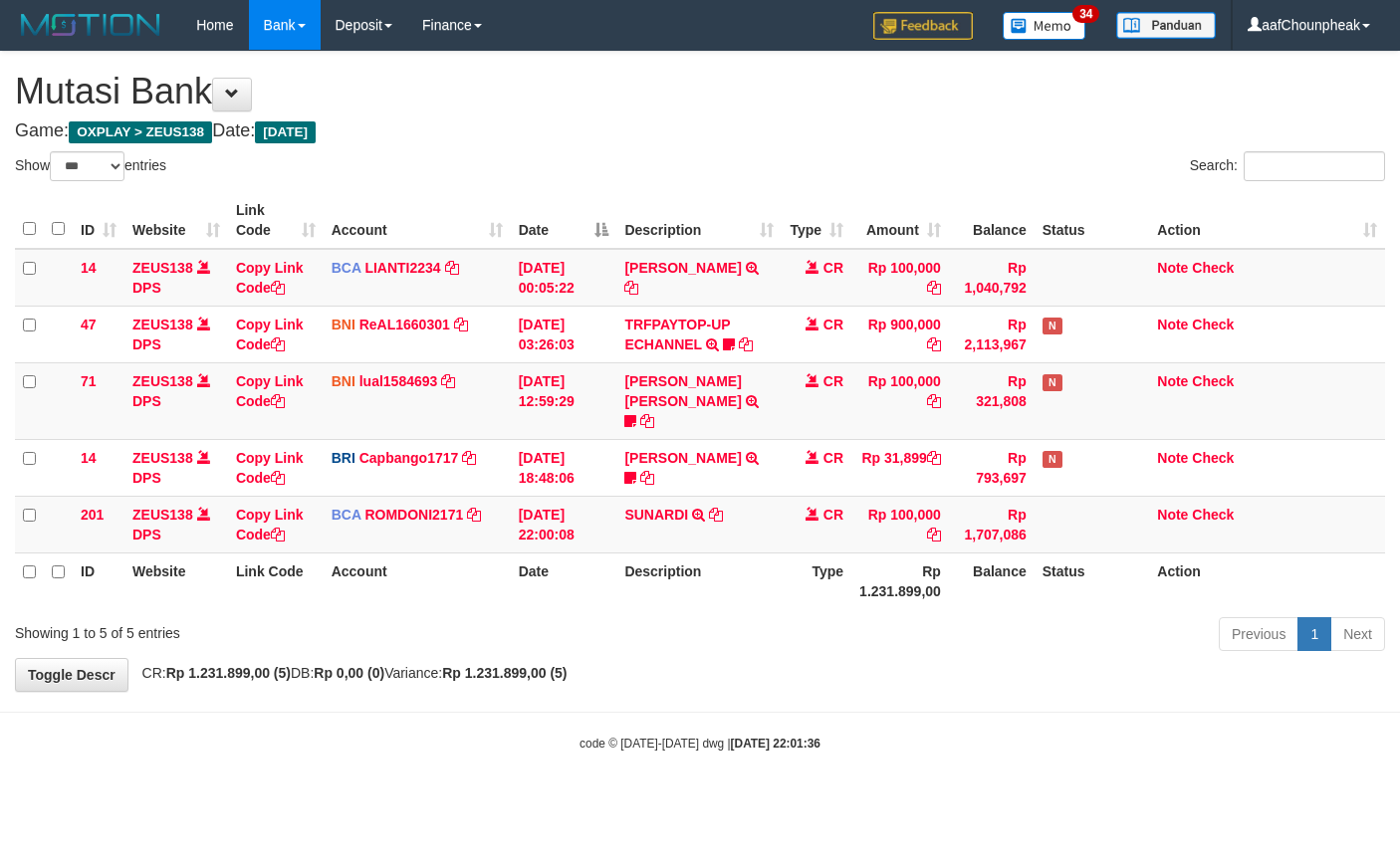 select on "***" 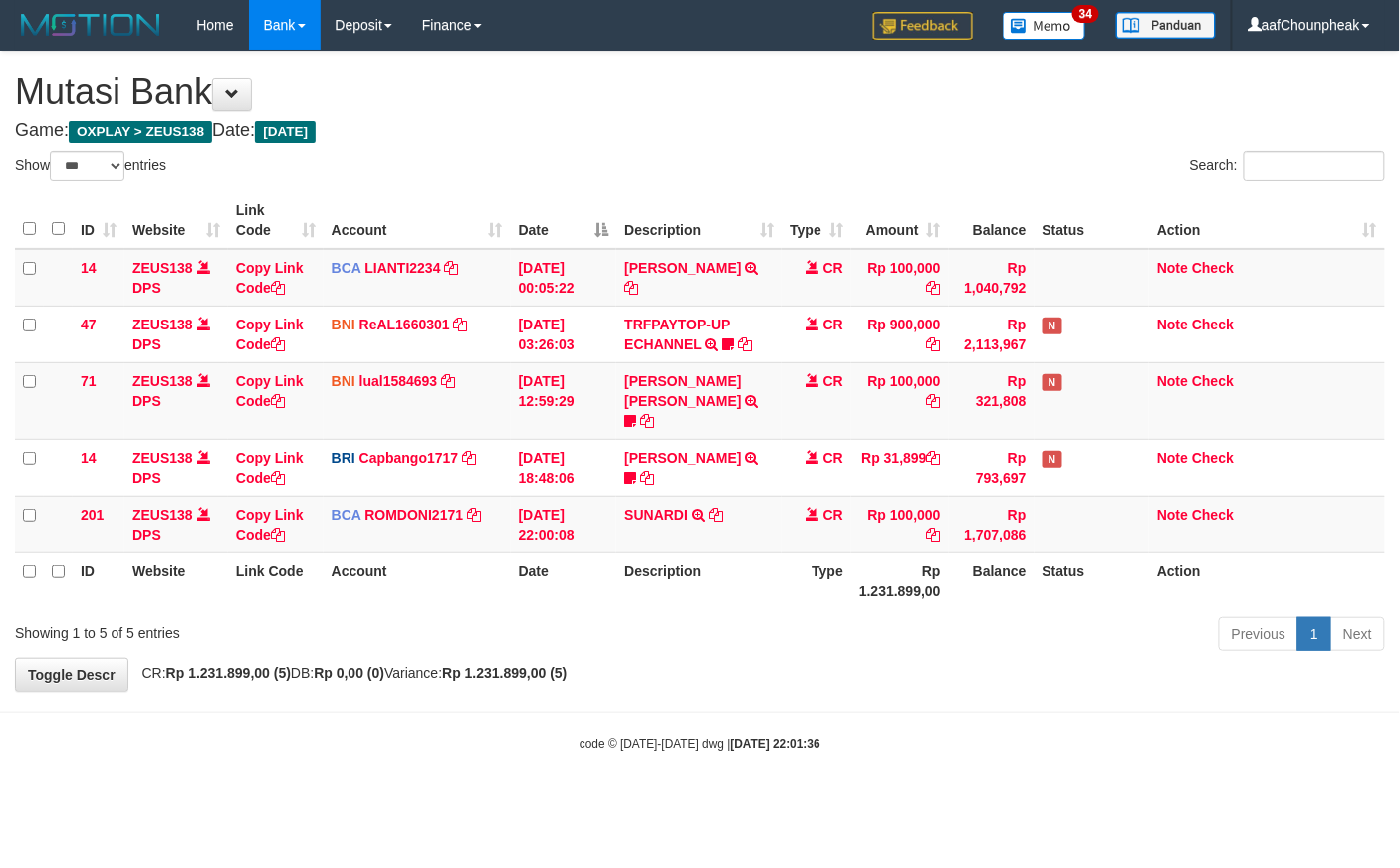 click on "**********" at bounding box center (700, 371) 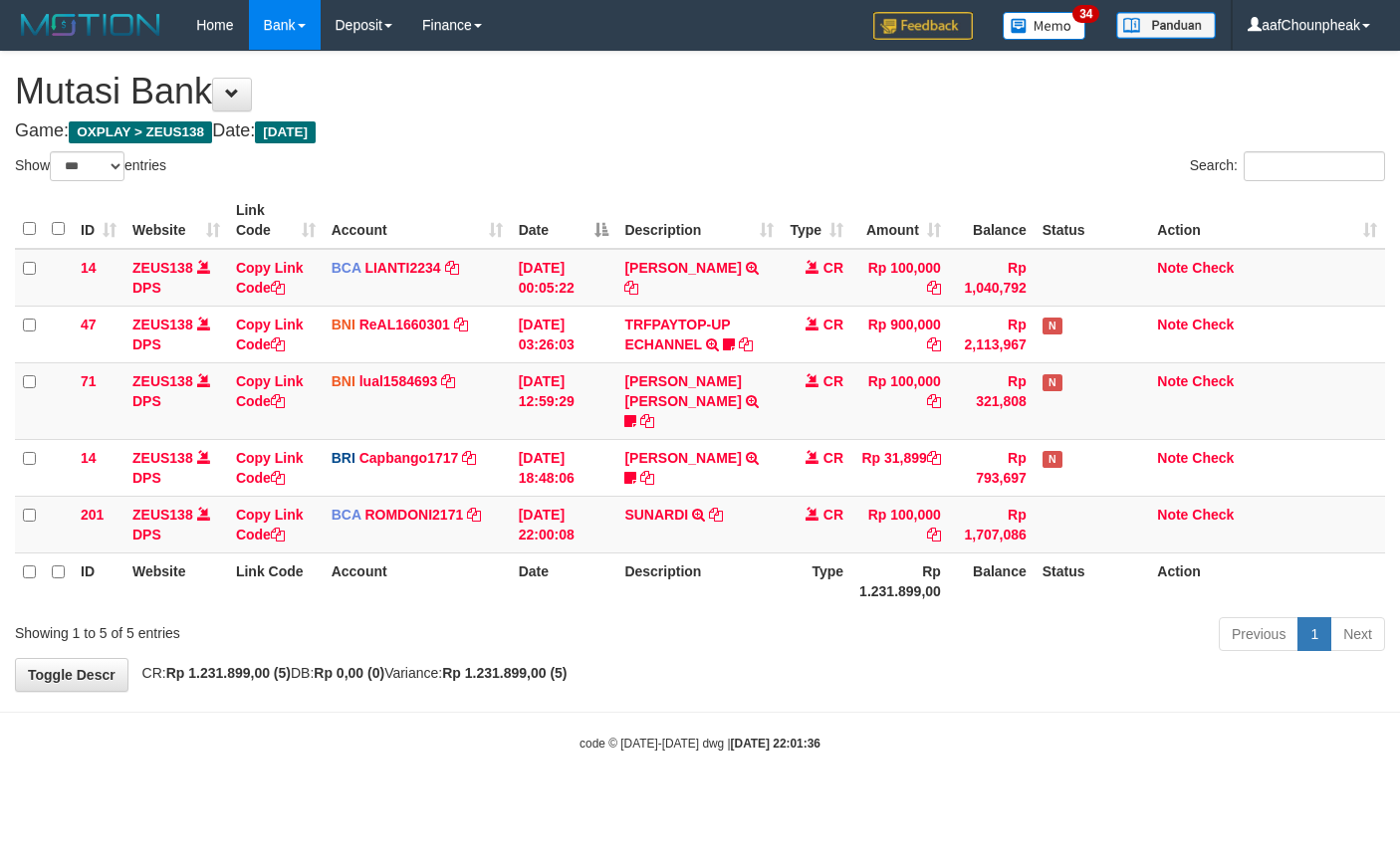 select on "***" 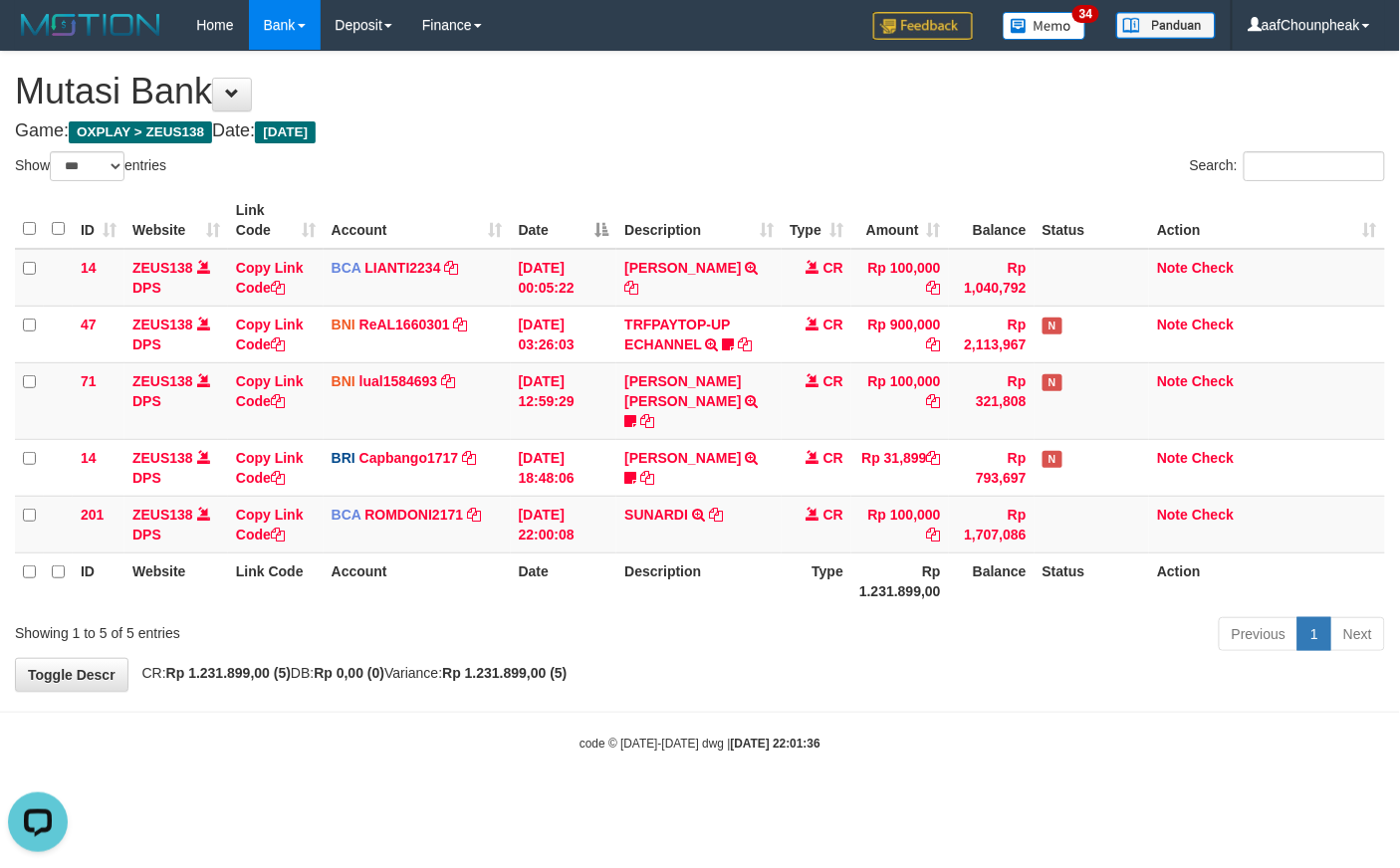 scroll, scrollTop: 0, scrollLeft: 0, axis: both 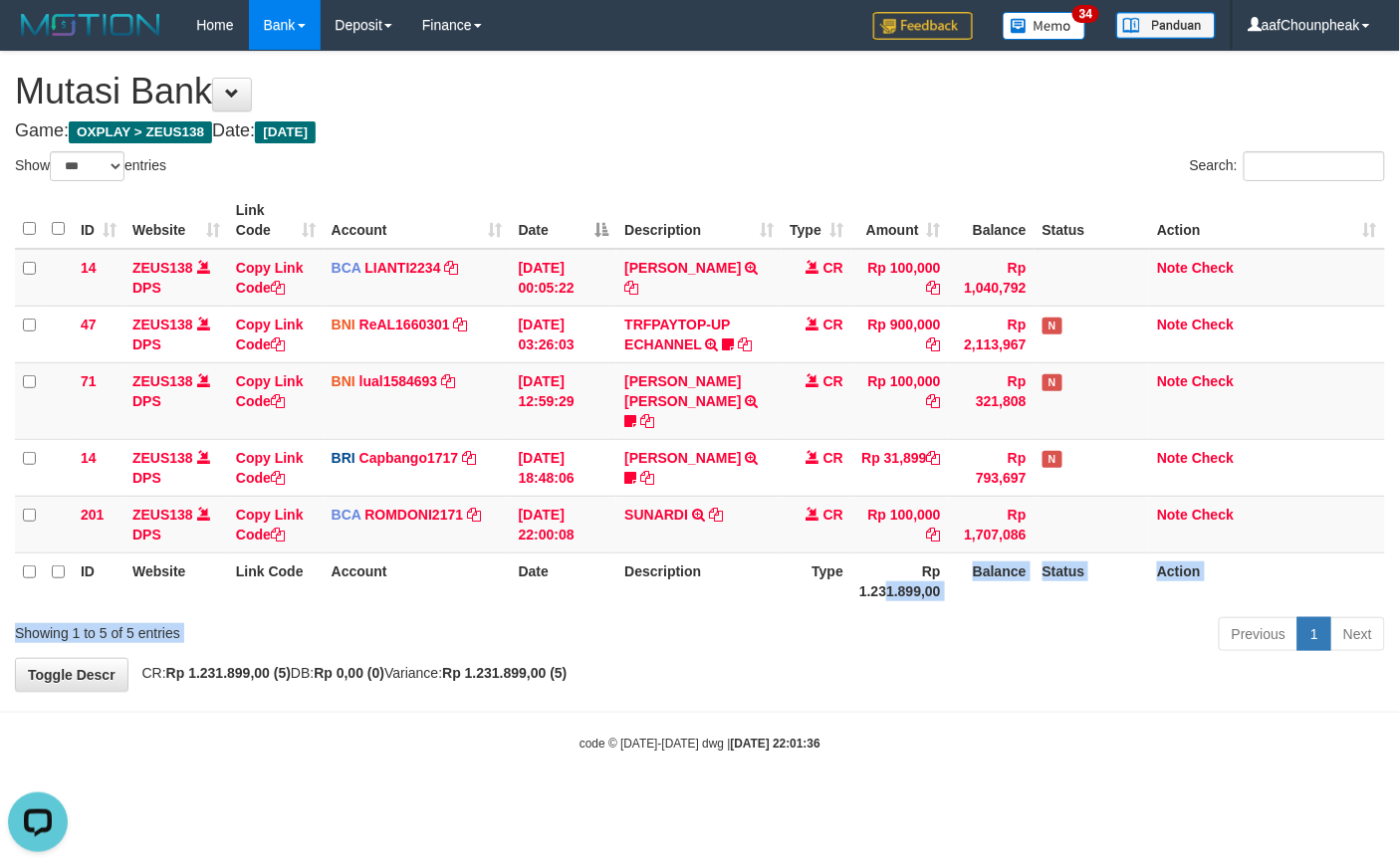 drag, startPoint x: 877, startPoint y: 589, endPoint x: 876, endPoint y: 599, distance: 10.049876 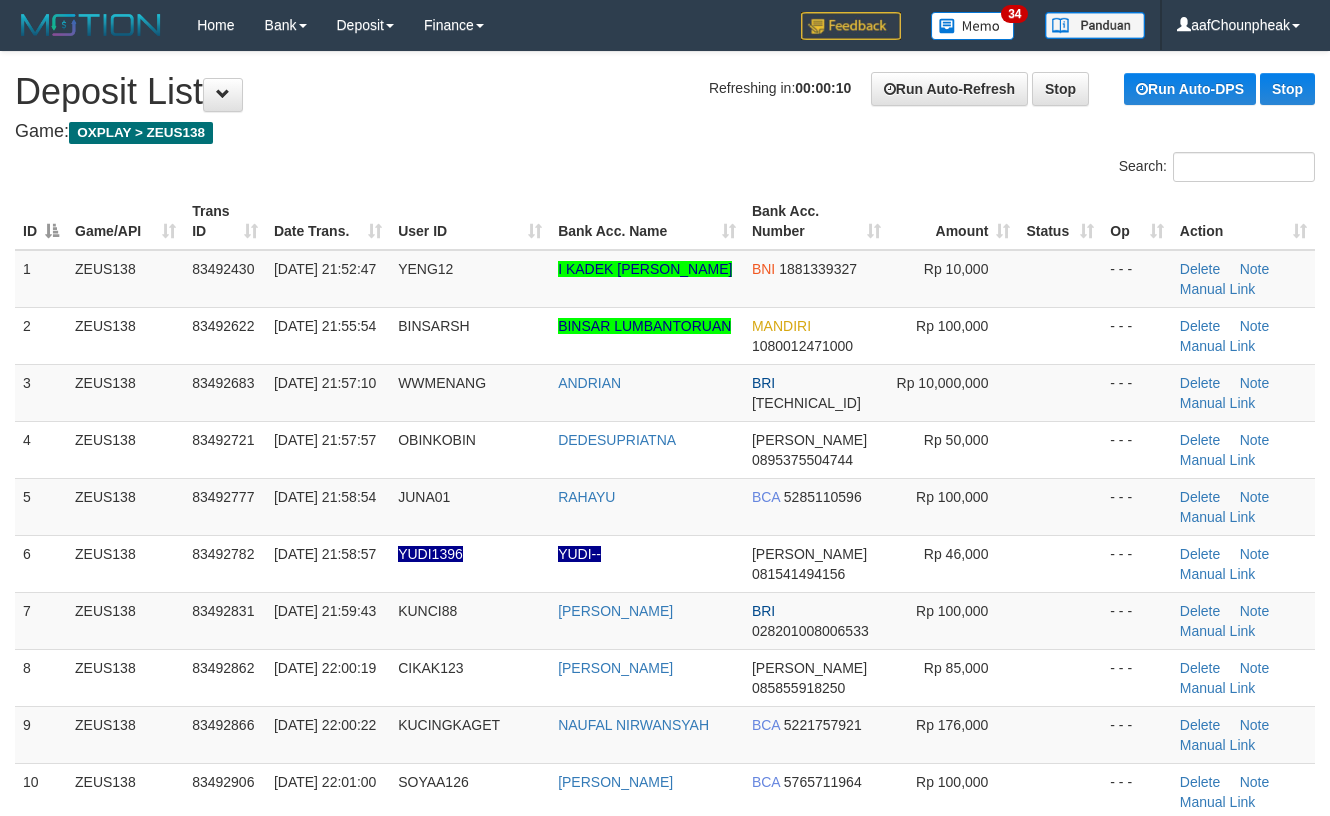 scroll, scrollTop: 0, scrollLeft: 0, axis: both 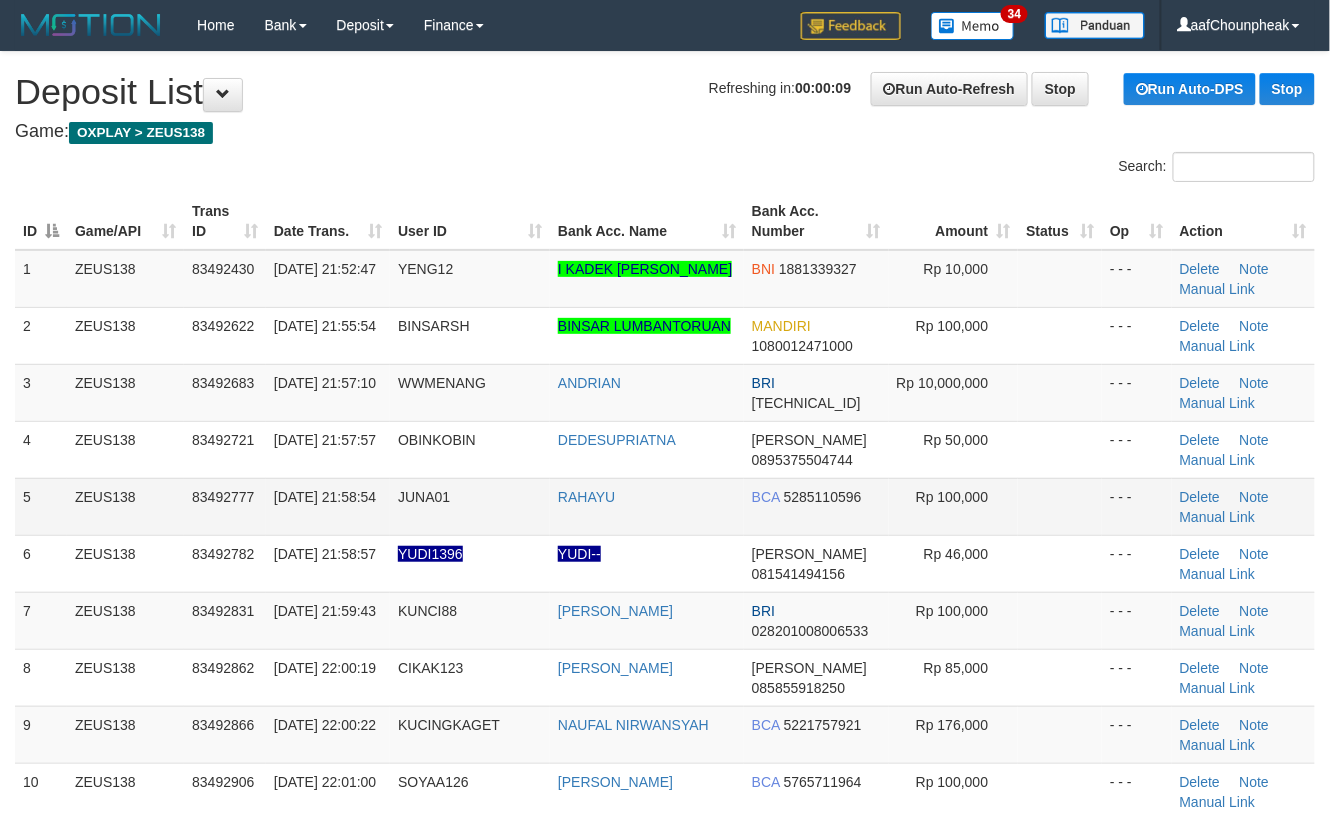 click on "RAHAYU" at bounding box center [647, 506] 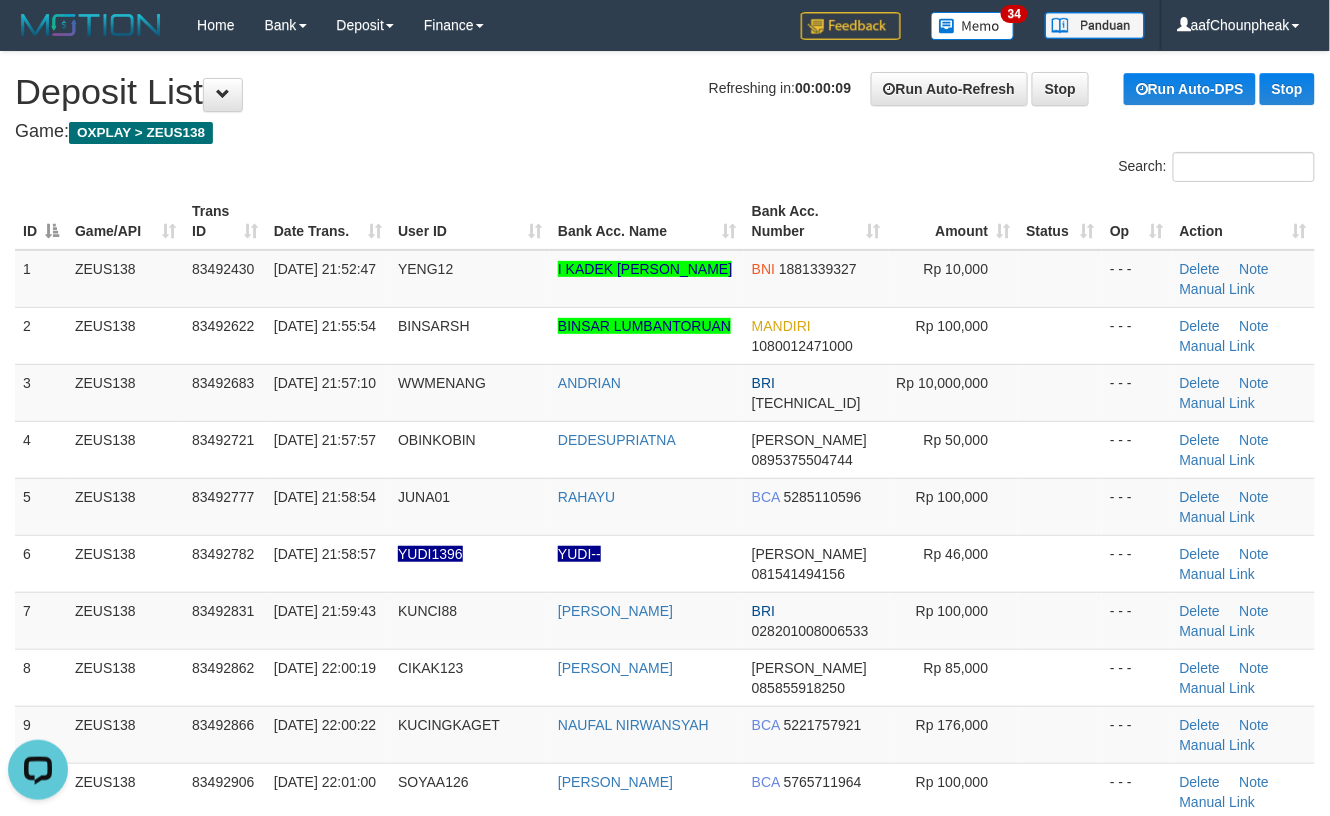 scroll, scrollTop: 0, scrollLeft: 0, axis: both 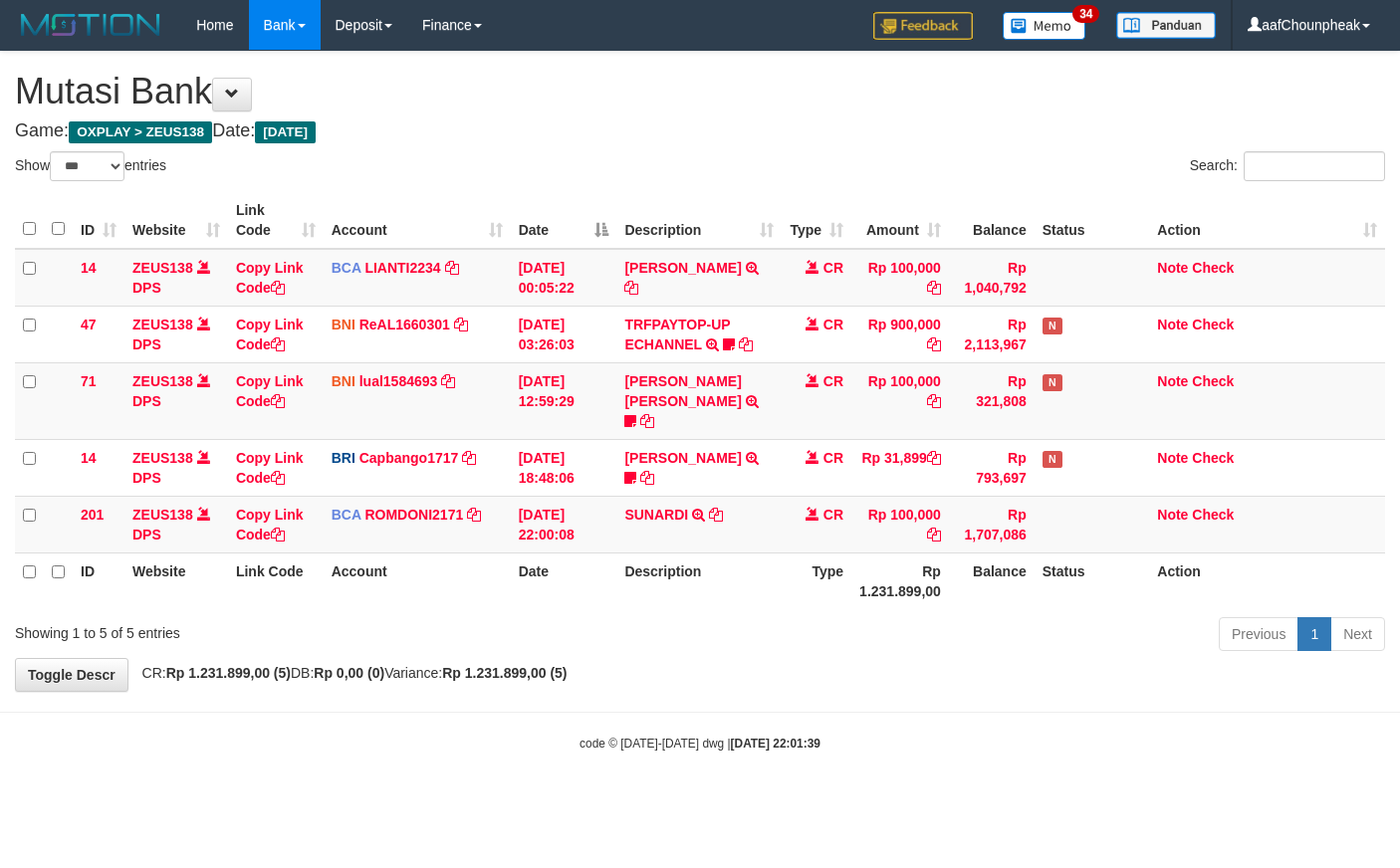 select on "***" 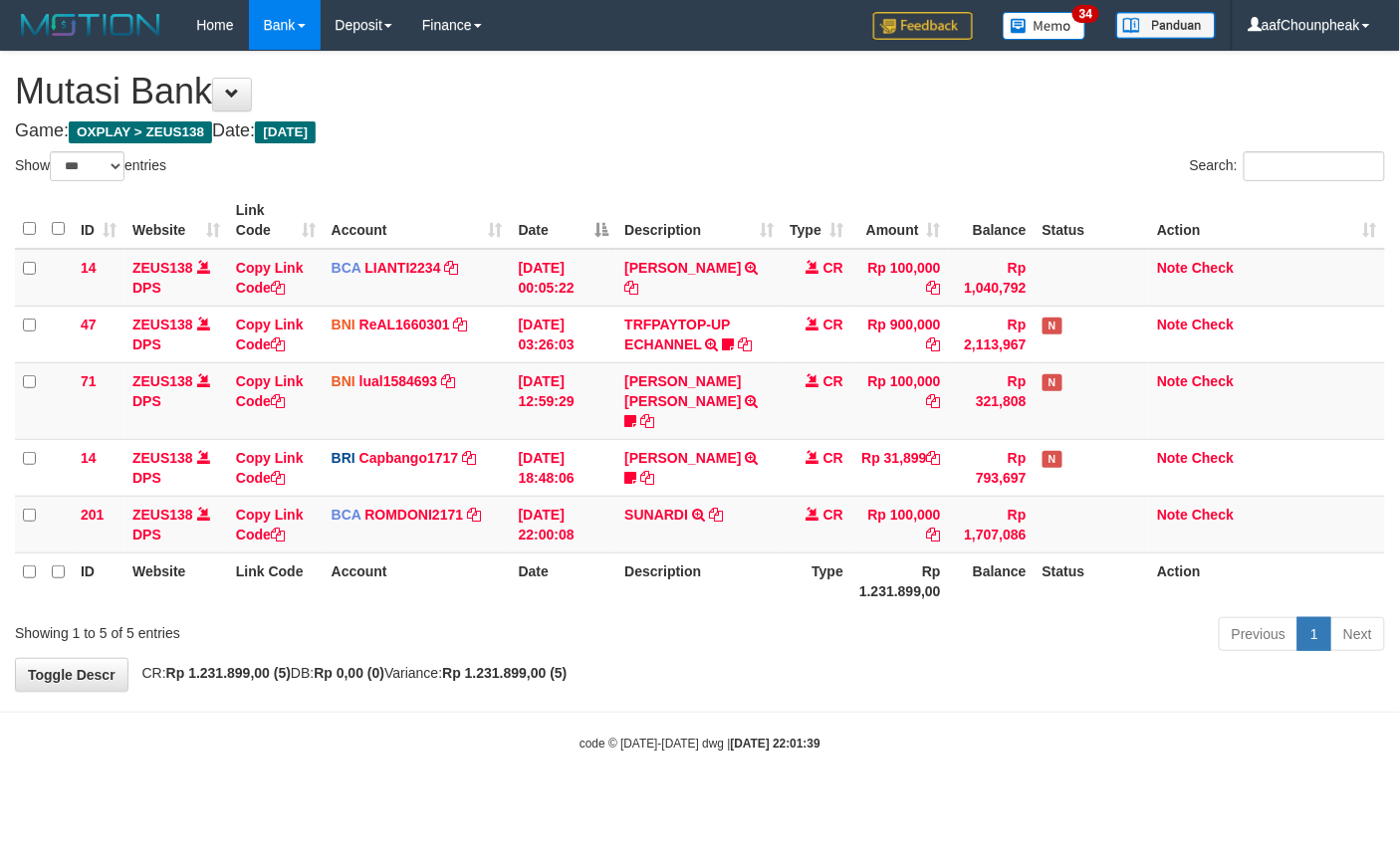 click on "ID Website Link Code Account Date Description Type Amount Balance Status Action
14
ZEUS138    DPS
Copy Link Code
BCA
LIANTI2234
DPS
YULIANTI
mutasi_20250712_4646 | 14
mutasi_20250712_4646 | 14
12/07/2025 00:05:22
YUSUP MAULAN         TRSF E-BANKING CR 1207/FTSCY/WS95051
100000.002025071262819090 TRFDN-YUSUP MAULANESPAY DEBIT INDONE
CR
Rp 100,000
Rp 1,040,792
Note
Check
47
ZEUS138    DPS
Copy Link Code
BNI
ReAL1660301" at bounding box center [700, 400] 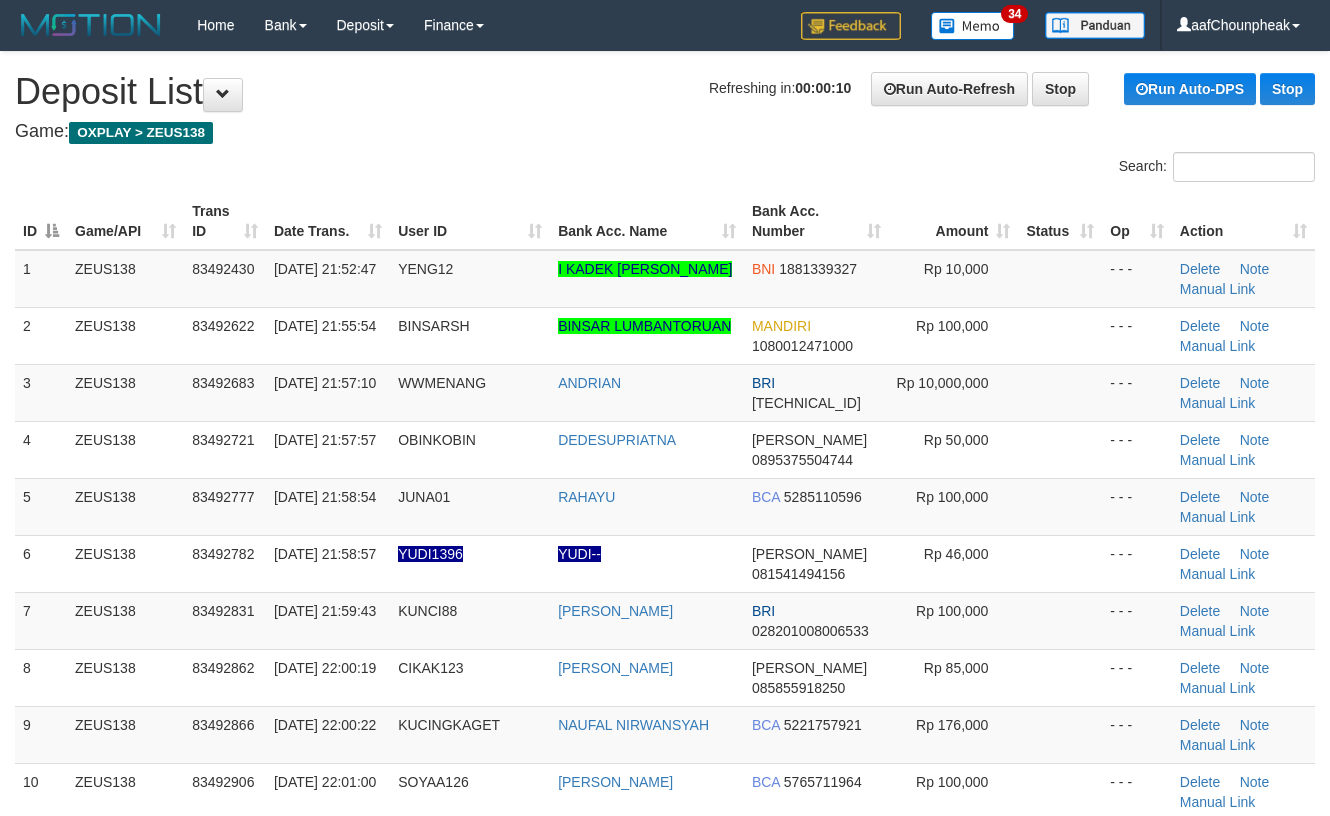 scroll, scrollTop: 0, scrollLeft: 0, axis: both 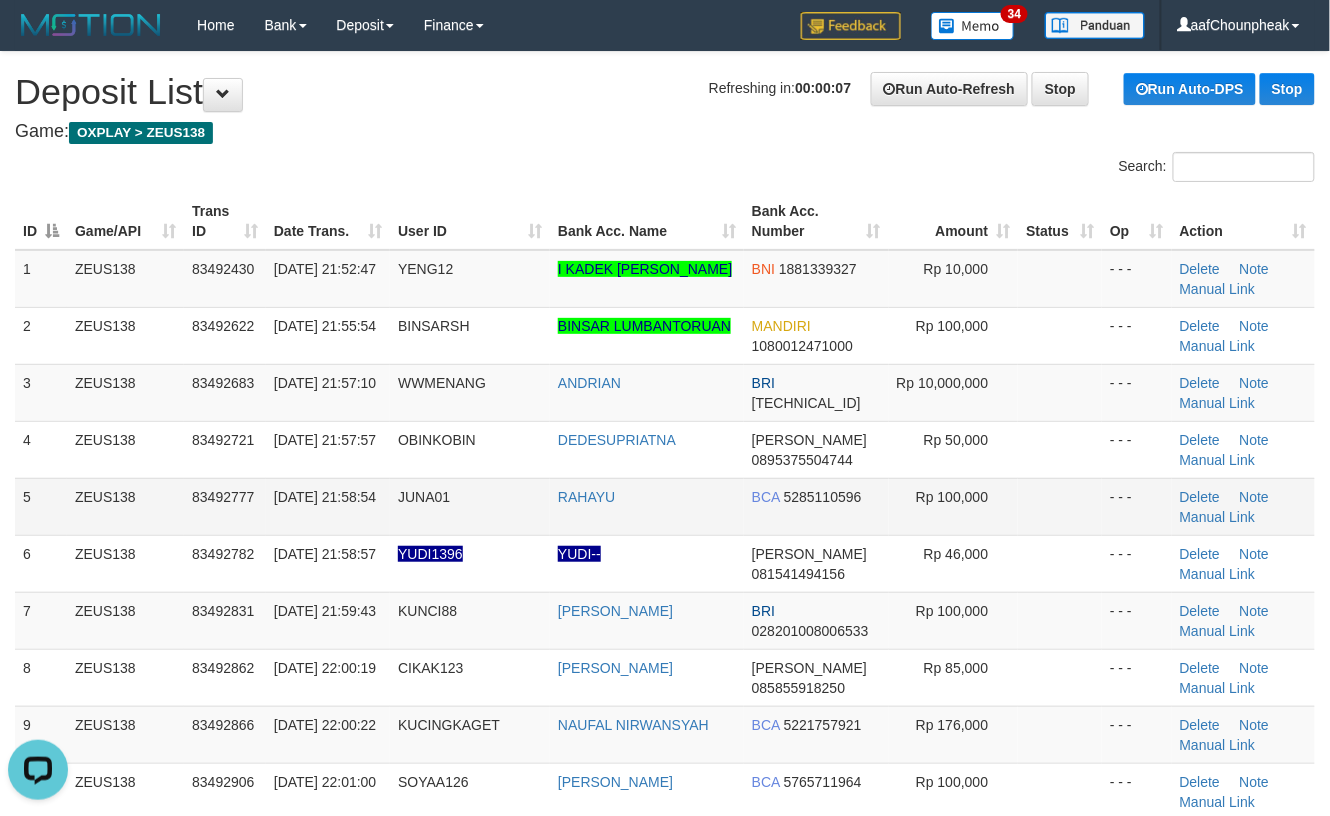 click on "- - -" at bounding box center [1137, 506] 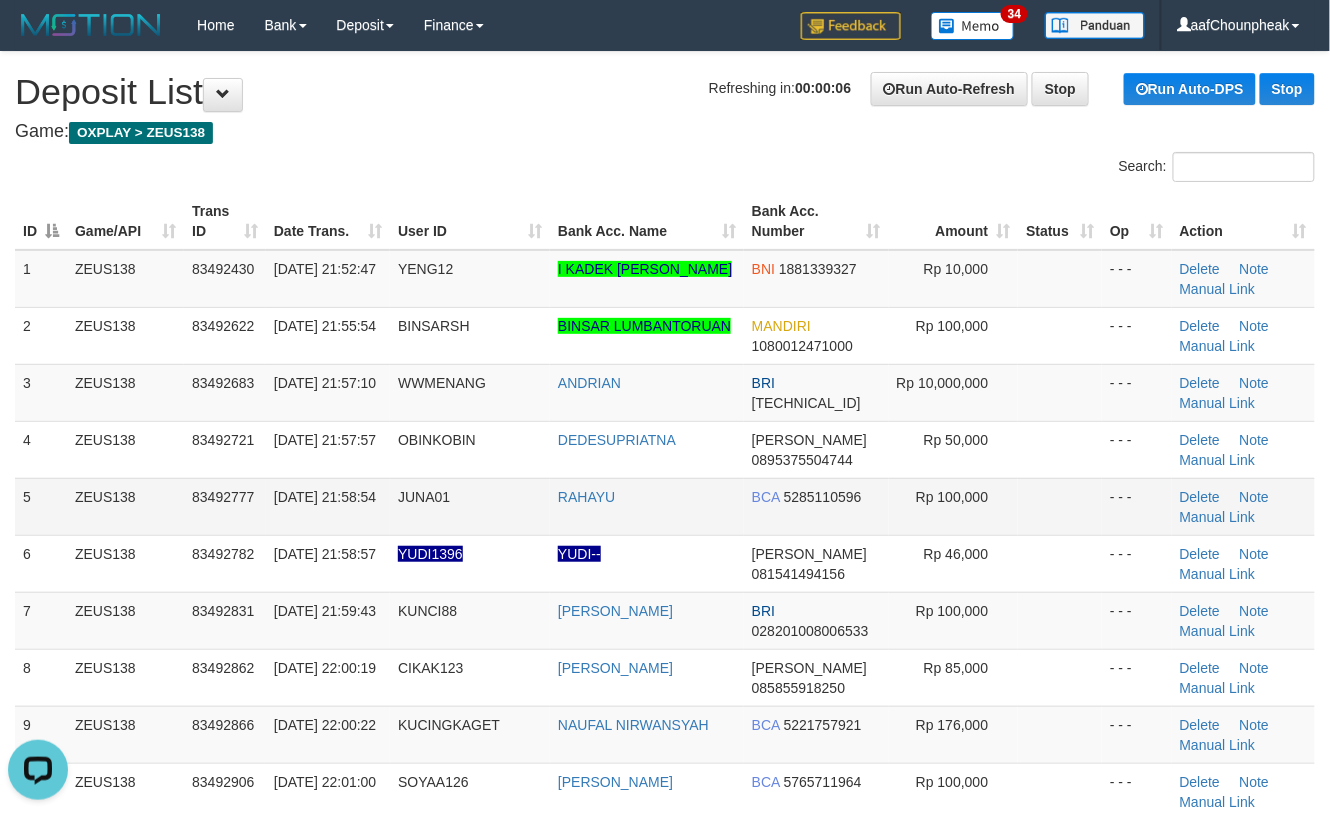 drag, startPoint x: 1074, startPoint y: 508, endPoint x: 1061, endPoint y: 520, distance: 17.691807 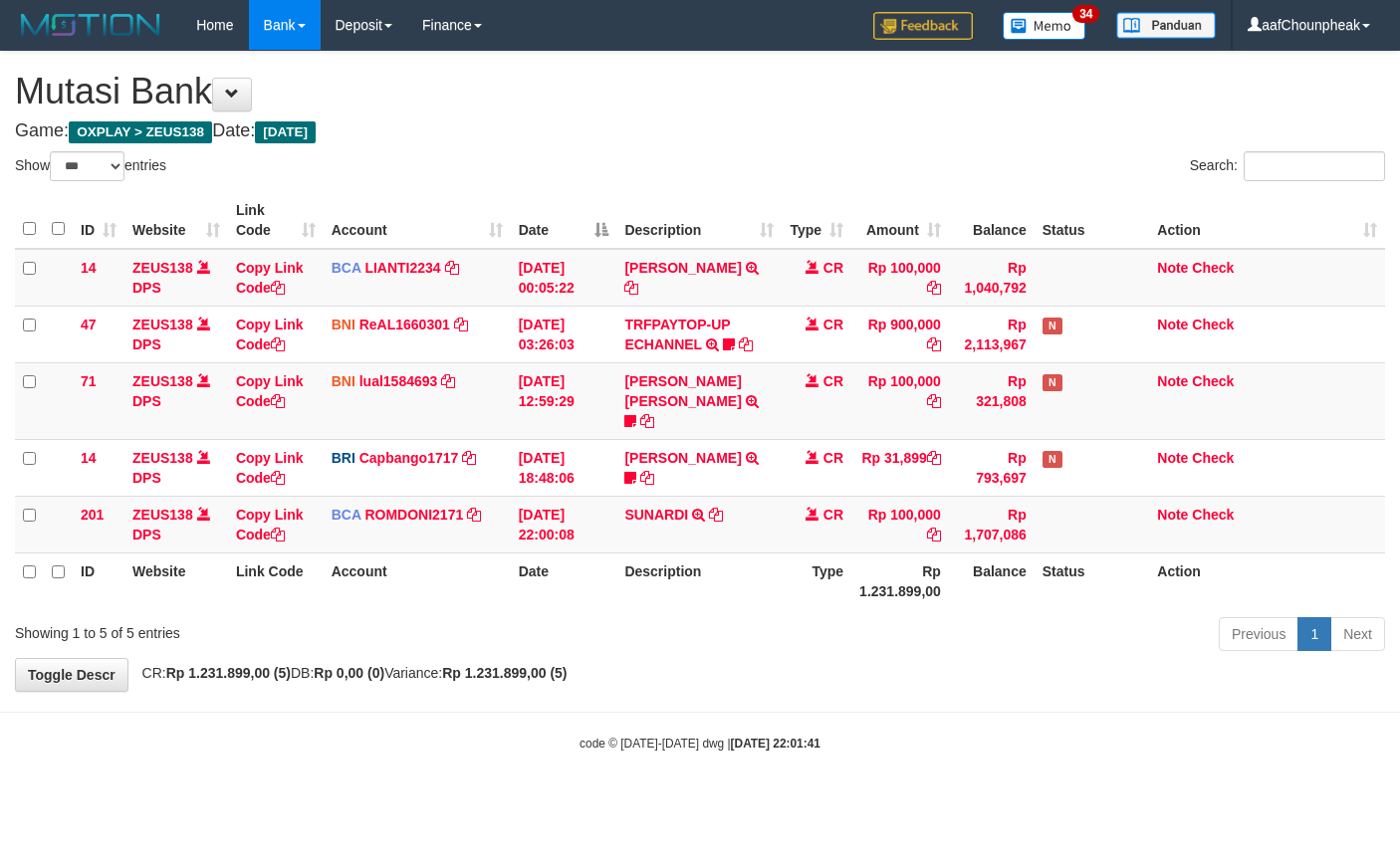 select on "***" 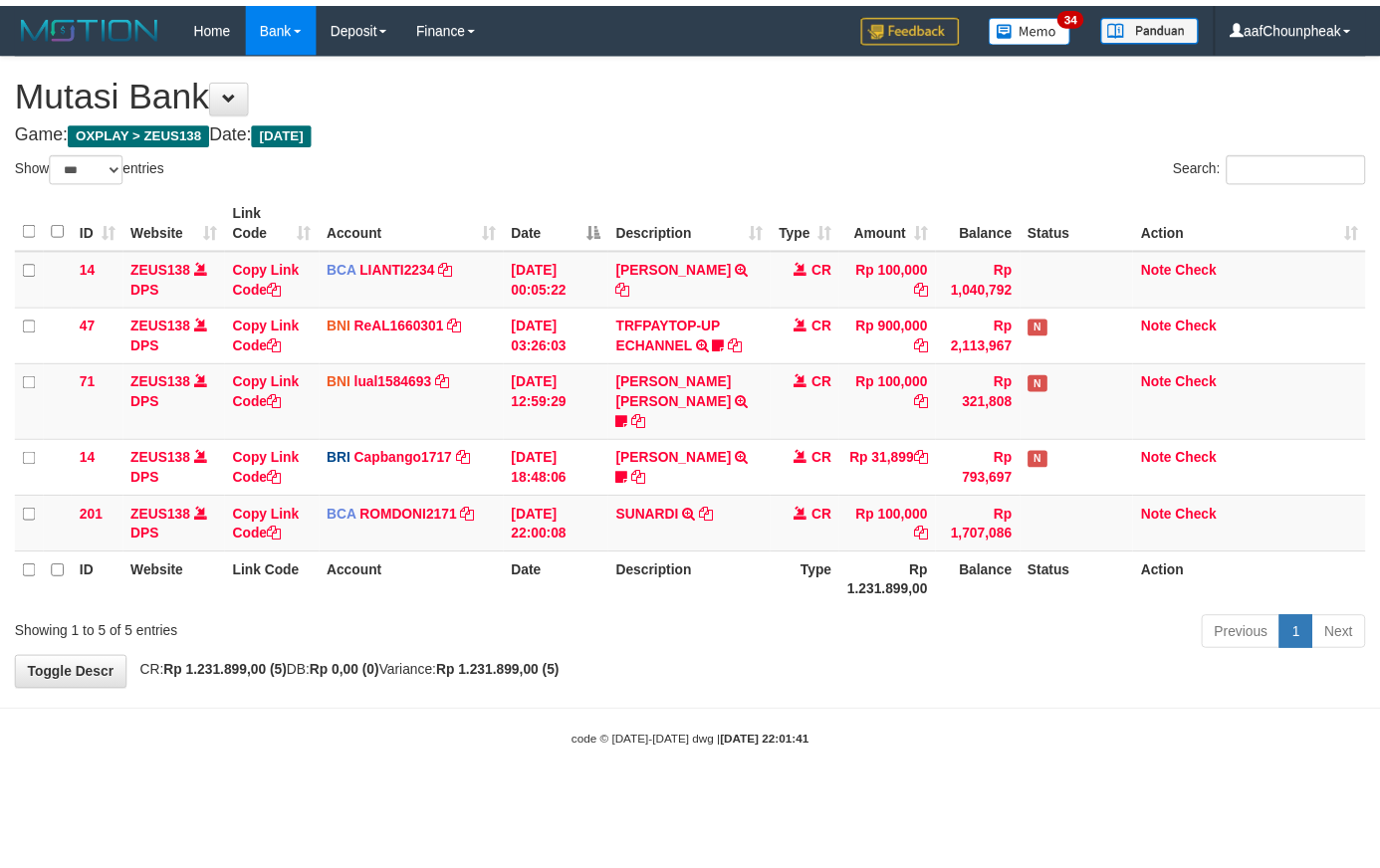 scroll, scrollTop: 0, scrollLeft: 0, axis: both 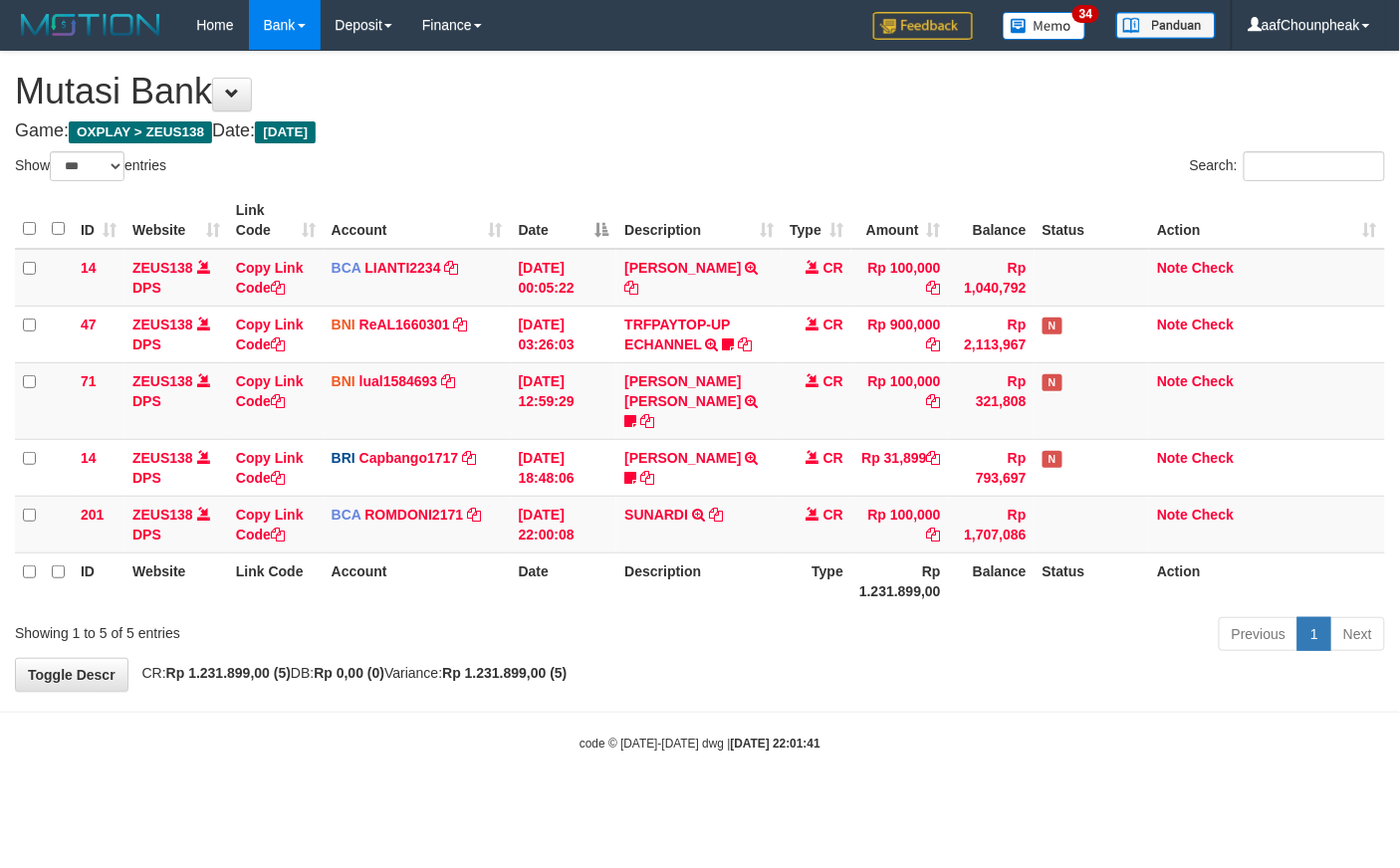 click on "[PERSON_NAME]" at bounding box center (682, 458) 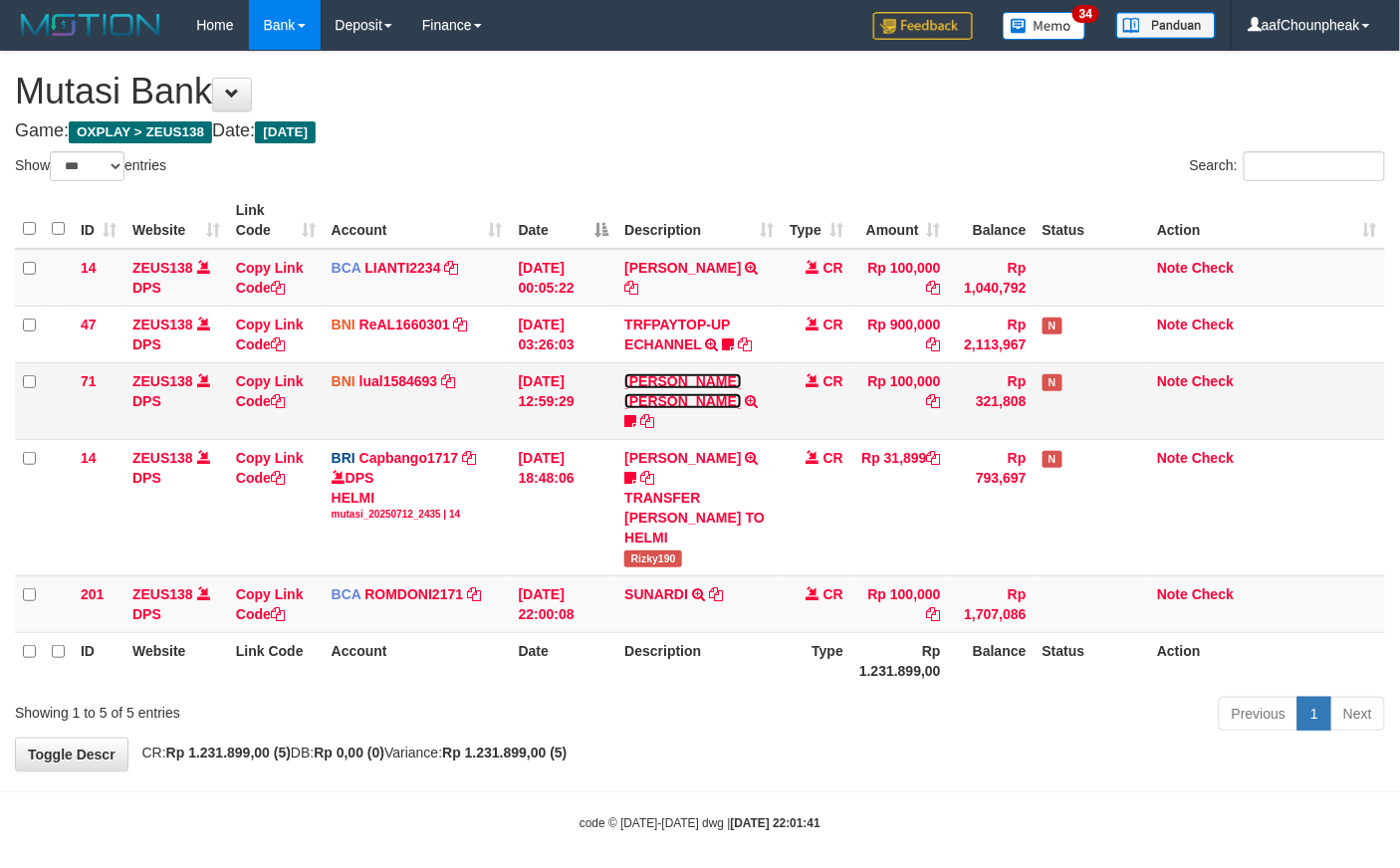 click on "[PERSON_NAME] [PERSON_NAME]" at bounding box center [682, 391] 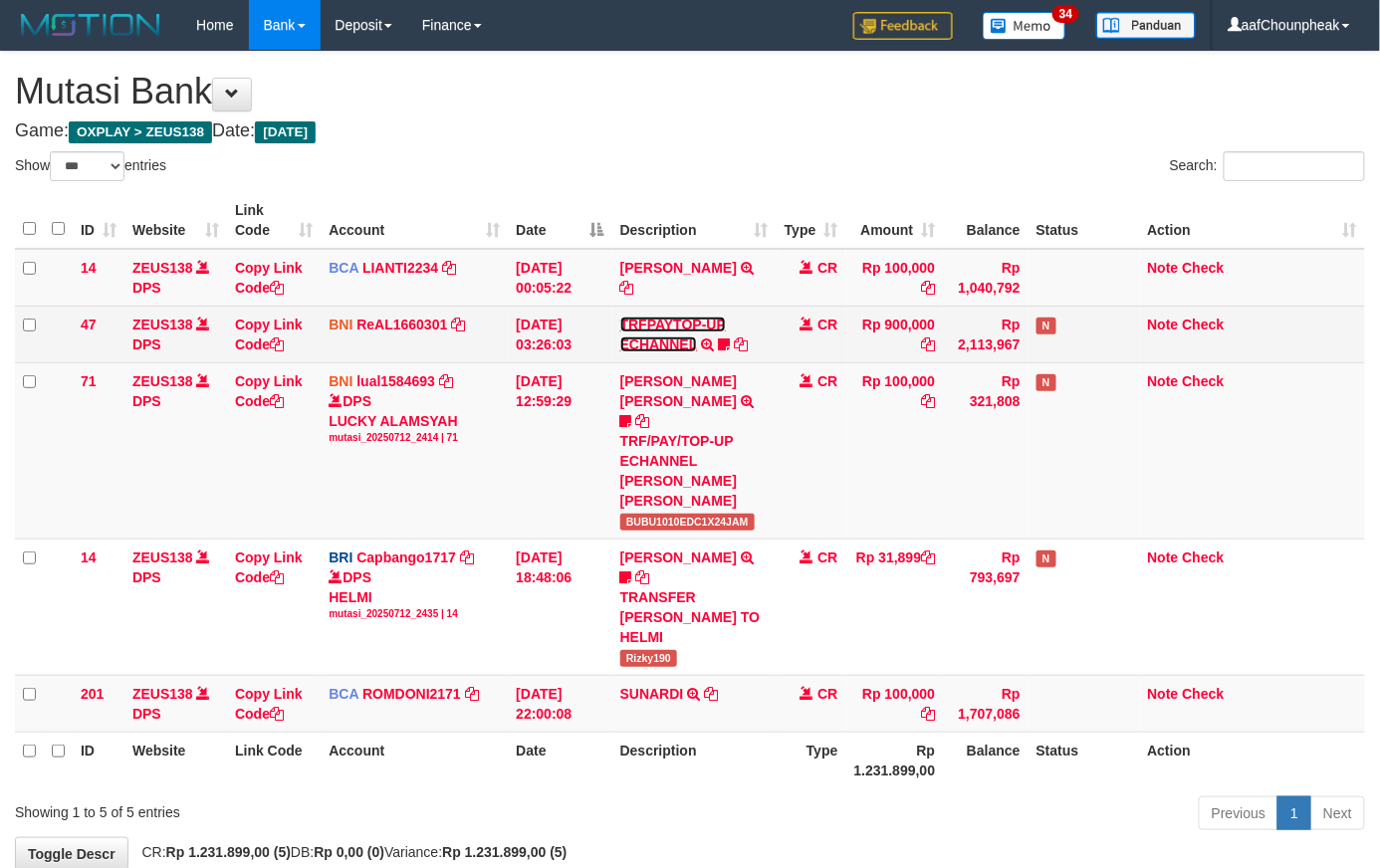 click on "TRFPAYTOP-UP ECHANNEL" at bounding box center (673, 334) 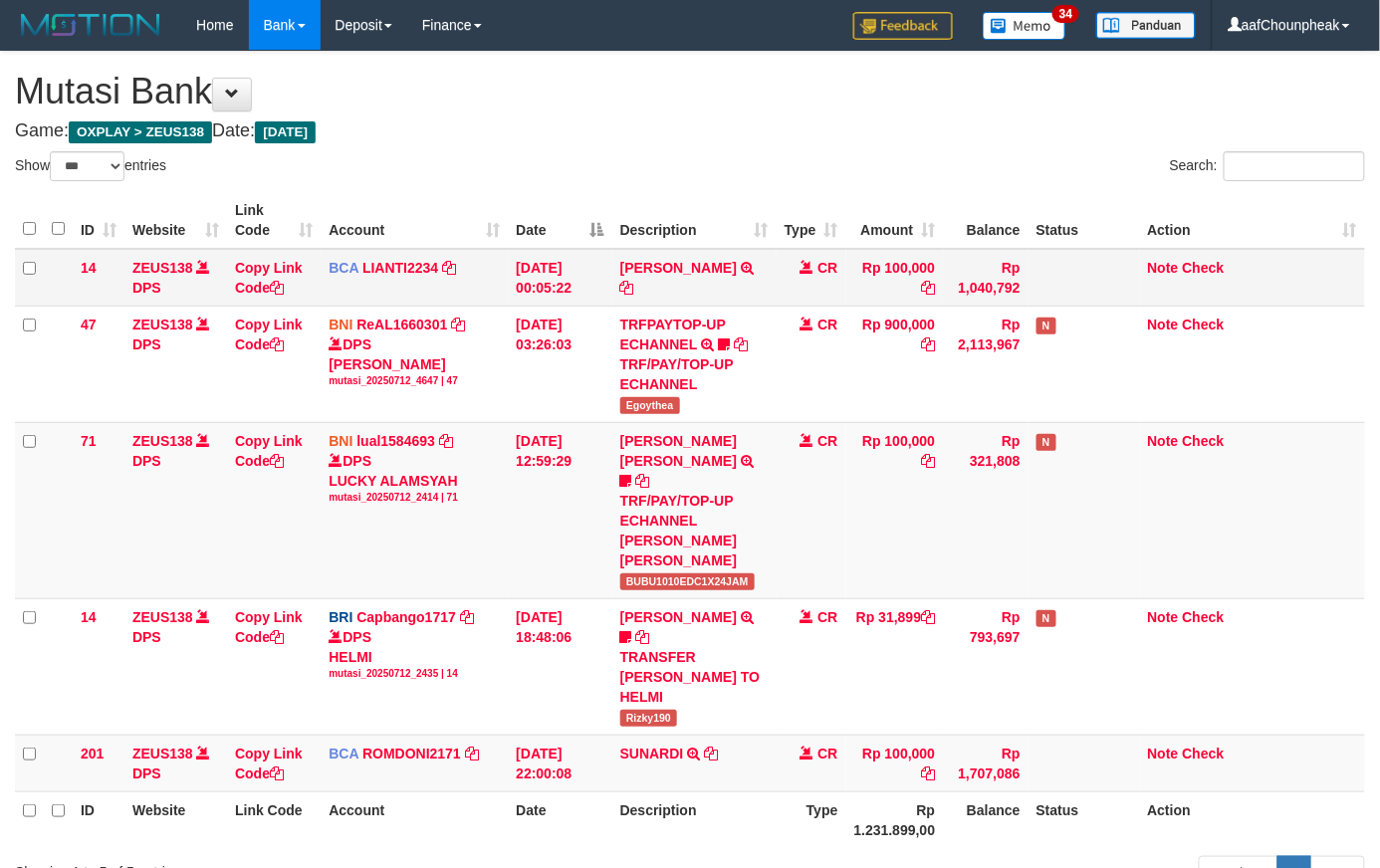 click on "YUSUP MAULAN         TRSF E-BANKING CR 1207/FTSCY/WS95051
100000.002025071262819090 TRFDN-YUSUP MAULANESPAY DEBIT INDONE" at bounding box center [694, 278] 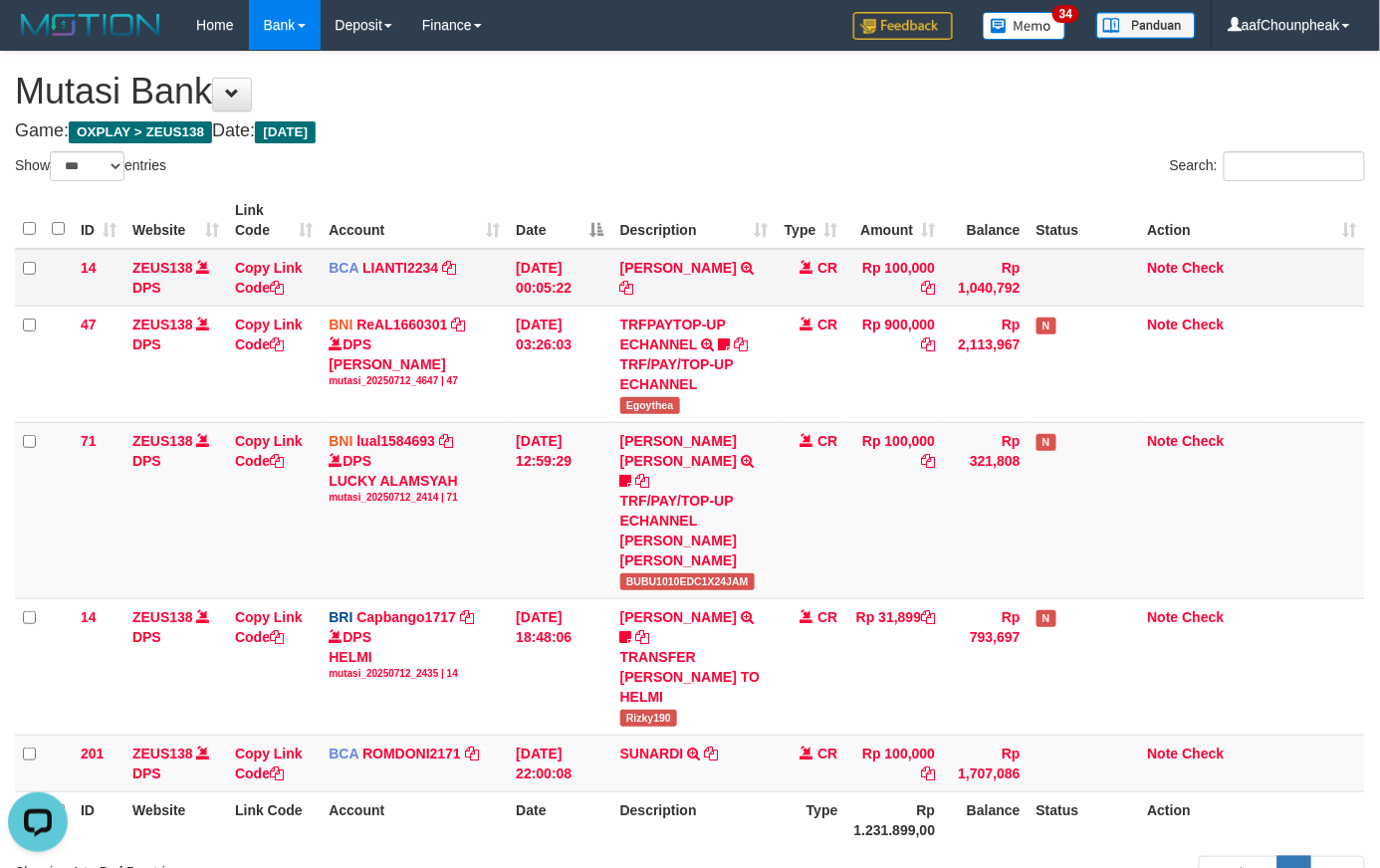 scroll, scrollTop: 0, scrollLeft: 0, axis: both 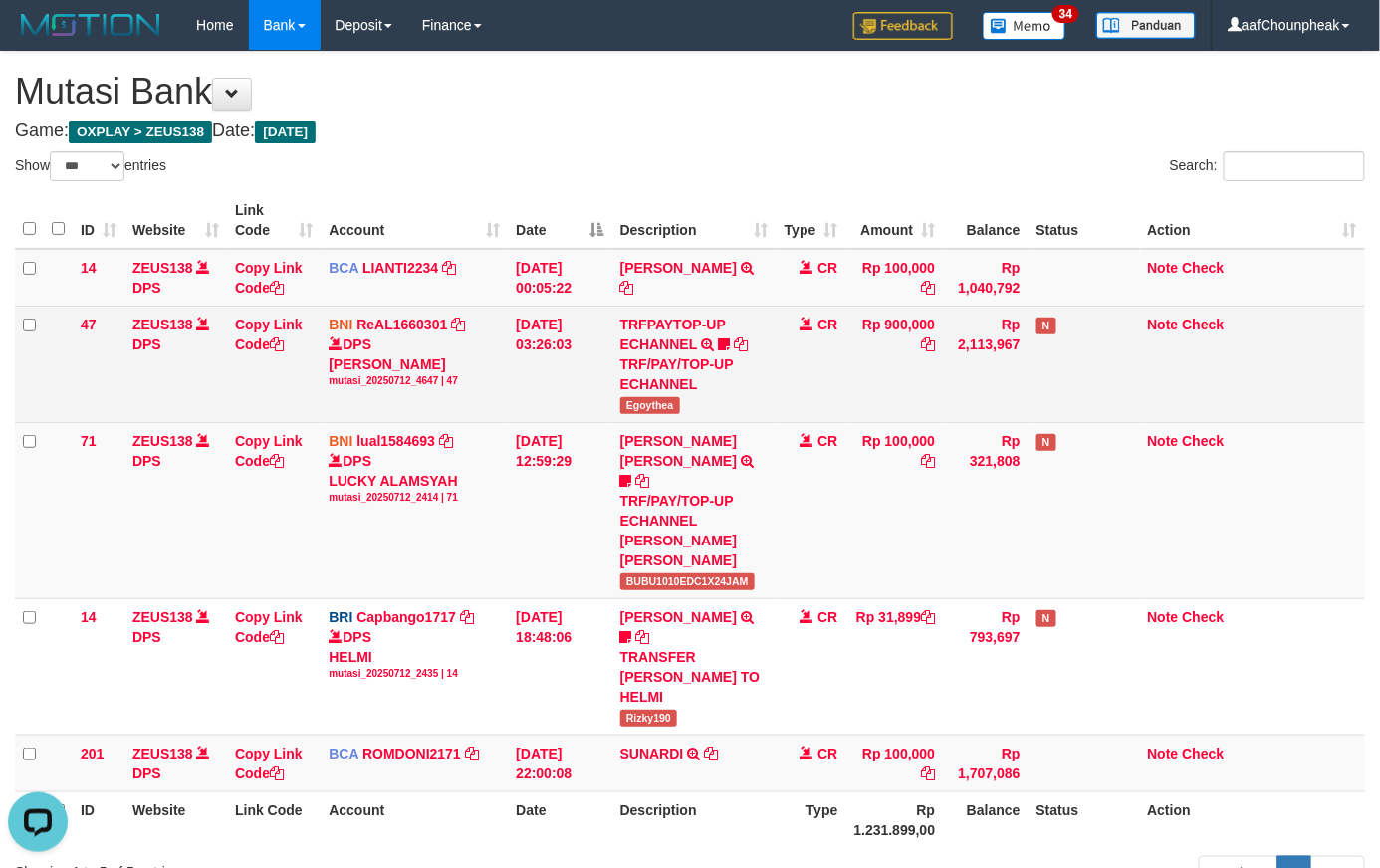 click on "Egoythea" at bounding box center [650, 405] 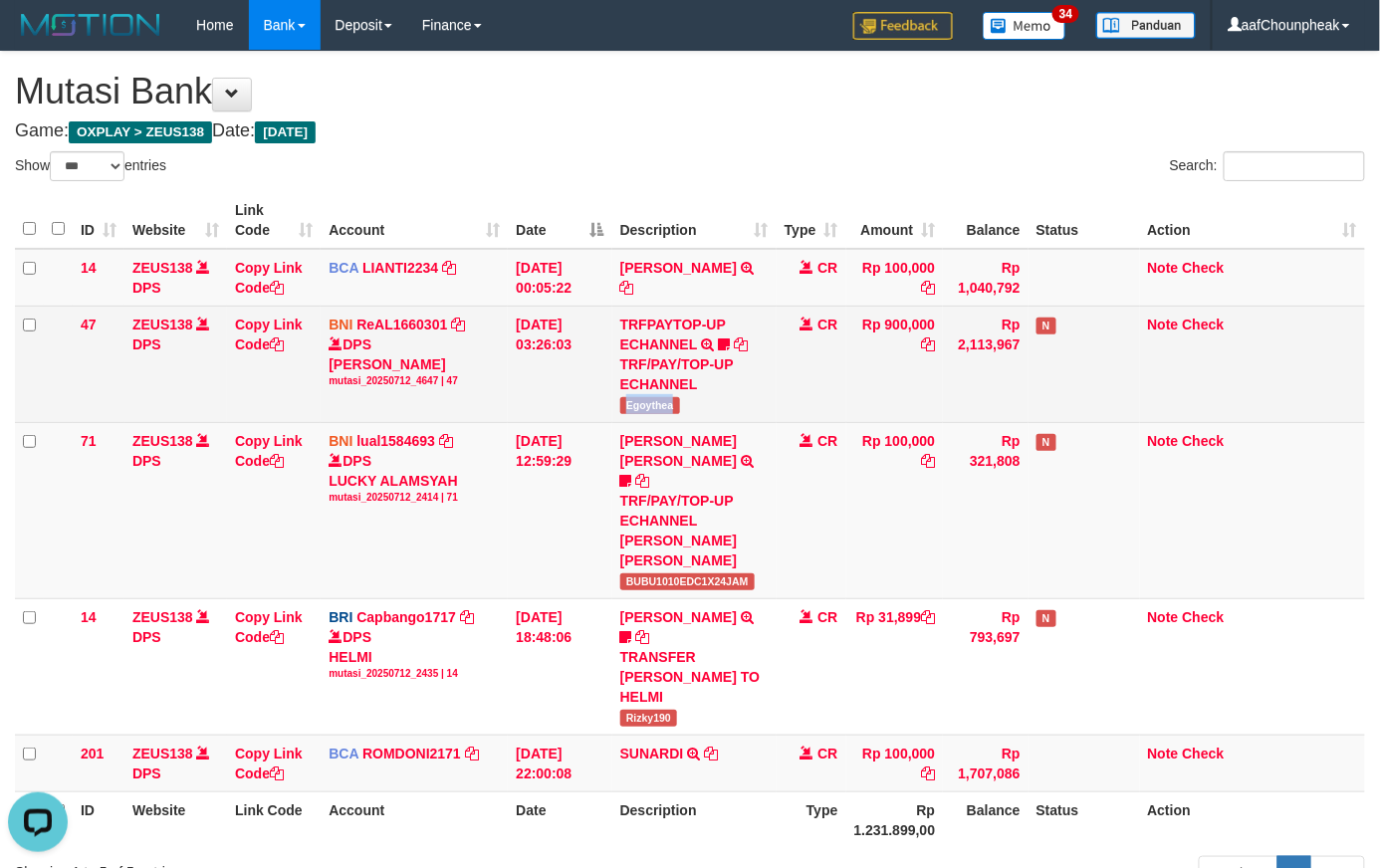 click on "Egoythea" at bounding box center [650, 405] 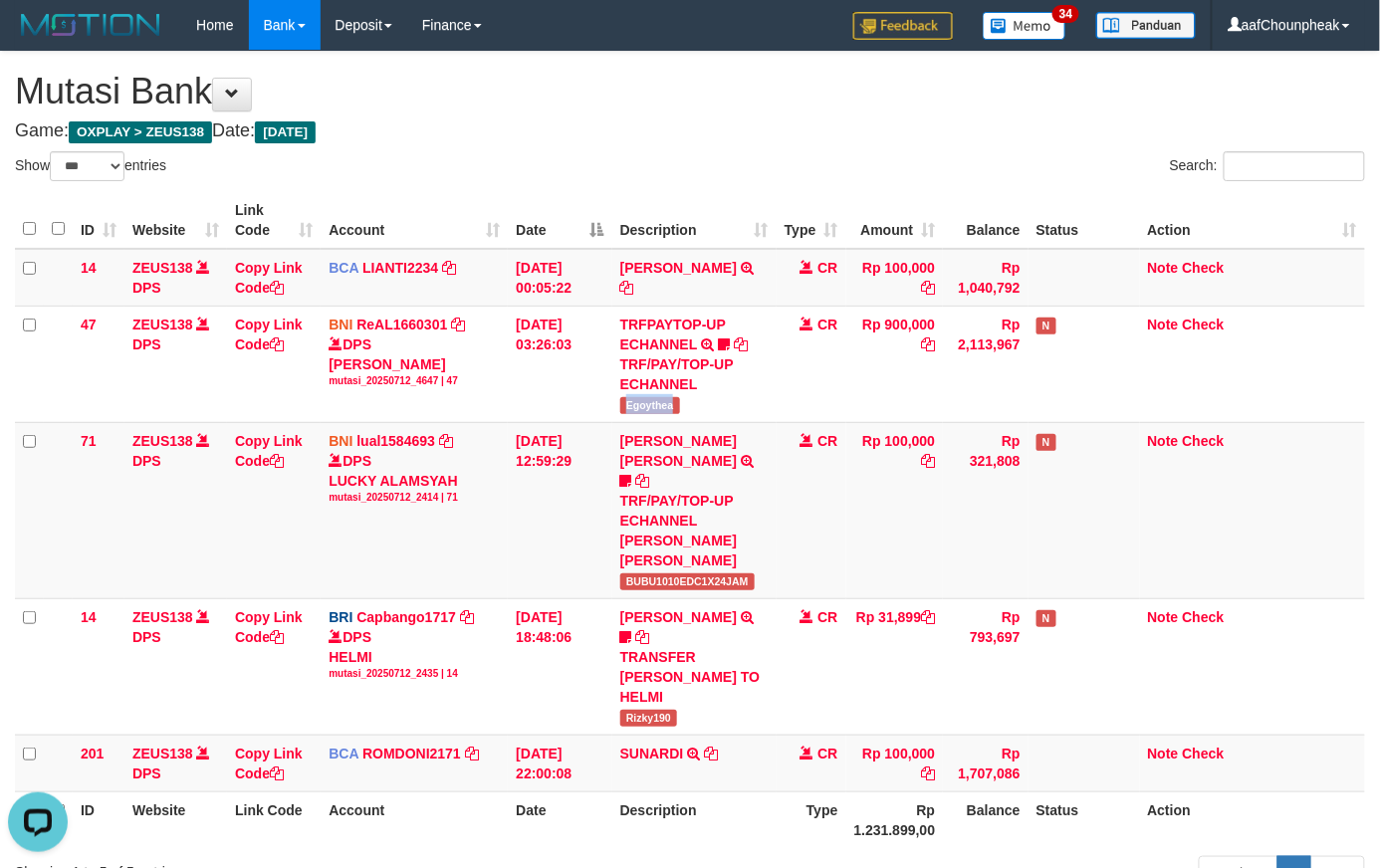 copy on "Egoythea" 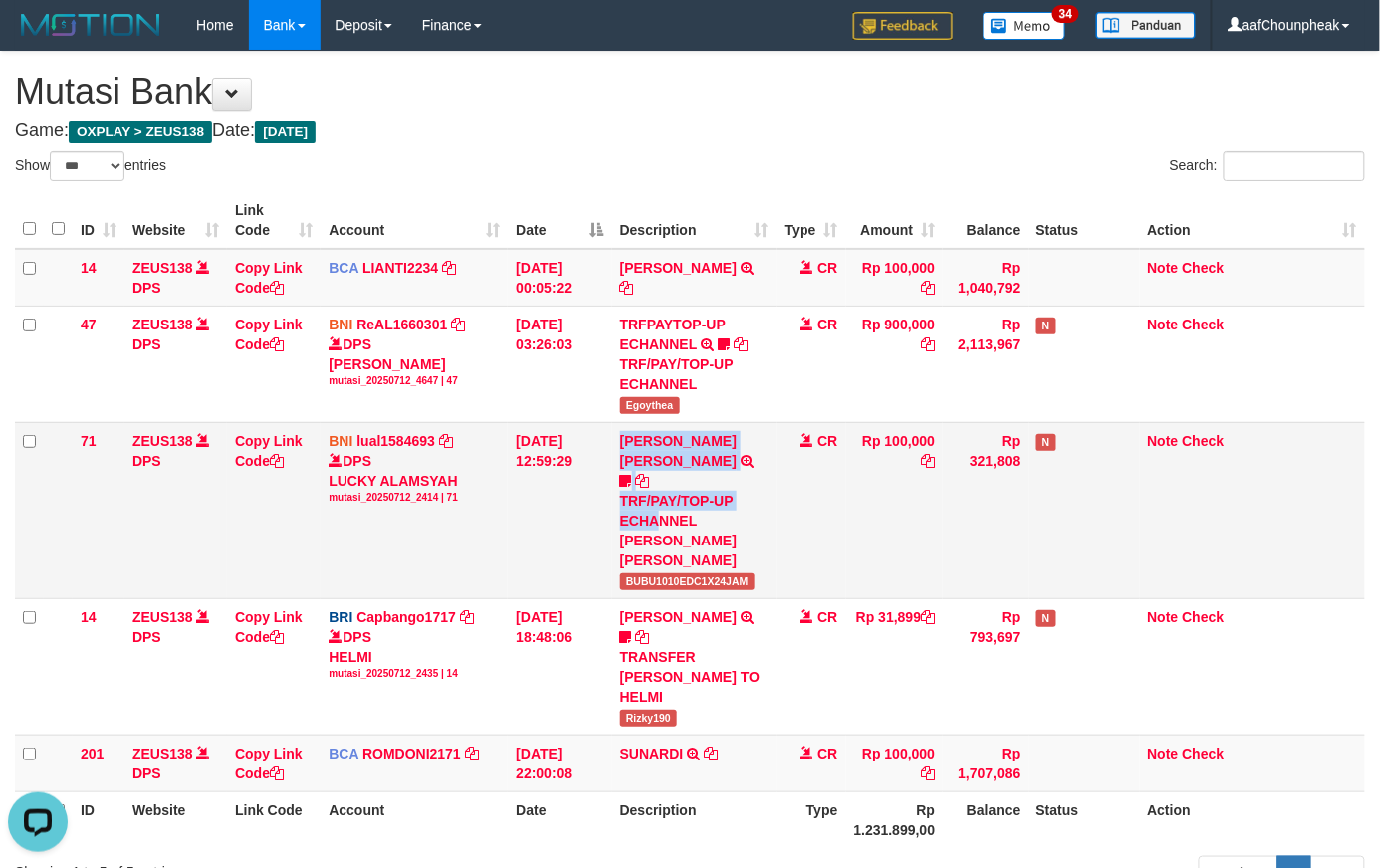 drag, startPoint x: 613, startPoint y: 426, endPoint x: 662, endPoint y: 498, distance: 87.0919 